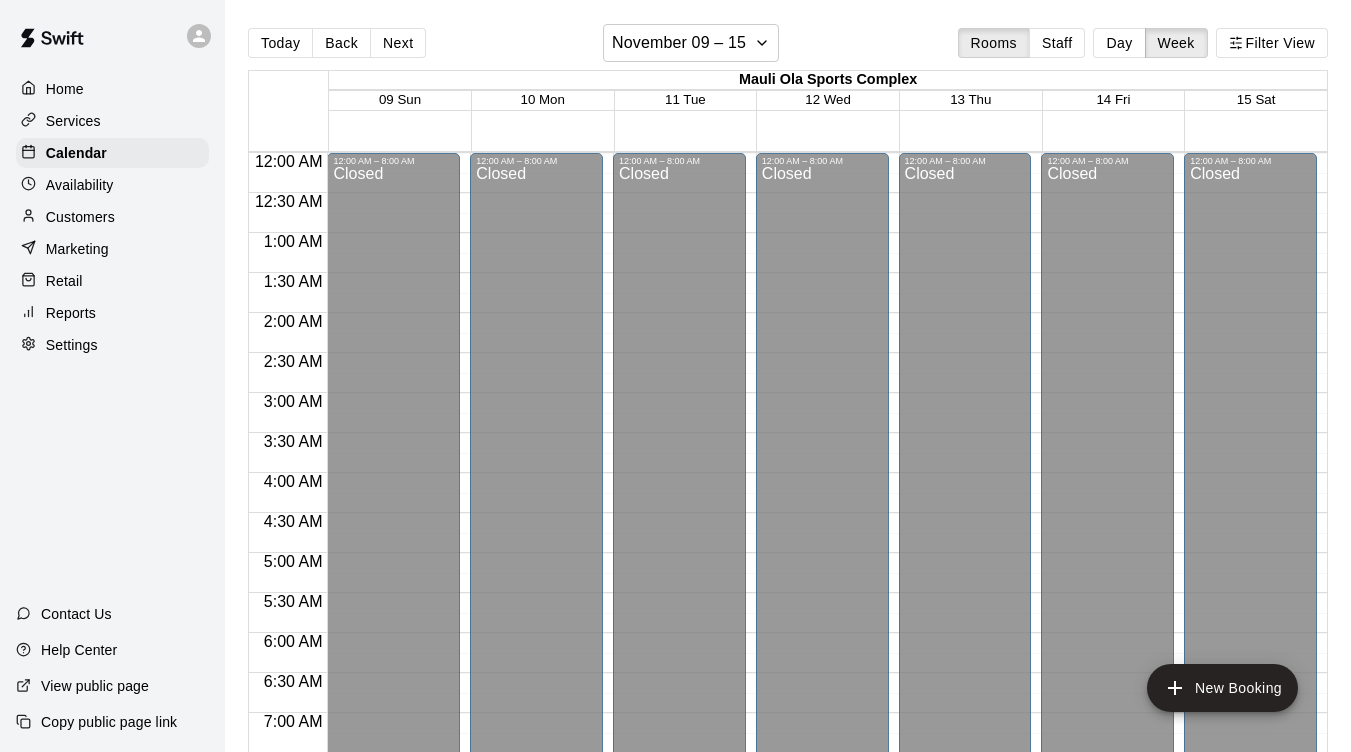 scroll, scrollTop: 0, scrollLeft: 0, axis: both 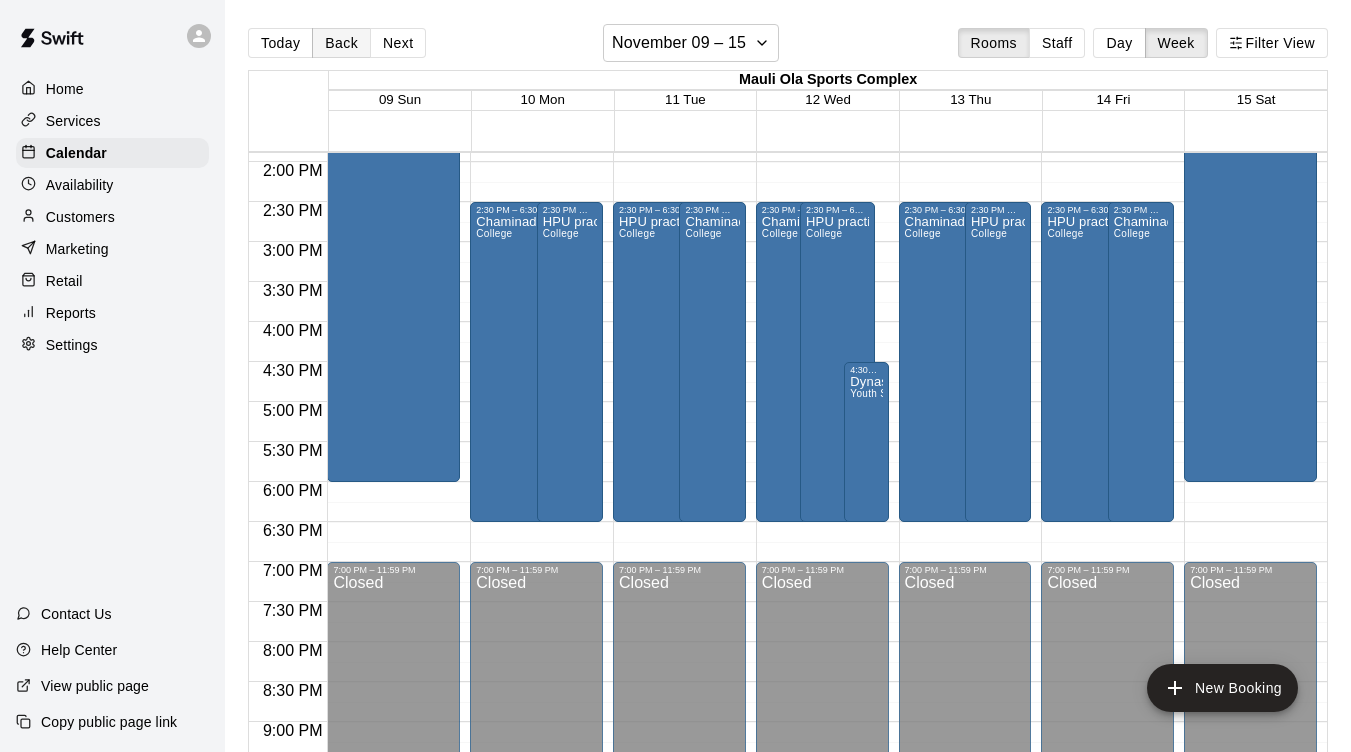 click on "Back" at bounding box center [341, 43] 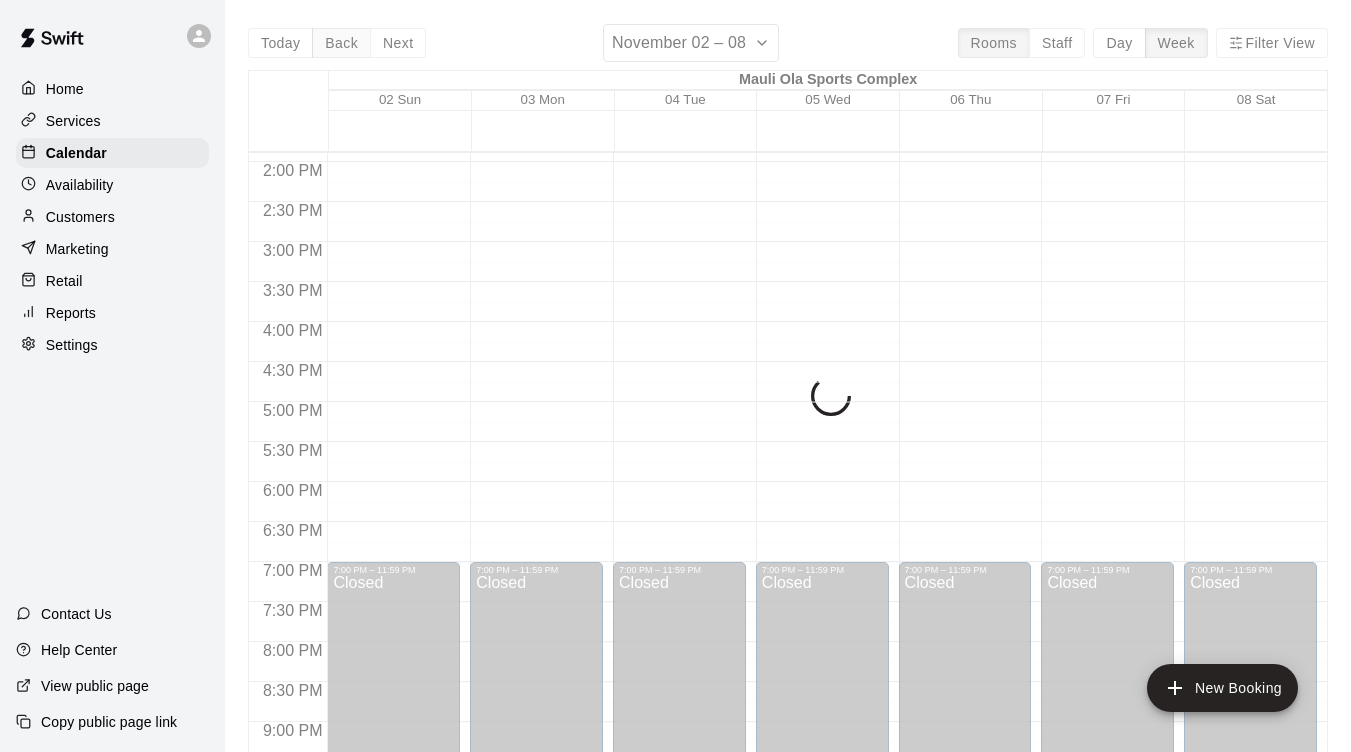 click on "Today Back Next November 02 – 08 Rooms Staff Day Week Filter View Mauli Ola Sports Complex 02 Sun 03 Mon 04 Tue 05 Wed 06 Thu 07 Fri 08 Sat 12:00 AM 12:30 AM 1:00 AM 1:30 AM 2:00 AM 2:30 AM 3:00 AM 3:30 AM 4:00 AM 4:30 AM 5:00 AM 5:30 AM 6:00 AM 6:30 AM 7:00 AM 7:30 AM 8:00 AM 8:30 AM 9:00 AM 9:30 AM 10:00 AM 10:30 AM 11:00 AM 11:30 AM 12:00 PM 12:30 PM 1:00 PM 1:30 PM 2:00 PM 2:30 PM 3:00 PM 3:30 PM 4:00 PM 4:30 PM 5:00 PM 5:30 PM 6:00 PM 6:30 PM 7:00 PM 7:30 PM 8:00 PM 8:30 PM 9:00 PM 9:30 PM 10:00 PM 10:30 PM 11:00 PM 11:30 PM 12:00 AM – 8:00 AM Closed 7:00 PM – 11:59 PM Closed 12:00 AM – 8:00 AM Closed 7:00 PM – 11:59 PM Closed 12:00 AM – 8:00 AM Closed 7:00 PM – 11:59 PM Closed 12:00 AM – 8:00 AM Closed 7:00 PM – 11:59 PM Closed 12:00 AM – 8:00 AM Closed 7:00 PM – 11:59 PM Closed 12:00 AM – 8:00 AM Closed 7:00 PM – 11:59 PM Closed 12:00 AM – 8:00 AM Closed 7:00 PM – 11:59 PM Closed 12:00 AM – 8:00 AM Closed 7:00 PM – 11:59 PM Closed" at bounding box center [788, 400] 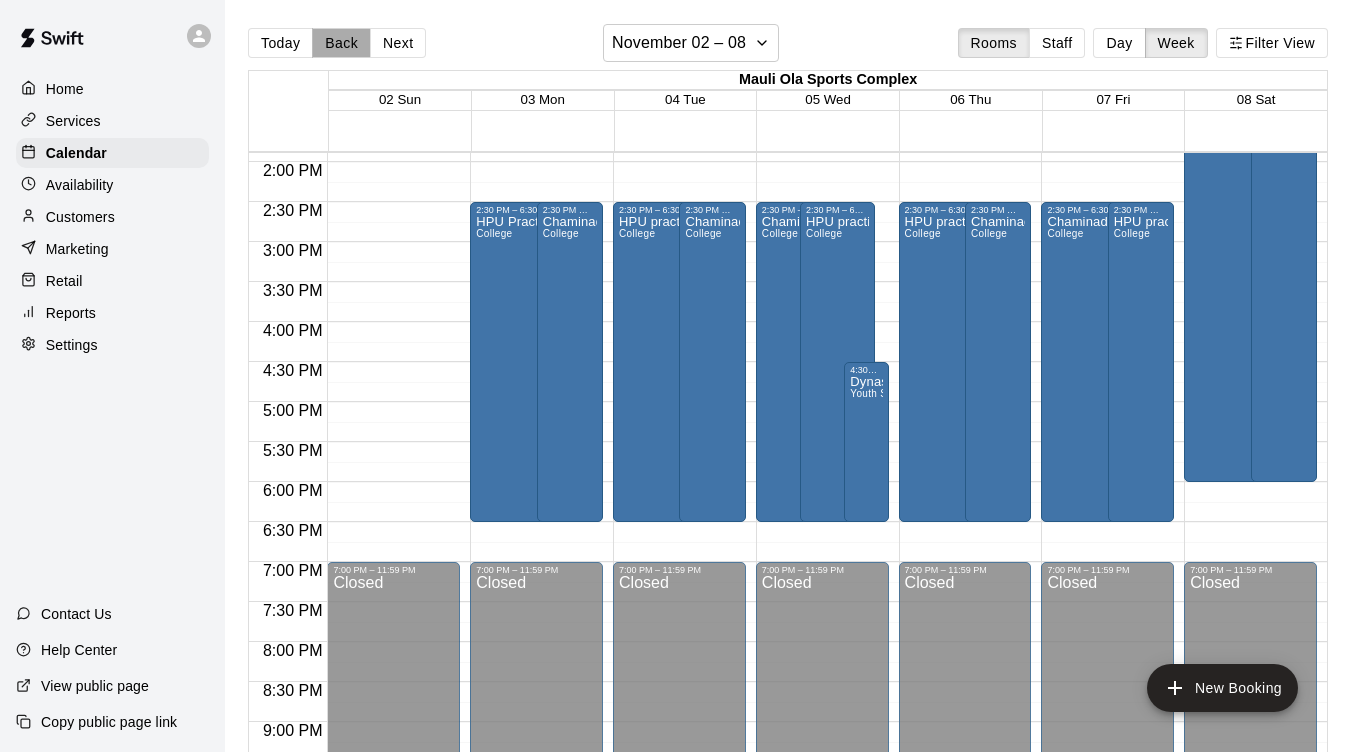 click on "Back" at bounding box center [341, 43] 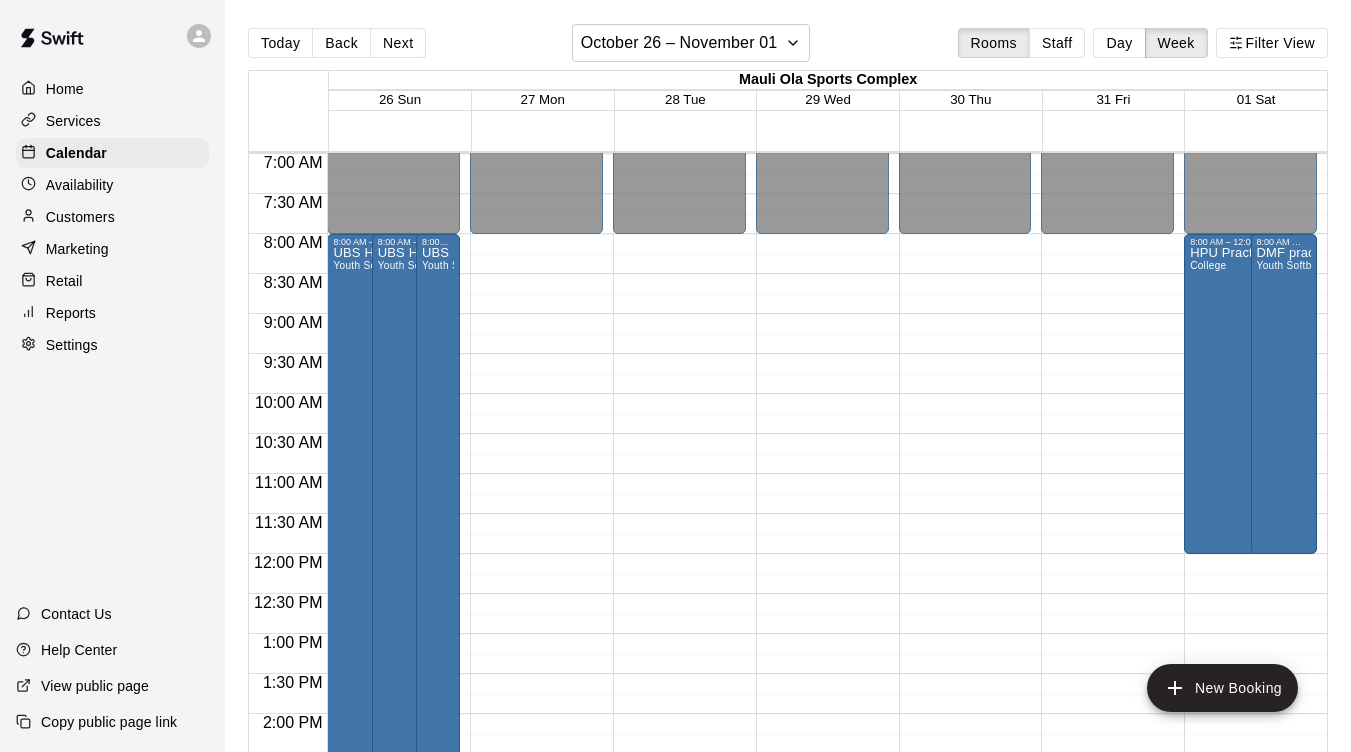 scroll, scrollTop: 556, scrollLeft: 0, axis: vertical 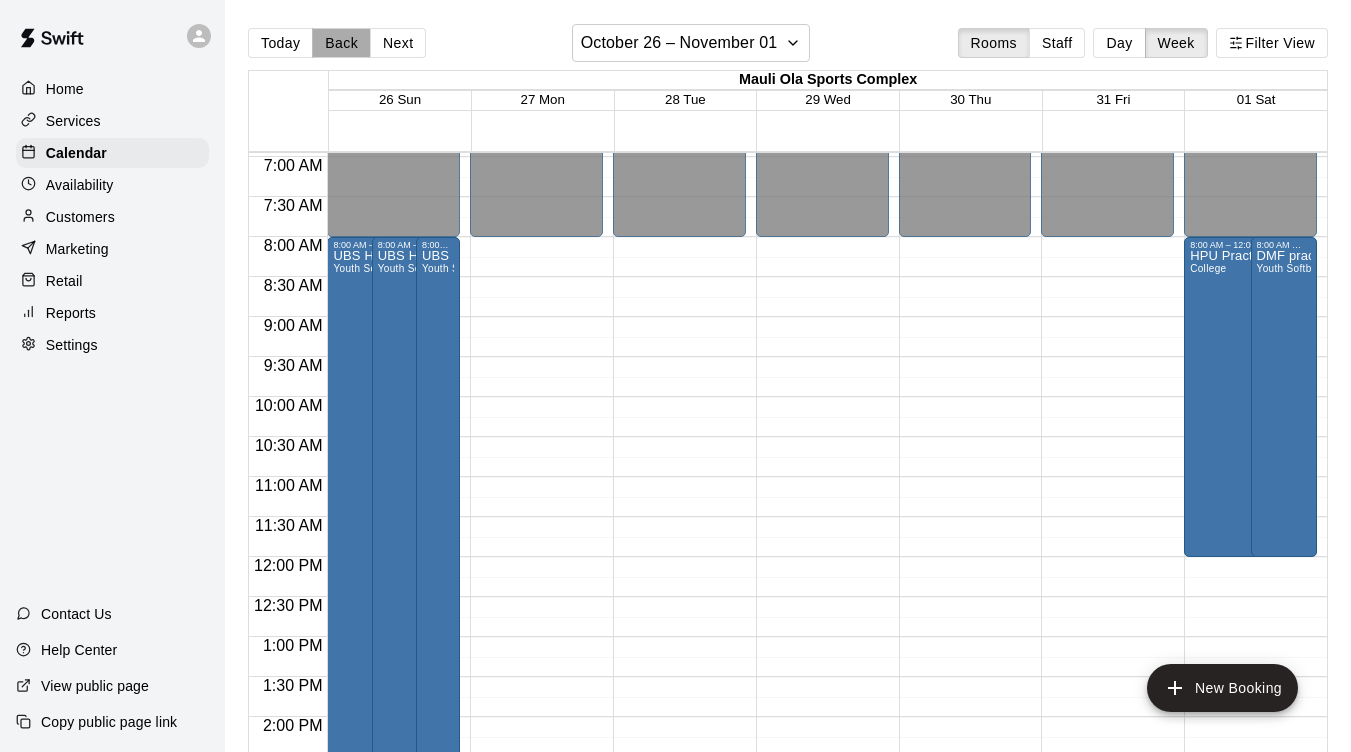 click on "Back" at bounding box center [341, 43] 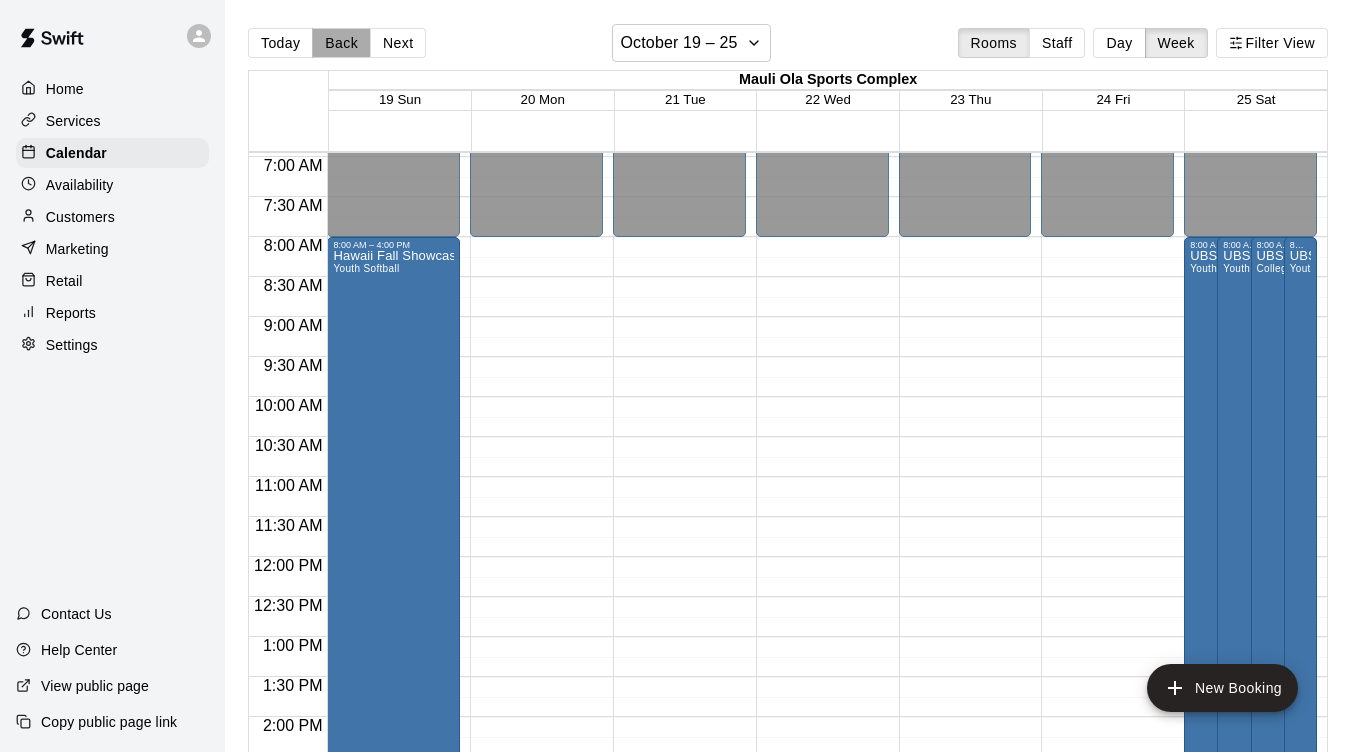 click on "Back" at bounding box center [341, 43] 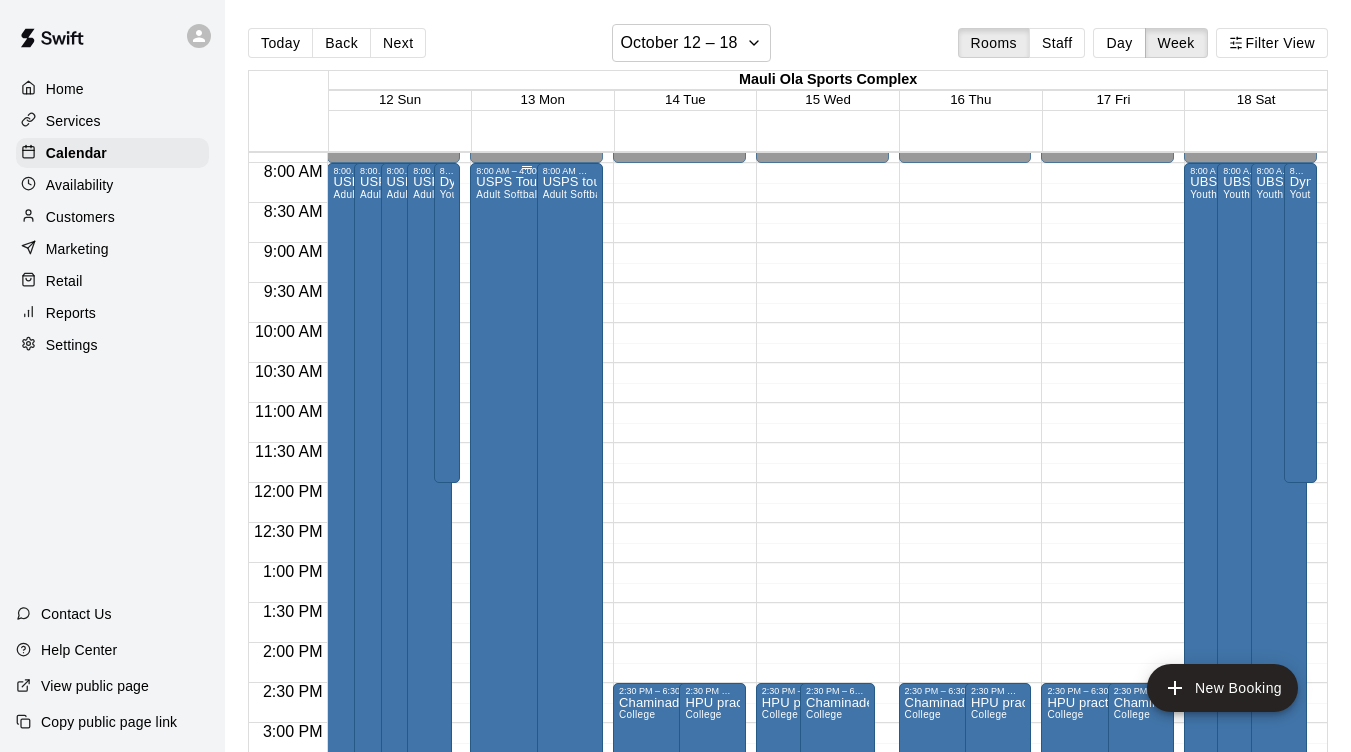 scroll, scrollTop: 628, scrollLeft: 0, axis: vertical 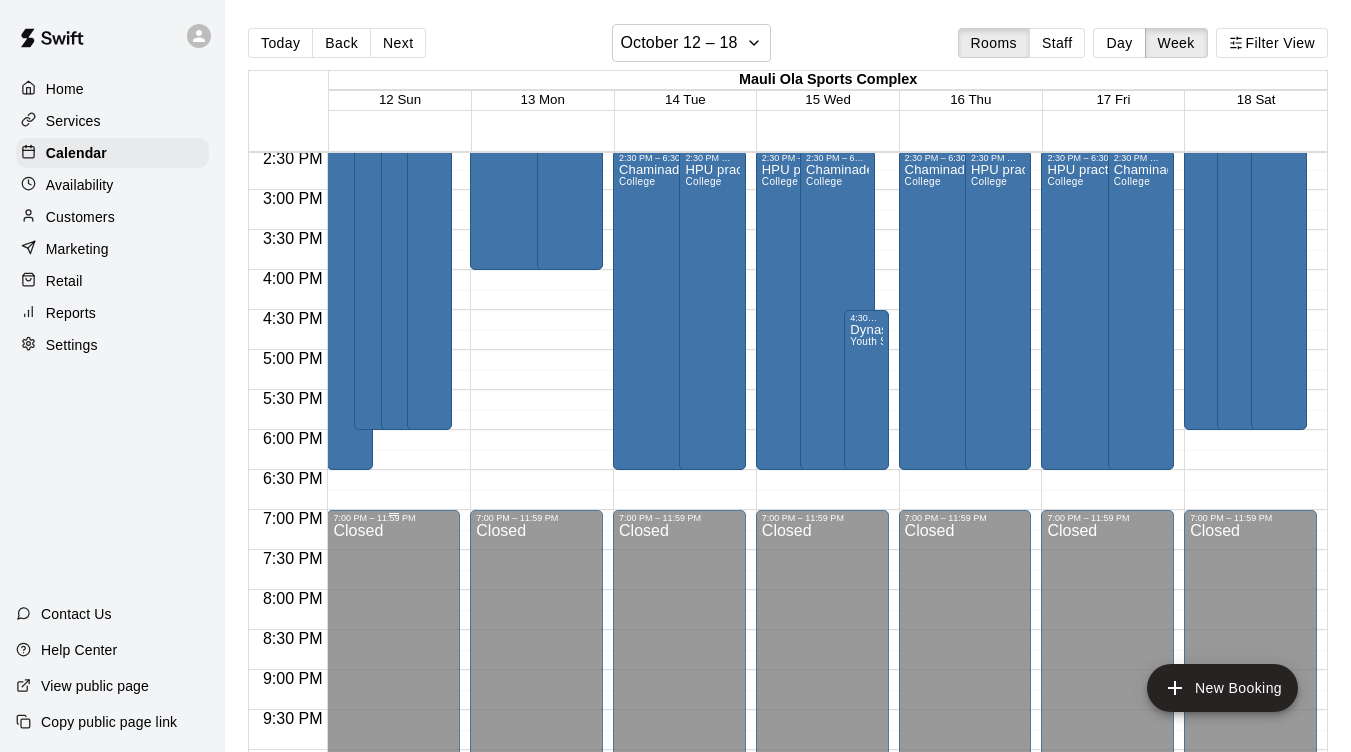 click on "Day" at bounding box center (1119, 43) 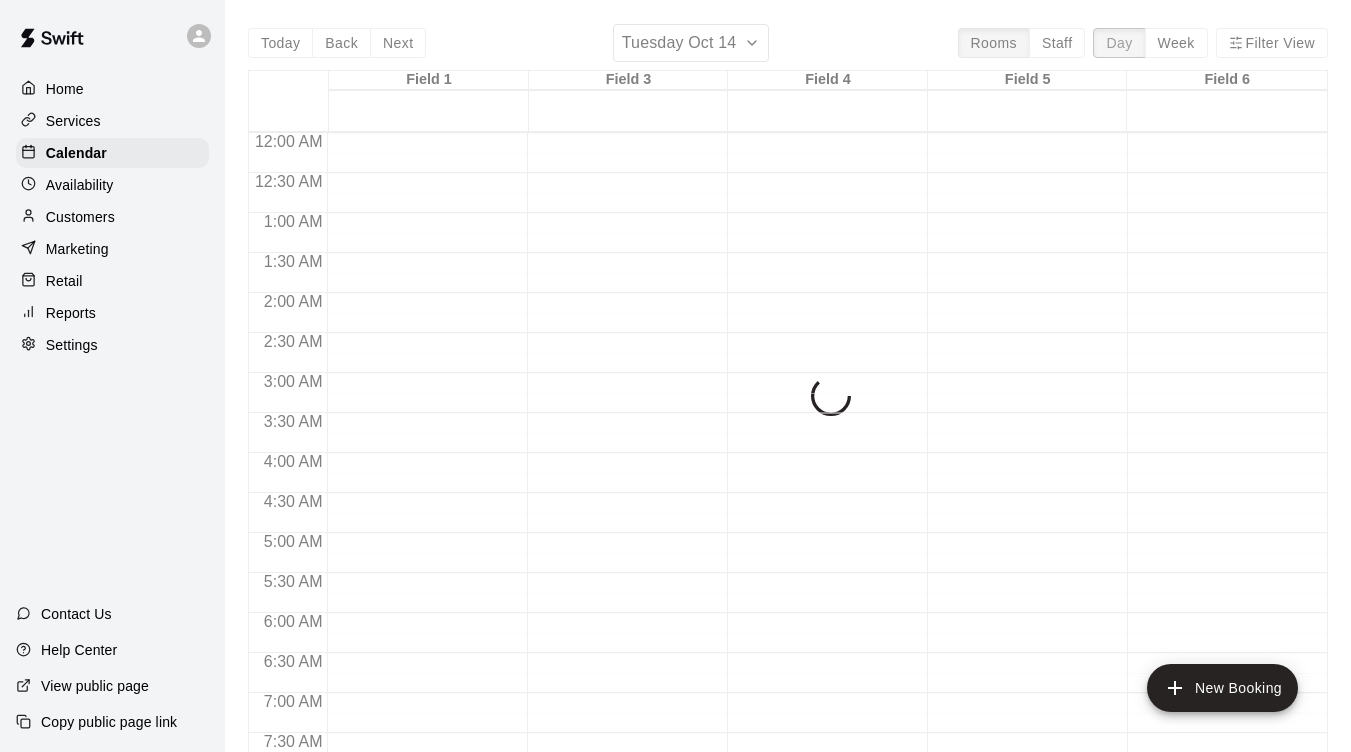 scroll, scrollTop: 1256, scrollLeft: 0, axis: vertical 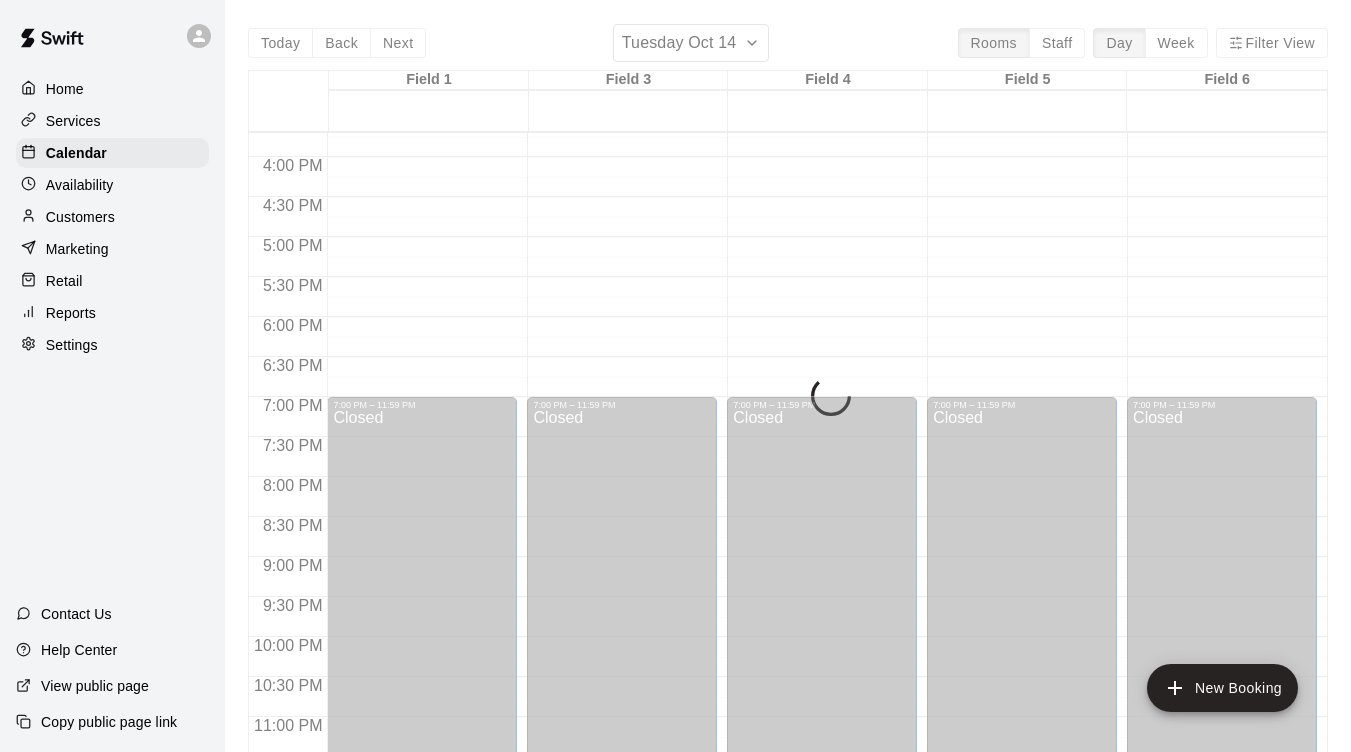 click on "Week" at bounding box center [1176, 43] 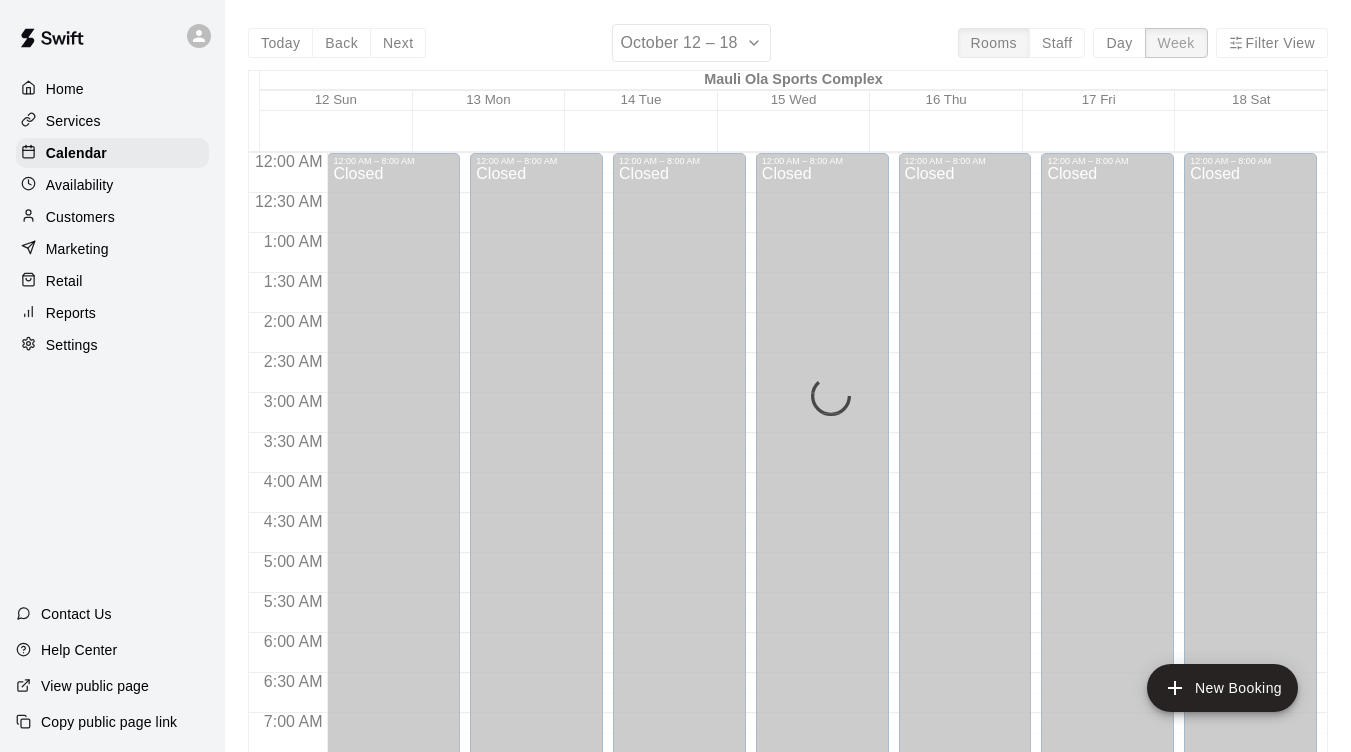 scroll, scrollTop: 1256, scrollLeft: 0, axis: vertical 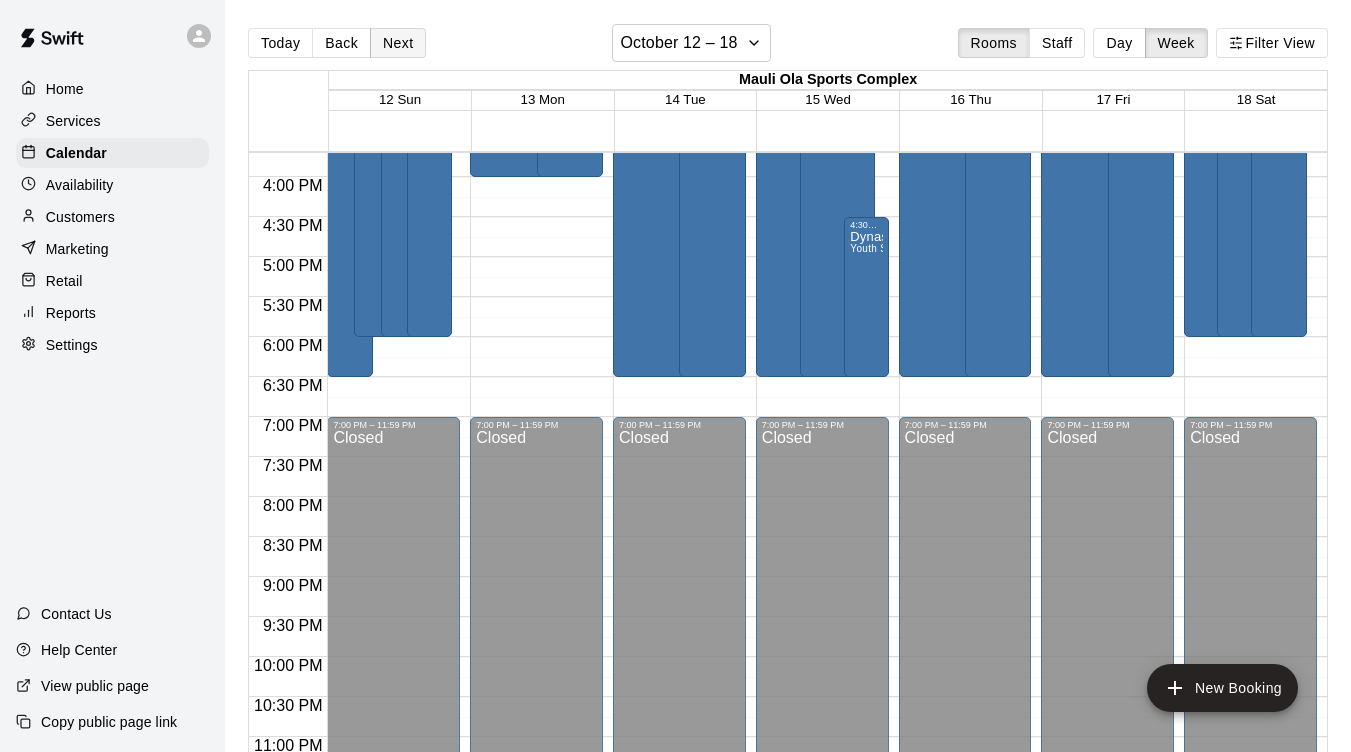 click on "Next" at bounding box center (398, 43) 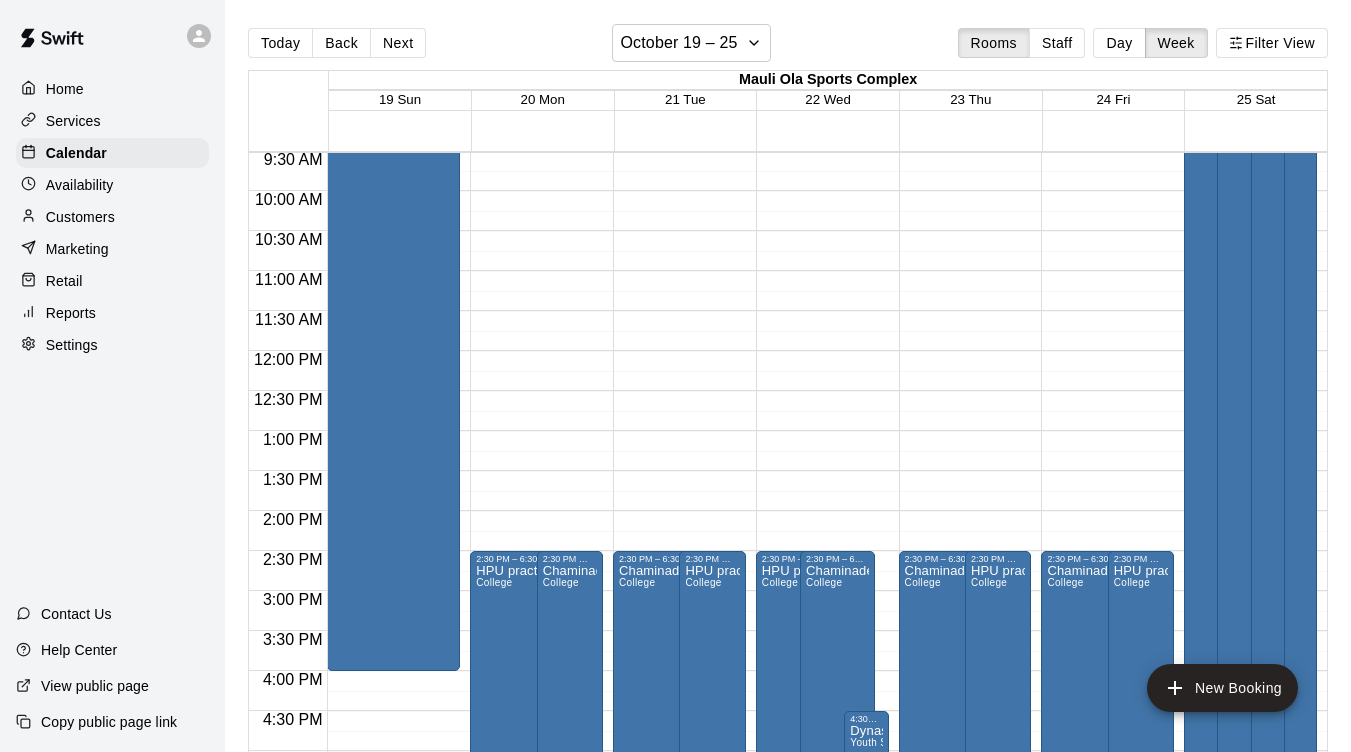 scroll, scrollTop: 791, scrollLeft: 0, axis: vertical 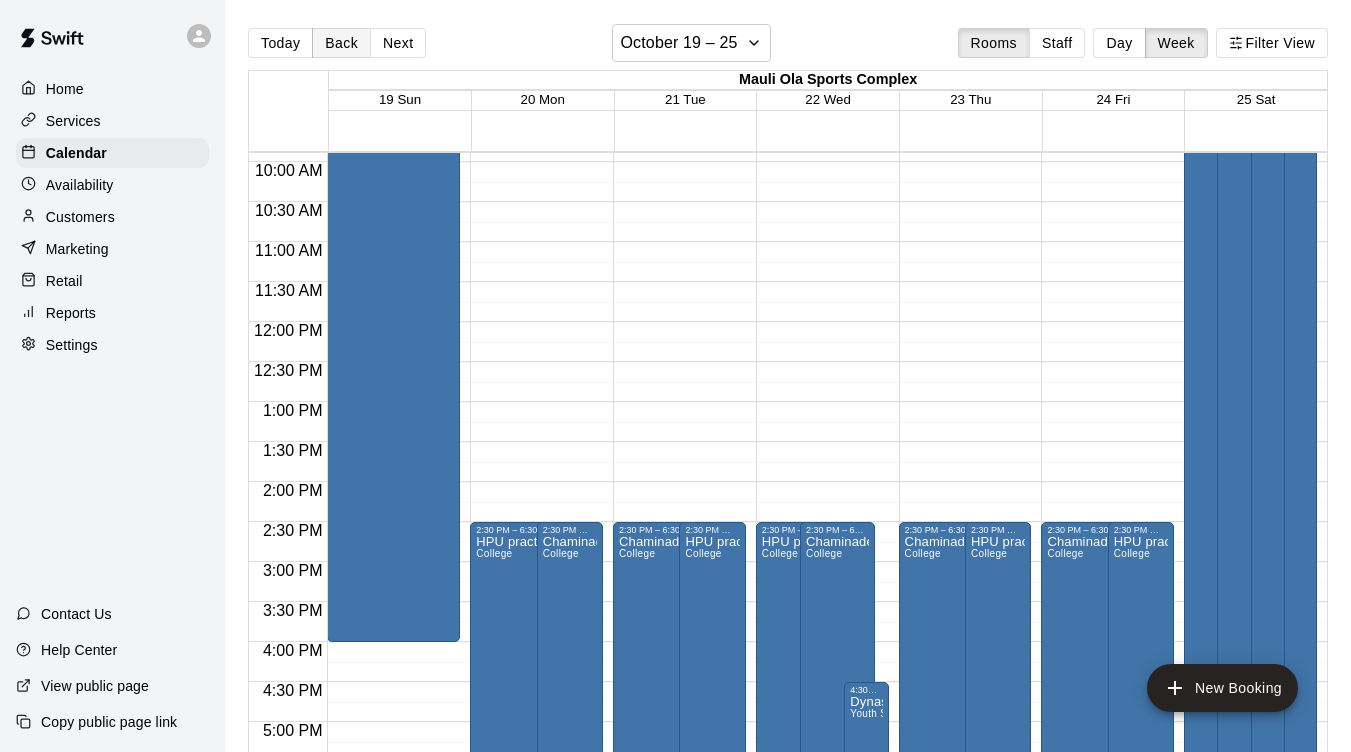 click on "Back" at bounding box center (341, 43) 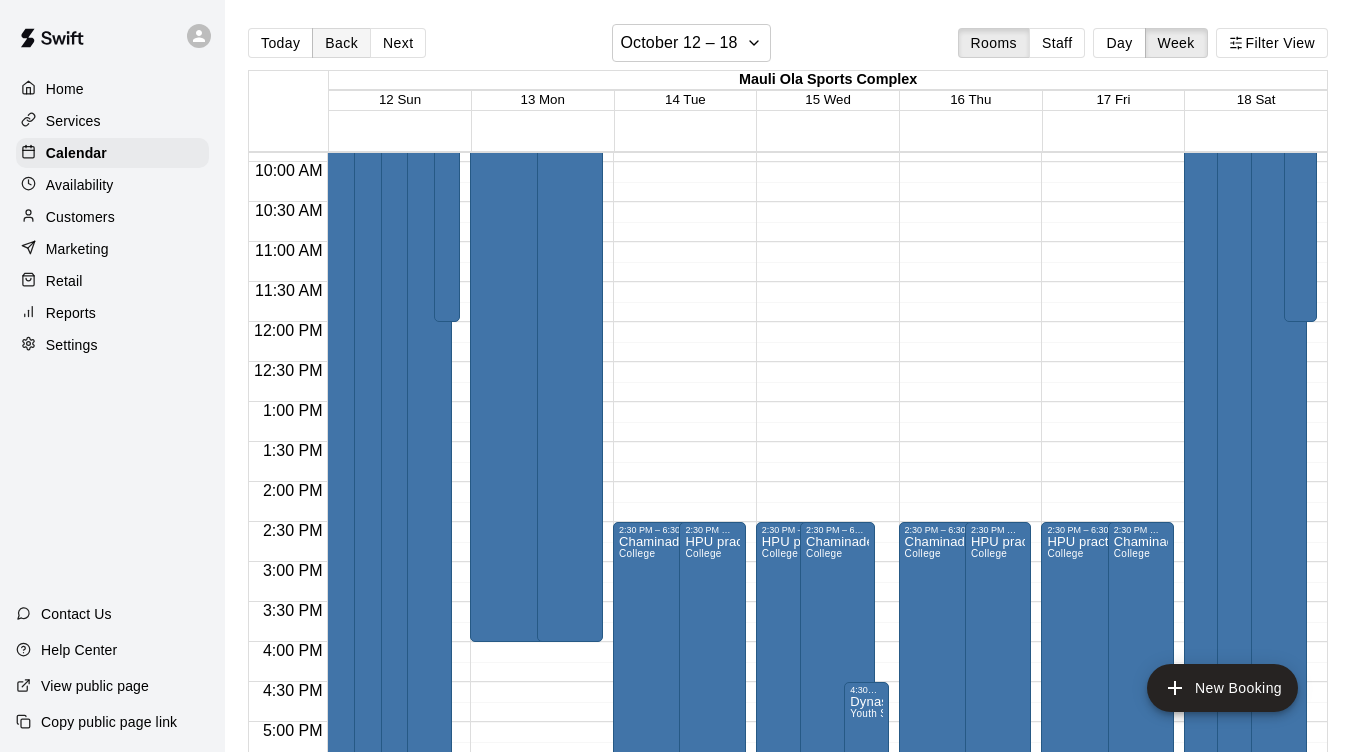 click on "Back" at bounding box center [341, 43] 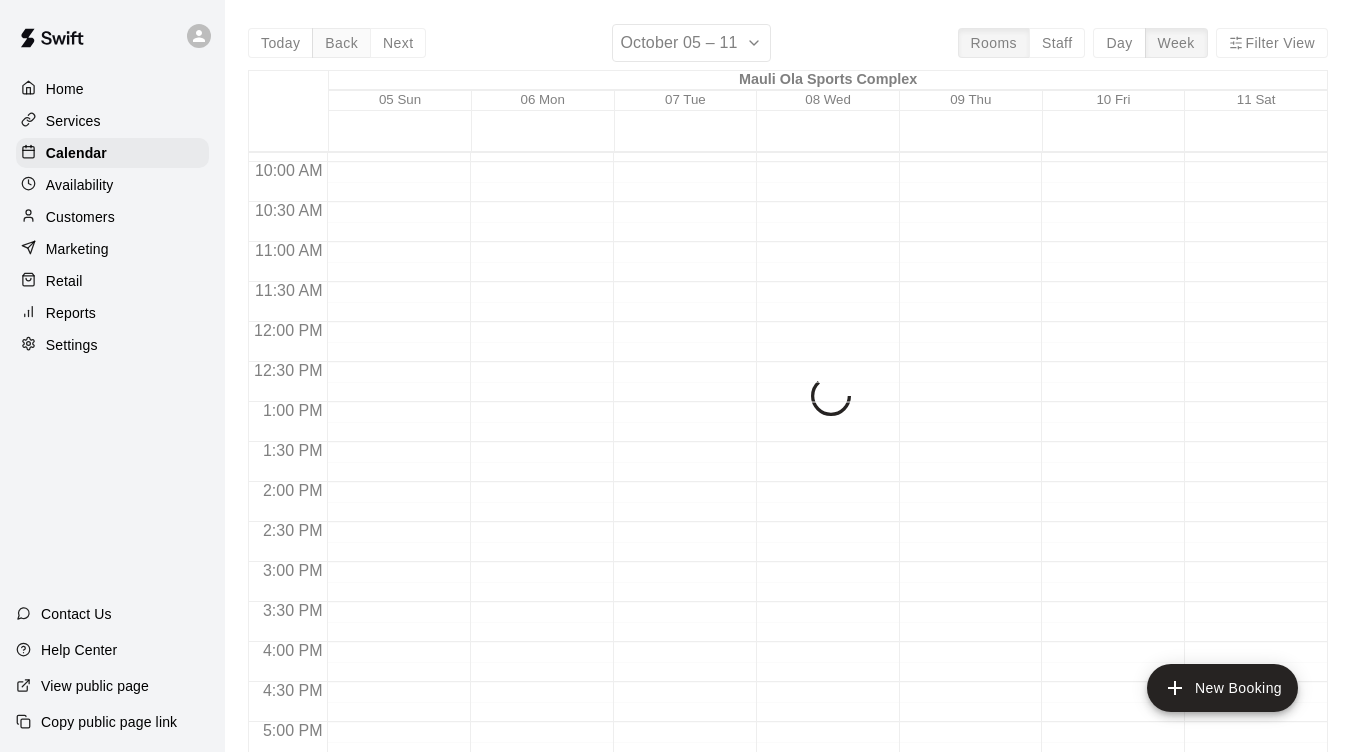 click on "Today Back Next October 05 – 11 Rooms Staff Day Week Filter View Mauli Ola Sports Complex 05 Sun 06 Mon 07 Tue 08 Wed 09 Thu 10 Fri 11 Sat 12:00 AM 12:30 AM 1:00 AM 1:30 AM 2:00 AM 2:30 AM 3:00 AM 3:30 AM 4:00 AM 4:30 AM 5:00 AM 5:30 AM 6:00 AM 6:30 AM 7:00 AM 7:30 AM 8:00 AM 8:30 AM 9:00 AM 9:30 AM 10:00 AM 10:30 AM 11:00 AM 11:30 AM 12:00 PM 12:30 PM 1:00 PM 1:30 PM 2:00 PM 2:30 PM 3:00 PM 3:30 PM 4:00 PM 4:30 PM 5:00 PM 5:30 PM 6:00 PM 6:30 PM 7:00 PM 7:30 PM 8:00 PM 8:30 PM 9:00 PM 9:30 PM 10:00 PM 10:30 PM 11:00 PM 11:30 PM 12:00 AM – 8:00 AM Closed 7:00 PM – 11:59 PM Closed 12:00 AM – 8:00 AM Closed 7:00 PM – 11:59 PM Closed 12:00 AM – 8:00 AM Closed 7:00 PM – 11:59 PM Closed 12:00 AM – 8:00 AM Closed 7:00 PM – 11:59 PM Closed 12:00 AM – 8:00 AM Closed 7:00 PM – 11:59 PM Closed 12:00 AM – 8:00 AM Closed 7:00 PM – 11:59 PM Closed 12:00 AM – 8:00 AM Closed 7:00 PM – 11:59 PM Closed" at bounding box center (788, 400) 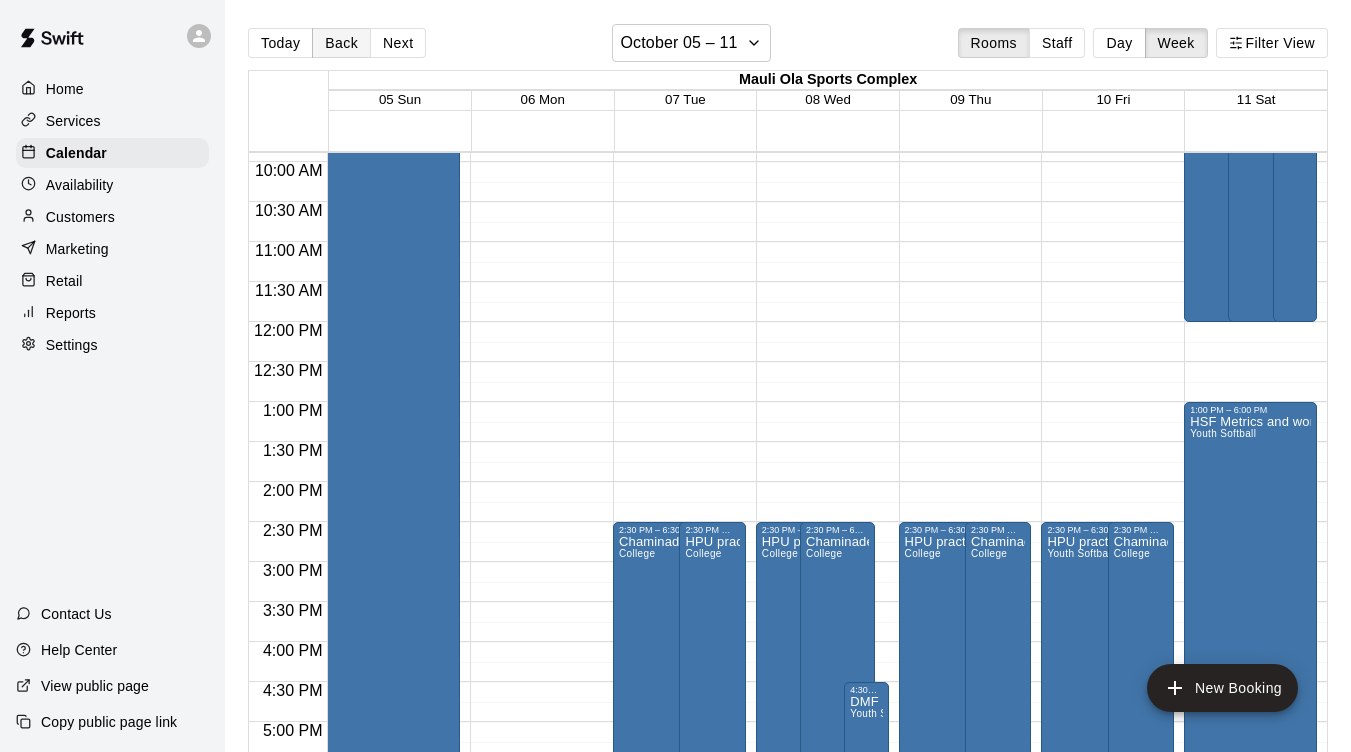 click on "Back" at bounding box center [341, 43] 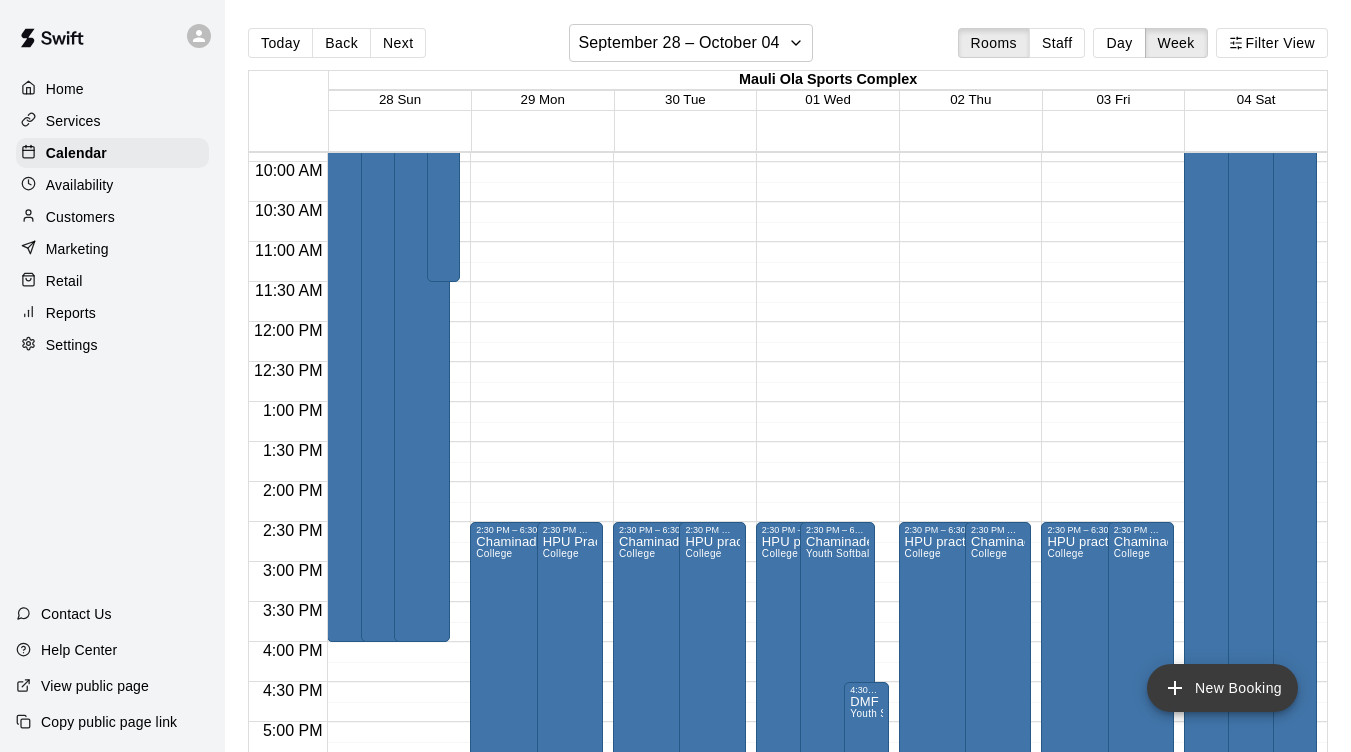 click on "New Booking" at bounding box center (1222, 688) 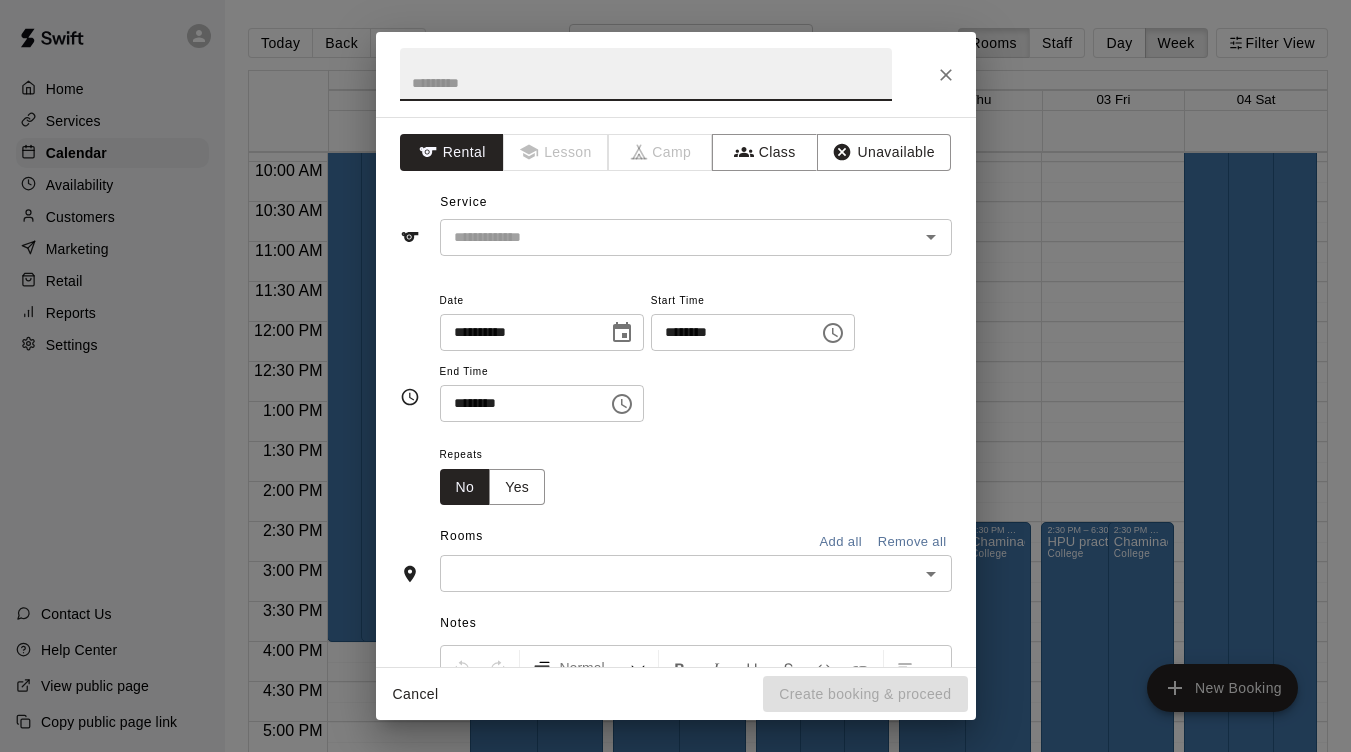 click at bounding box center [646, 74] 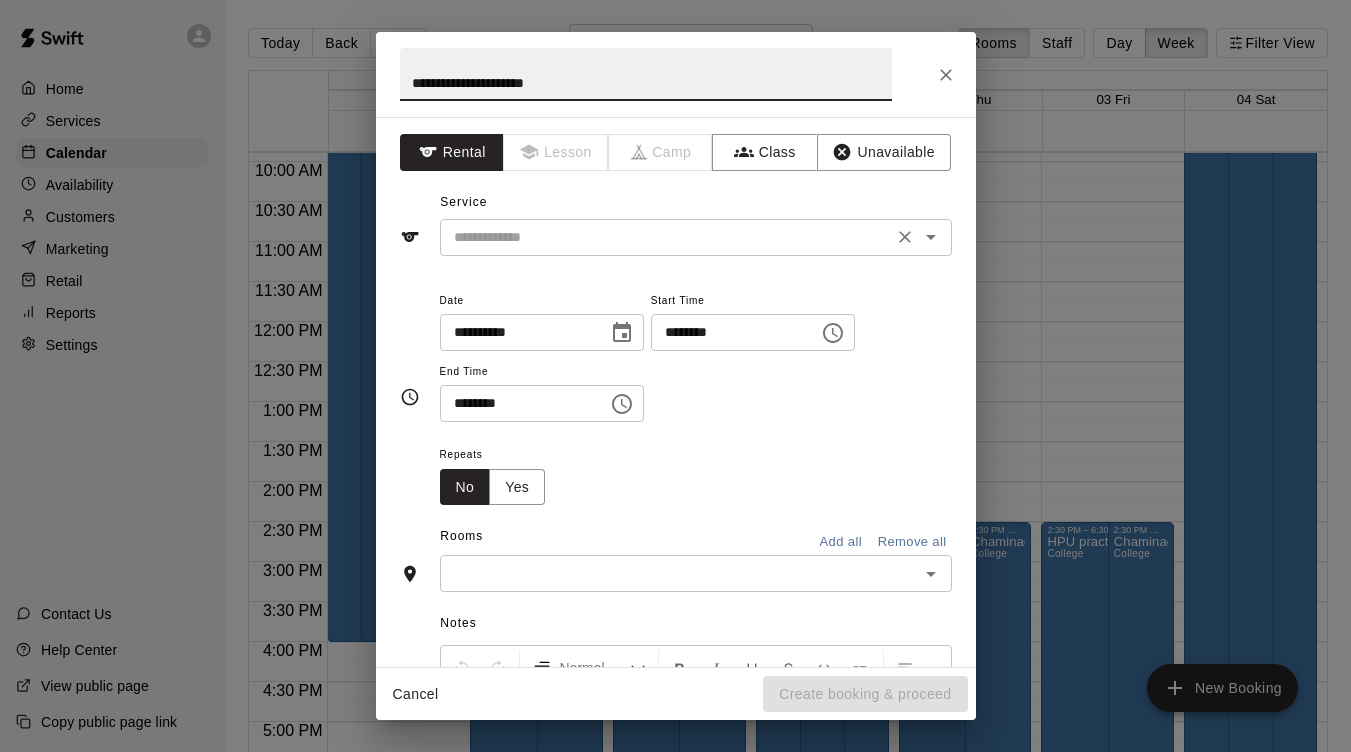 type on "**********" 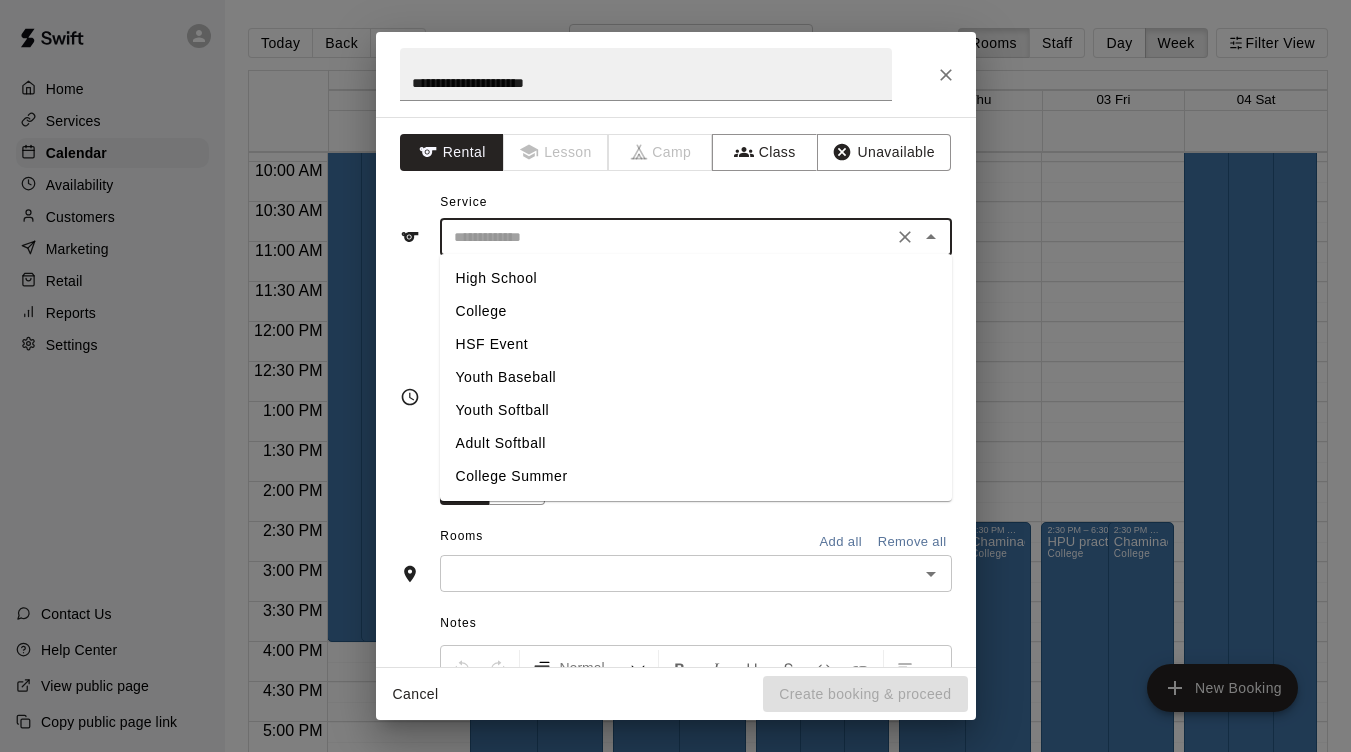 click on "Youth Softball" at bounding box center (696, 410) 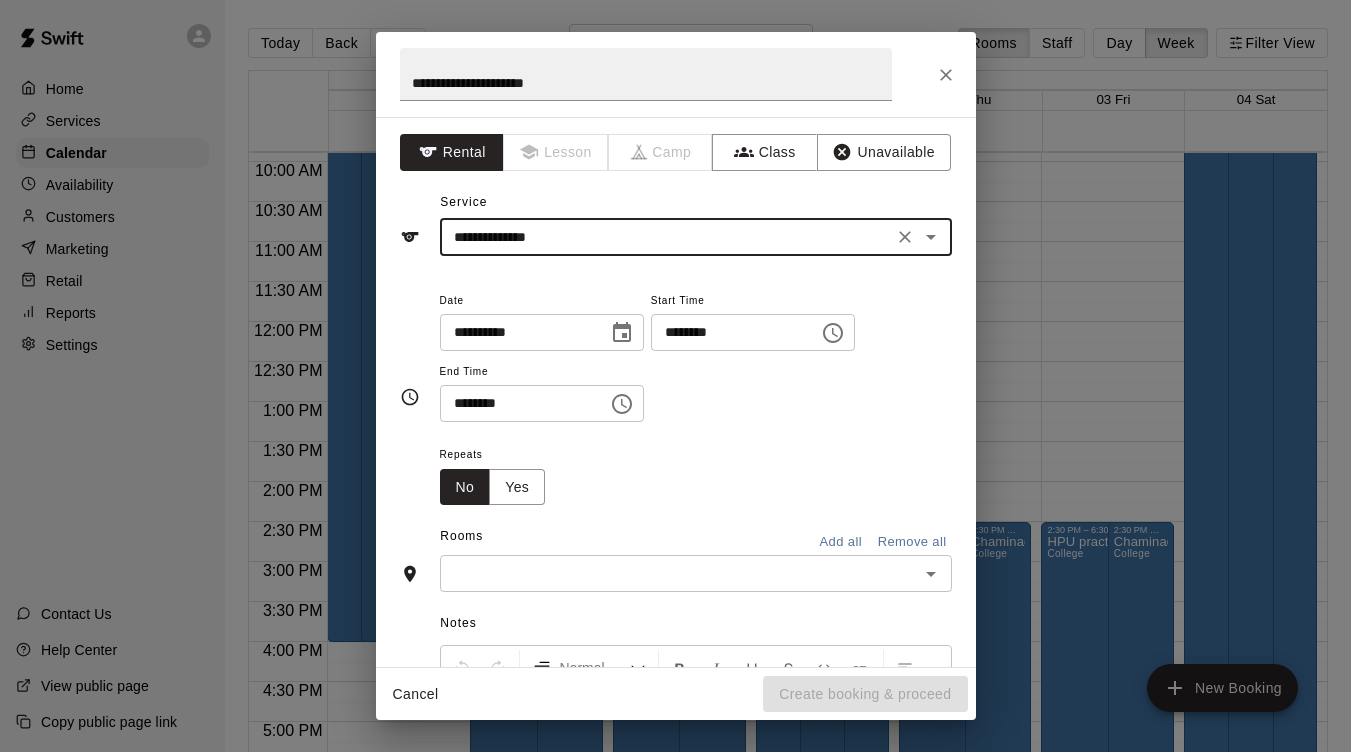click on "********" at bounding box center [728, 332] 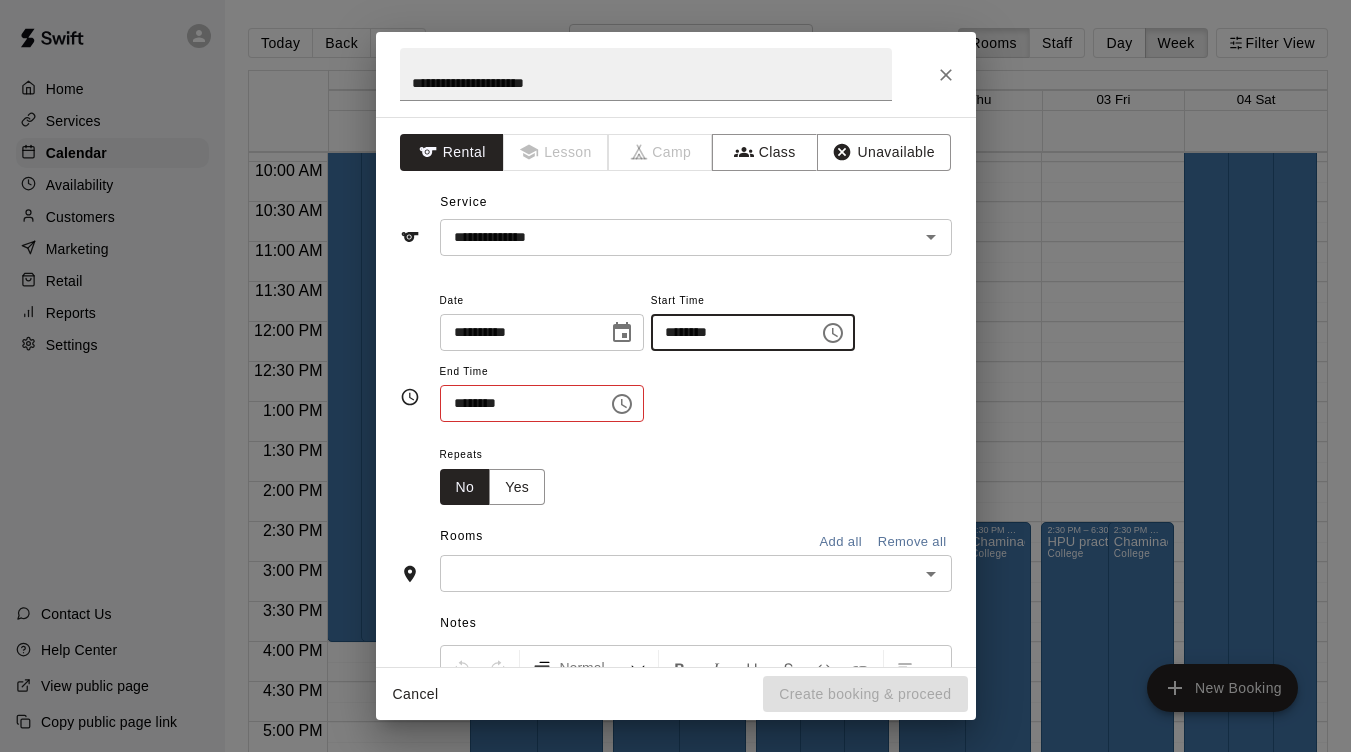 type on "********" 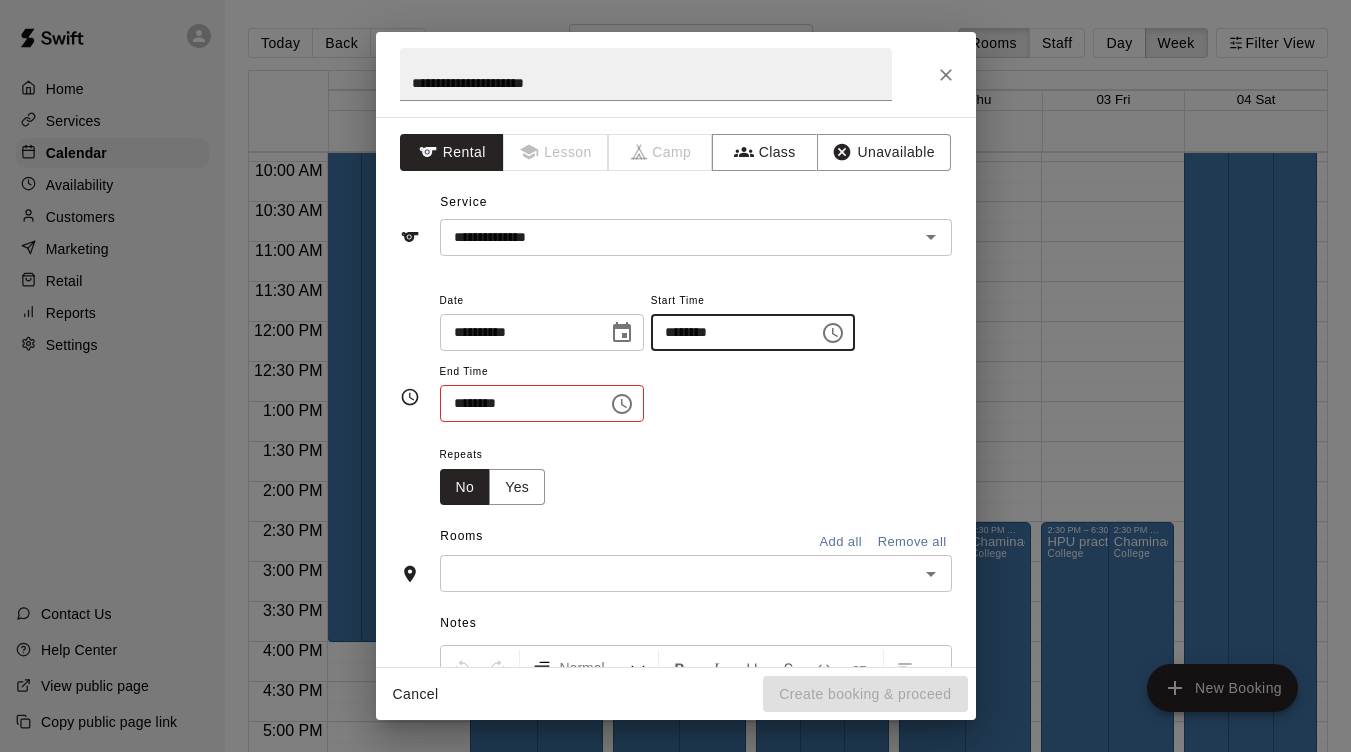 type 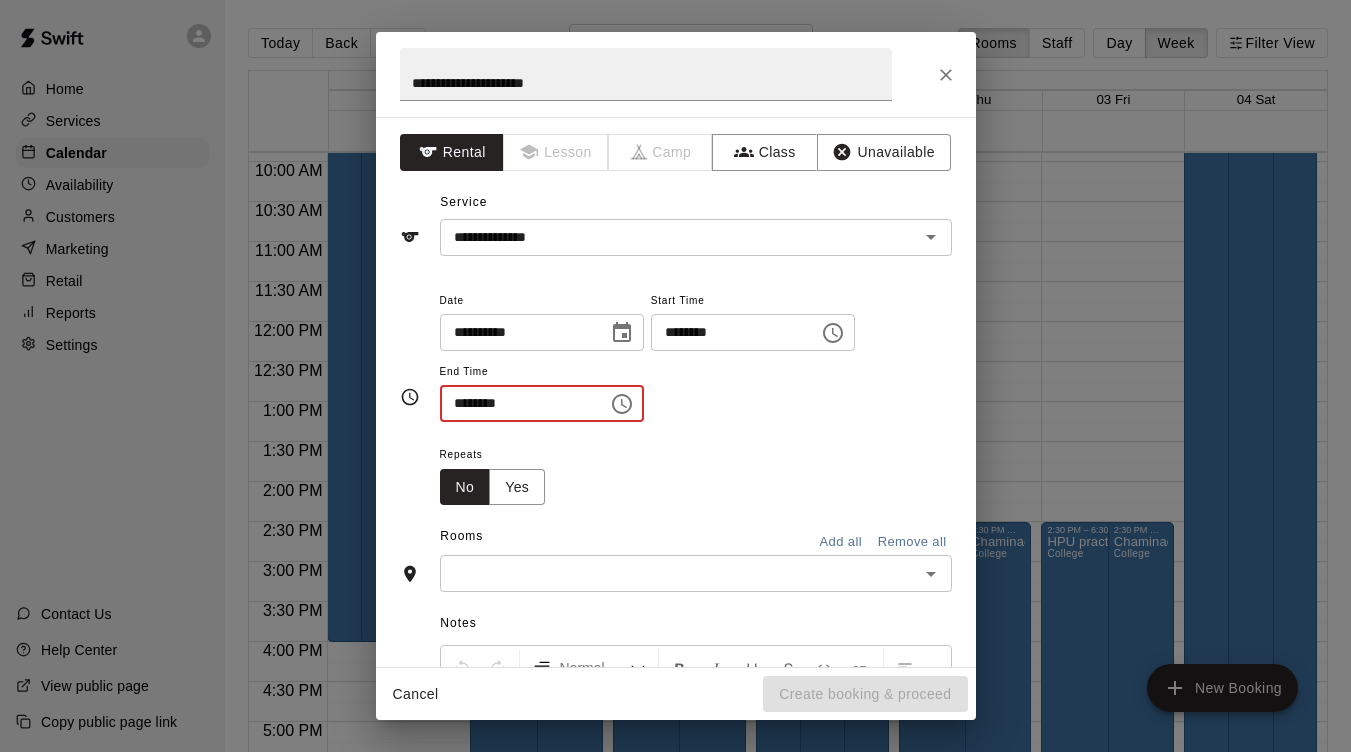 click on "********" at bounding box center (517, 403) 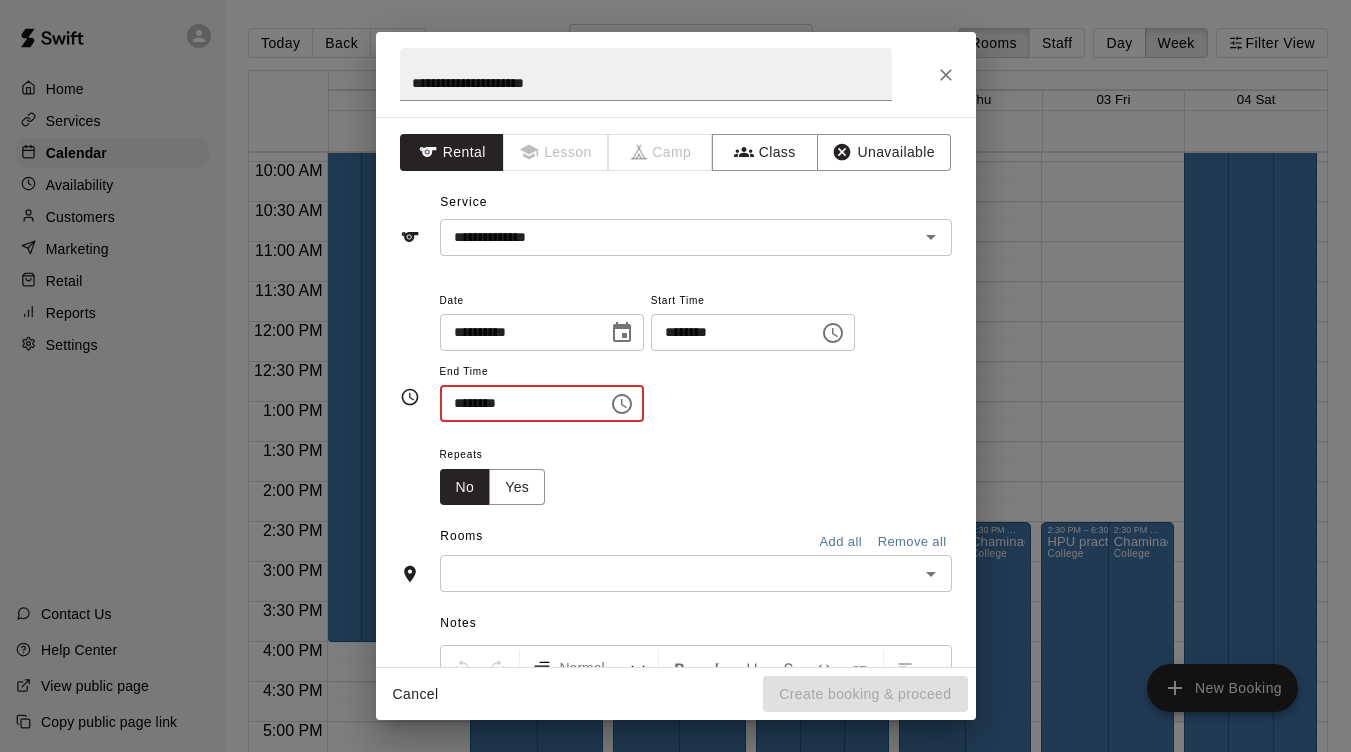 type on "********" 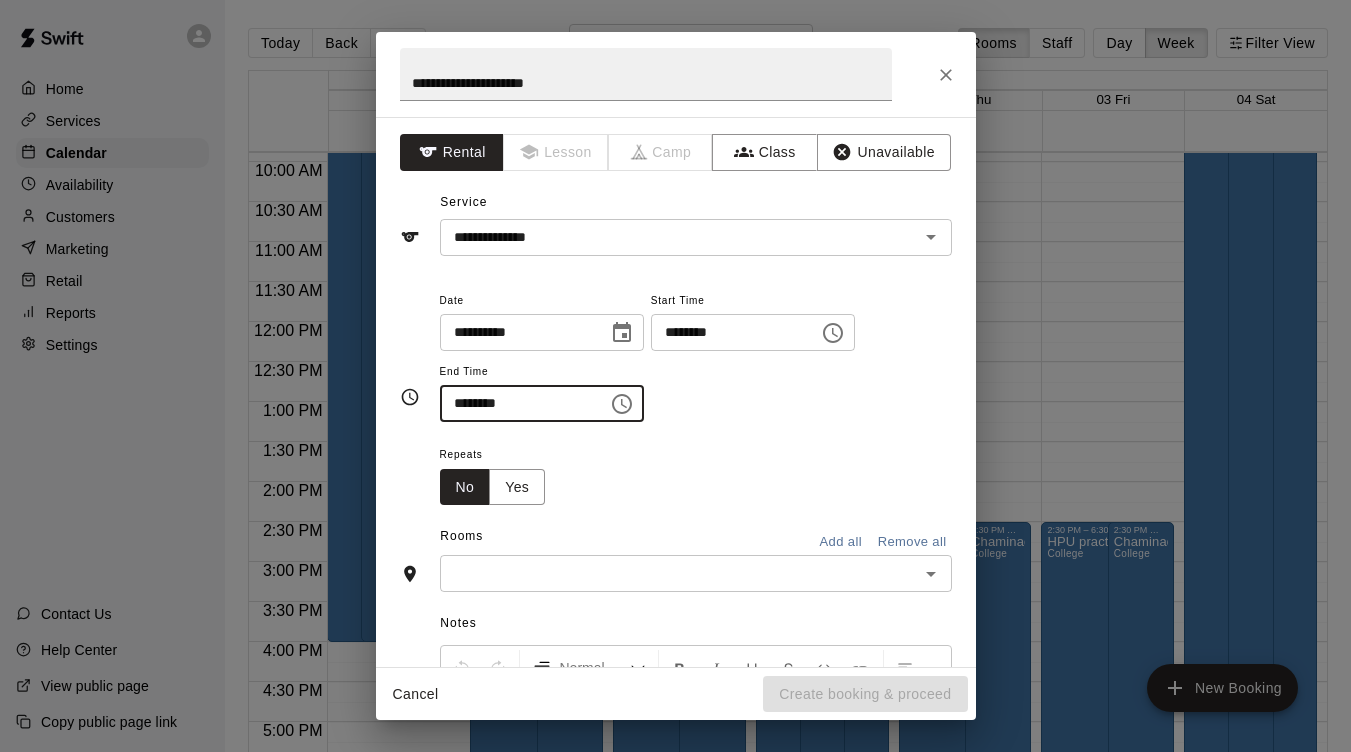 click on "​" at bounding box center [696, 573] 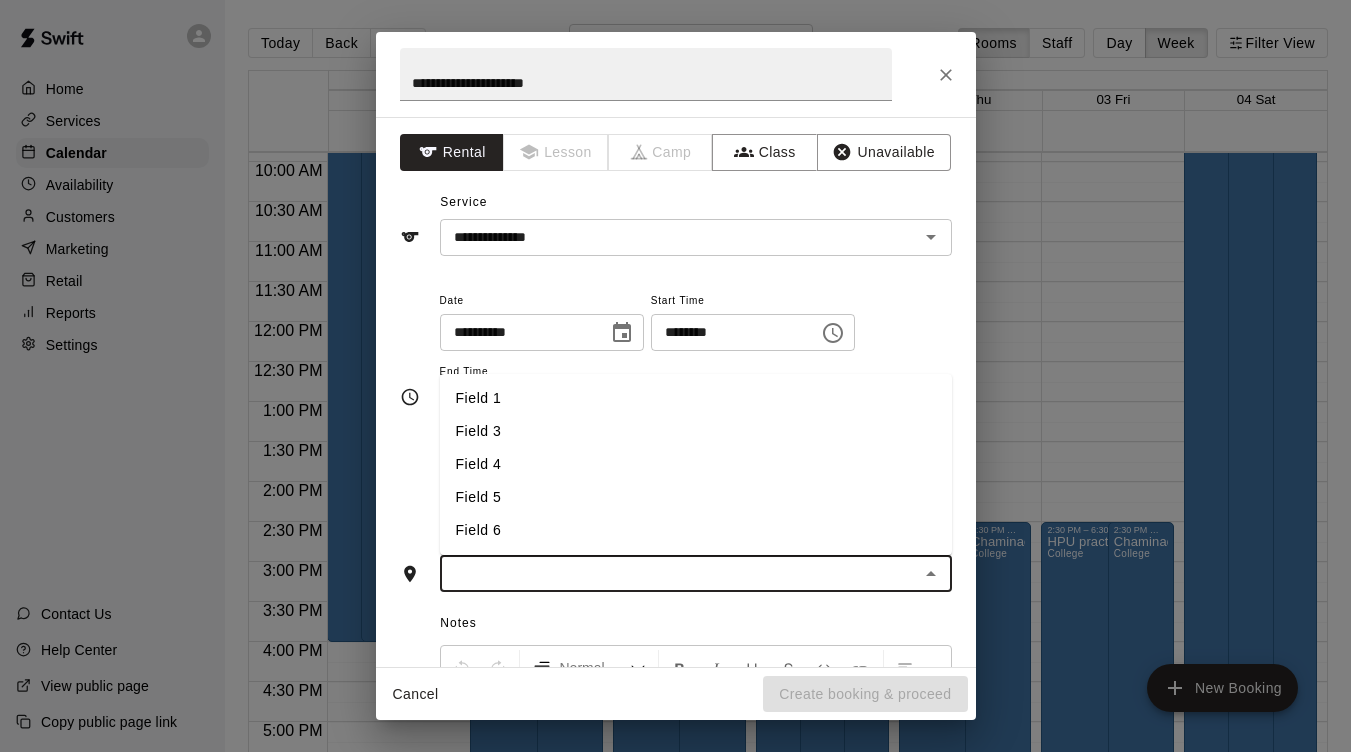 click on "Field 4" at bounding box center [696, 464] 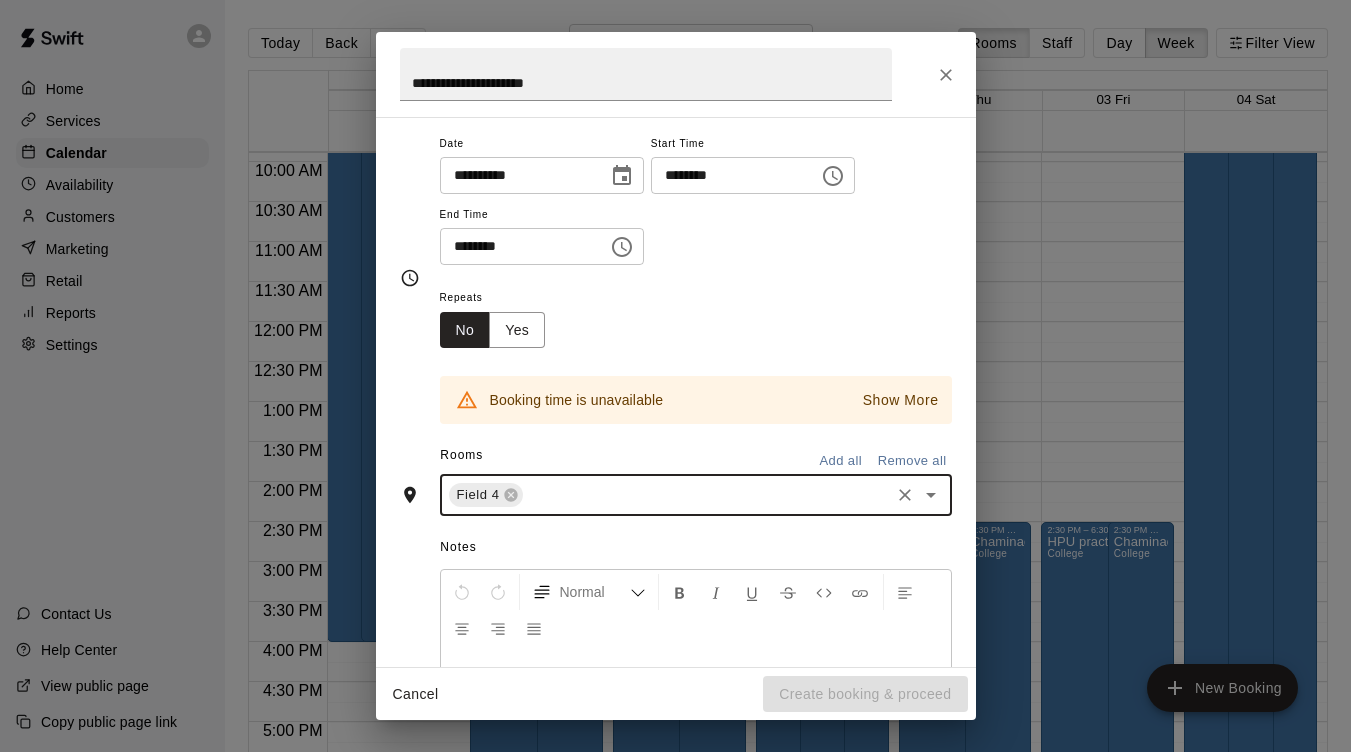 scroll, scrollTop: 166, scrollLeft: 0, axis: vertical 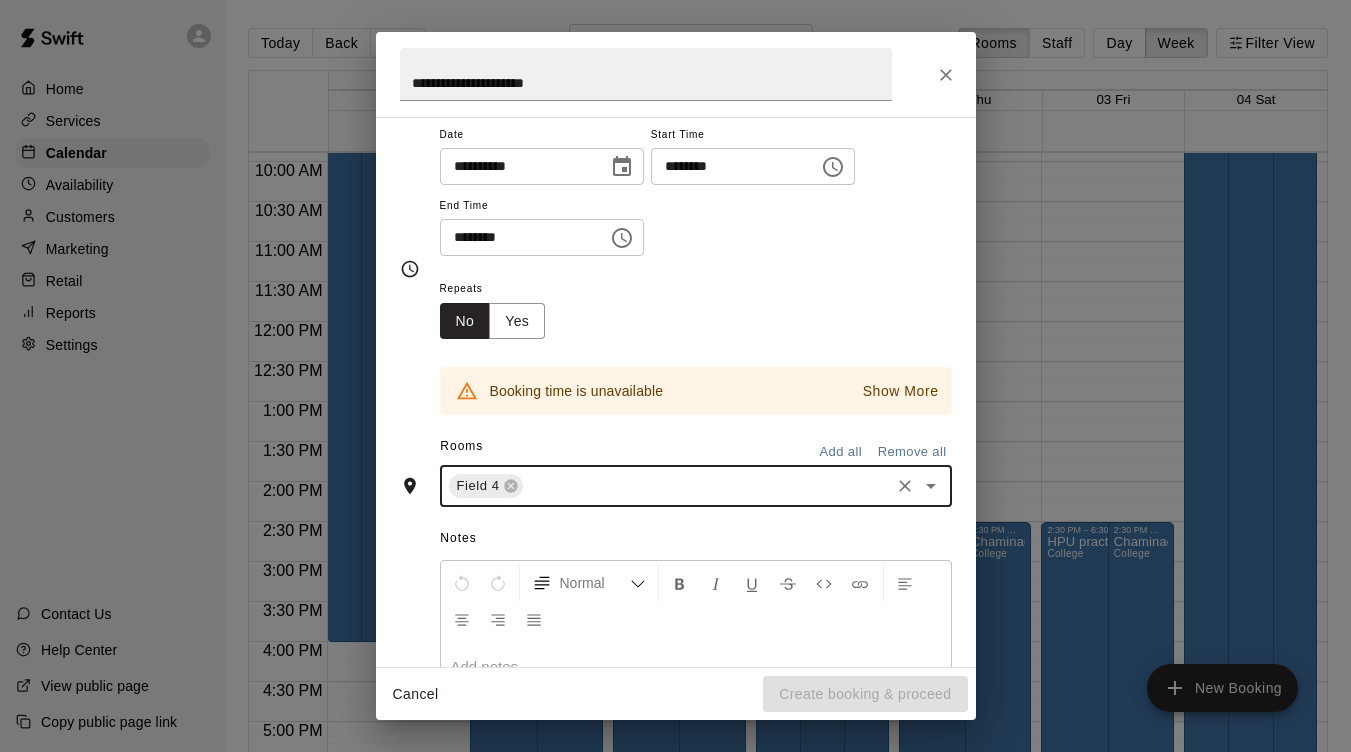 click 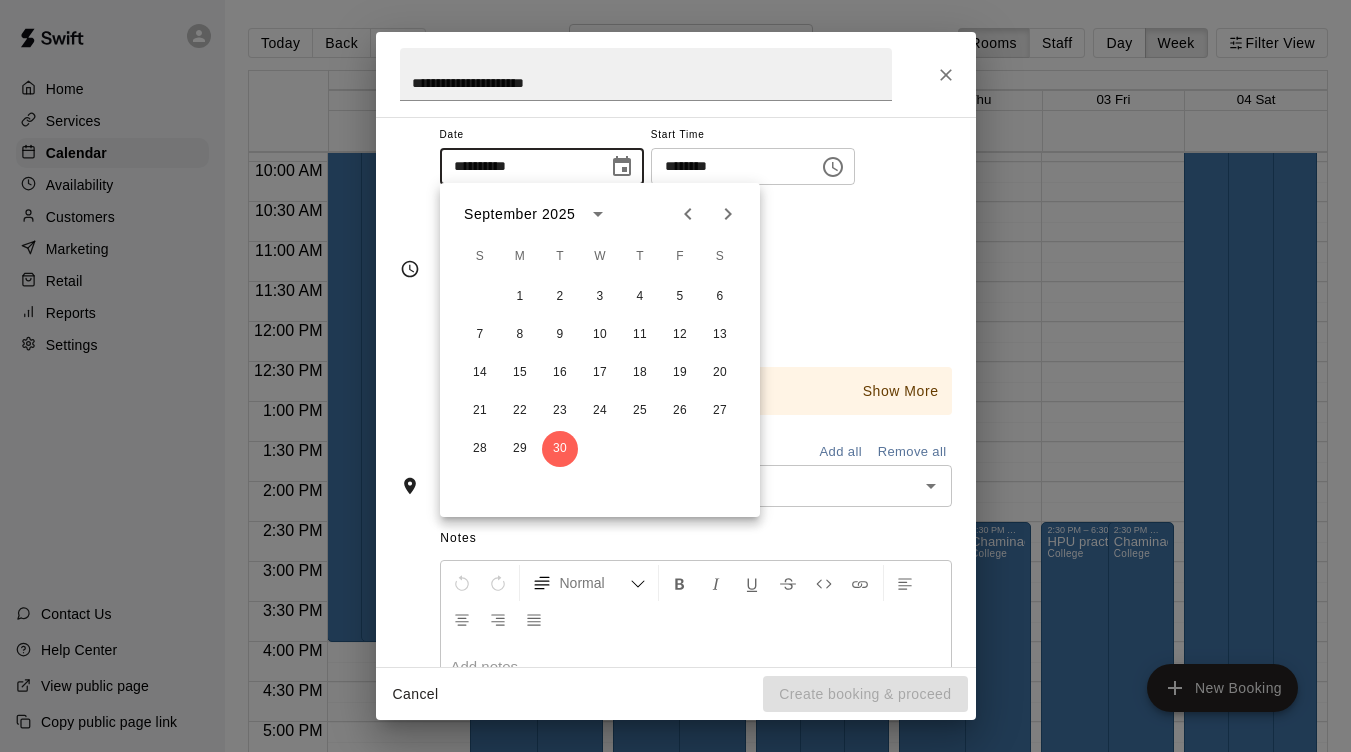 click on "Booking time is unavailable Show More" at bounding box center (696, 391) 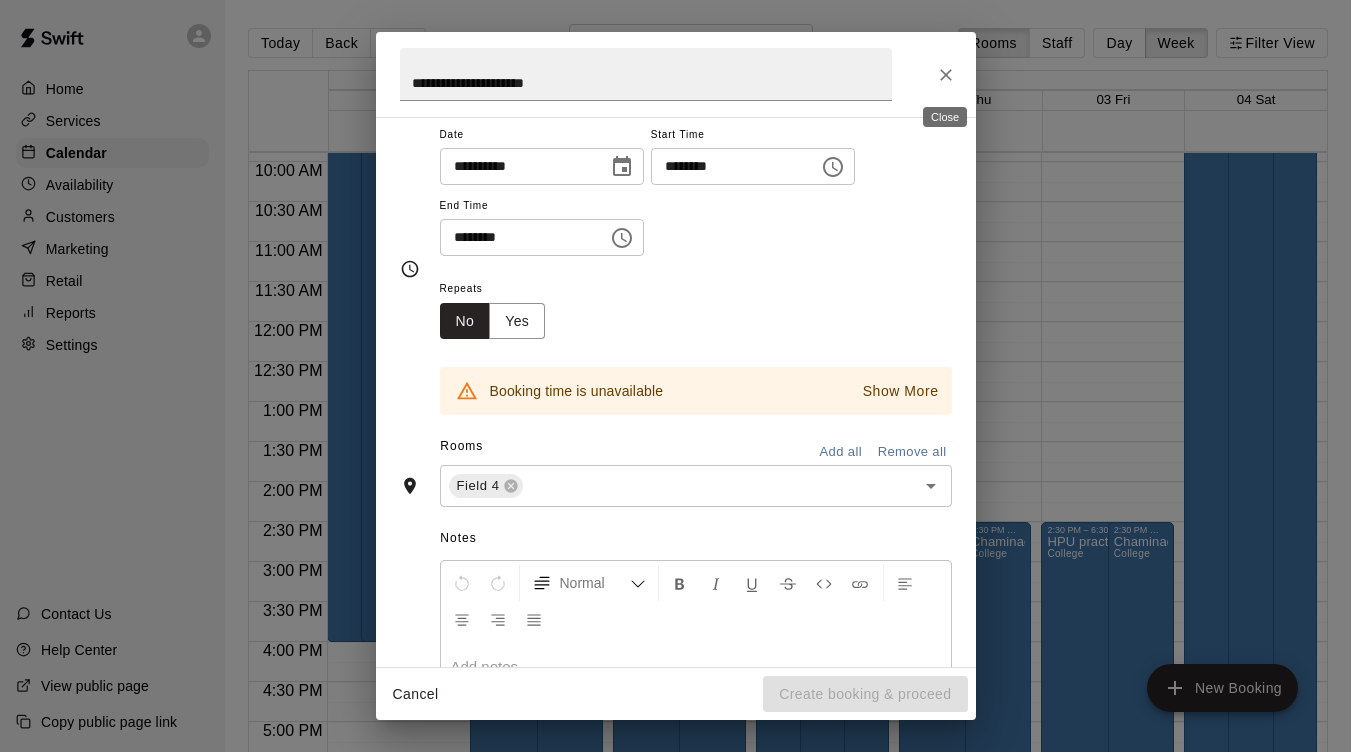 click 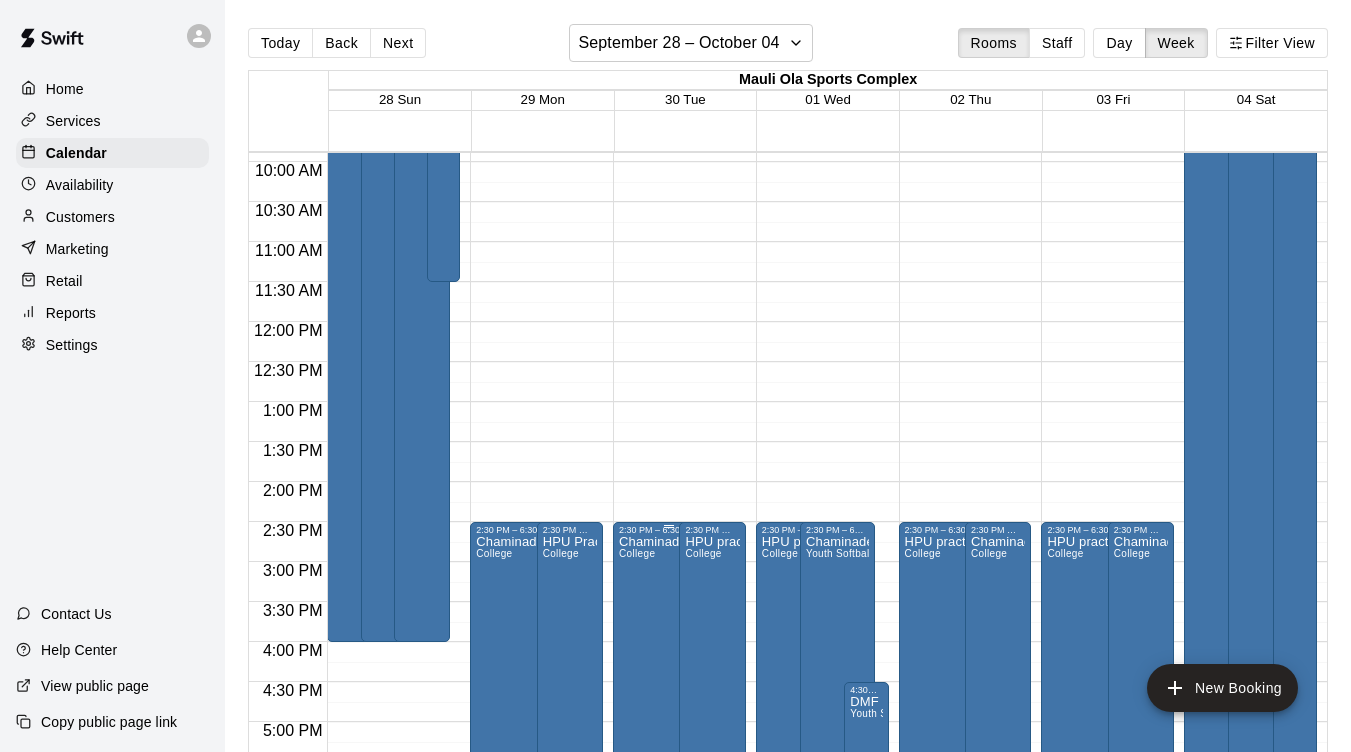 click on "Chaminade practice  College" at bounding box center (669, 911) 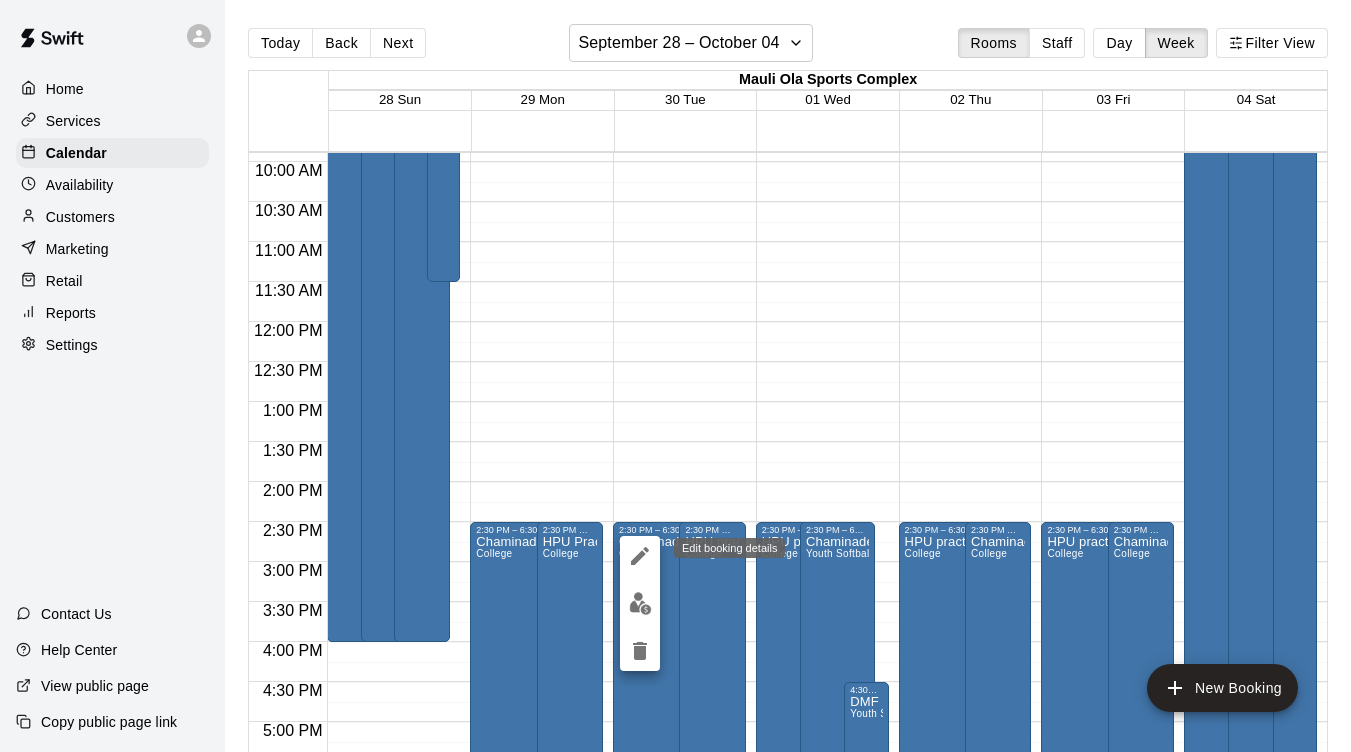 click 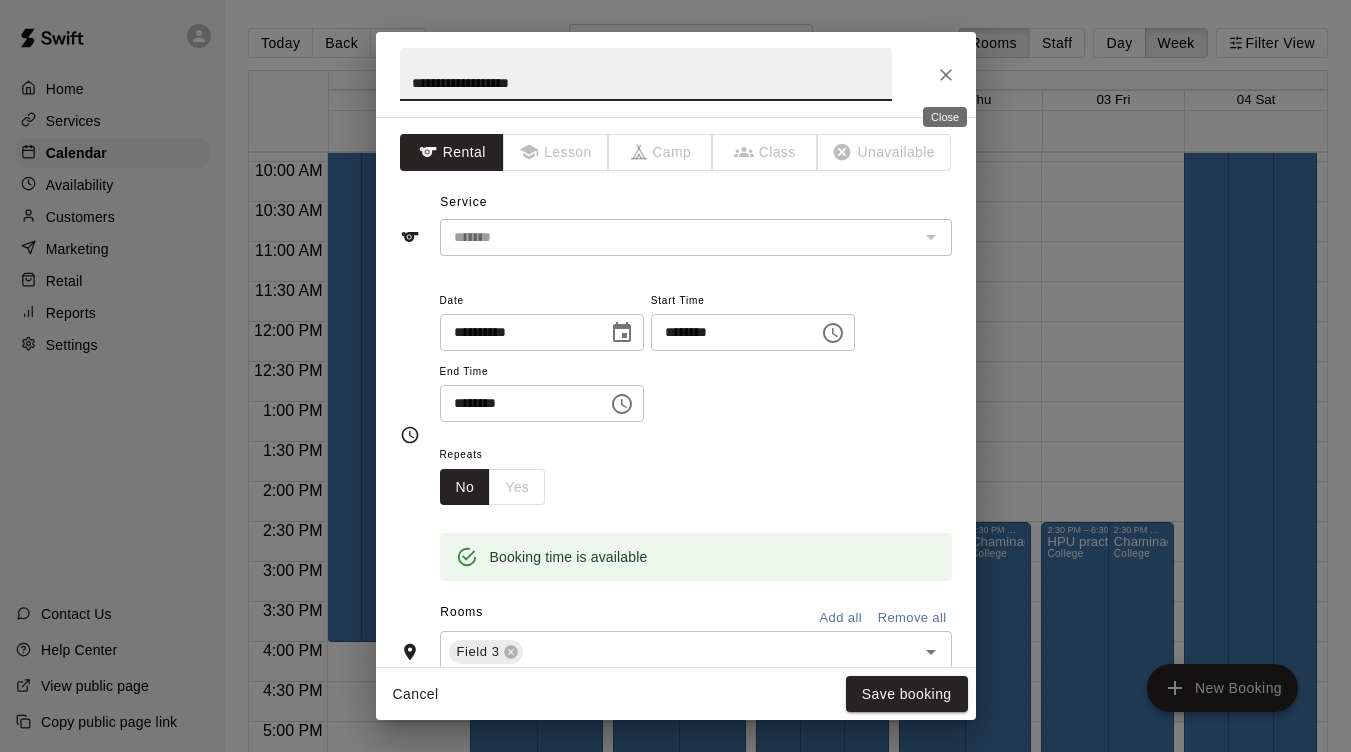 click 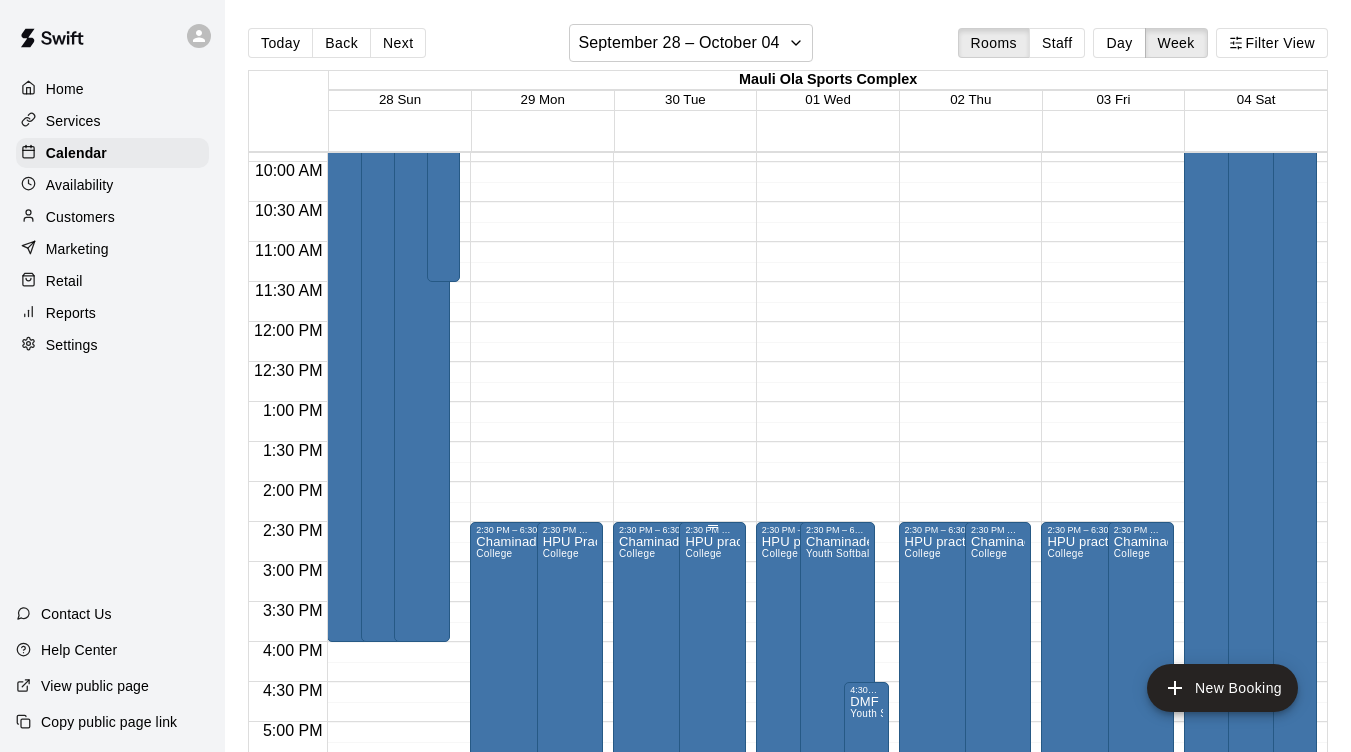 click on "HPU practice College" at bounding box center (712, 911) 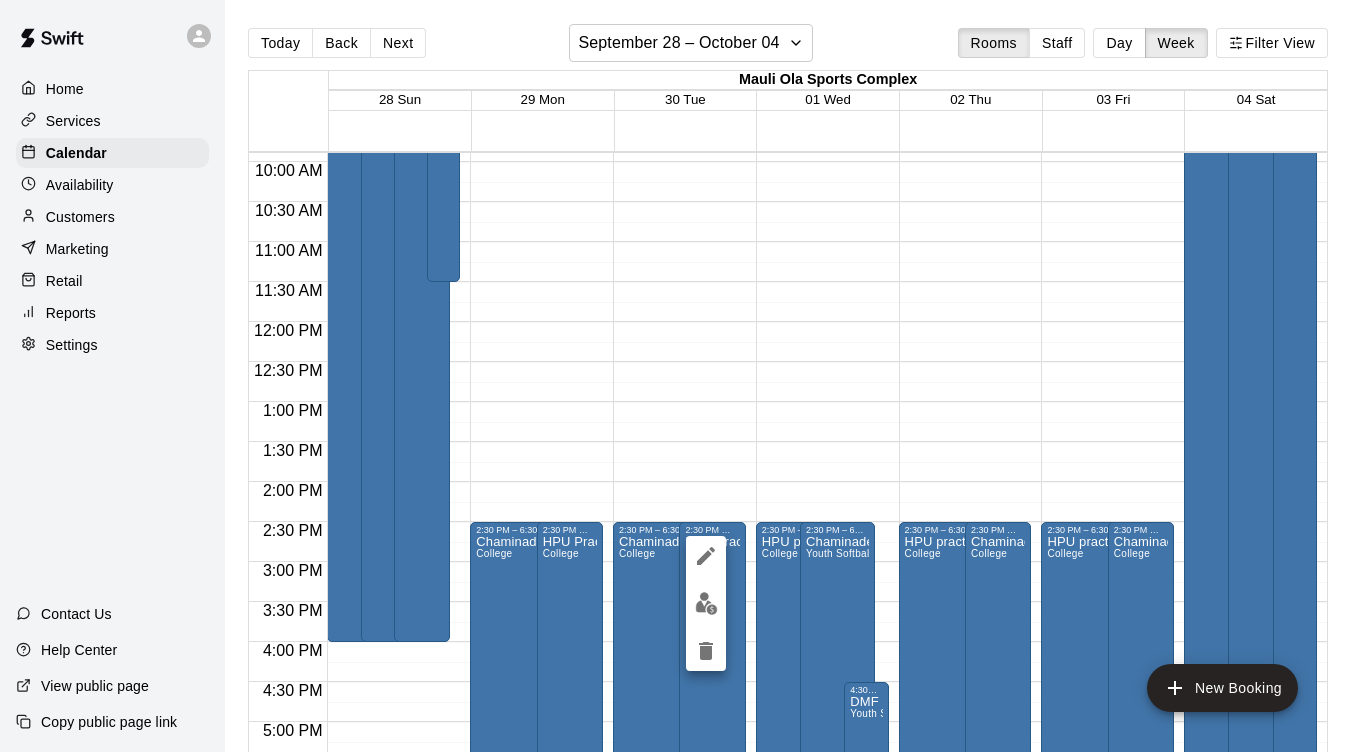 click 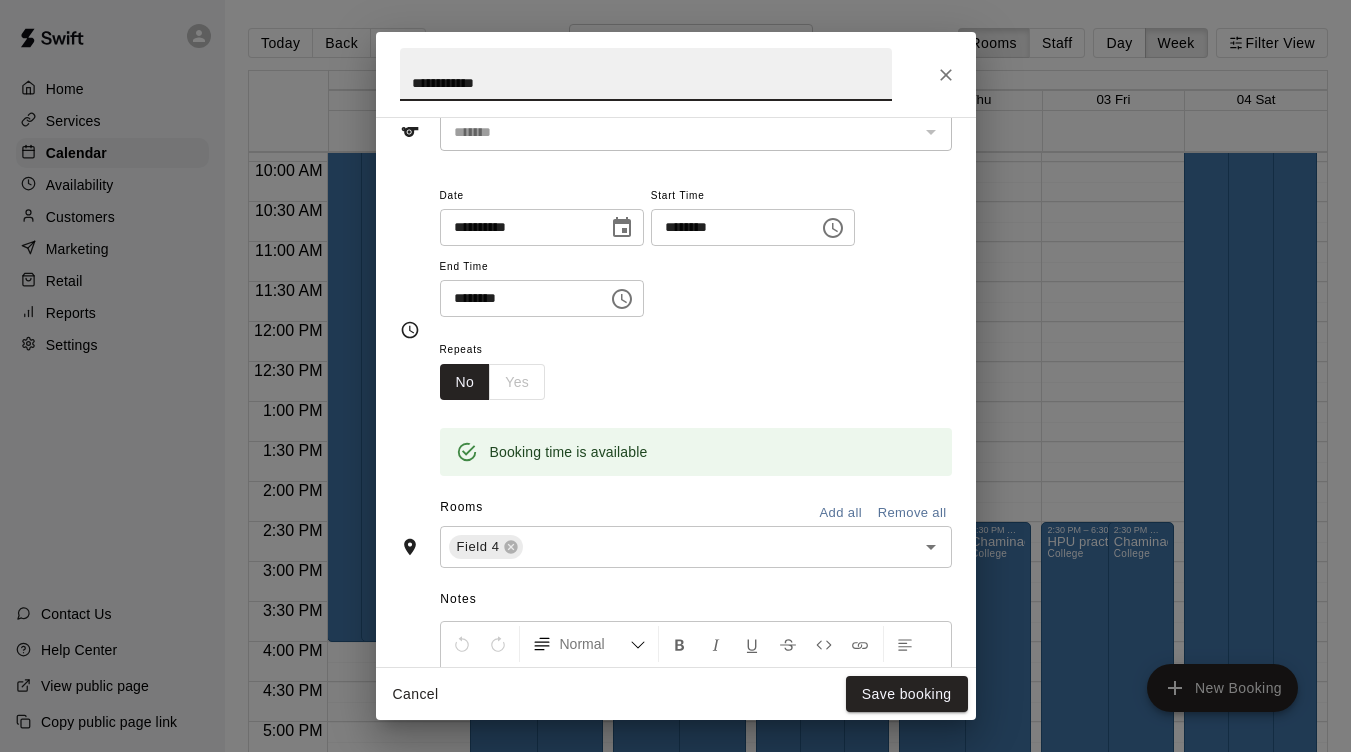 scroll, scrollTop: 115, scrollLeft: 0, axis: vertical 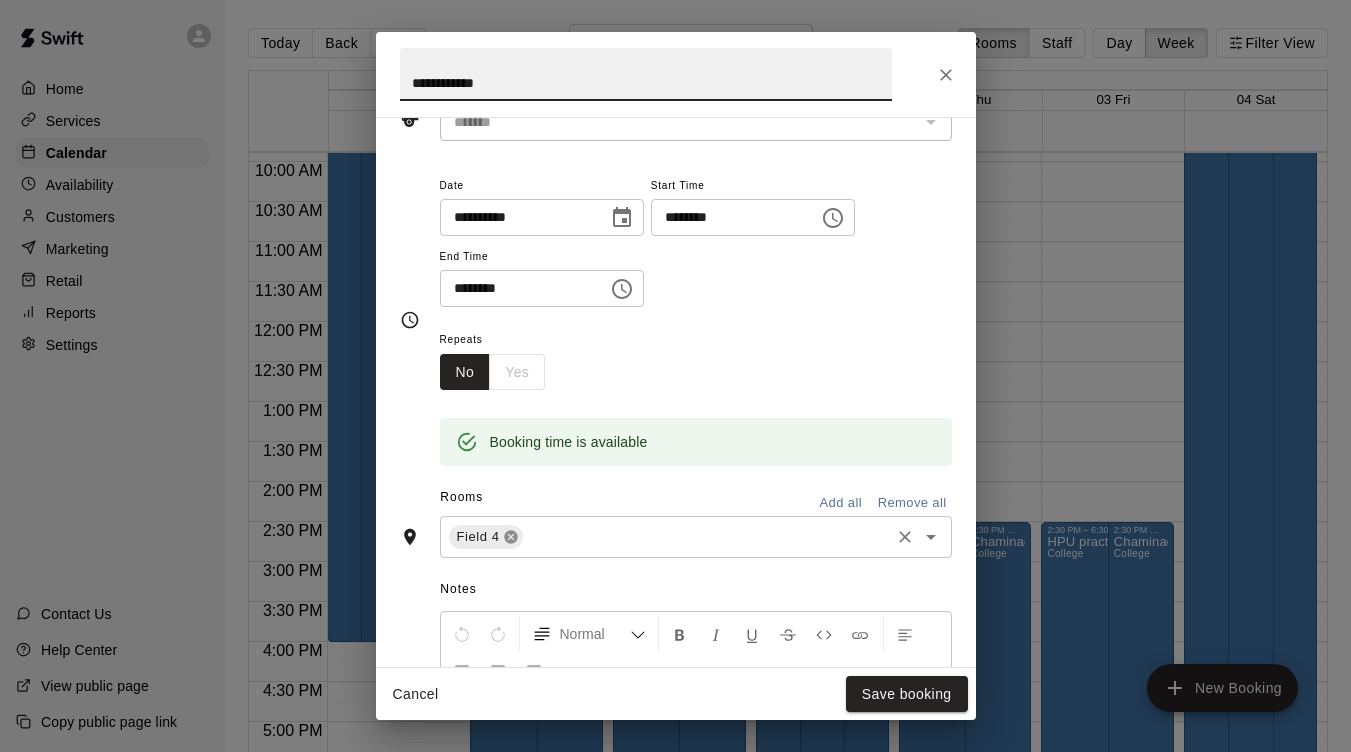 click 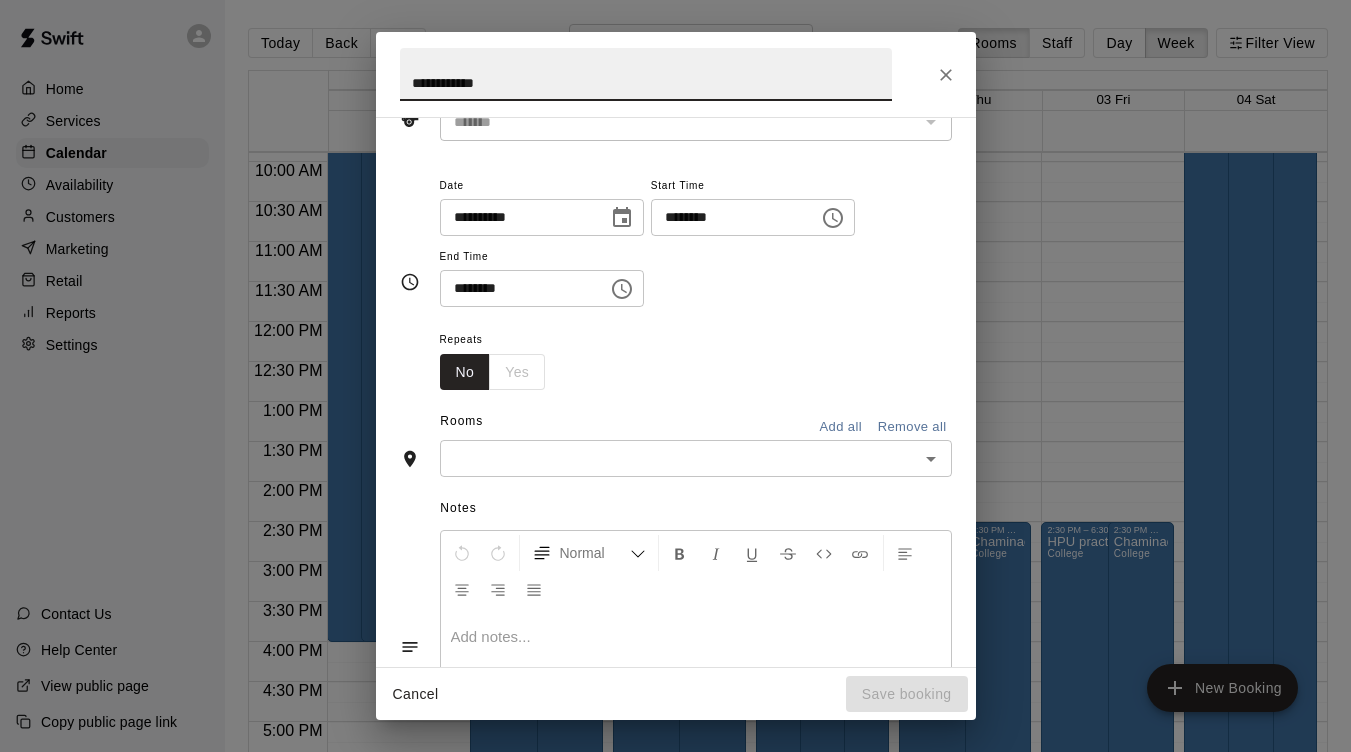 click at bounding box center (679, 458) 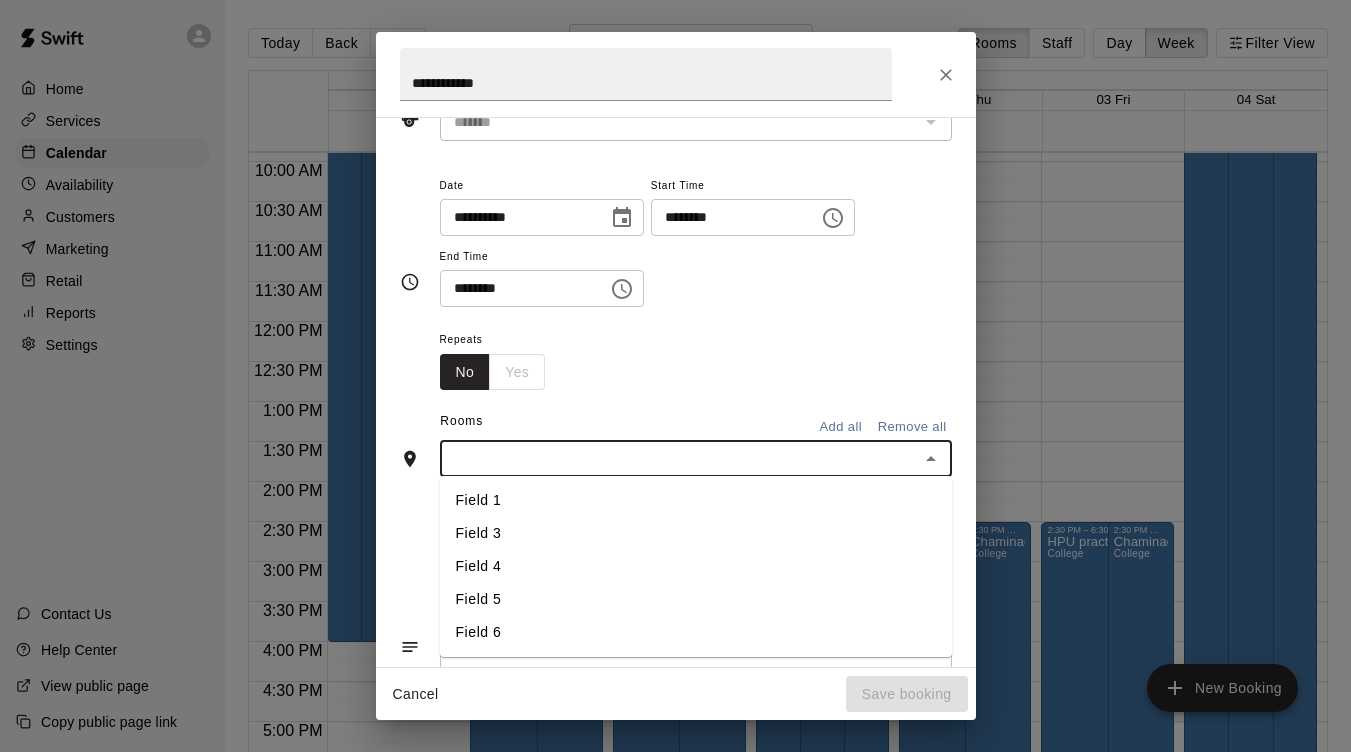 click on "Field 5" at bounding box center (696, 599) 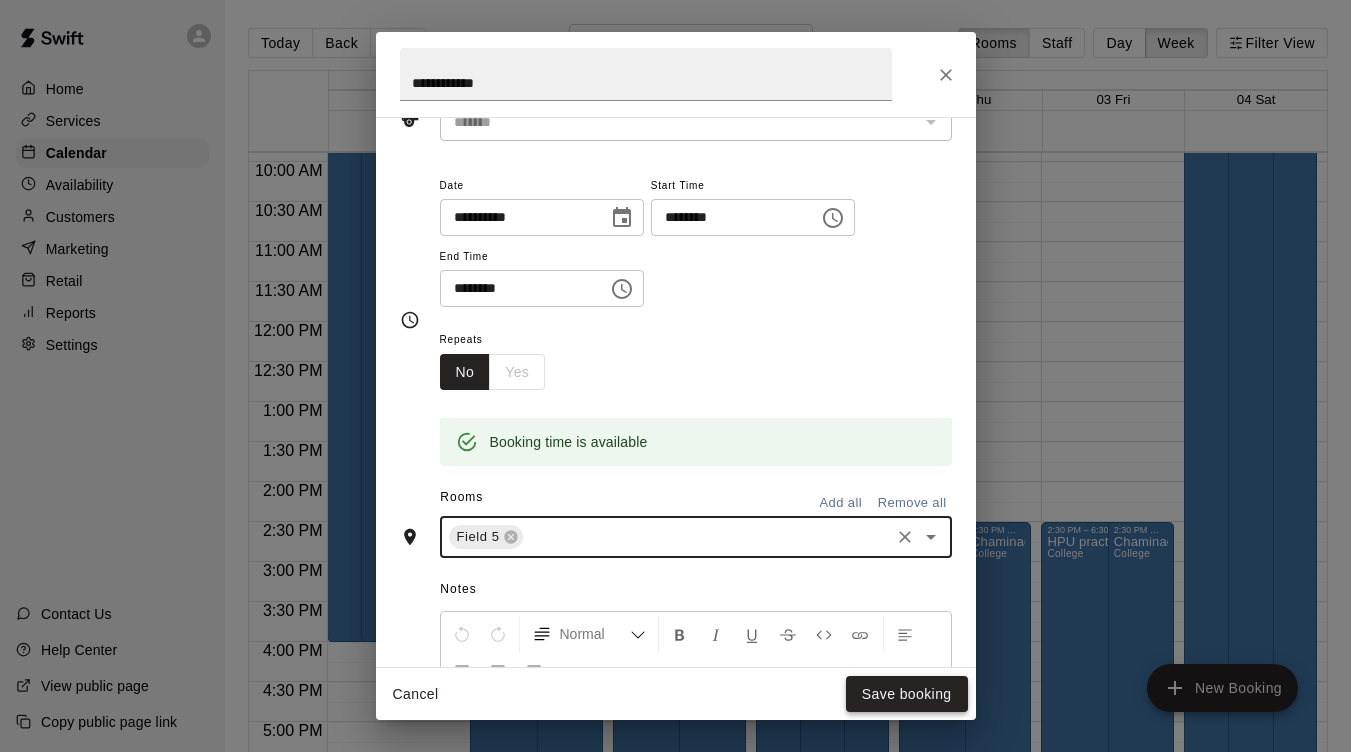 click on "Save booking" at bounding box center (907, 694) 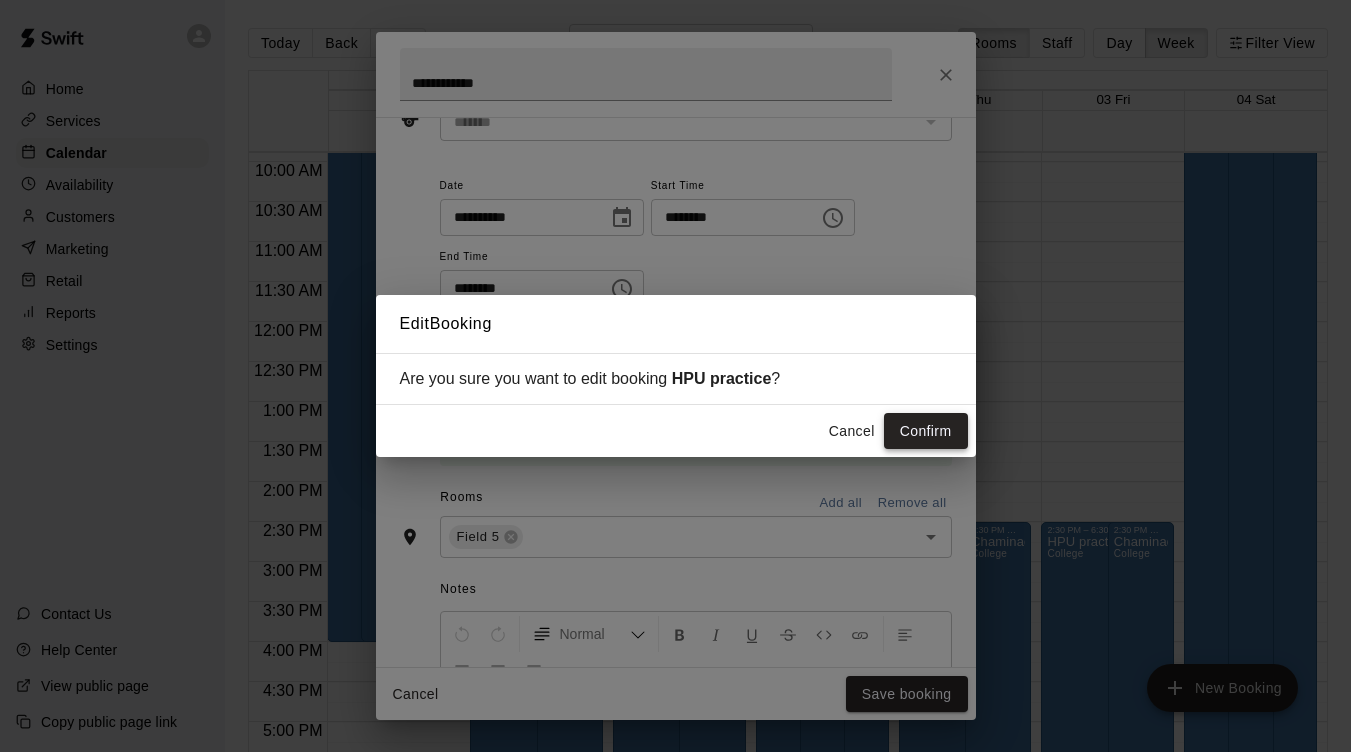 click on "Confirm" at bounding box center (926, 431) 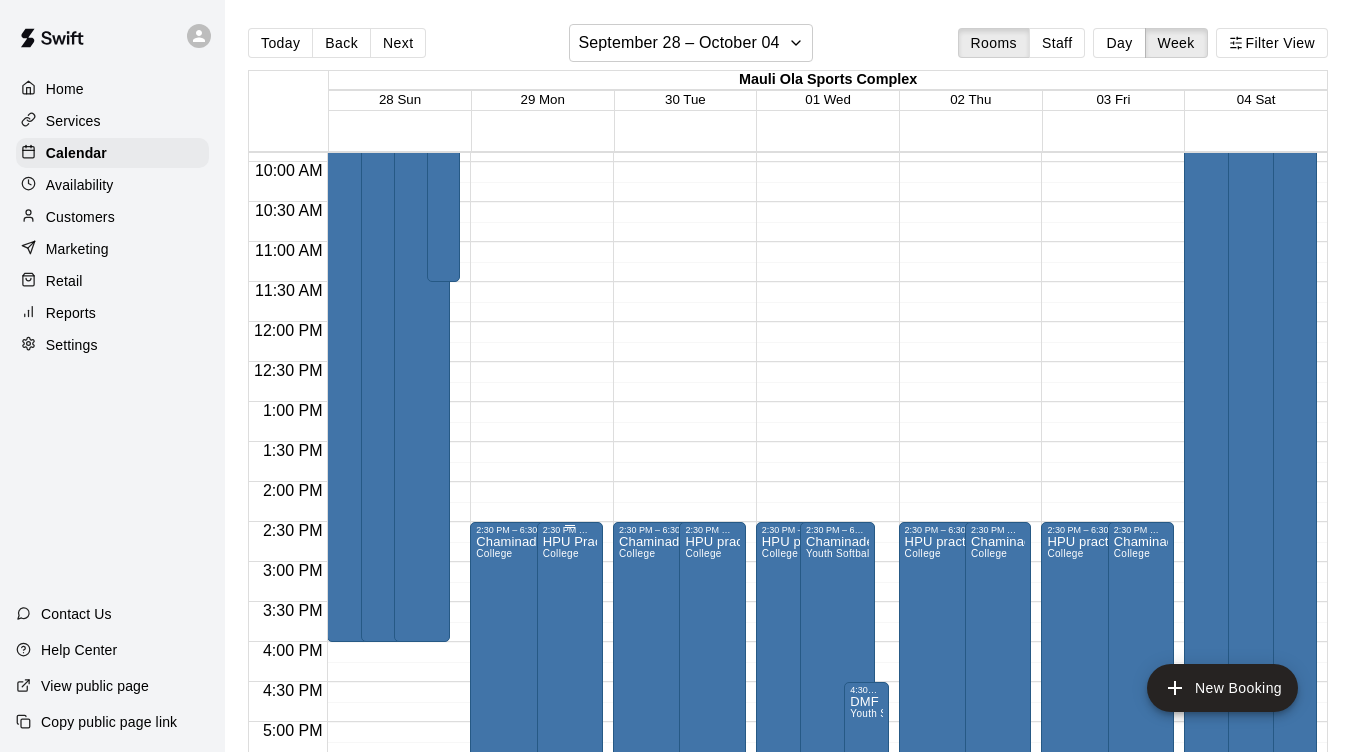 click on "HPU Practice College" at bounding box center [570, 911] 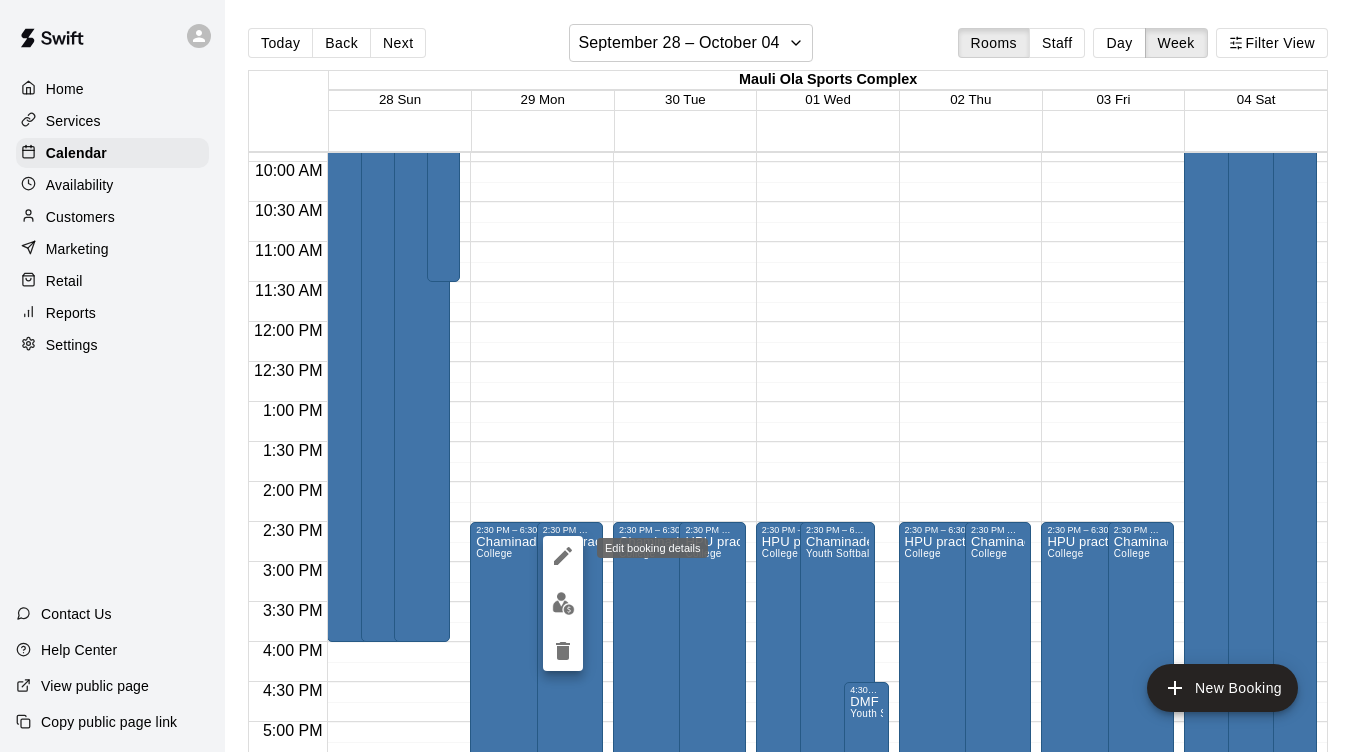 click 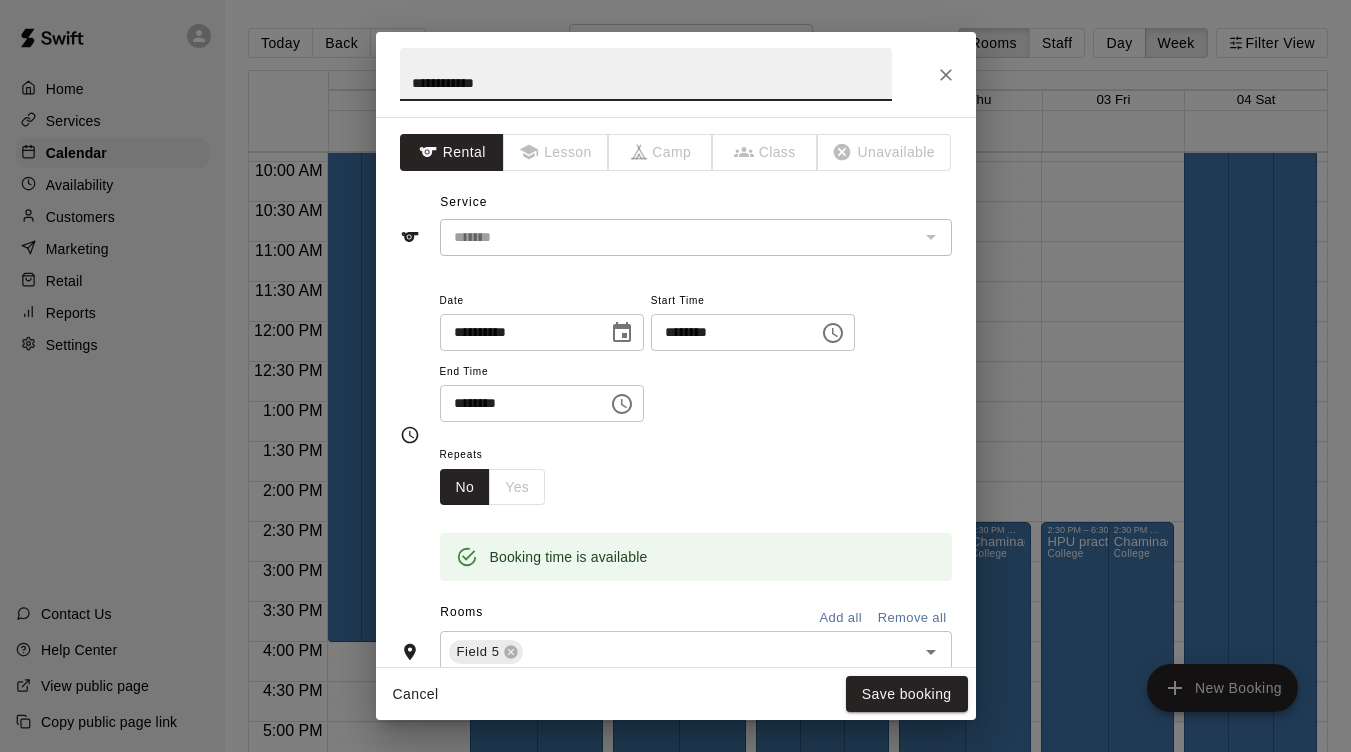 click on "**********" at bounding box center [675, 376] 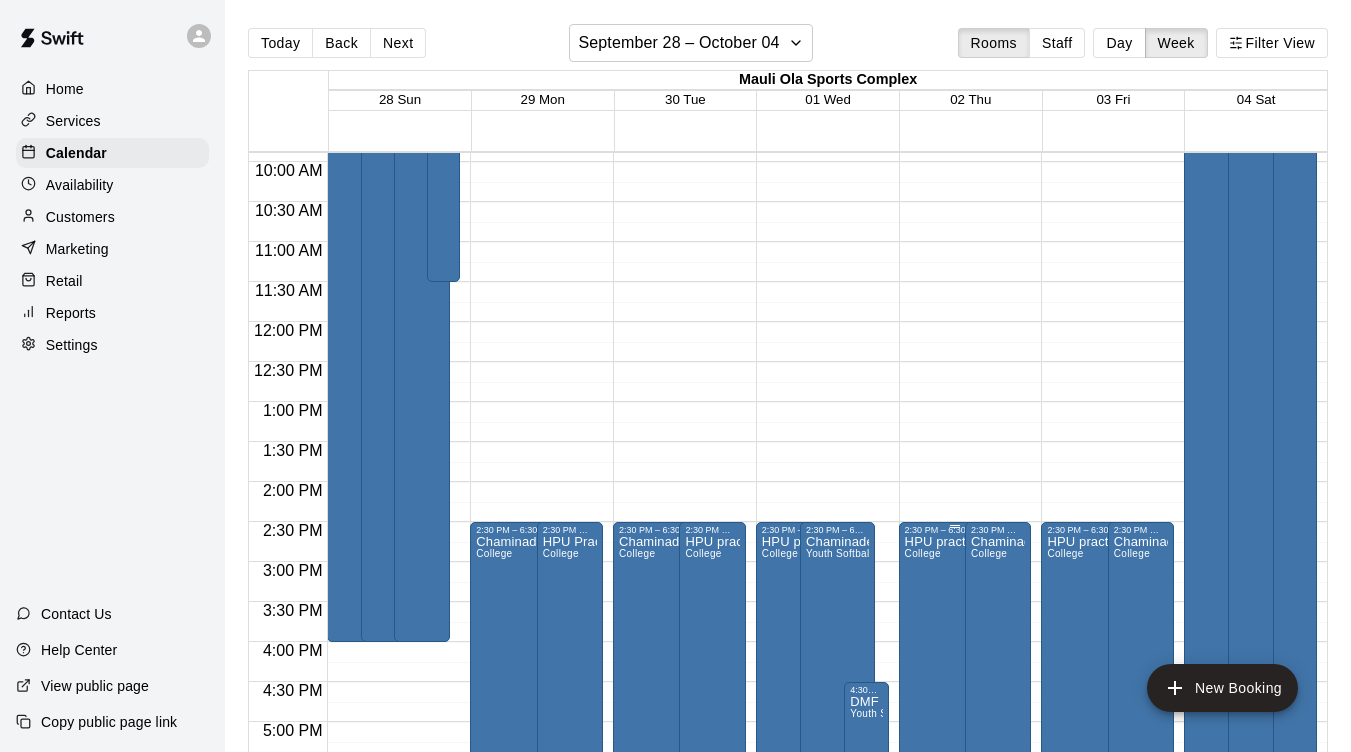 click on "HPU practice College" at bounding box center (944, 911) 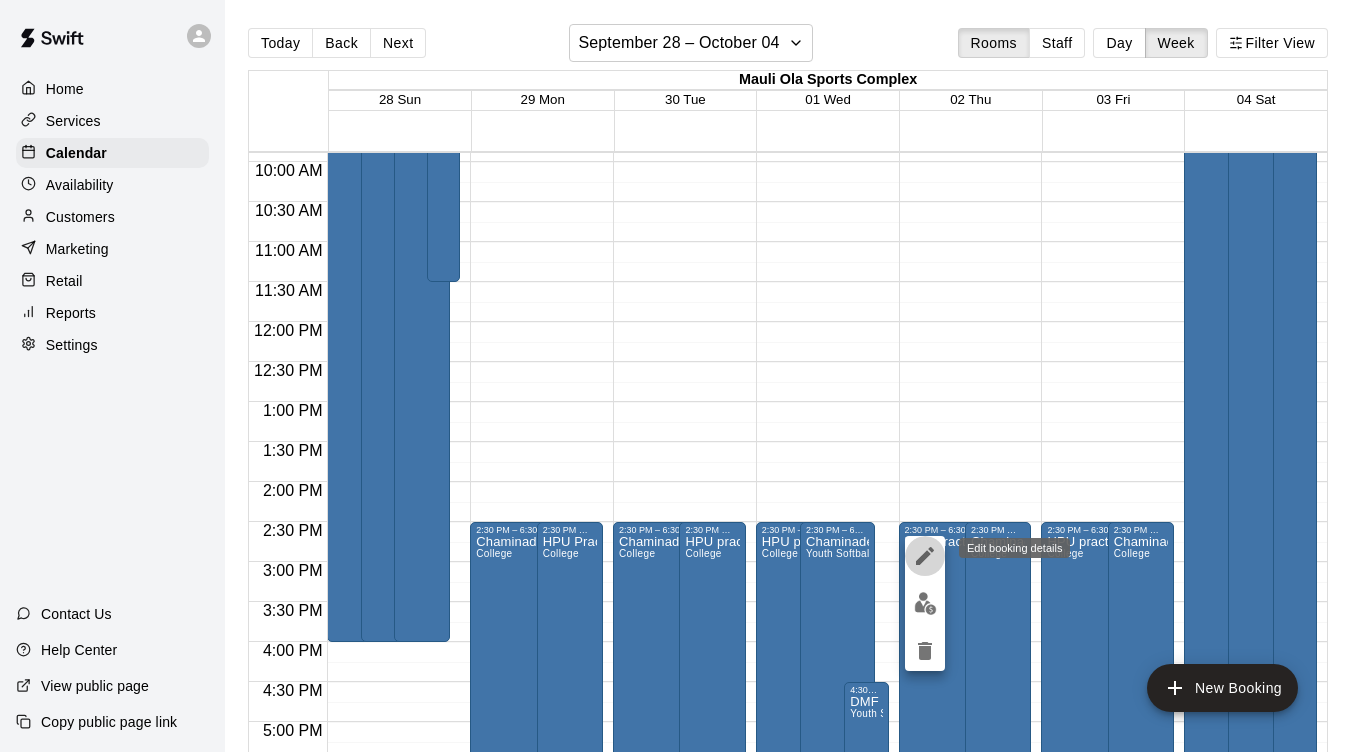click 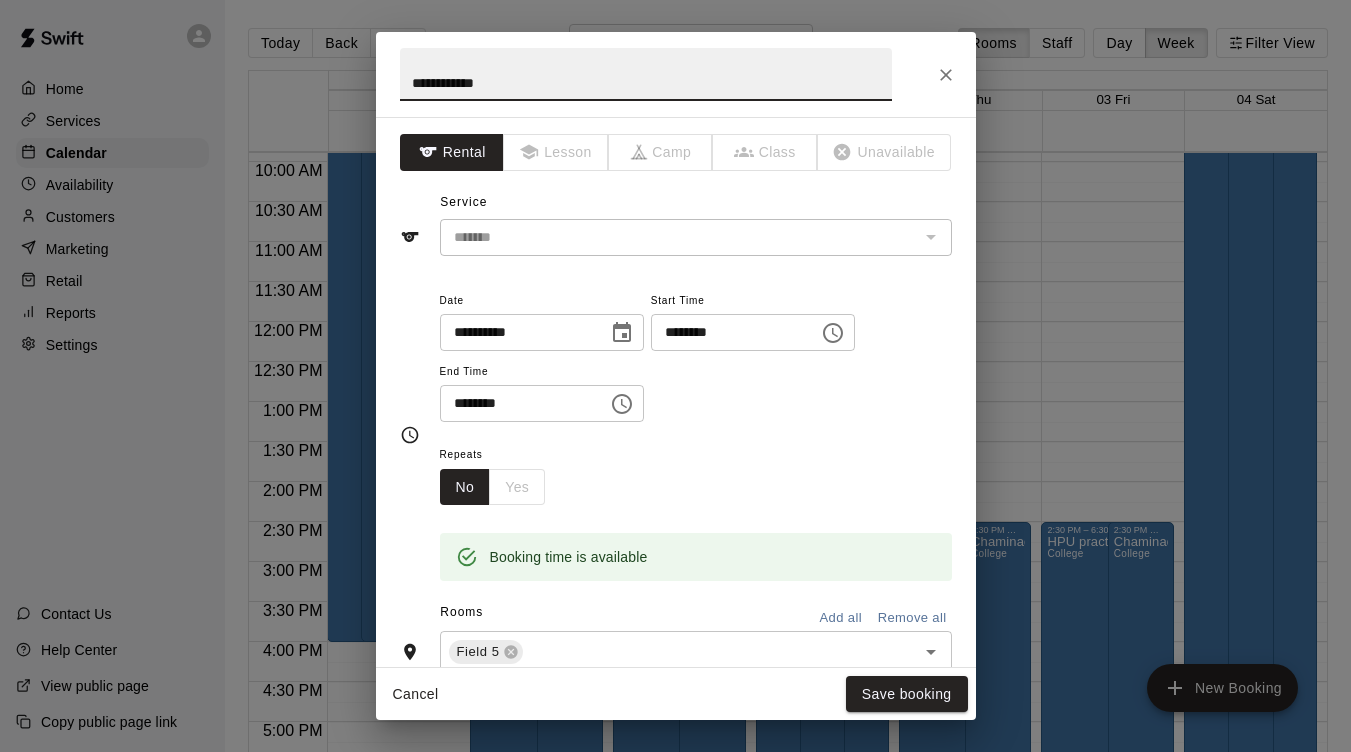 click on "**********" at bounding box center (675, 376) 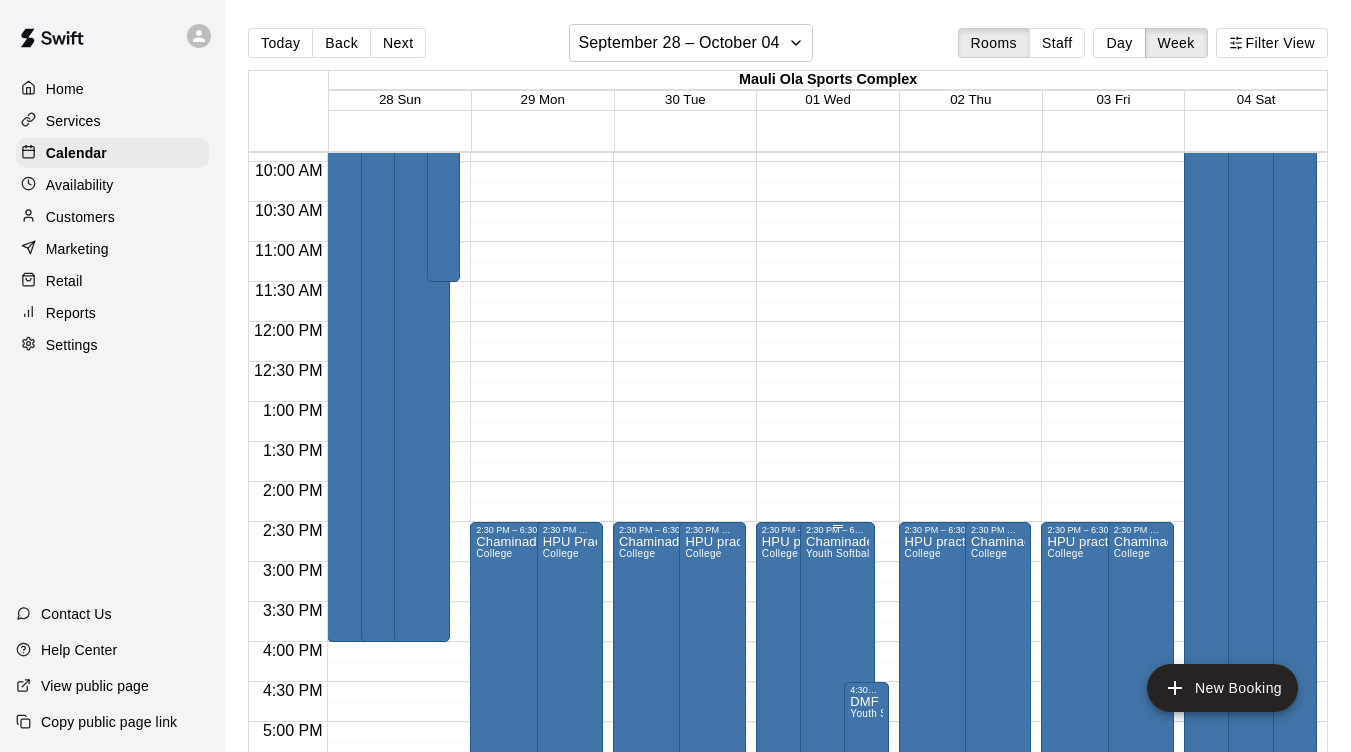 click on "Chaminade practice Youth Softball" at bounding box center (837, 911) 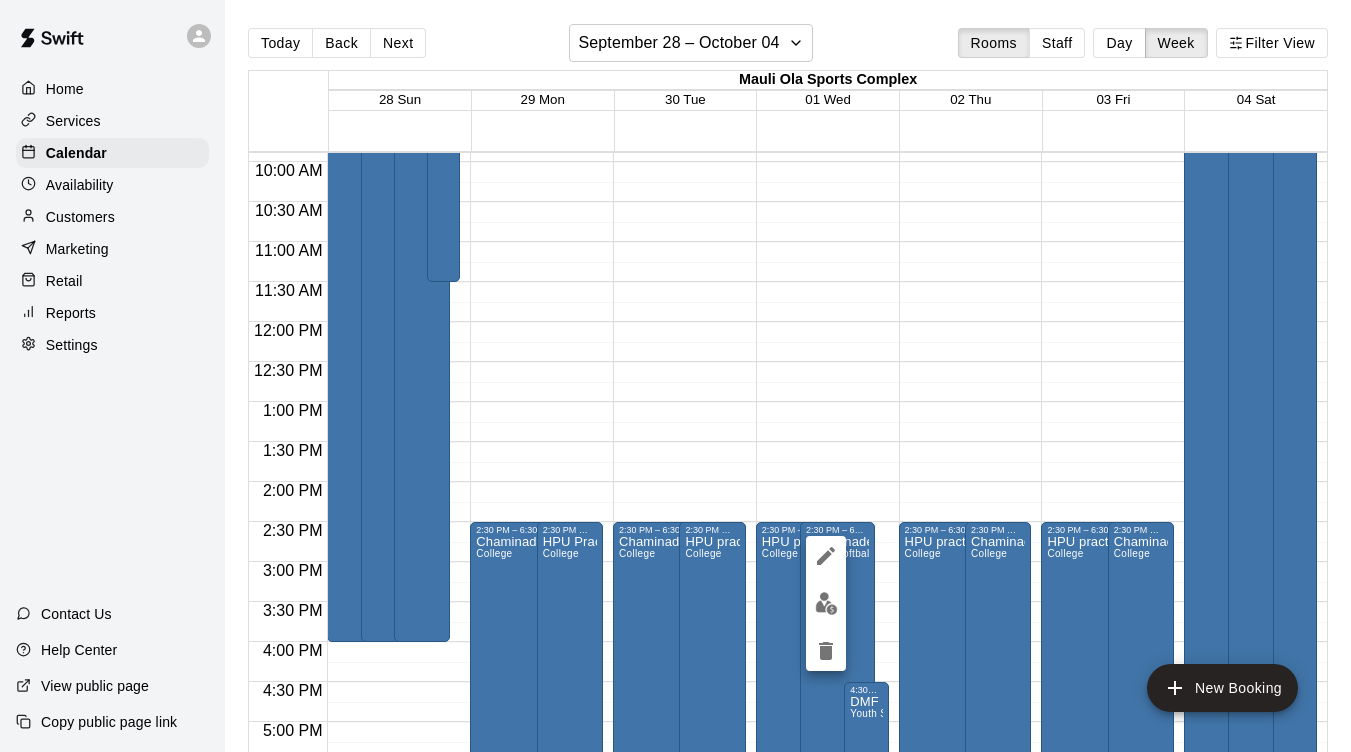 click 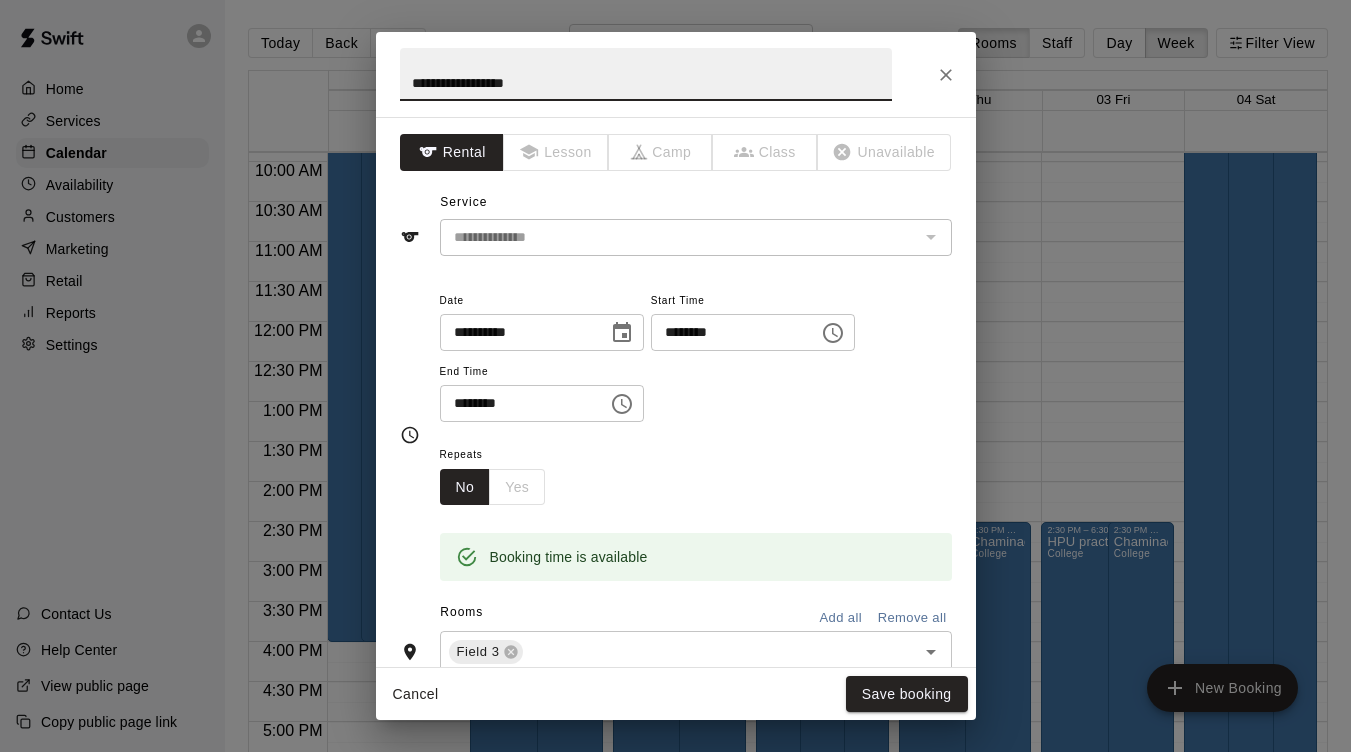 click on "**********" at bounding box center (675, 376) 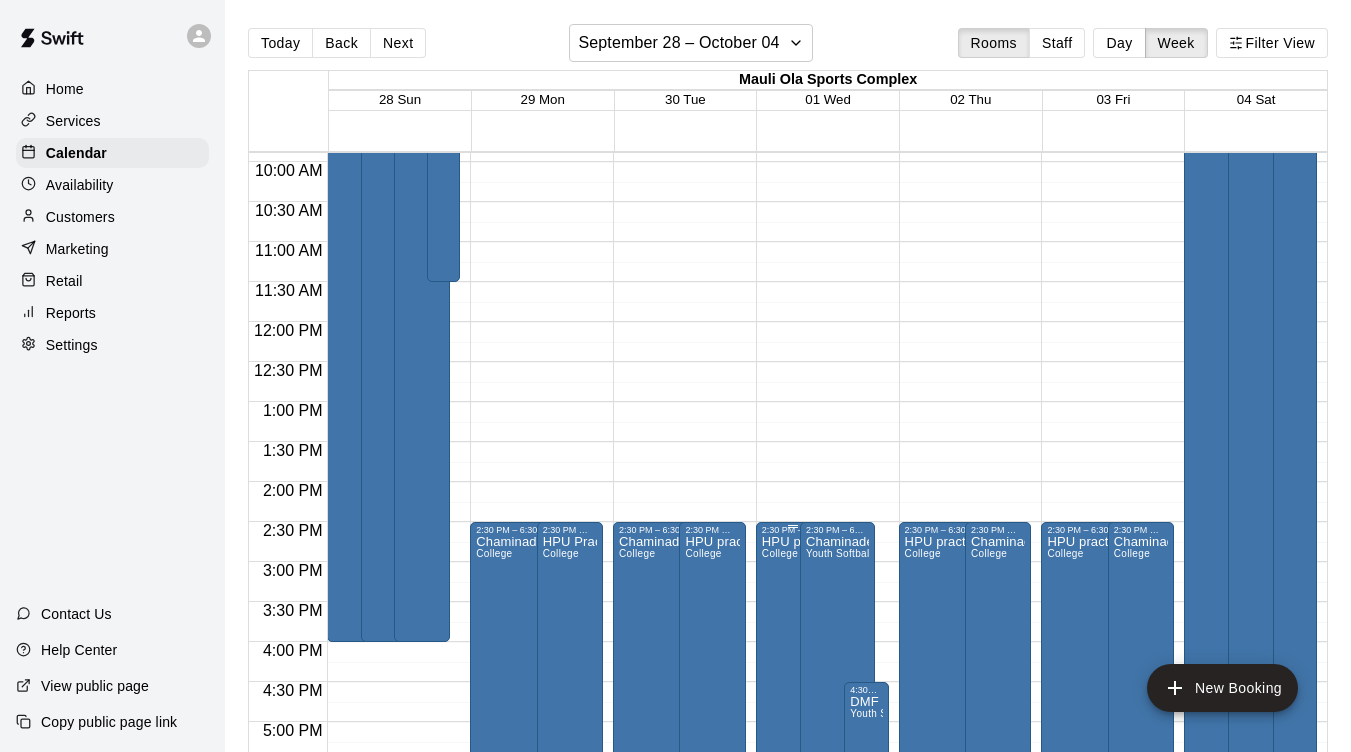 click on "HPU practice College" at bounding box center [793, 911] 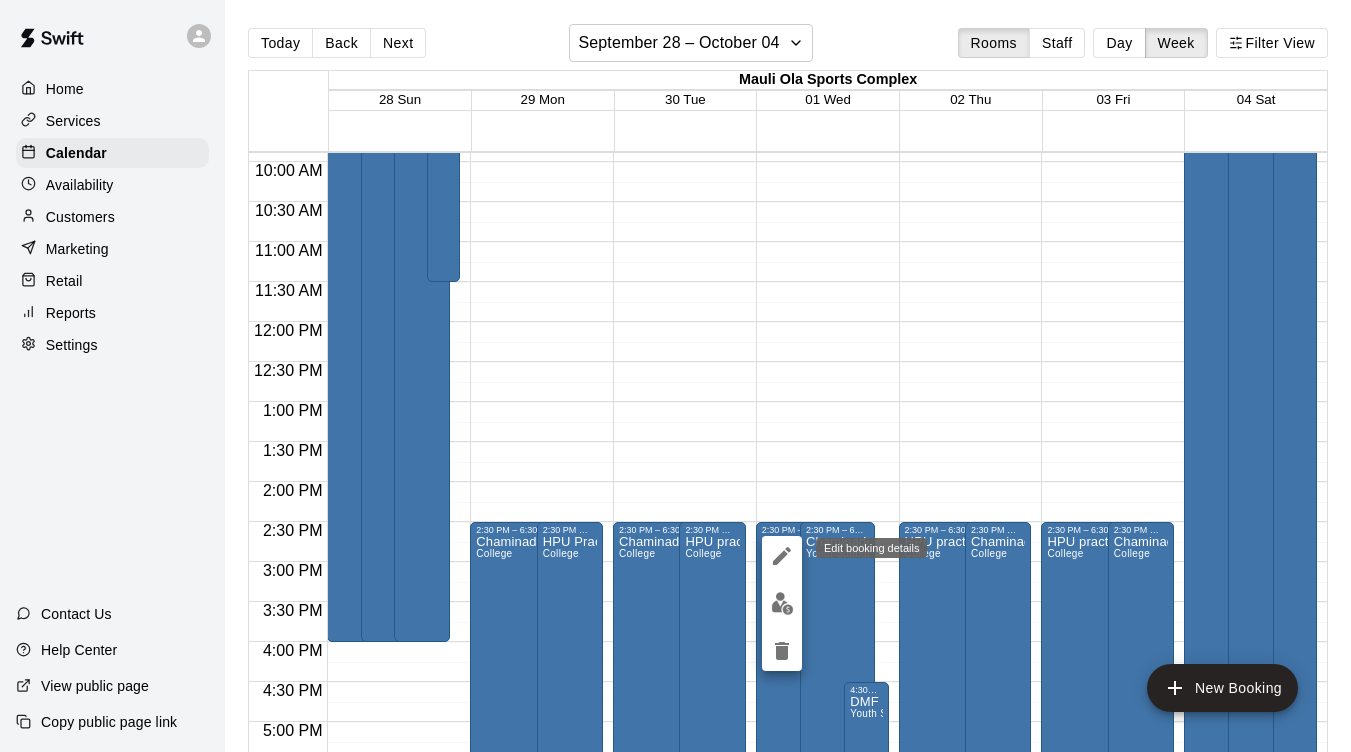 click 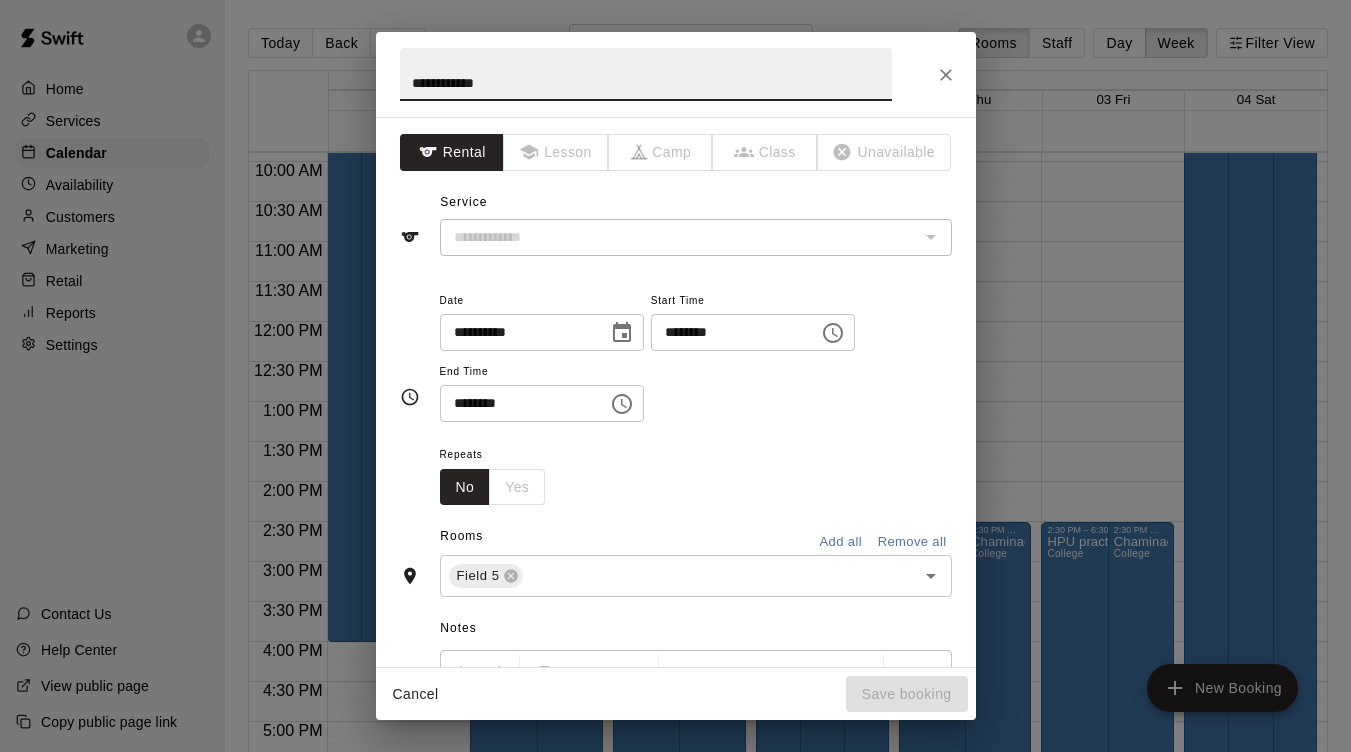 type on "*******" 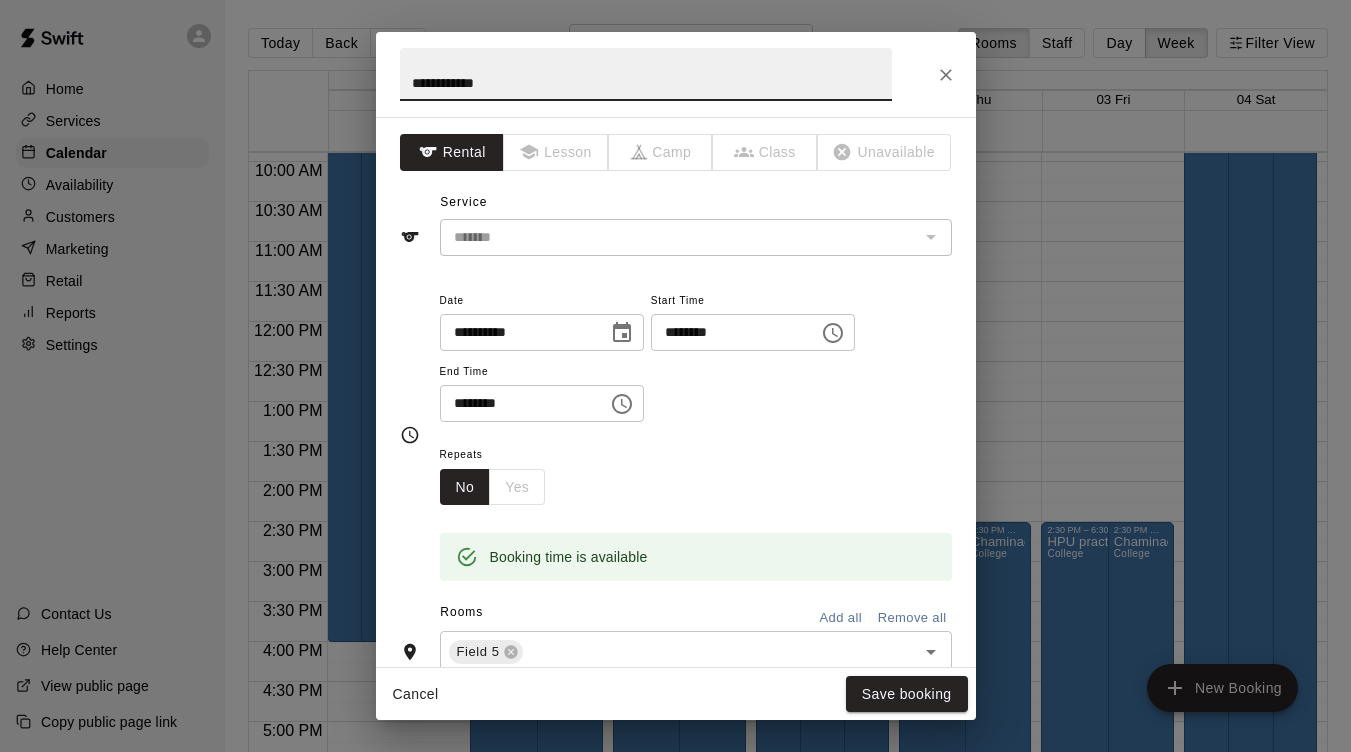 click on "**********" at bounding box center [675, 376] 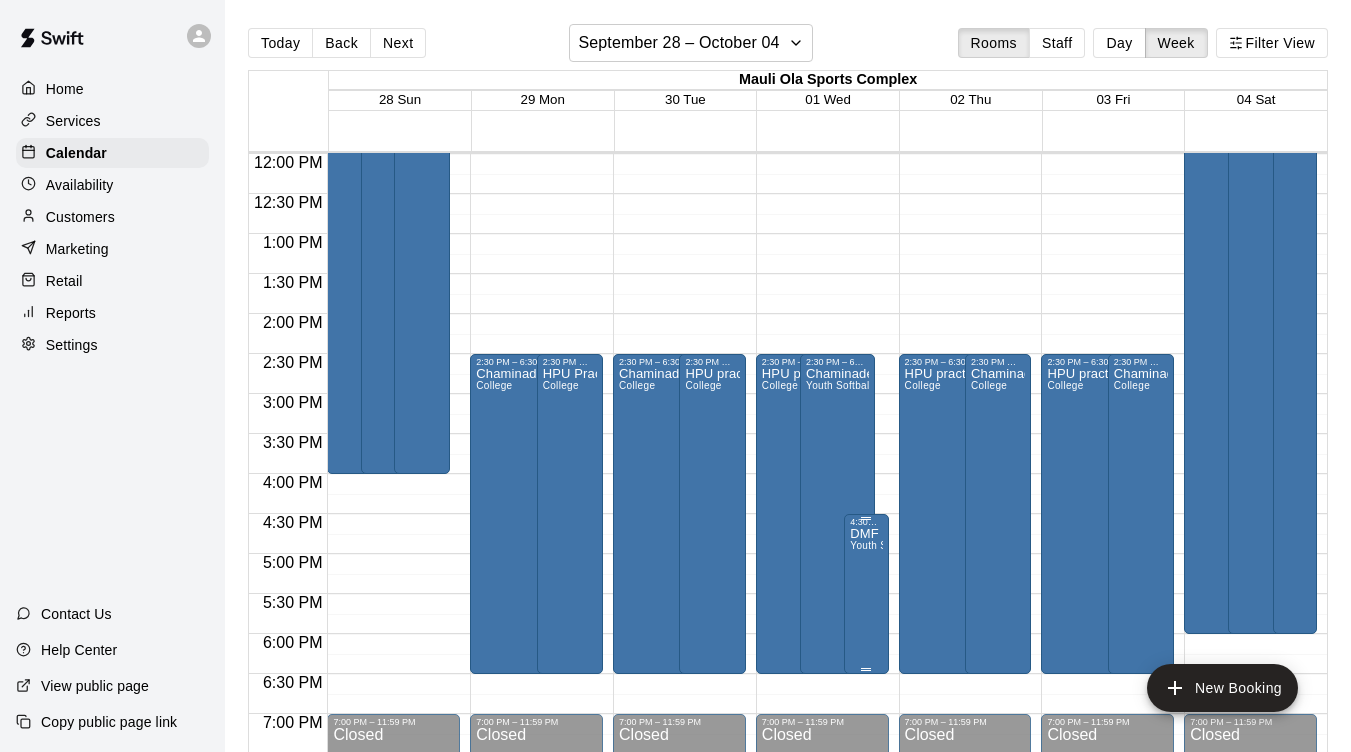 scroll, scrollTop: 950, scrollLeft: 0, axis: vertical 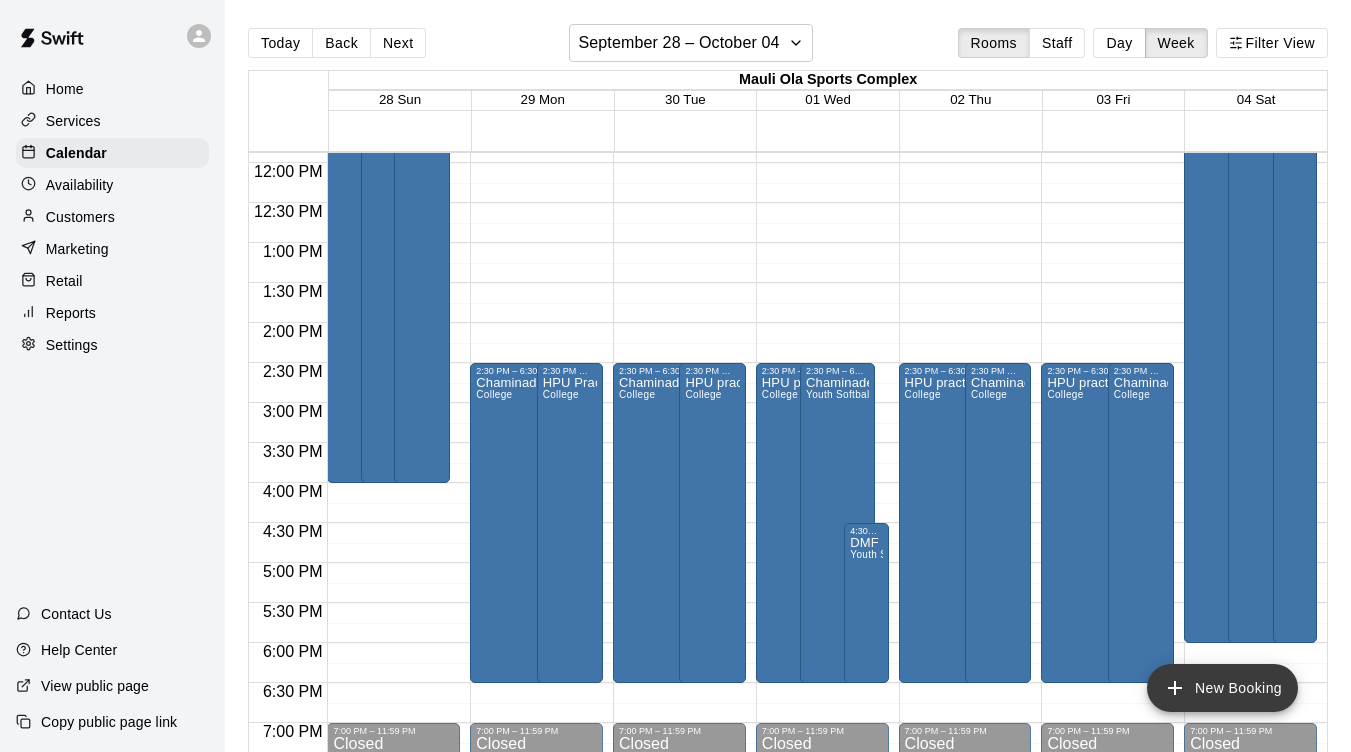 click on "New Booking" at bounding box center (1222, 688) 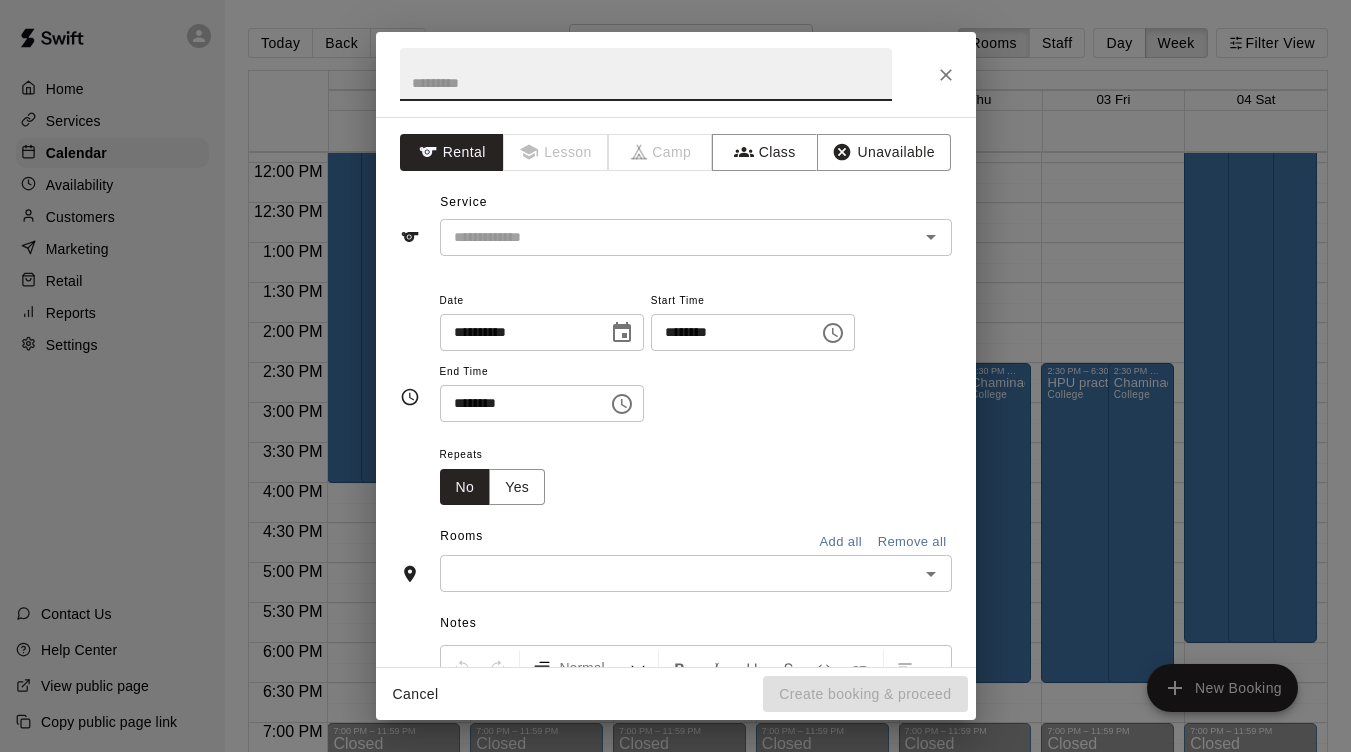 click 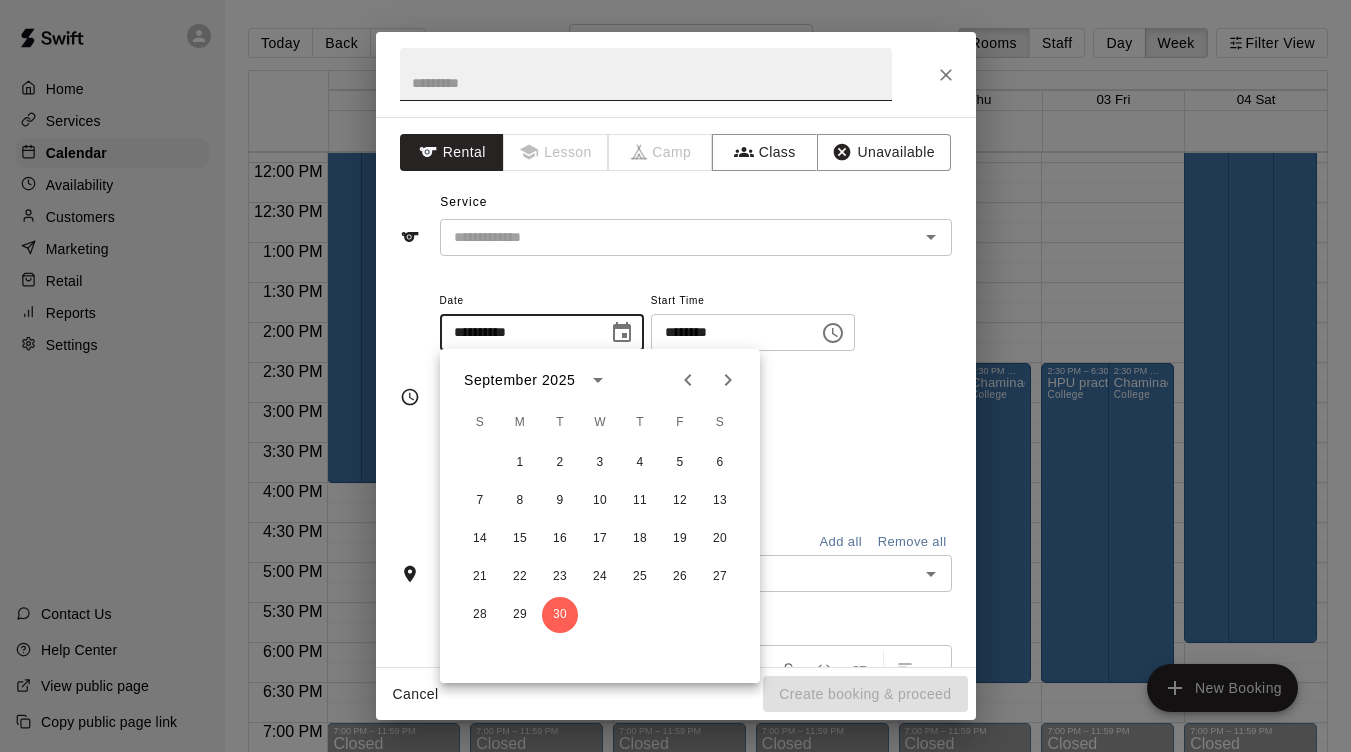 click at bounding box center (646, 74) 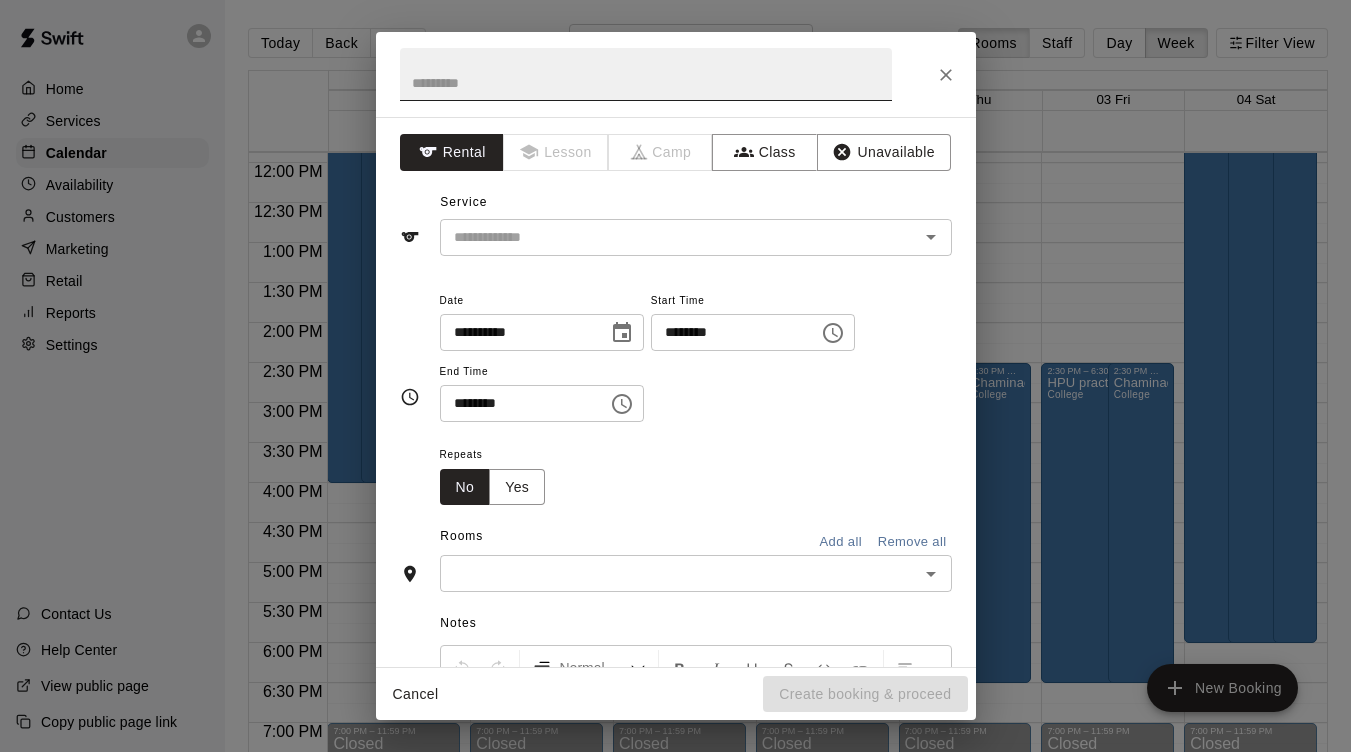 type 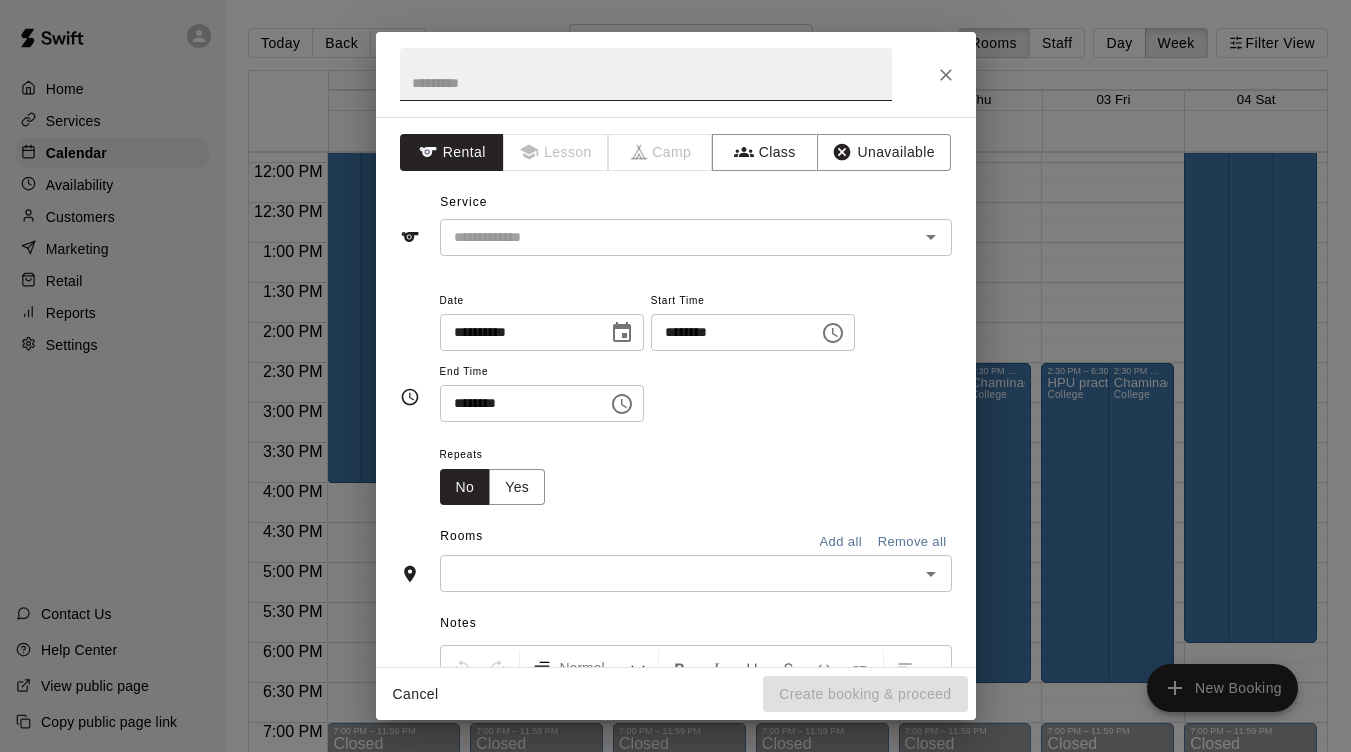 click at bounding box center [622, 333] 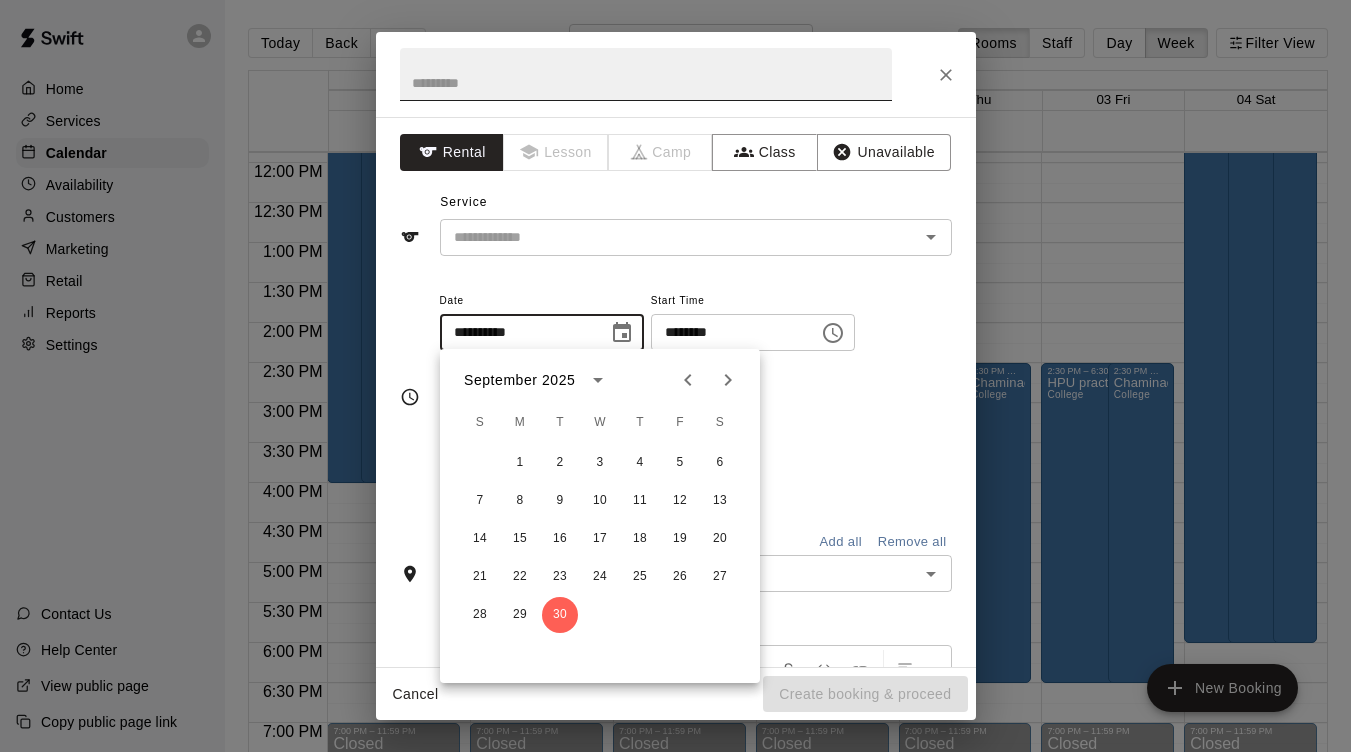type 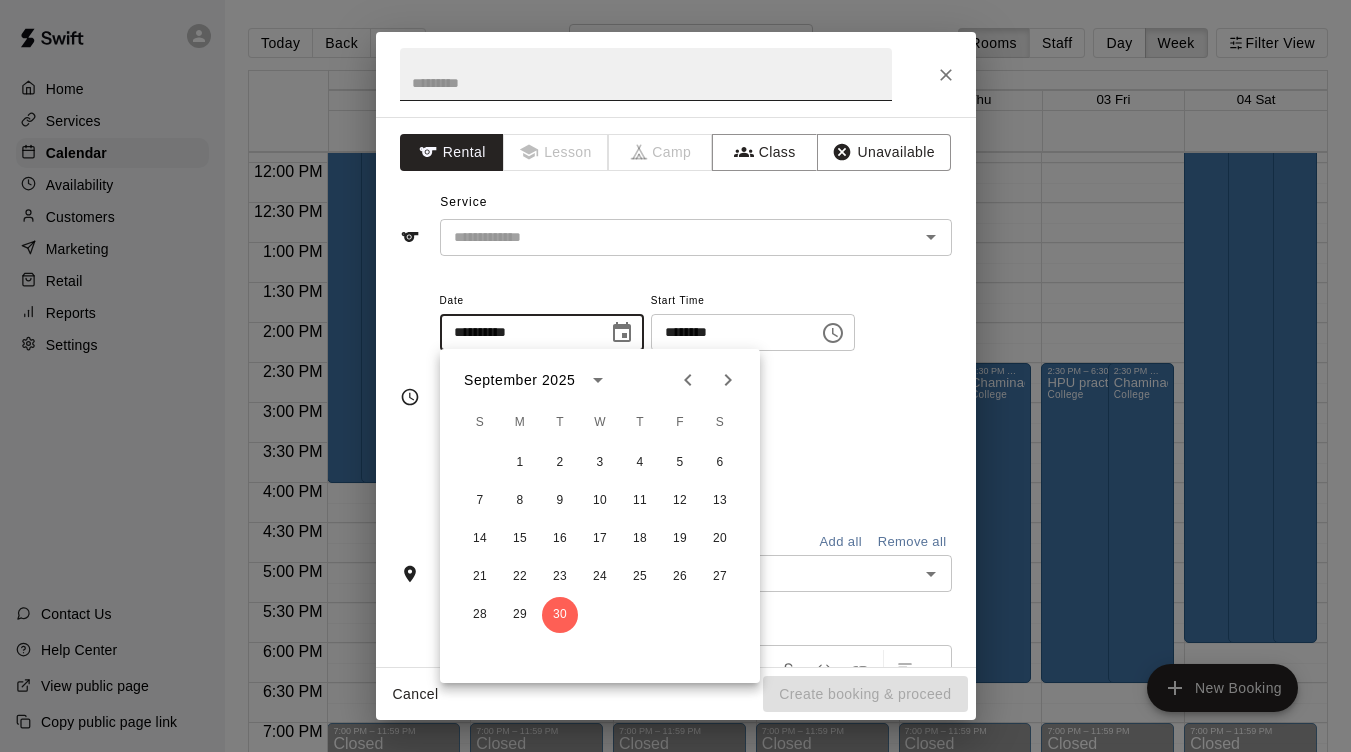 click at bounding box center (646, 74) 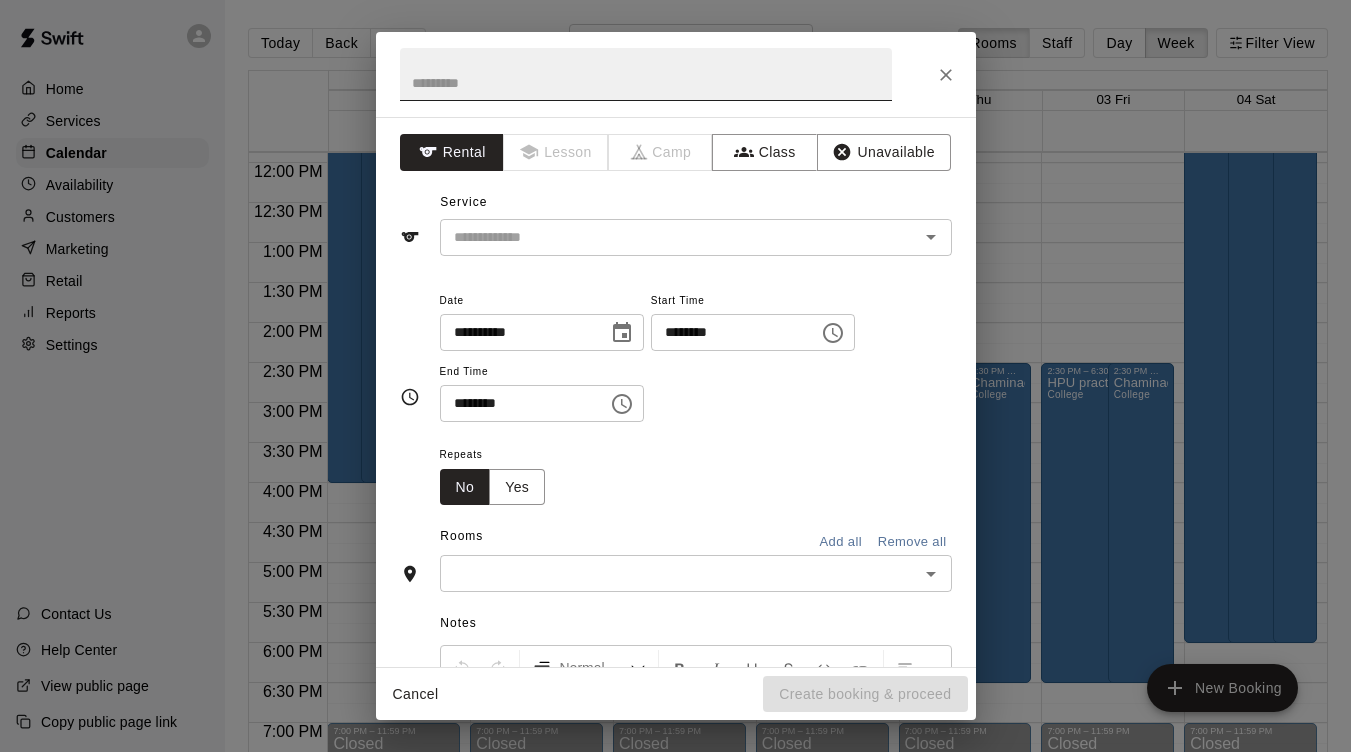 click at bounding box center [622, 333] 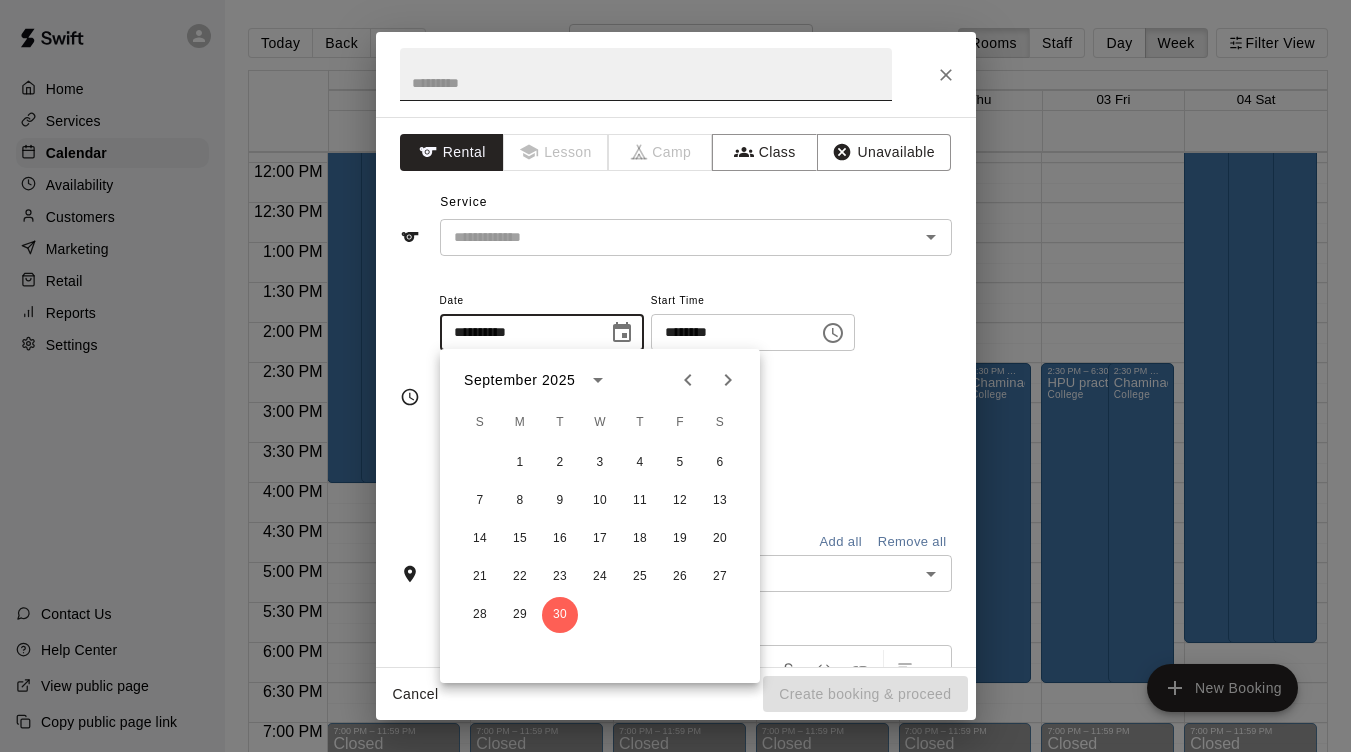 type 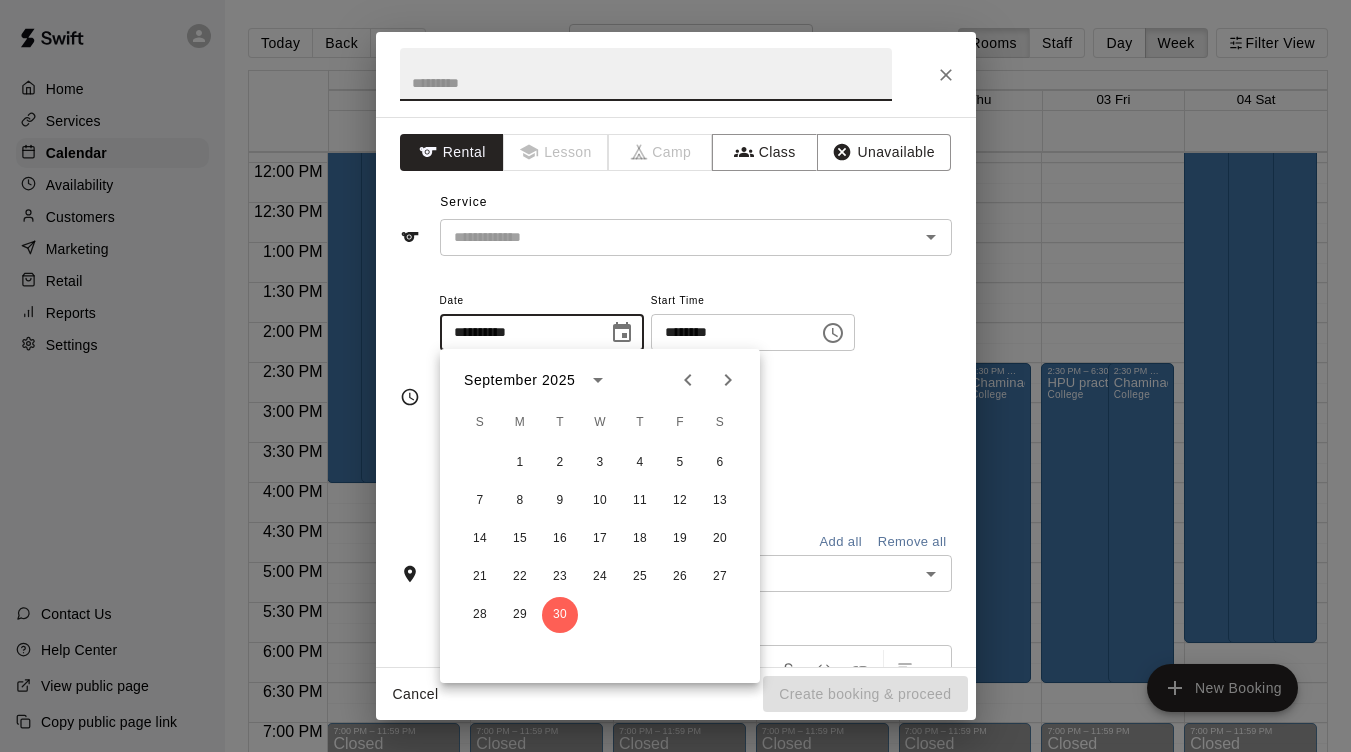 click at bounding box center [646, 74] 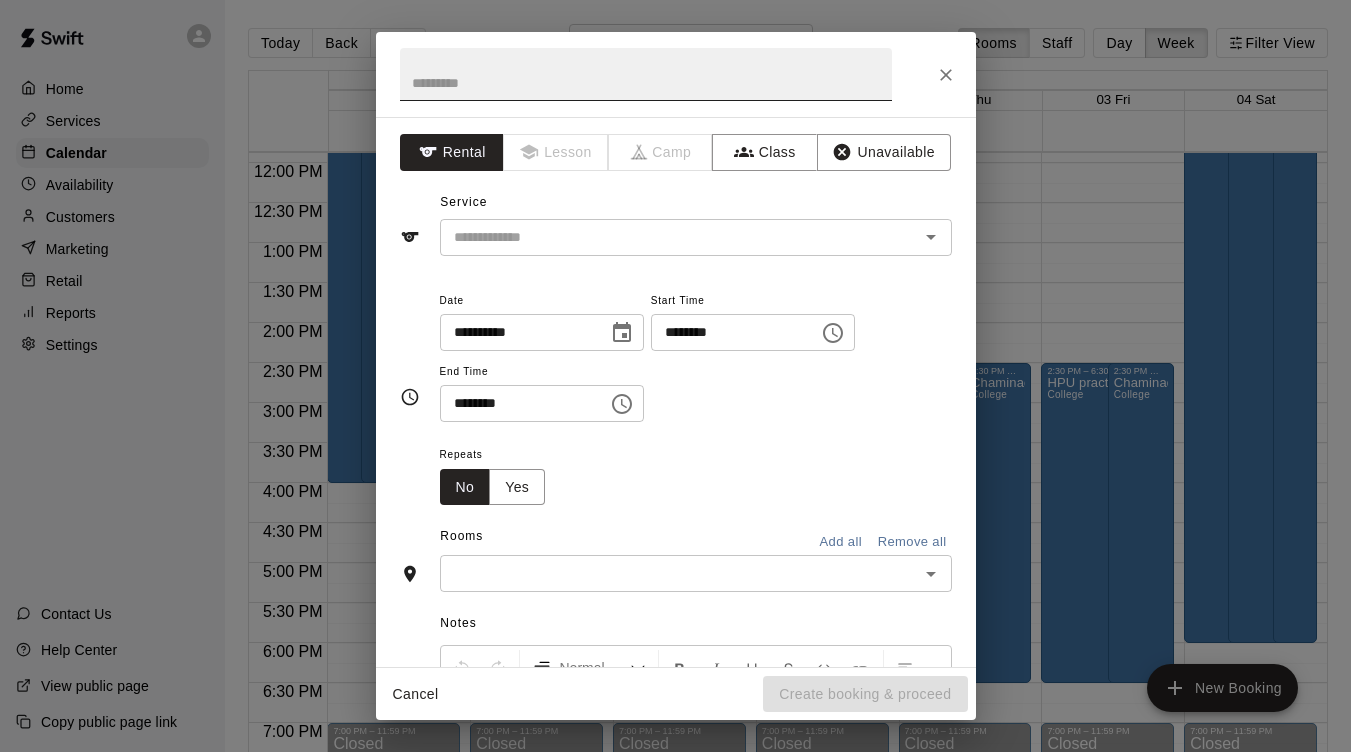 click at bounding box center [646, 74] 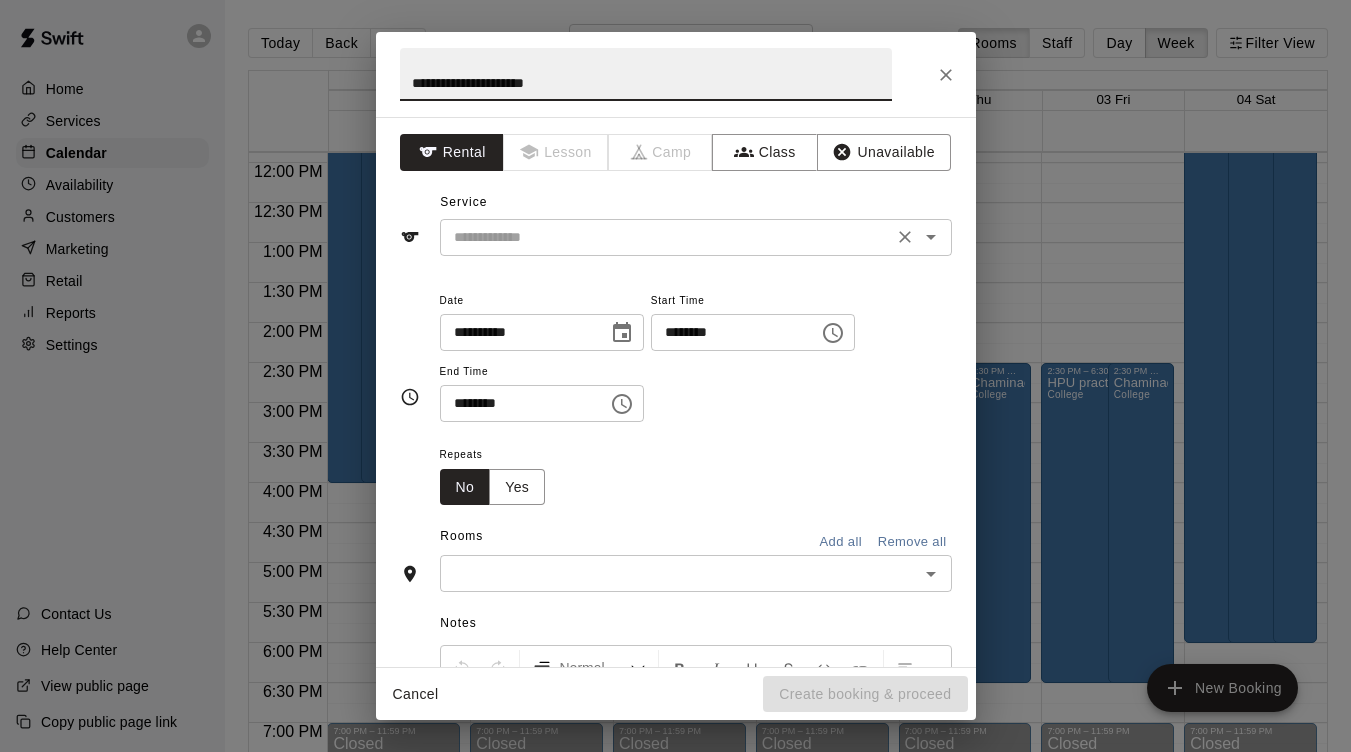 type on "**********" 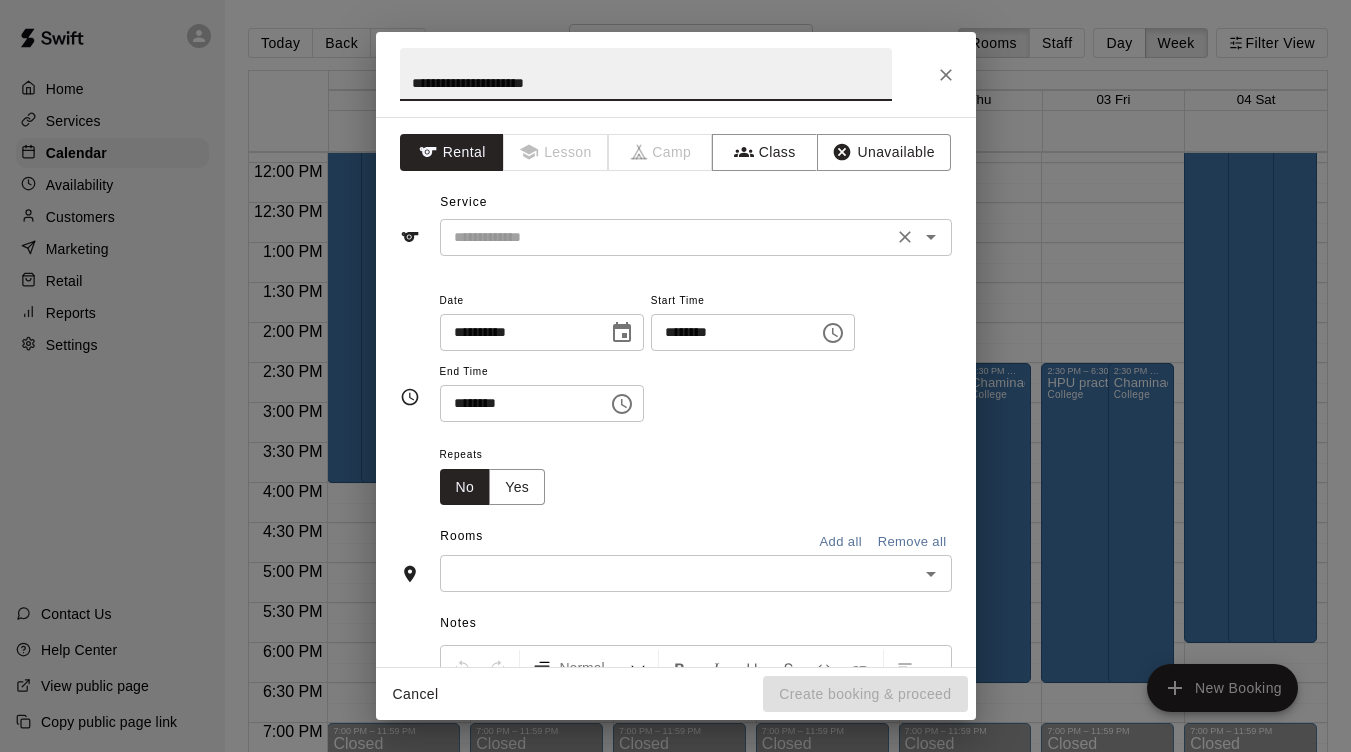 click at bounding box center [666, 237] 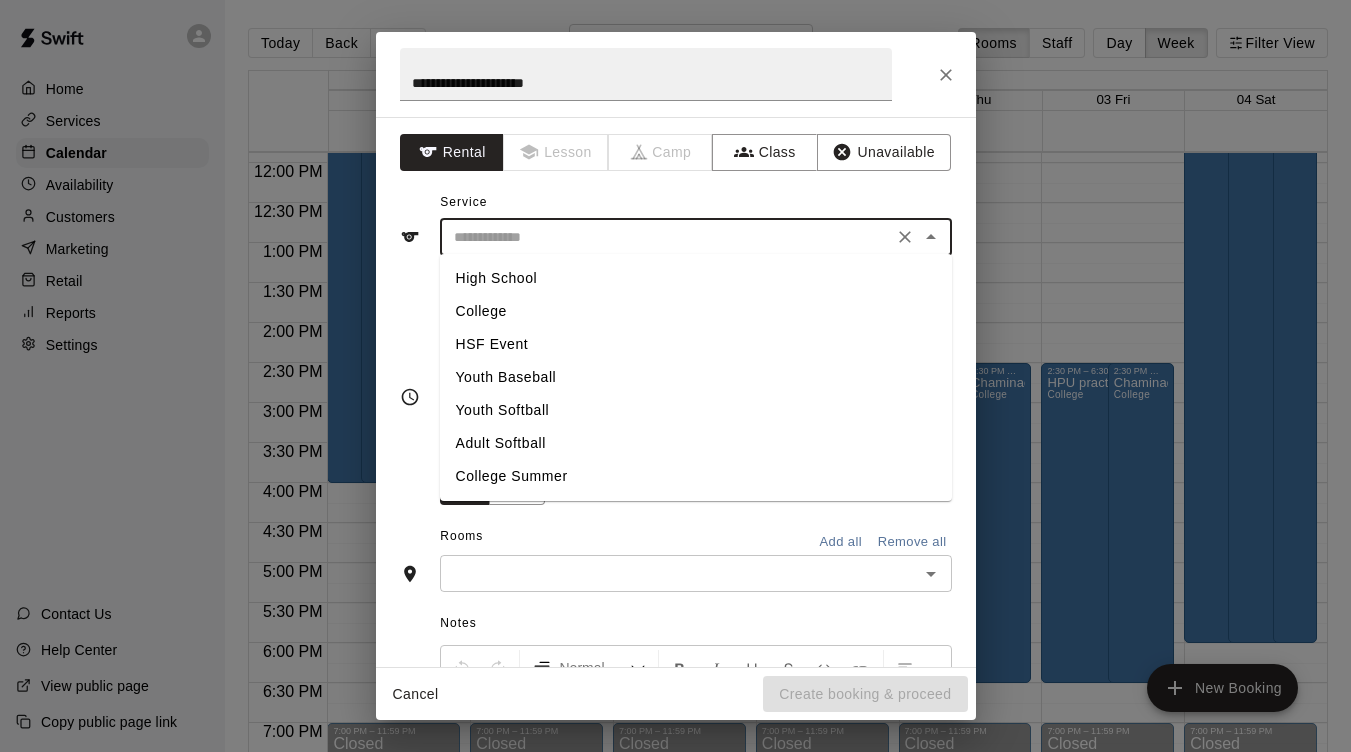 click on "Youth Softball" at bounding box center (696, 410) 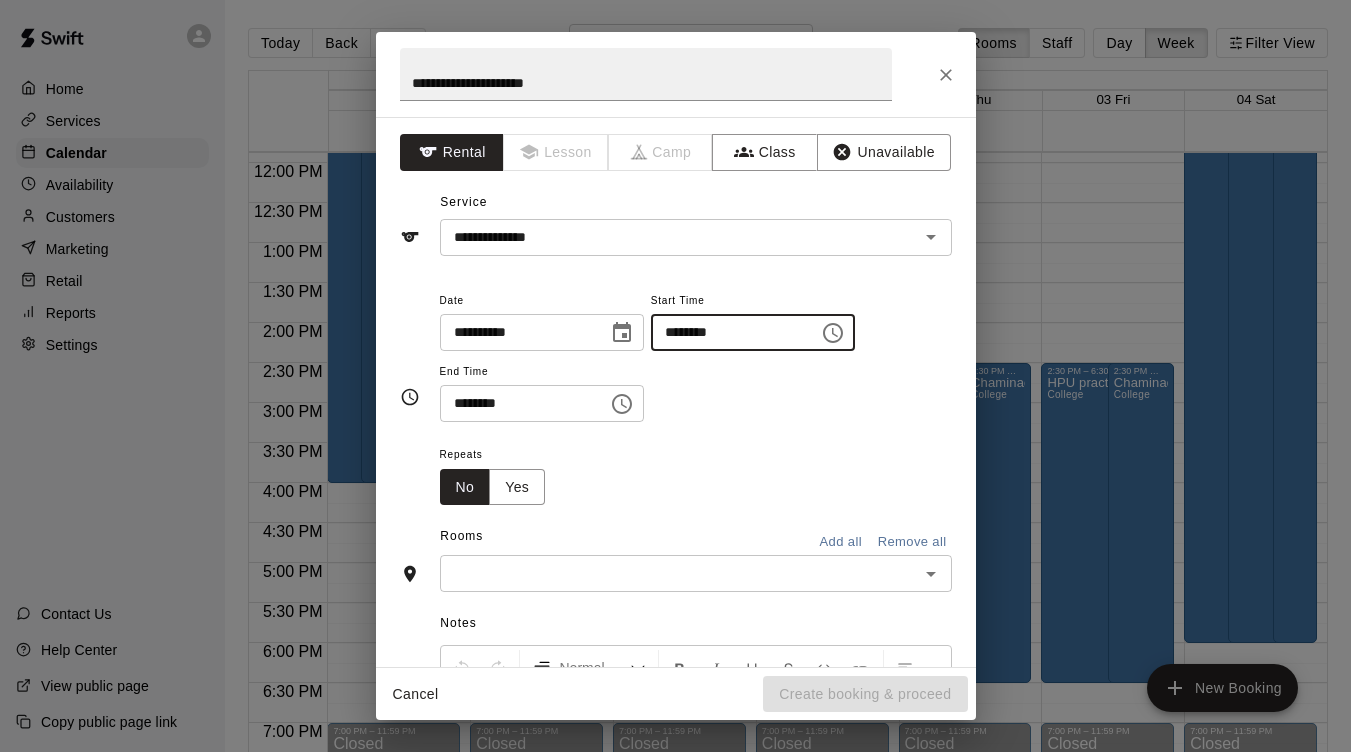 click on "********" at bounding box center (728, 332) 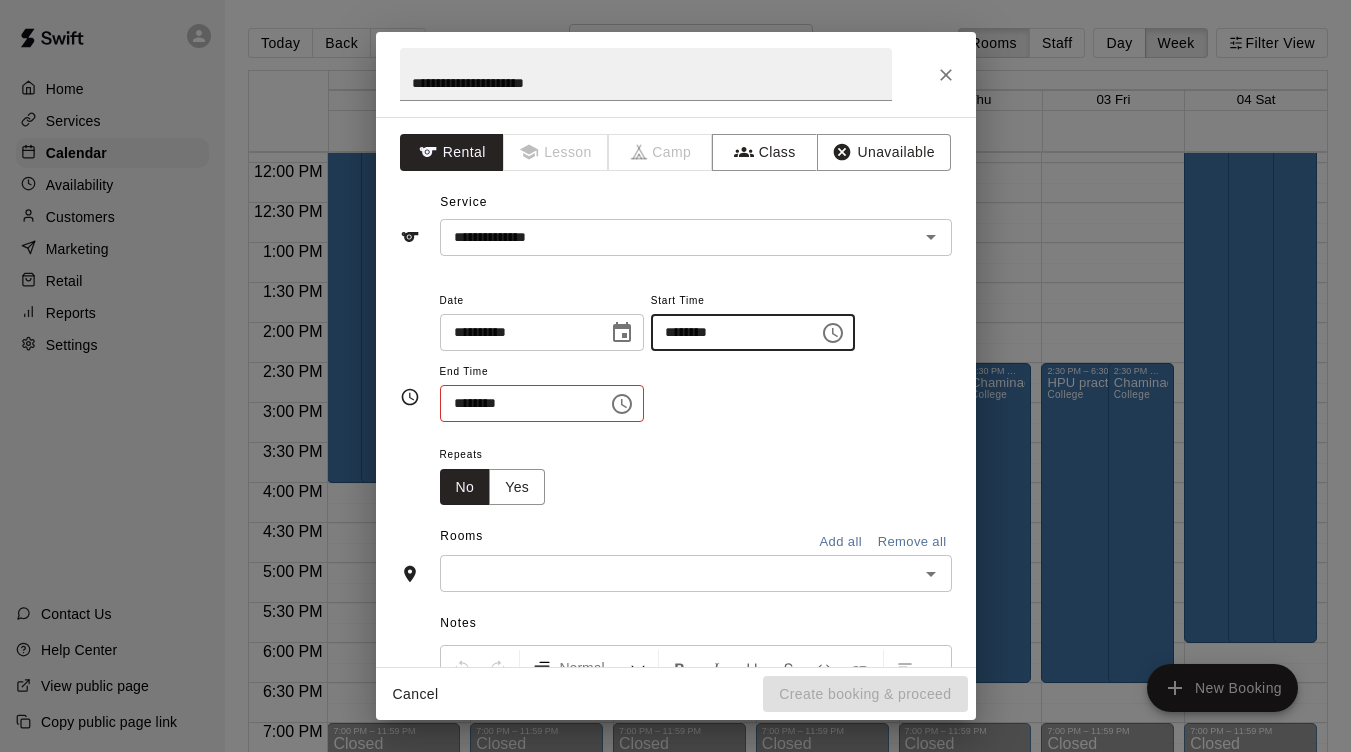 type on "********" 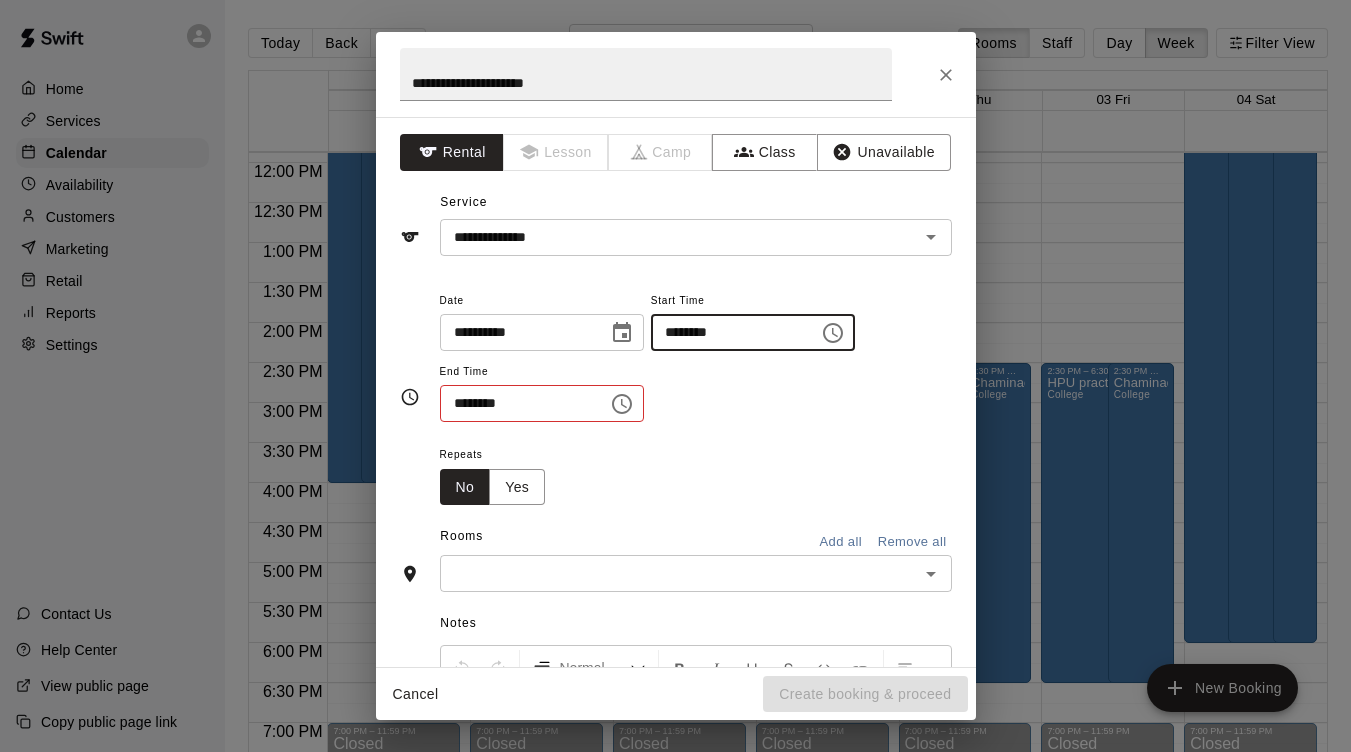 type 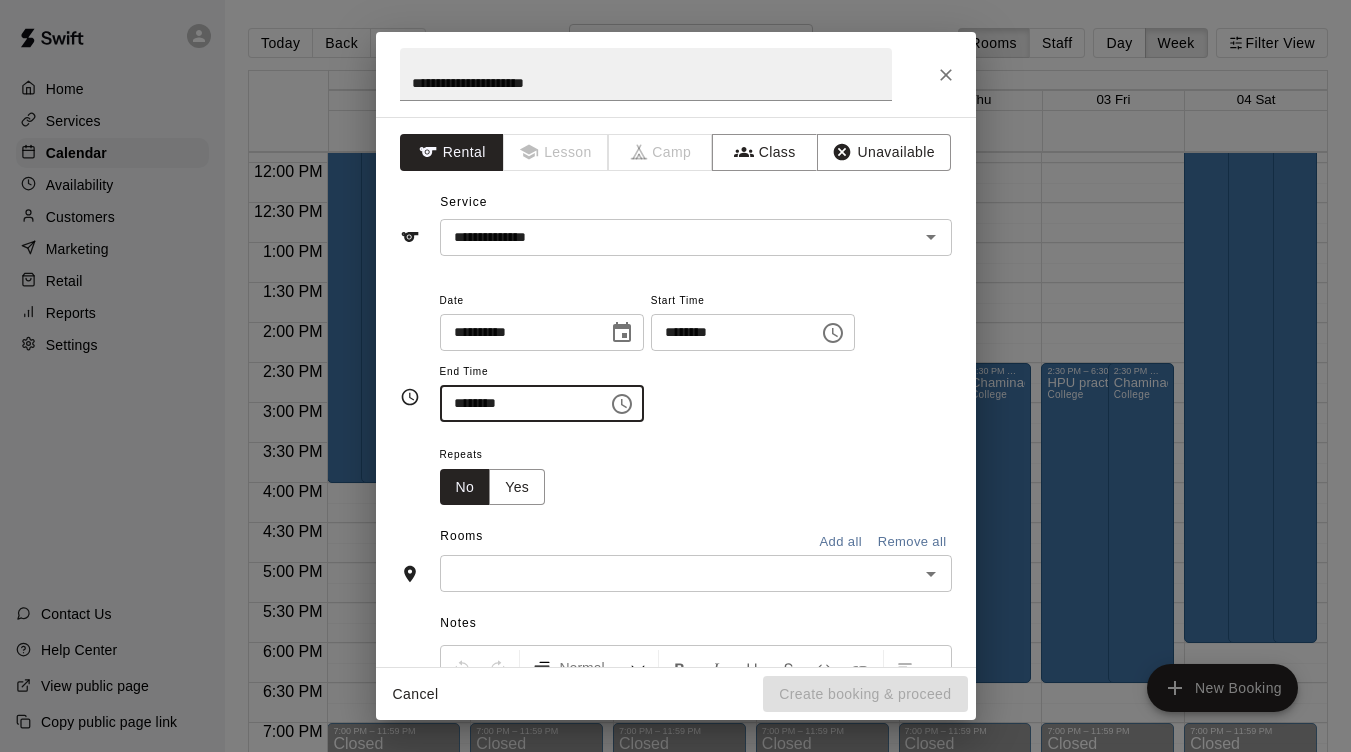 type on "********" 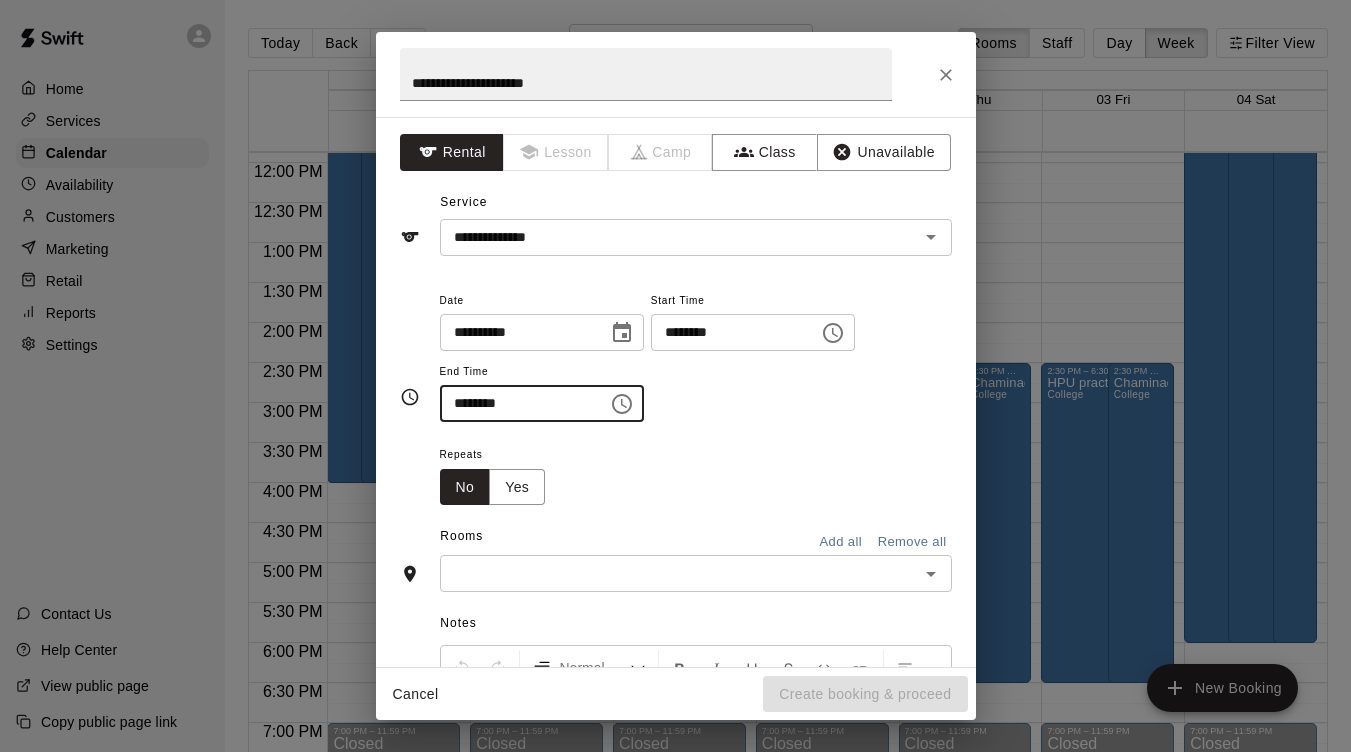 click at bounding box center (679, 573) 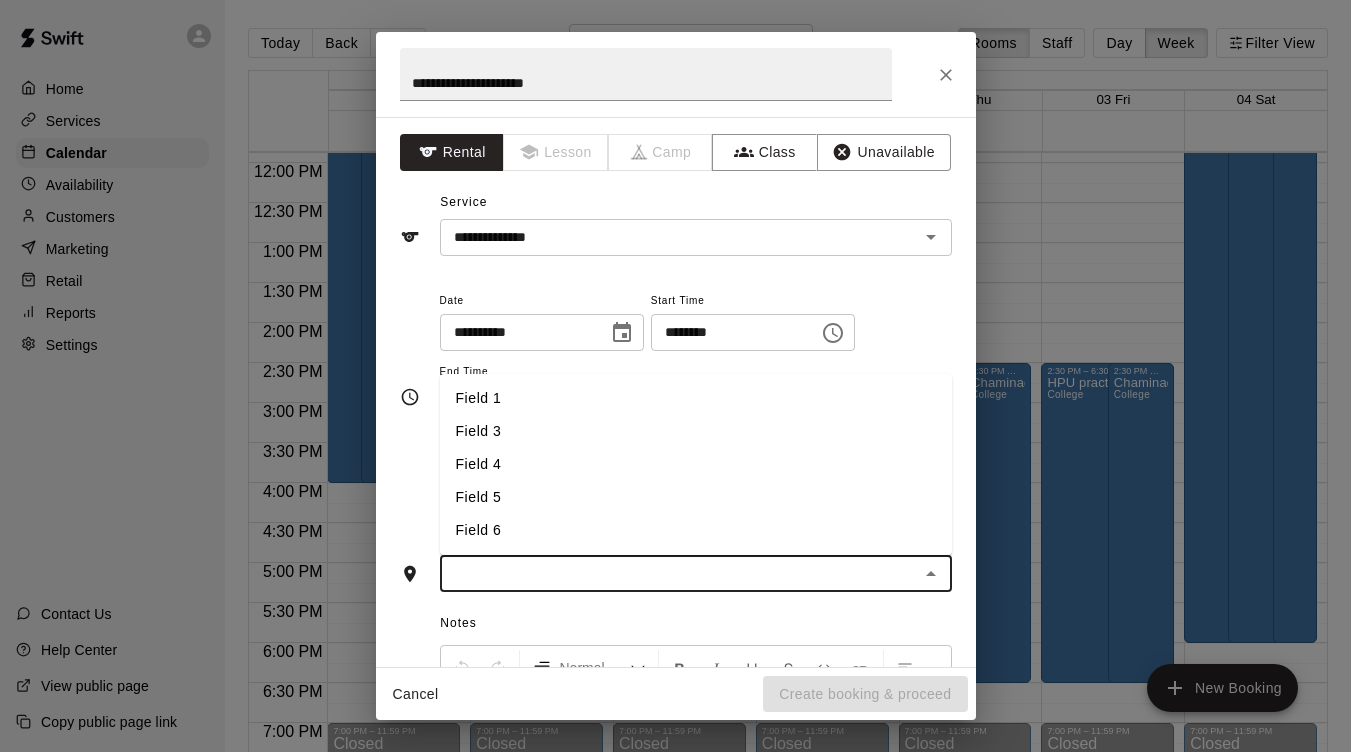 click on "Field 4" at bounding box center (696, 464) 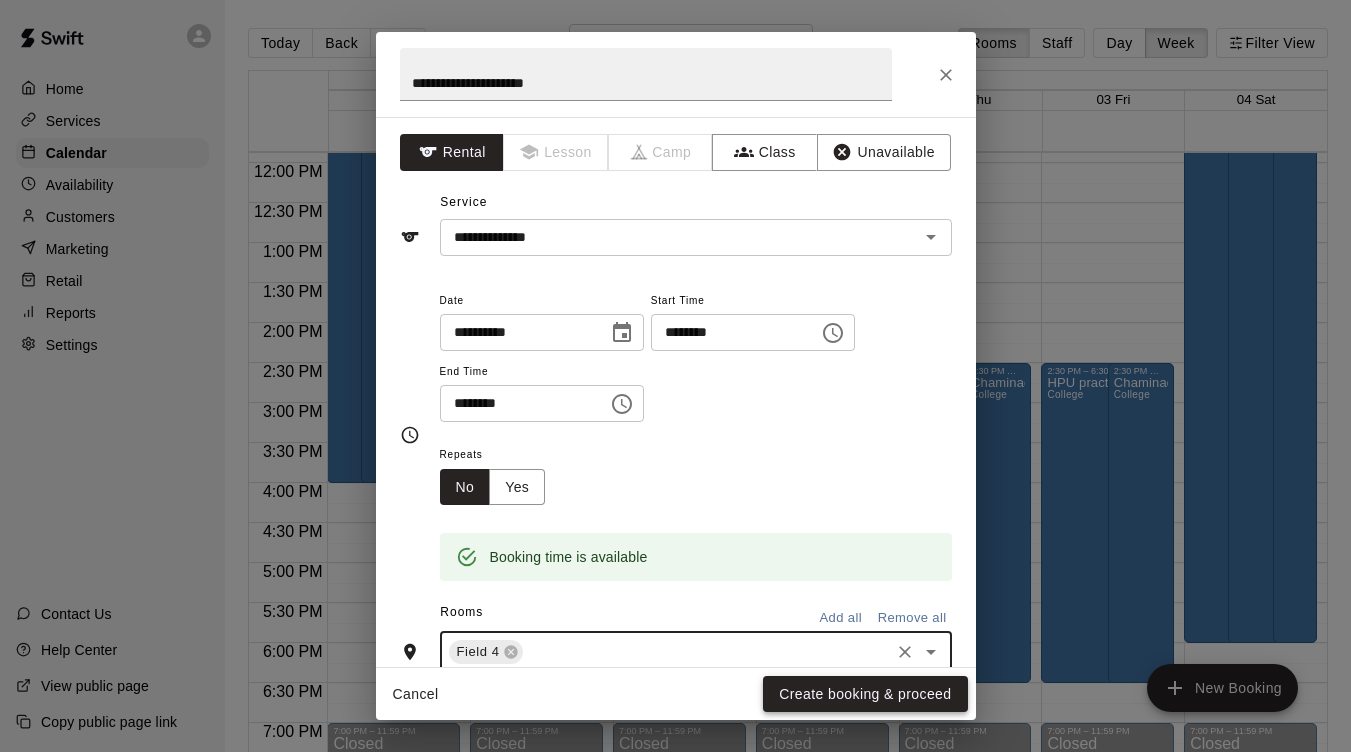 click on "Create booking & proceed" at bounding box center [865, 694] 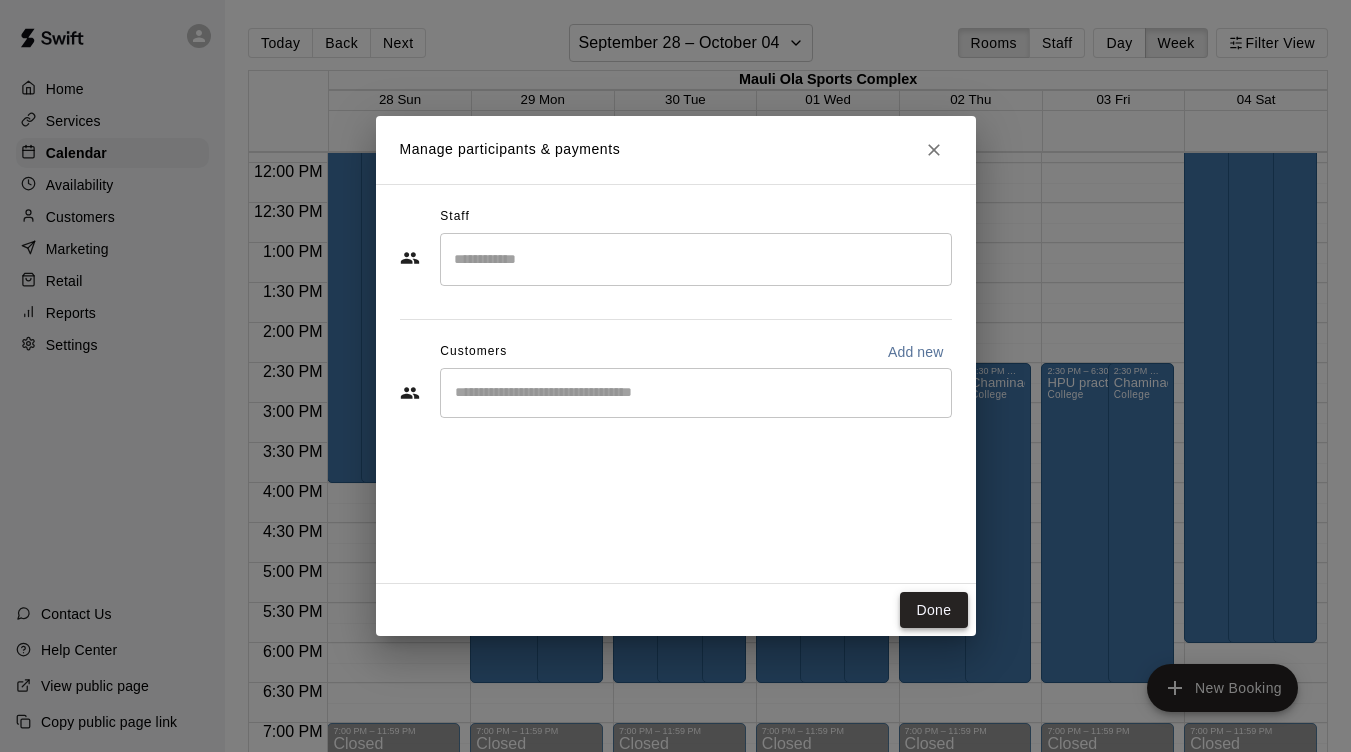 click on "Done" at bounding box center (933, 610) 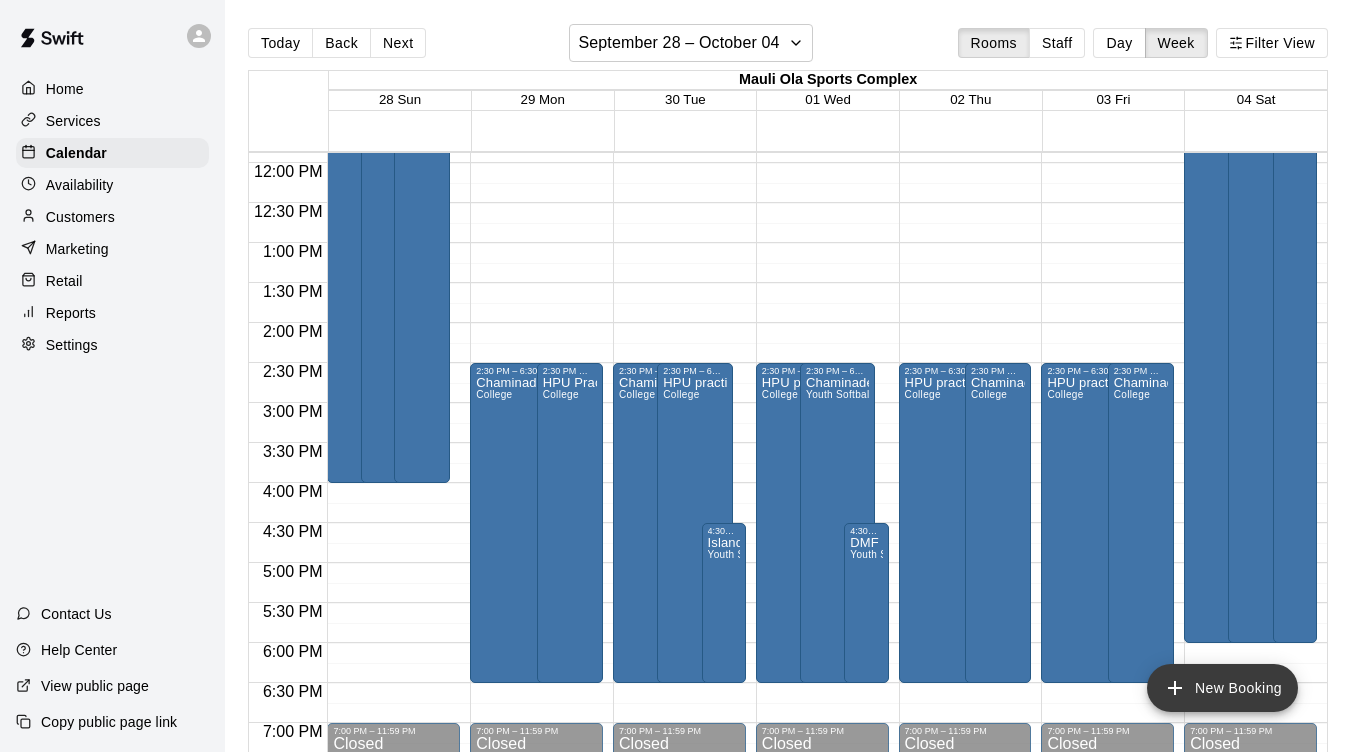 click on "New Booking" at bounding box center [1222, 688] 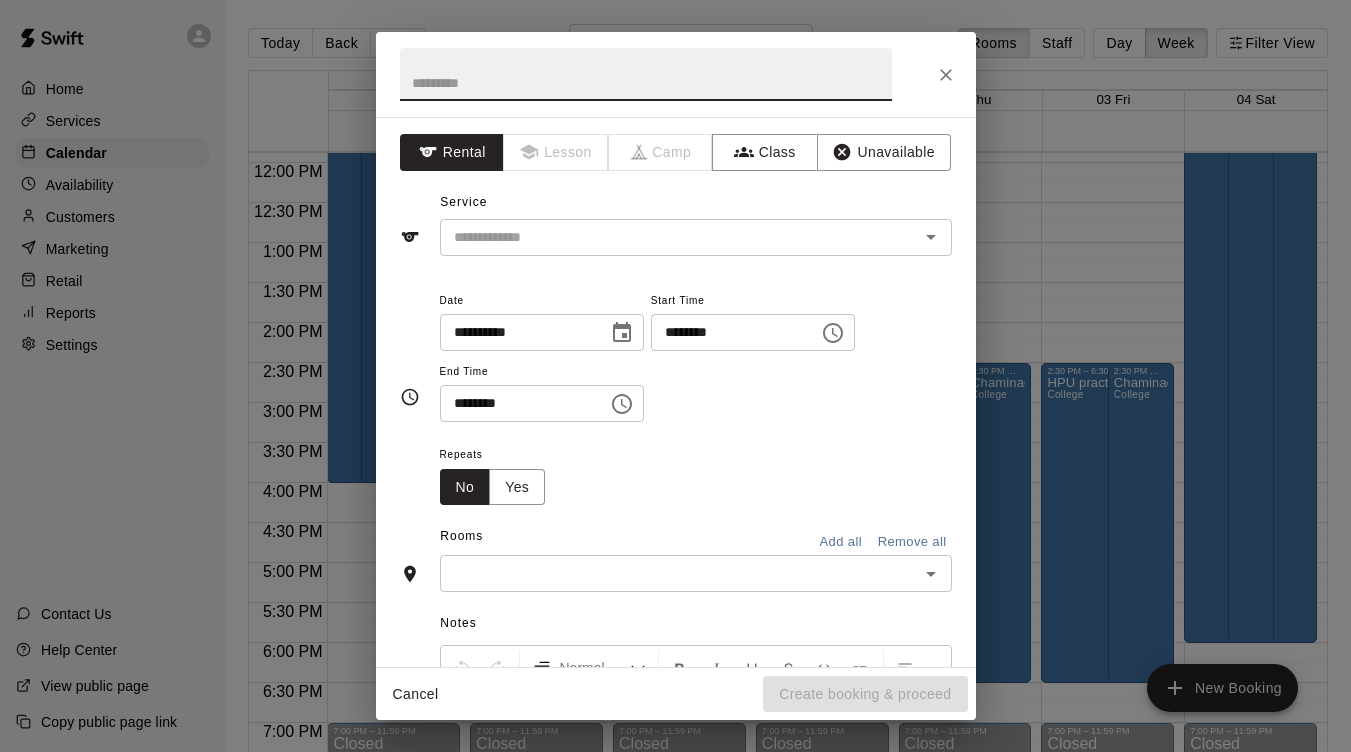 click at bounding box center [646, 74] 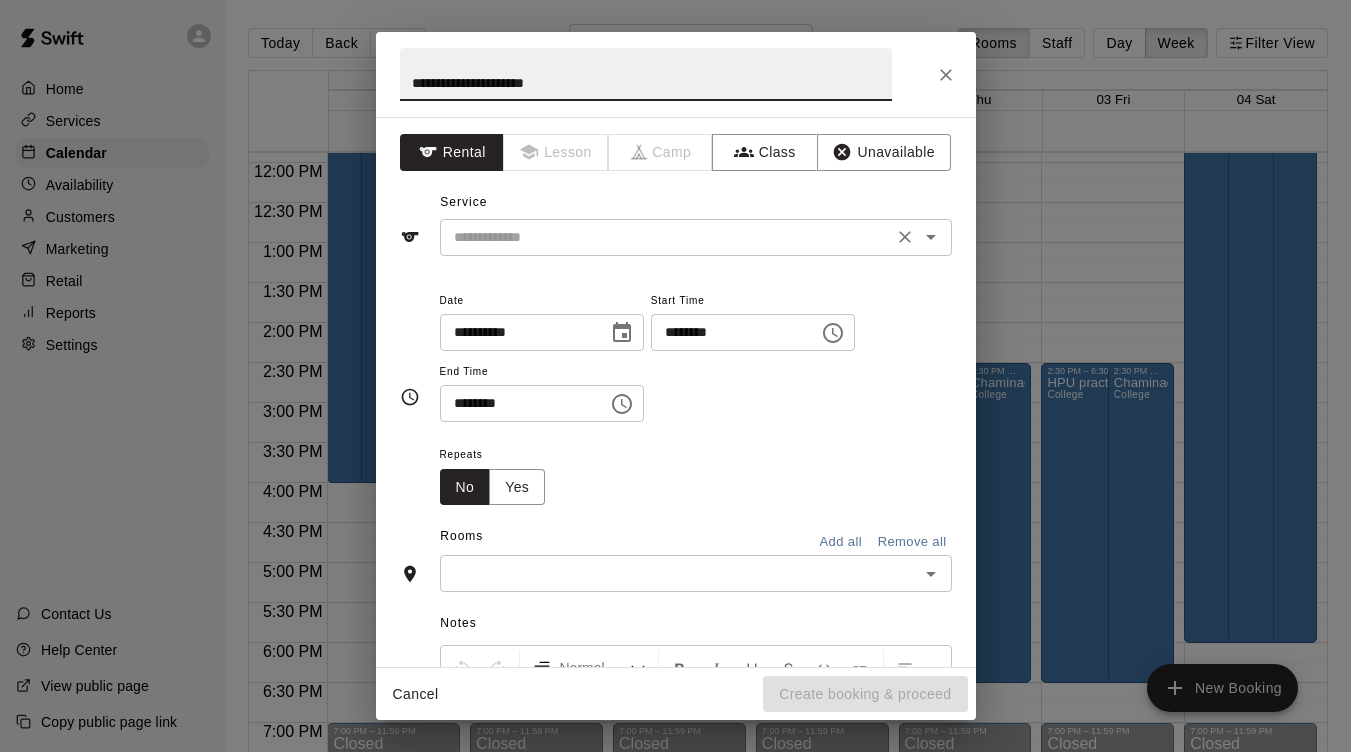 type on "**********" 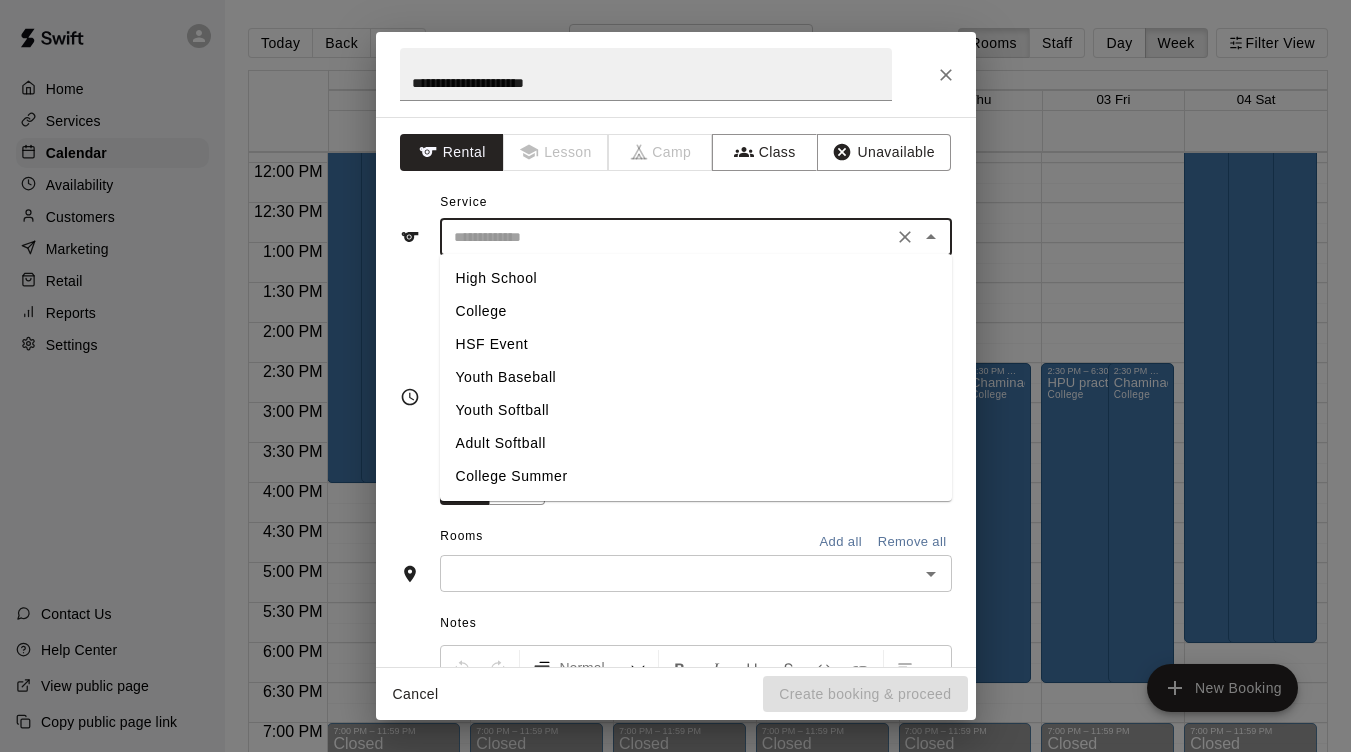 click on "Youth Softball" at bounding box center (696, 410) 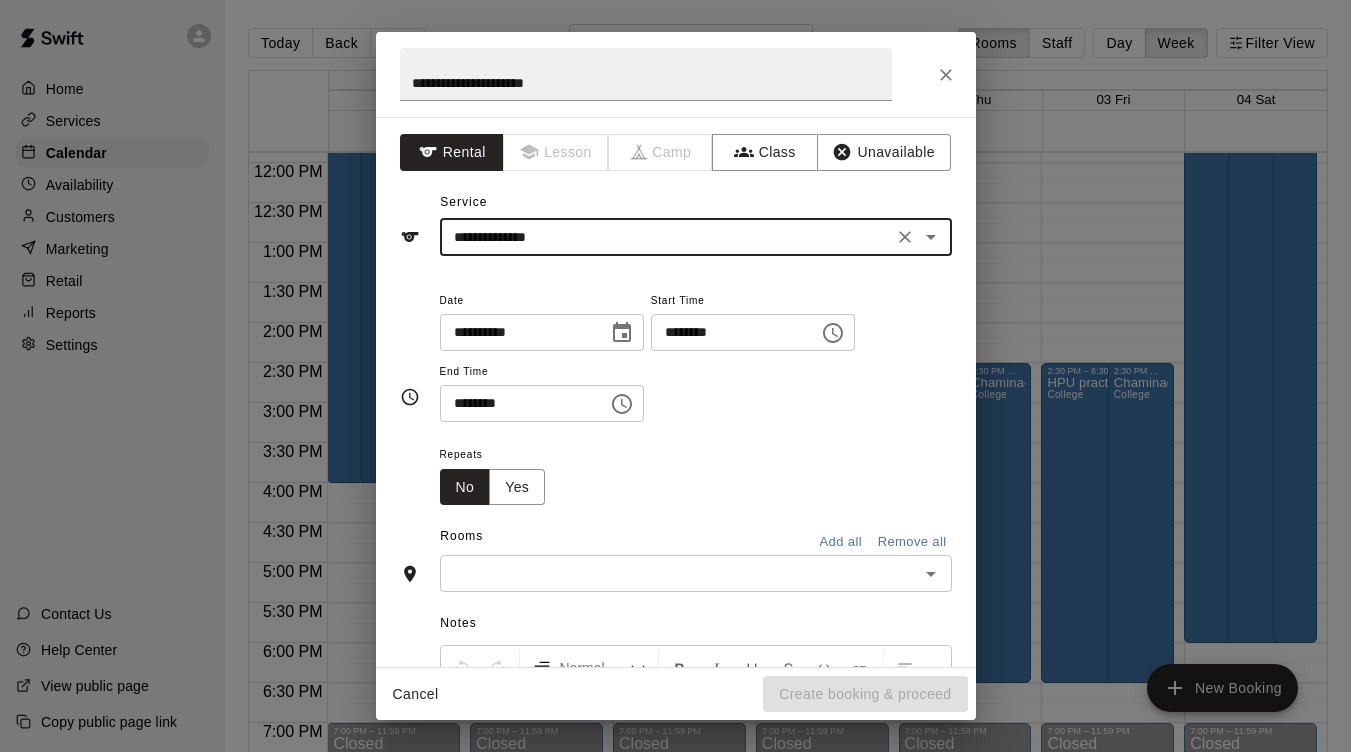 click at bounding box center [679, 573] 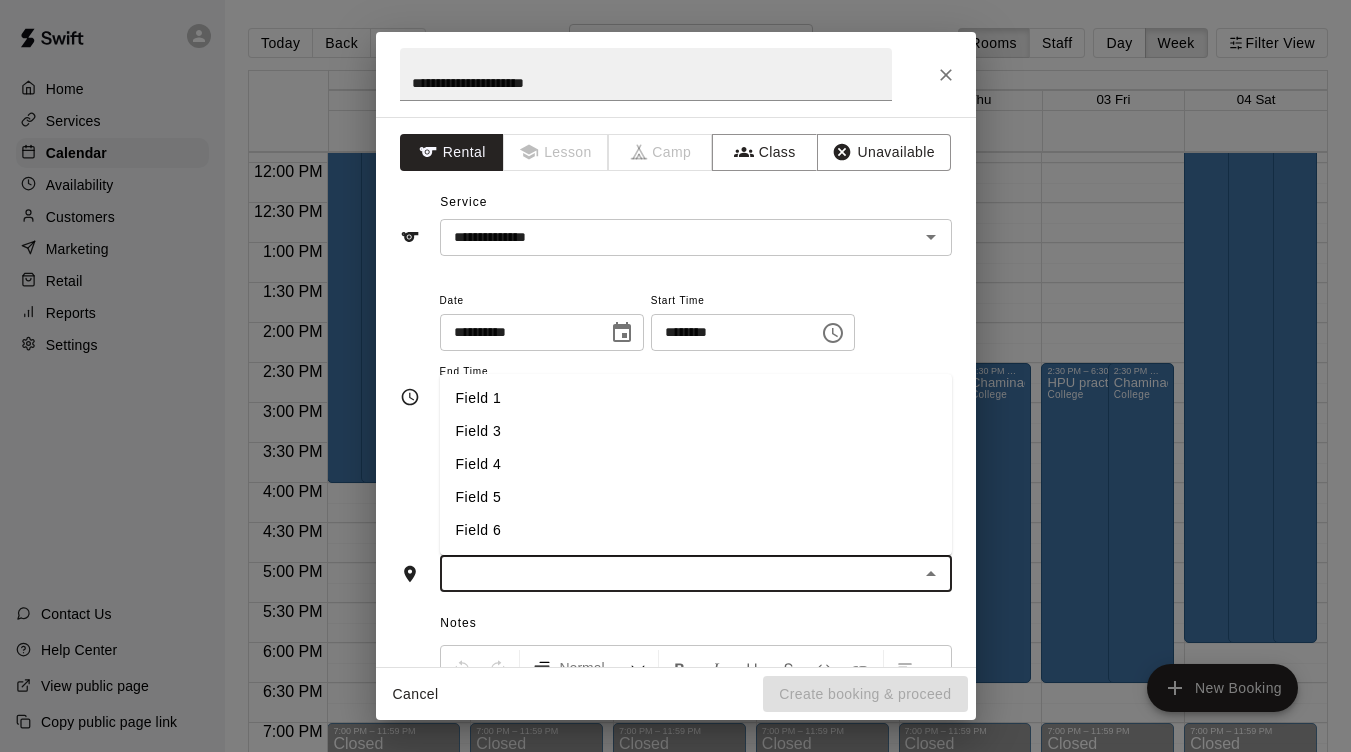 click on "Field 4" at bounding box center (696, 464) 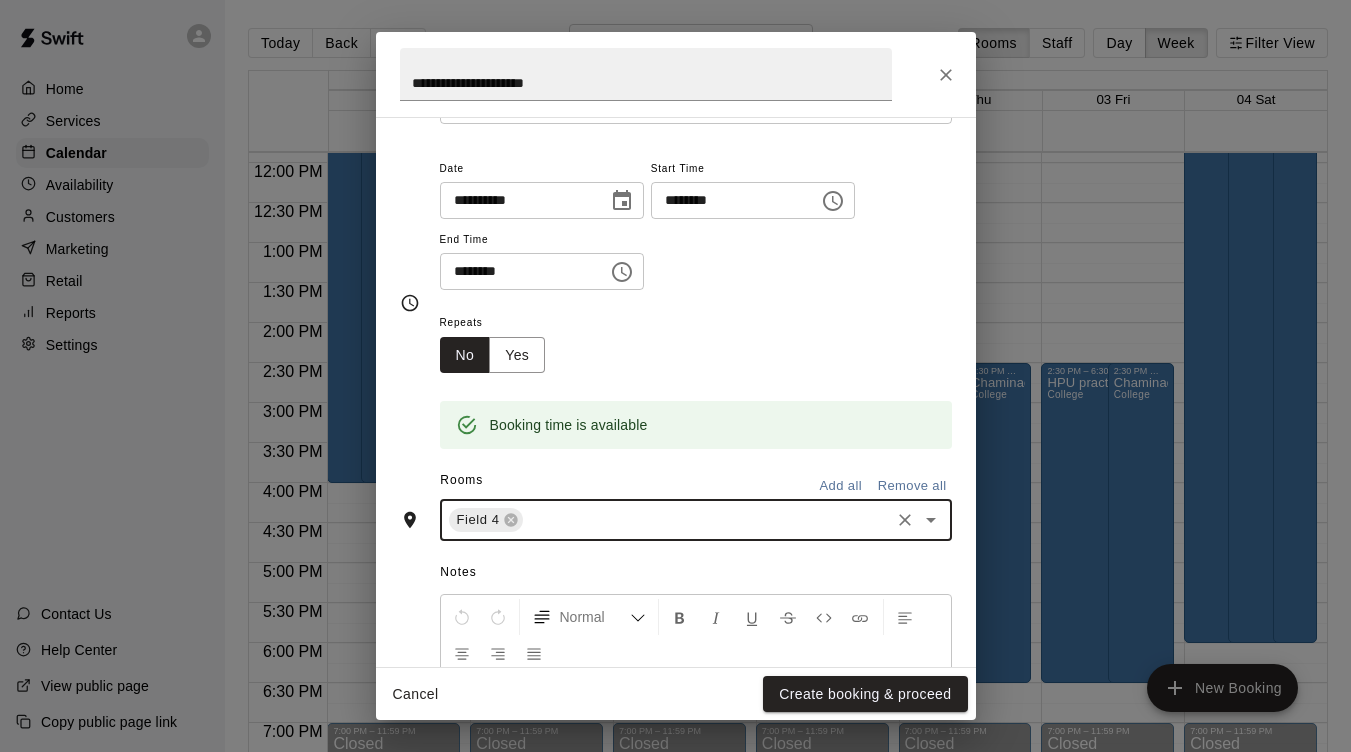 scroll, scrollTop: 130, scrollLeft: 0, axis: vertical 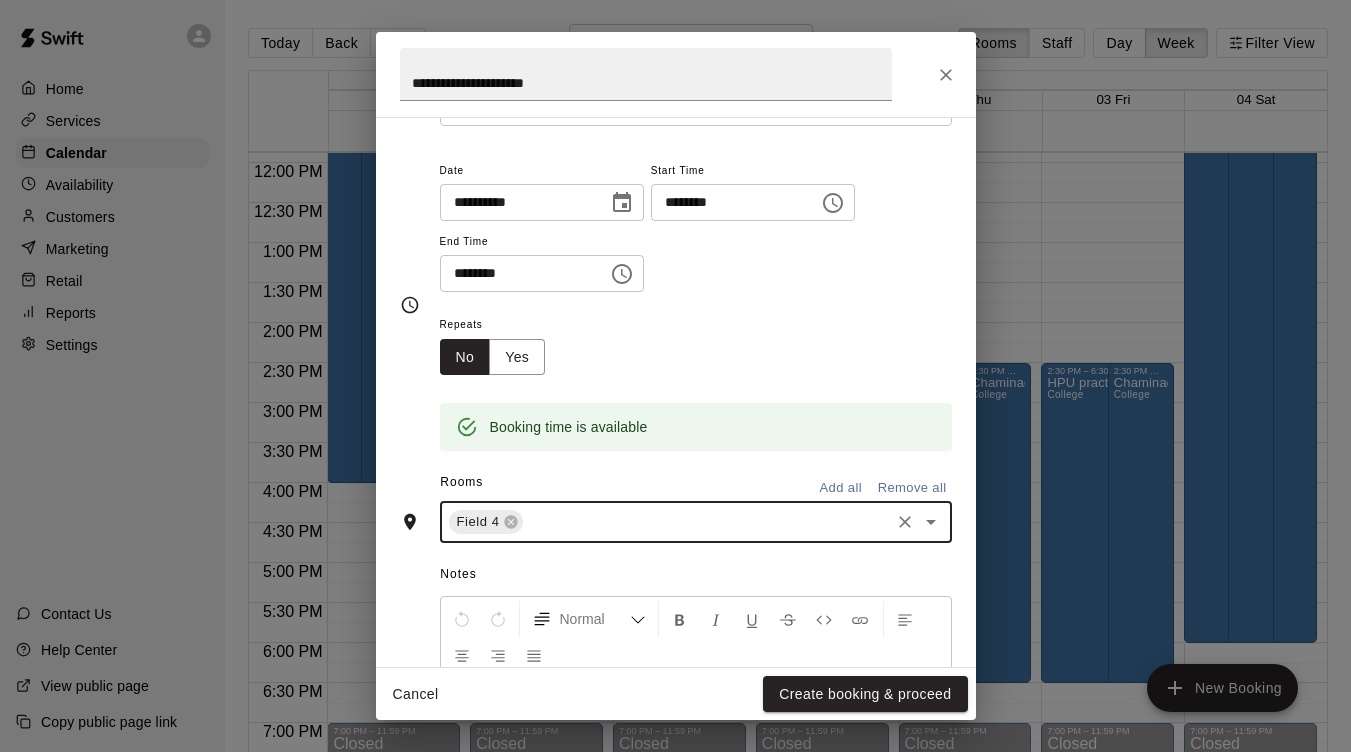 click on "********" at bounding box center (728, 202) 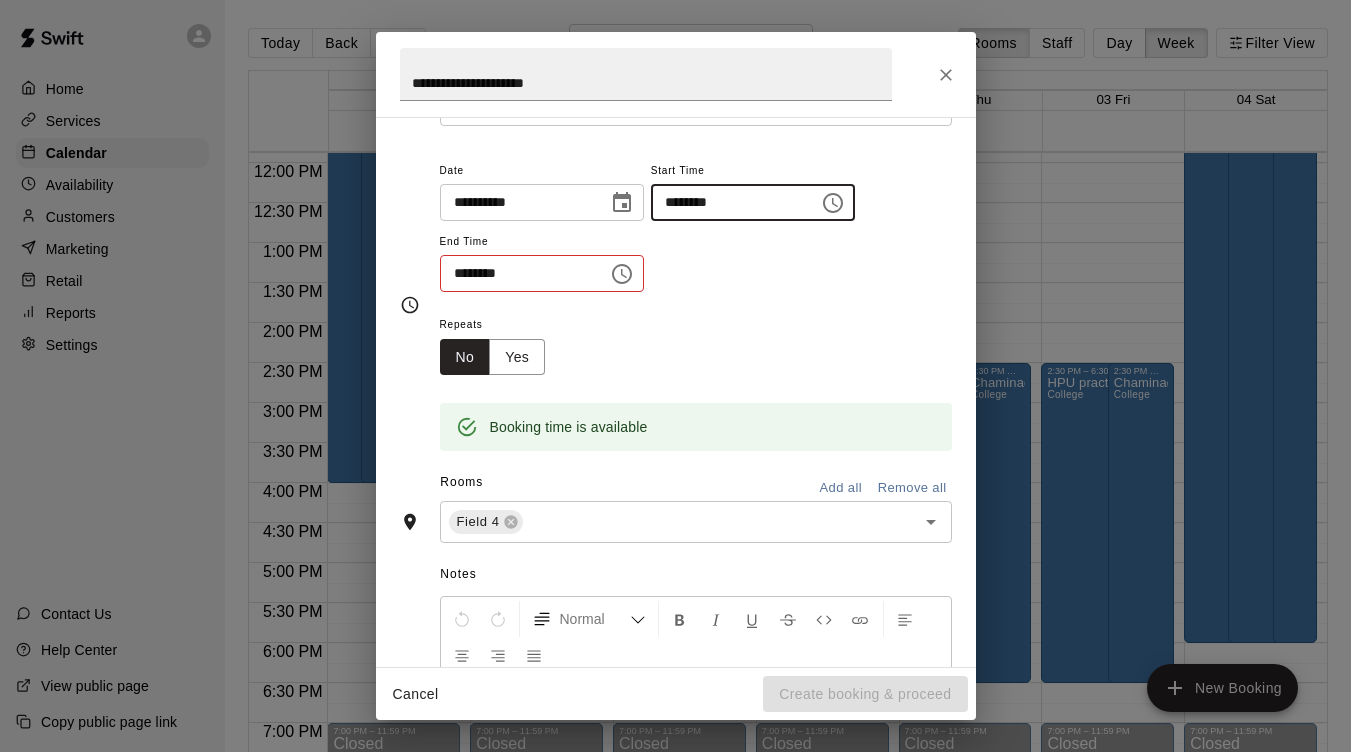 type on "********" 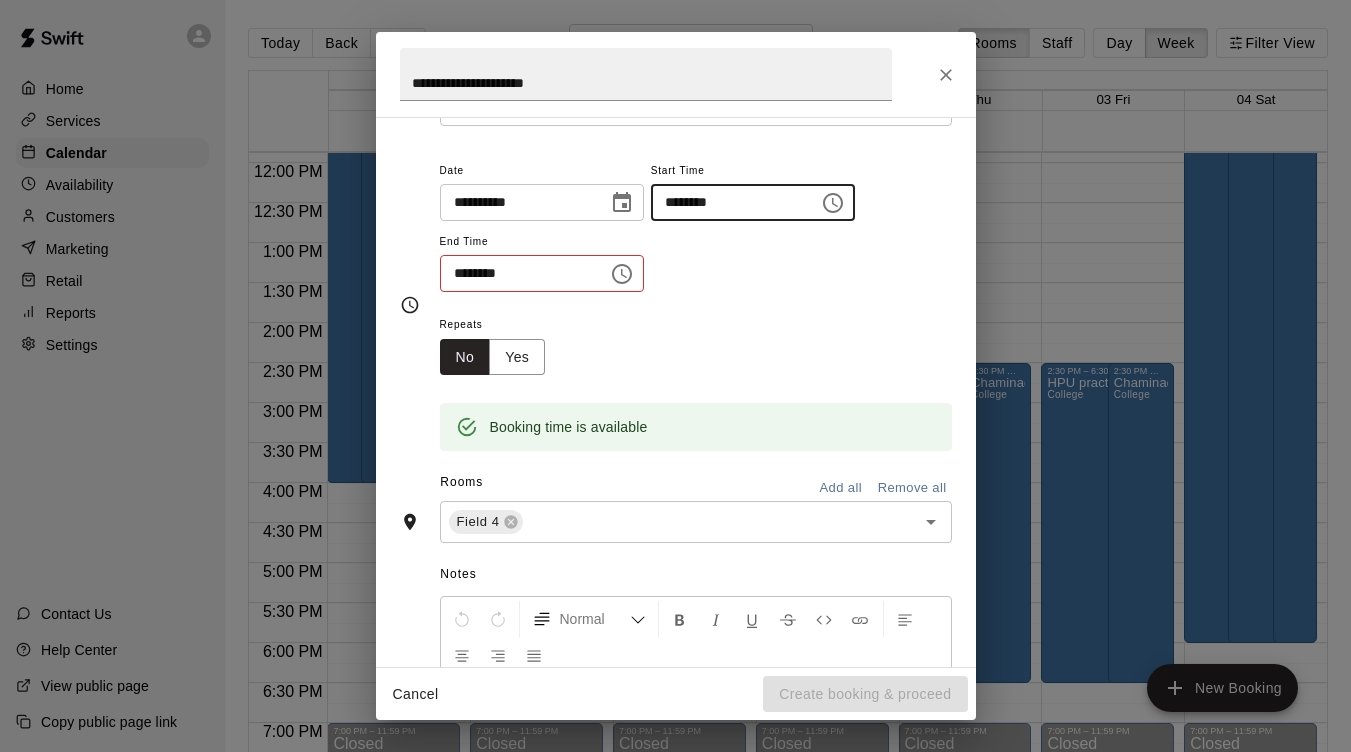 type 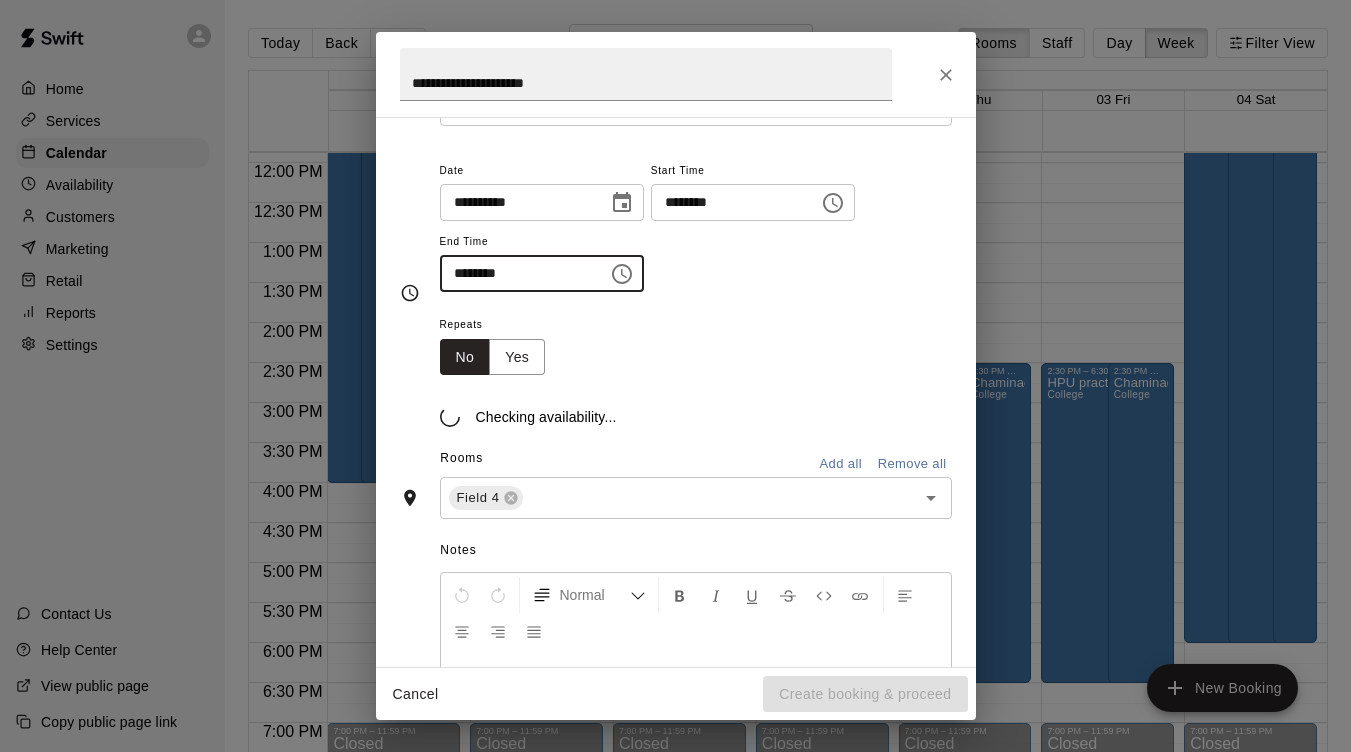 type on "********" 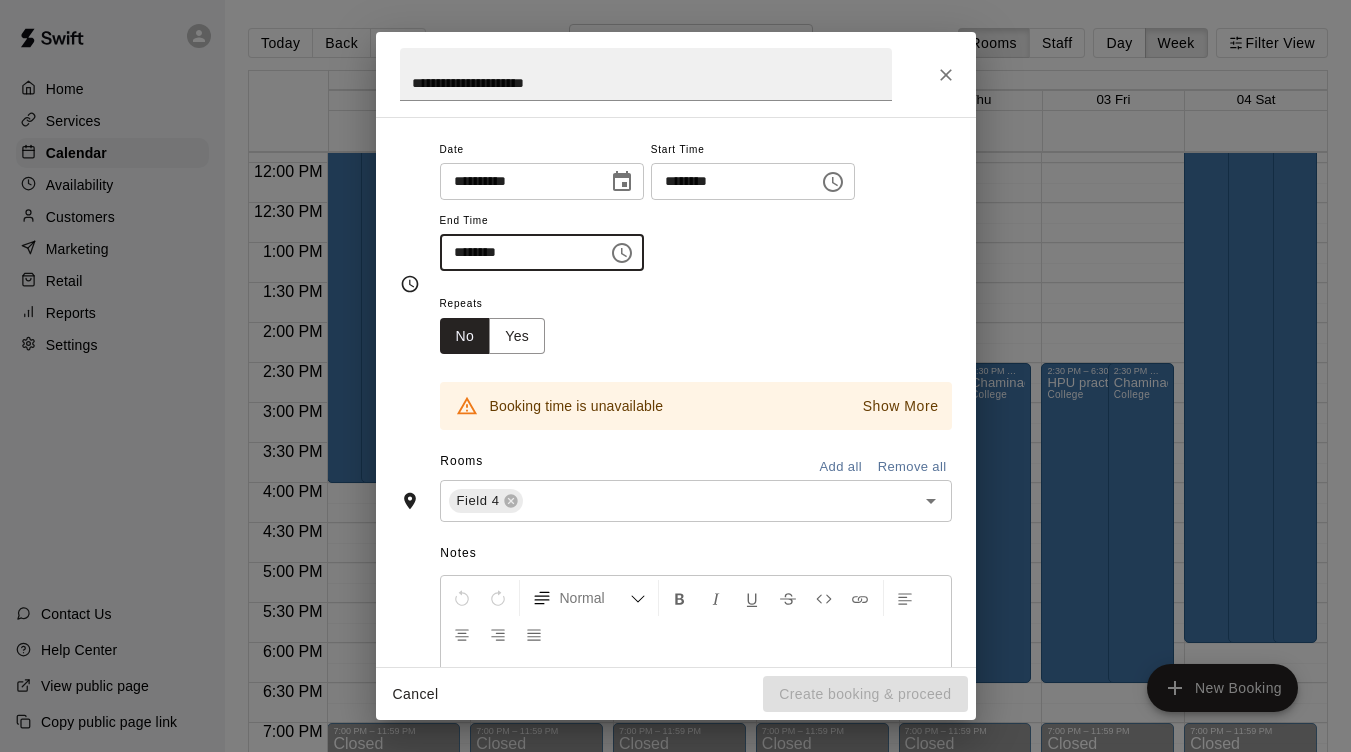 scroll, scrollTop: 115, scrollLeft: 0, axis: vertical 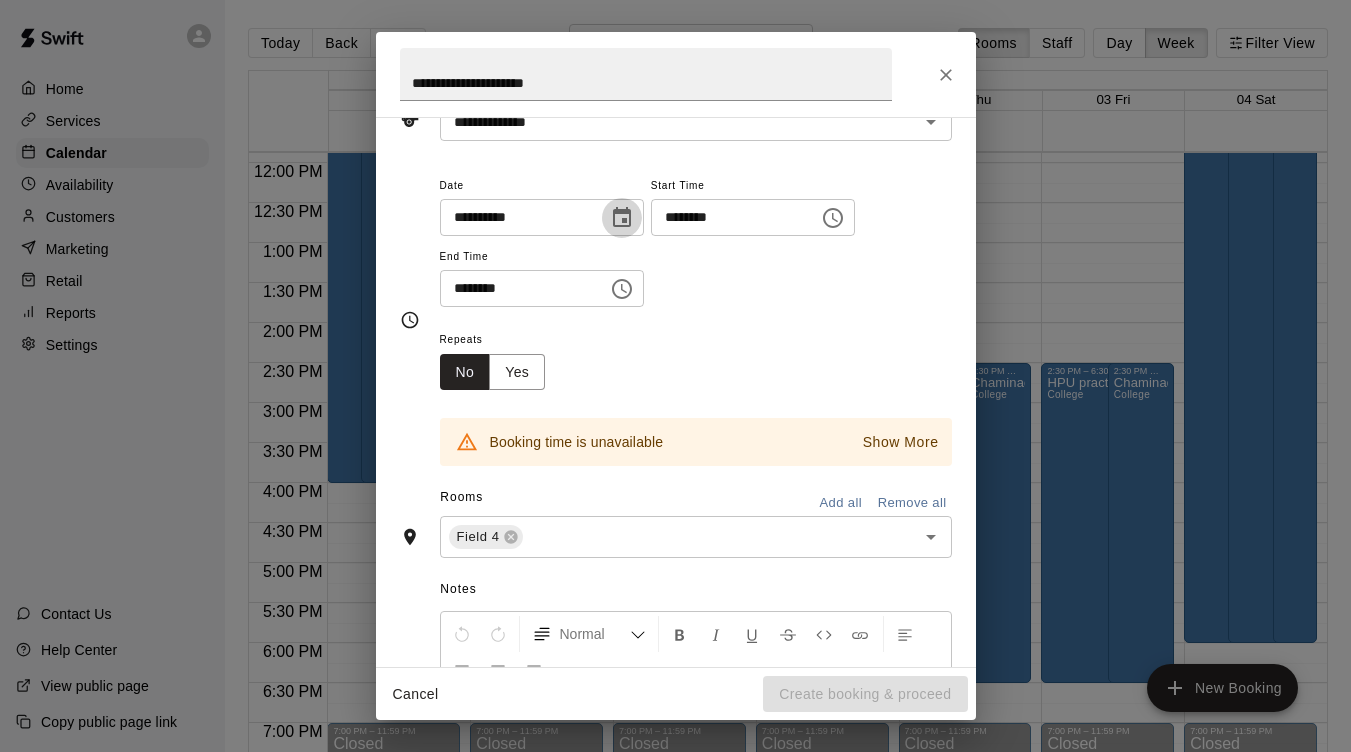 click 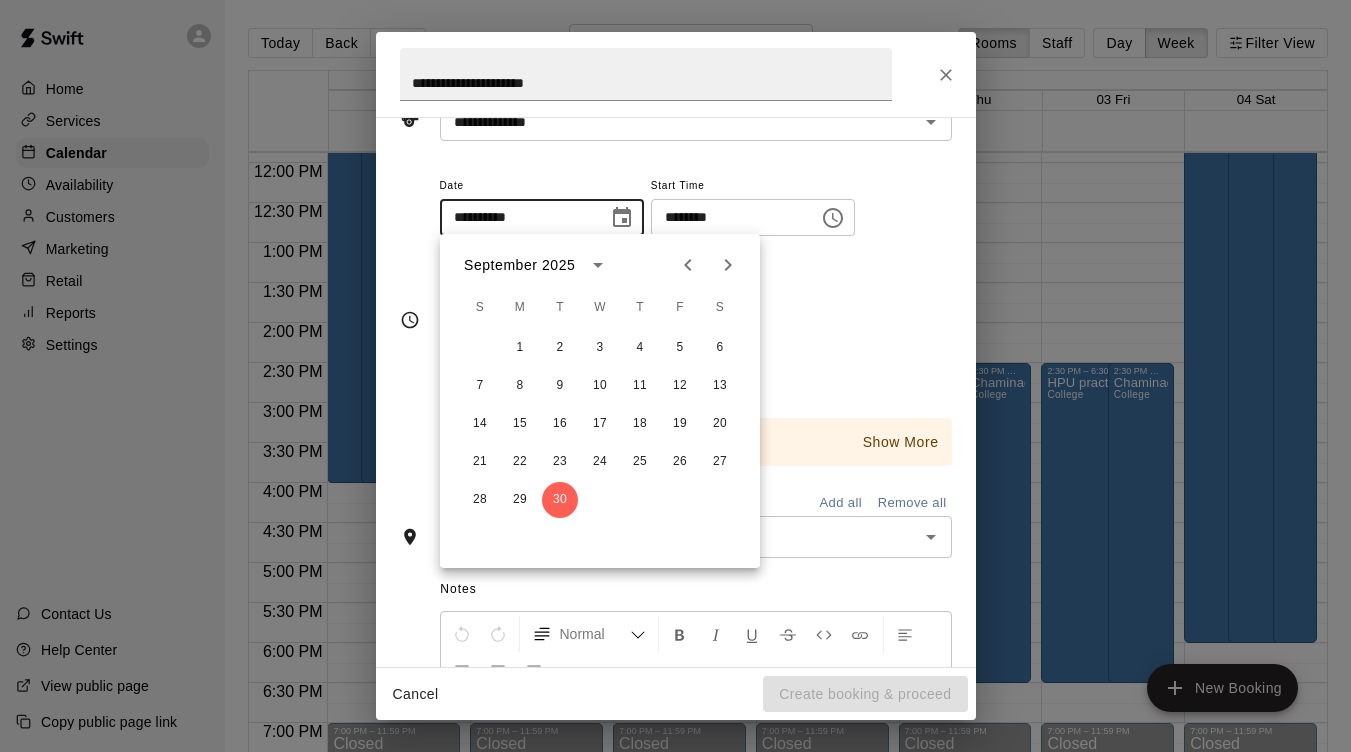 click 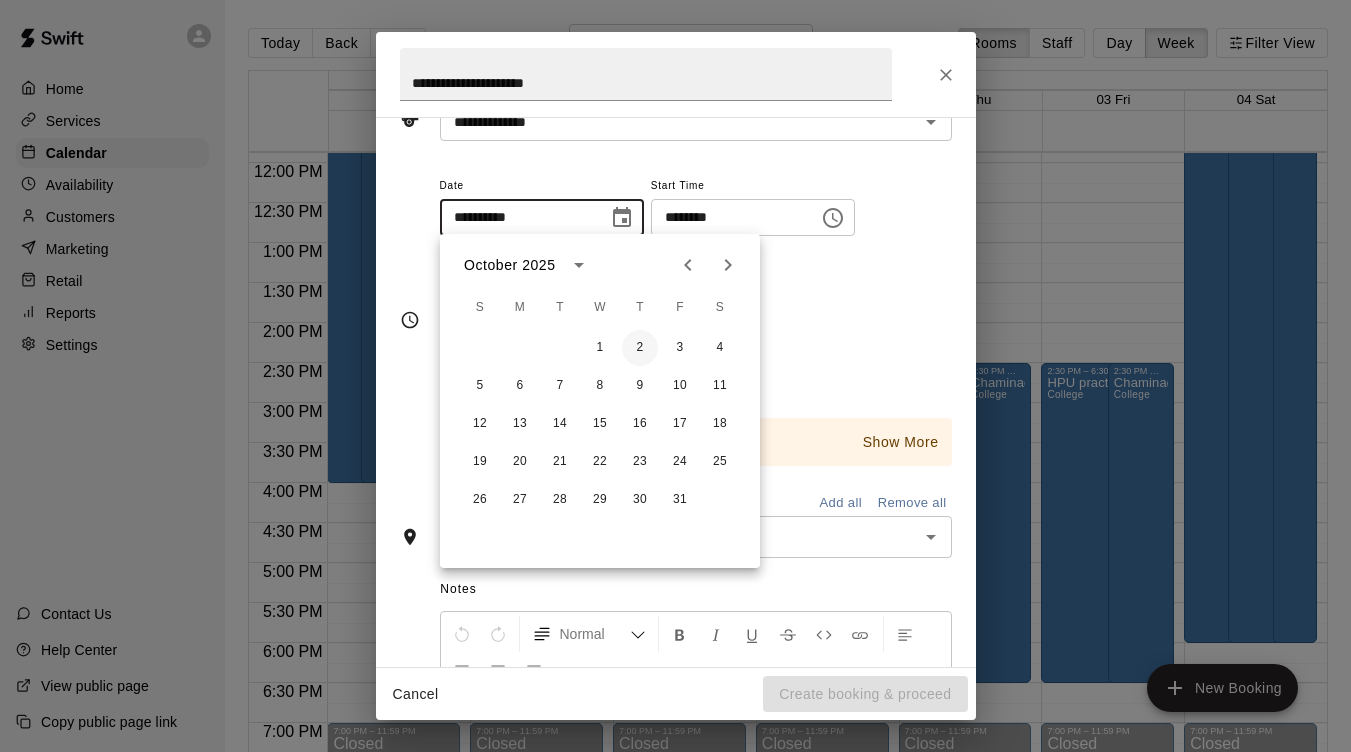 click on "2" at bounding box center (640, 348) 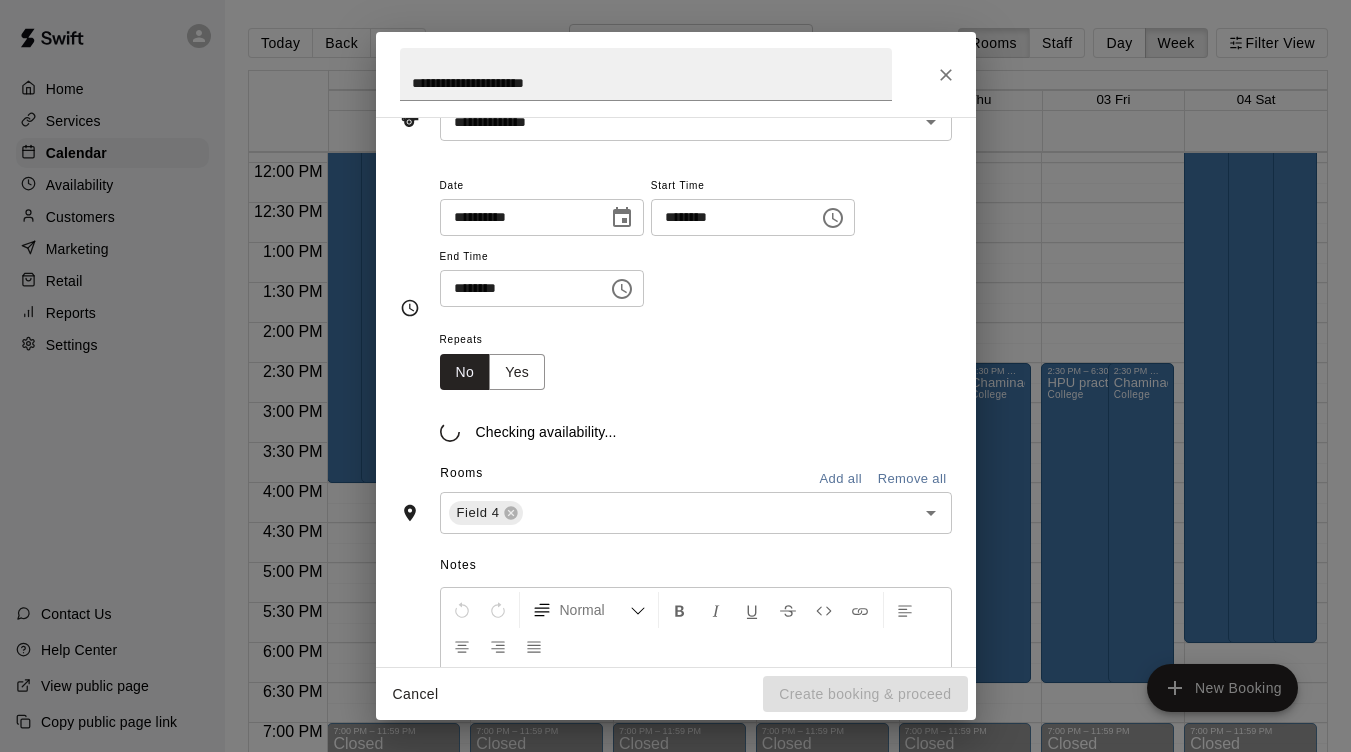 type on "**********" 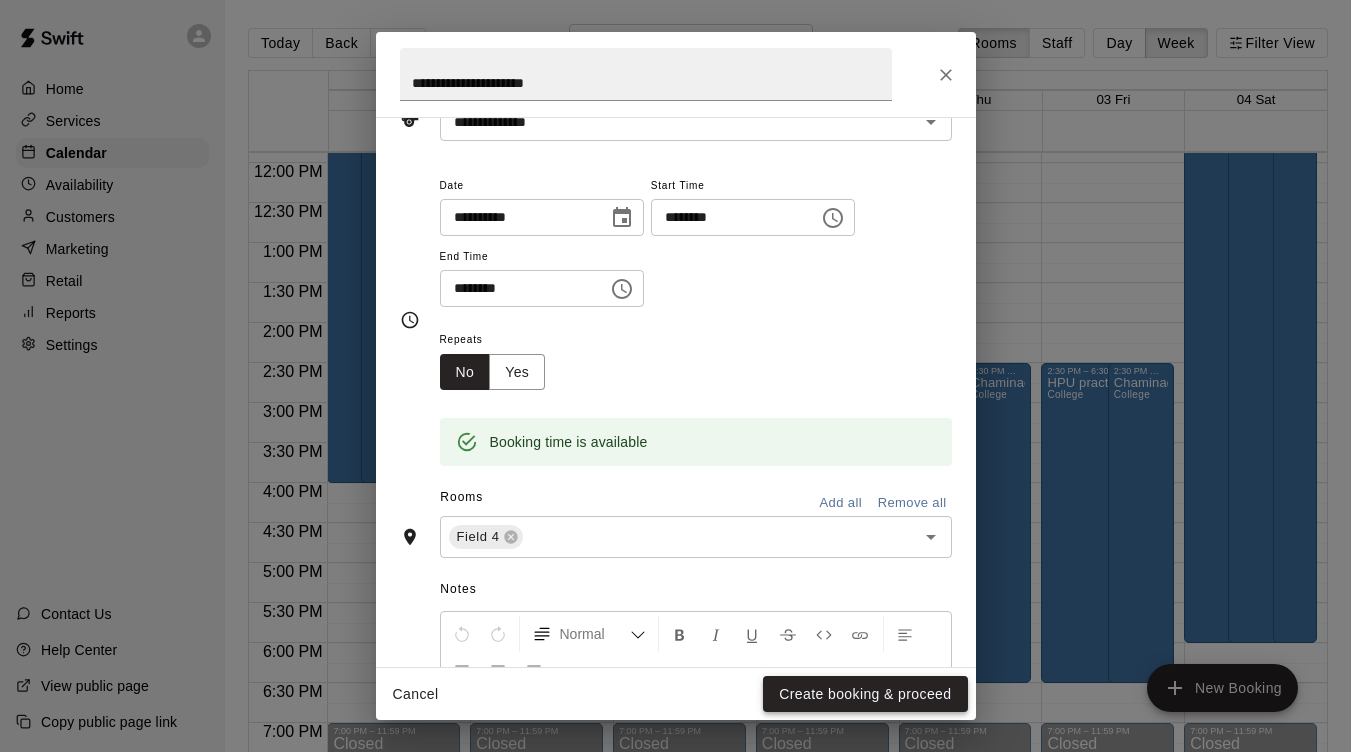 click on "Create booking & proceed" at bounding box center [865, 694] 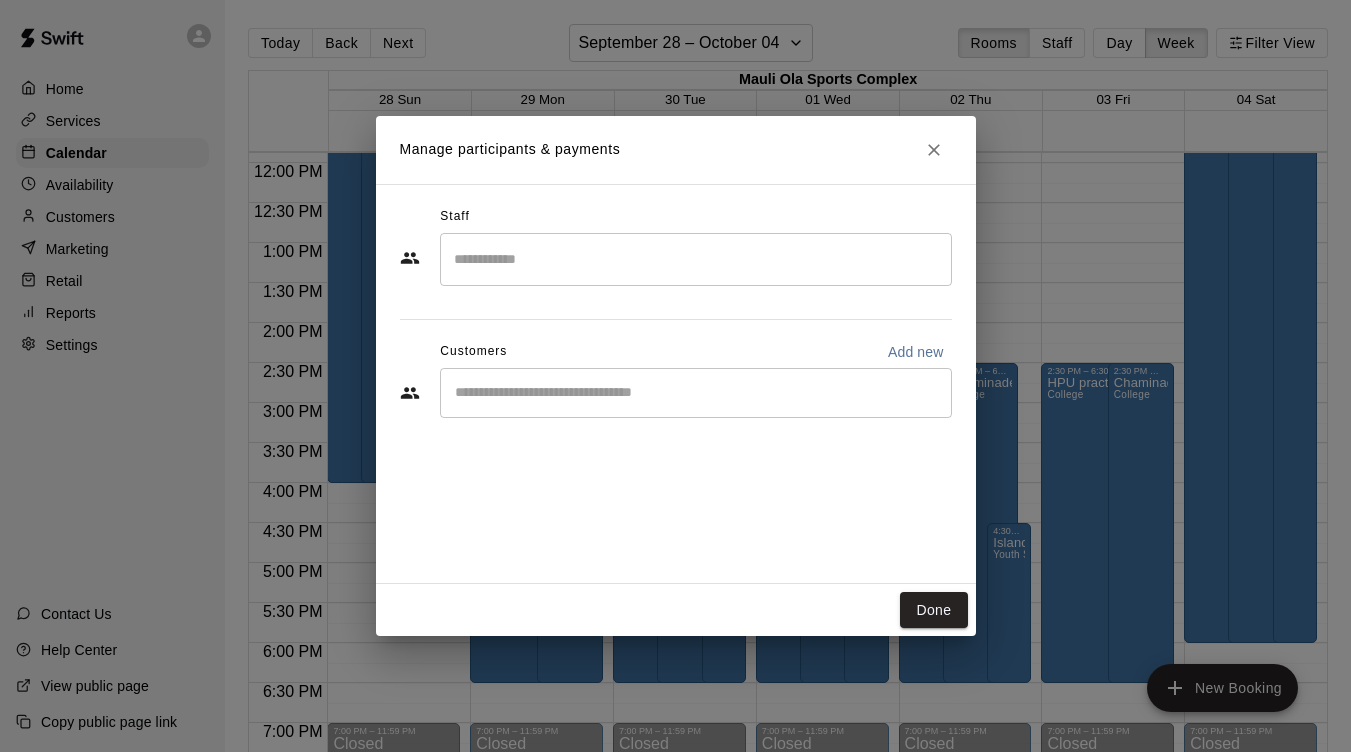 click on "Manage participants & payments Staff ​ Customers Add new ​ Done" at bounding box center (675, 376) 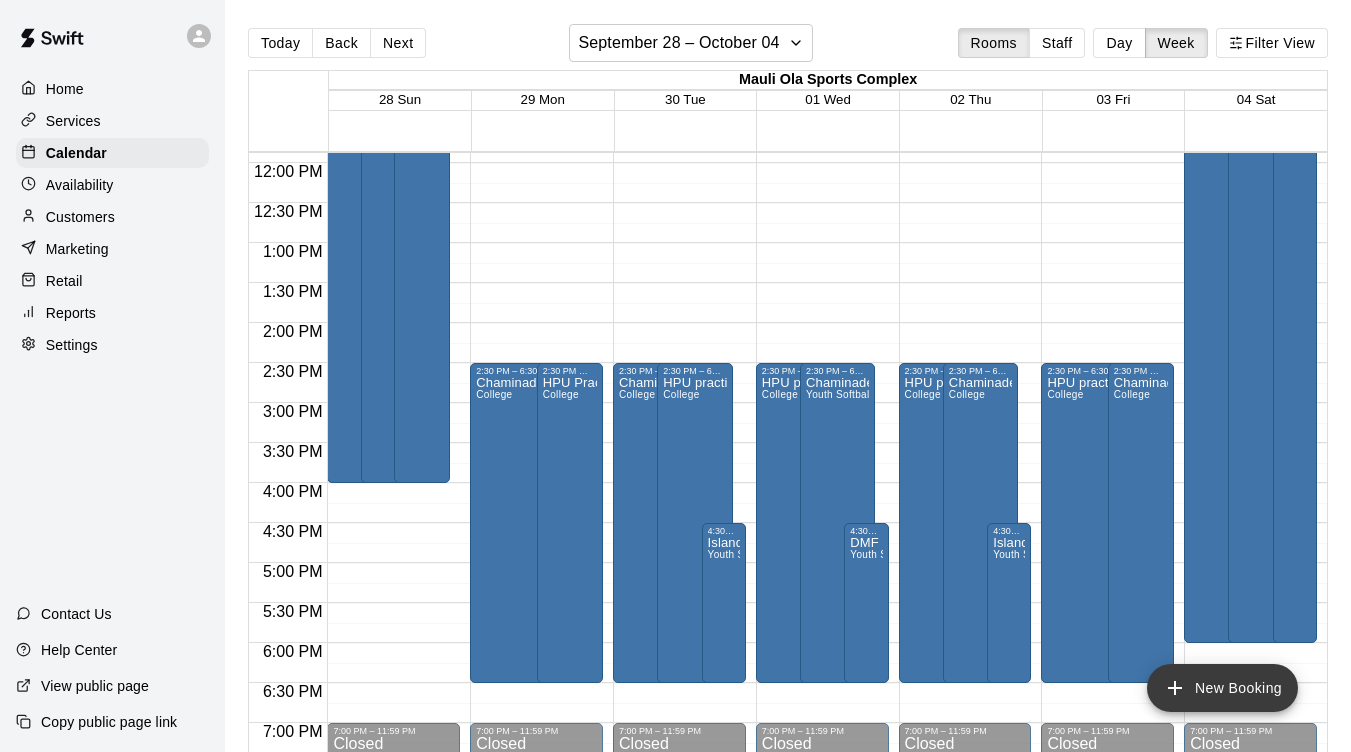 click on "New Booking" at bounding box center [1222, 688] 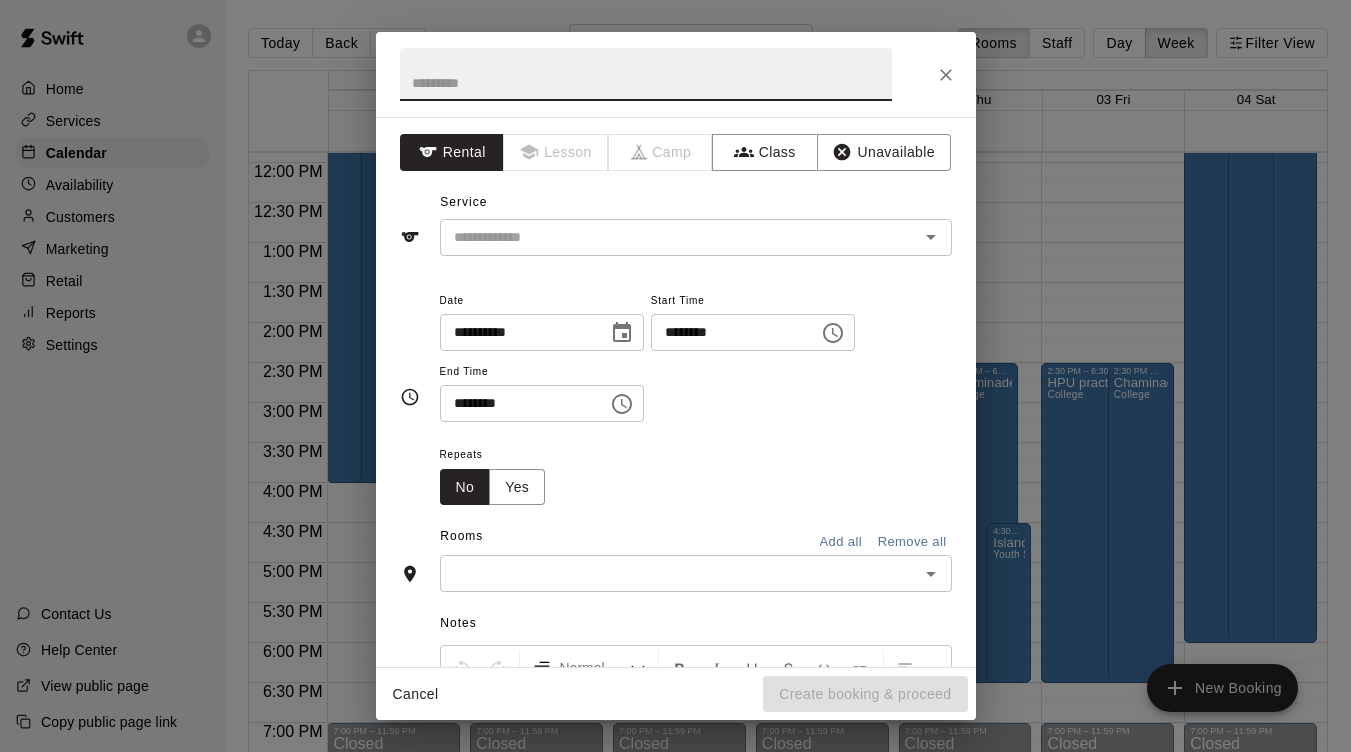 click 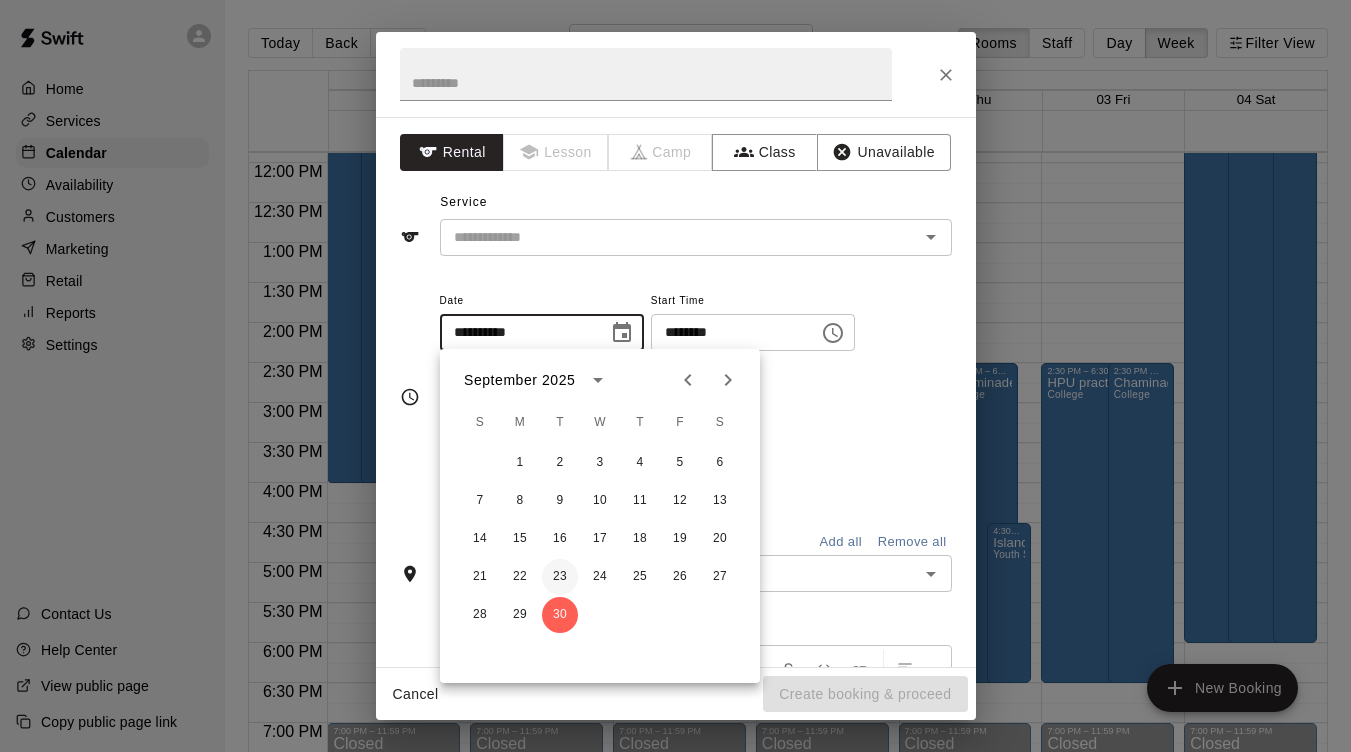 click on "23" at bounding box center (560, 577) 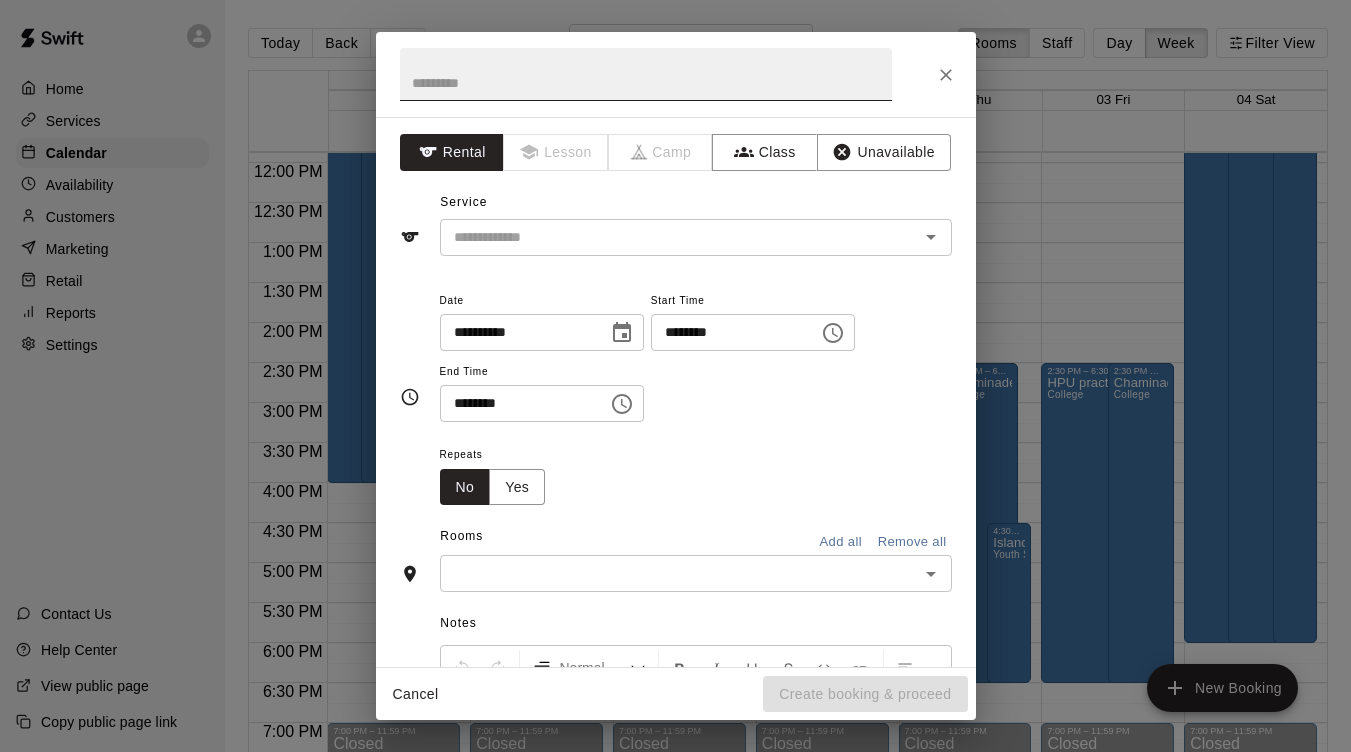 click at bounding box center [646, 74] 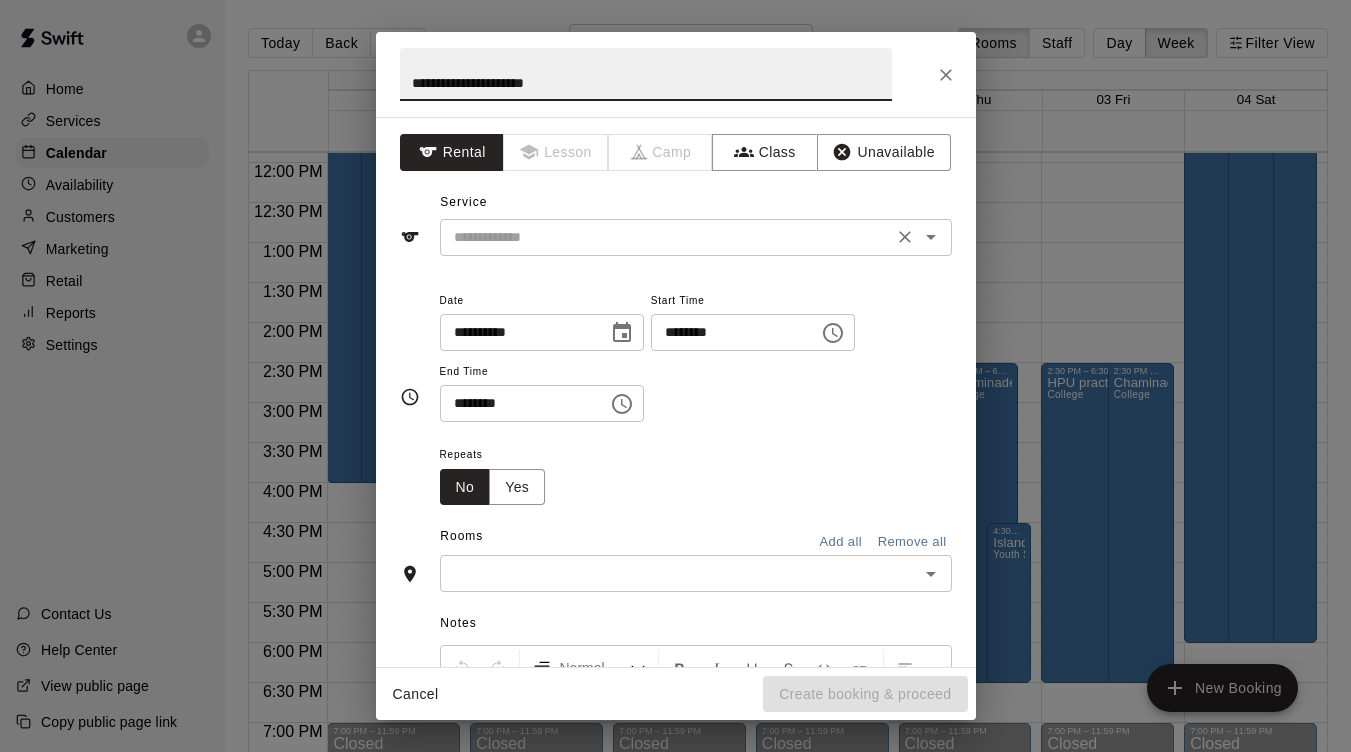 type on "**********" 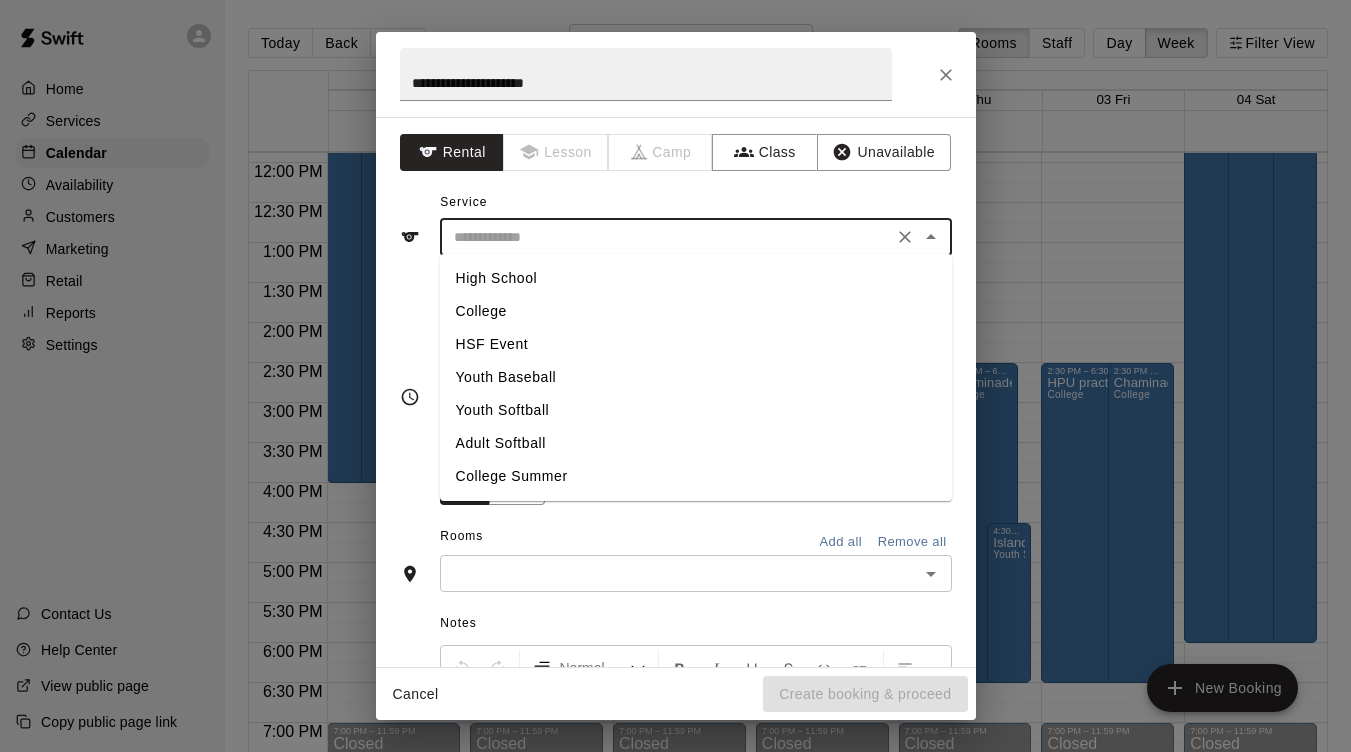 click on "Youth Softball" at bounding box center [696, 410] 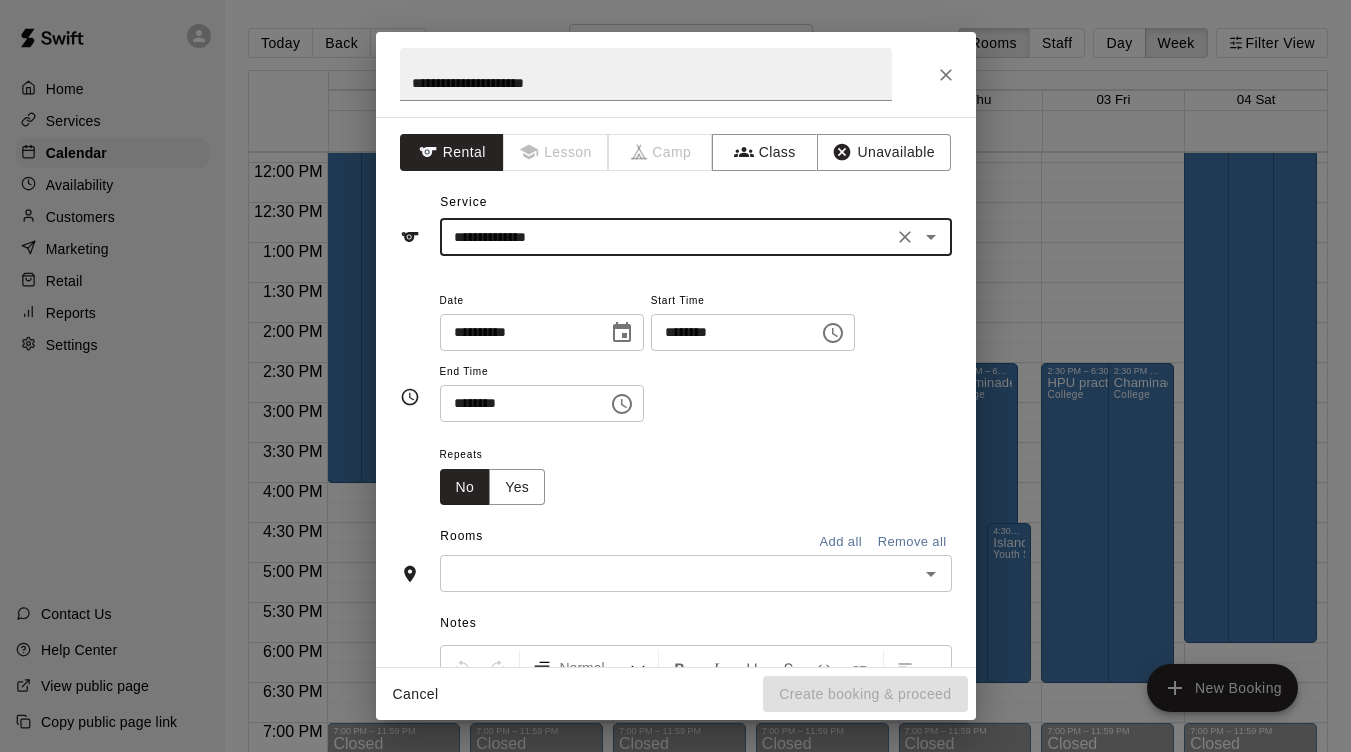 click on "********" at bounding box center (728, 332) 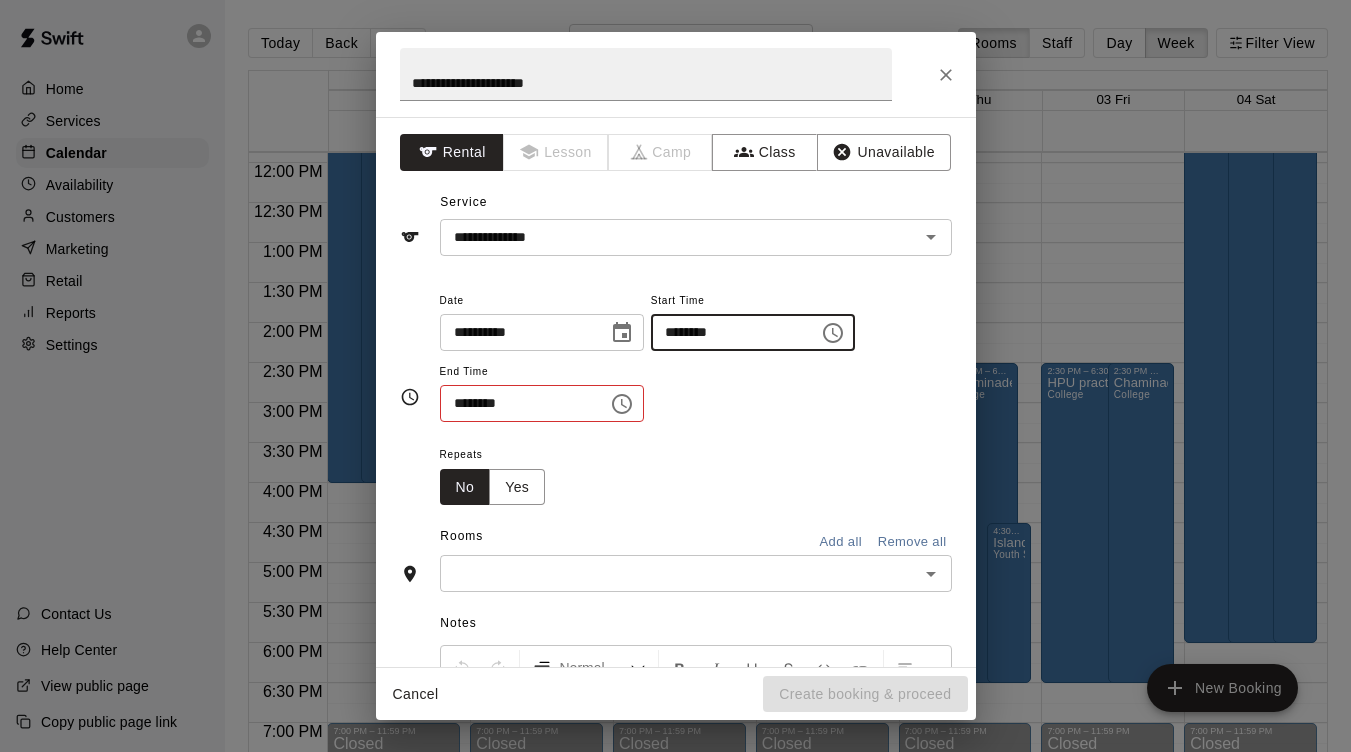 type on "********" 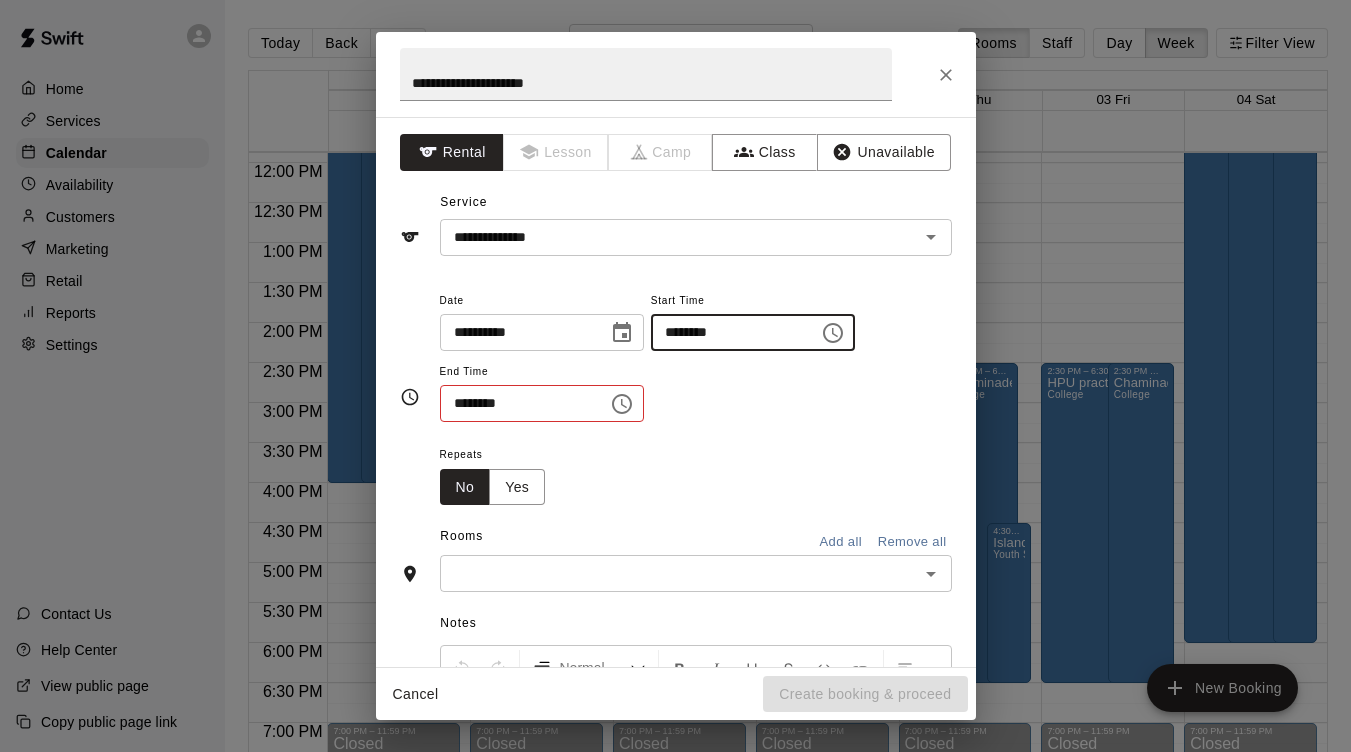 type 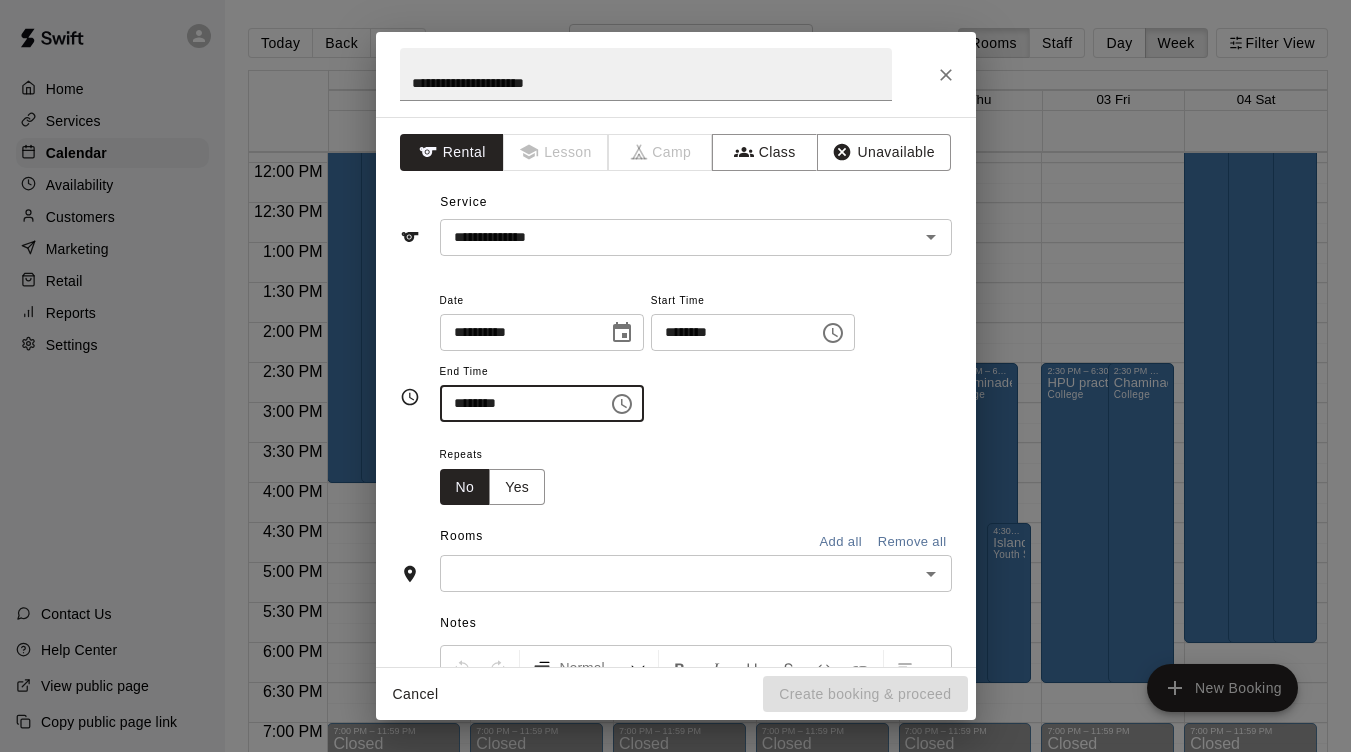type on "********" 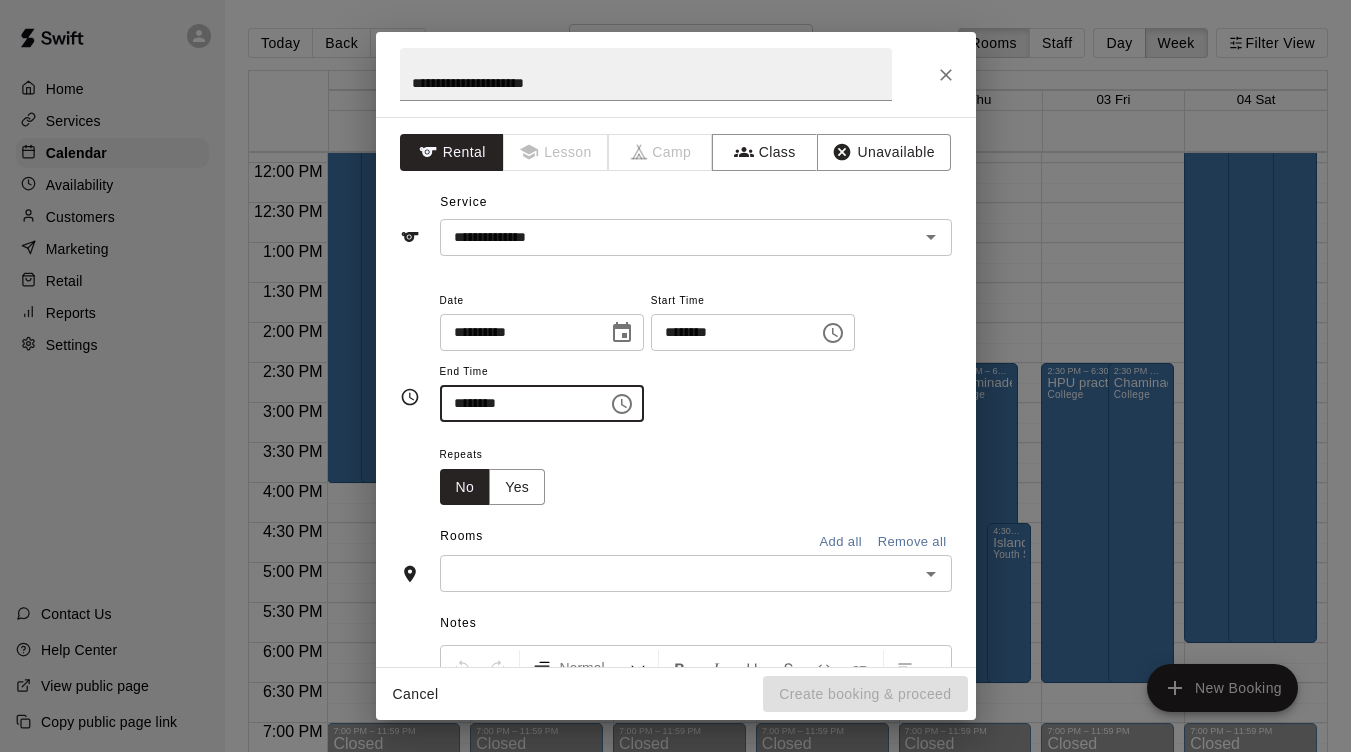 click on "********" at bounding box center [728, 332] 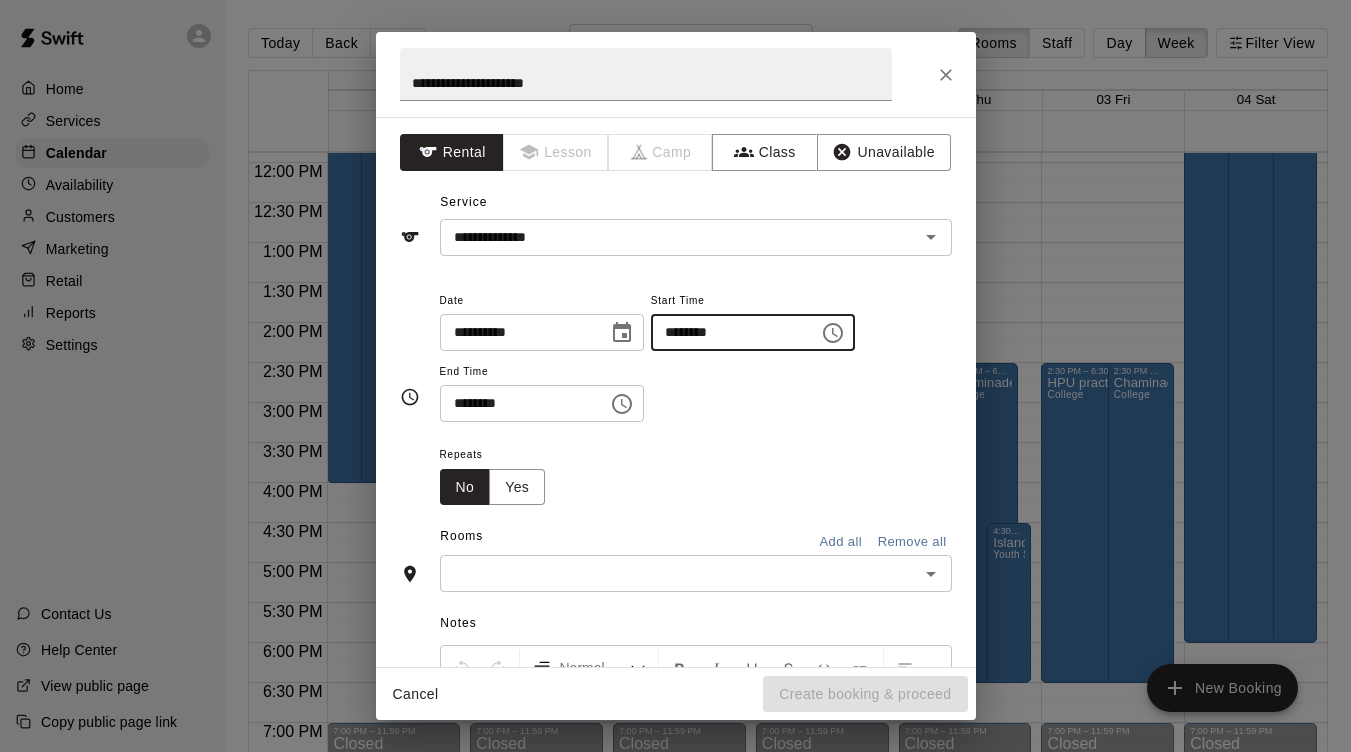 type on "********" 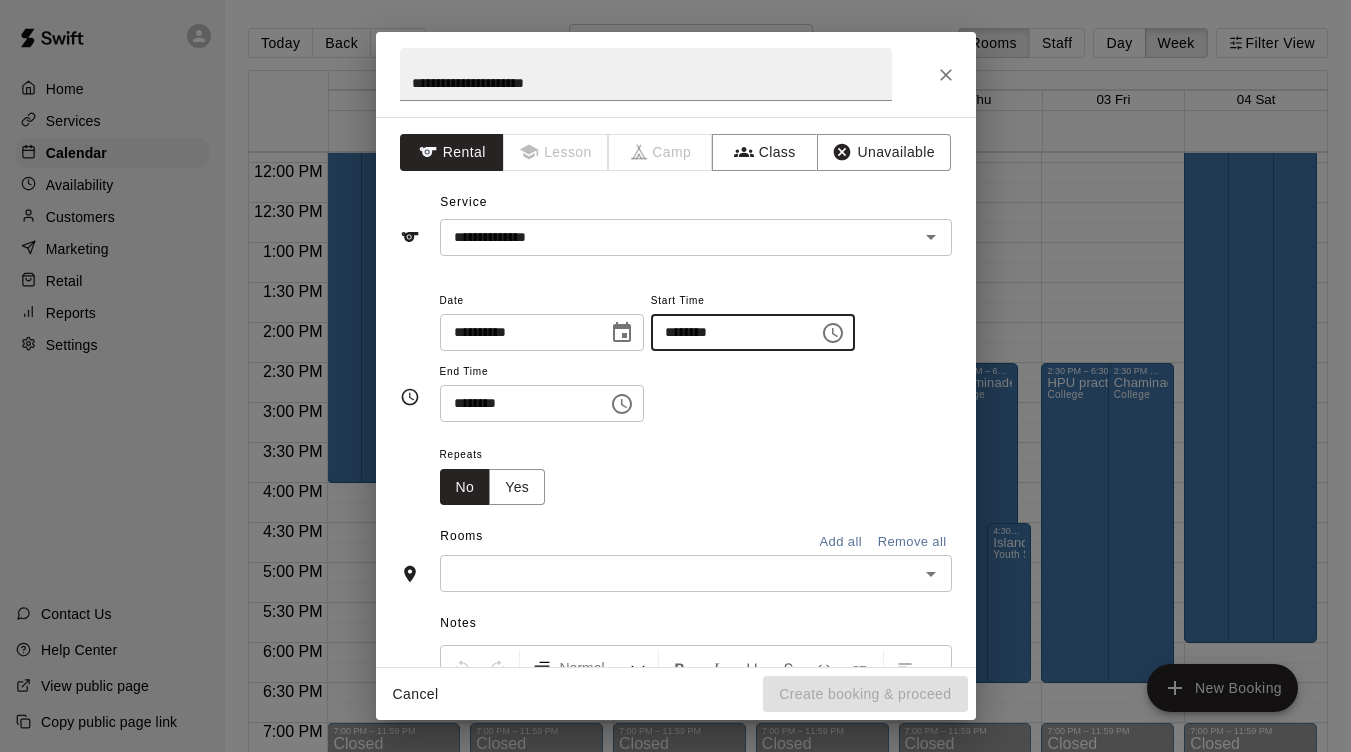 click at bounding box center [679, 573] 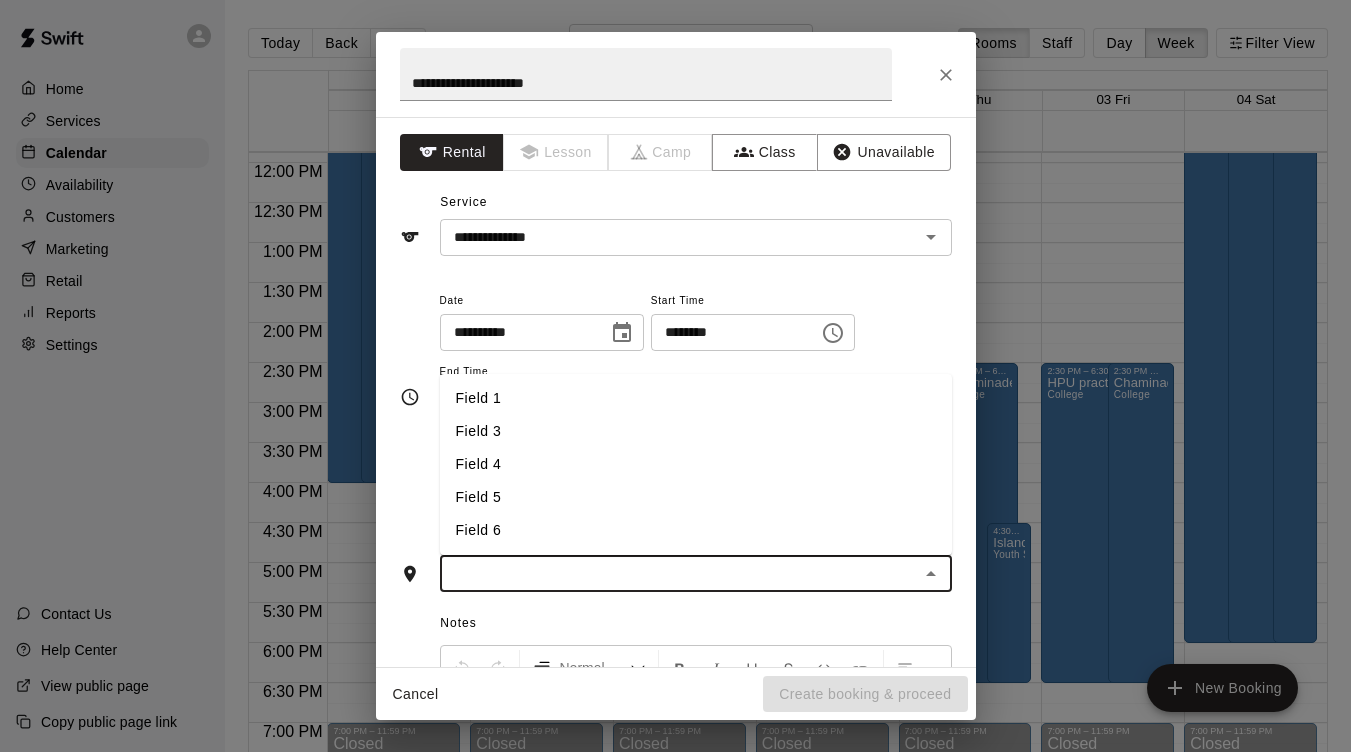 click on "Field 4" at bounding box center (696, 464) 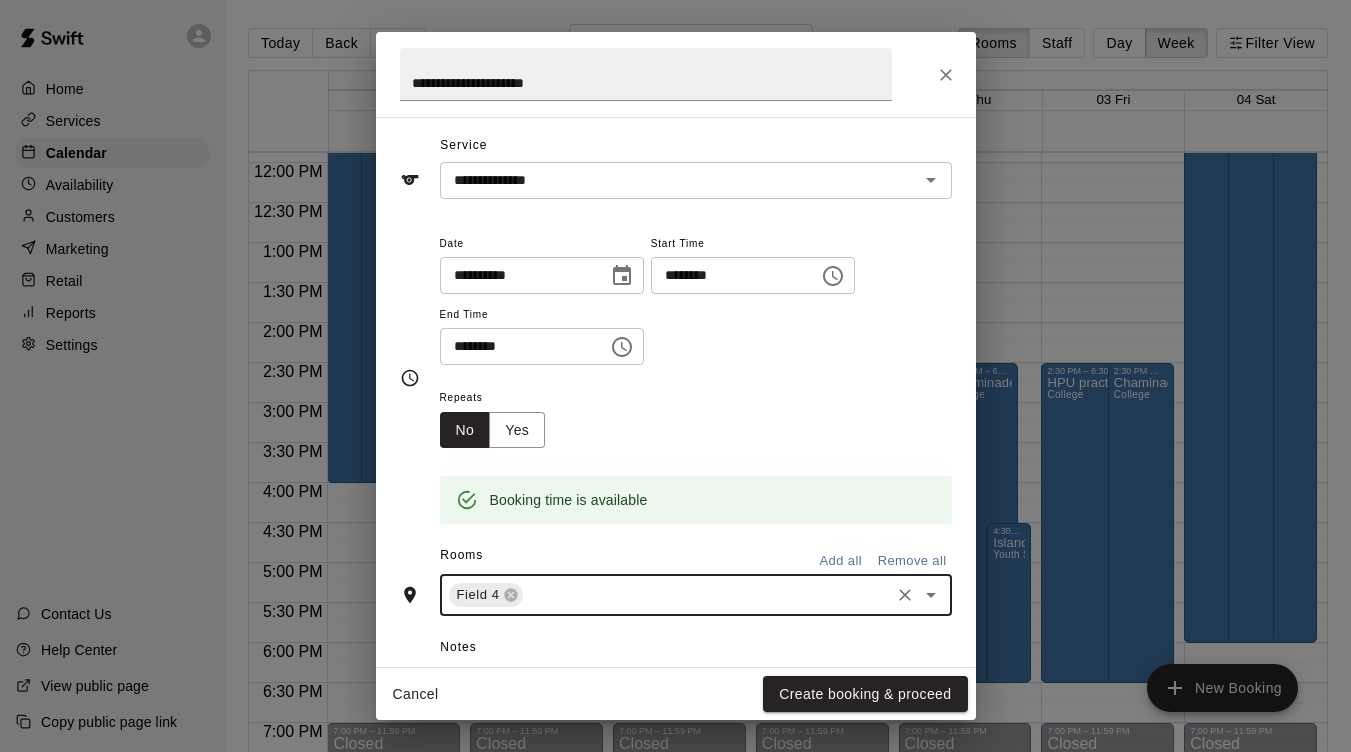scroll, scrollTop: 58, scrollLeft: 0, axis: vertical 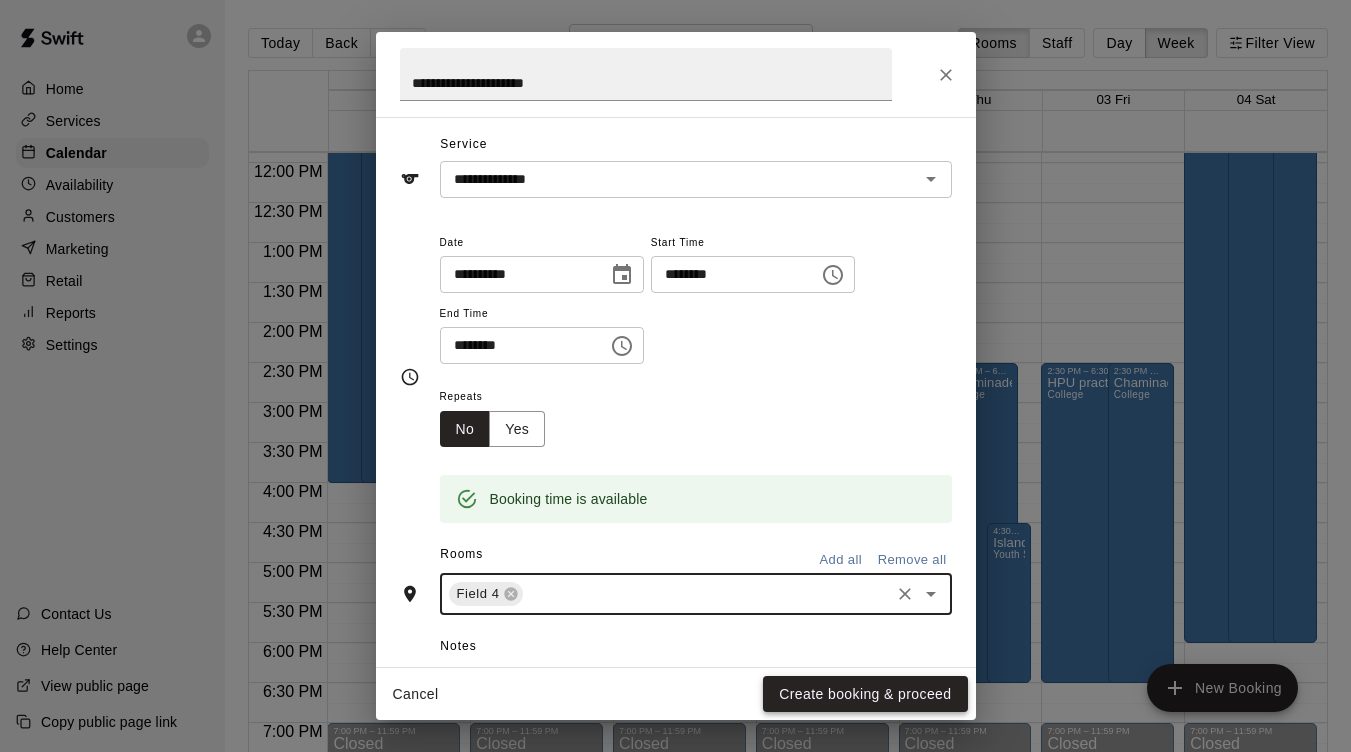 click on "Create booking & proceed" at bounding box center (865, 694) 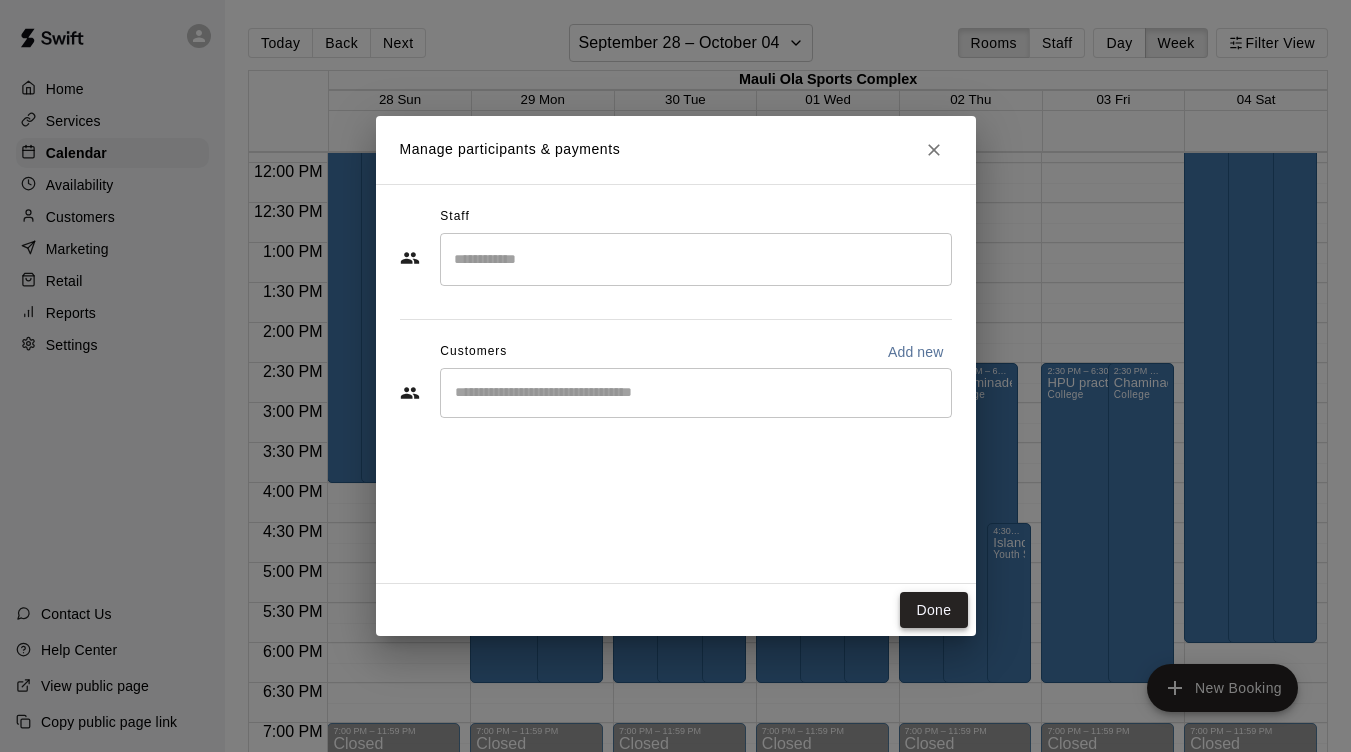 click on "Done" at bounding box center (933, 610) 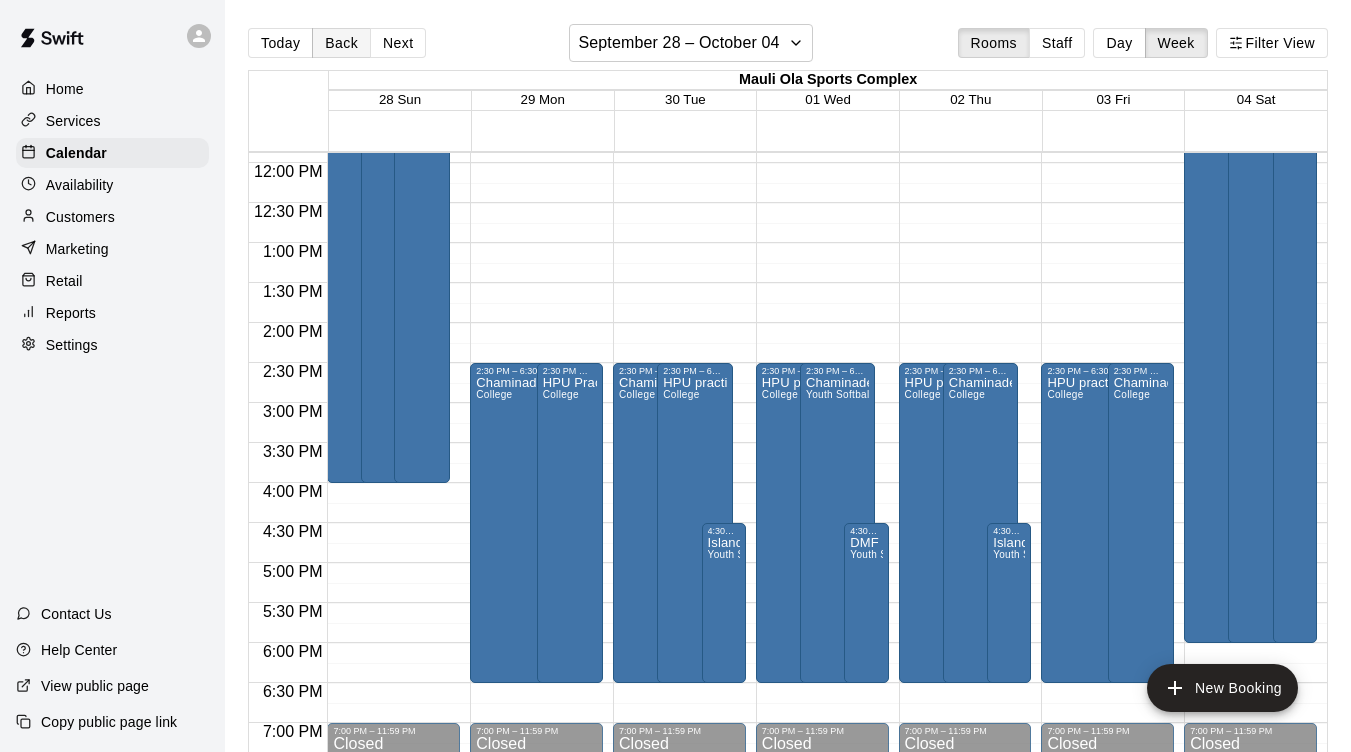 click on "Back" at bounding box center [341, 43] 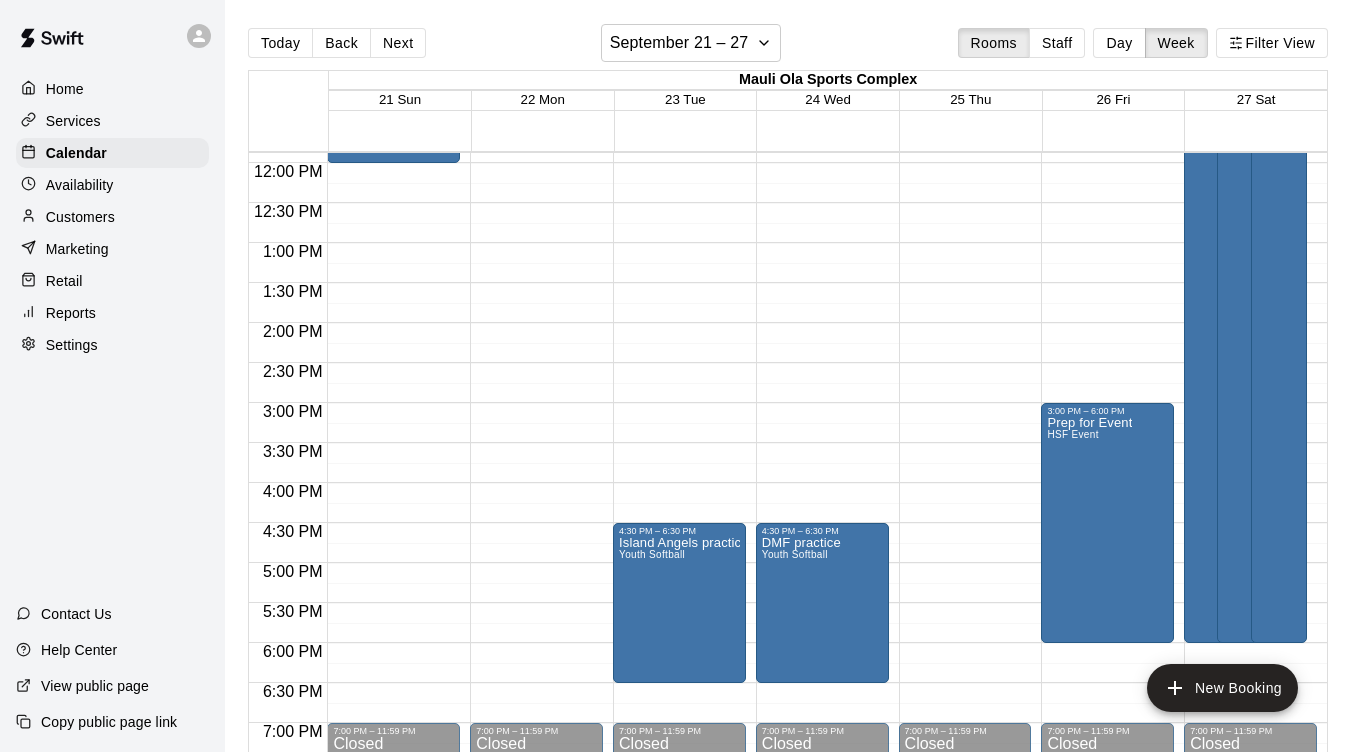 click on "12:00 AM – 8:00 AM Closed 7:00 PM – 11:59 PM Closed" at bounding box center [965, 163] 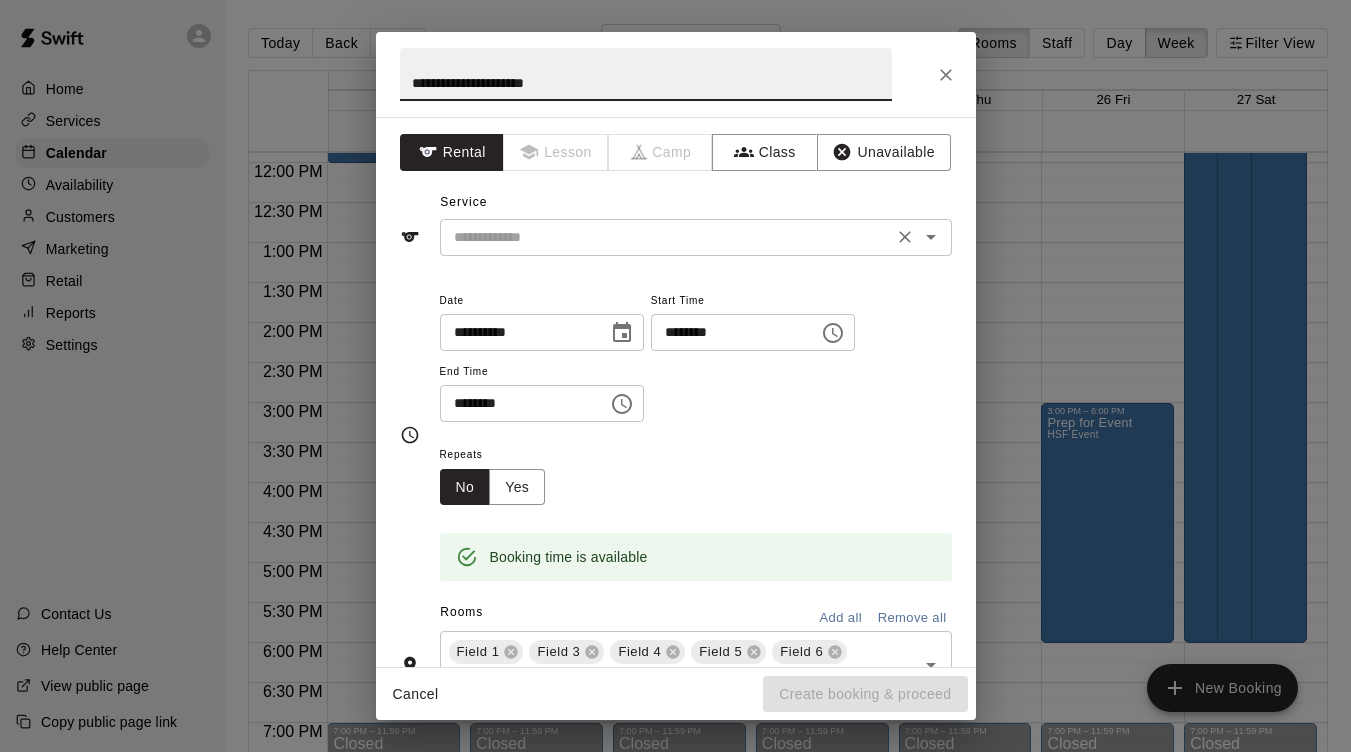 type on "**********" 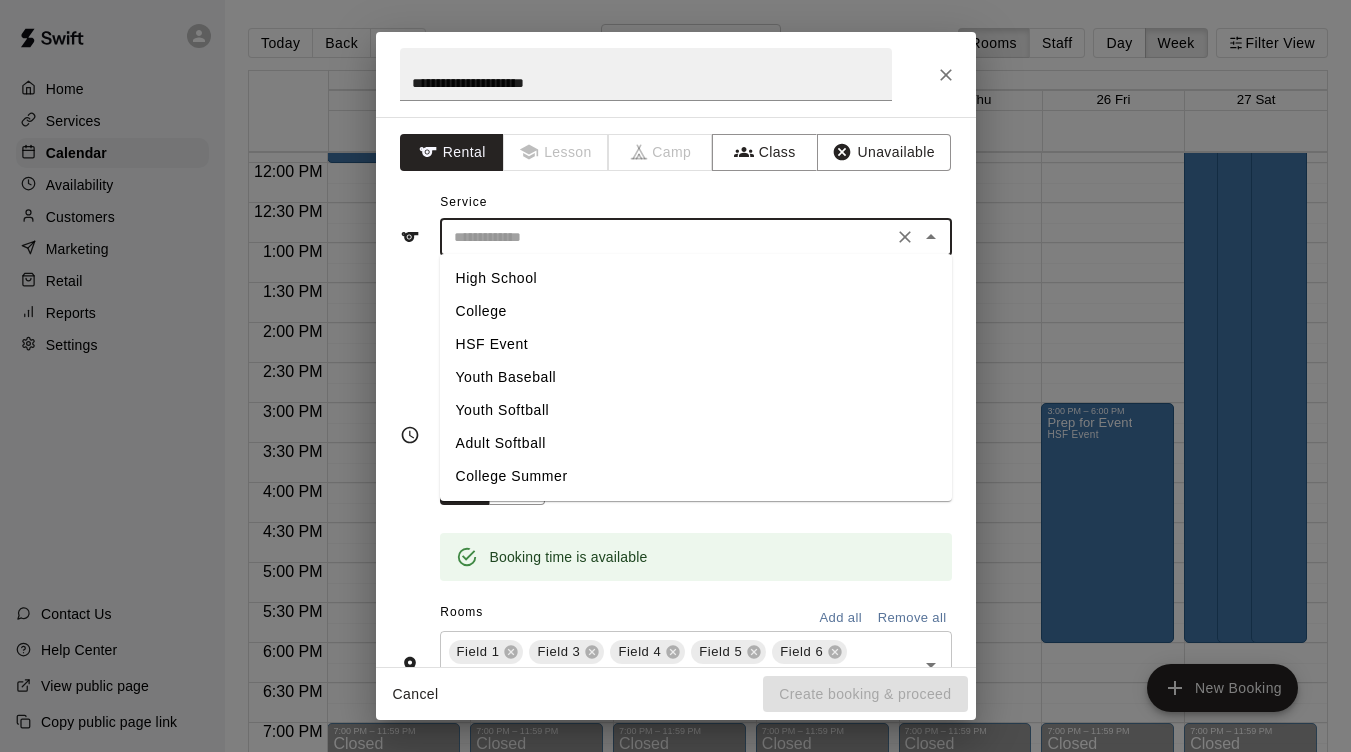 click on "Youth Softball" at bounding box center (696, 410) 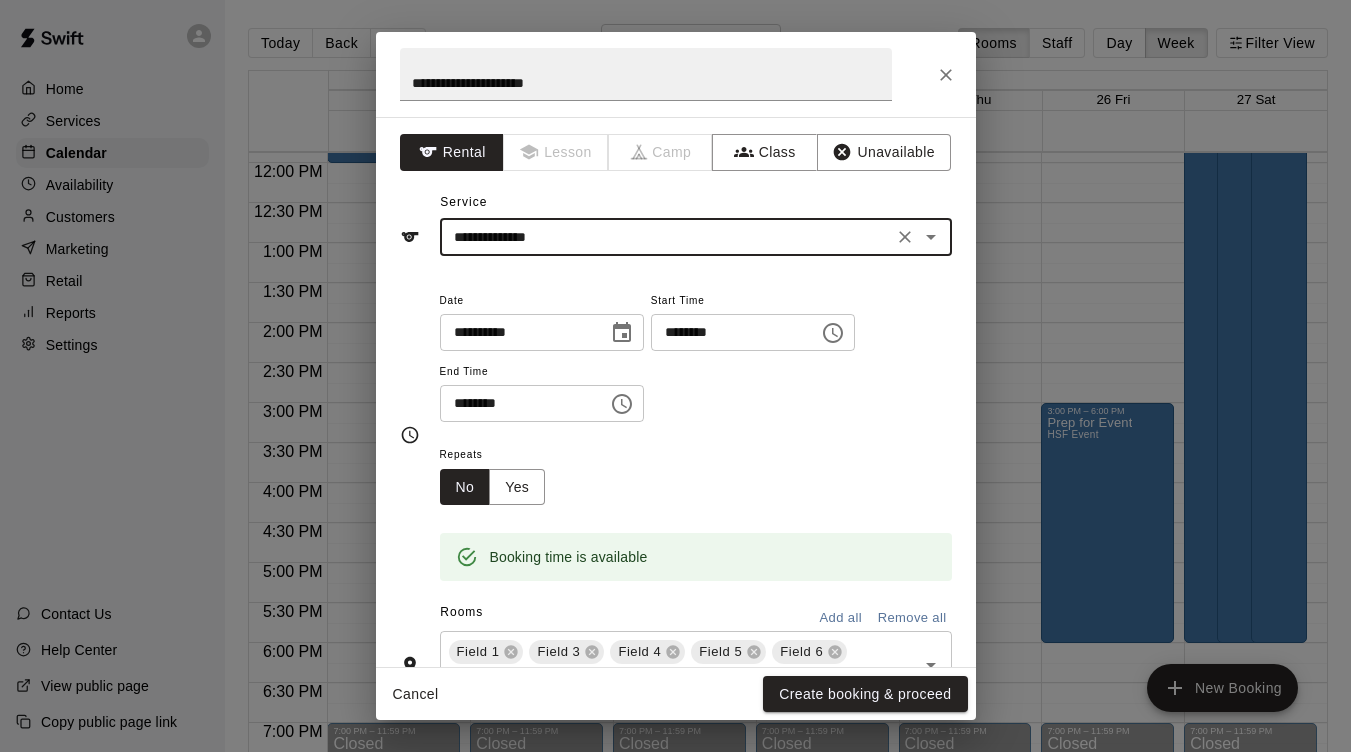 click on "********" at bounding box center [517, 403] 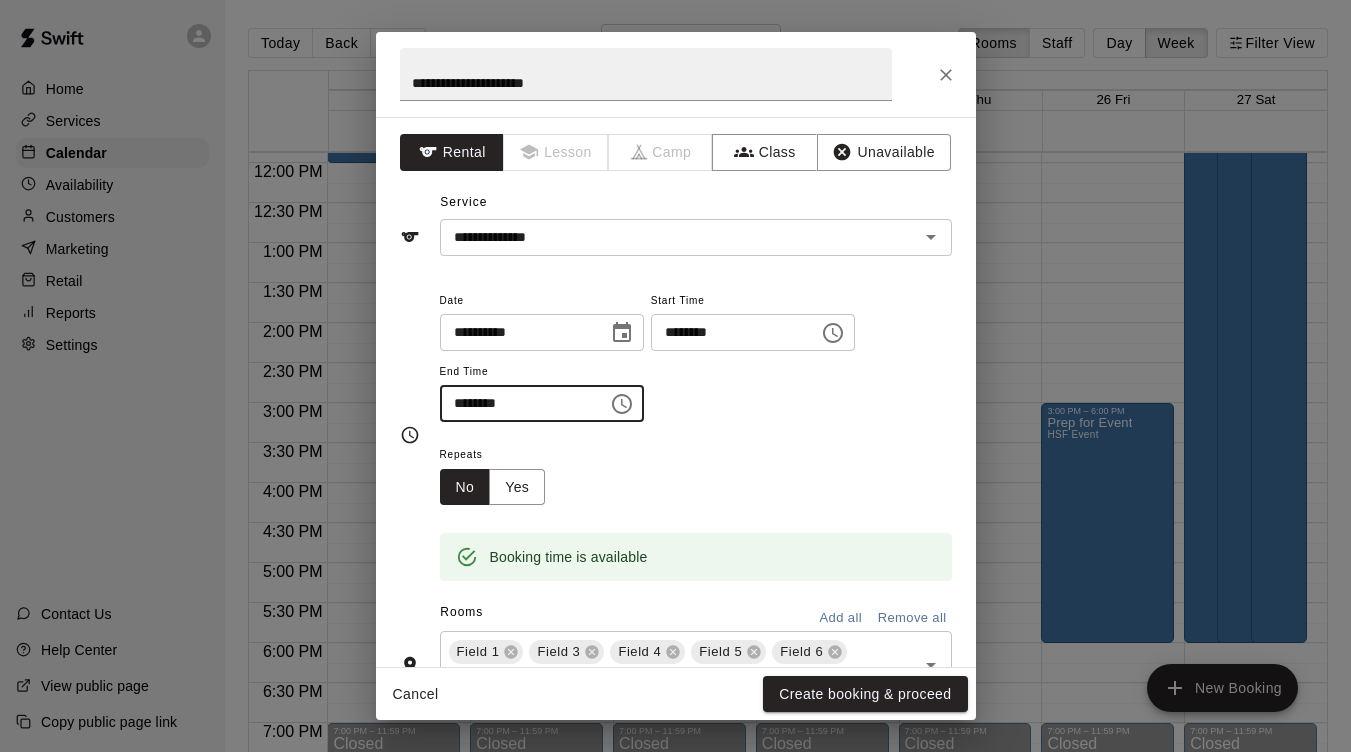type on "********" 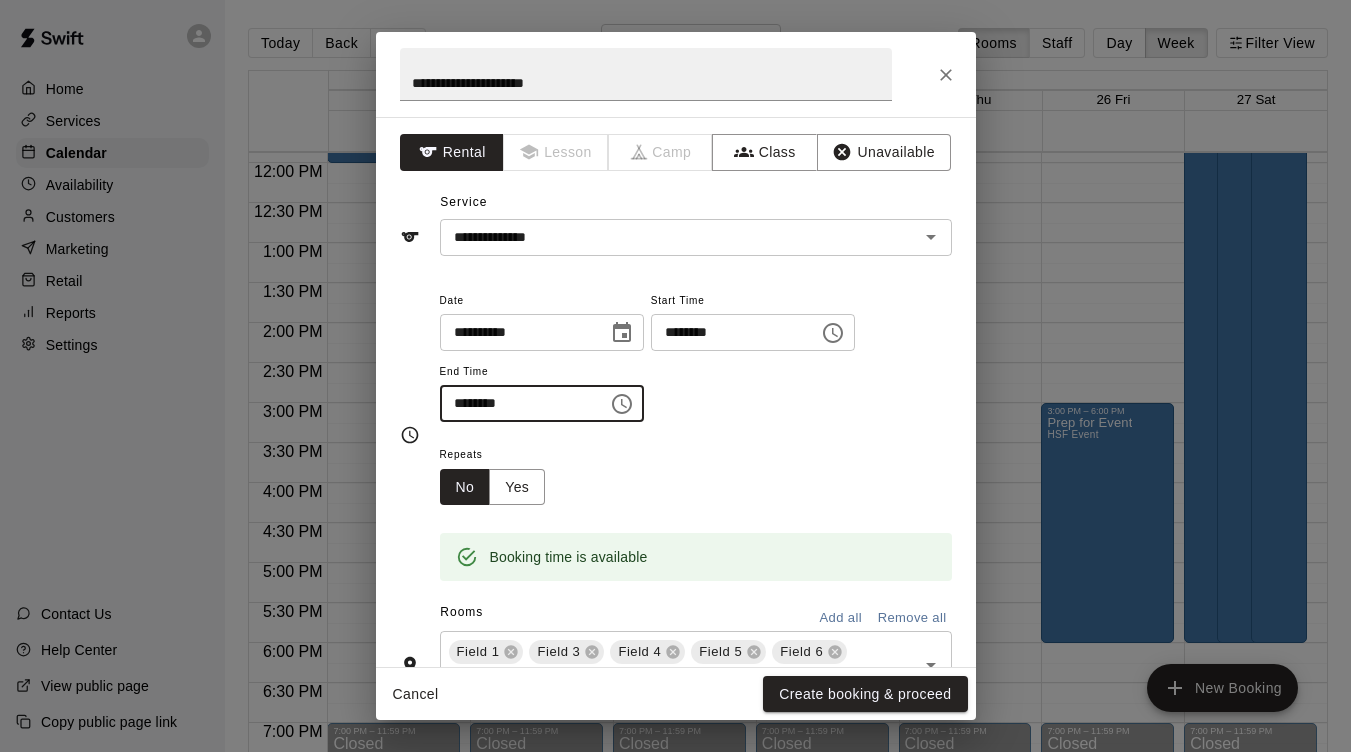 click on "Remove all" at bounding box center [912, 618] 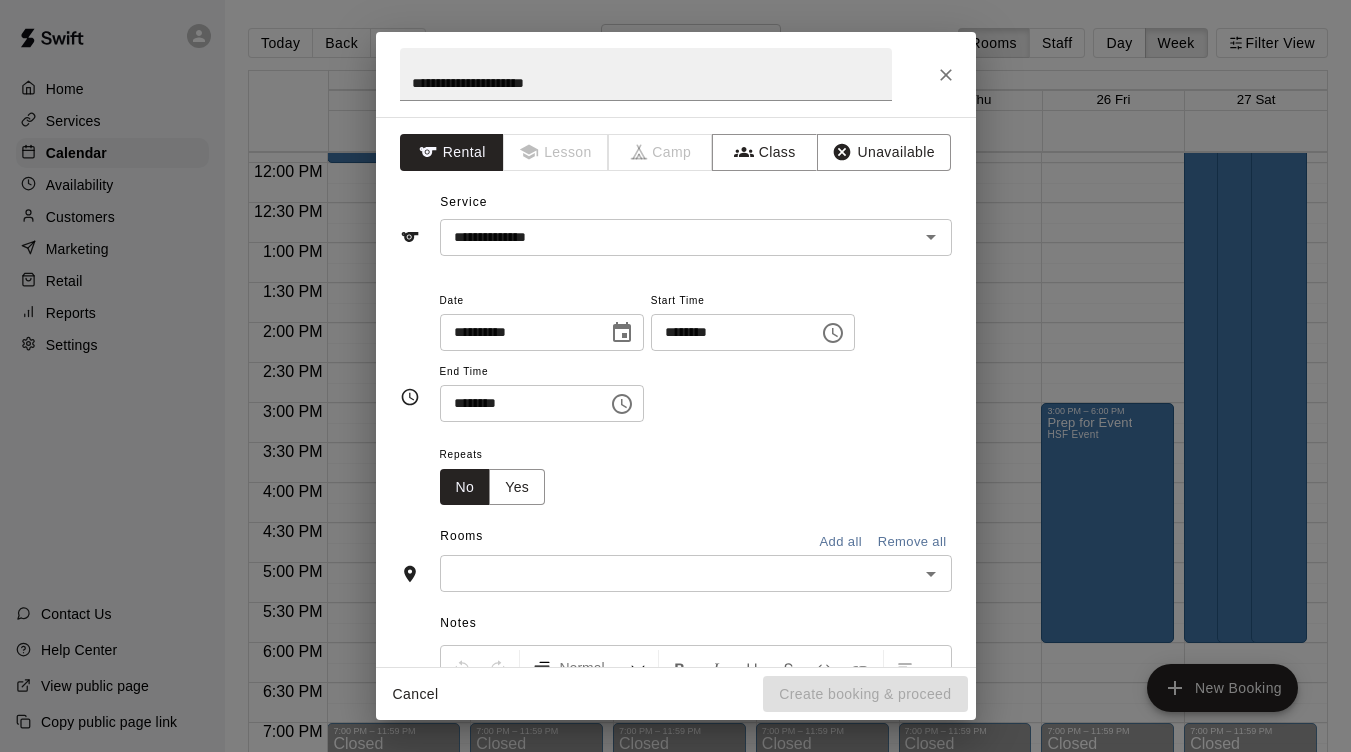 click on "​" at bounding box center (696, 573) 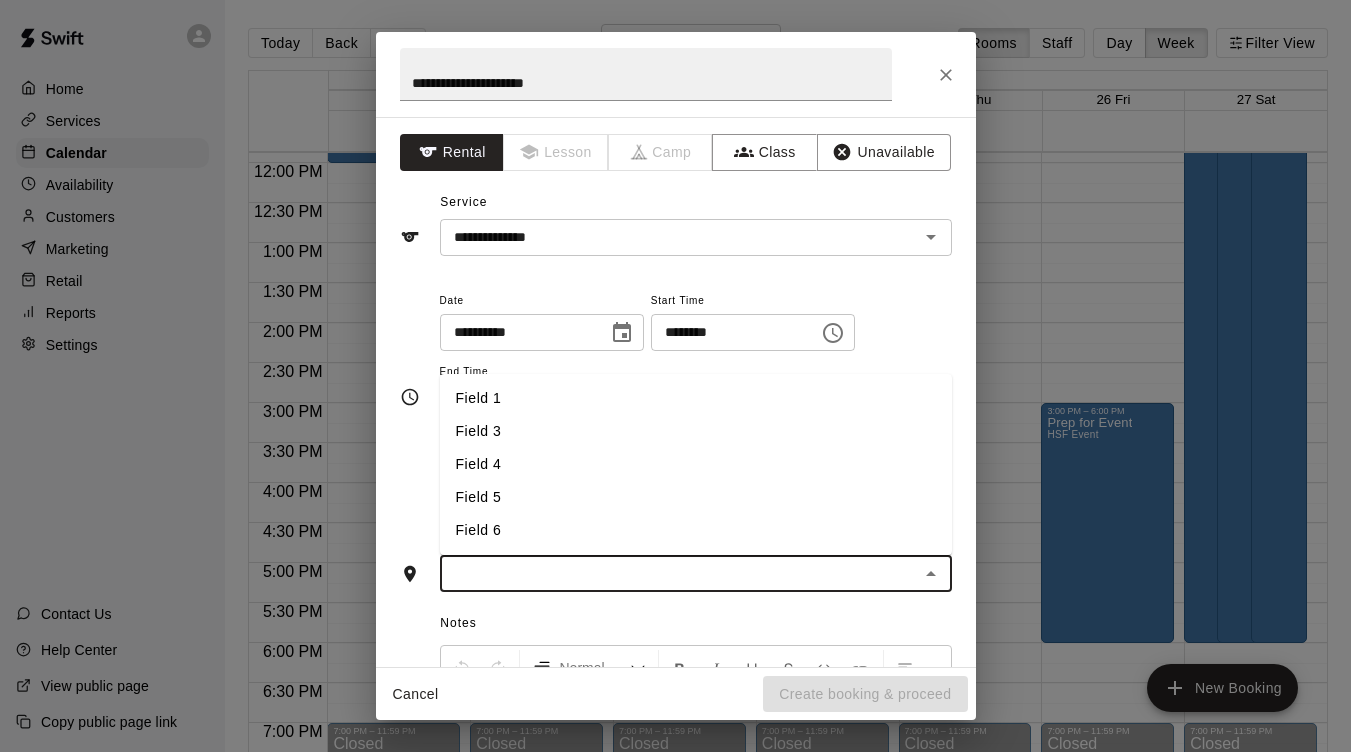 click on "Field 4" at bounding box center [696, 464] 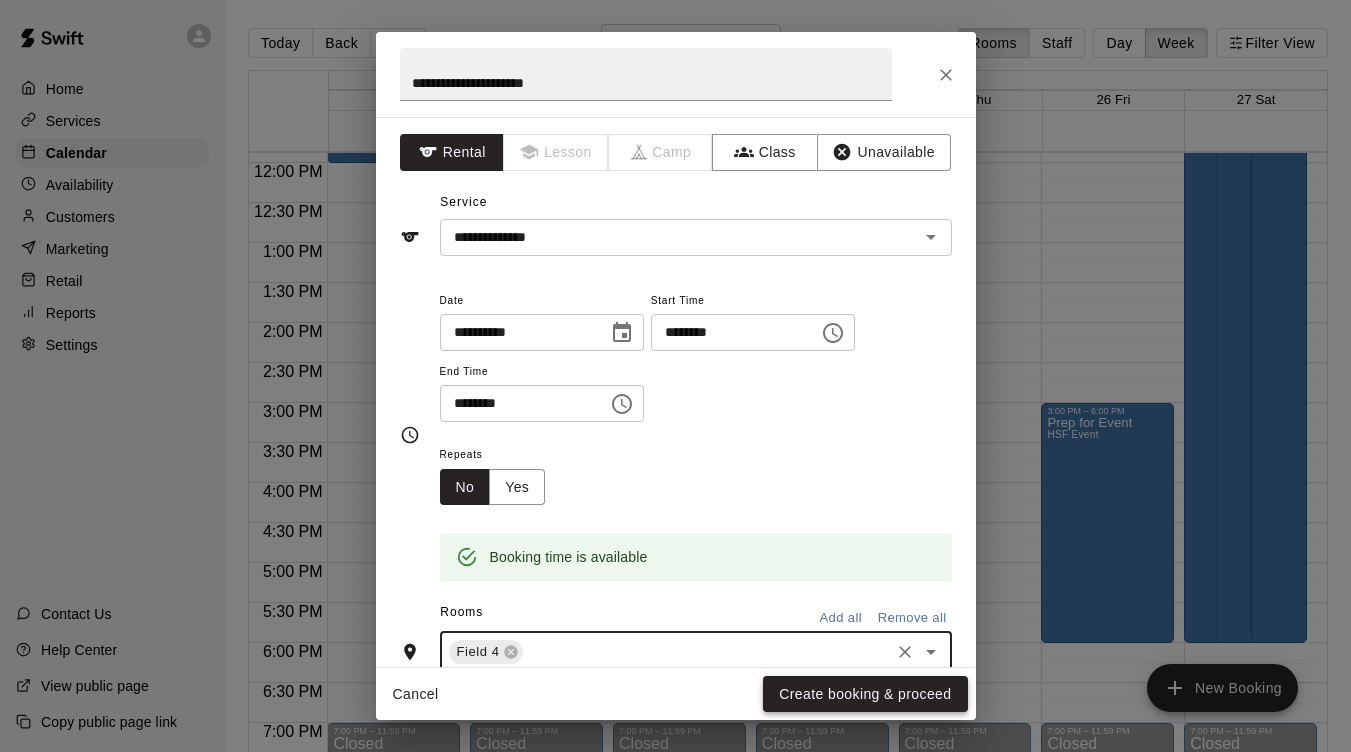 click on "Create booking & proceed" at bounding box center (865, 694) 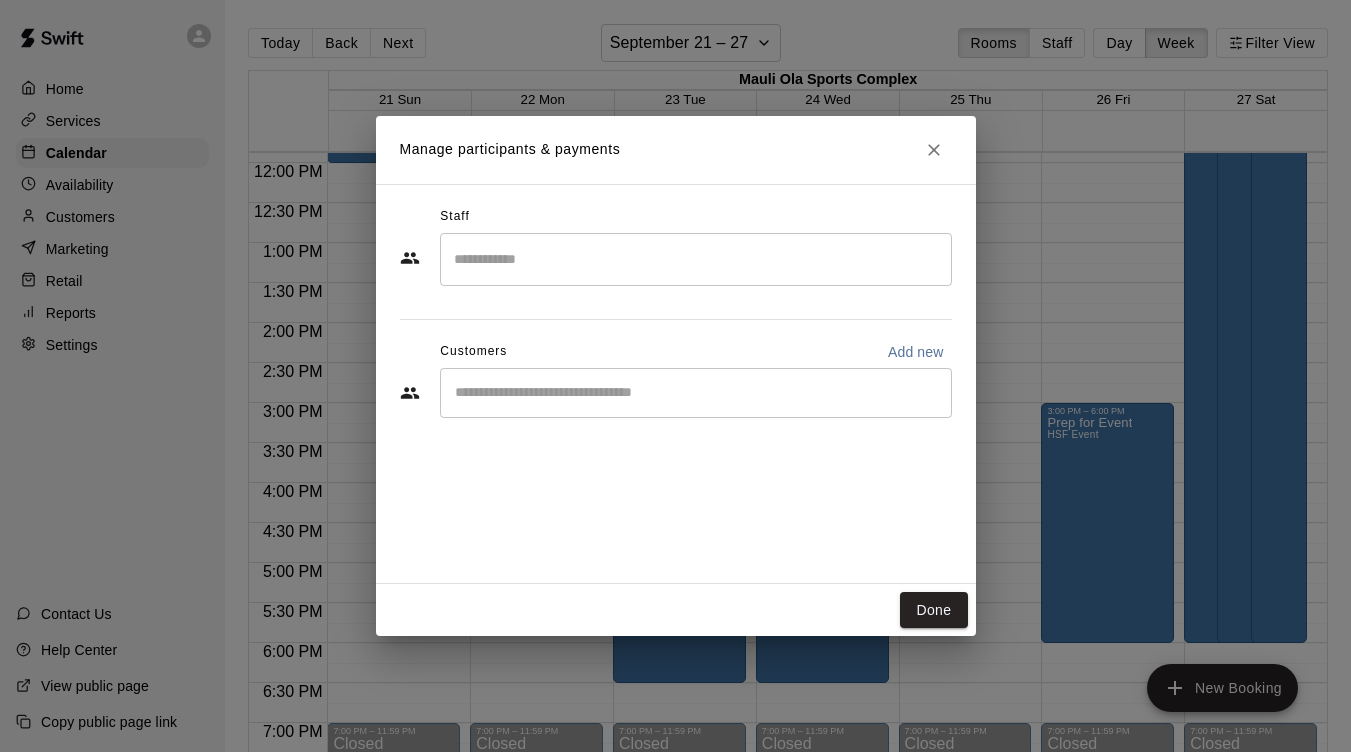 click on "Manage participants & payments Staff ​ Customers Add new ​ Done" at bounding box center [675, 376] 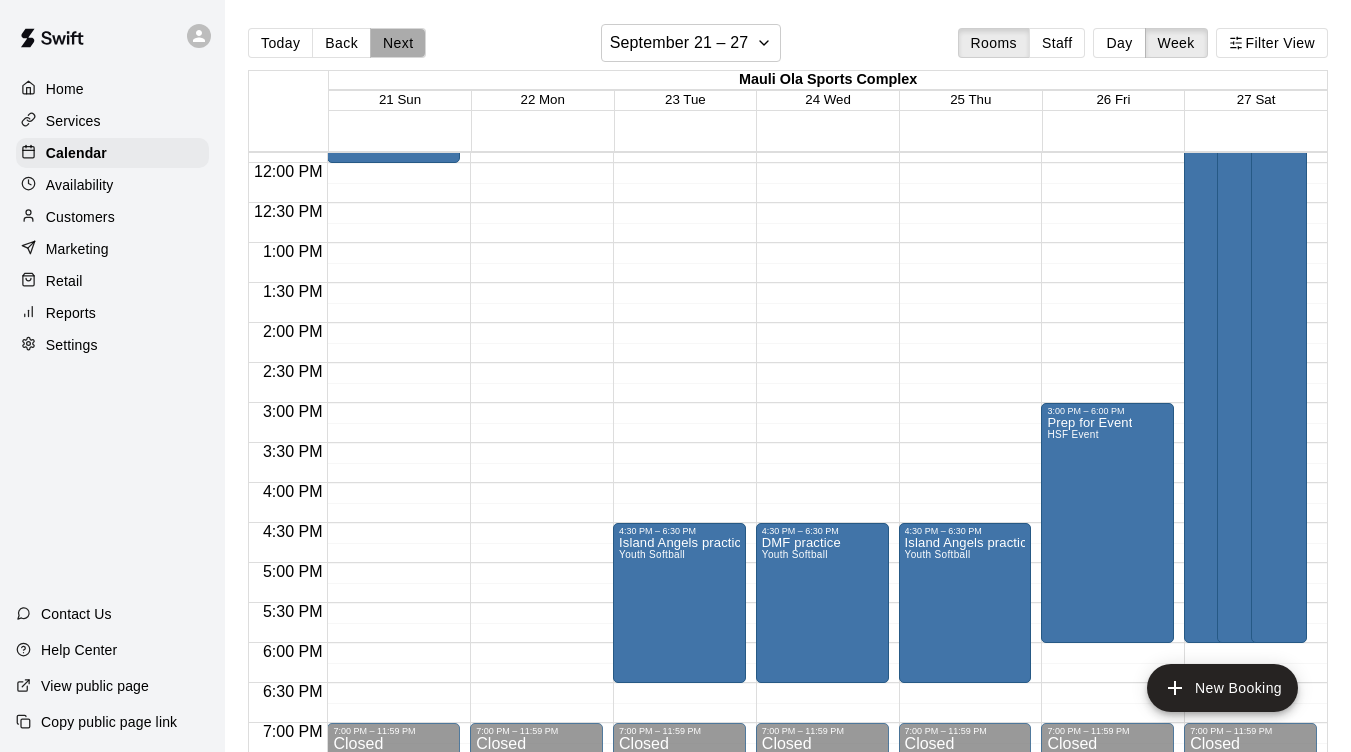 click on "Next" at bounding box center (398, 43) 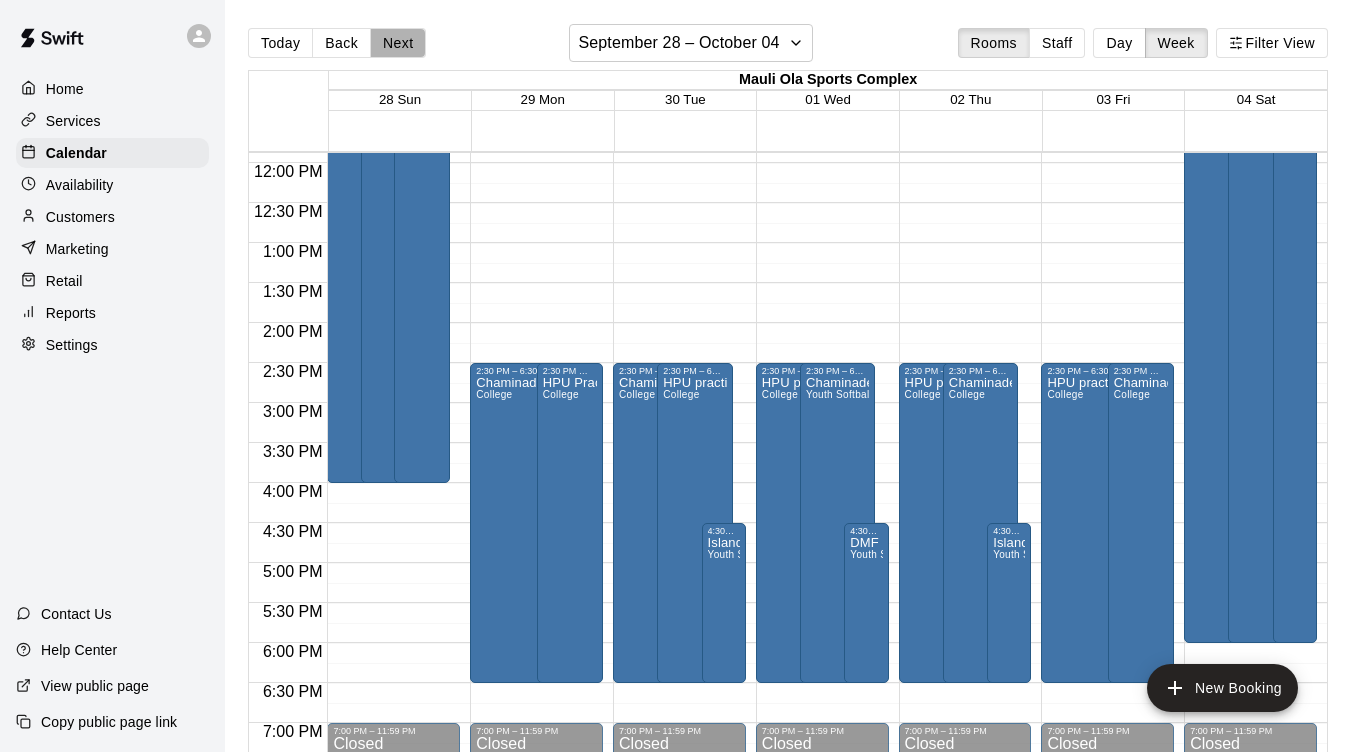 click on "Next" at bounding box center (398, 43) 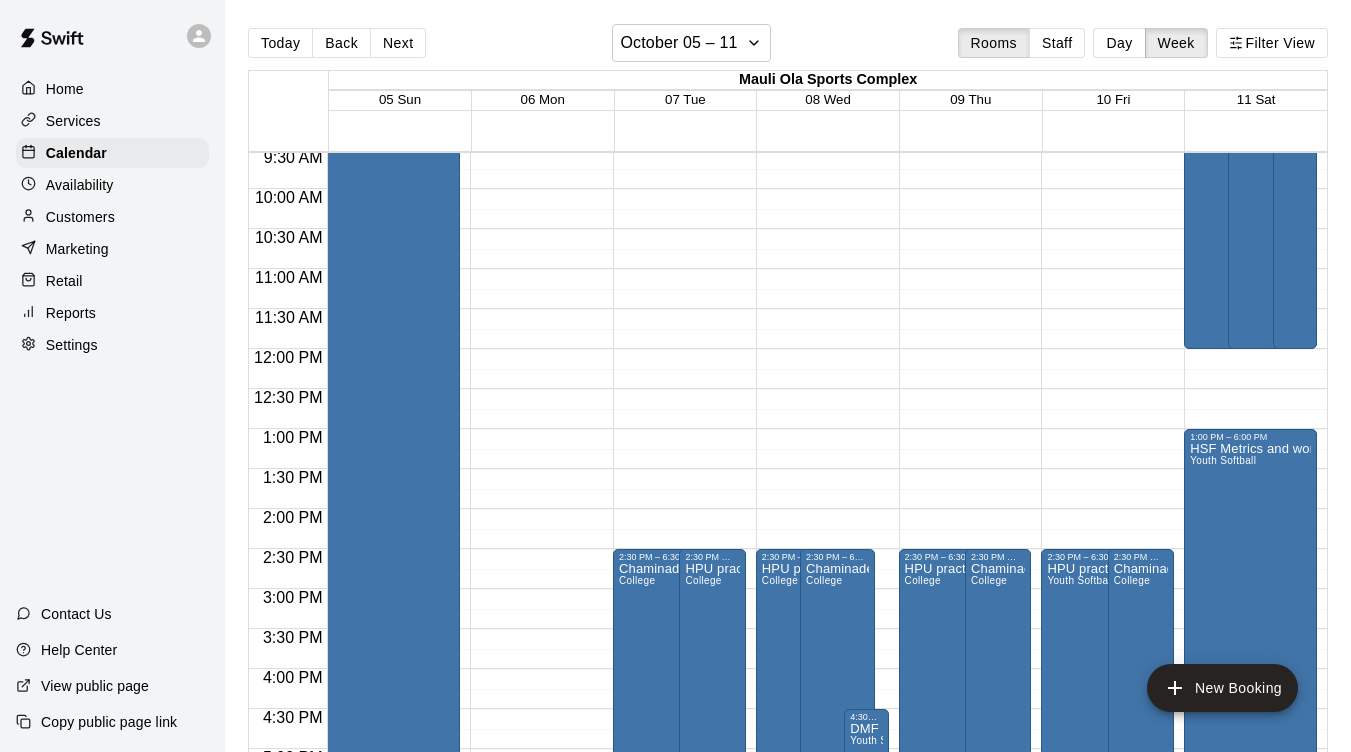 scroll, scrollTop: 759, scrollLeft: 0, axis: vertical 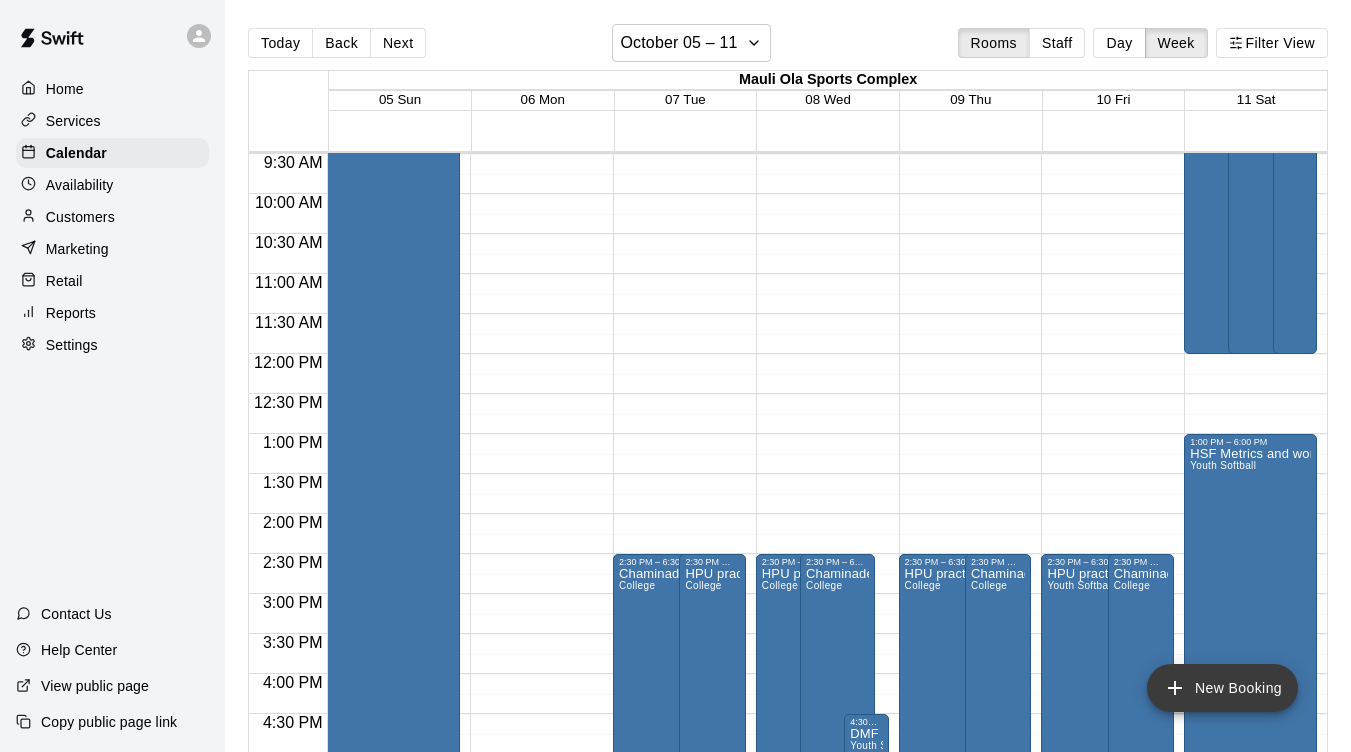 click on "New Booking" at bounding box center [1222, 688] 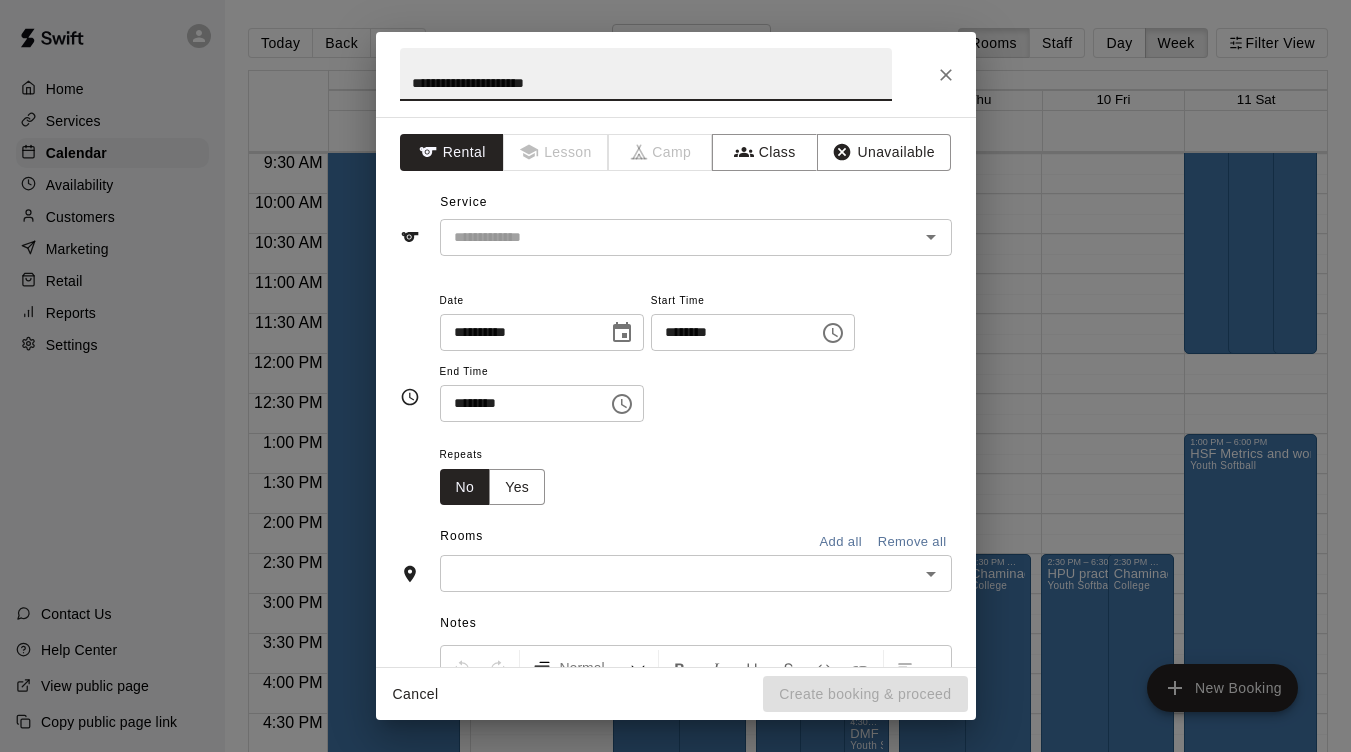type on "**********" 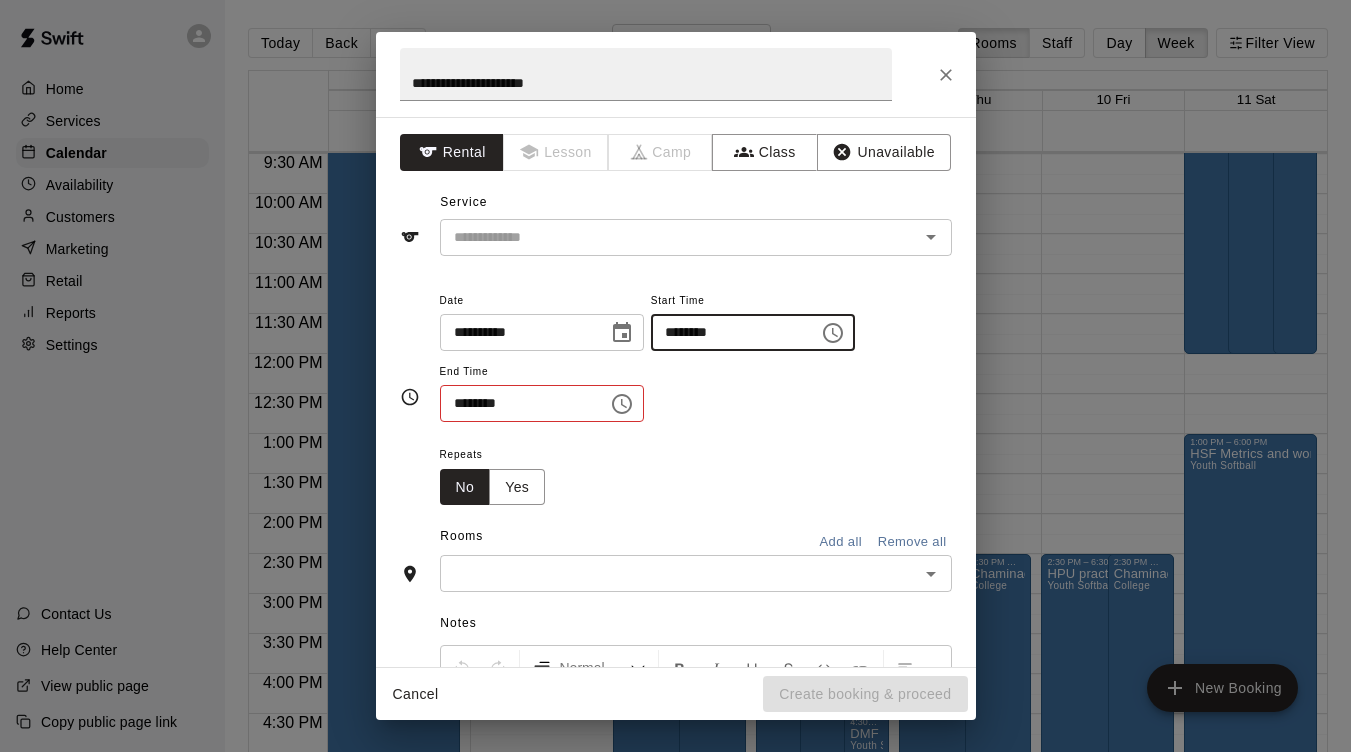 click on "********" at bounding box center [728, 332] 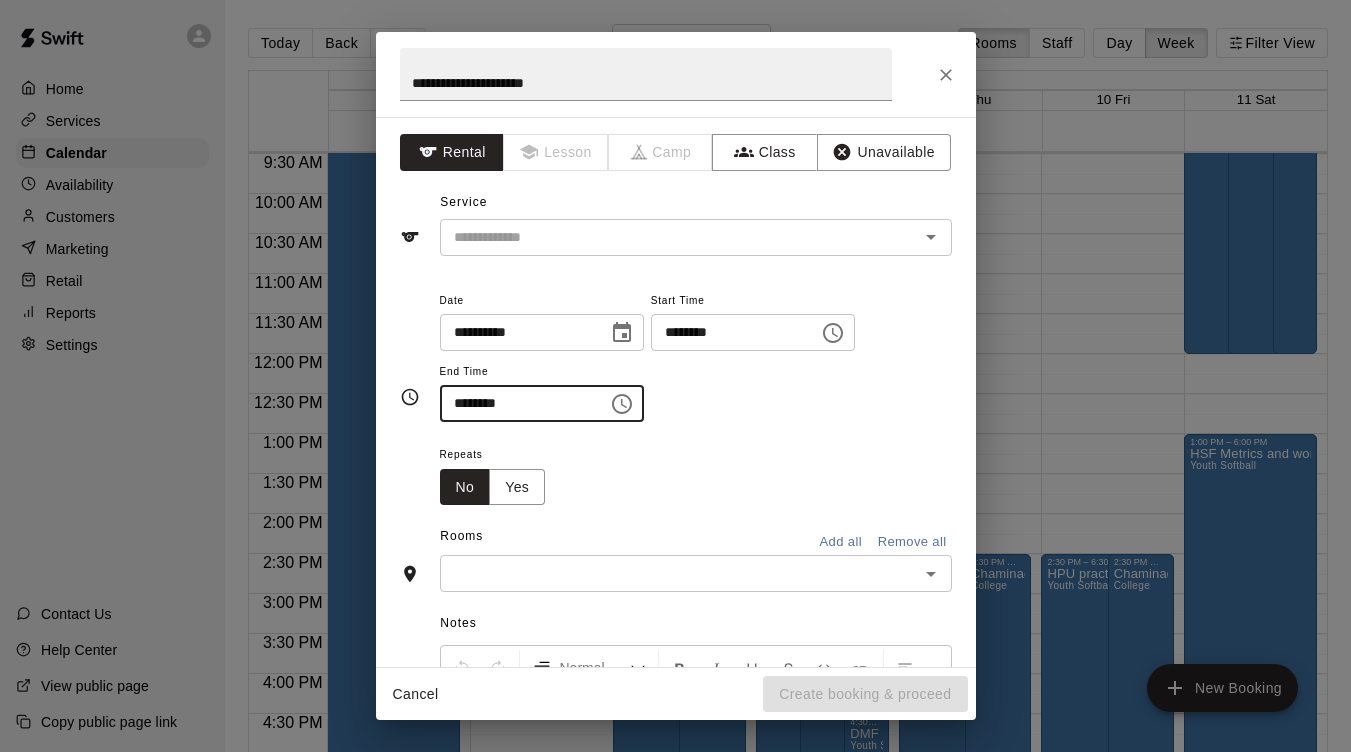 type on "********" 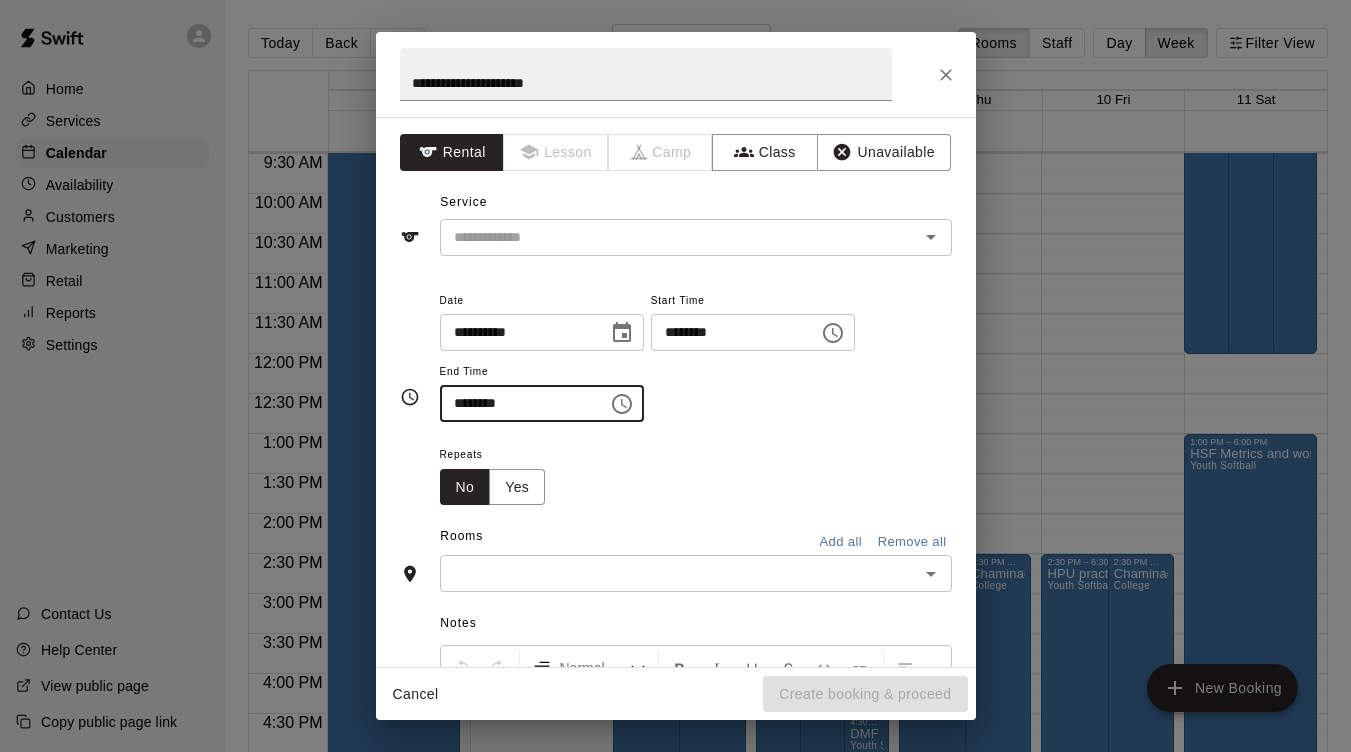 click 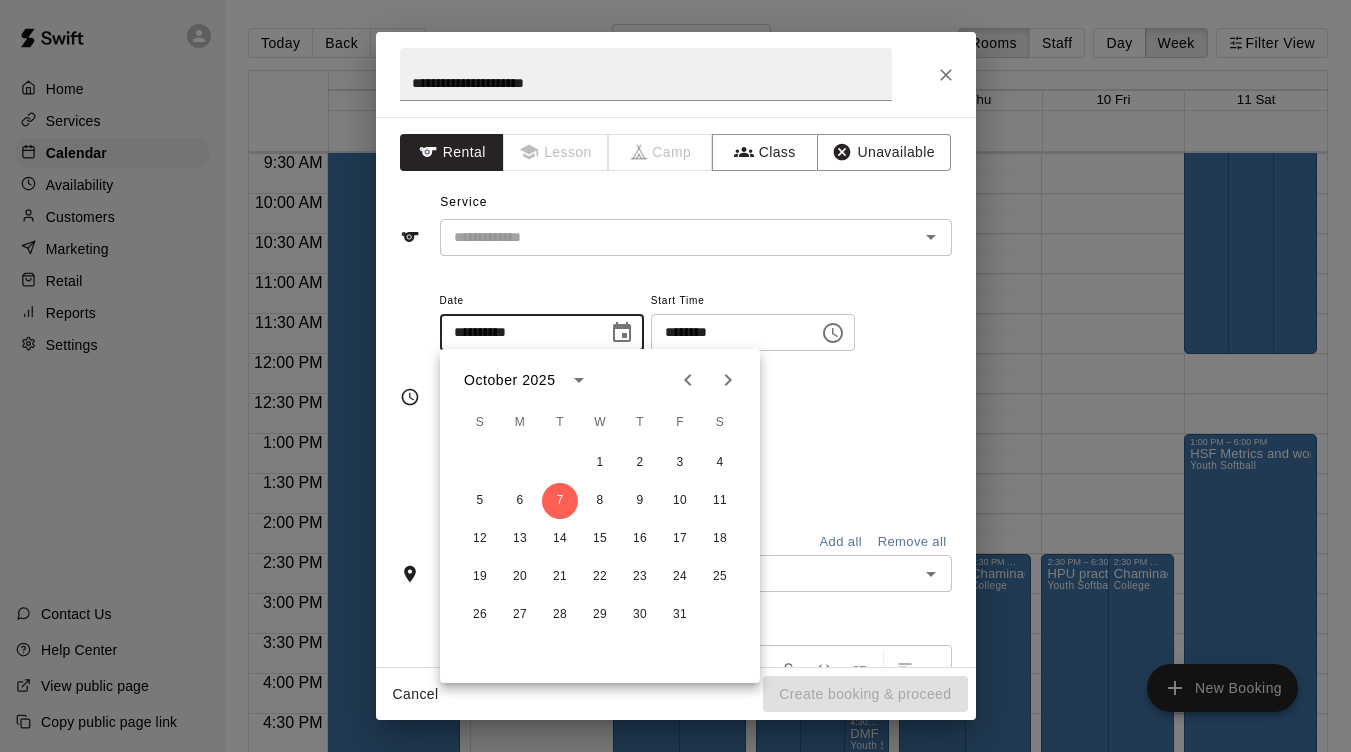 click on "**********" at bounding box center (676, 397) 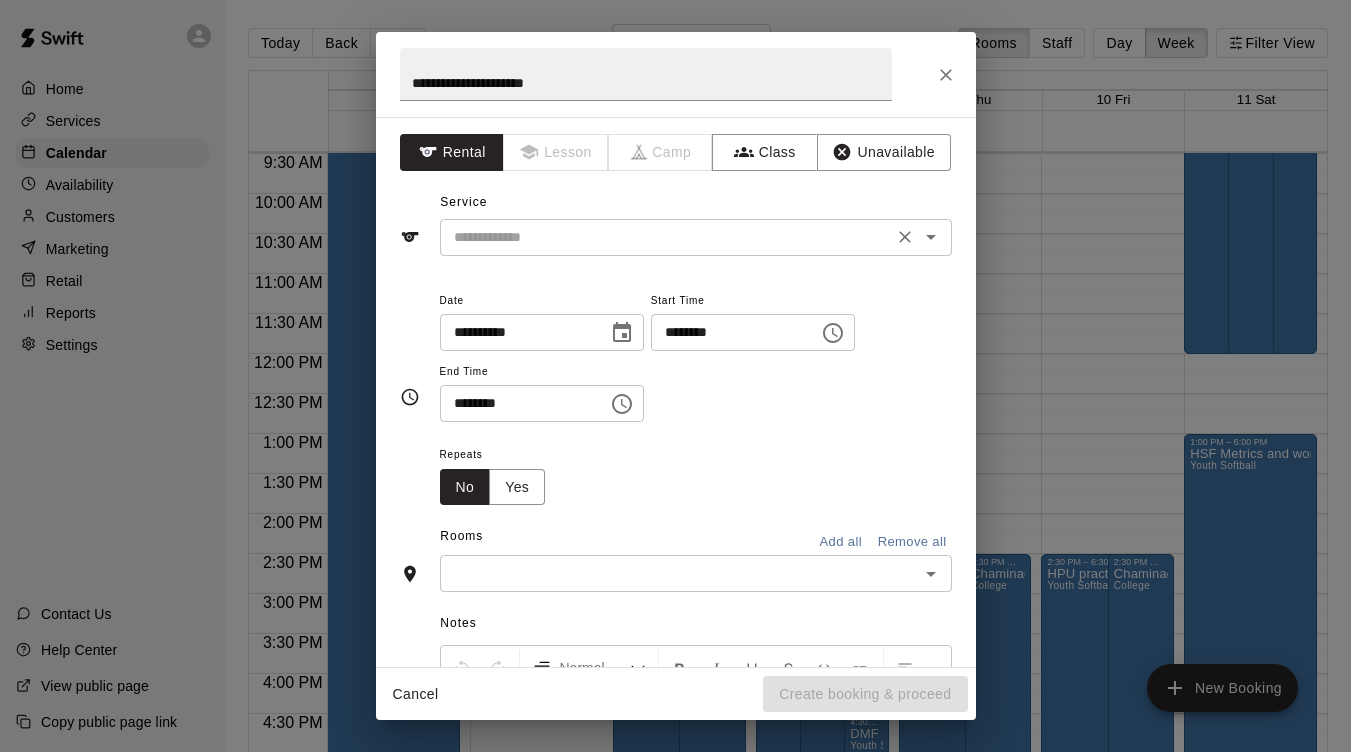 click at bounding box center (666, 237) 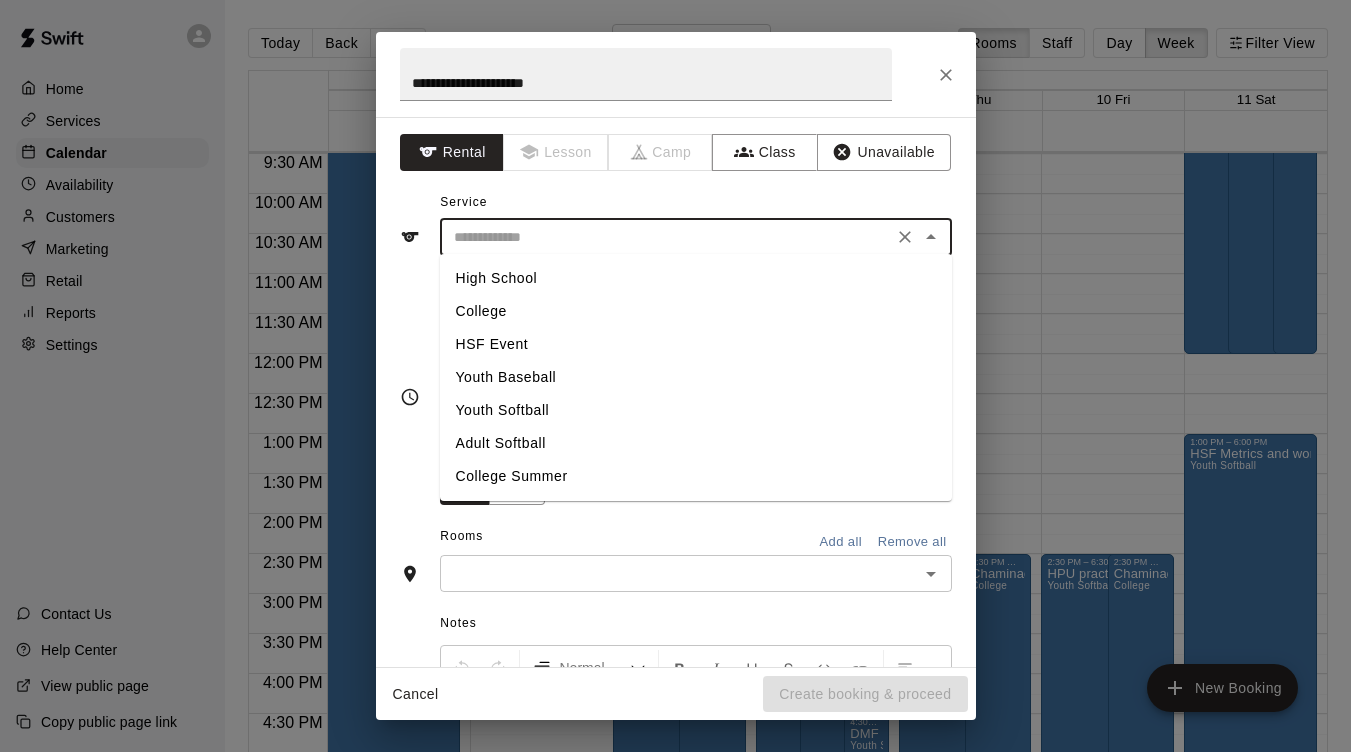 click on "Youth Softball" at bounding box center [696, 410] 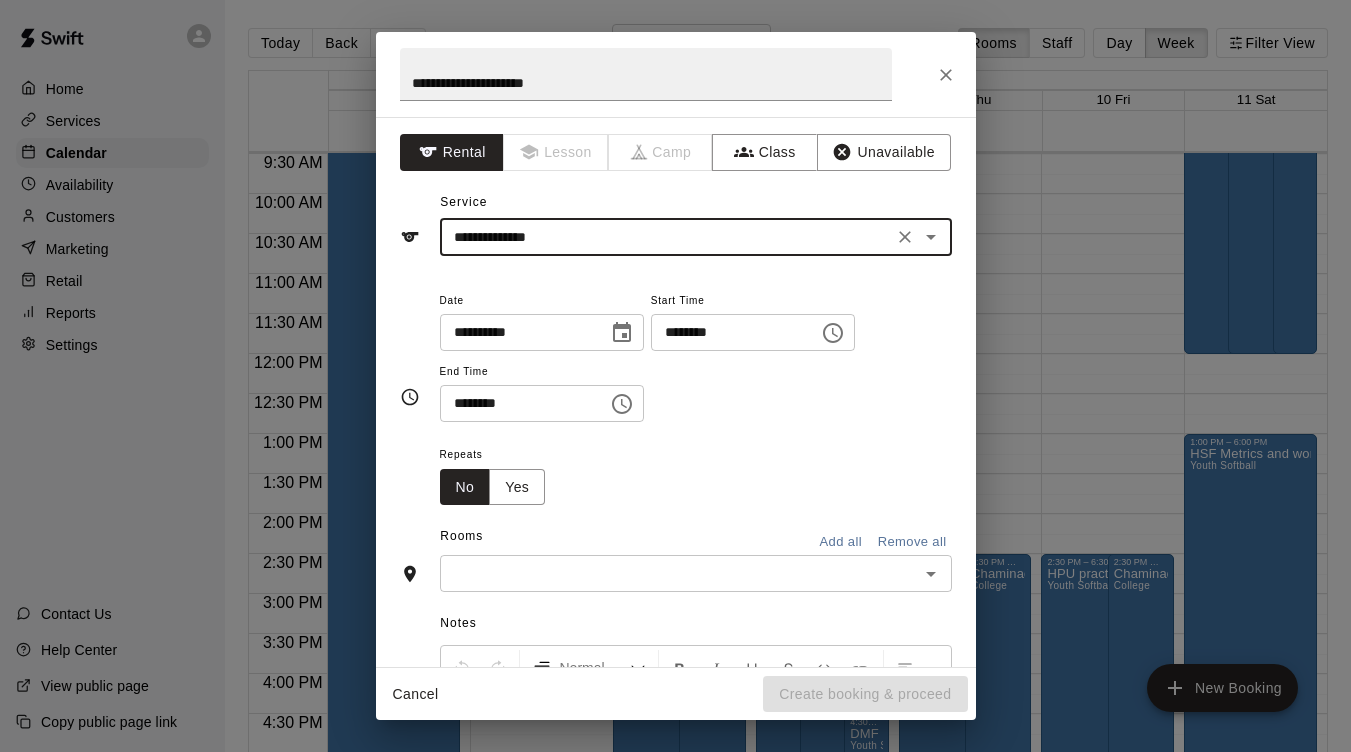 click at bounding box center (679, 573) 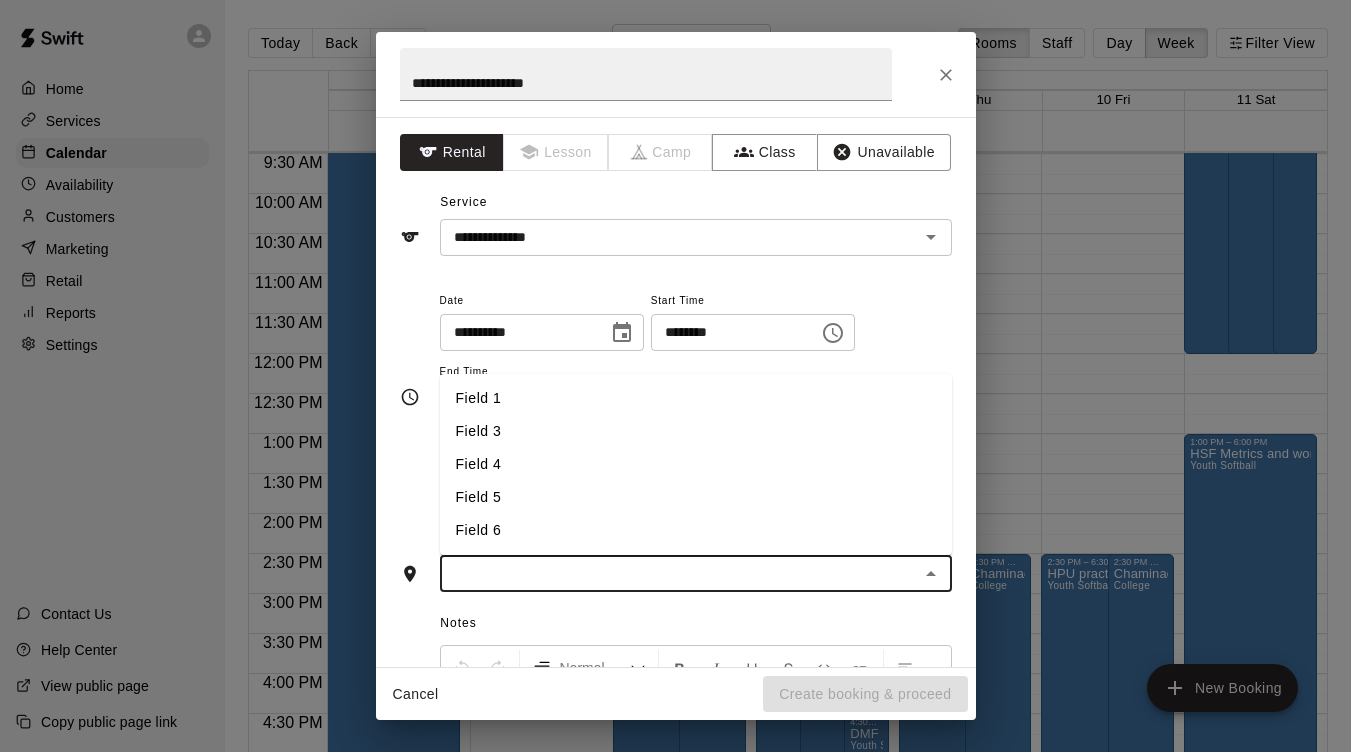 click on "Field 4" at bounding box center (696, 464) 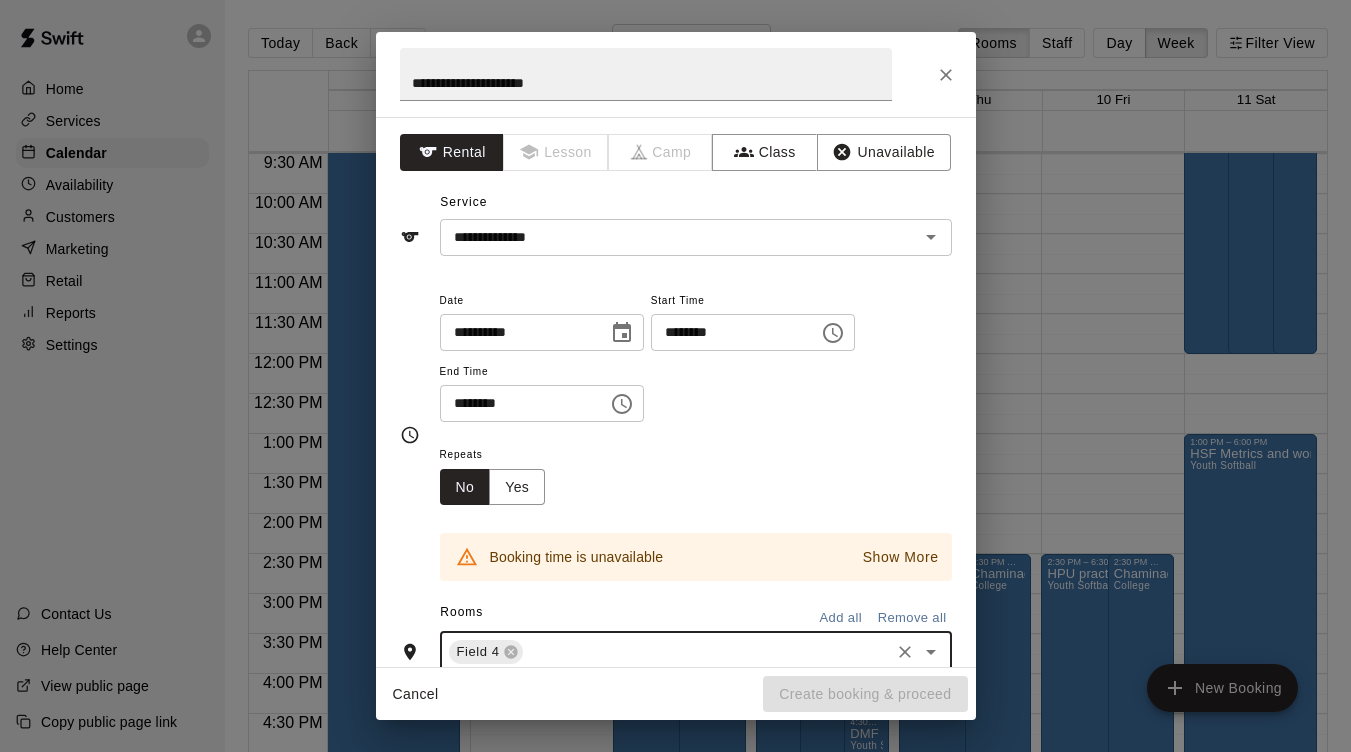 click 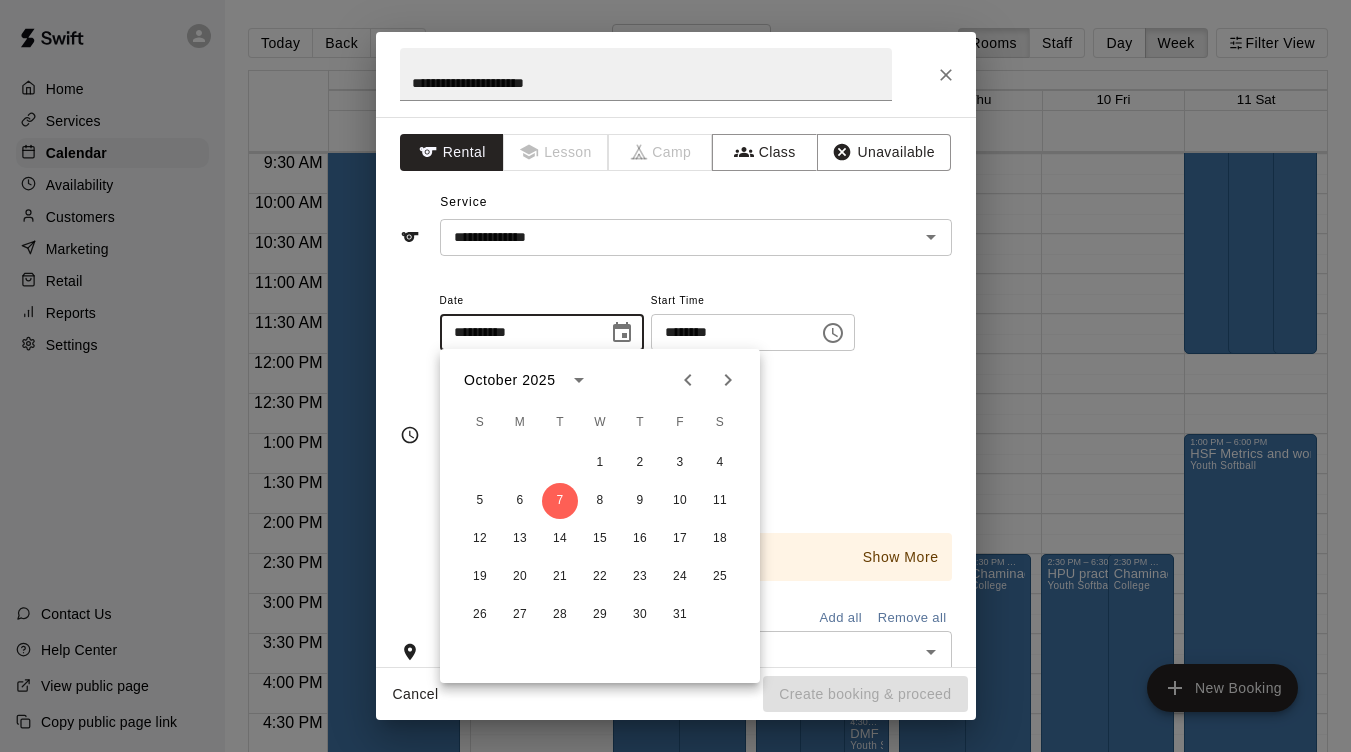 click on "Repeats No Yes" at bounding box center [696, 473] 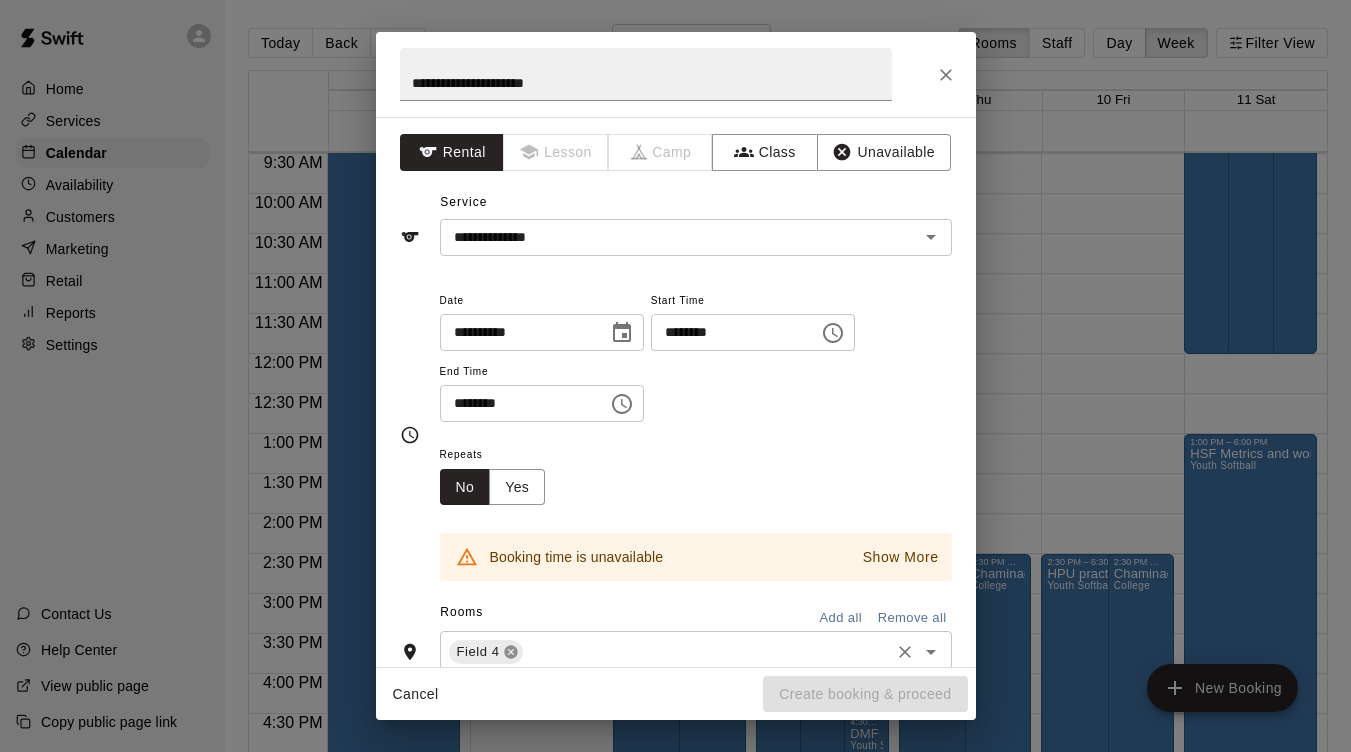 click 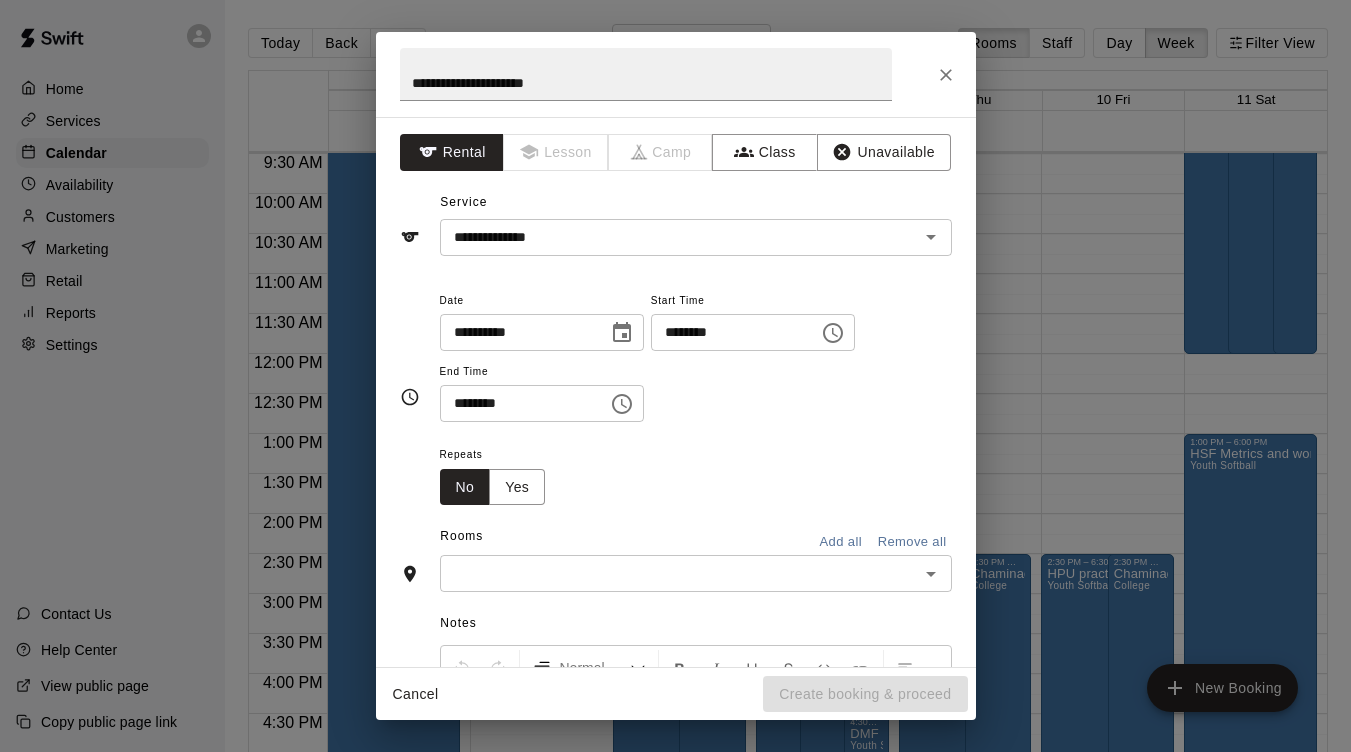 click on "​" at bounding box center [696, 573] 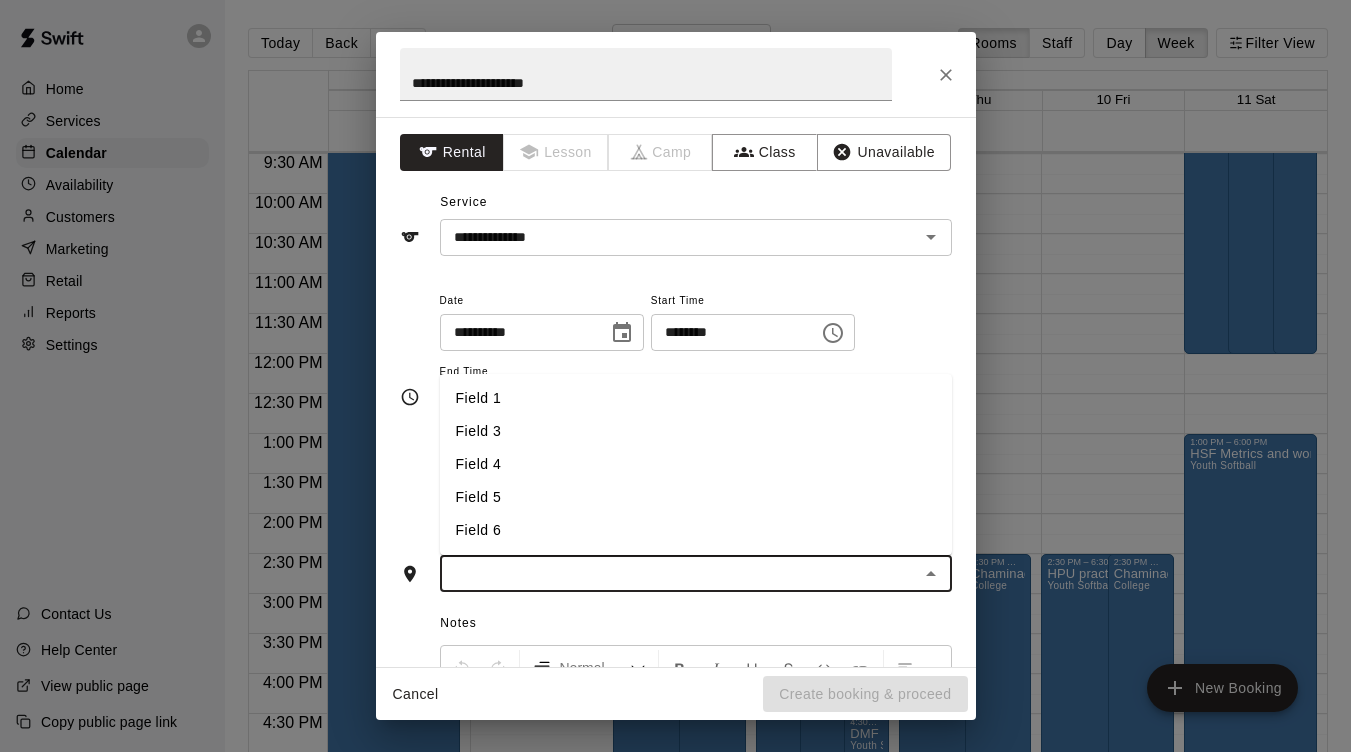 click on "Field 6" at bounding box center [696, 530] 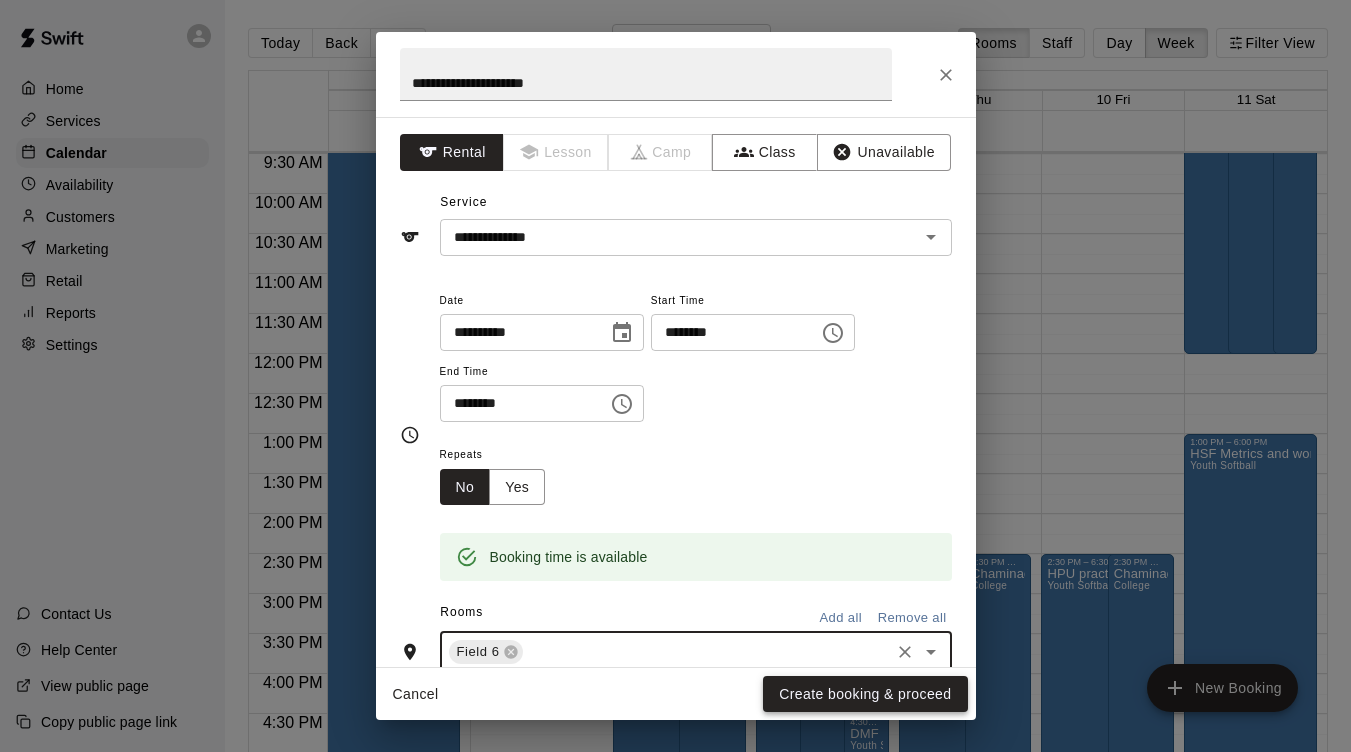 click on "Create booking & proceed" at bounding box center [865, 694] 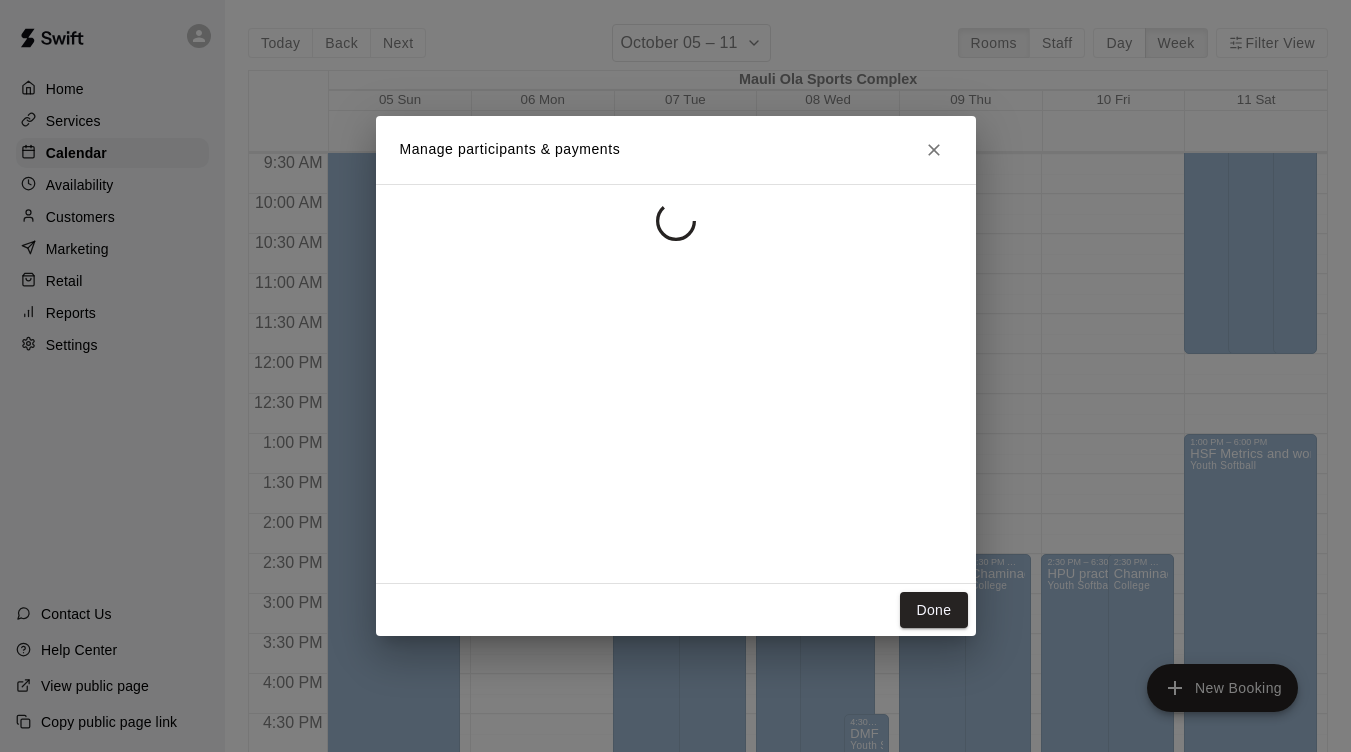 click on "Manage participants & payments Done" at bounding box center [675, 376] 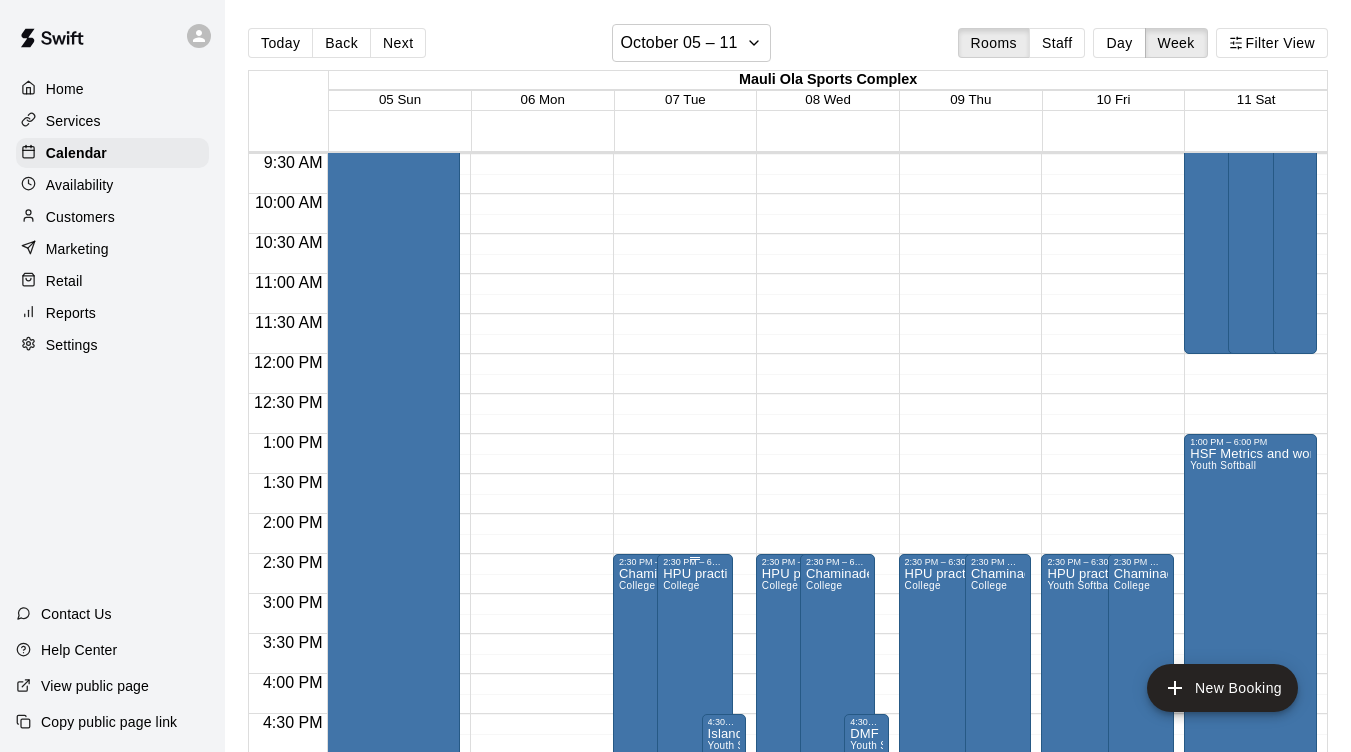 click on "HPU practice College" at bounding box center [694, 943] 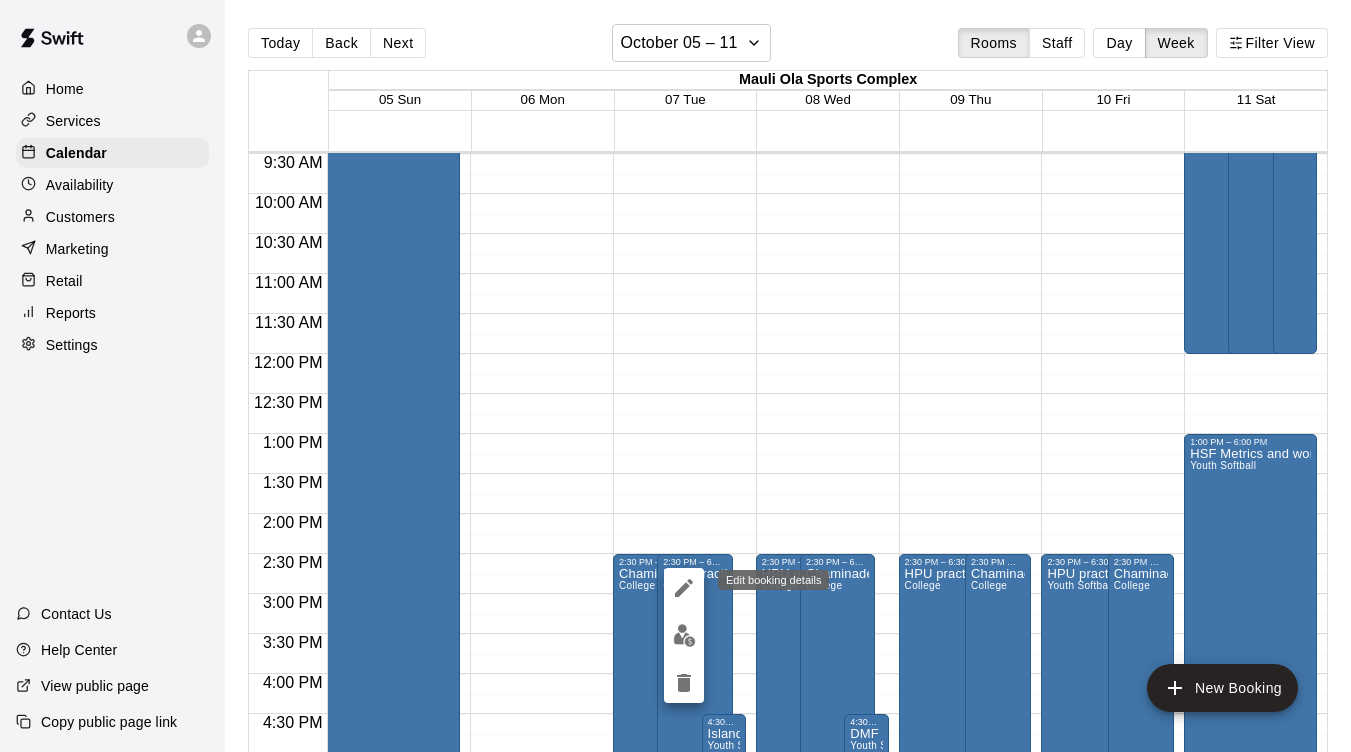 click 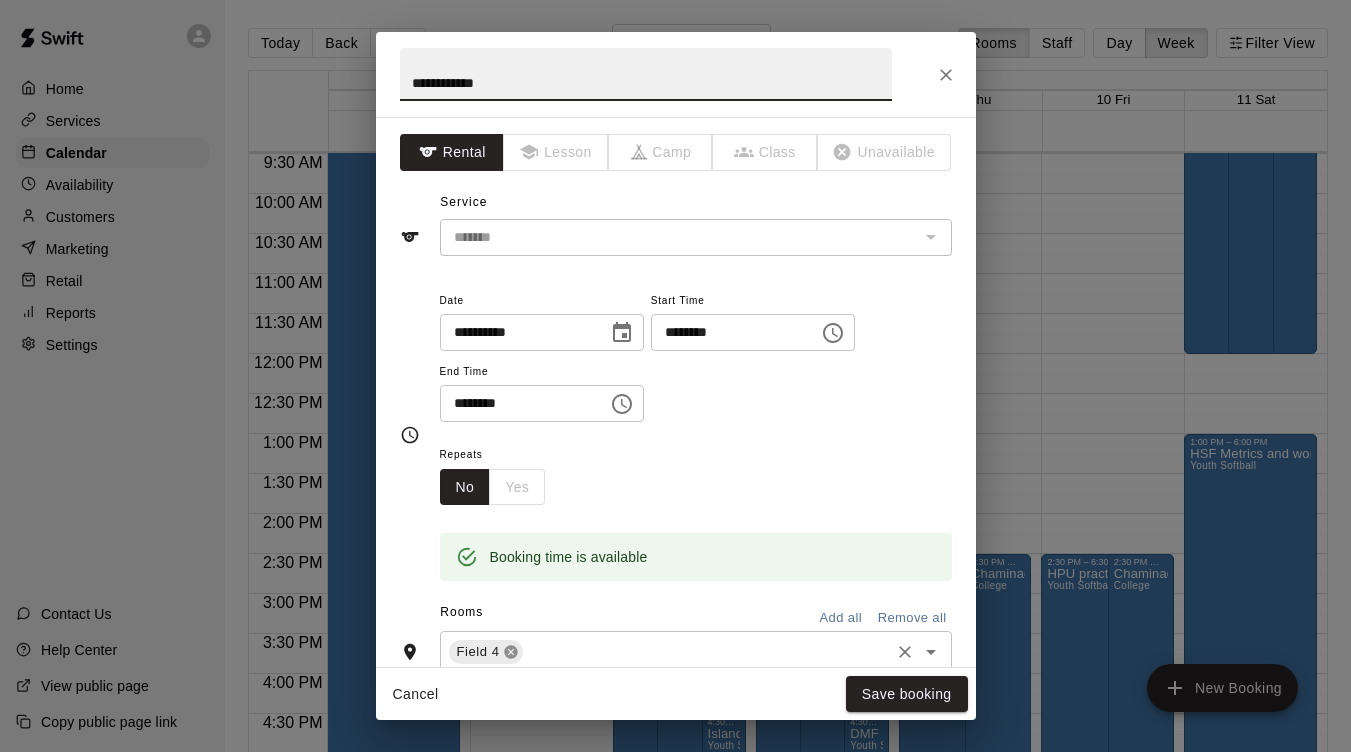 click 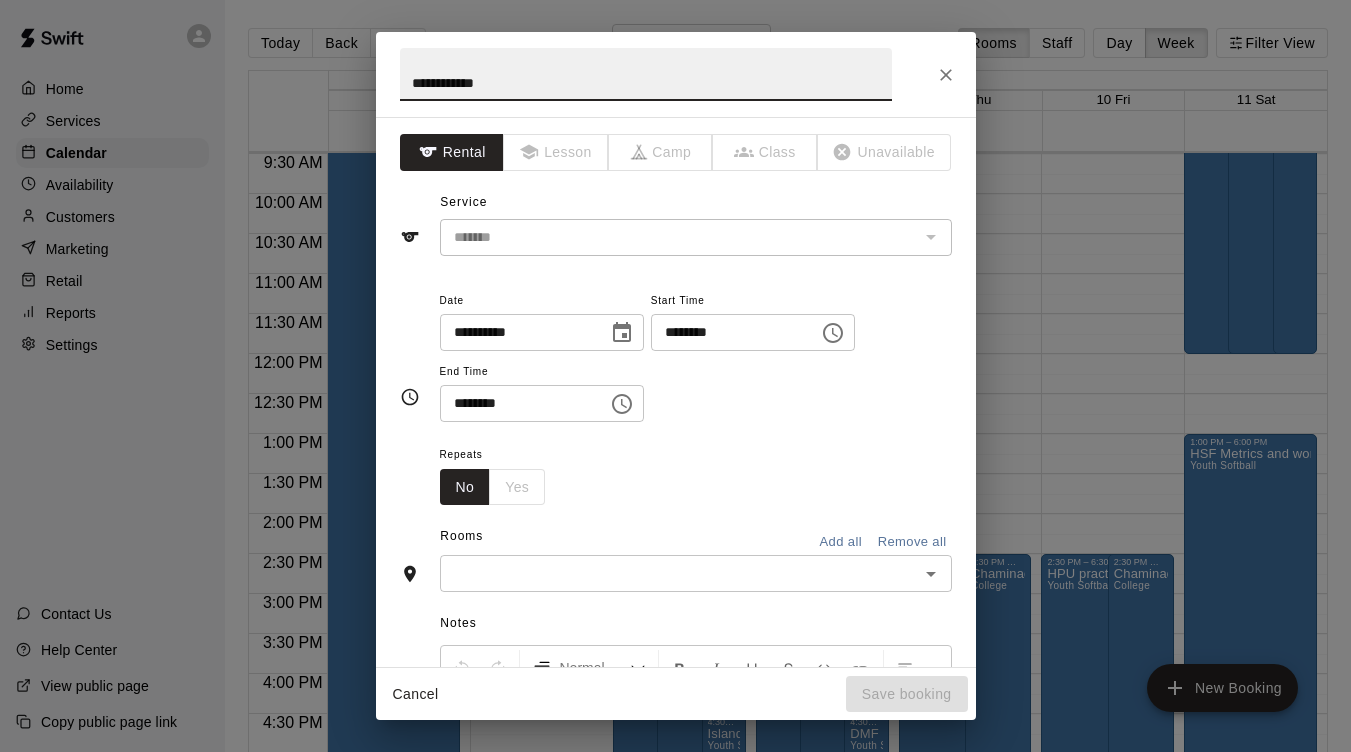 click at bounding box center [679, 573] 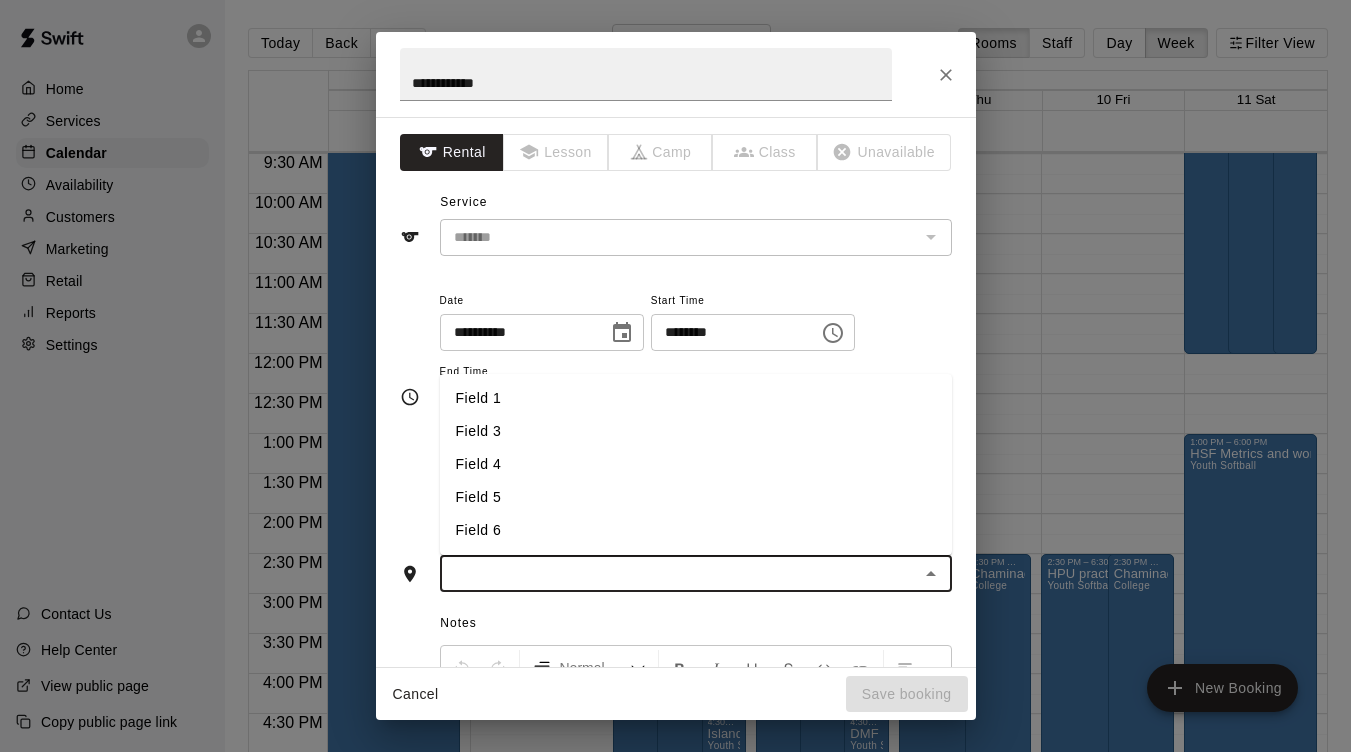 click on "Field 5" at bounding box center [696, 497] 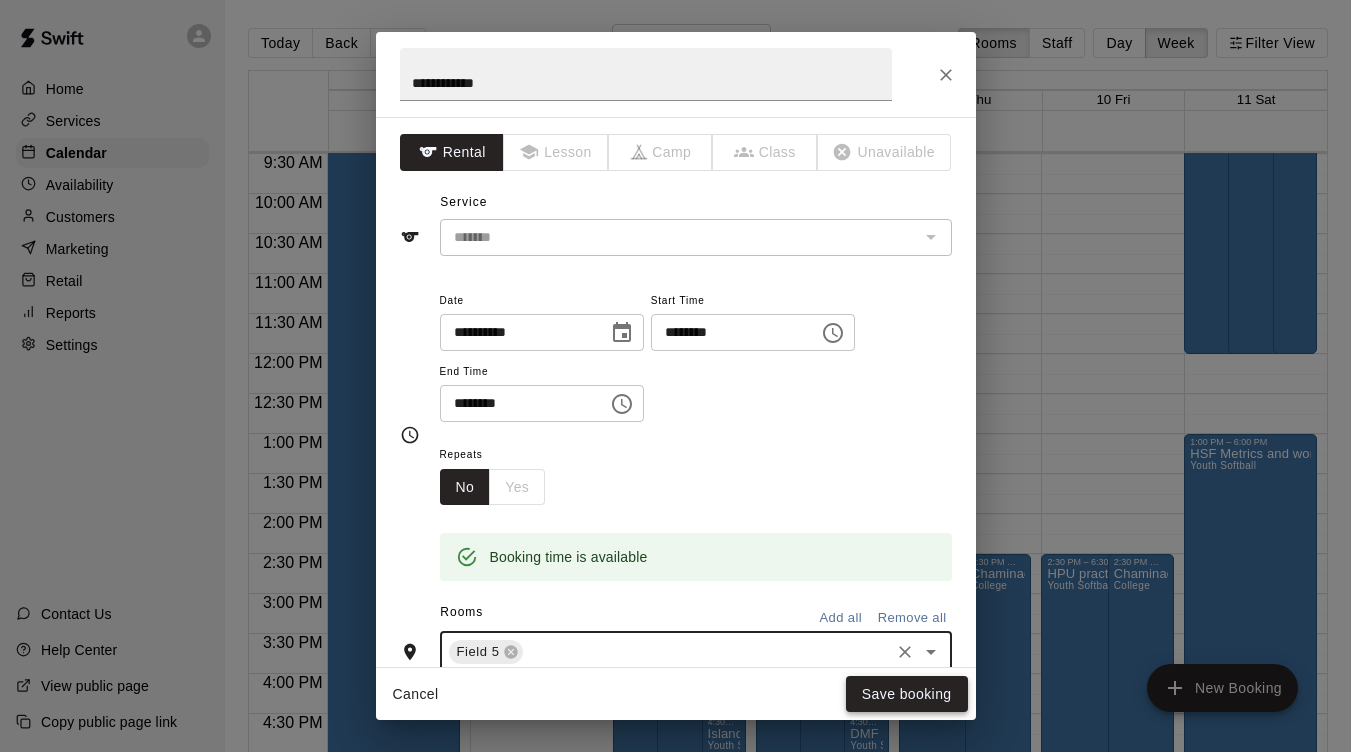 click on "Save booking" at bounding box center (907, 694) 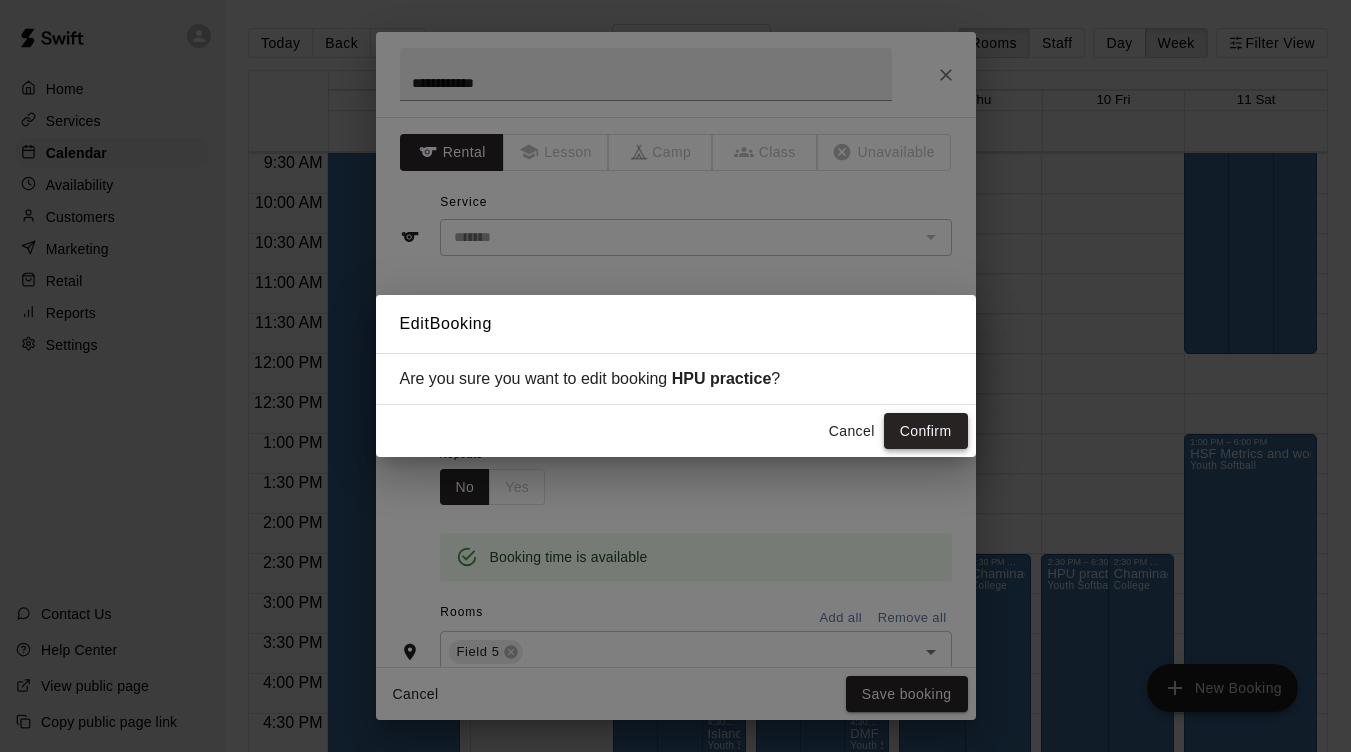 click on "Confirm" at bounding box center [926, 431] 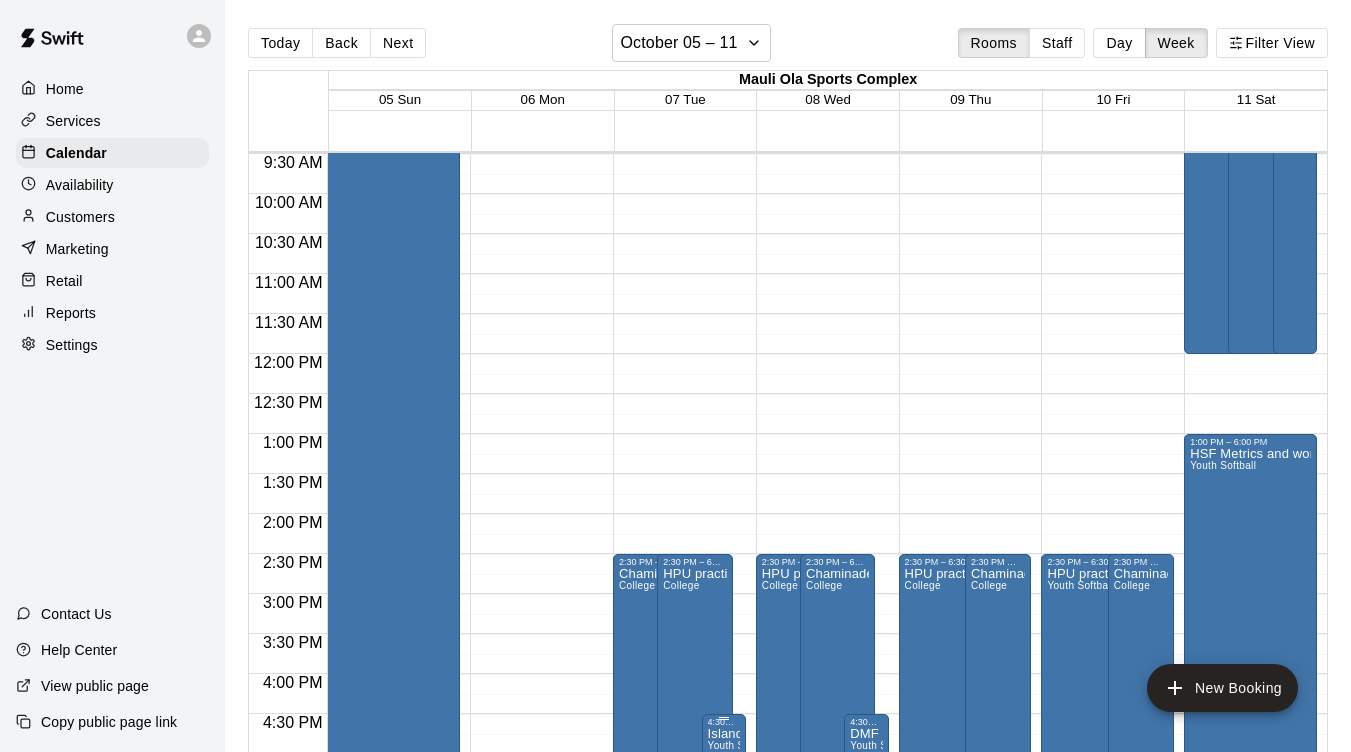 click on "4:30 PM – 6:30 PM" at bounding box center (724, 722) 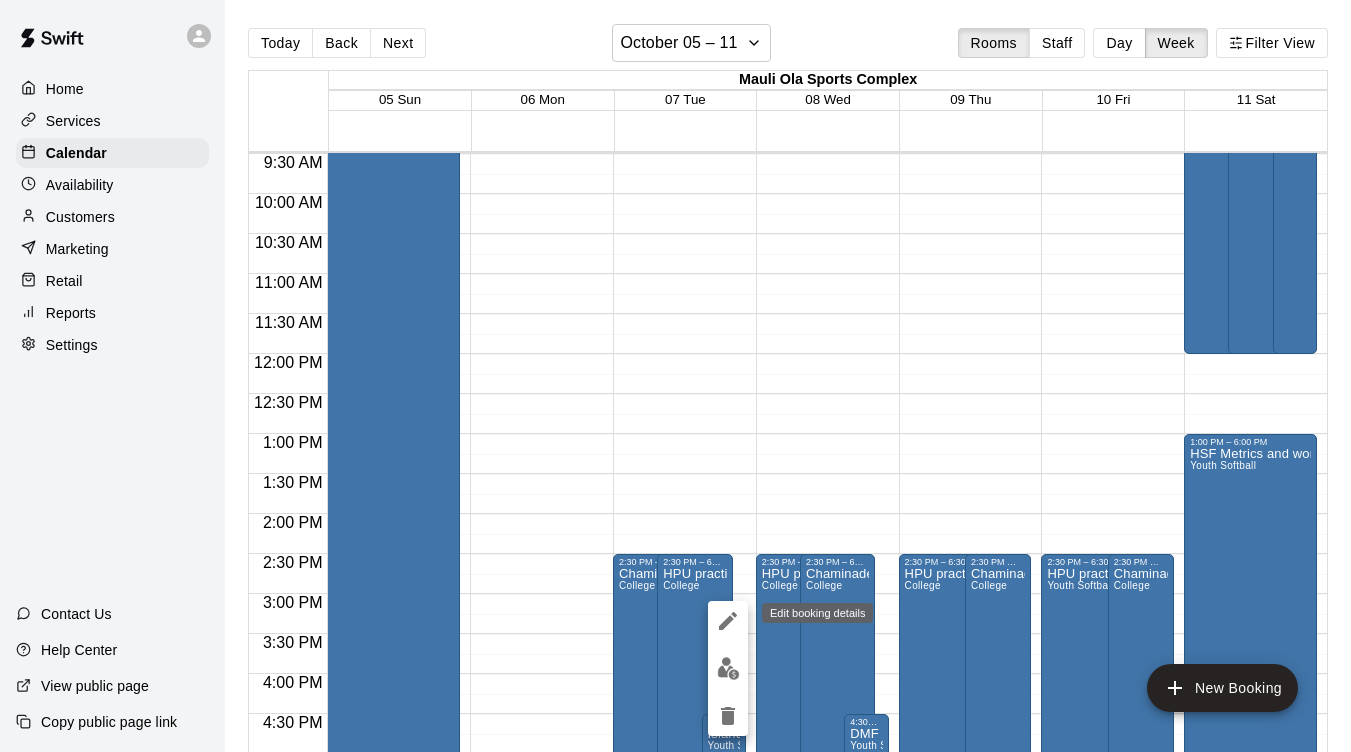 click 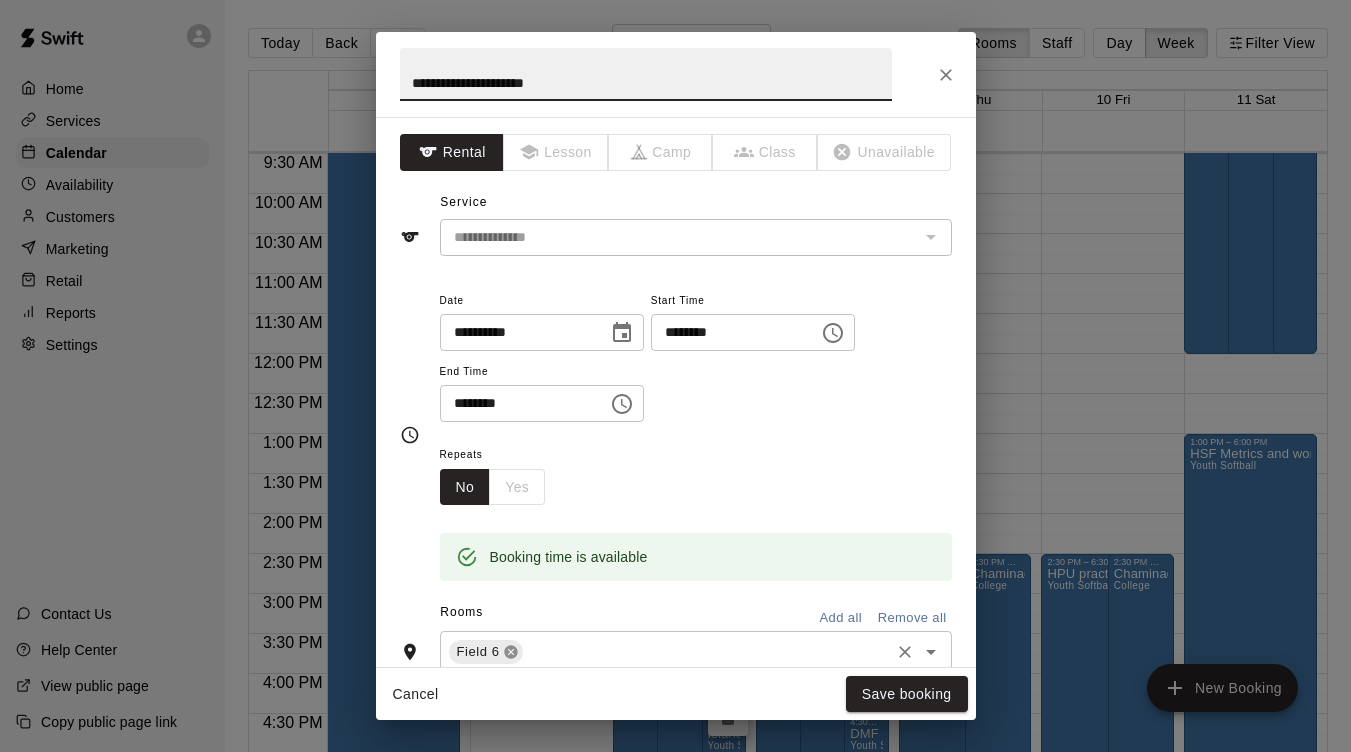 click 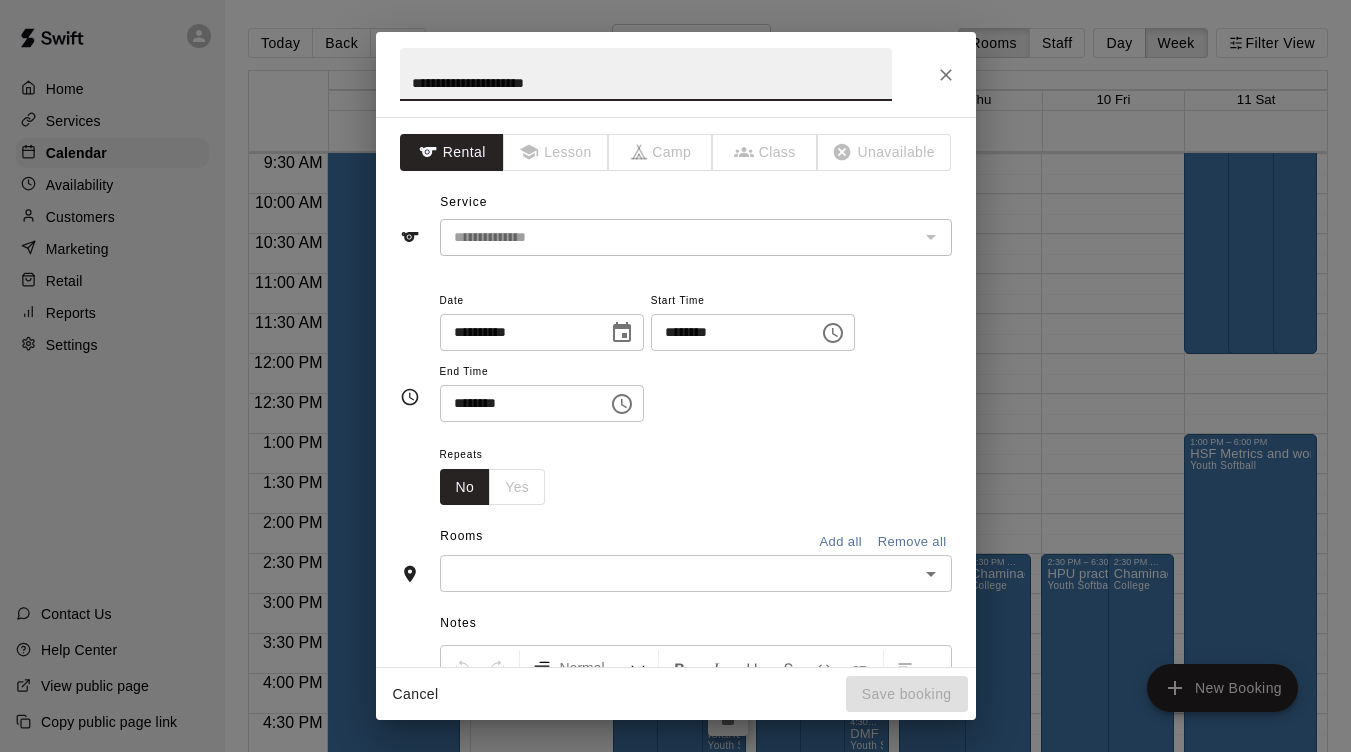 click at bounding box center (679, 573) 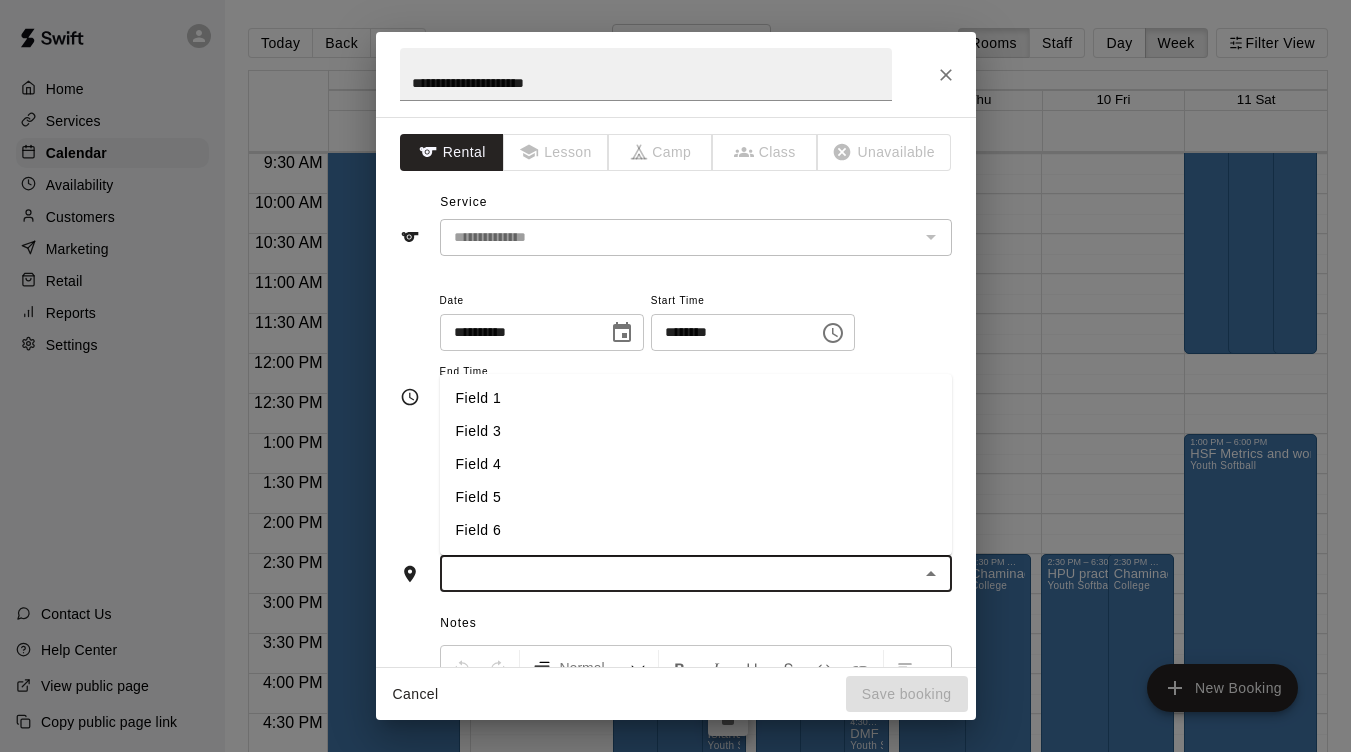 click on "Field 4" at bounding box center (696, 464) 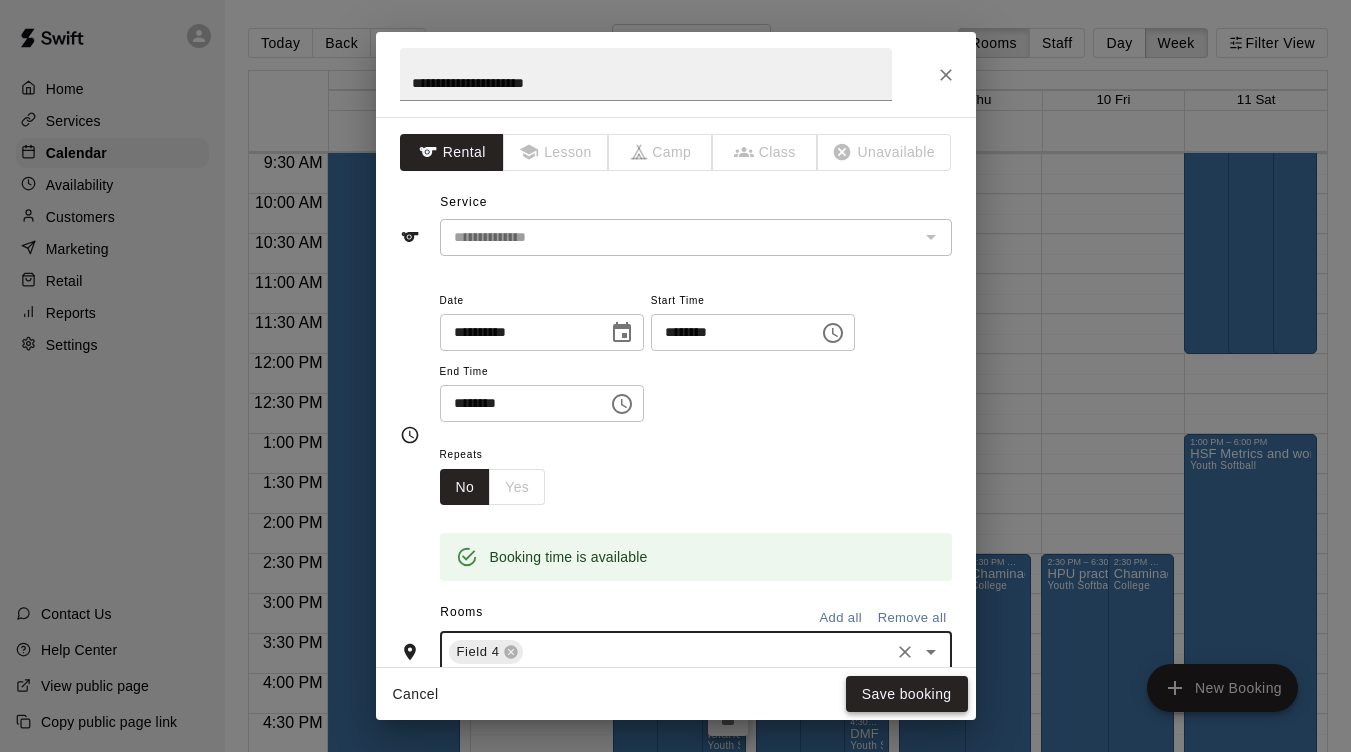 click on "Save booking" at bounding box center (907, 694) 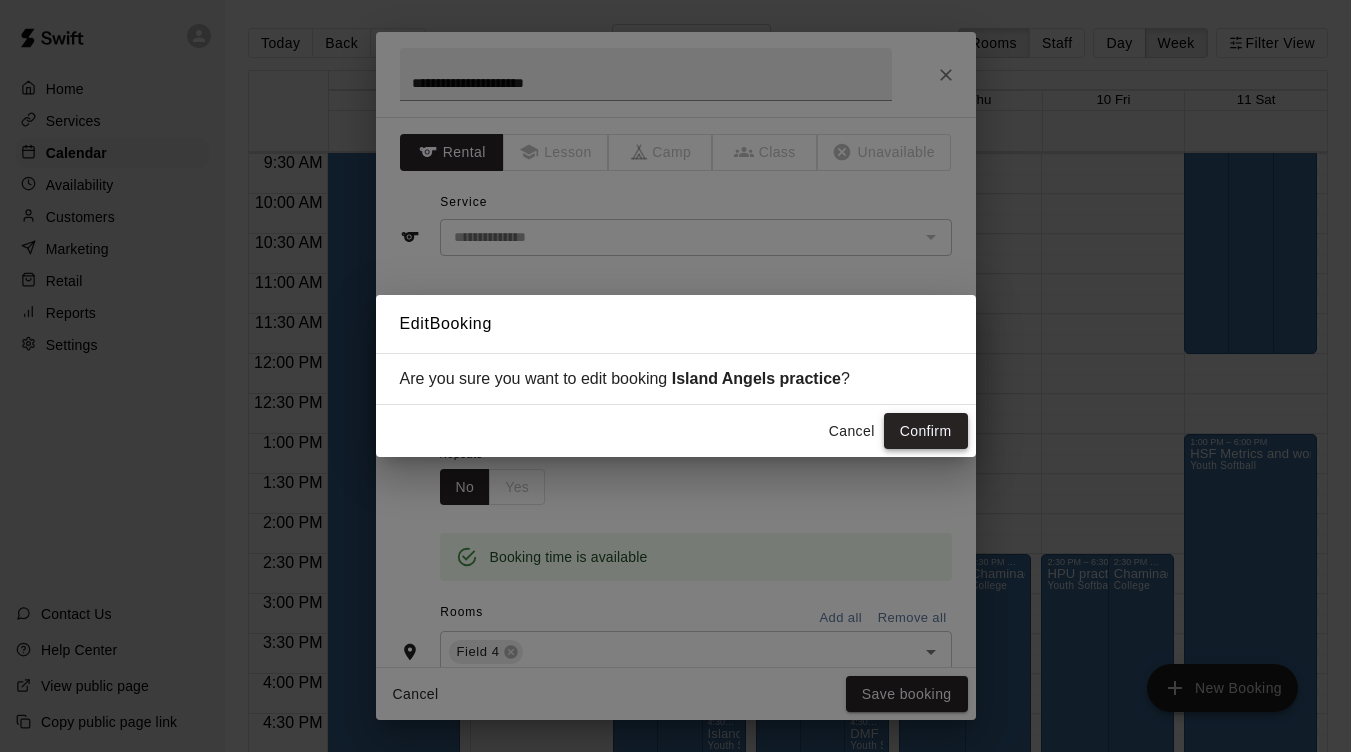 click on "Confirm" at bounding box center (926, 431) 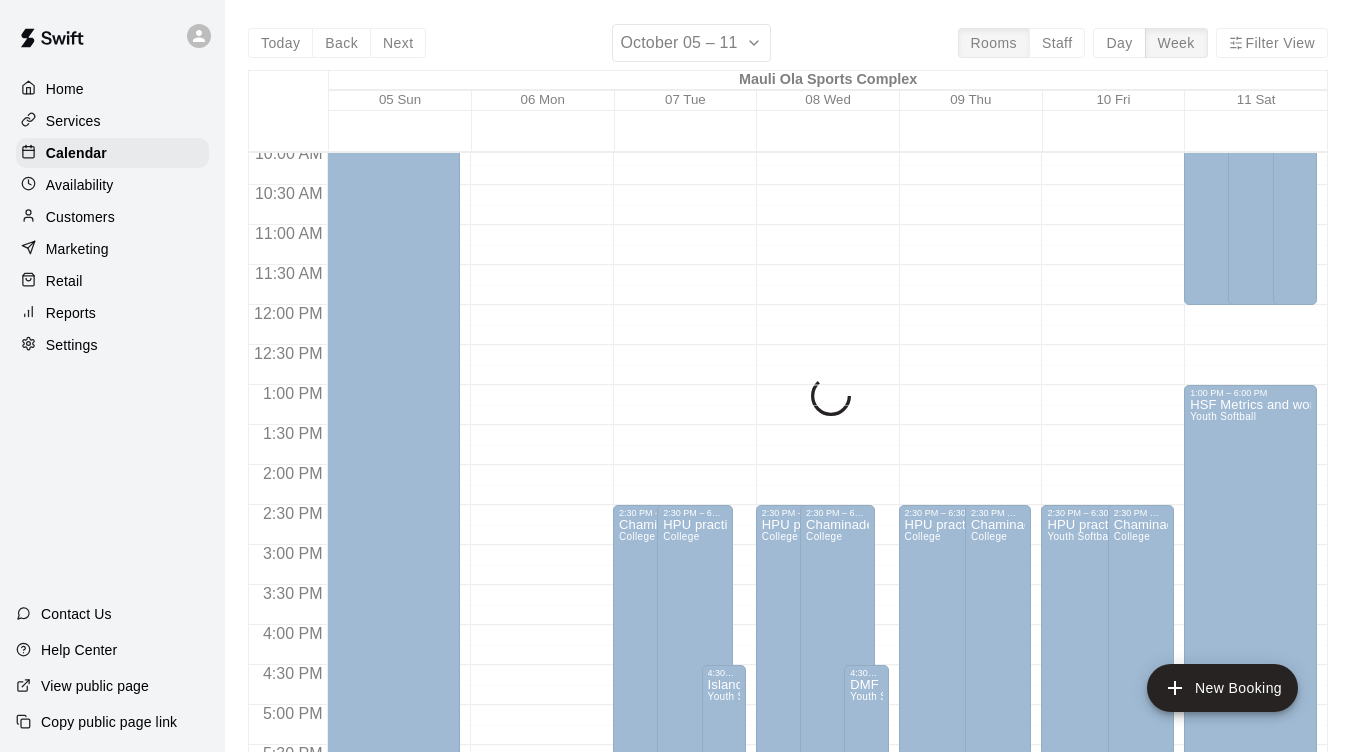 scroll, scrollTop: 816, scrollLeft: 0, axis: vertical 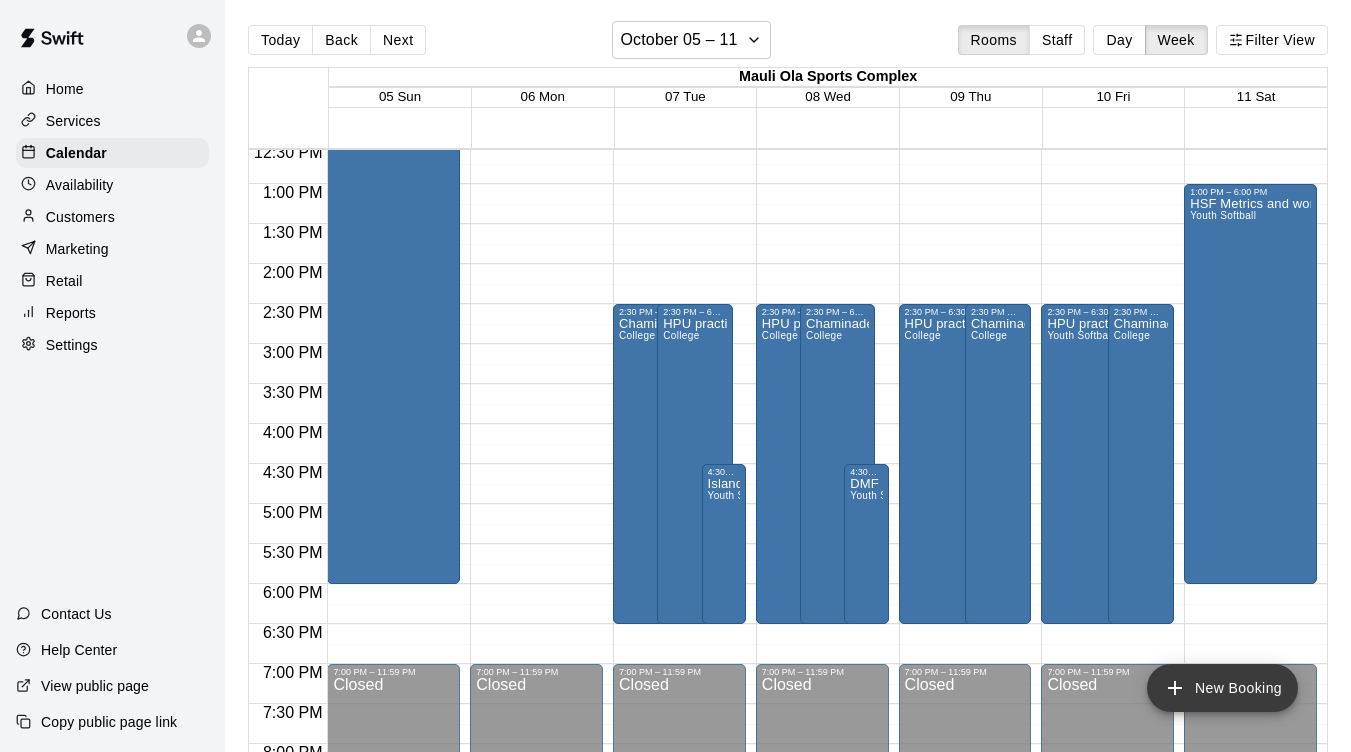 click on "New Booking" at bounding box center (1222, 688) 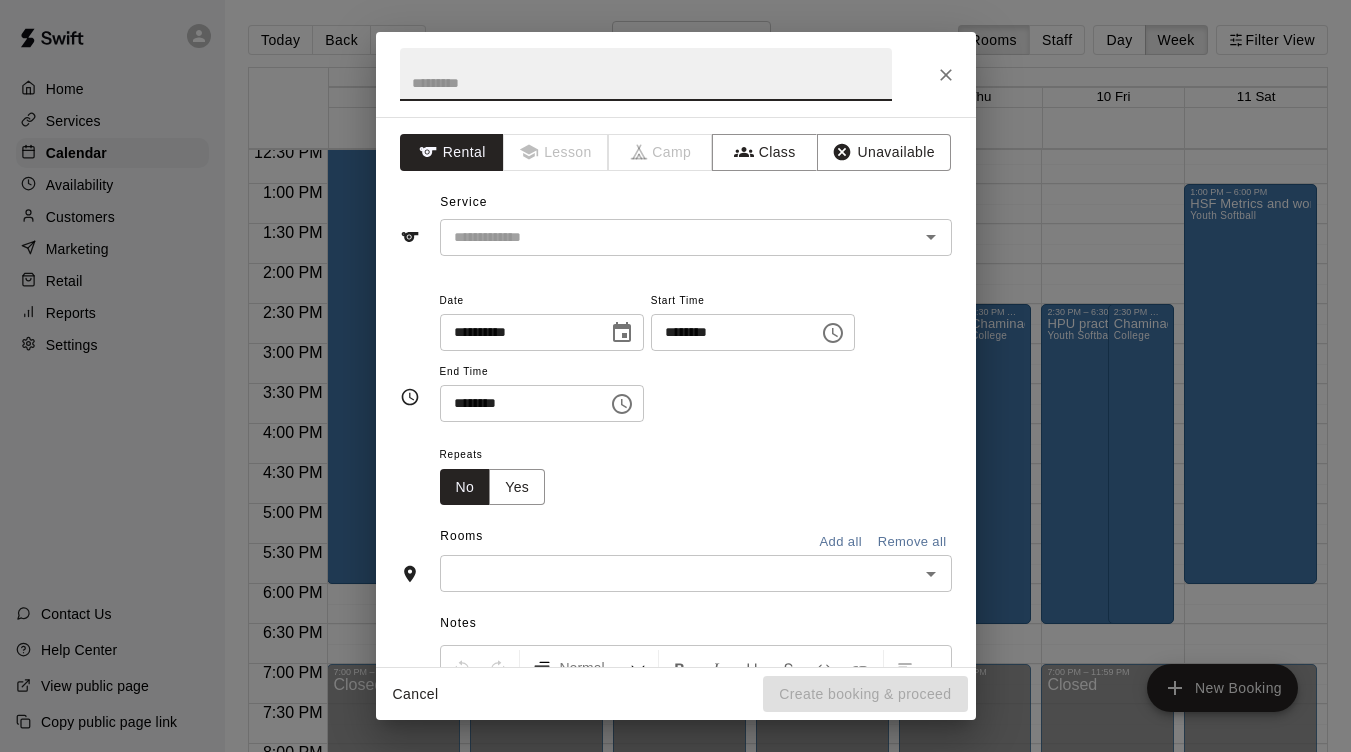 click at bounding box center (646, 74) 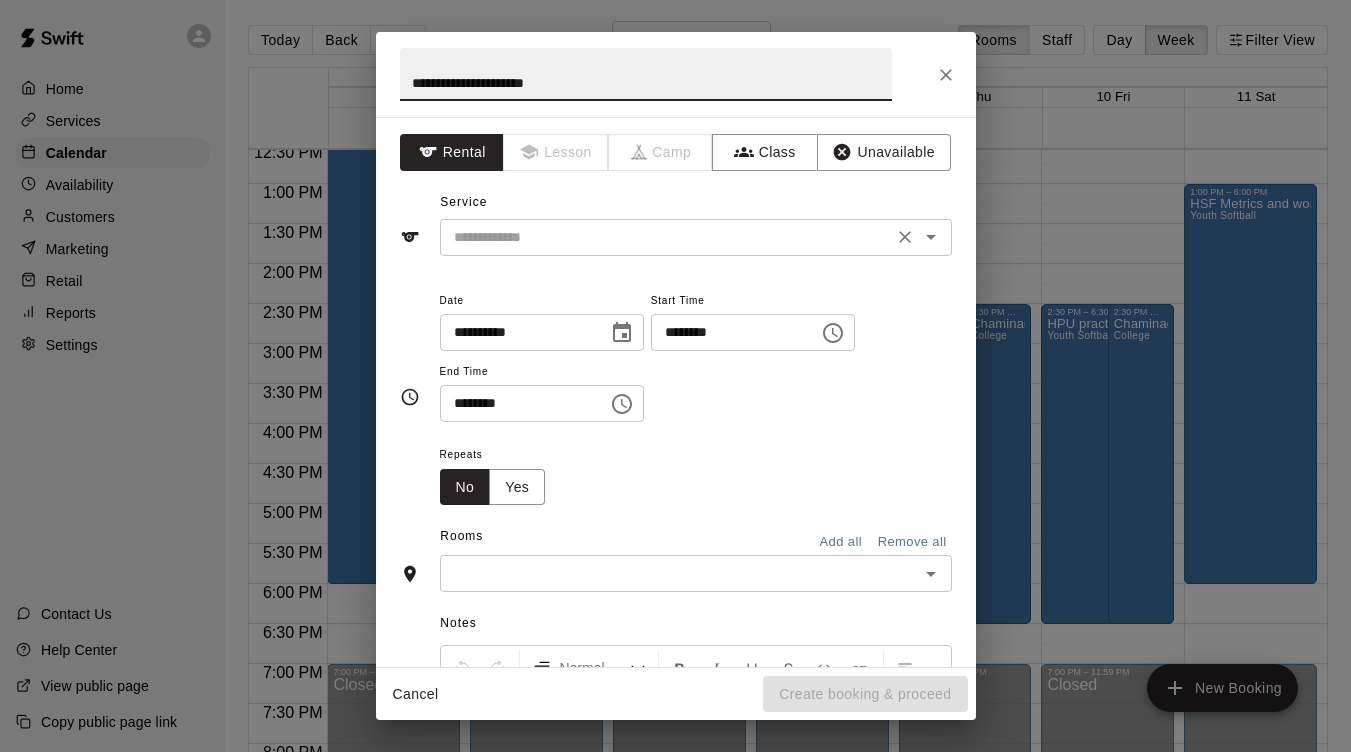 type on "**********" 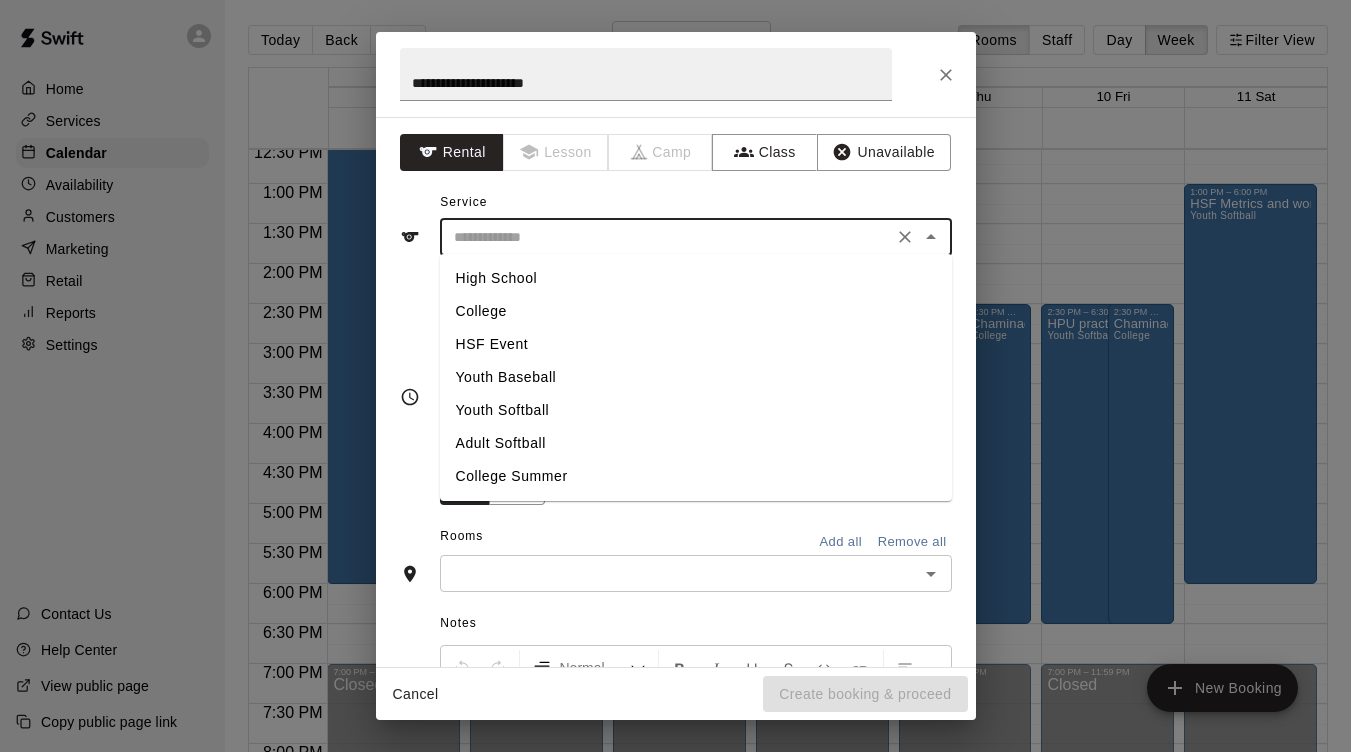 click on "Youth Softball" at bounding box center [696, 410] 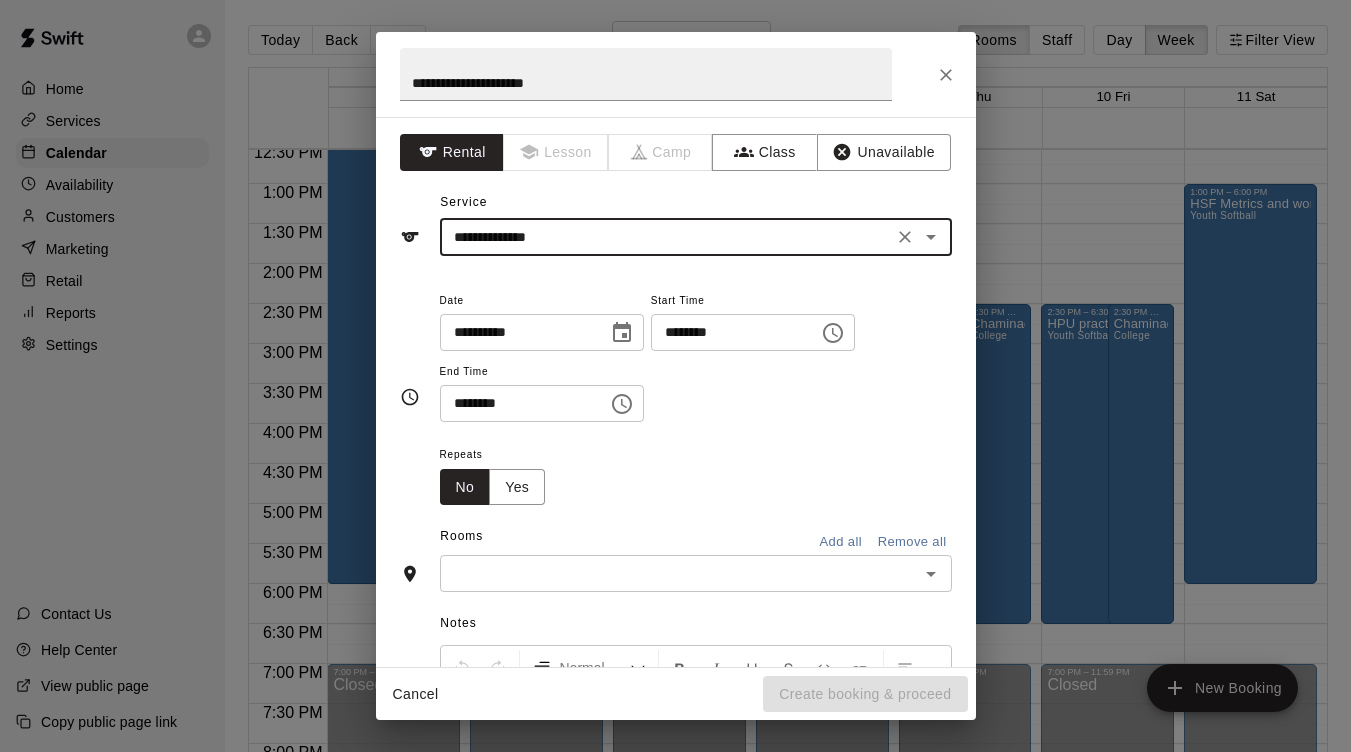 click 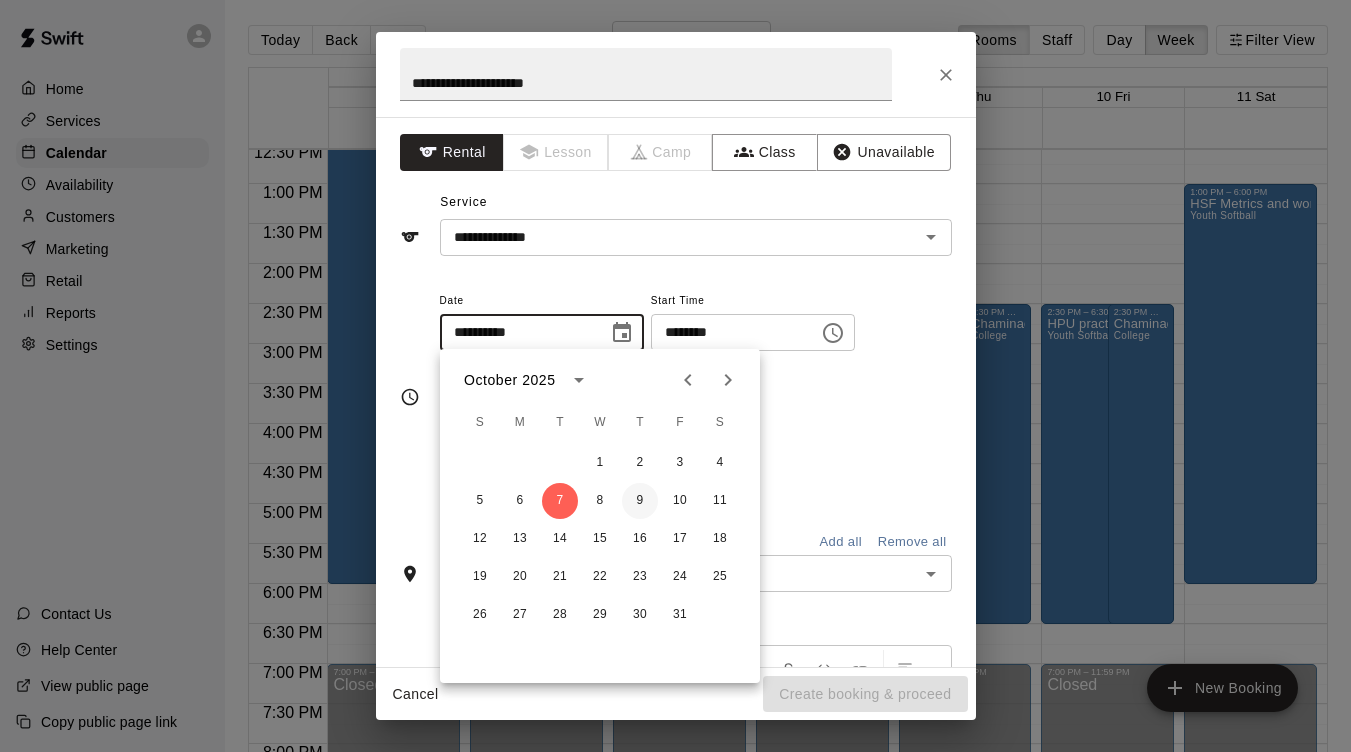 click on "9" at bounding box center [640, 501] 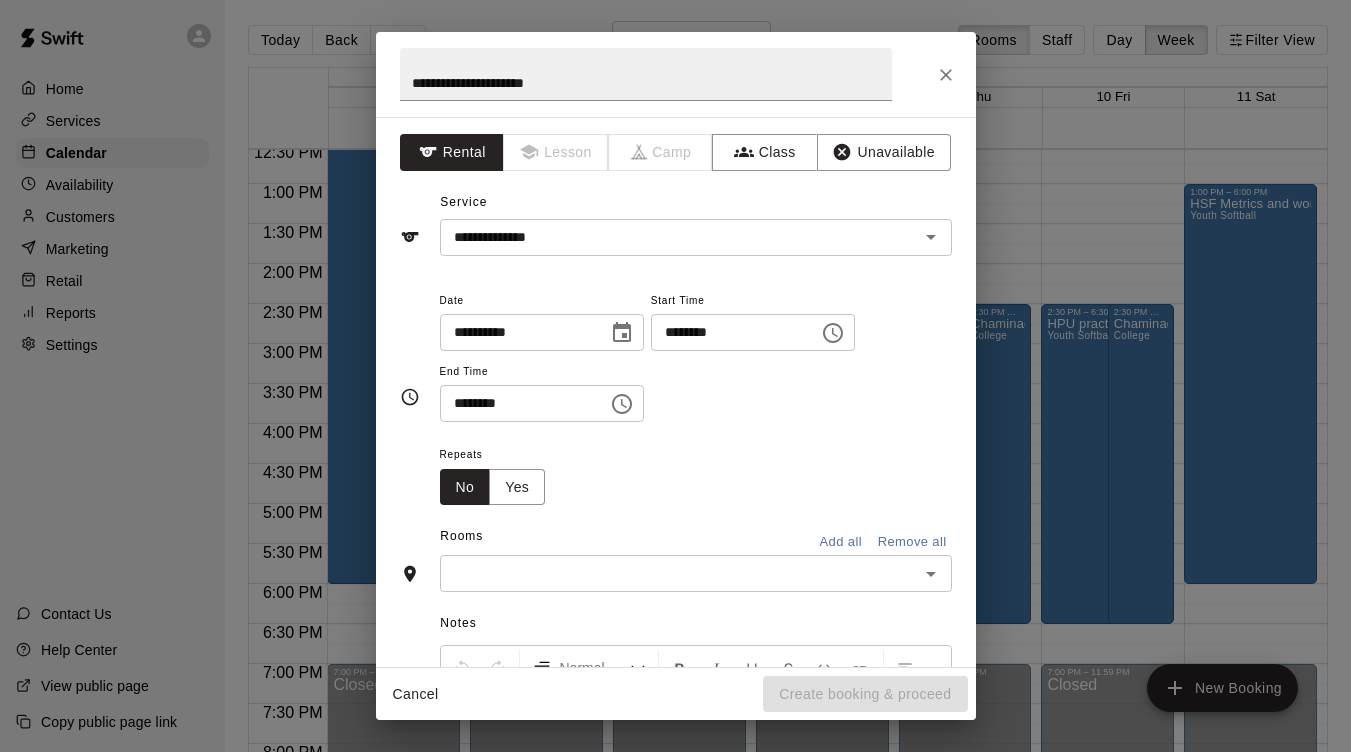 click on "********" at bounding box center (728, 332) 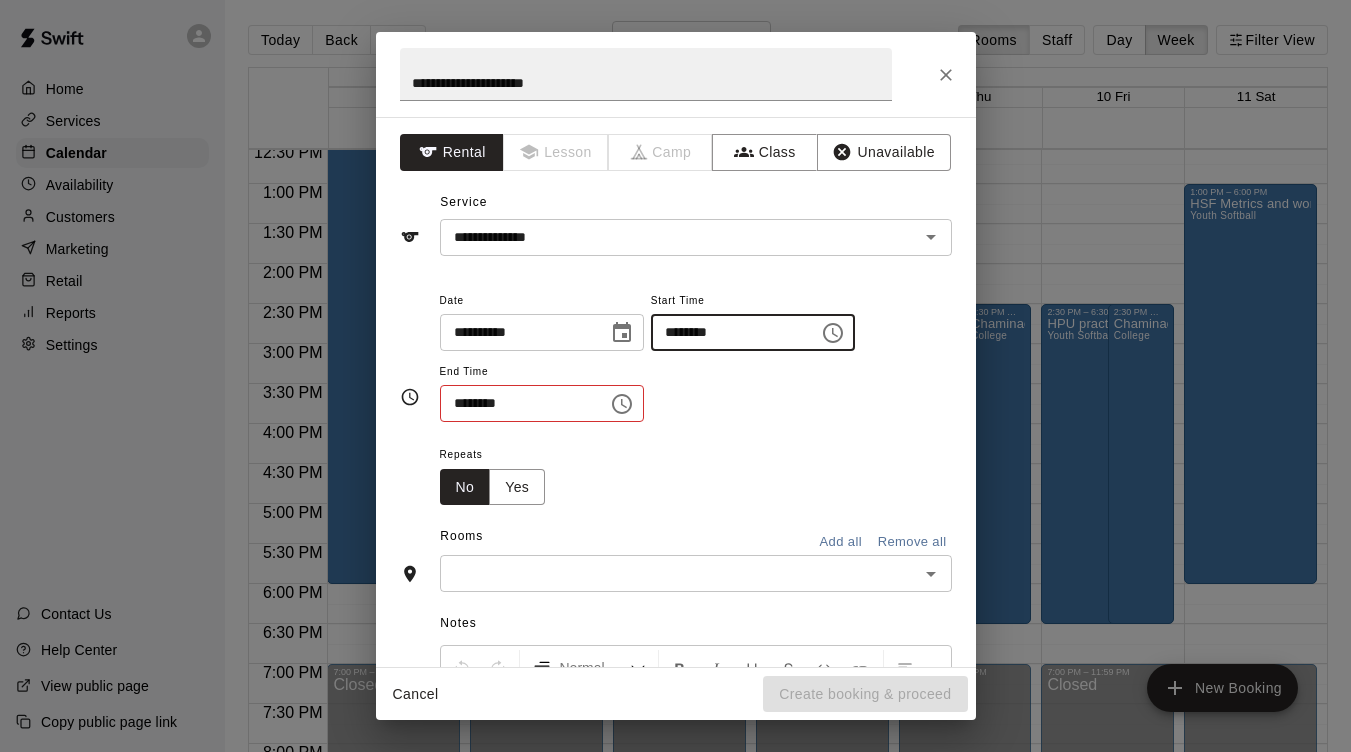 type on "********" 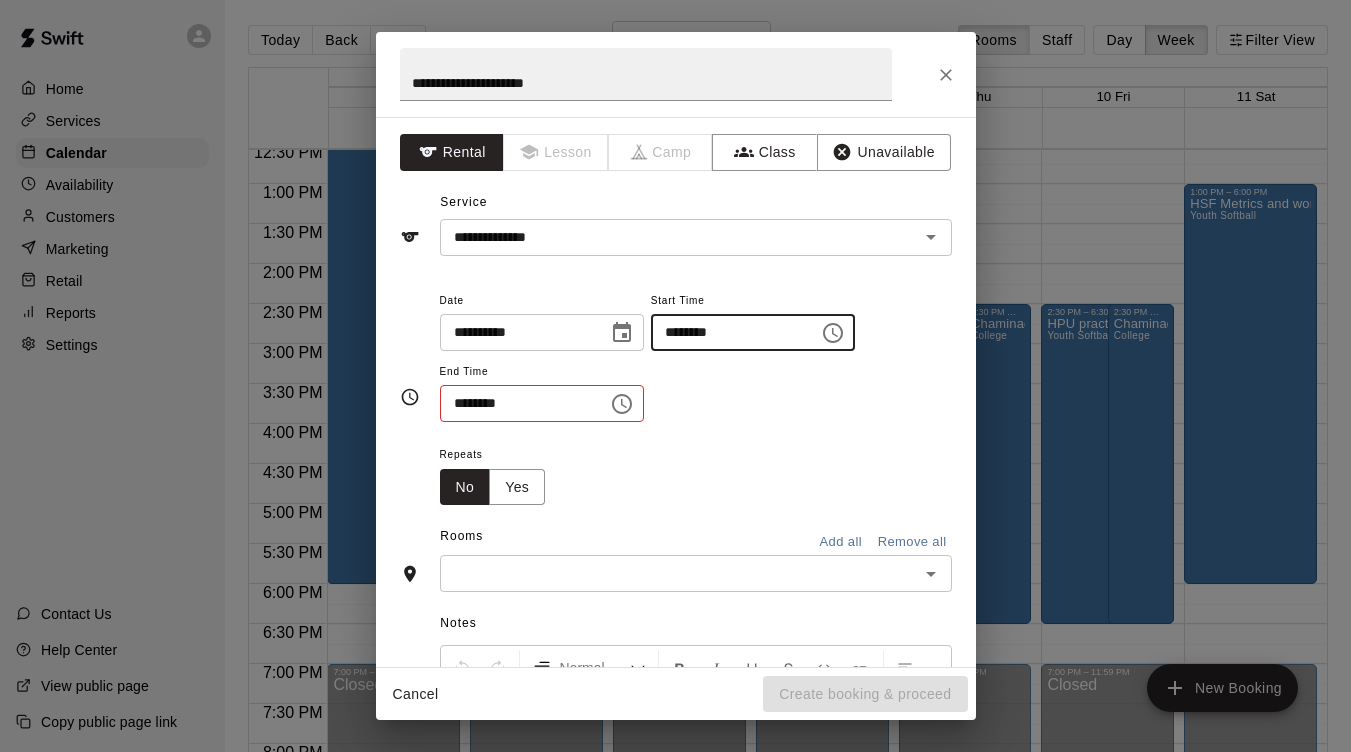 type 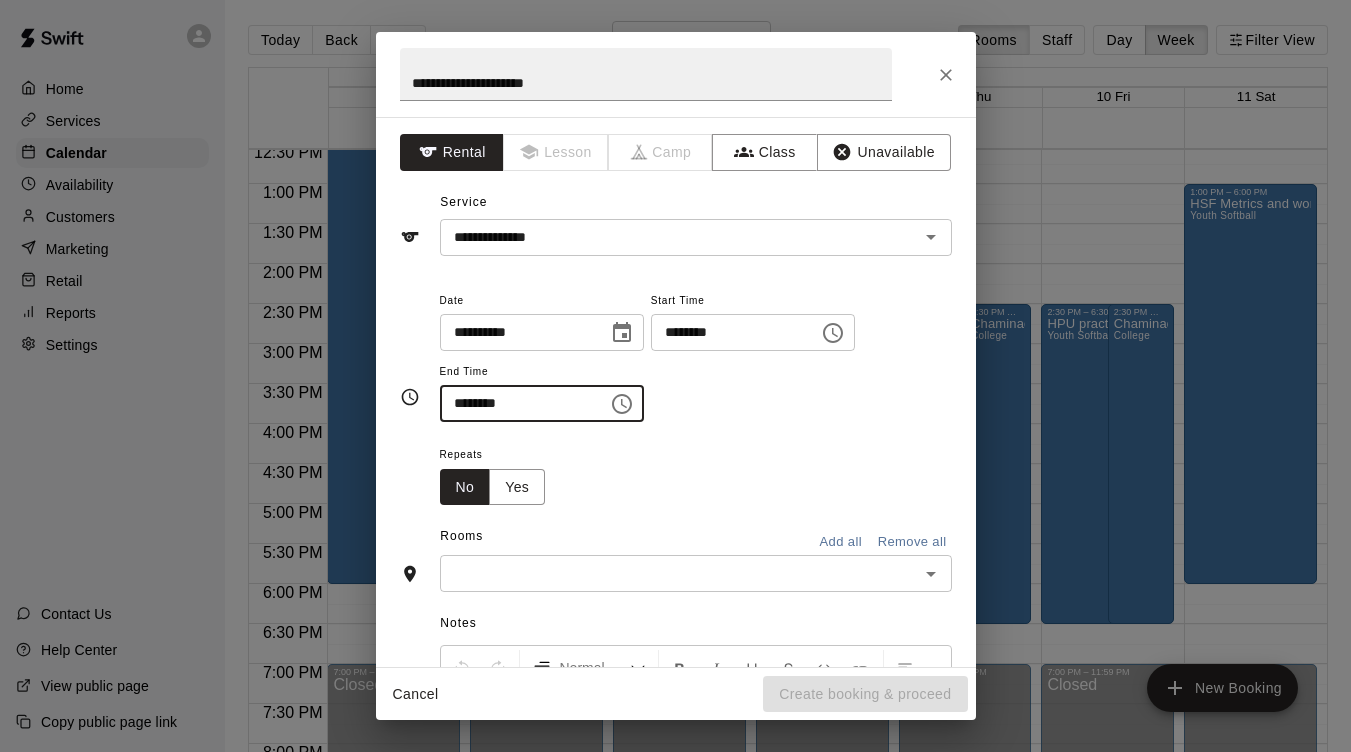 type on "********" 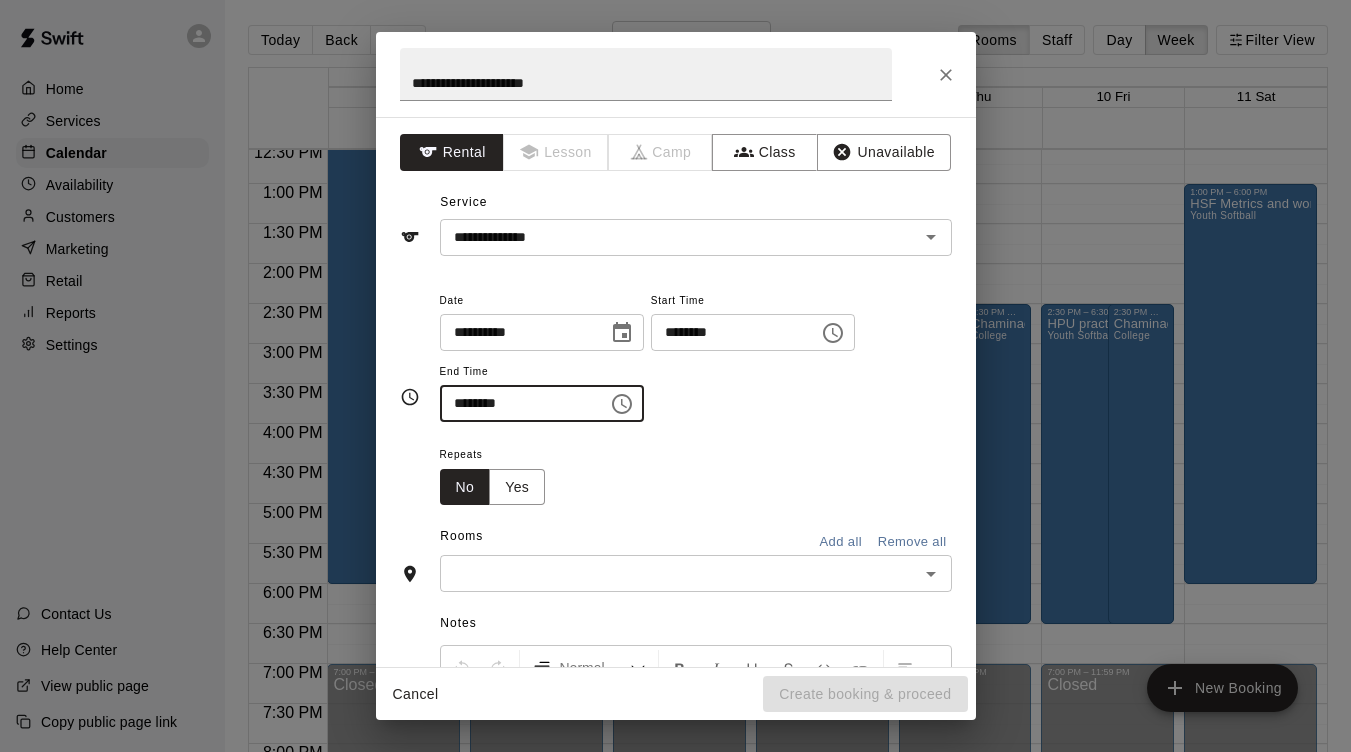 click at bounding box center (679, 573) 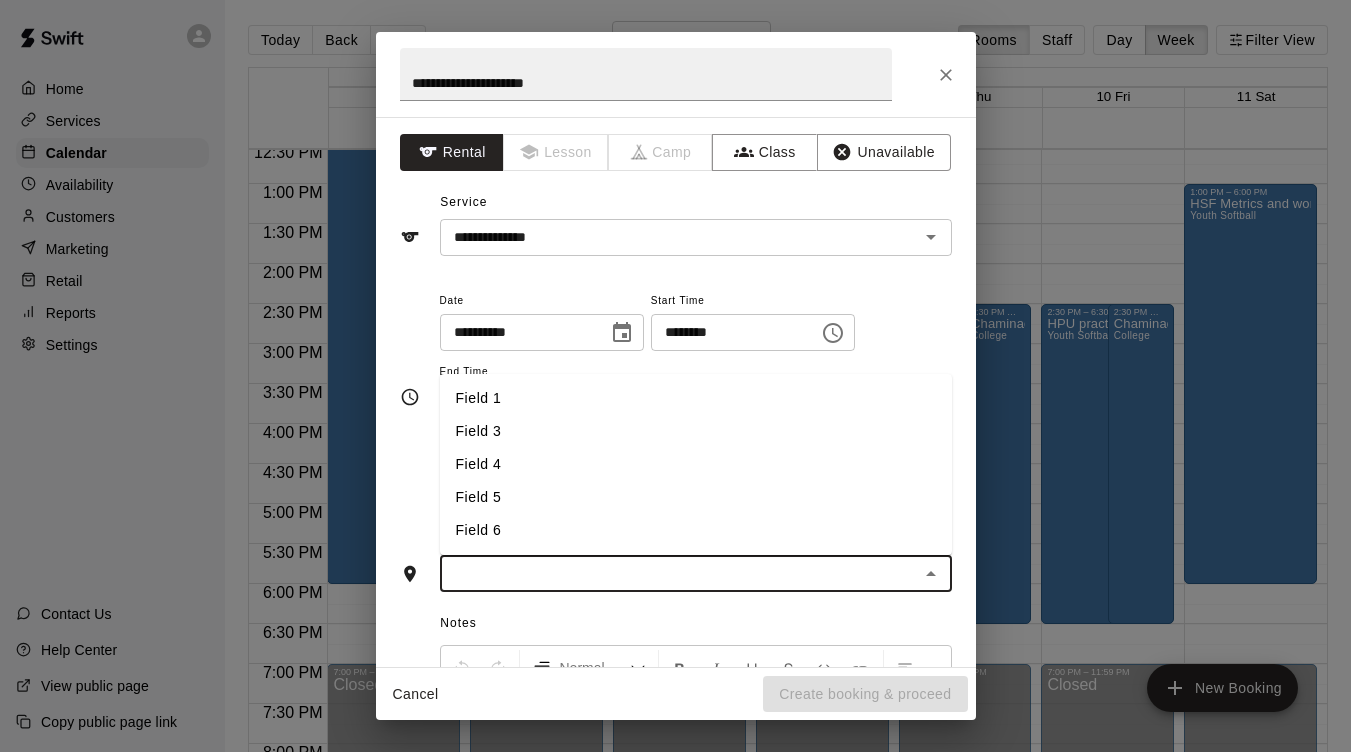 click on "Field 4" at bounding box center [696, 464] 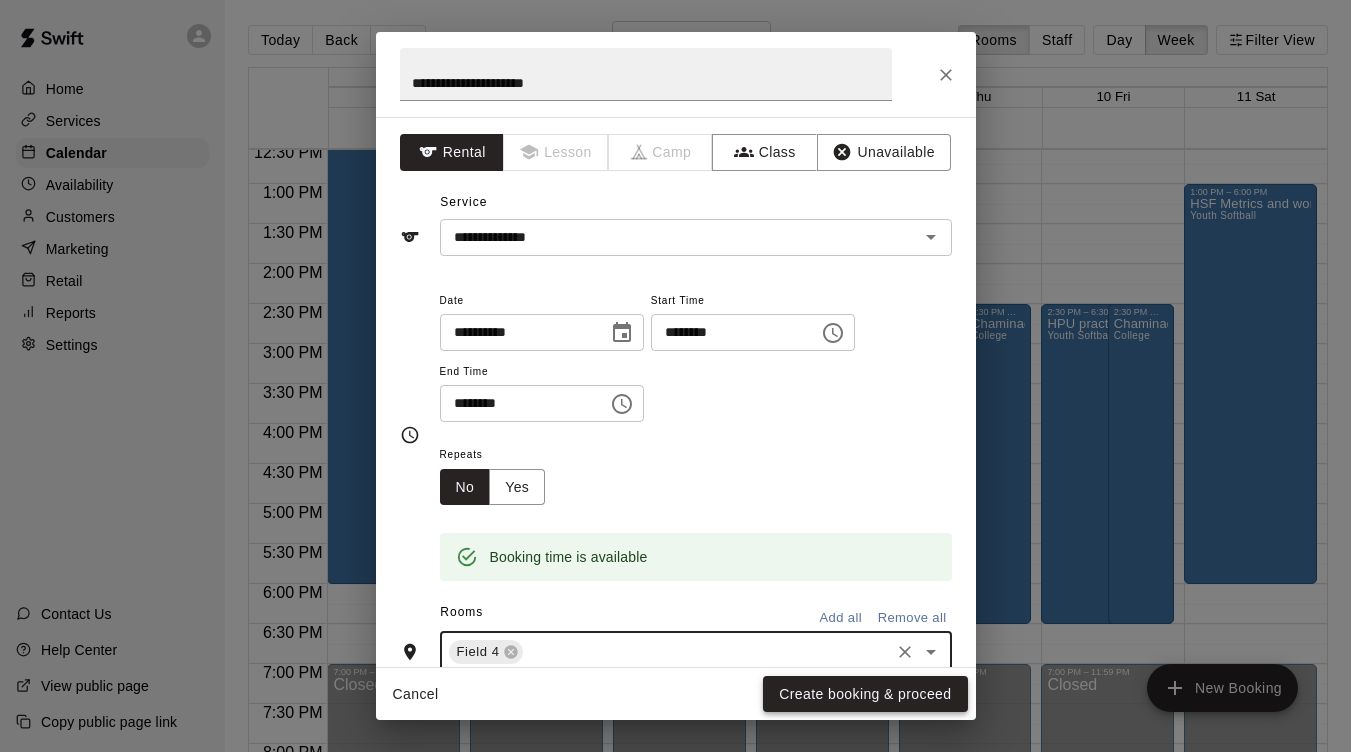 click on "Create booking & proceed" at bounding box center [865, 694] 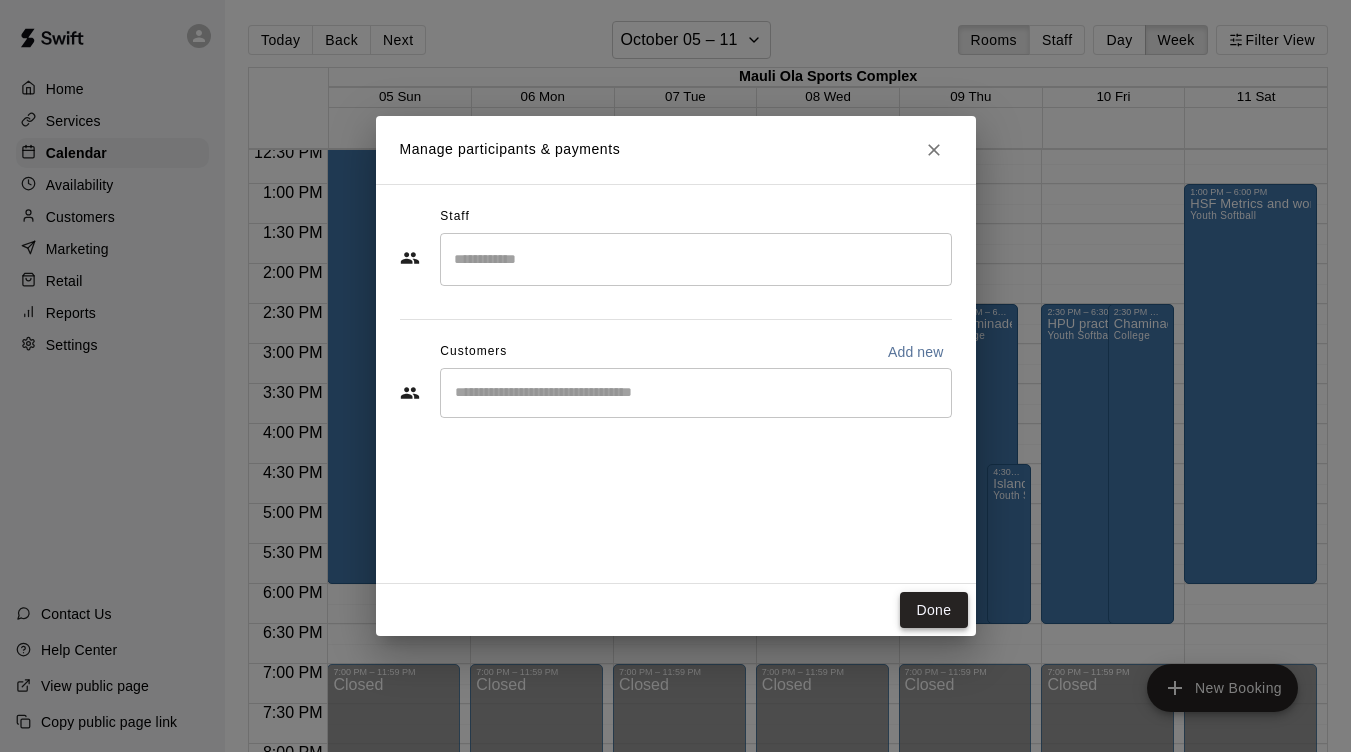 click on "Done" at bounding box center [933, 610] 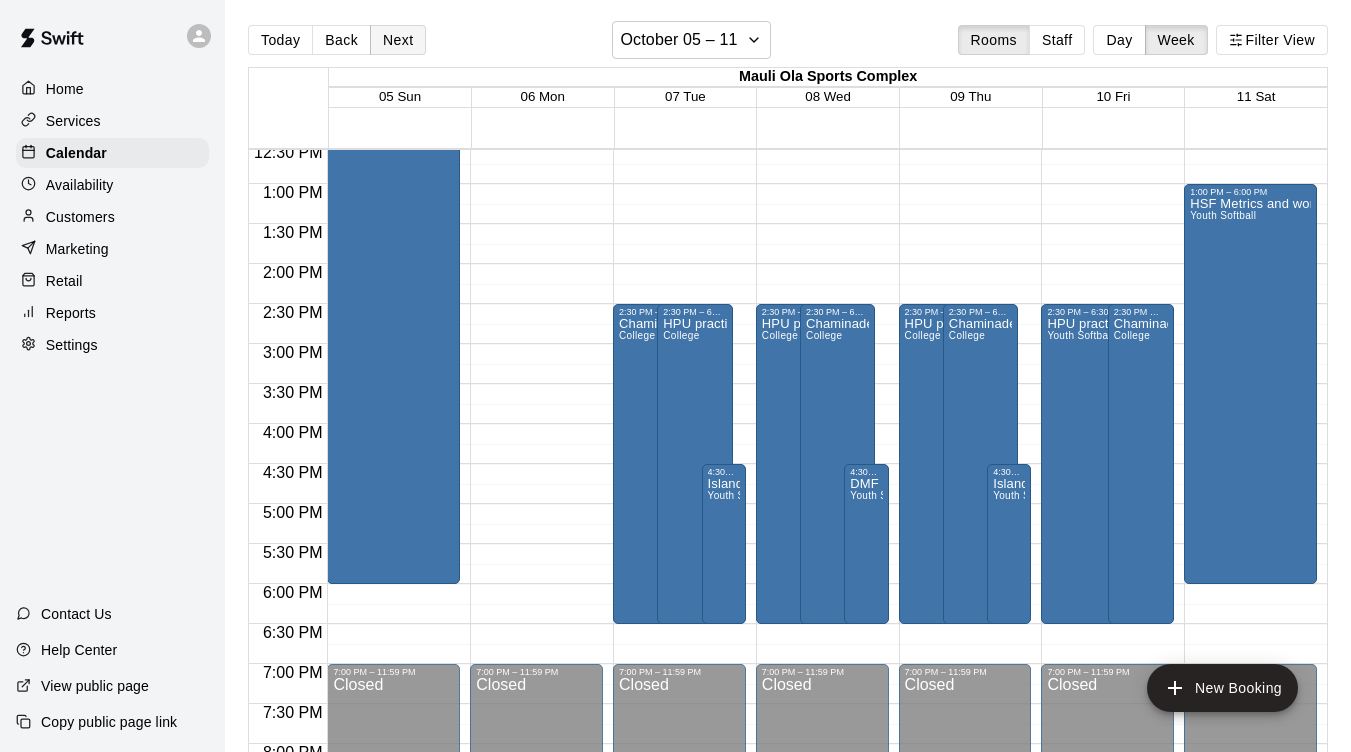 click on "Next" at bounding box center [398, 40] 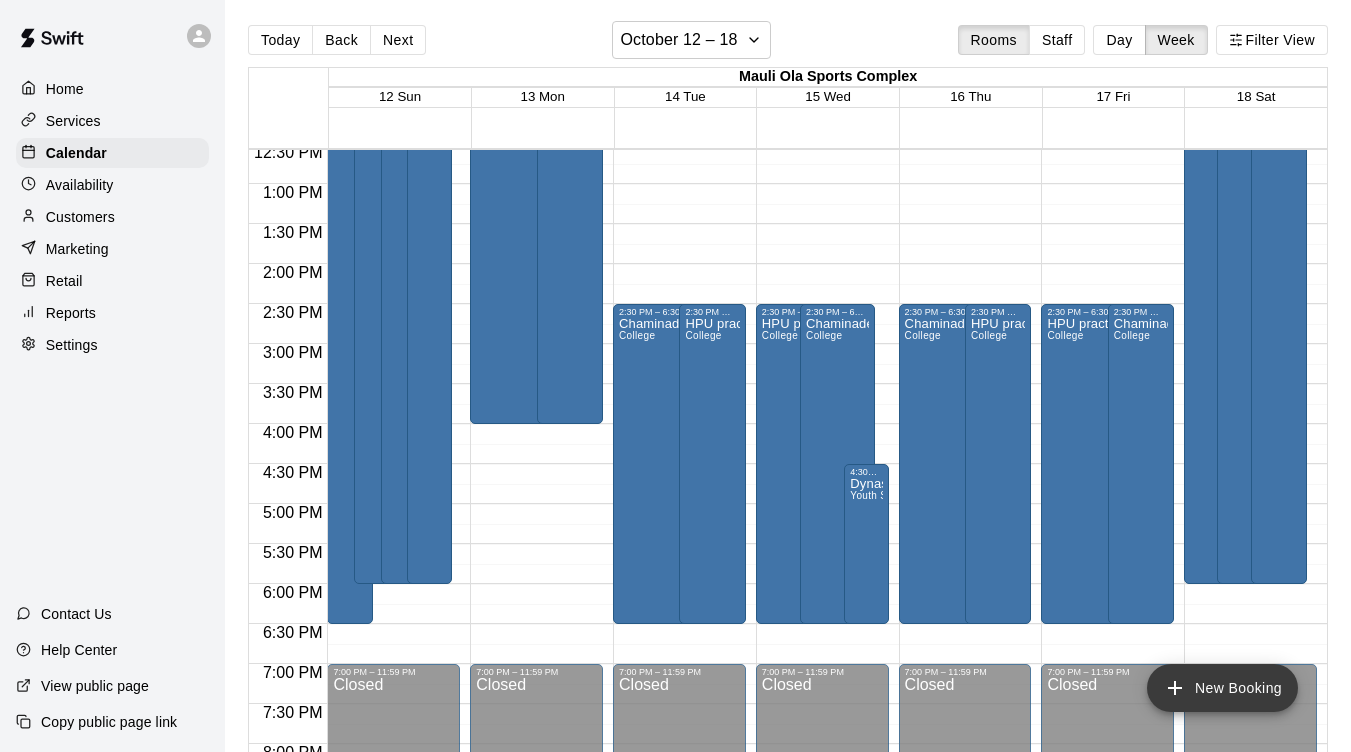 click on "New Booking" at bounding box center [1222, 688] 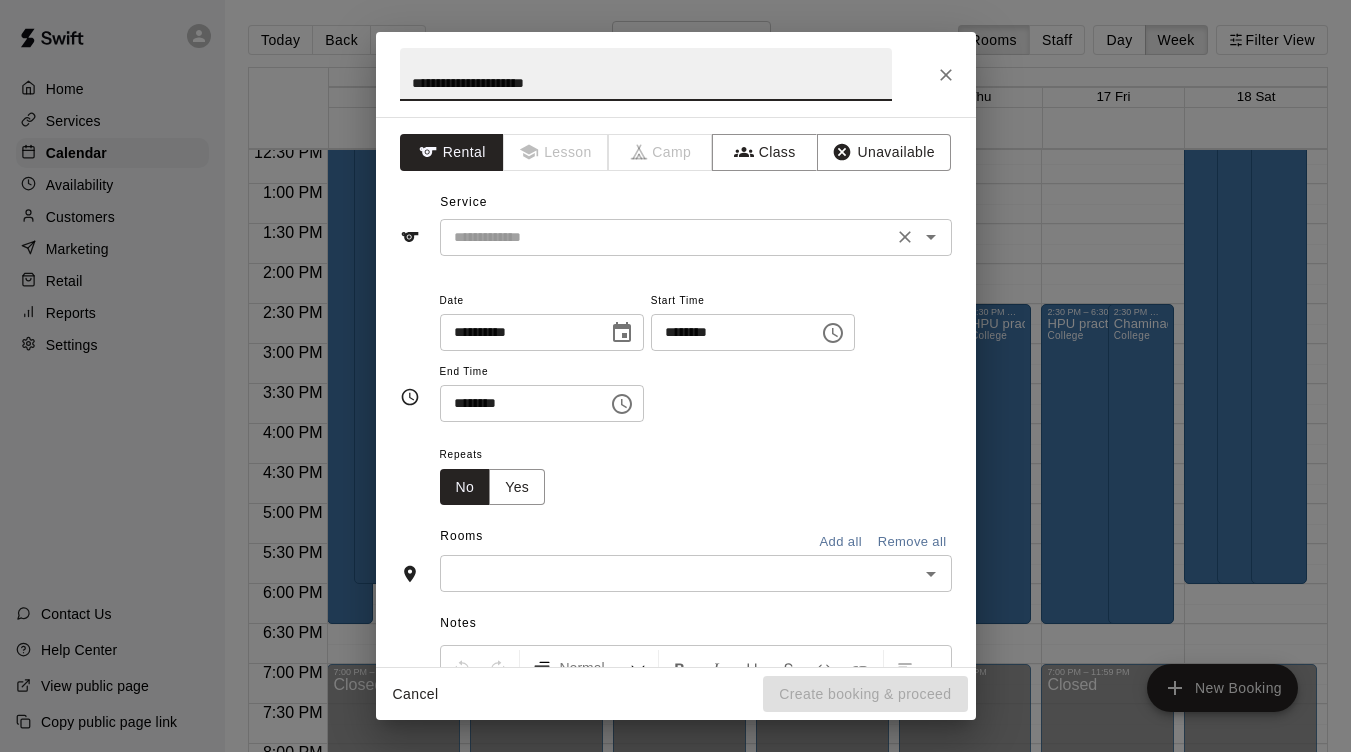 type on "**********" 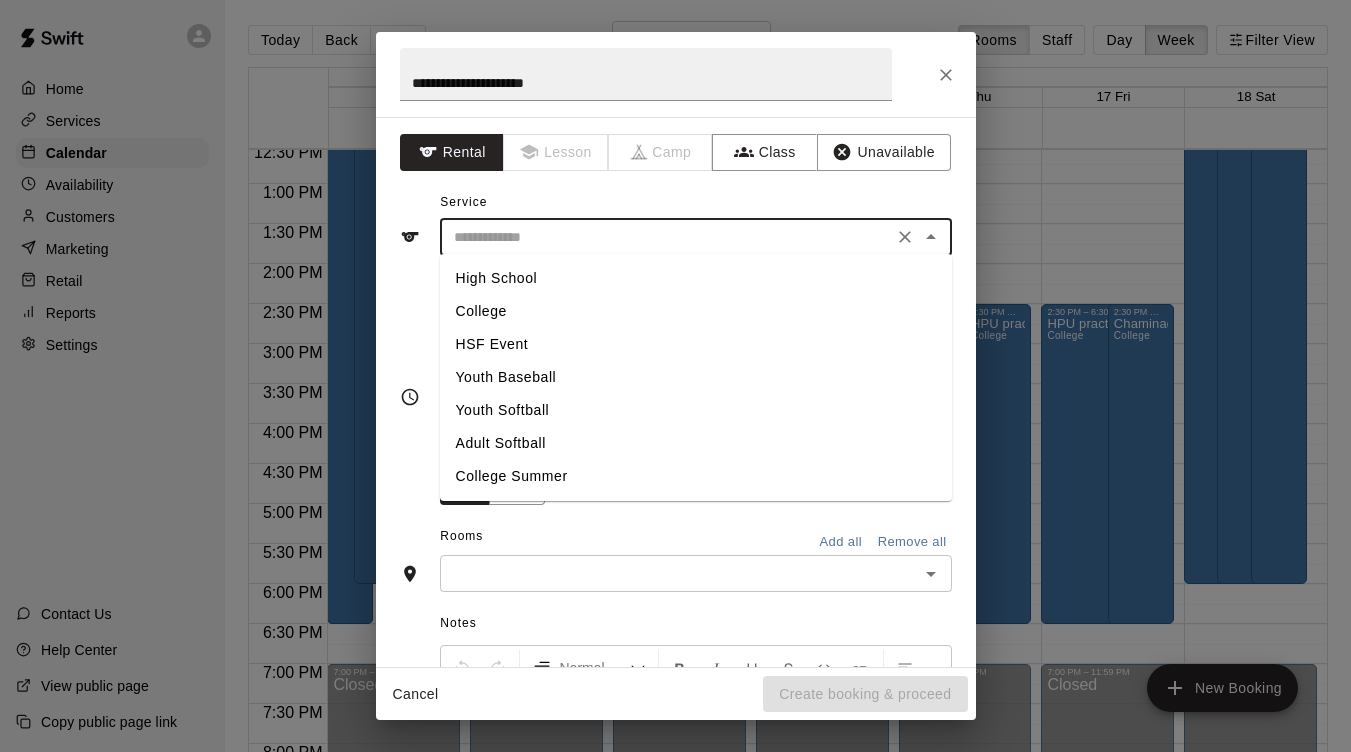 click on "Youth Softball" at bounding box center [696, 410] 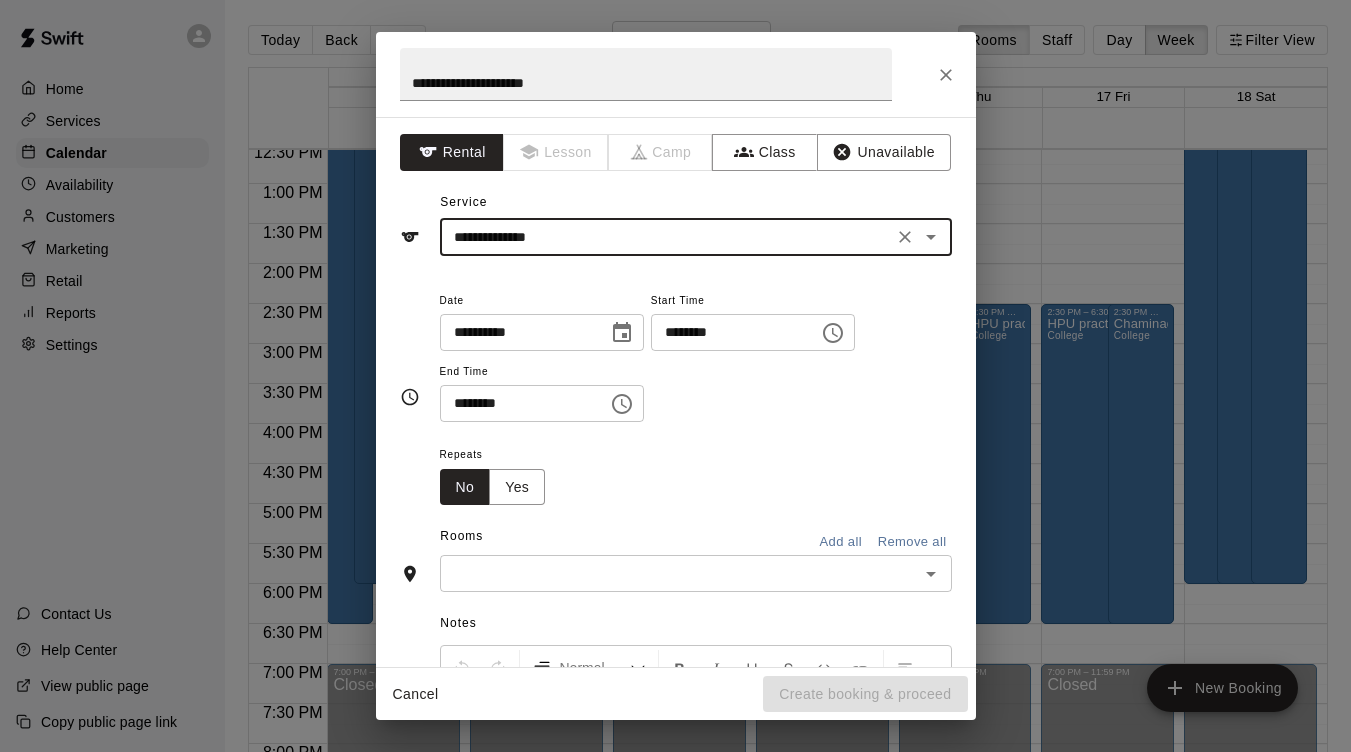 click 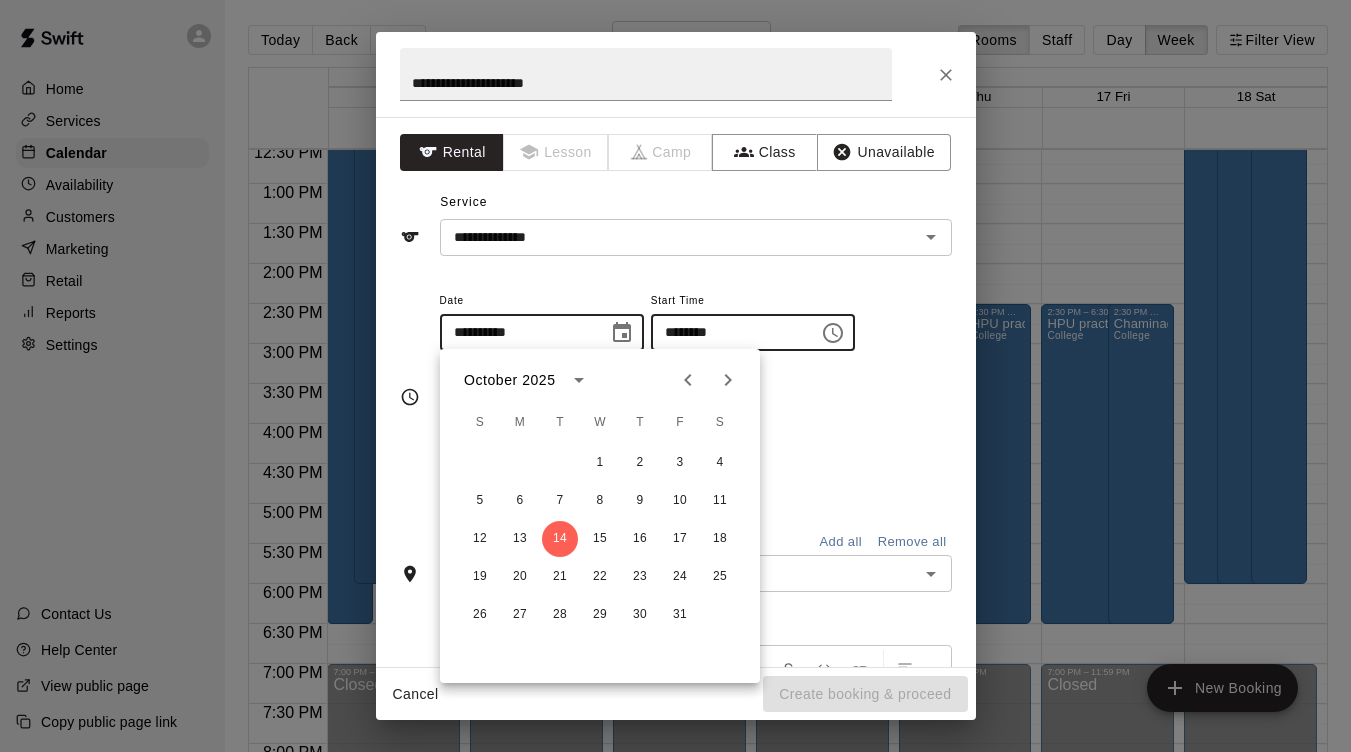 click on "********" at bounding box center [728, 332] 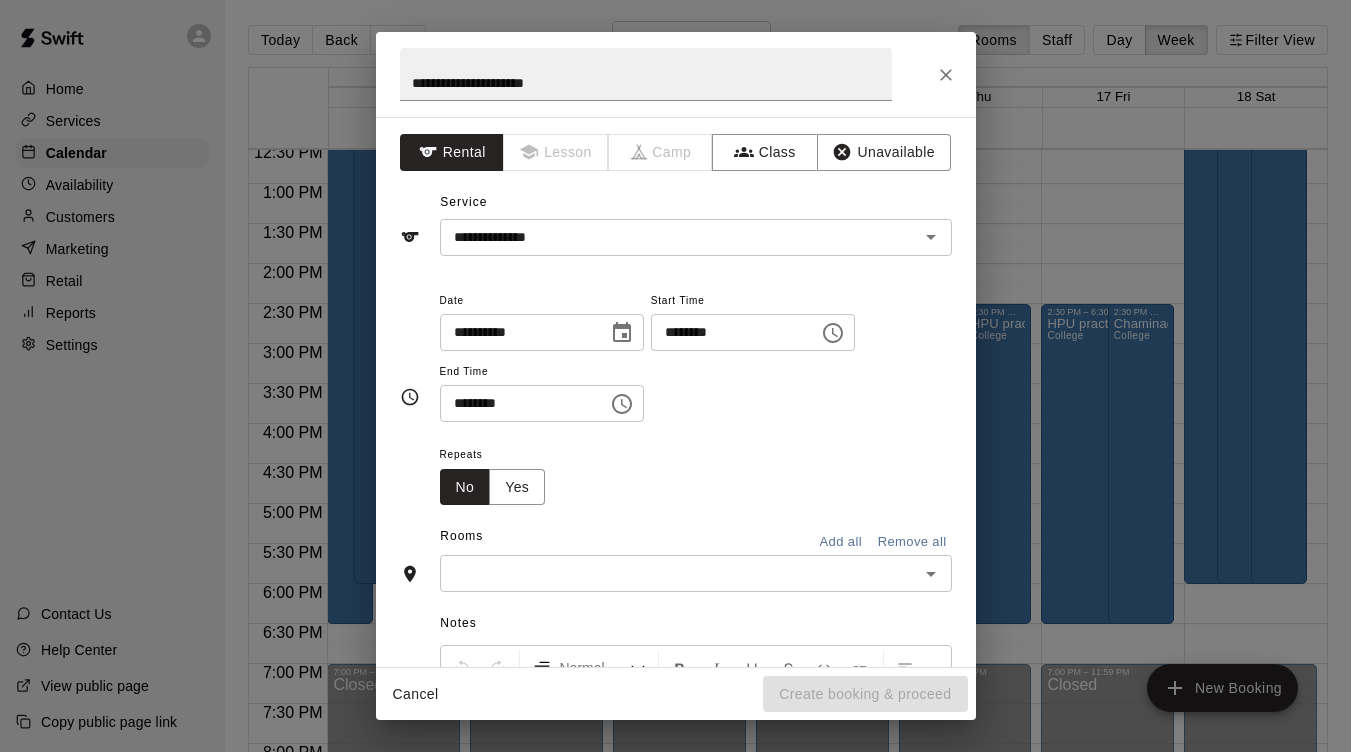 click on "********" at bounding box center [728, 332] 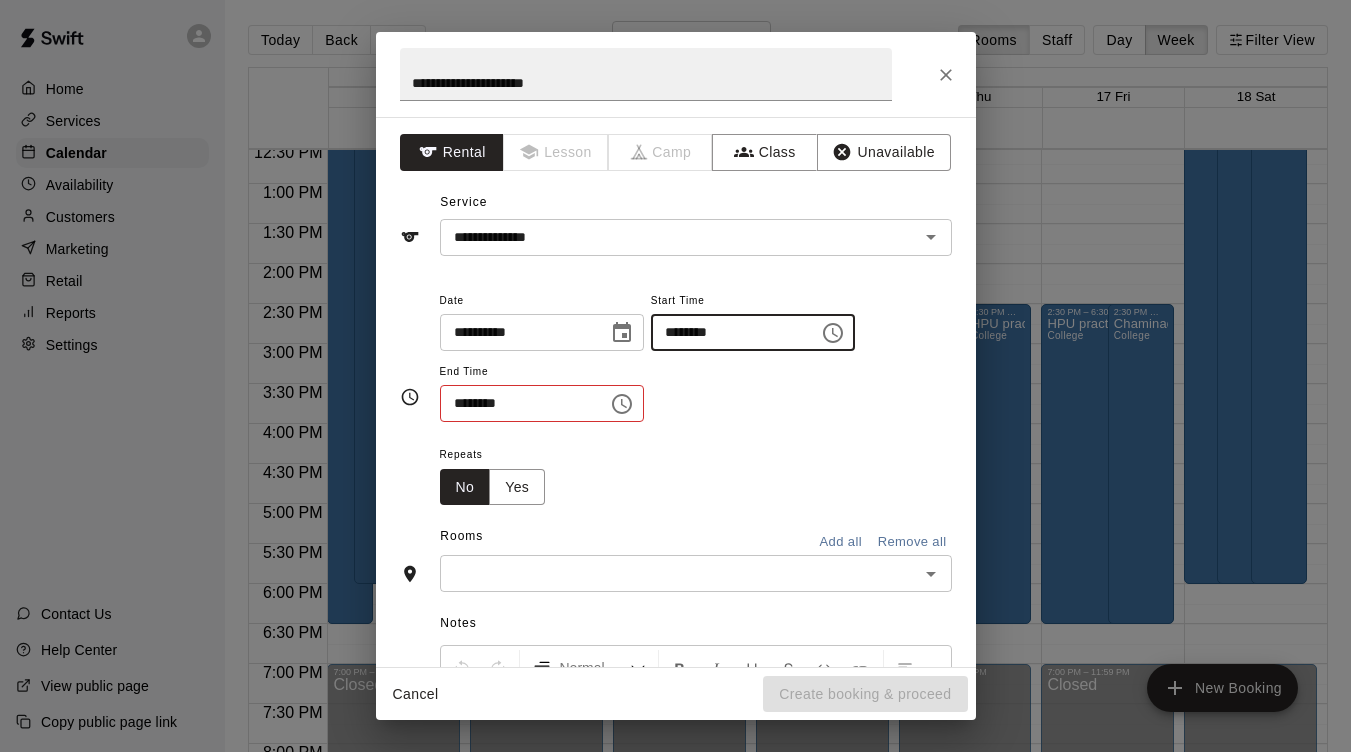 type on "********" 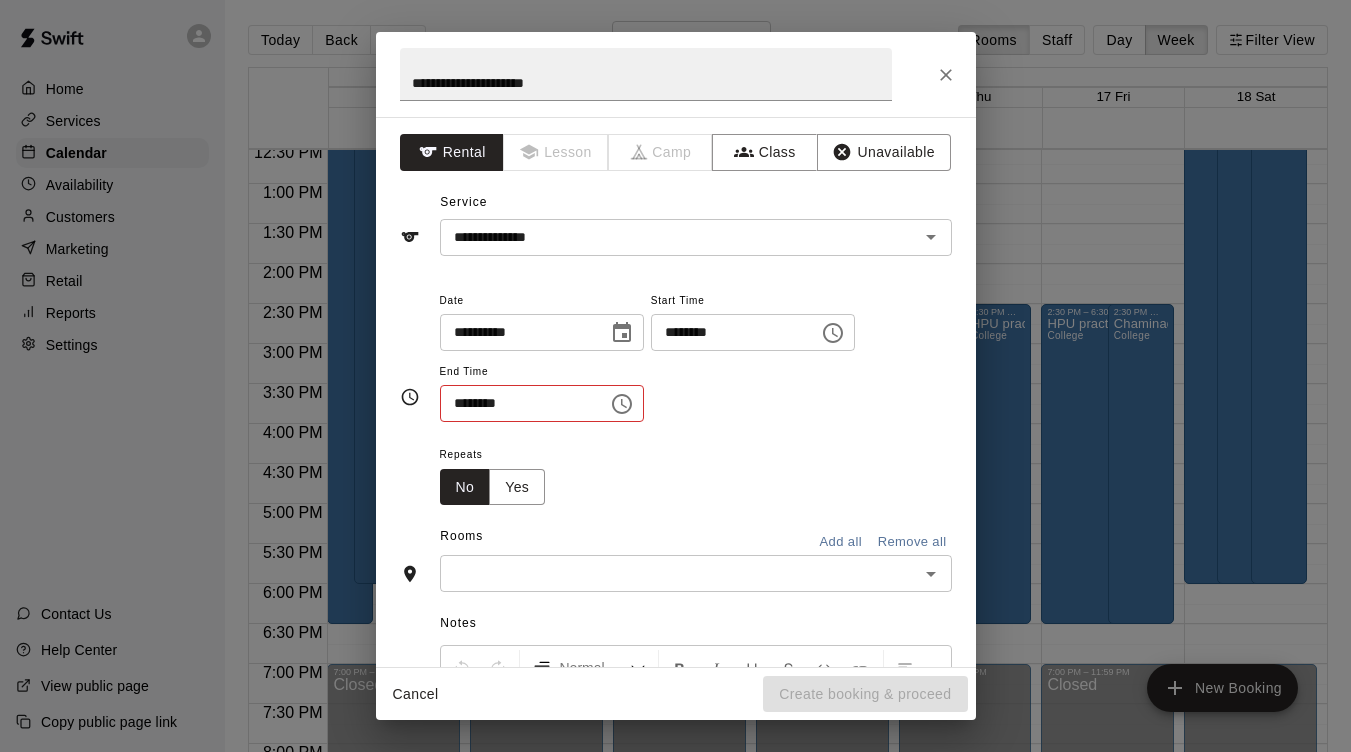 type 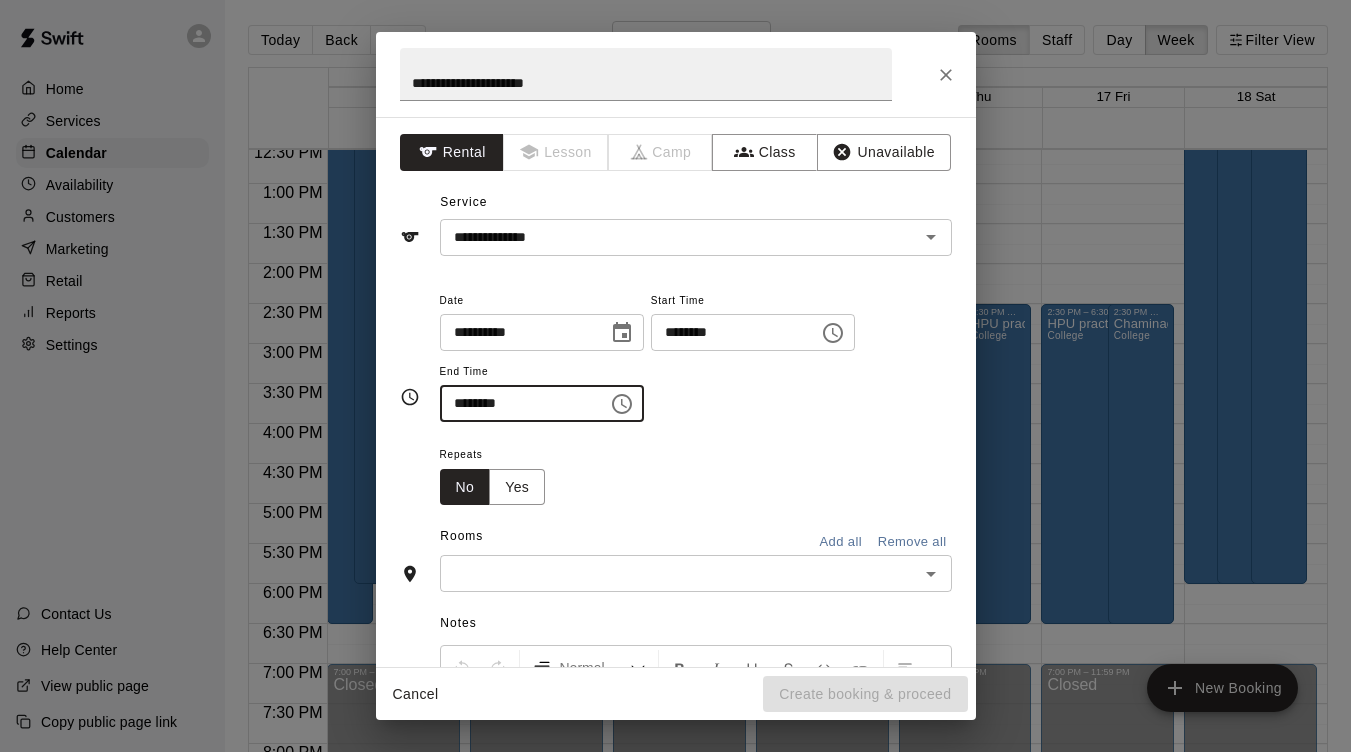 type on "********" 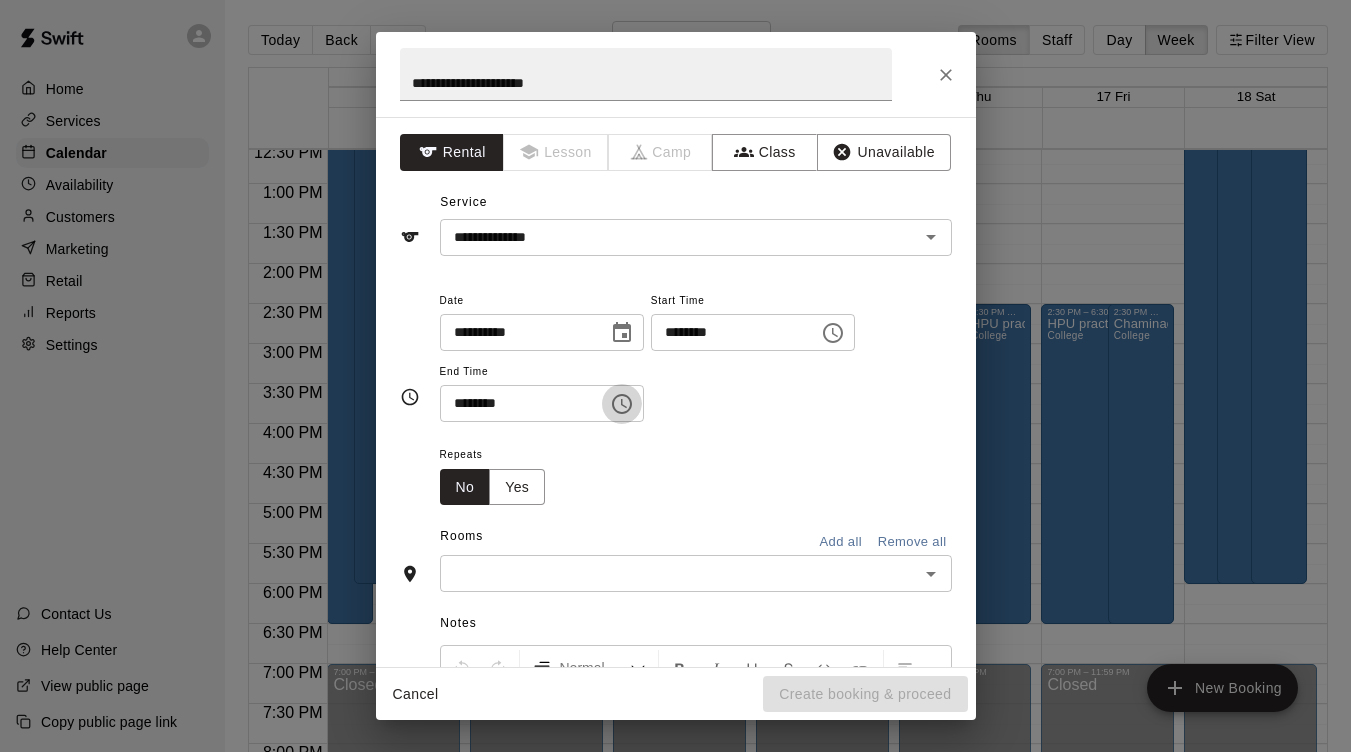 type 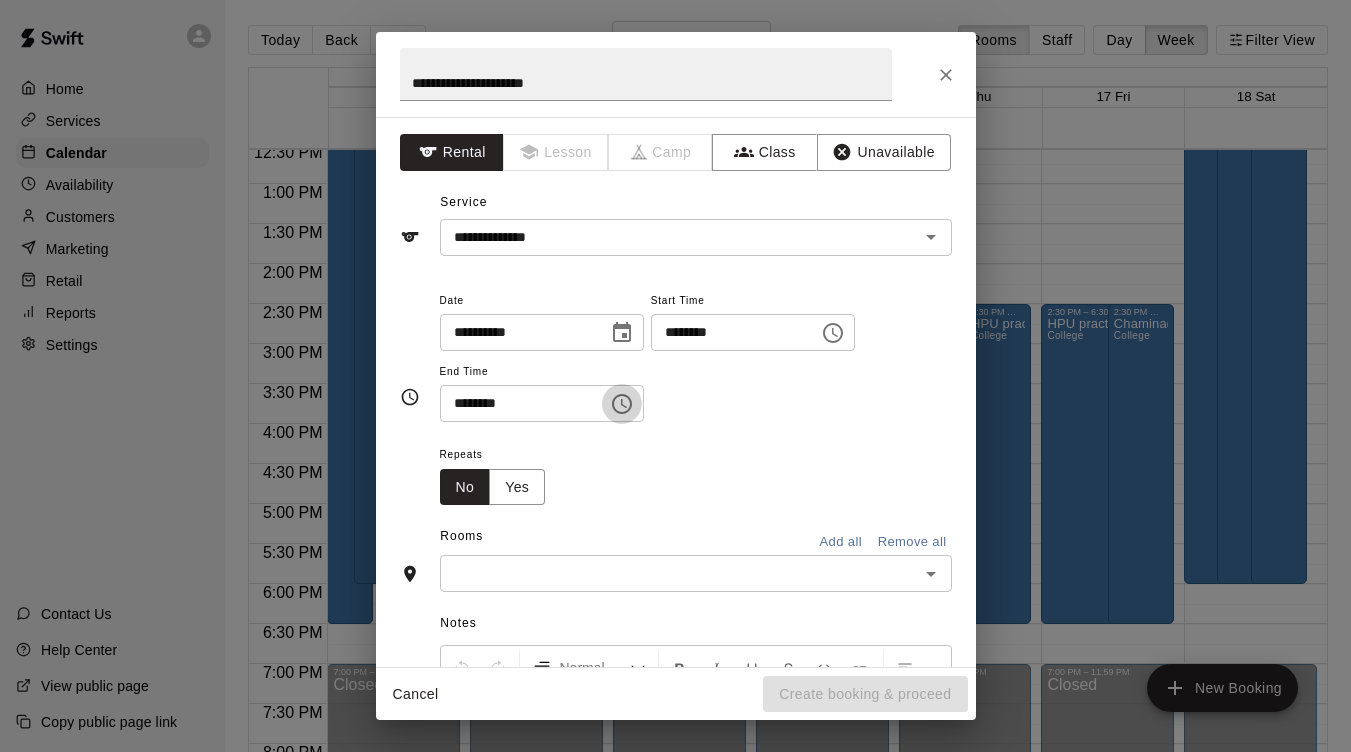 click at bounding box center (679, 573) 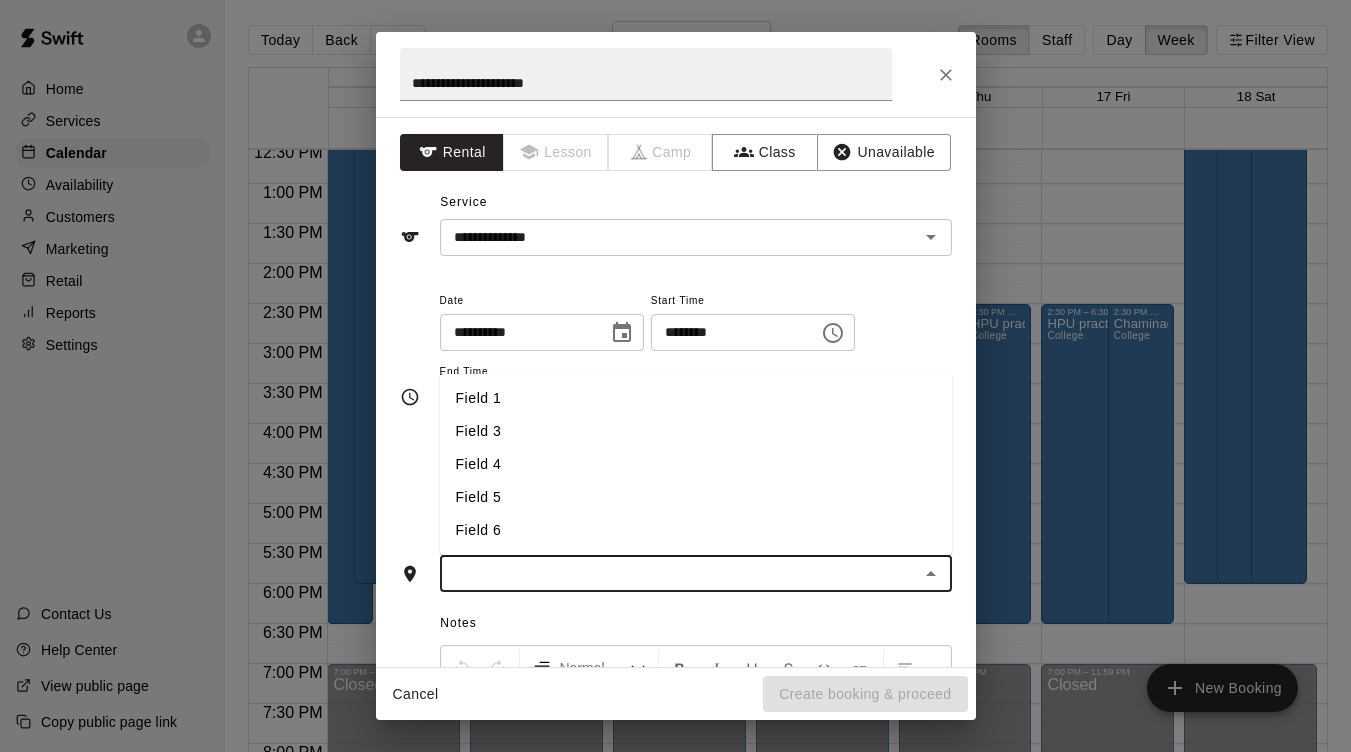click on "Field 4" at bounding box center (696, 464) 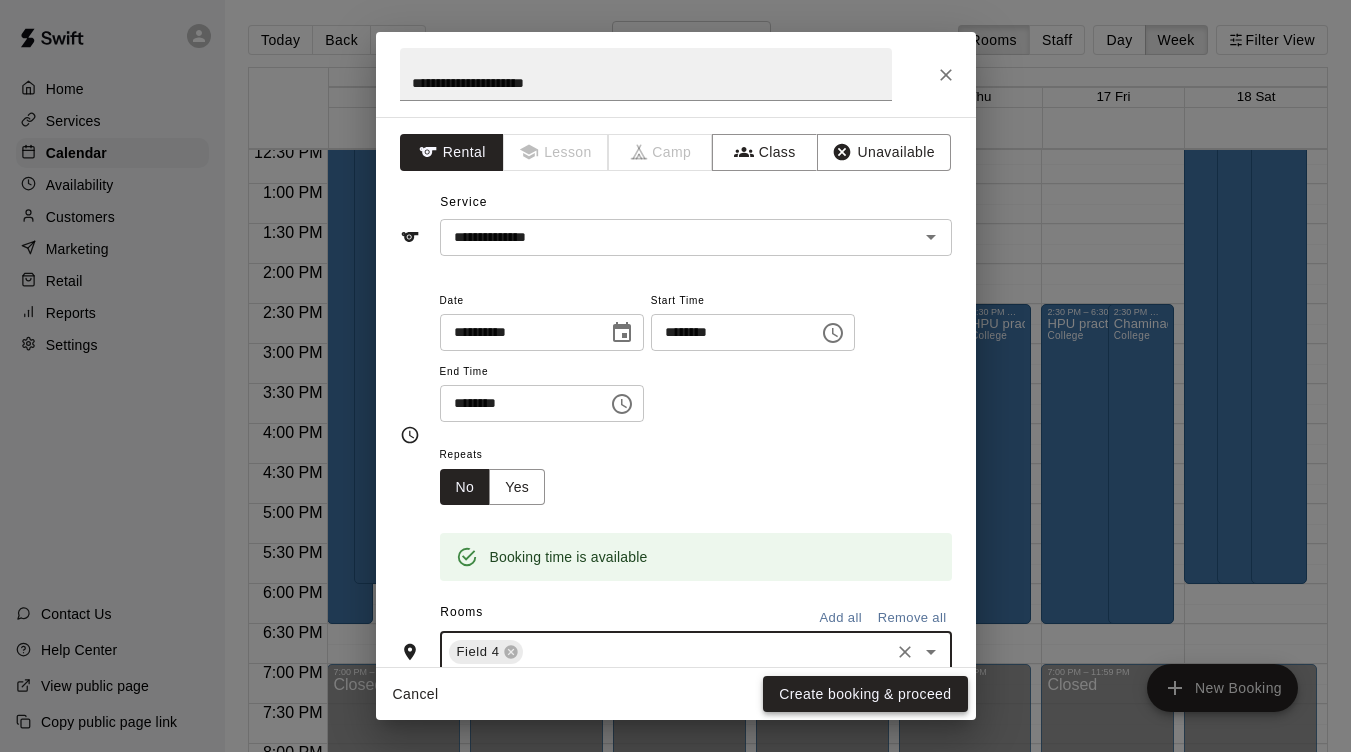 click on "Create booking & proceed" at bounding box center (865, 694) 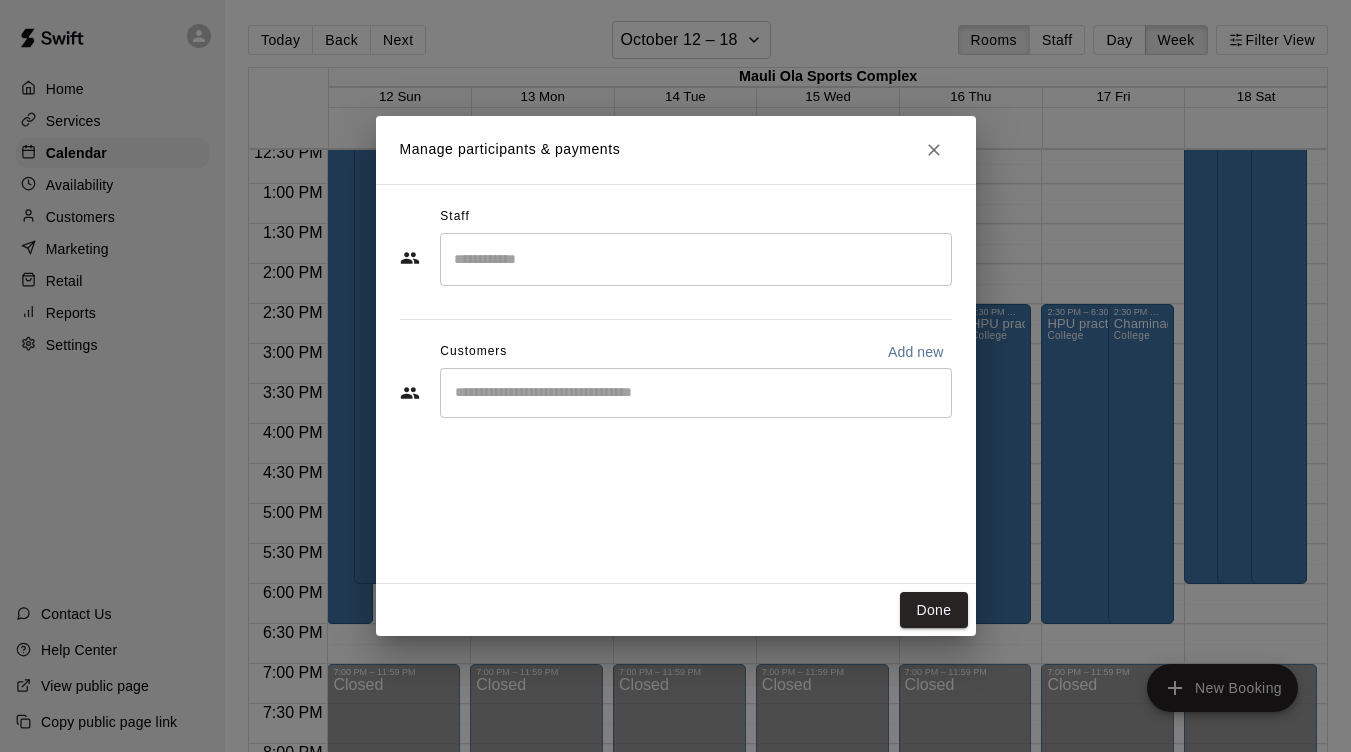 click on "Manage participants & payments Staff ​ Customers Add new ​ Done" at bounding box center (675, 376) 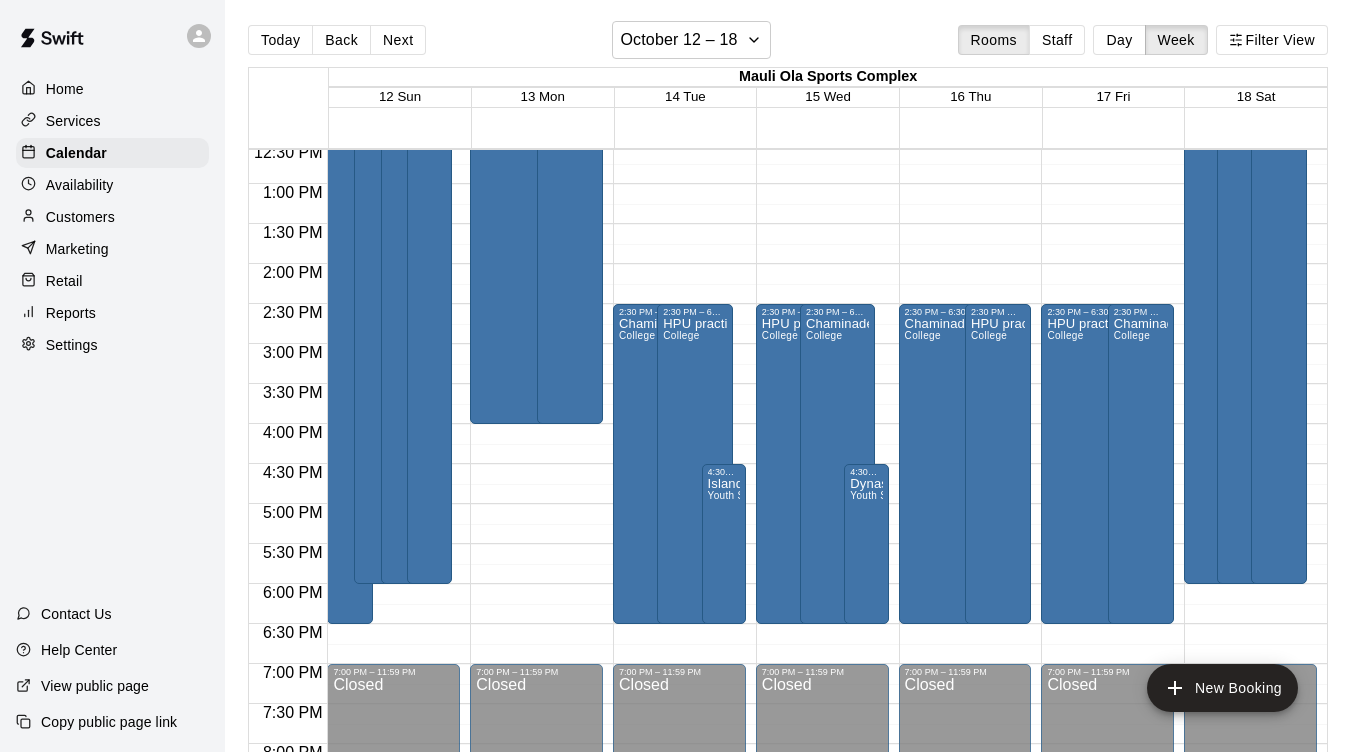 click on "New Booking" at bounding box center (1222, 688) 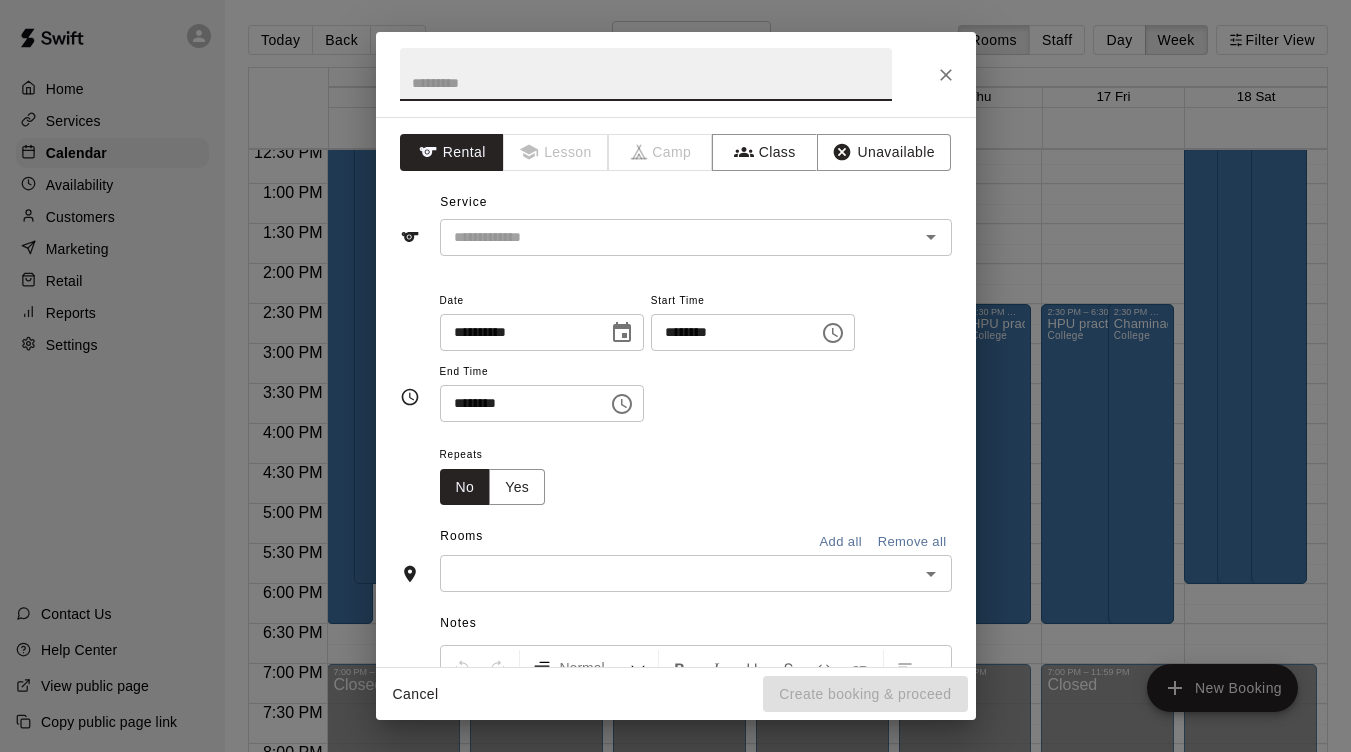 click 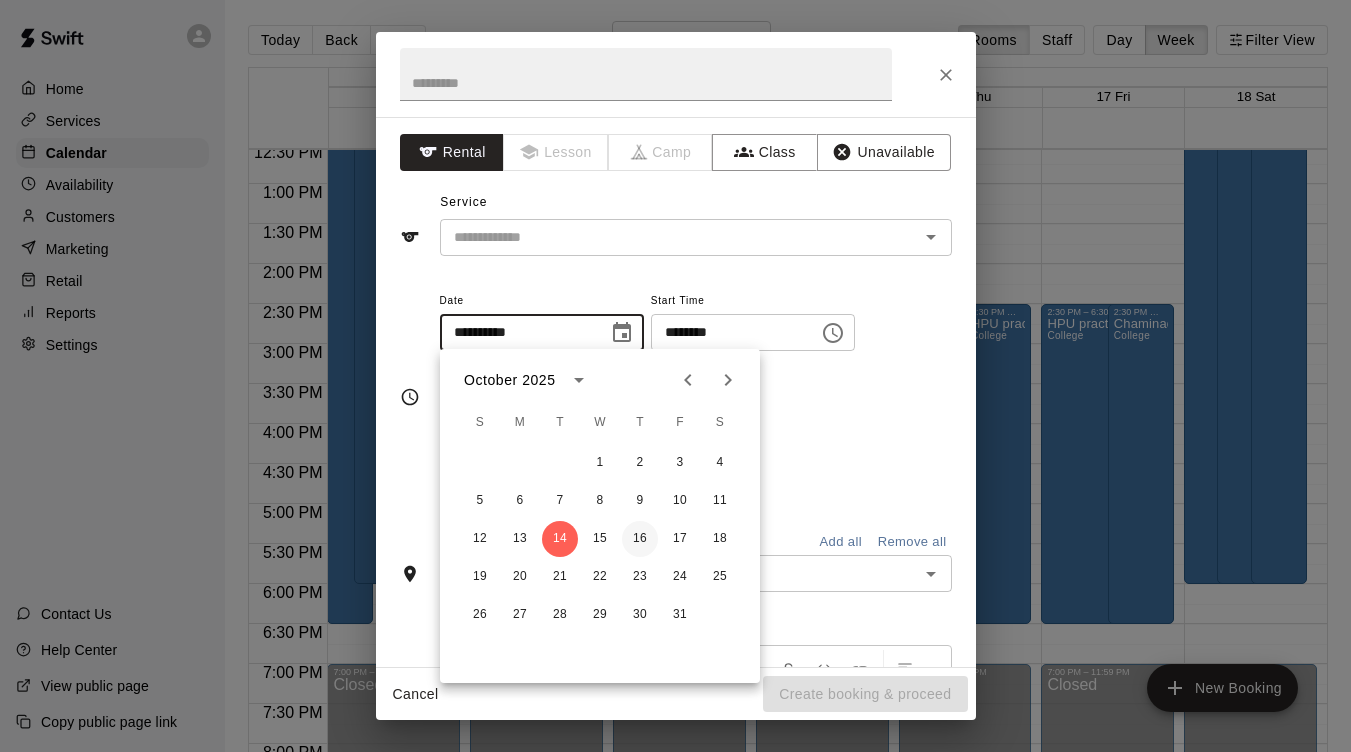 click on "16" at bounding box center [640, 539] 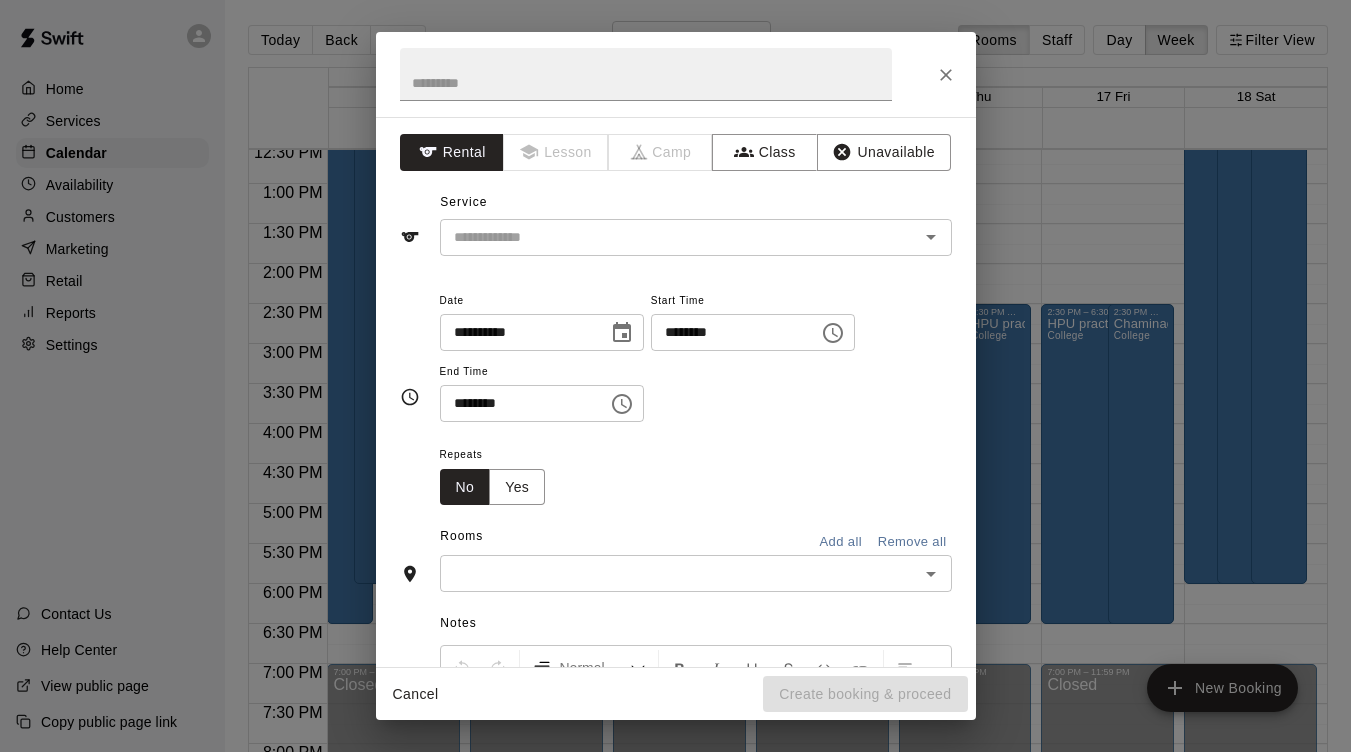 click on "********" at bounding box center (728, 332) 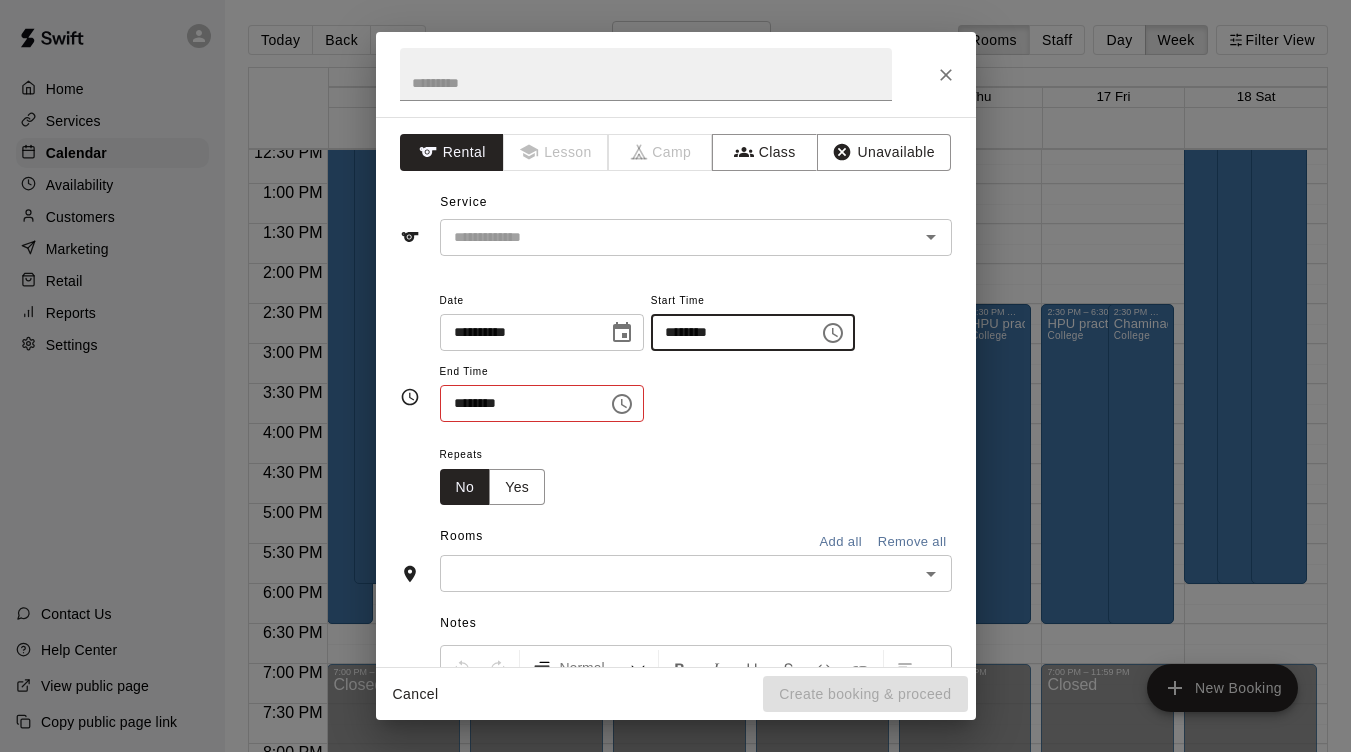 type on "********" 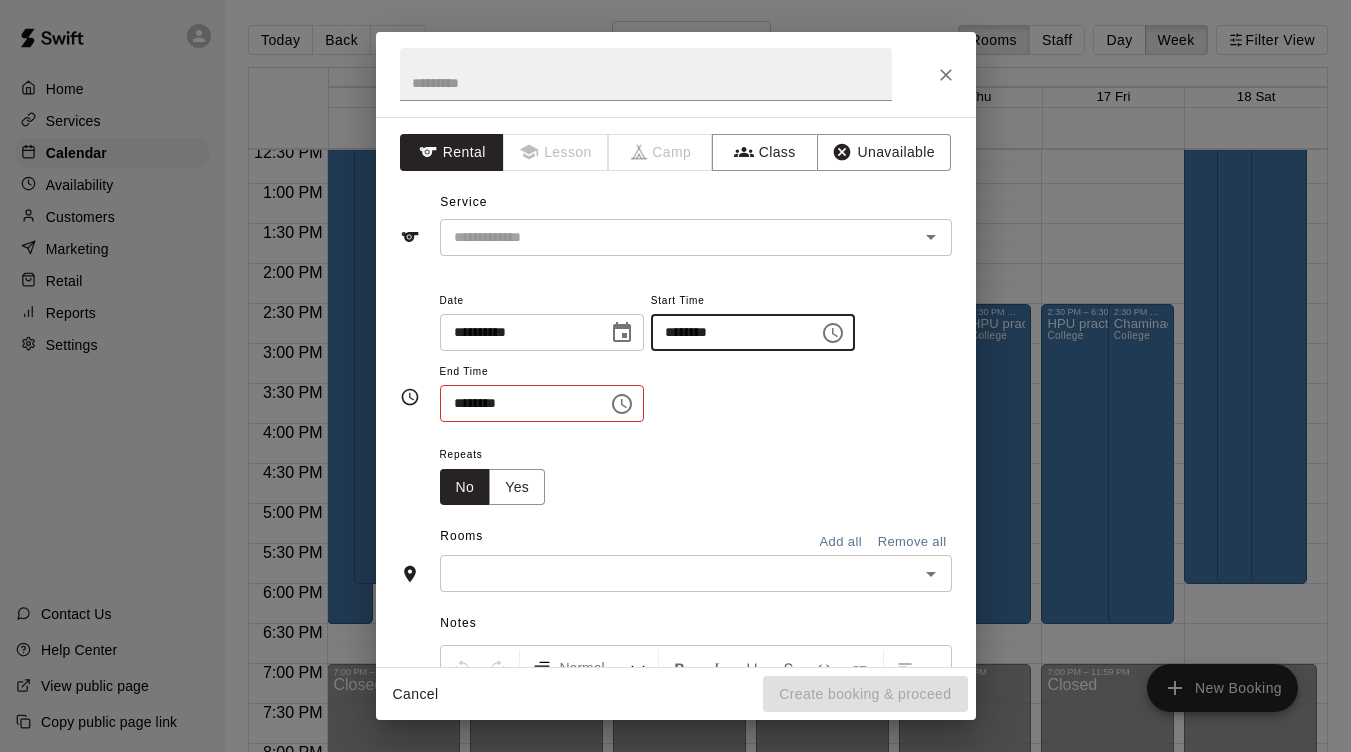 type 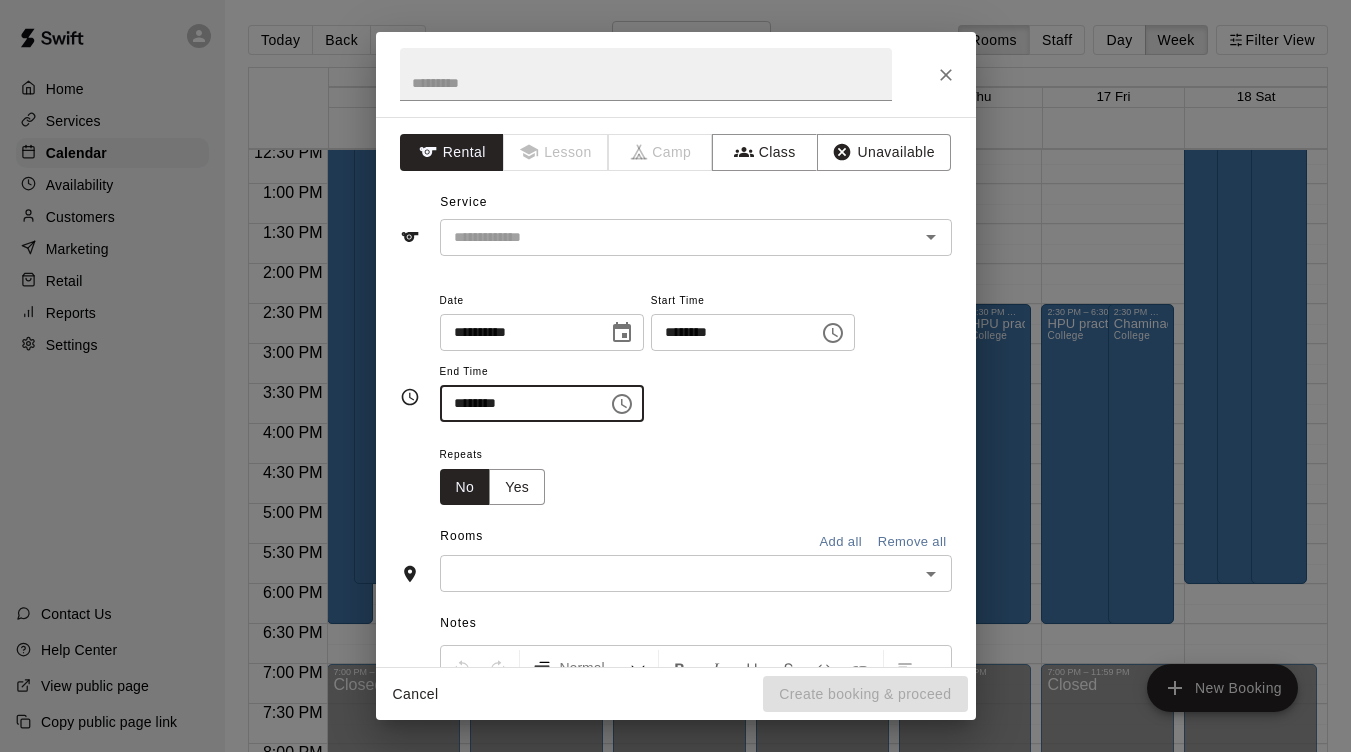 type on "********" 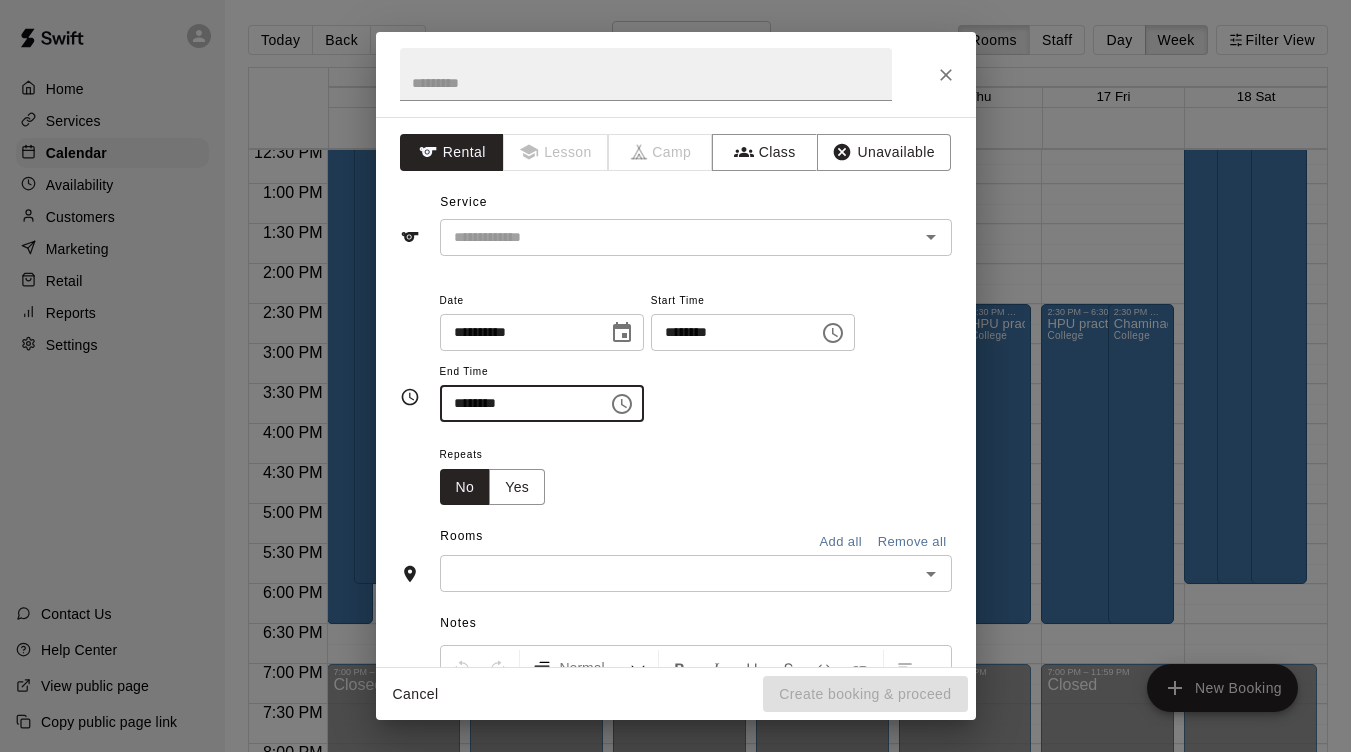 click at bounding box center [679, 573] 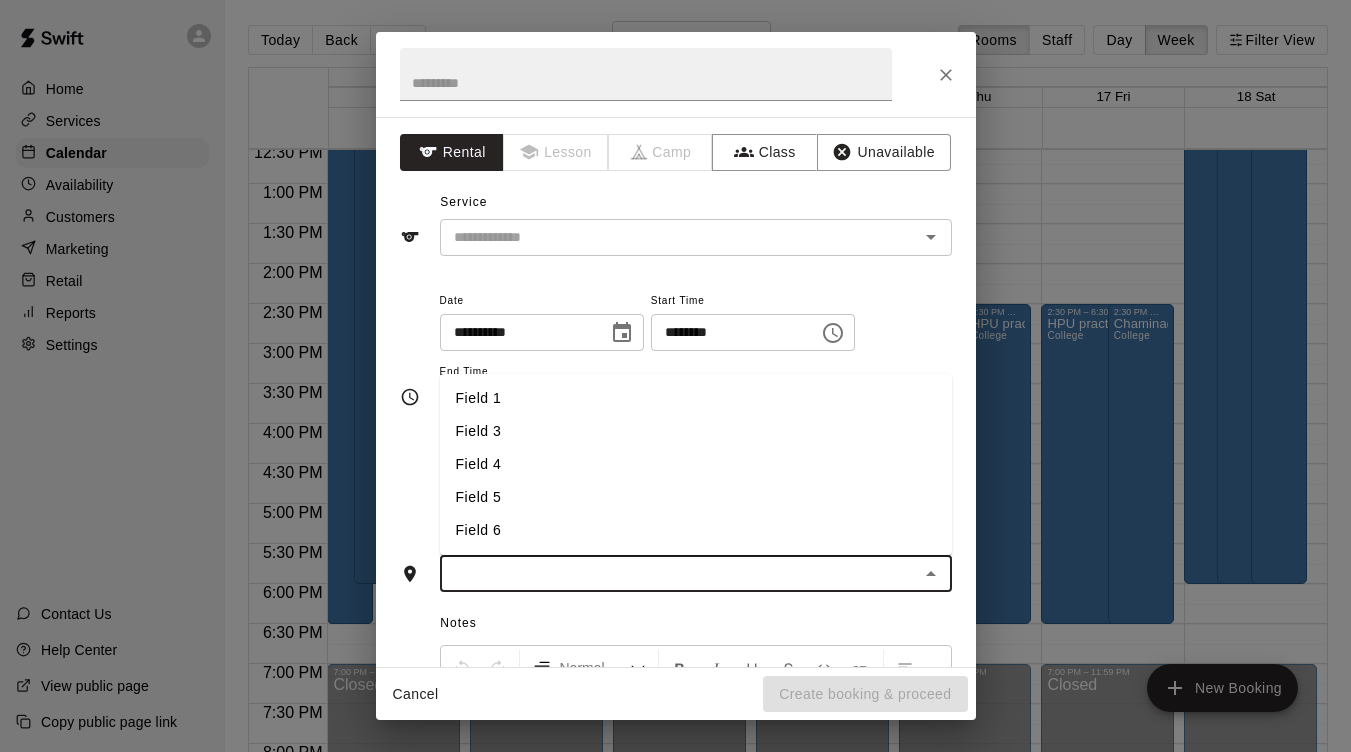 click on "Field 4" at bounding box center [696, 464] 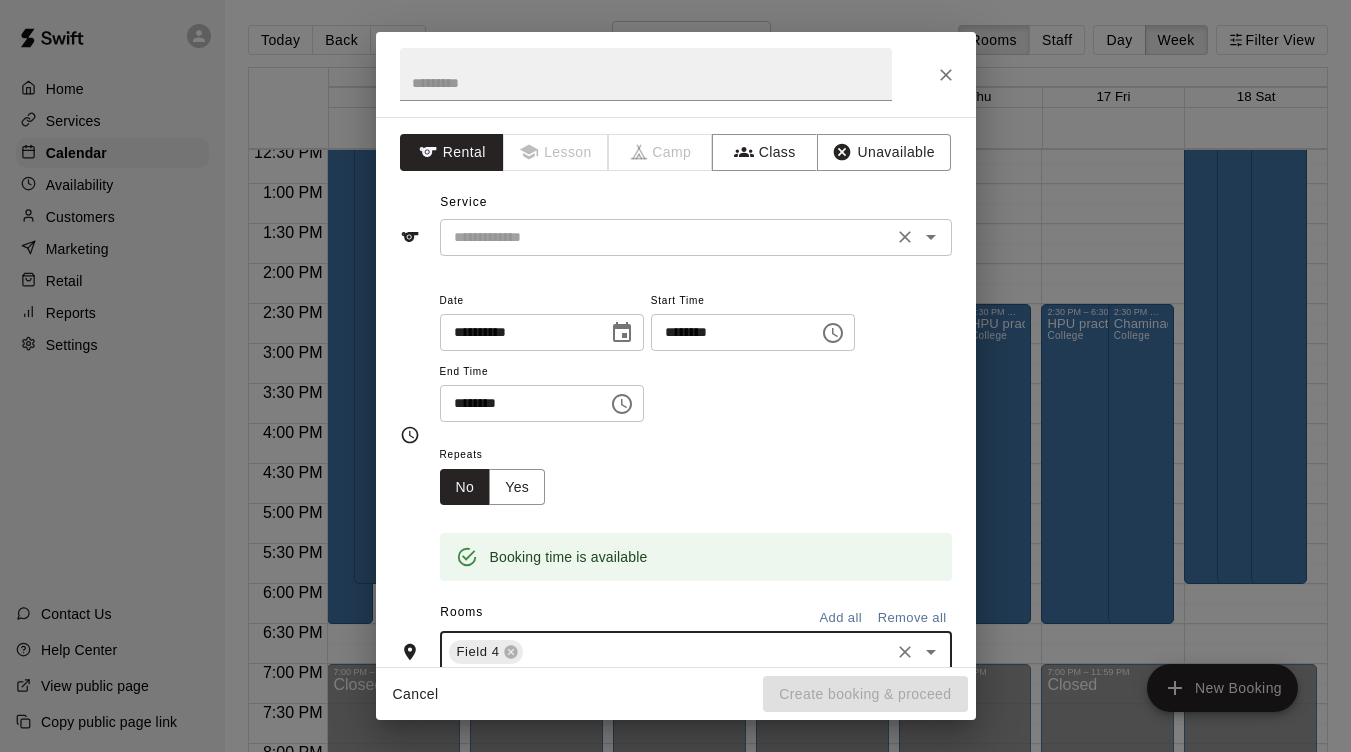 click on "​" at bounding box center [696, 237] 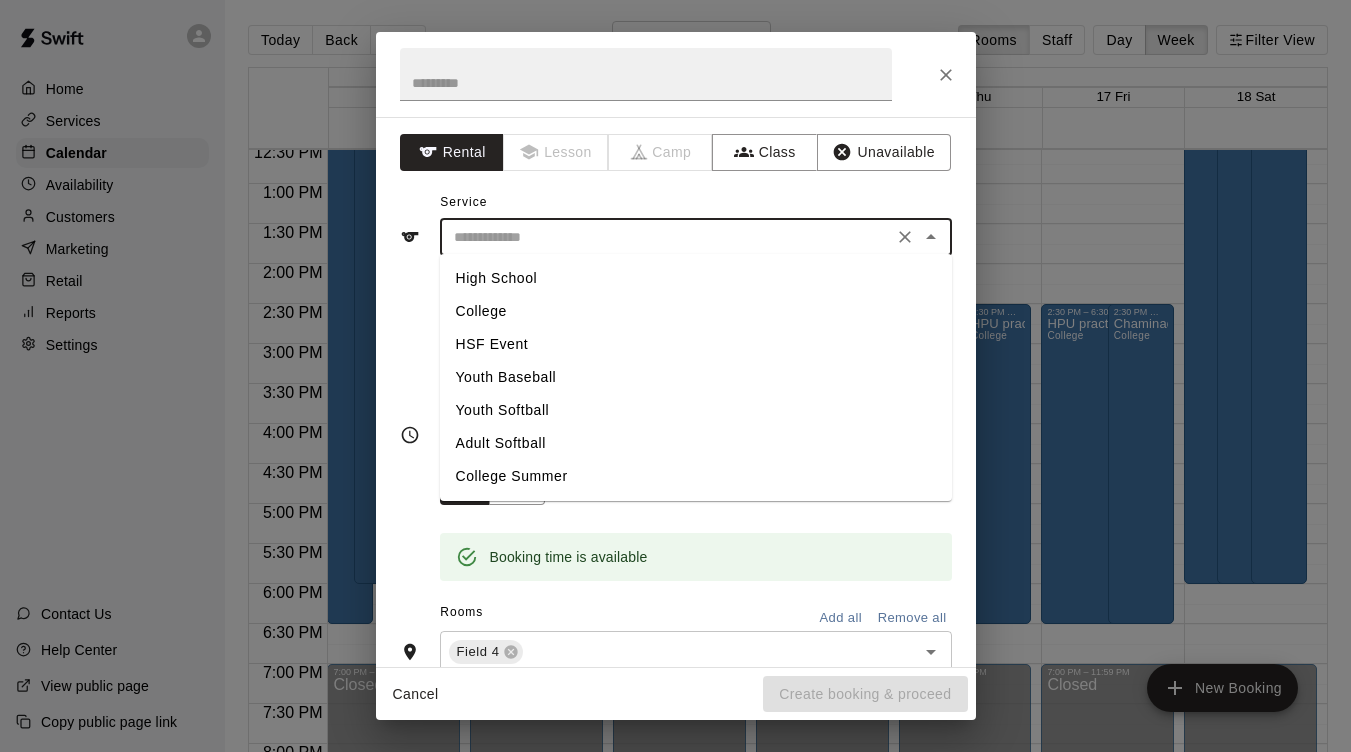 click on "Youth Softball" at bounding box center (696, 410) 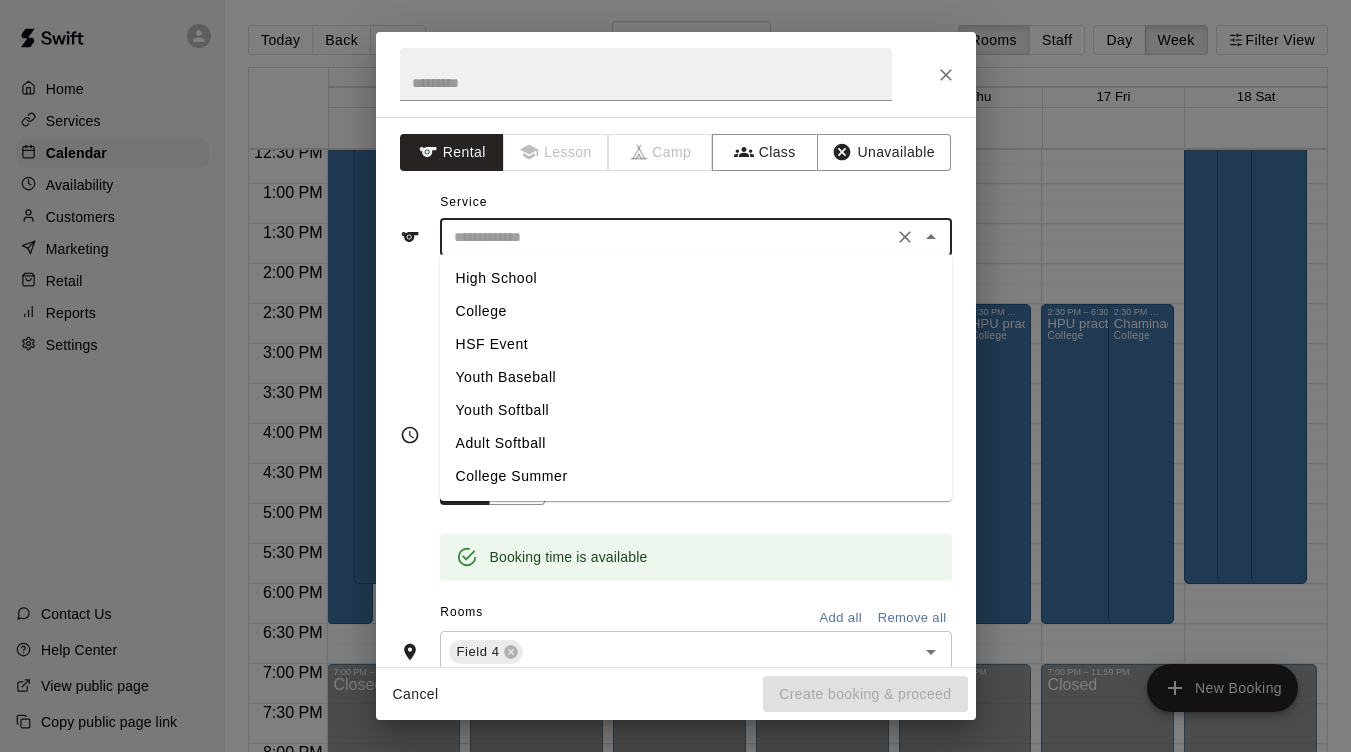 type on "**********" 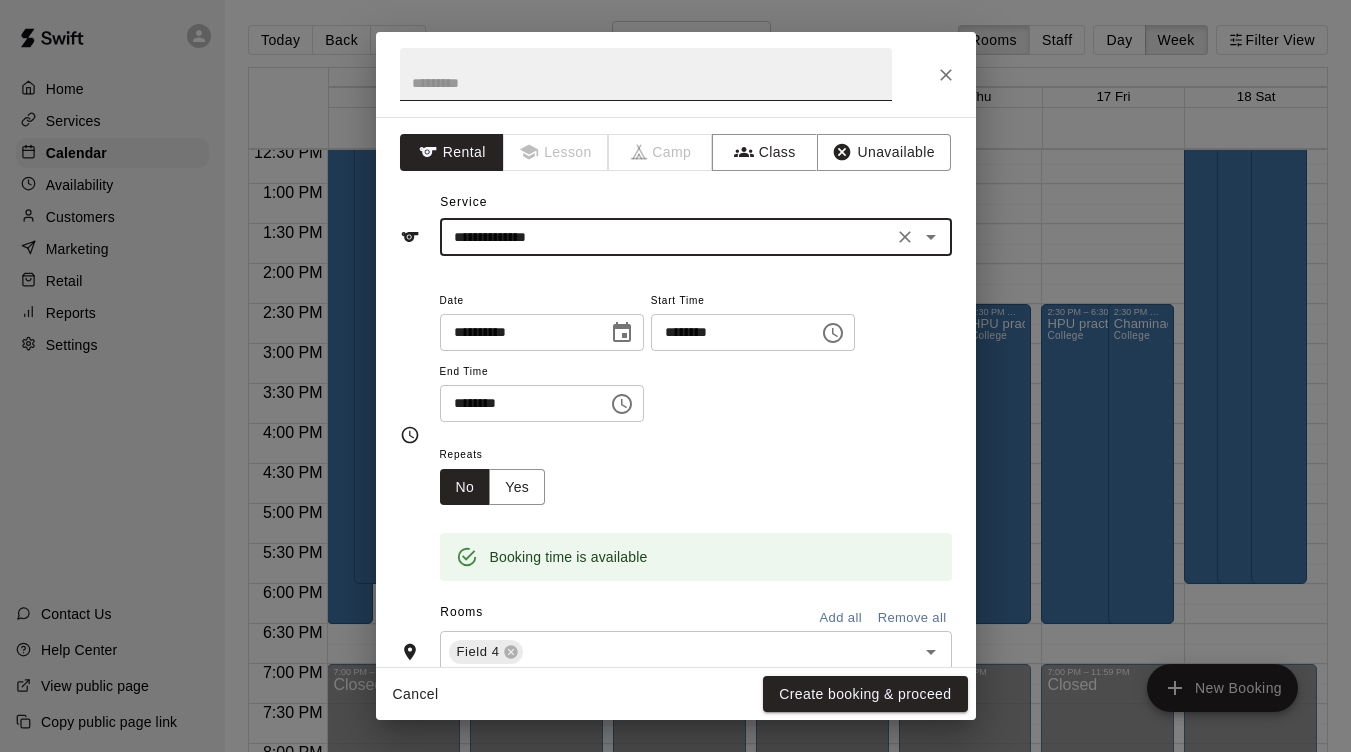 click at bounding box center (646, 74) 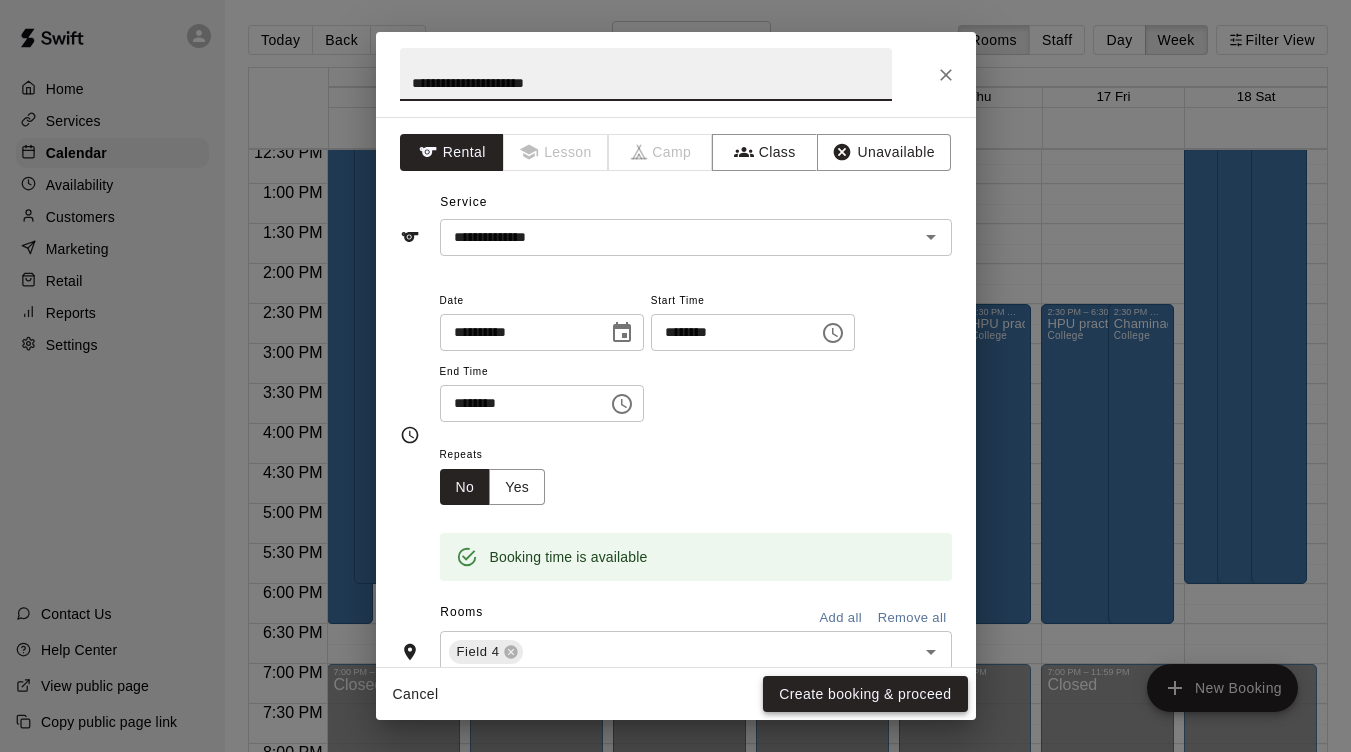 type on "**********" 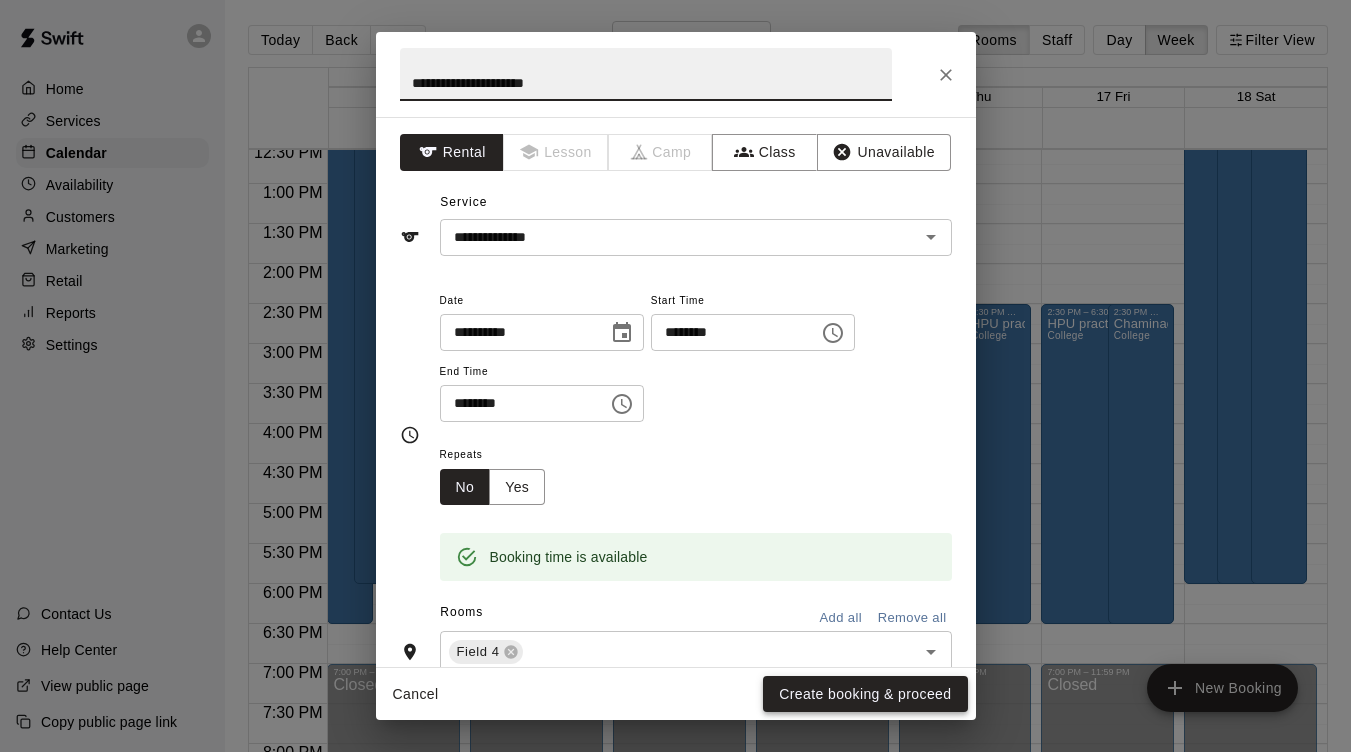click on "Create booking & proceed" at bounding box center (865, 694) 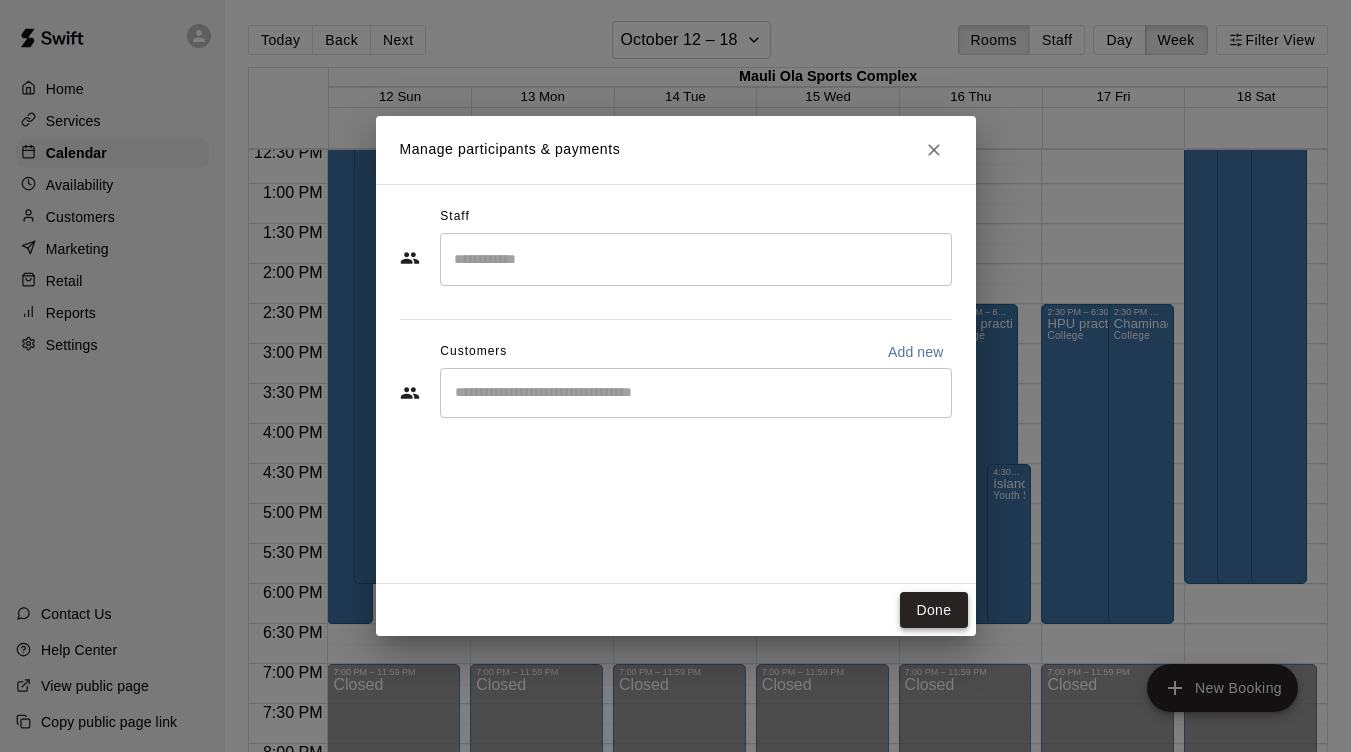 click on "Done" at bounding box center [933, 610] 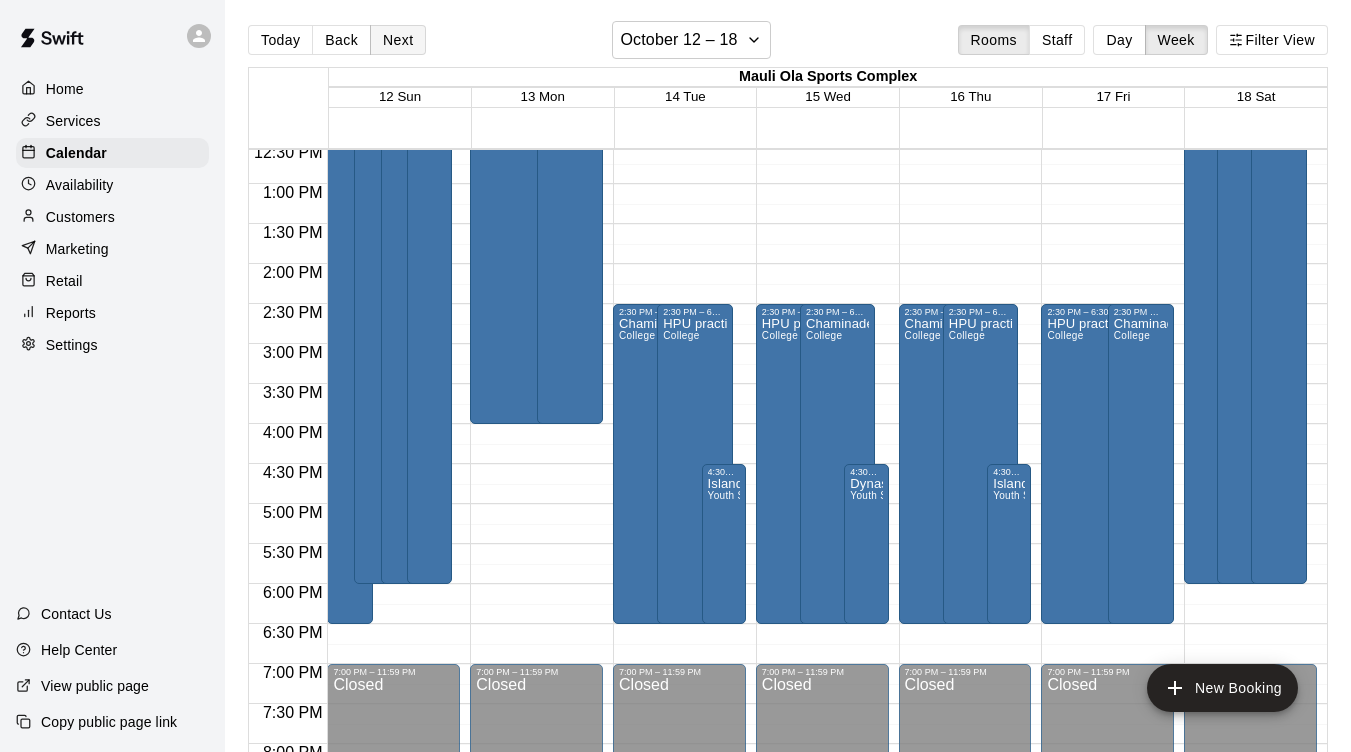 click on "Next" at bounding box center [398, 40] 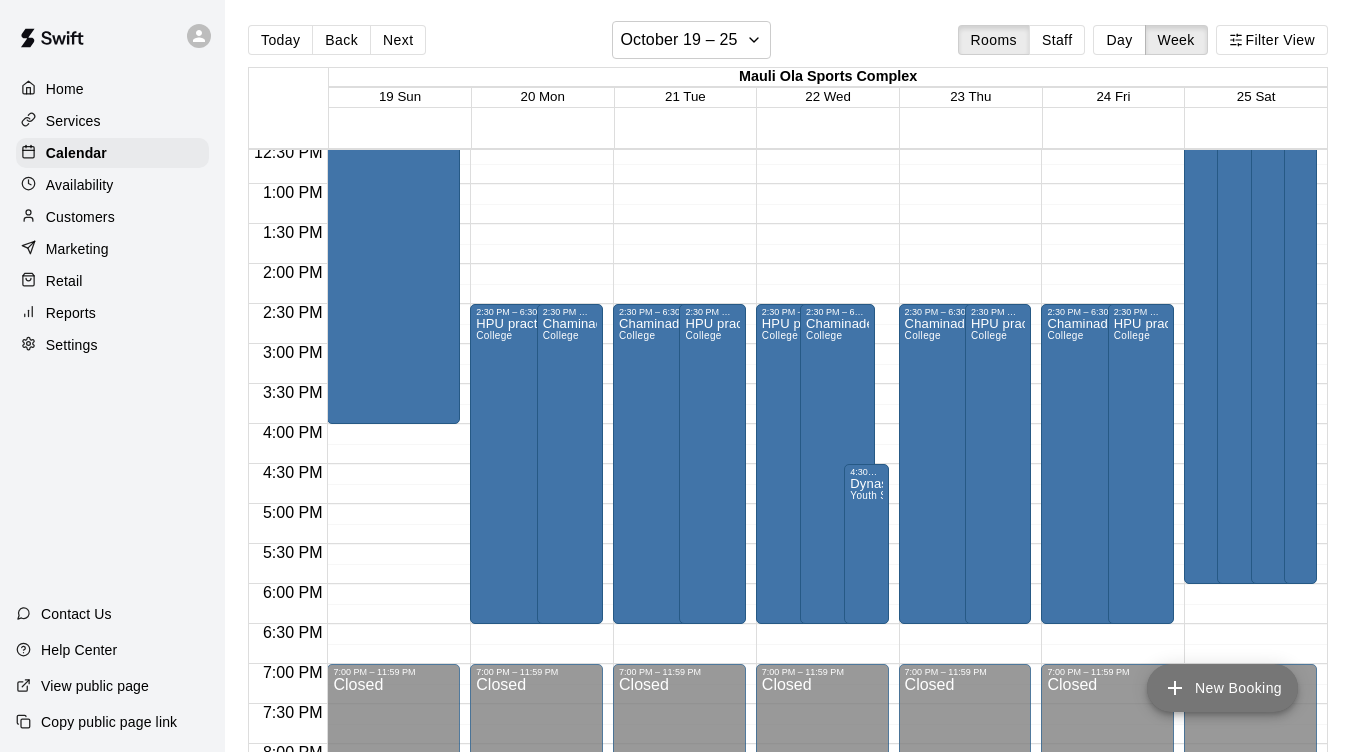 click on "New Booking" at bounding box center (1222, 688) 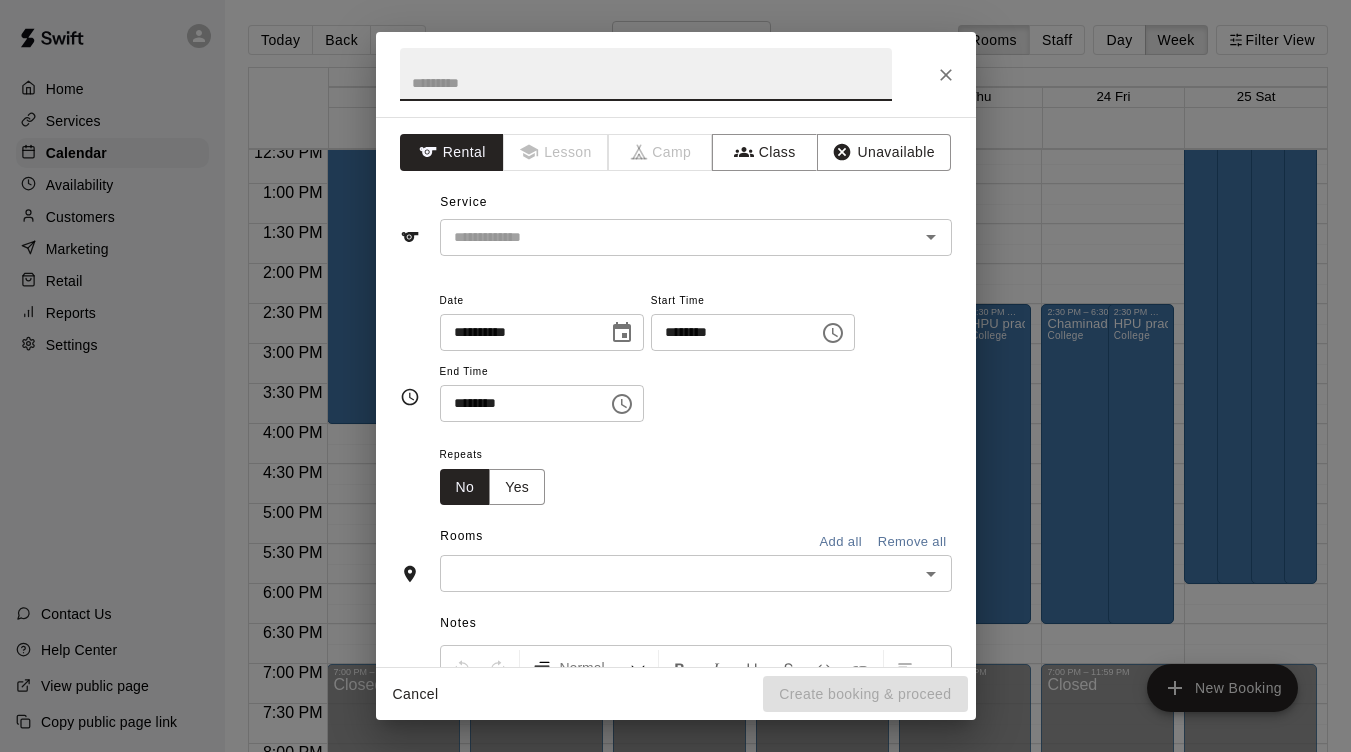 click 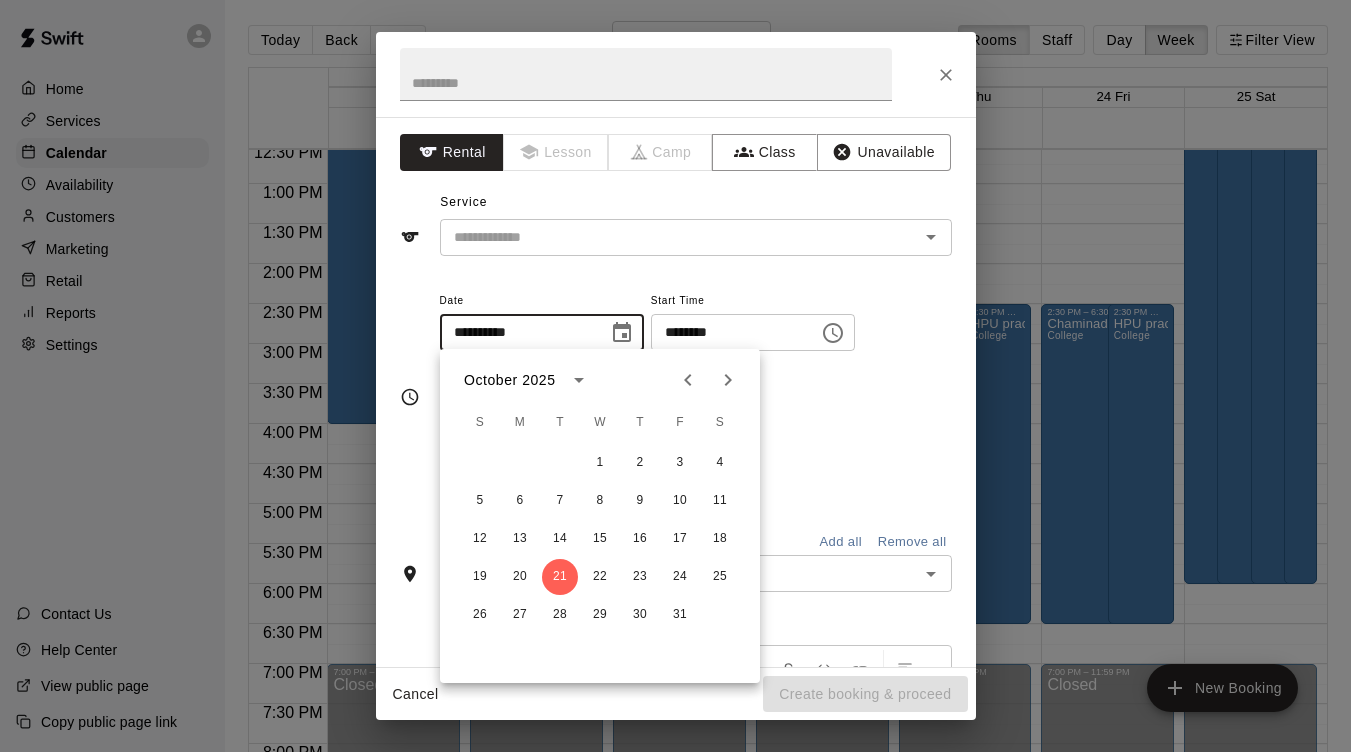 click on "********" at bounding box center (728, 332) 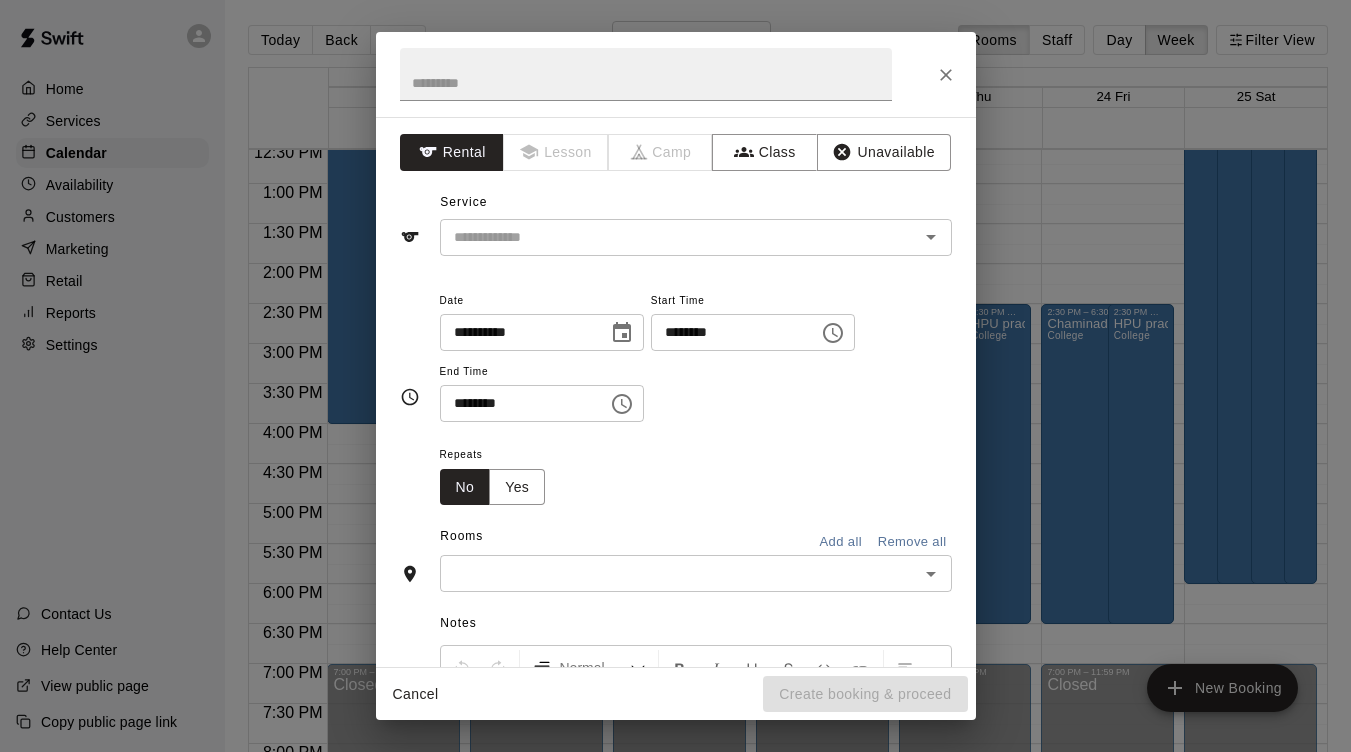 click on "********" at bounding box center (728, 332) 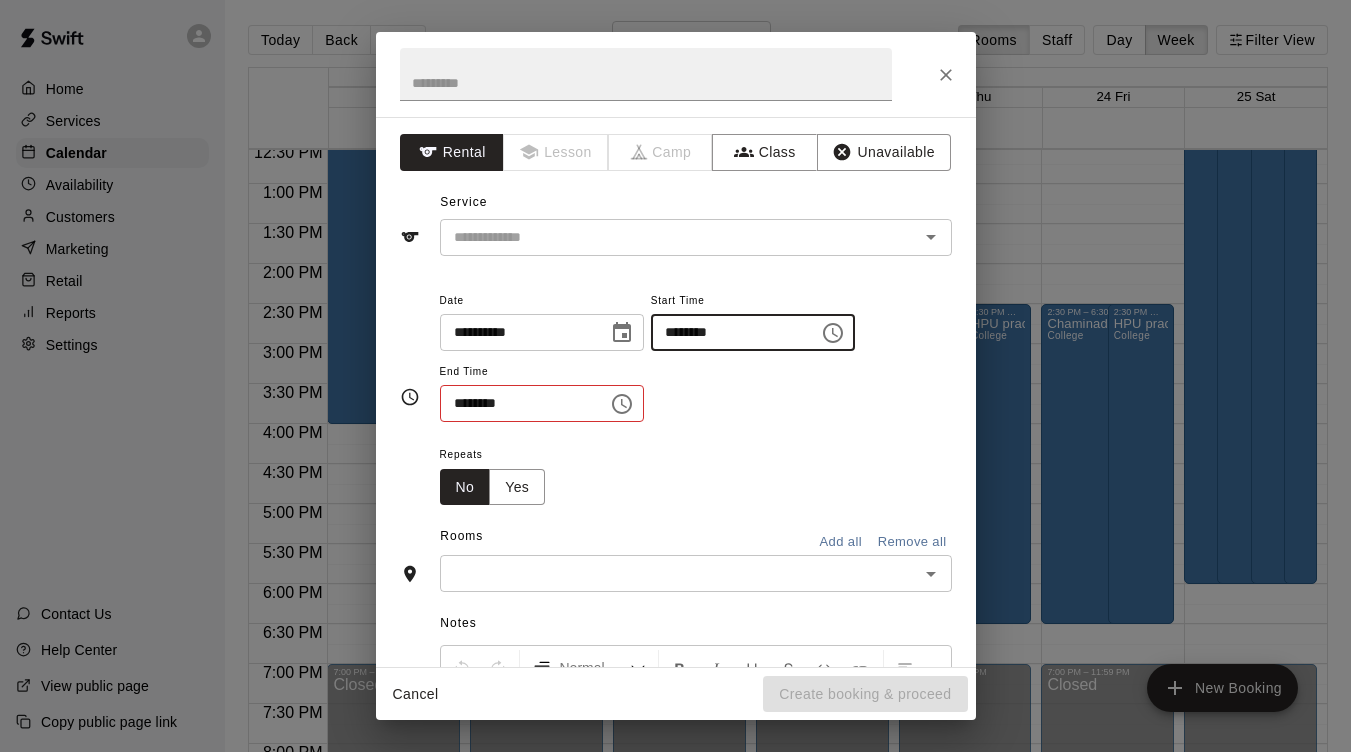type on "********" 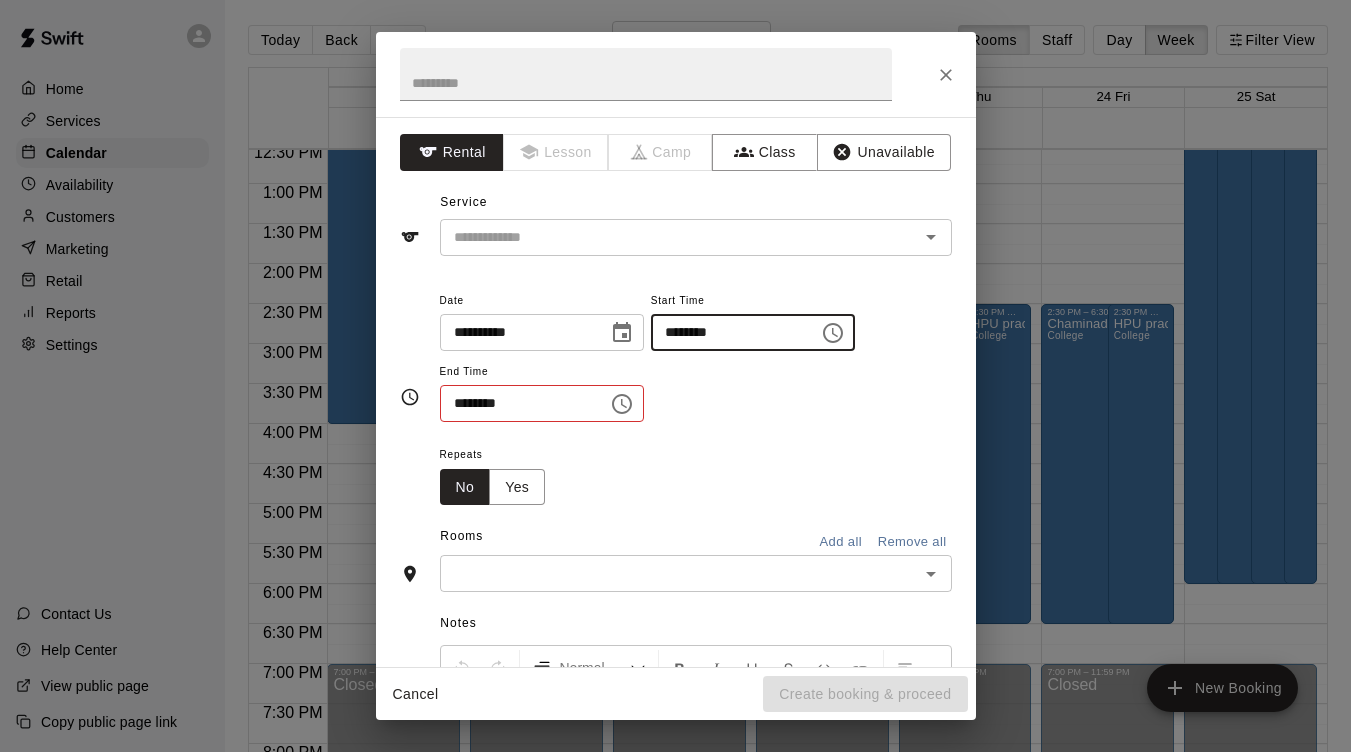 type 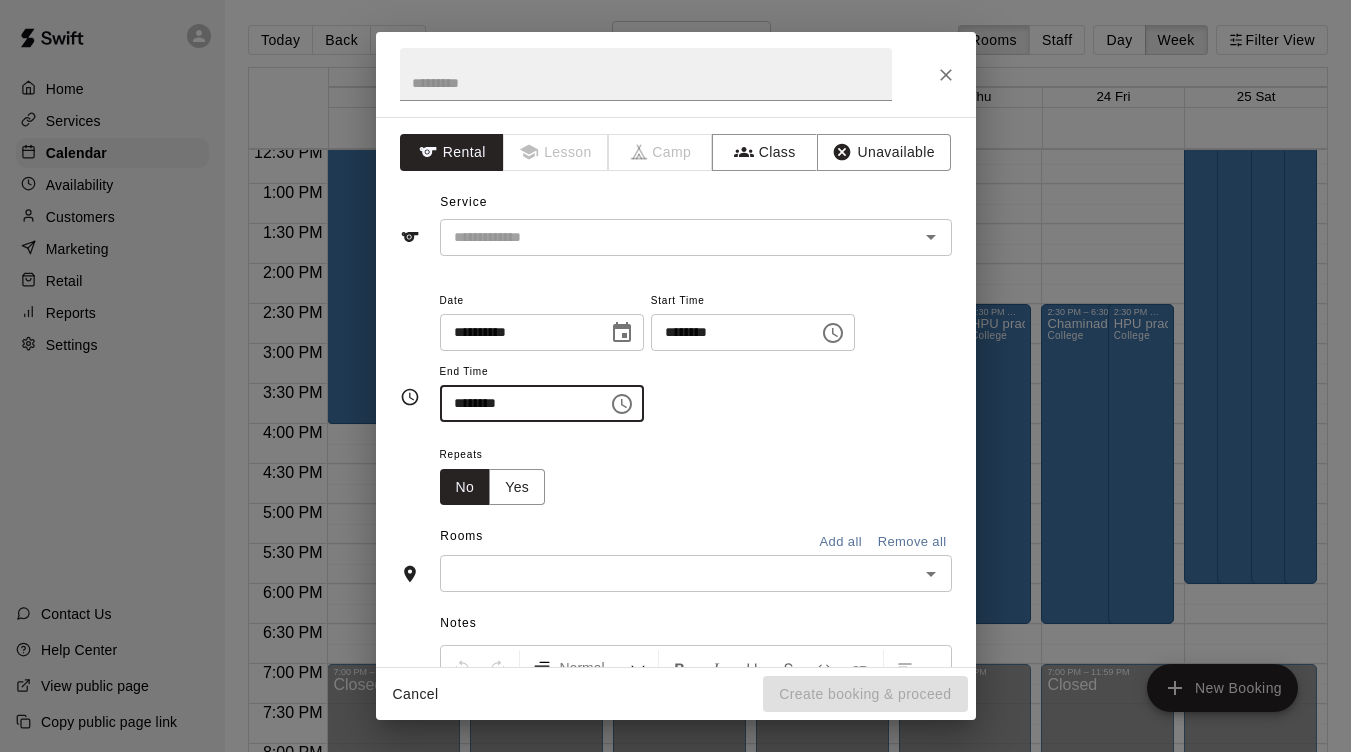 type on "********" 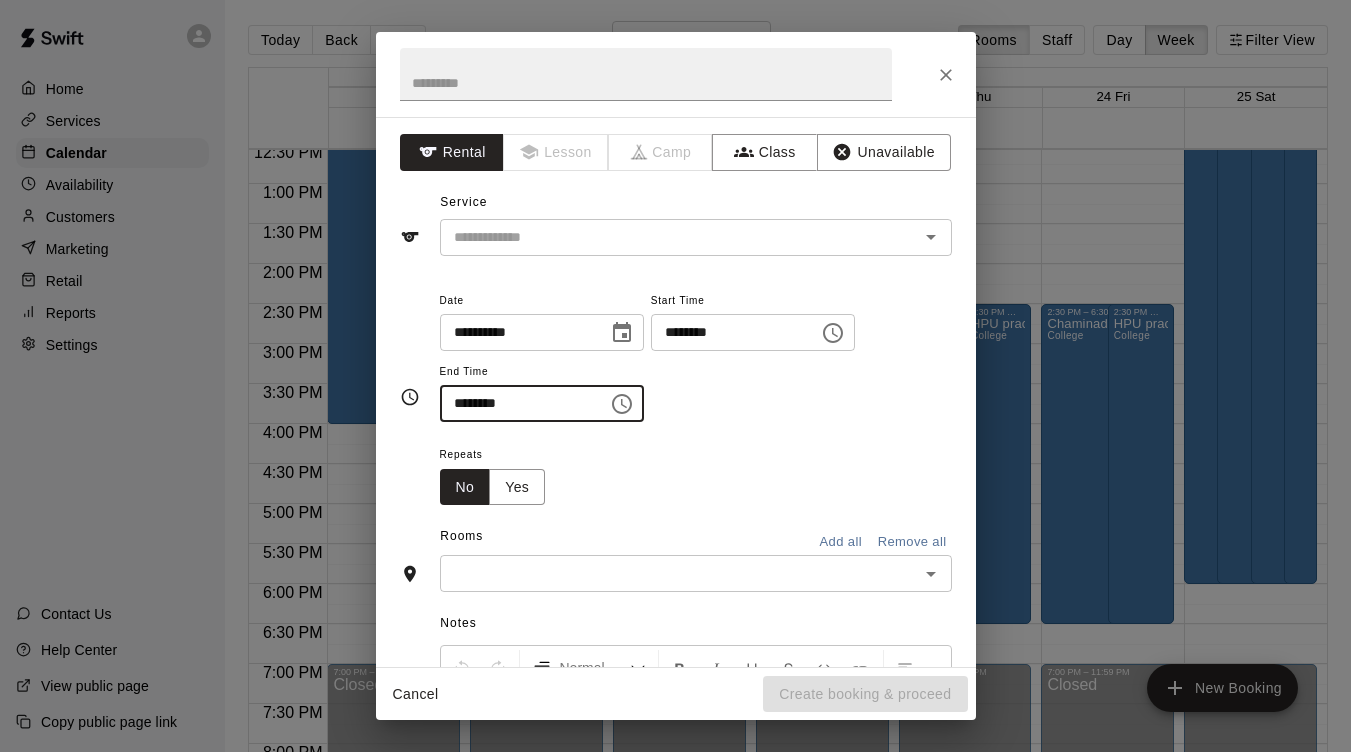 type 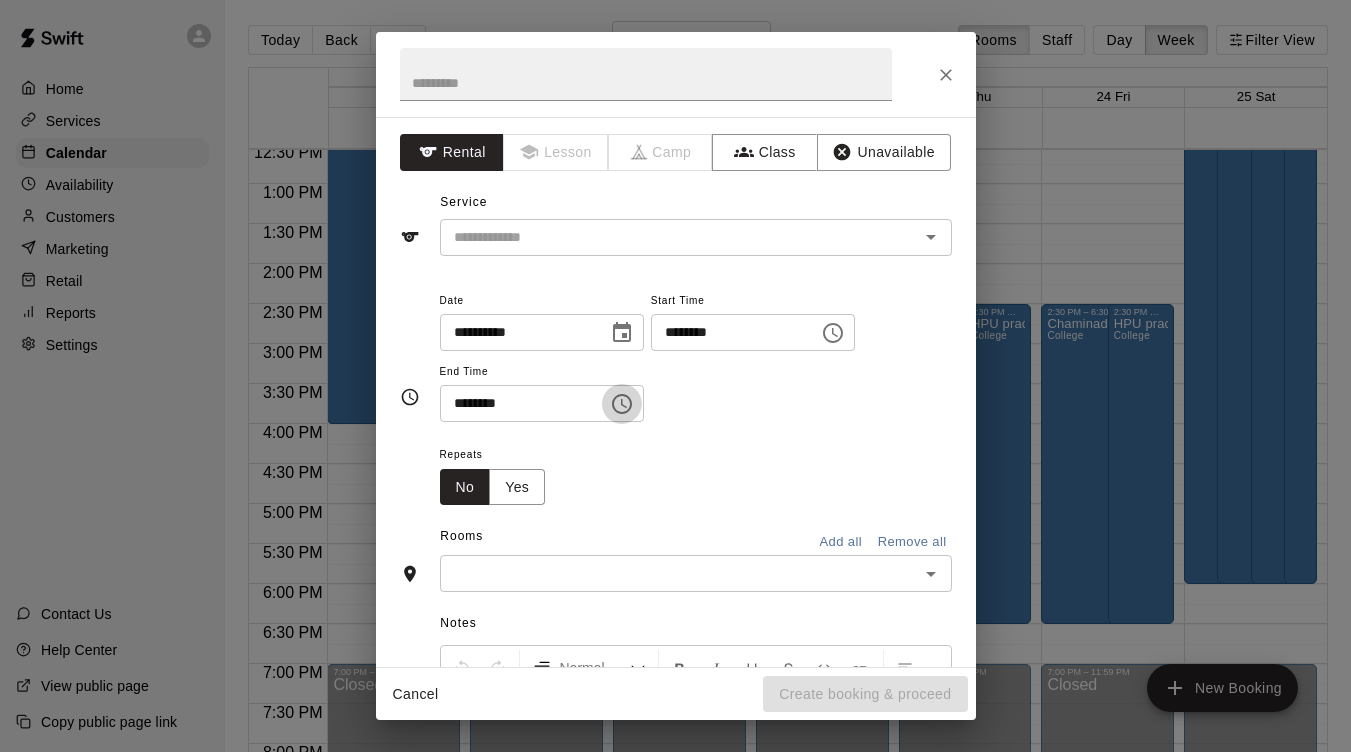 type 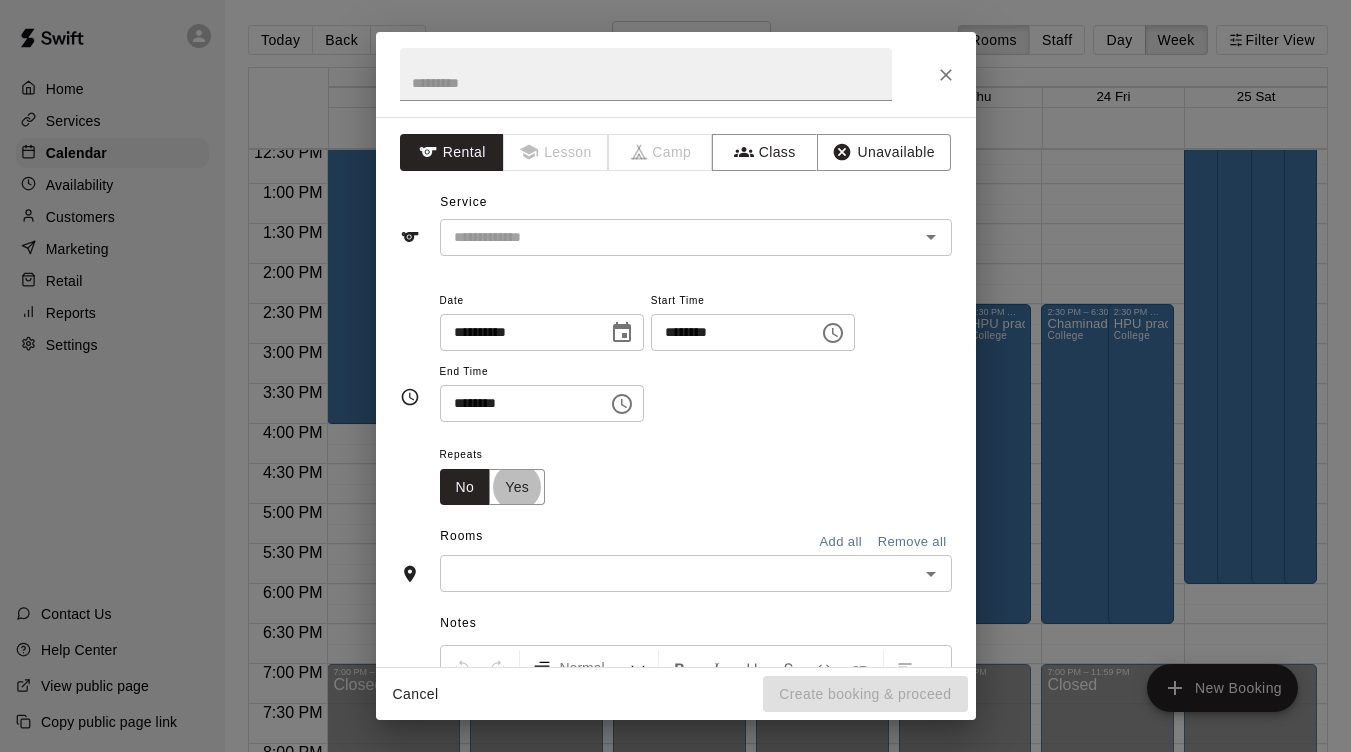 type 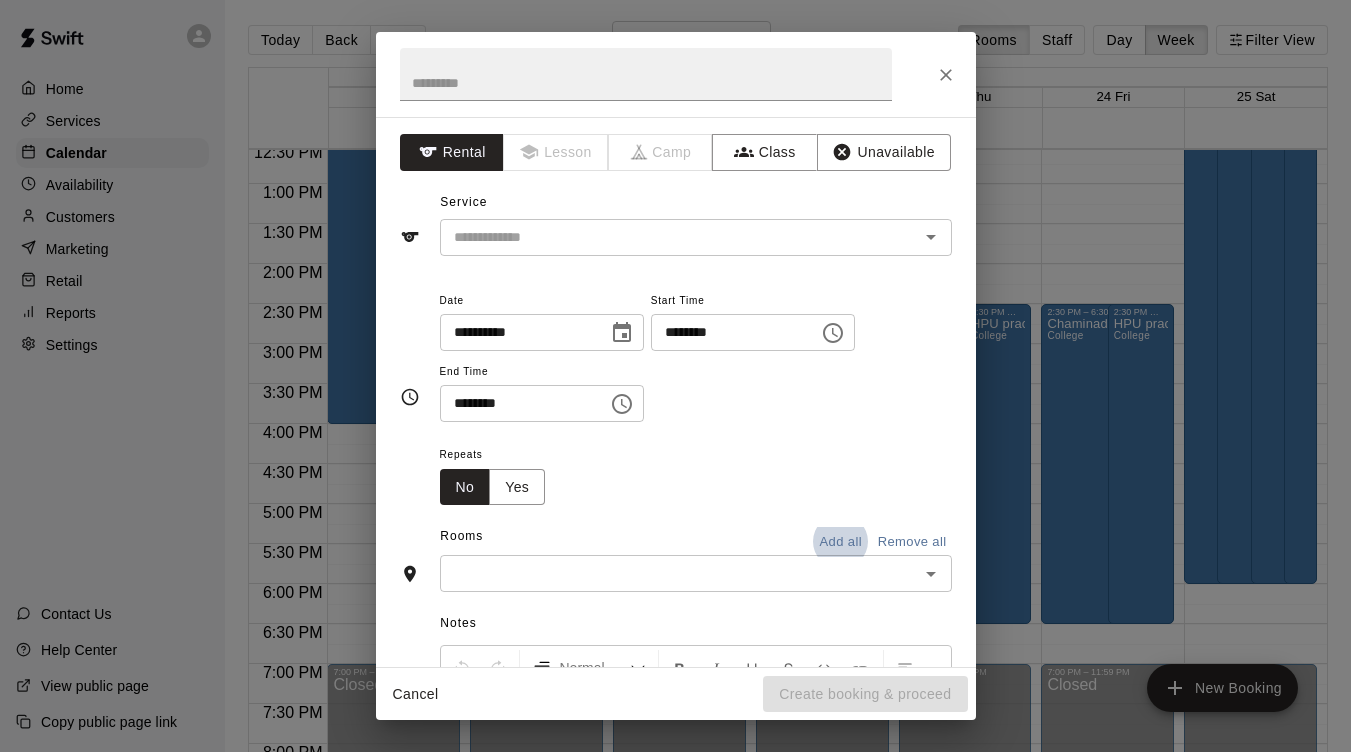 type 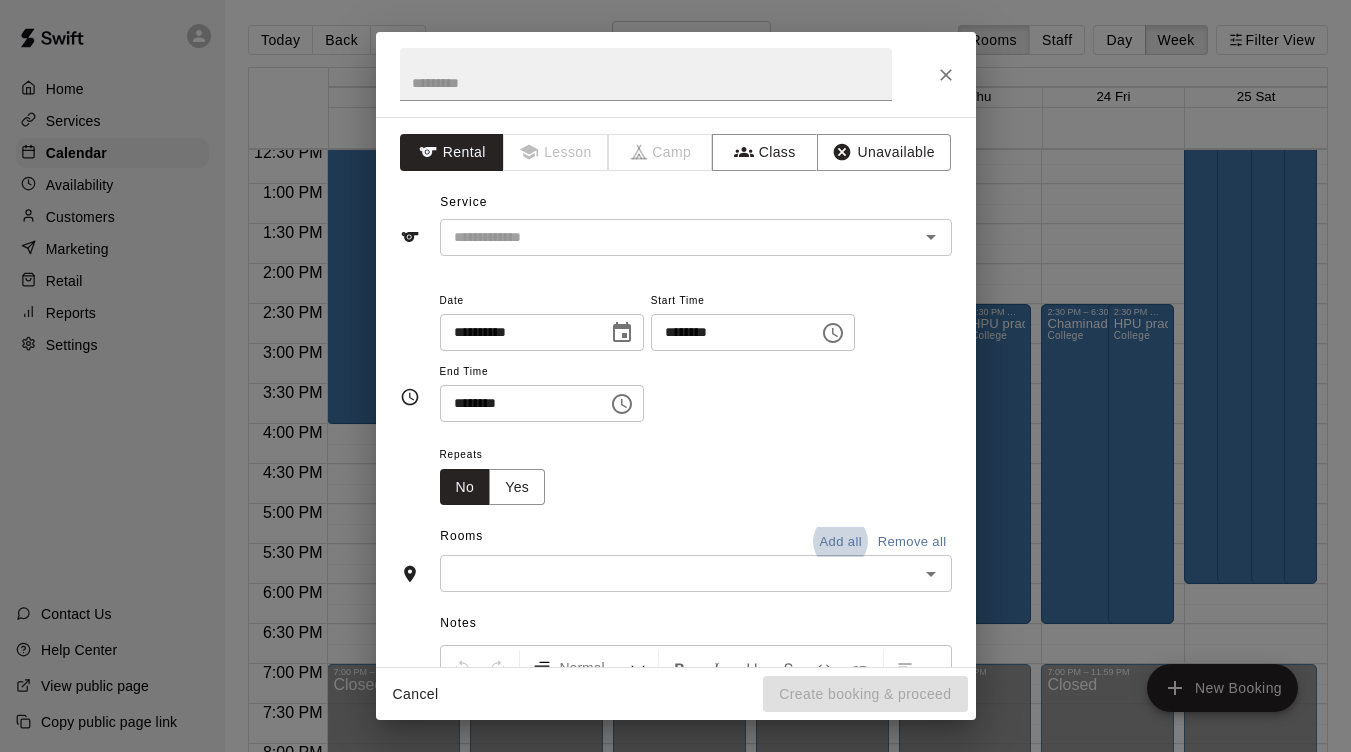 click at bounding box center [679, 573] 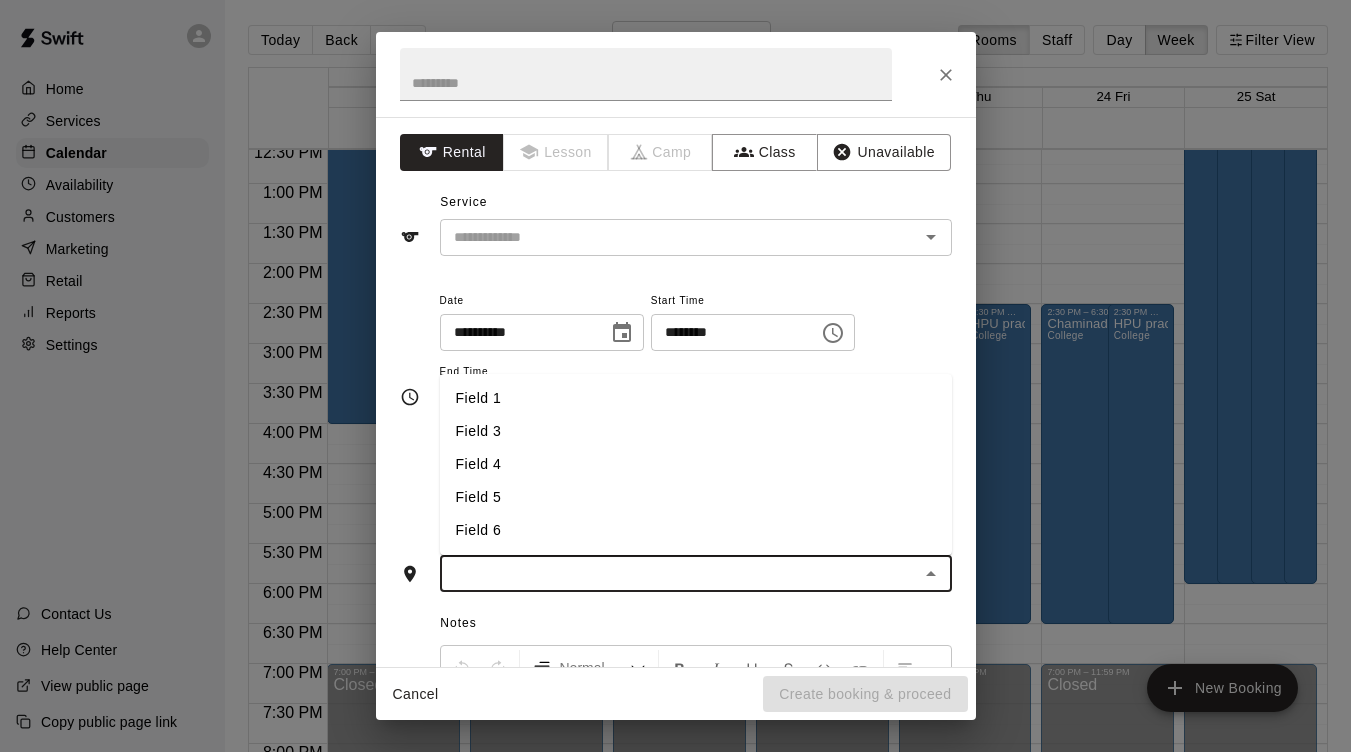 click on "Field 4" at bounding box center (696, 464) 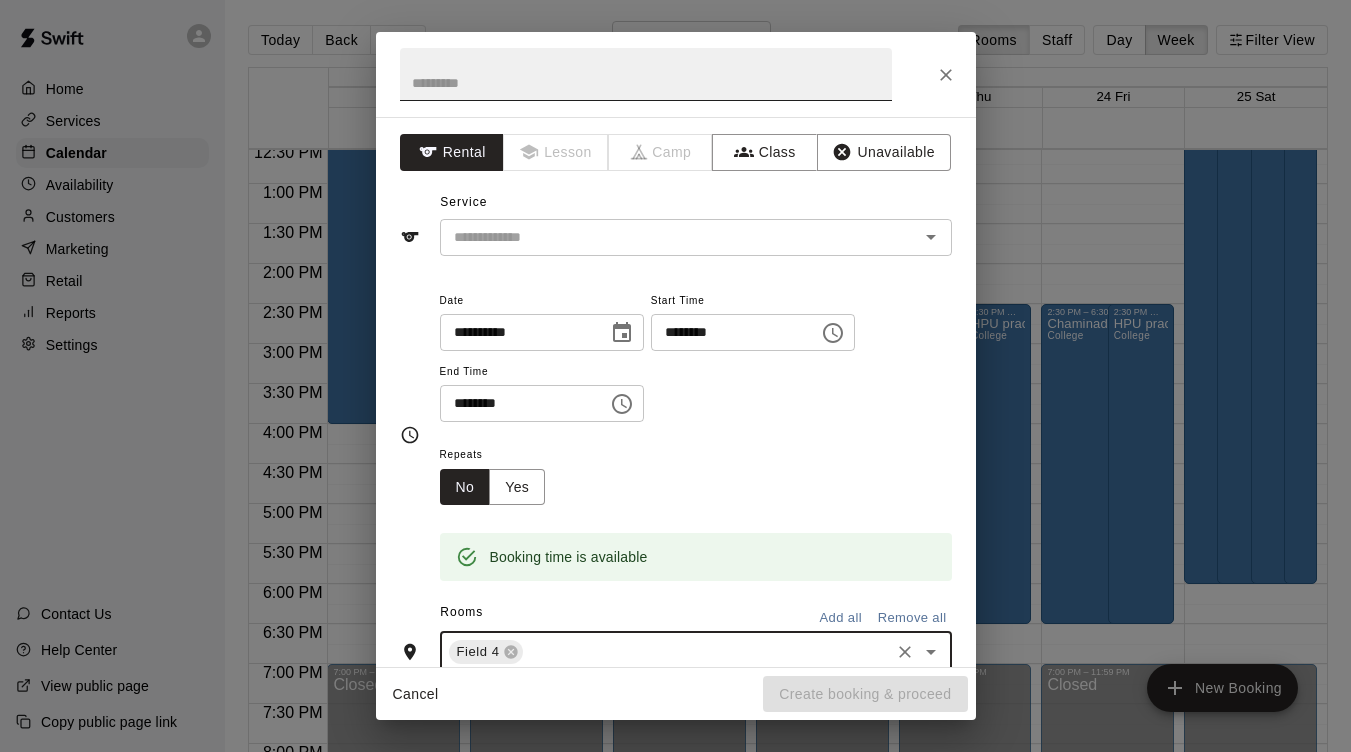 click at bounding box center (646, 74) 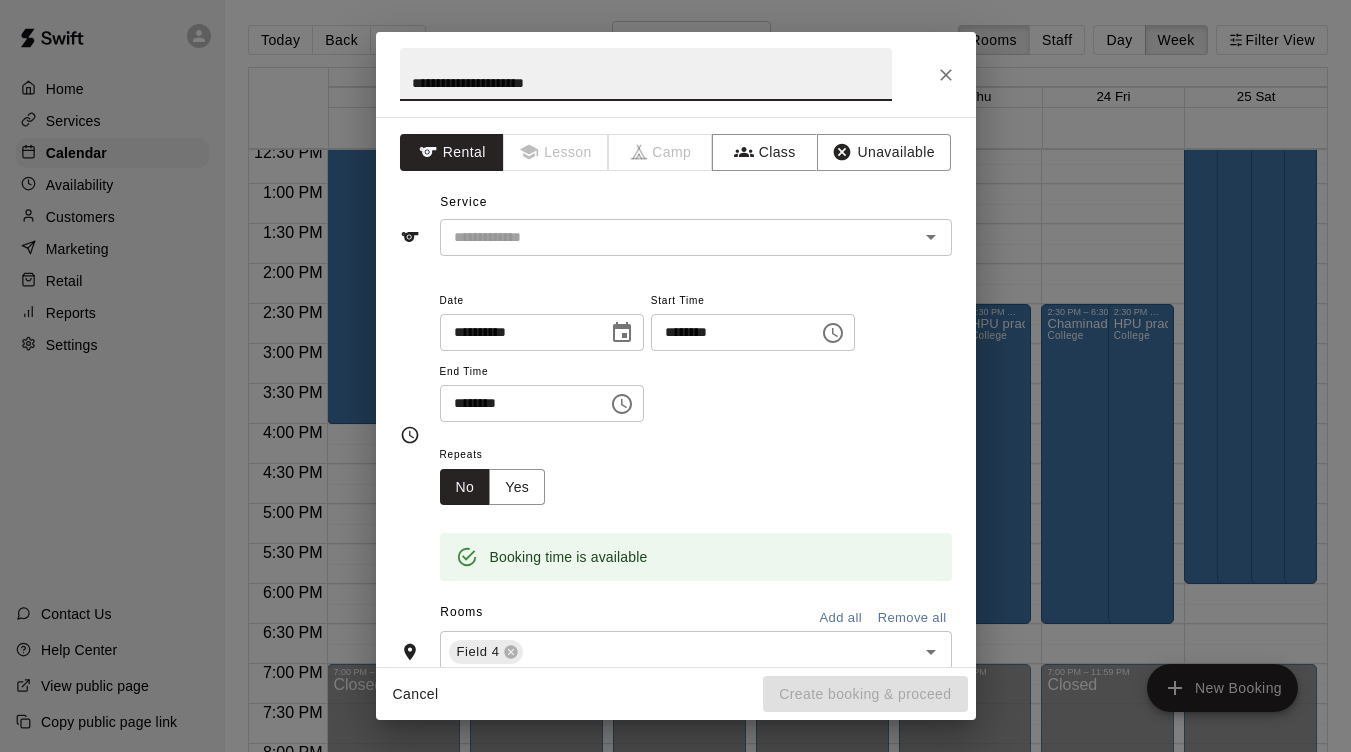 type on "**********" 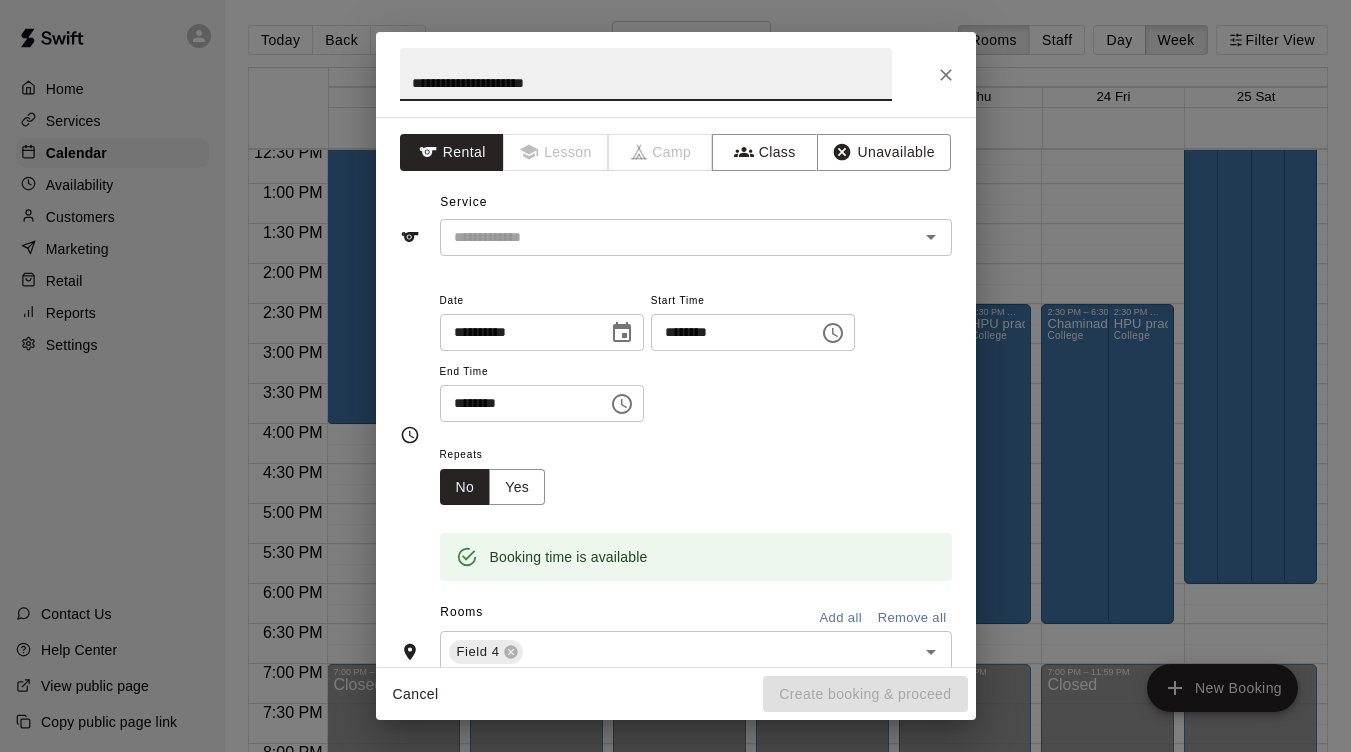 type 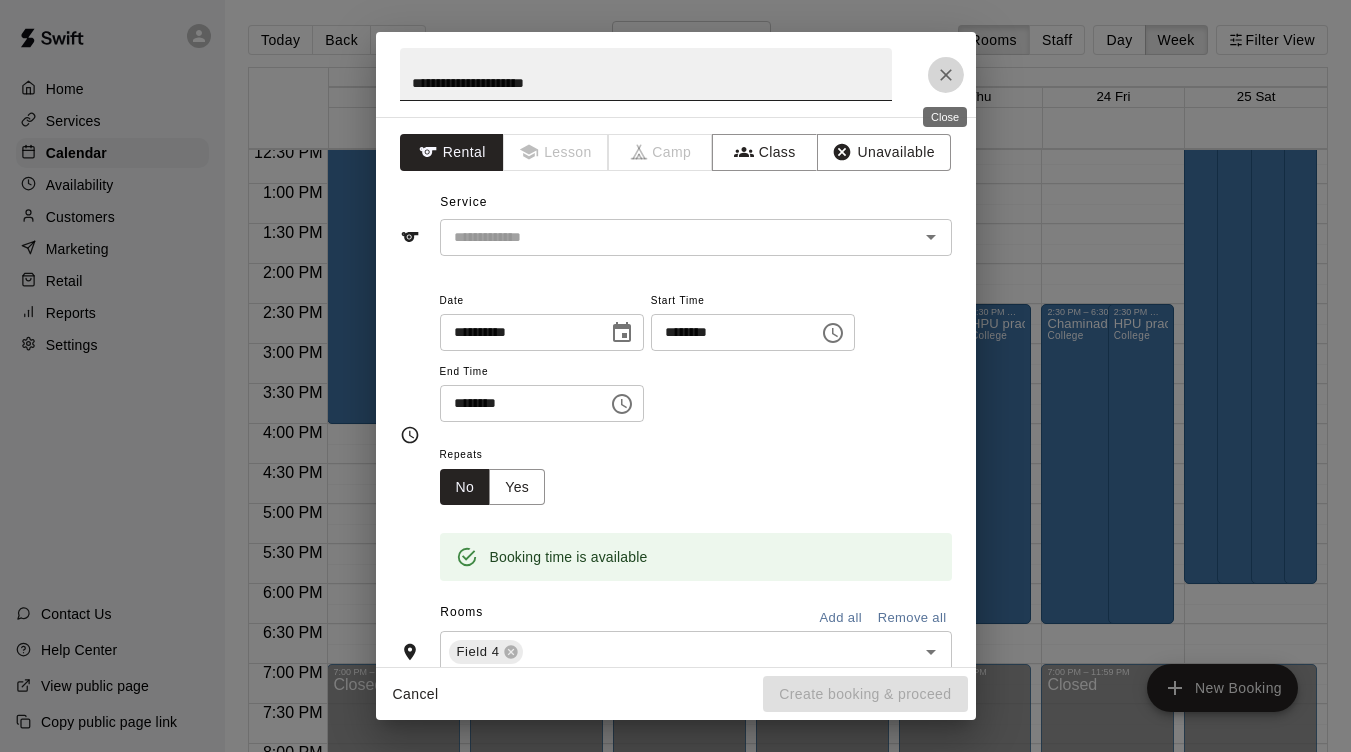 type 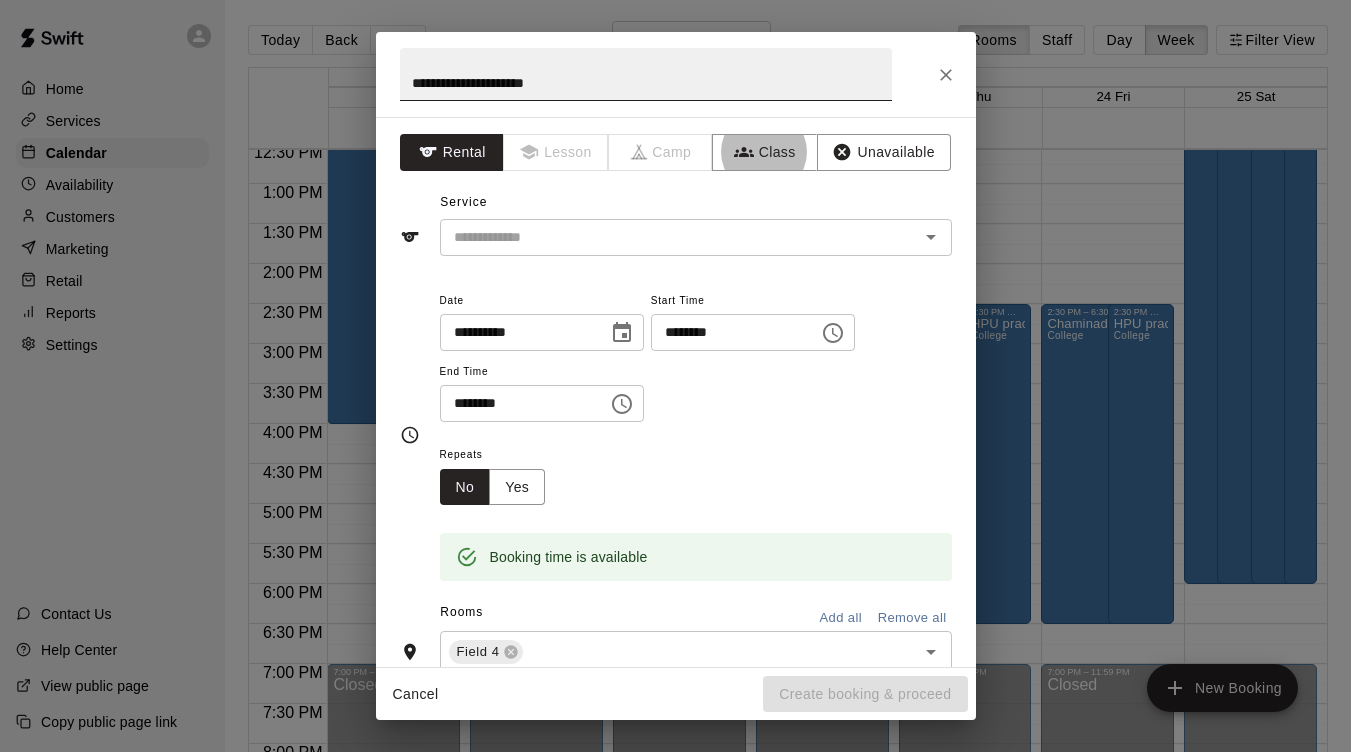 type 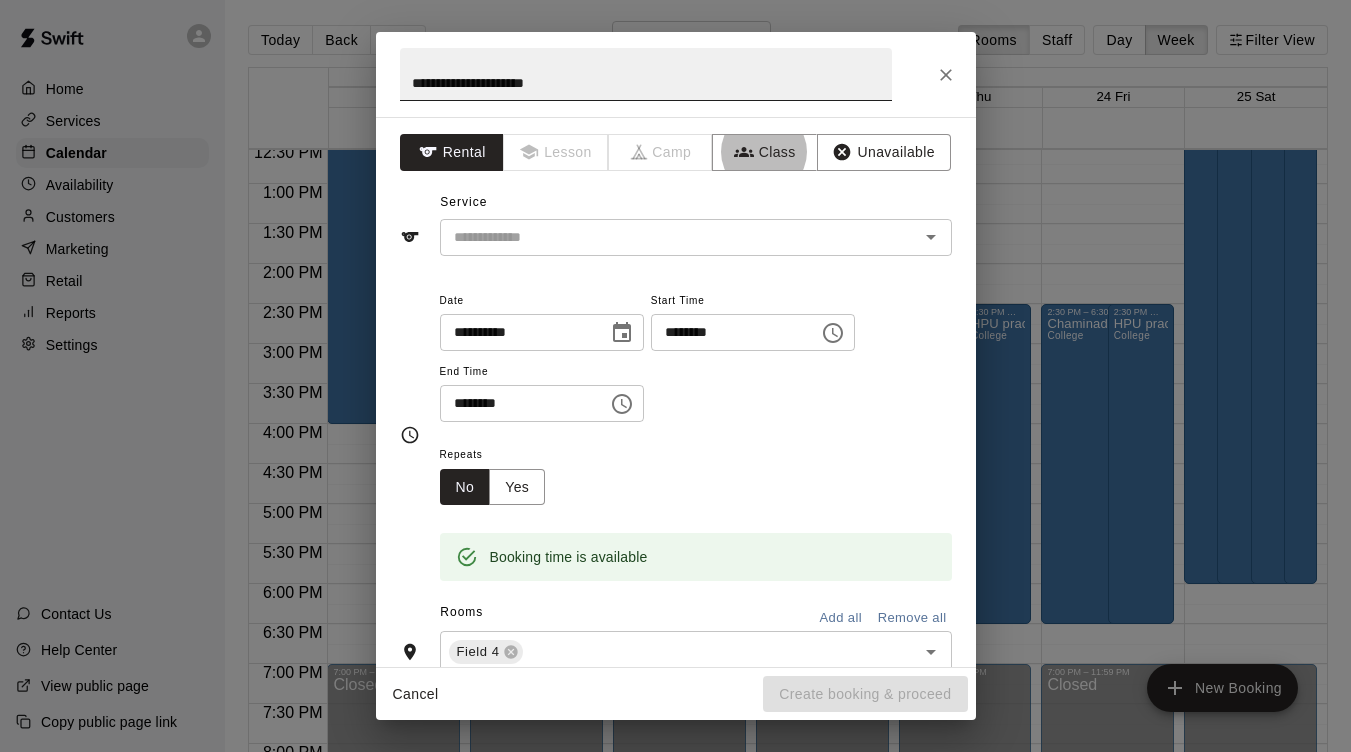 type 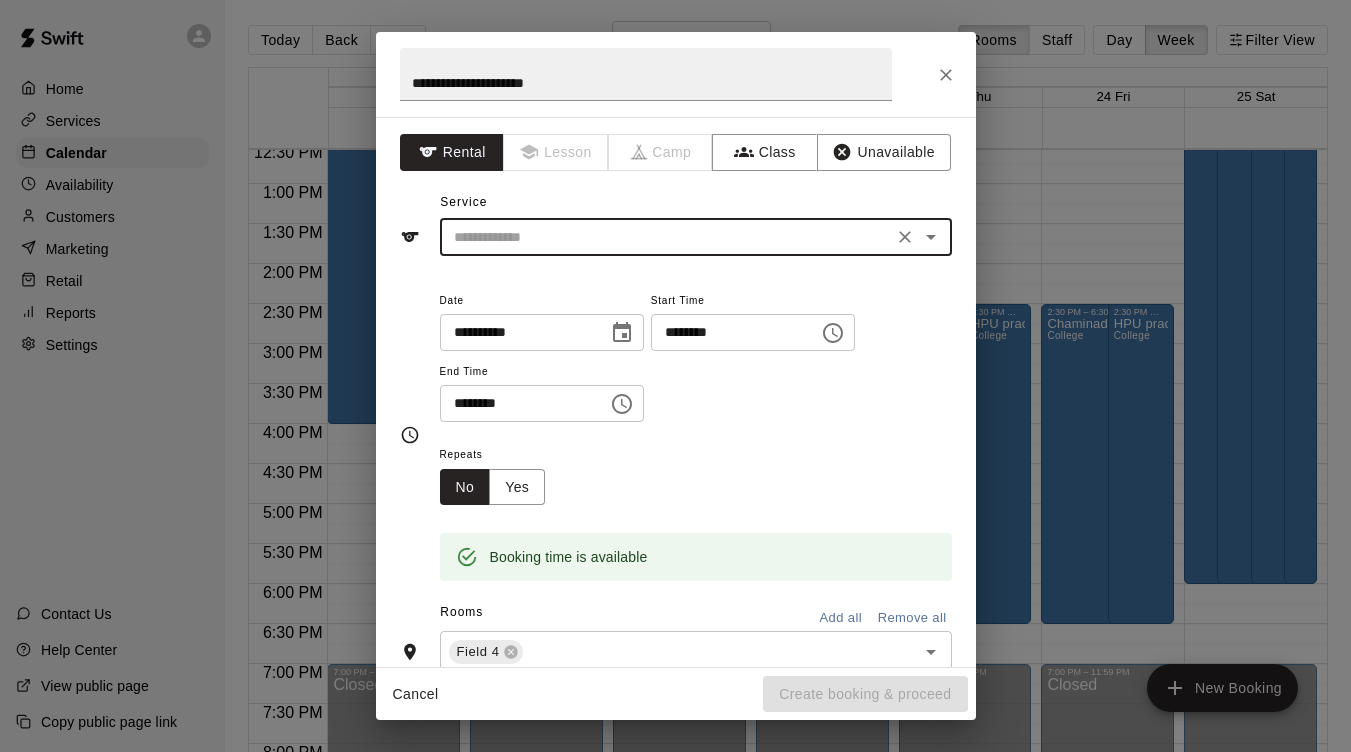 click at bounding box center [666, 237] 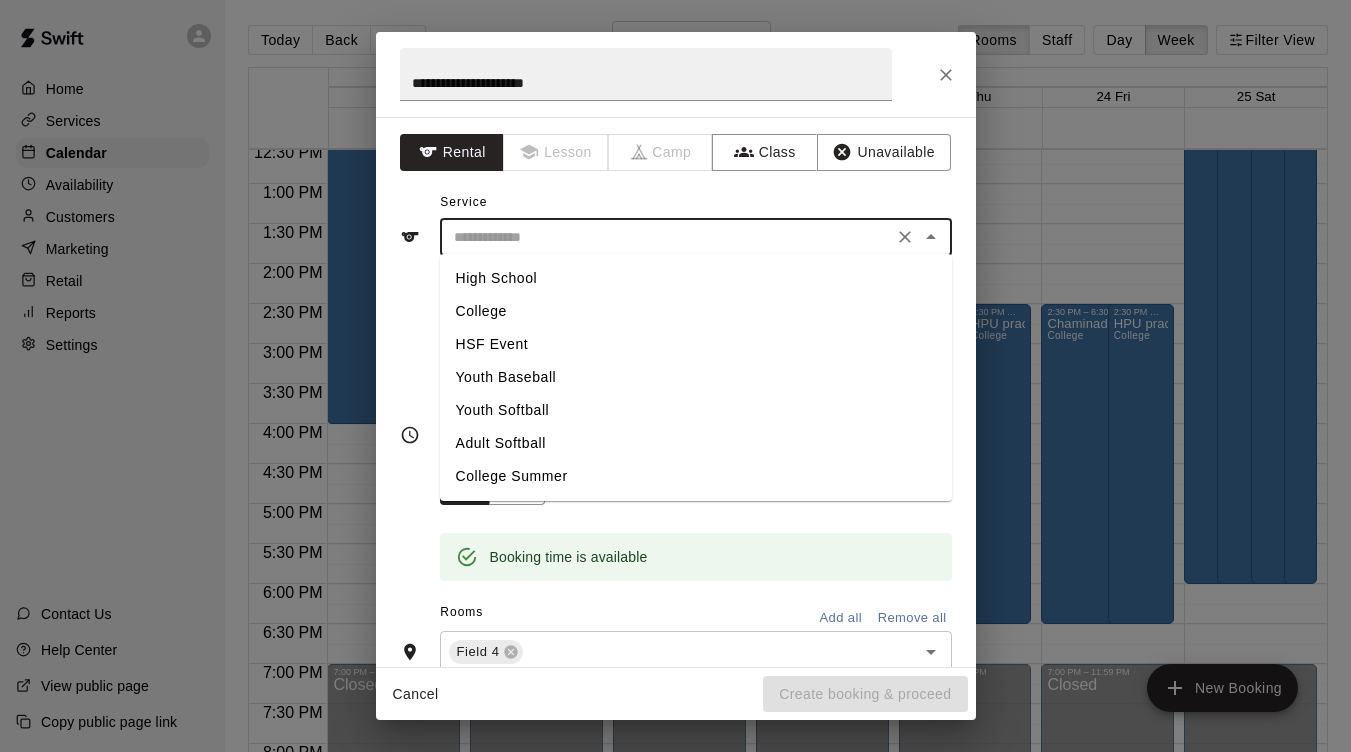 click on "Youth Softball" at bounding box center (696, 410) 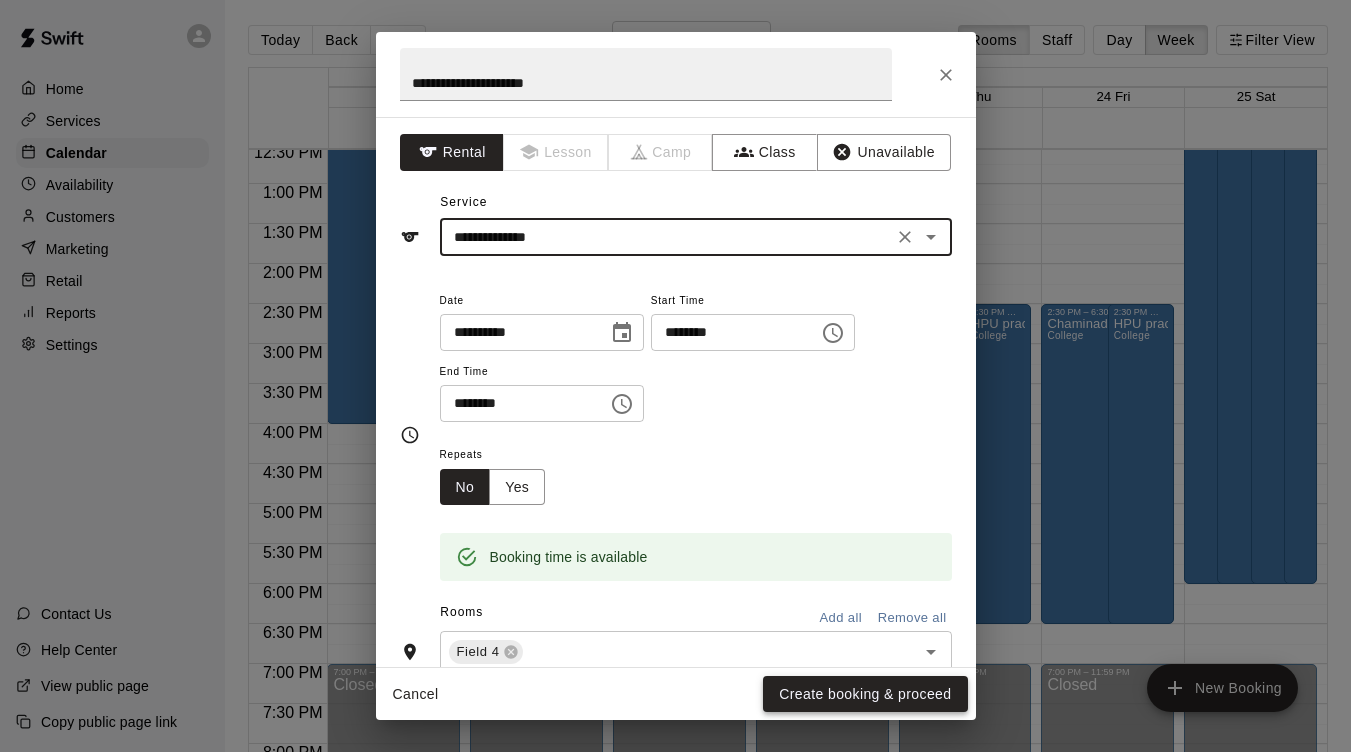 click on "Create booking & proceed" at bounding box center [865, 694] 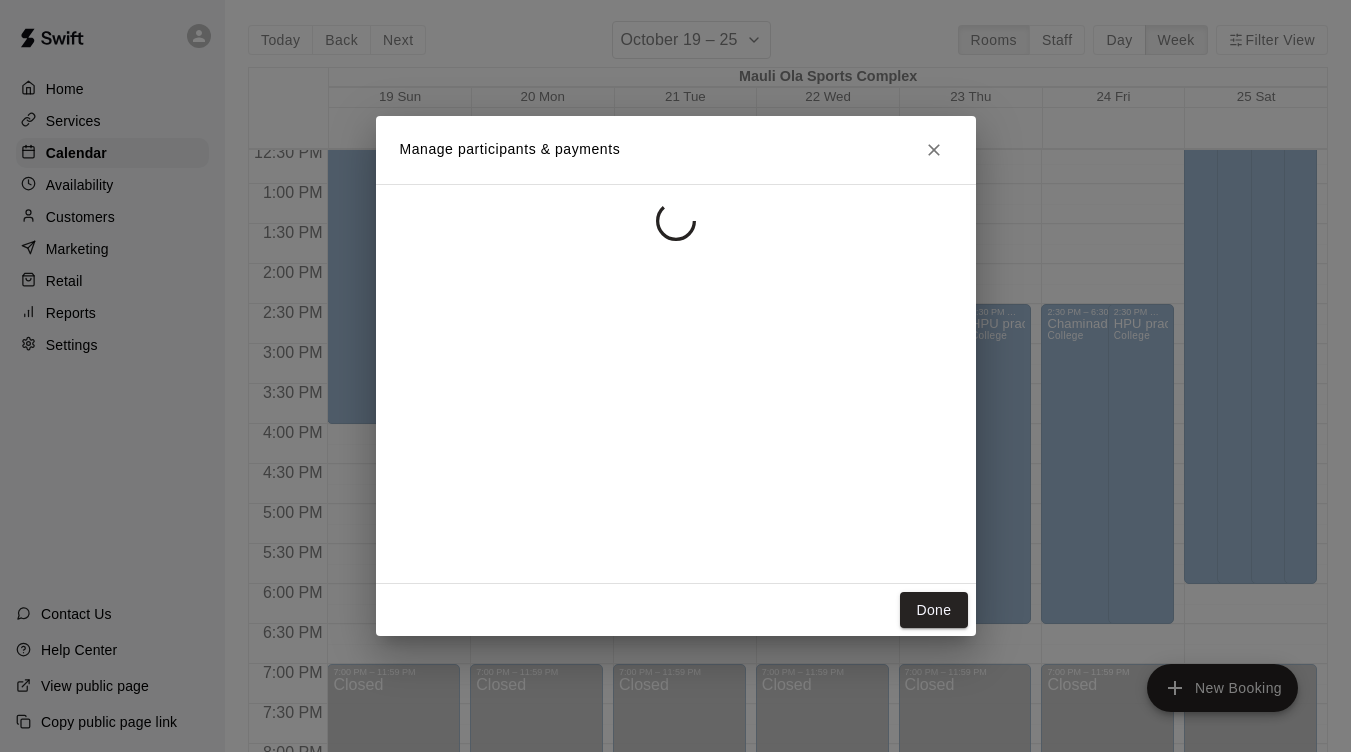 click on "Manage participants & payments Done" at bounding box center [675, 376] 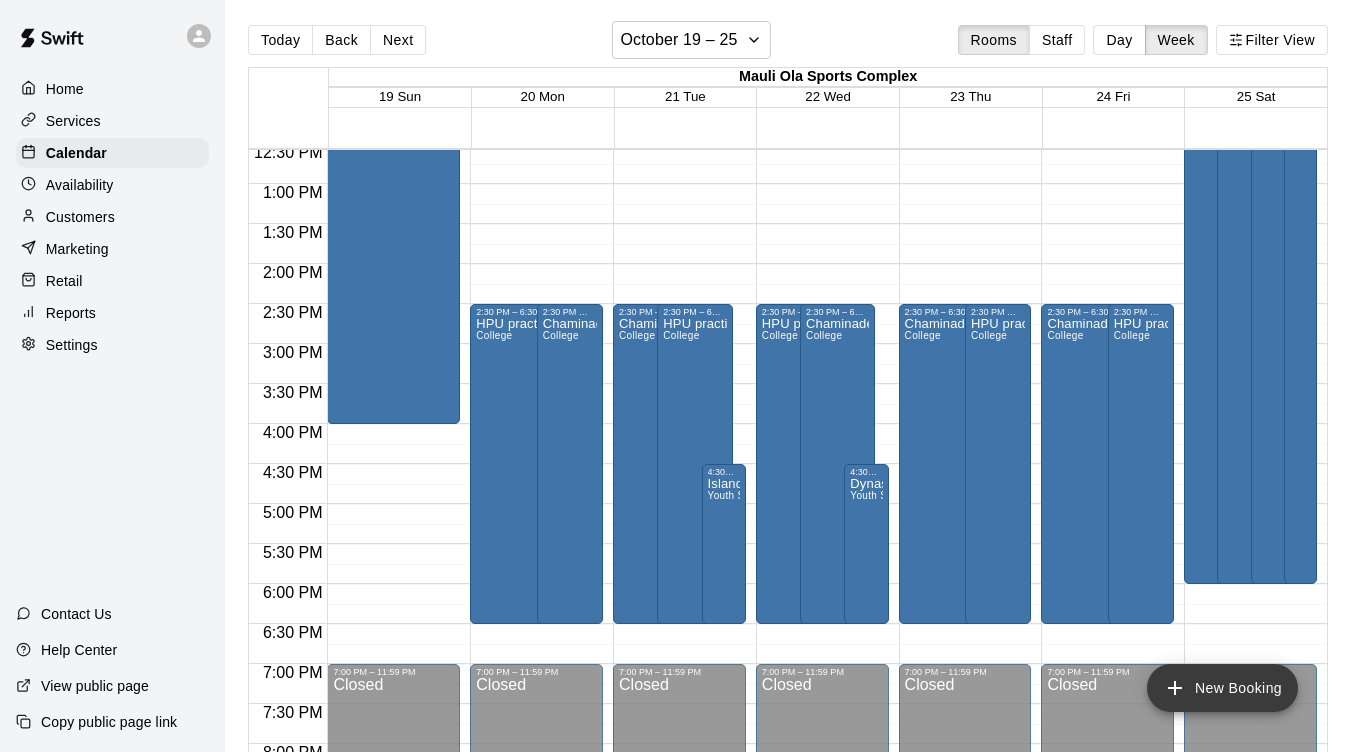 click on "New Booking" at bounding box center (1222, 688) 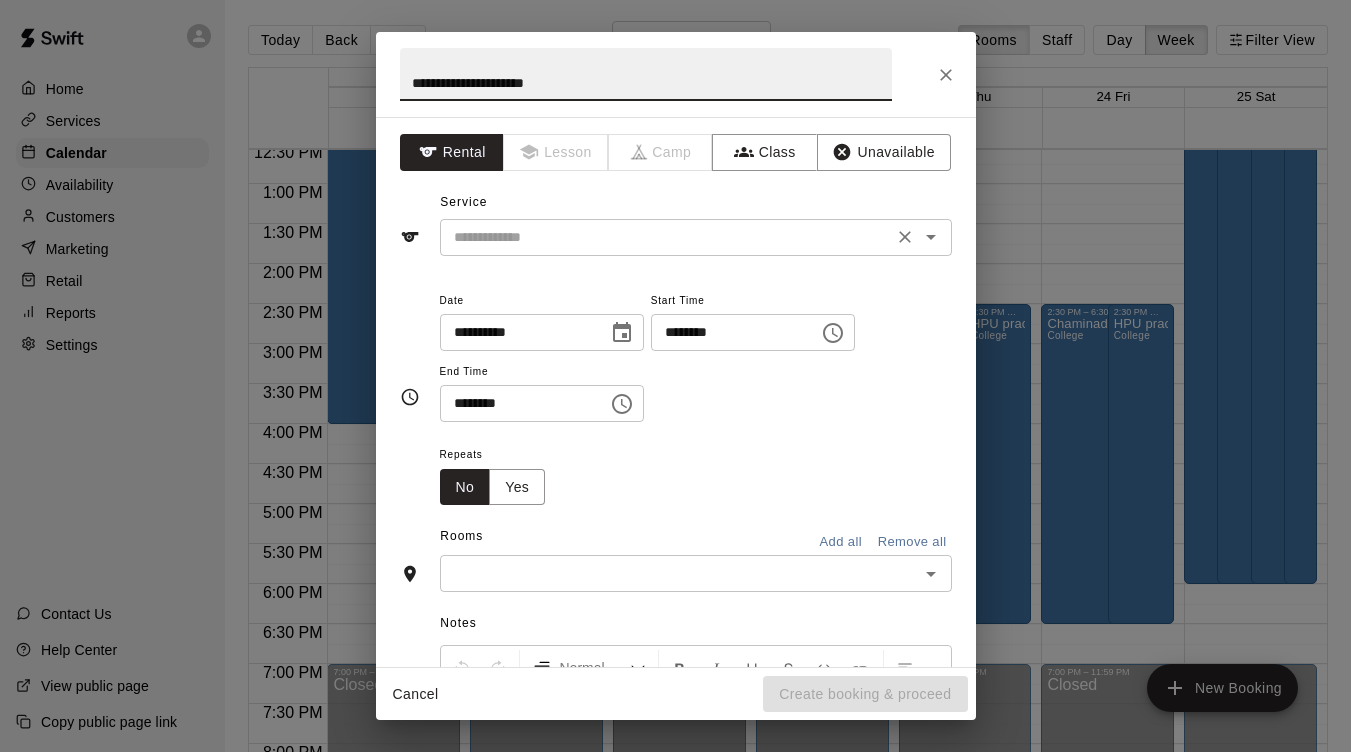 type on "**********" 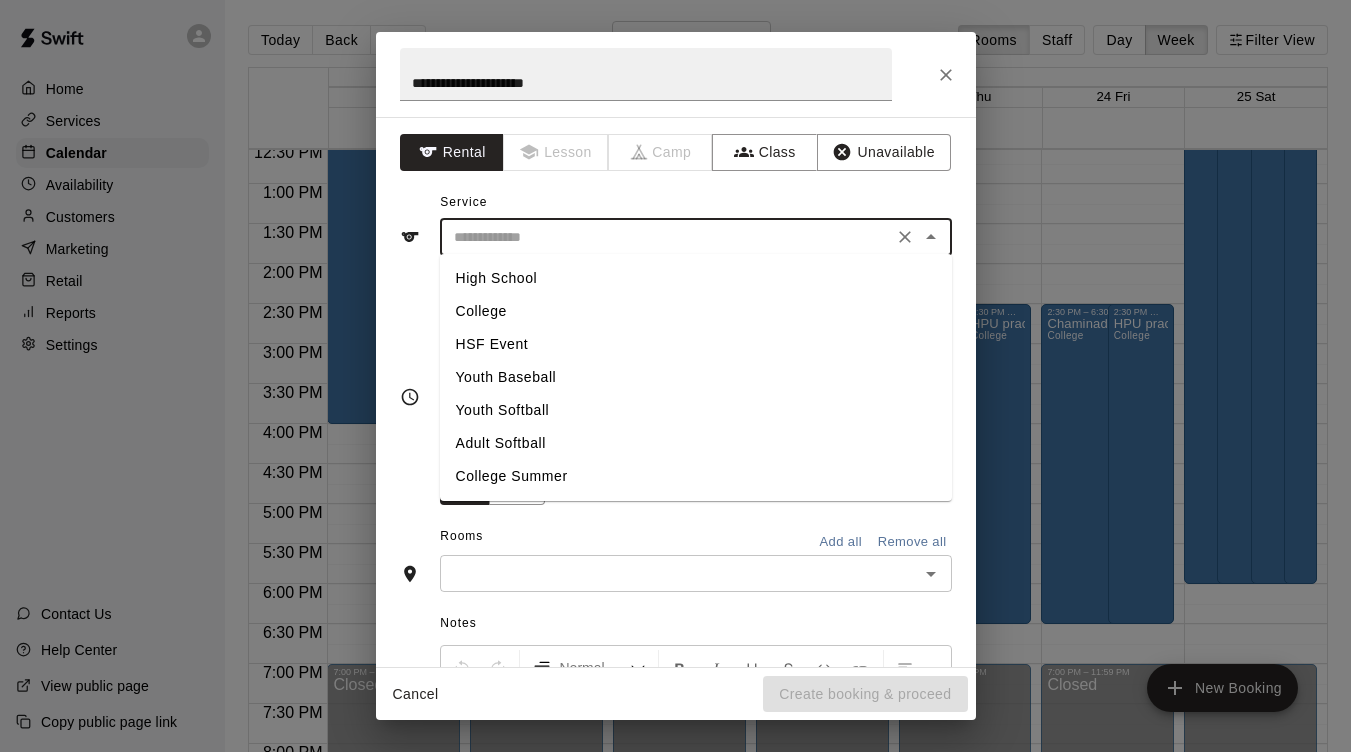click on "Youth Softball" at bounding box center [696, 410] 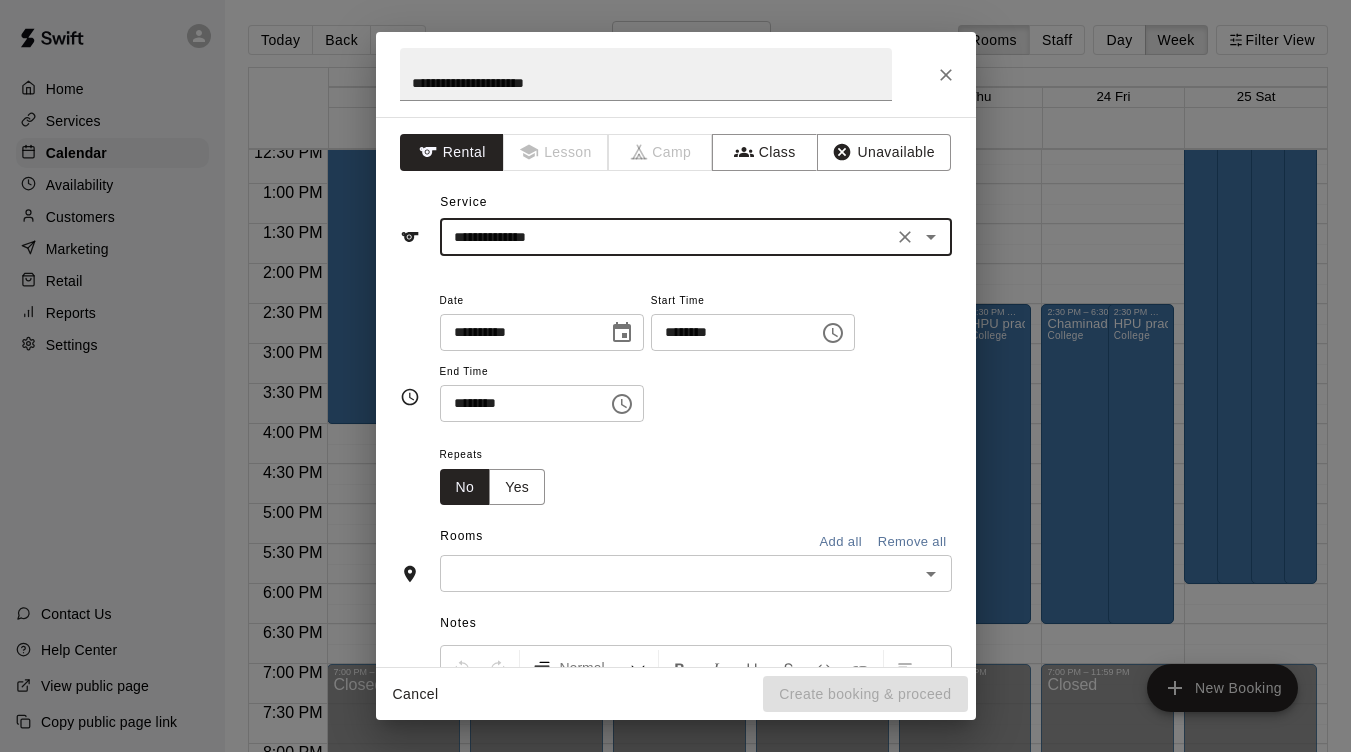 click on "********" at bounding box center (728, 332) 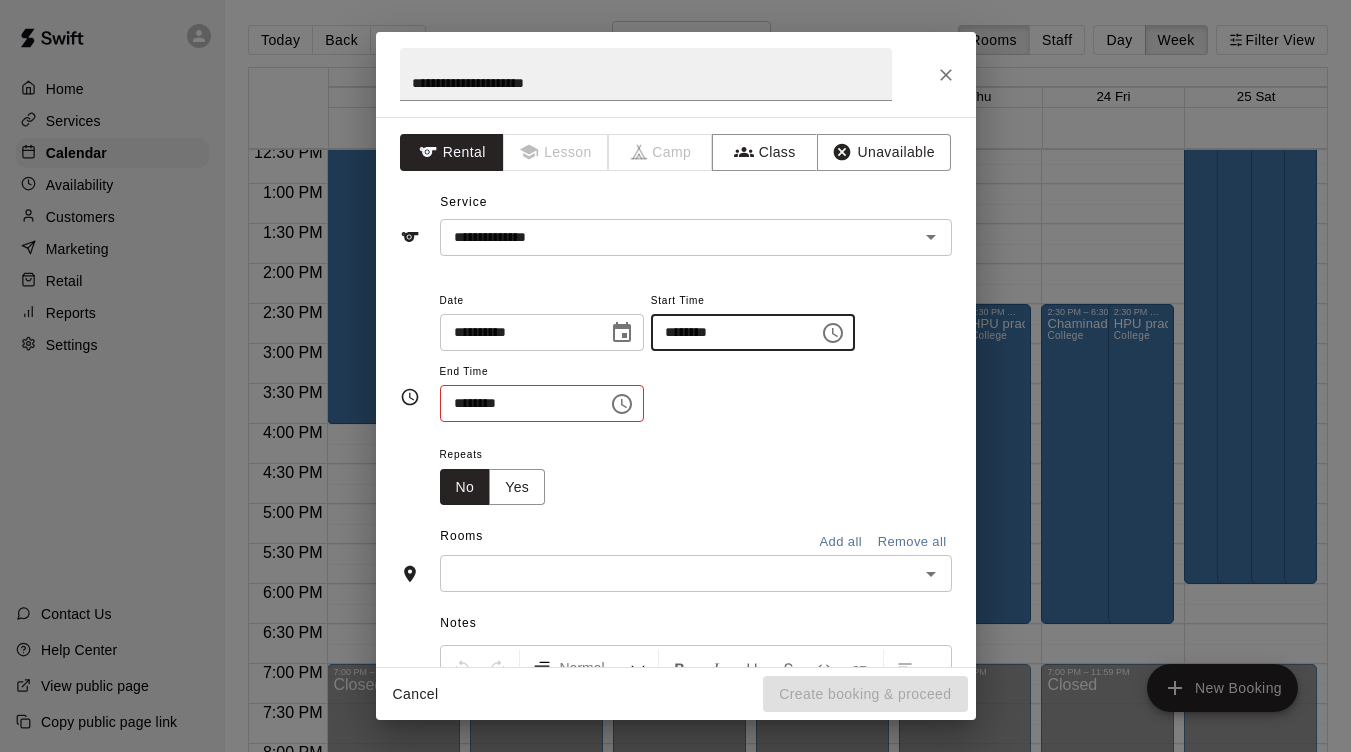 type on "********" 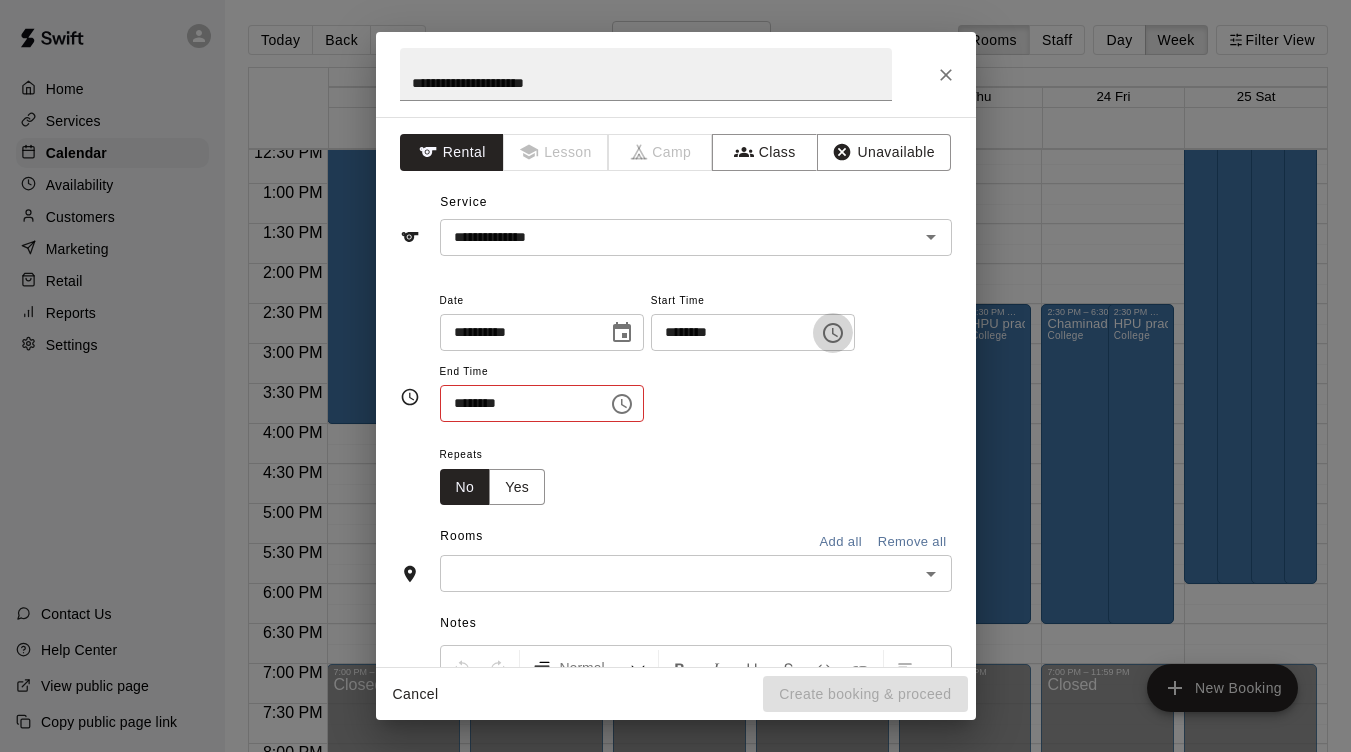 type 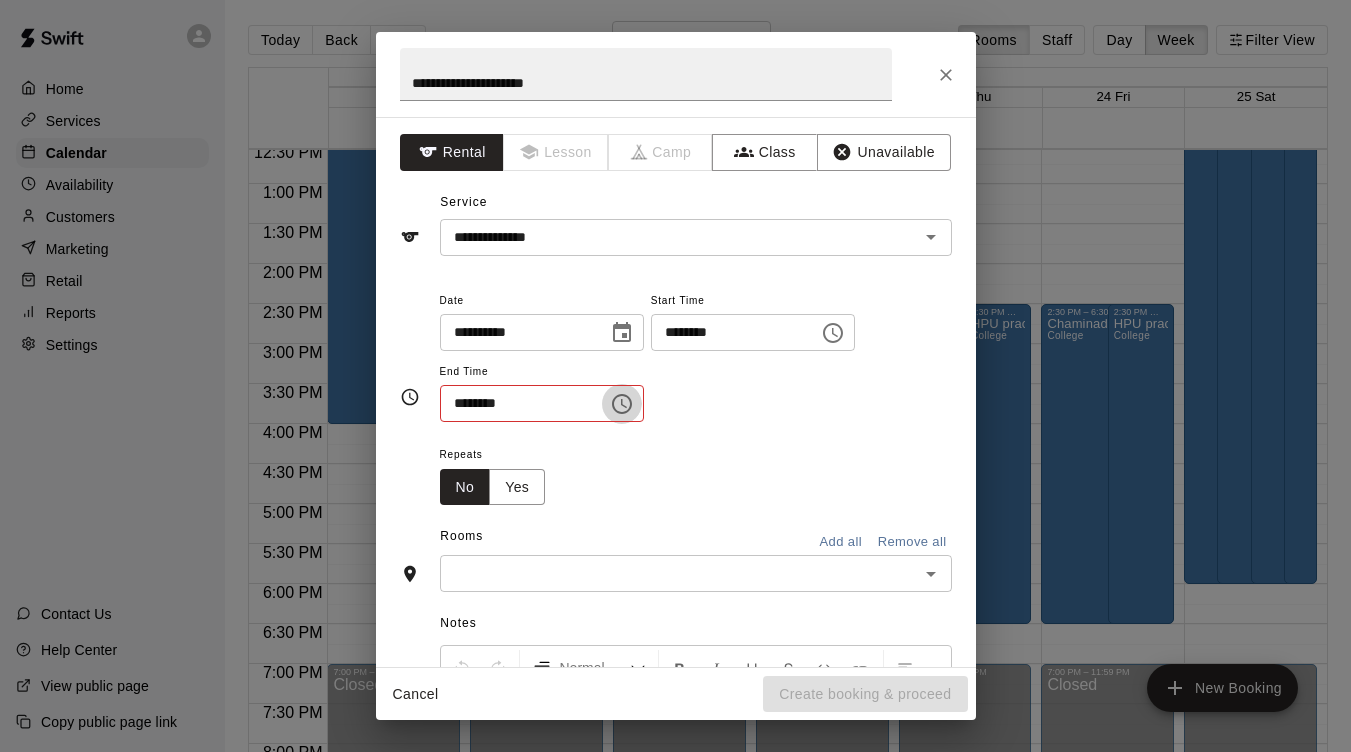 type 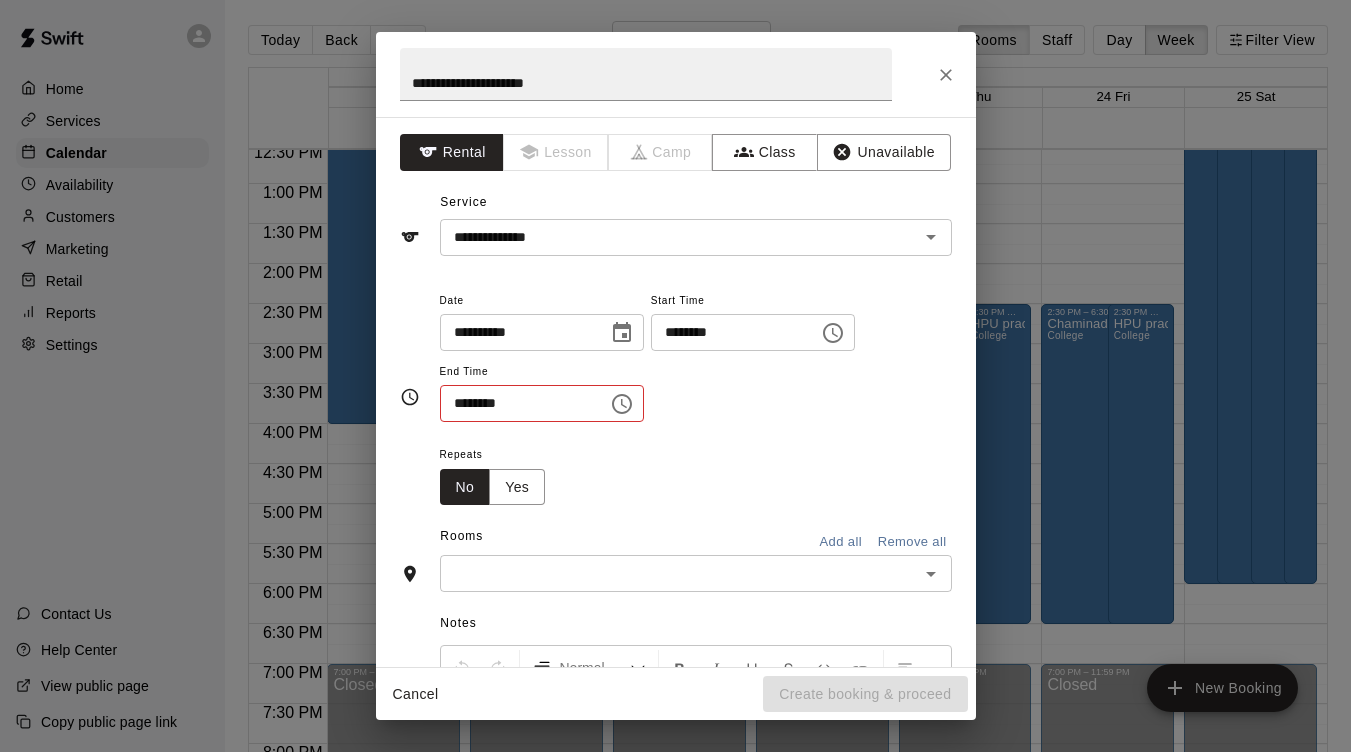 click on "********" at bounding box center [517, 403] 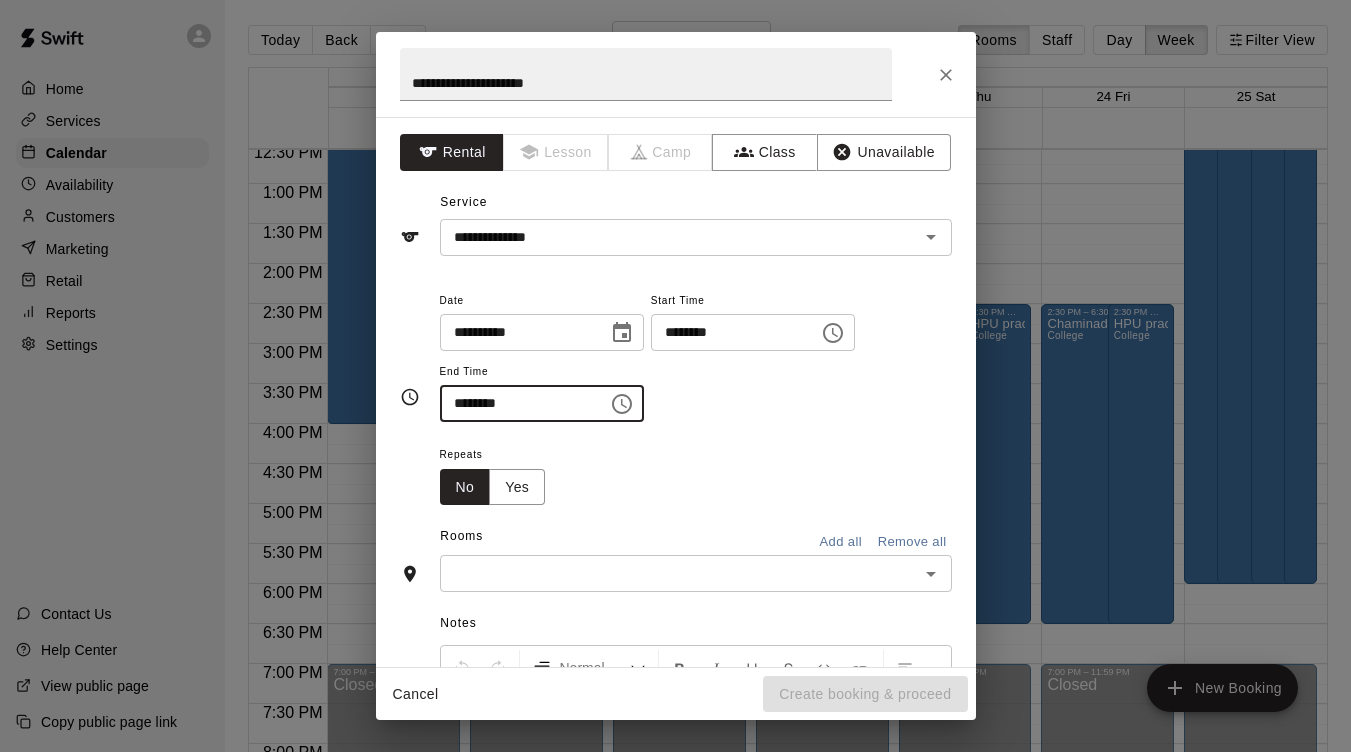 type on "********" 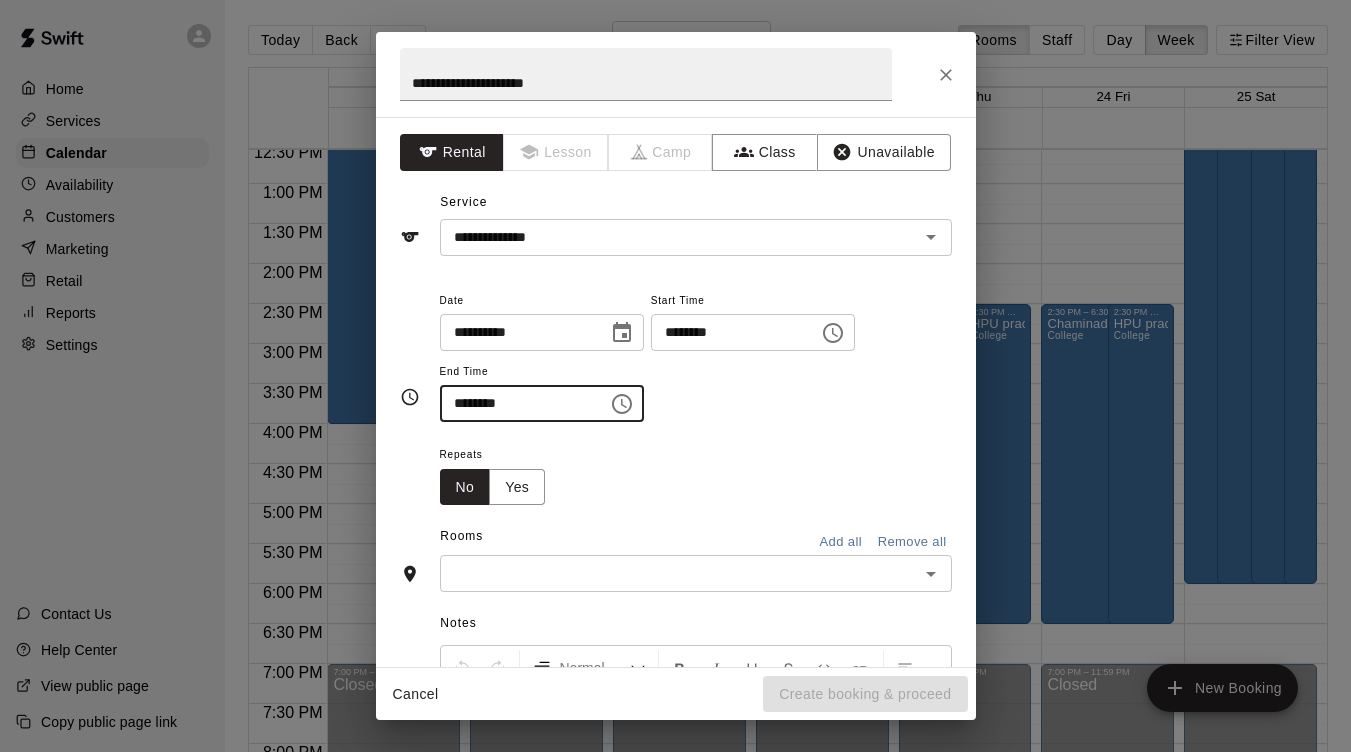 click at bounding box center (679, 573) 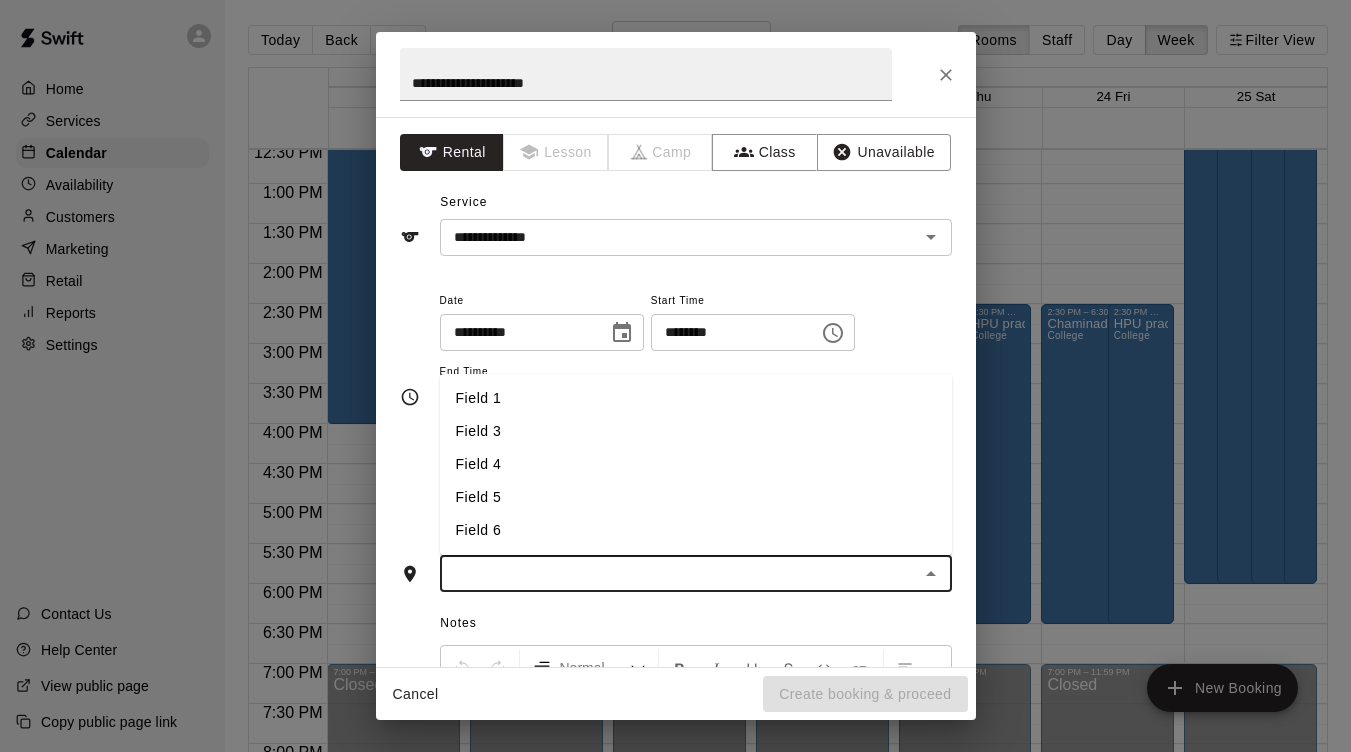 click on "Field 4" at bounding box center (696, 464) 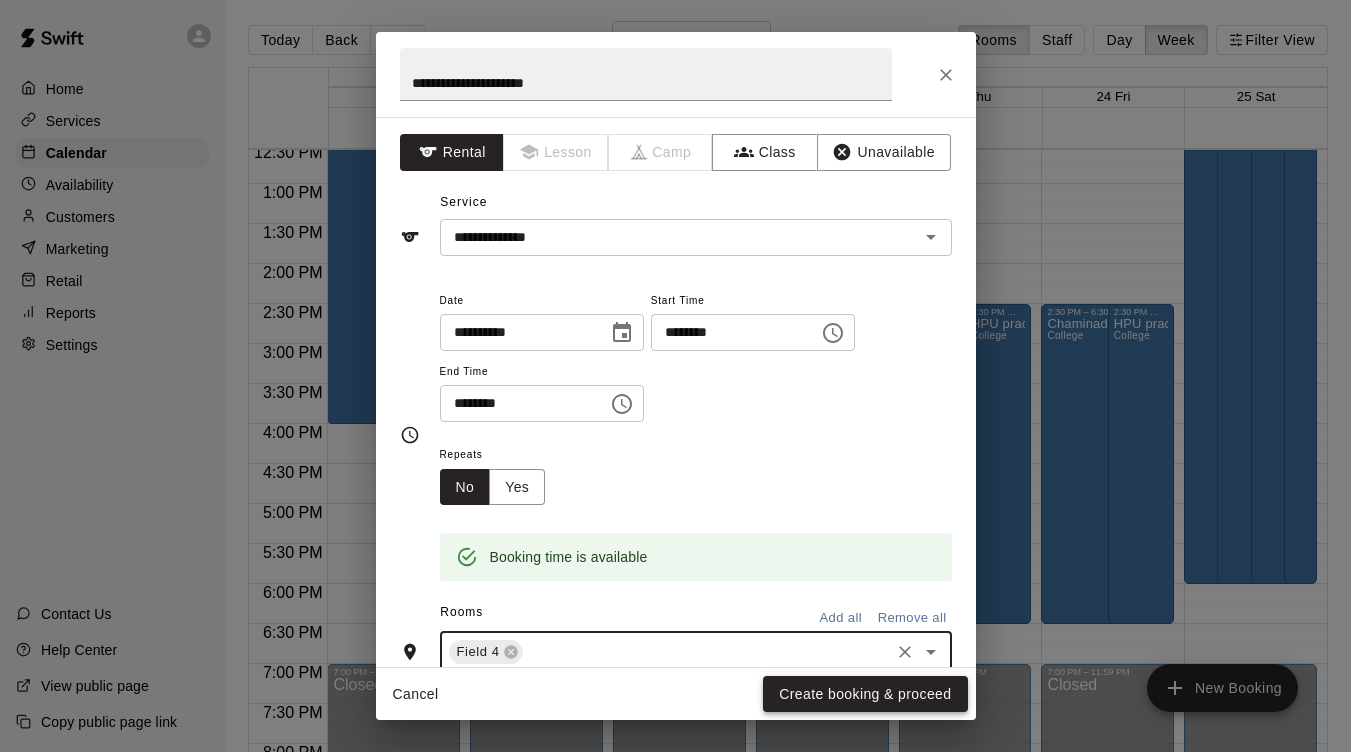 click on "Create booking & proceed" at bounding box center [865, 694] 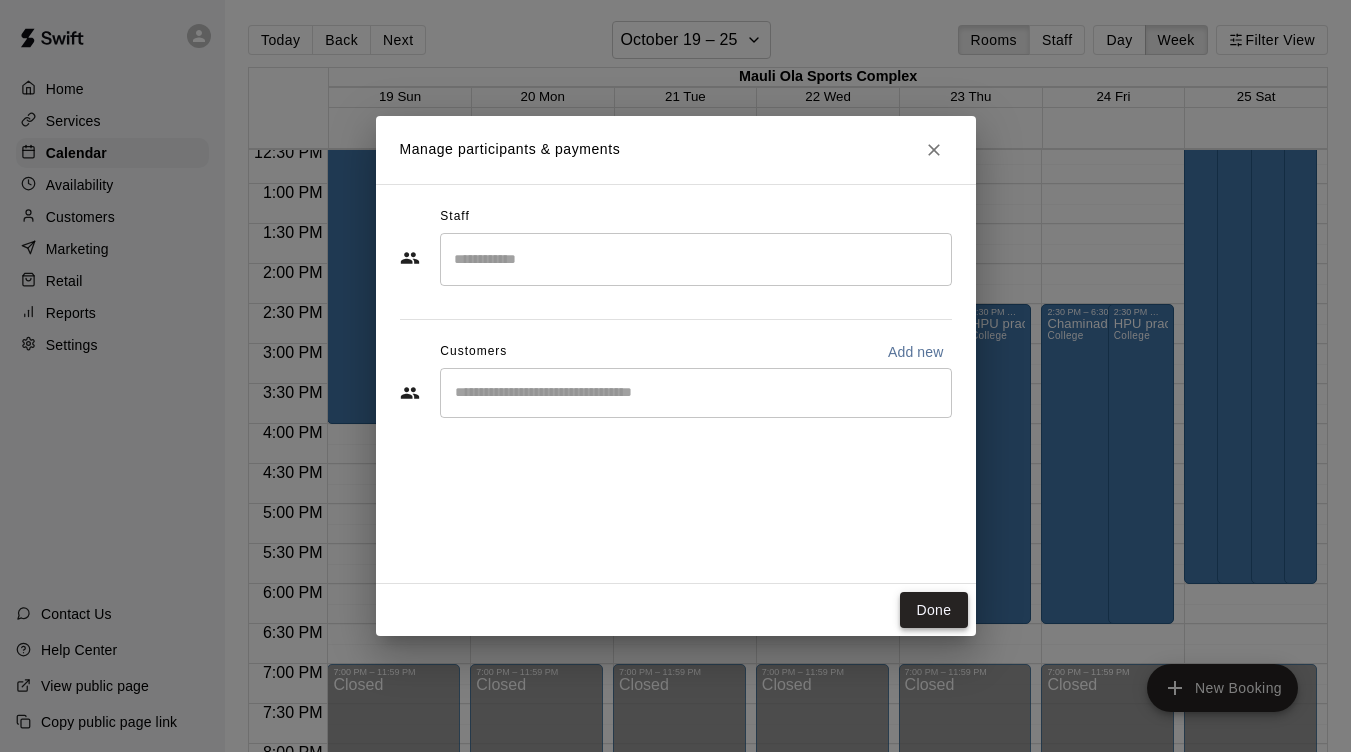 click on "Done" at bounding box center [933, 610] 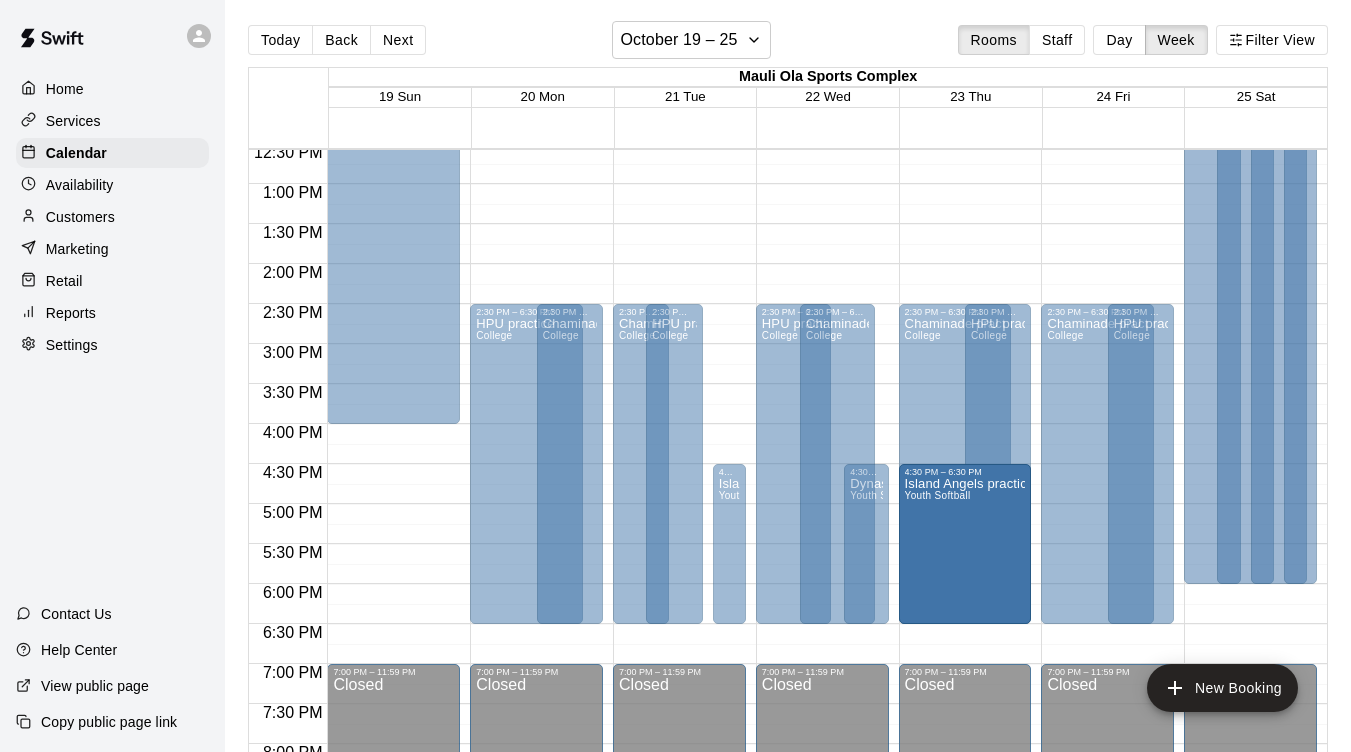 drag, startPoint x: 719, startPoint y: 393, endPoint x: 1006, endPoint y: 572, distance: 338.24548 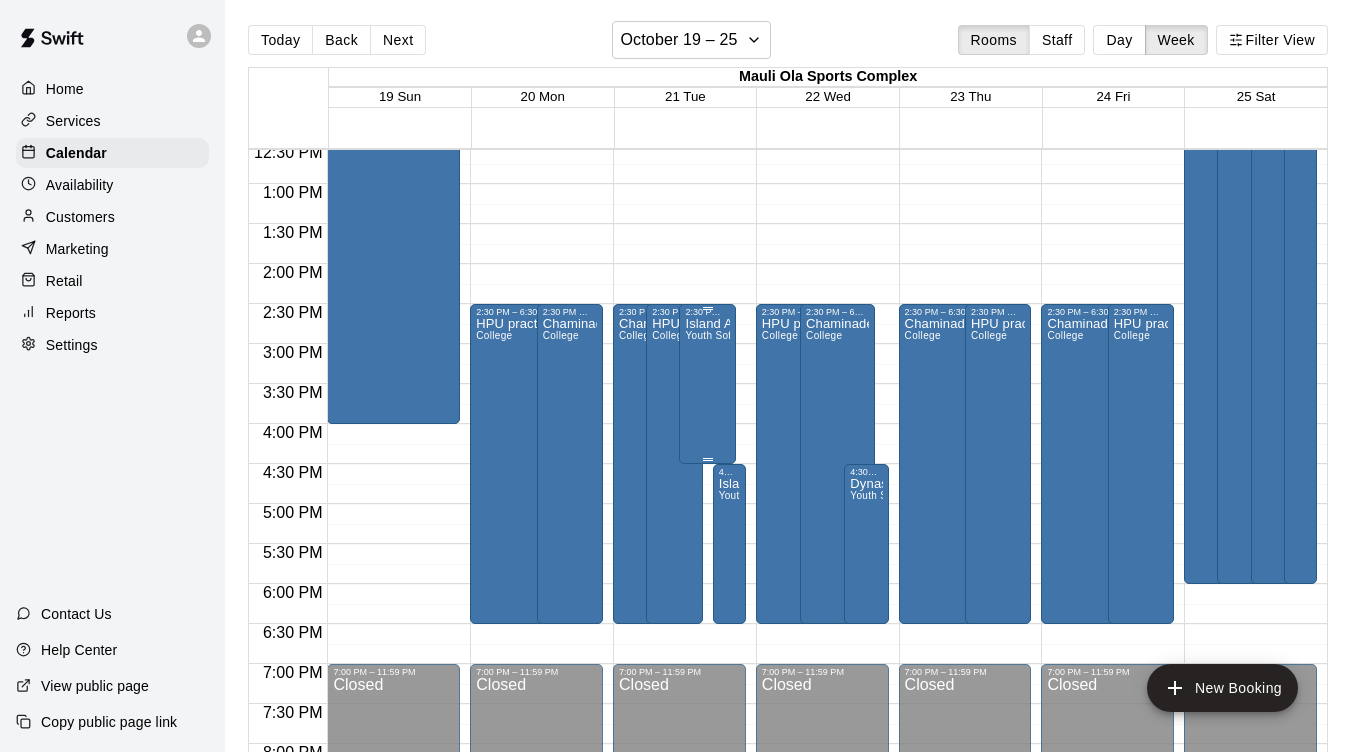 click on "Island Angels practice Youth Softball" at bounding box center (707, 693) 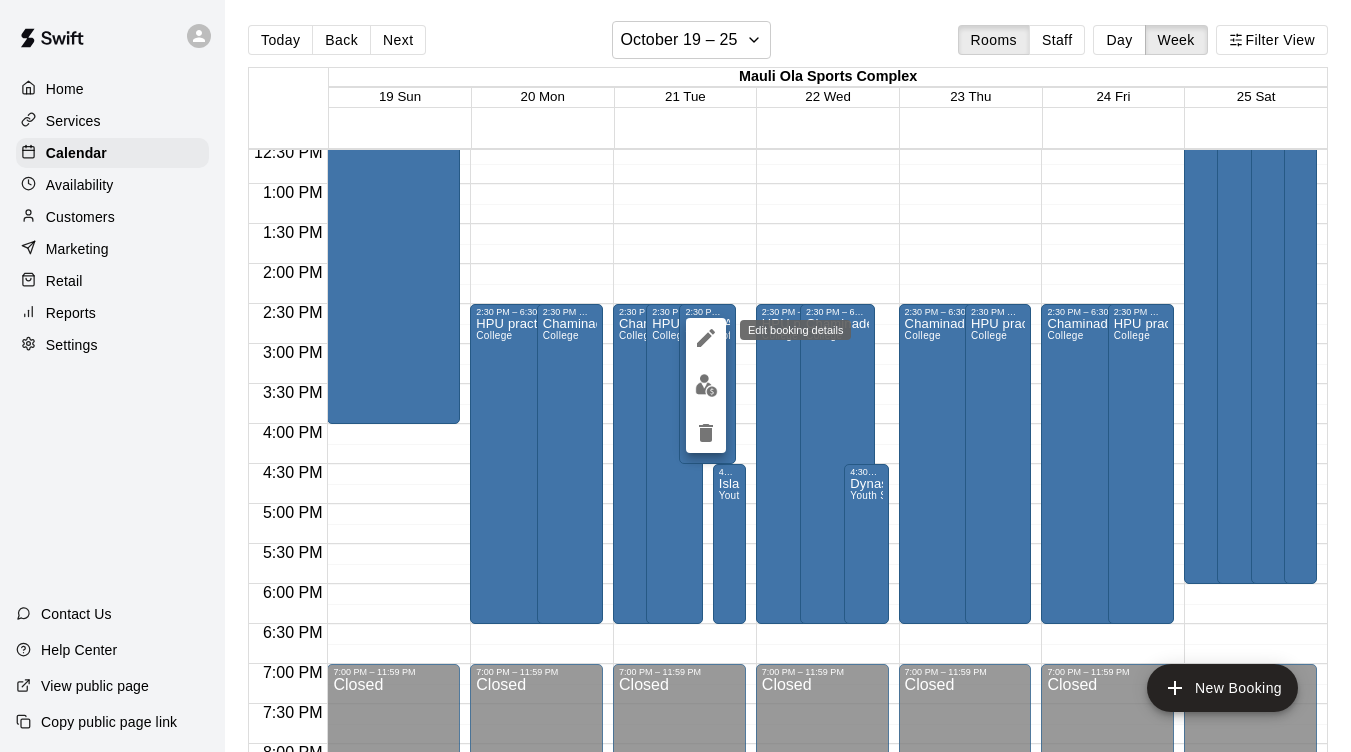 click 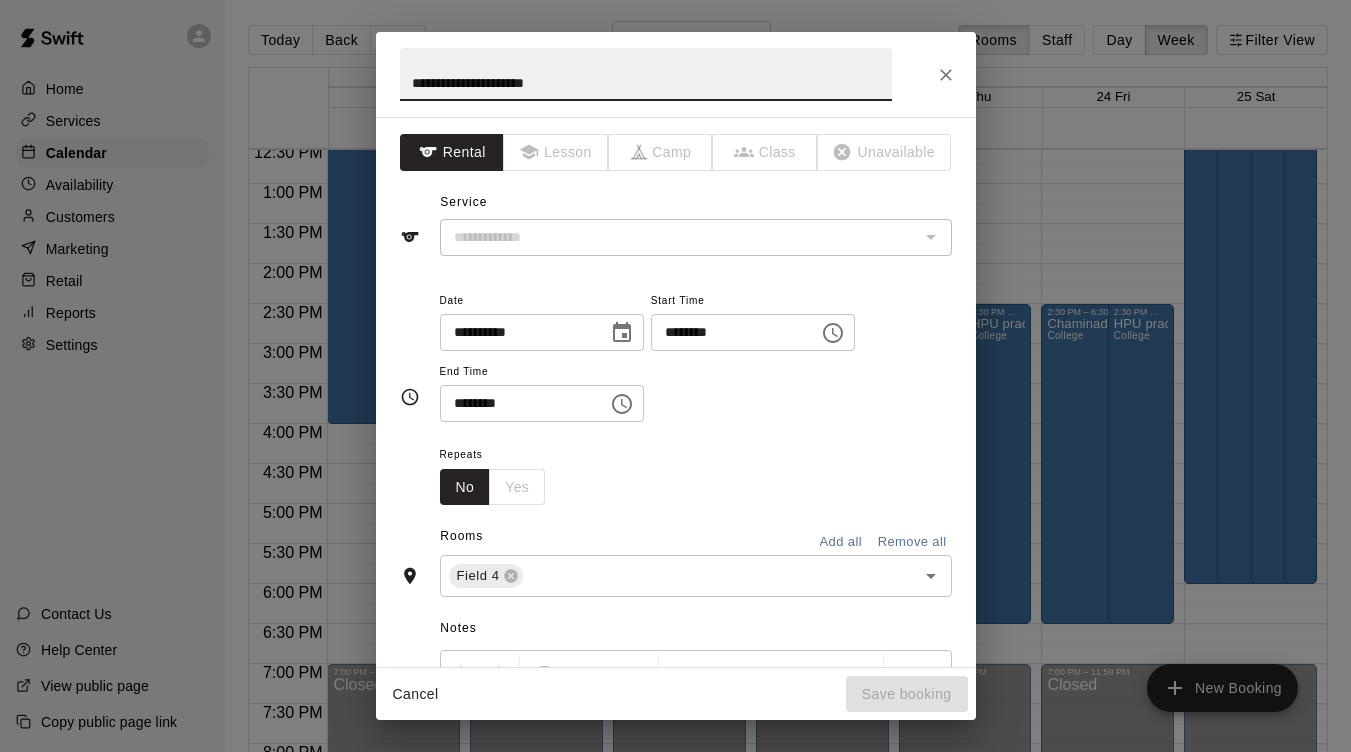 type on "**********" 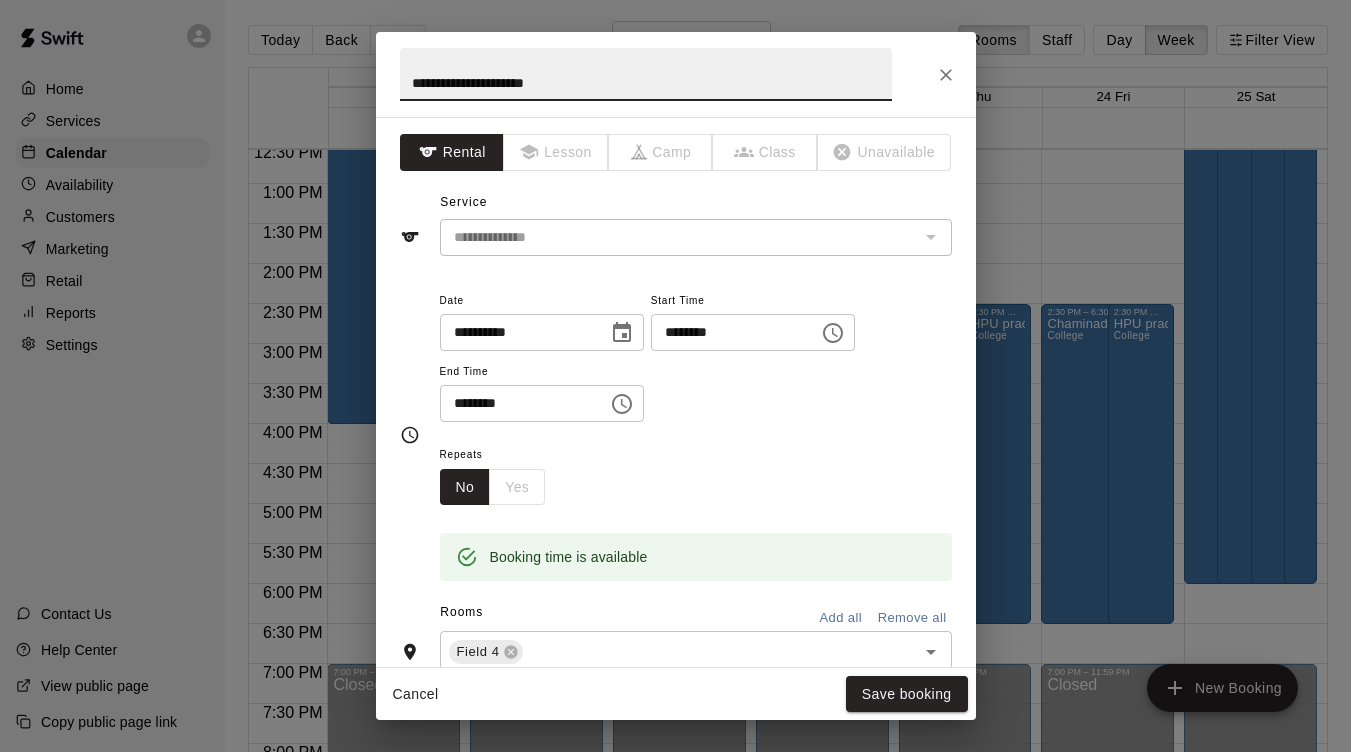 click 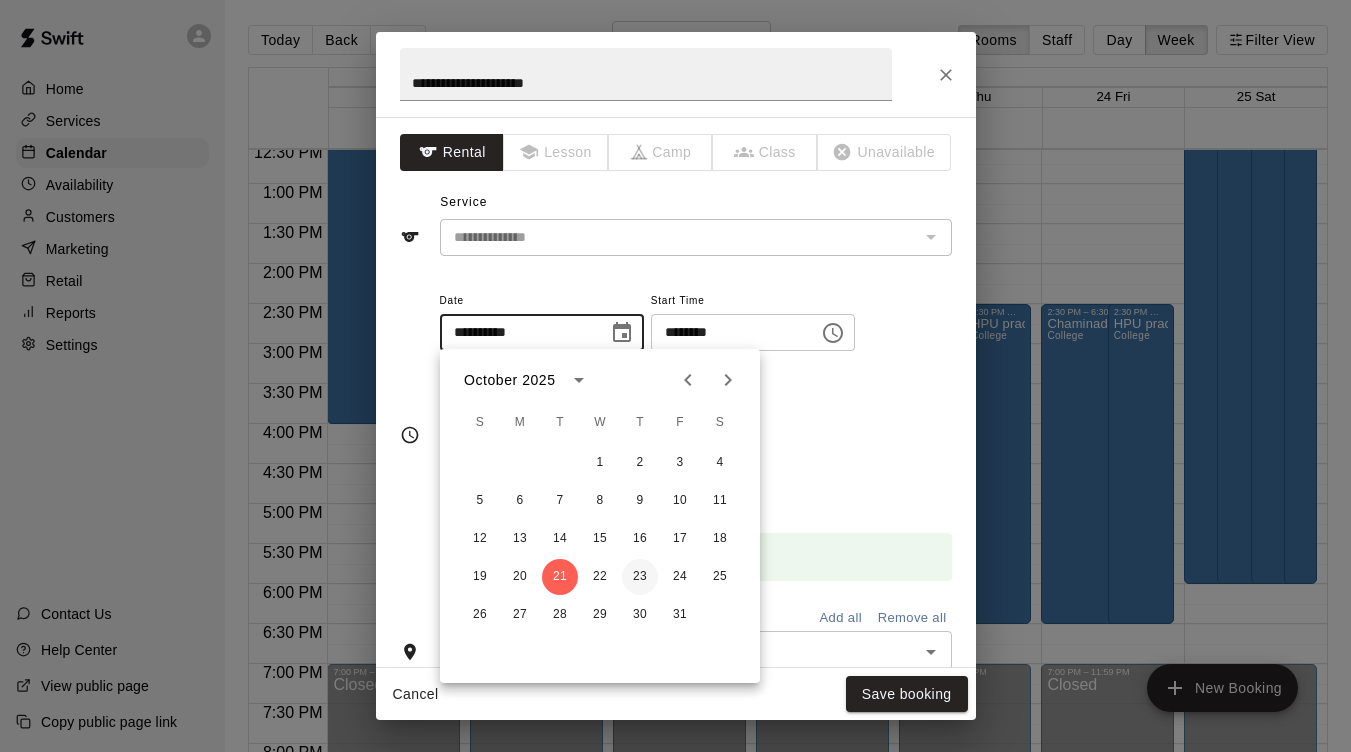 click on "23" at bounding box center (640, 577) 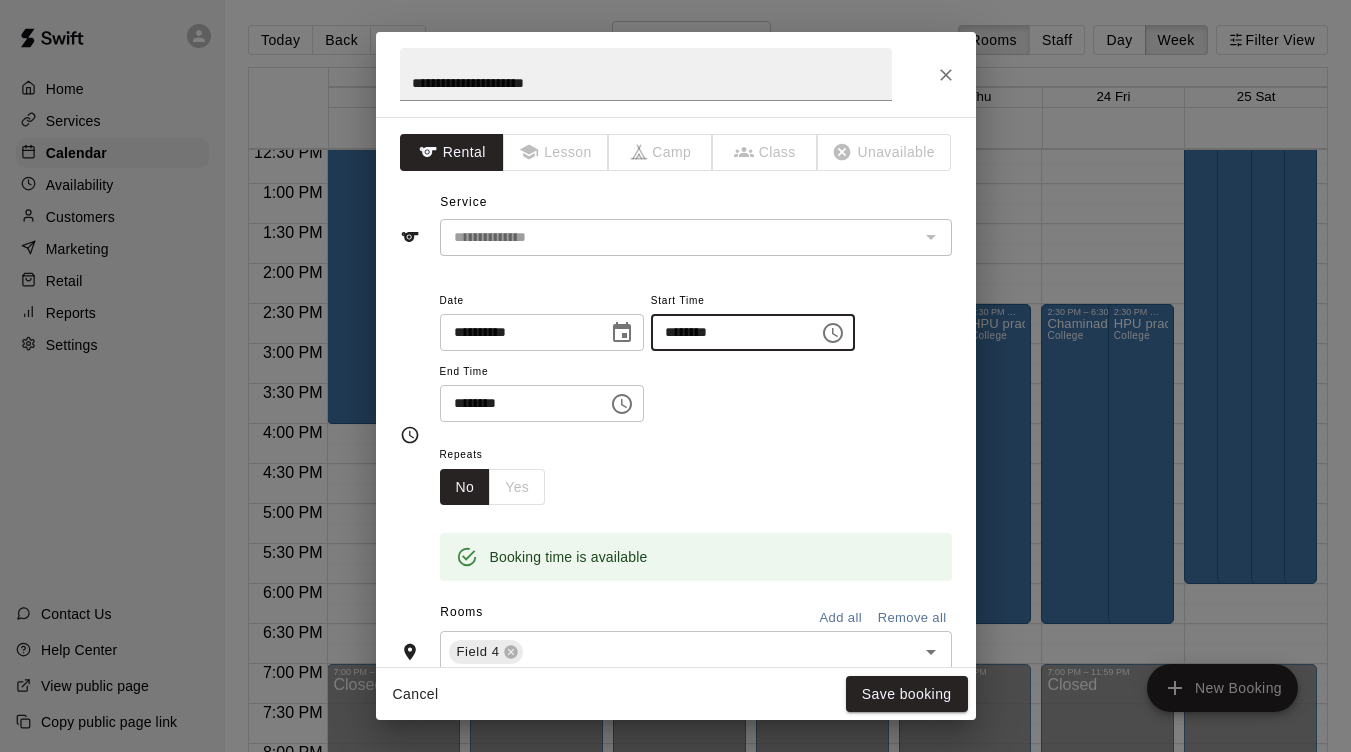 click on "********" at bounding box center [728, 332] 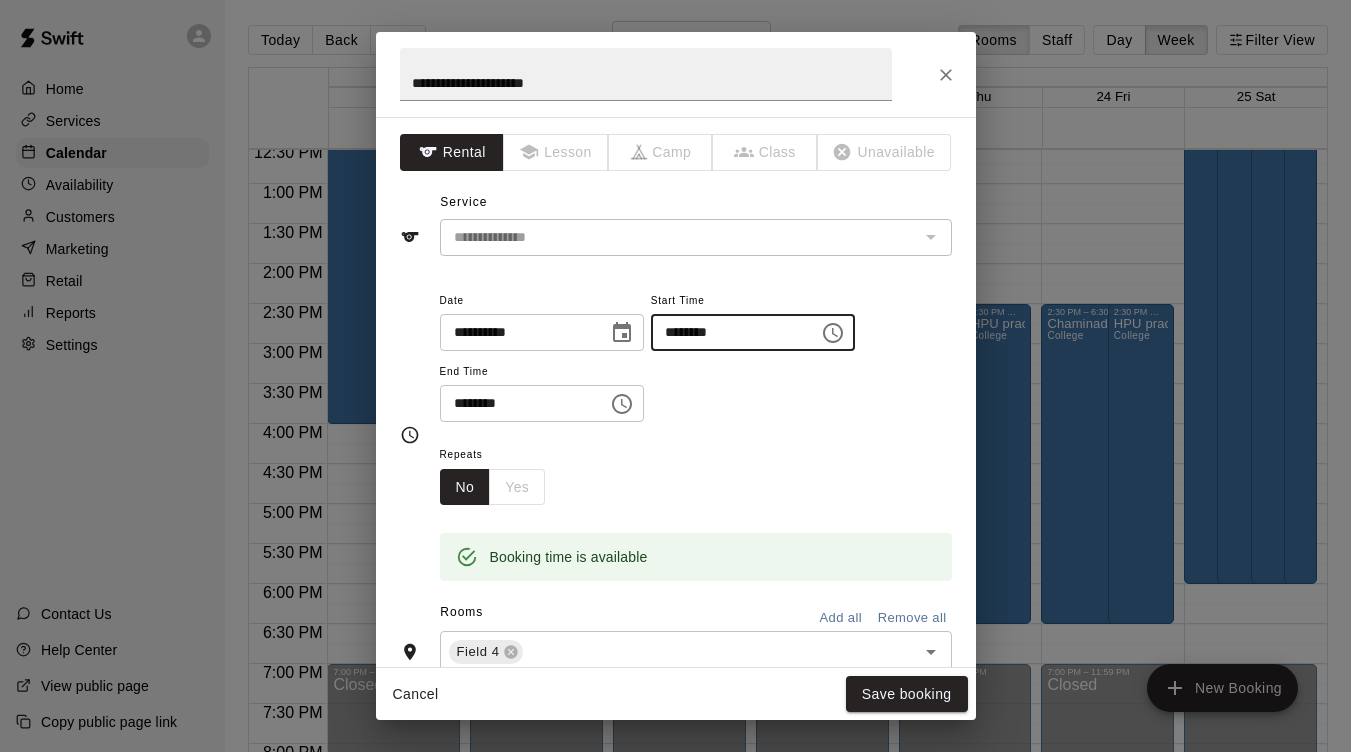 type on "********" 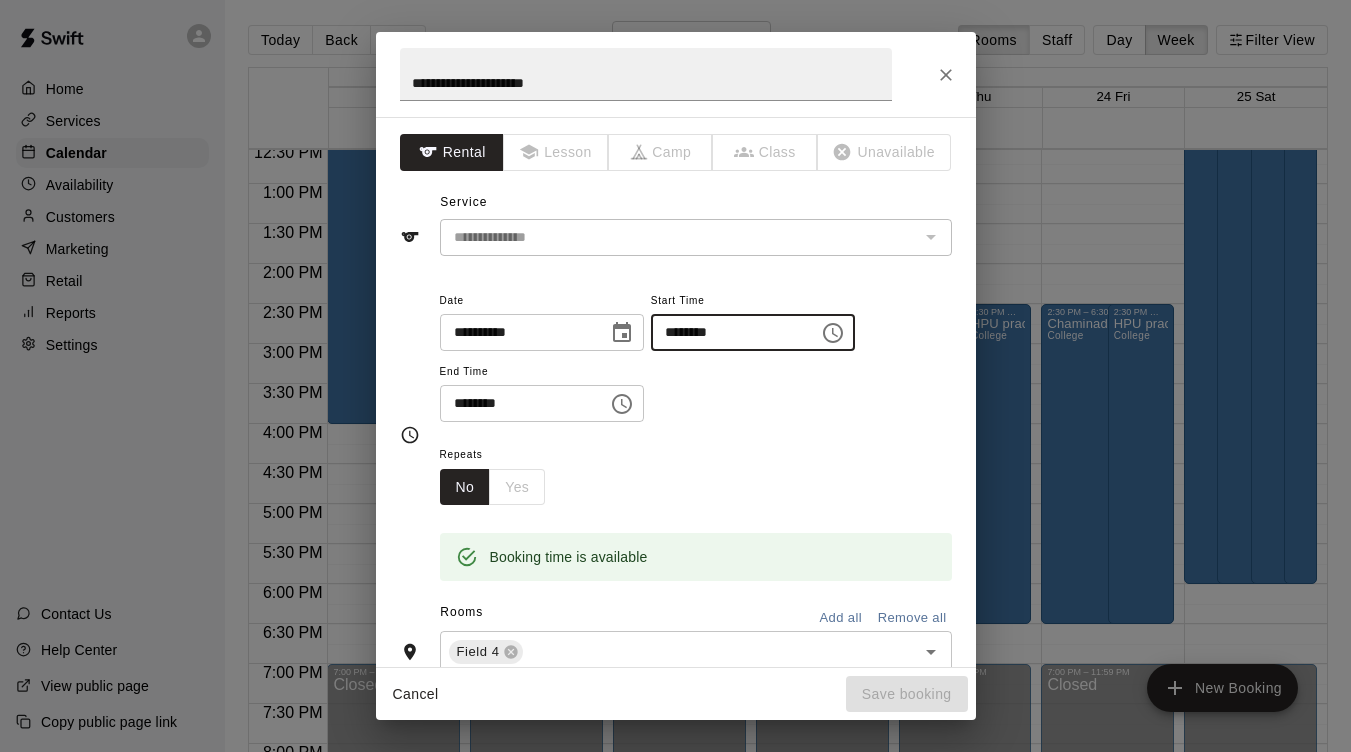 click on "********" at bounding box center (517, 403) 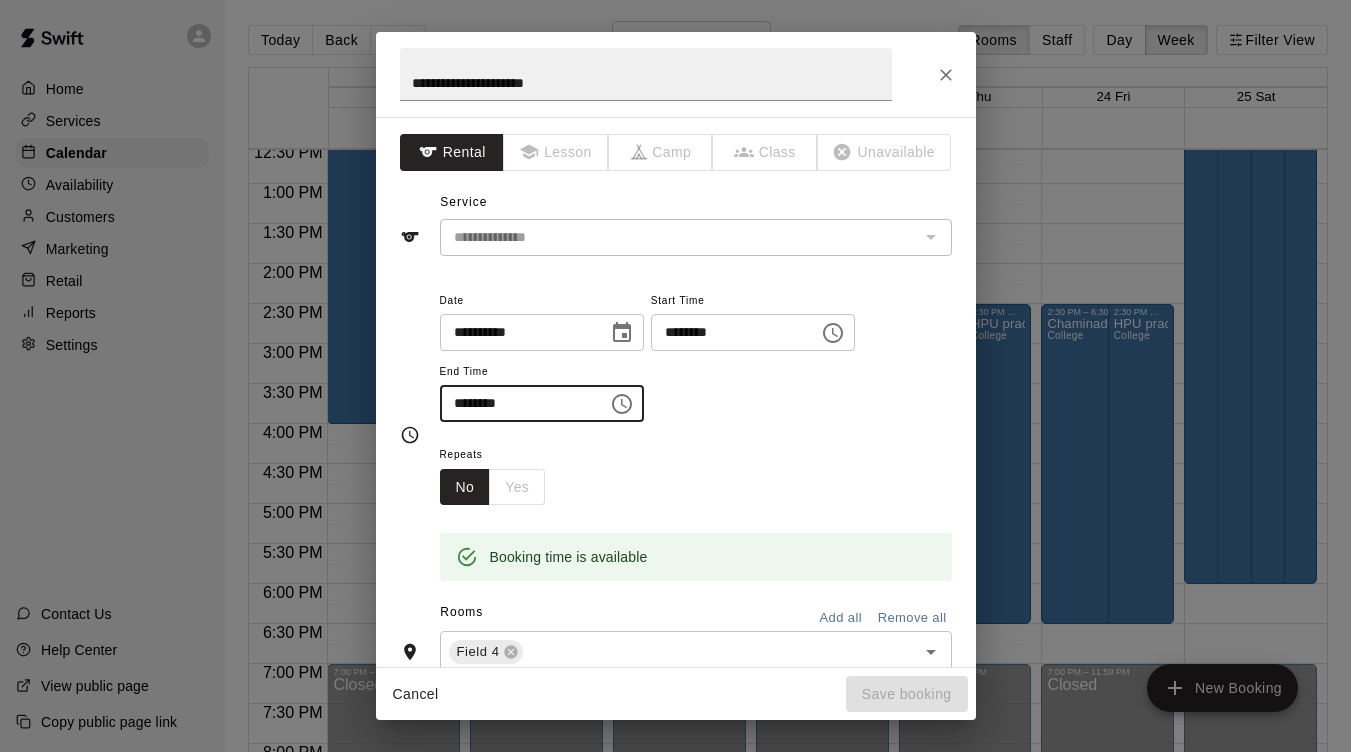 type on "********" 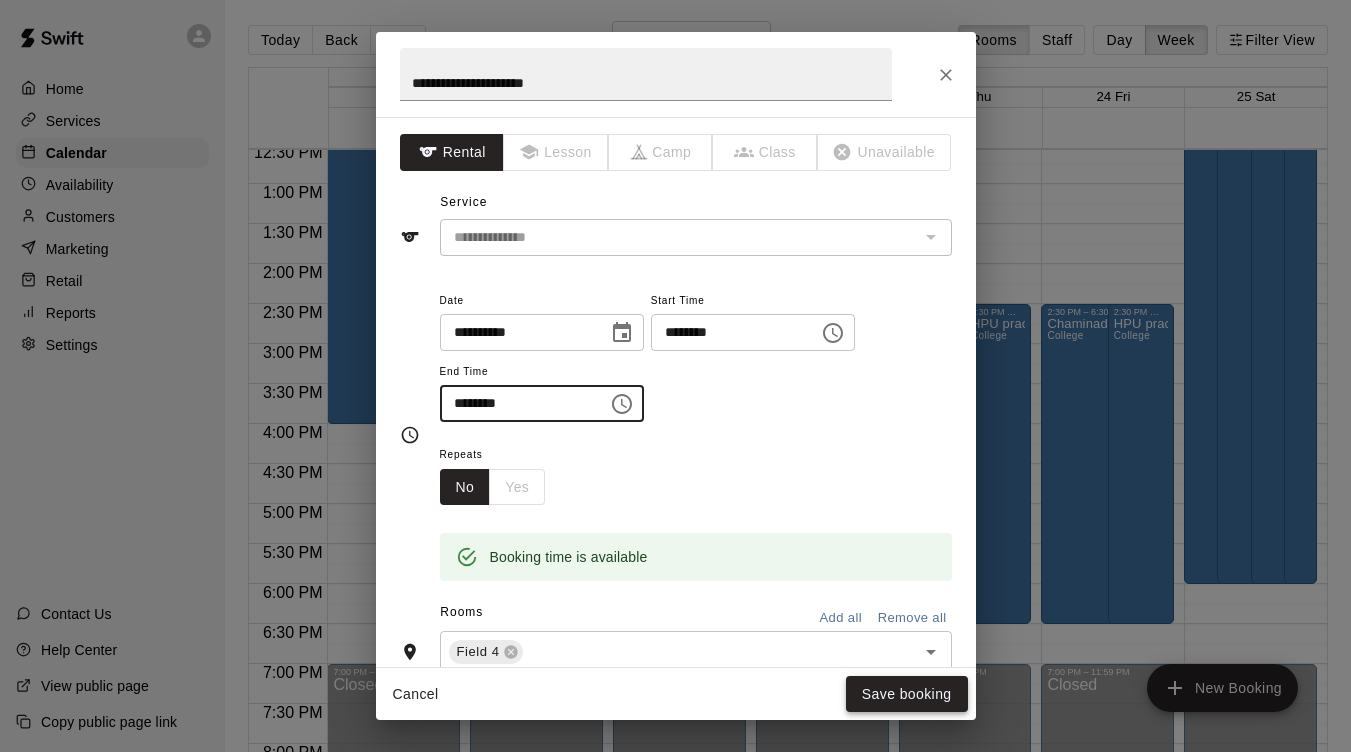 click on "Save booking" at bounding box center (907, 694) 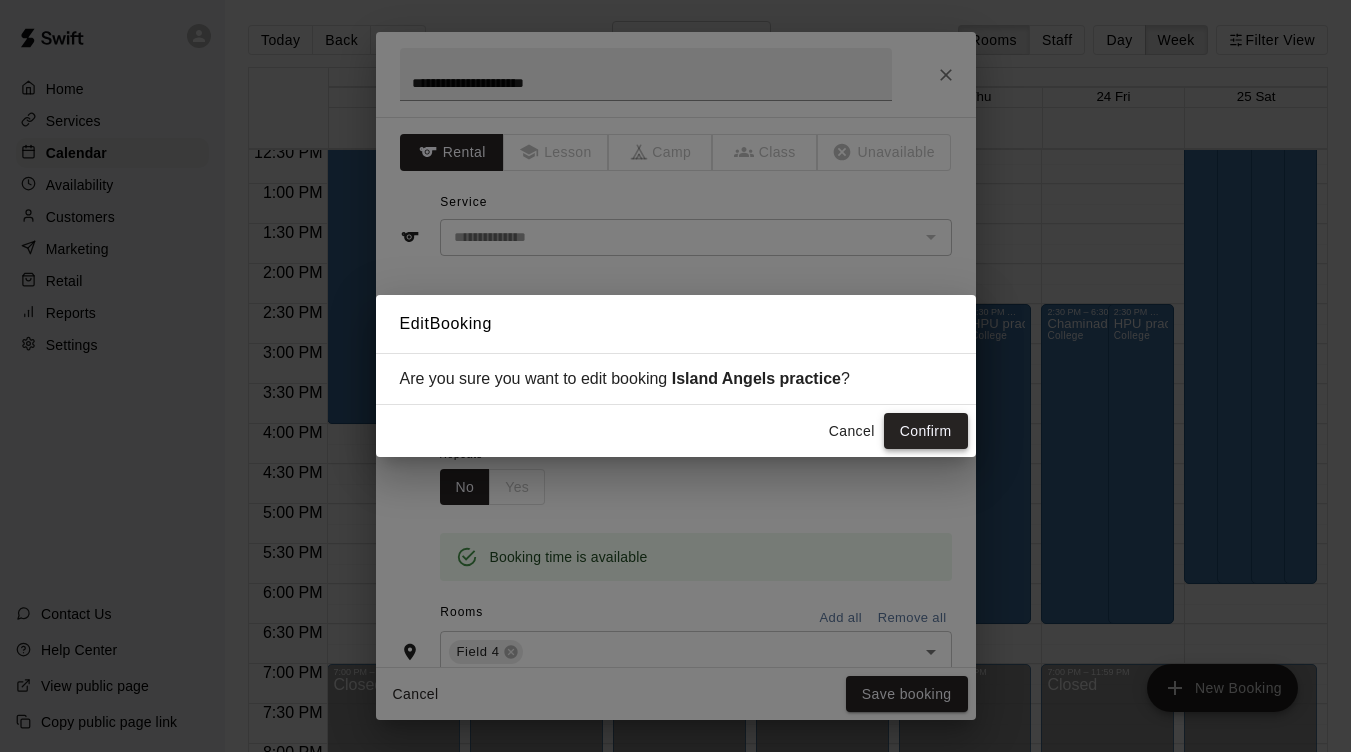 click on "Confirm" at bounding box center (926, 431) 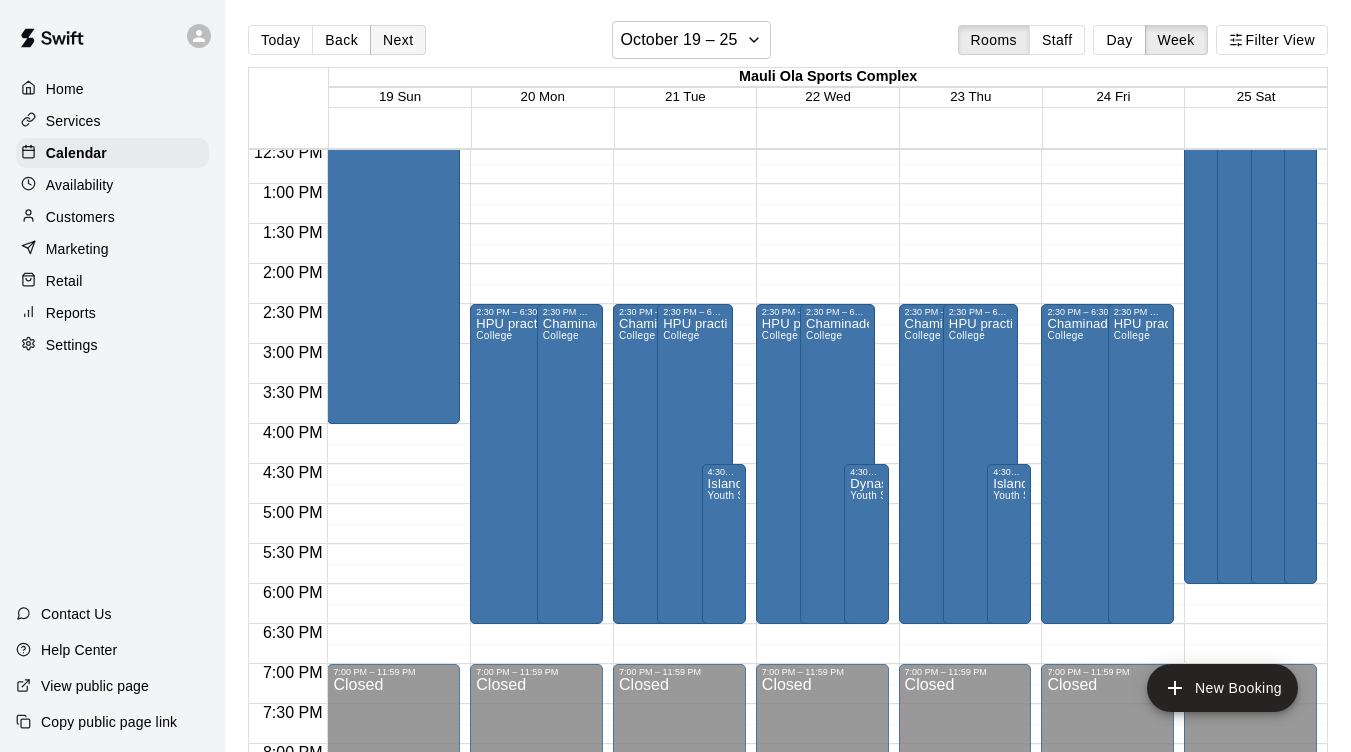 click on "Next" at bounding box center (398, 40) 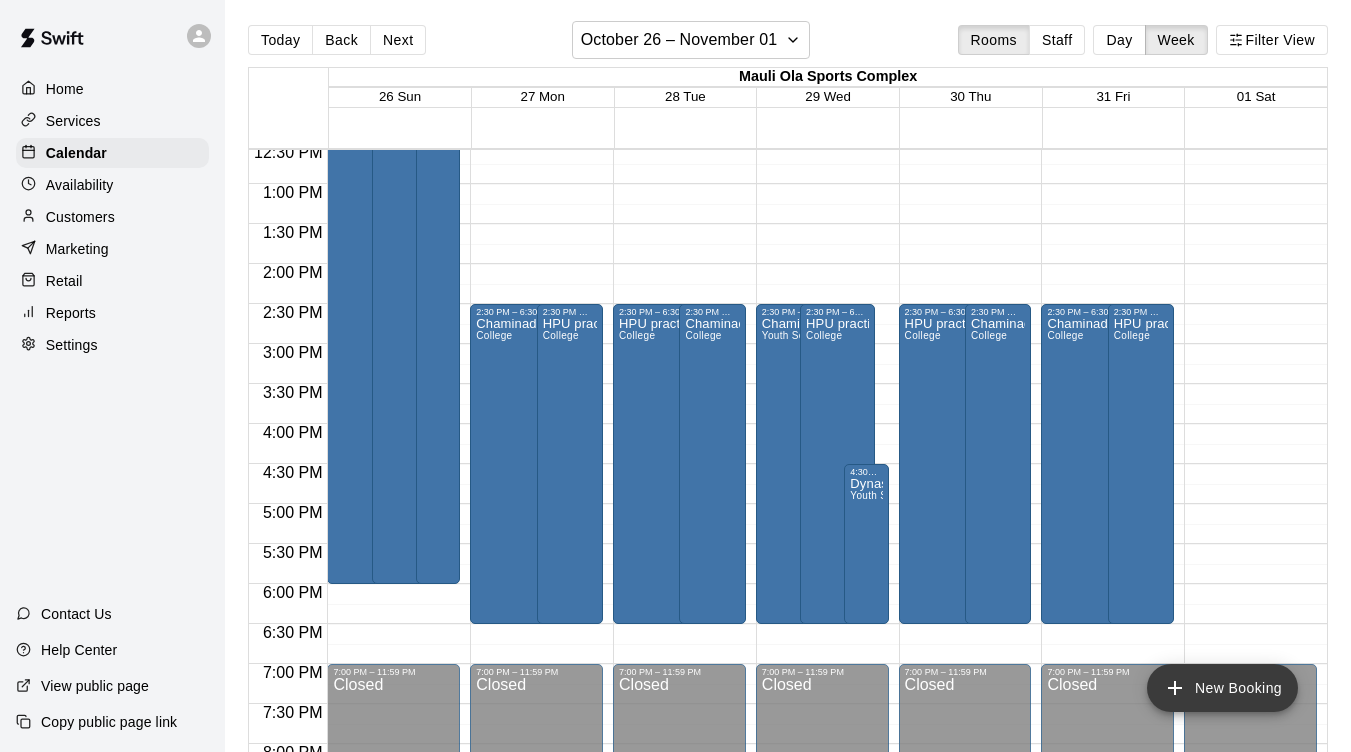 click on "New Booking" at bounding box center [1222, 688] 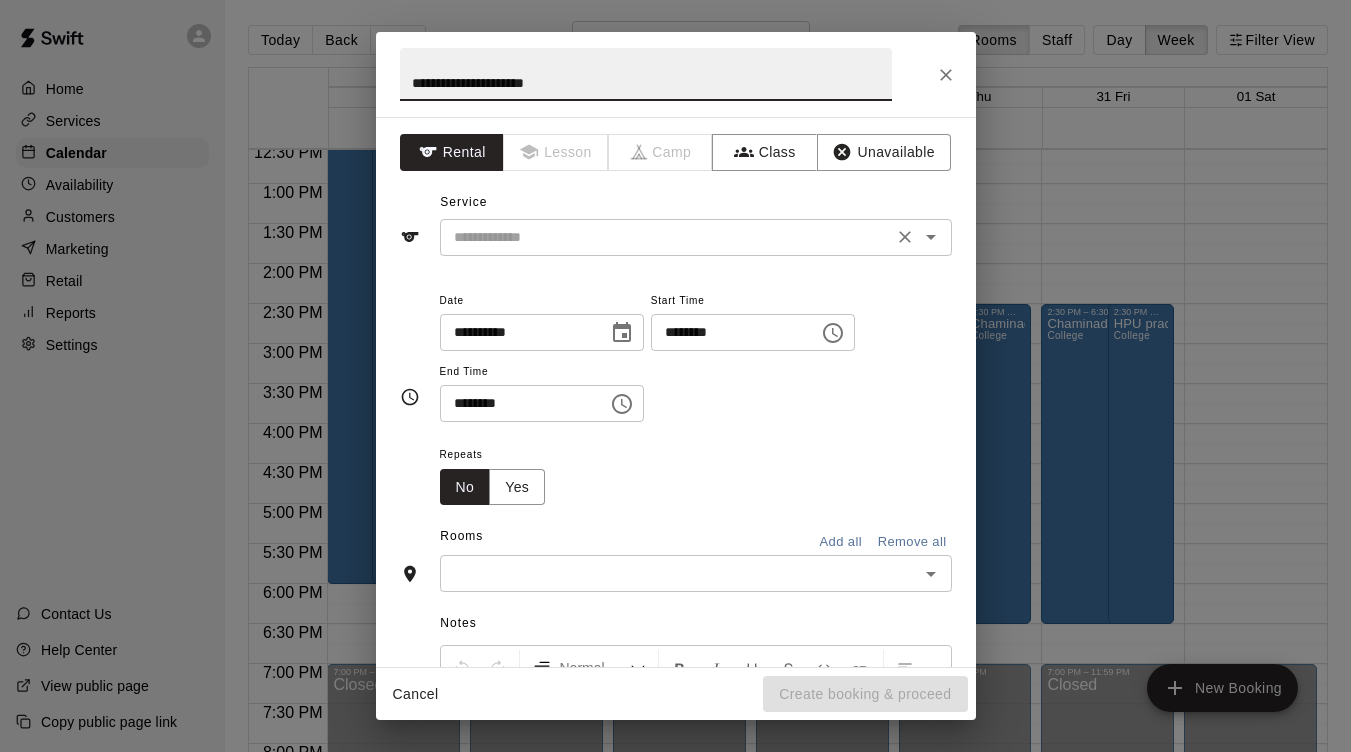 type on "**********" 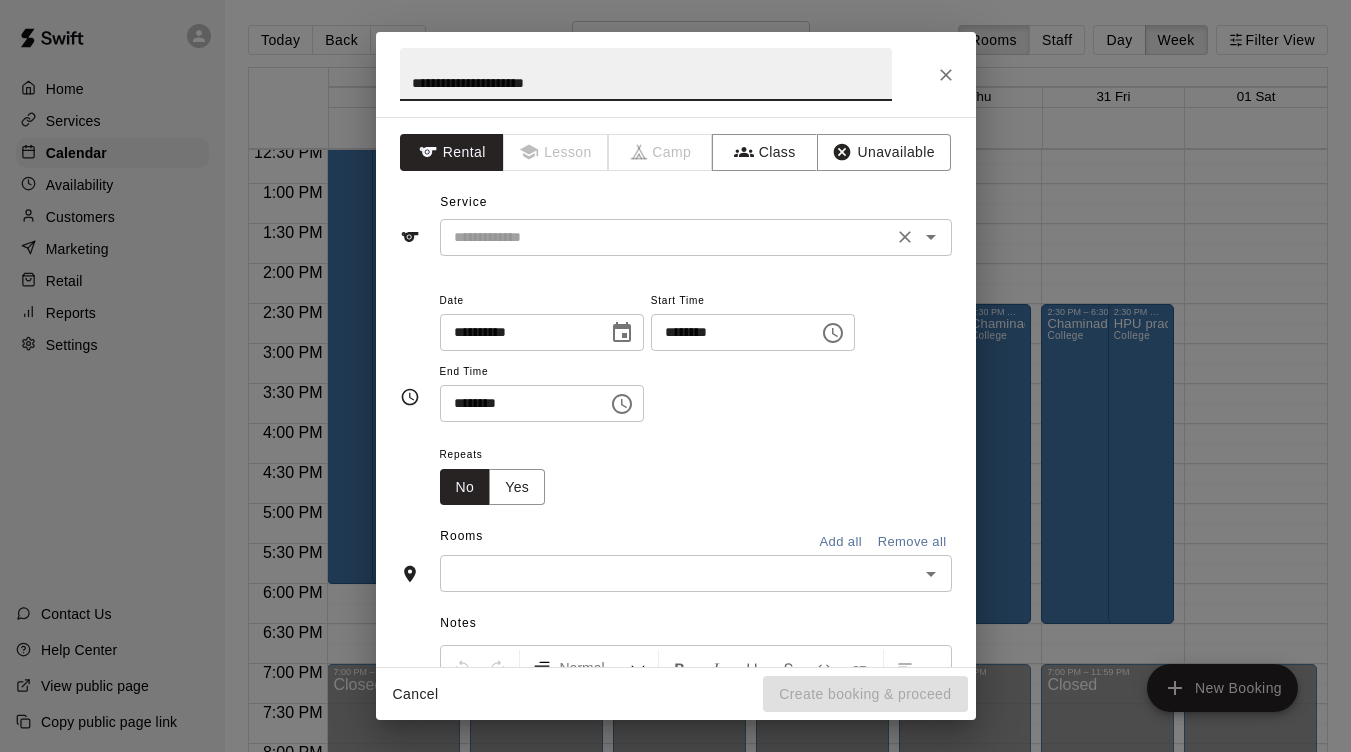 click at bounding box center [666, 237] 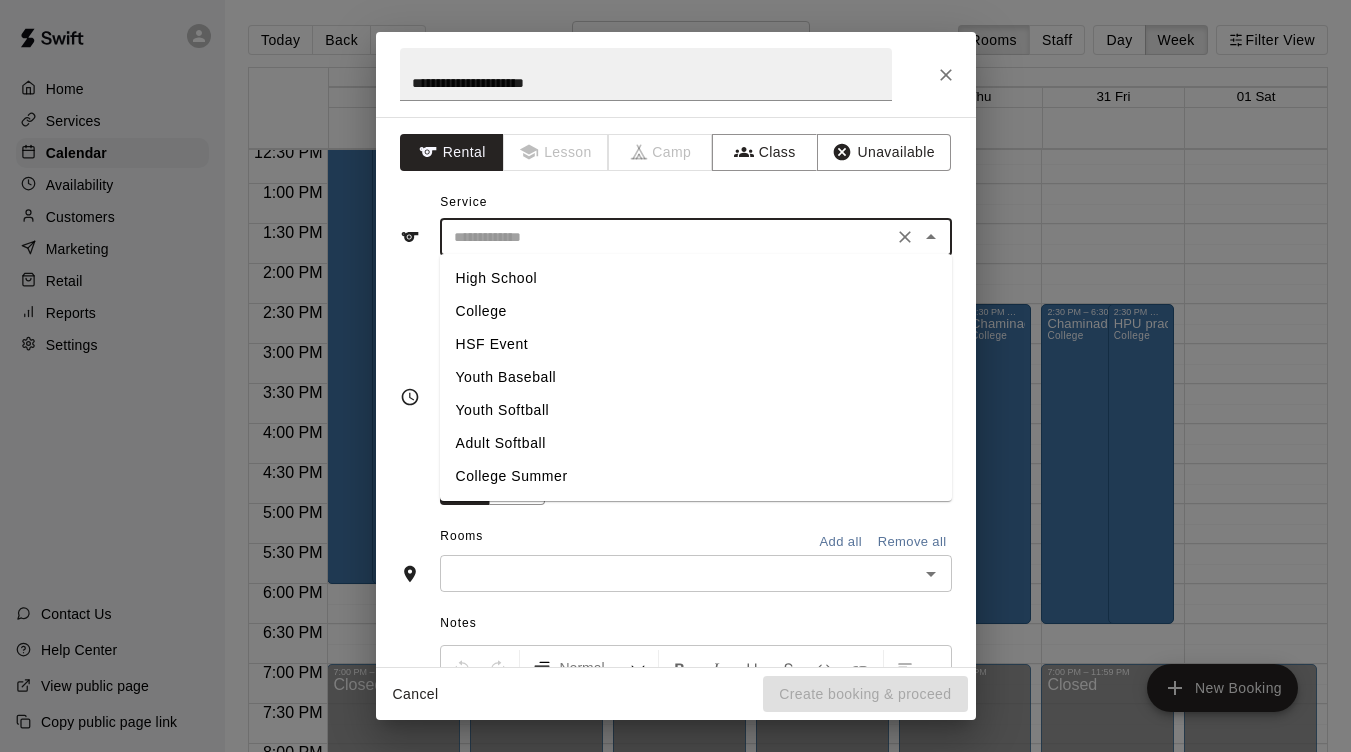 click on "Youth Softball" at bounding box center [696, 410] 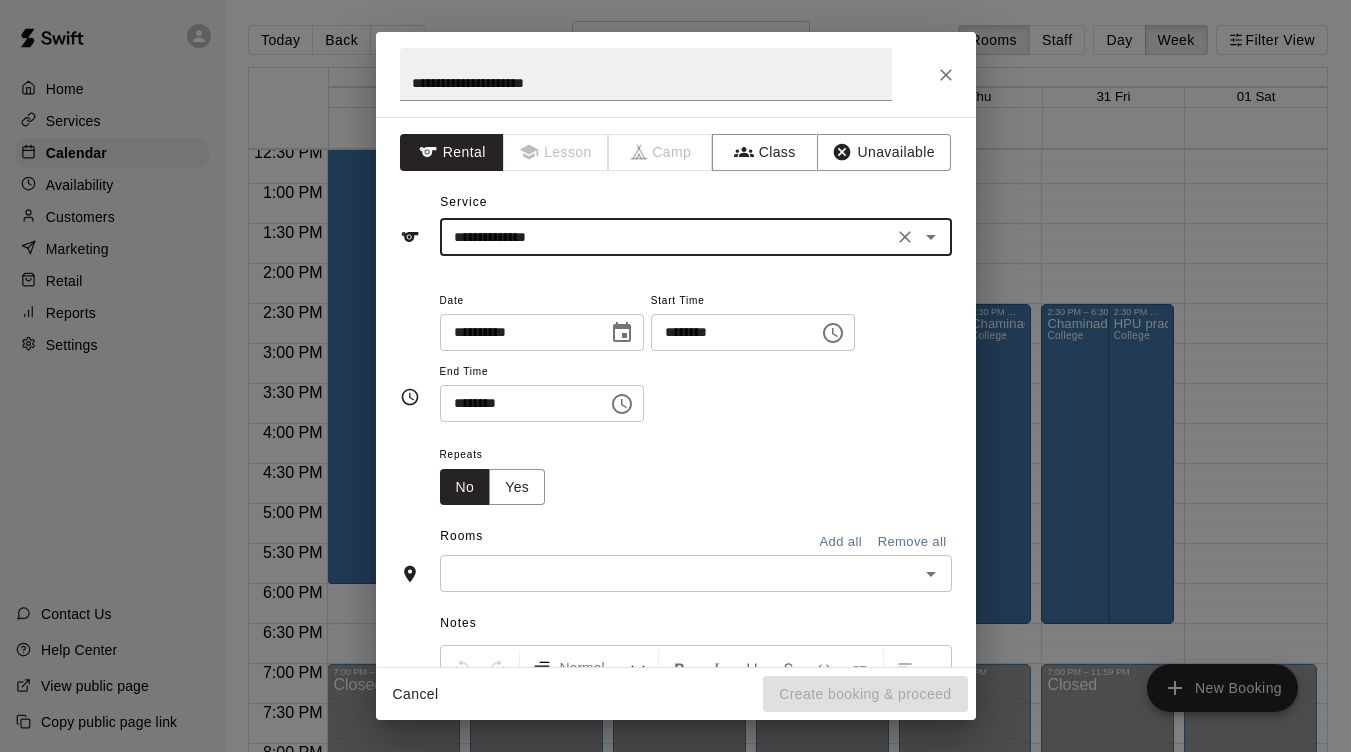 click 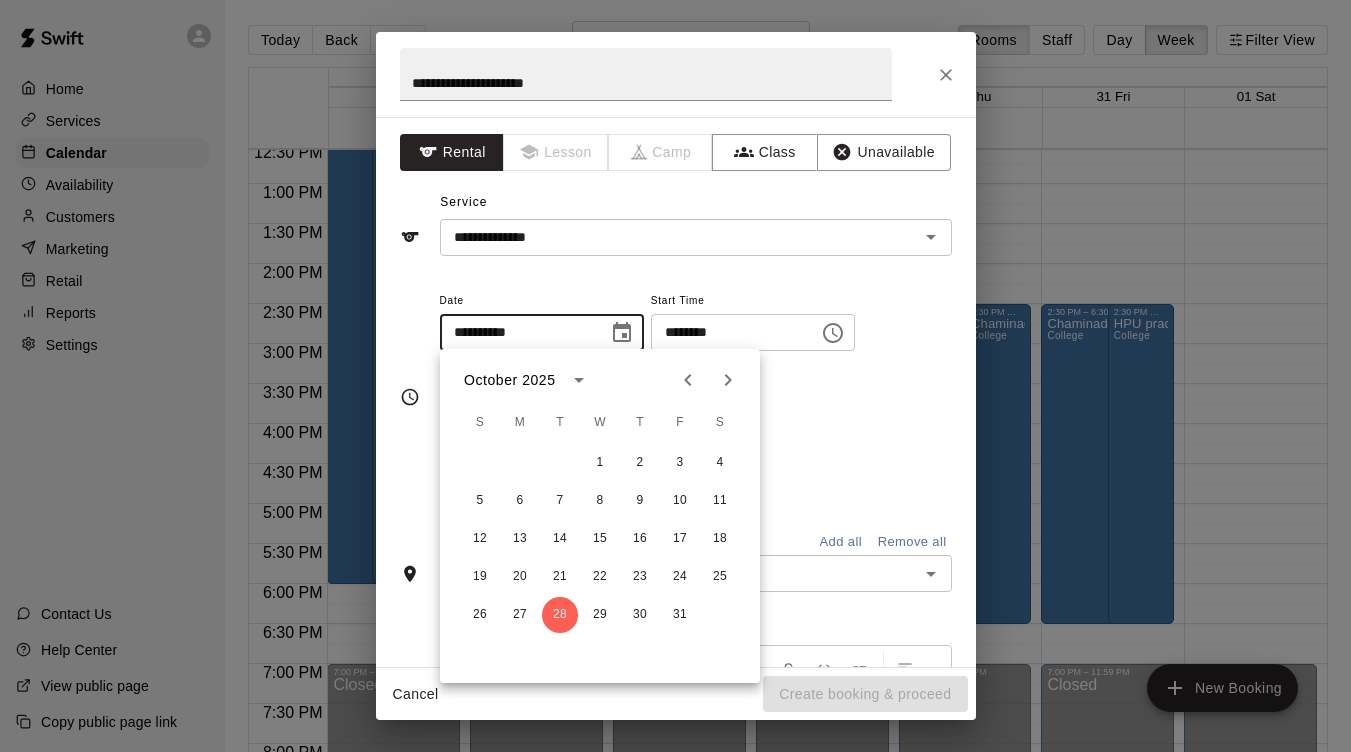 click on "********" at bounding box center [728, 332] 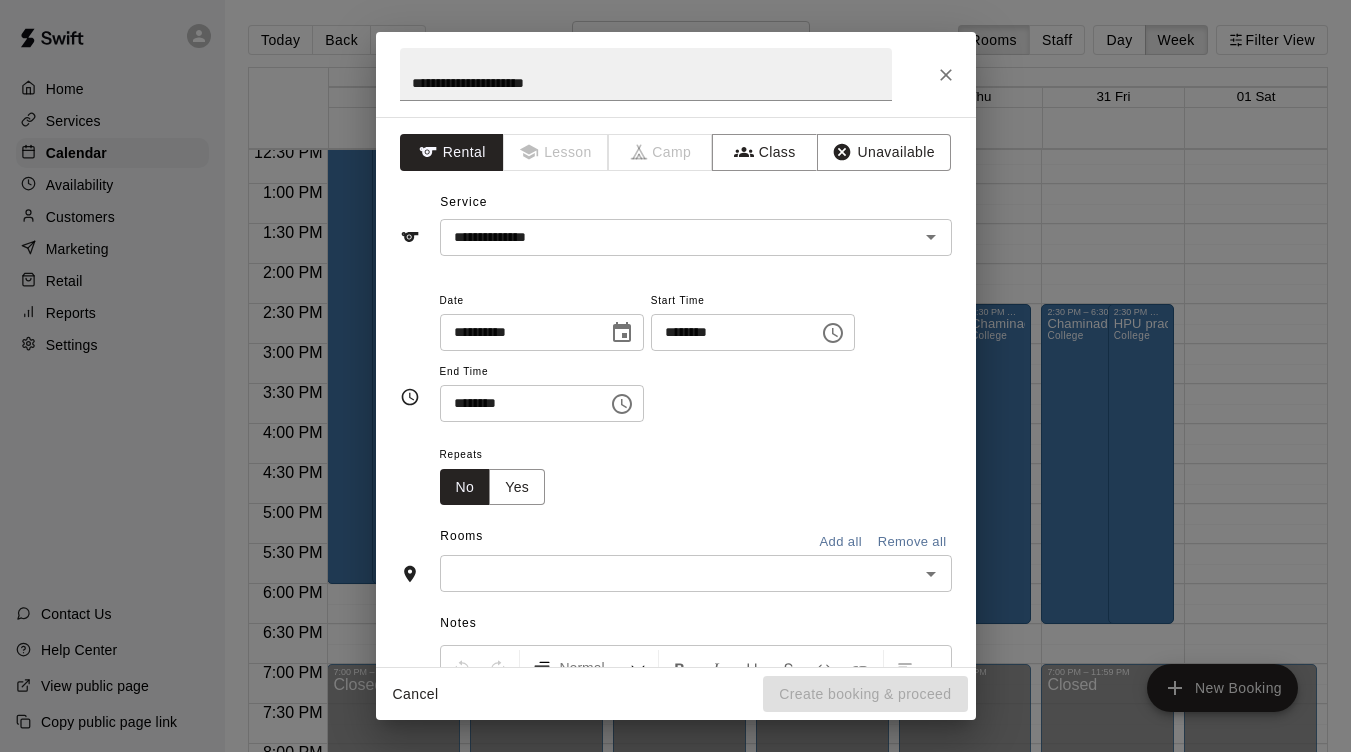 click on "********" at bounding box center (728, 332) 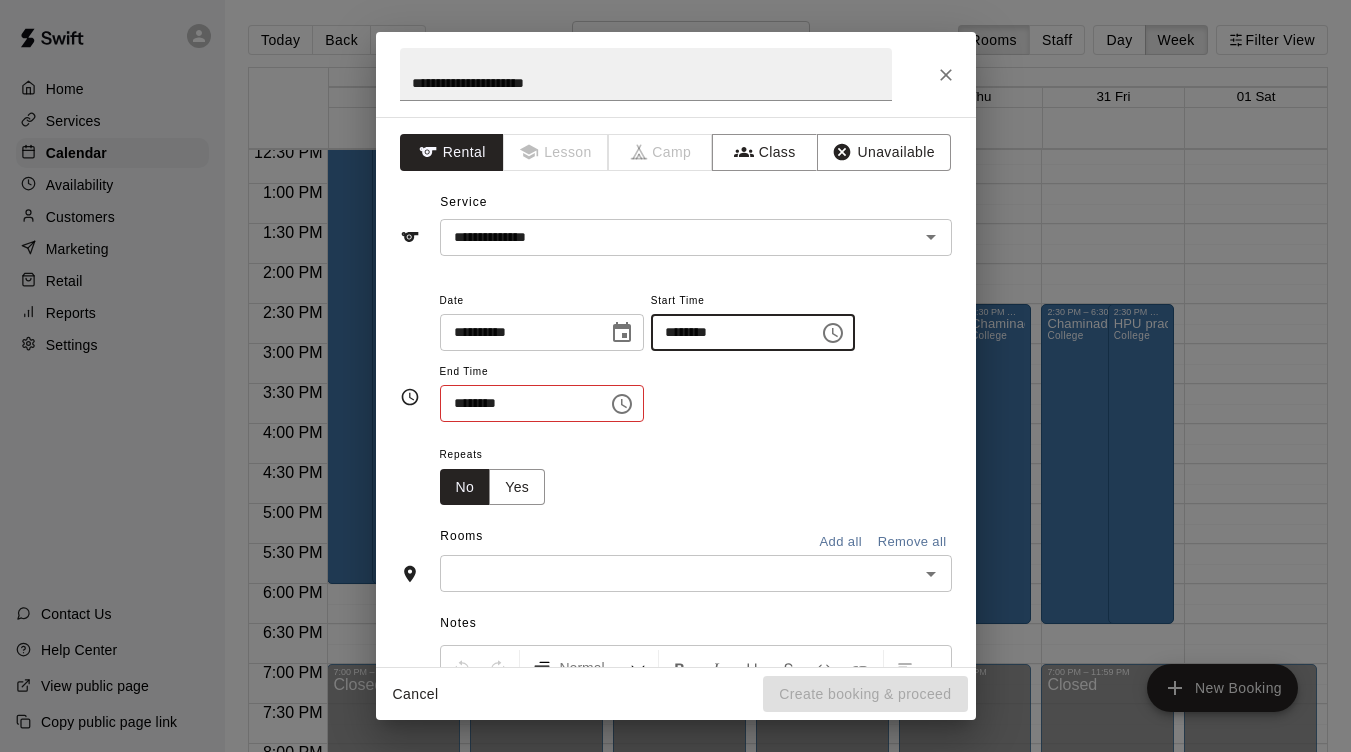 type on "********" 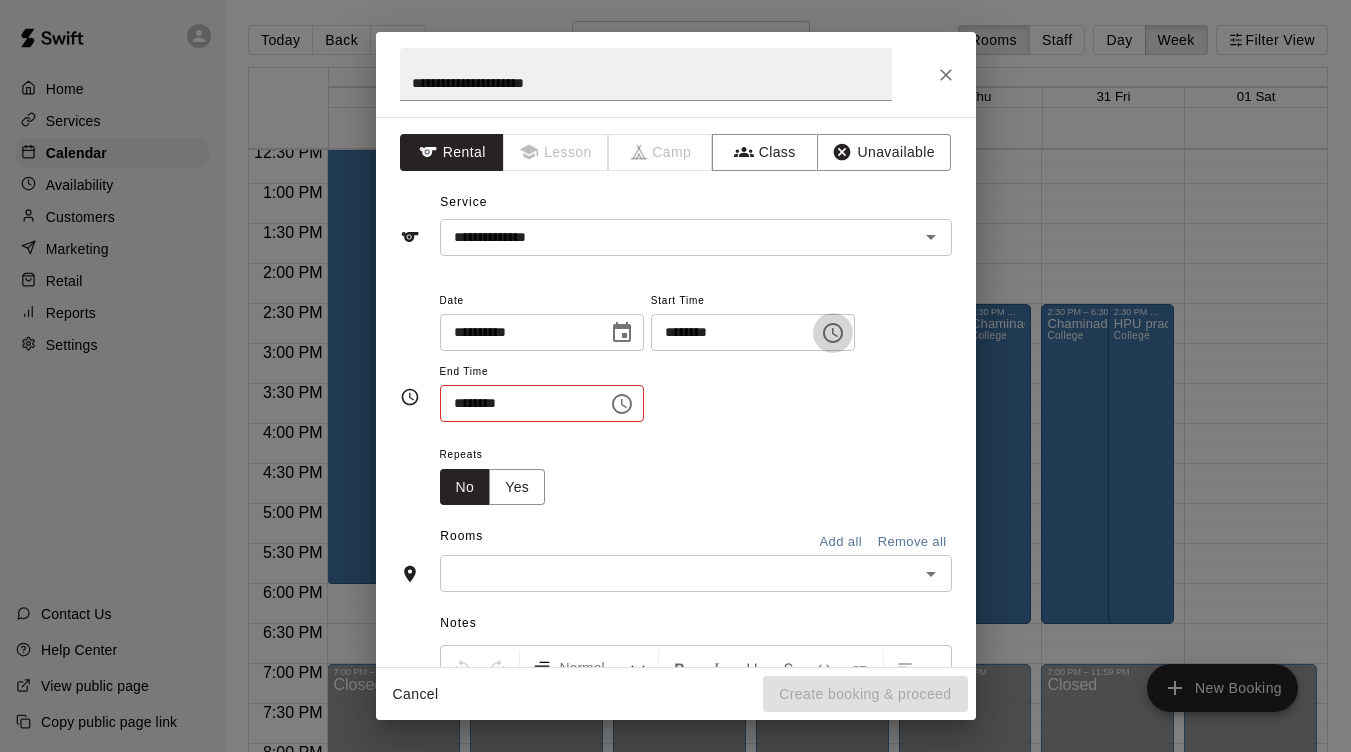 type 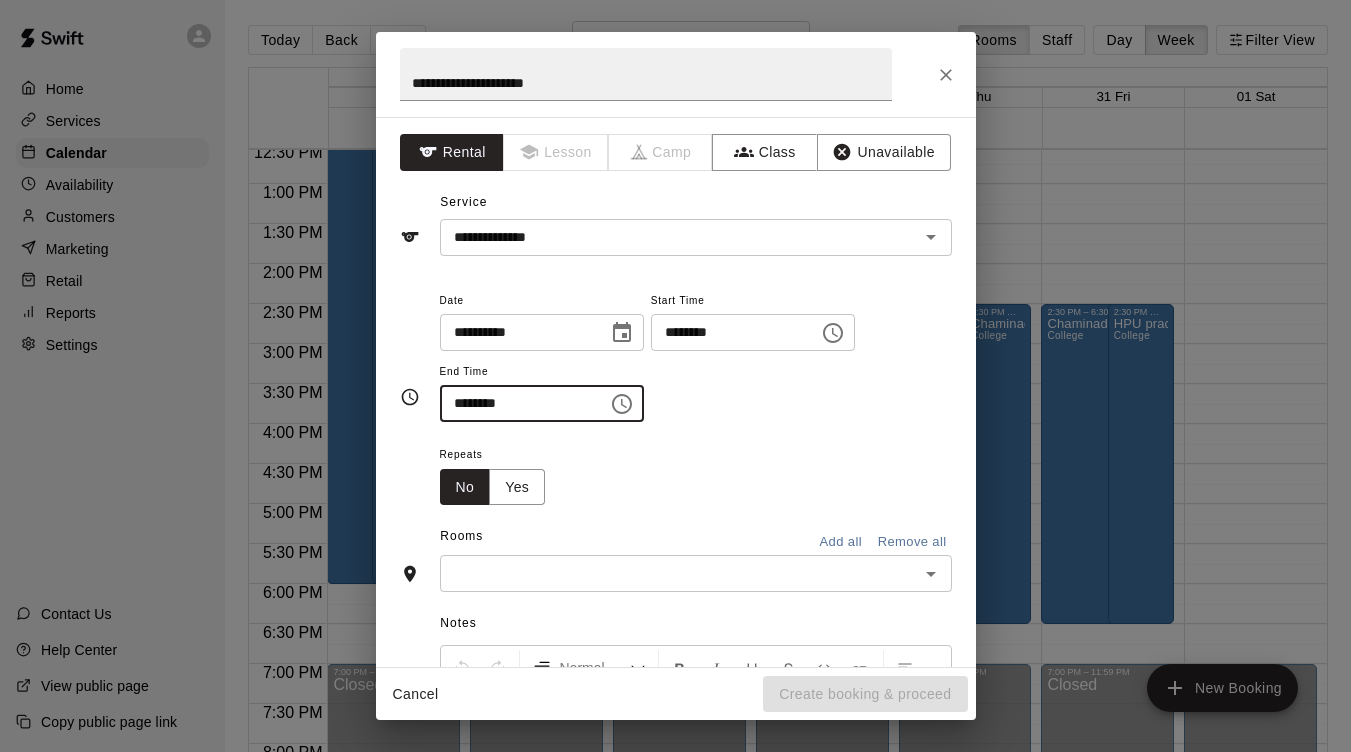type on "********" 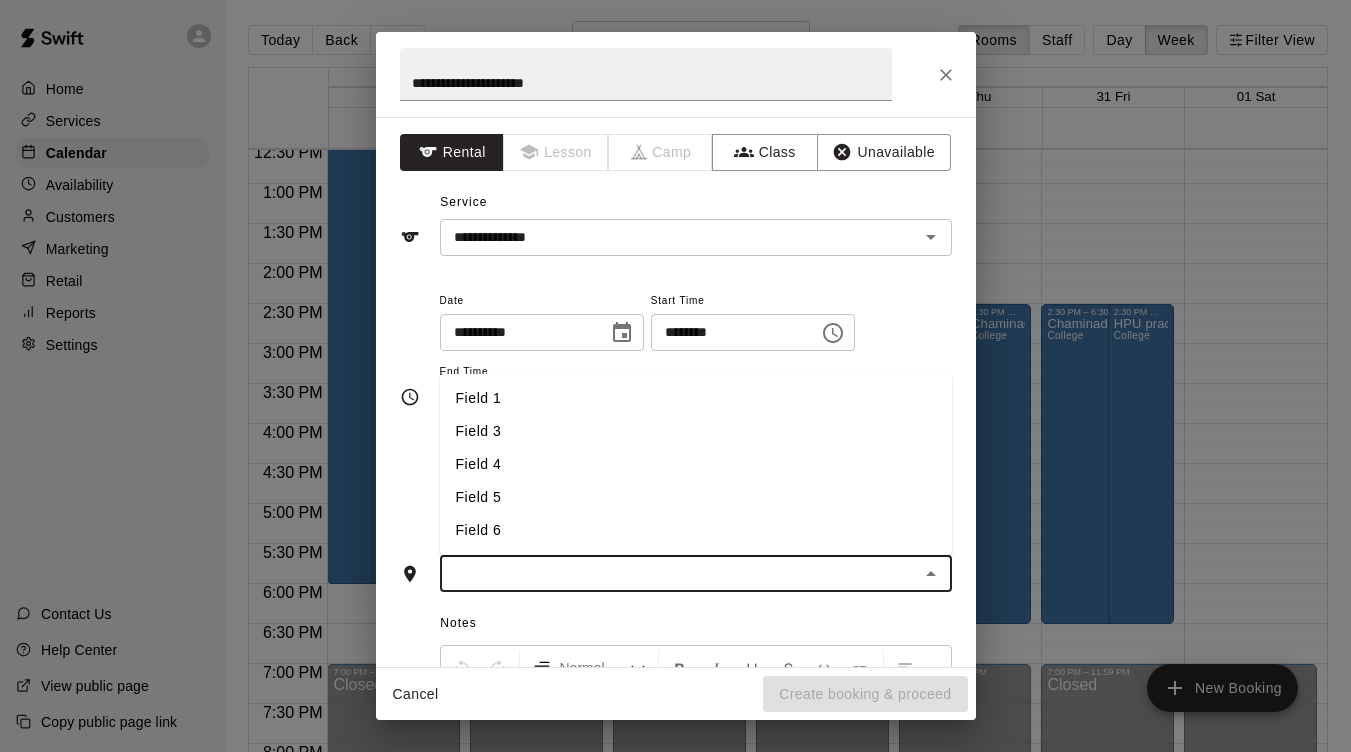 click on "Field 4" at bounding box center [696, 464] 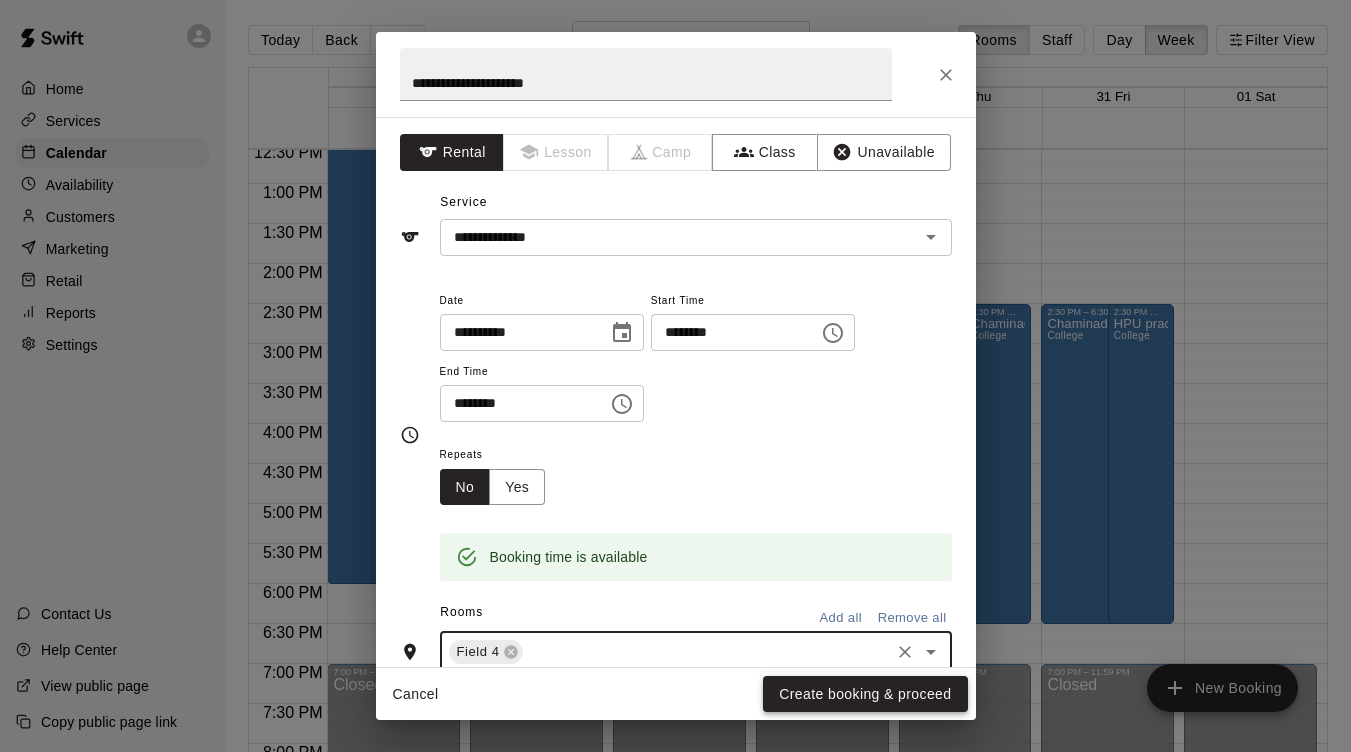 click on "Create booking & proceed" at bounding box center (865, 694) 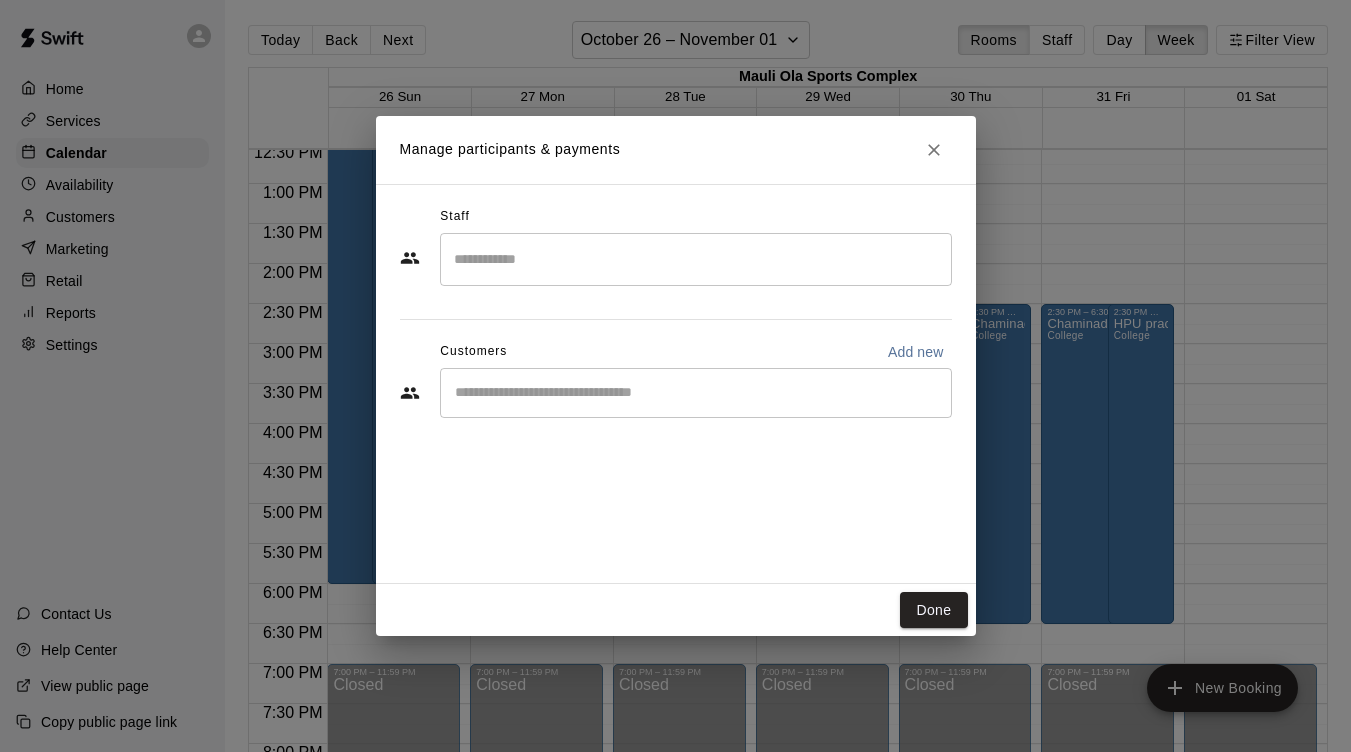 click on "Manage participants & payments Staff ​ Customers Add new ​ Done" at bounding box center (675, 376) 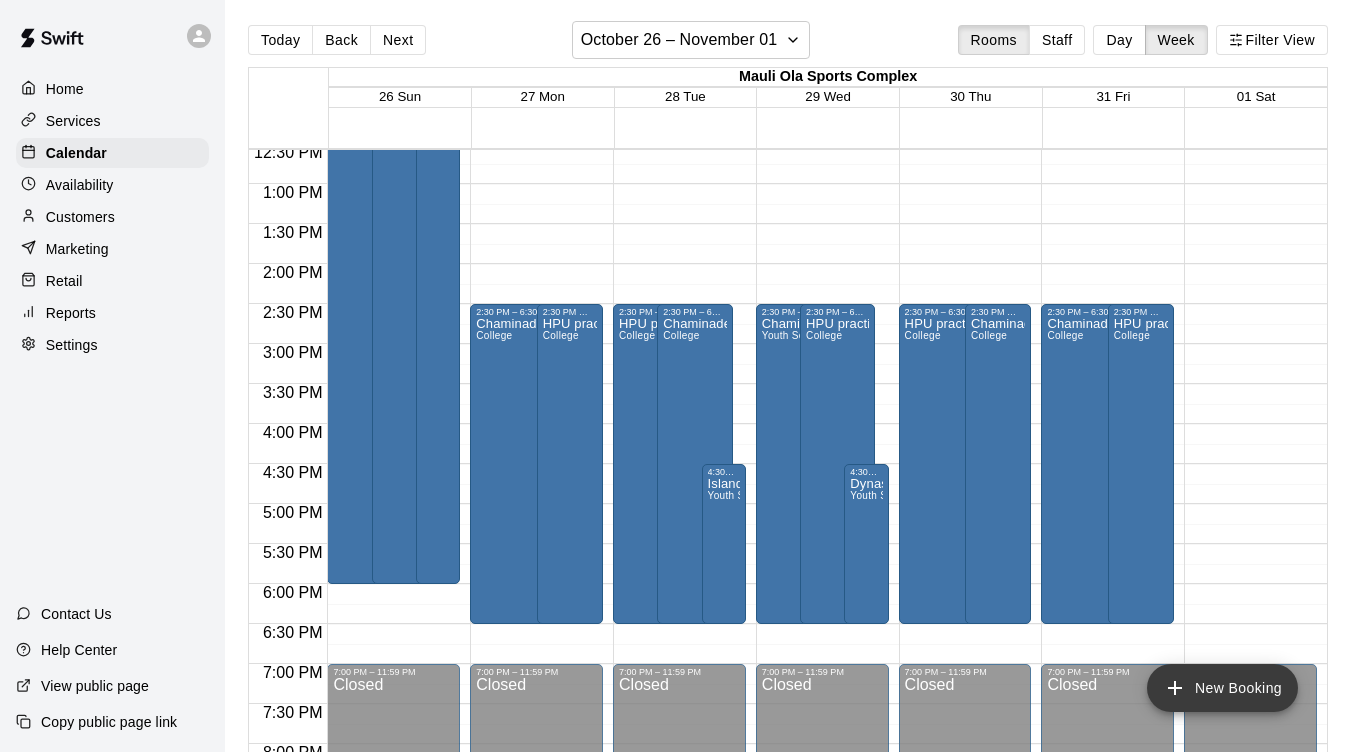 click on "New Booking" at bounding box center [1222, 688] 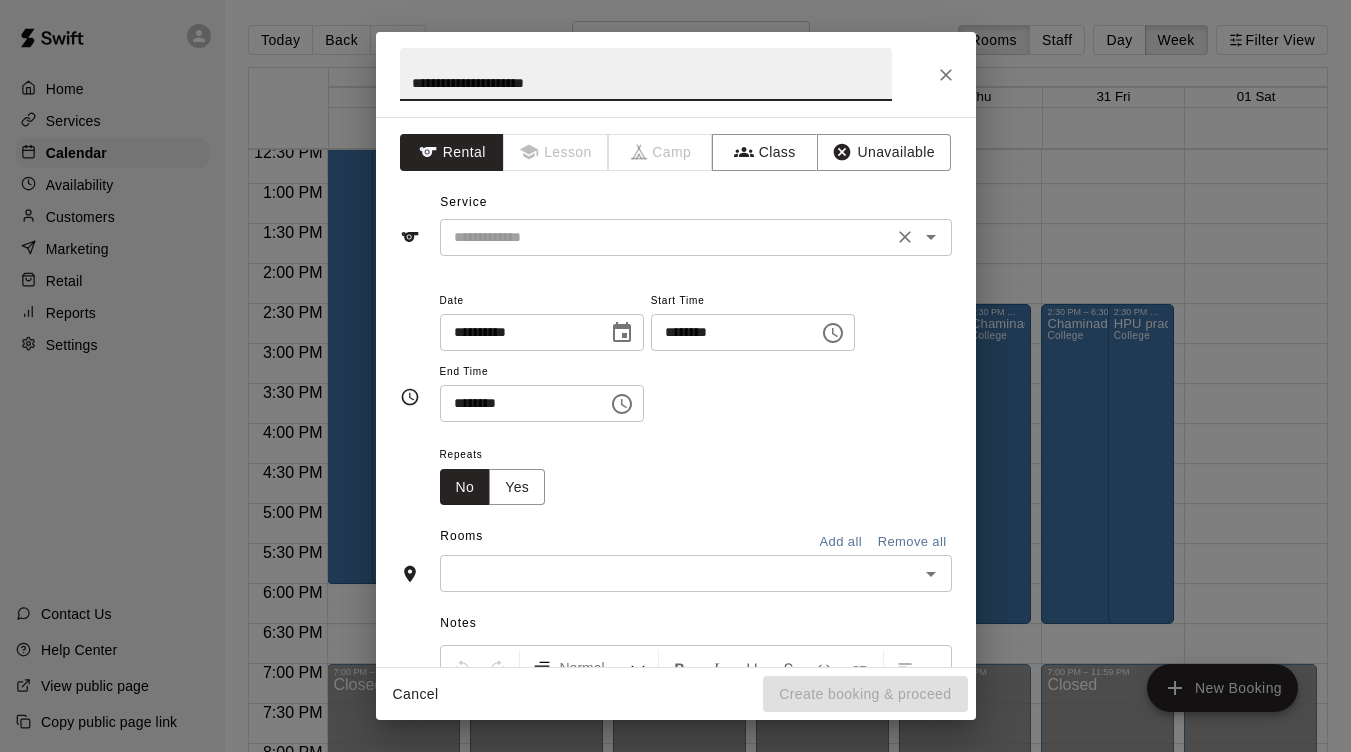 type on "**********" 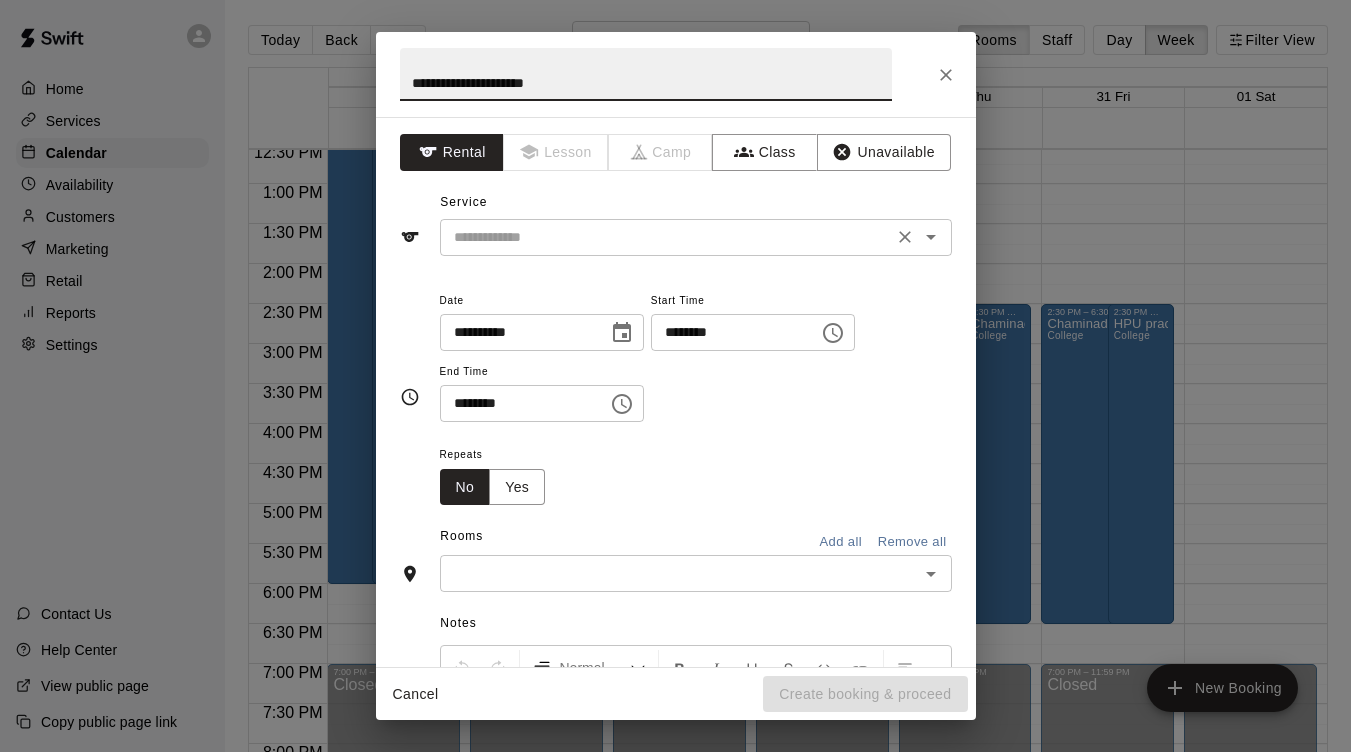 click at bounding box center (666, 237) 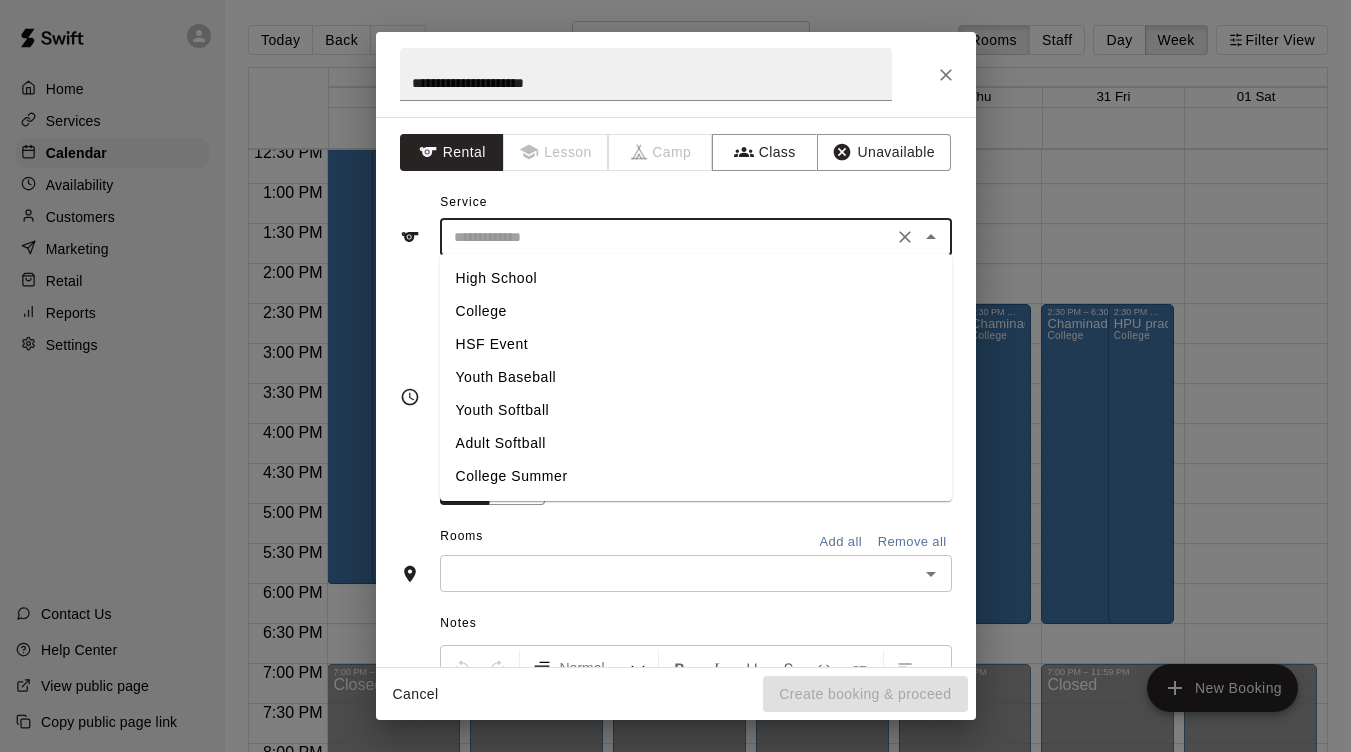 click on "Youth Softball" at bounding box center [696, 410] 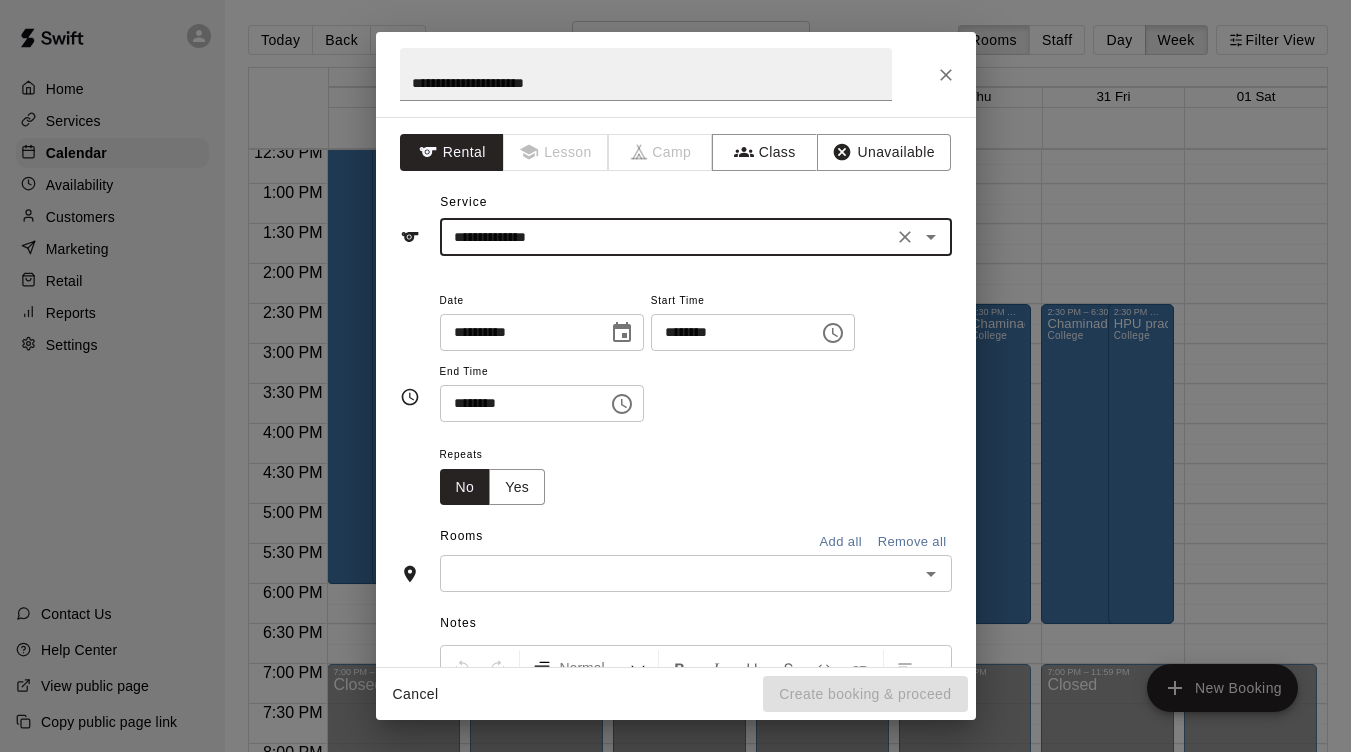 click 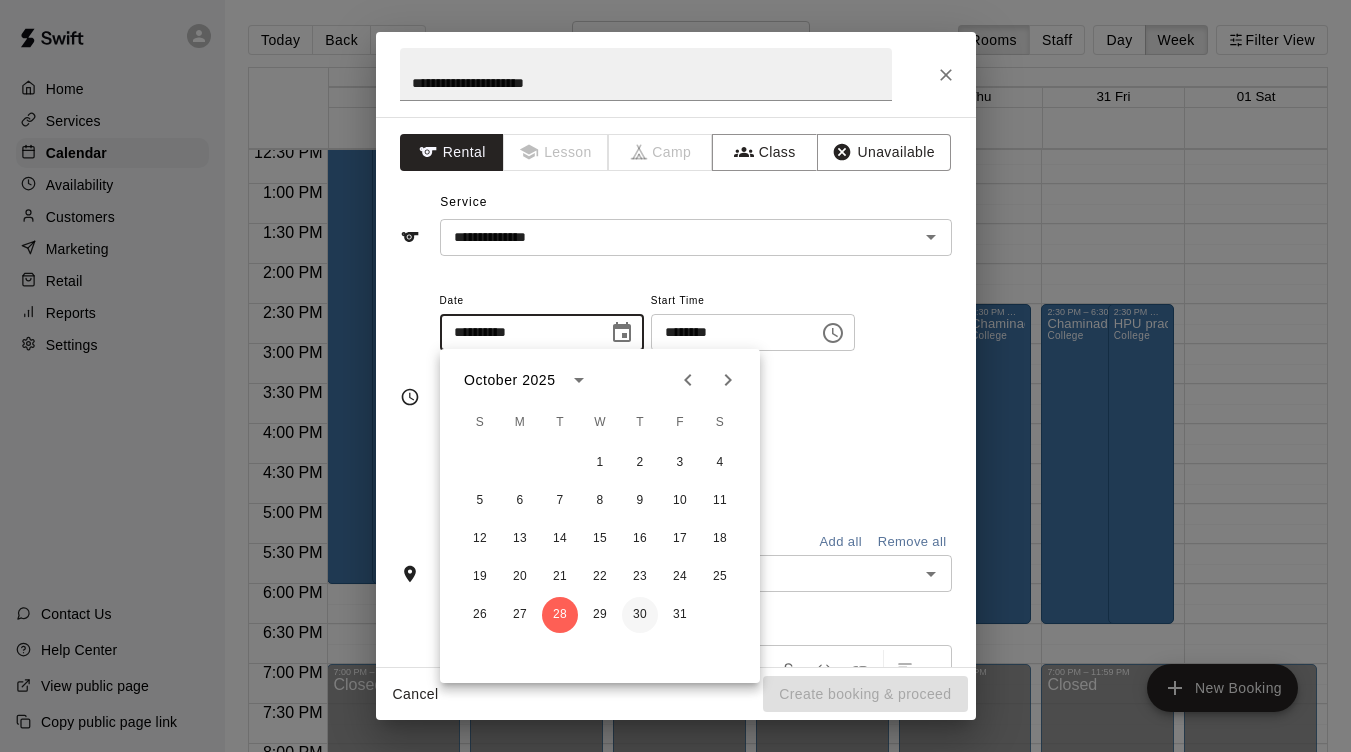 click on "30" at bounding box center (640, 615) 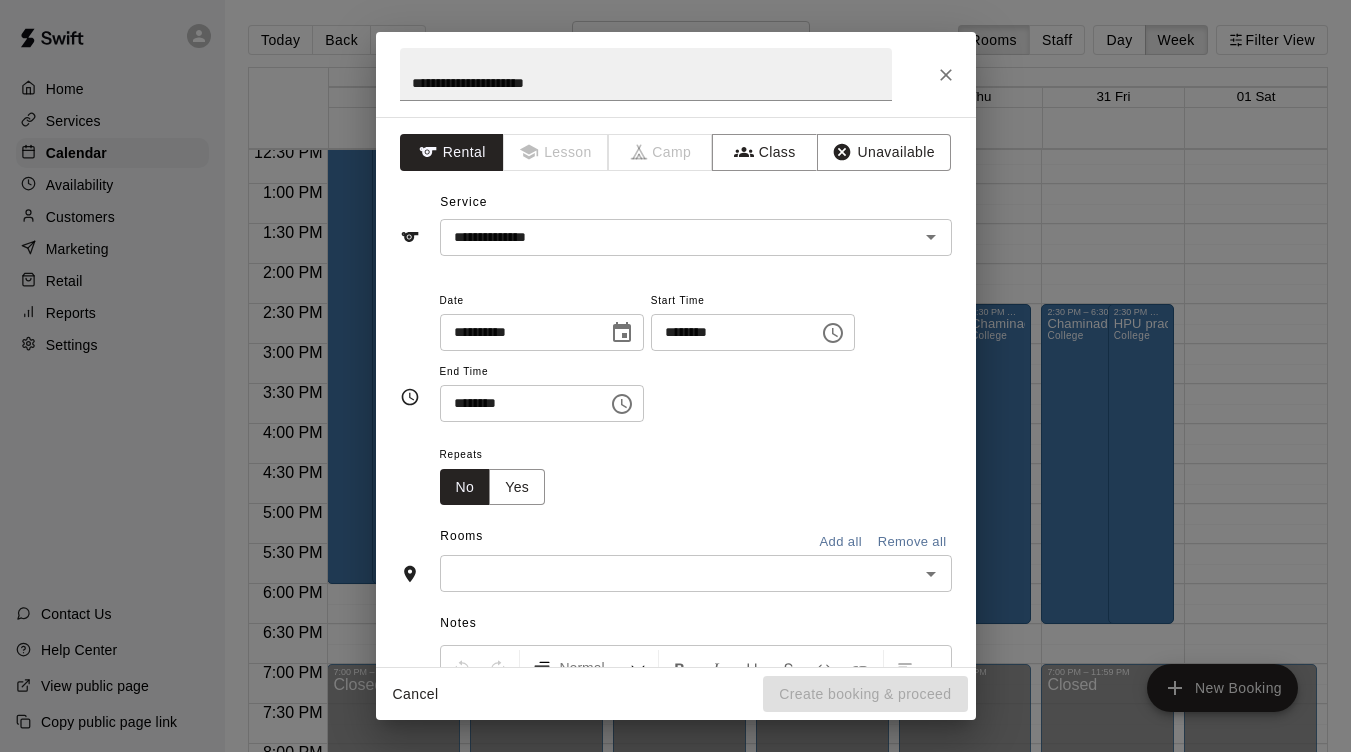 click on "********" at bounding box center (728, 332) 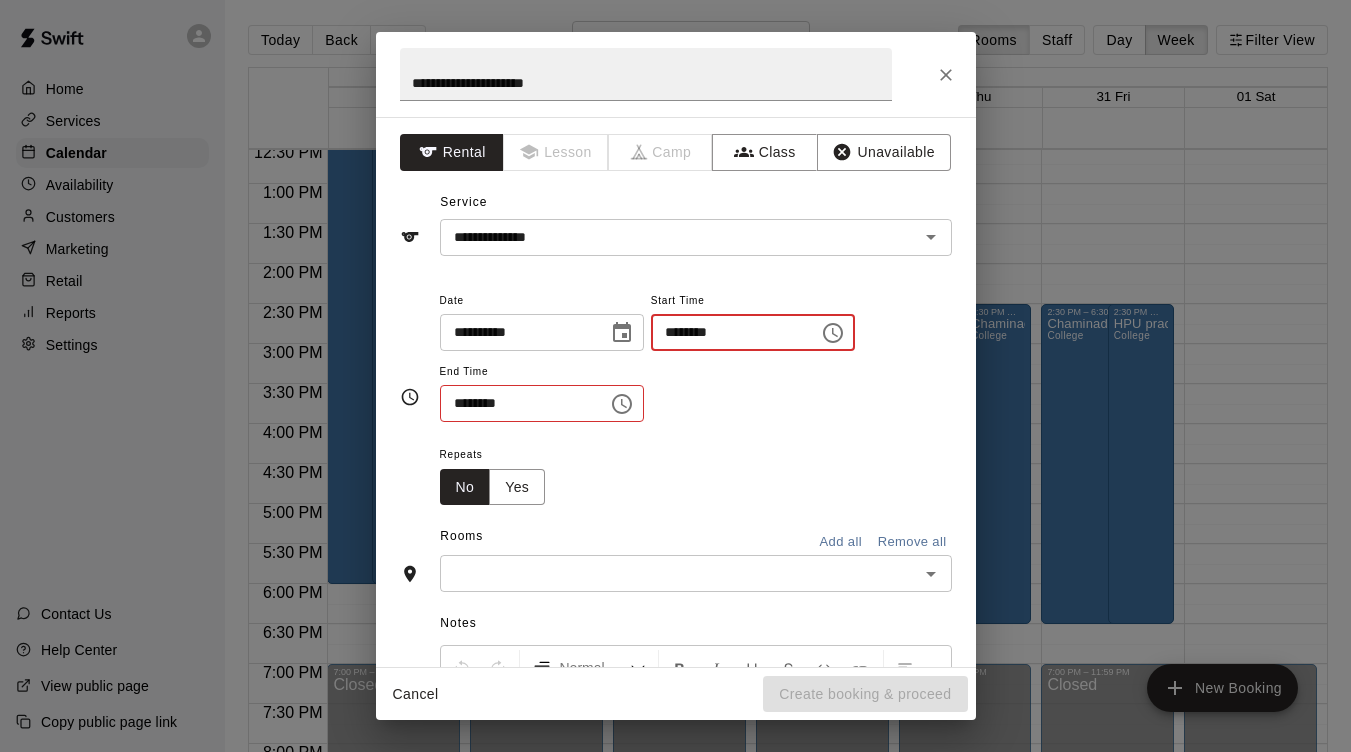 click on "********" at bounding box center [728, 332] 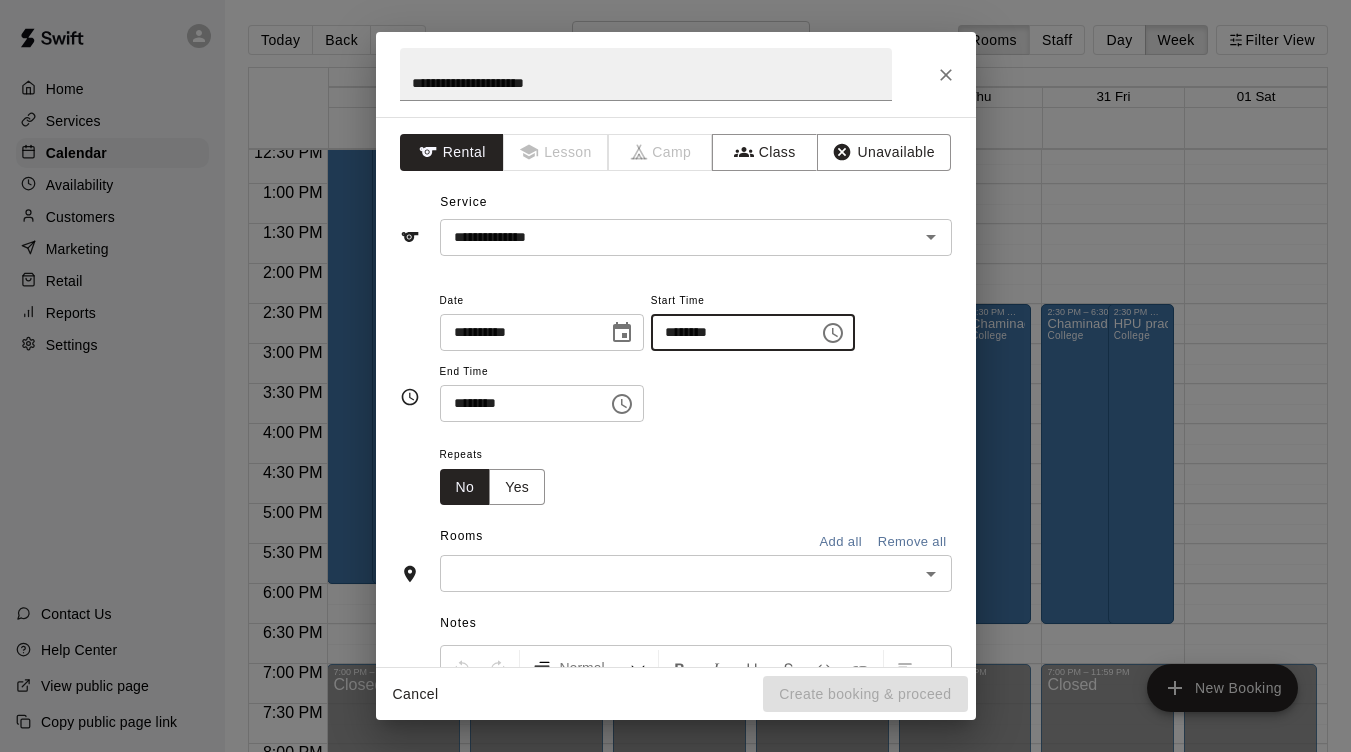 type 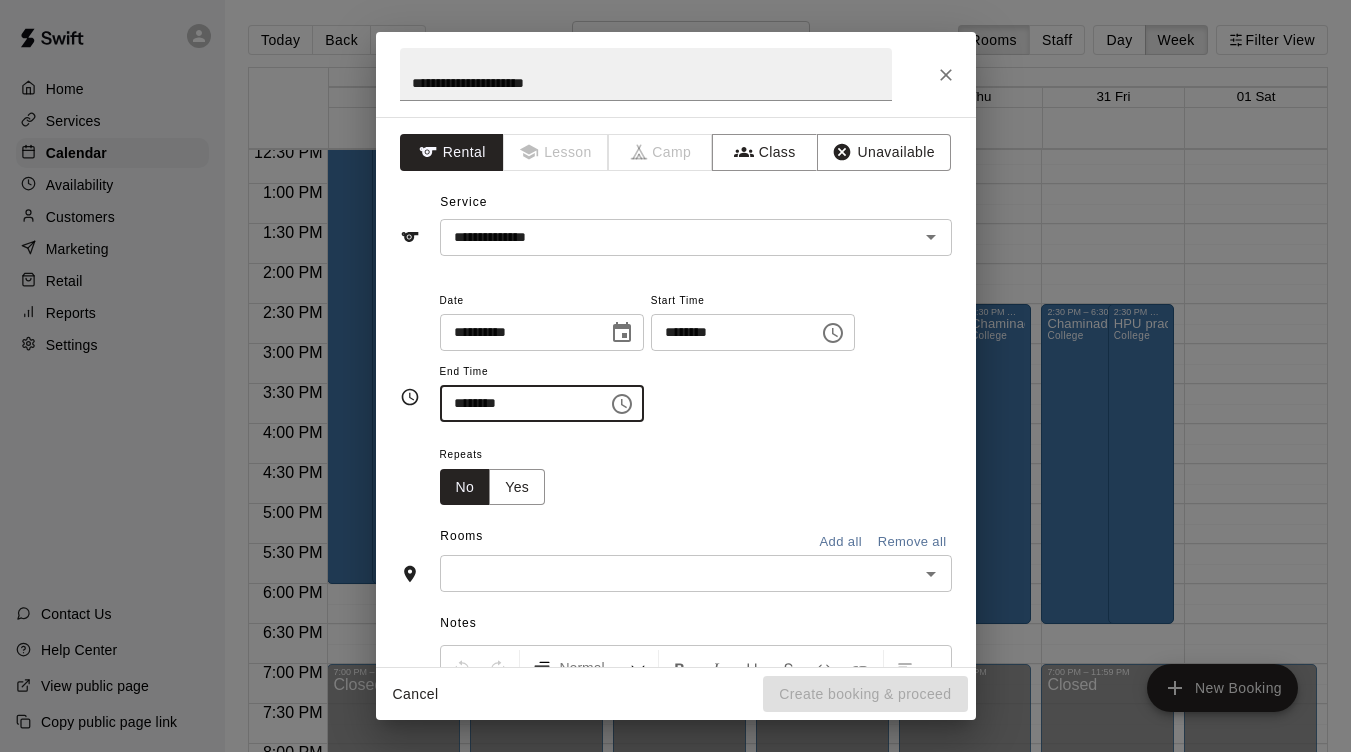 type on "********" 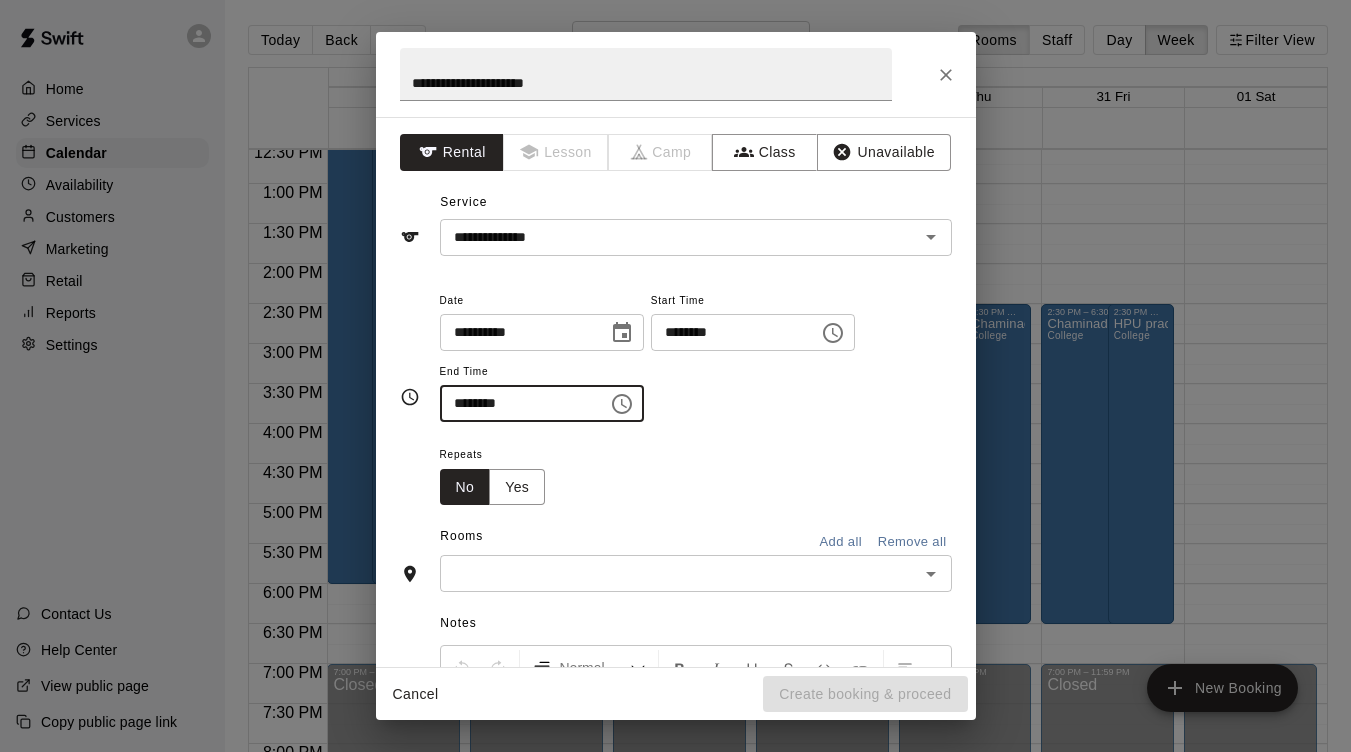 click at bounding box center (679, 573) 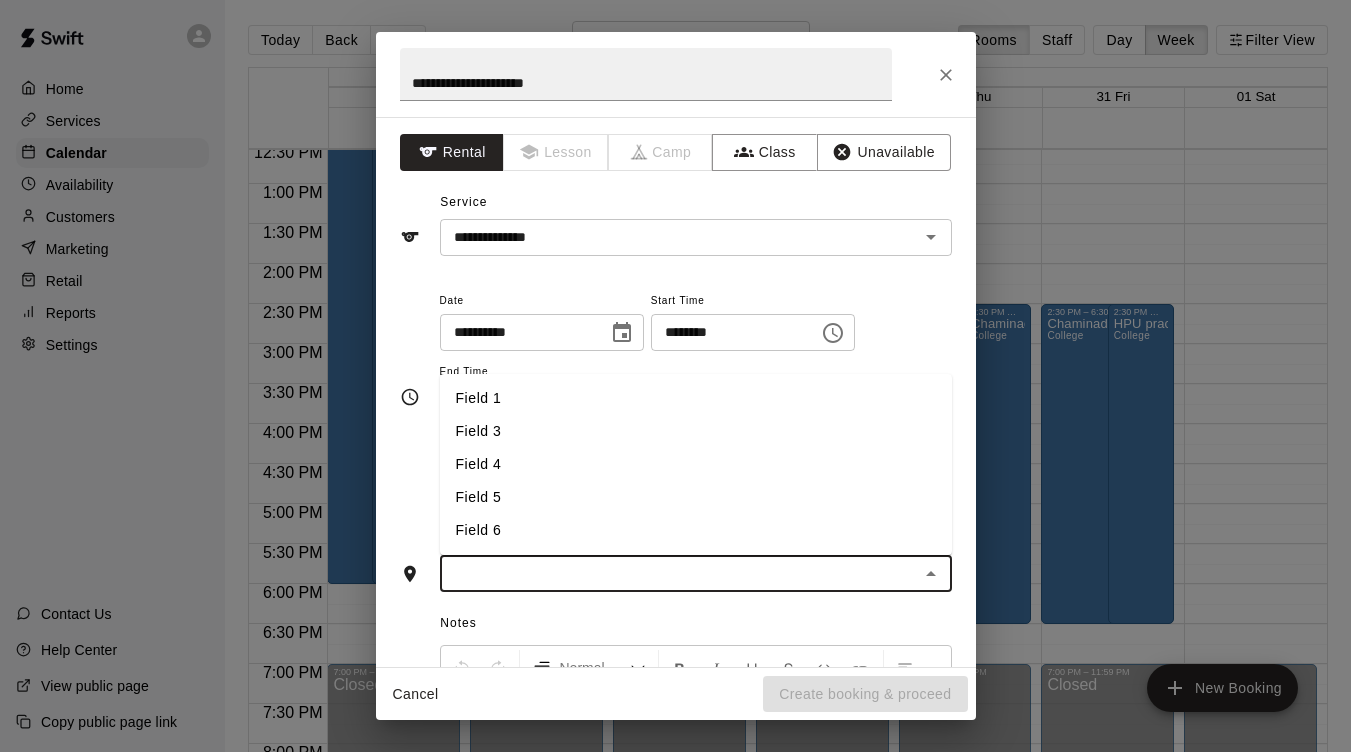 click on "Field 4" at bounding box center [696, 464] 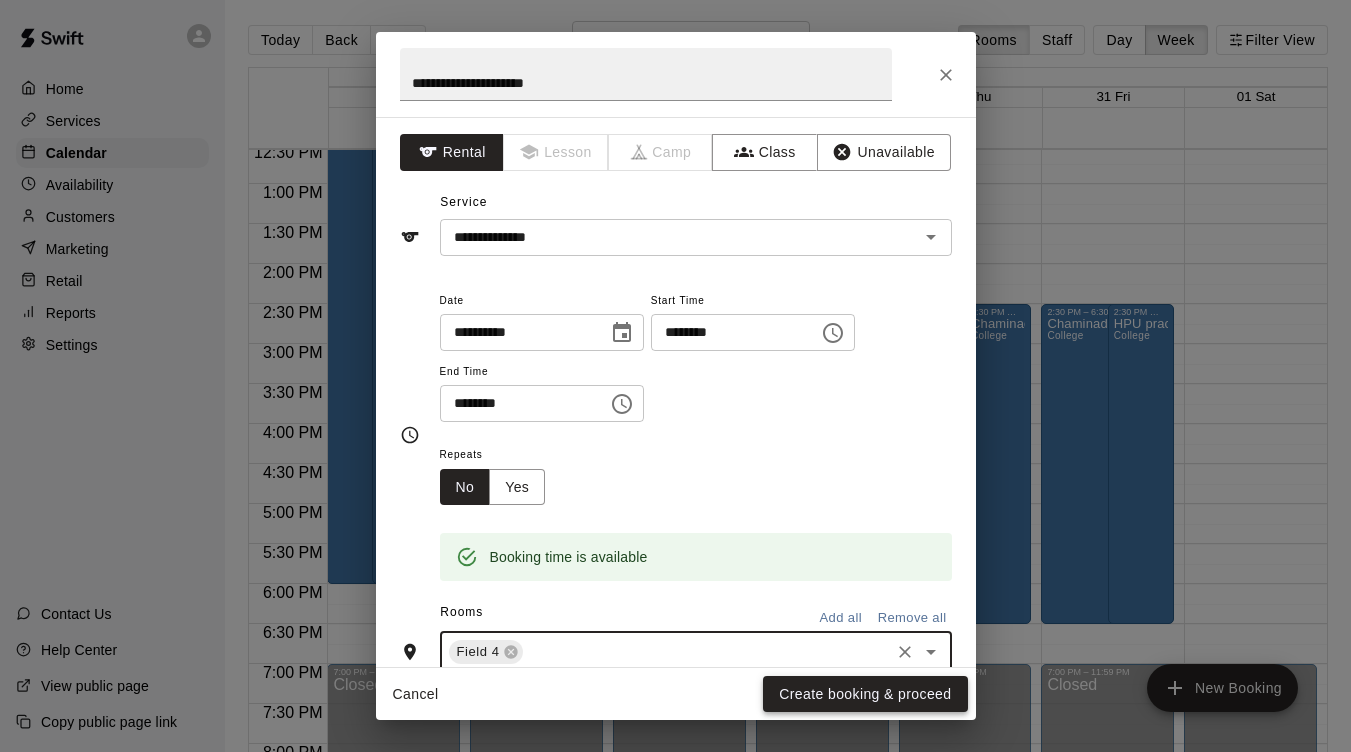 click on "Create booking & proceed" at bounding box center [865, 694] 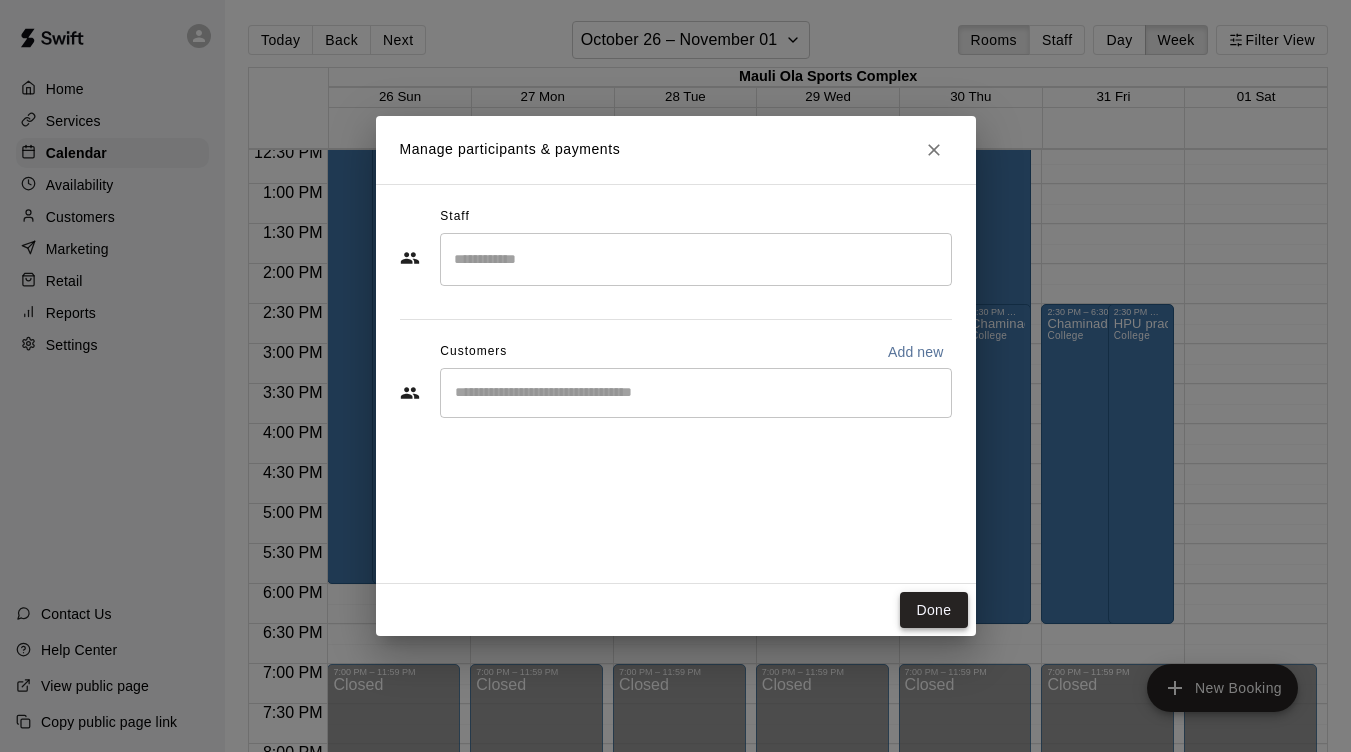 click on "Done" at bounding box center (933, 610) 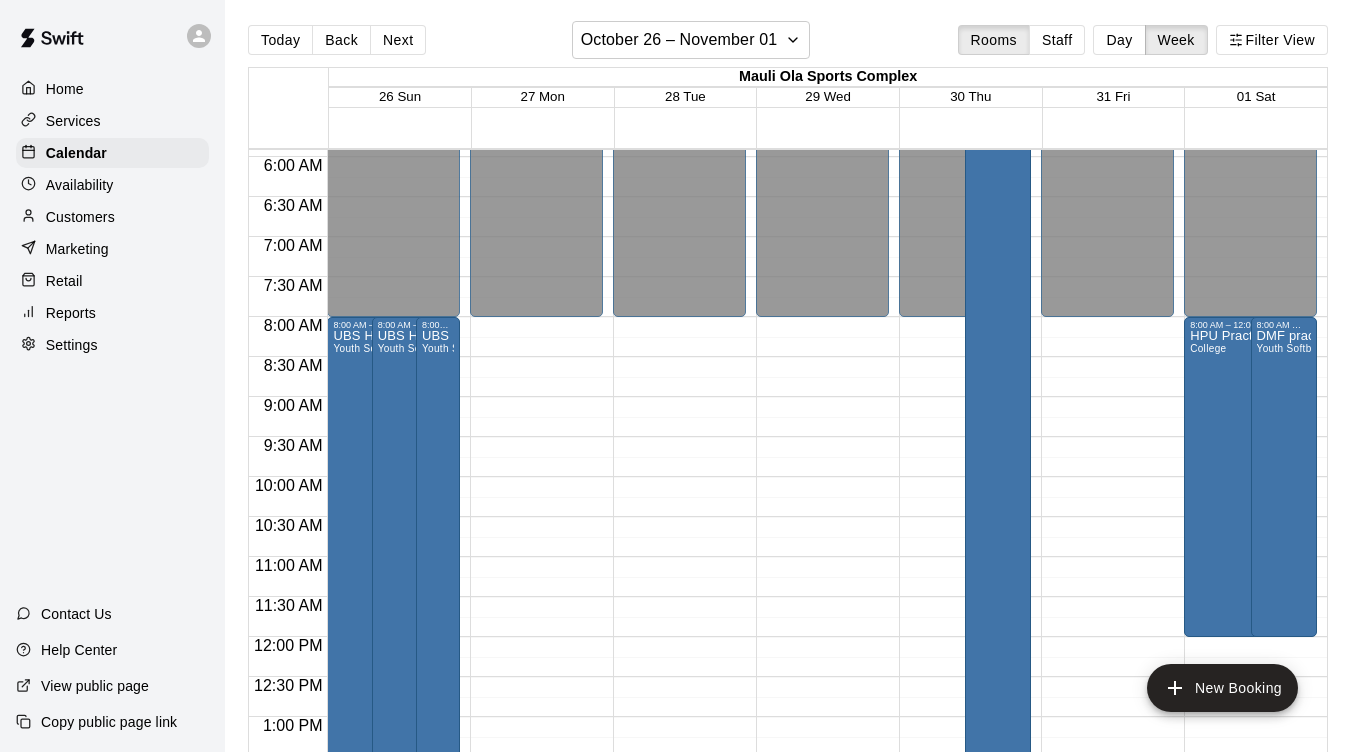 scroll, scrollTop: 280, scrollLeft: 0, axis: vertical 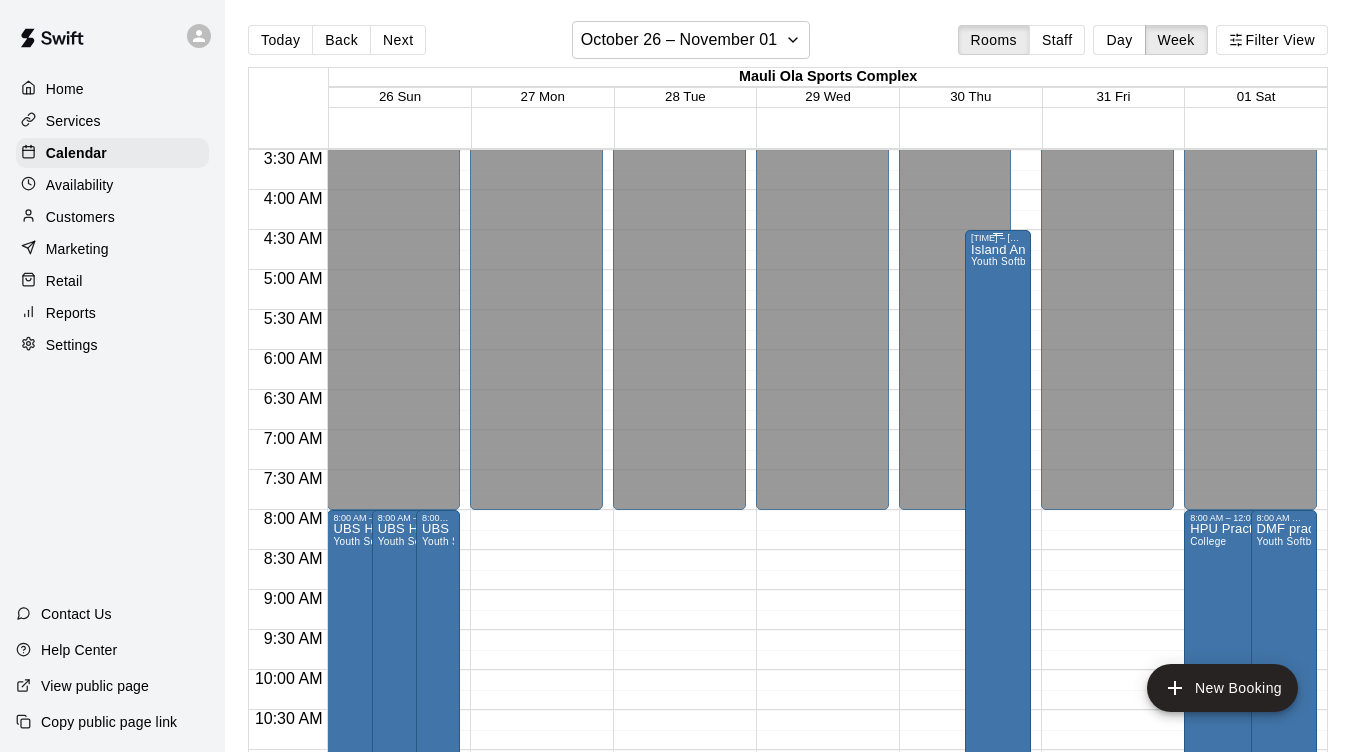 click on "Island Angels practice Youth Softball" at bounding box center [998, 619] 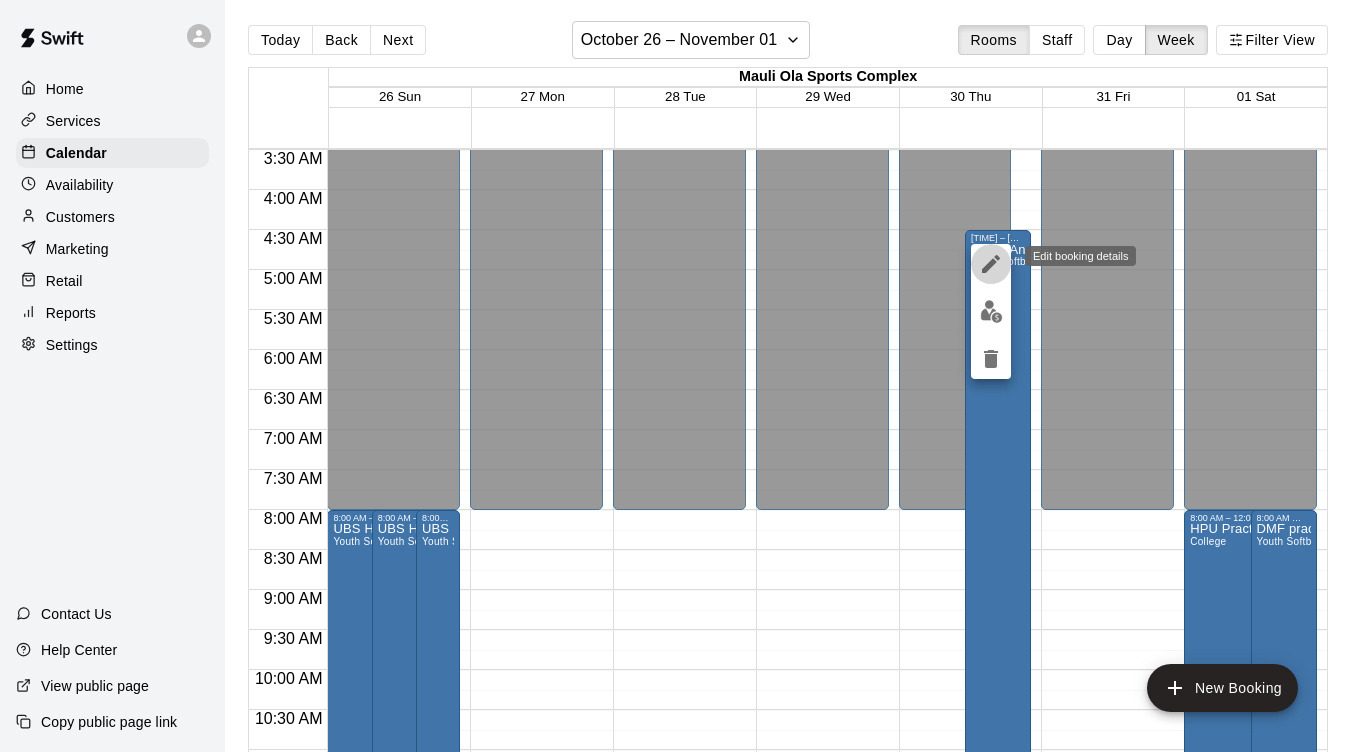 click 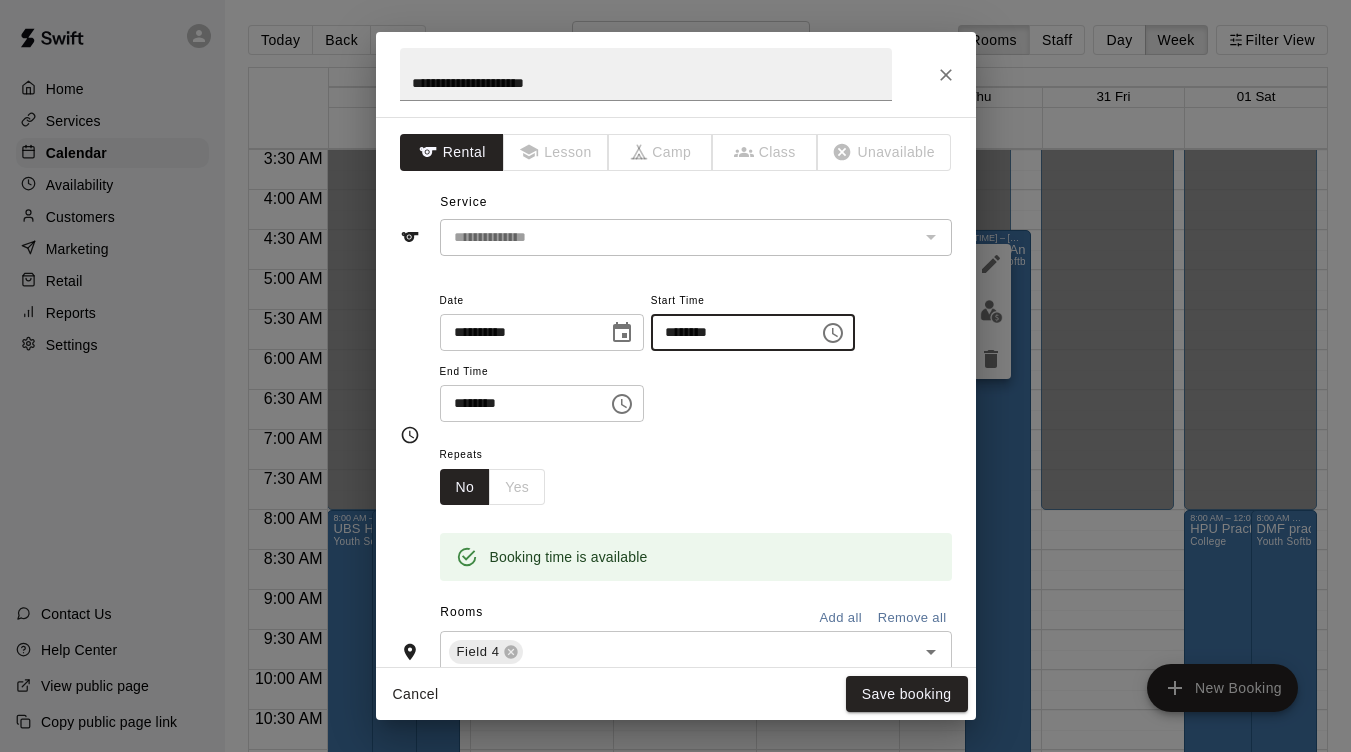 click on "********" at bounding box center [728, 332] 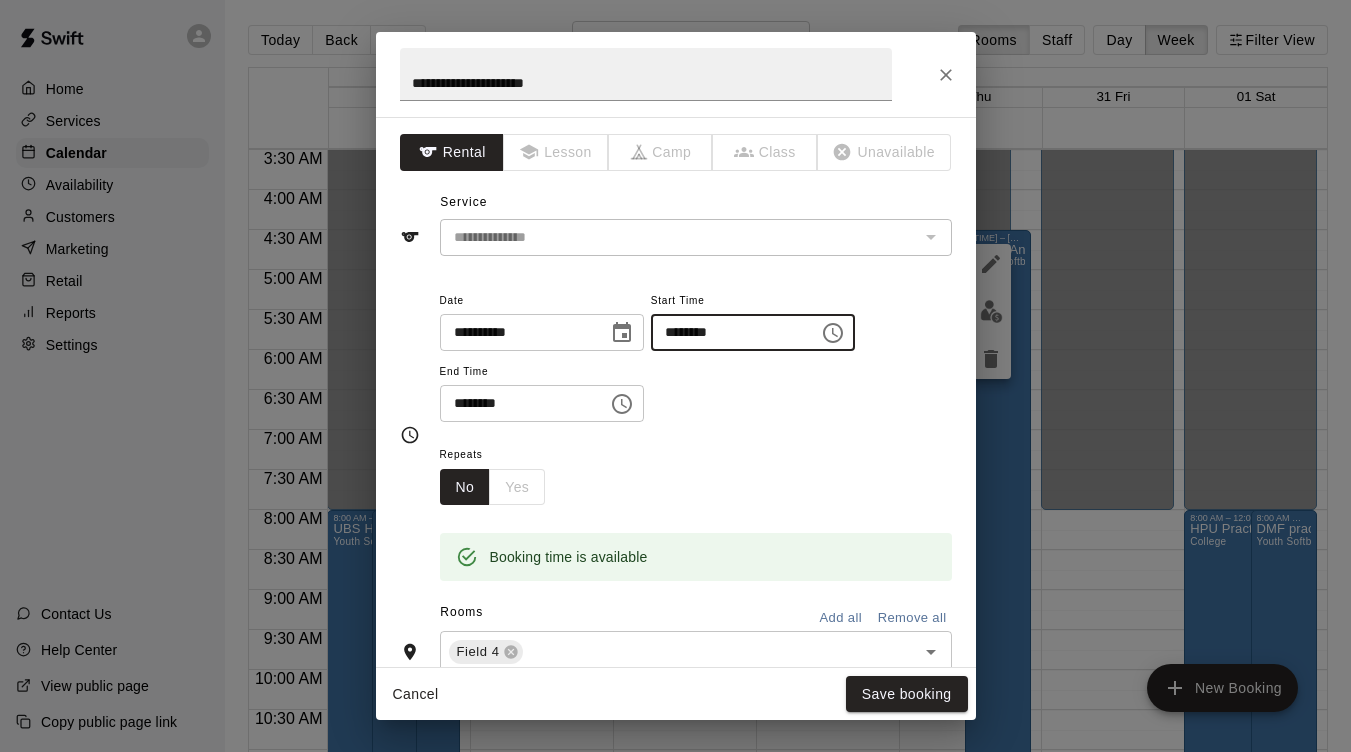 type on "********" 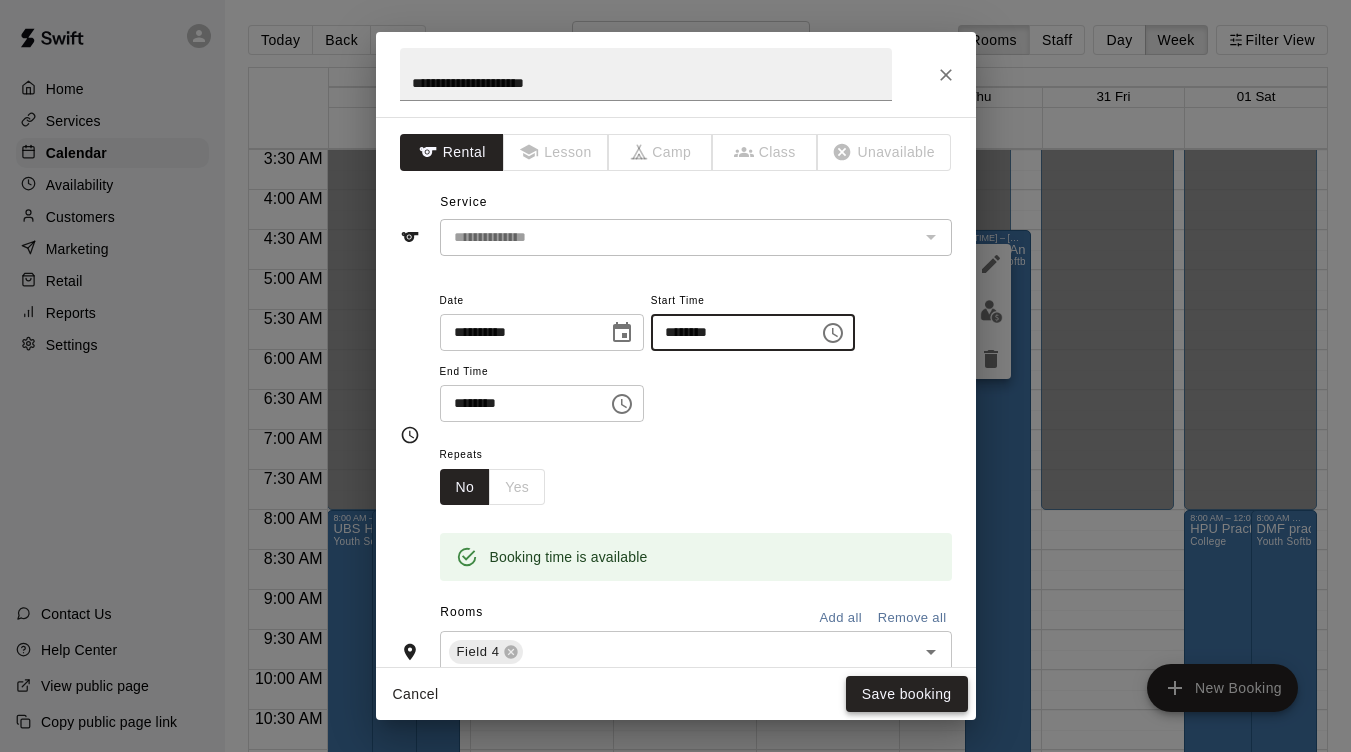 click on "Save booking" at bounding box center (907, 694) 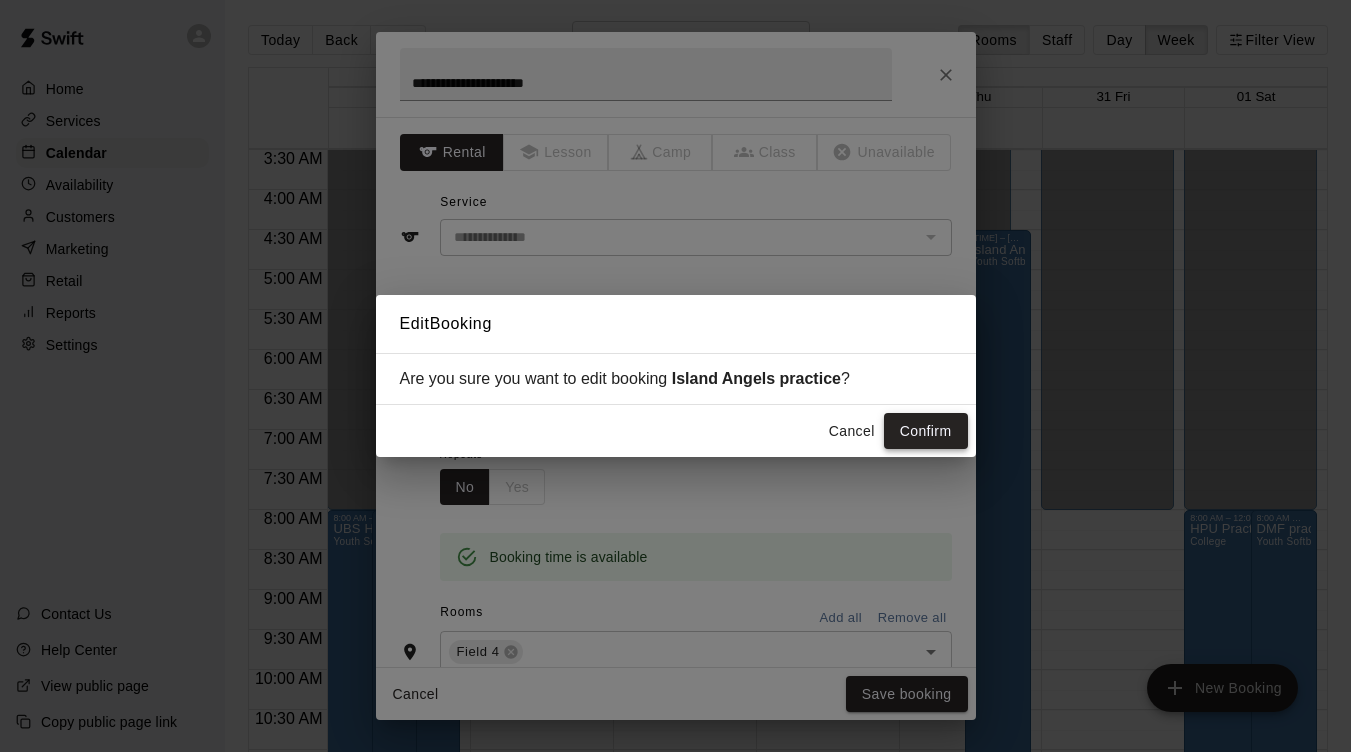 click on "Confirm" at bounding box center (926, 431) 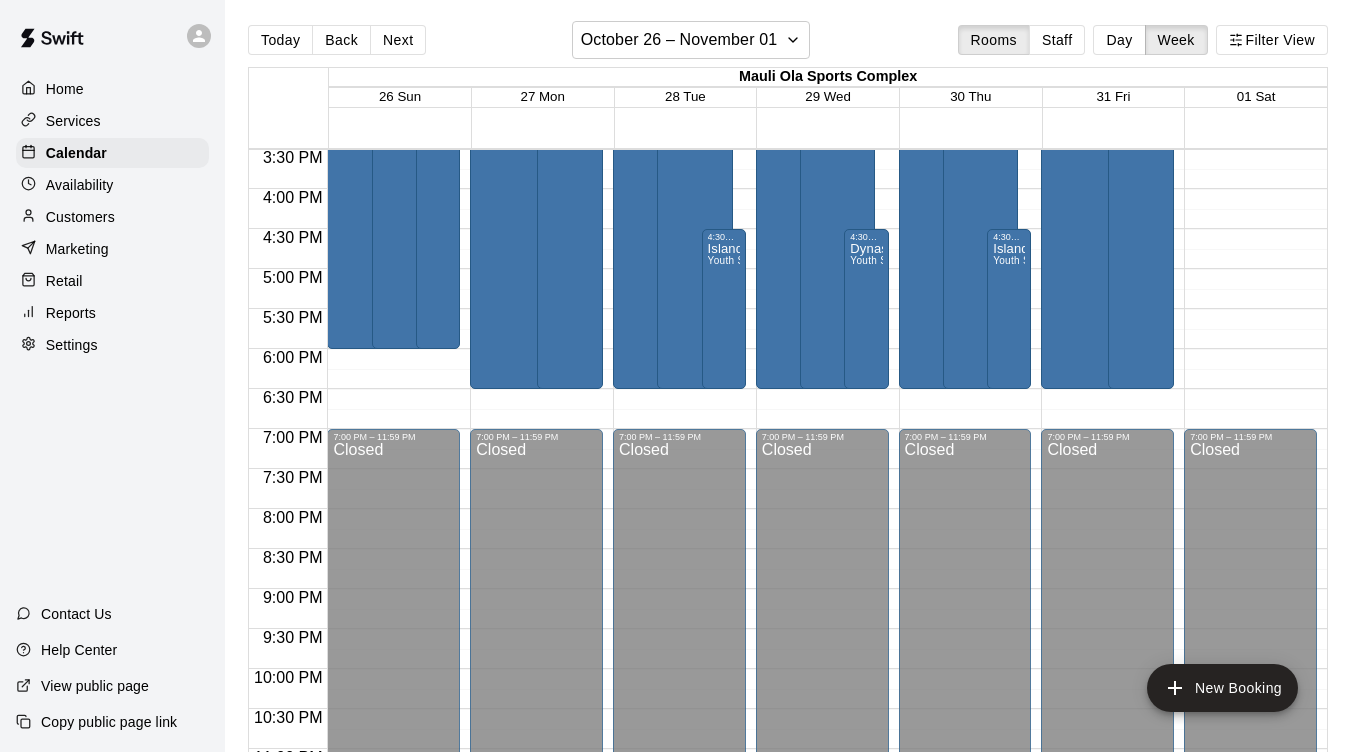 scroll, scrollTop: 1244, scrollLeft: 0, axis: vertical 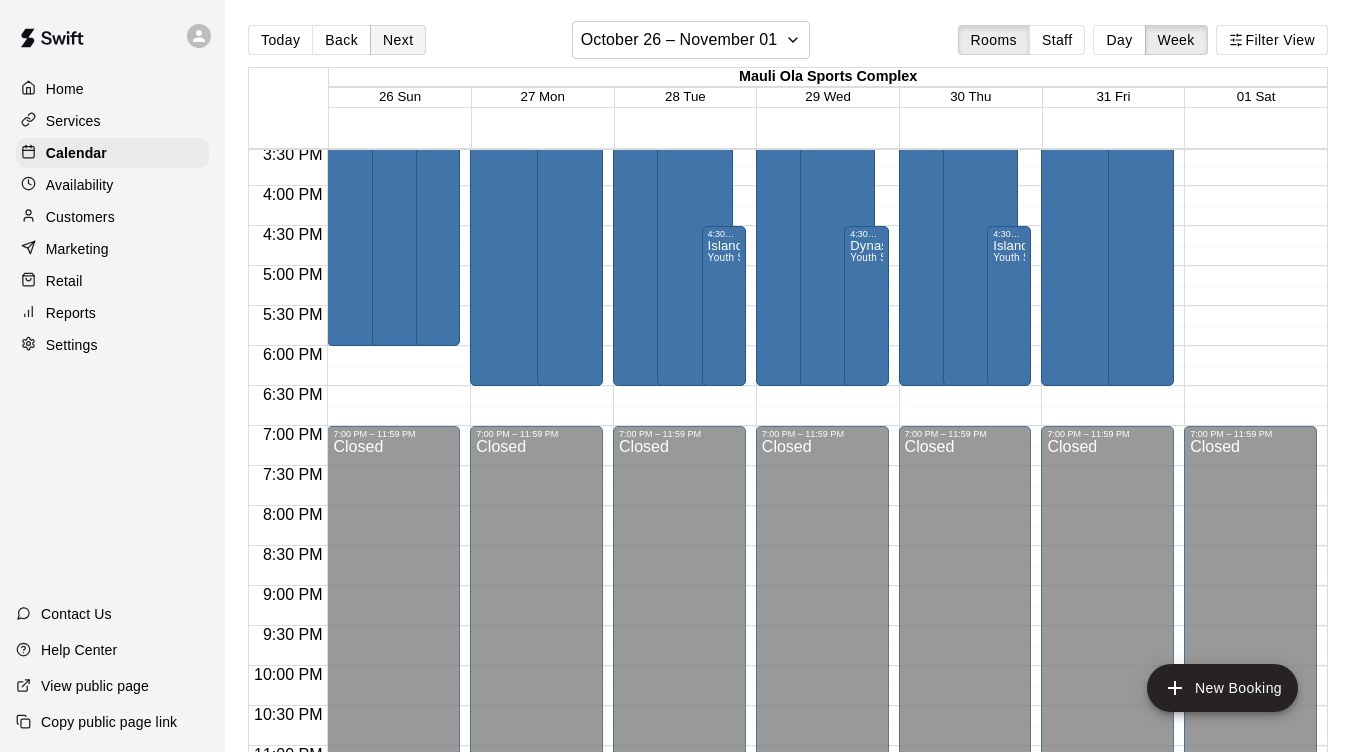 click on "Next" at bounding box center [398, 40] 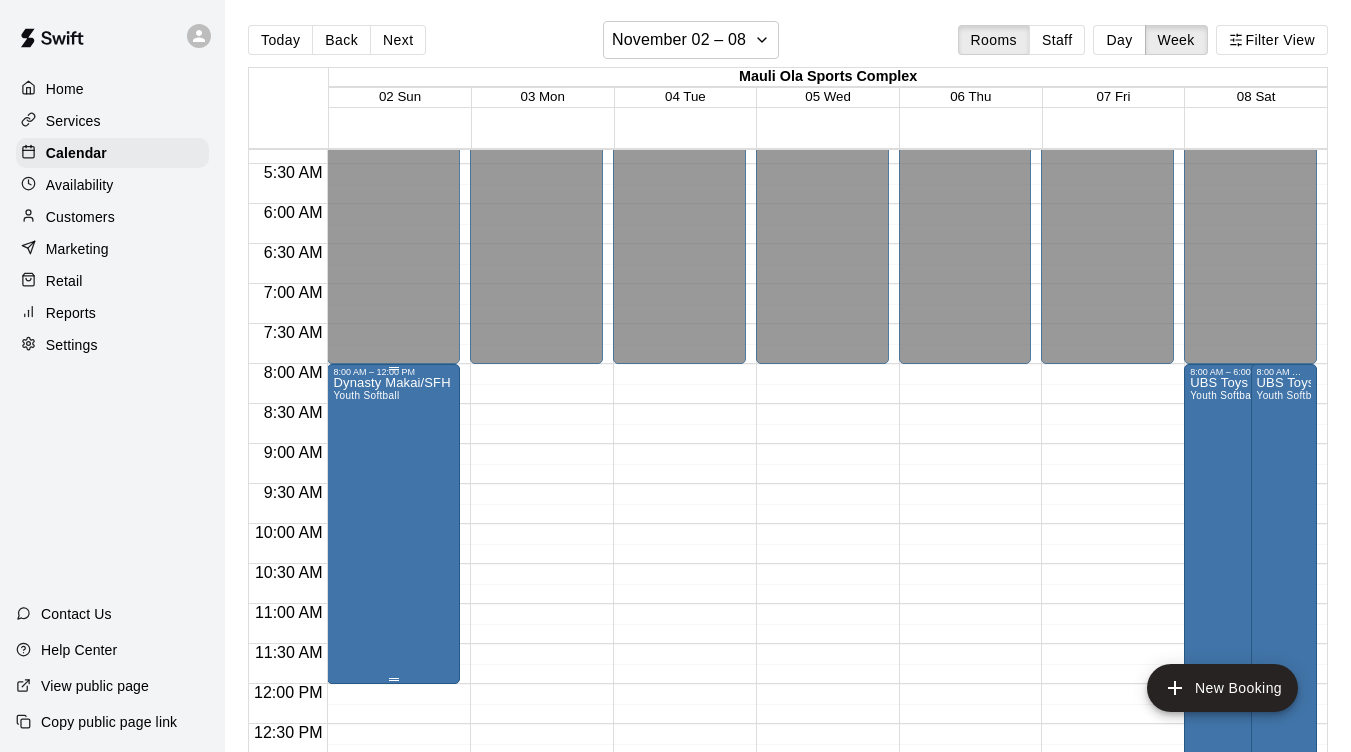 scroll, scrollTop: 439, scrollLeft: 0, axis: vertical 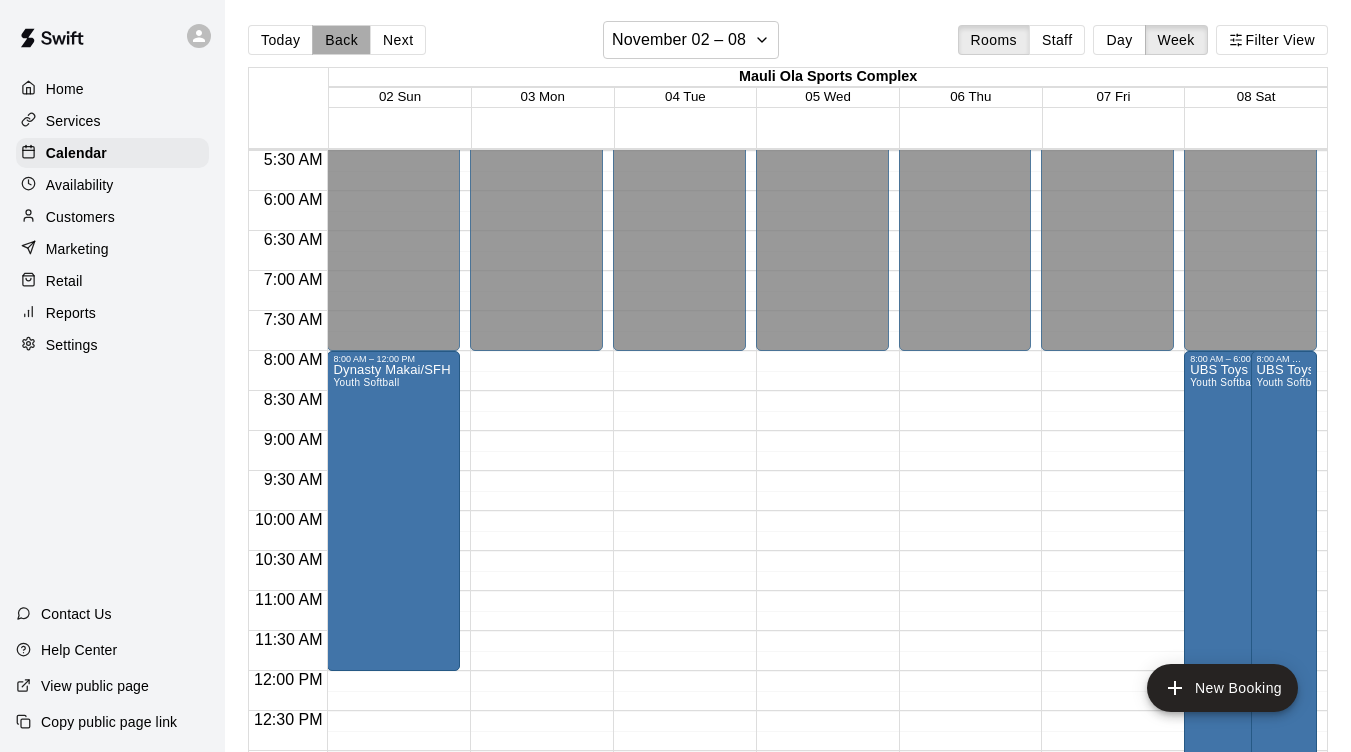 click on "Back" at bounding box center [341, 40] 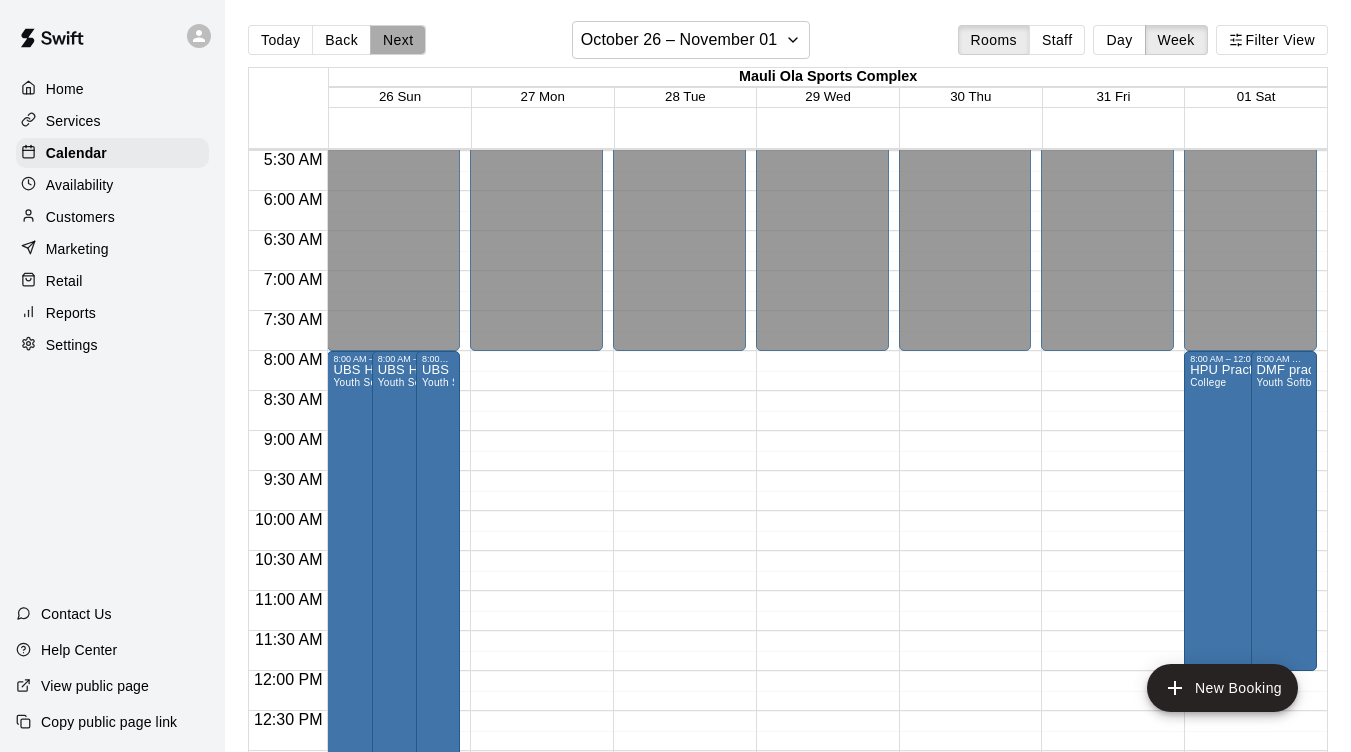 click on "Next" at bounding box center (398, 40) 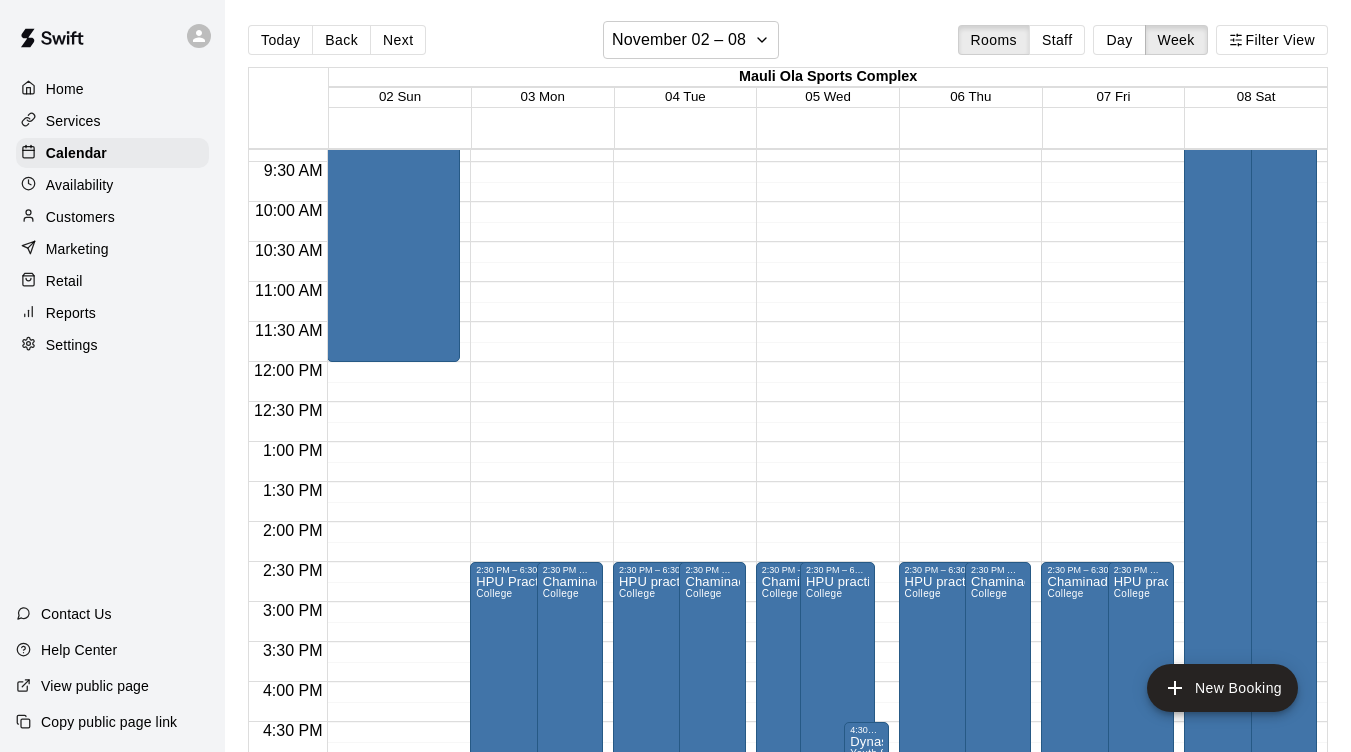 scroll, scrollTop: 769, scrollLeft: 0, axis: vertical 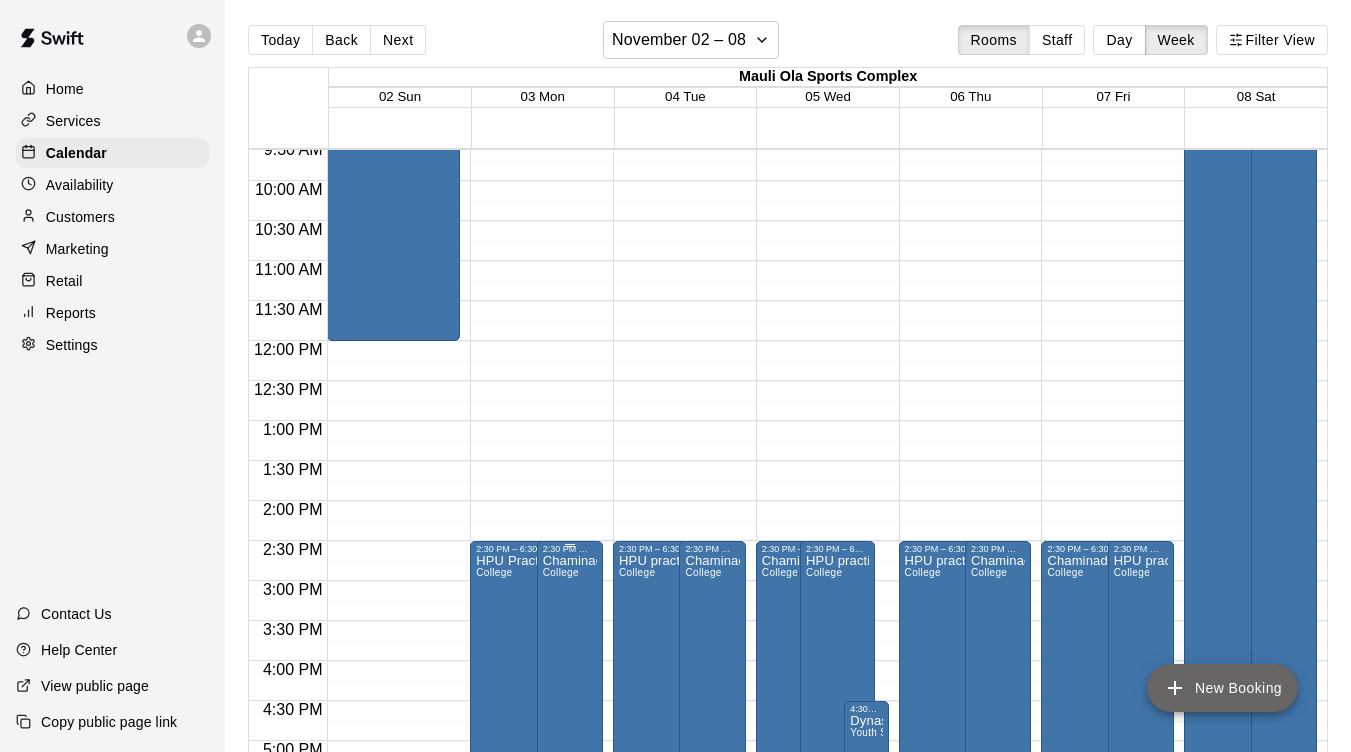 click on "New Booking" at bounding box center [1222, 688] 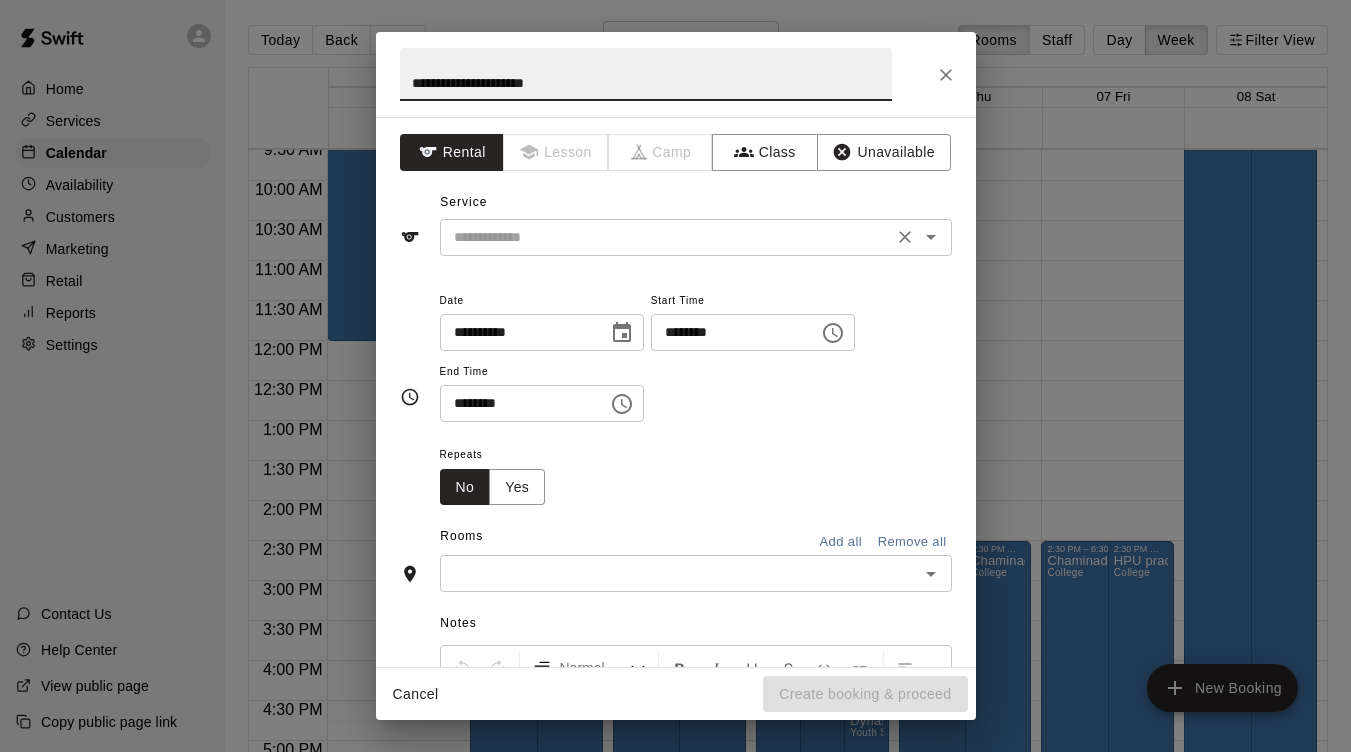 type on "**********" 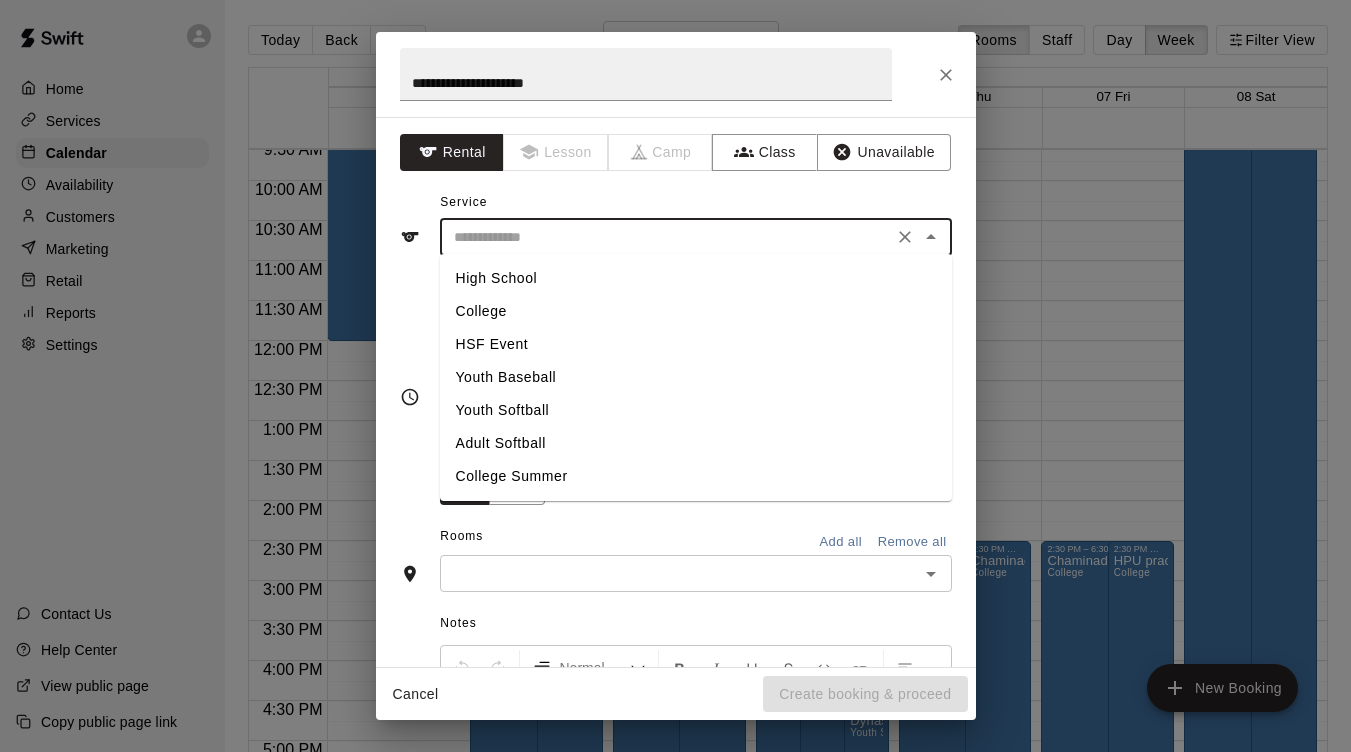 click on "Adult Softball" at bounding box center [696, 443] 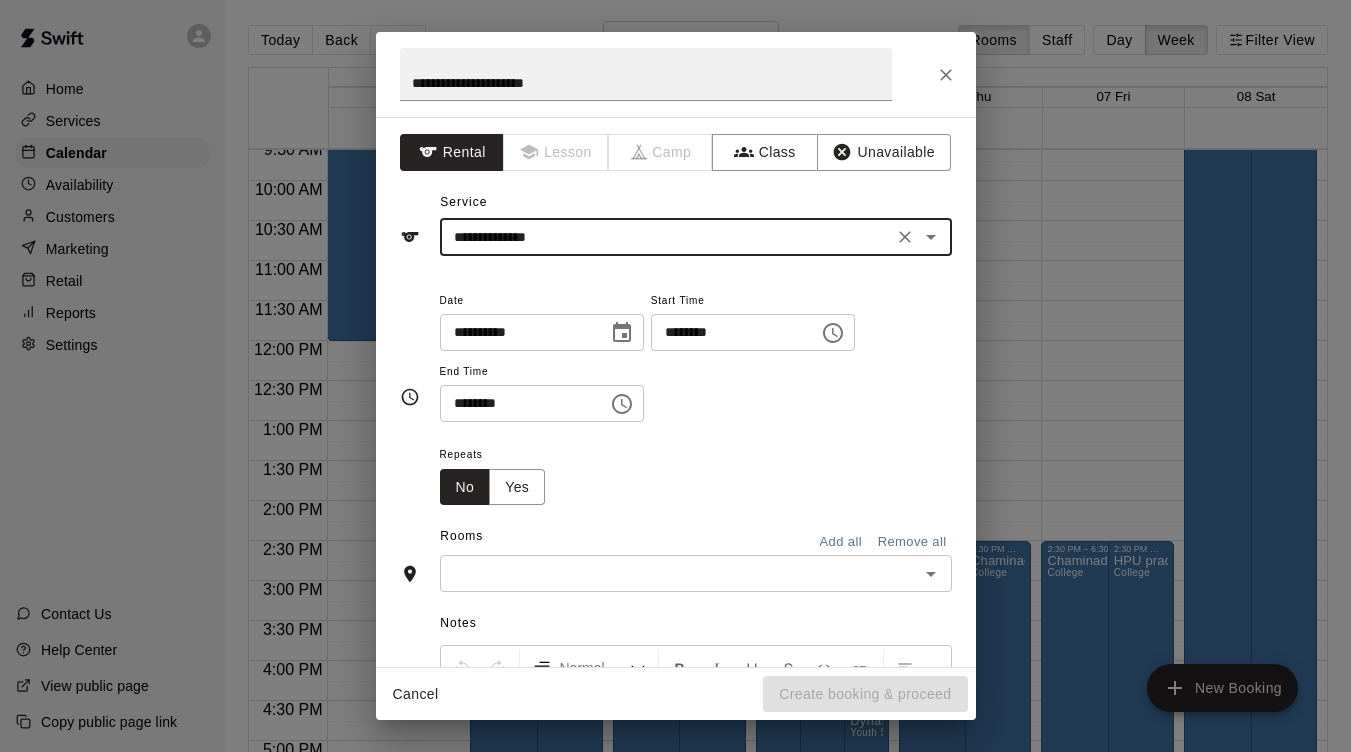 click 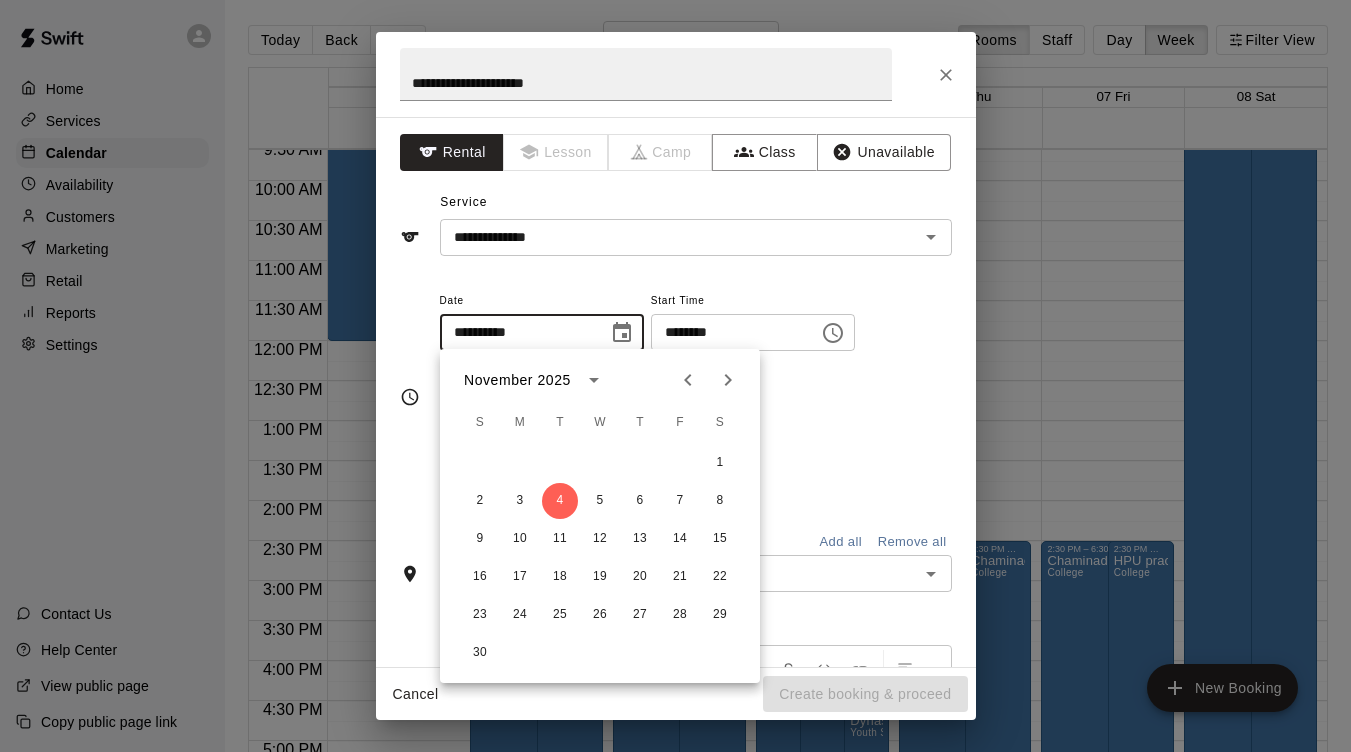 click on "********" at bounding box center [728, 332] 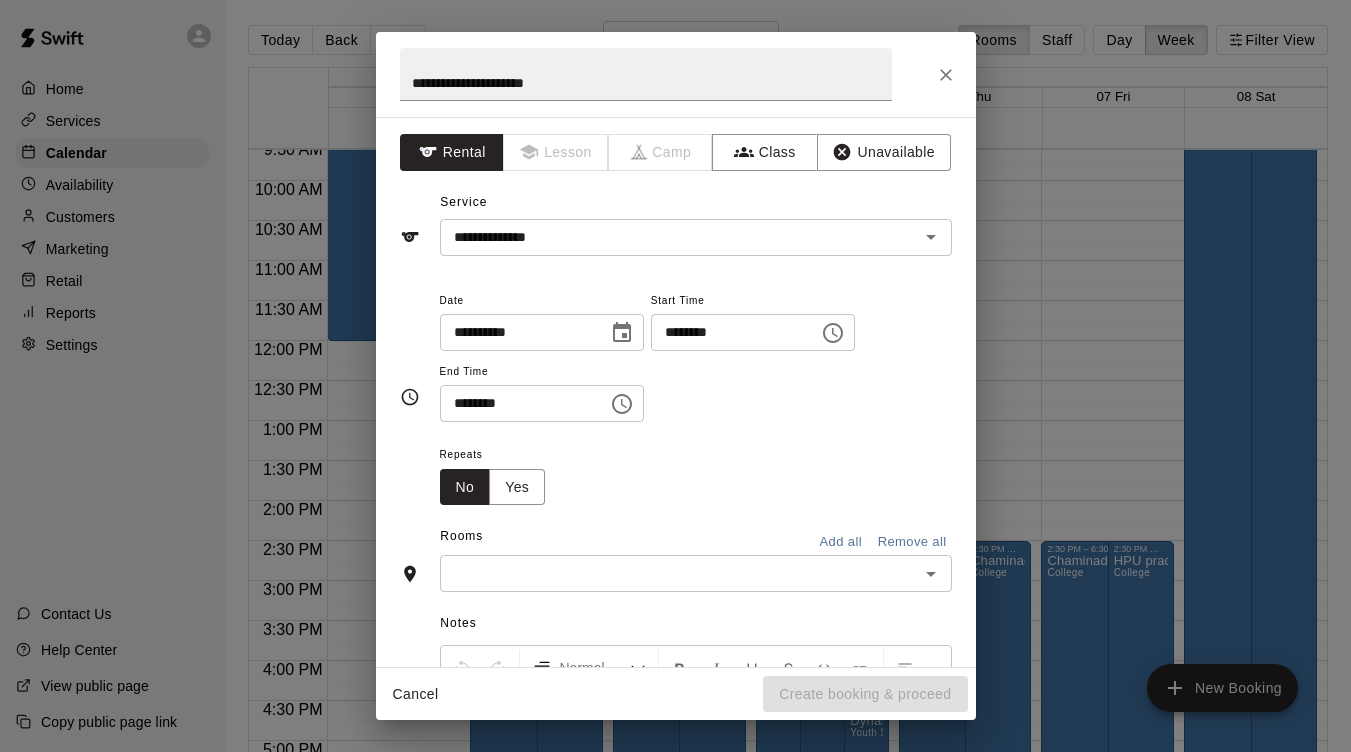 click on "********" at bounding box center (728, 332) 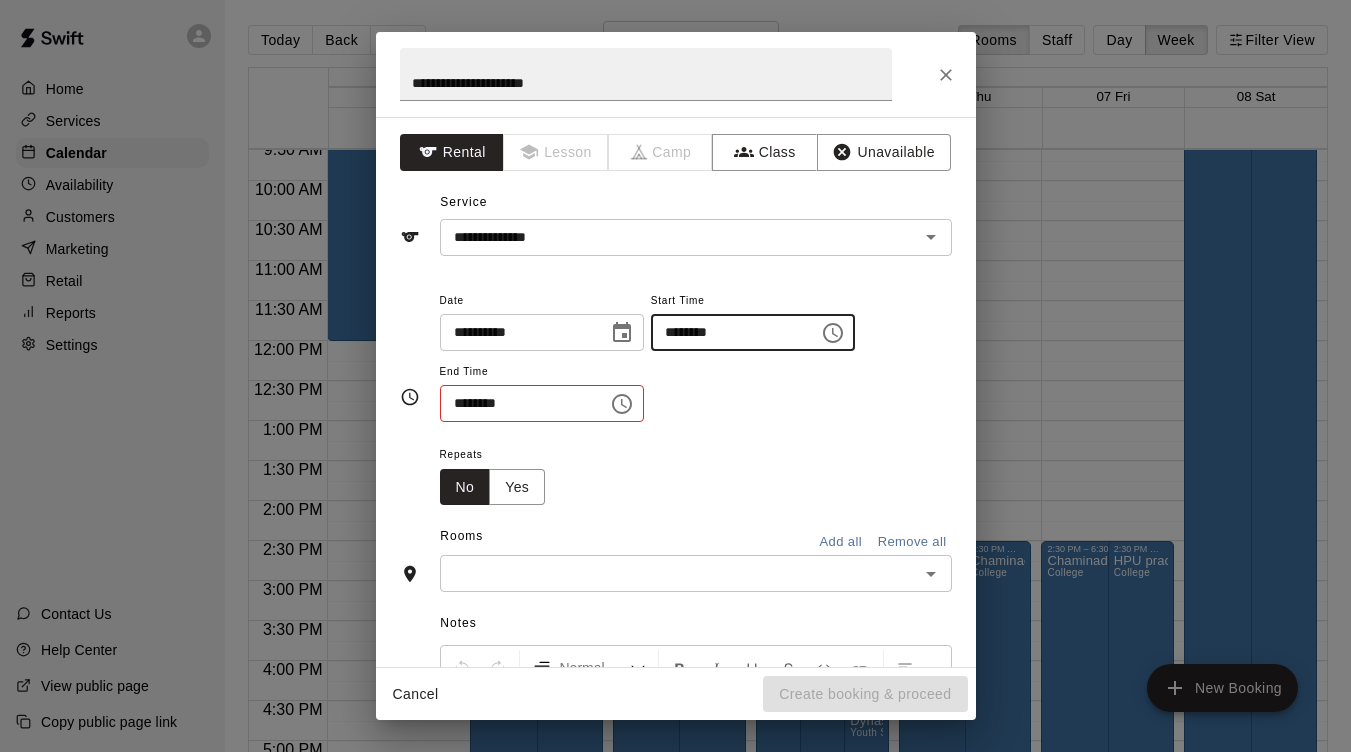type on "********" 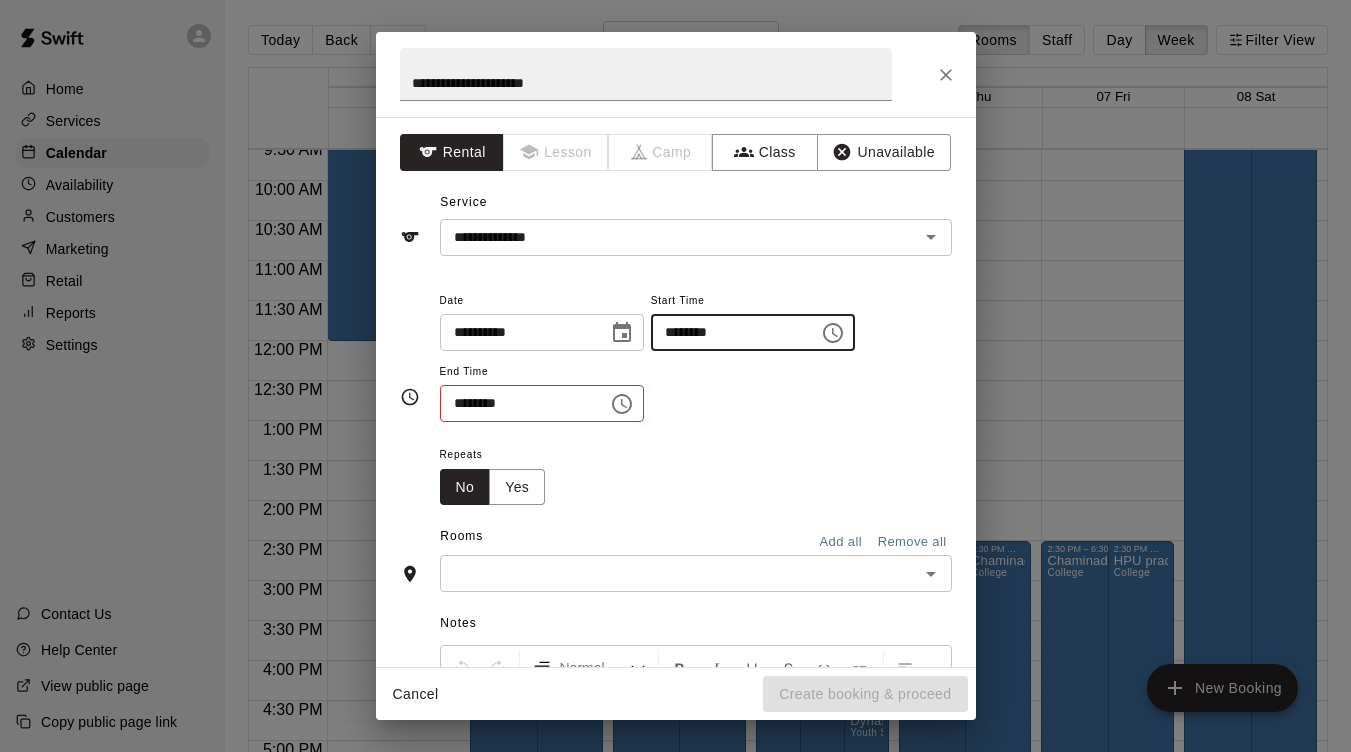 type 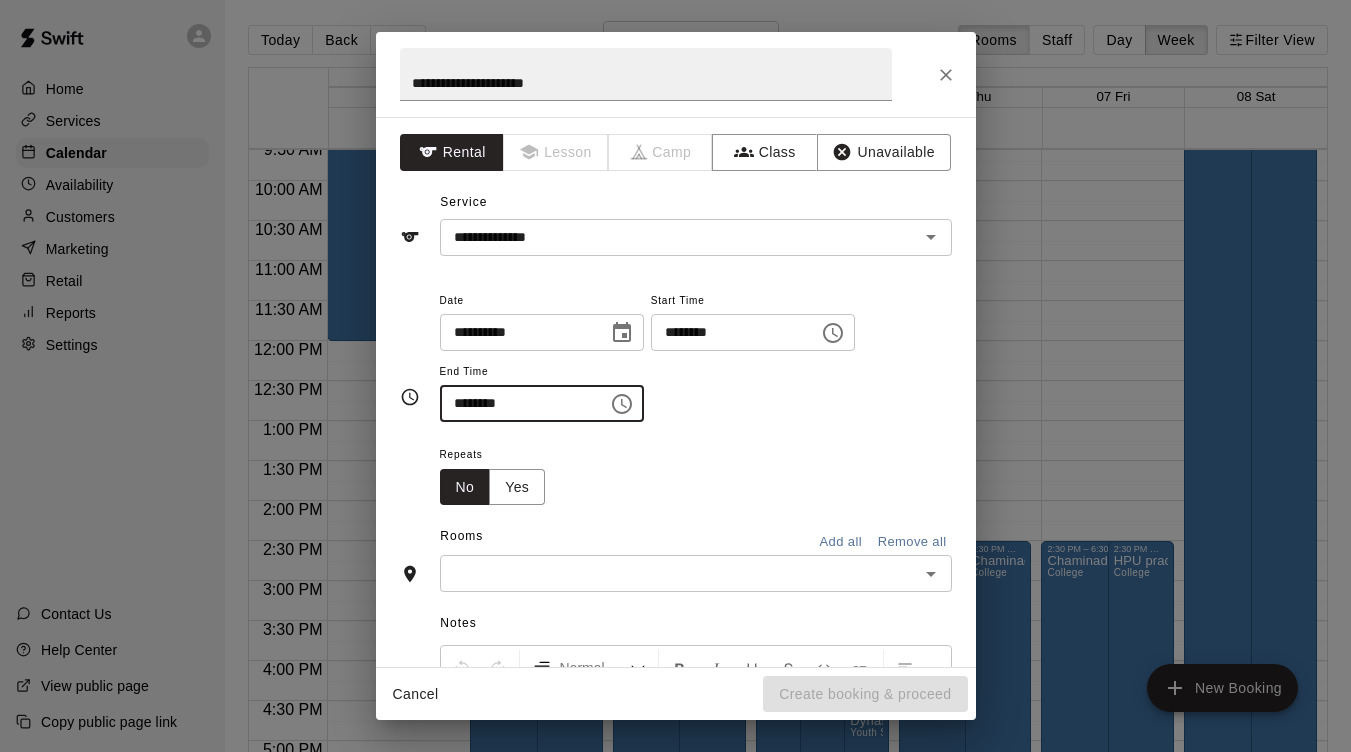 type on "********" 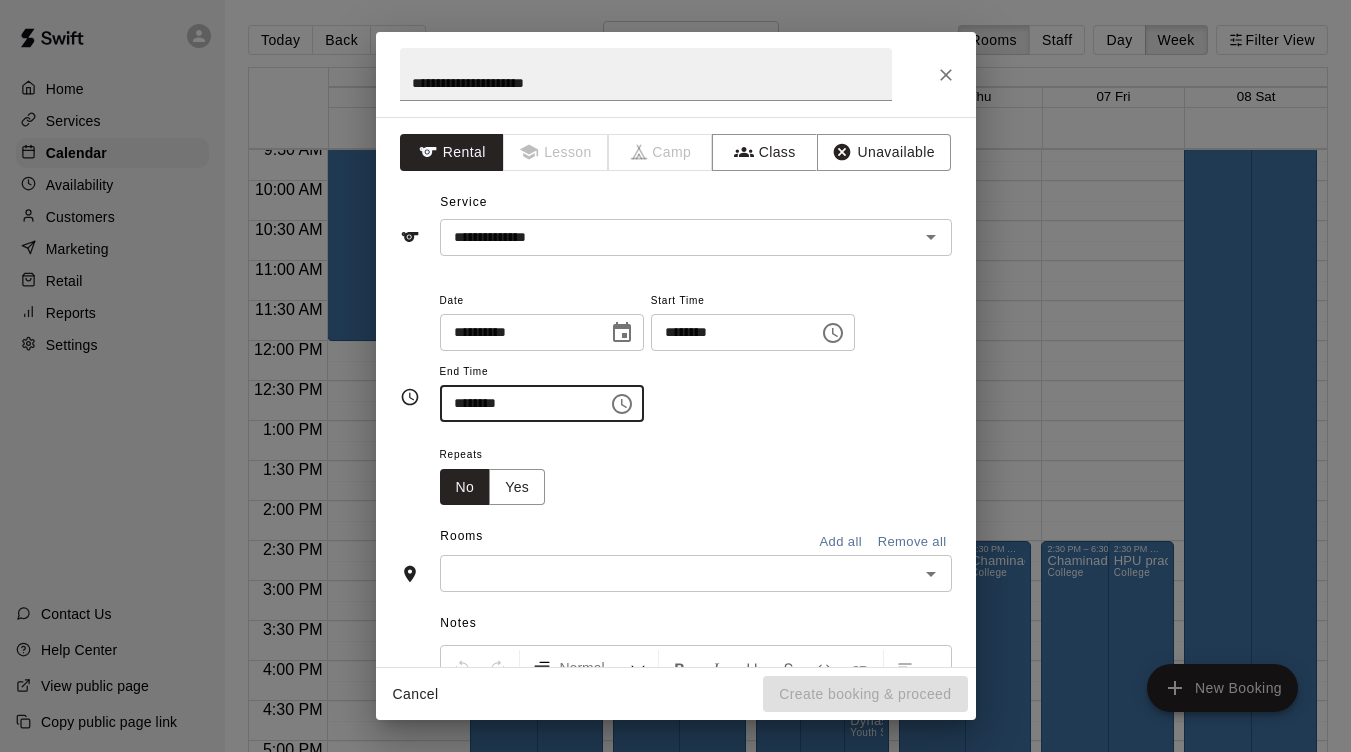 click on "​" at bounding box center (696, 573) 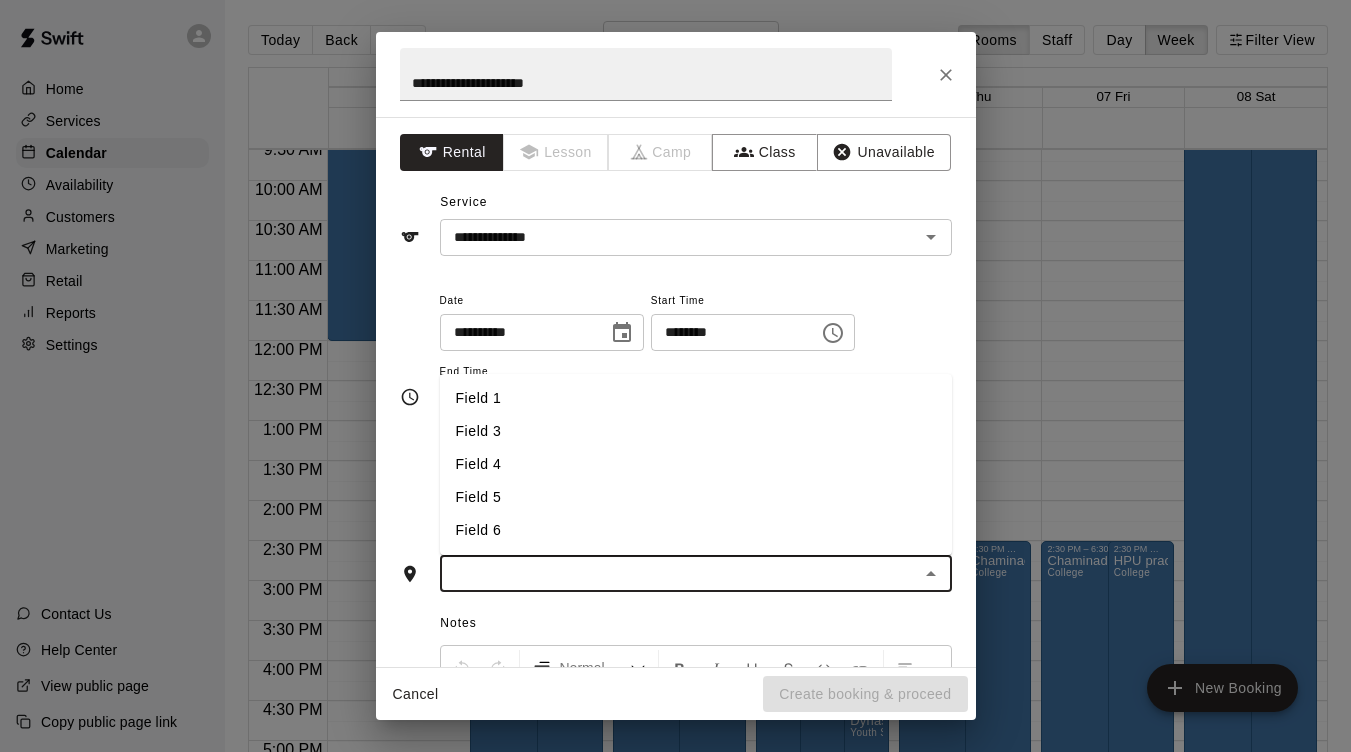 click on "Field 4" at bounding box center [696, 464] 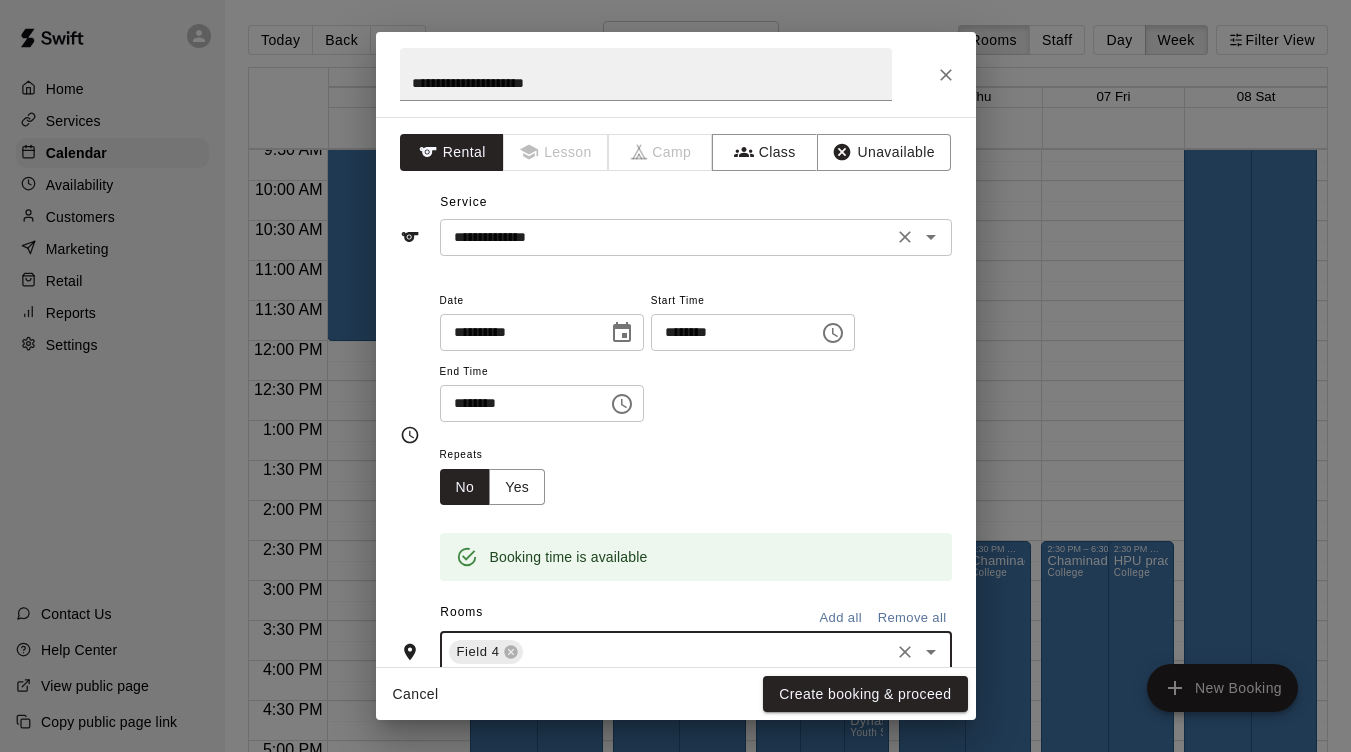 click on "**********" at bounding box center [666, 237] 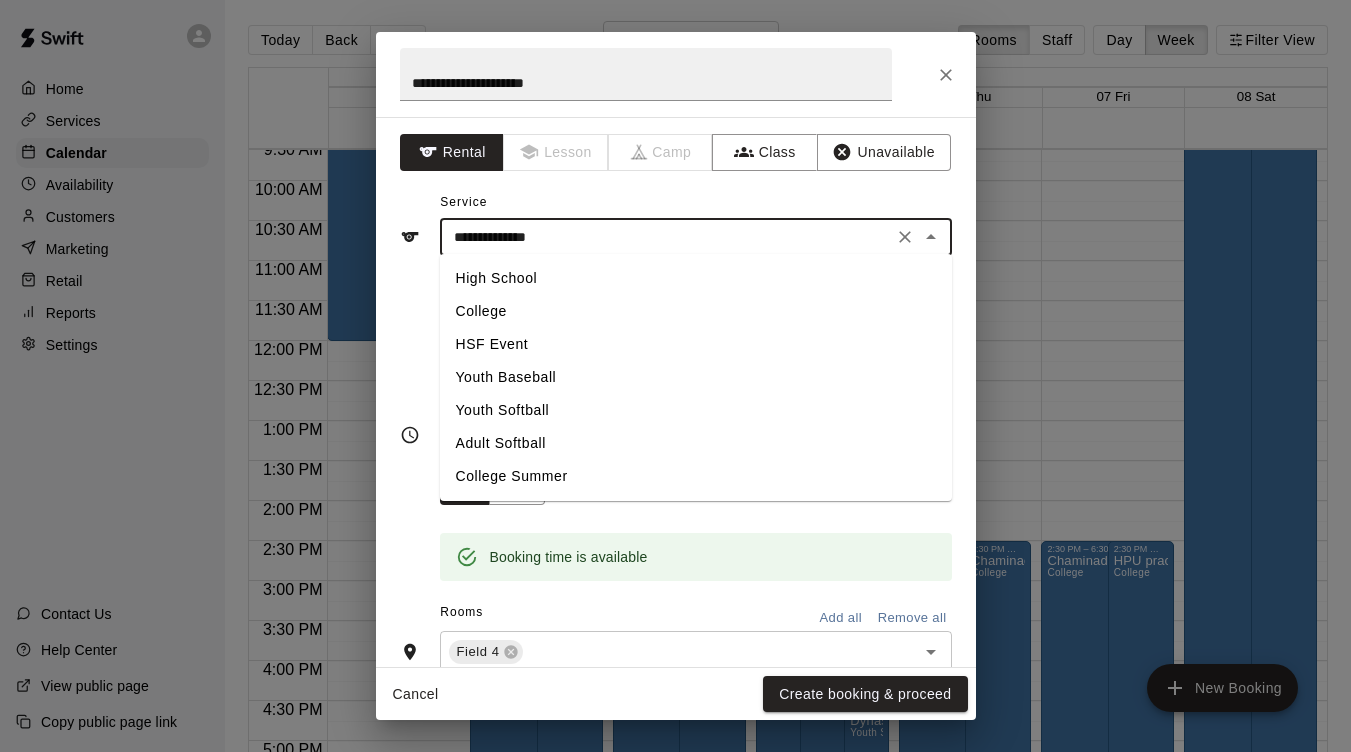 click on "Youth Softball" at bounding box center [696, 410] 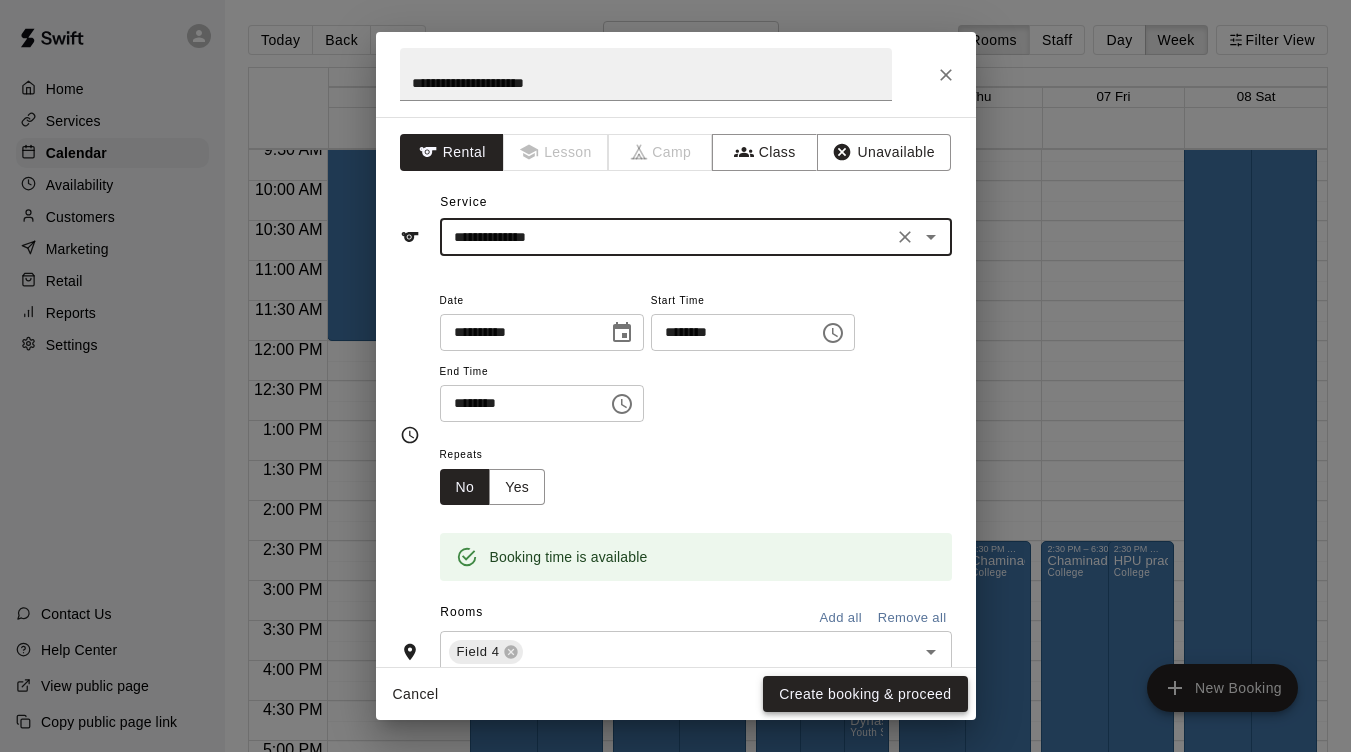click on "Create booking & proceed" at bounding box center (865, 694) 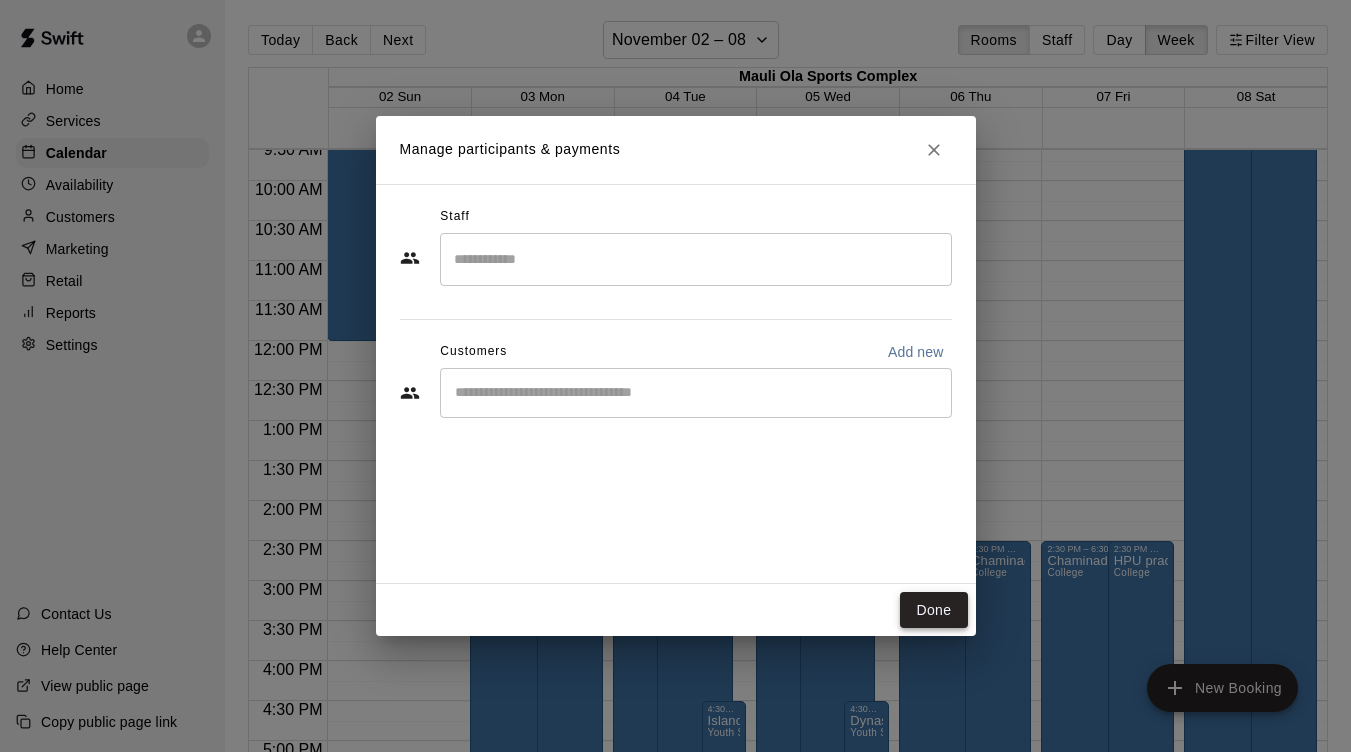 click on "Done" at bounding box center [933, 610] 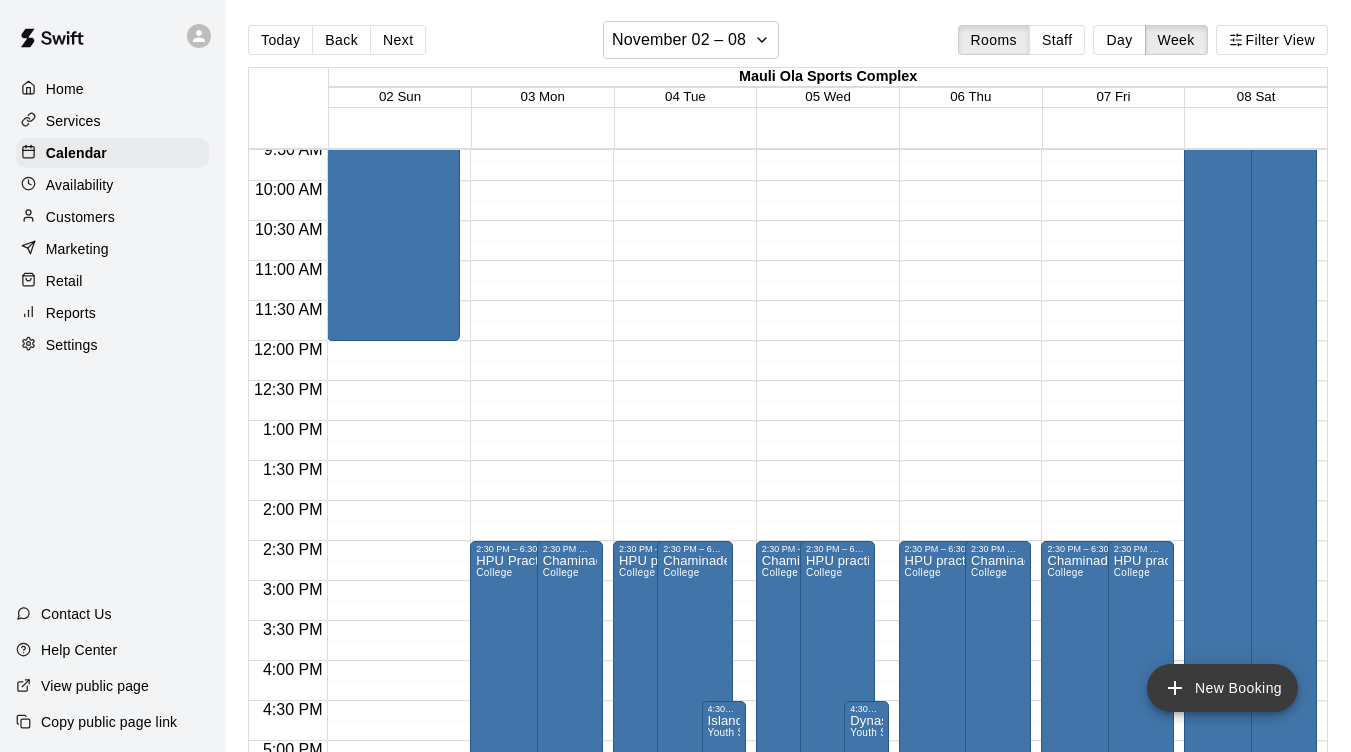 click on "New Booking" at bounding box center [1222, 688] 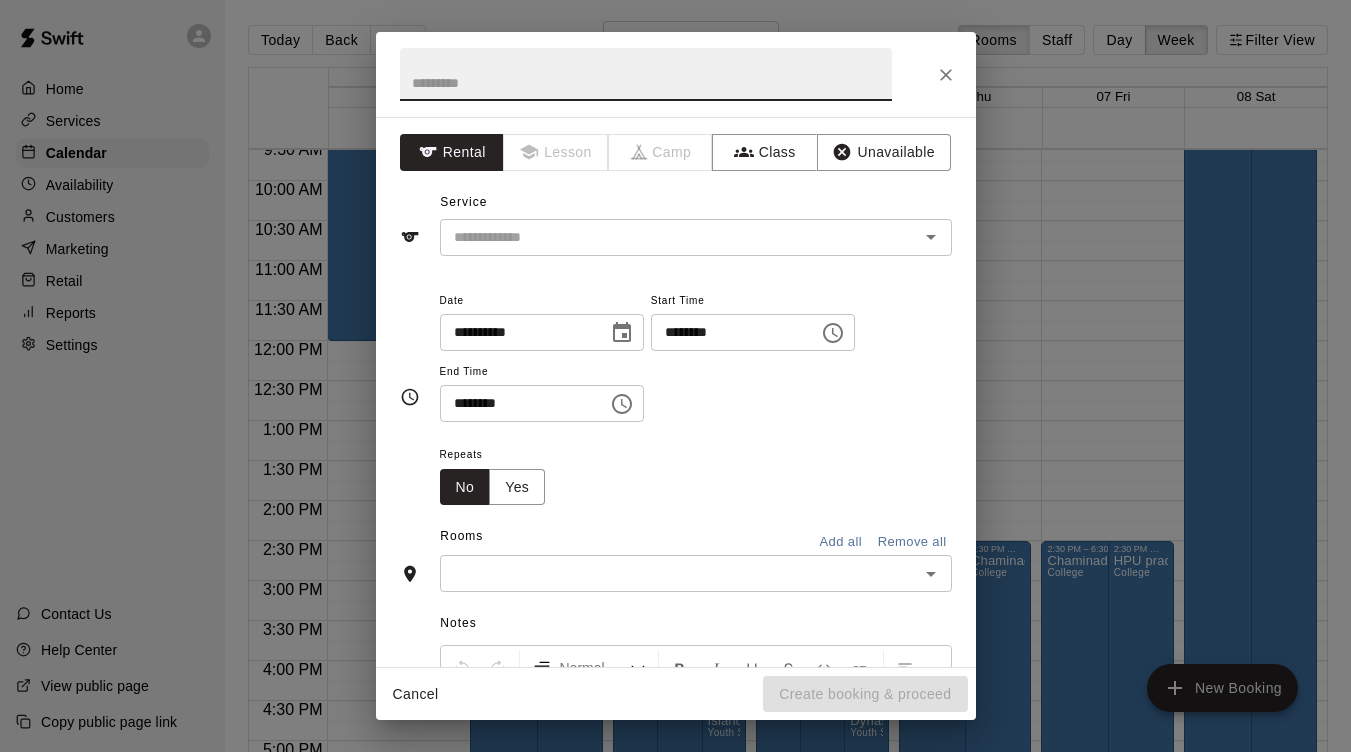 click 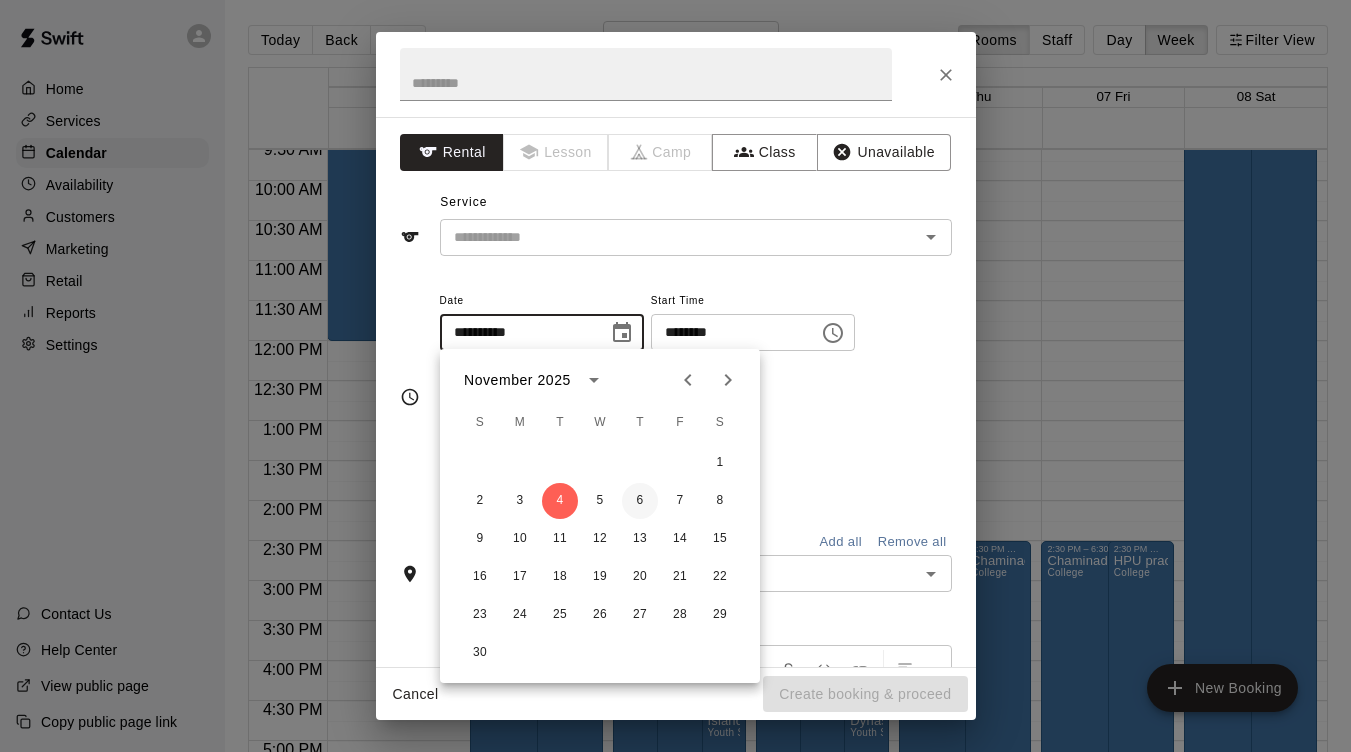 click on "6" at bounding box center [640, 501] 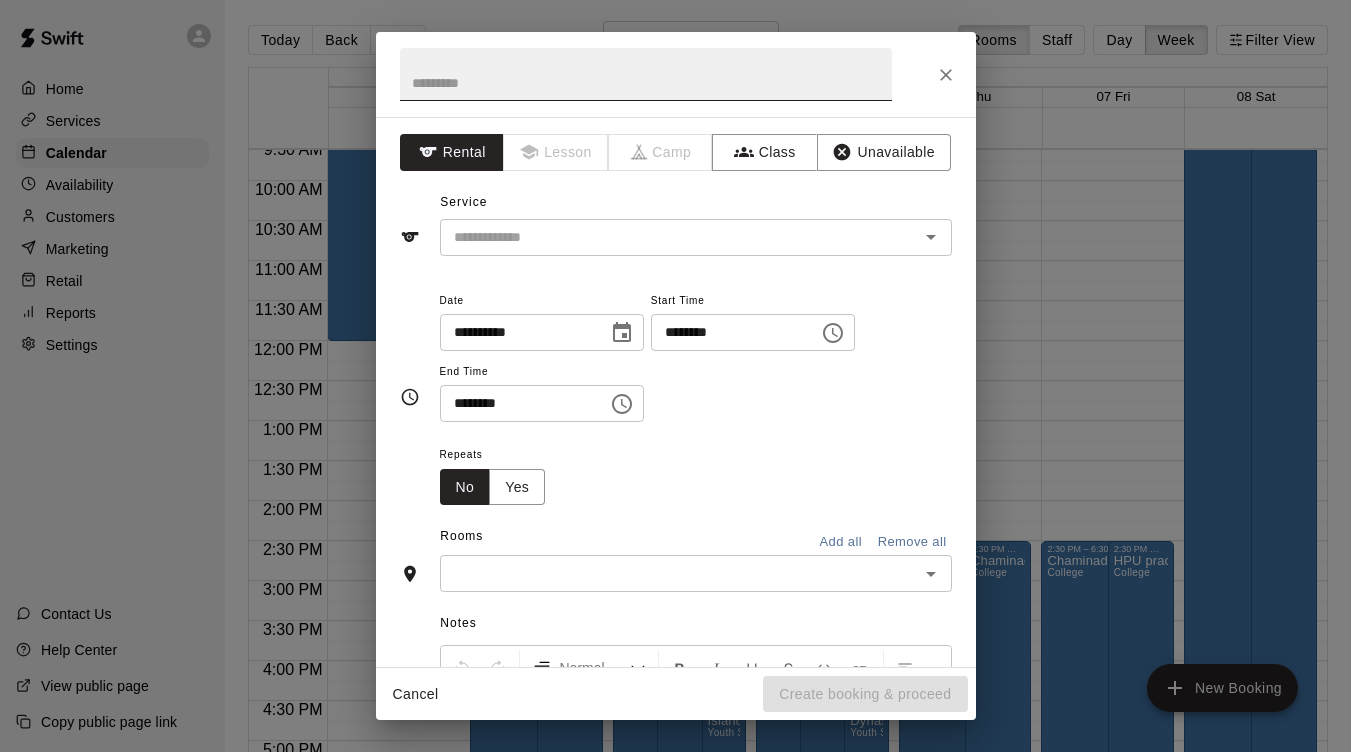 click at bounding box center (646, 74) 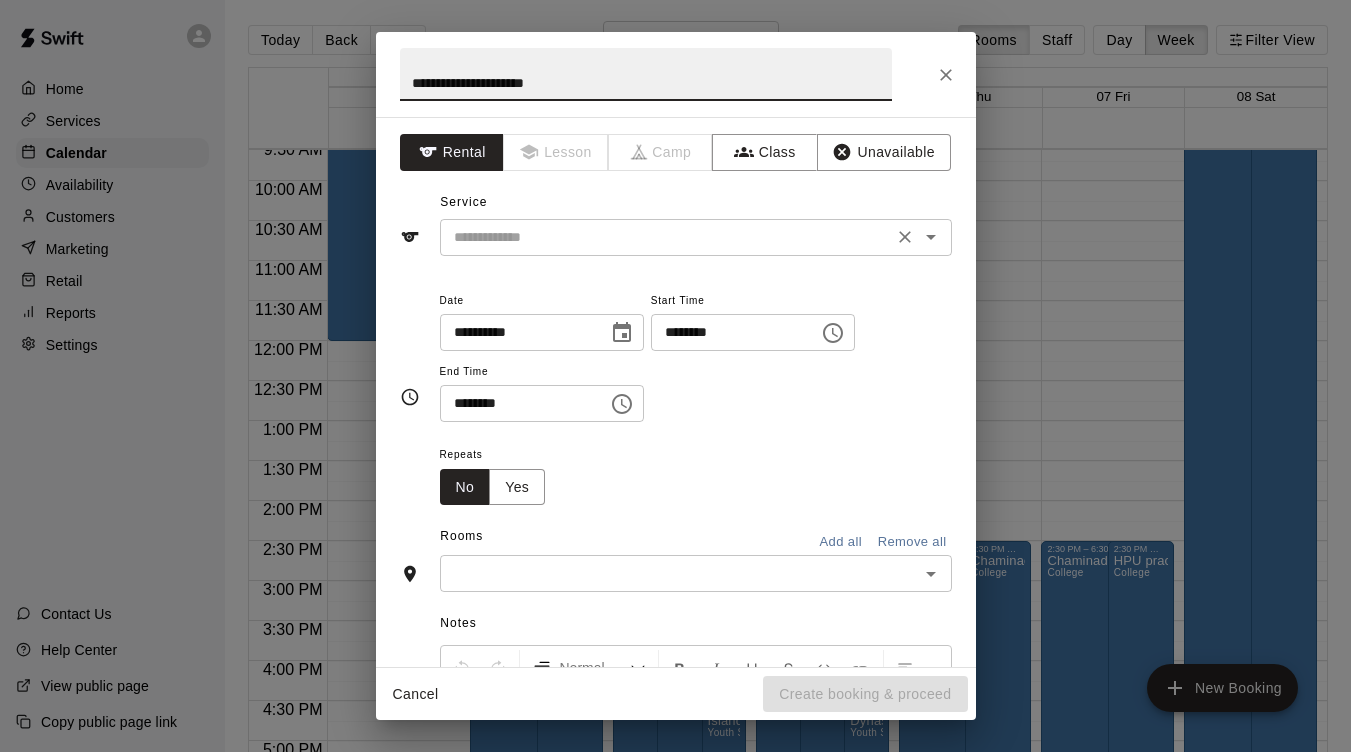 type on "**********" 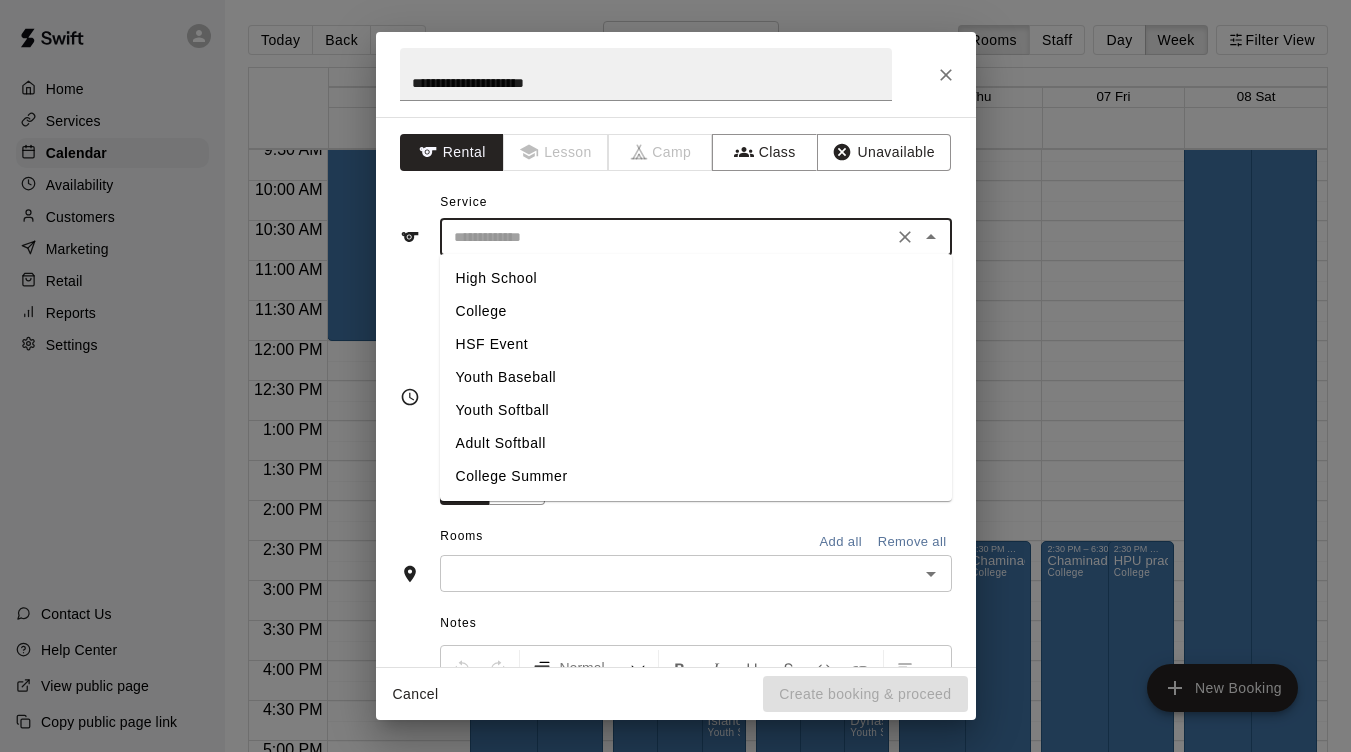 click at bounding box center (666, 237) 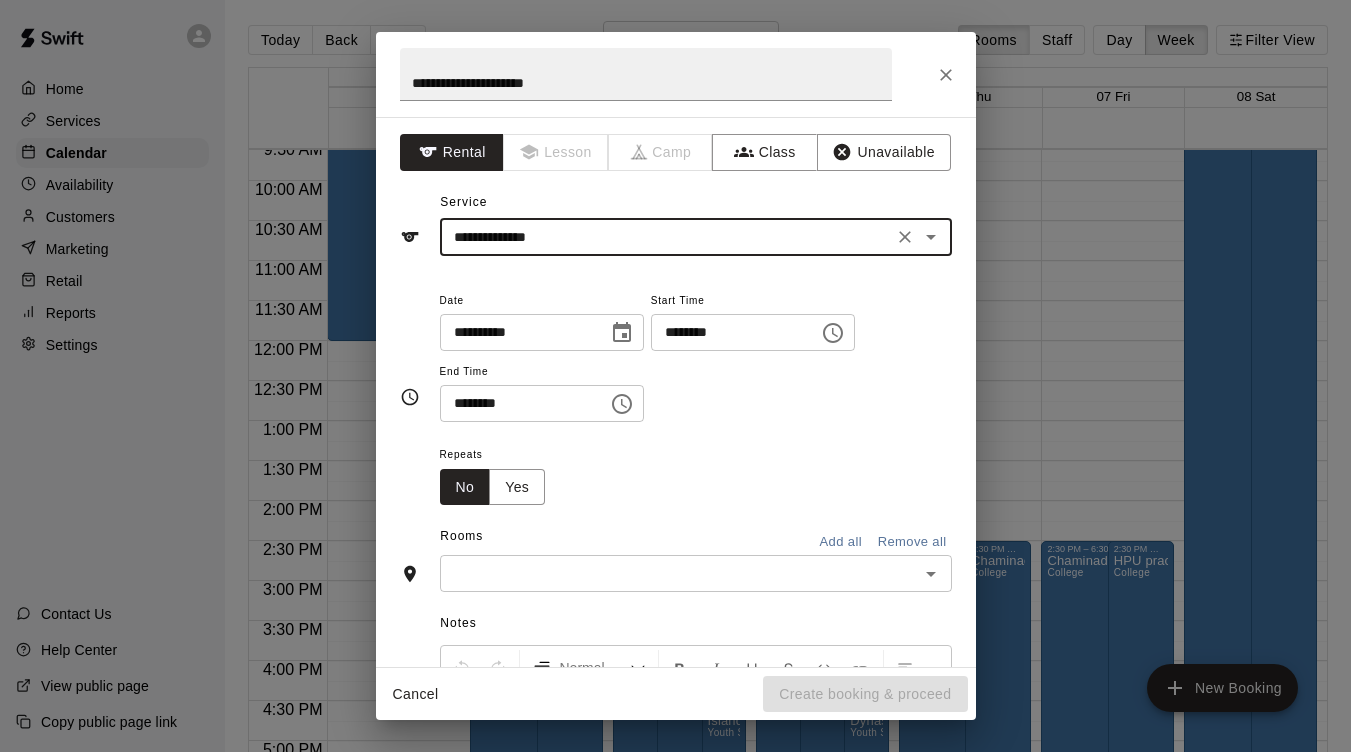 click on "********" at bounding box center (728, 332) 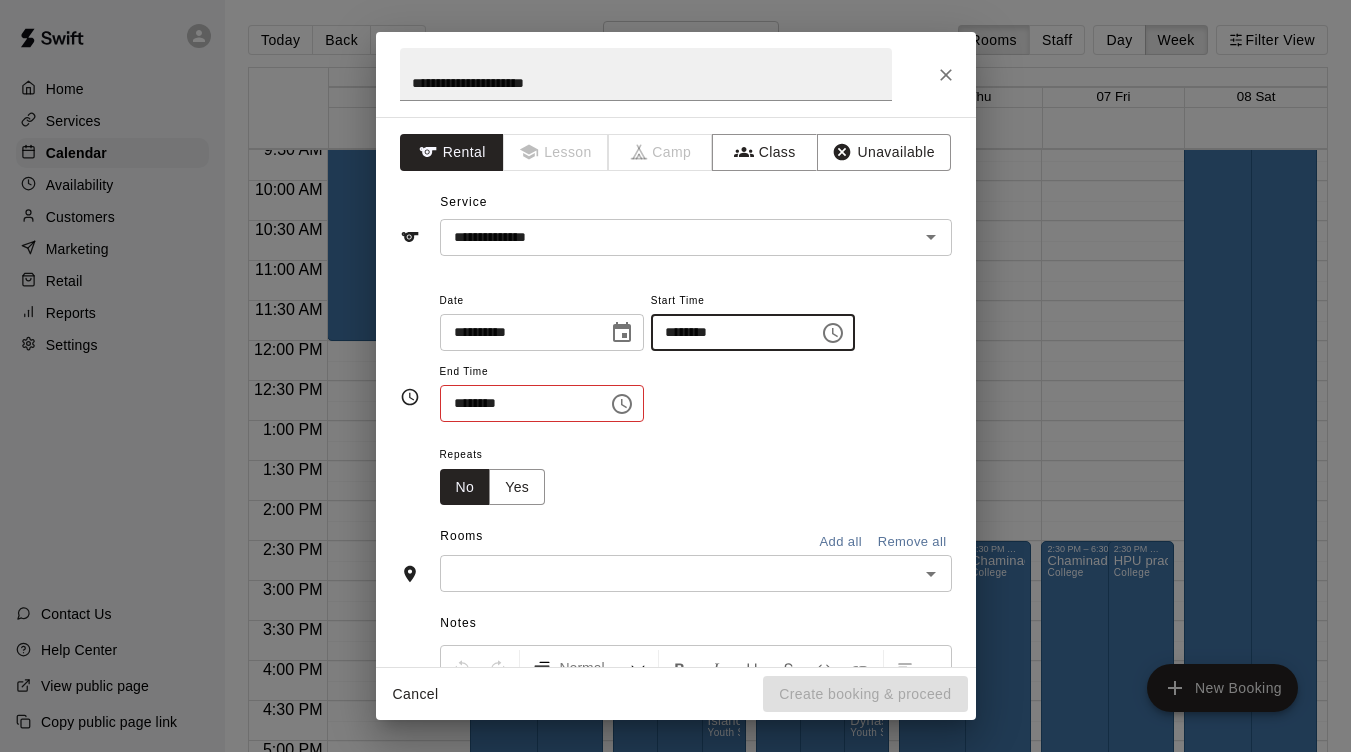 click on "********" at bounding box center [728, 332] 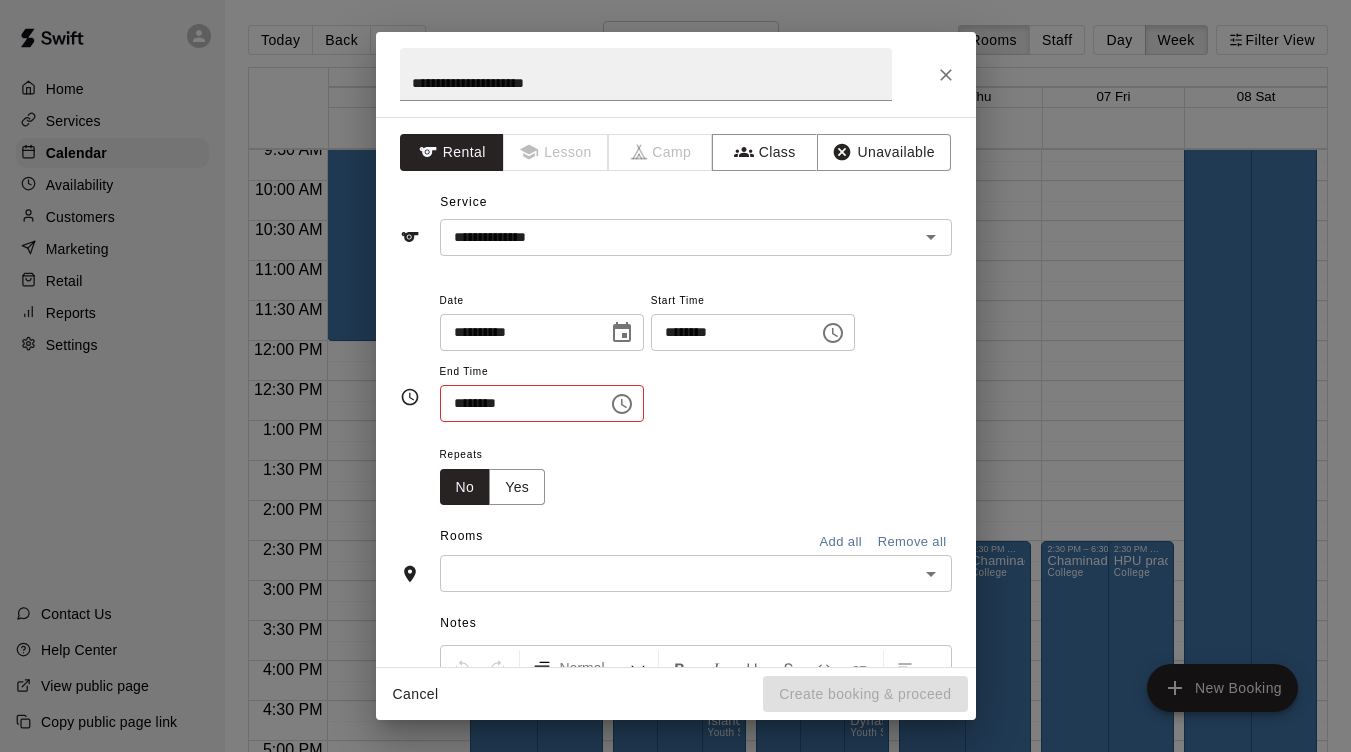 type 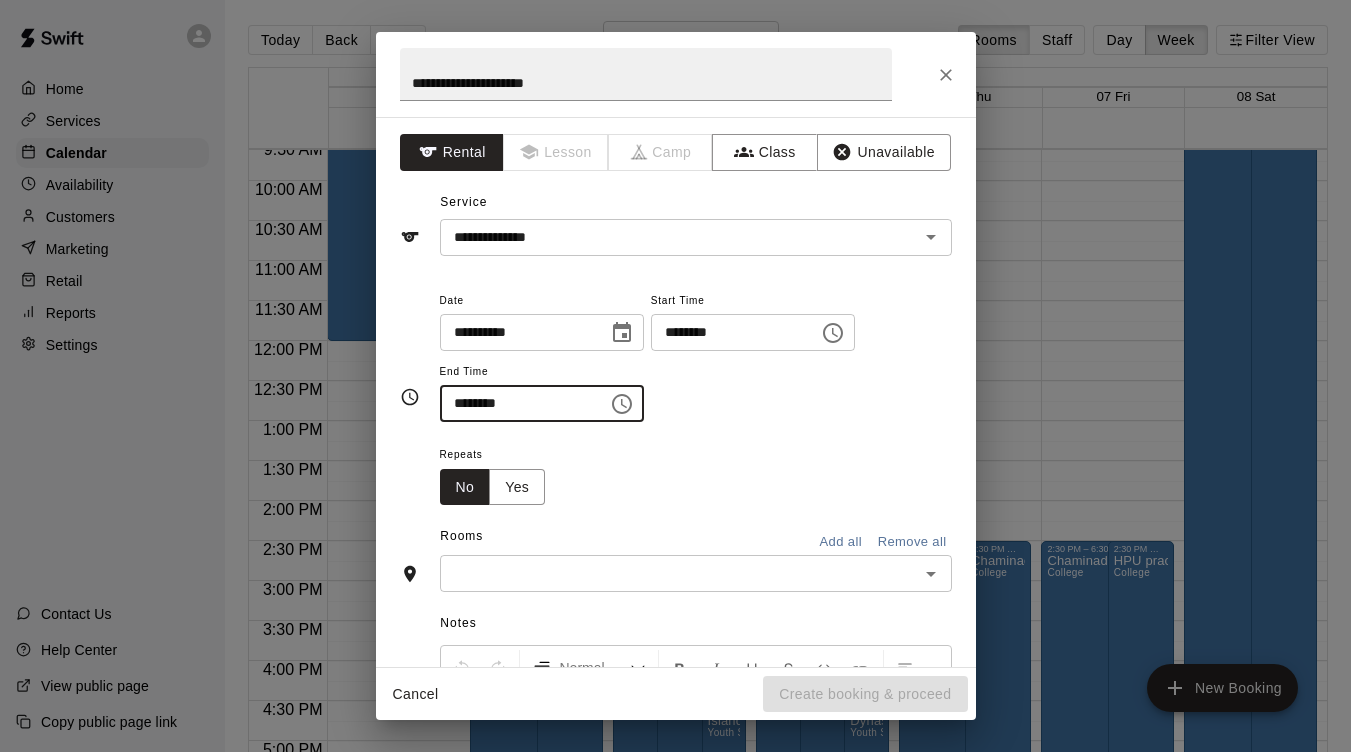 click on "********" at bounding box center (517, 403) 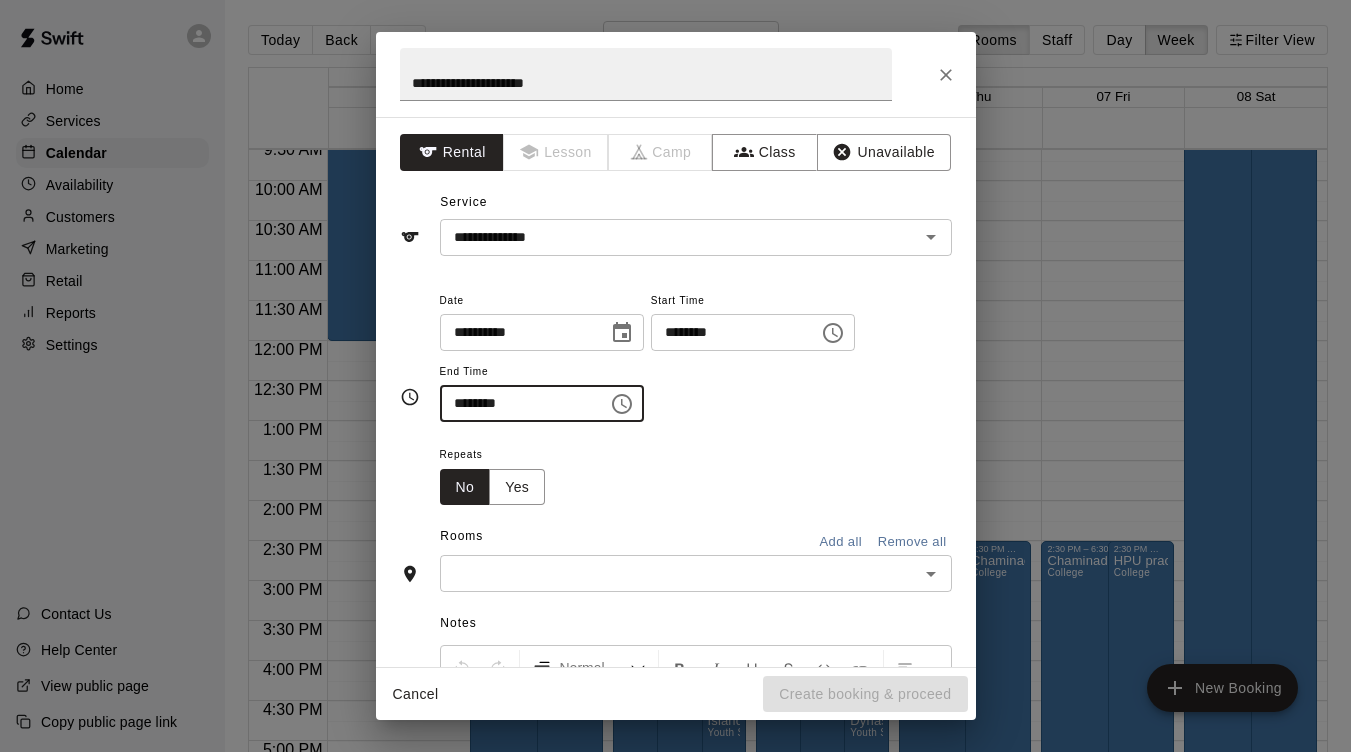 click on "********" at bounding box center [517, 403] 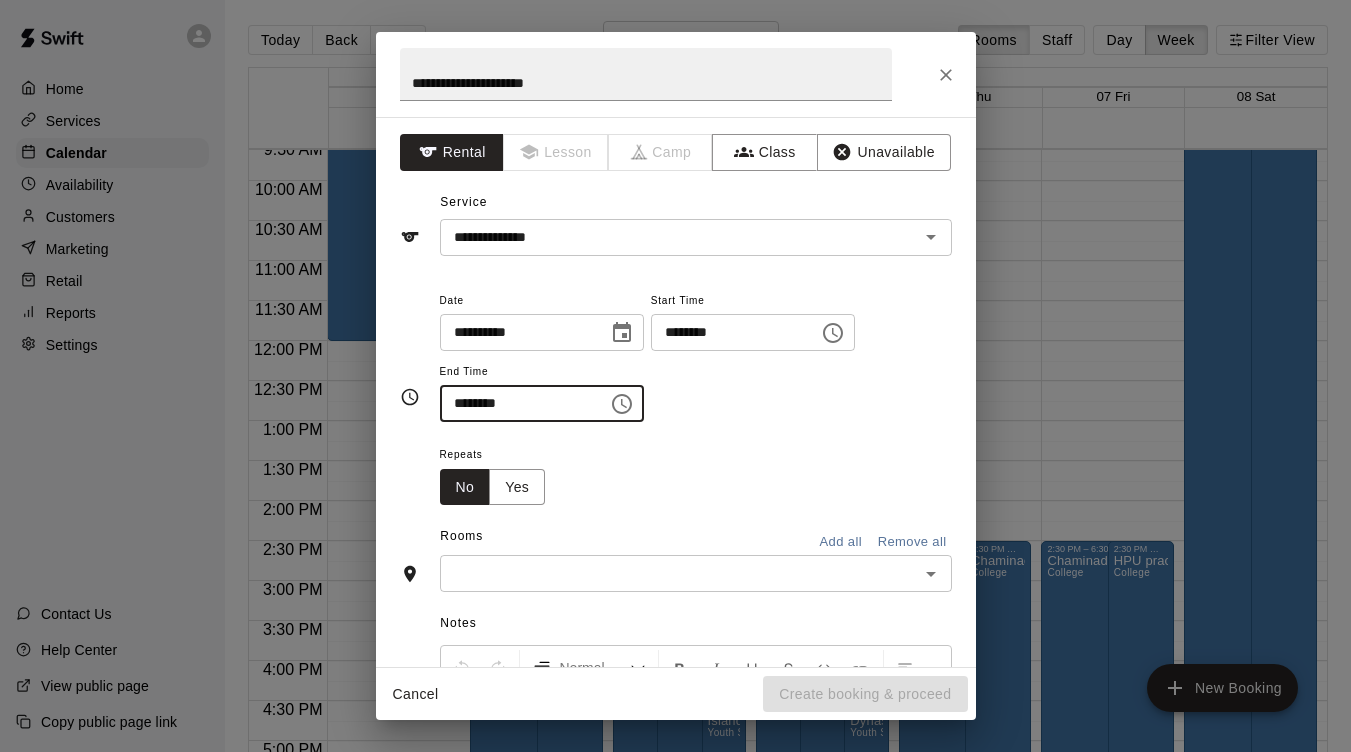 type on "********" 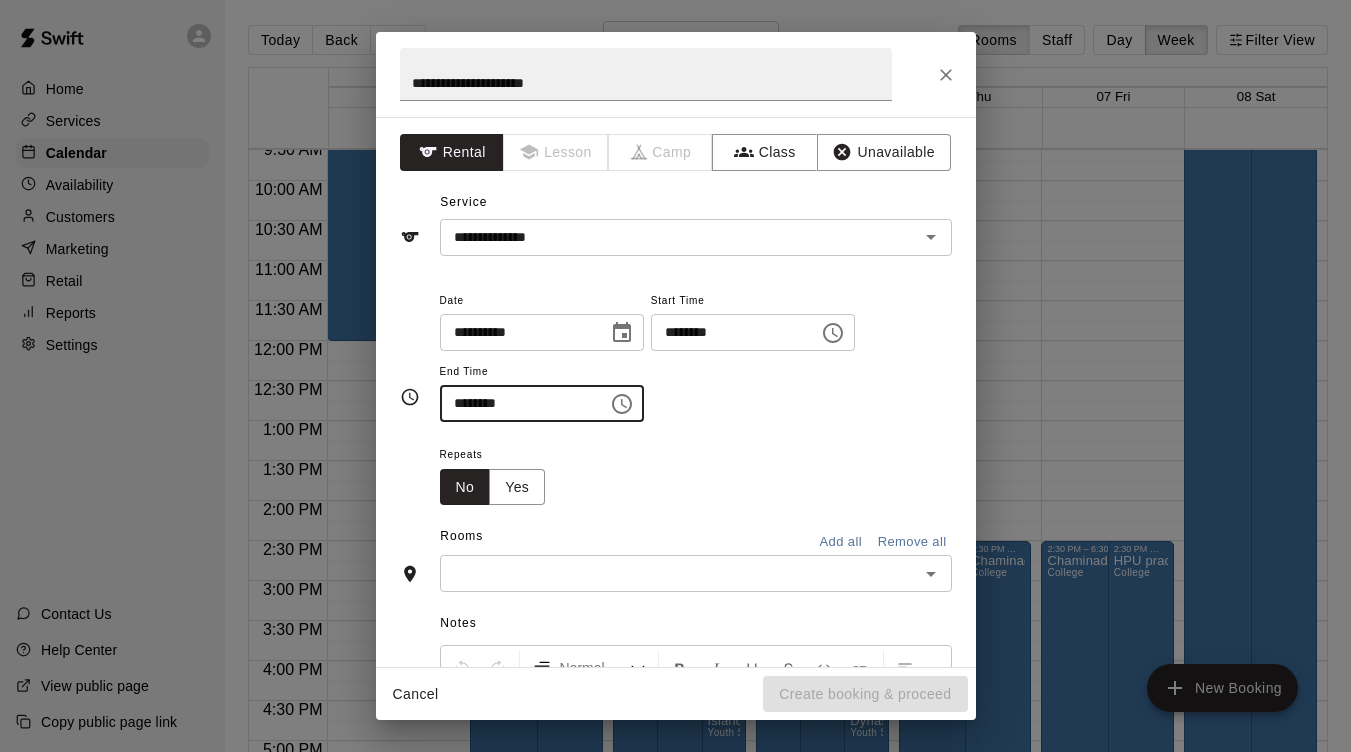 click at bounding box center [679, 573] 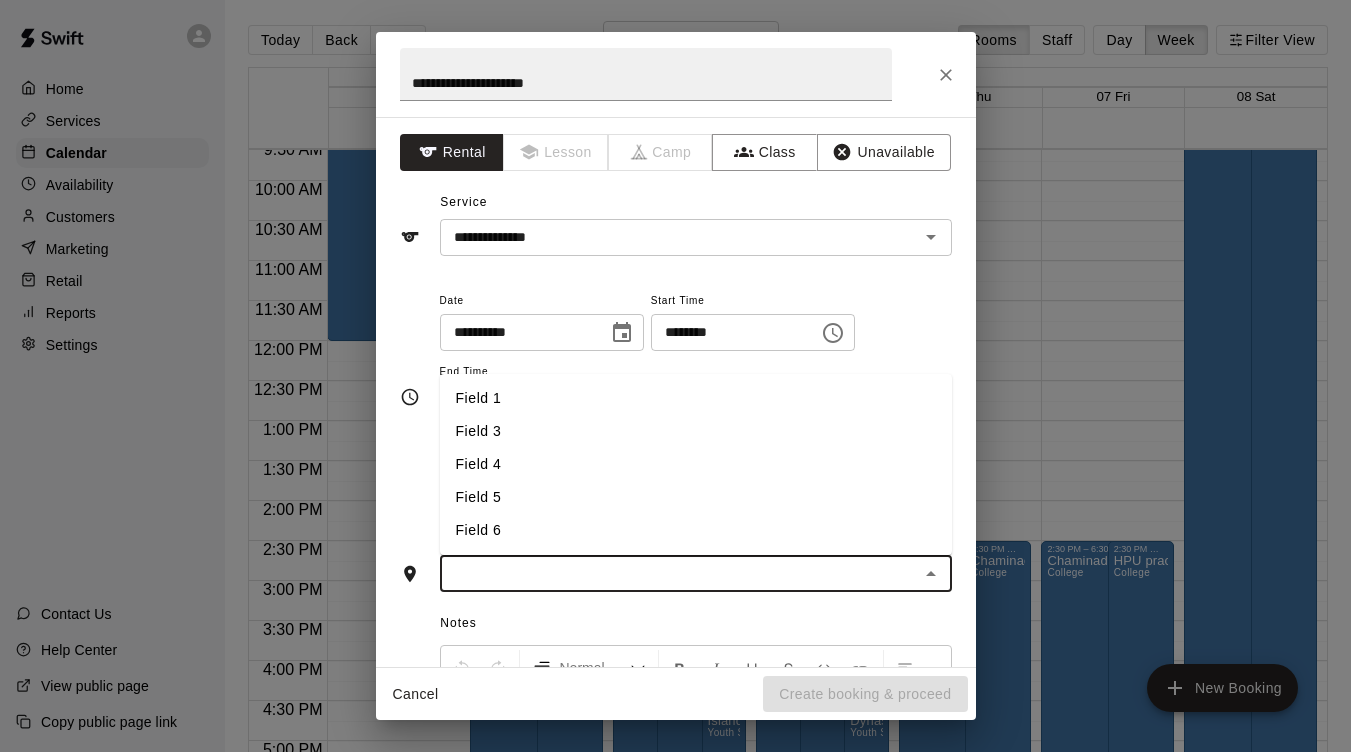 click on "Field 4" at bounding box center [696, 464] 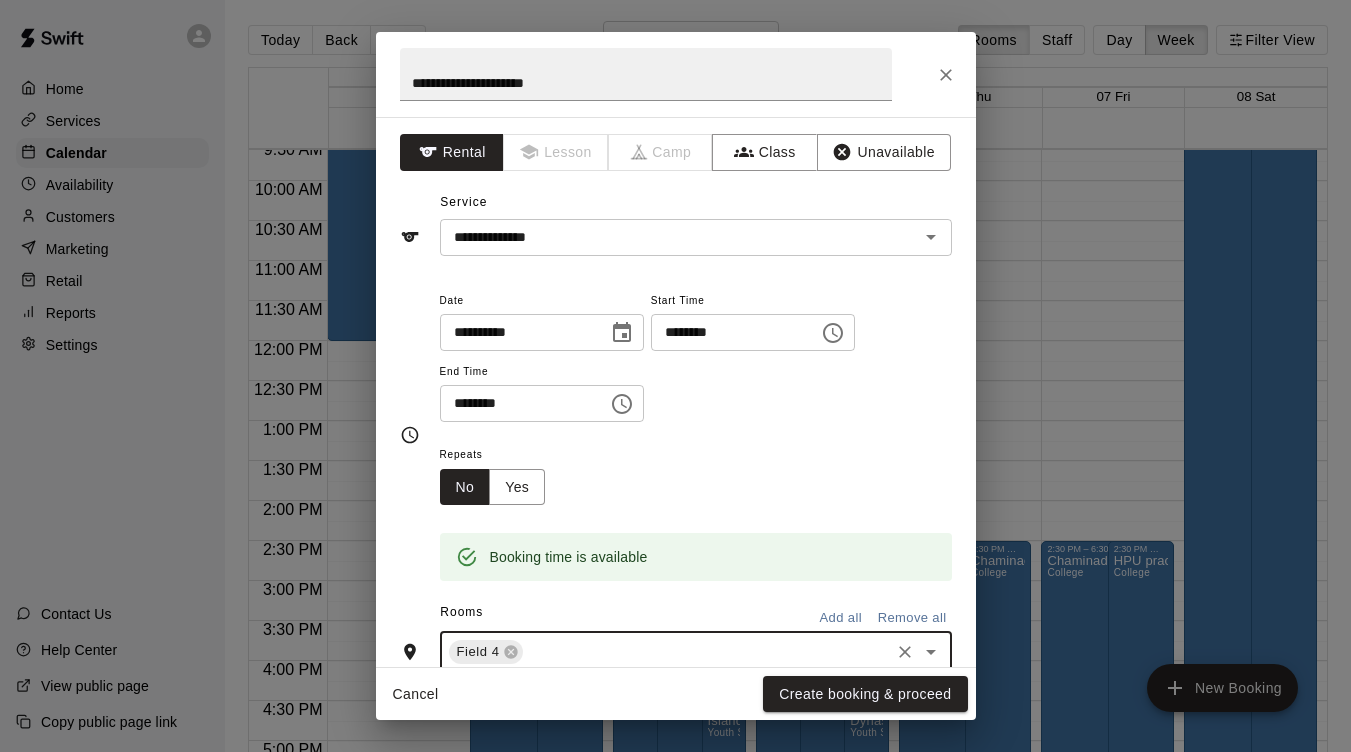 click on "Cancel Create booking & proceed" at bounding box center [676, 694] 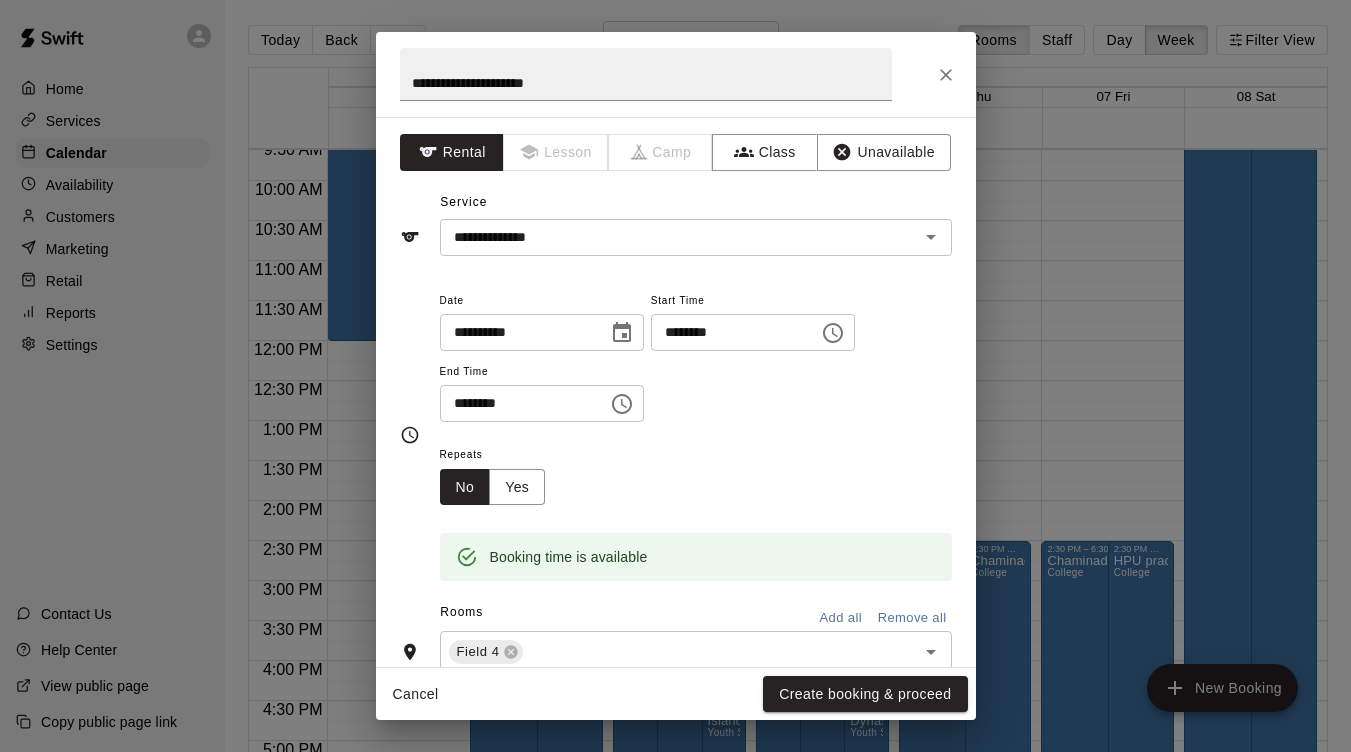 click on "Cancel Create booking & proceed" at bounding box center (676, 694) 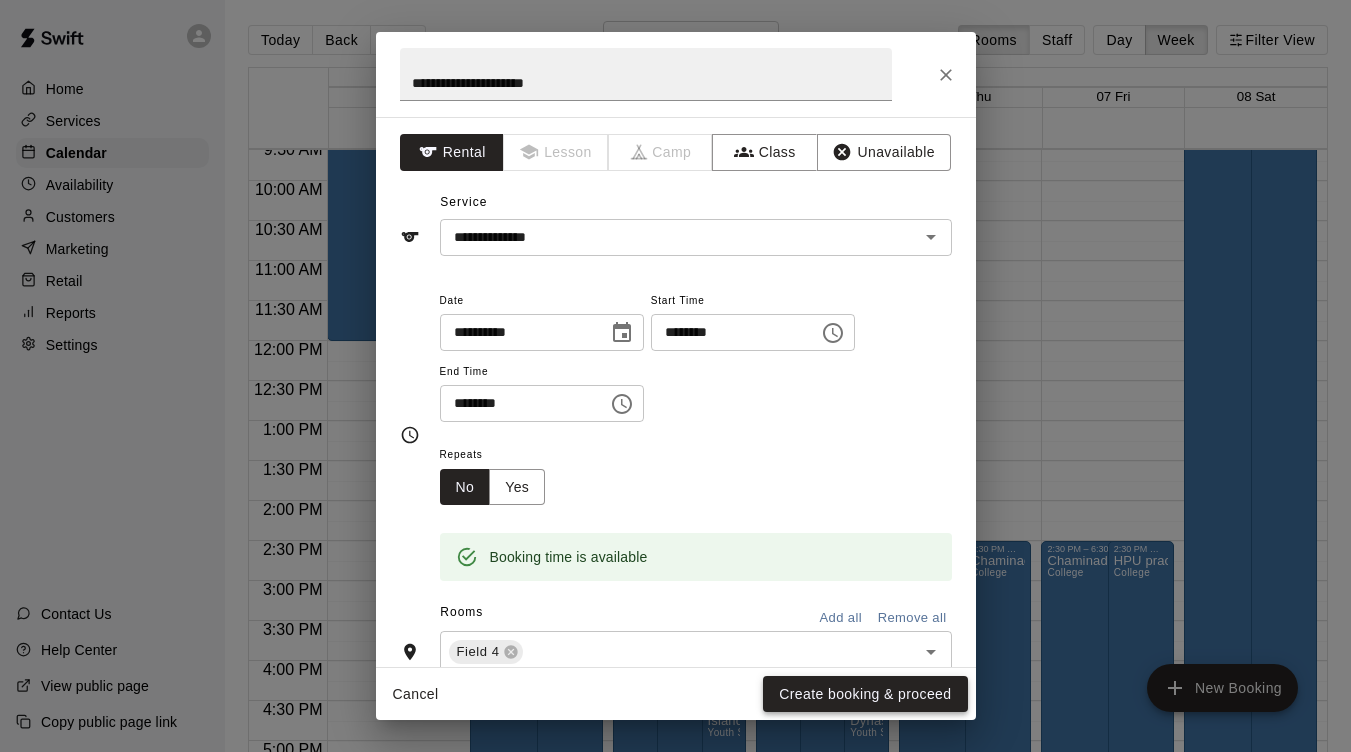 click on "Create booking & proceed" at bounding box center [865, 694] 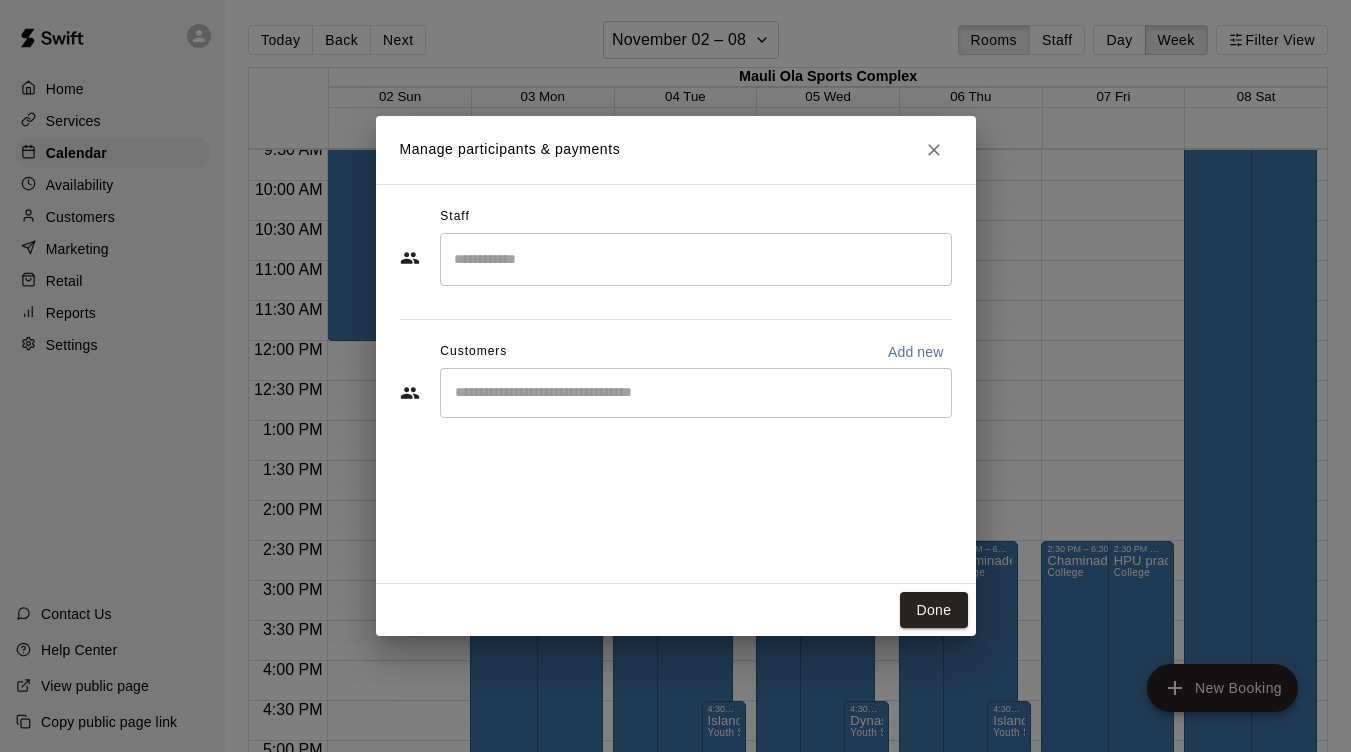 click on "Manage participants & payments Staff ​ Customers Add new ​ Done" at bounding box center (675, 376) 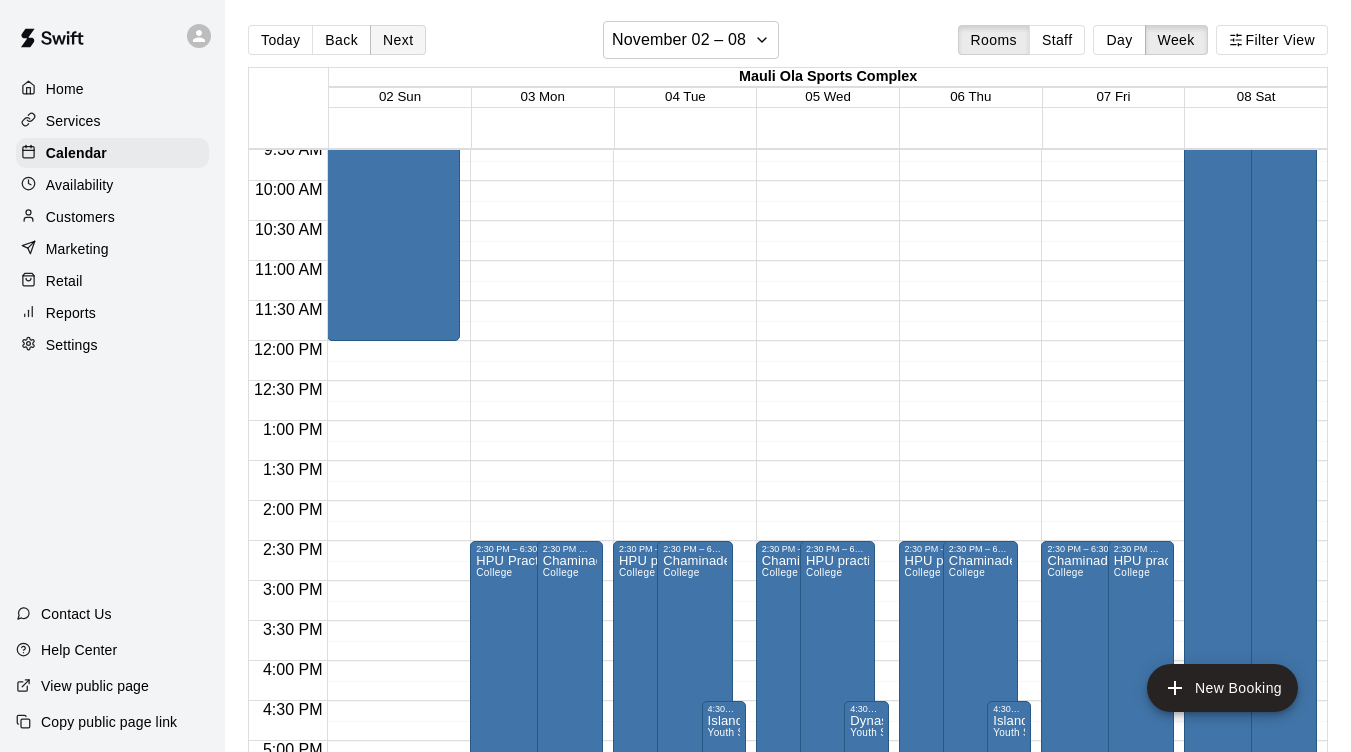 click on "Next" at bounding box center [398, 40] 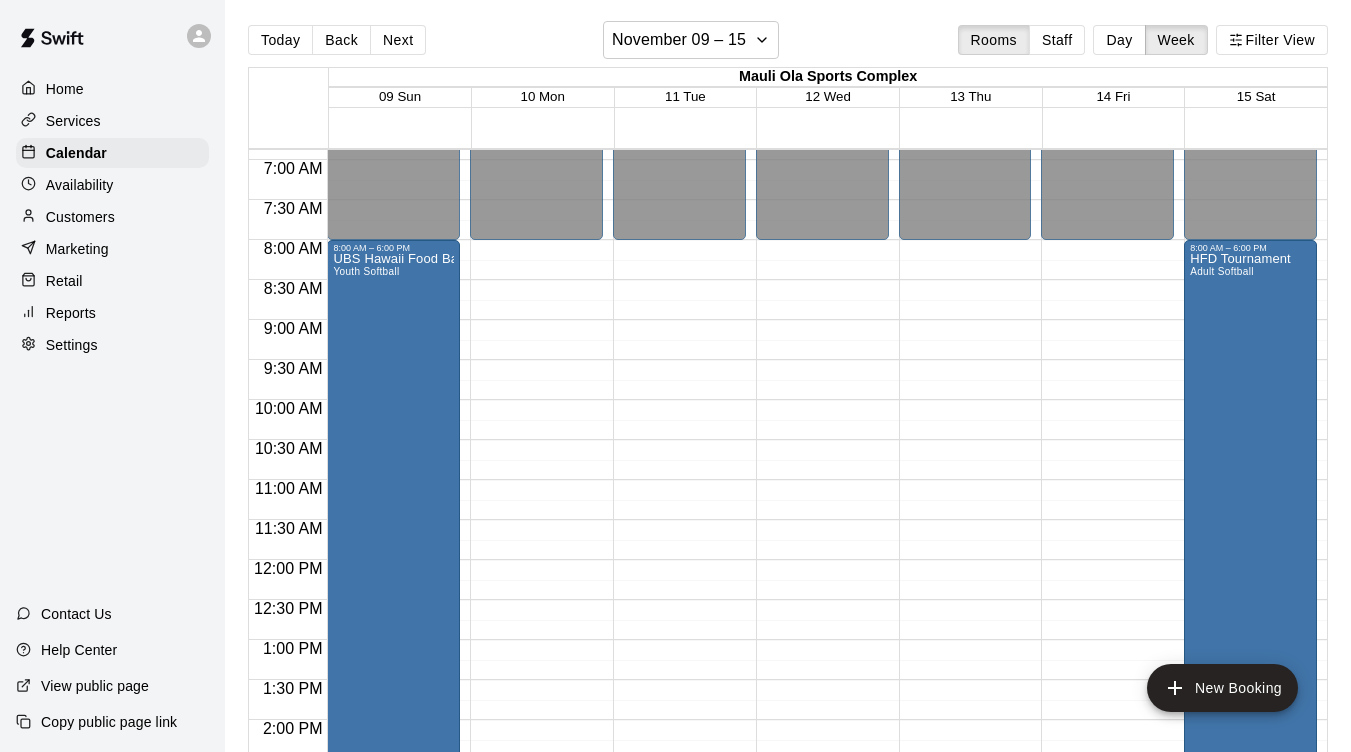 scroll, scrollTop: 544, scrollLeft: 0, axis: vertical 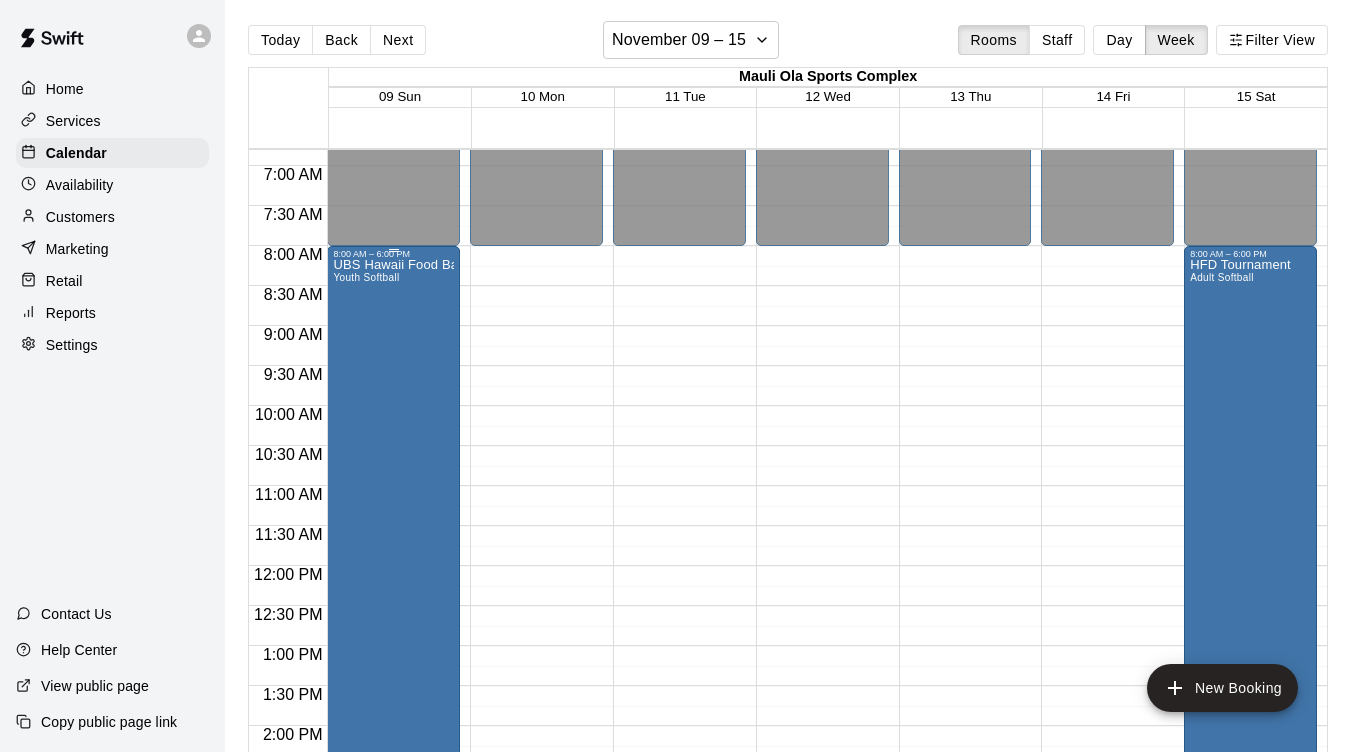 click on "UBS Hawaii Food Bank Tournament Youth Softball" at bounding box center (393, 635) 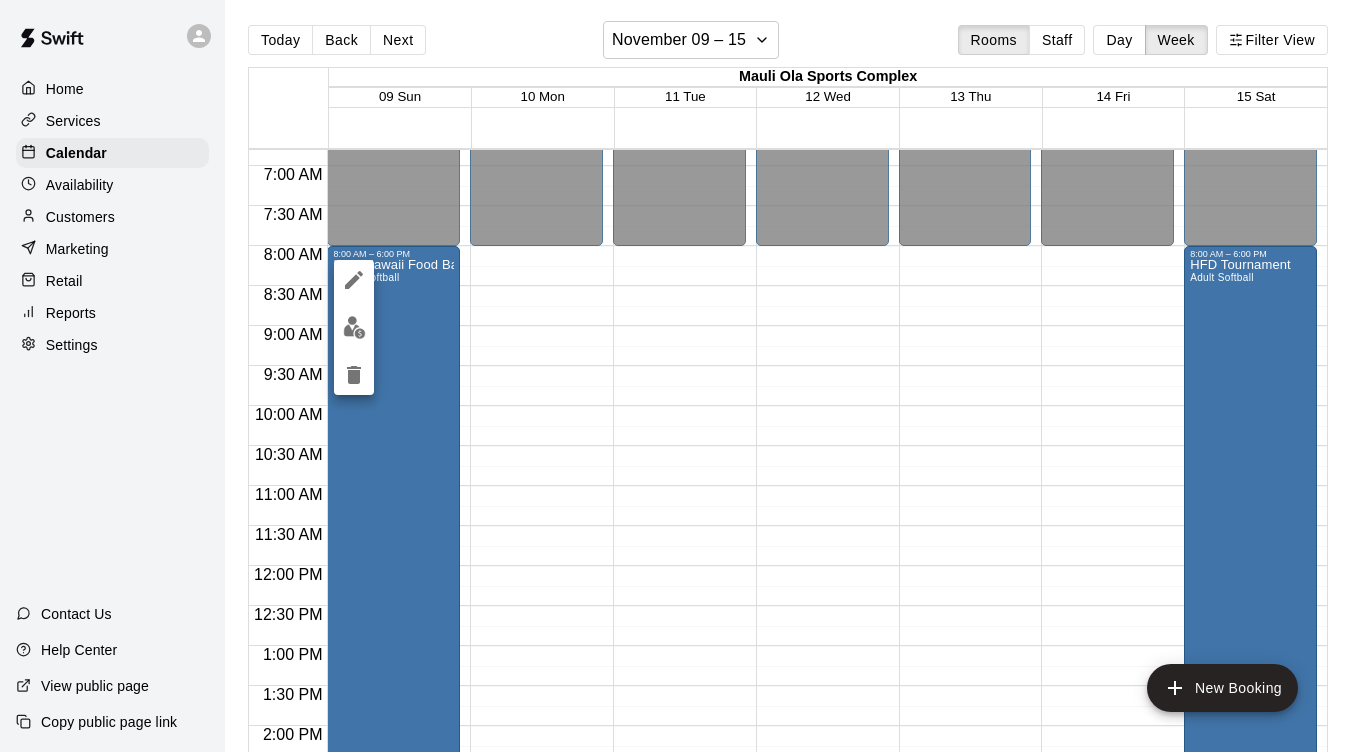 click at bounding box center [675, 376] 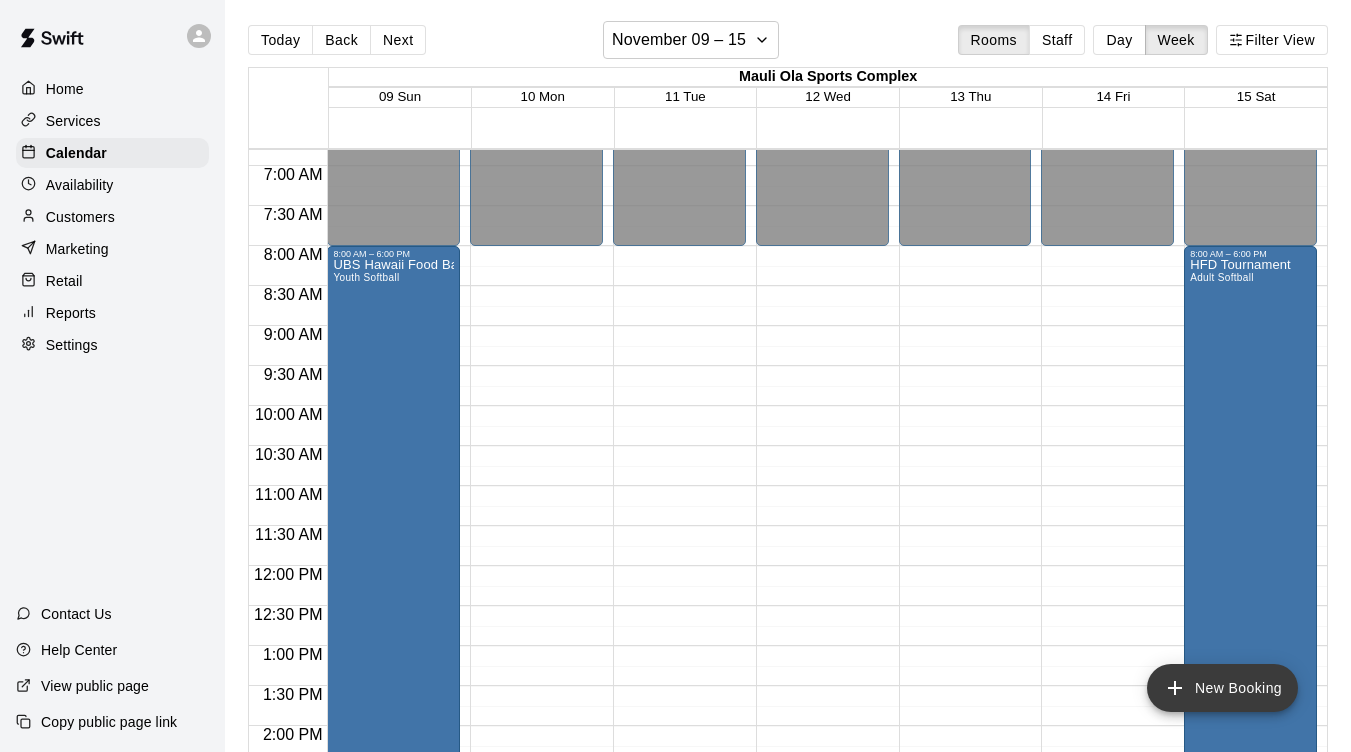click on "New Booking" at bounding box center [1222, 688] 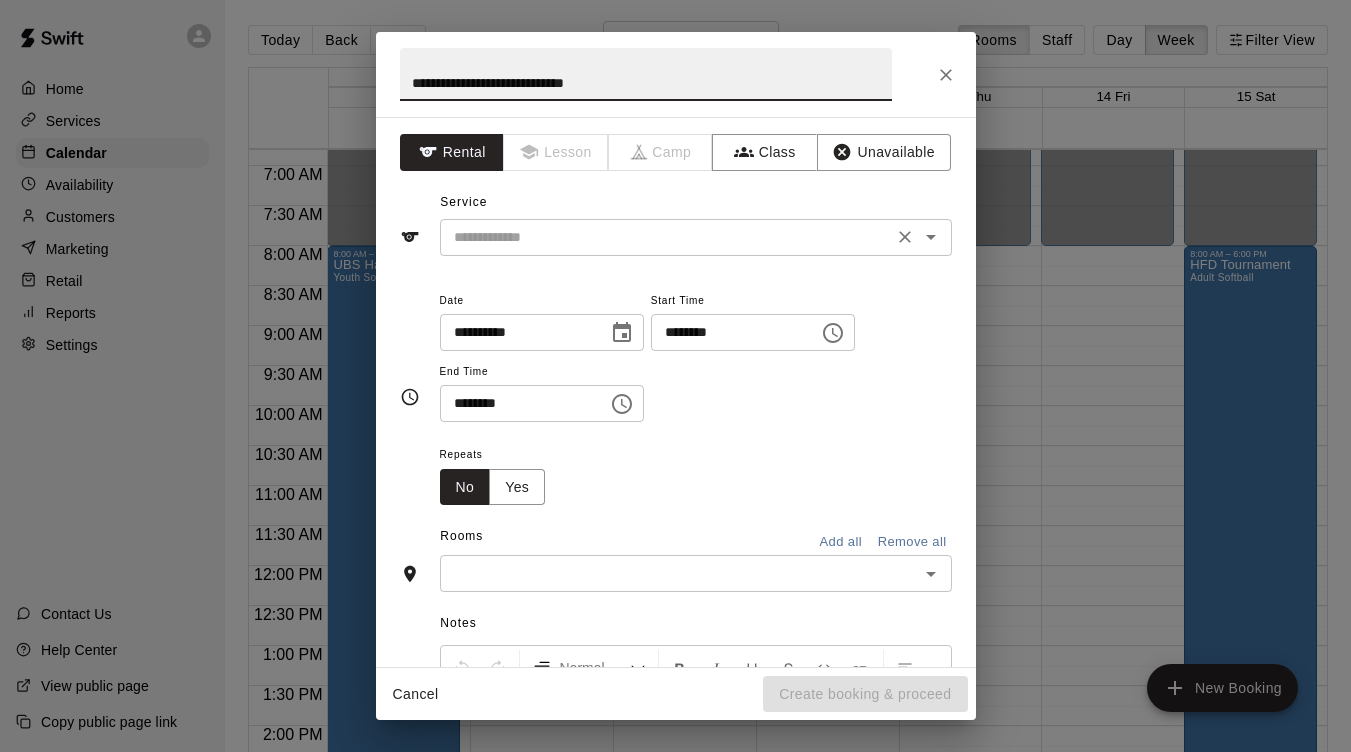 click on "​" at bounding box center [696, 237] 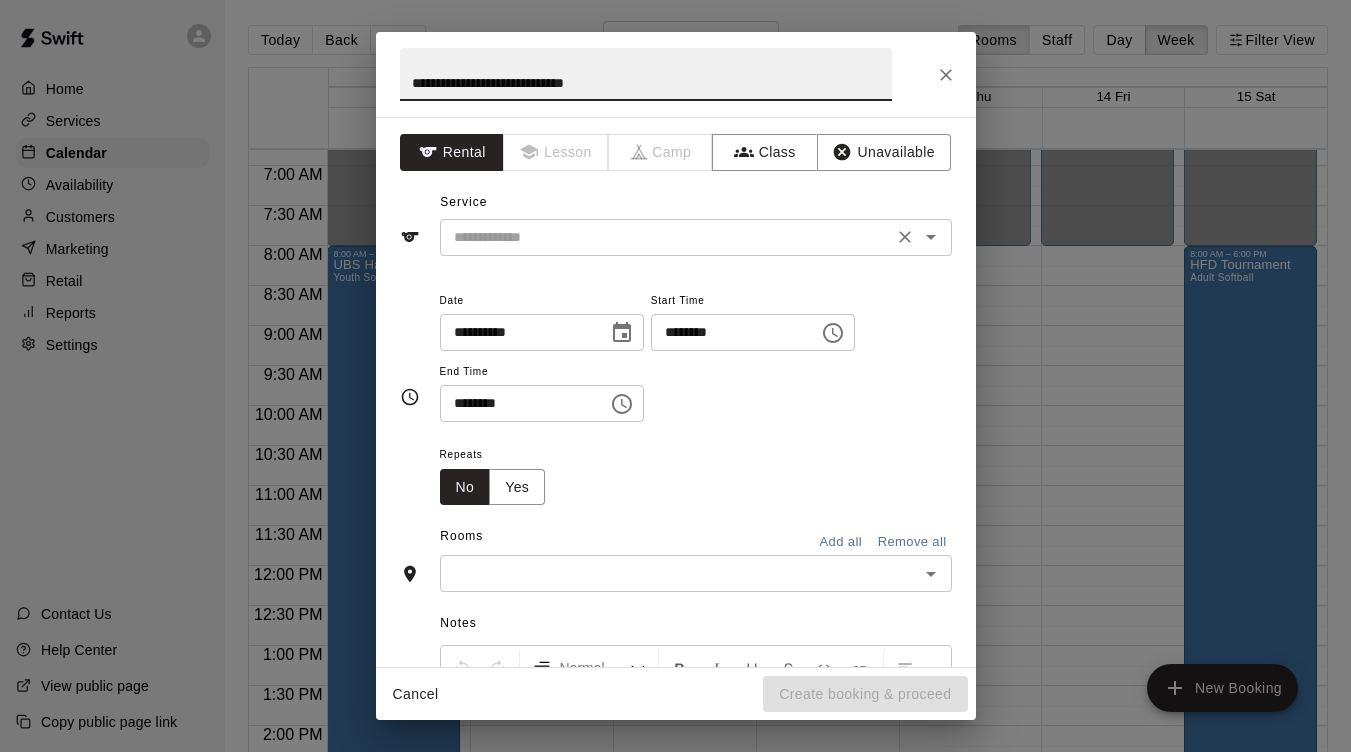type on "**********" 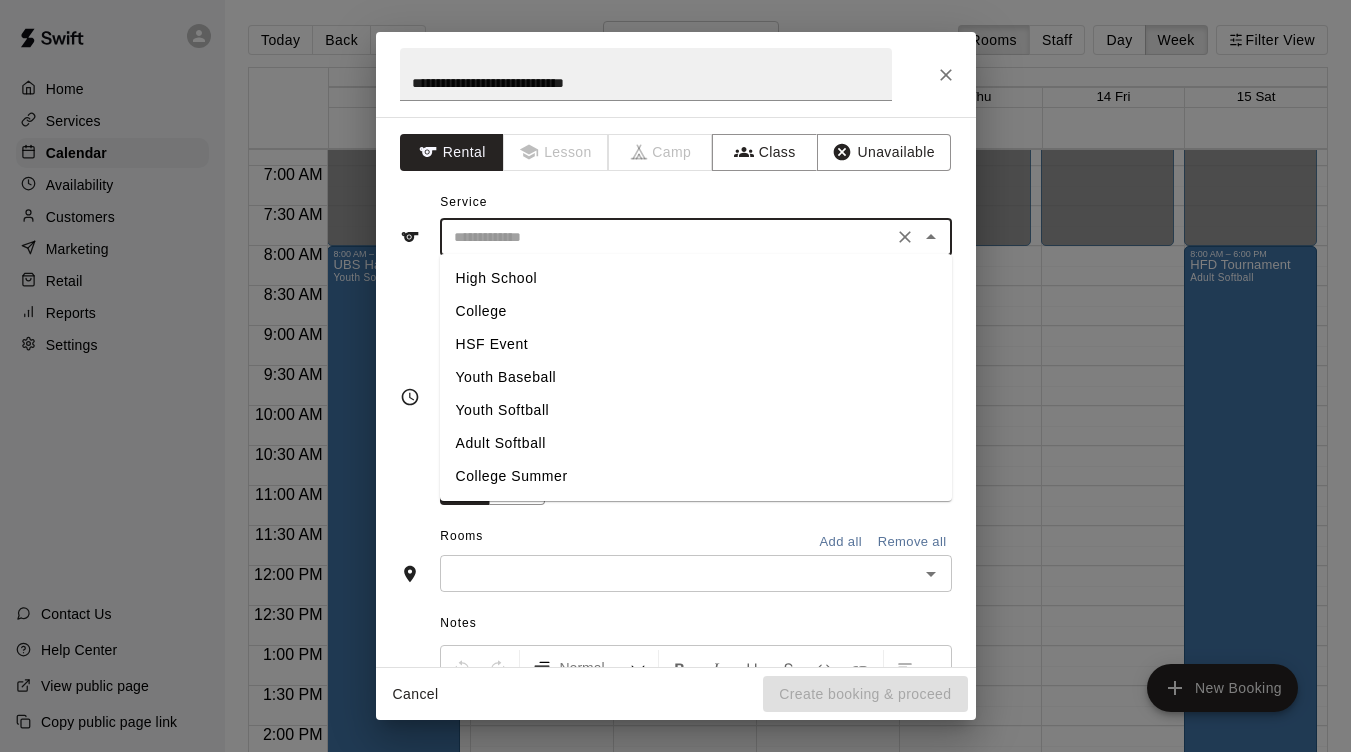 click on "Youth Softball" at bounding box center (696, 410) 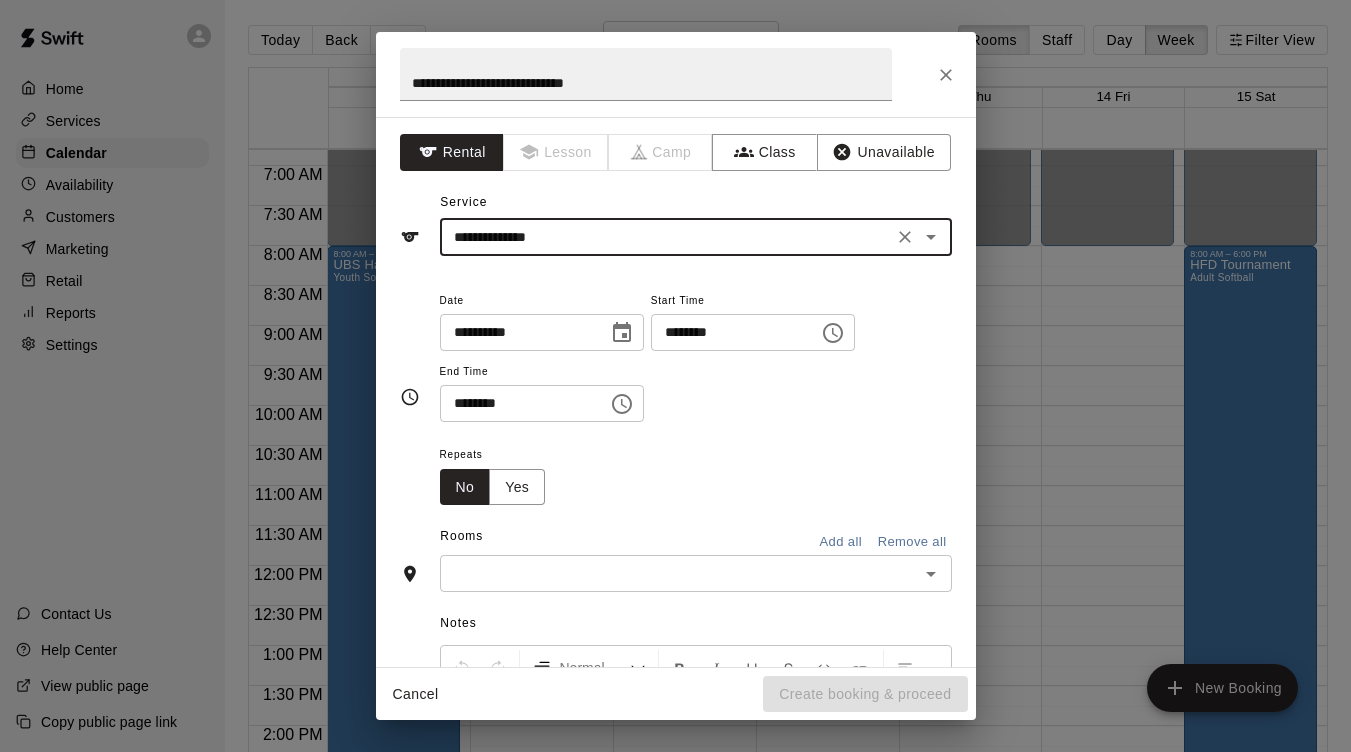 click 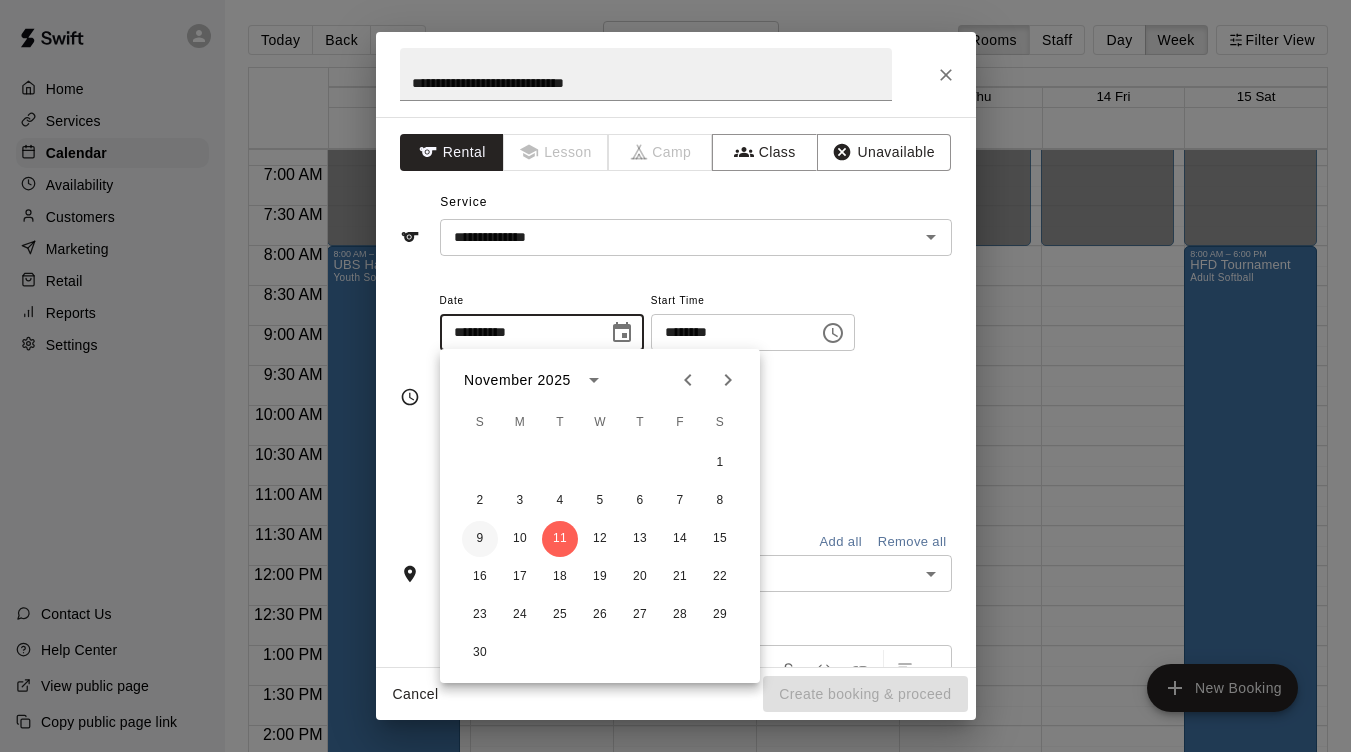 click on "9" at bounding box center [480, 539] 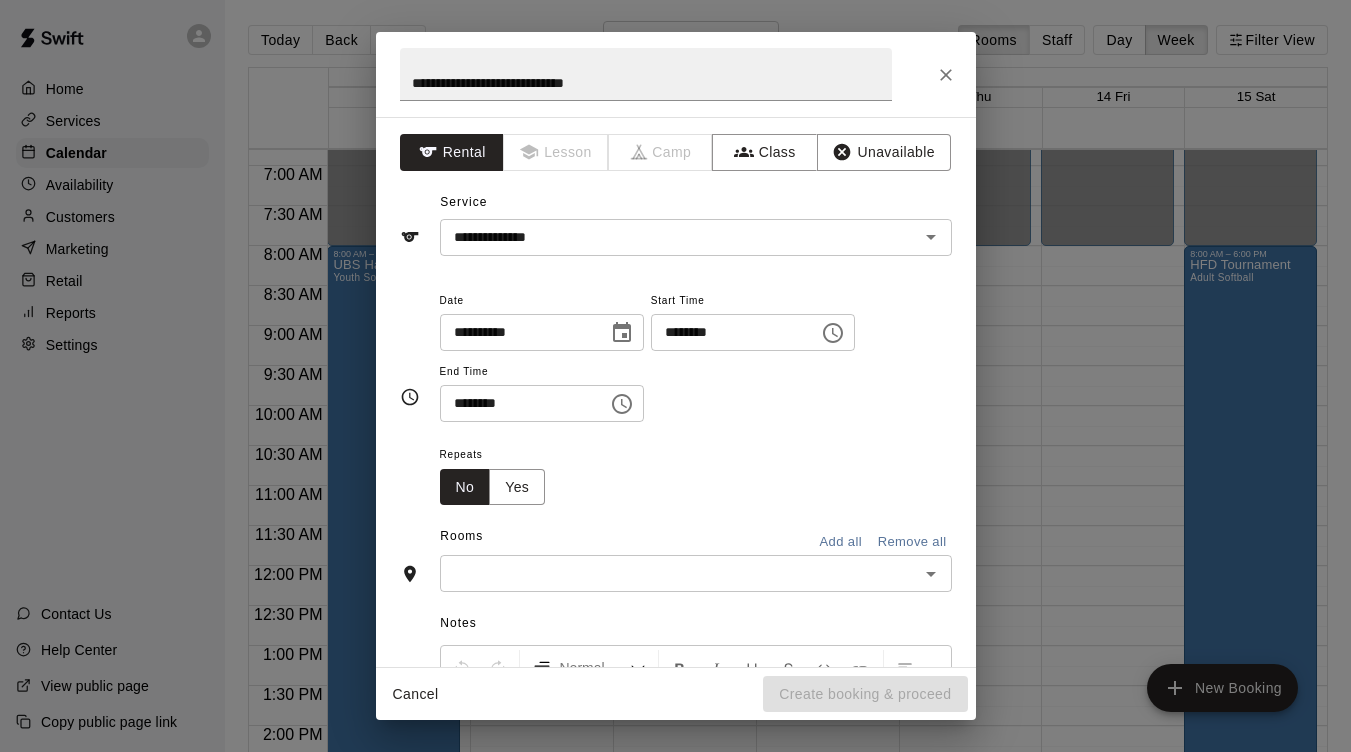 click on "********" at bounding box center [728, 332] 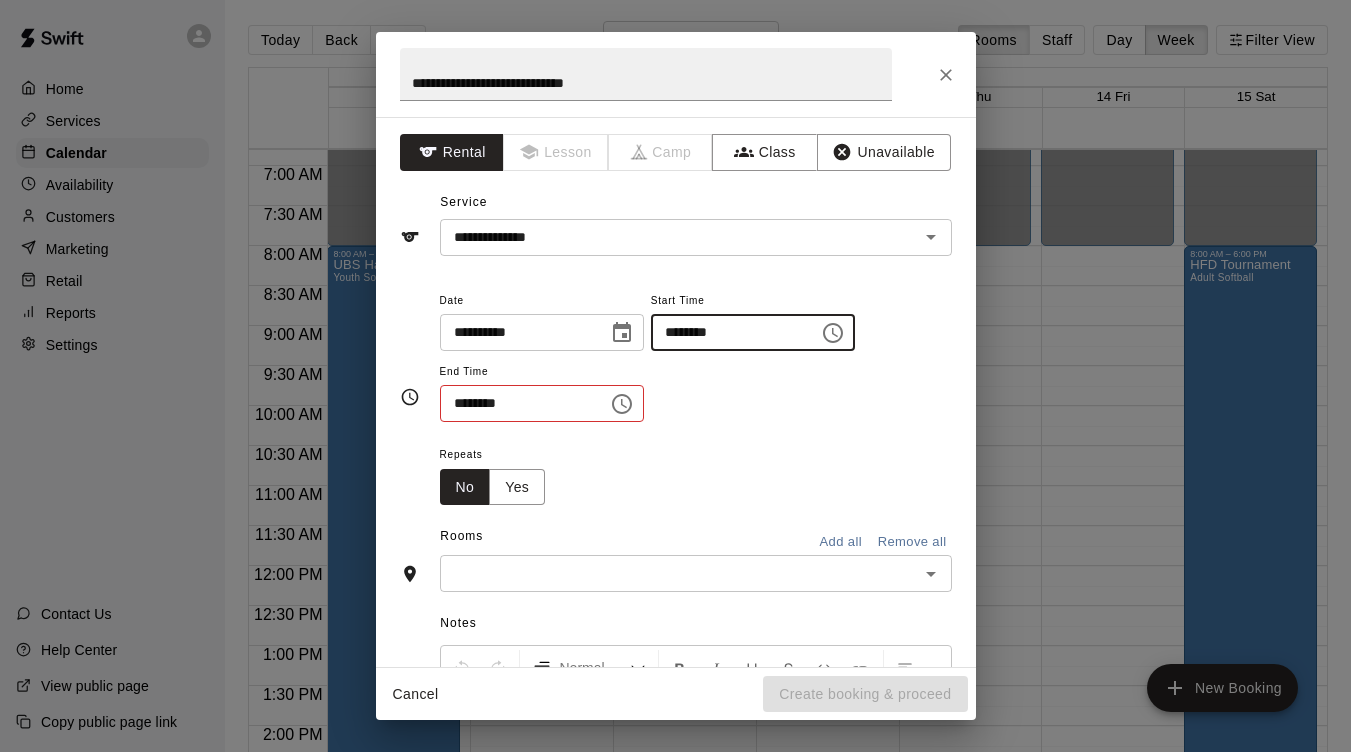 type on "********" 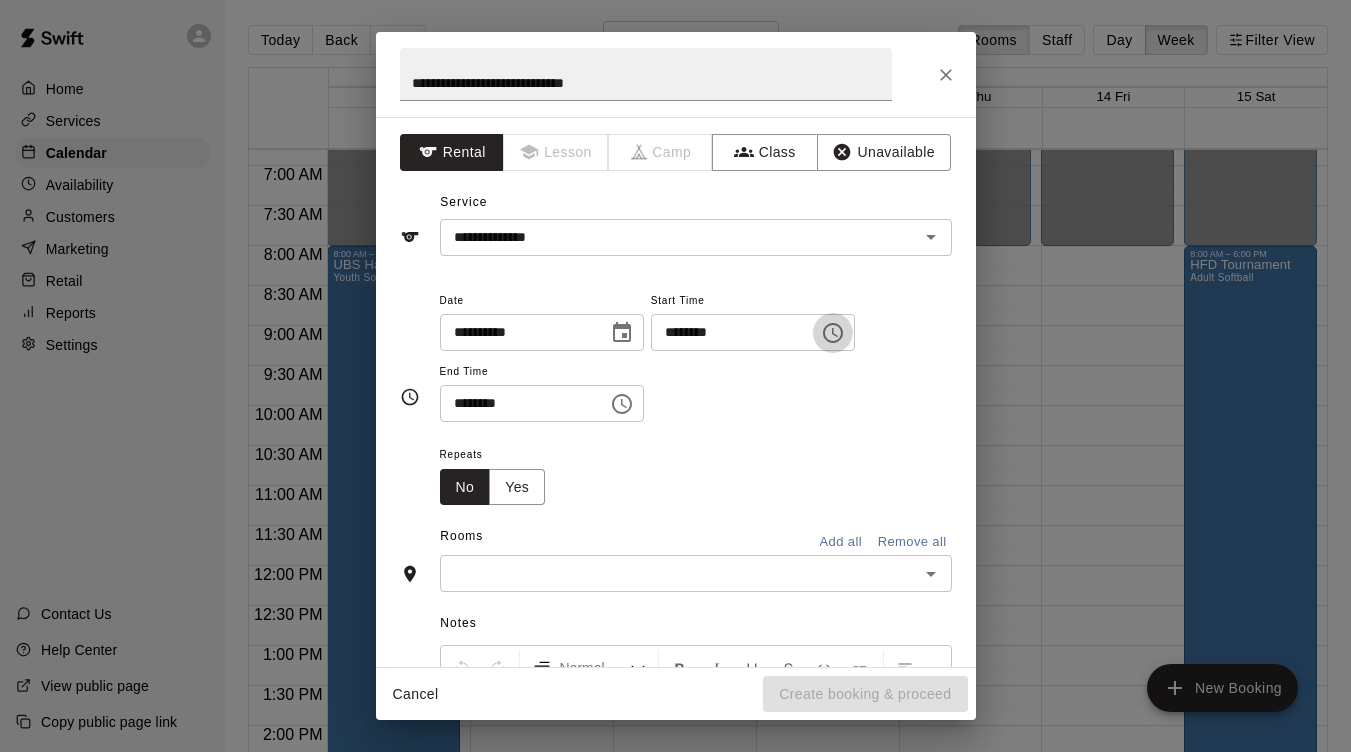 type 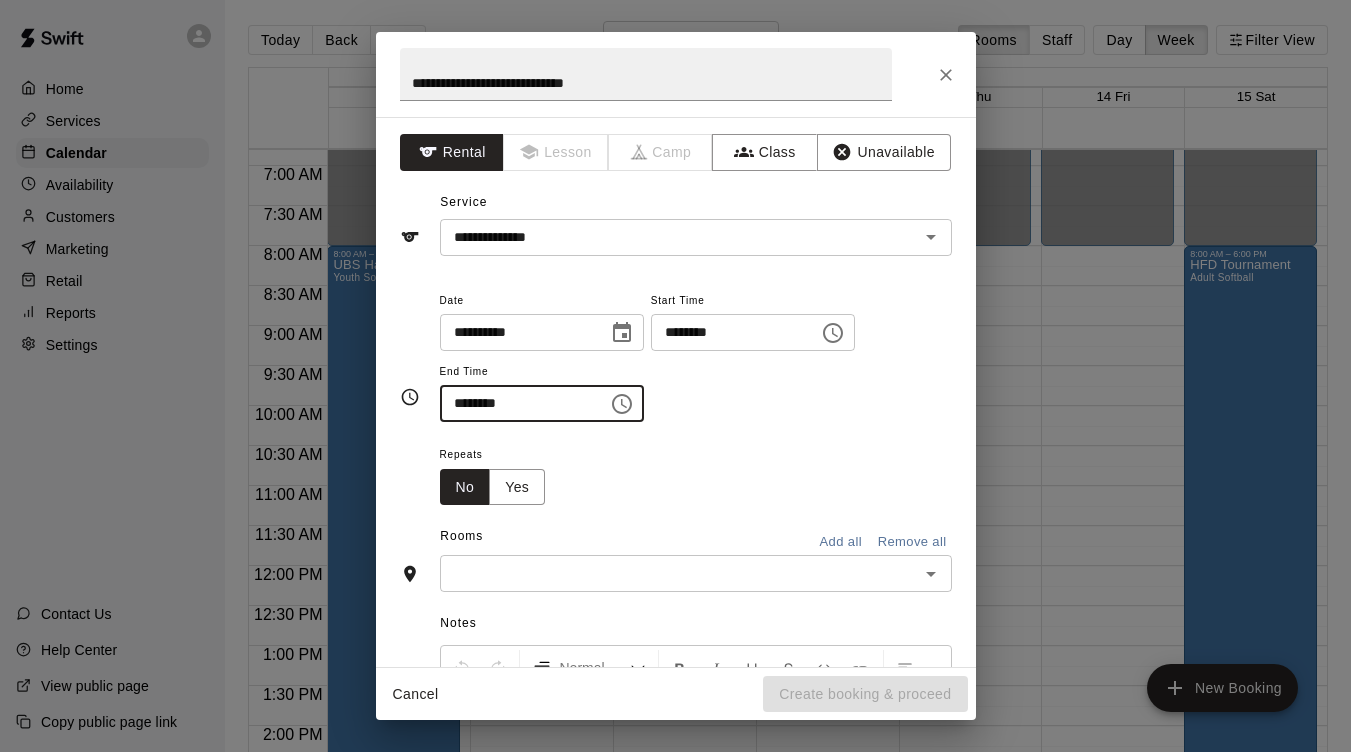 type on "********" 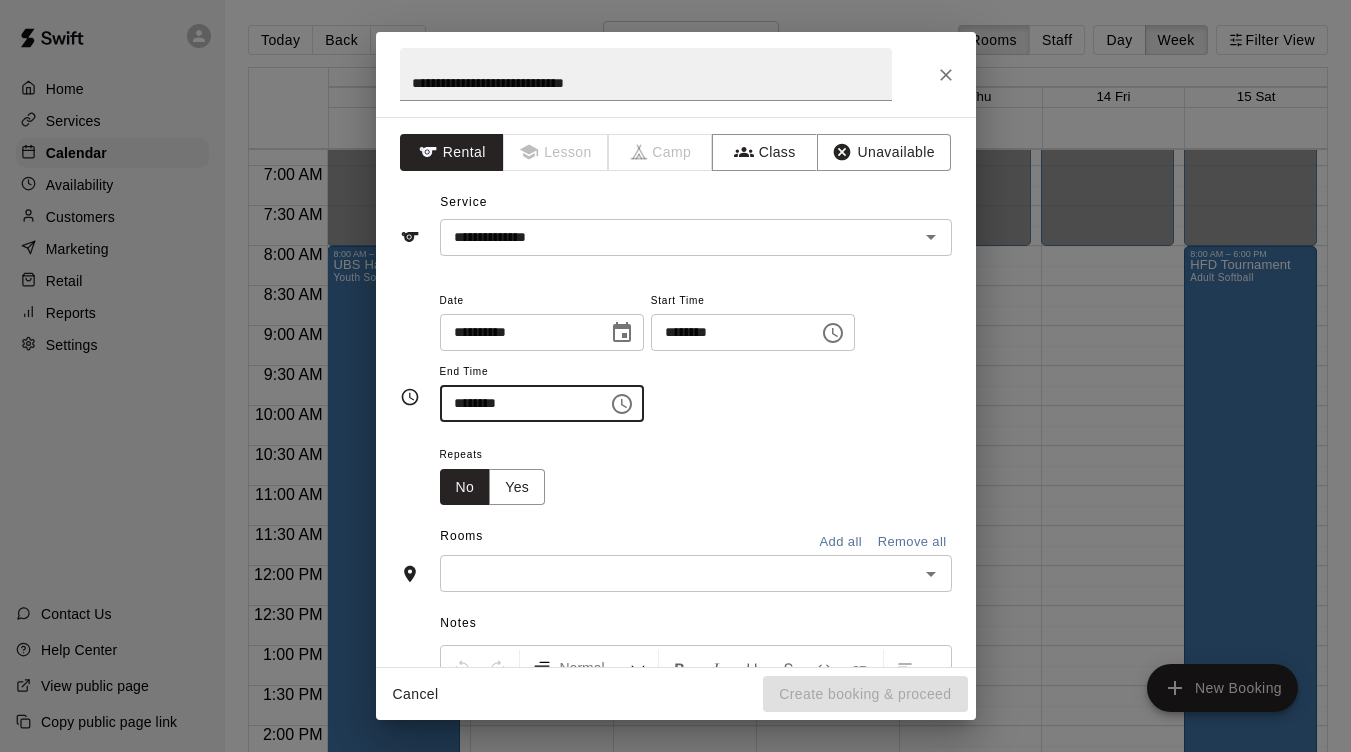 click at bounding box center [679, 573] 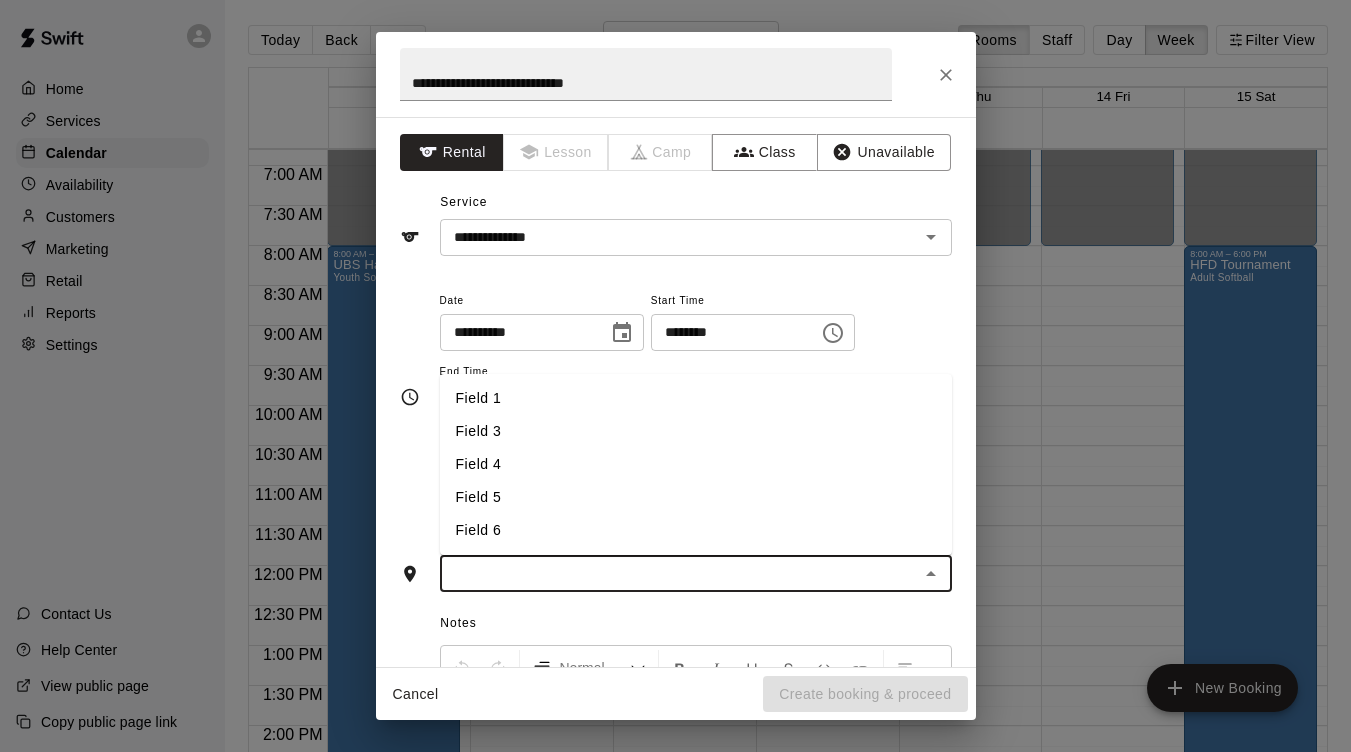 click on "Field 4" at bounding box center [696, 464] 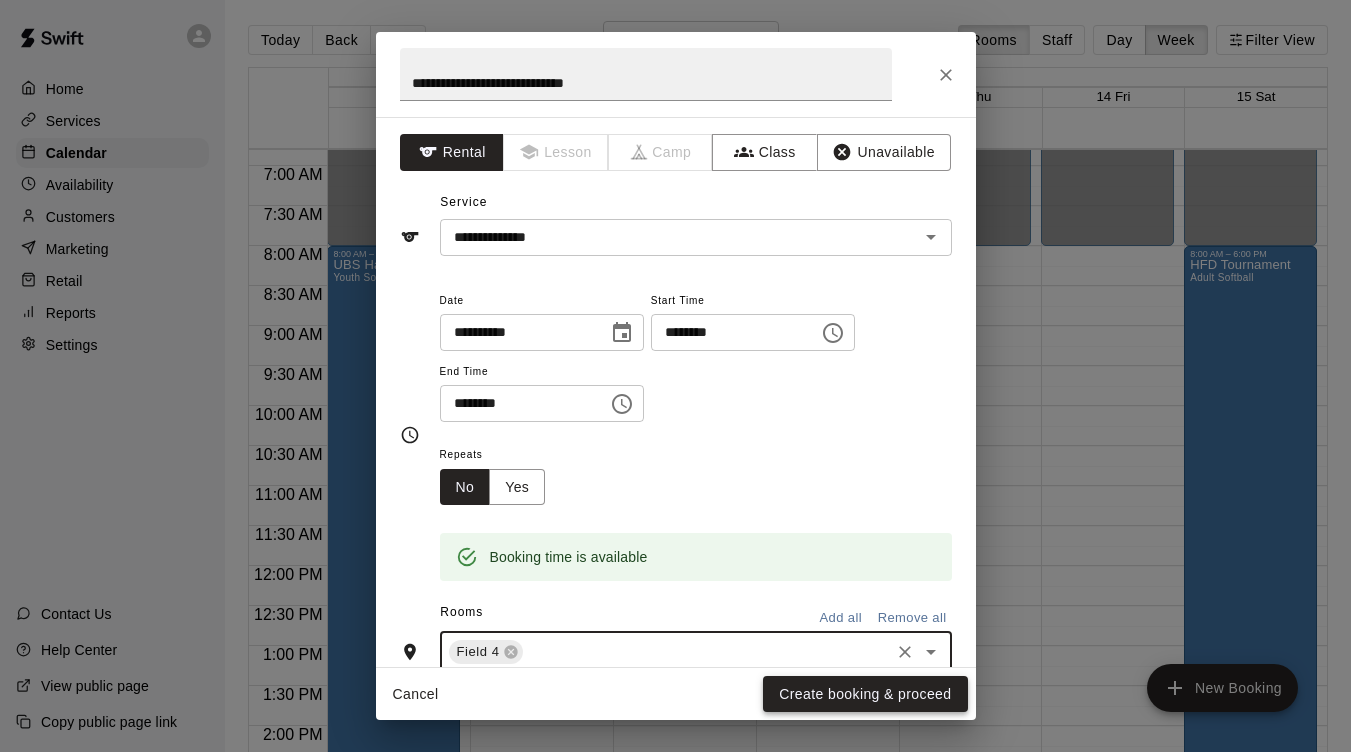 click on "Create booking & proceed" at bounding box center [865, 694] 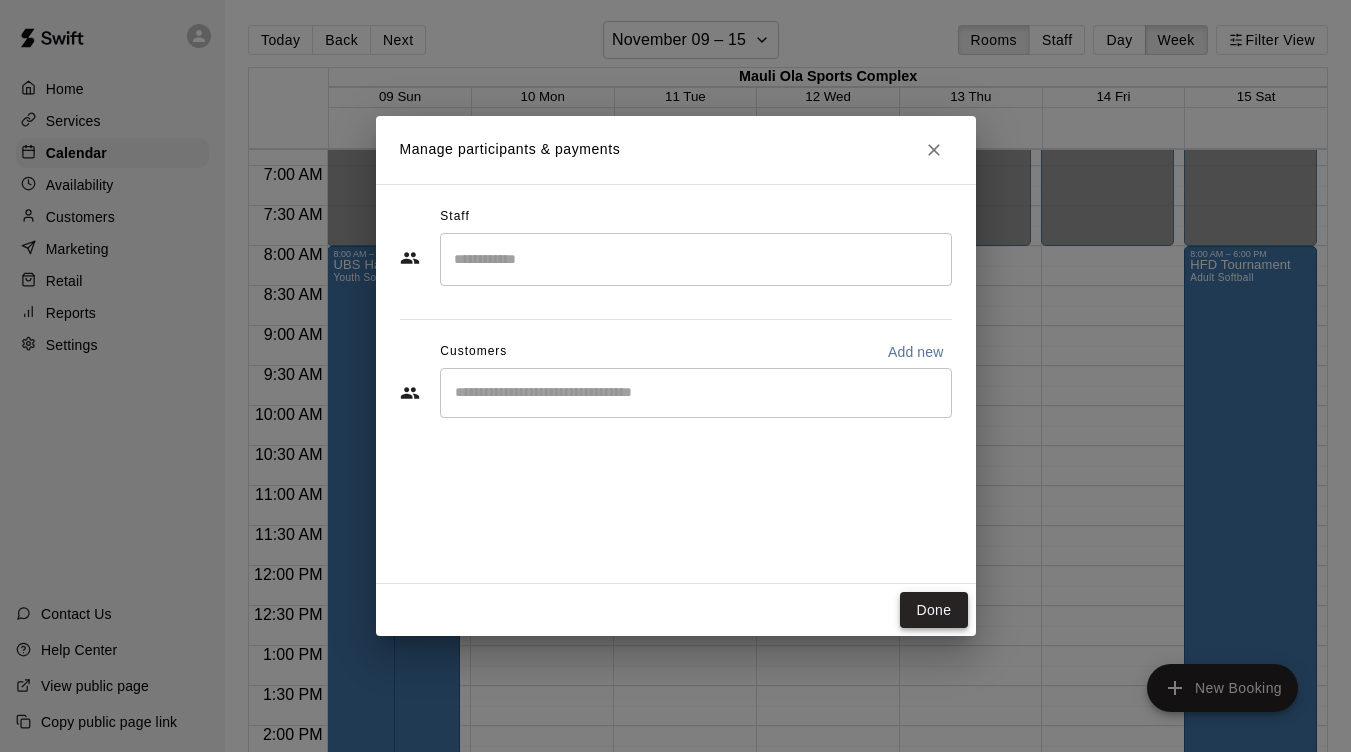click on "Done" at bounding box center [933, 610] 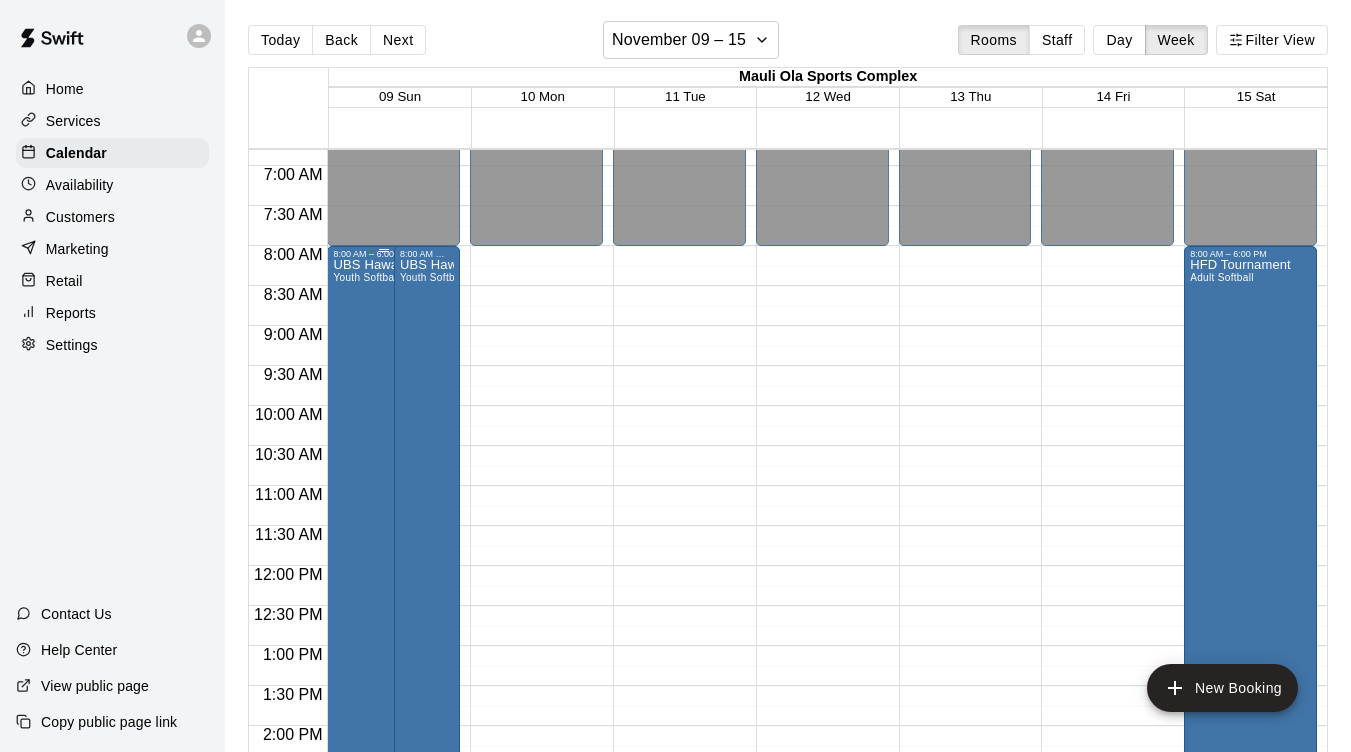 click on "UBS Hawaii Food Bank Tournament Youth Softball" at bounding box center (383, 635) 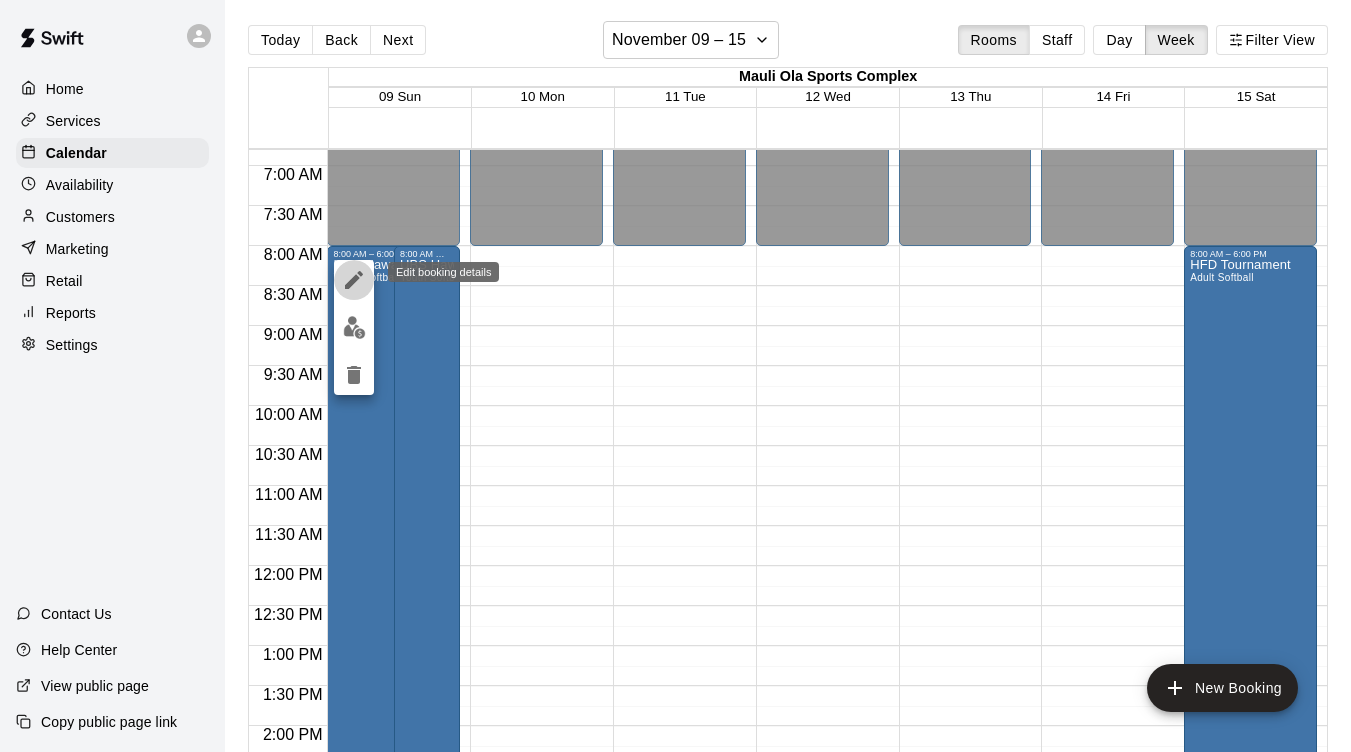 click 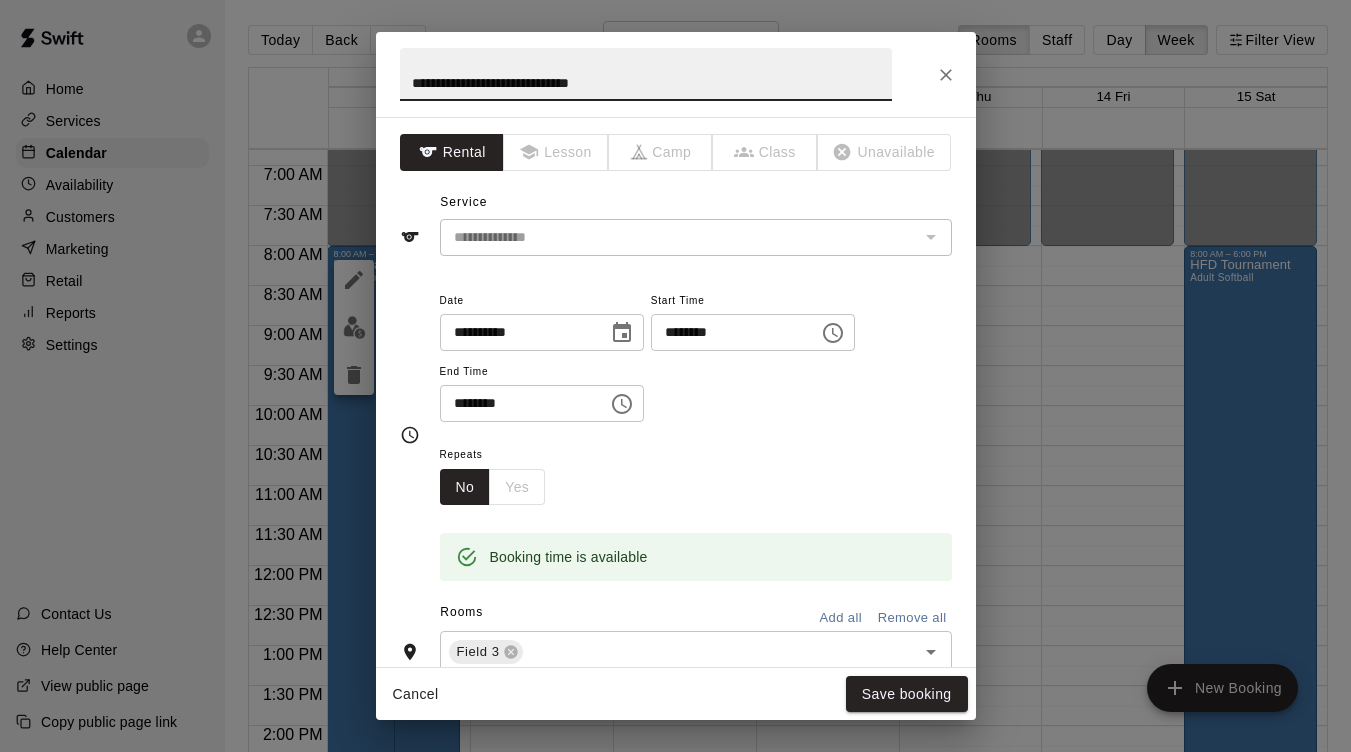 click on "**********" at bounding box center (675, 376) 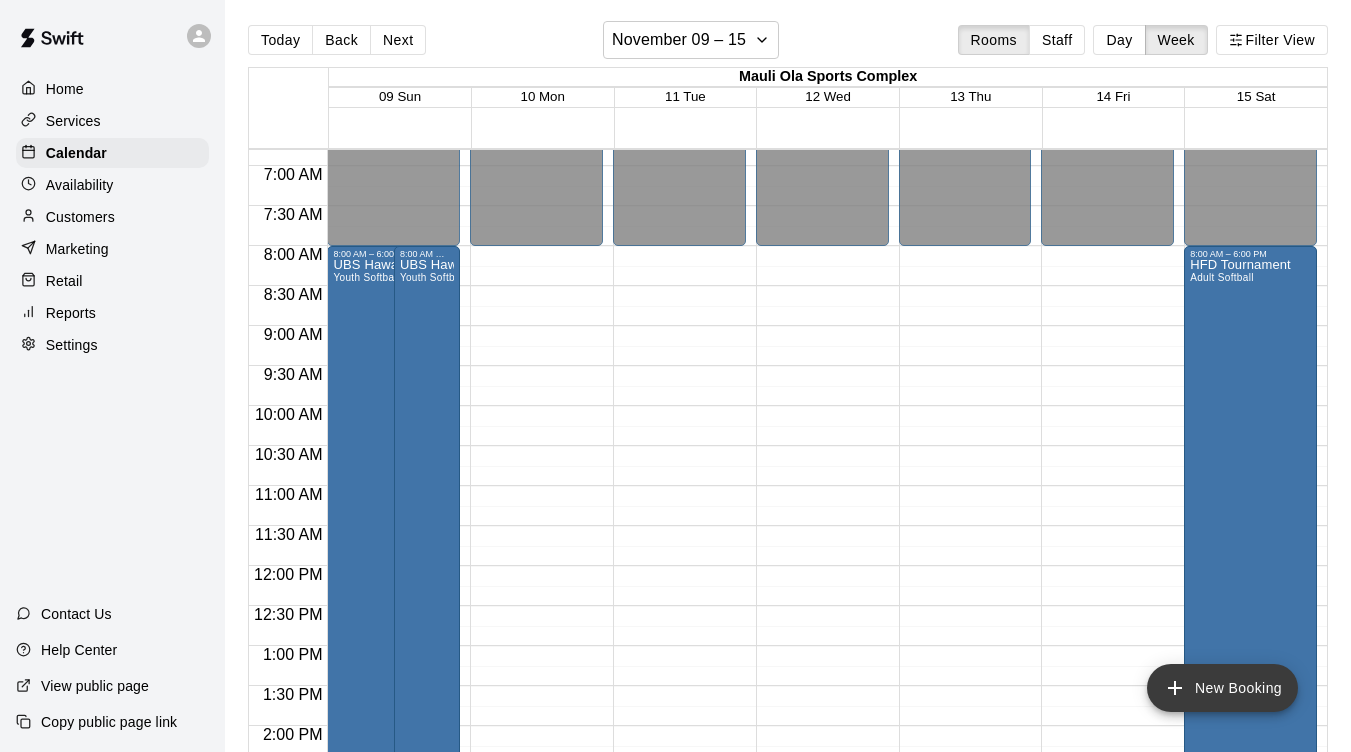click on "New Booking" at bounding box center (1222, 688) 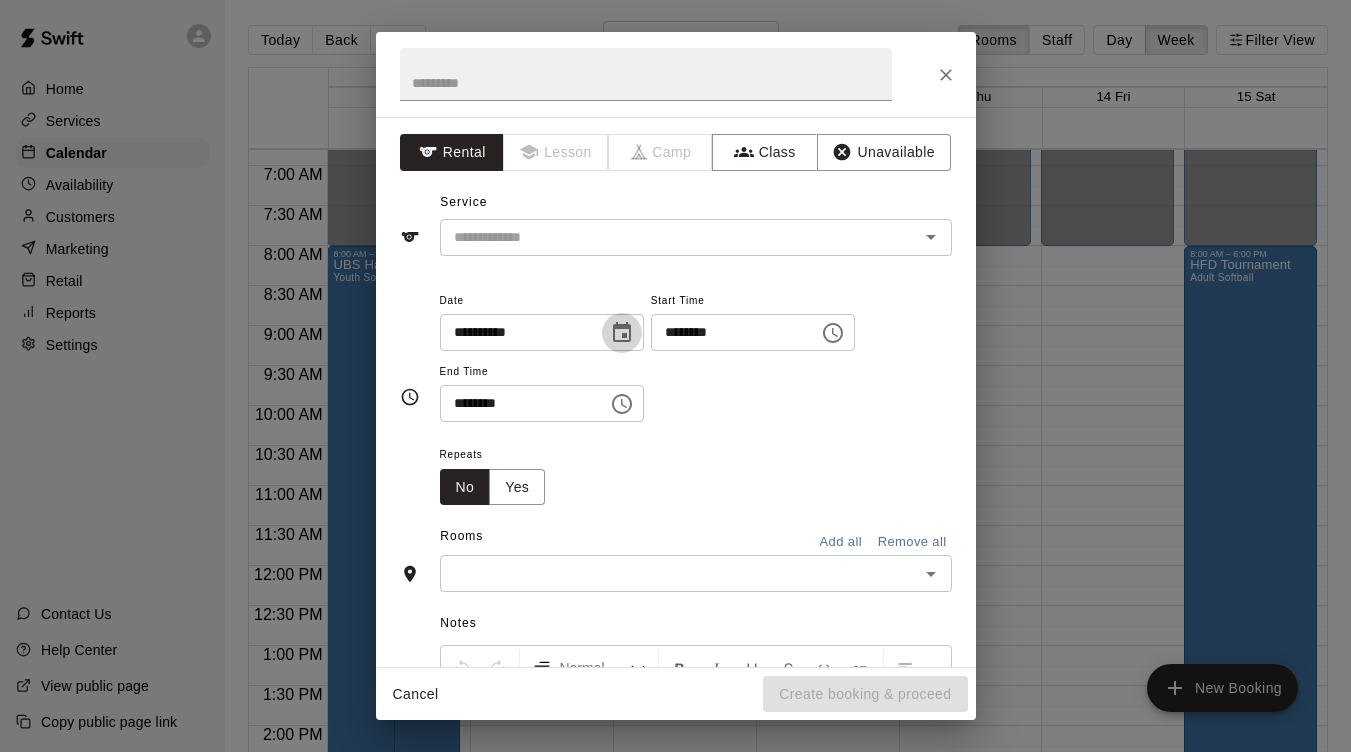 click 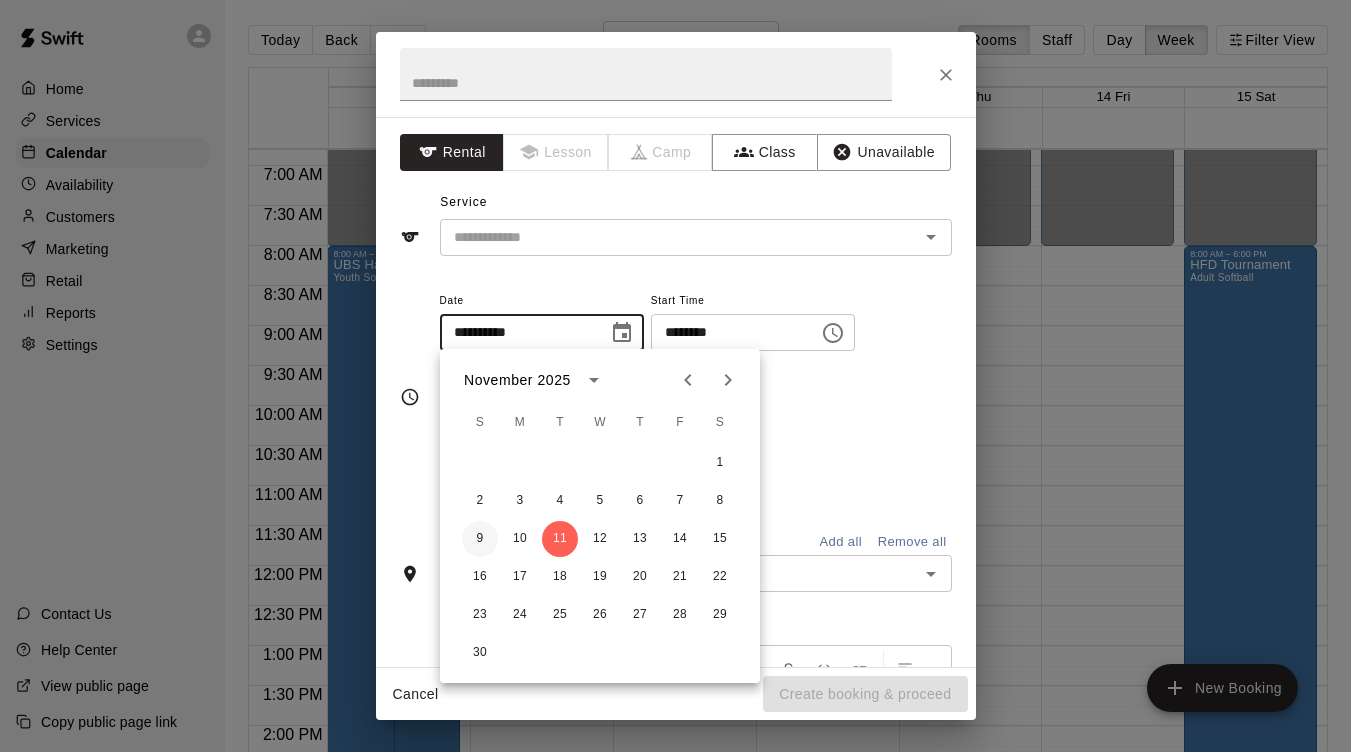 click on "9" at bounding box center (480, 539) 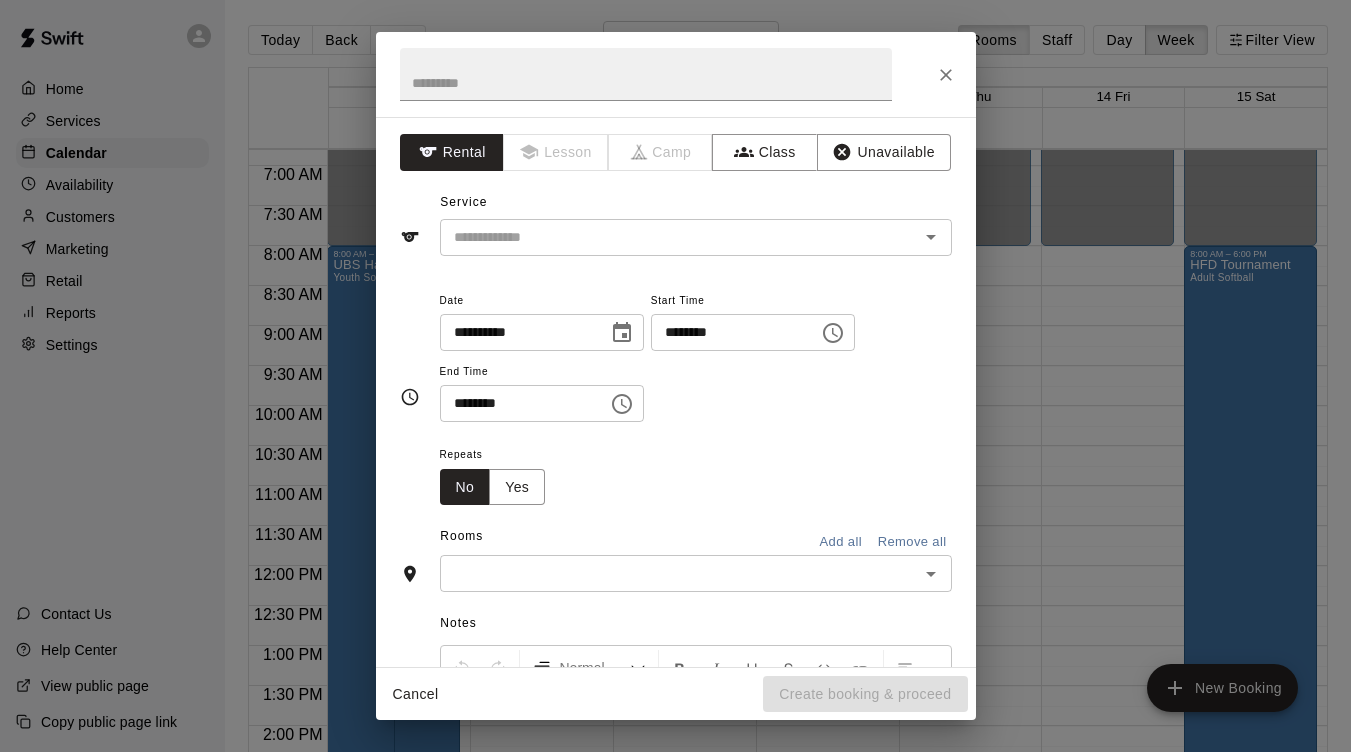 click at bounding box center (679, 573) 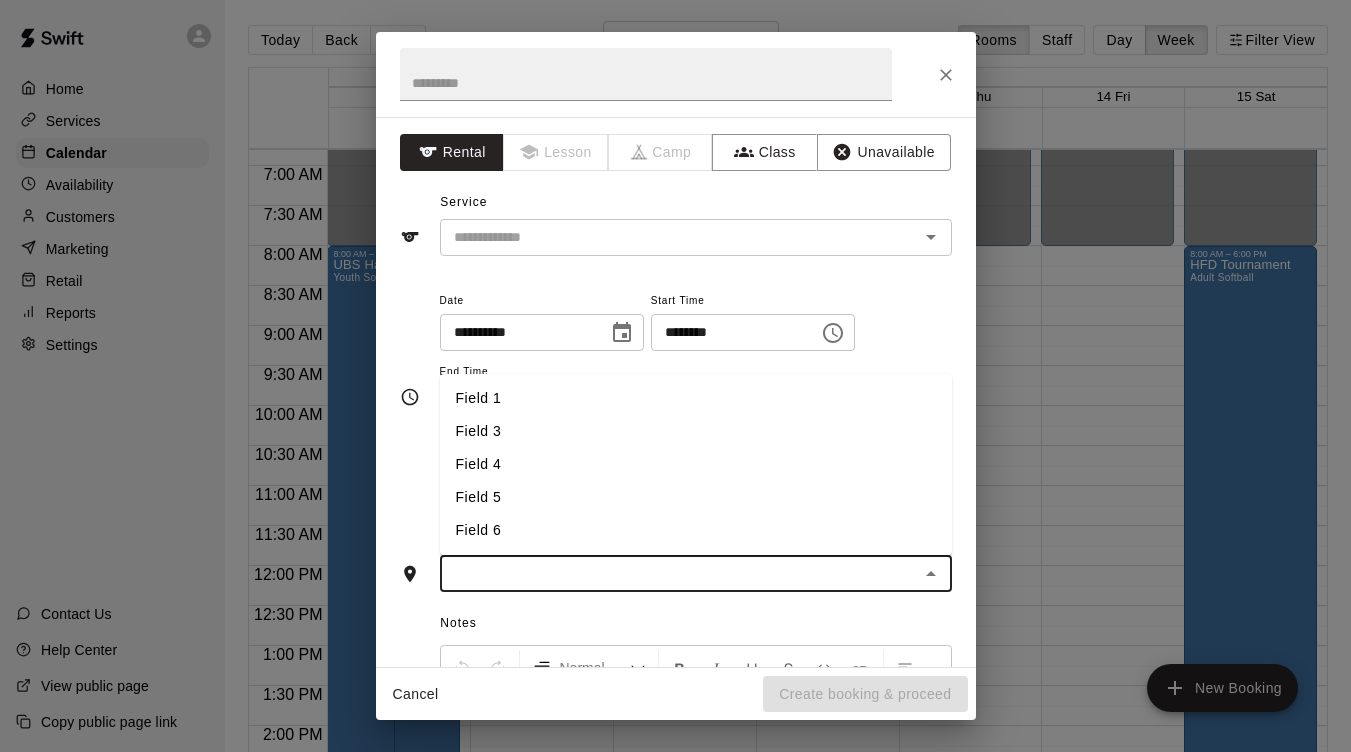 click on "Field 5" at bounding box center (696, 497) 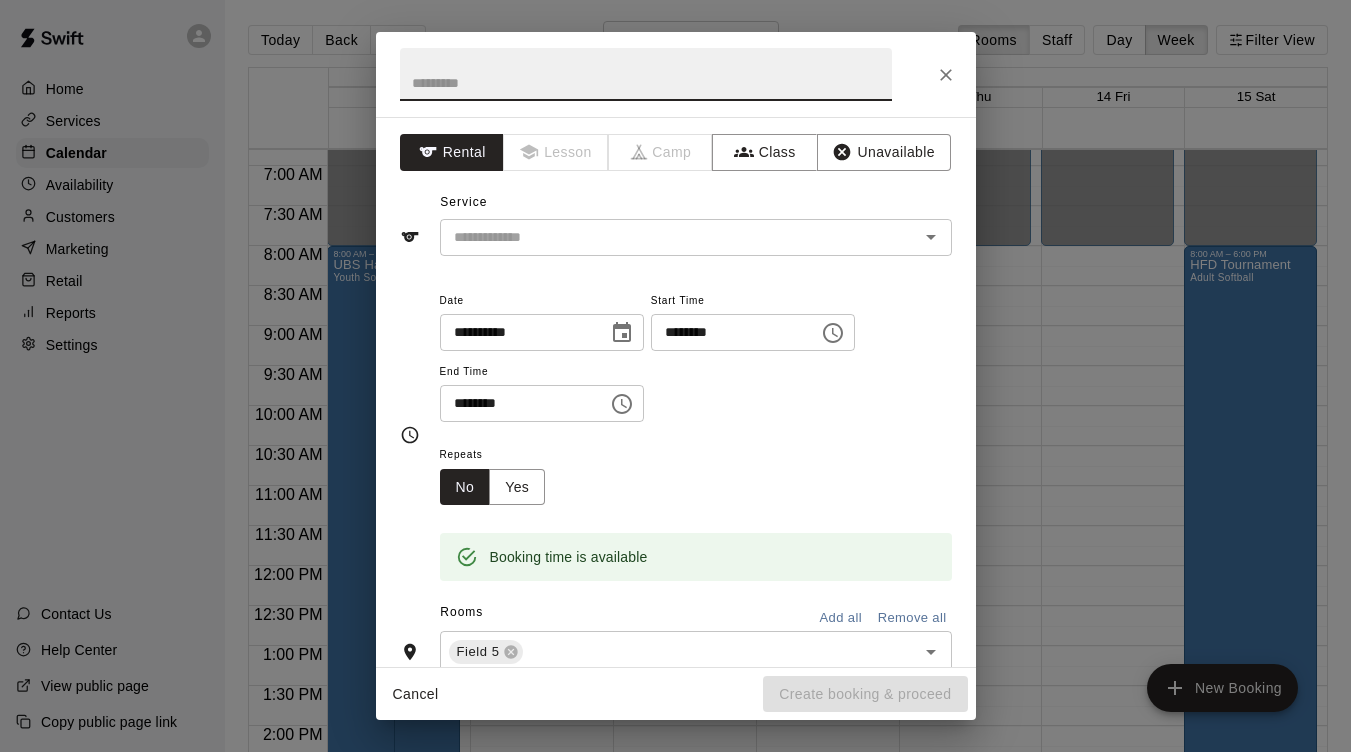 click at bounding box center (646, 74) 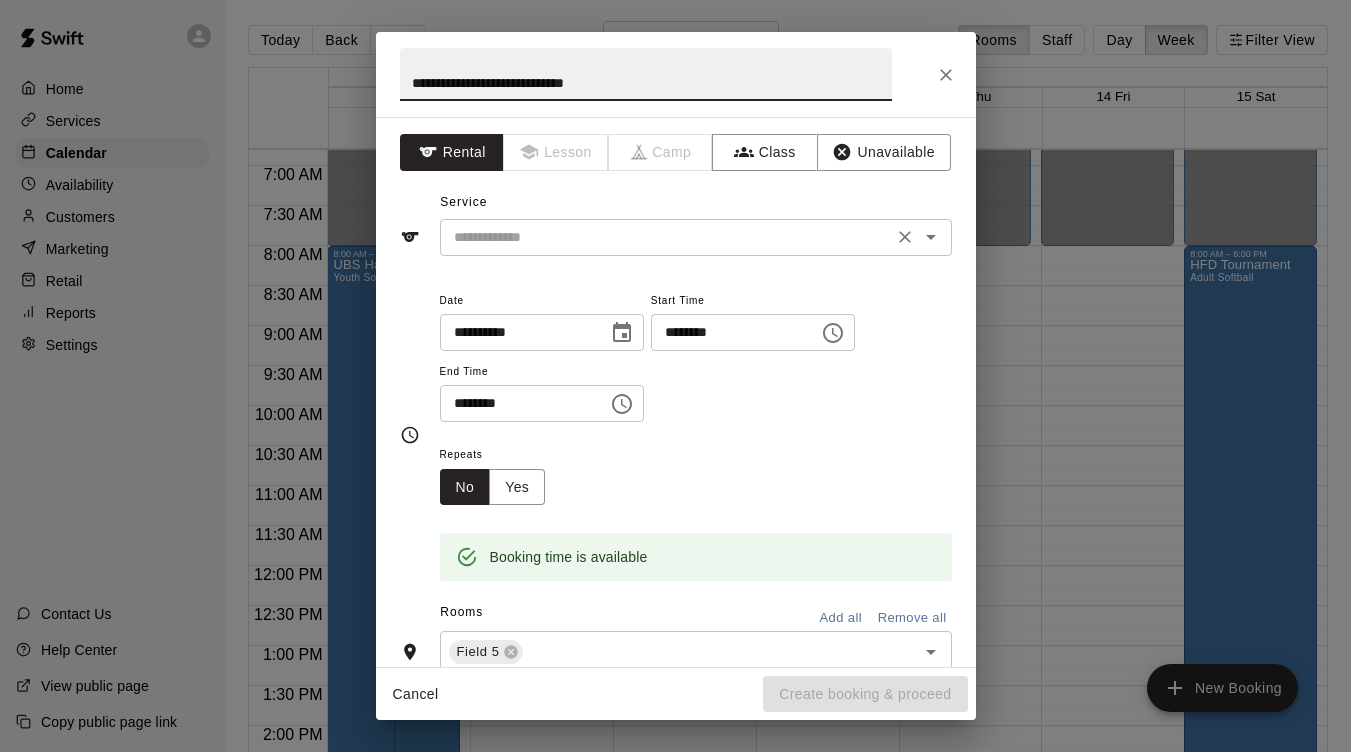 type on "**********" 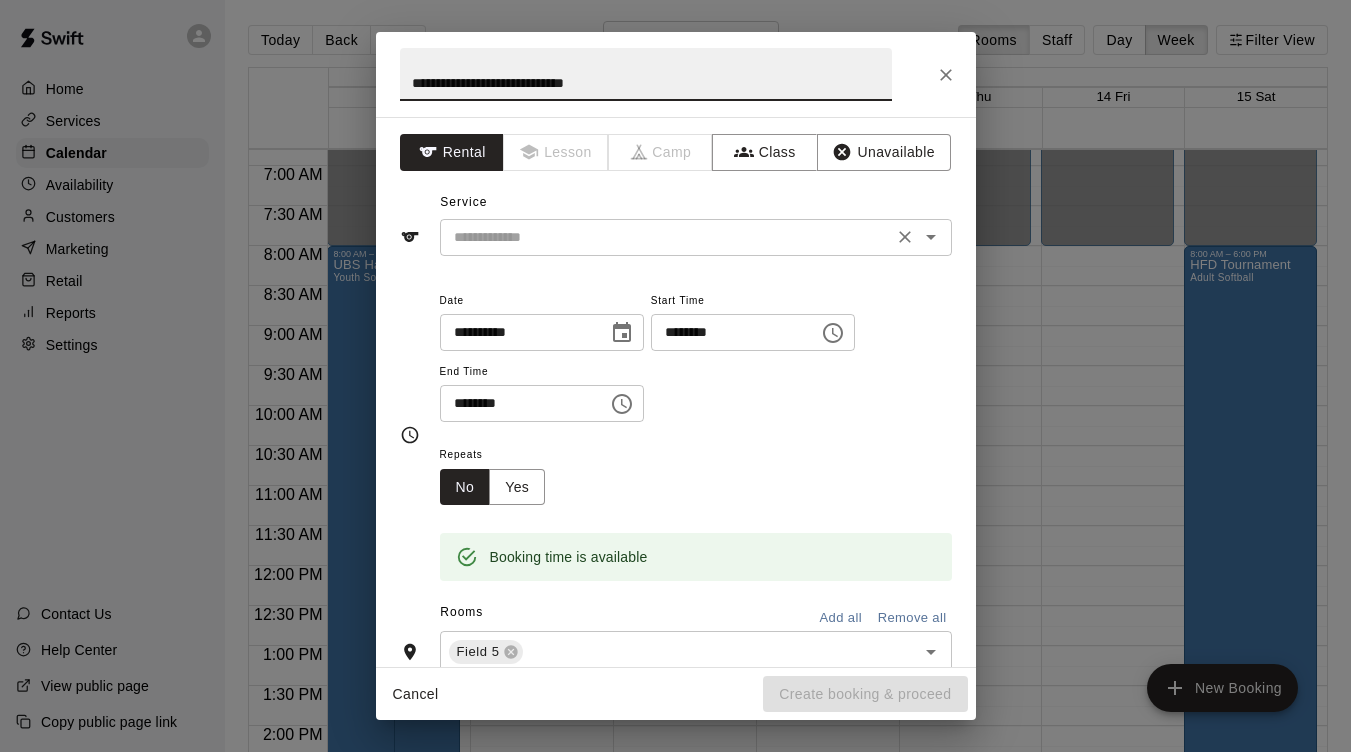 click at bounding box center (666, 237) 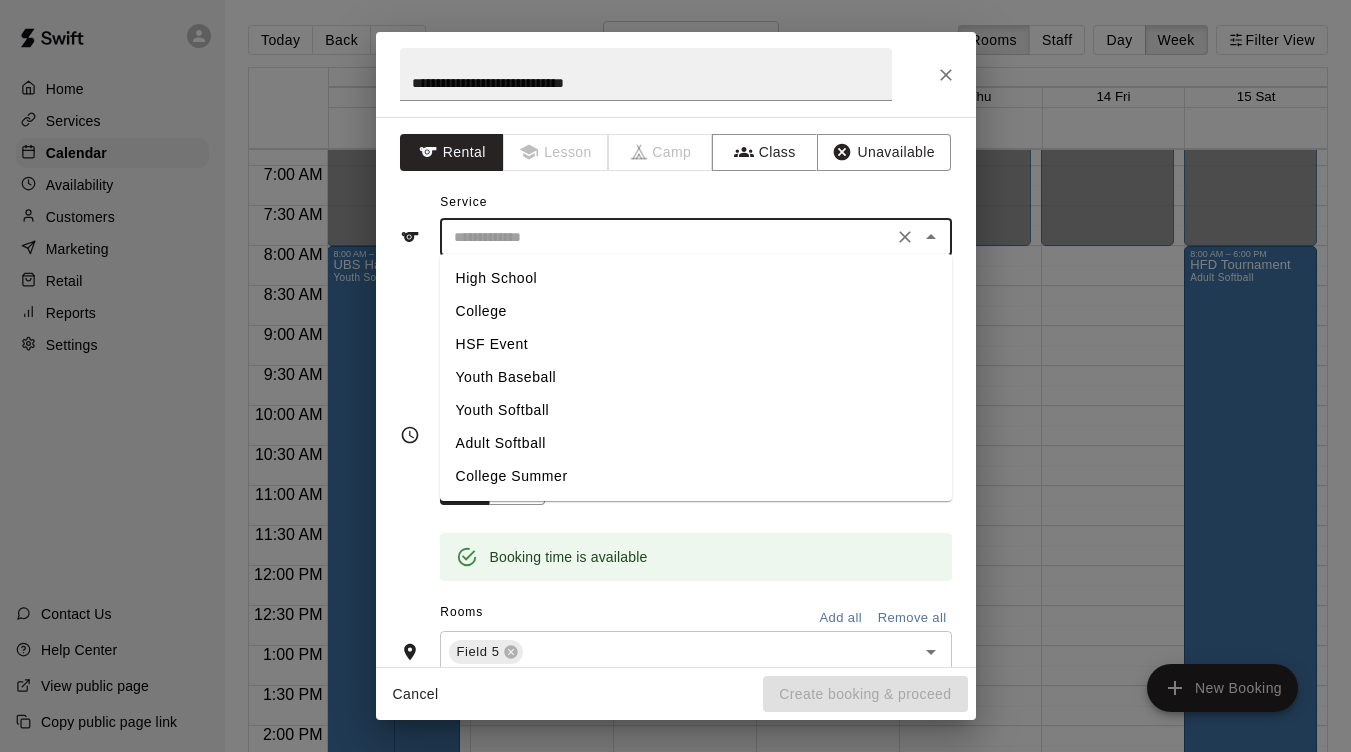 click on "Youth Softball" at bounding box center (696, 410) 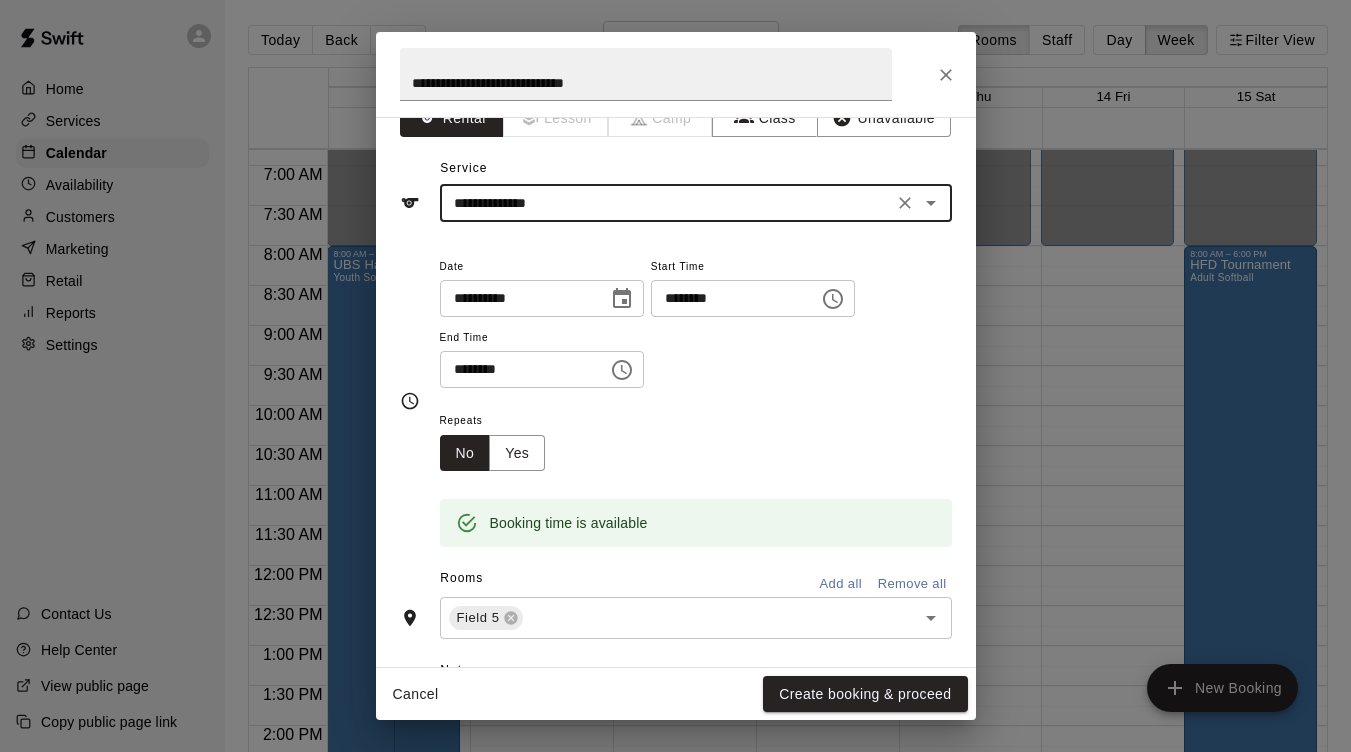 scroll, scrollTop: 47, scrollLeft: 0, axis: vertical 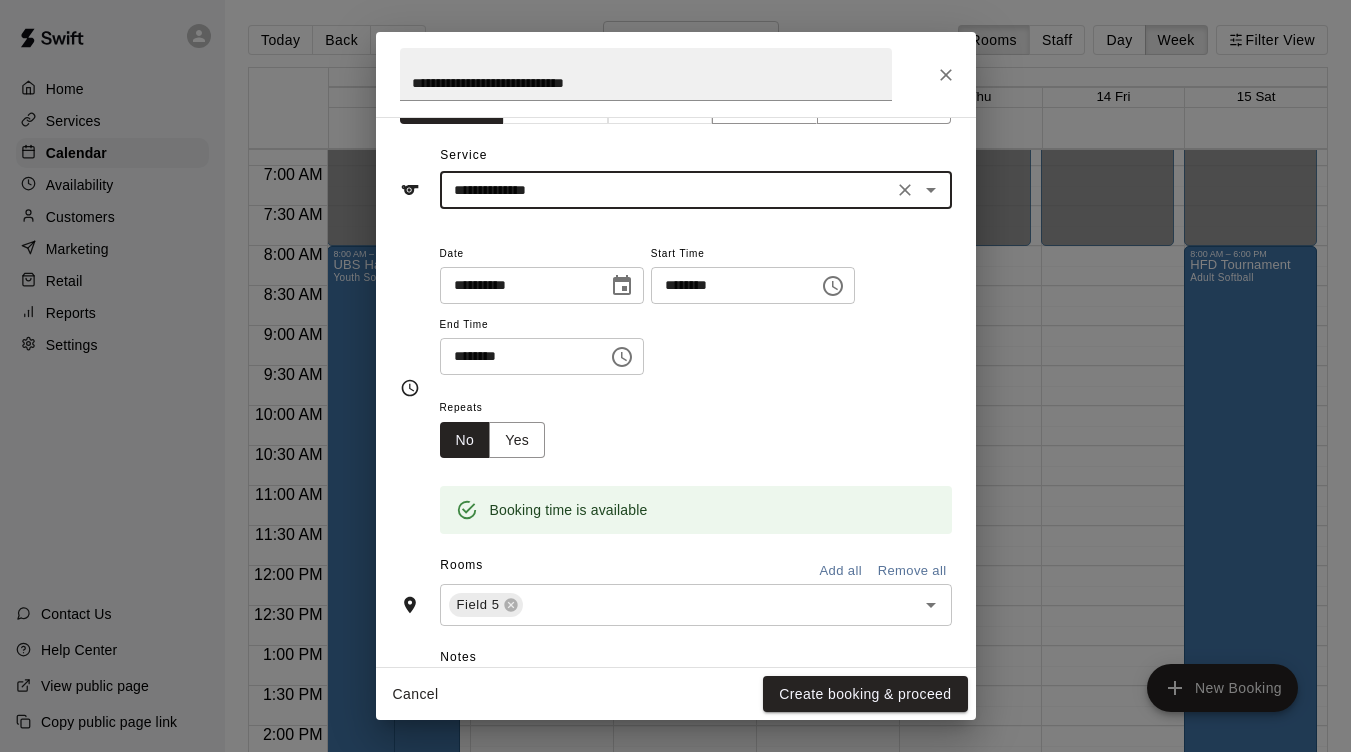 click on "Cancel Create booking & proceed" at bounding box center [676, 694] 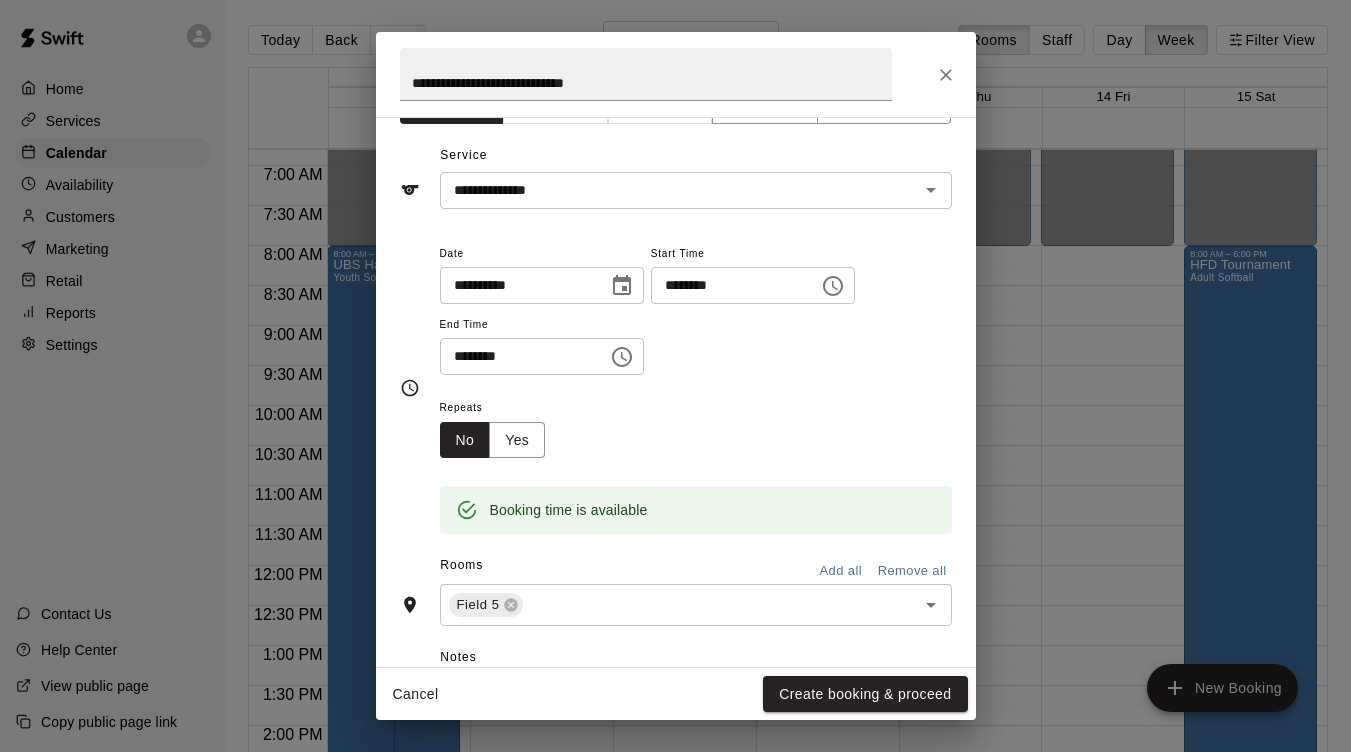 click on "Cancel Create booking & proceed" at bounding box center (676, 694) 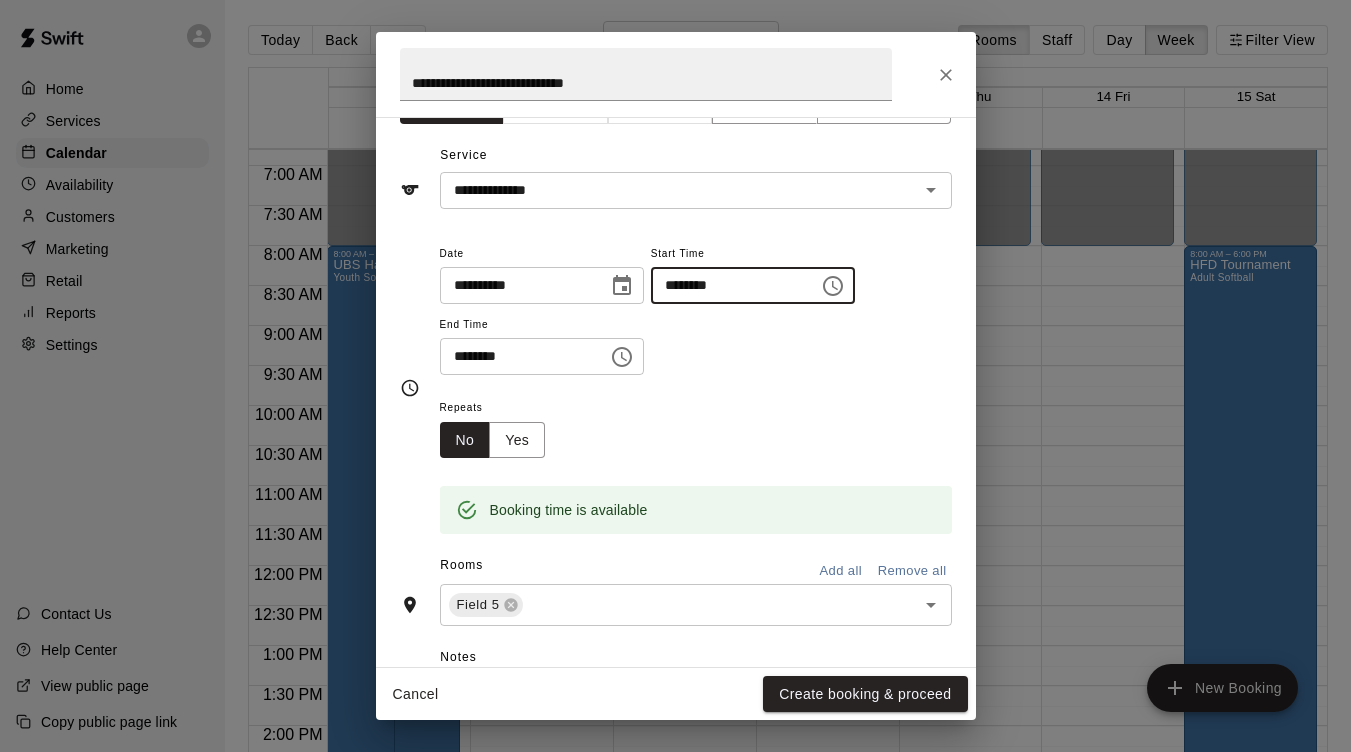 click on "********" at bounding box center (728, 285) 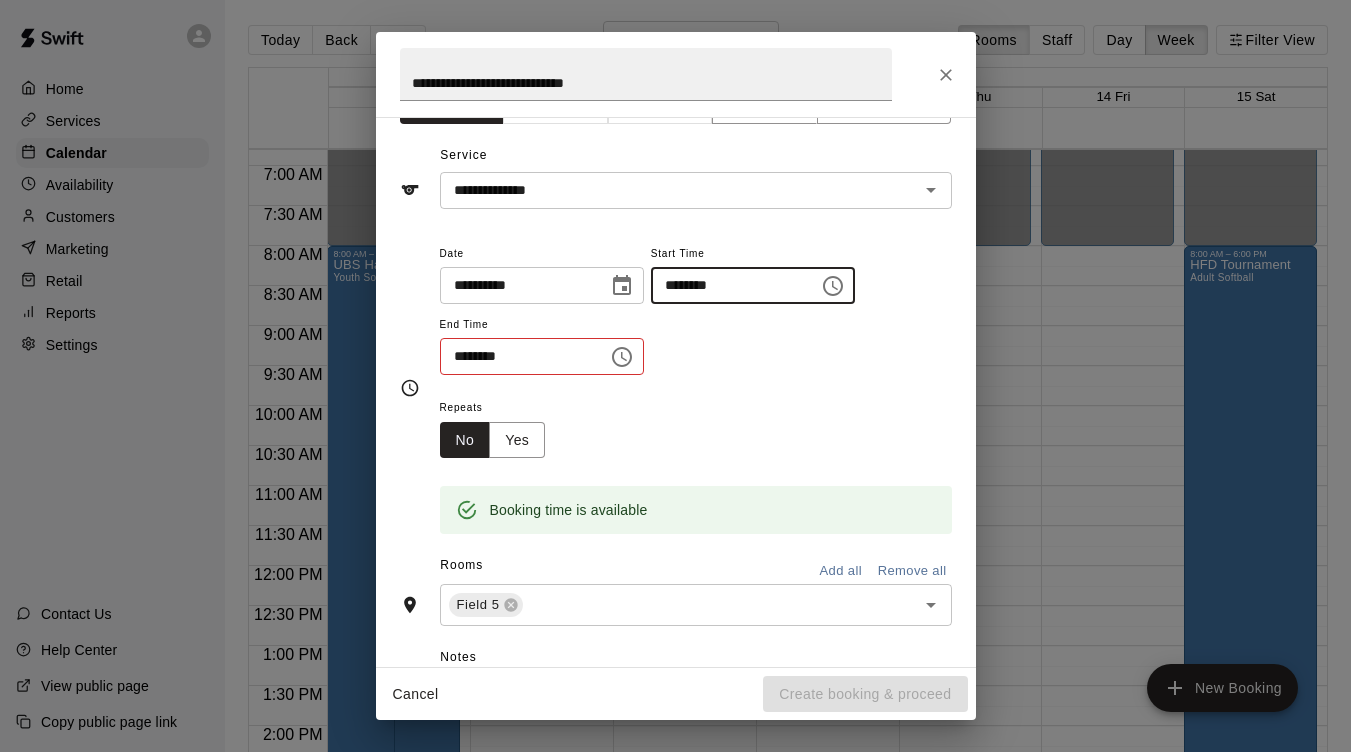 type on "********" 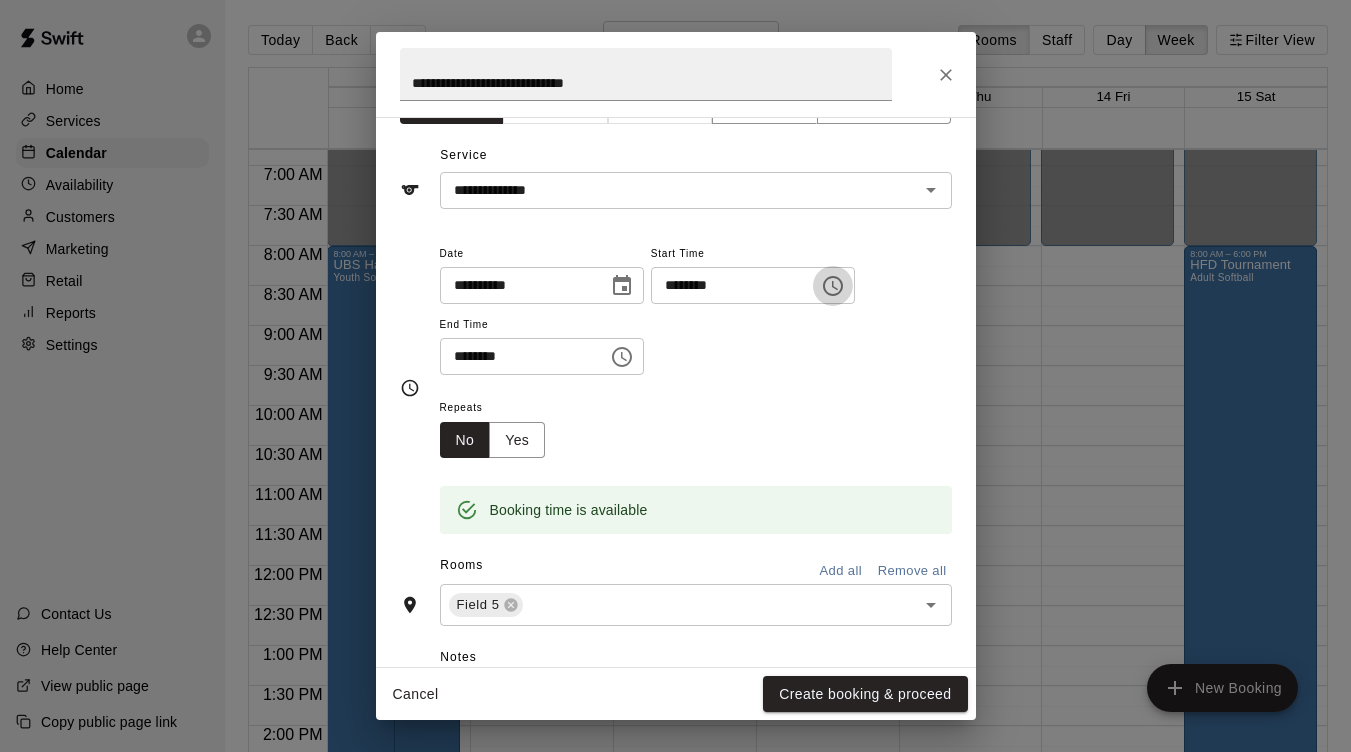 type 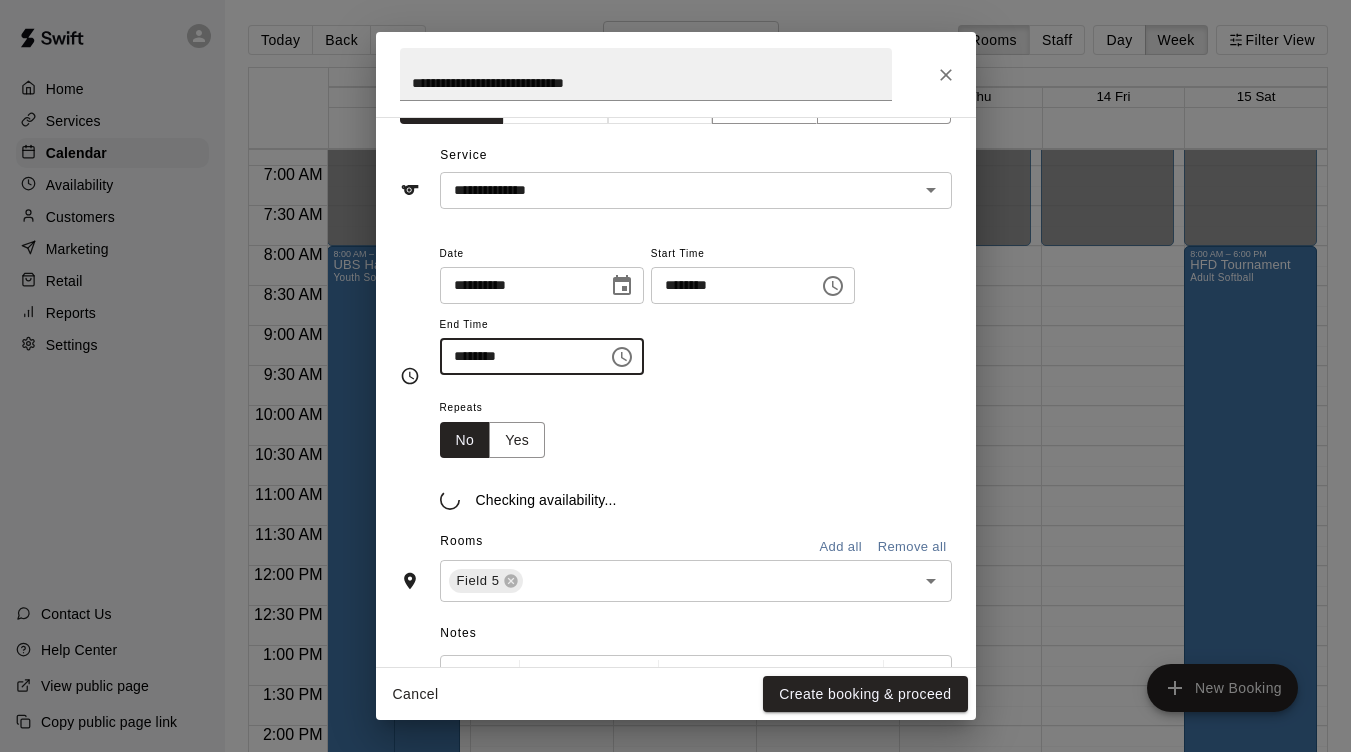 type on "********" 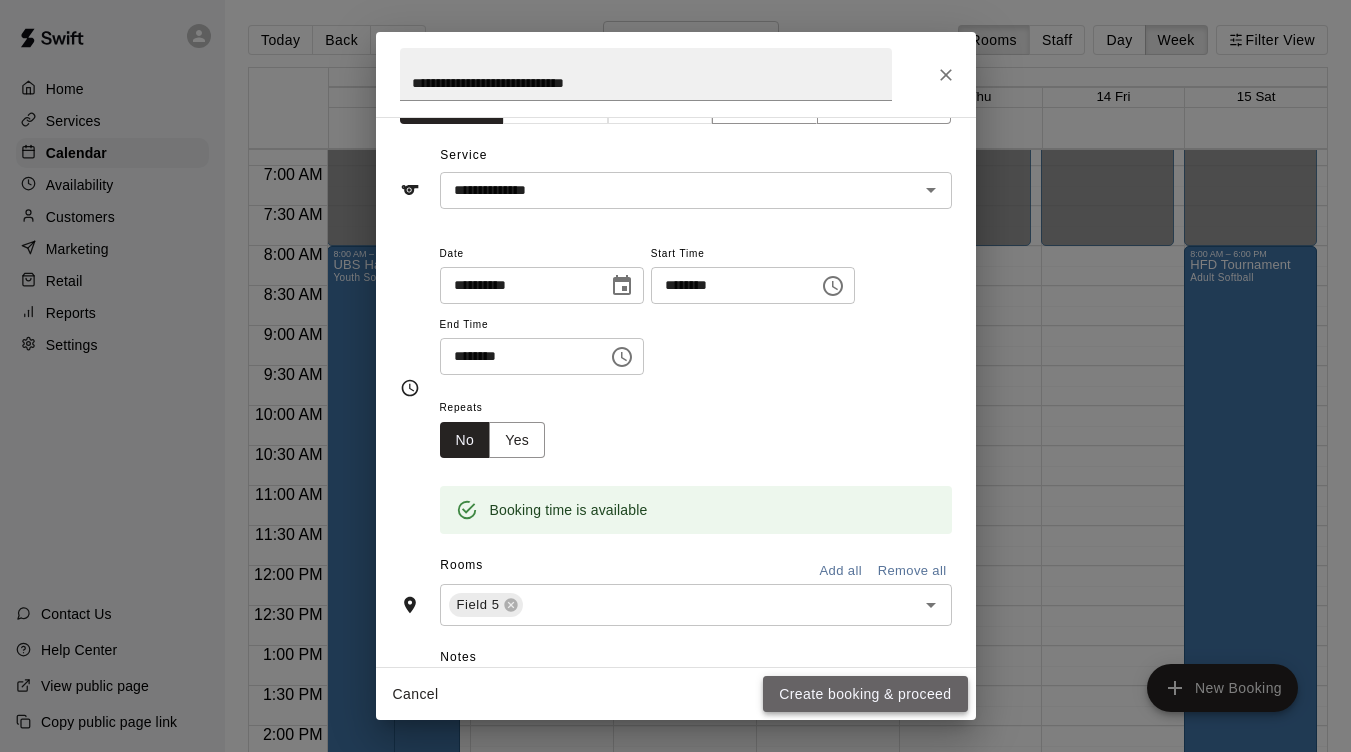 click on "Create booking & proceed" at bounding box center (865, 694) 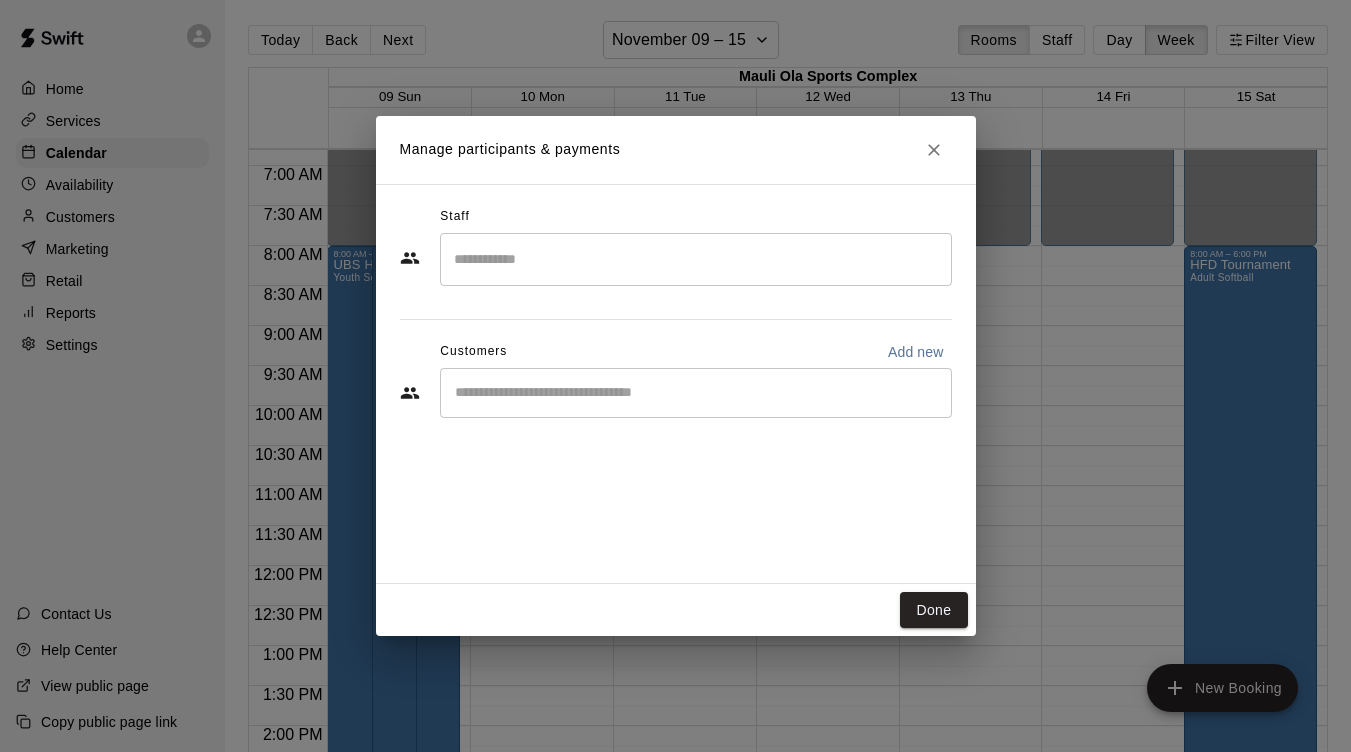 click on "Manage participants & payments Staff ​ Customers Add new ​ Done" at bounding box center [675, 376] 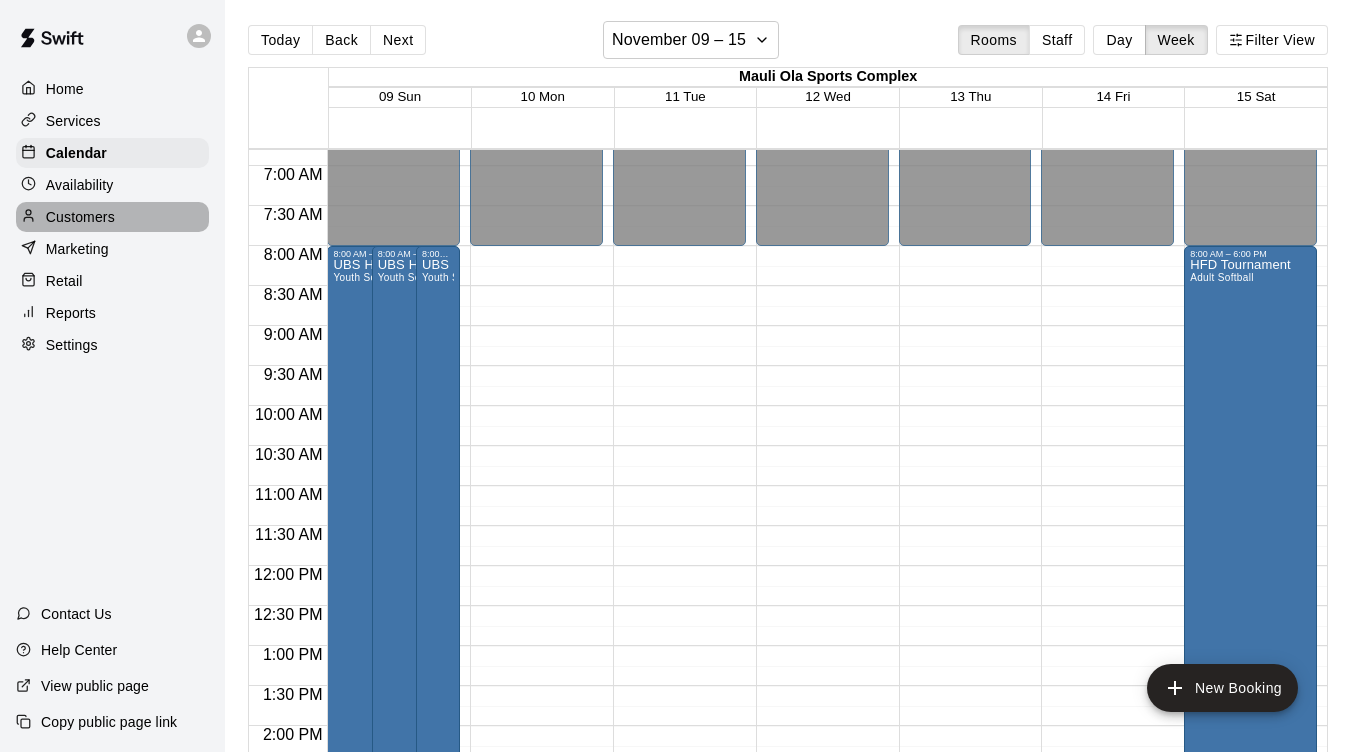 click on "Customers" at bounding box center (112, 217) 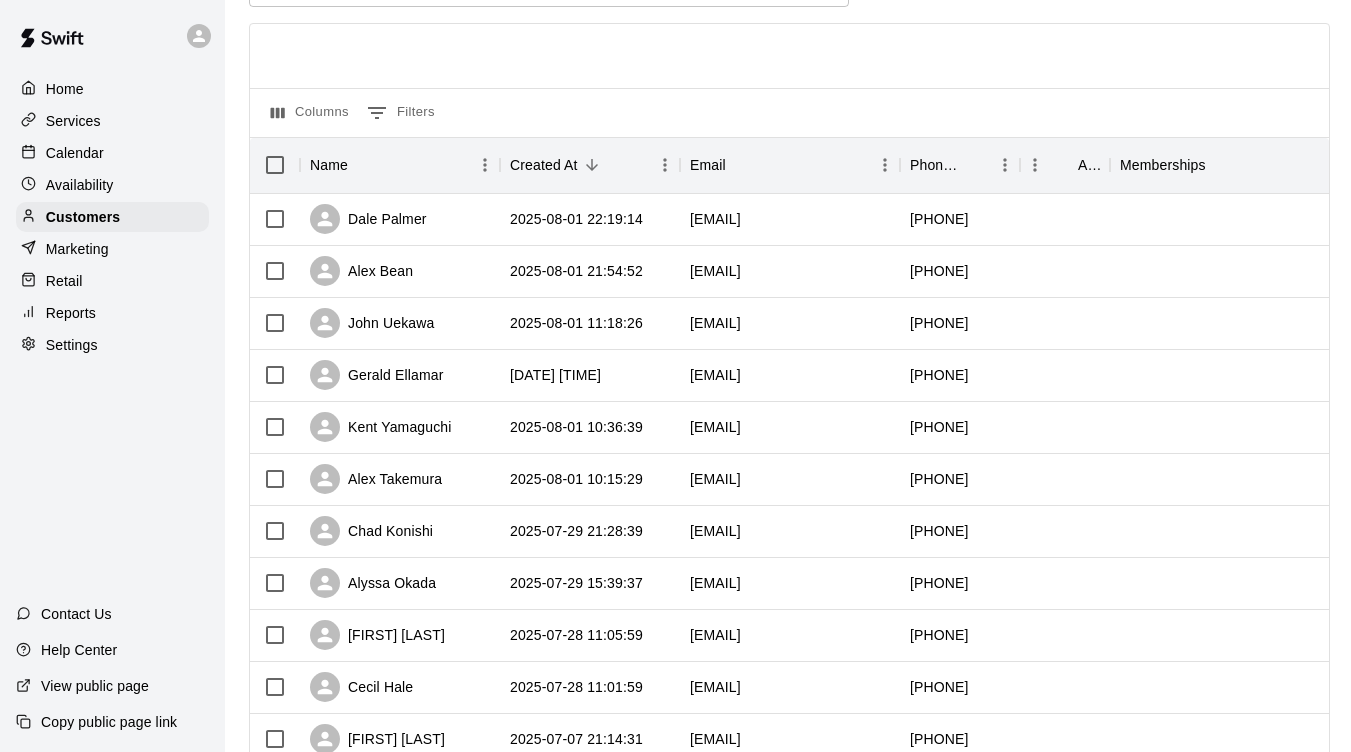 scroll, scrollTop: 123, scrollLeft: 0, axis: vertical 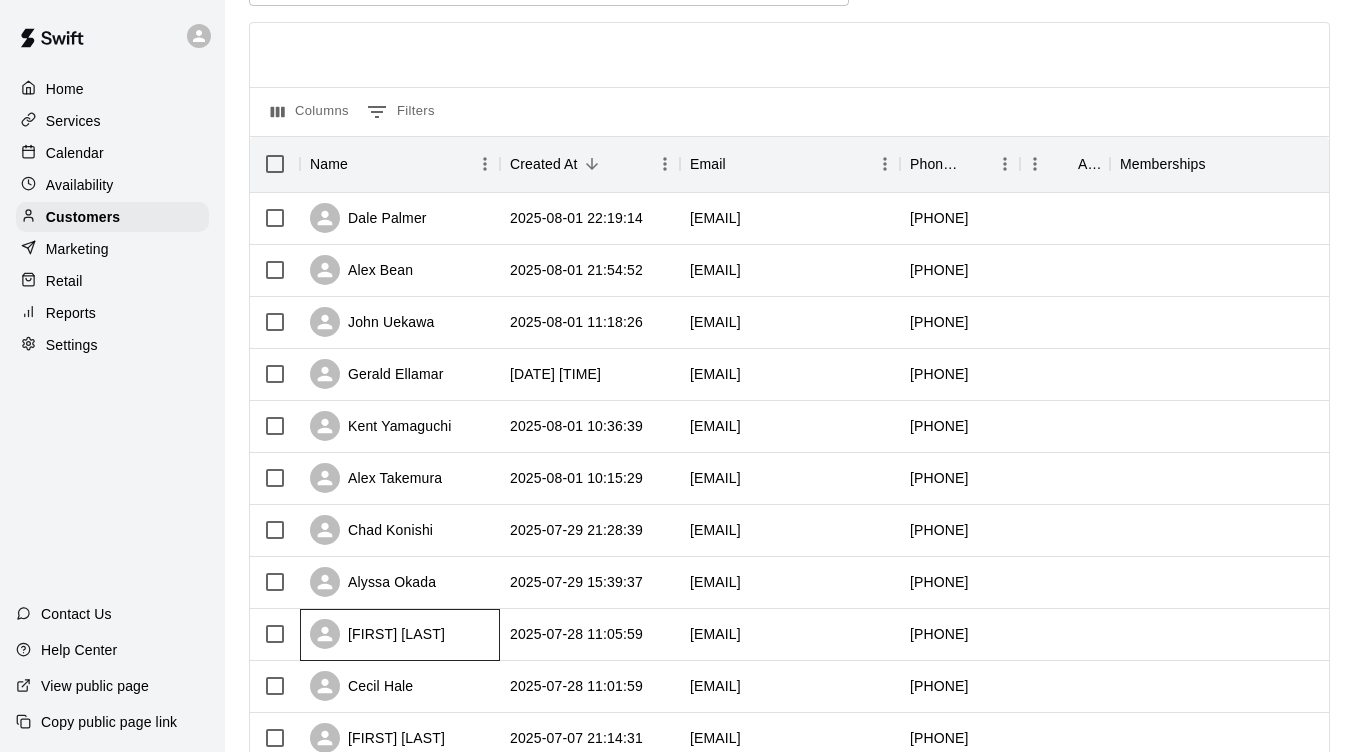 click on "[FIRST] [LAST]" at bounding box center [400, 635] 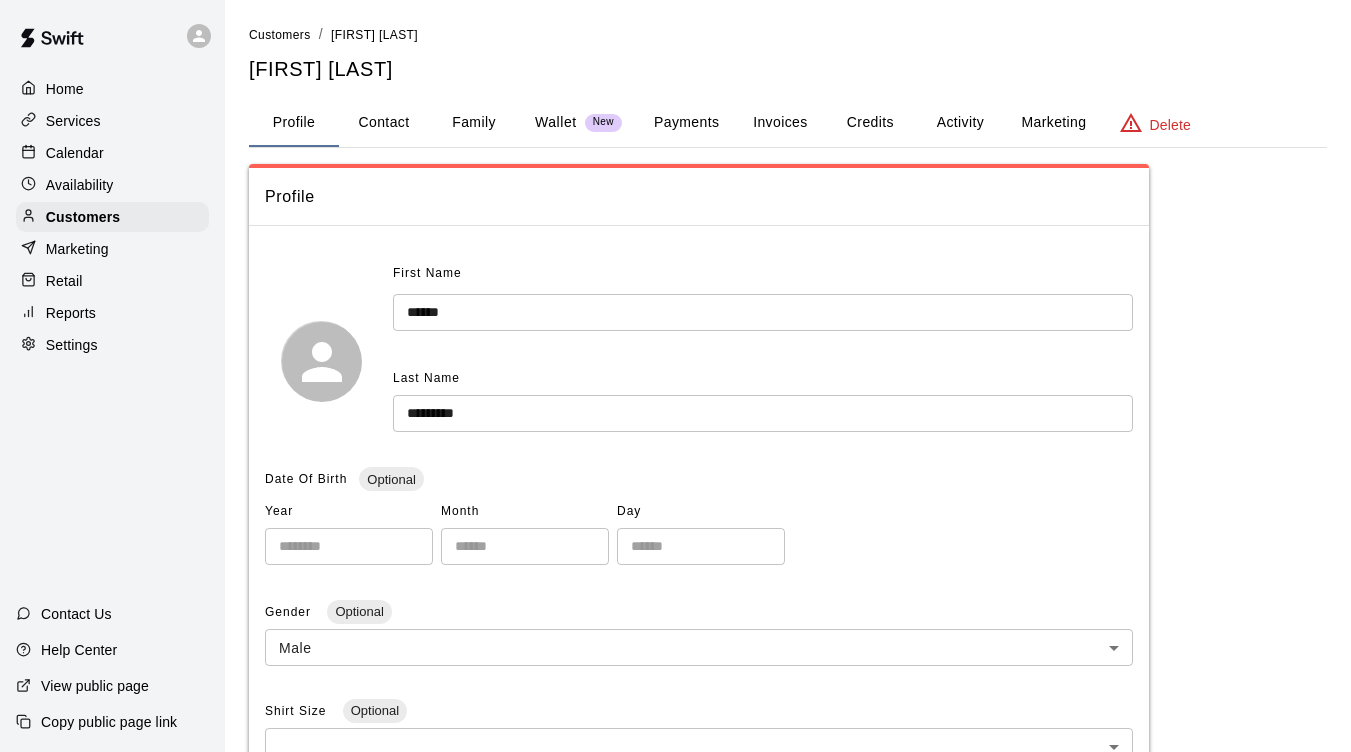click on "Invoices" at bounding box center [780, 123] 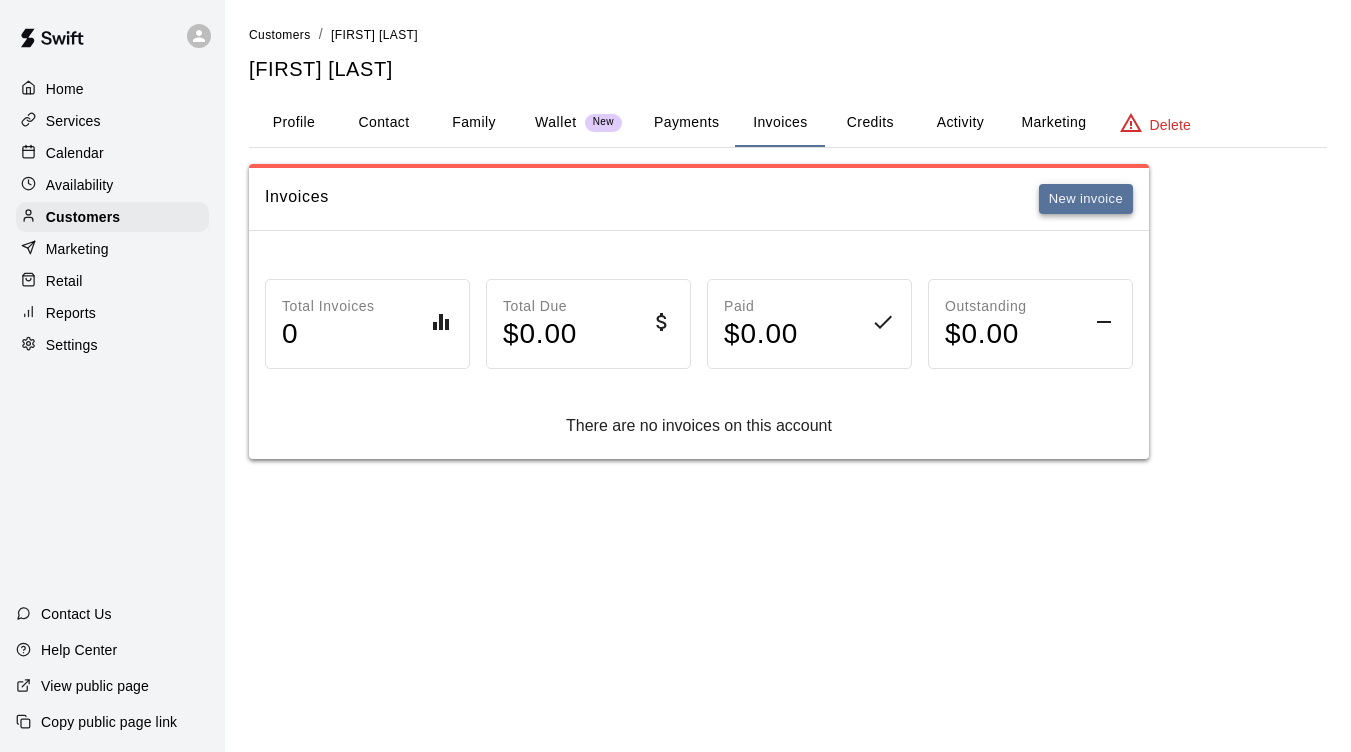 click on "New invoice" at bounding box center [1086, 199] 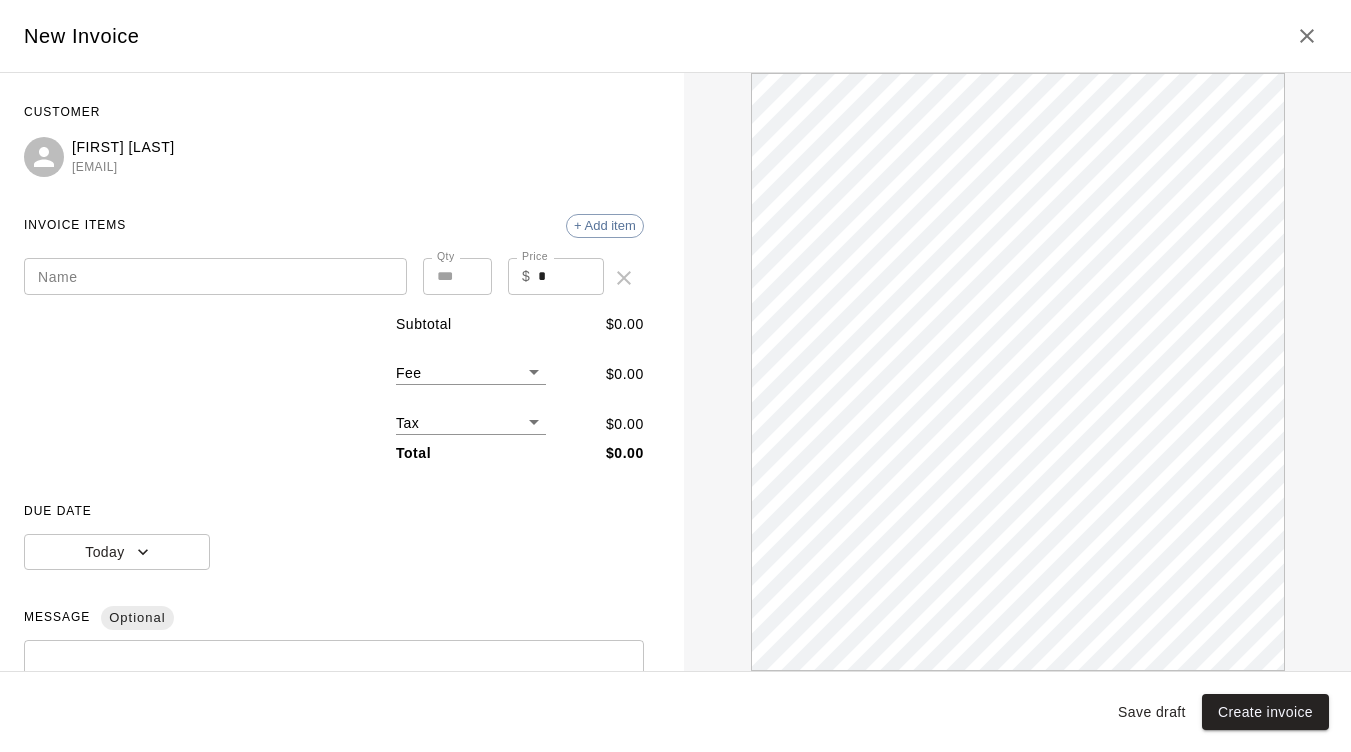 scroll, scrollTop: 0, scrollLeft: 0, axis: both 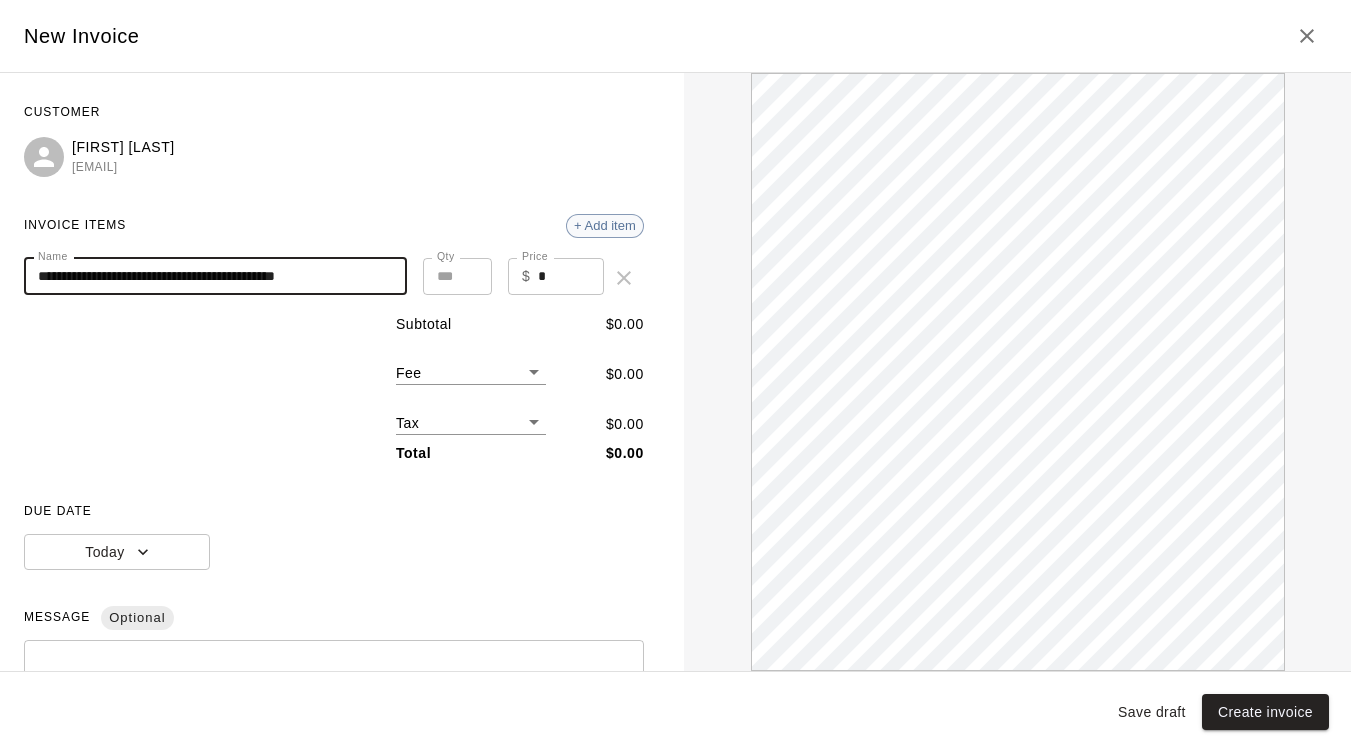 type on "**********" 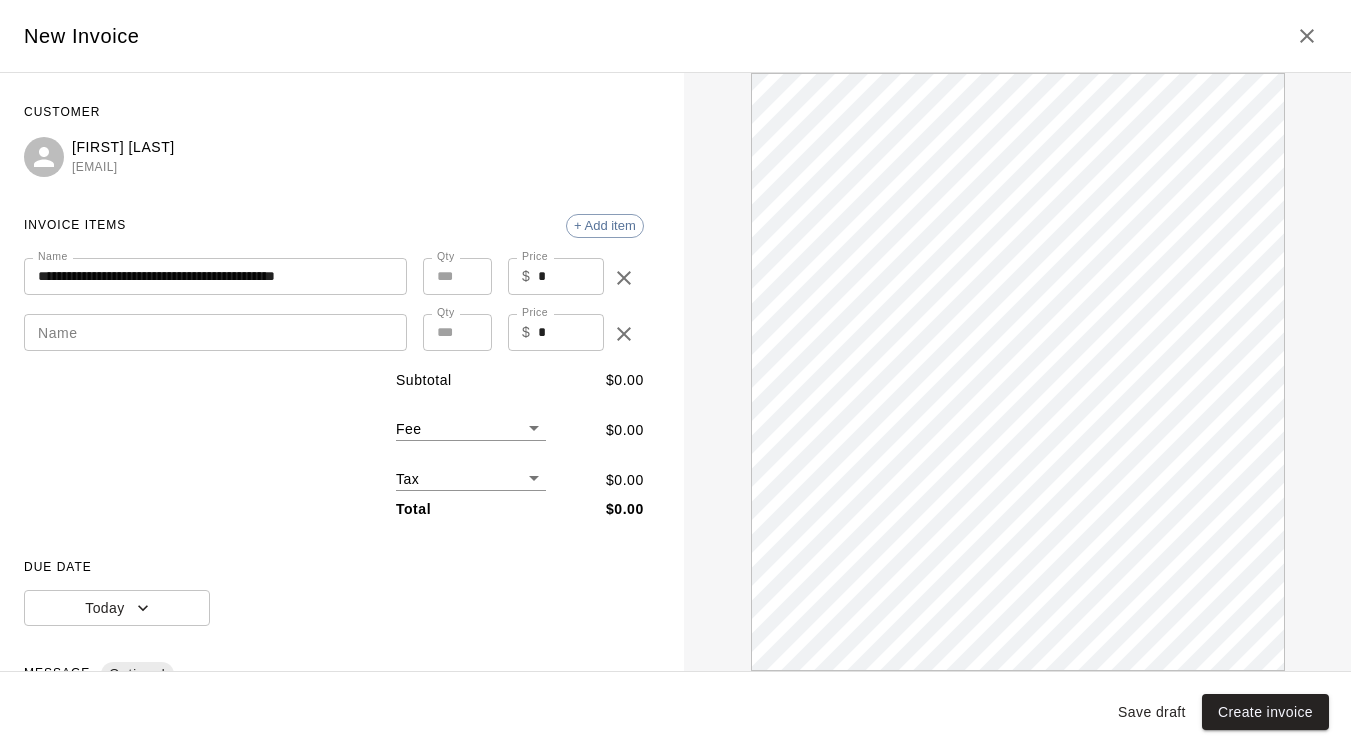 scroll, scrollTop: 0, scrollLeft: 0, axis: both 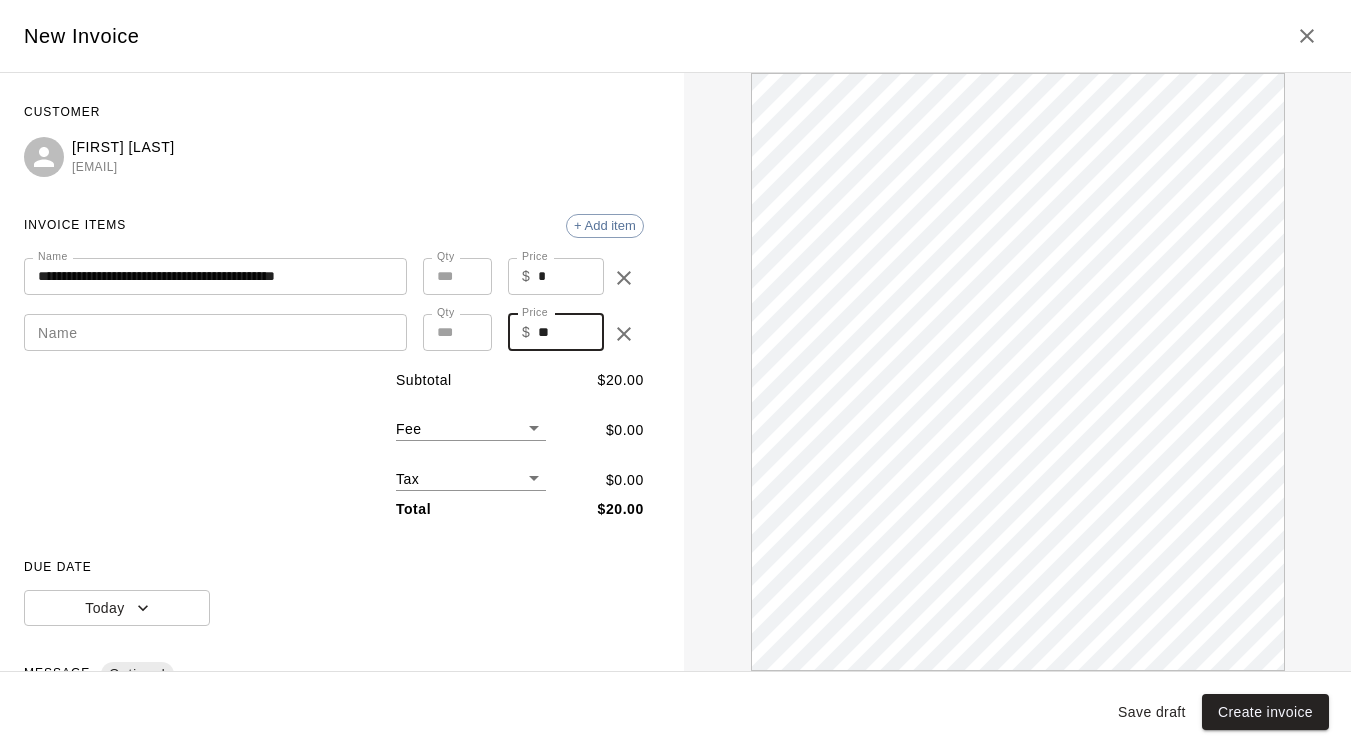type on "**" 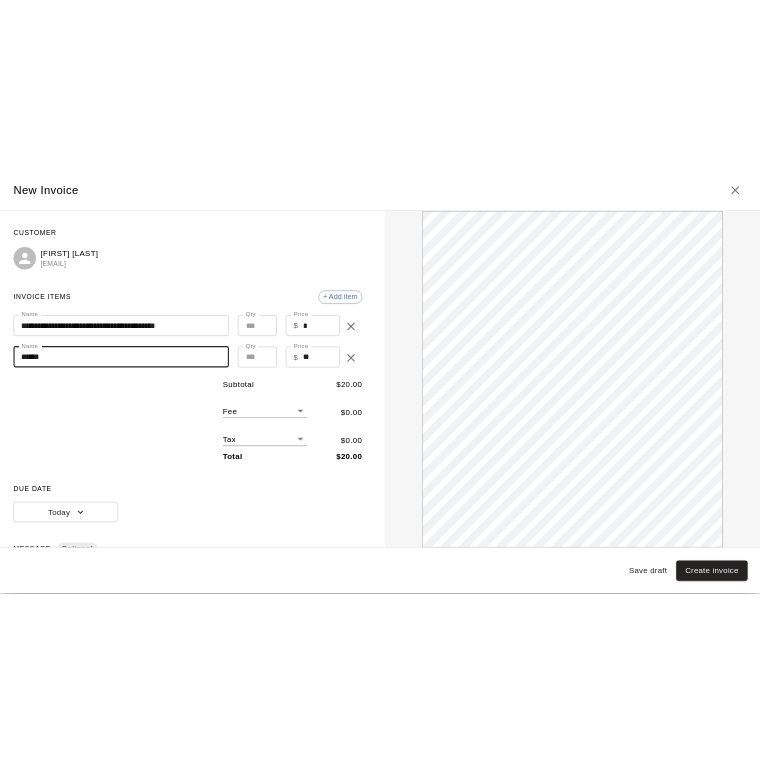 scroll, scrollTop: 0, scrollLeft: 0, axis: both 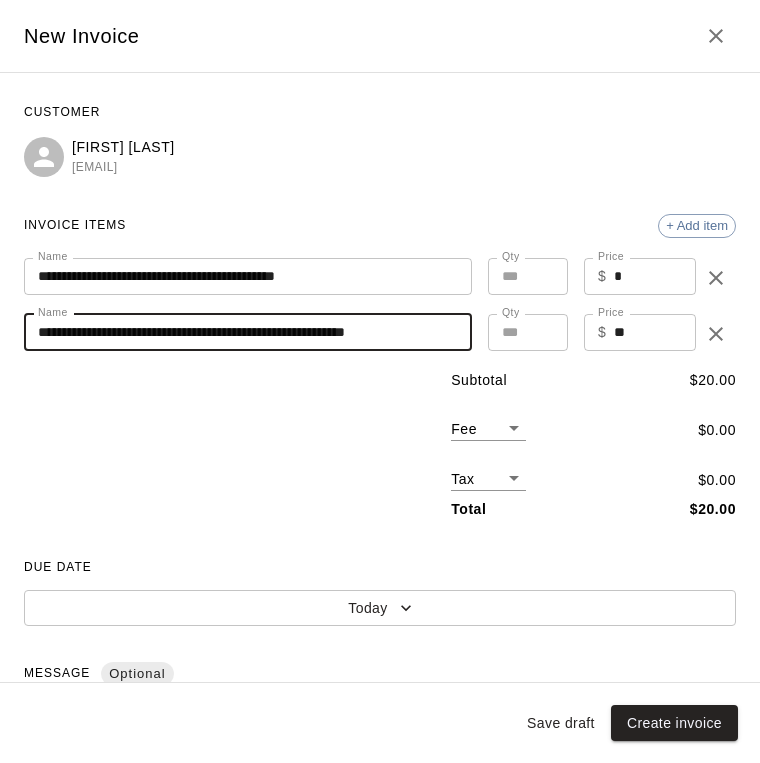 click on "**********" at bounding box center [248, 332] 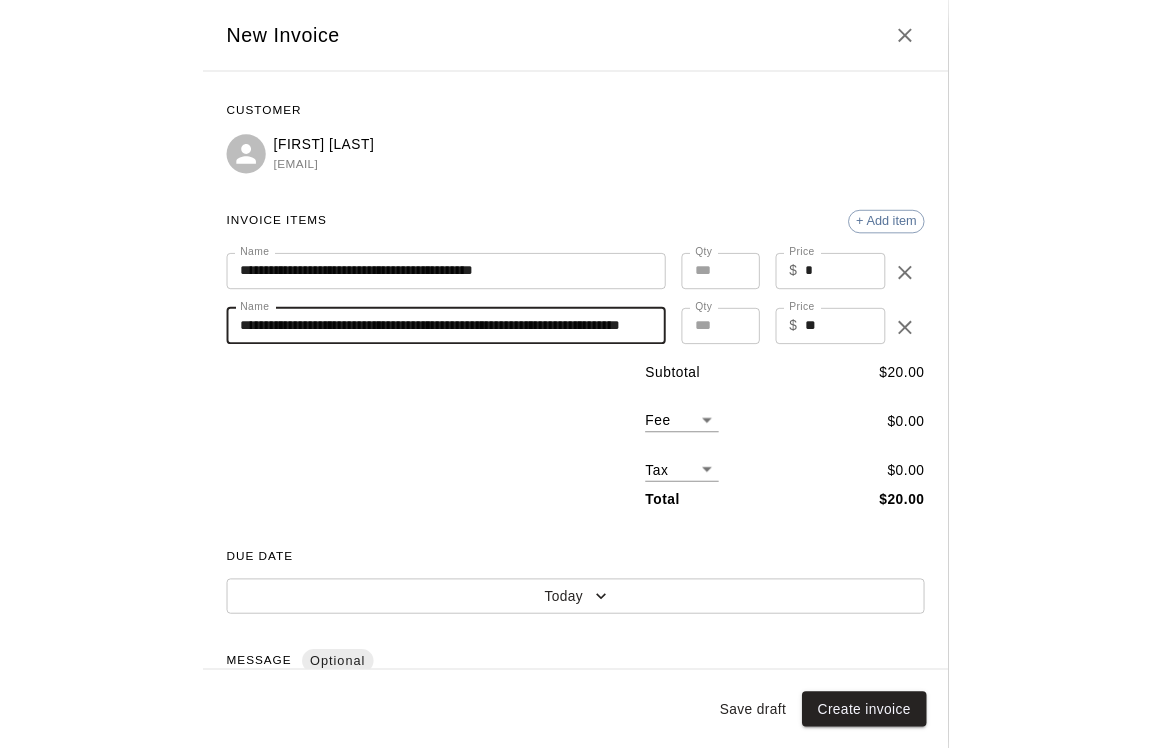 scroll, scrollTop: 0, scrollLeft: 0, axis: both 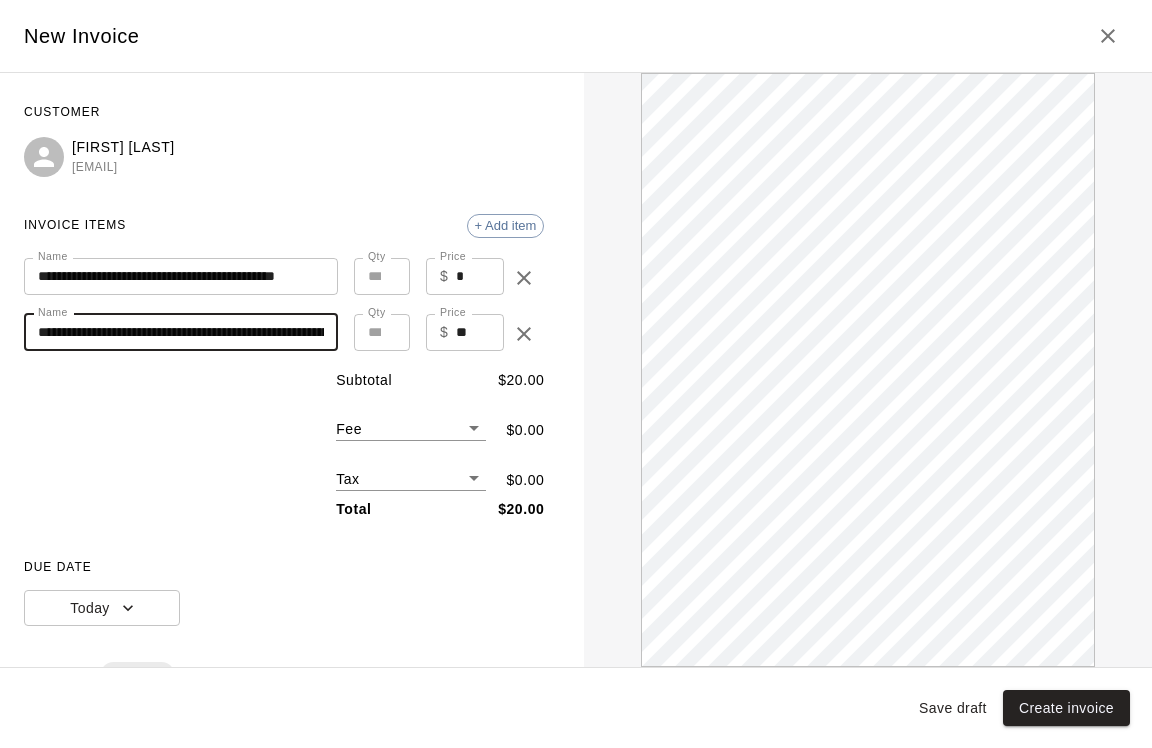 click on "**********" at bounding box center [181, 332] 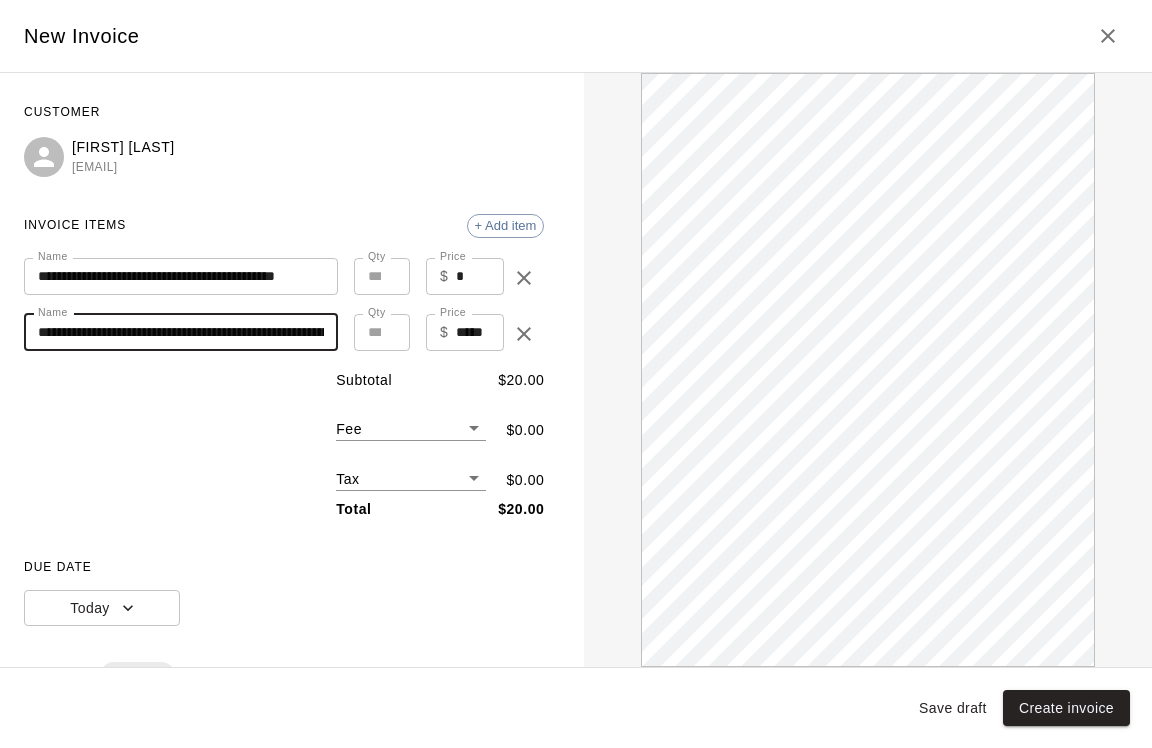 click on "*" at bounding box center [382, 332] 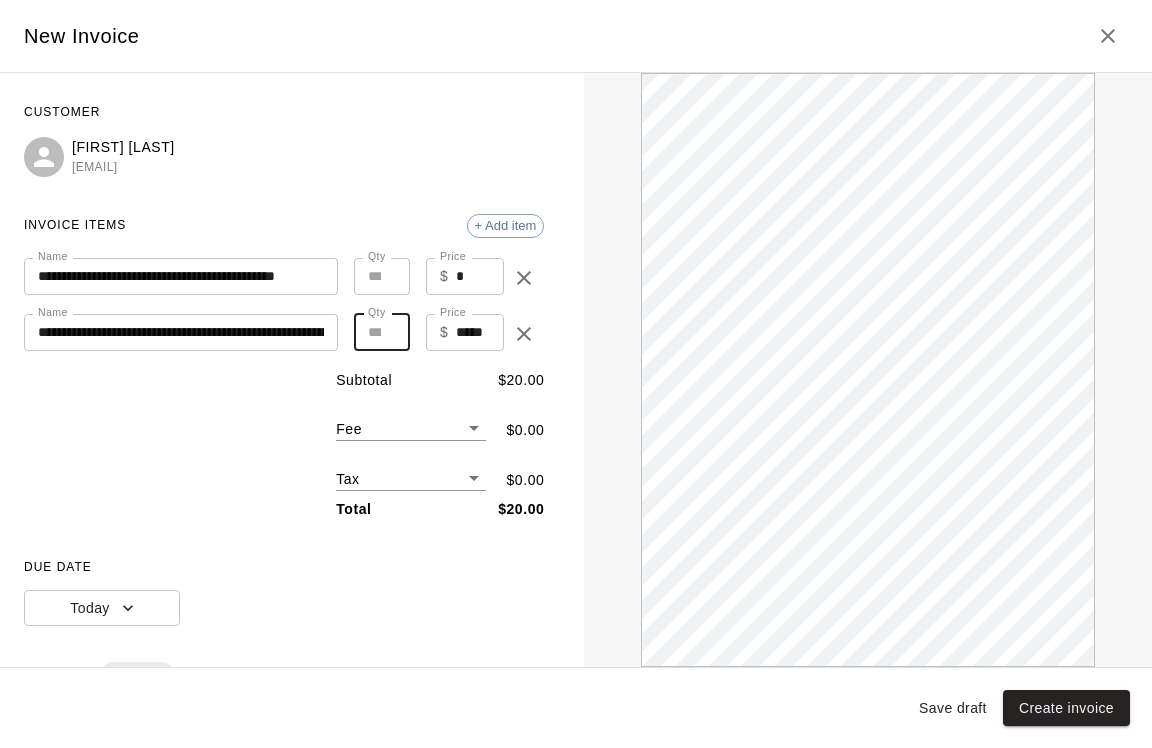 type on "*" 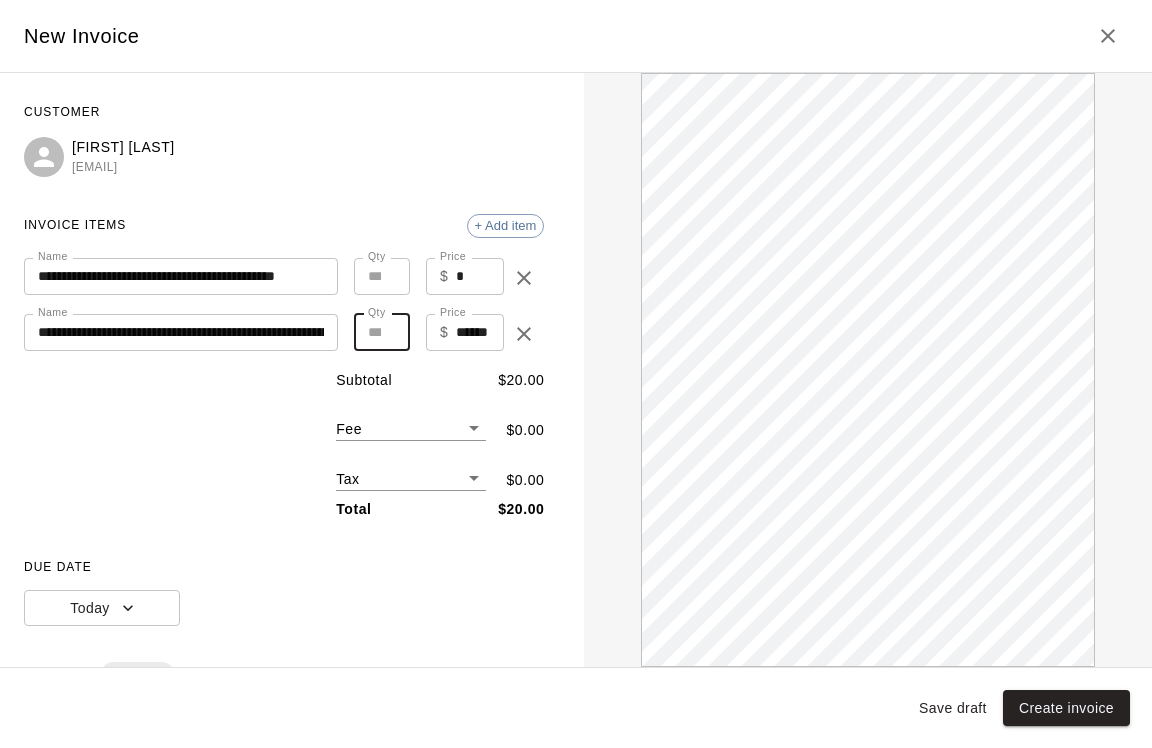 click on "*" at bounding box center (382, 332) 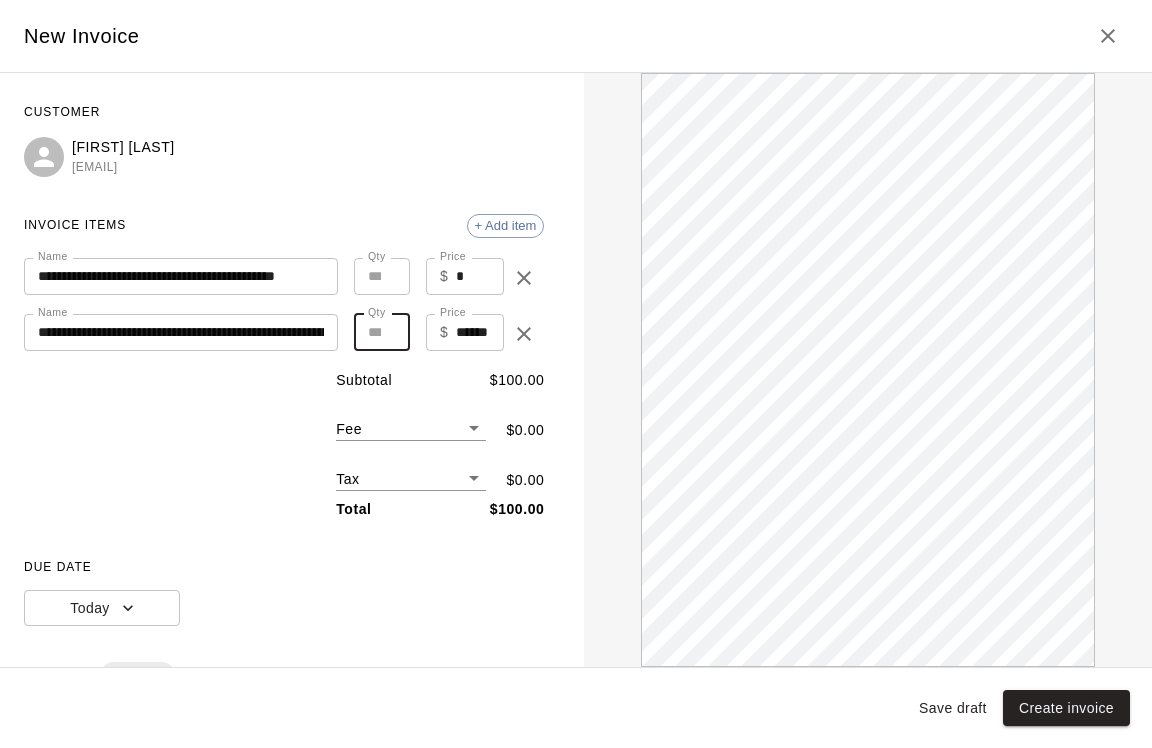 type on "*" 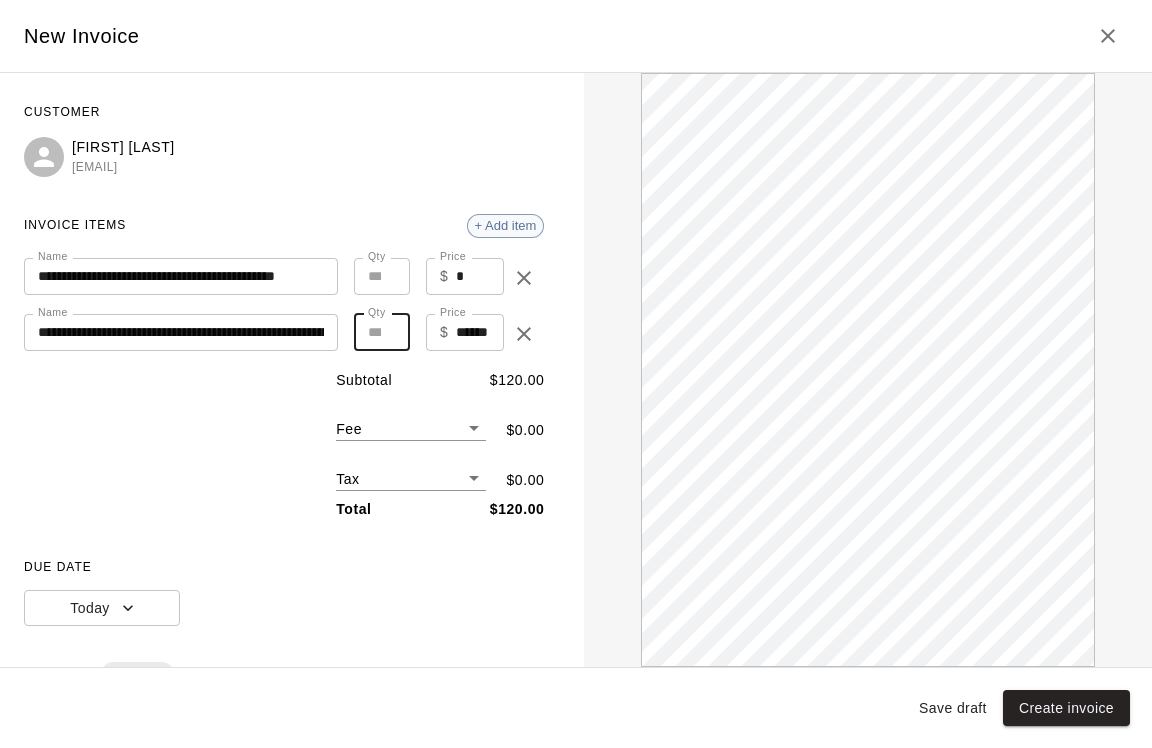 click on "+ Add item" at bounding box center [506, 225] 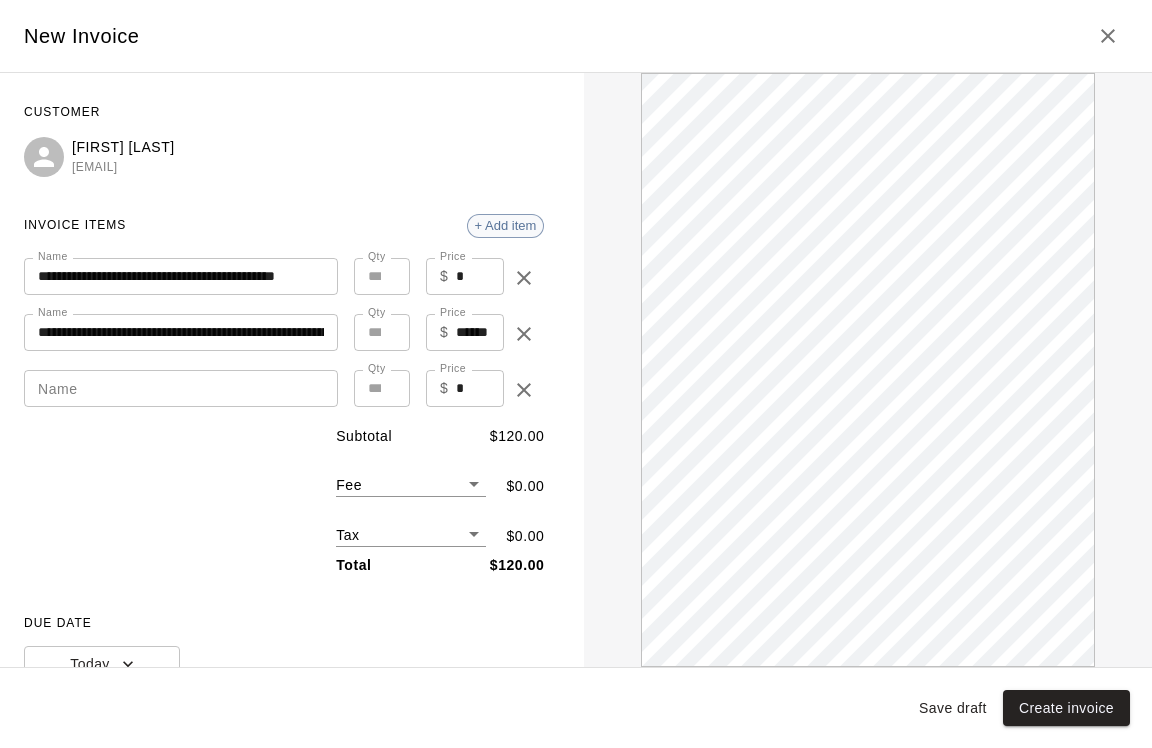 scroll, scrollTop: 0, scrollLeft: 0, axis: both 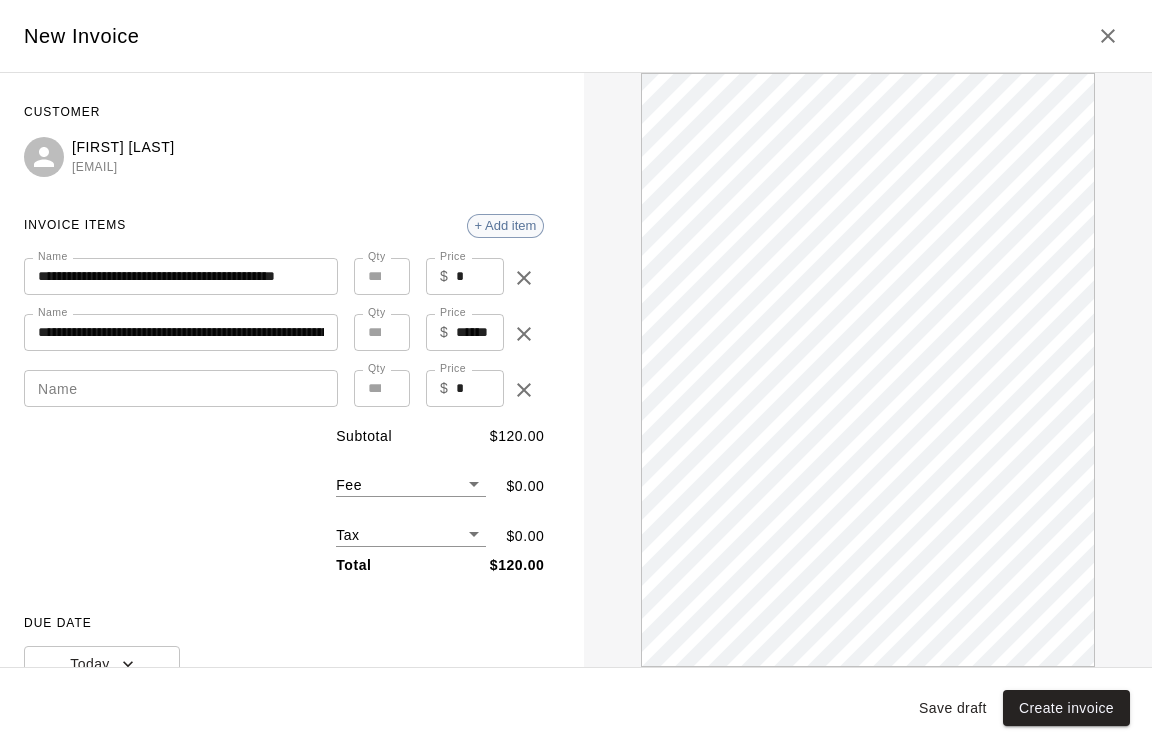 click on "+ Add item" at bounding box center (506, 225) 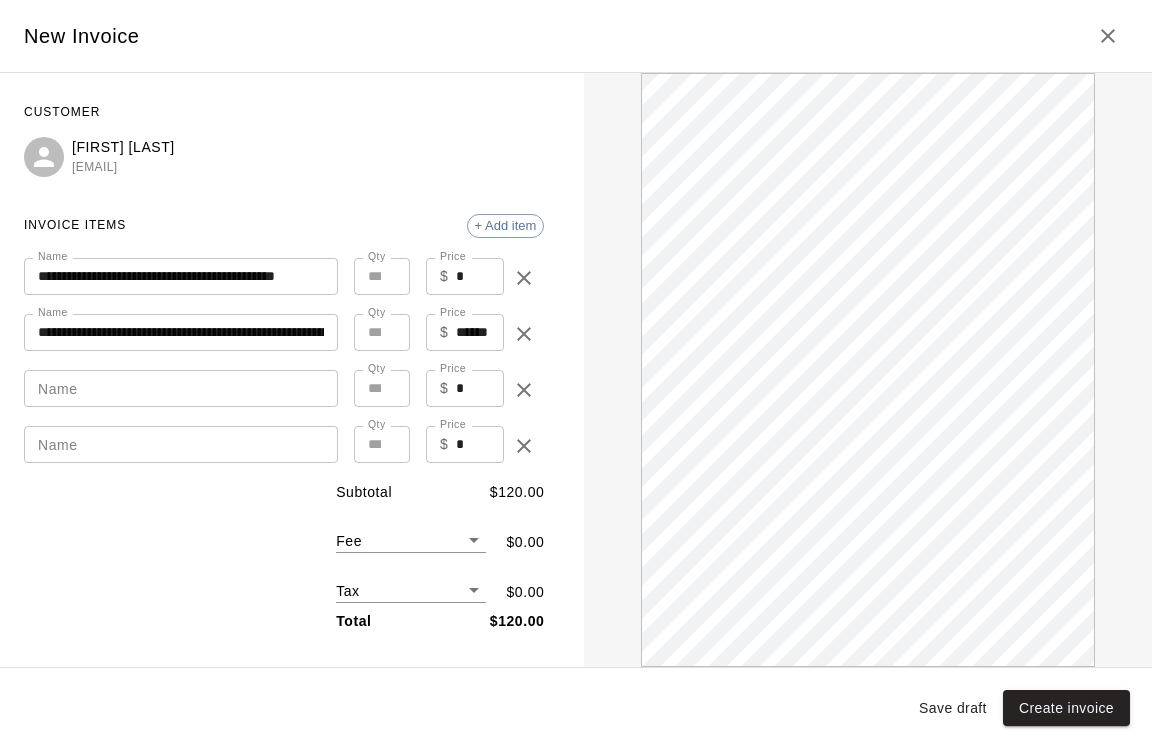 scroll, scrollTop: 0, scrollLeft: 0, axis: both 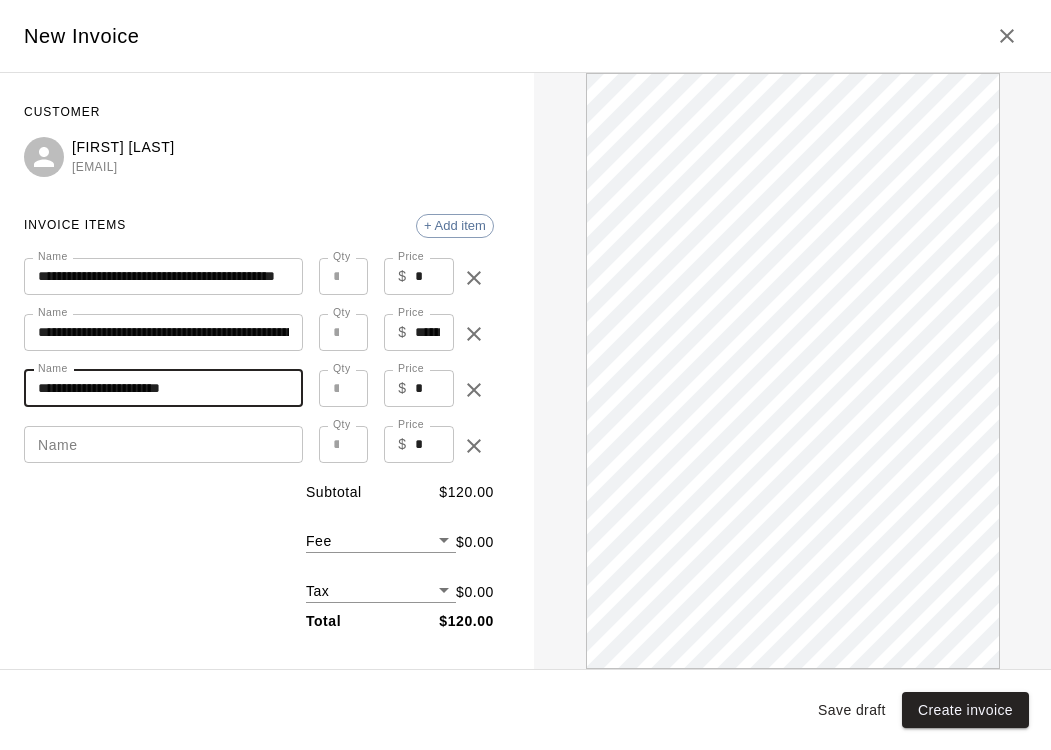 type on "**********" 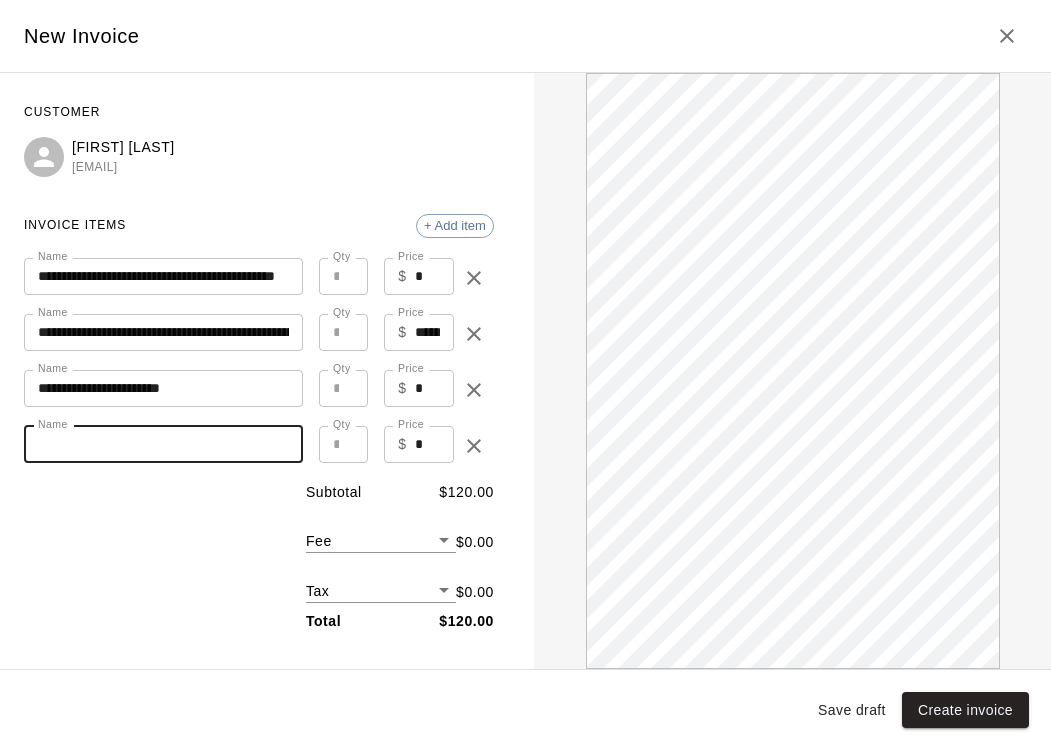 type on "*" 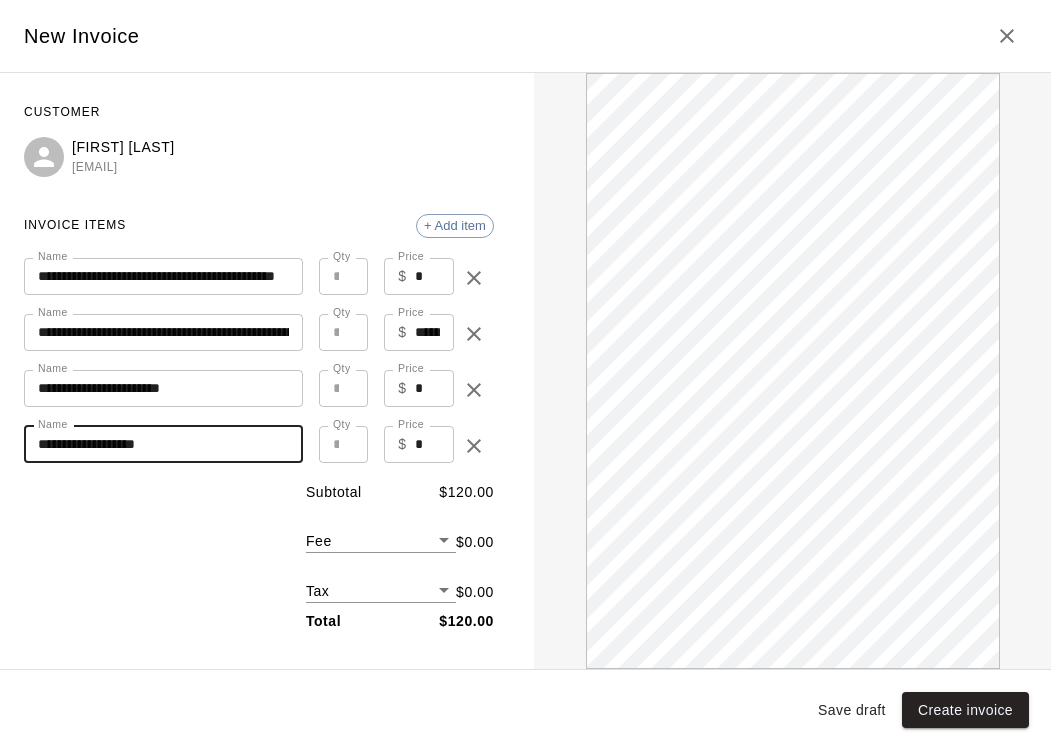 scroll, scrollTop: 0, scrollLeft: 0, axis: both 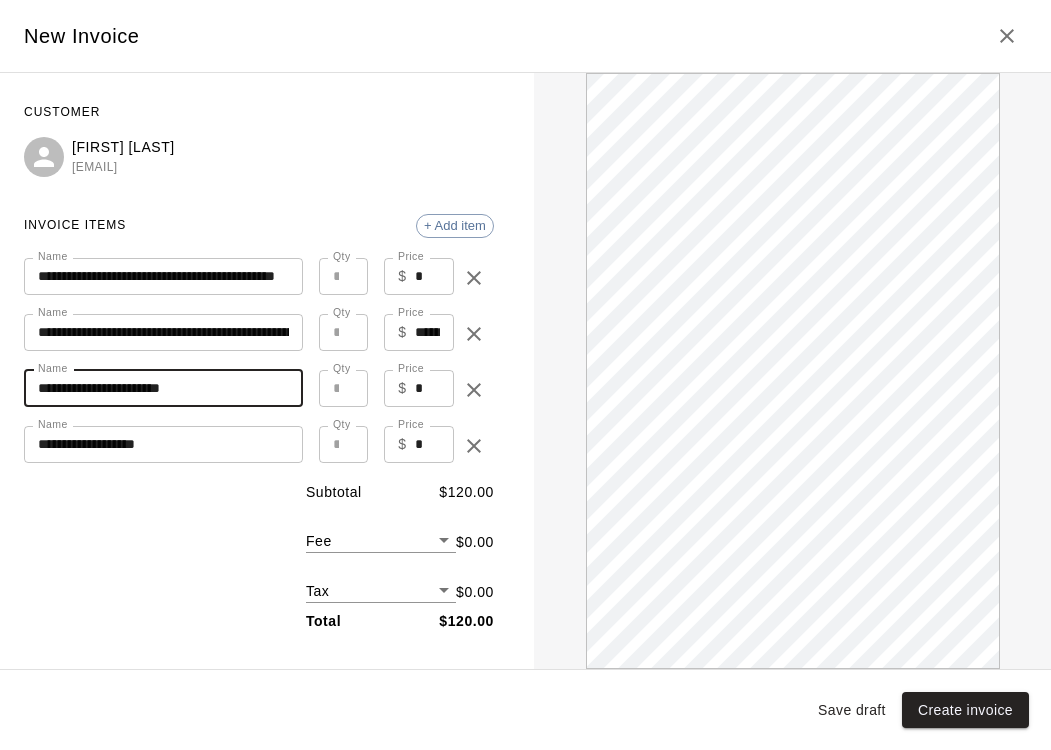 click on "**********" at bounding box center (163, 388) 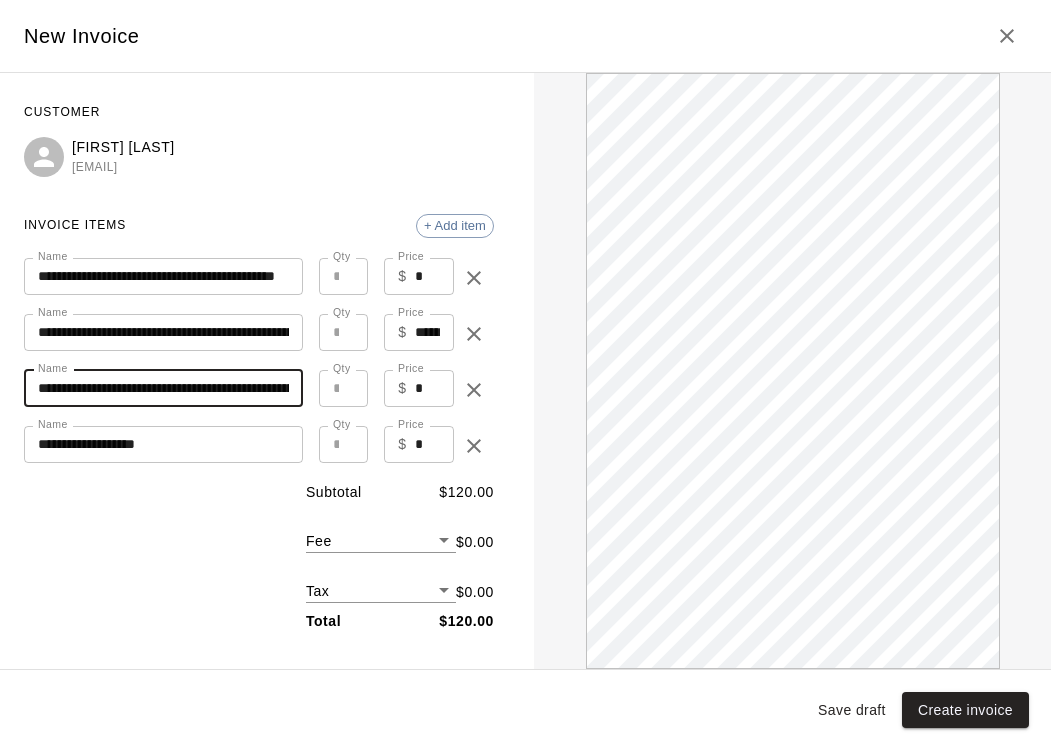 scroll, scrollTop: 0, scrollLeft: 0, axis: both 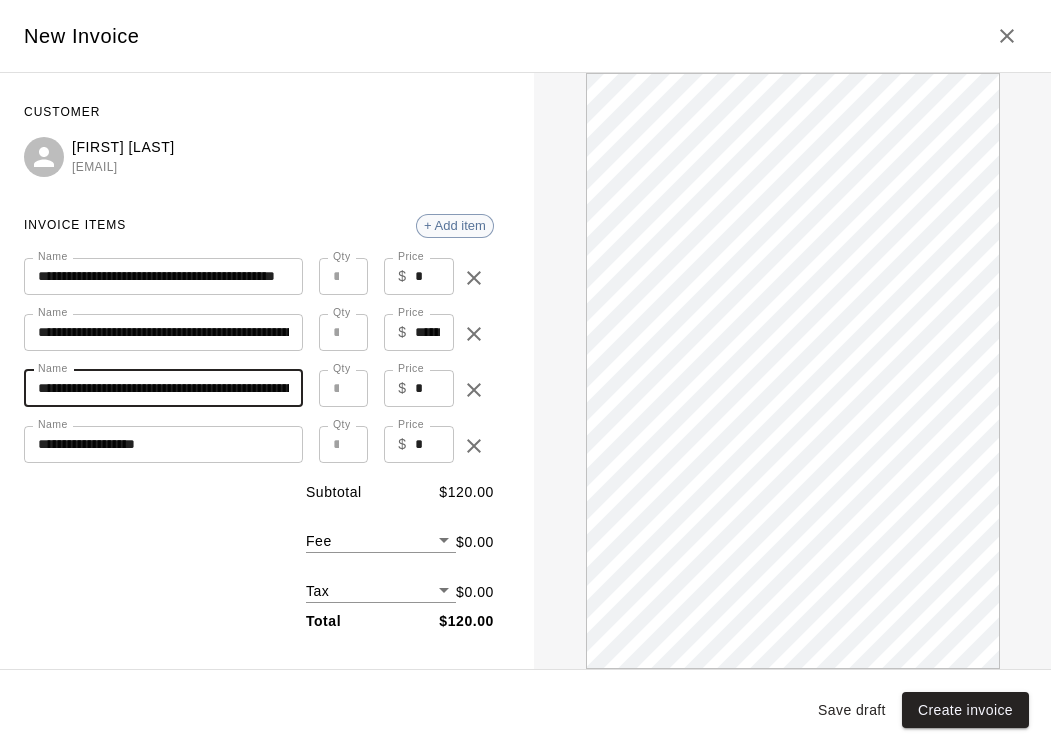 type on "**********" 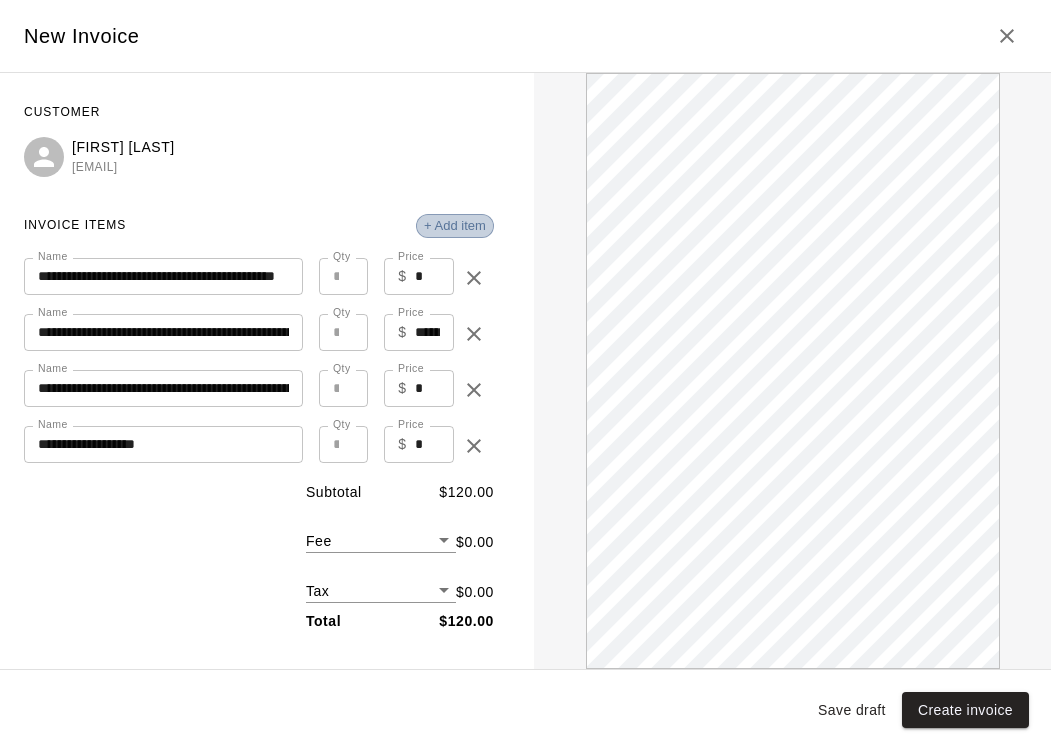 click on "+ Add item" at bounding box center (455, 225) 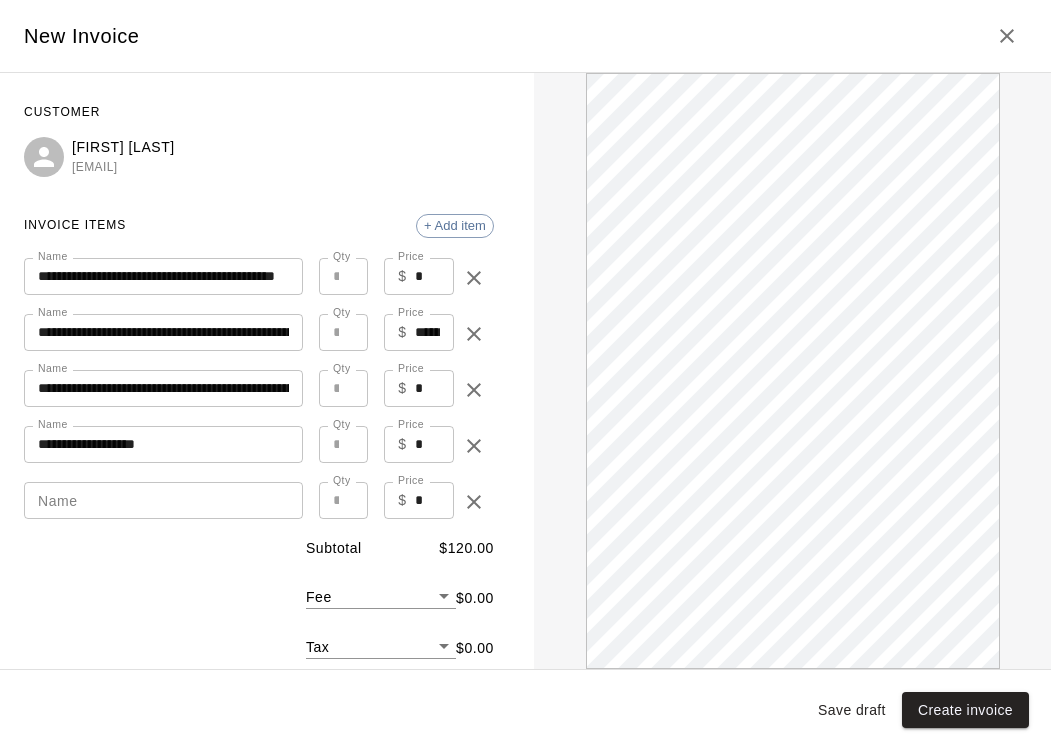 scroll, scrollTop: 0, scrollLeft: 0, axis: both 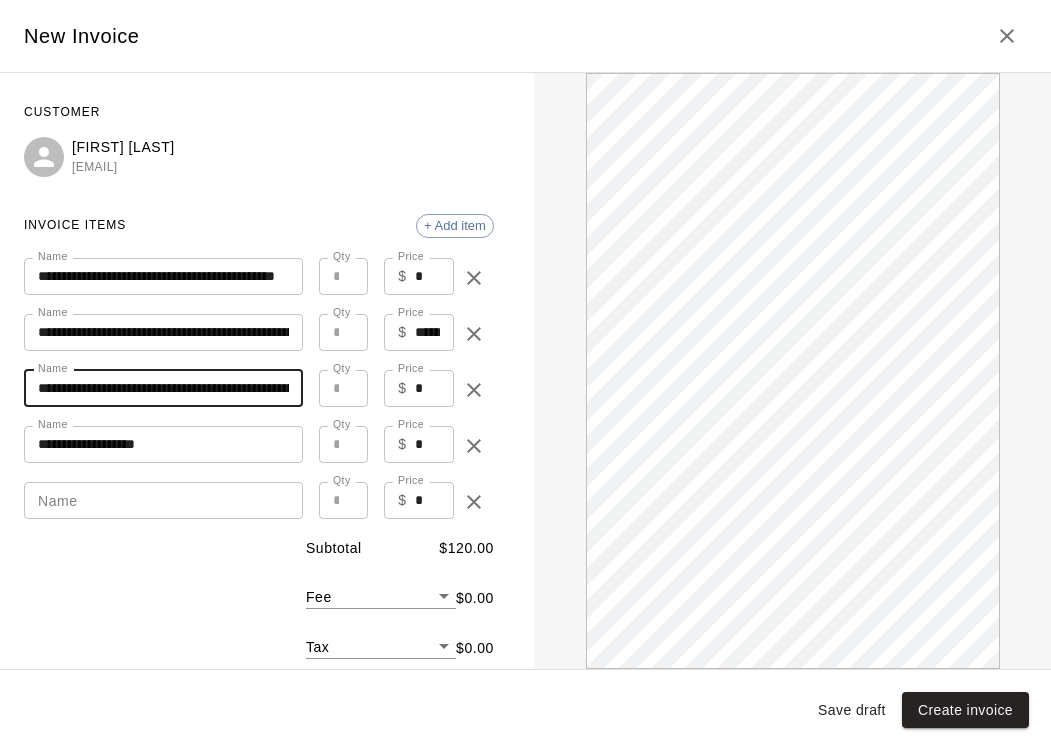 drag, startPoint x: 37, startPoint y: 384, endPoint x: 293, endPoint y: 376, distance: 256.12497 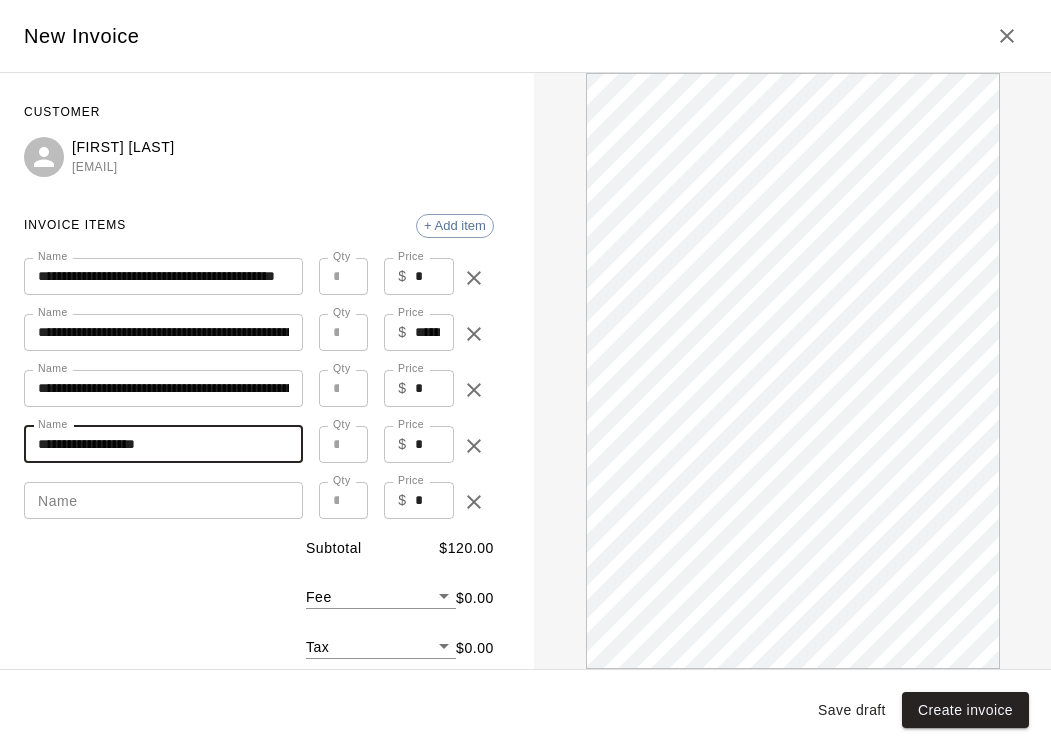 drag, startPoint x: 168, startPoint y: 444, endPoint x: 33, endPoint y: 444, distance: 135 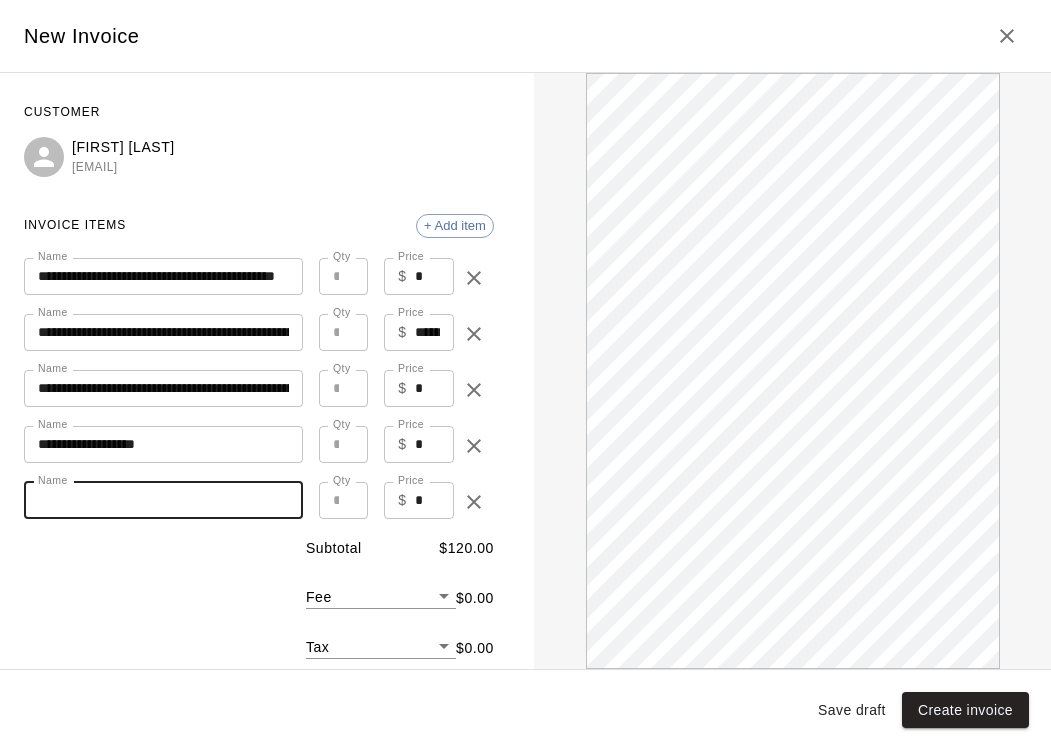 click on "Name" at bounding box center (163, 500) 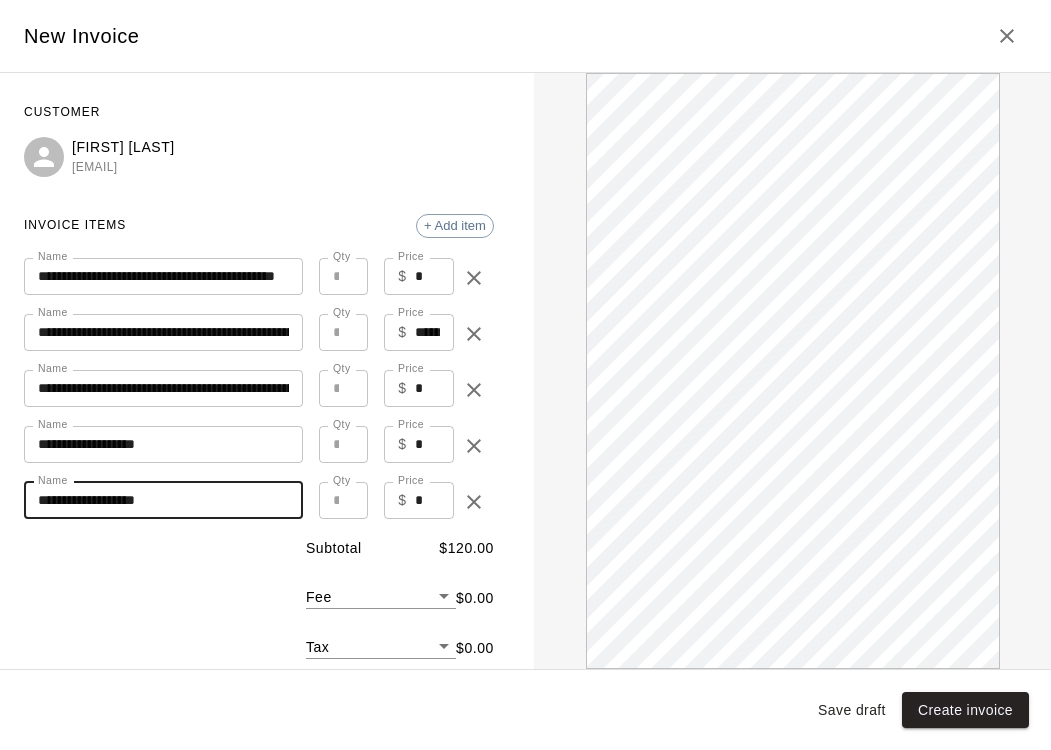 scroll, scrollTop: 0, scrollLeft: 0, axis: both 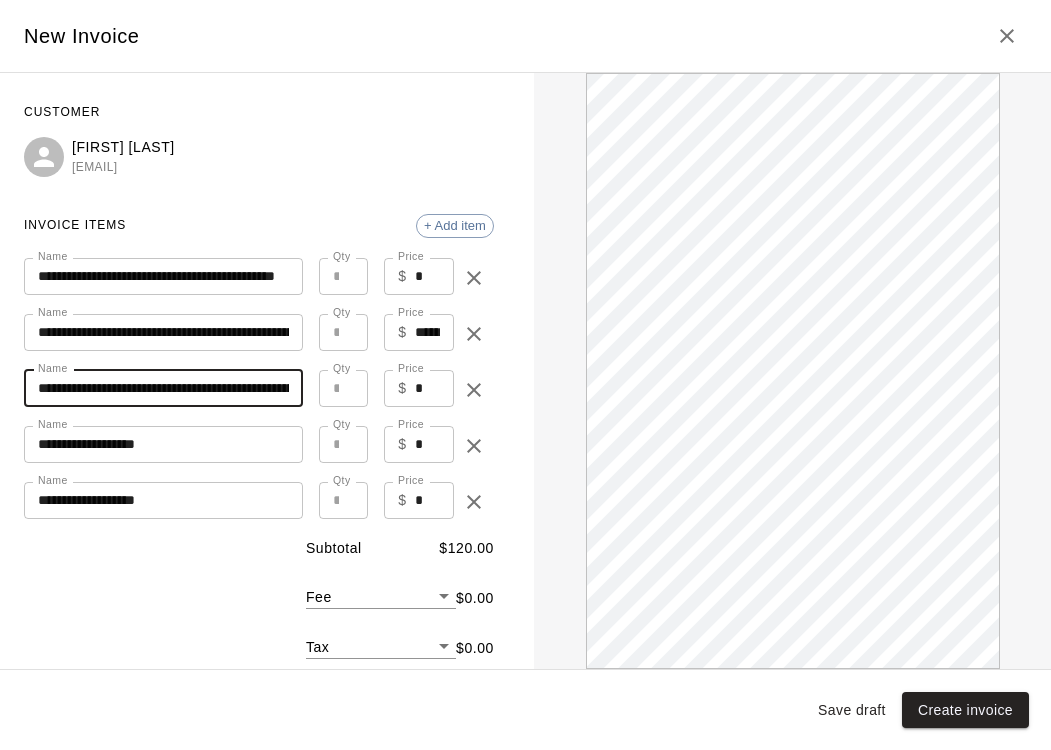 drag, startPoint x: 35, startPoint y: 392, endPoint x: 417, endPoint y: 416, distance: 382.75317 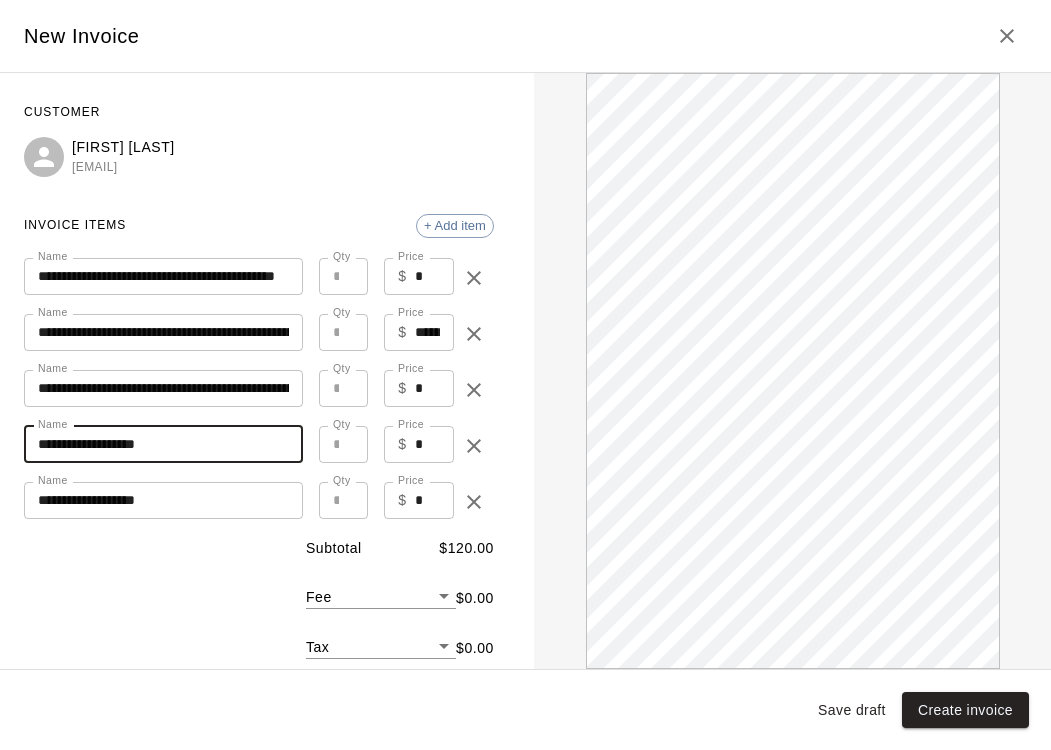 drag, startPoint x: 190, startPoint y: 453, endPoint x: 29, endPoint y: 443, distance: 161.31026 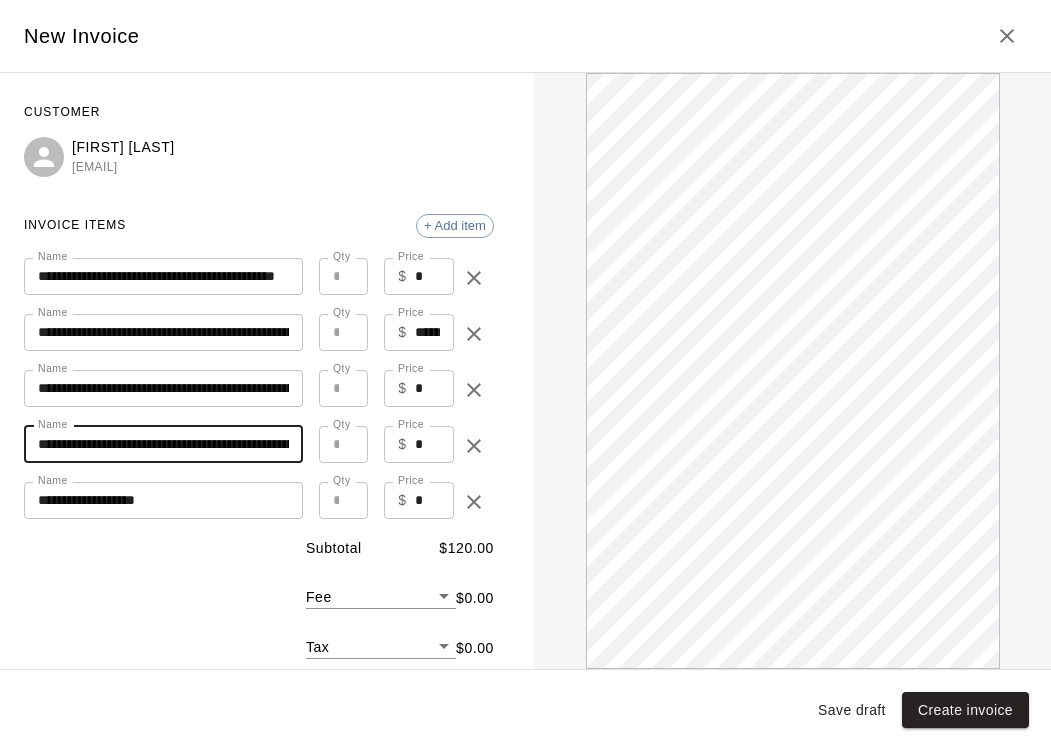 scroll, scrollTop: 0, scrollLeft: 0, axis: both 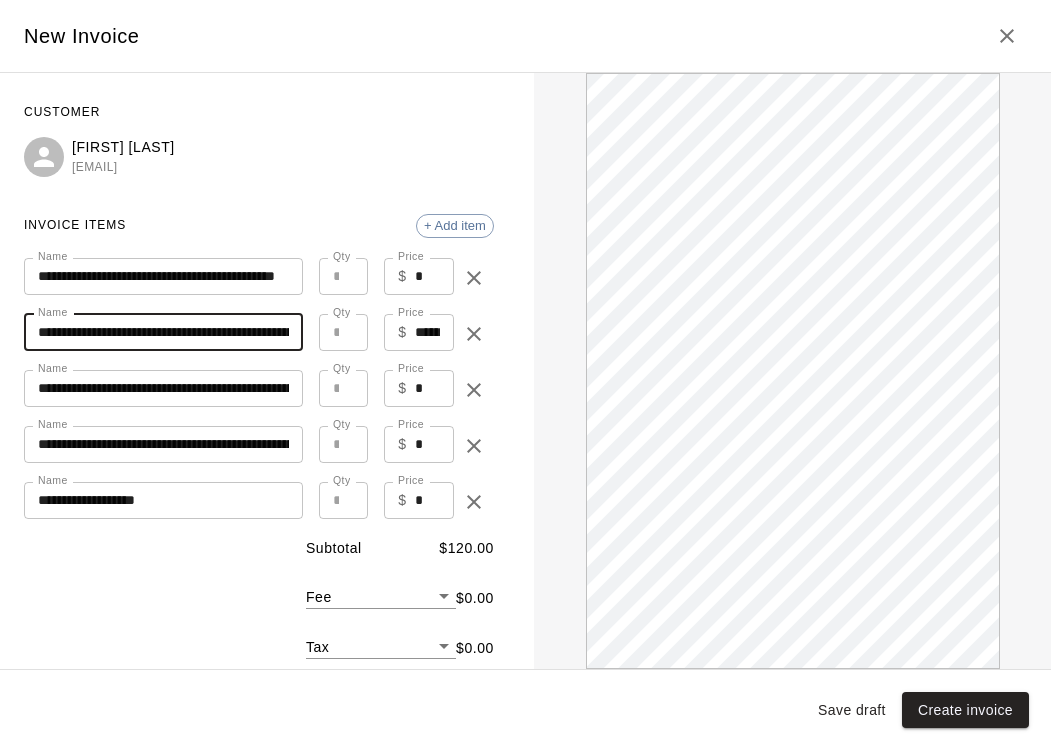 drag, startPoint x: 34, startPoint y: 331, endPoint x: 446, endPoint y: 337, distance: 412.0437 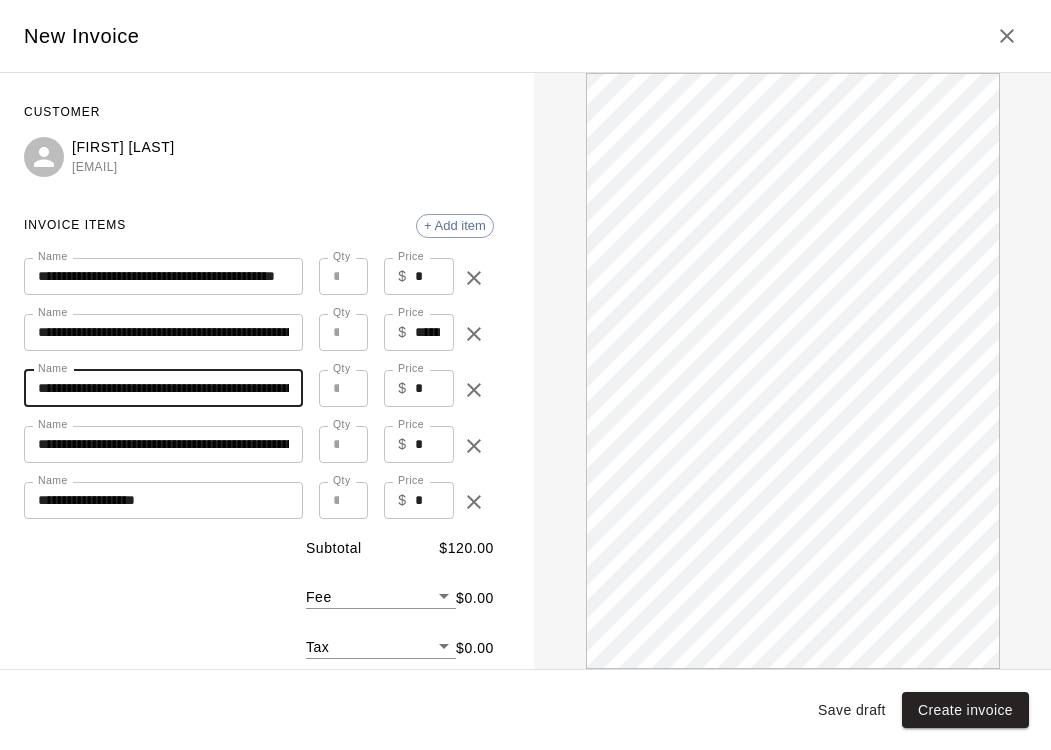 drag, startPoint x: 38, startPoint y: 385, endPoint x: 439, endPoint y: 377, distance: 401.0798 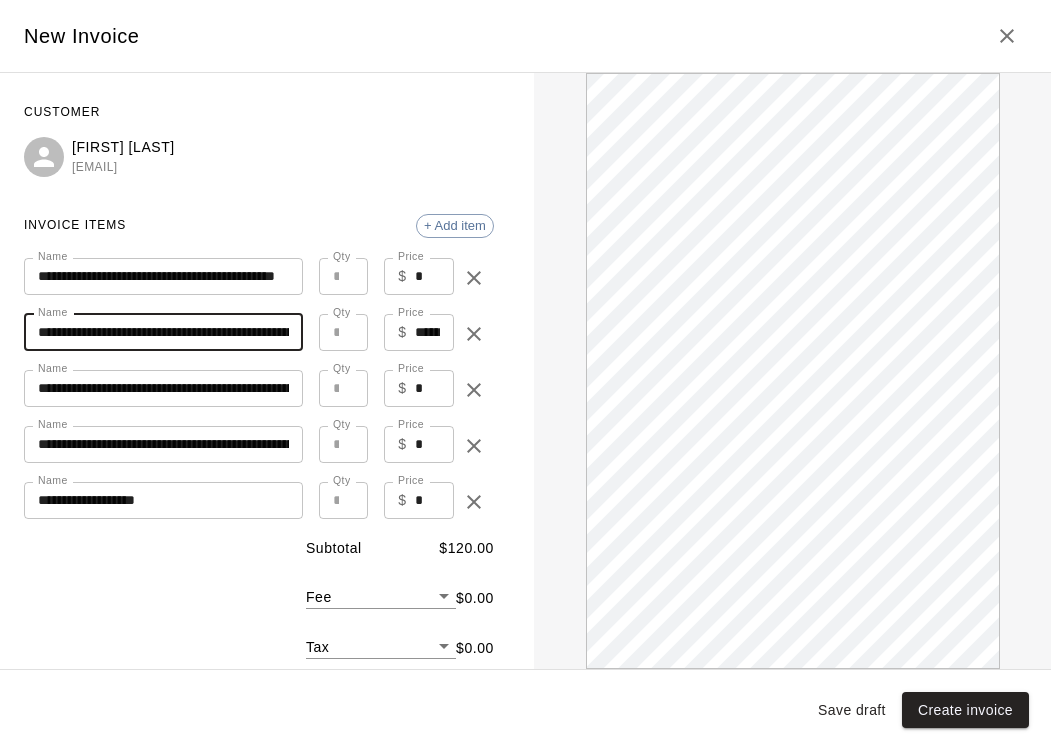 click on "**********" at bounding box center [163, 332] 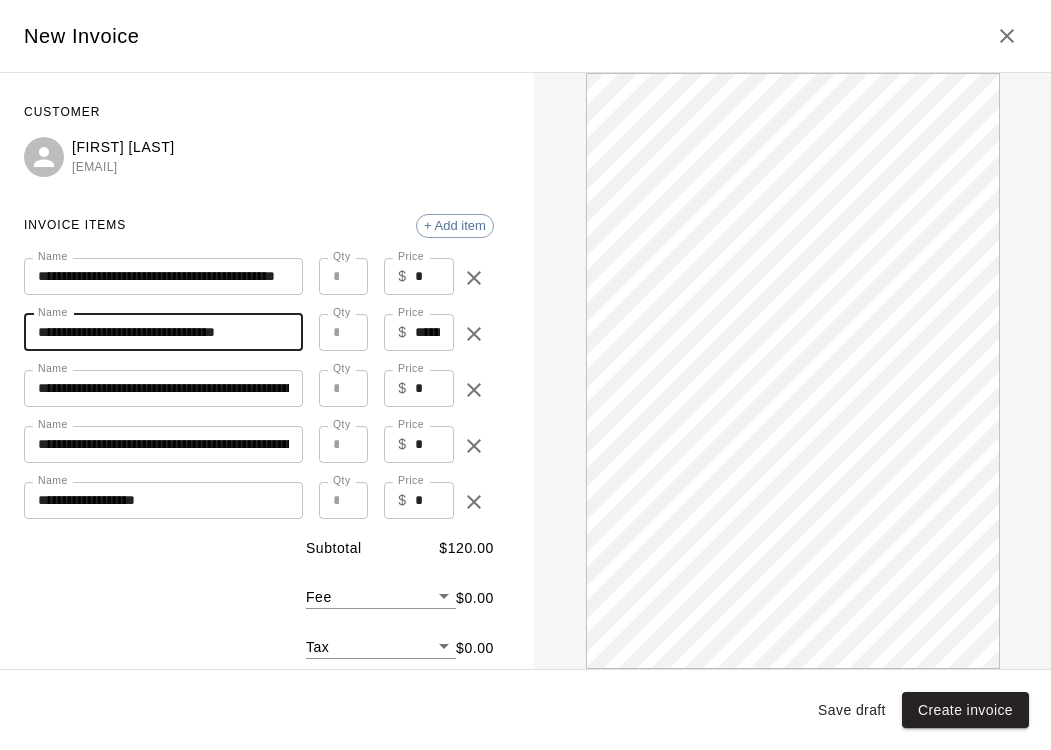 scroll, scrollTop: 0, scrollLeft: 0, axis: both 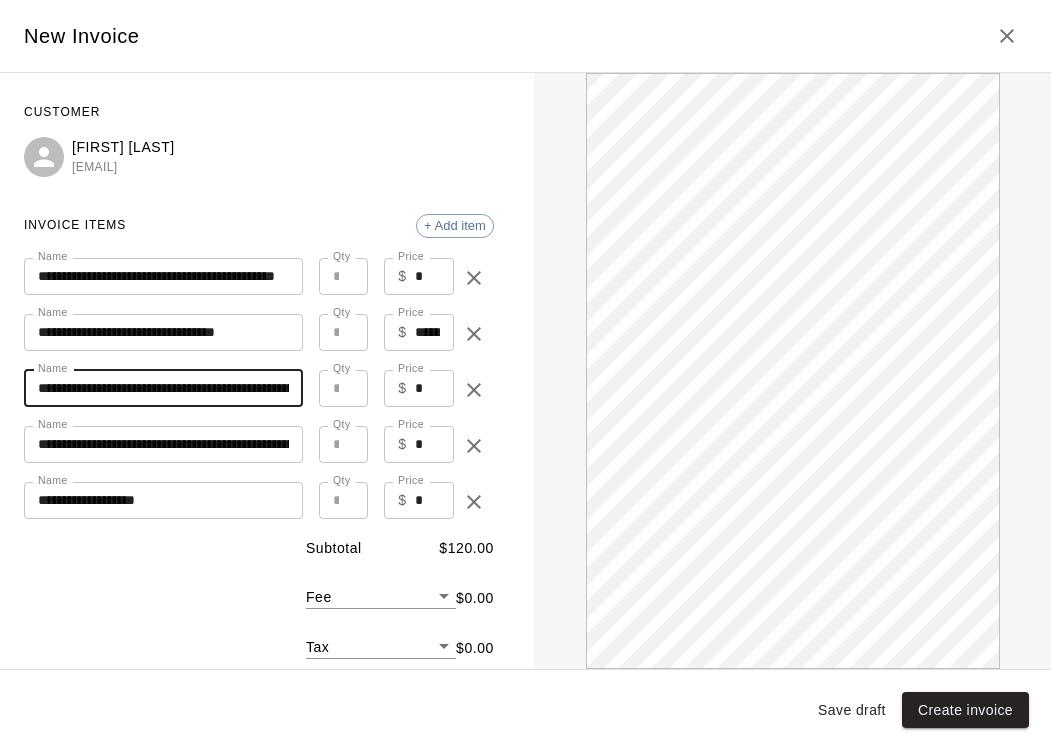 click on "**********" at bounding box center (163, 388) 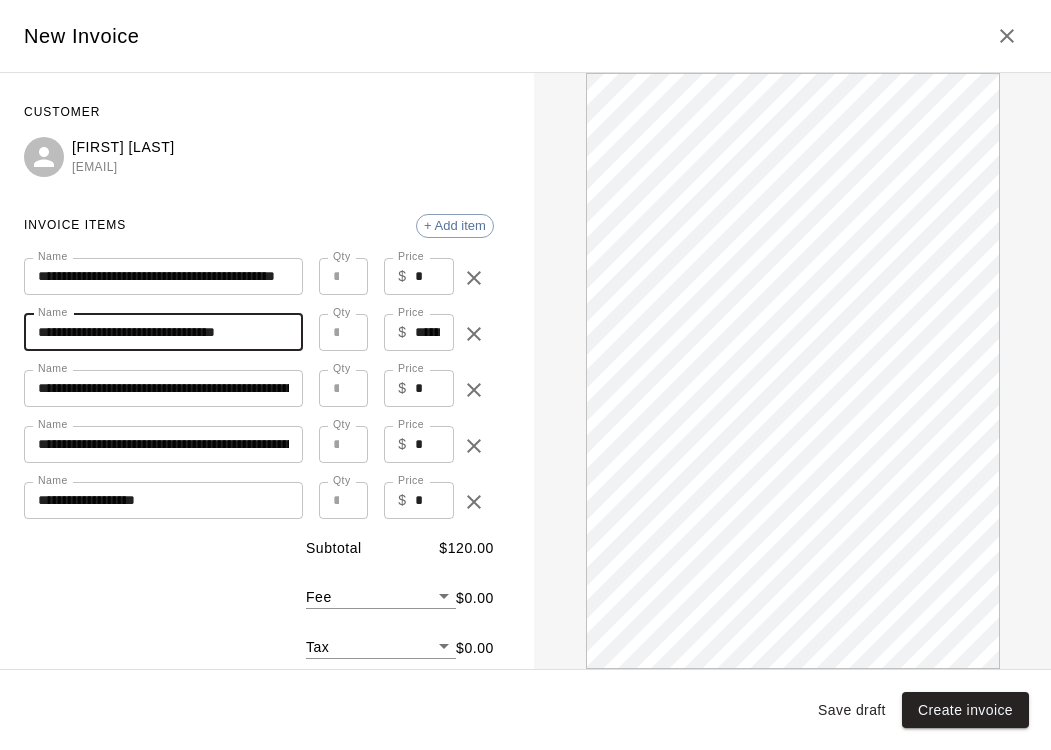 drag, startPoint x: 174, startPoint y: 331, endPoint x: 136, endPoint y: 331, distance: 38 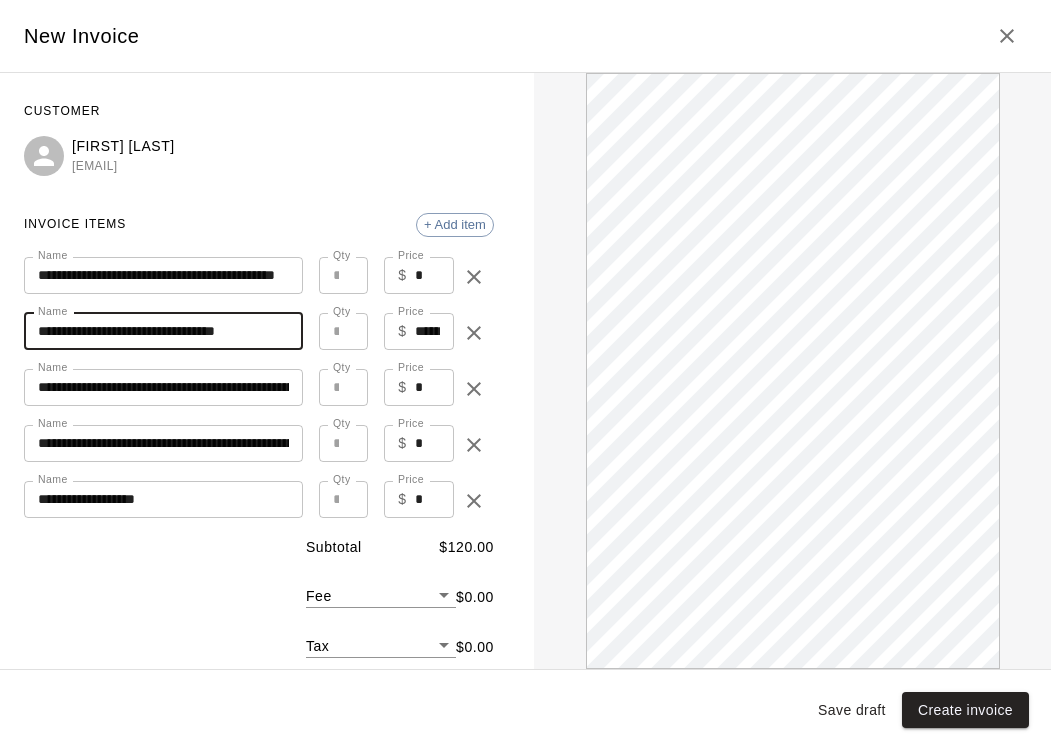 type on "**********" 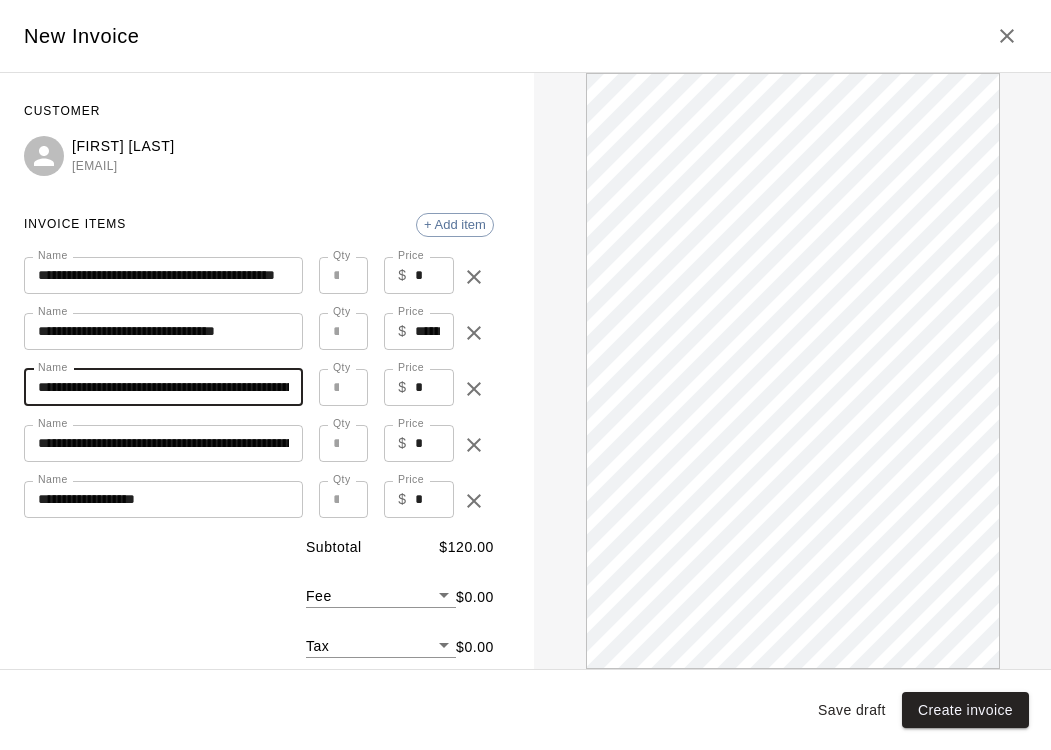 click on "**********" at bounding box center [163, 387] 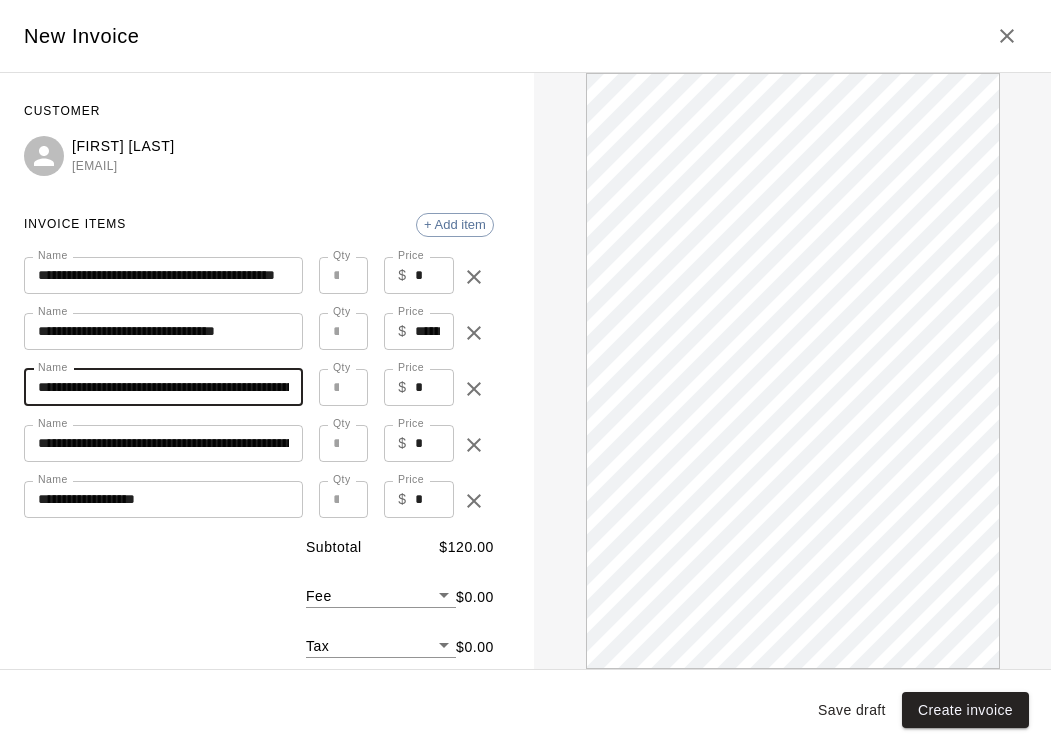 scroll, scrollTop: 0, scrollLeft: 0, axis: both 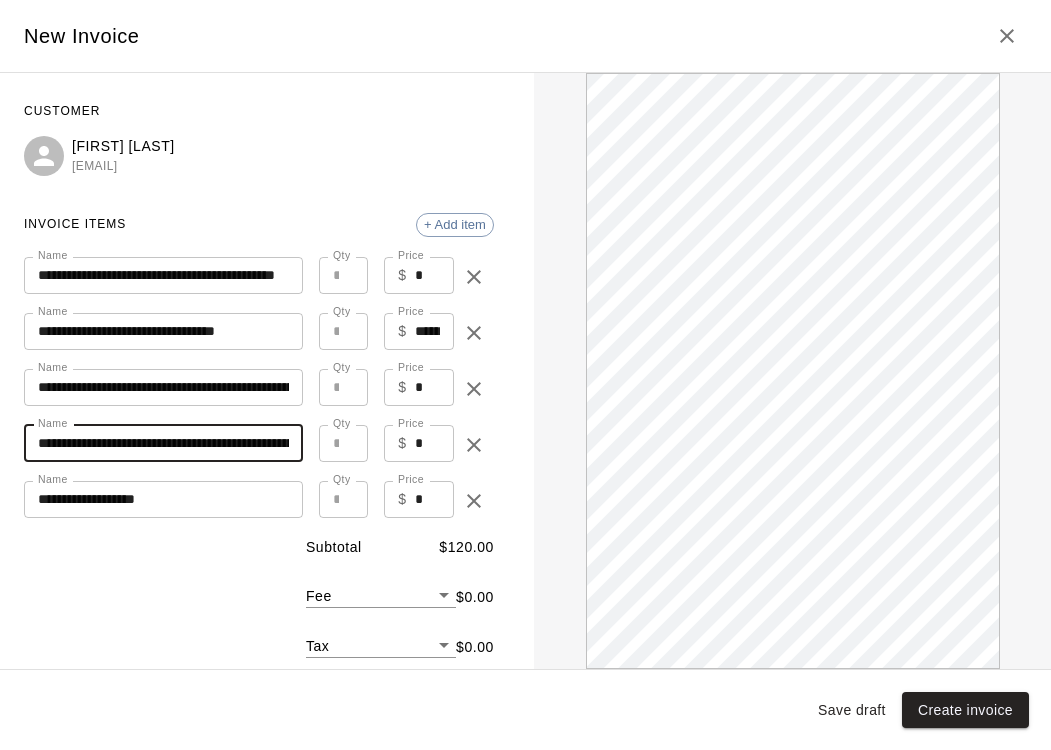 drag, startPoint x: 236, startPoint y: 440, endPoint x: 345, endPoint y: 441, distance: 109.004585 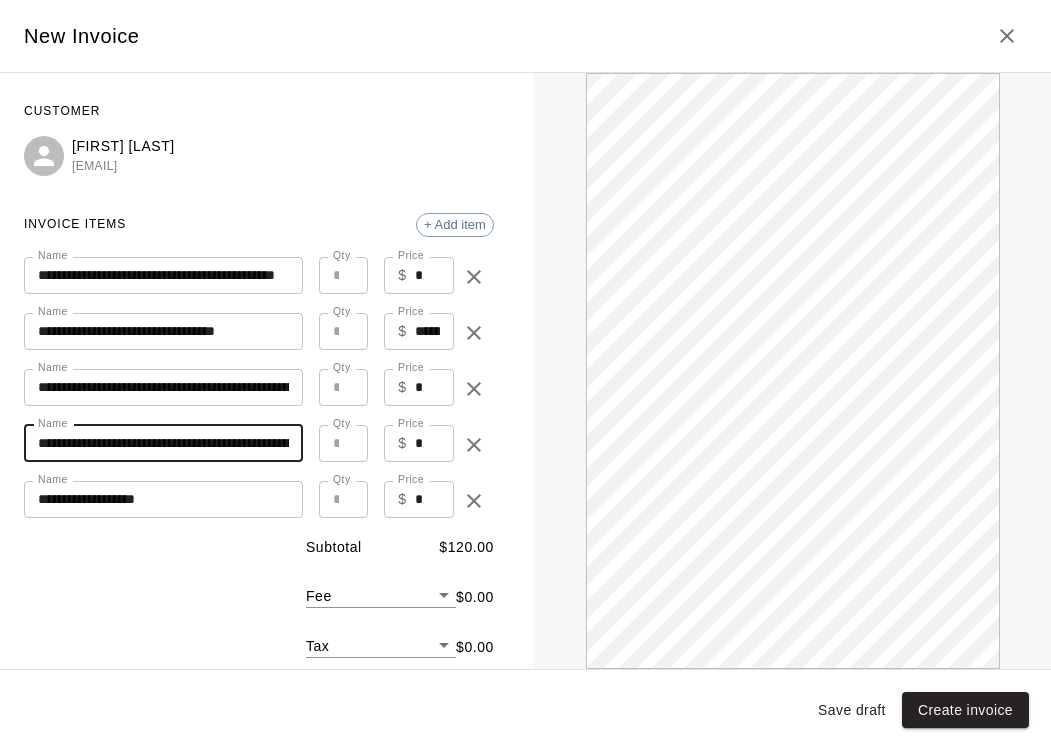 click on "**********" at bounding box center (163, 443) 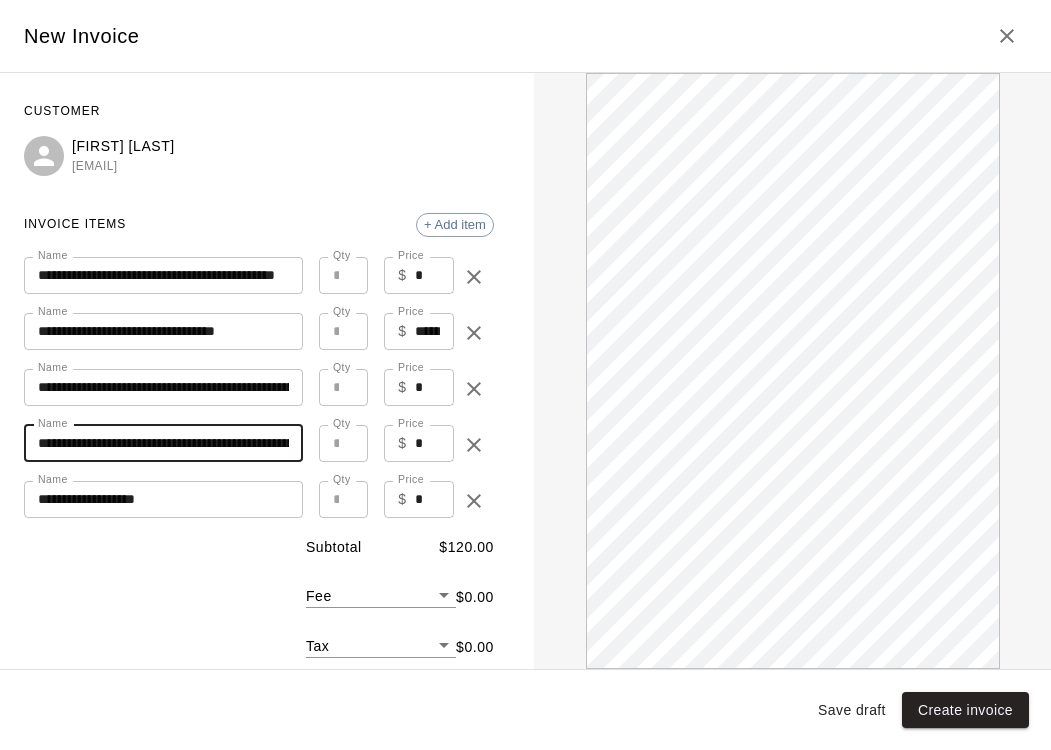 scroll, scrollTop: 0, scrollLeft: 0, axis: both 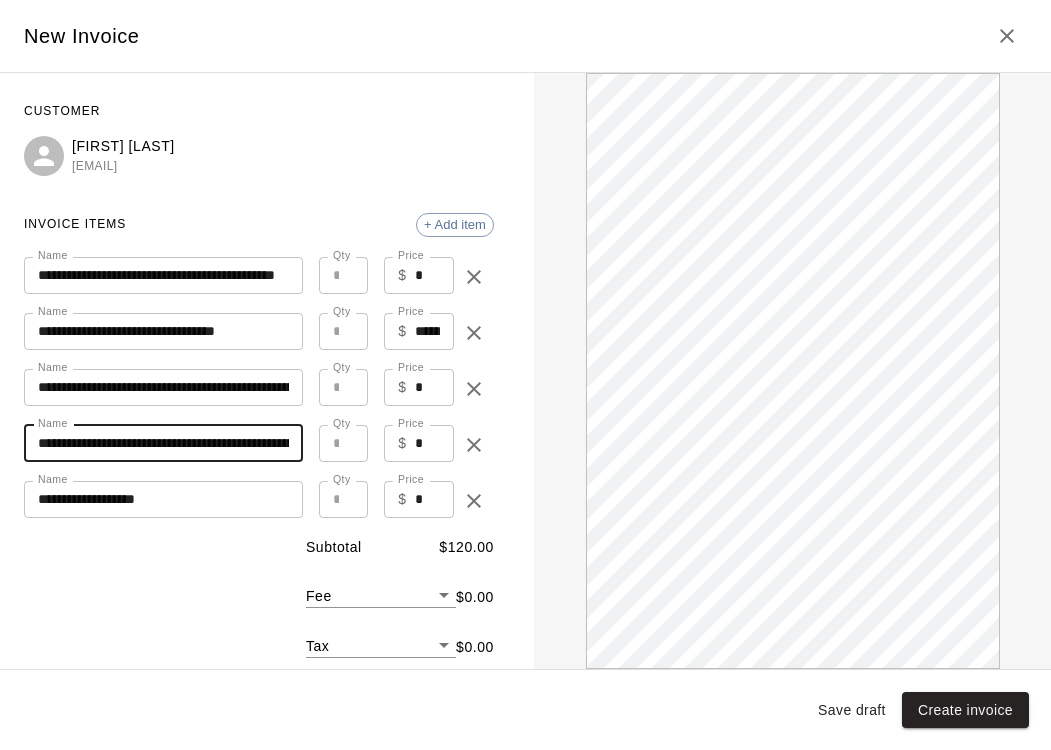 type on "**********" 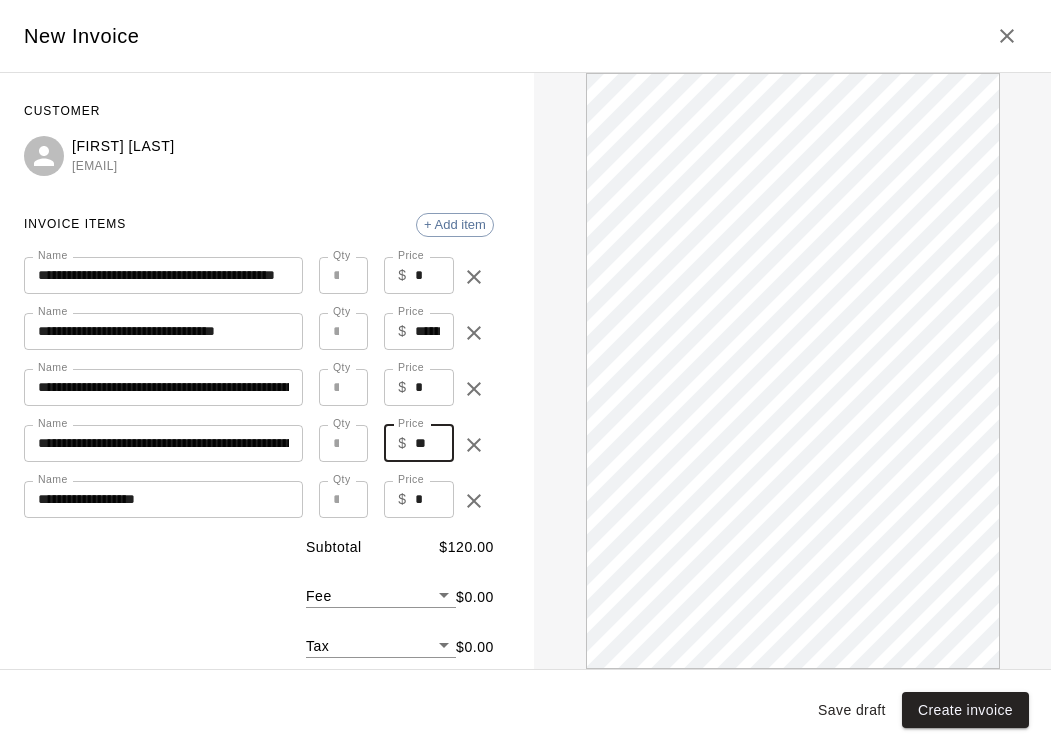 scroll, scrollTop: 0, scrollLeft: 0, axis: both 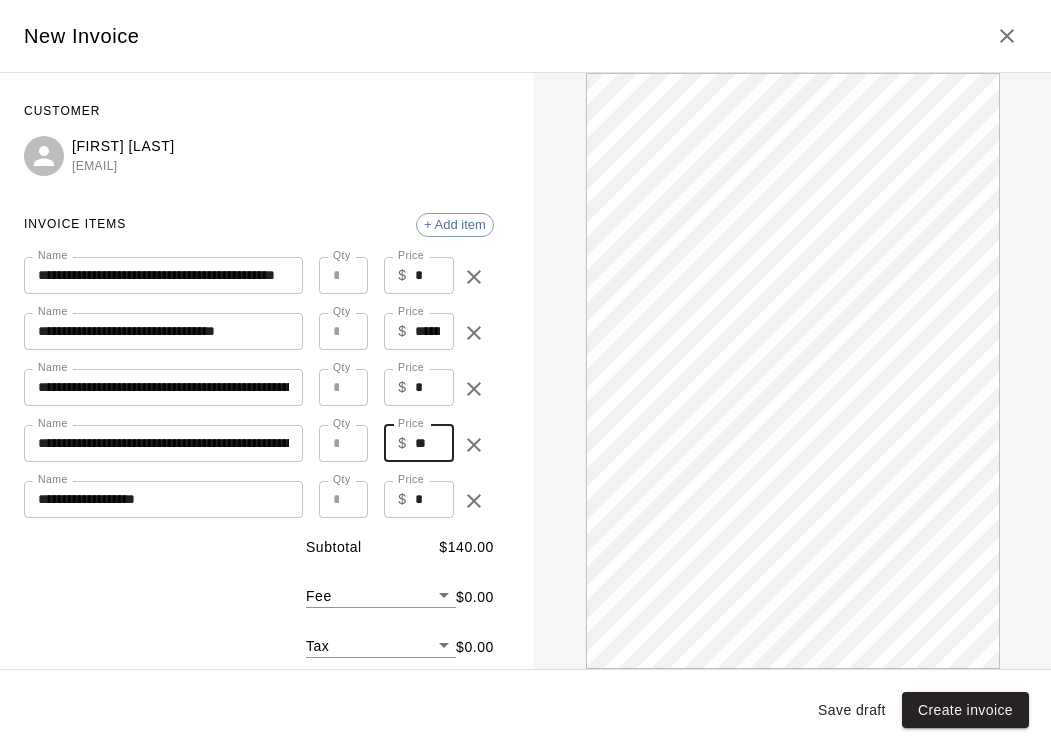 type on "**" 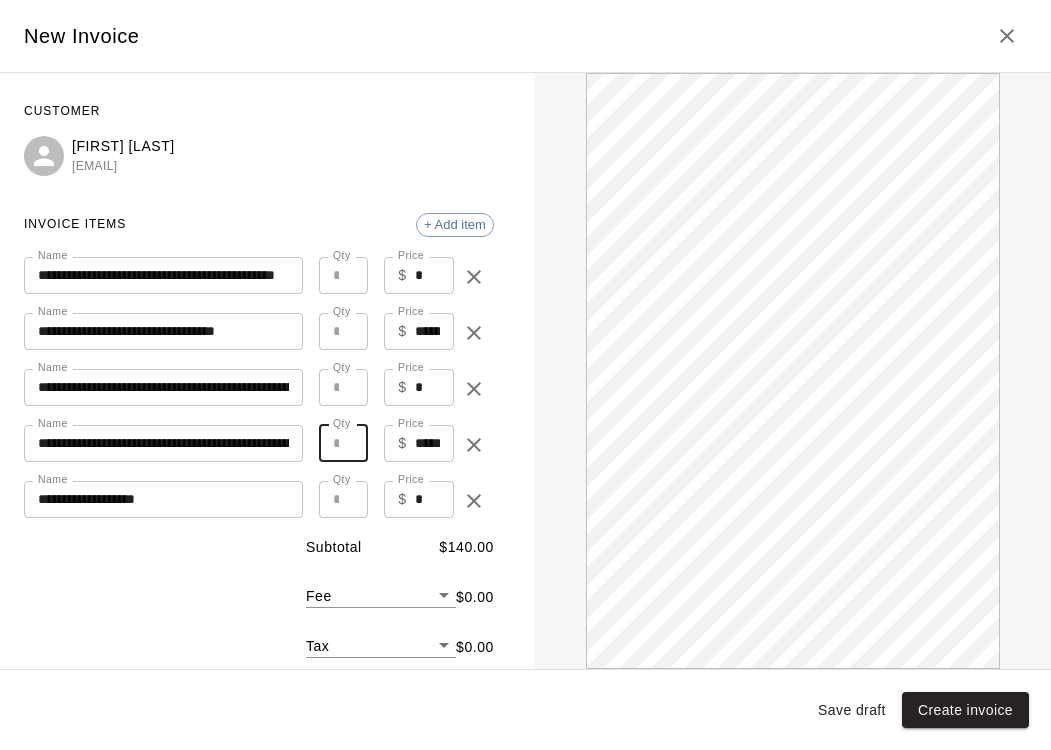 click on "*" at bounding box center (344, 443) 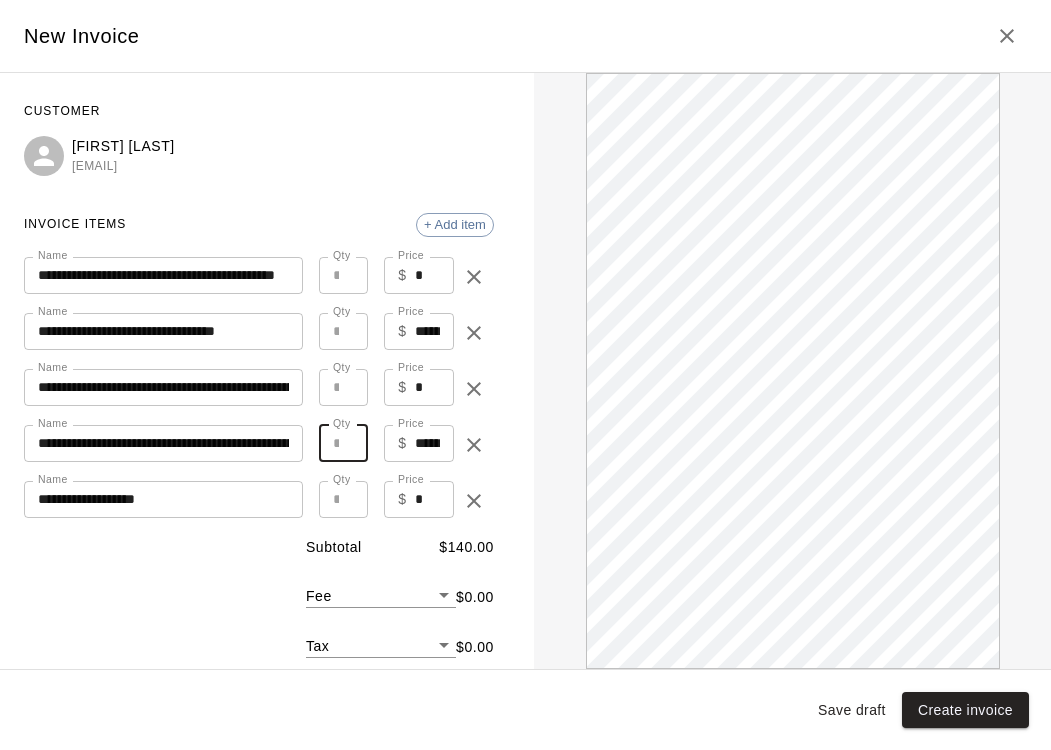 click on "*" at bounding box center [344, 443] 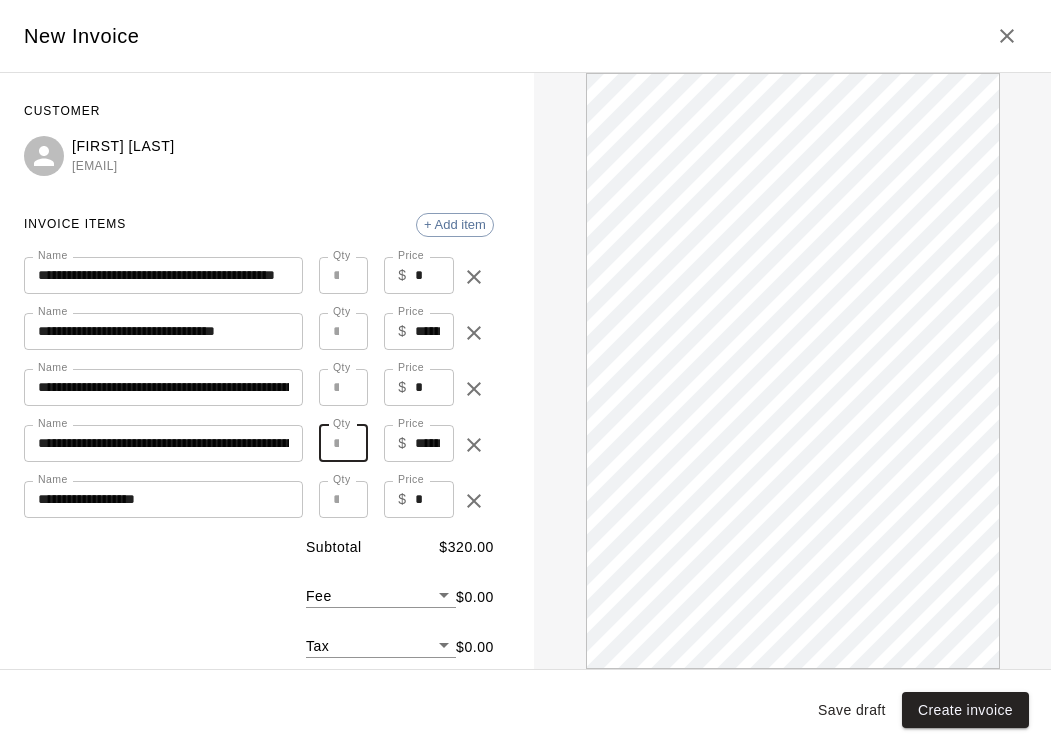 scroll, scrollTop: 0, scrollLeft: 0, axis: both 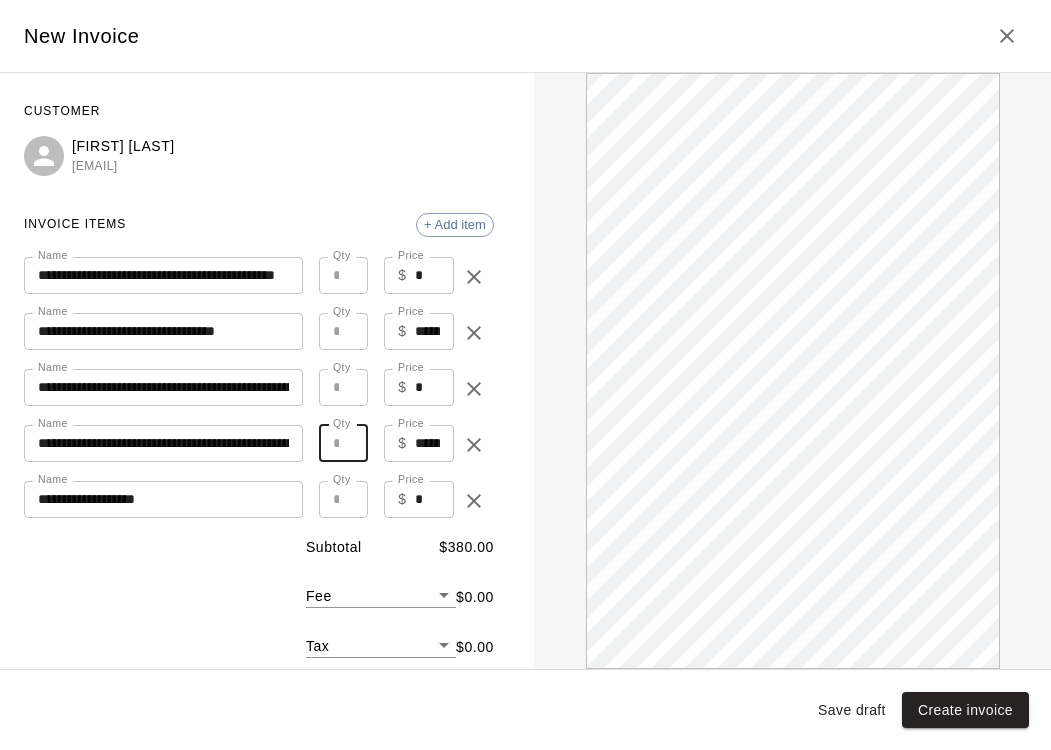 type on "**" 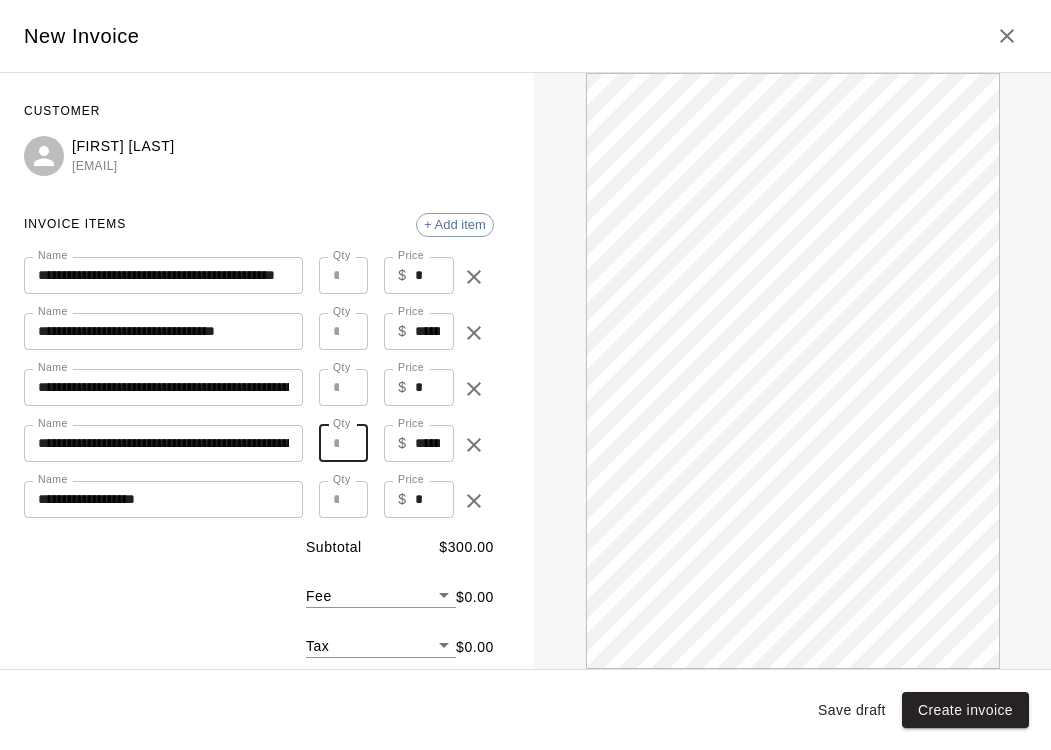 click on "**" at bounding box center (344, 443) 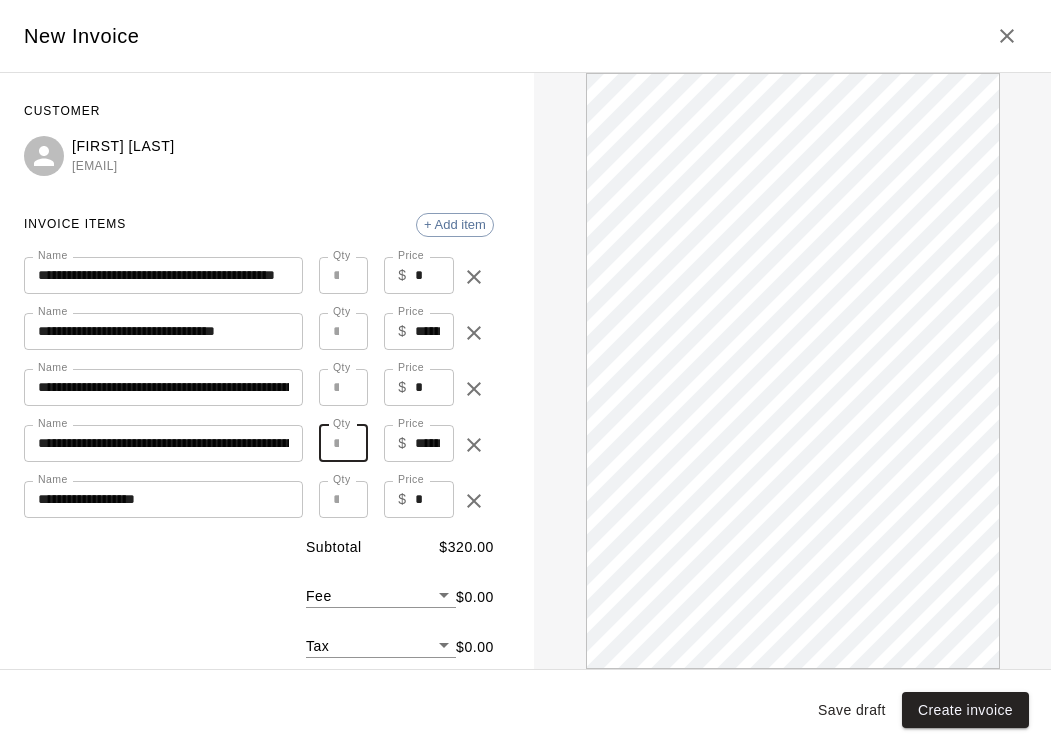 scroll, scrollTop: 0, scrollLeft: 0, axis: both 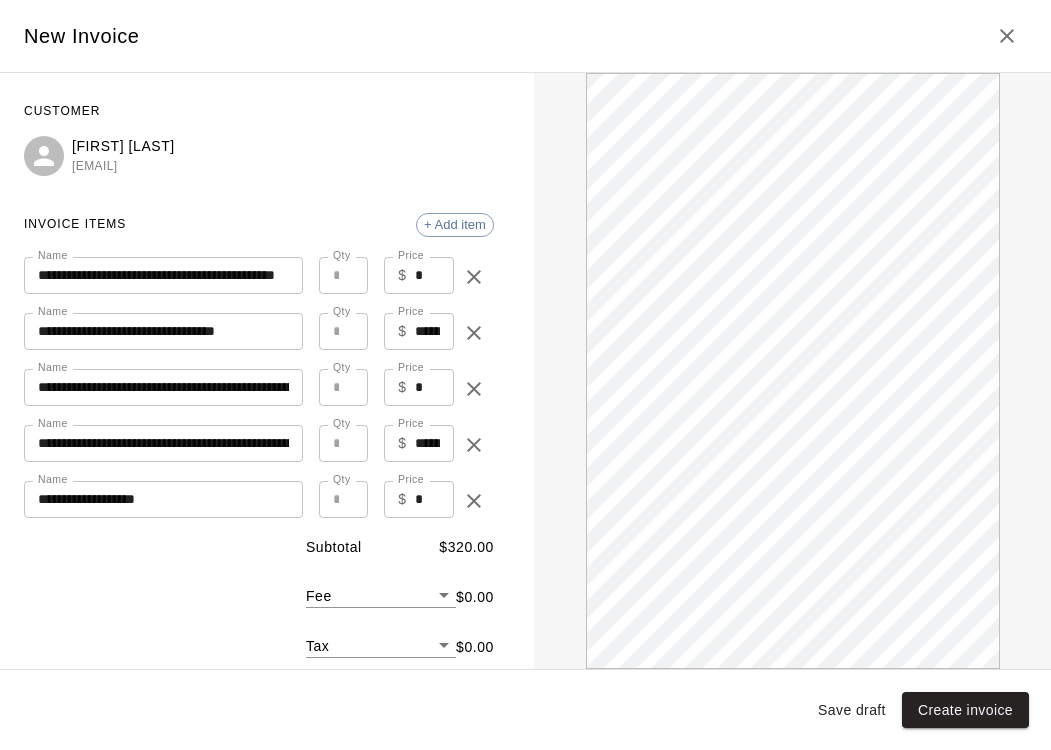 click on "$ * Price" at bounding box center (419, 387) 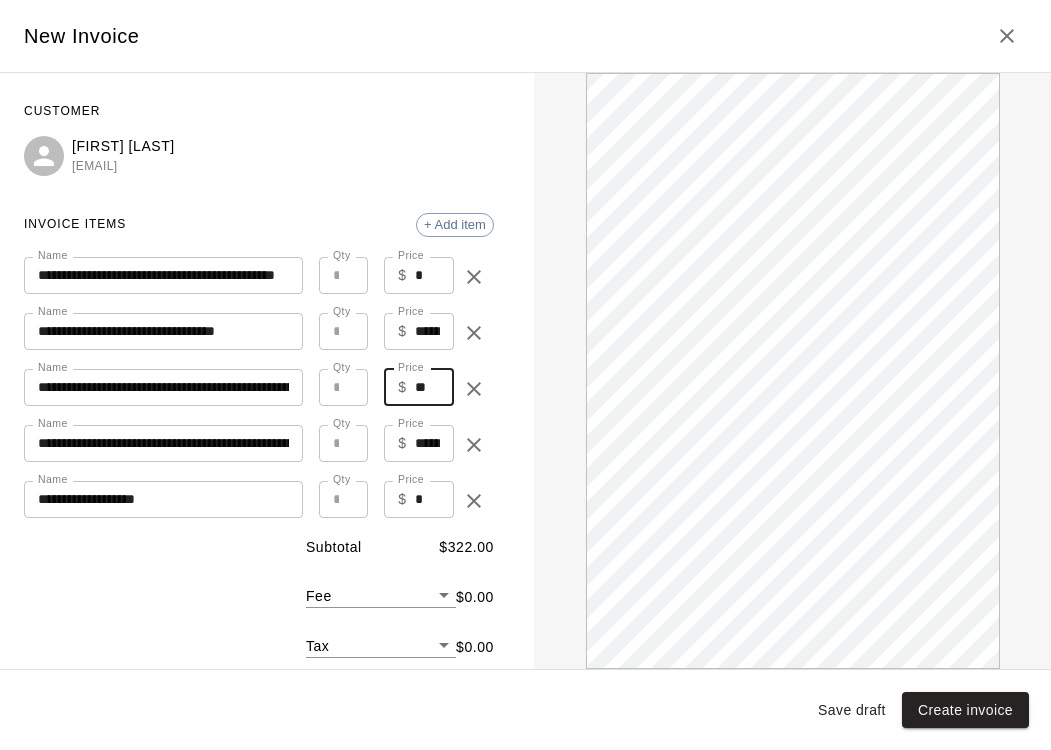 scroll, scrollTop: 0, scrollLeft: 0, axis: both 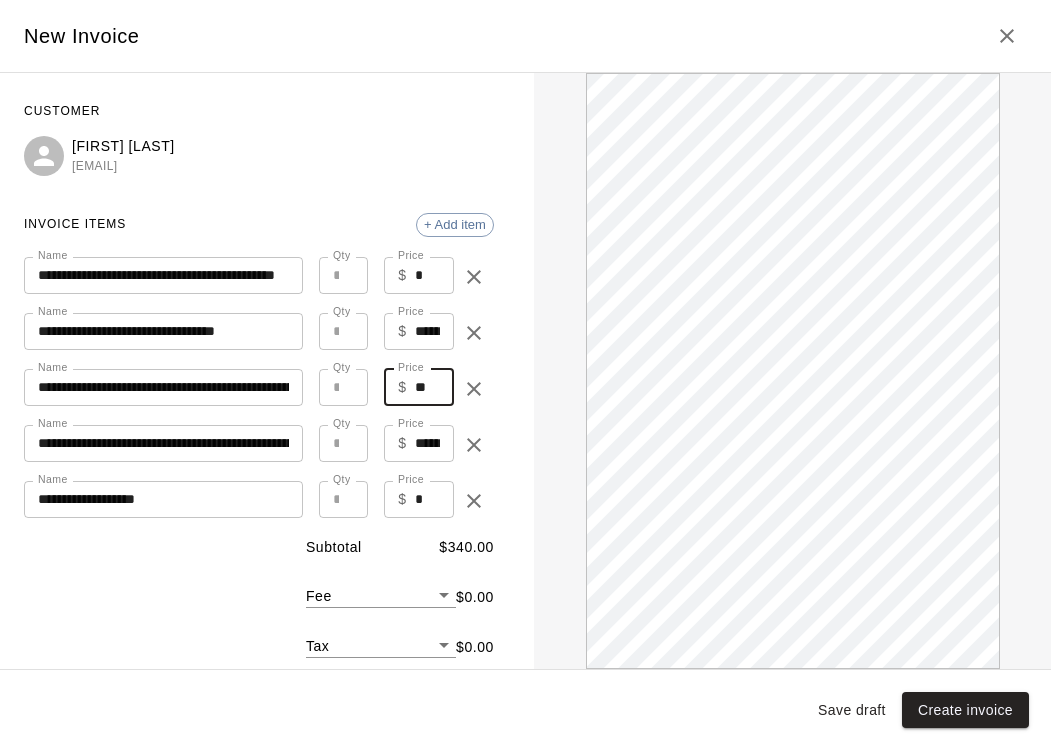 type on "**" 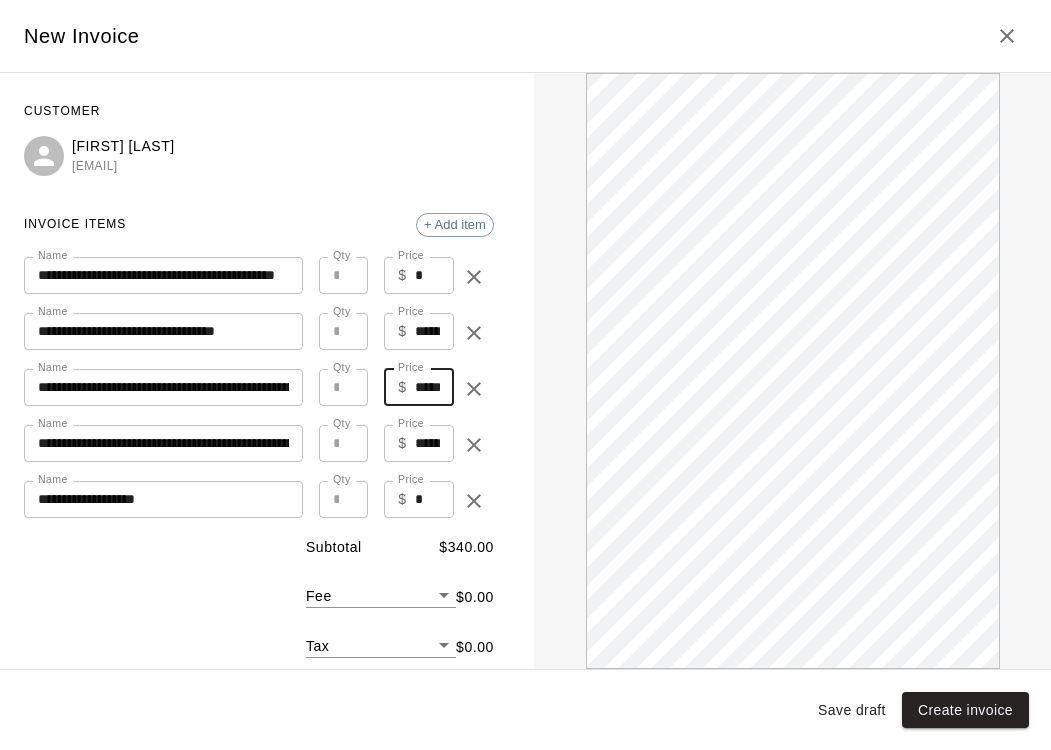 click on "*" at bounding box center [344, 387] 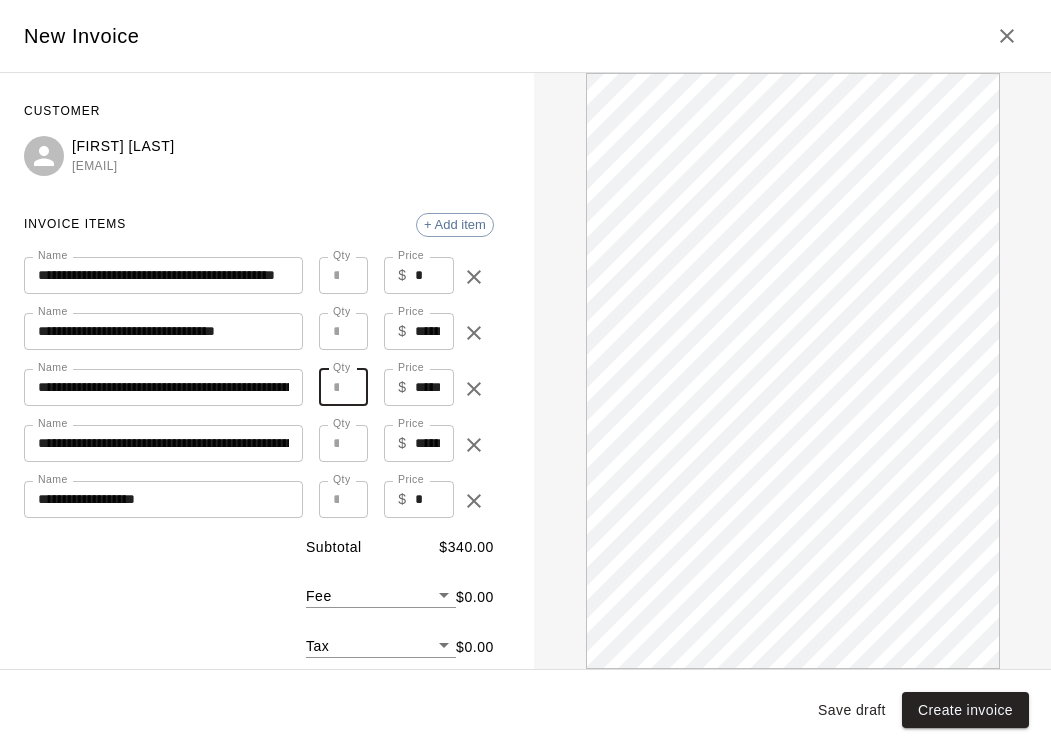 type on "*" 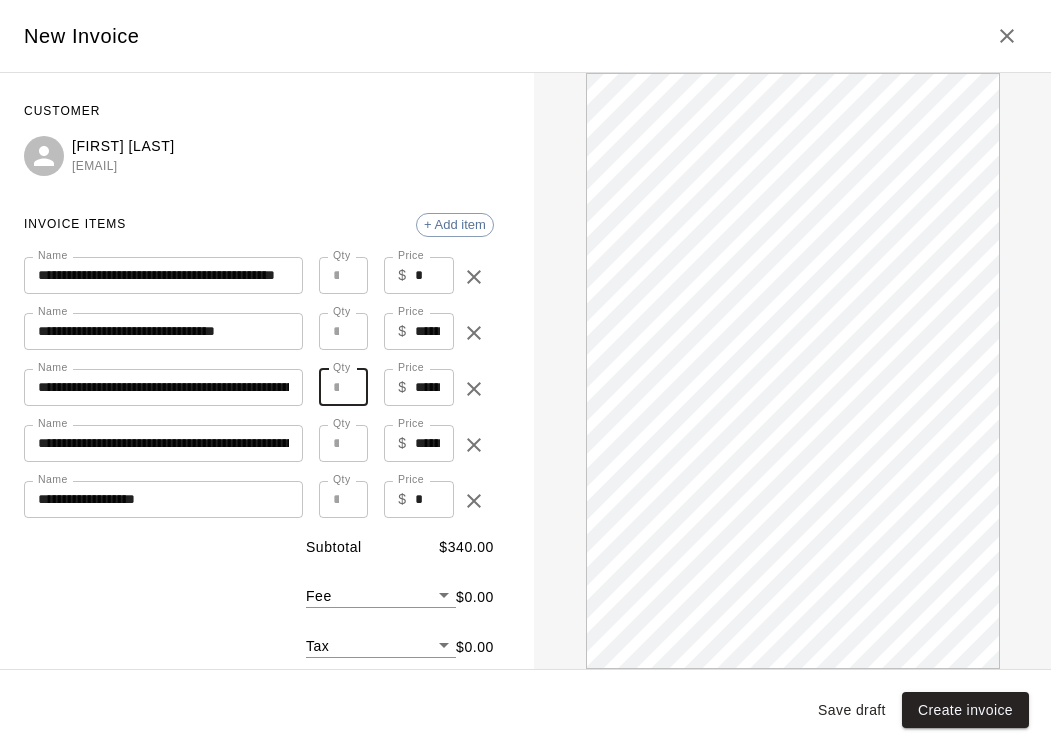 click on "*" at bounding box center [344, 387] 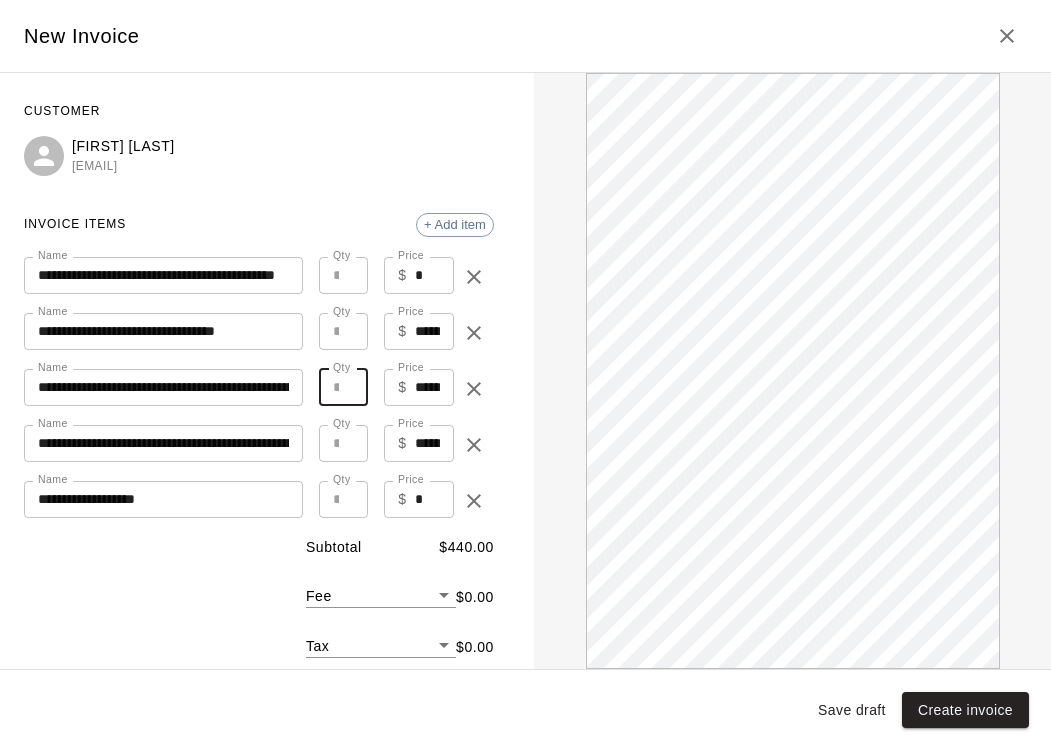scroll, scrollTop: 0, scrollLeft: 0, axis: both 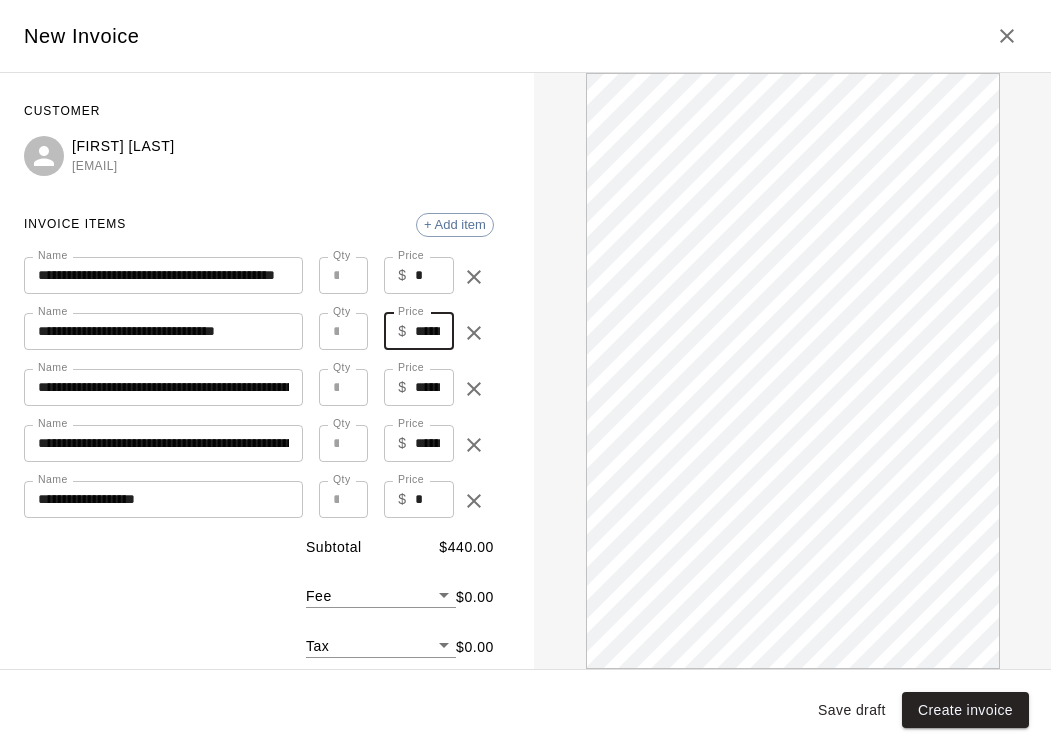 drag, startPoint x: 431, startPoint y: 330, endPoint x: 407, endPoint y: 332, distance: 24.083189 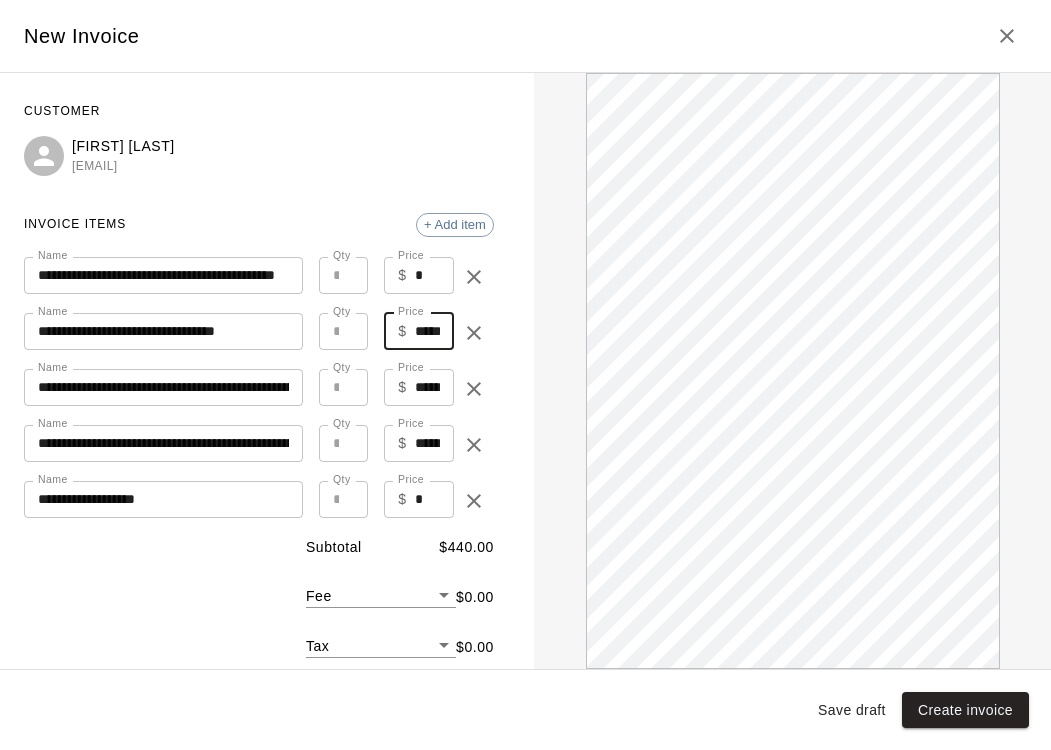 type on "*****" 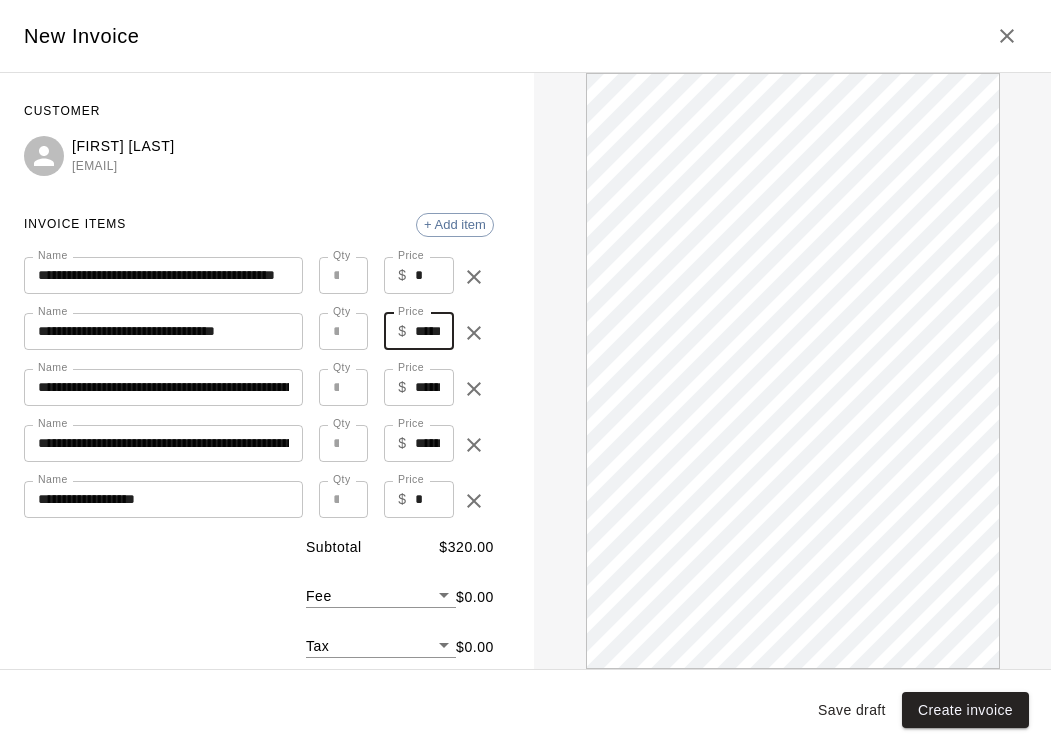 scroll, scrollTop: 0, scrollLeft: 0, axis: both 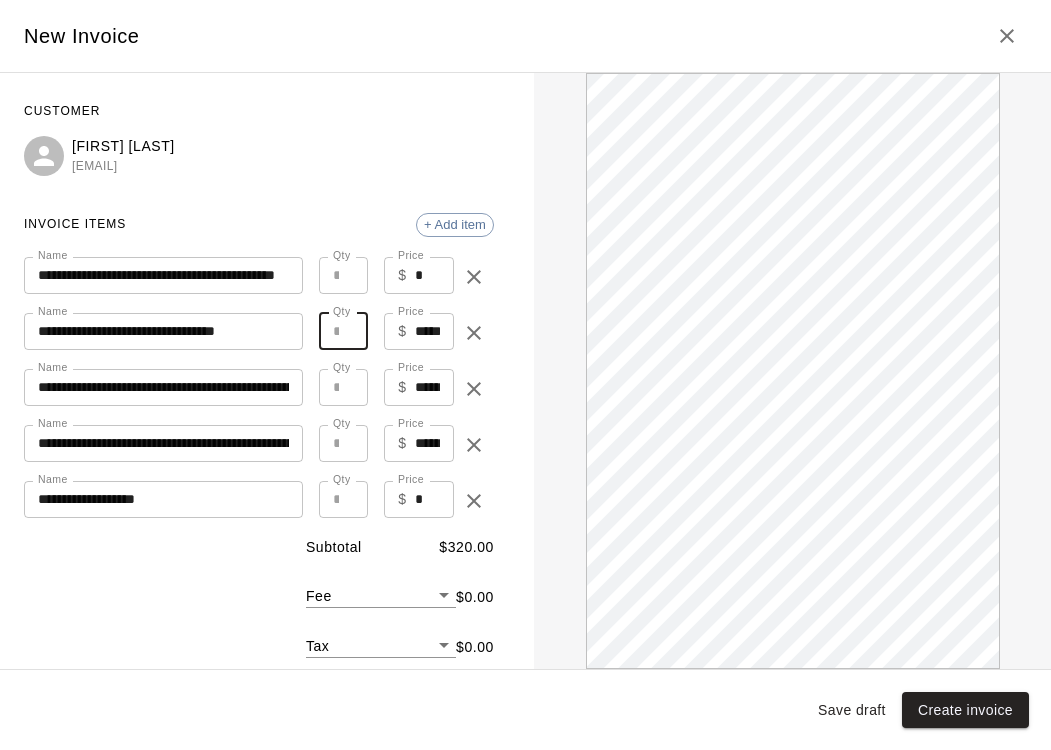 click on "*" at bounding box center (344, 331) 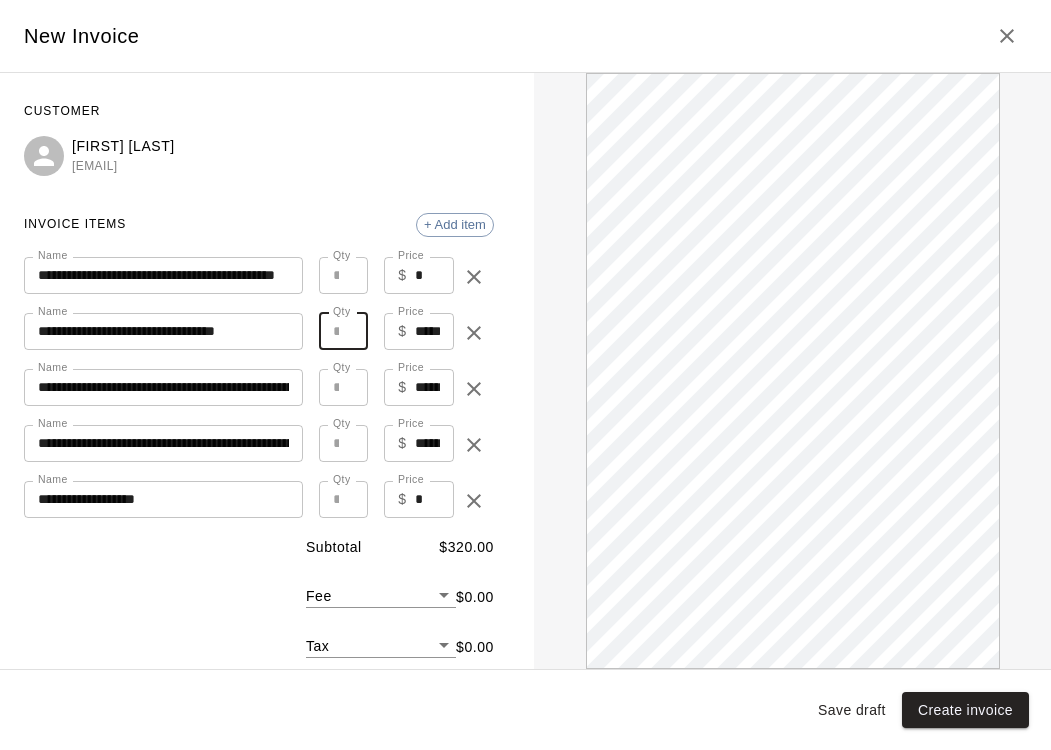 scroll, scrollTop: 0, scrollLeft: 0, axis: both 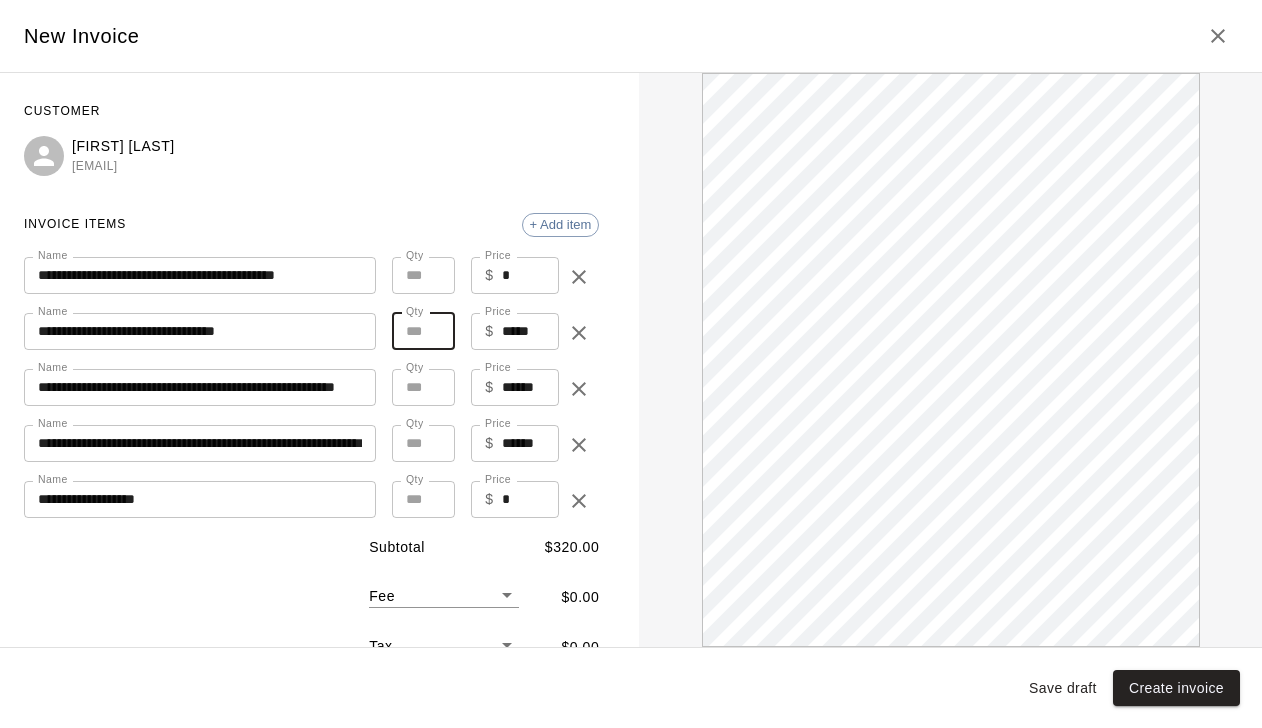 type on "*" 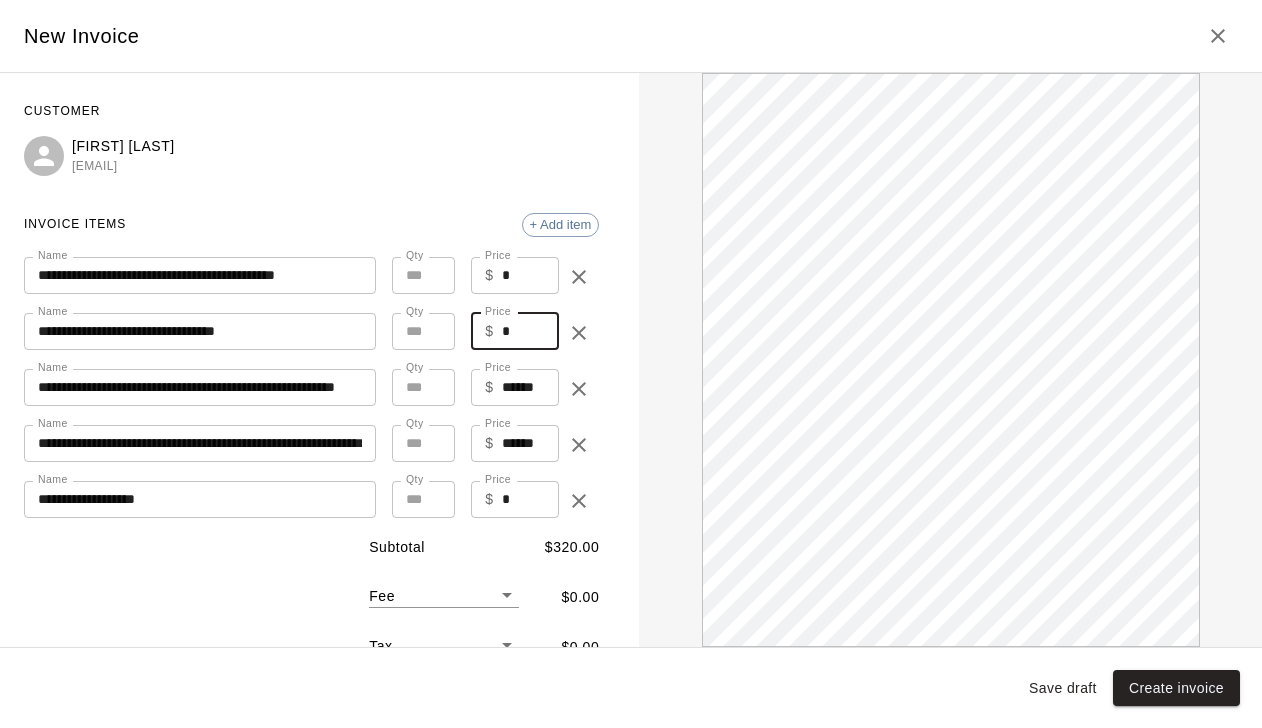 type on "*" 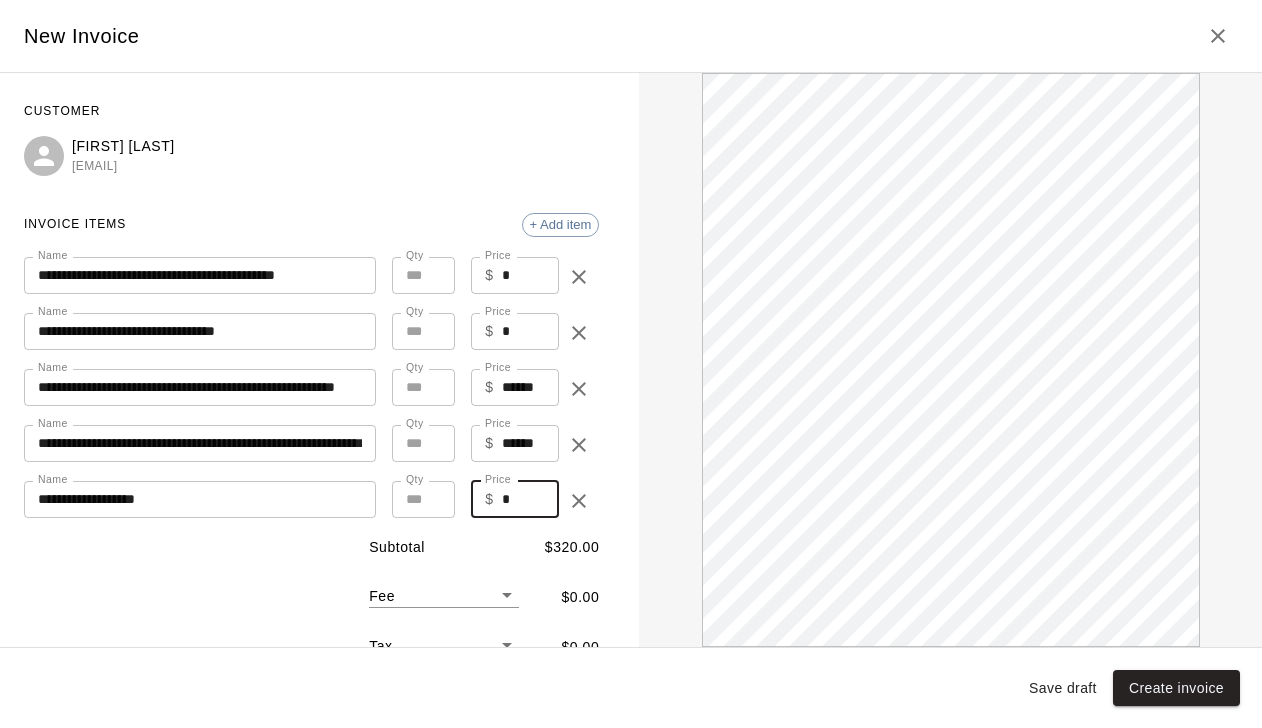 click on "*" at bounding box center [531, 499] 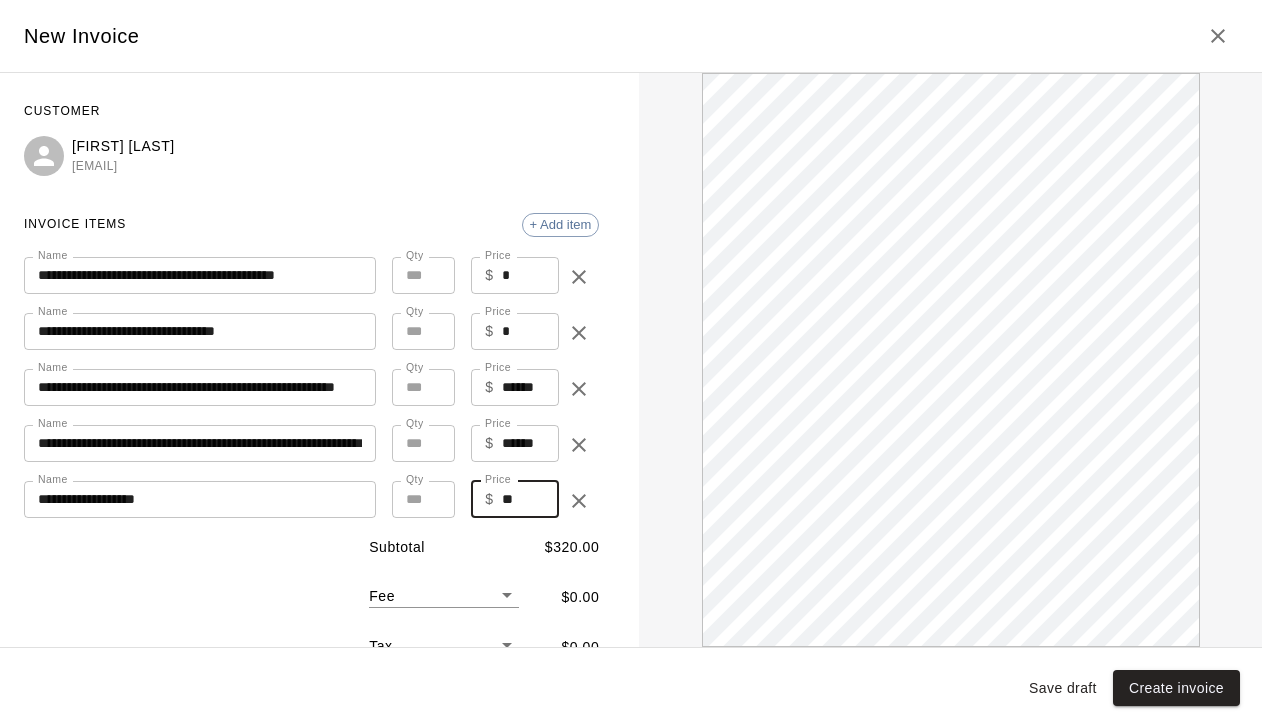 scroll, scrollTop: 0, scrollLeft: 0, axis: both 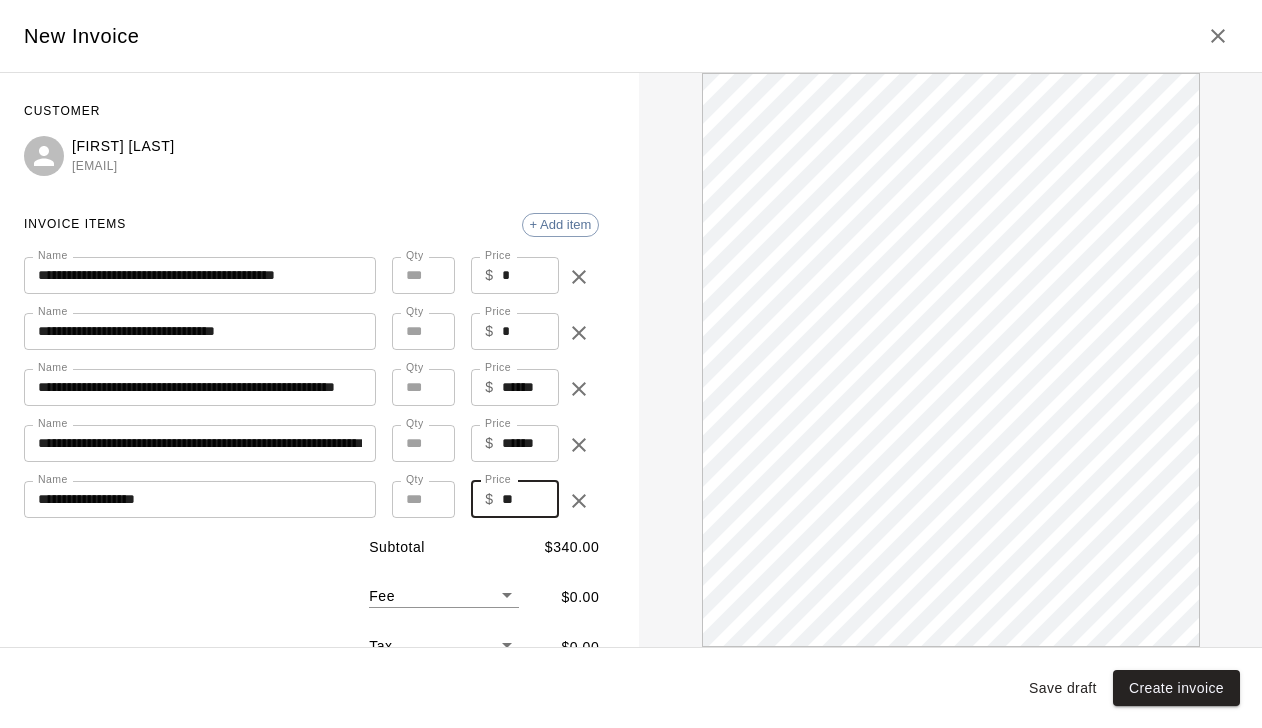 type on "**" 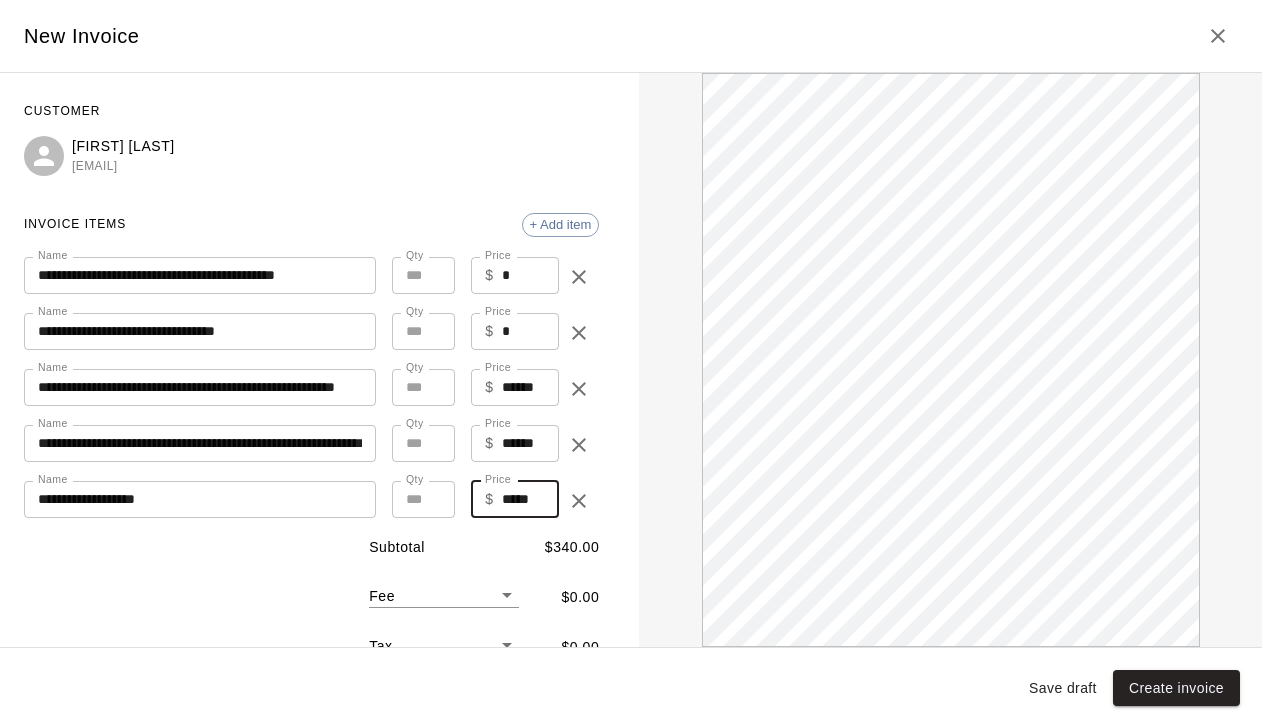 click on "*" at bounding box center [423, 499] 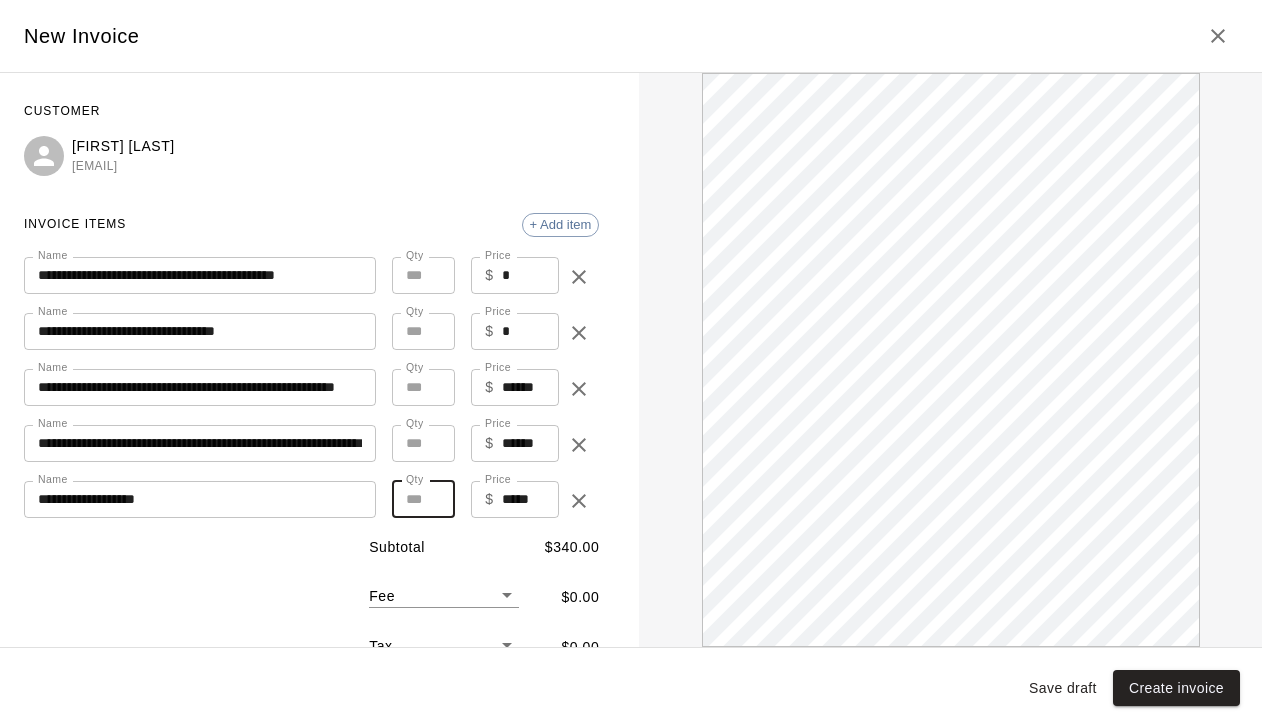 type on "*" 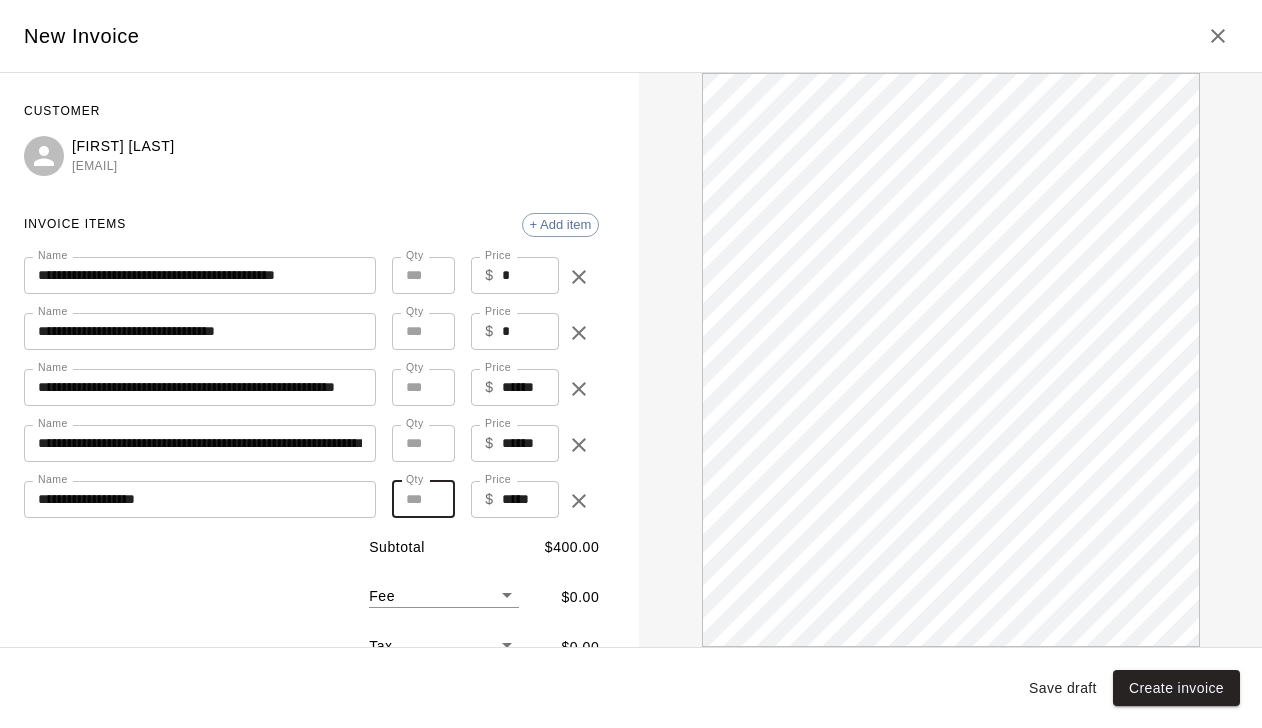 scroll, scrollTop: 0, scrollLeft: 0, axis: both 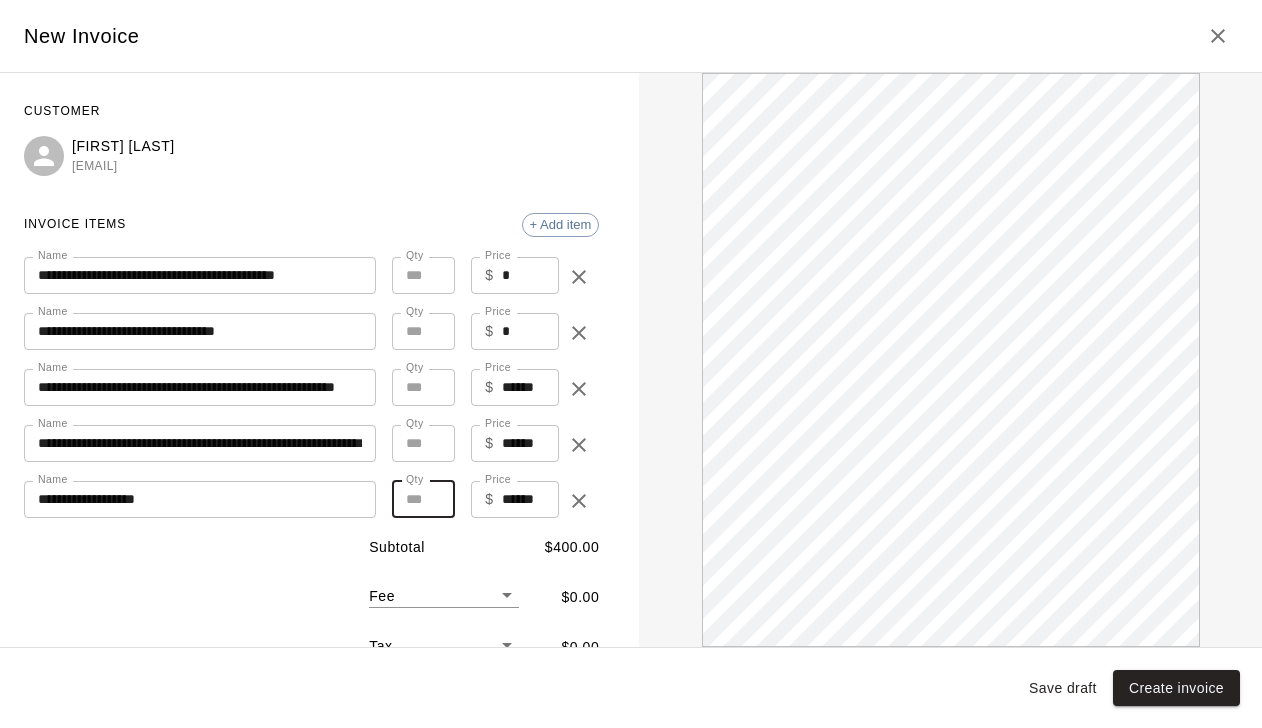 click on "*" at bounding box center (423, 499) 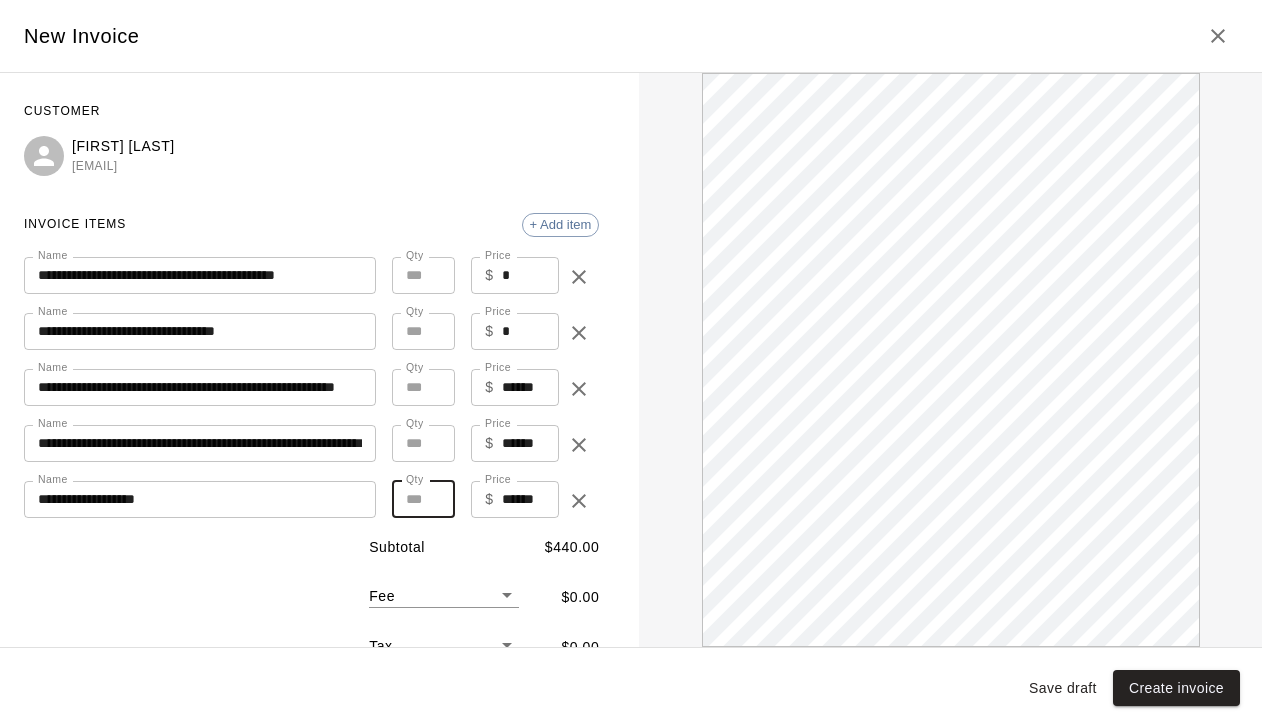 scroll, scrollTop: 0, scrollLeft: 0, axis: both 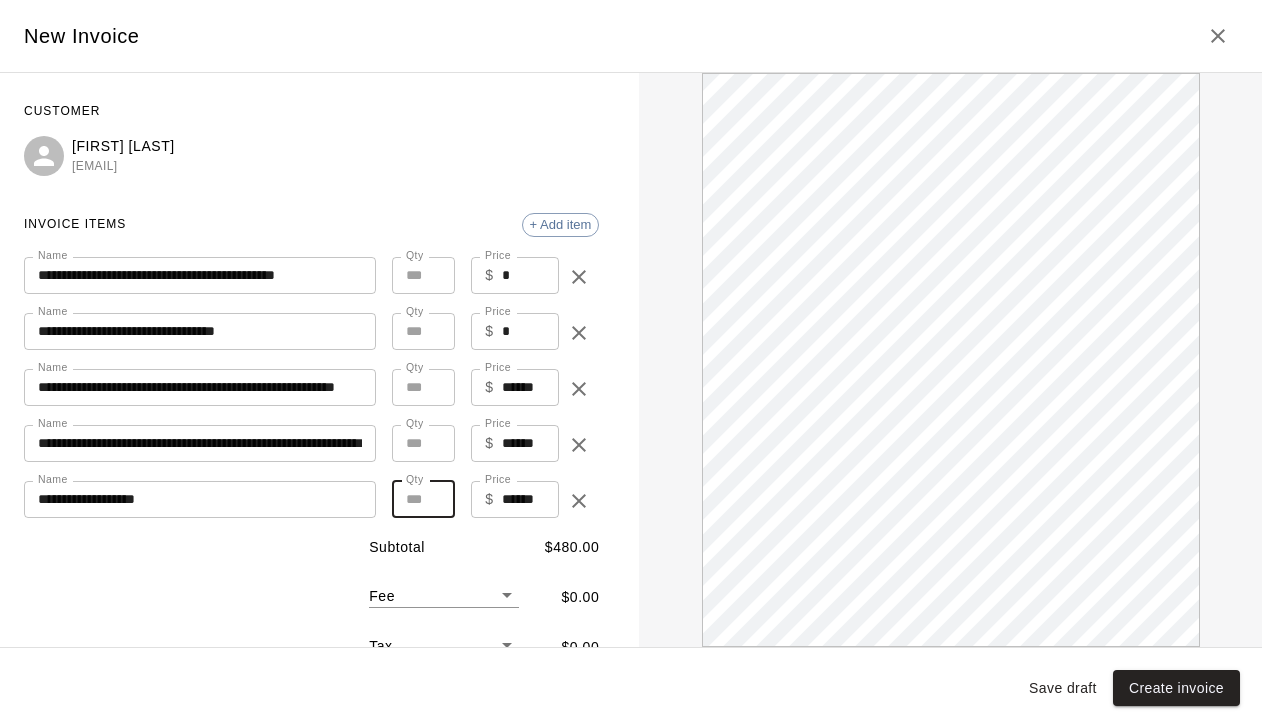 click on "**********" at bounding box center [631, 249] 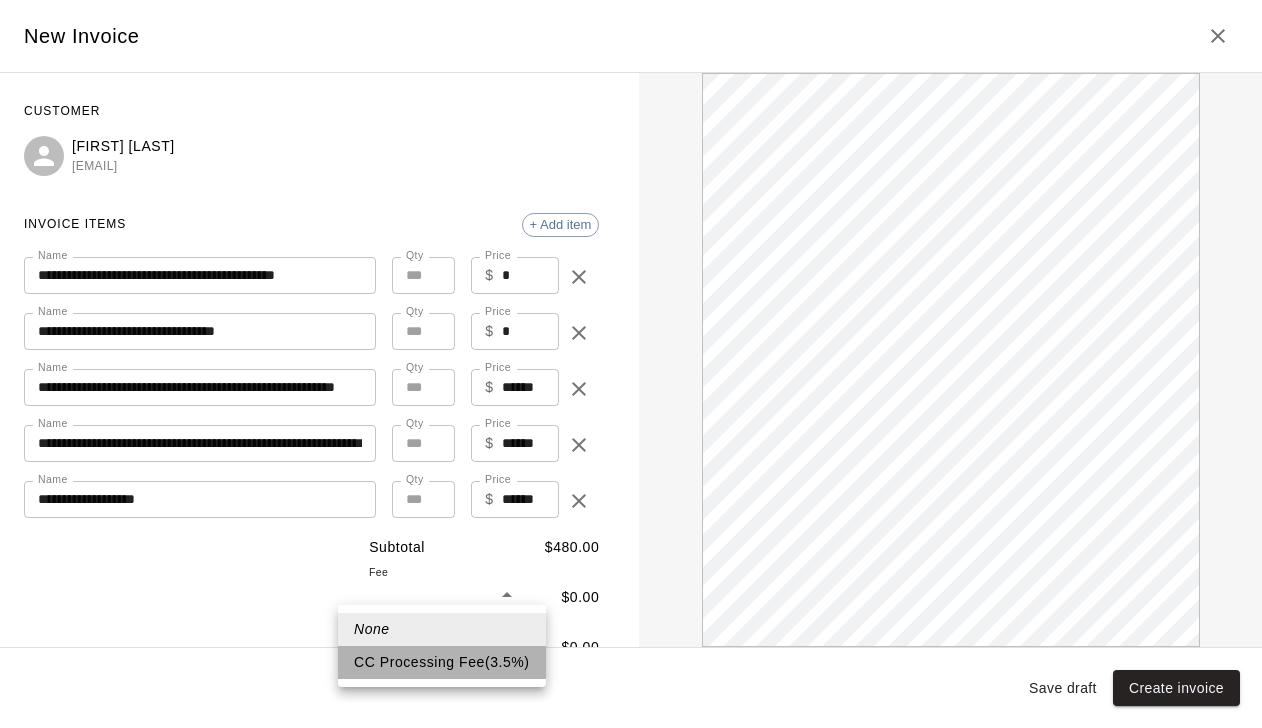 click on "CC Processing Fee  ( 3.5 % )" at bounding box center [442, 662] 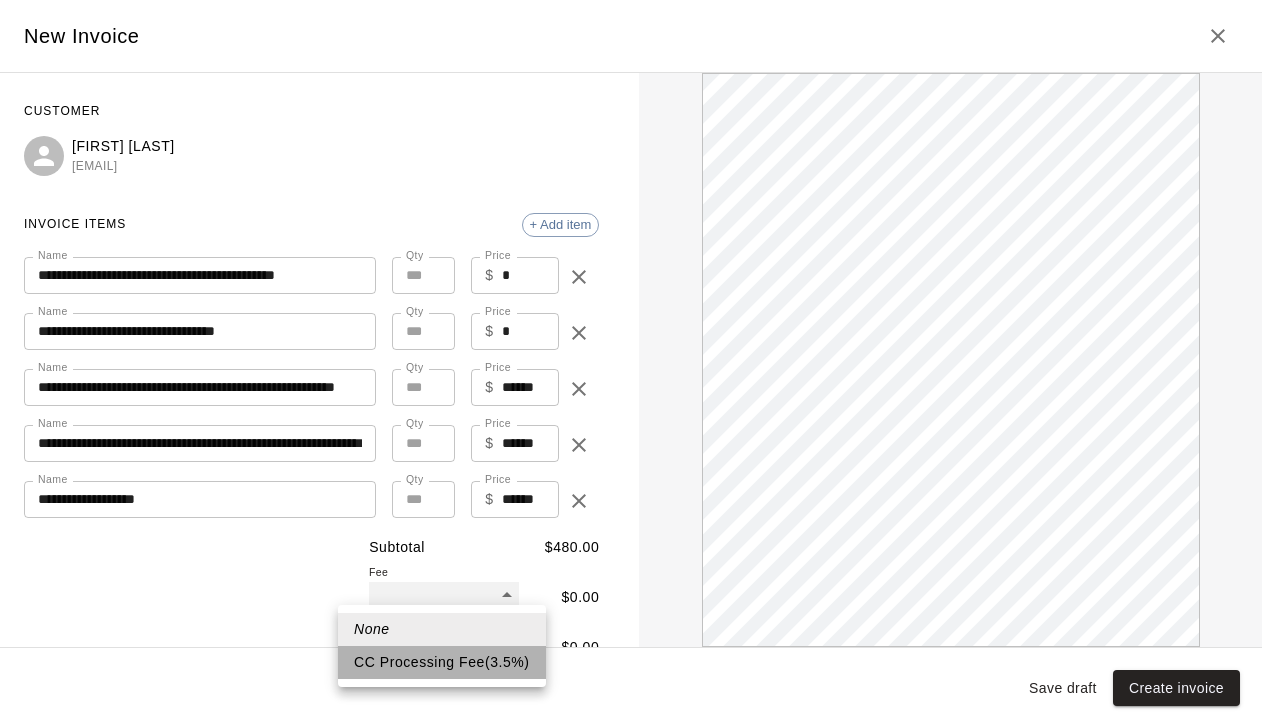 type 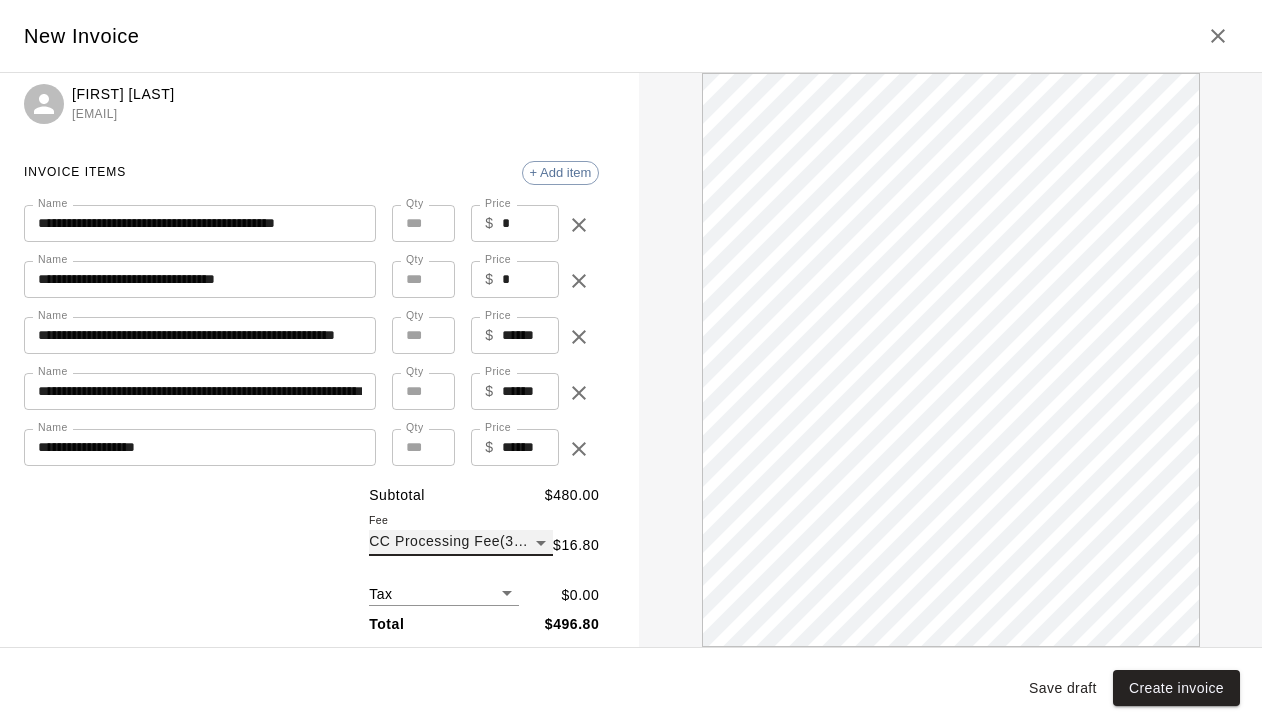 scroll, scrollTop: 60, scrollLeft: 0, axis: vertical 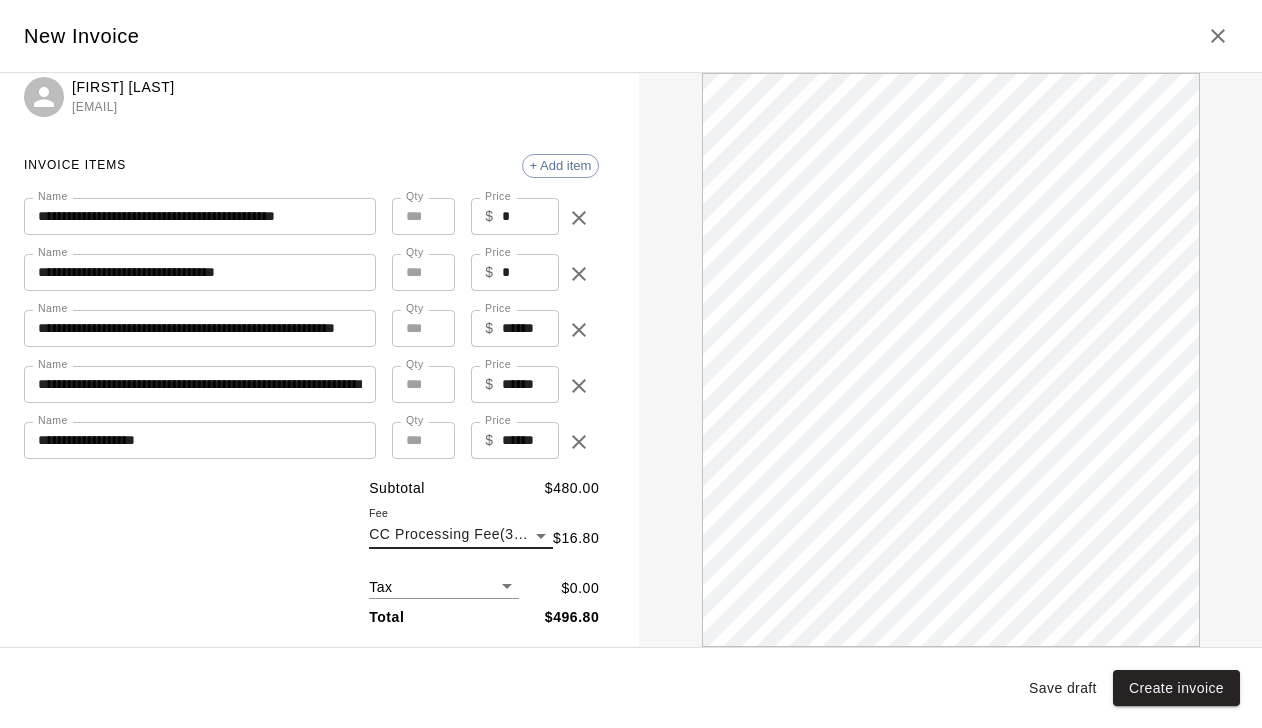 click on "**********" at bounding box center (631, 249) 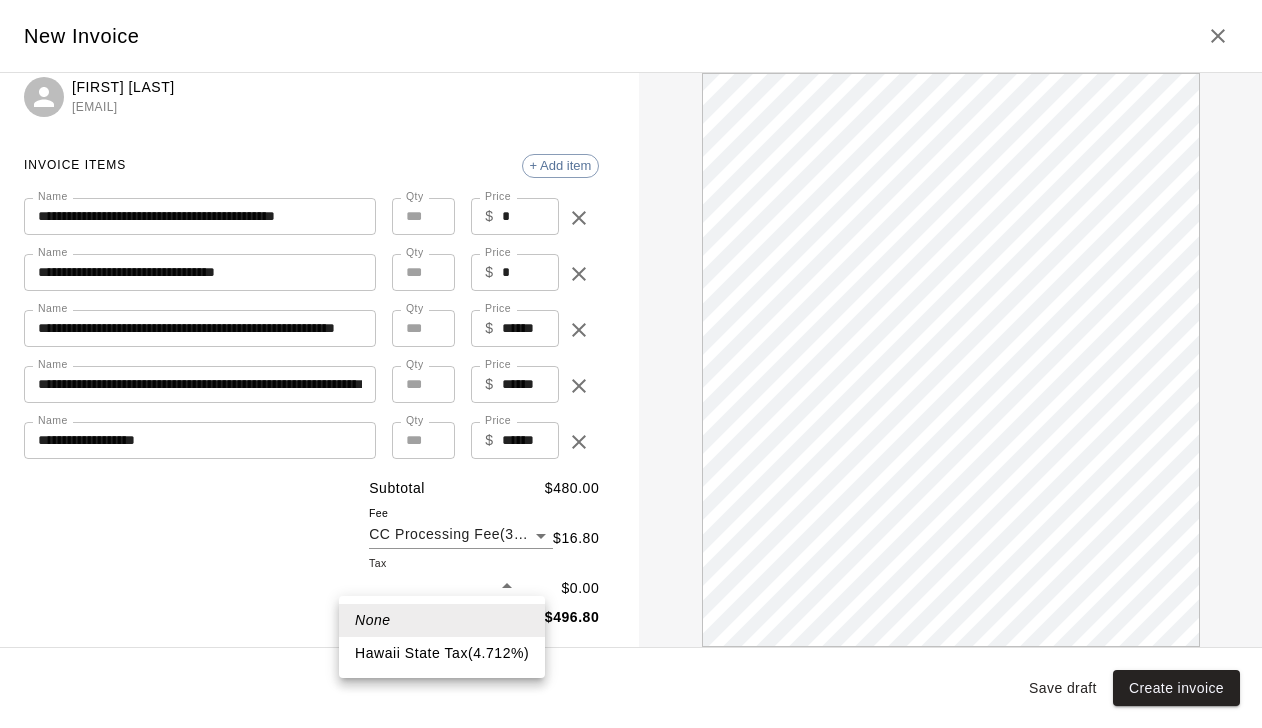 click on "Hawaii State Tax  ( 4.712 %)" at bounding box center [442, 653] 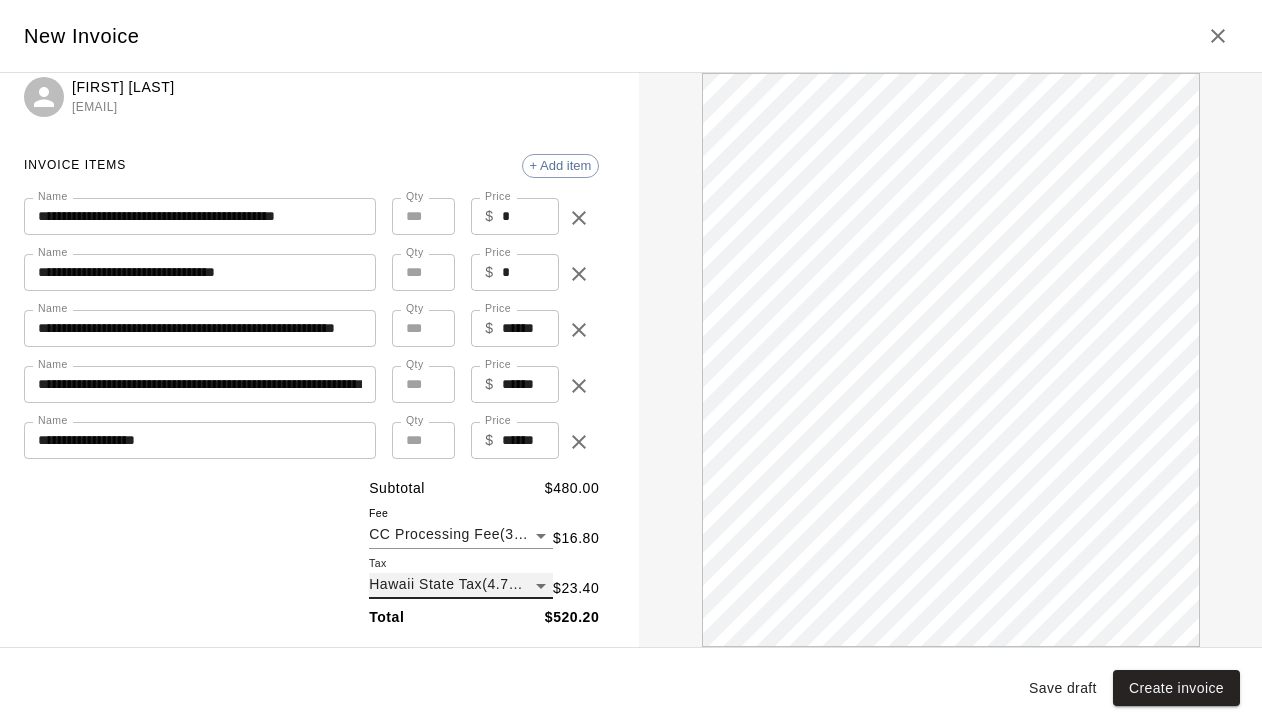 scroll, scrollTop: 0, scrollLeft: 0, axis: both 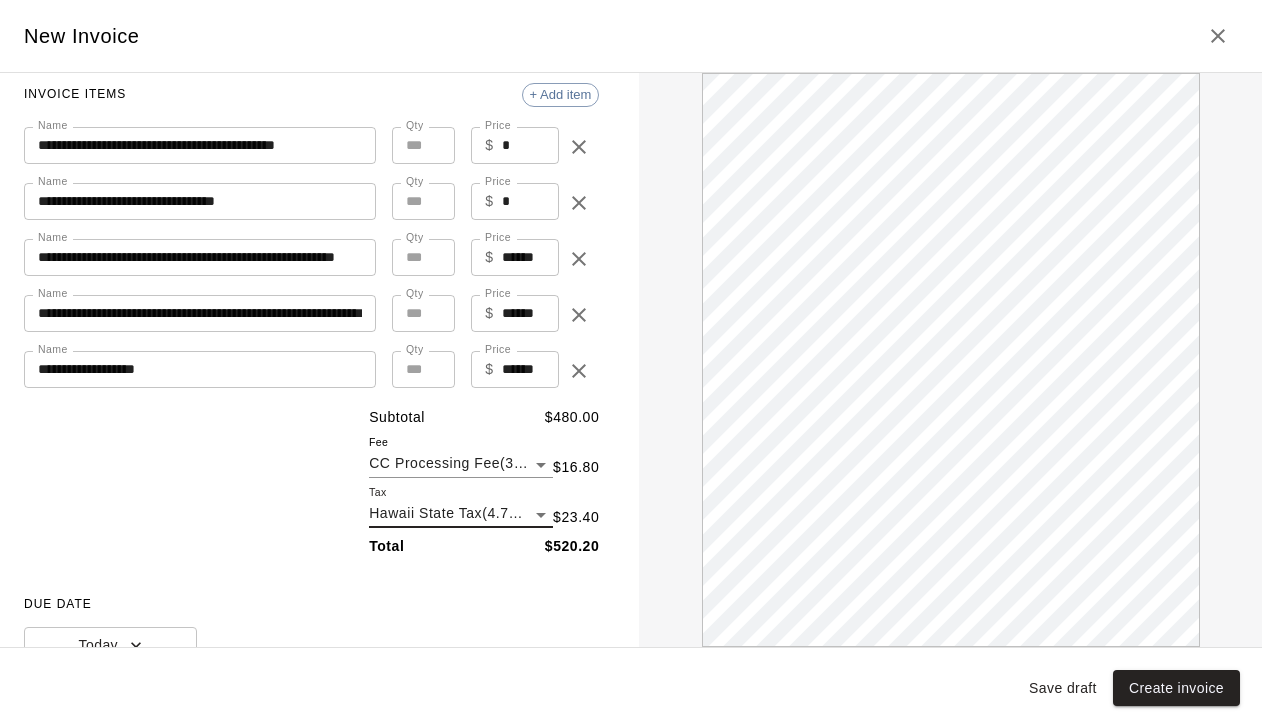 click on "**********" at bounding box center (200, 369) 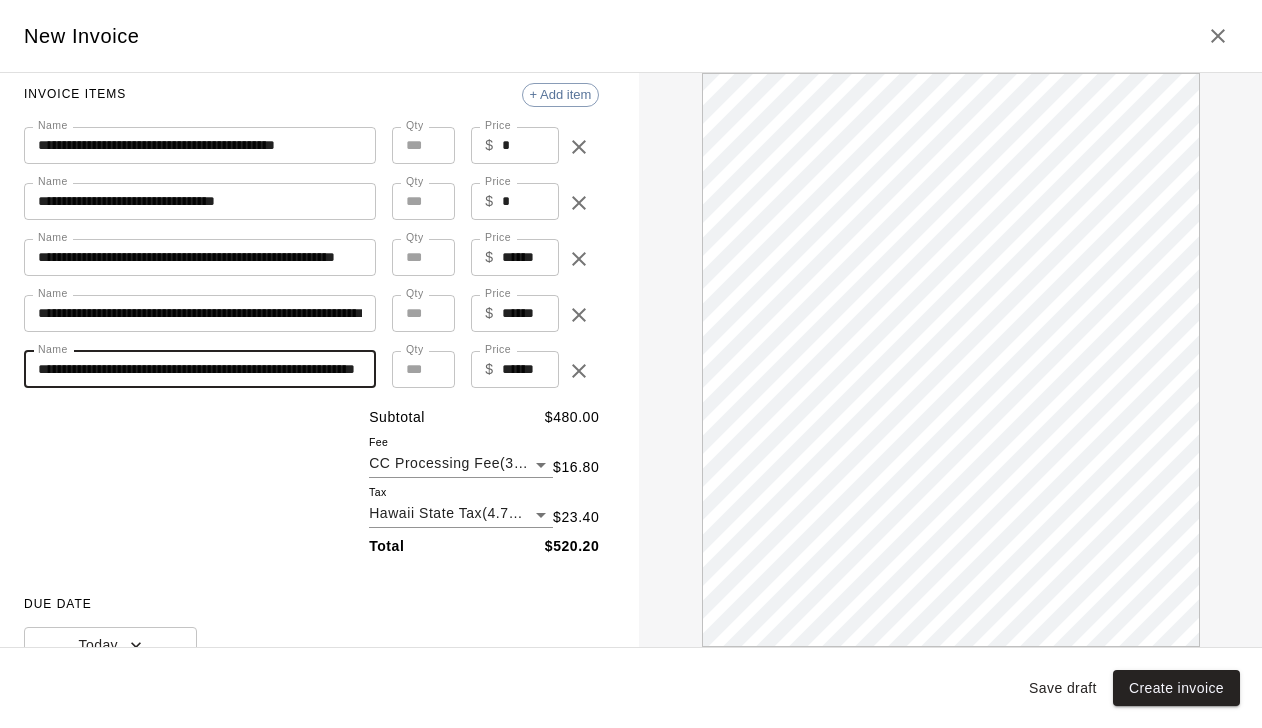 scroll, scrollTop: 0, scrollLeft: 0, axis: both 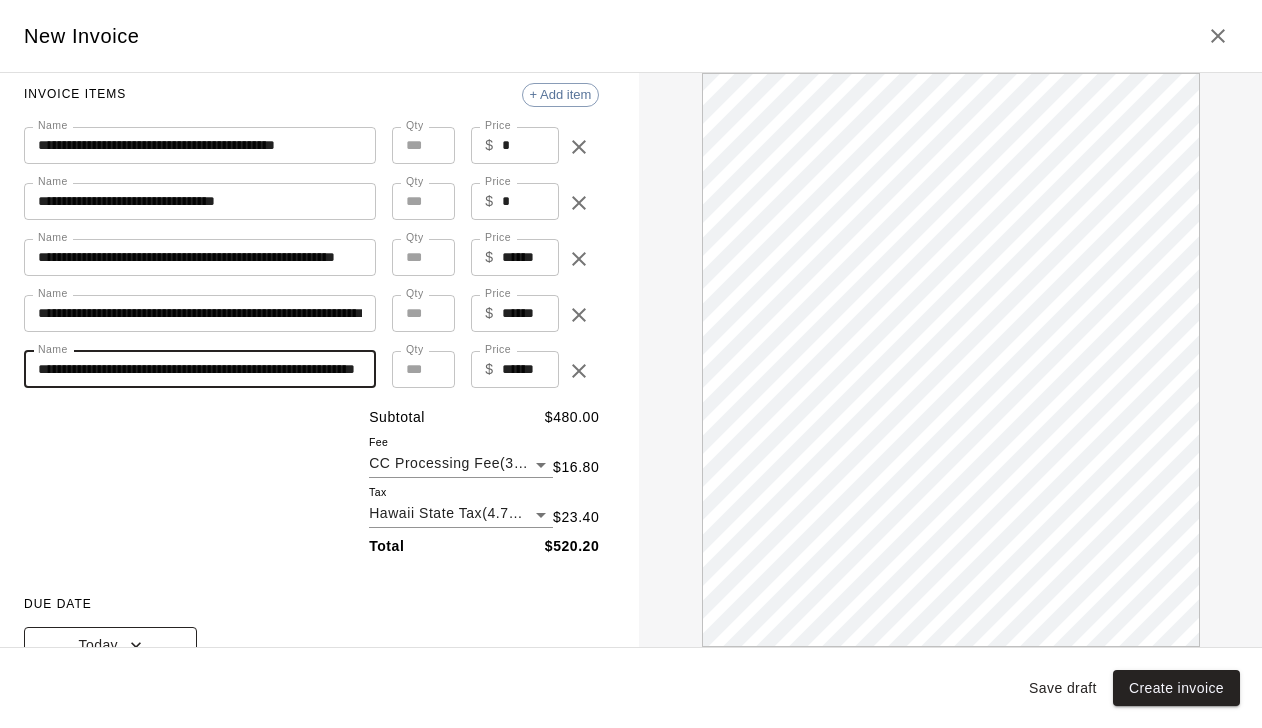 click 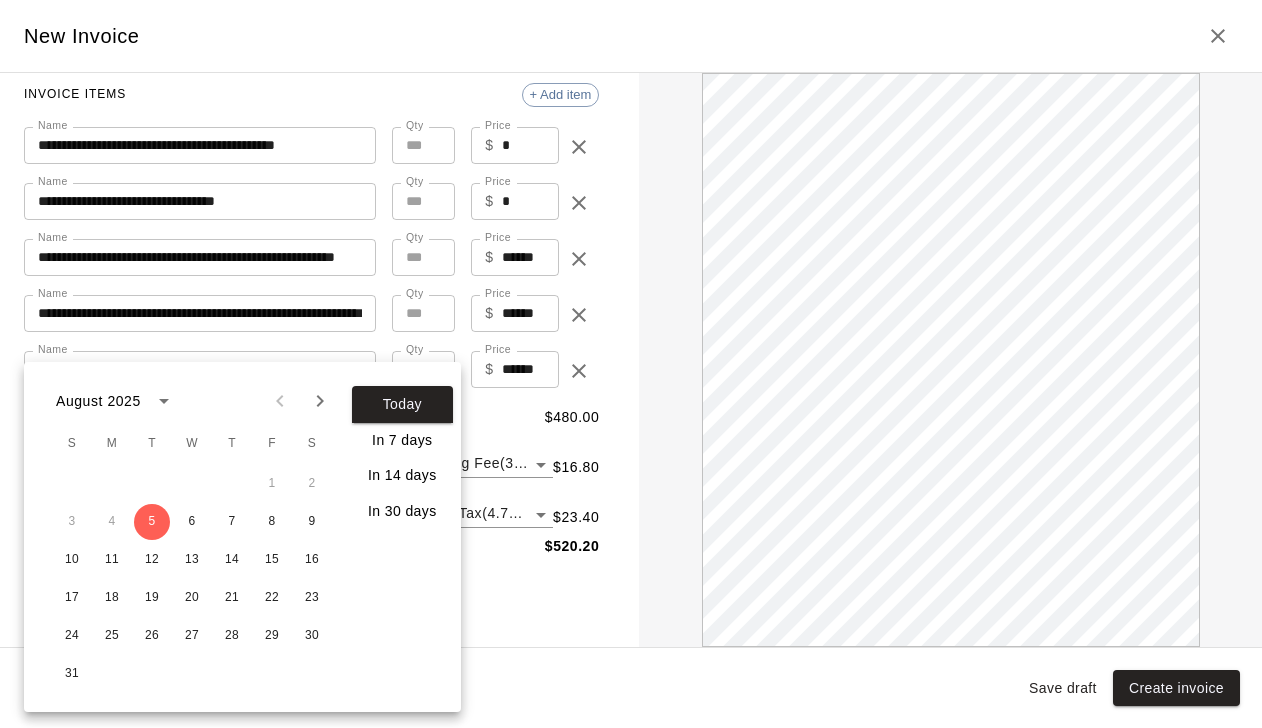 click 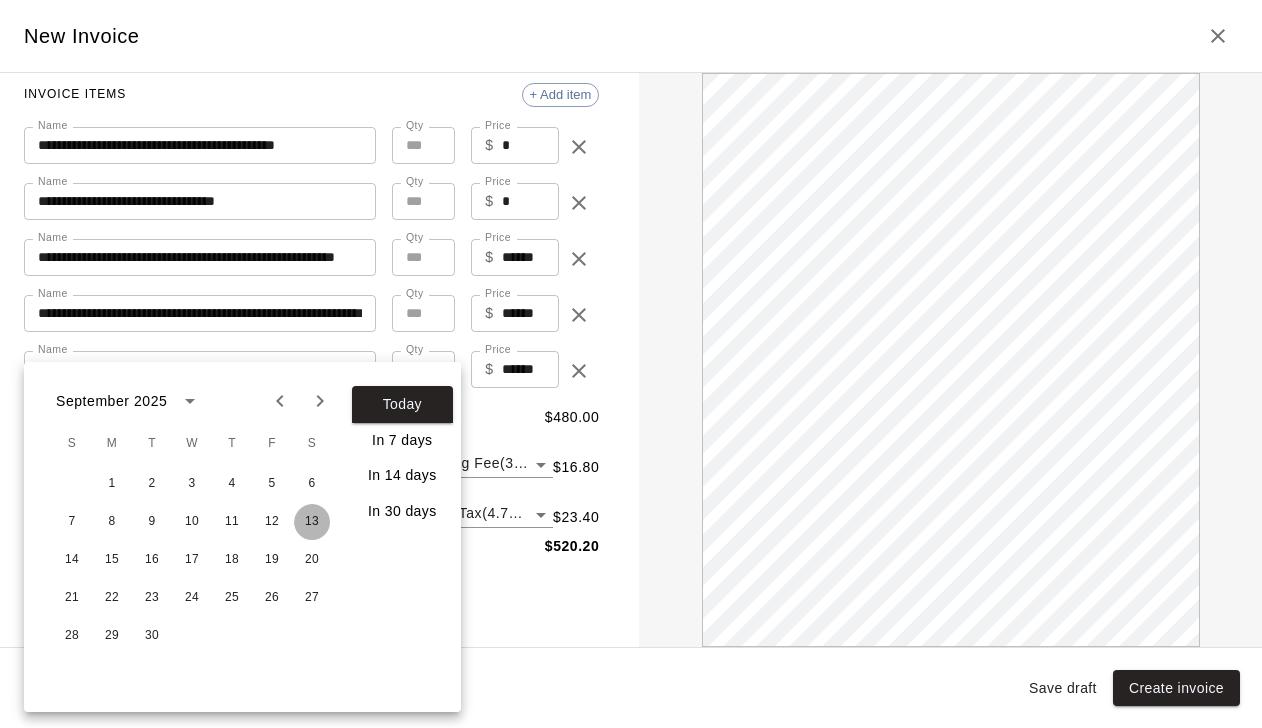 click on "13" at bounding box center (312, 522) 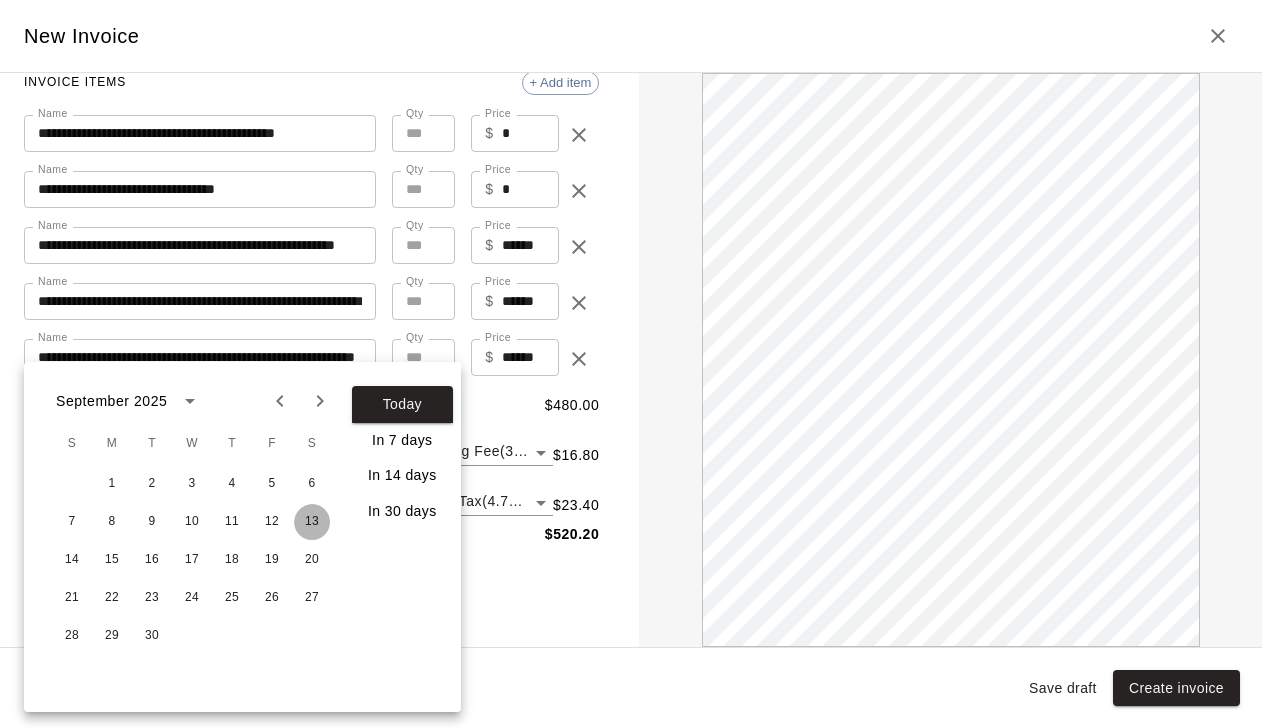 scroll, scrollTop: 0, scrollLeft: 0, axis: both 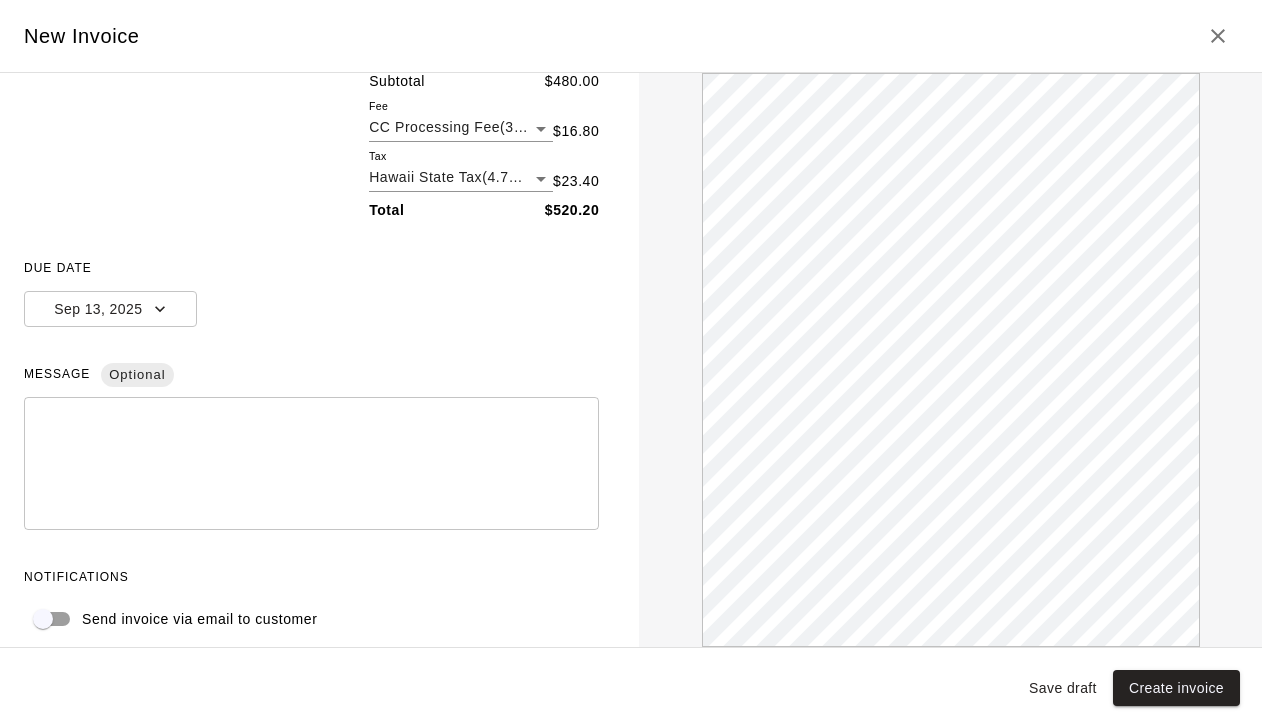 click on "Save draft" at bounding box center [1063, 688] 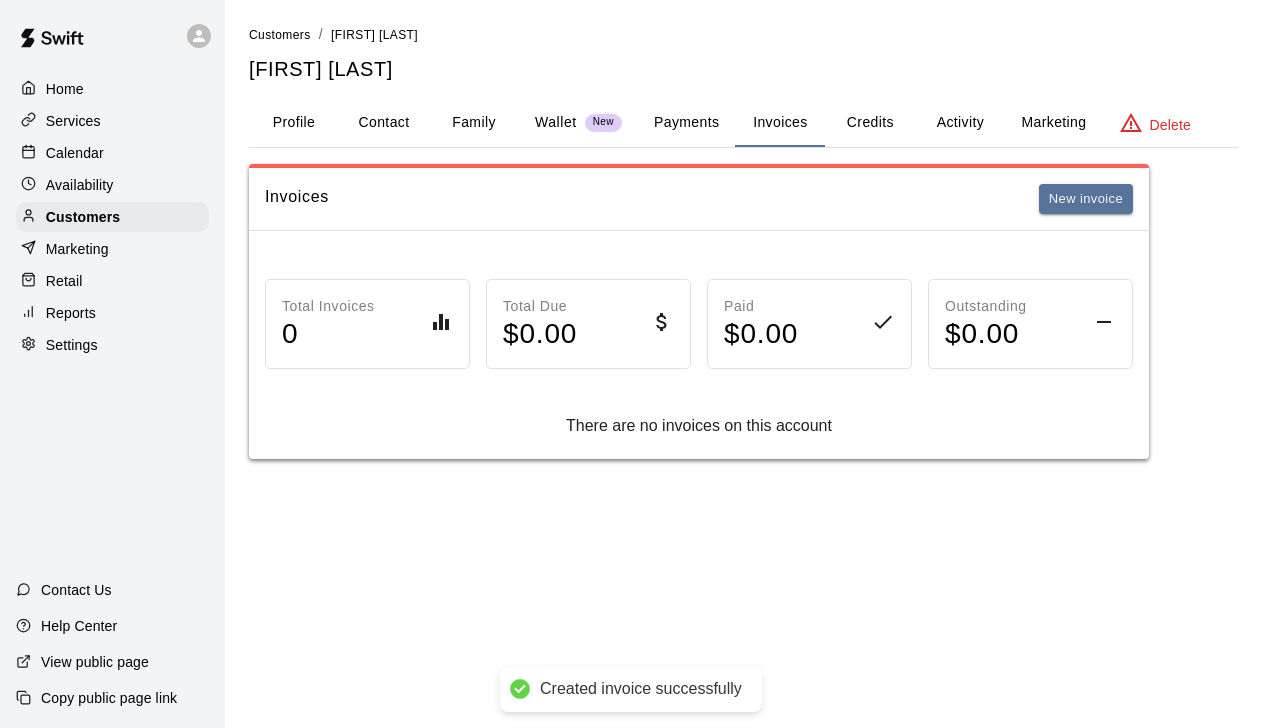 scroll, scrollTop: 0, scrollLeft: 0, axis: both 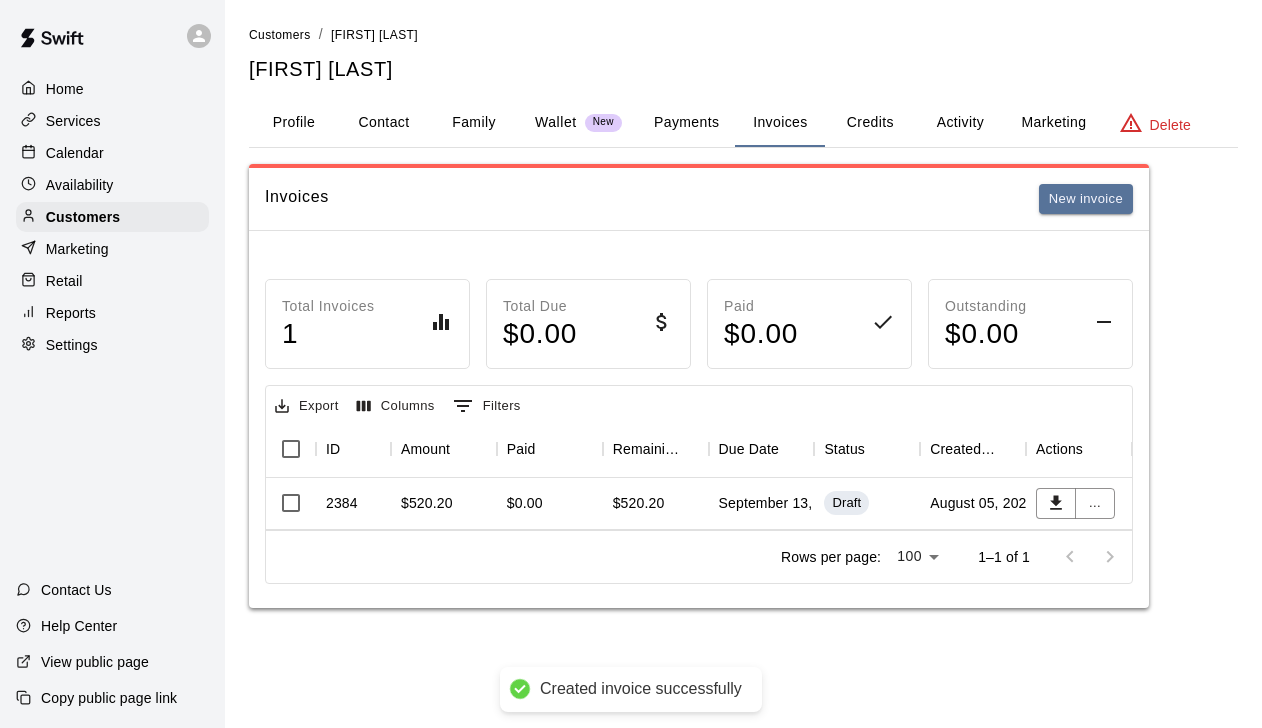 click on "Reports" at bounding box center (112, 313) 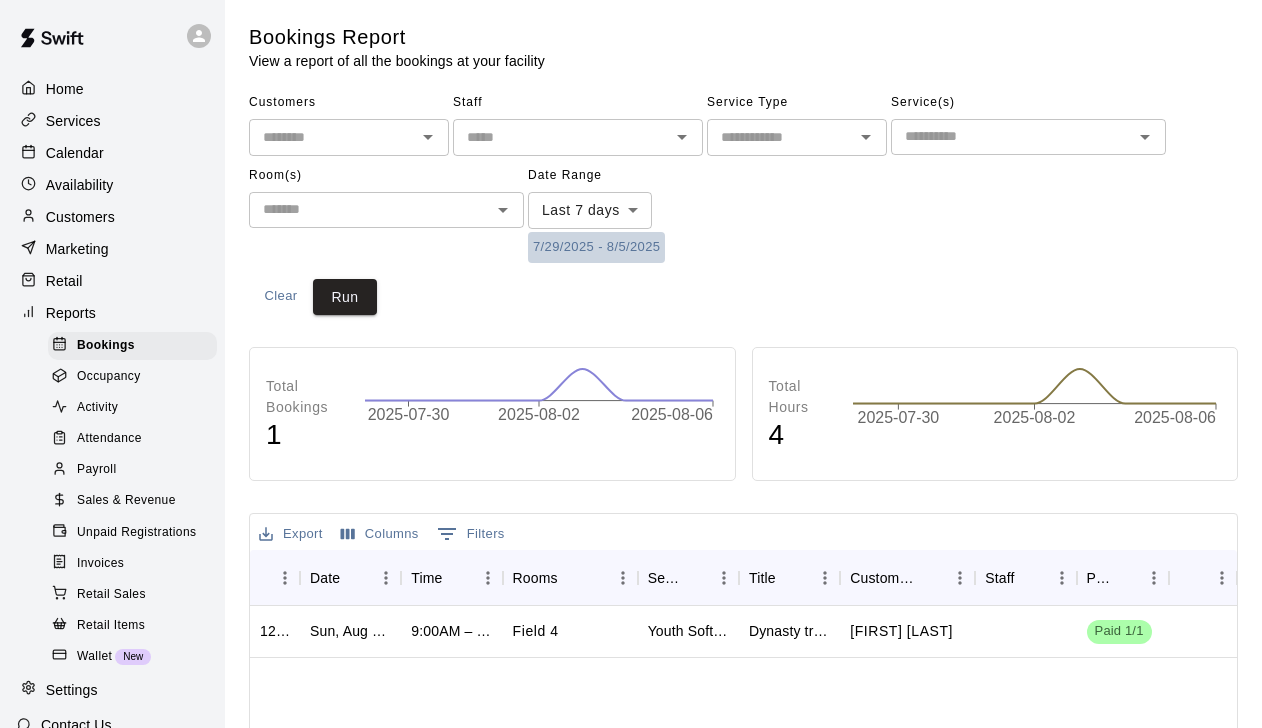 click on "7/29/2025 - 8/5/2025" at bounding box center (596, 247) 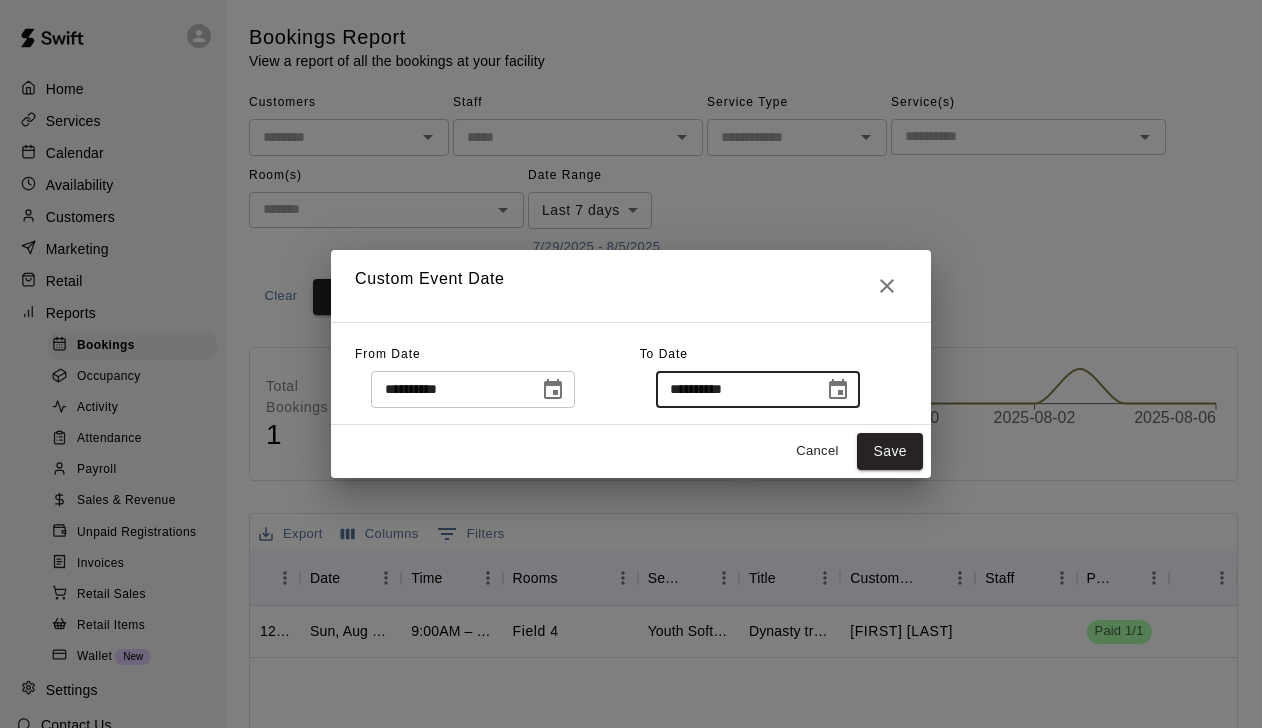 click on "**********" at bounding box center (733, 389) 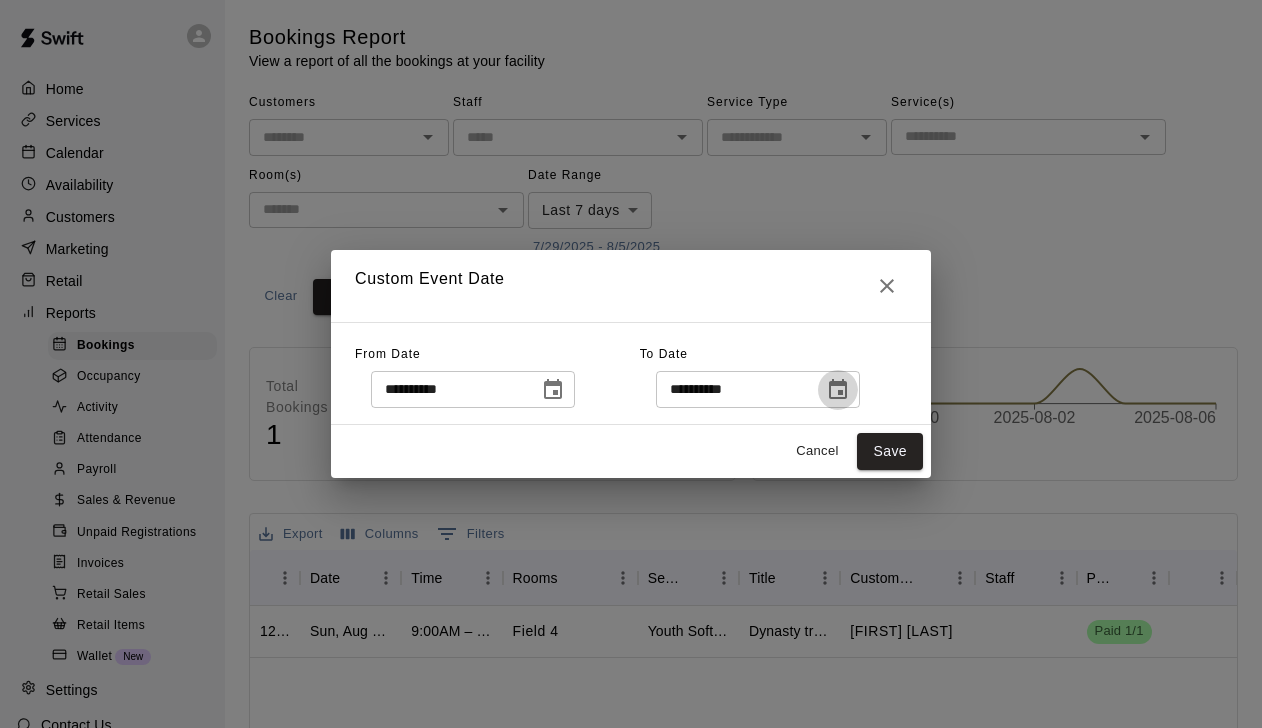 click 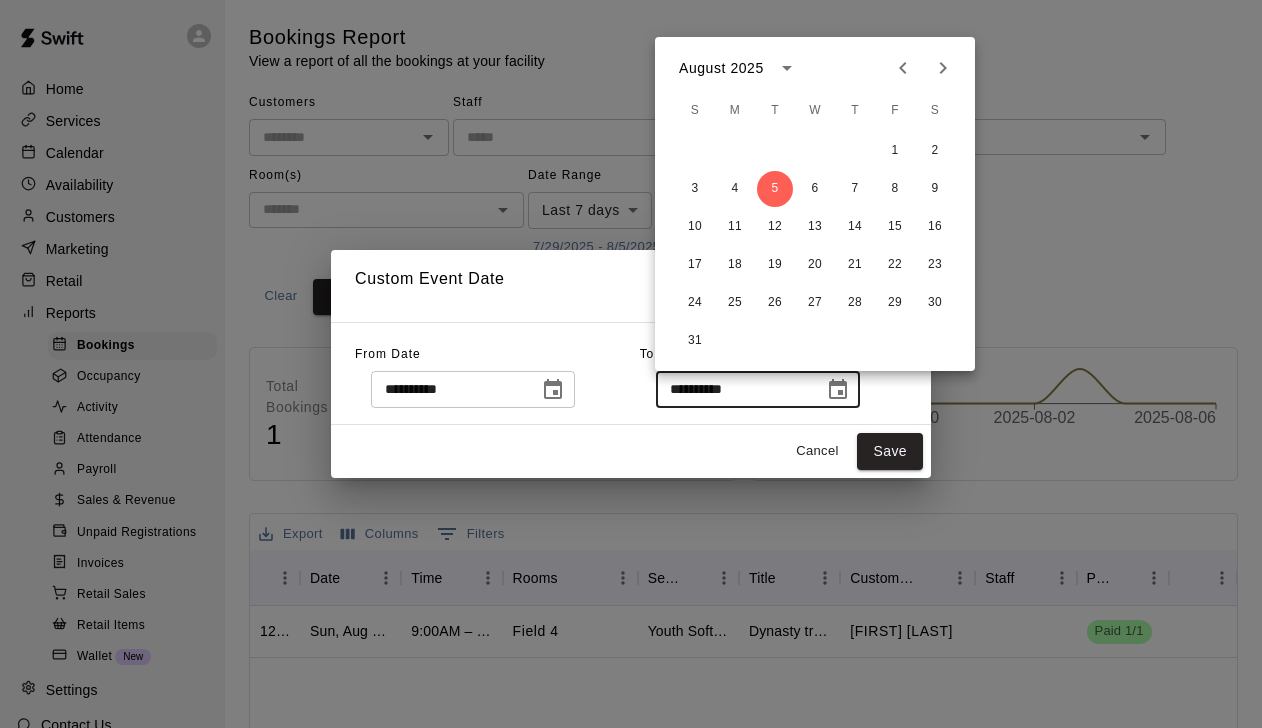 click 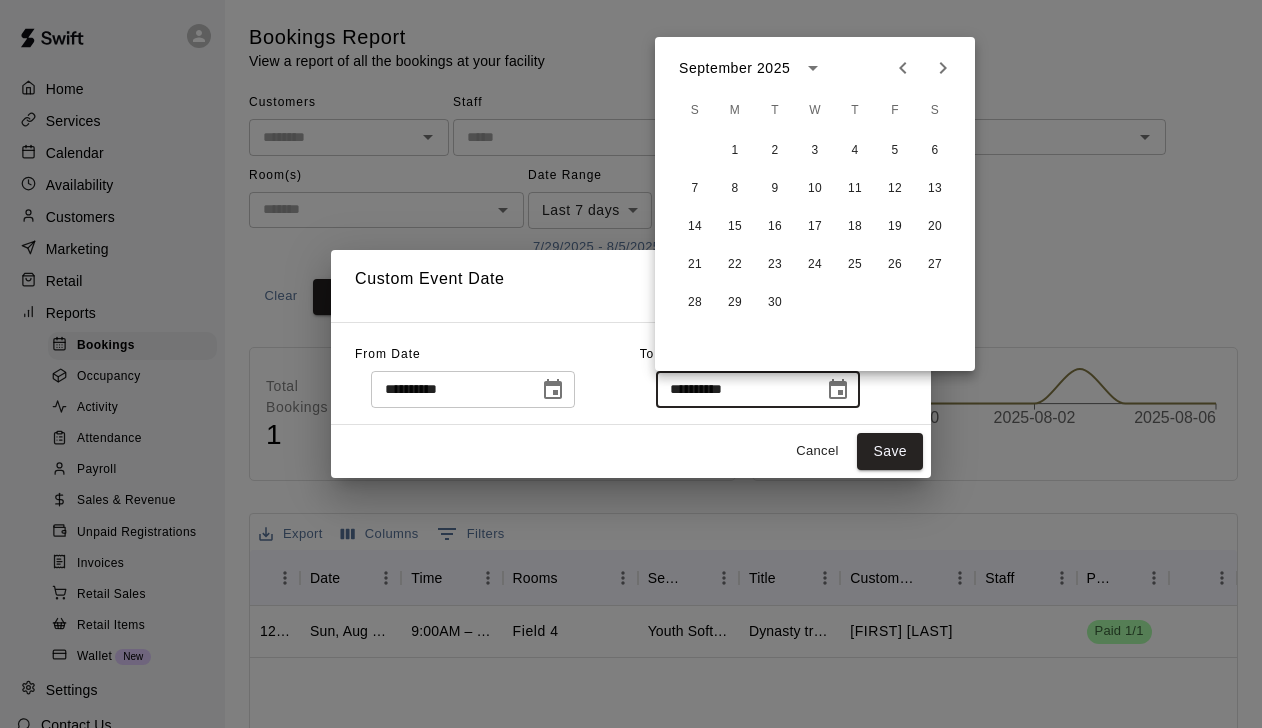 click 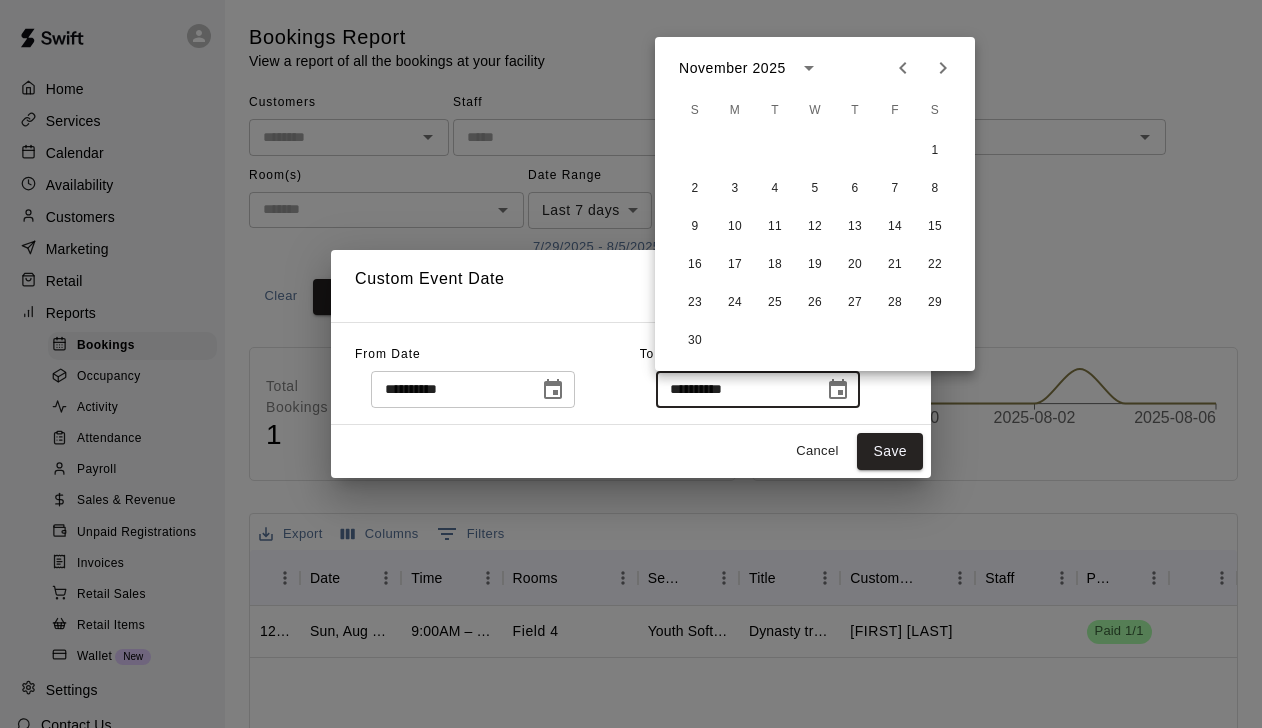 click 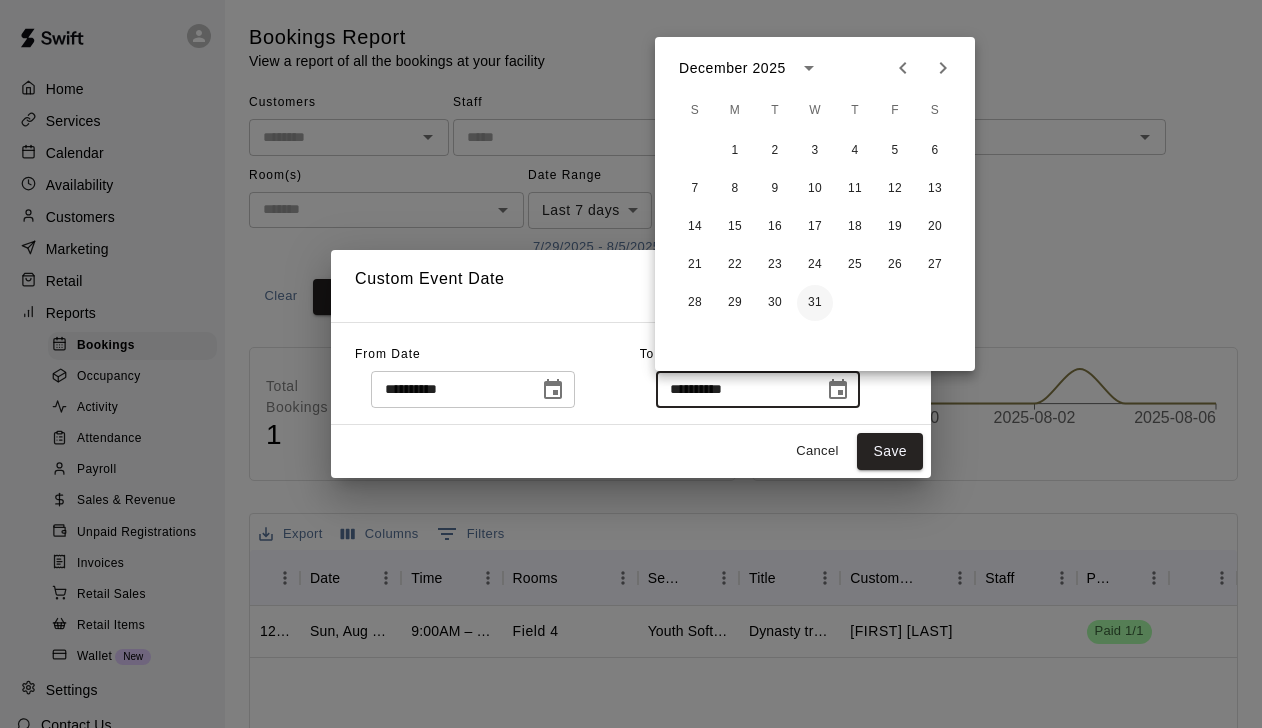click on "31" at bounding box center [815, 303] 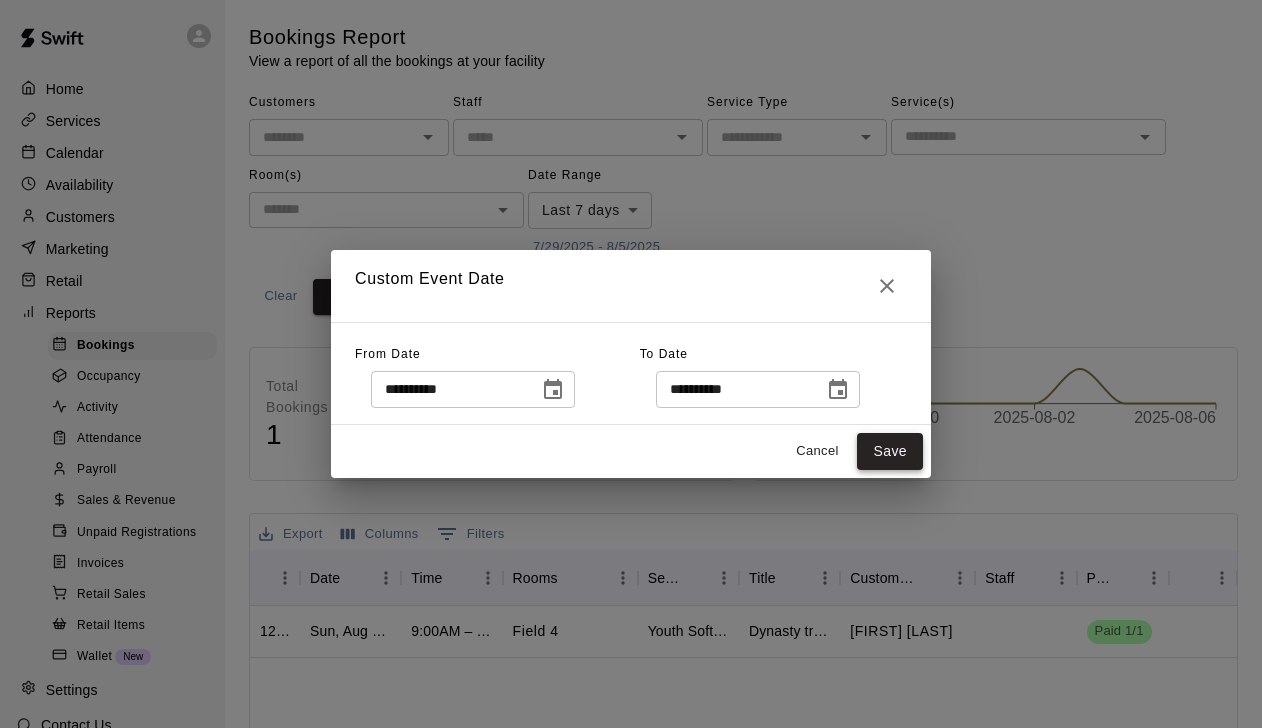 click on "Save" at bounding box center (890, 451) 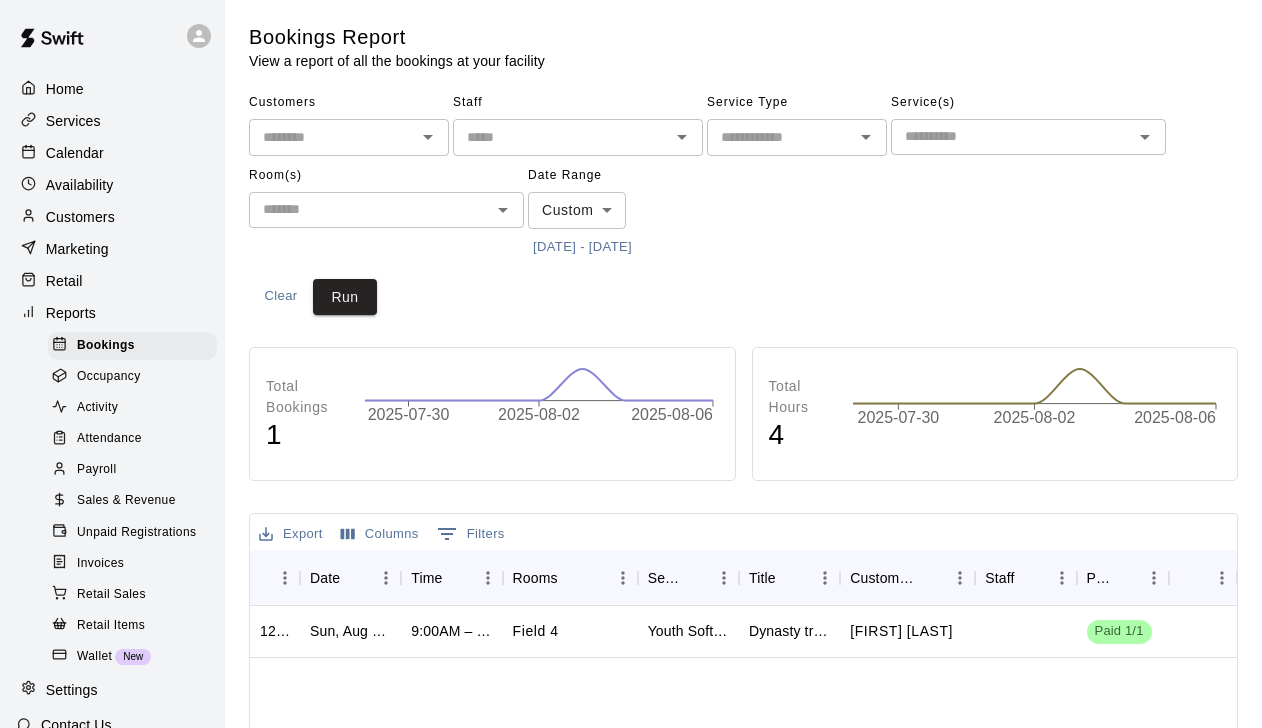 click on "Invoices" at bounding box center (132, 564) 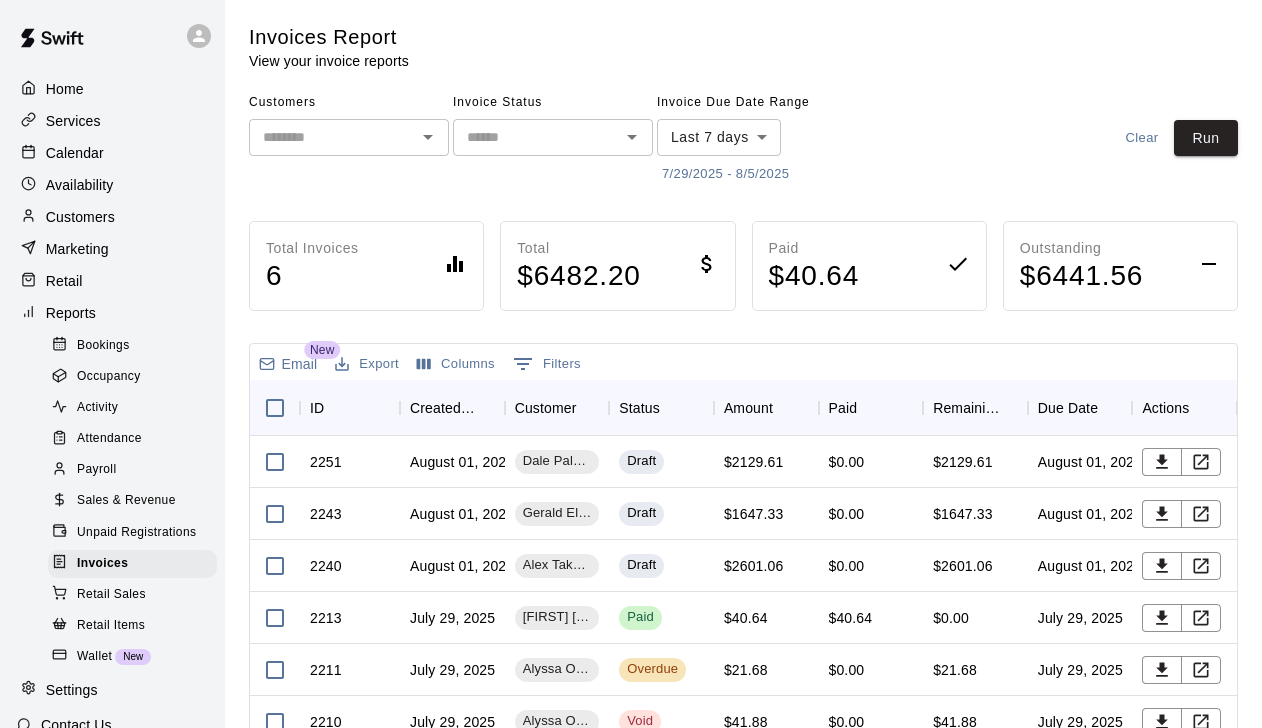 click on "7/29/2025 - 8/5/2025" at bounding box center (744, 174) 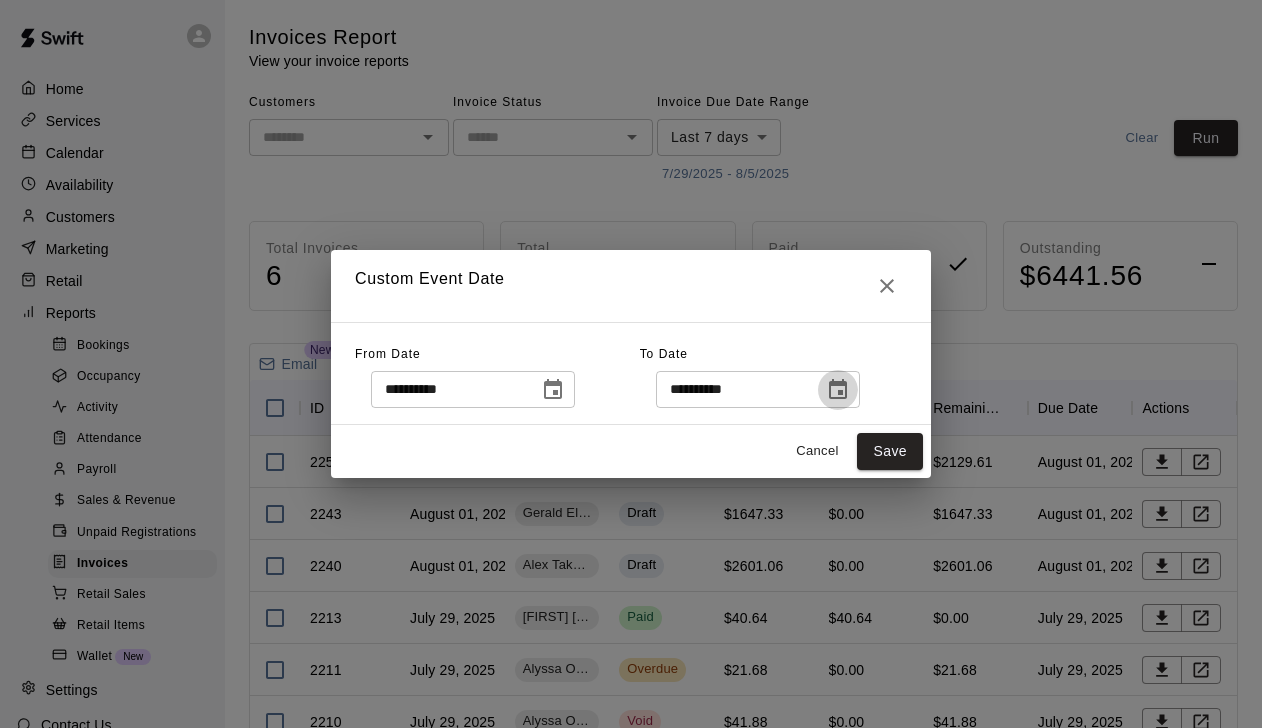 click at bounding box center [838, 390] 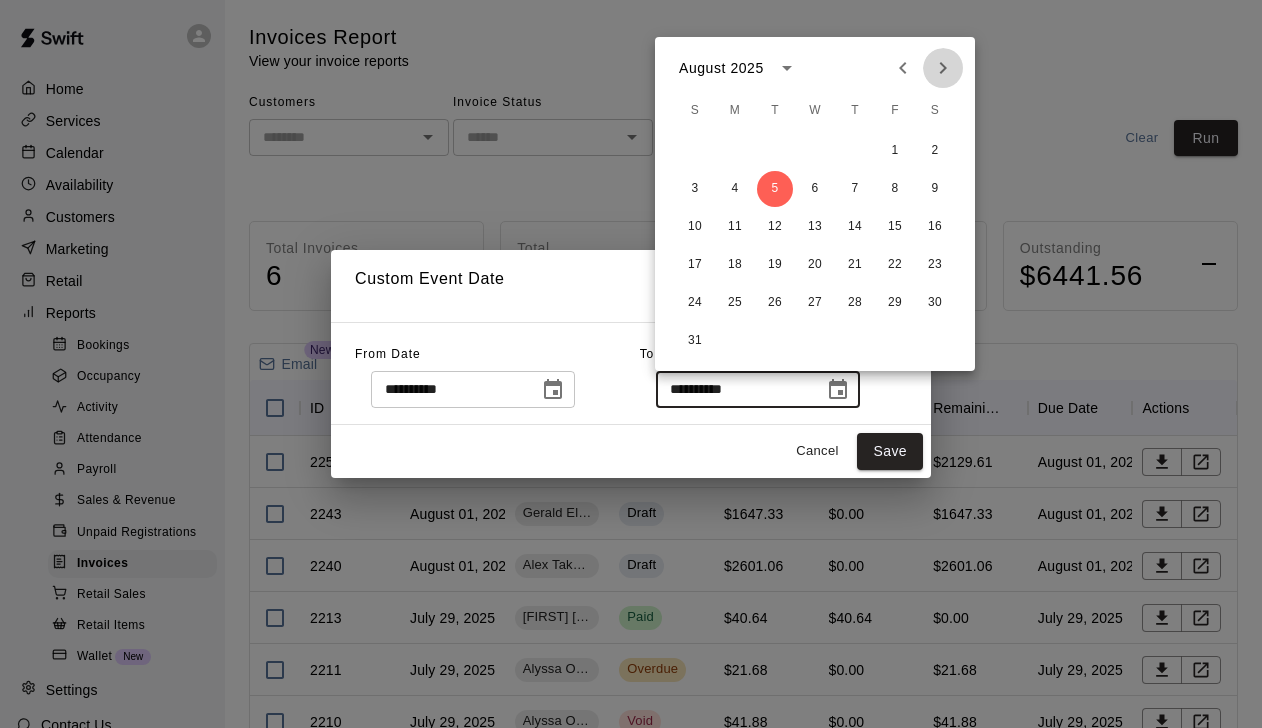 click 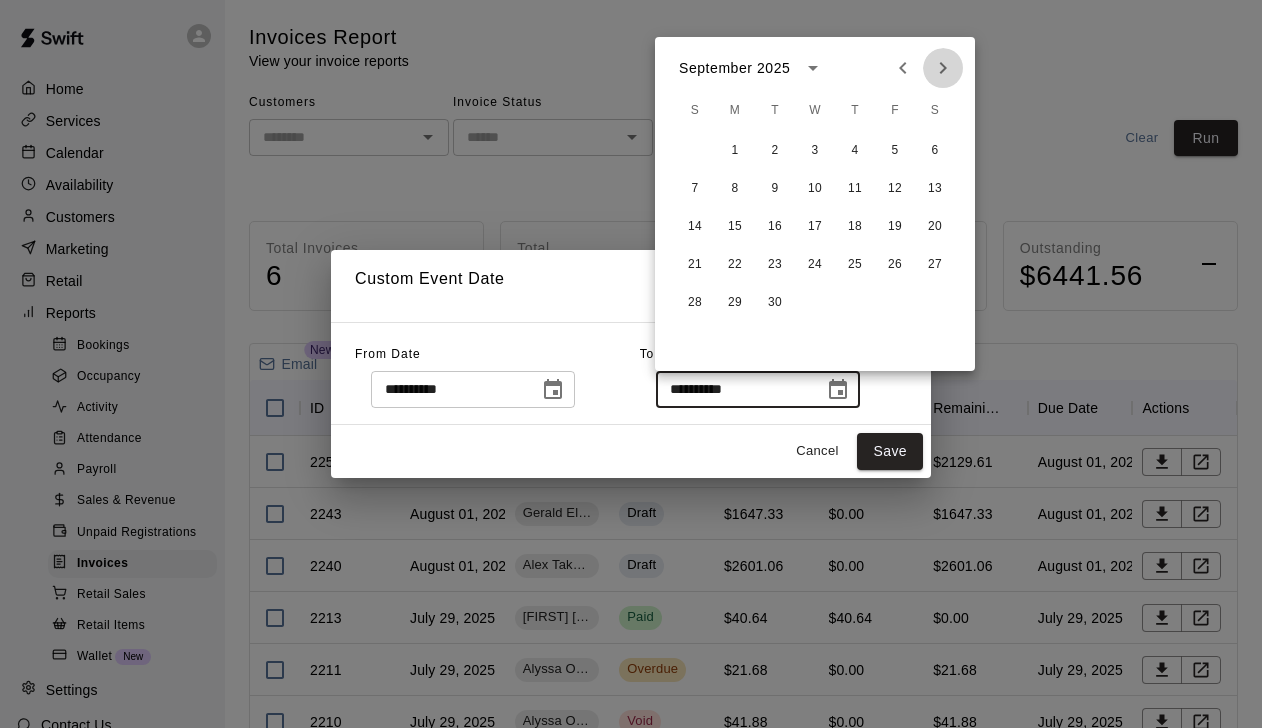 click 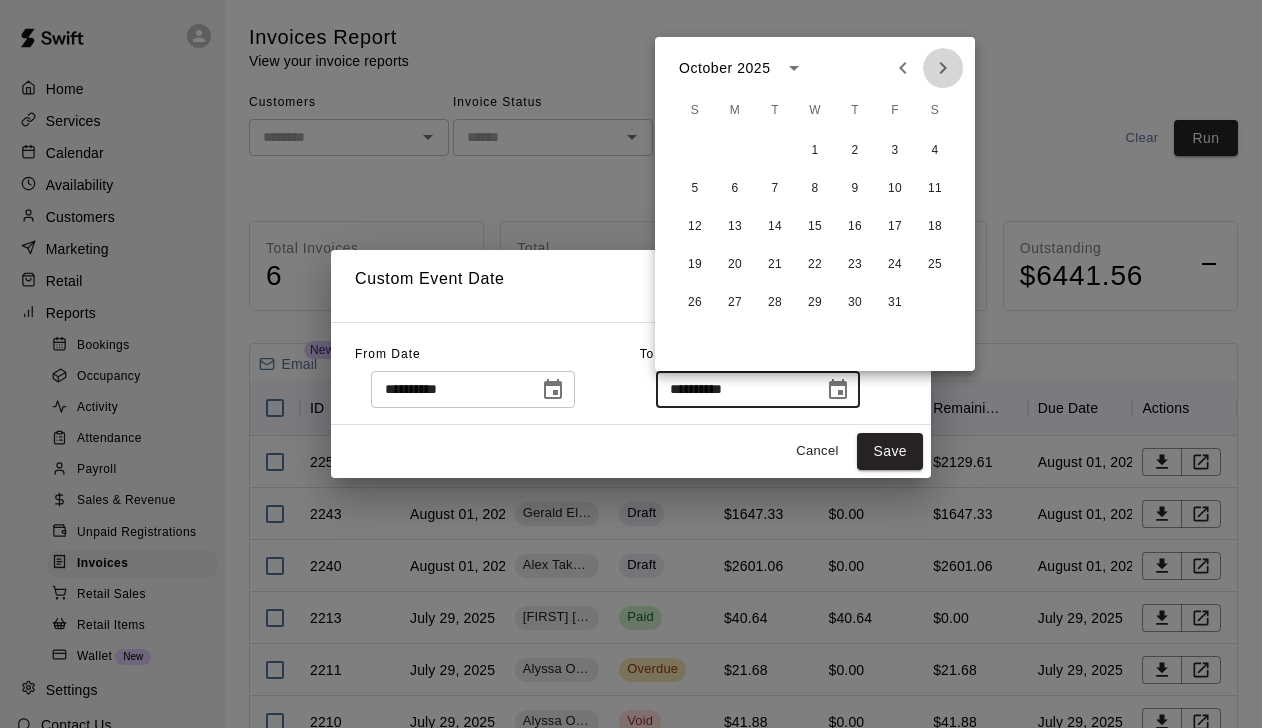 click 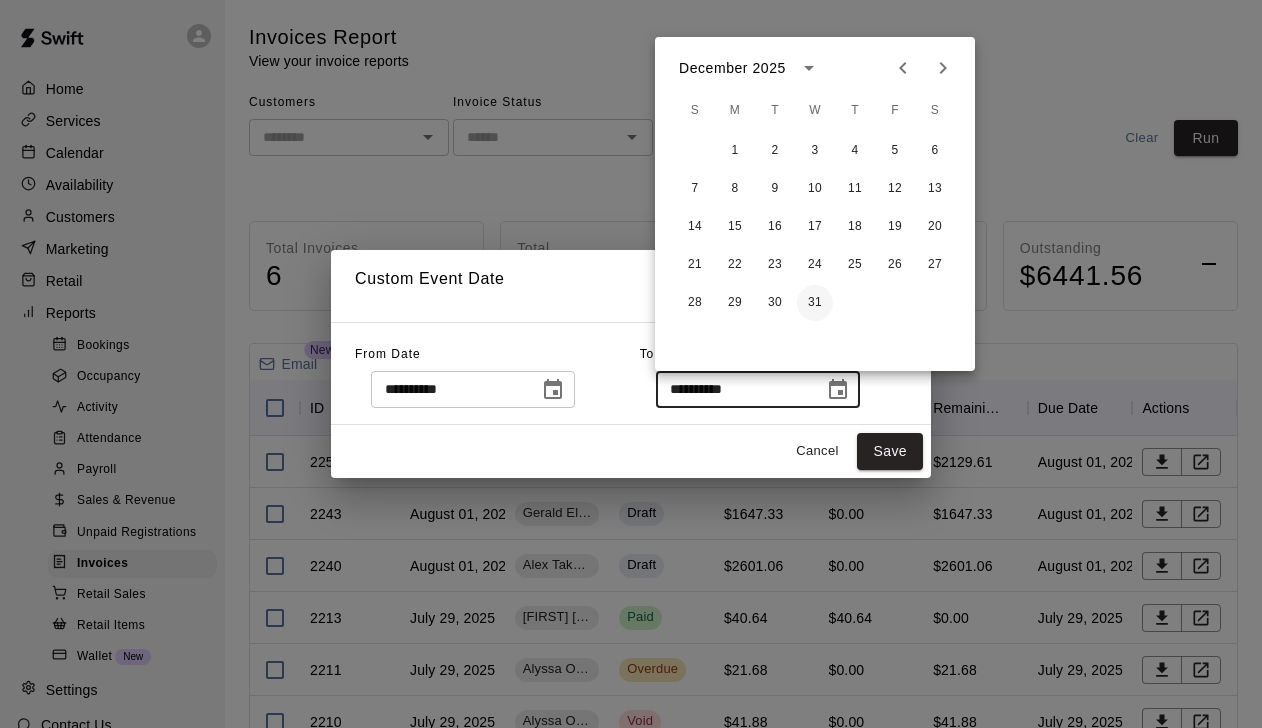 click on "31" at bounding box center (815, 303) 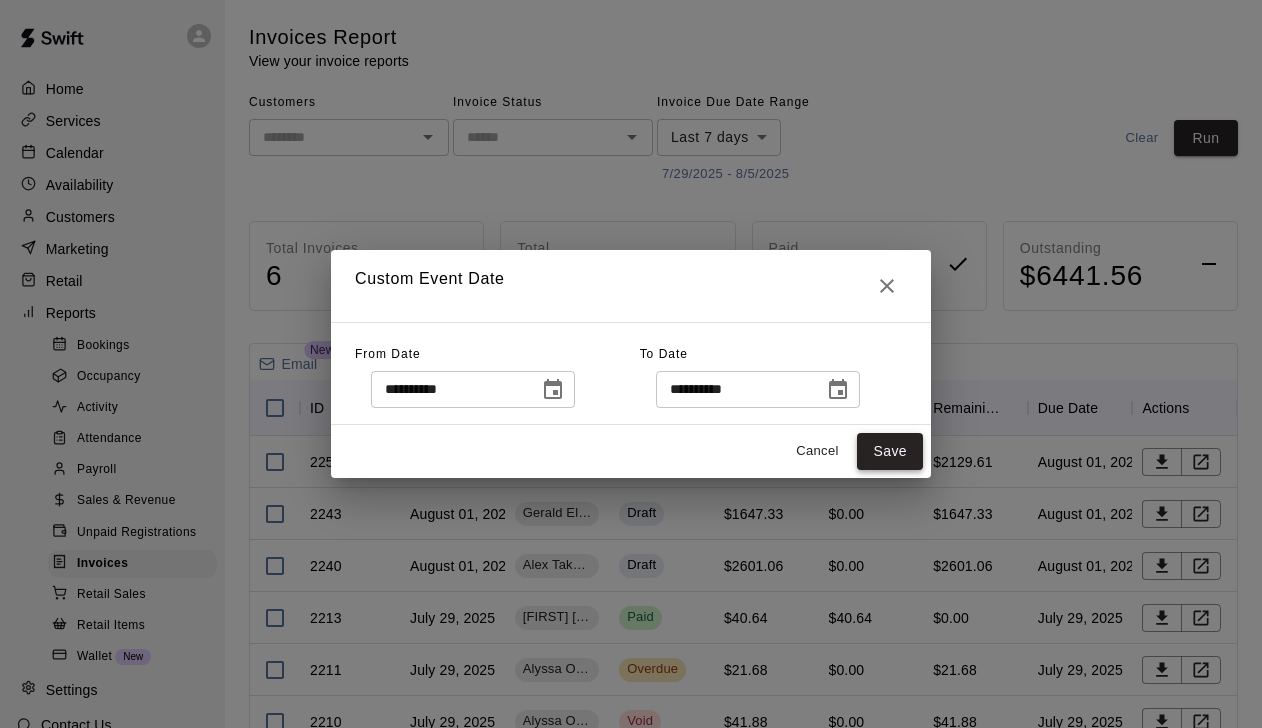 click on "Save" at bounding box center (890, 451) 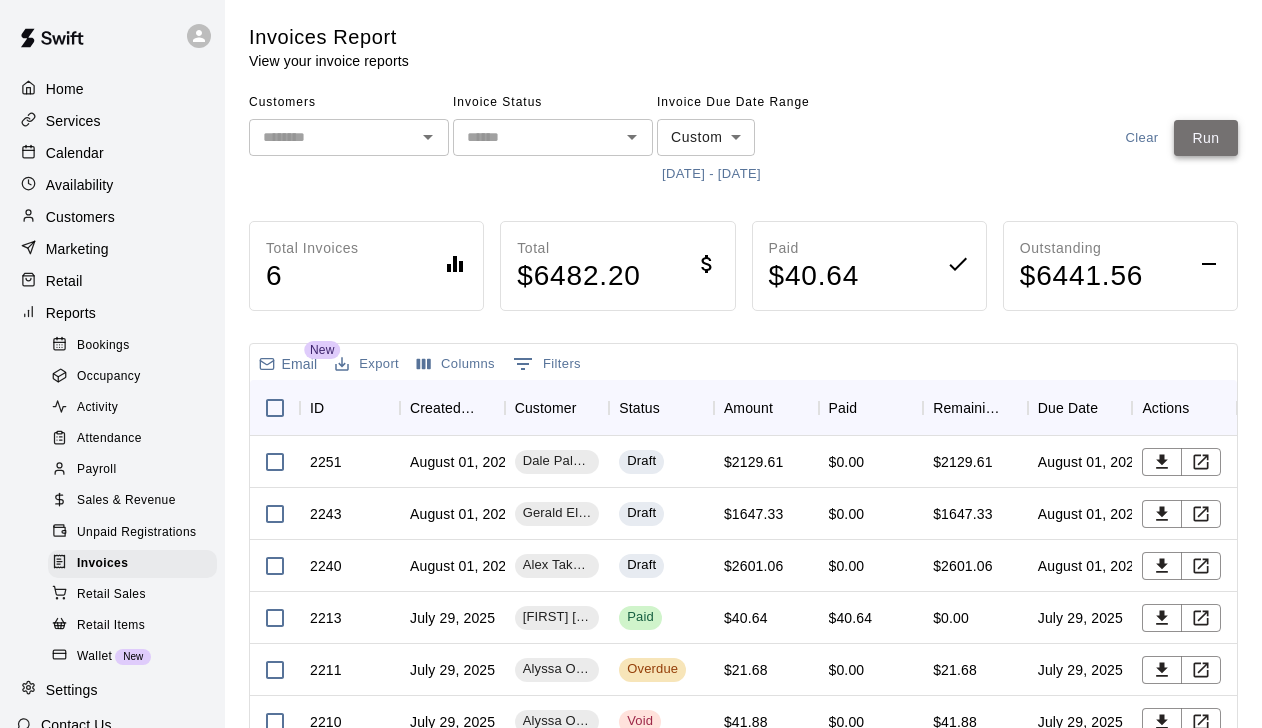 click on "Run" at bounding box center (1206, 138) 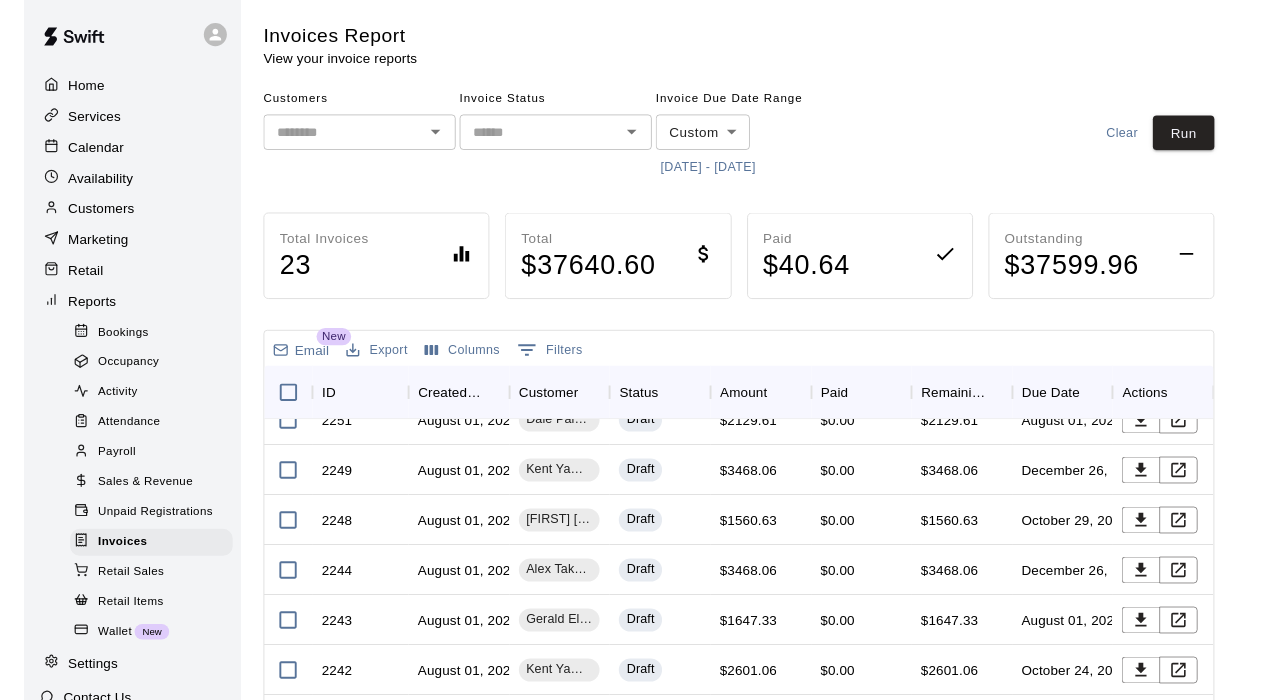 scroll, scrollTop: 79, scrollLeft: 0, axis: vertical 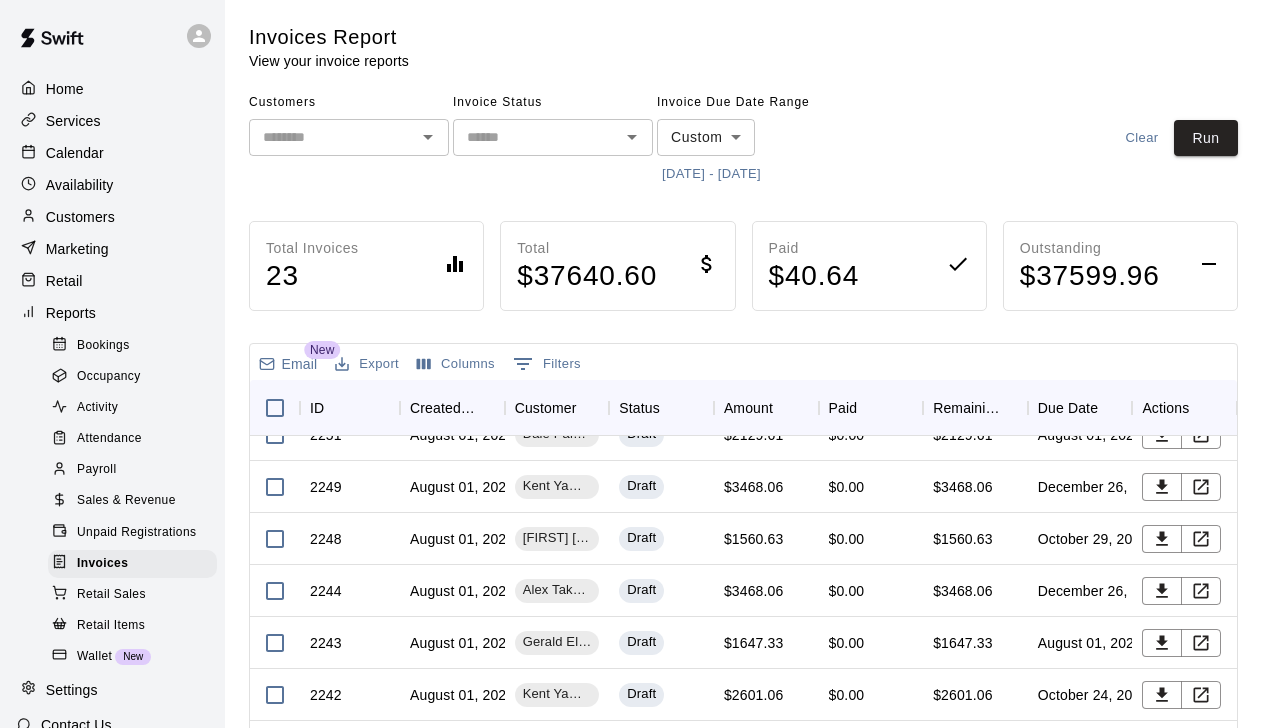 click on "$3468.06" at bounding box center (754, 591) 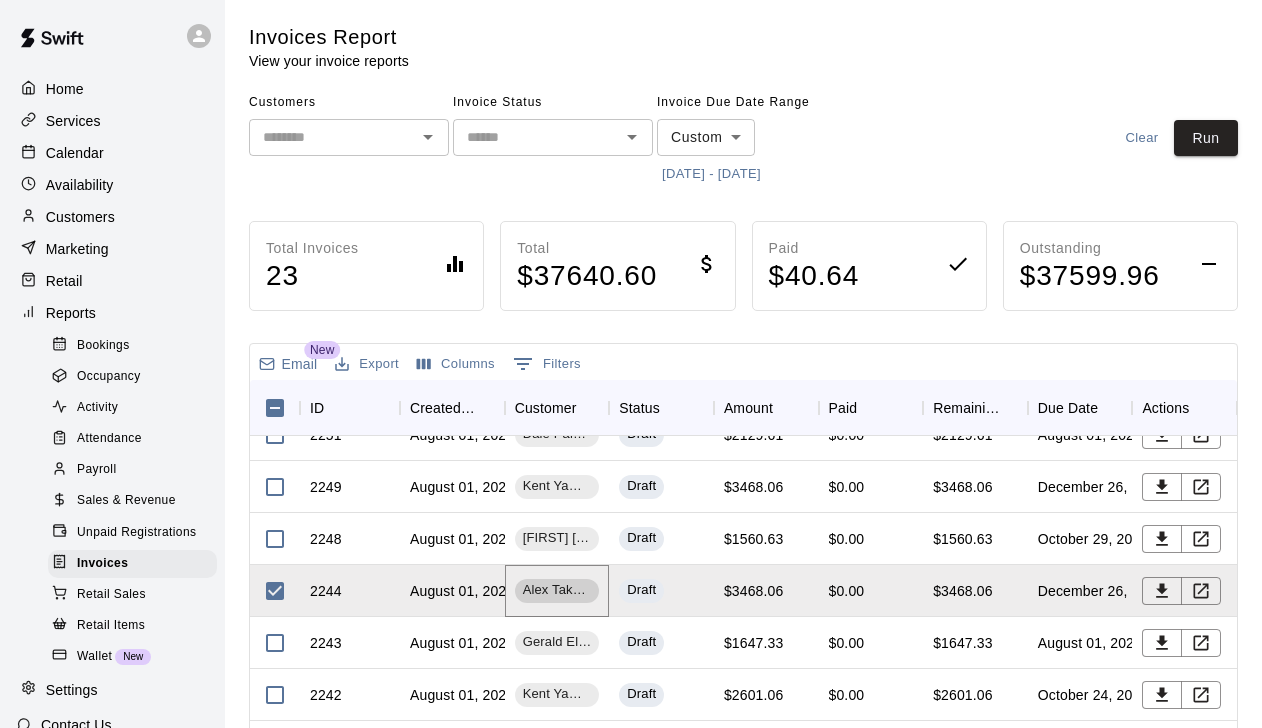 click on "Alex Takemura" at bounding box center [557, 590] 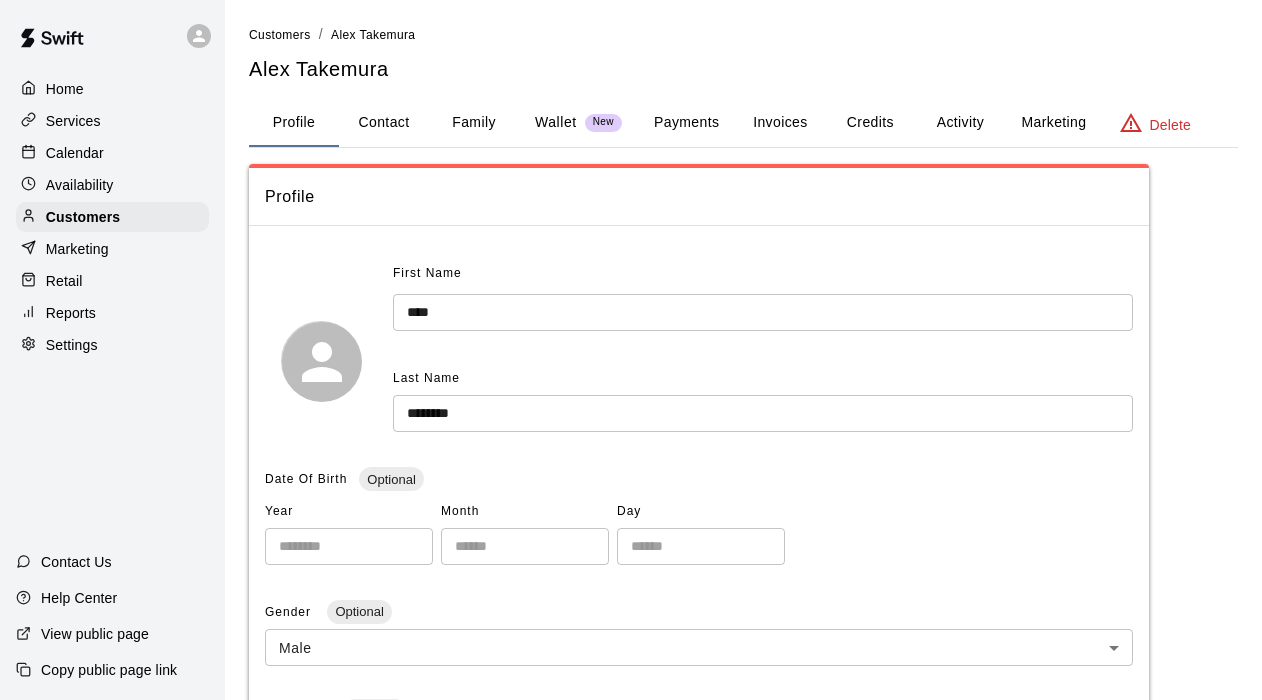 scroll, scrollTop: 0, scrollLeft: 0, axis: both 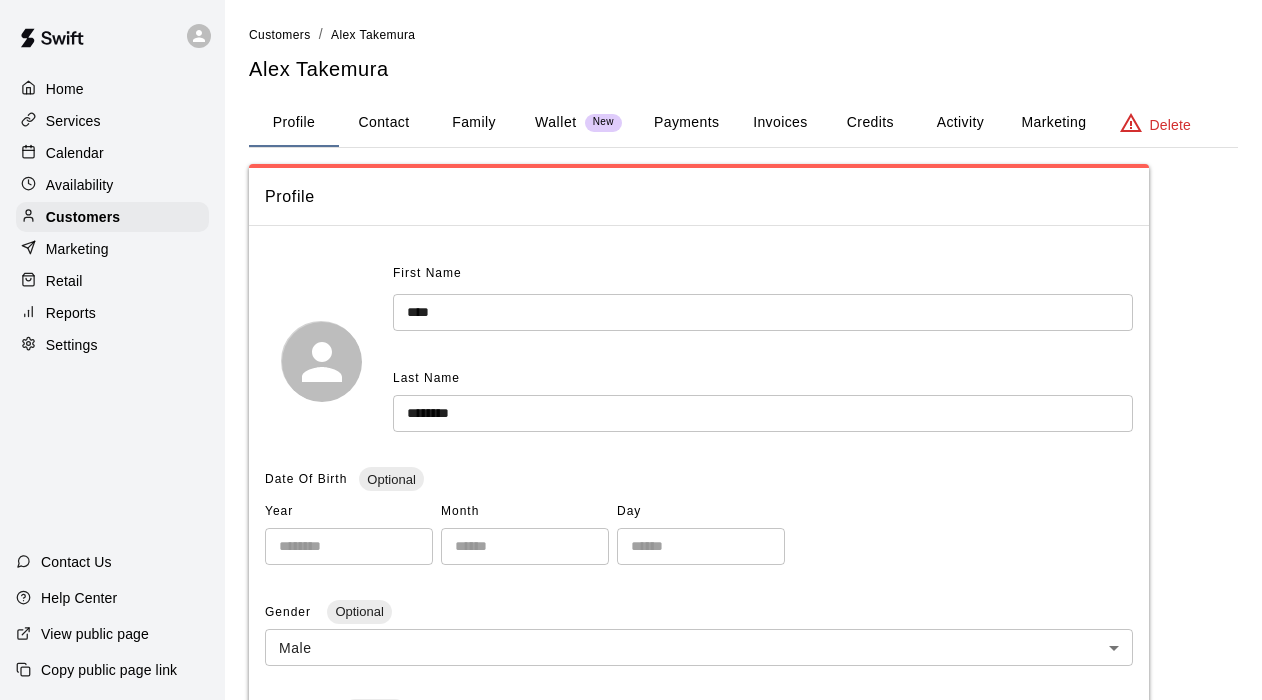 click on "Invoices" at bounding box center (780, 123) 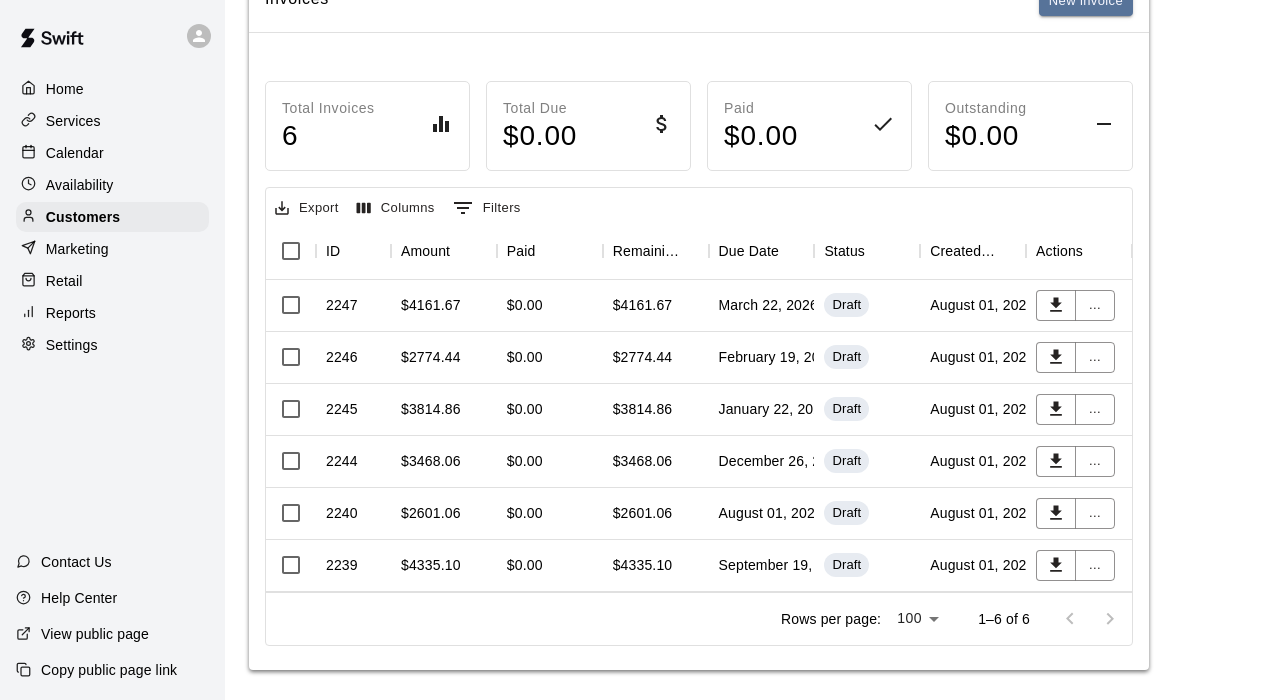 scroll, scrollTop: 201, scrollLeft: 0, axis: vertical 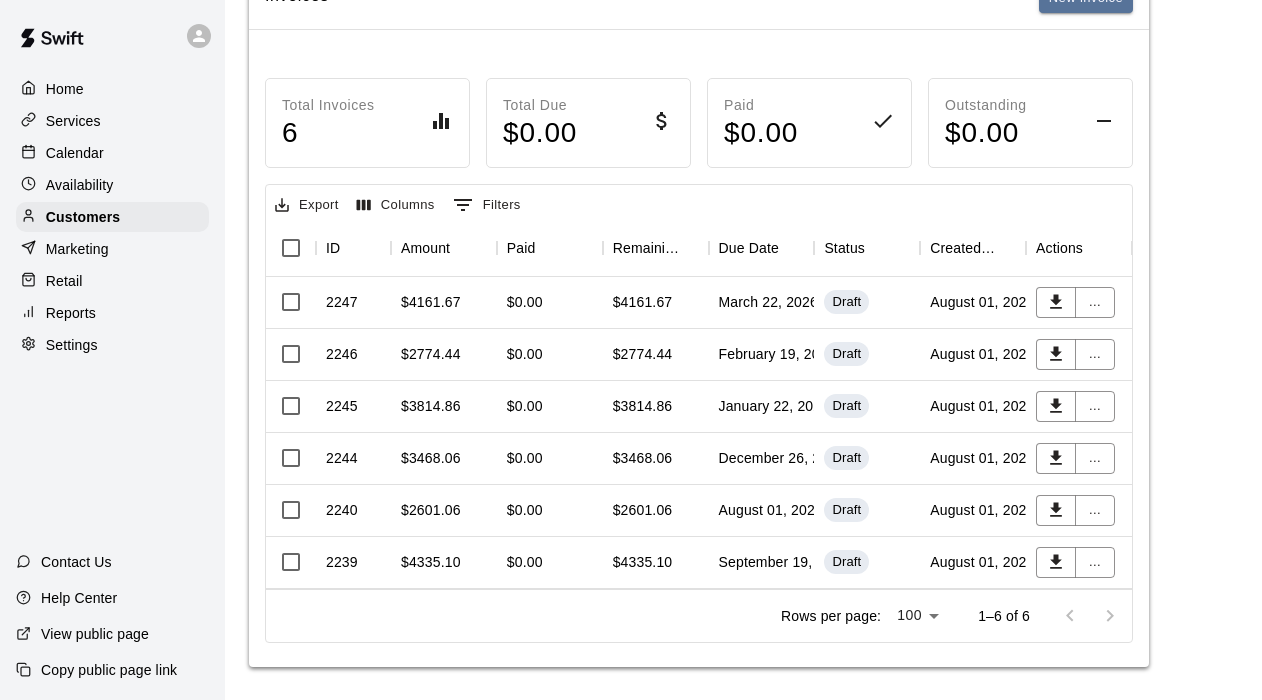 click on "Reports" at bounding box center (112, 313) 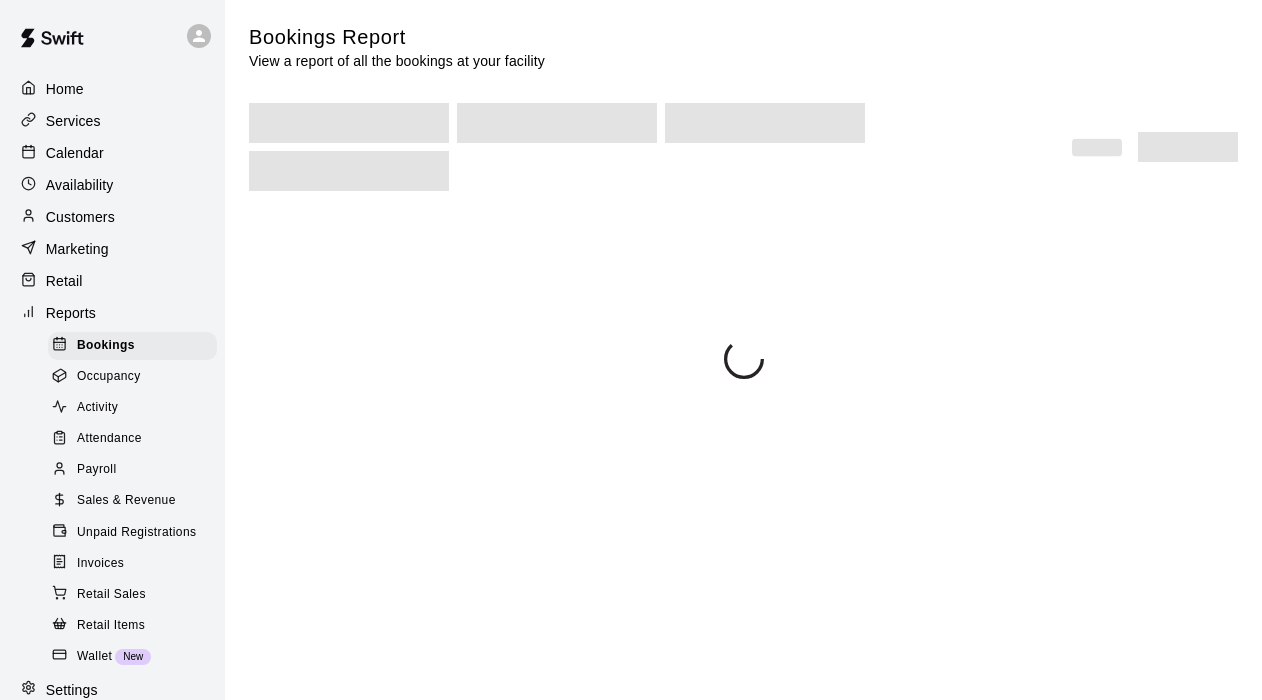 scroll, scrollTop: 0, scrollLeft: 0, axis: both 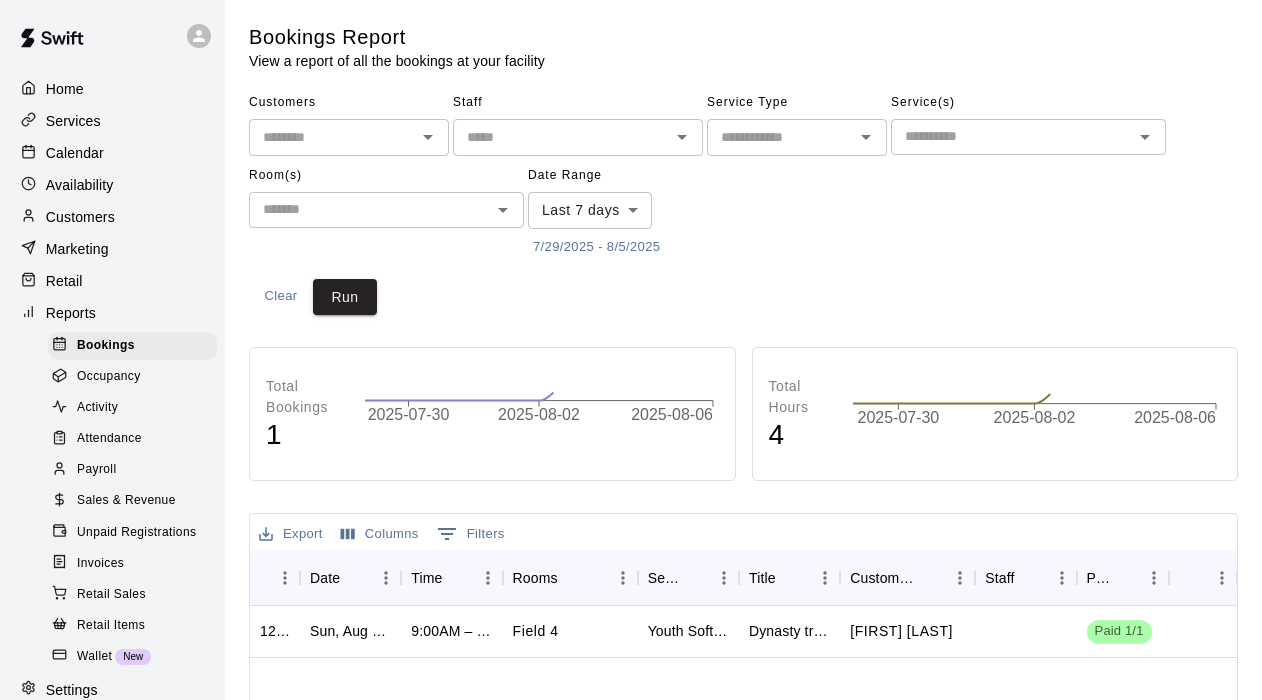 click on "Invoices" at bounding box center (100, 564) 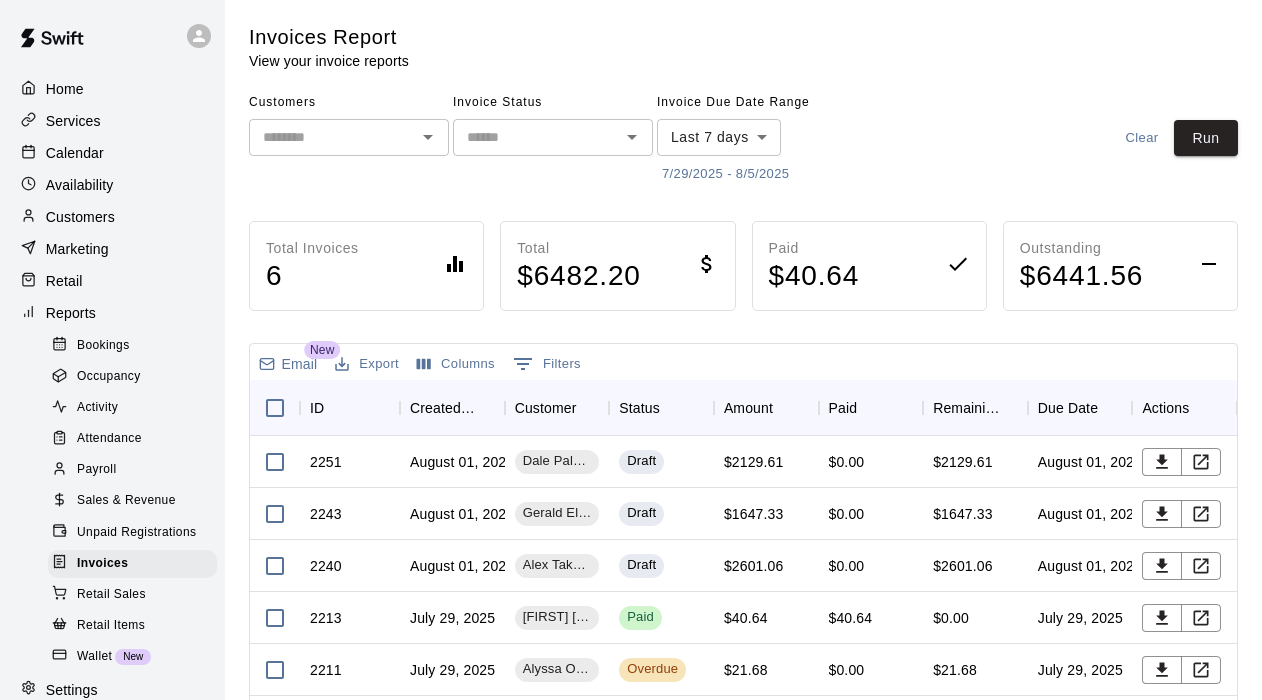click 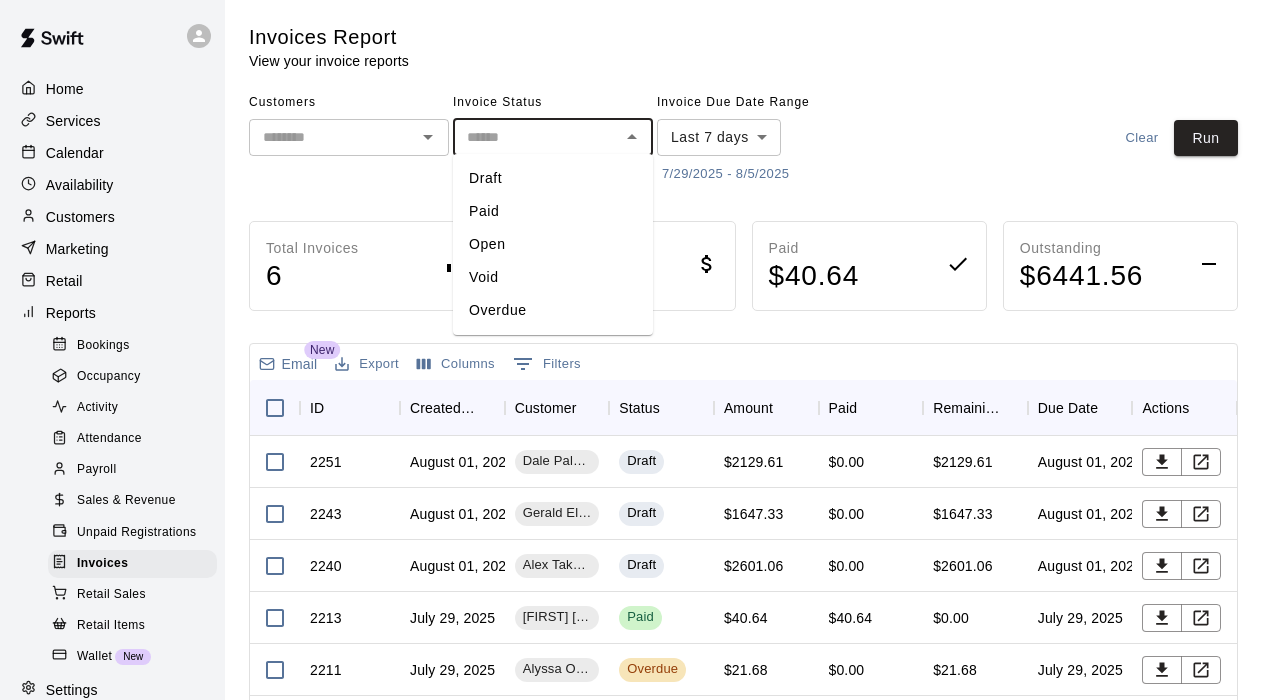 click on "7/29/2025 - 8/5/2025" at bounding box center [725, 174] 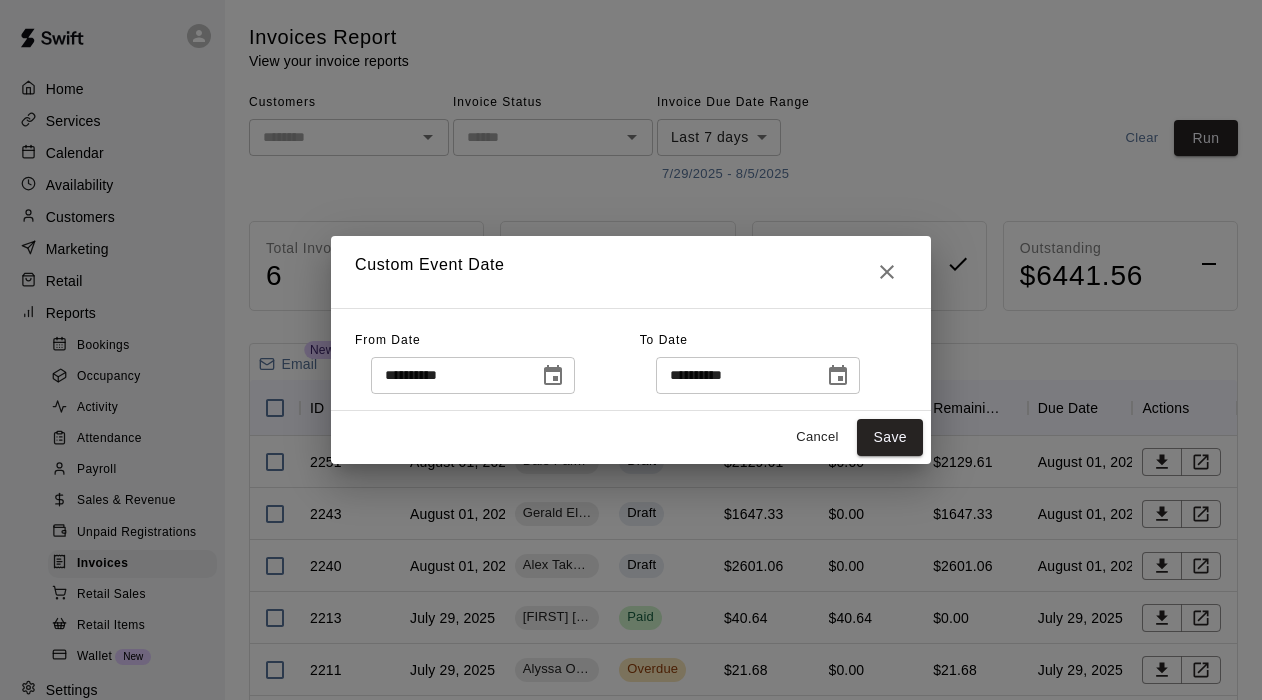 click 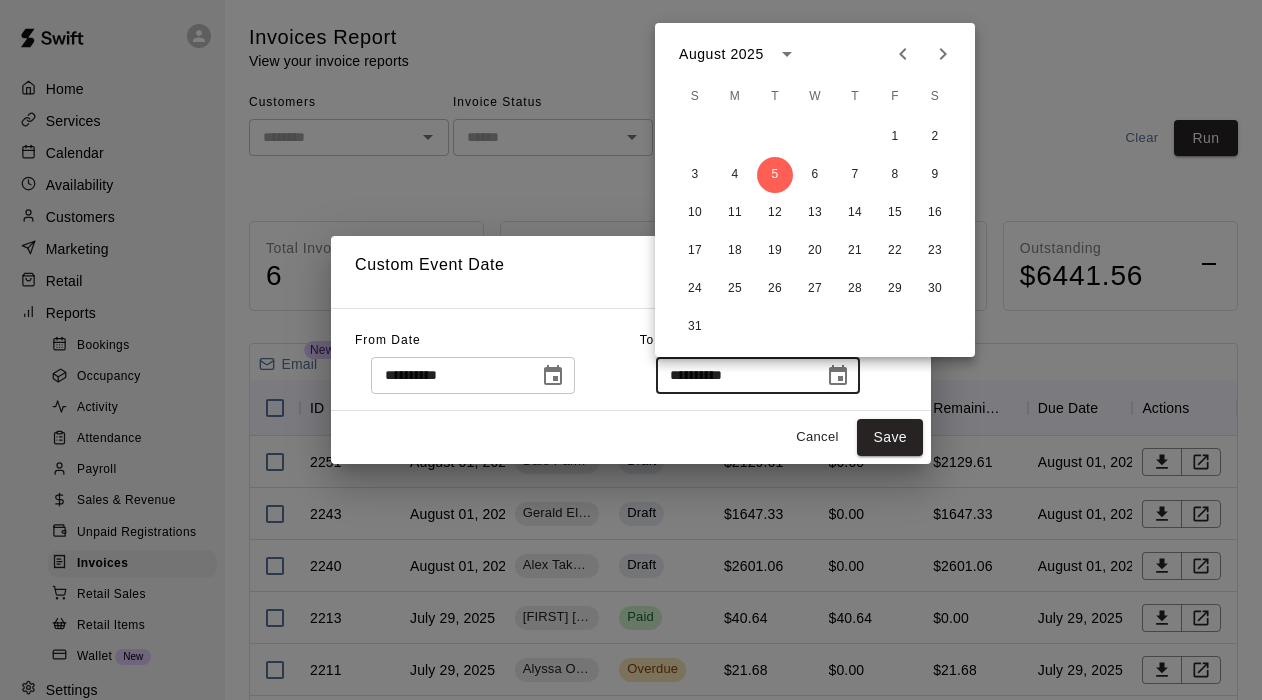click 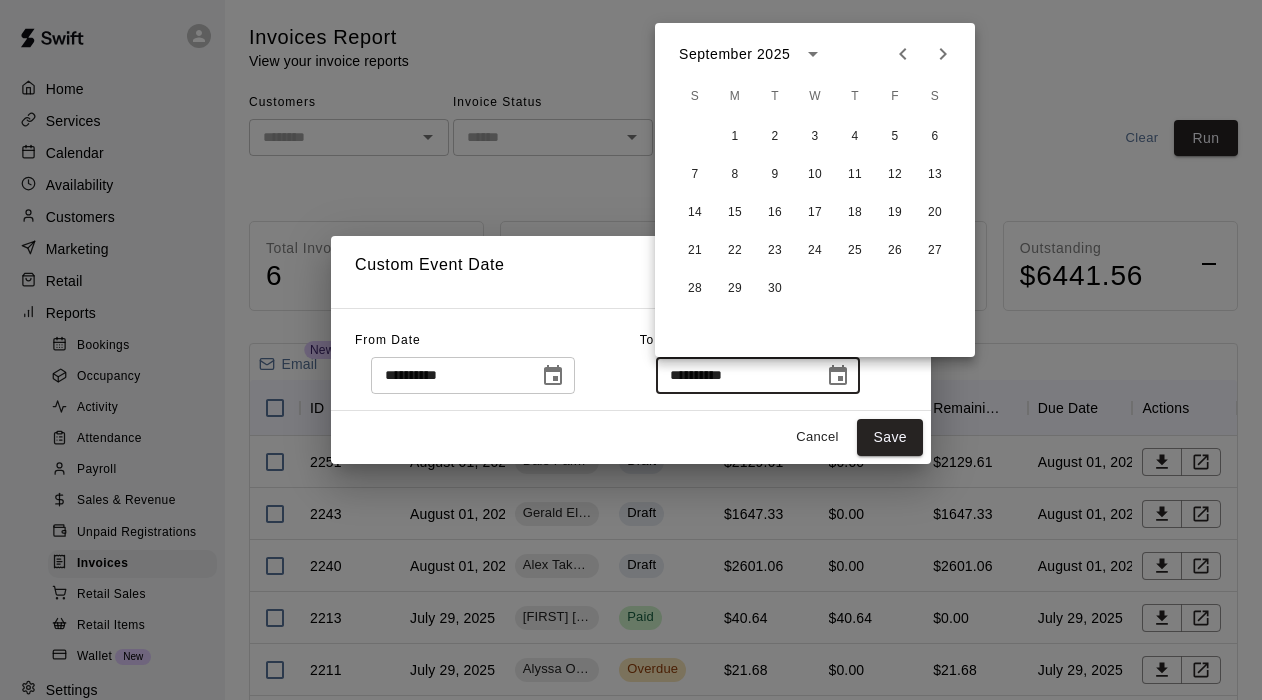 click 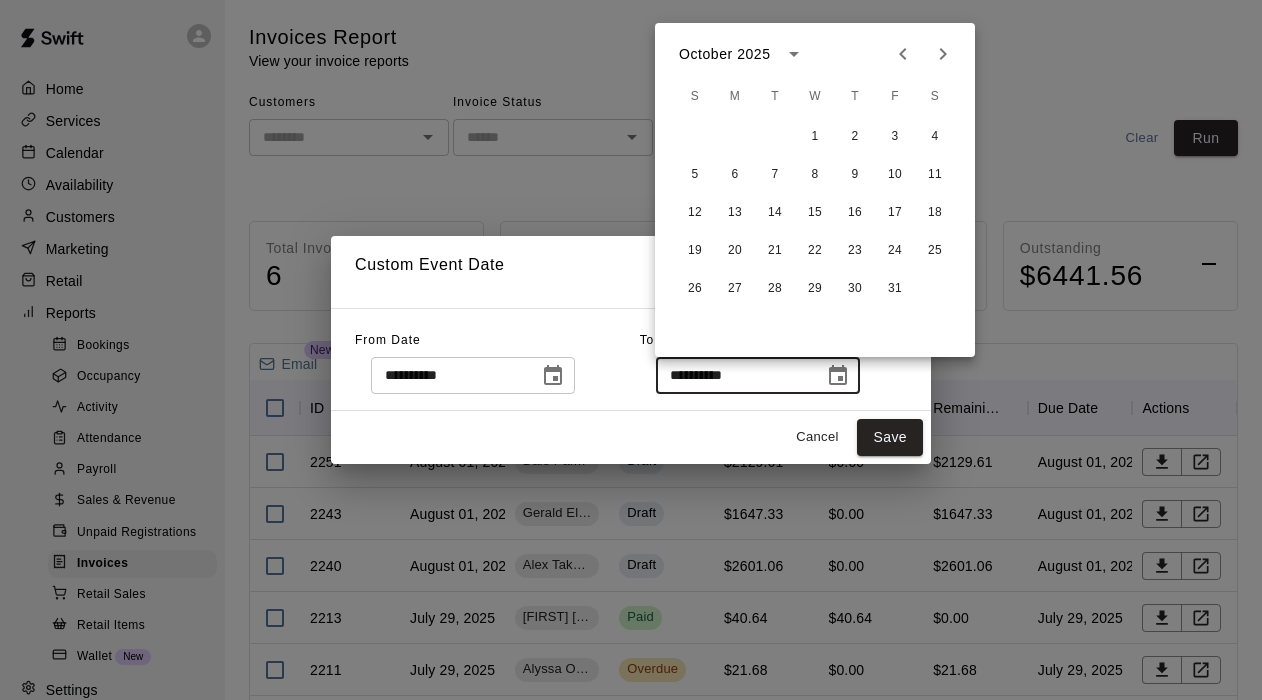 click 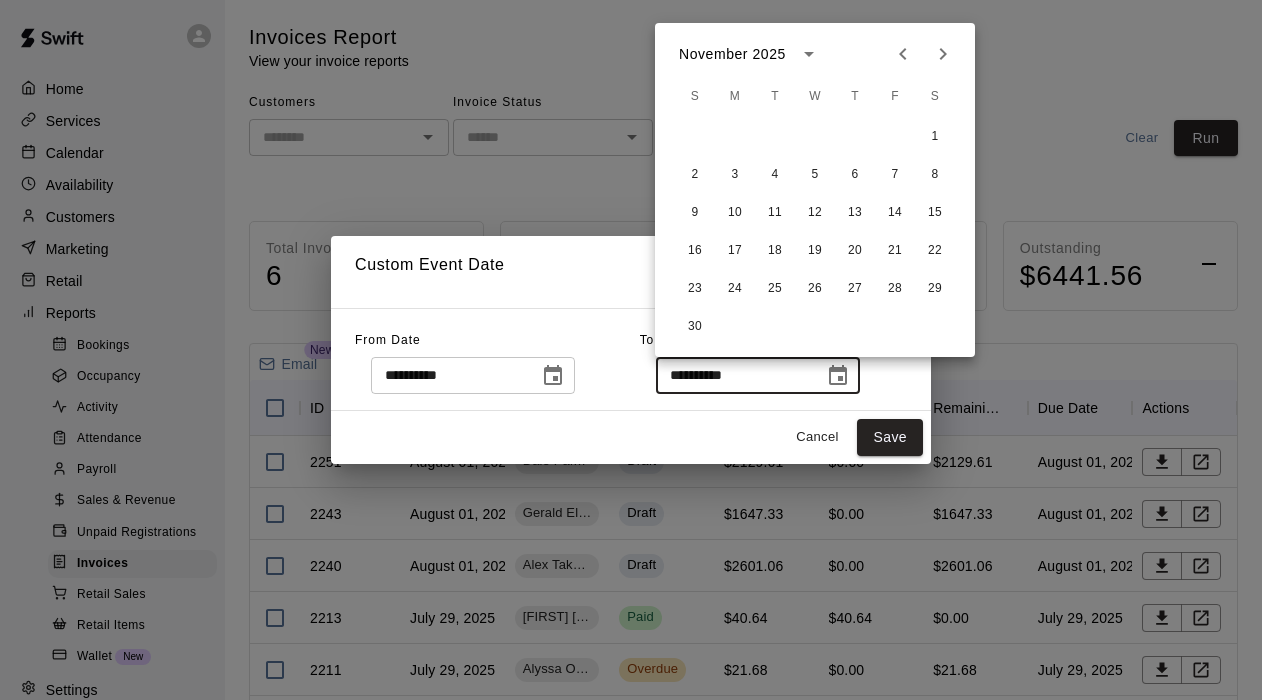 click 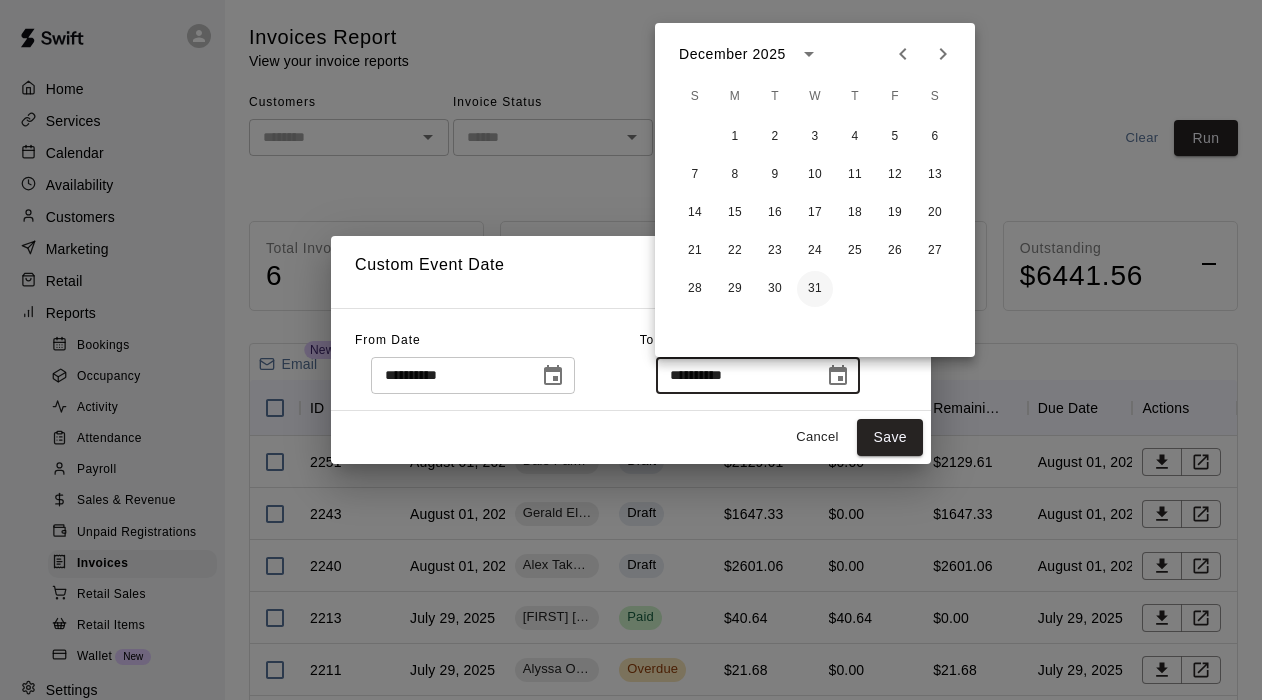 click on "31" at bounding box center [815, 289] 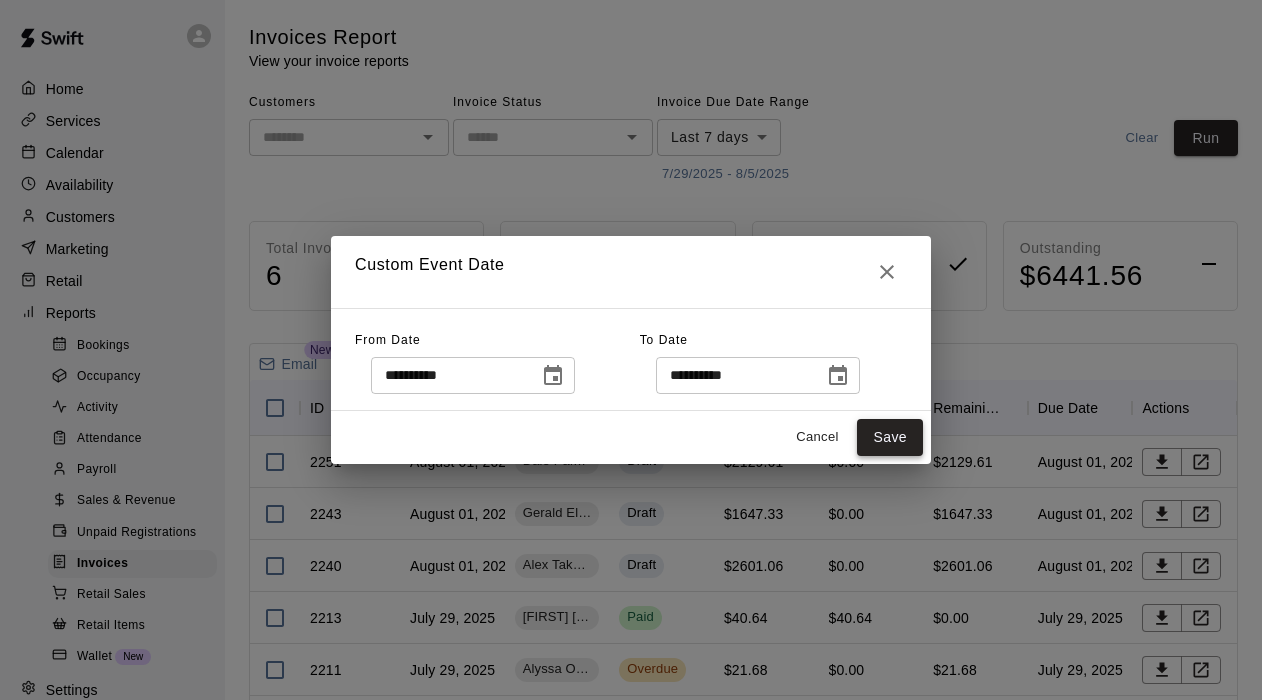 click on "Save" at bounding box center (890, 437) 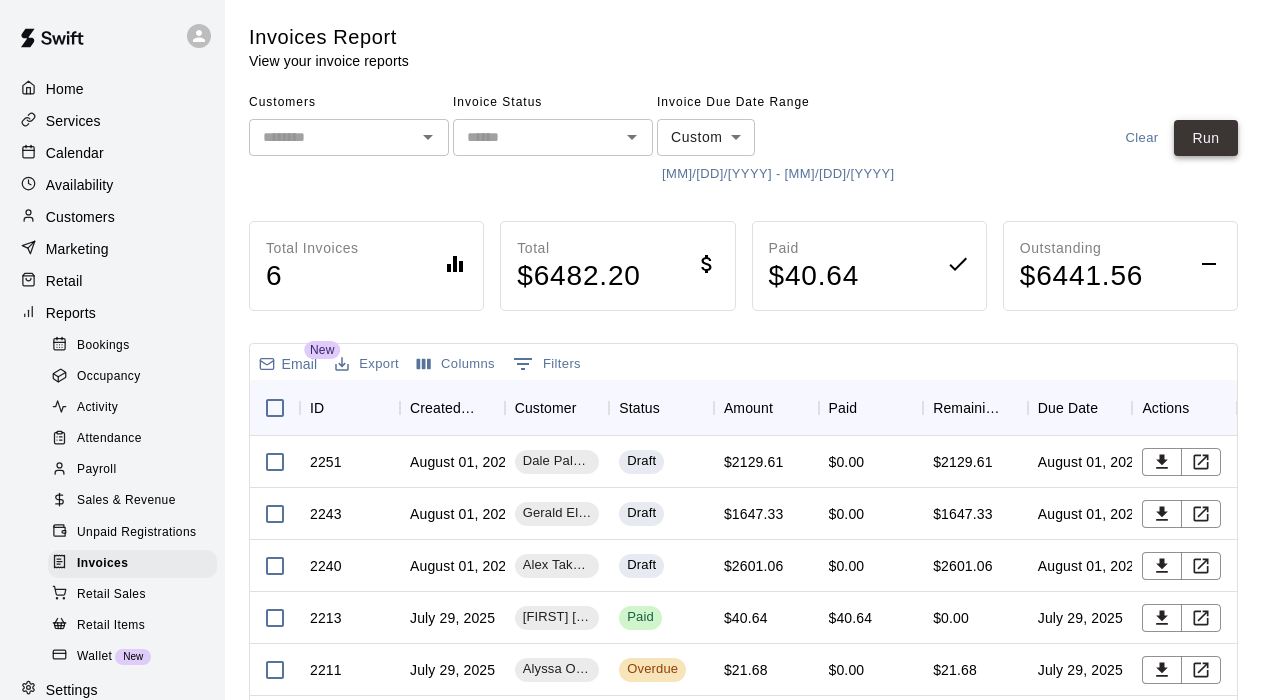 click on "Run" at bounding box center [1206, 138] 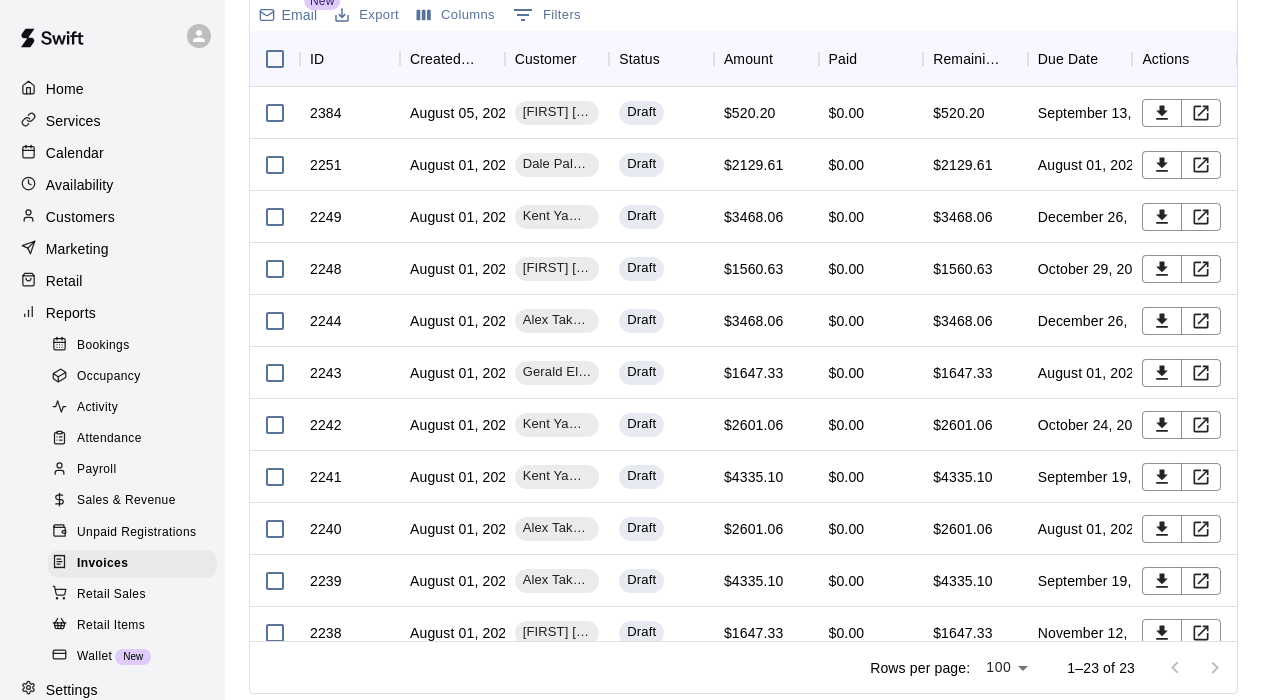 scroll, scrollTop: 348, scrollLeft: 0, axis: vertical 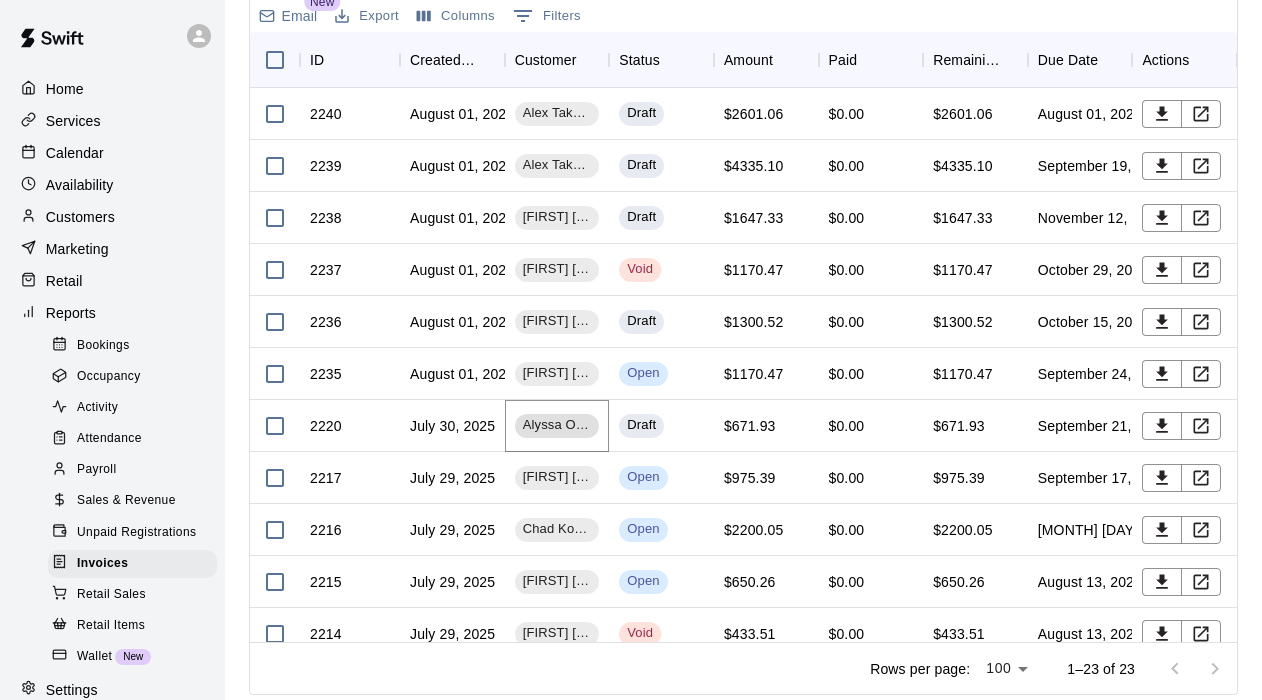 click on "Alyssa Okada" at bounding box center (557, 425) 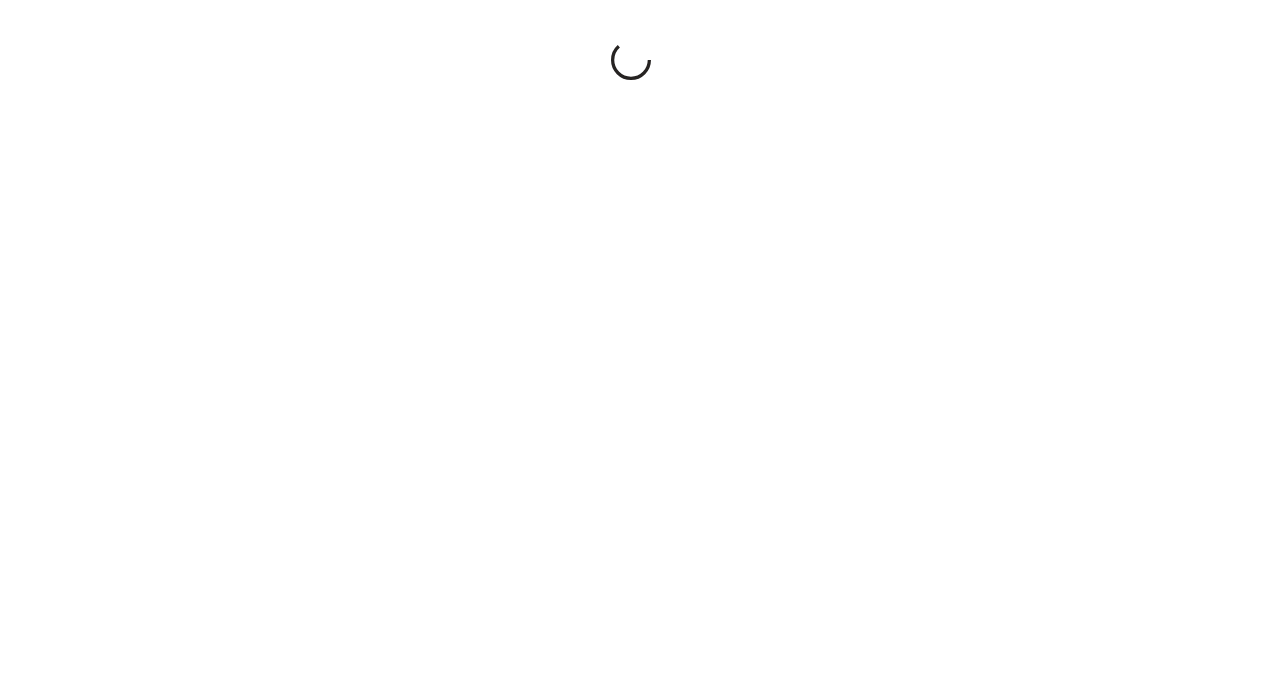 scroll, scrollTop: 0, scrollLeft: 0, axis: both 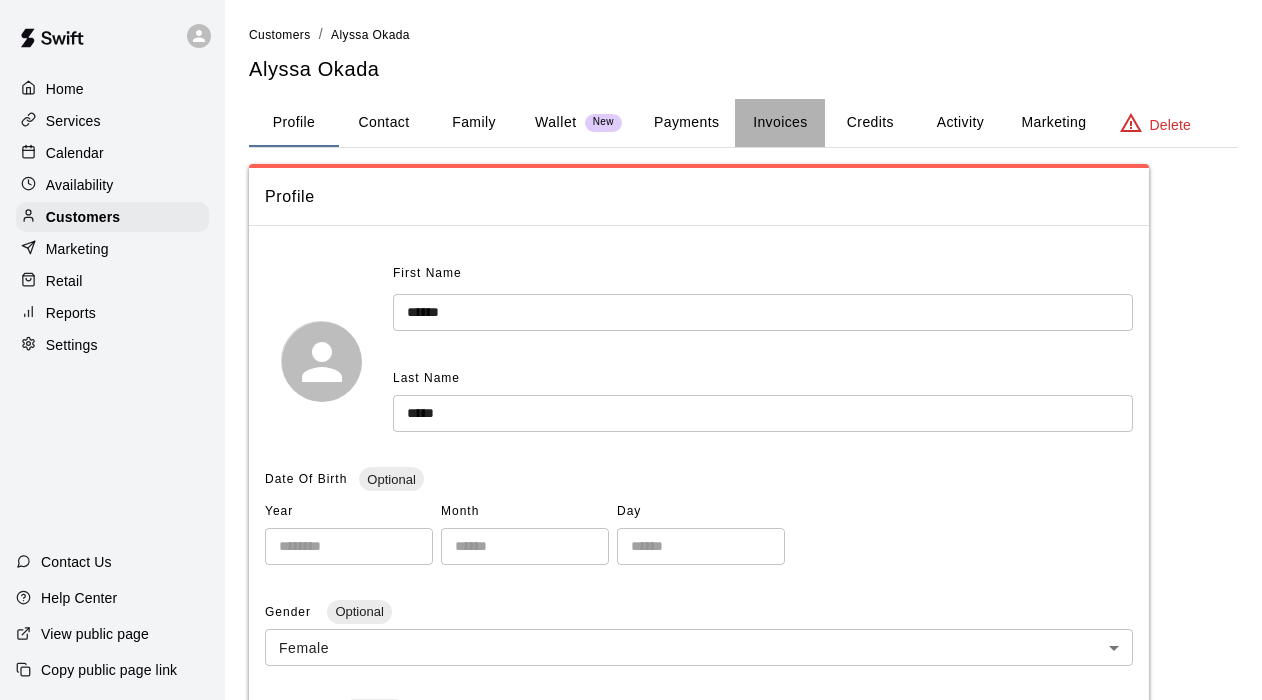 click on "Invoices" at bounding box center (780, 123) 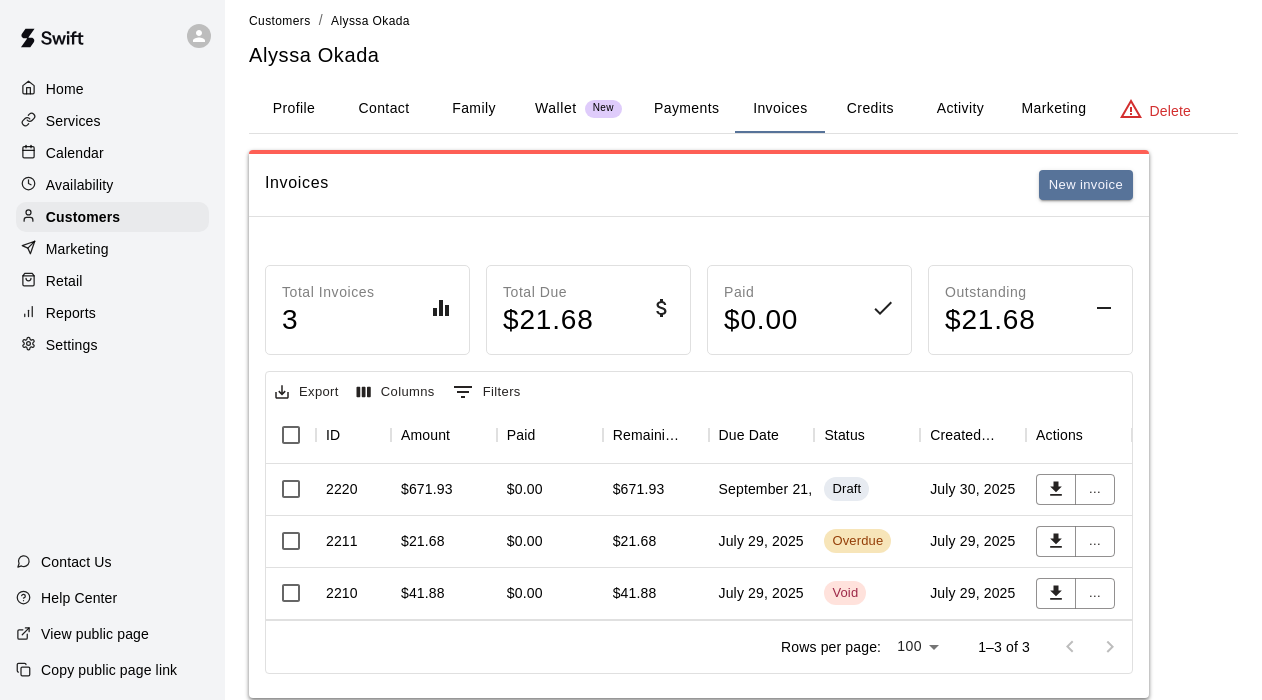 scroll, scrollTop: 16, scrollLeft: 0, axis: vertical 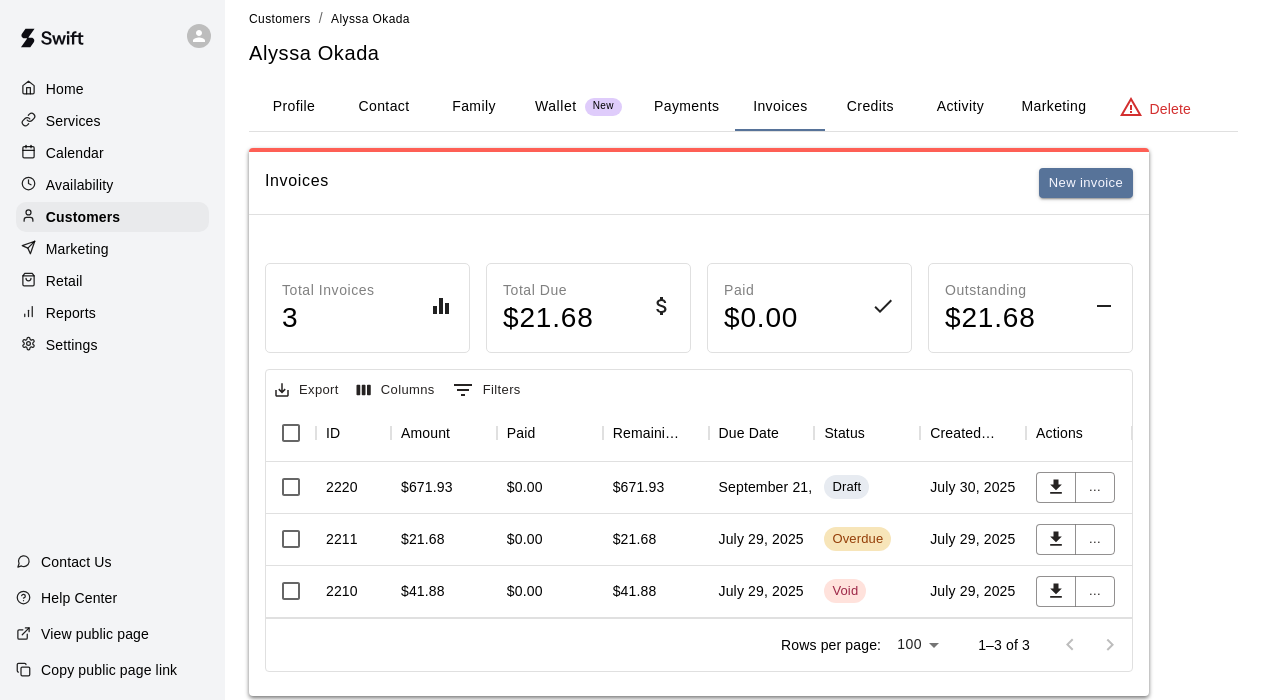click on "July 29, 2025" at bounding box center (762, 540) 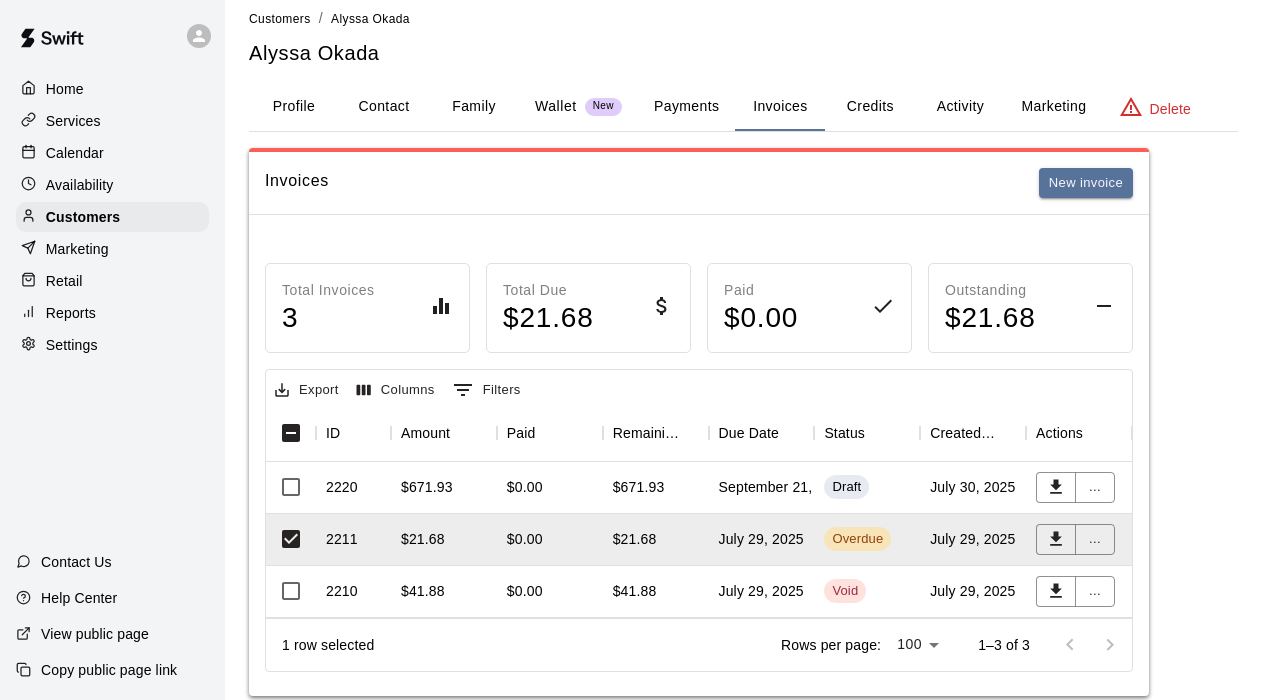 click on "$671.93" at bounding box center (656, 488) 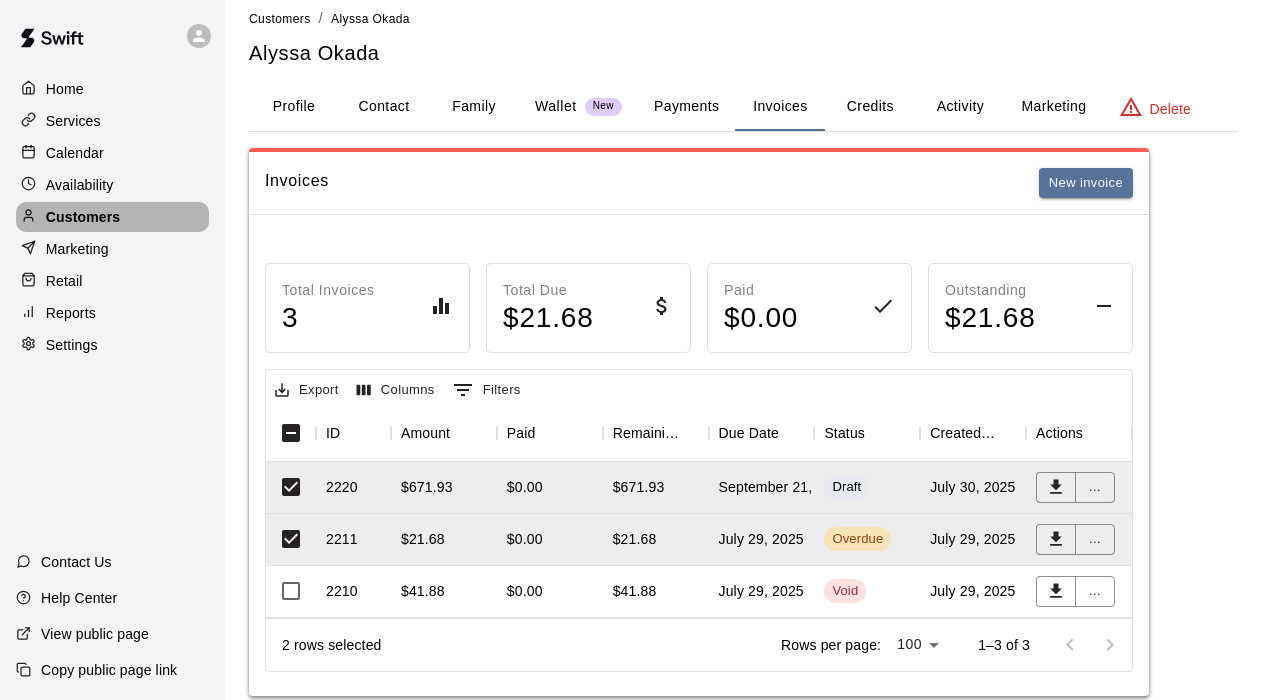 click on "Customers" at bounding box center (112, 217) 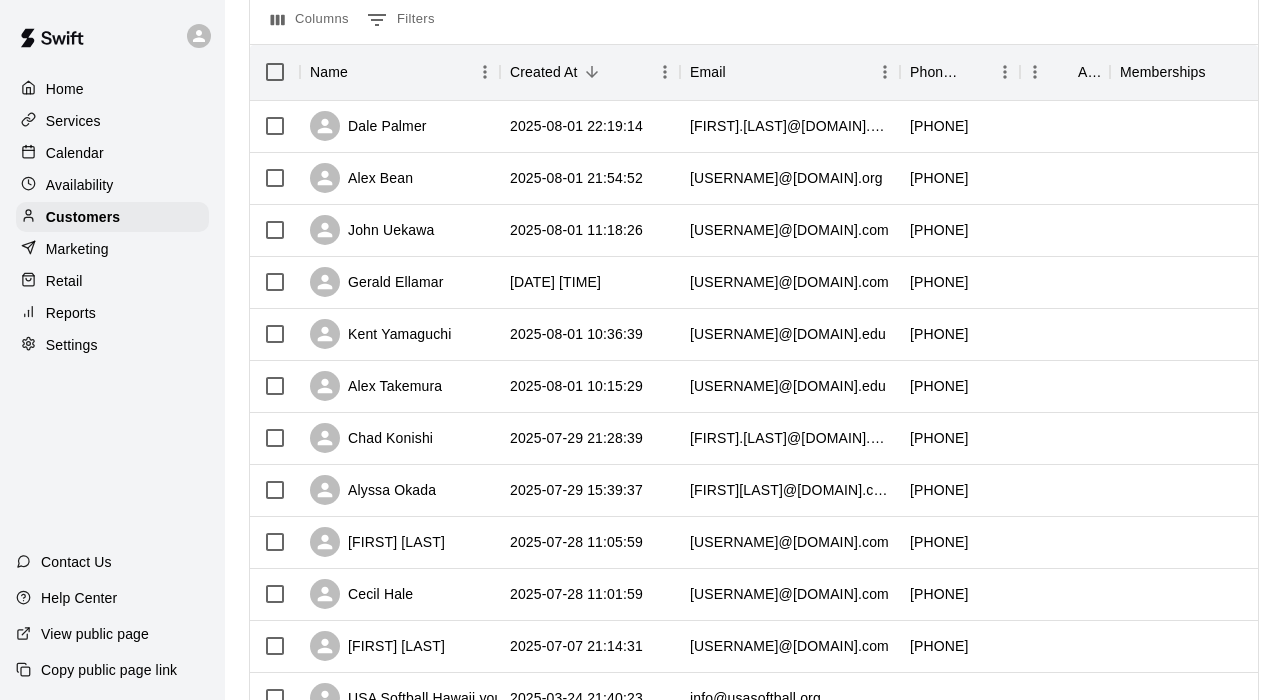 scroll, scrollTop: 239, scrollLeft: 0, axis: vertical 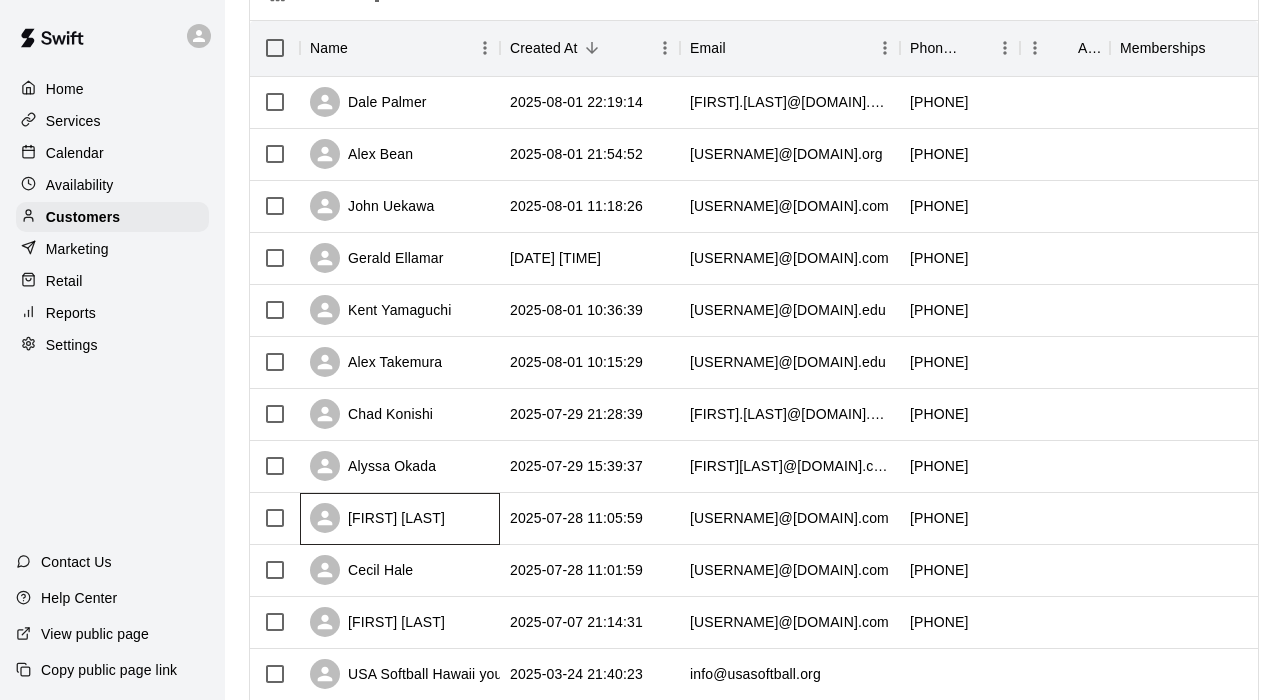 click on "[FIRST] [LAST]" at bounding box center [377, 518] 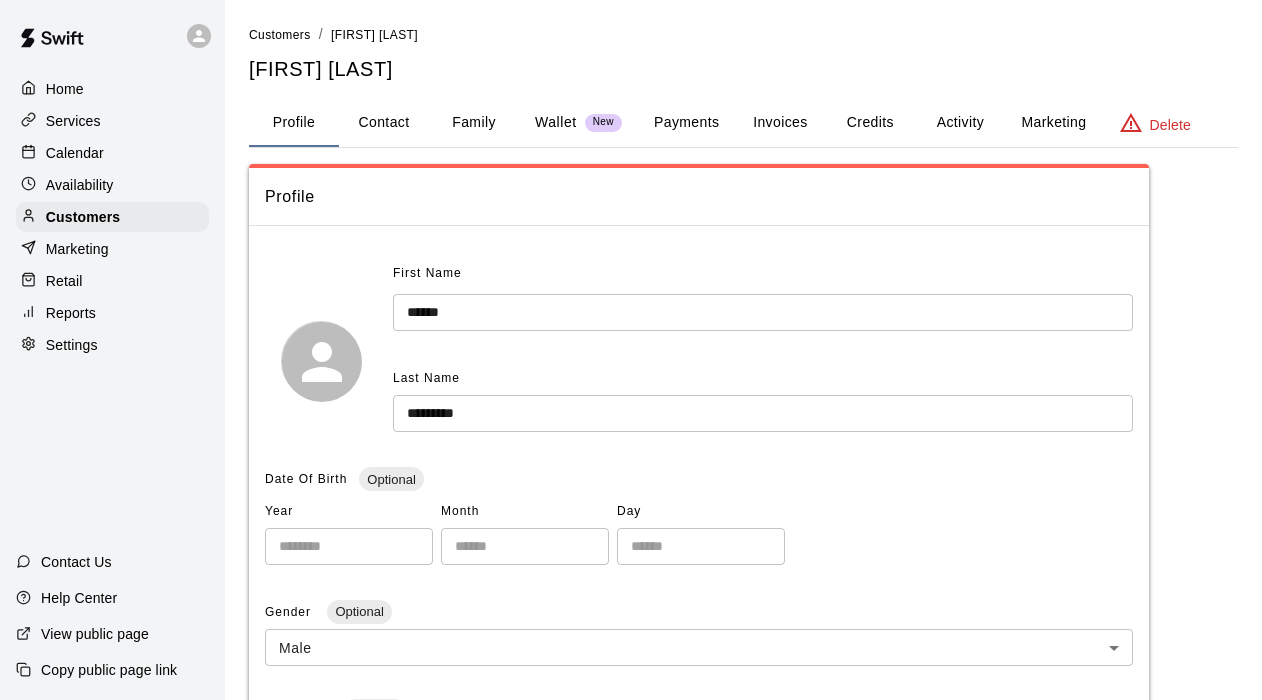 click on "Invoices" at bounding box center (780, 123) 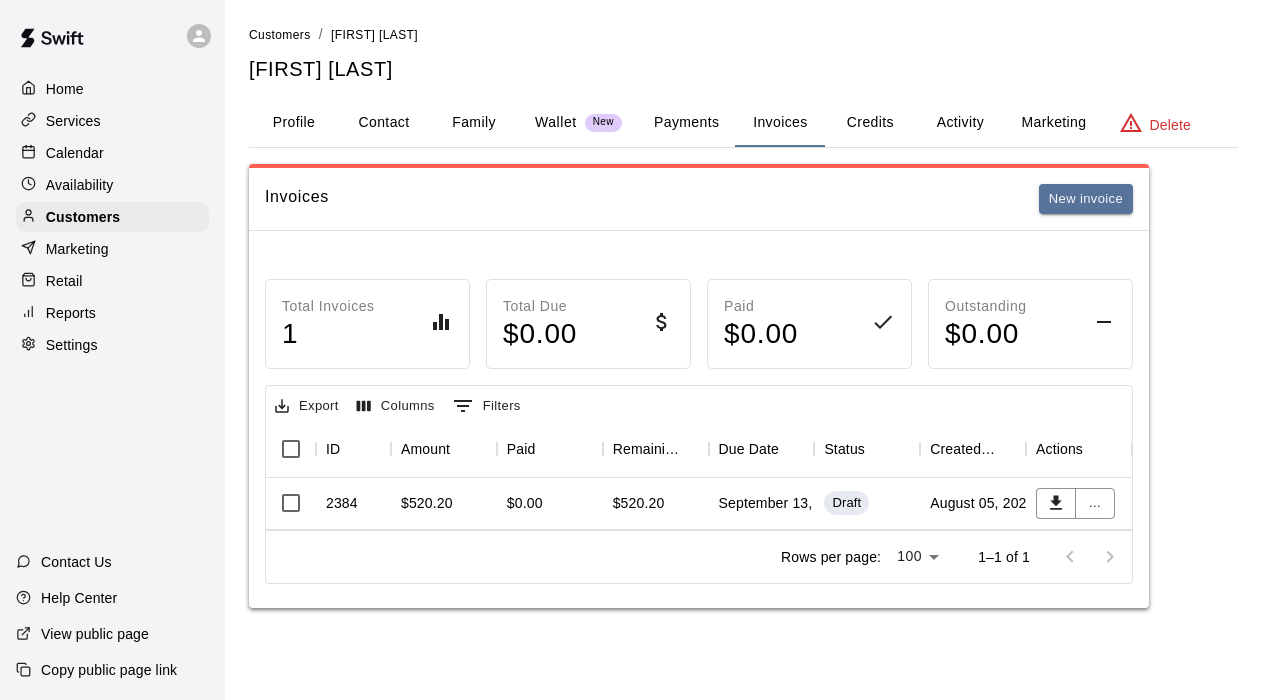 click on "September 13, 2025" at bounding box center (762, 504) 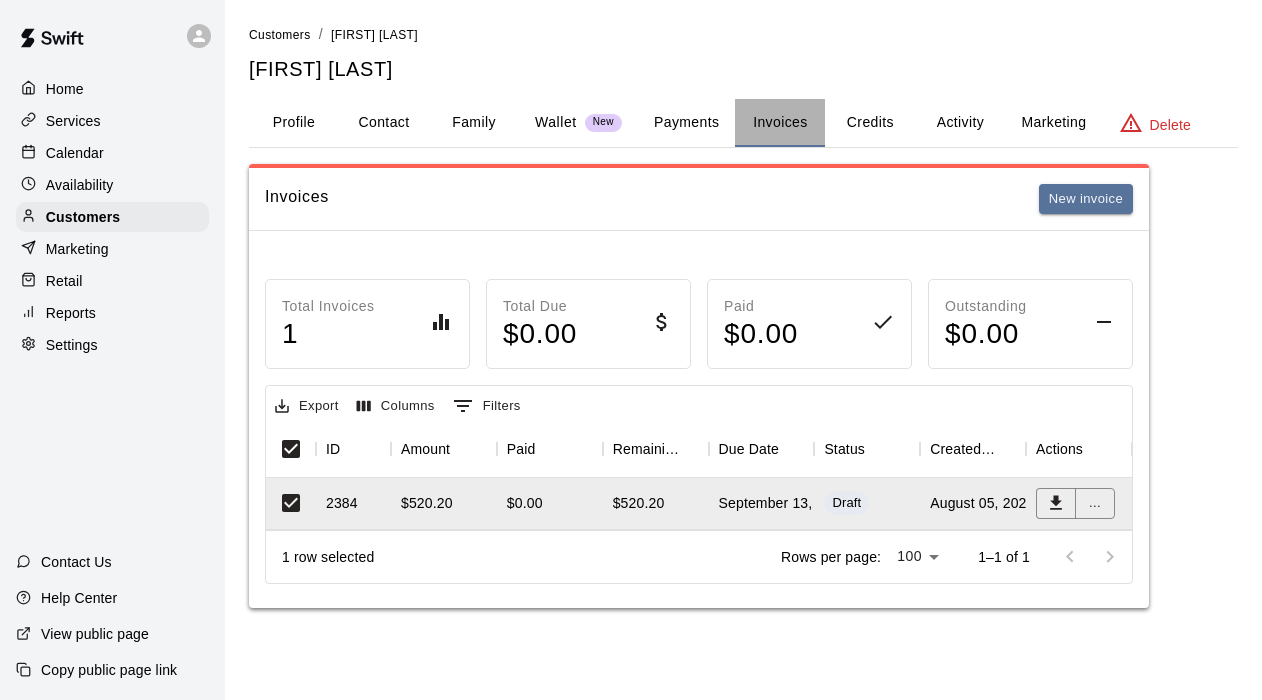 click on "Invoices" at bounding box center (780, 123) 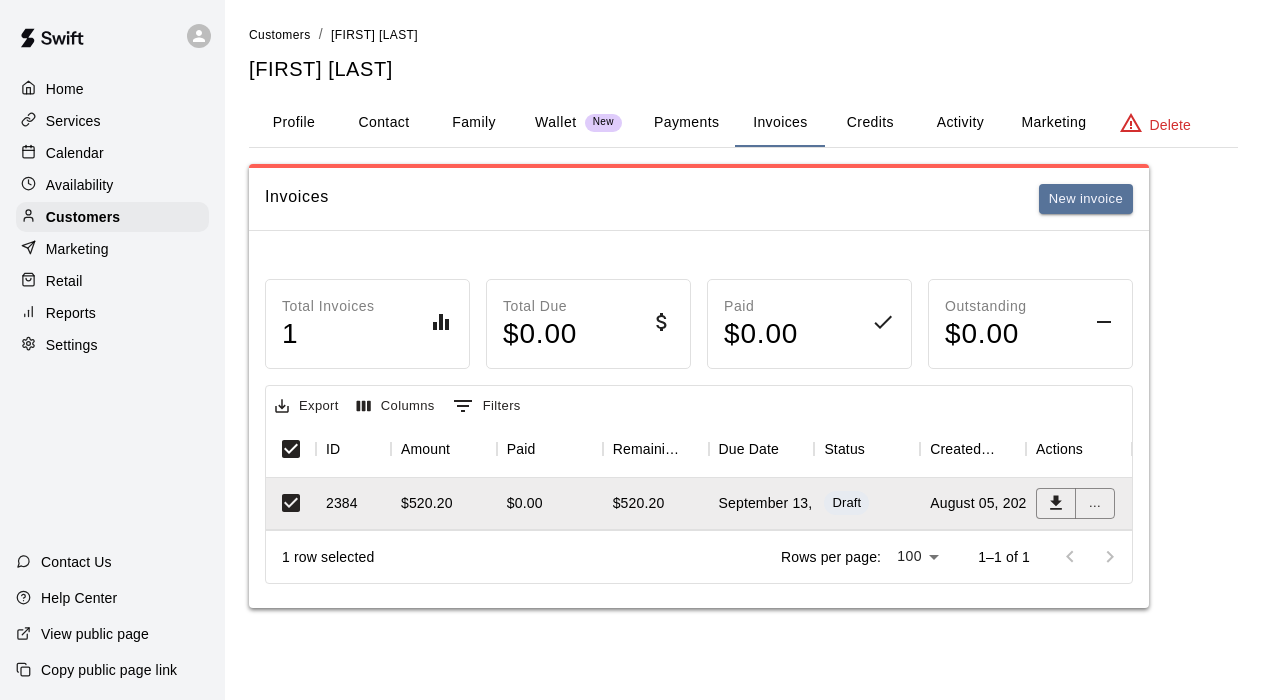 click on "Invoices" at bounding box center (780, 123) 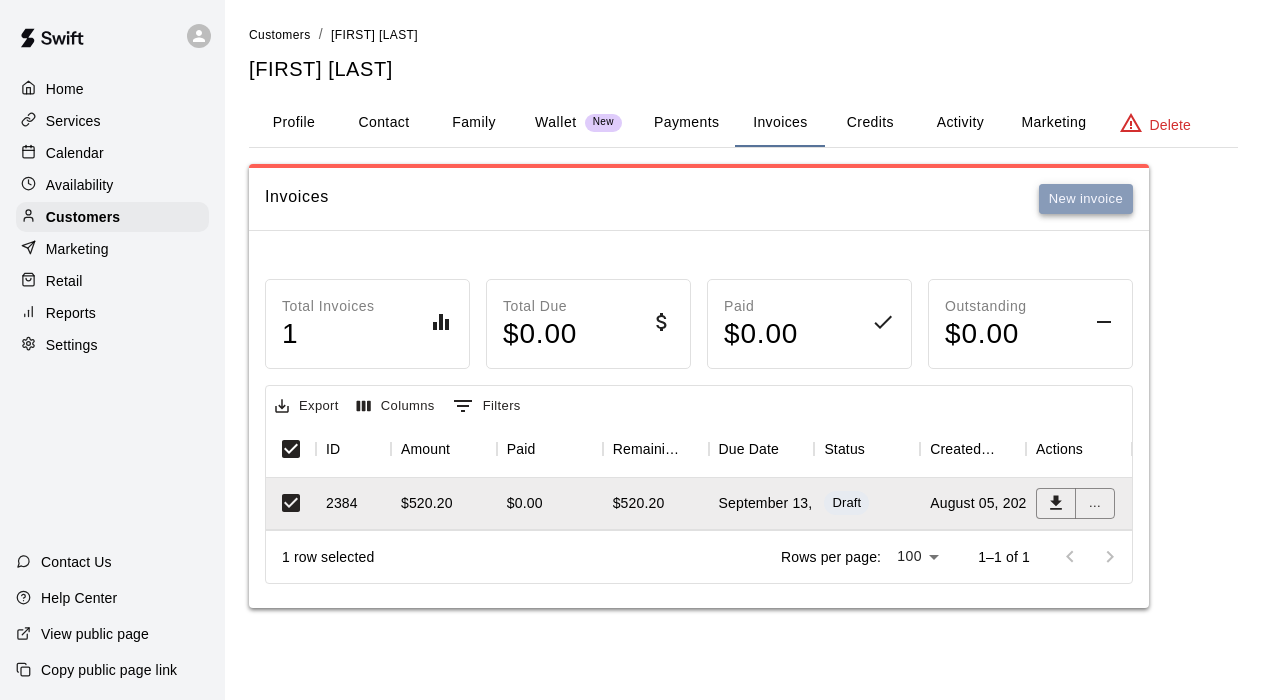 click on "New invoice" at bounding box center (1086, 199) 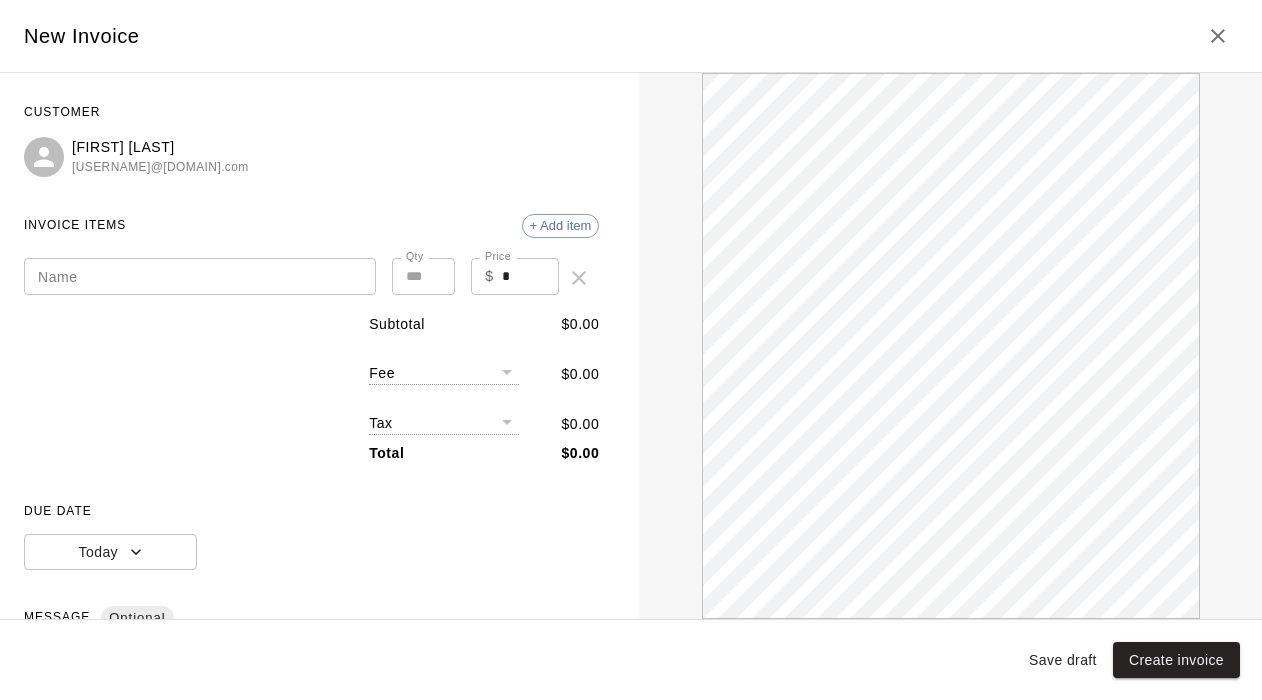 scroll, scrollTop: 0, scrollLeft: 0, axis: both 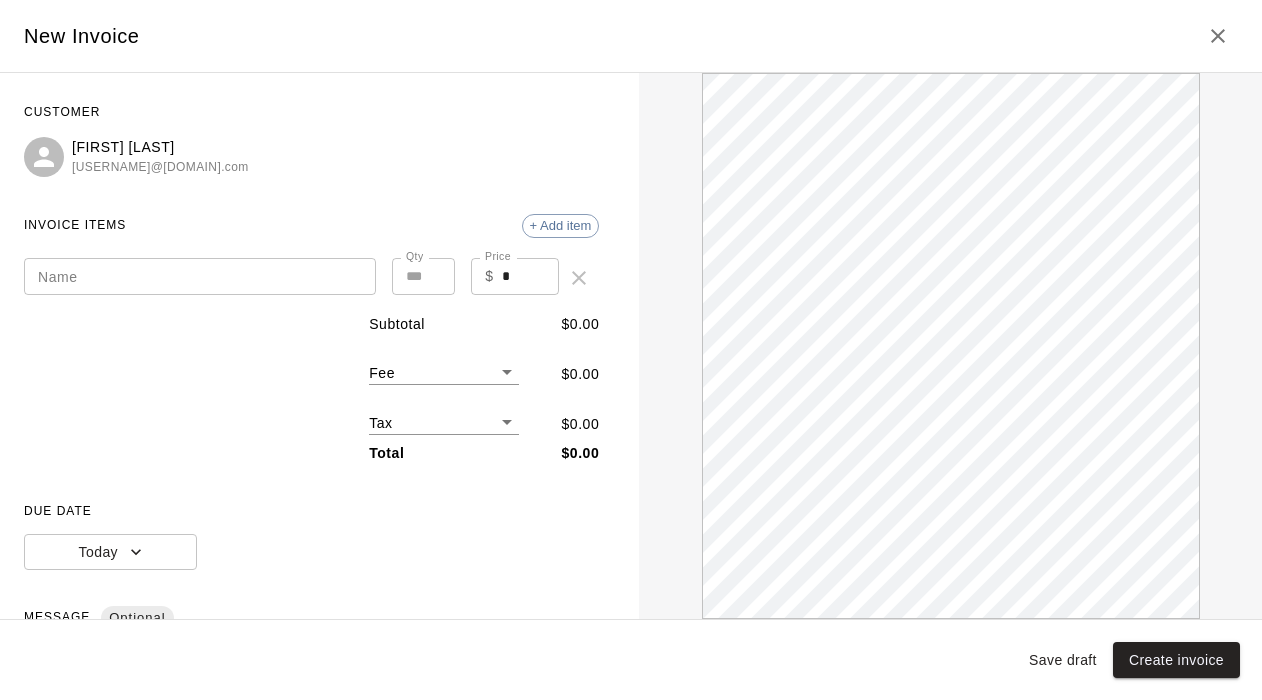 click on "Name" at bounding box center [200, 276] 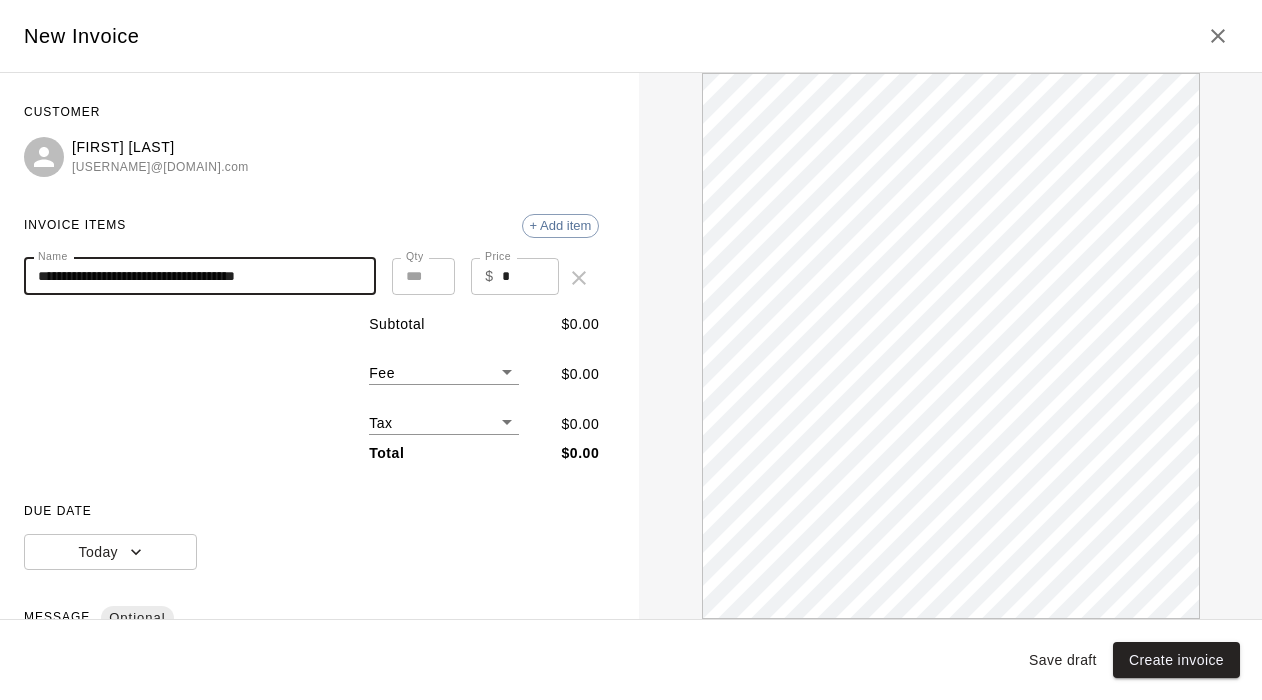 scroll, scrollTop: 0, scrollLeft: 0, axis: both 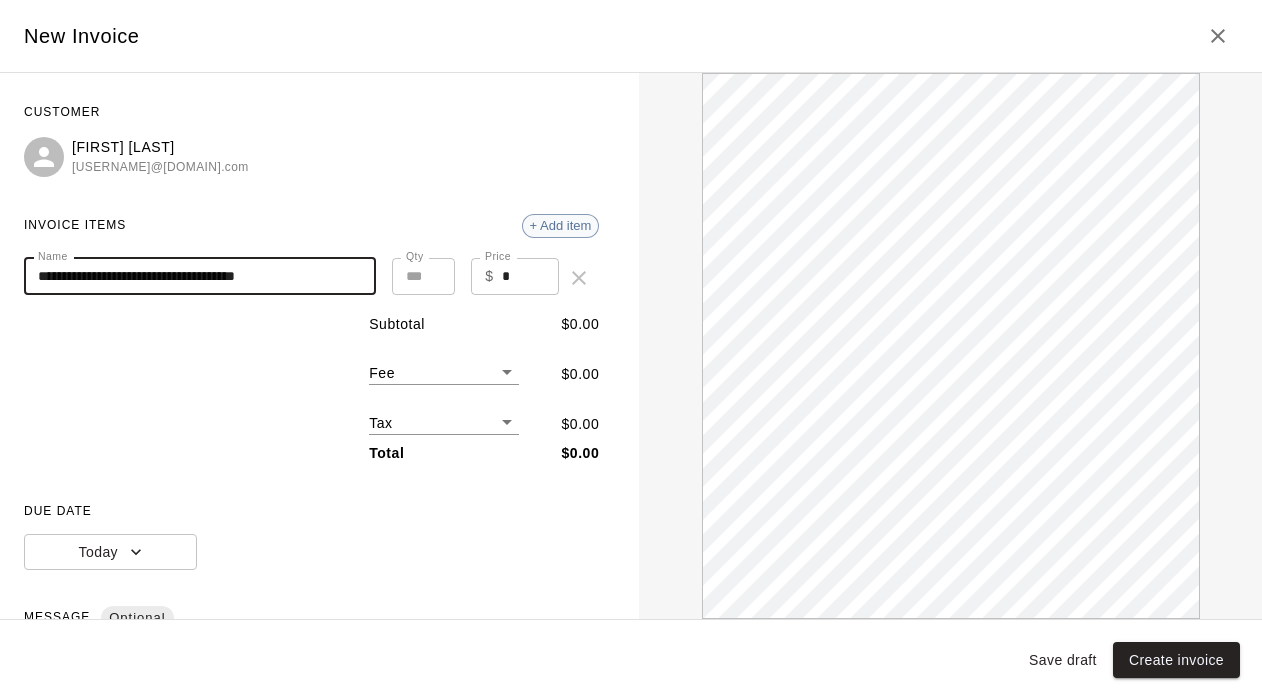 type on "**********" 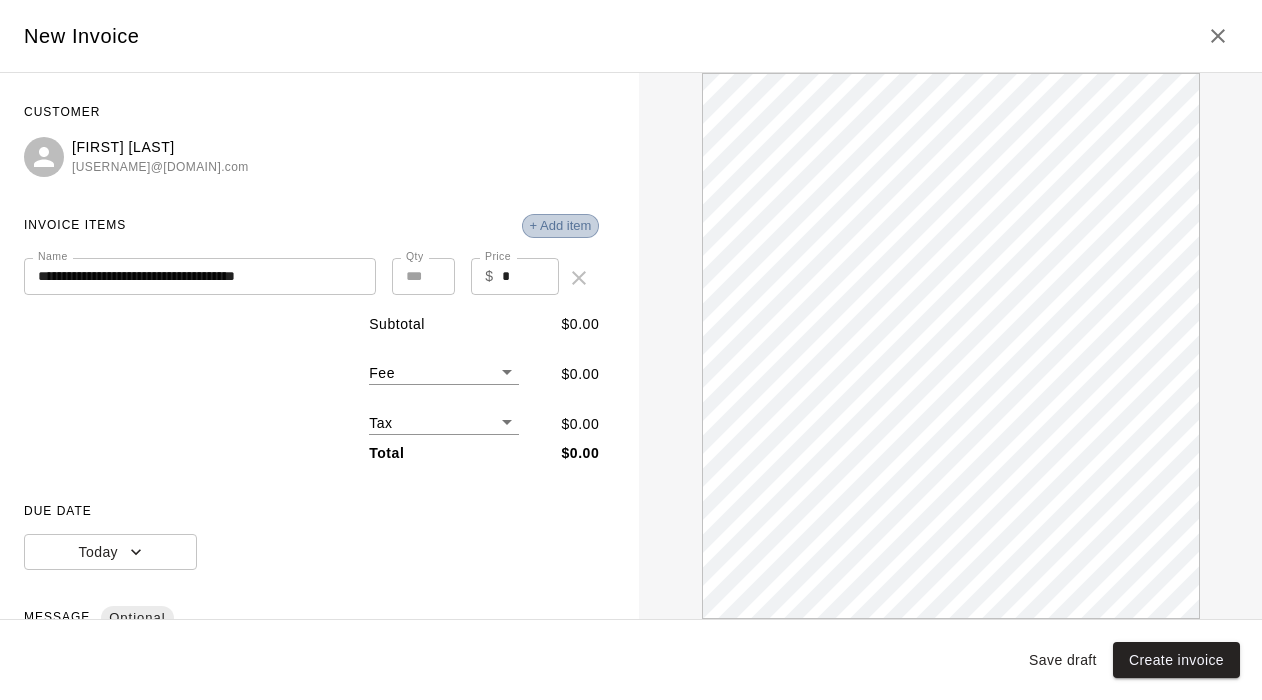 click on "+ Add item" at bounding box center [561, 225] 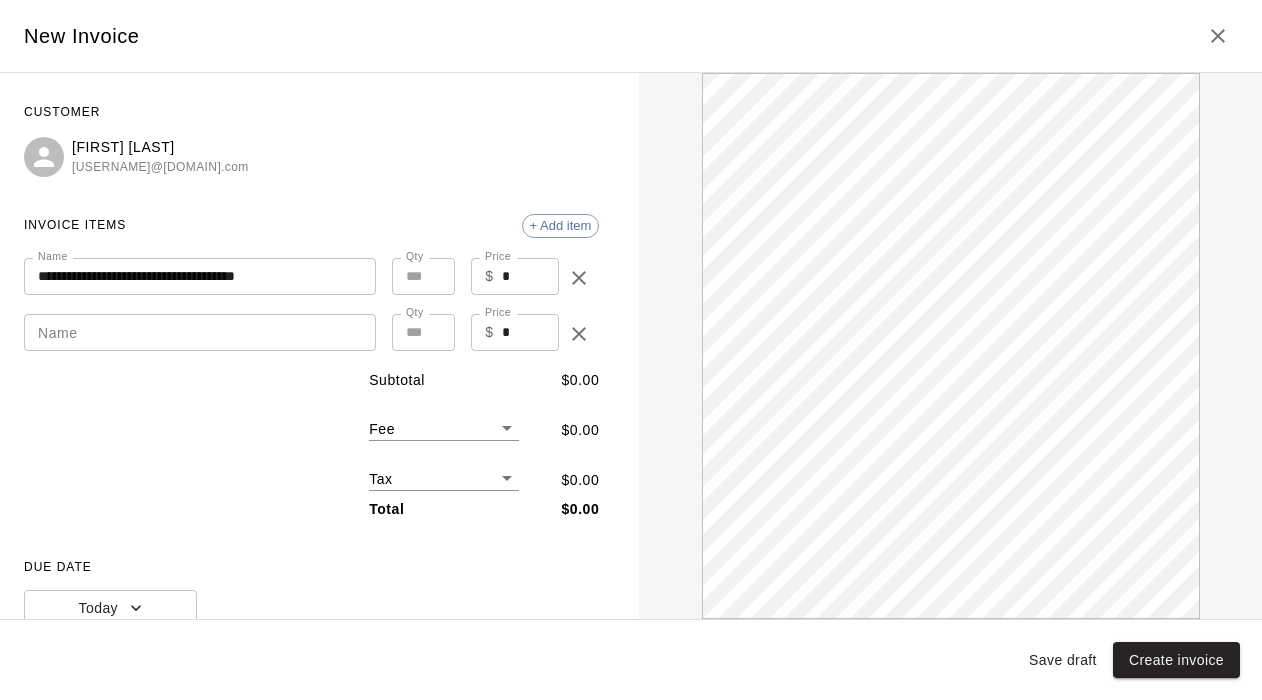 scroll, scrollTop: 0, scrollLeft: 0, axis: both 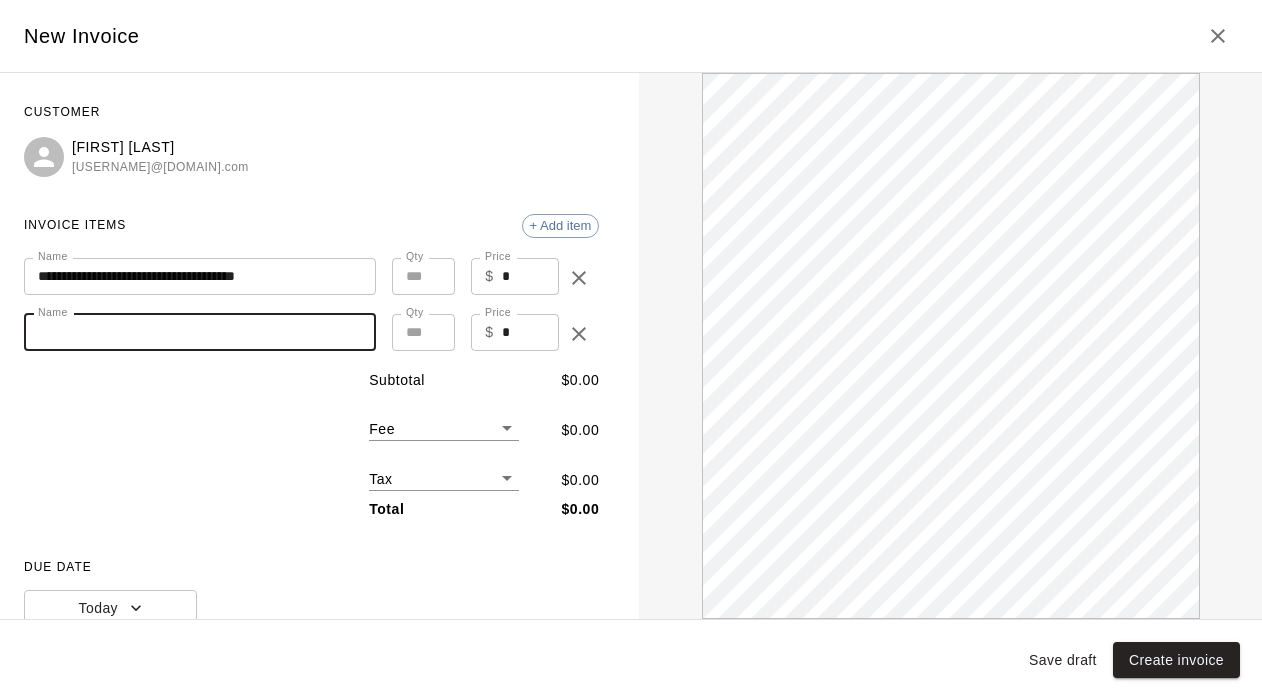 click on "Name" at bounding box center (200, 332) 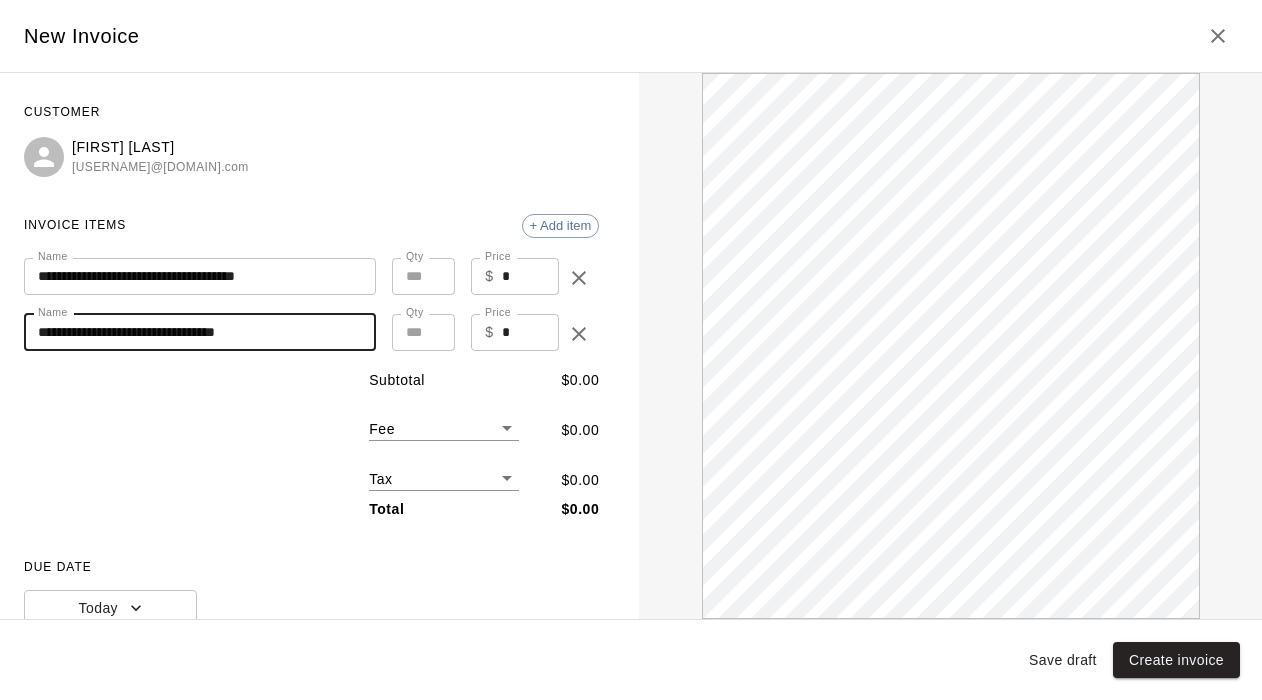 scroll, scrollTop: 0, scrollLeft: 0, axis: both 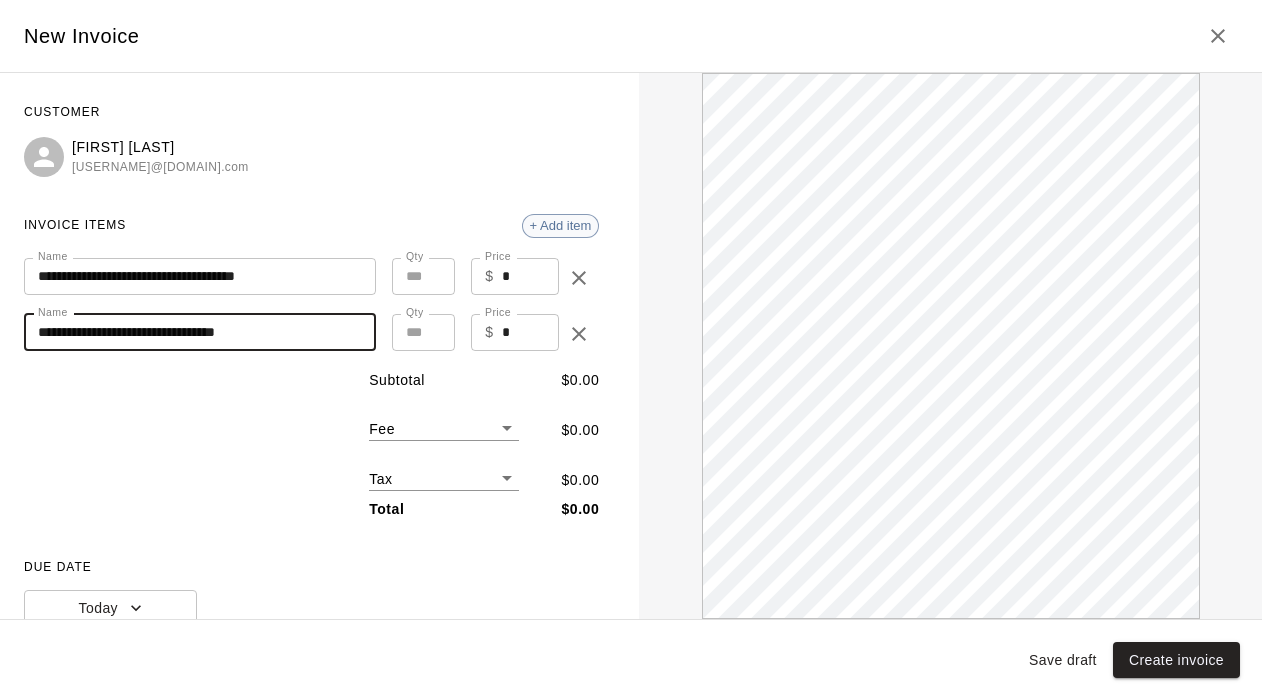 type on "**********" 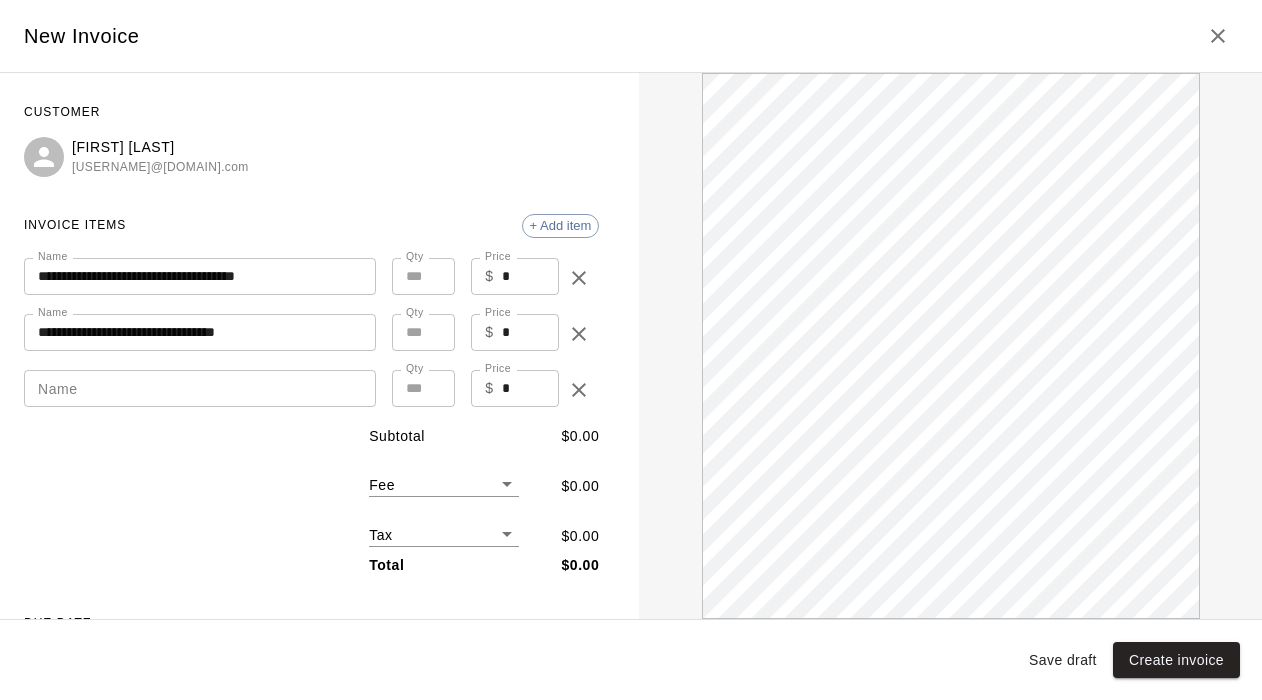 scroll, scrollTop: 0, scrollLeft: 0, axis: both 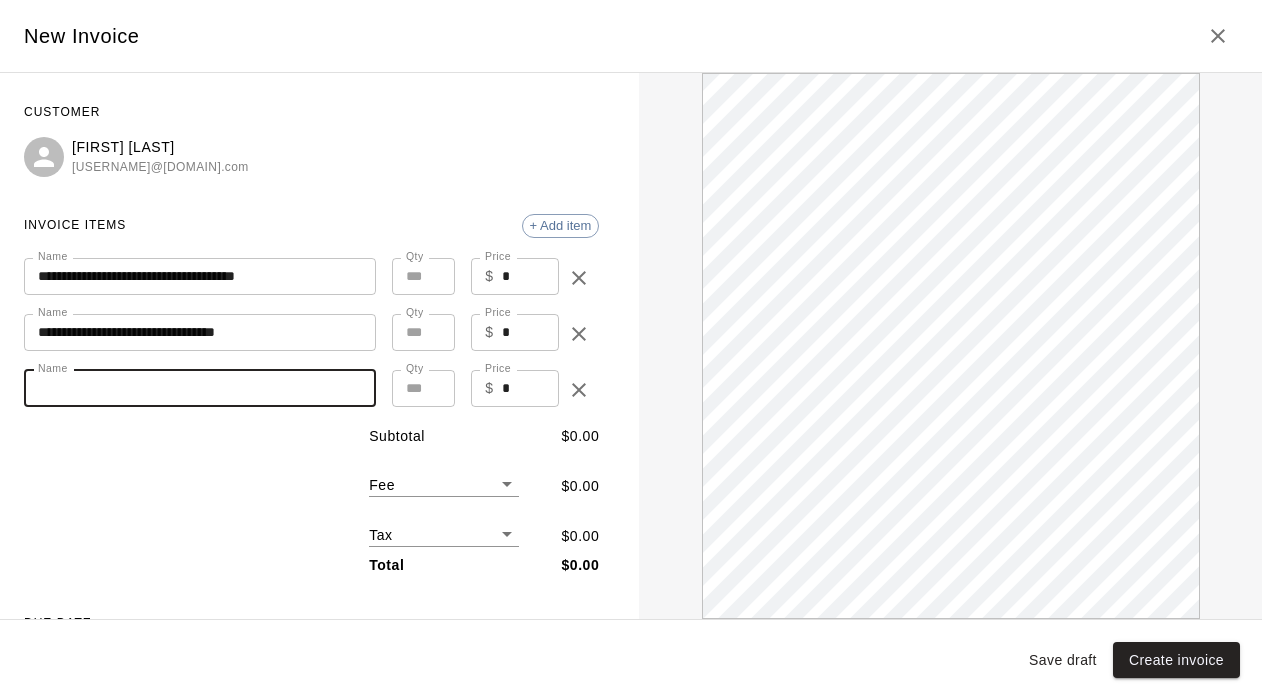 click on "Name" at bounding box center (200, 388) 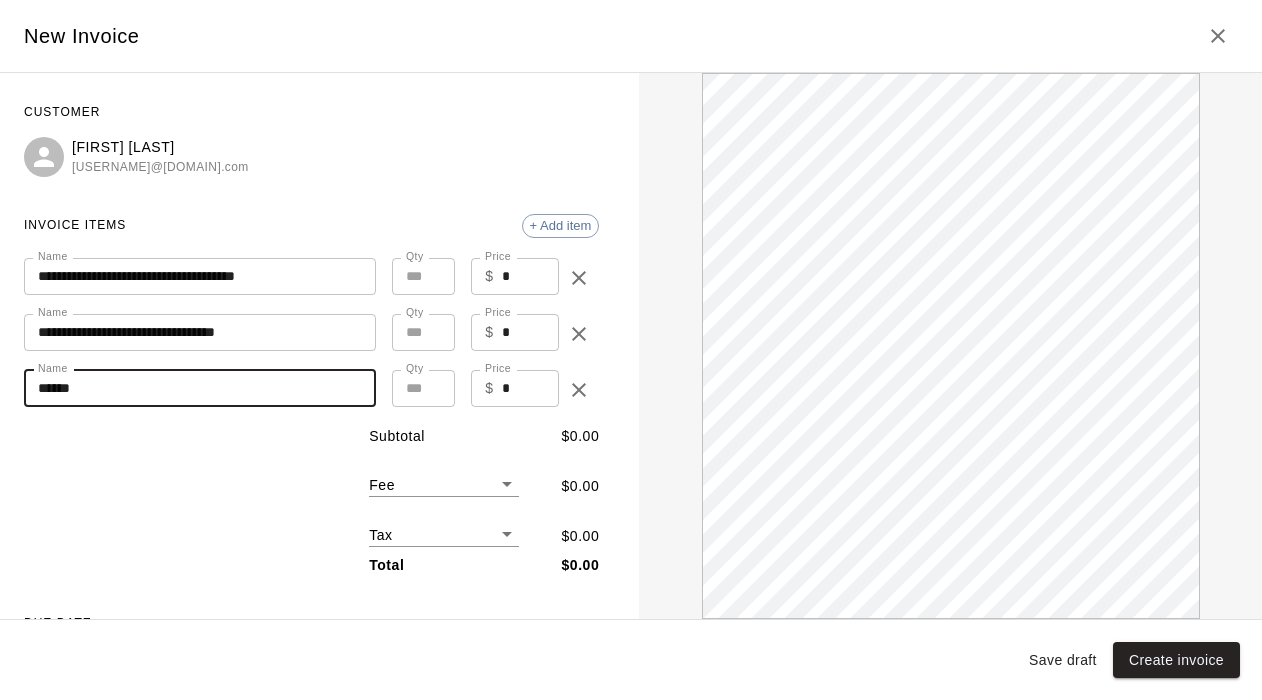scroll, scrollTop: 0, scrollLeft: 0, axis: both 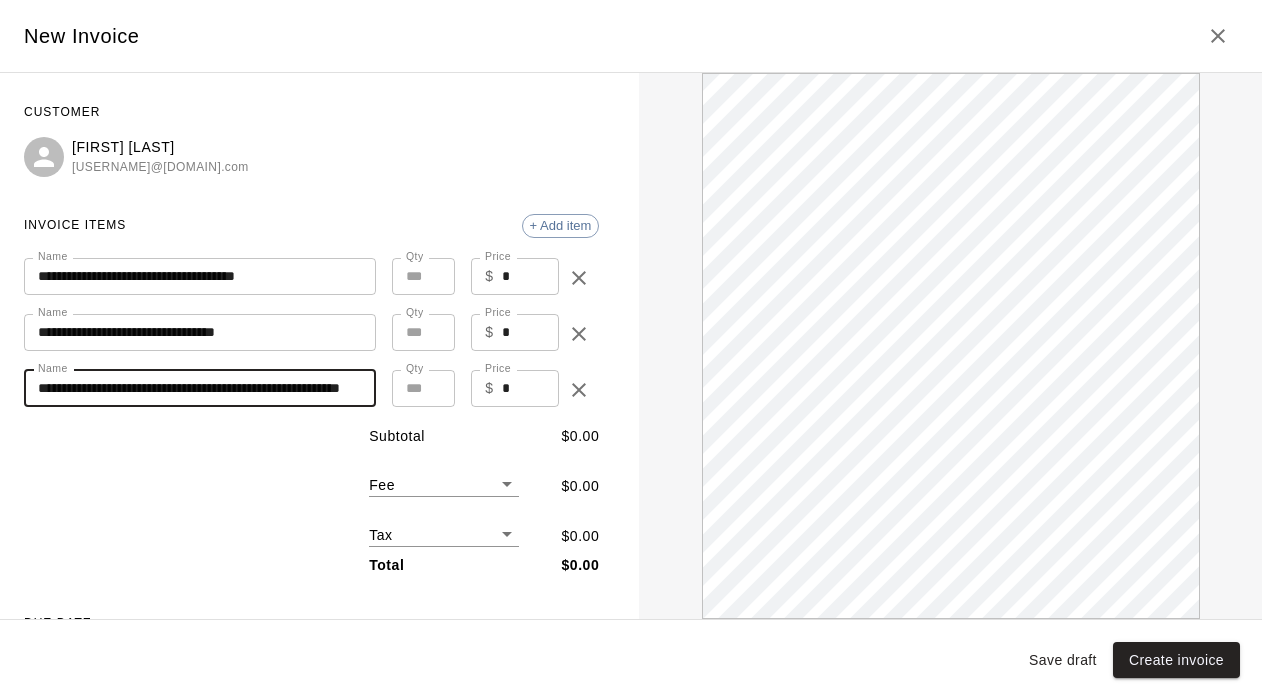type on "**********" 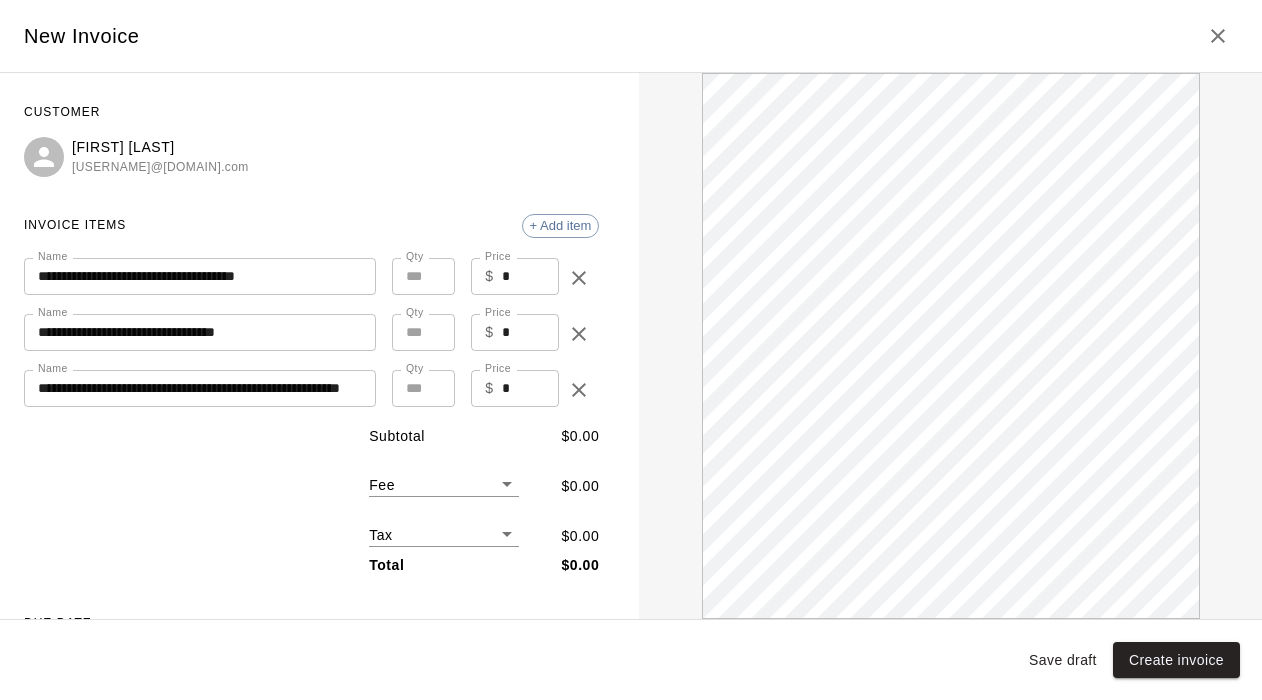 click on "$ * Price" at bounding box center [515, 388] 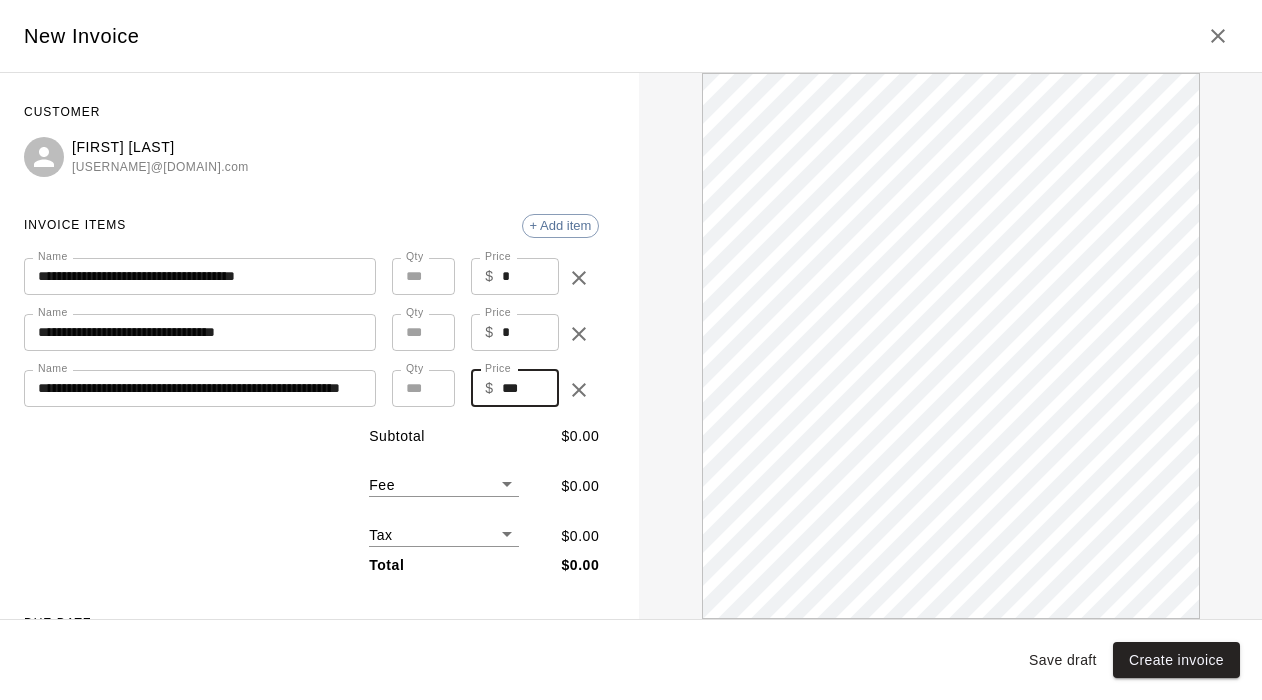 scroll, scrollTop: 0, scrollLeft: 0, axis: both 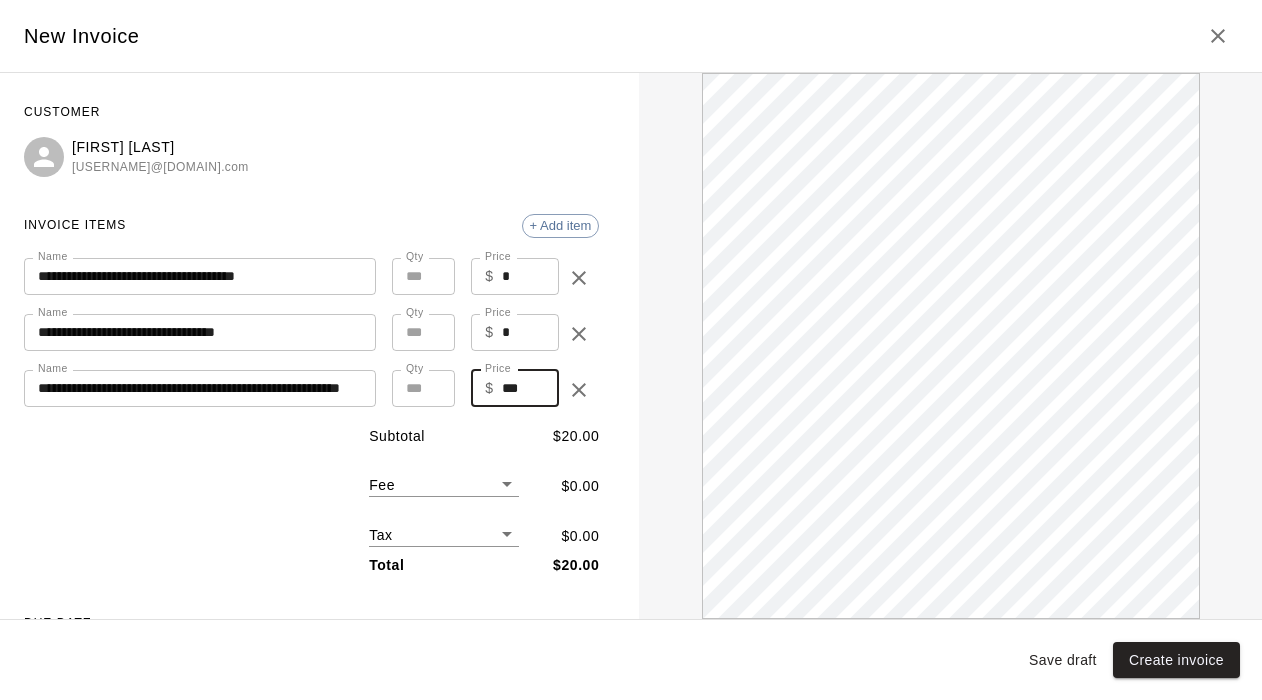 type on "***" 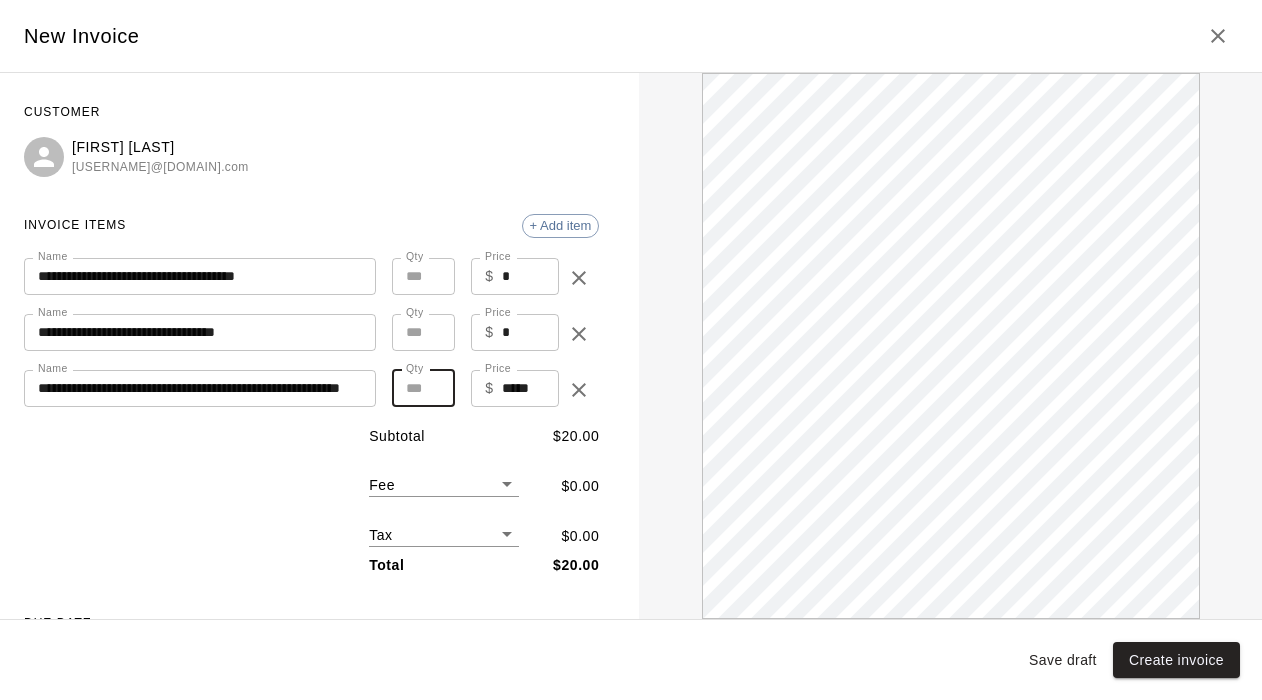 click on "*" at bounding box center (423, 388) 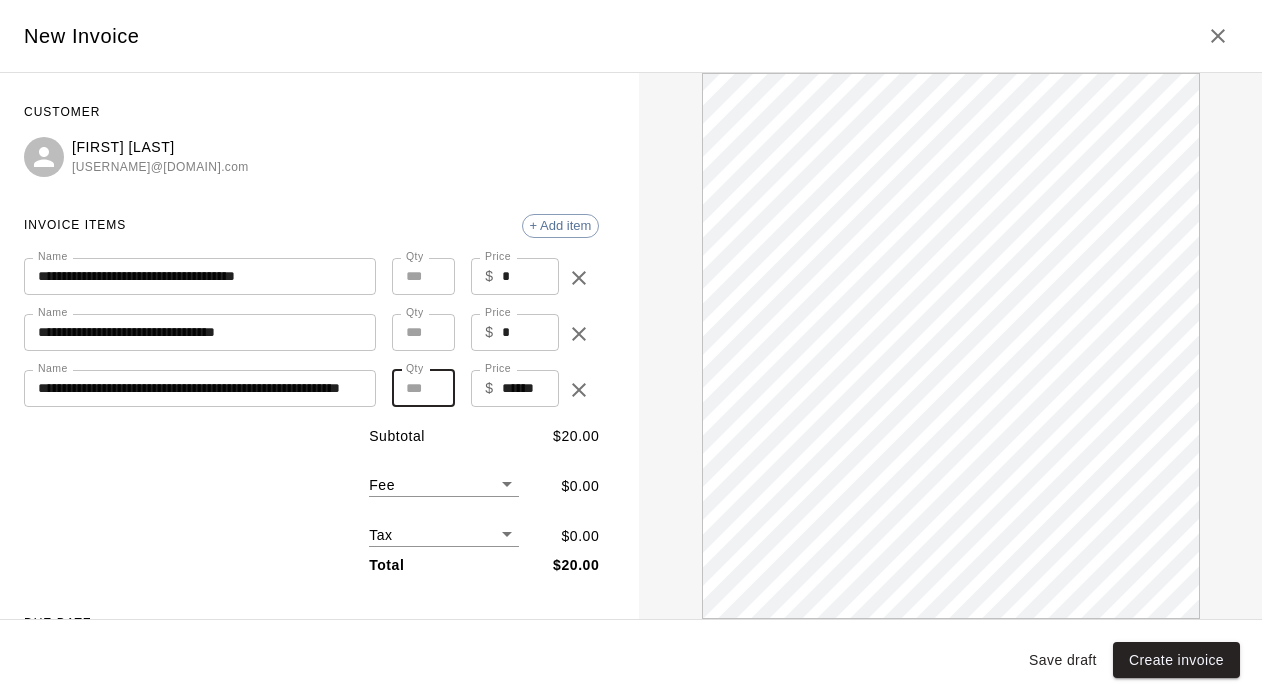 click on "*" at bounding box center [423, 388] 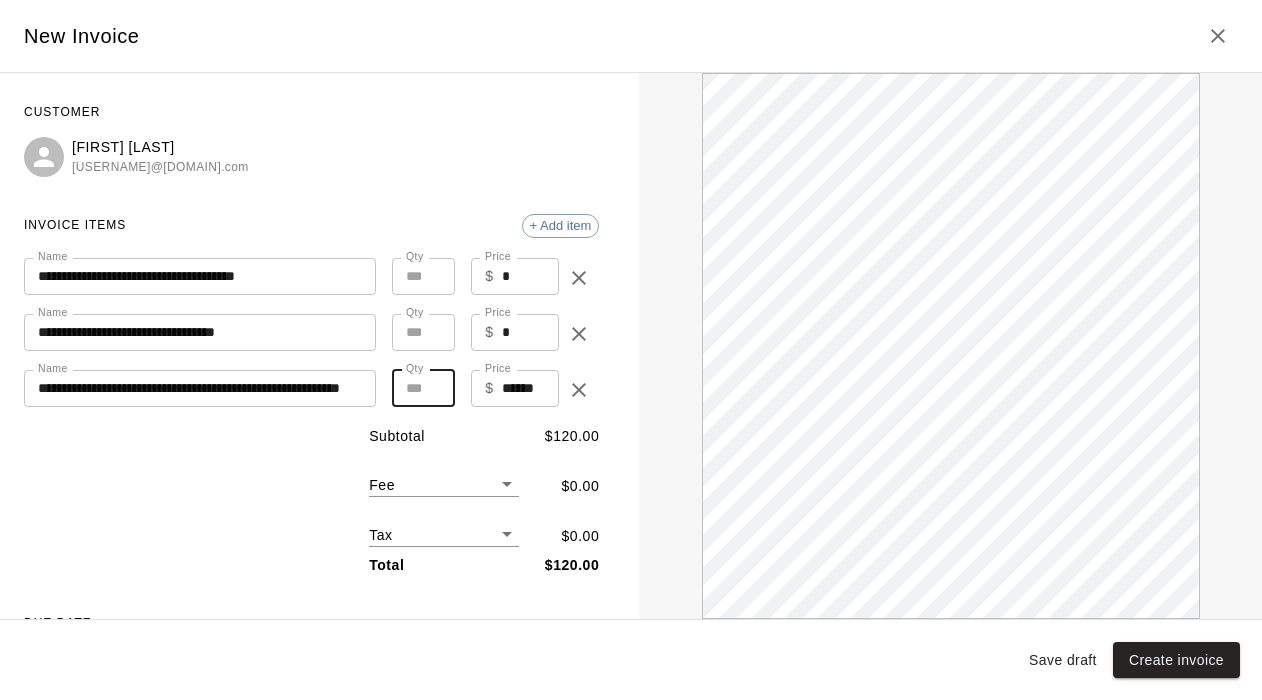 scroll, scrollTop: 0, scrollLeft: 0, axis: both 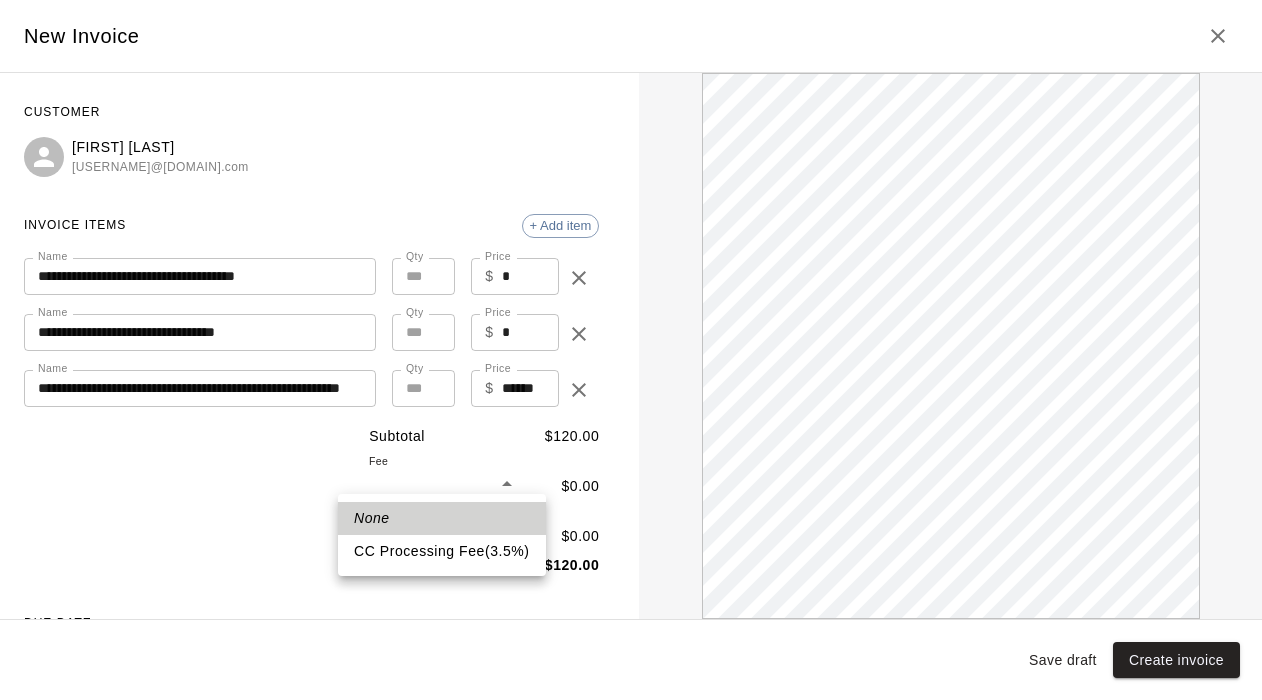 click on "CC Processing Fee  ( 3.5 % )" at bounding box center [442, 551] 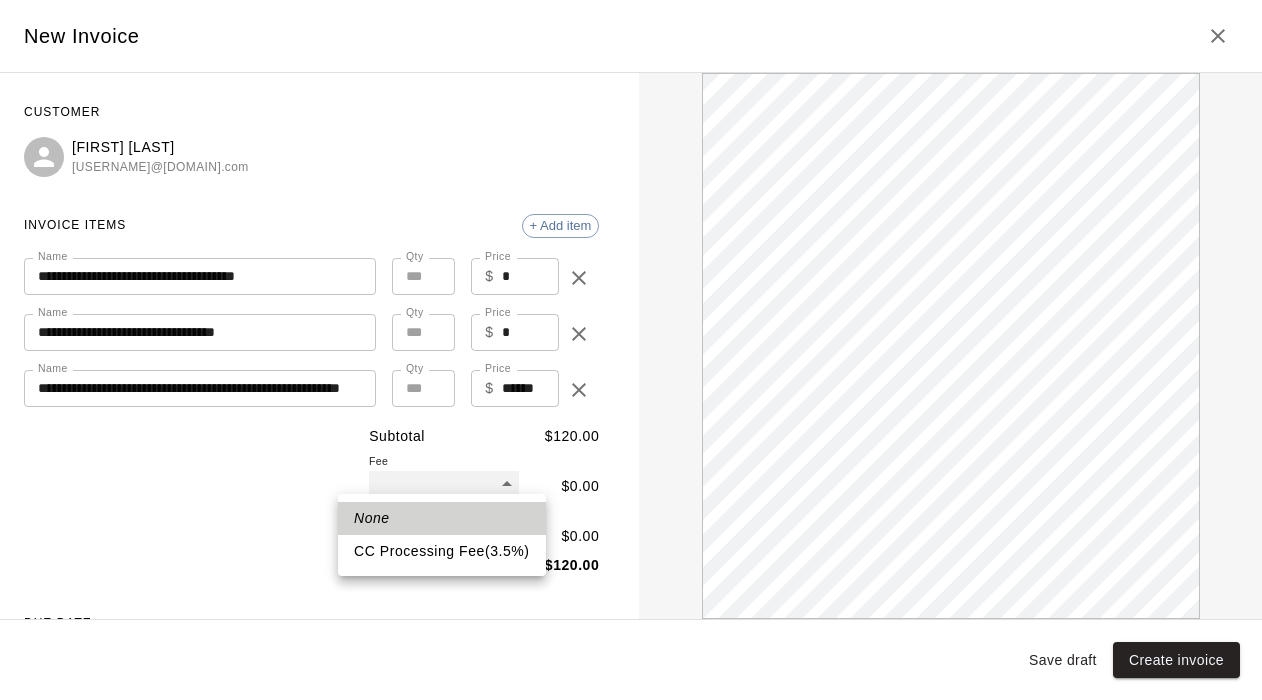 type on "***" 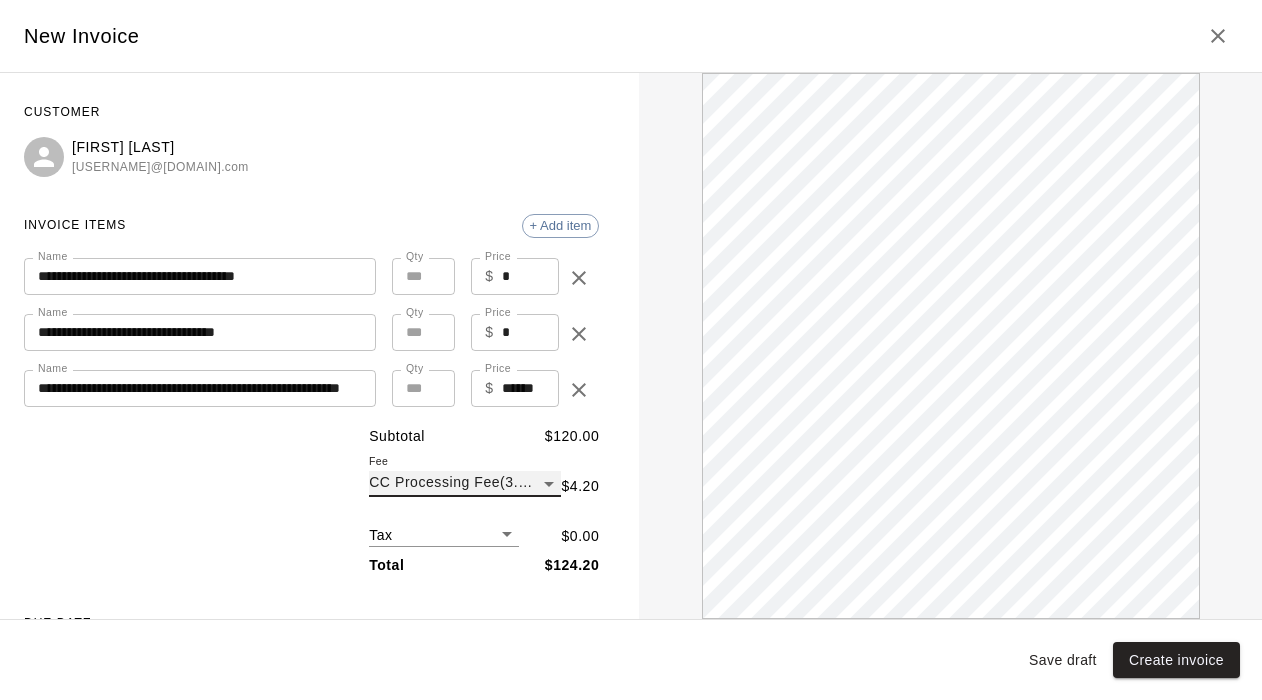 scroll, scrollTop: 0, scrollLeft: 0, axis: both 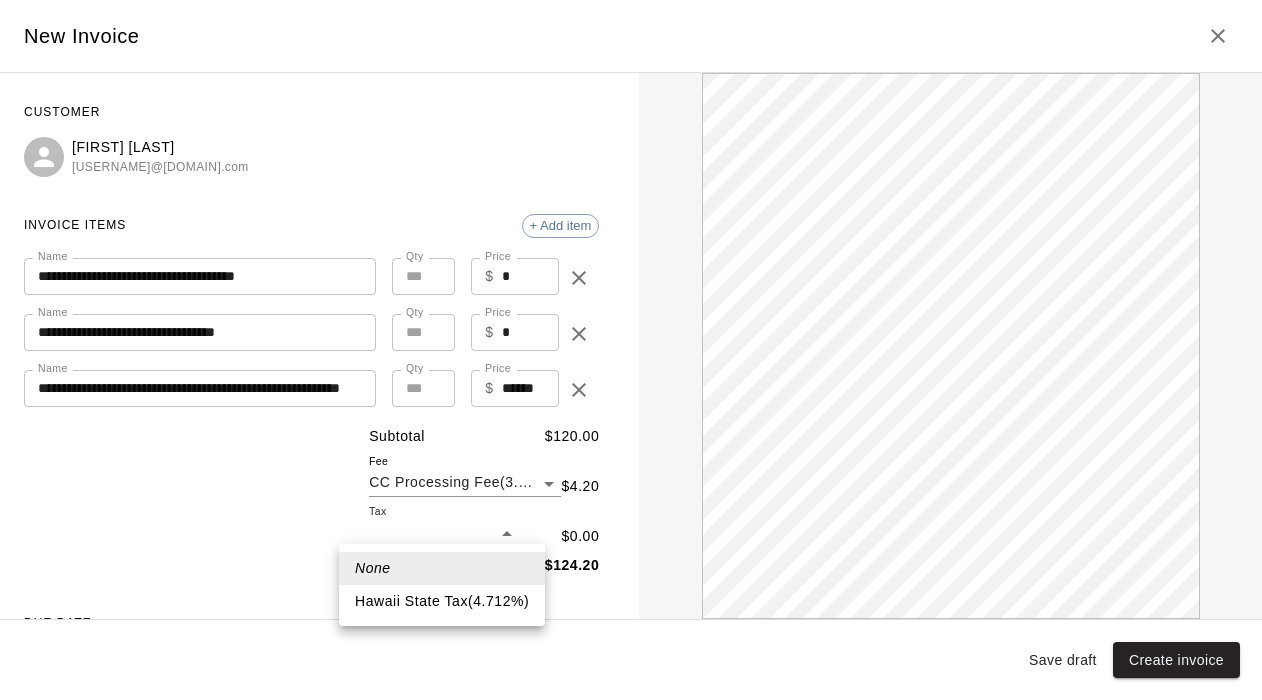 click on "**********" at bounding box center [631, 324] 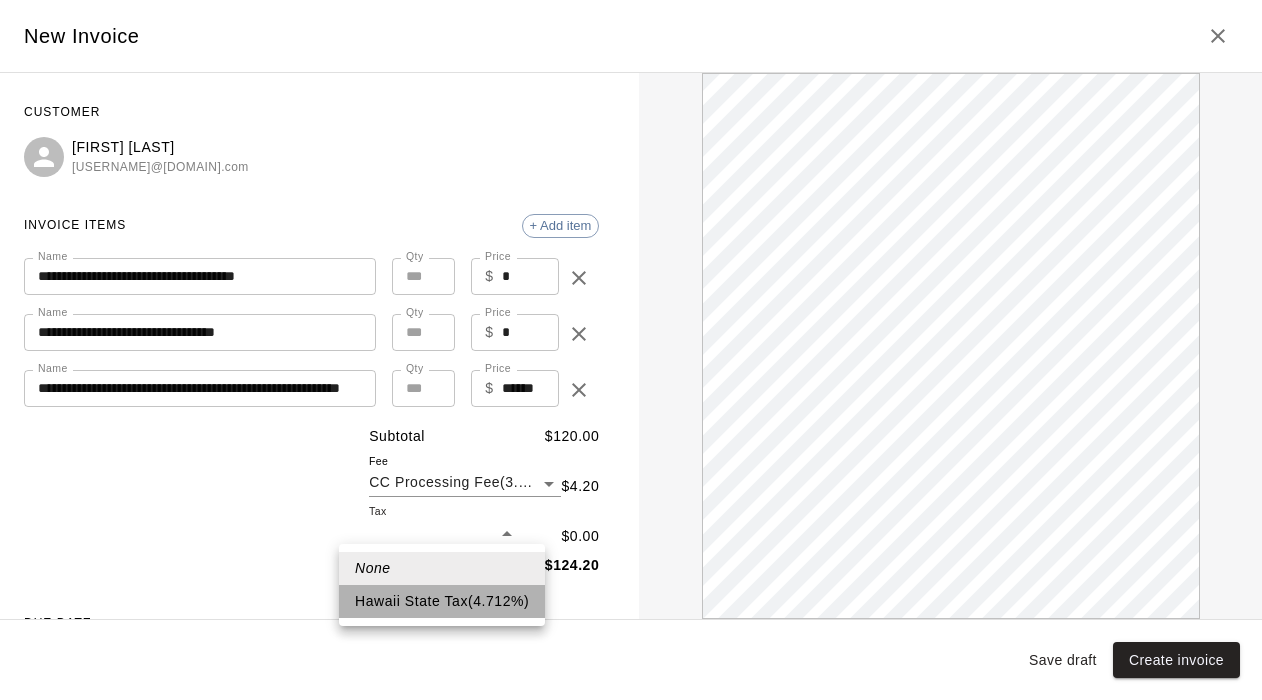click on "Hawaii State Tax  ( 4.712 %)" at bounding box center (442, 601) 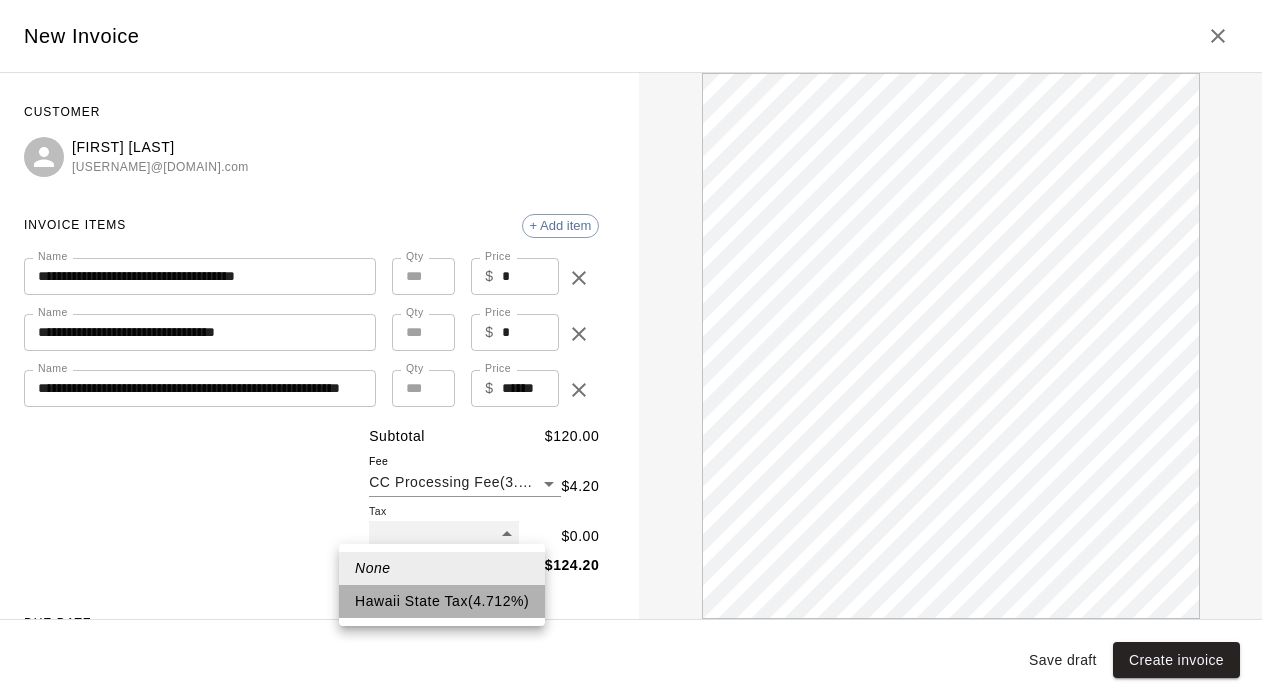 type on "***" 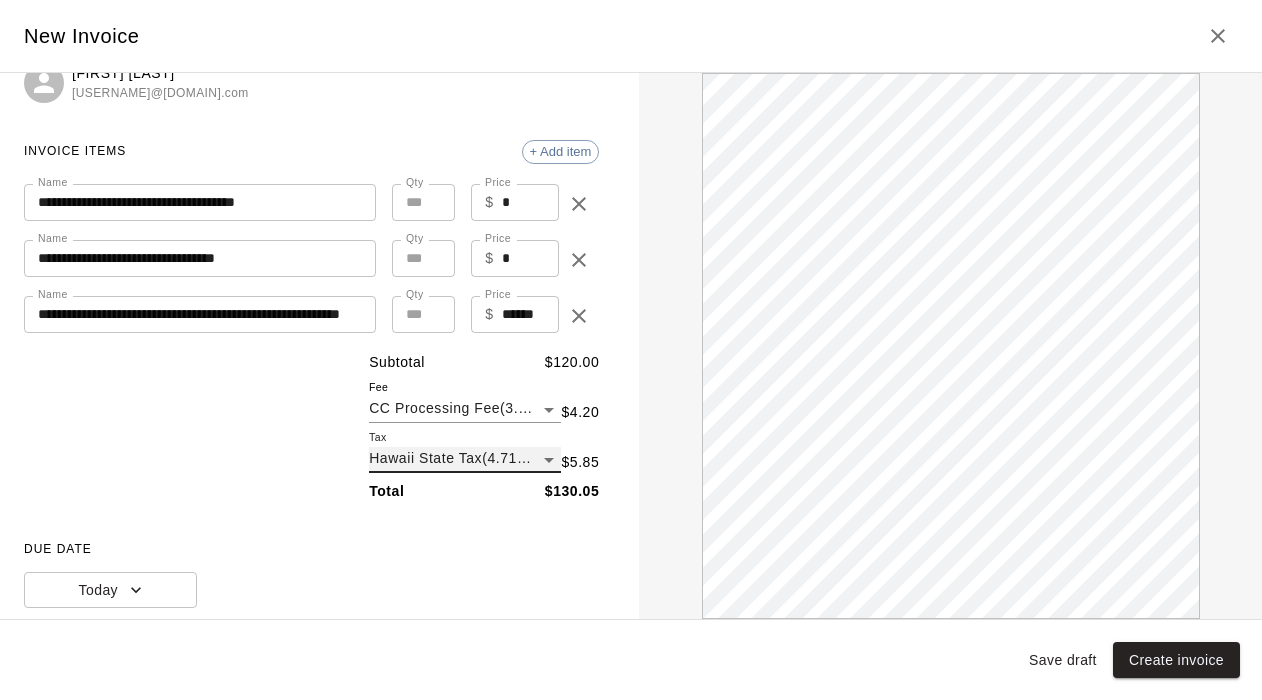 scroll, scrollTop: 75, scrollLeft: 0, axis: vertical 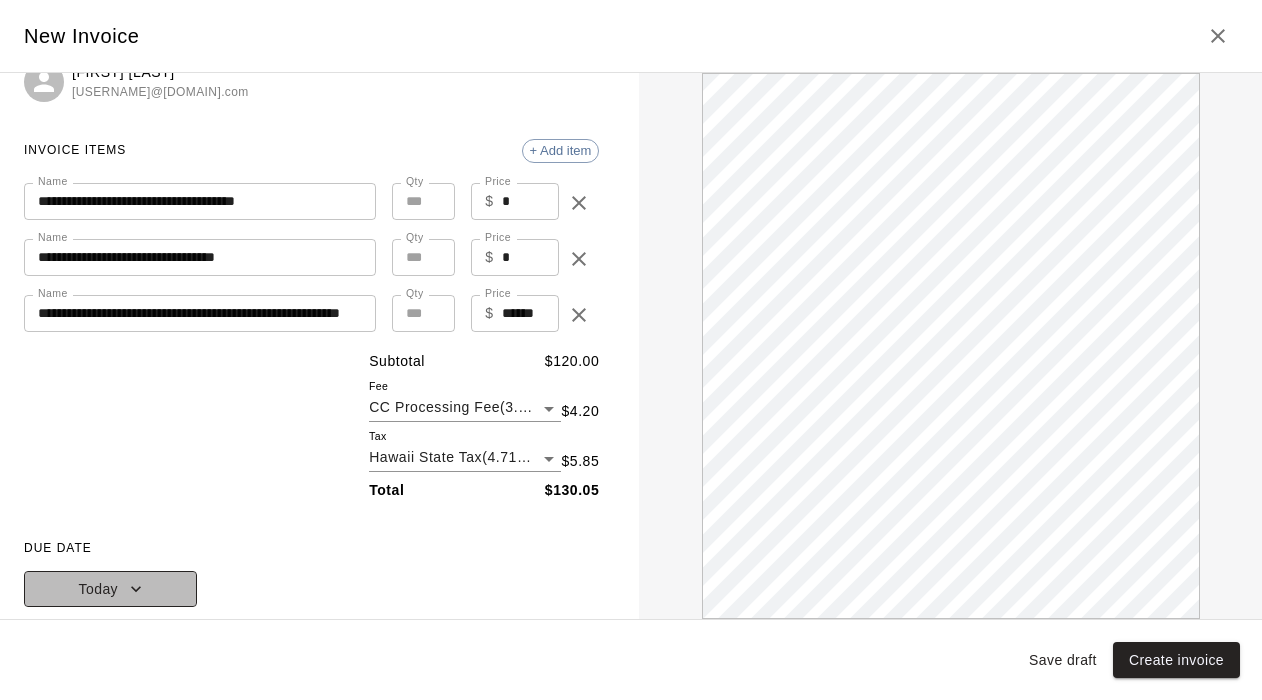 click 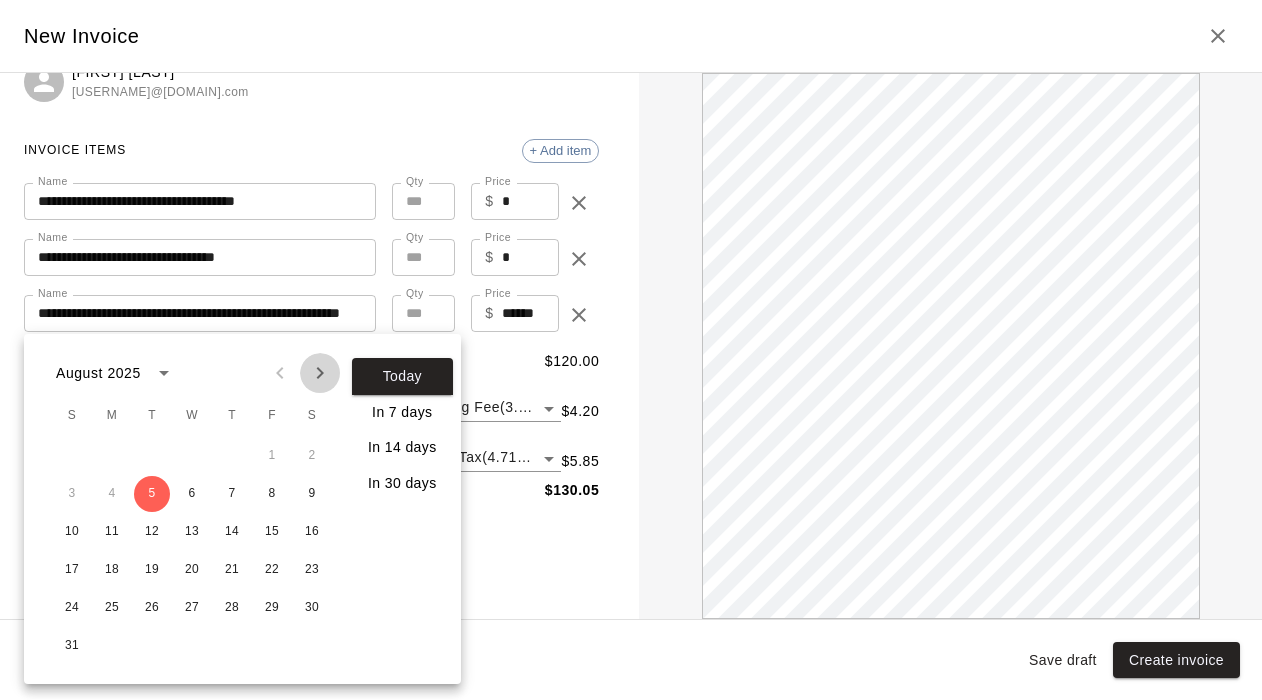 click 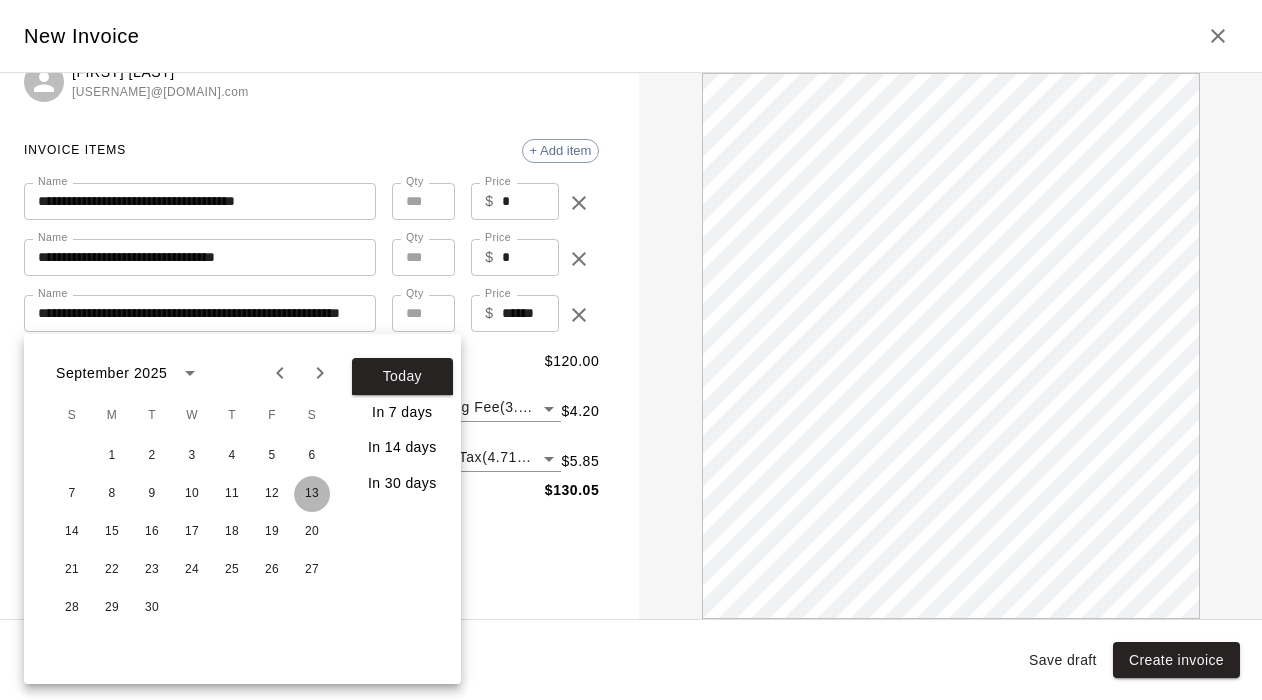 click on "13" at bounding box center [312, 494] 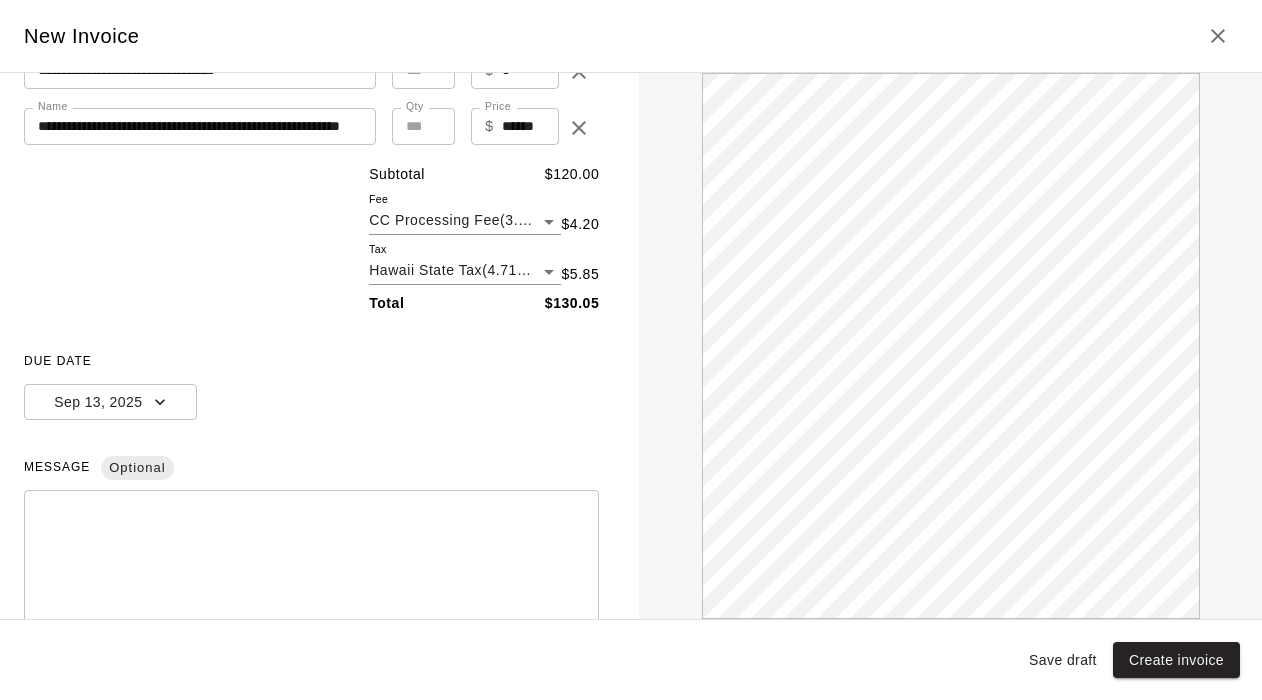 scroll, scrollTop: 263, scrollLeft: 0, axis: vertical 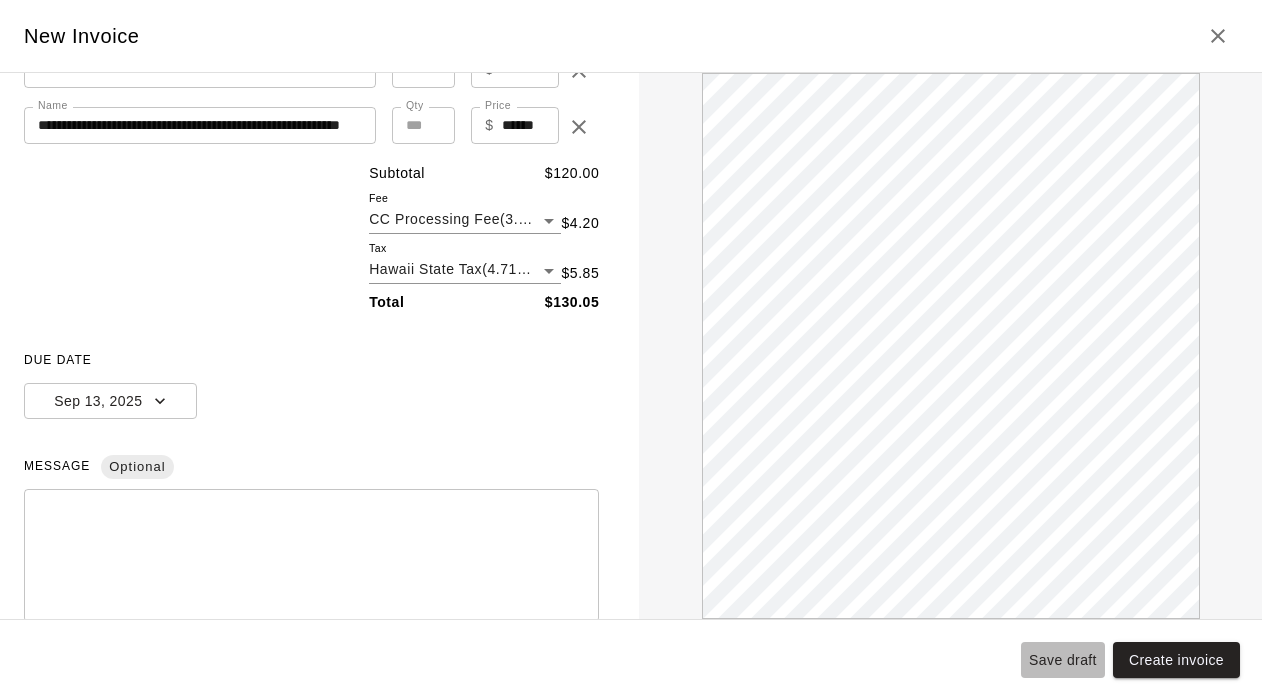 click on "Save draft" at bounding box center (1063, 660) 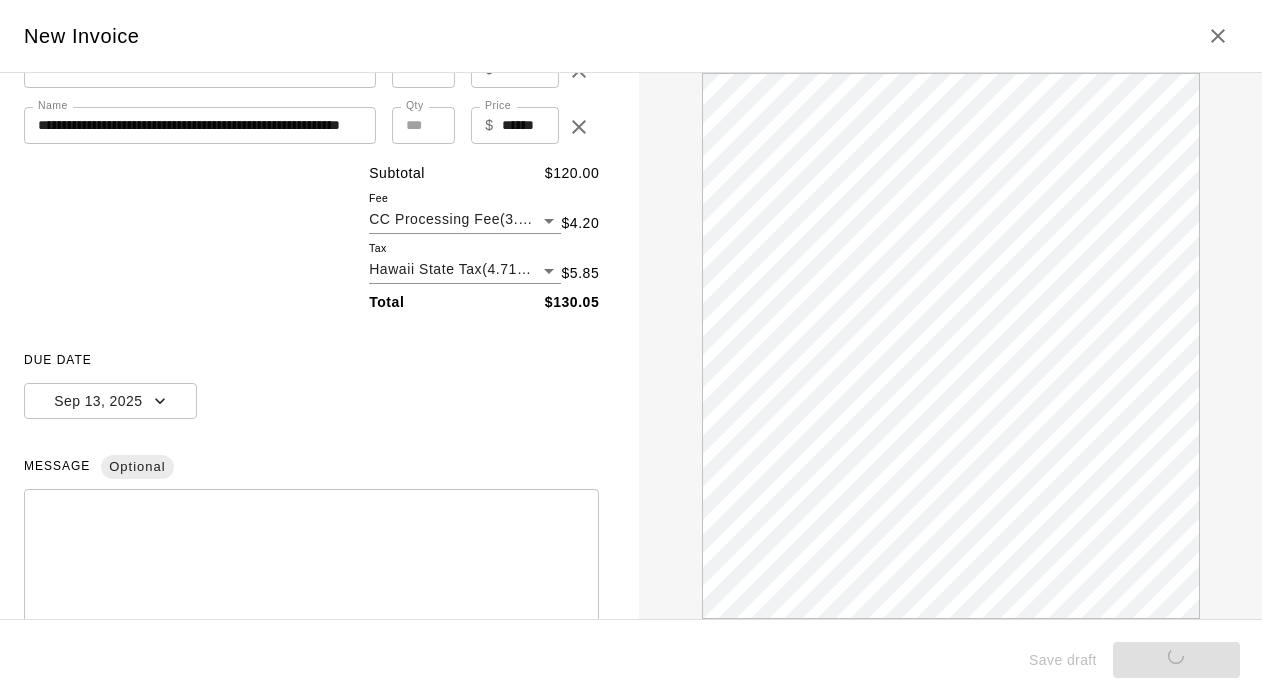 scroll, scrollTop: 0, scrollLeft: 0, axis: both 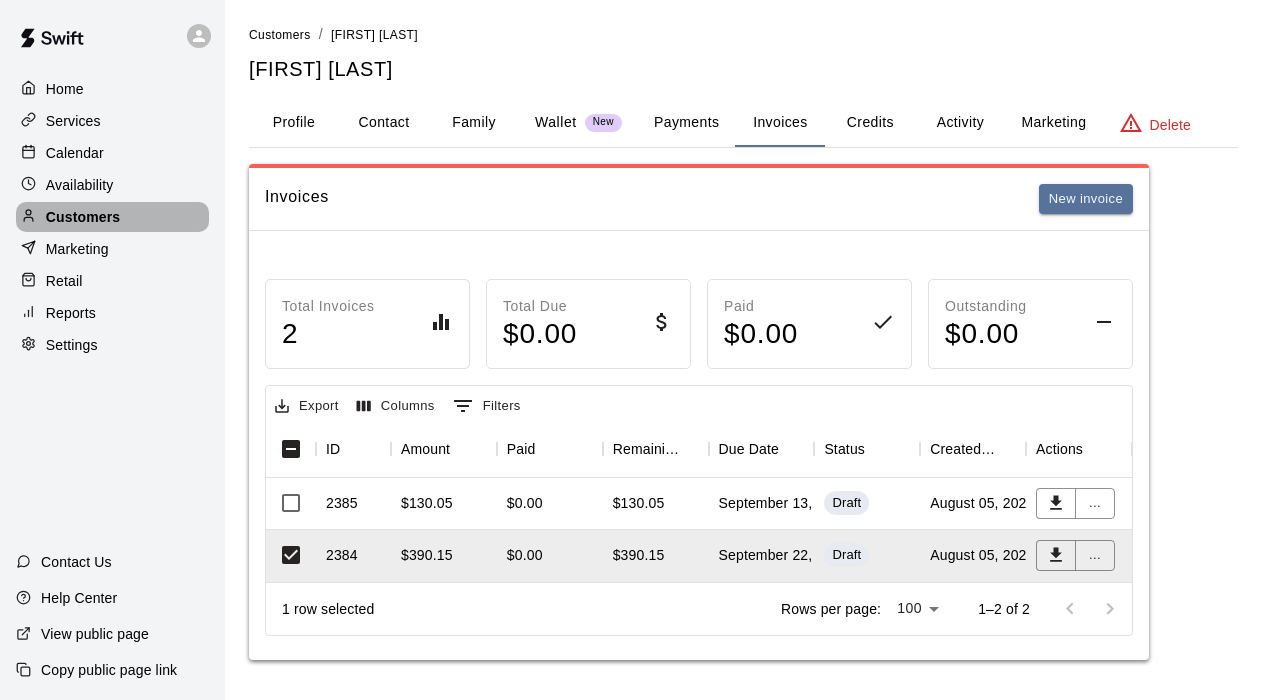 click on "Customers" at bounding box center (83, 217) 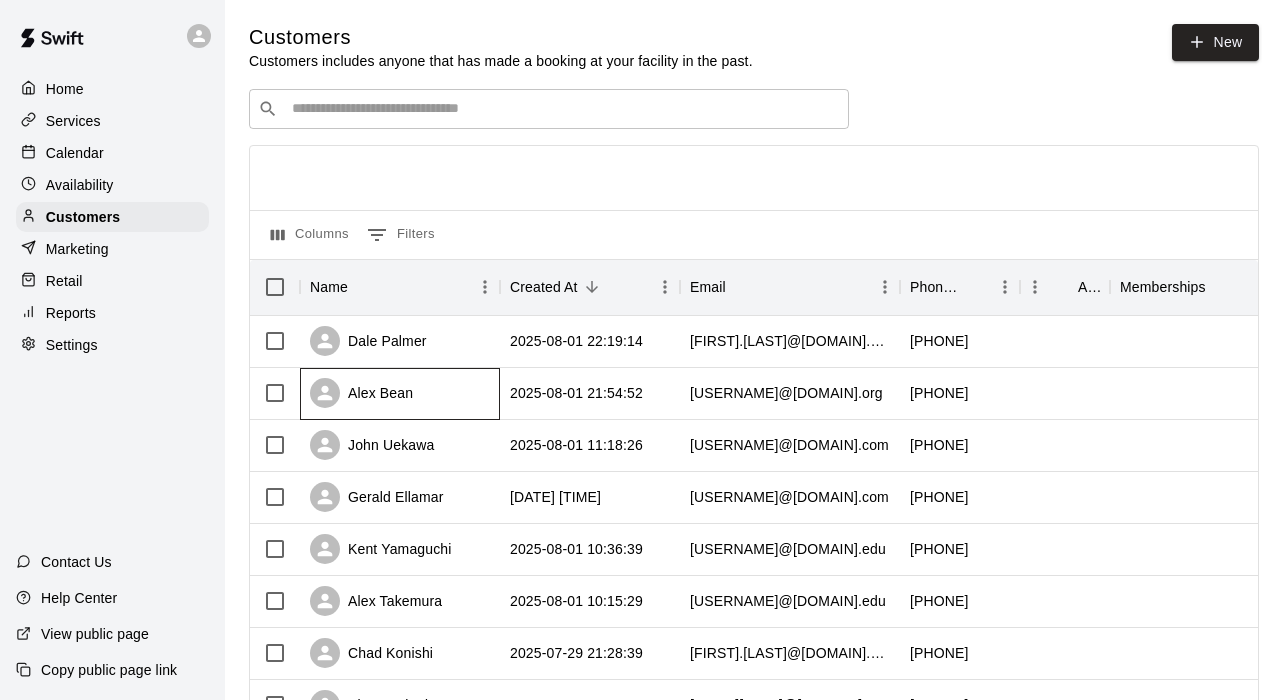 click on "Alex Bean" at bounding box center (361, 393) 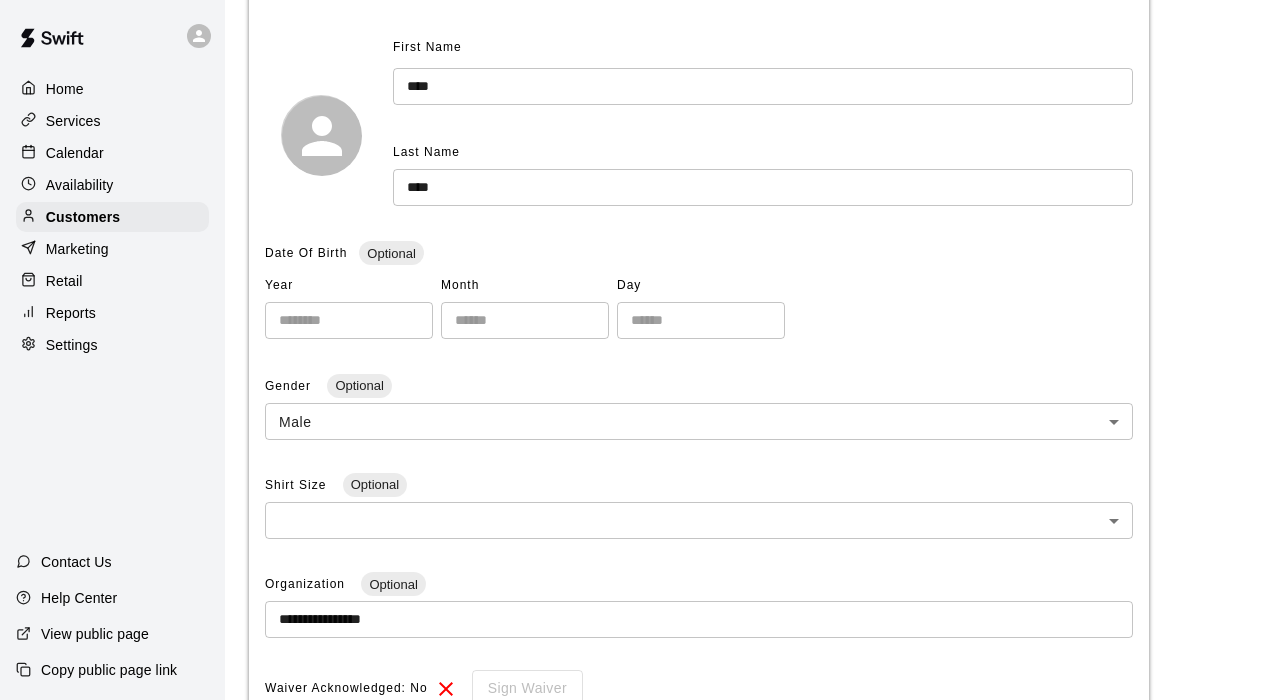 scroll, scrollTop: 97, scrollLeft: 0, axis: vertical 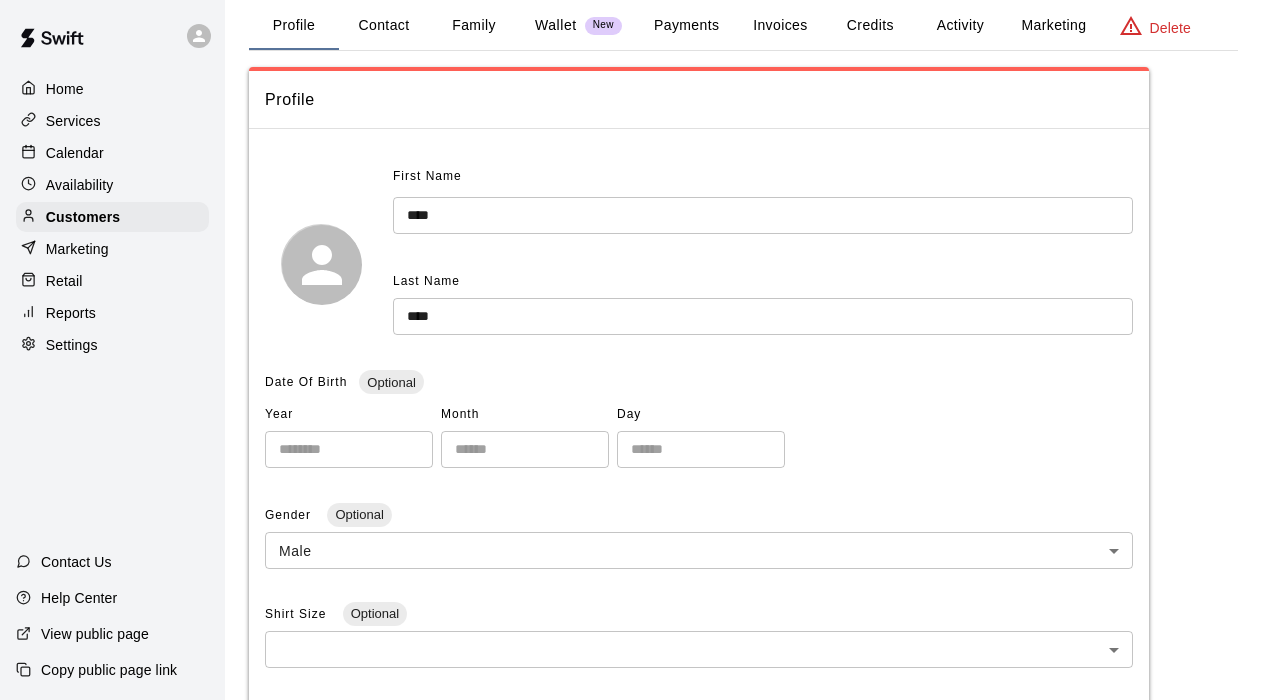 click on "Invoices" at bounding box center [780, 26] 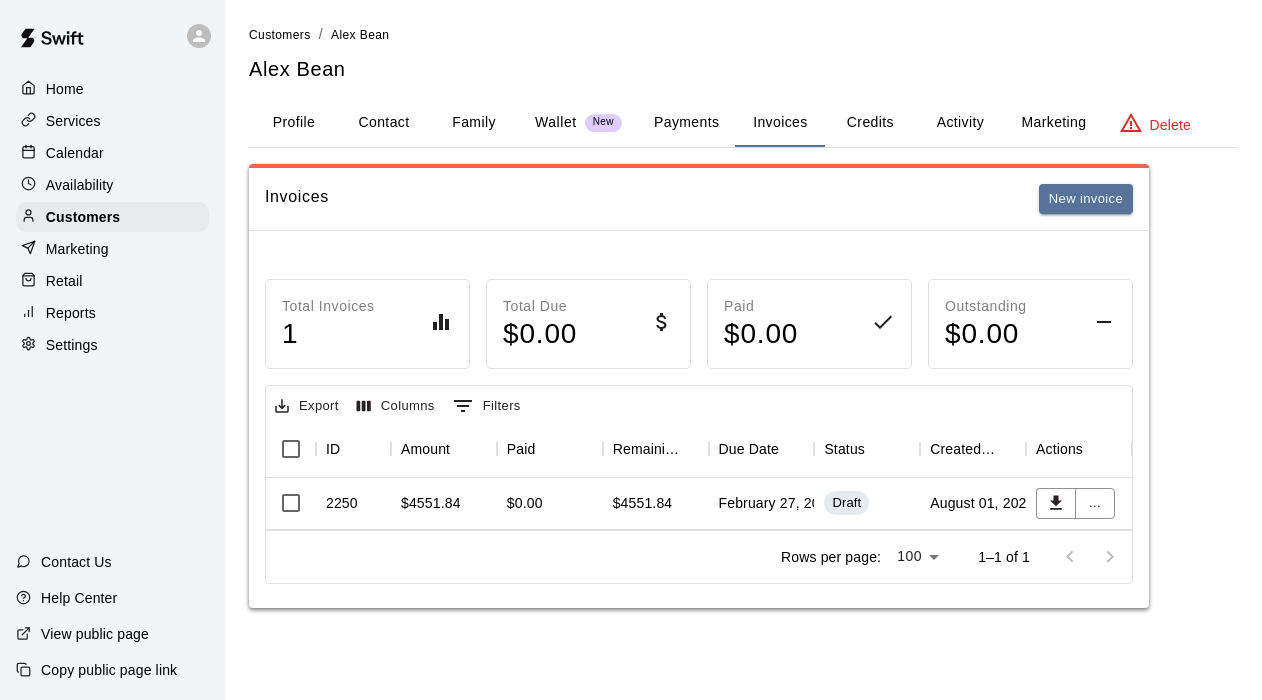 scroll, scrollTop: 0, scrollLeft: 0, axis: both 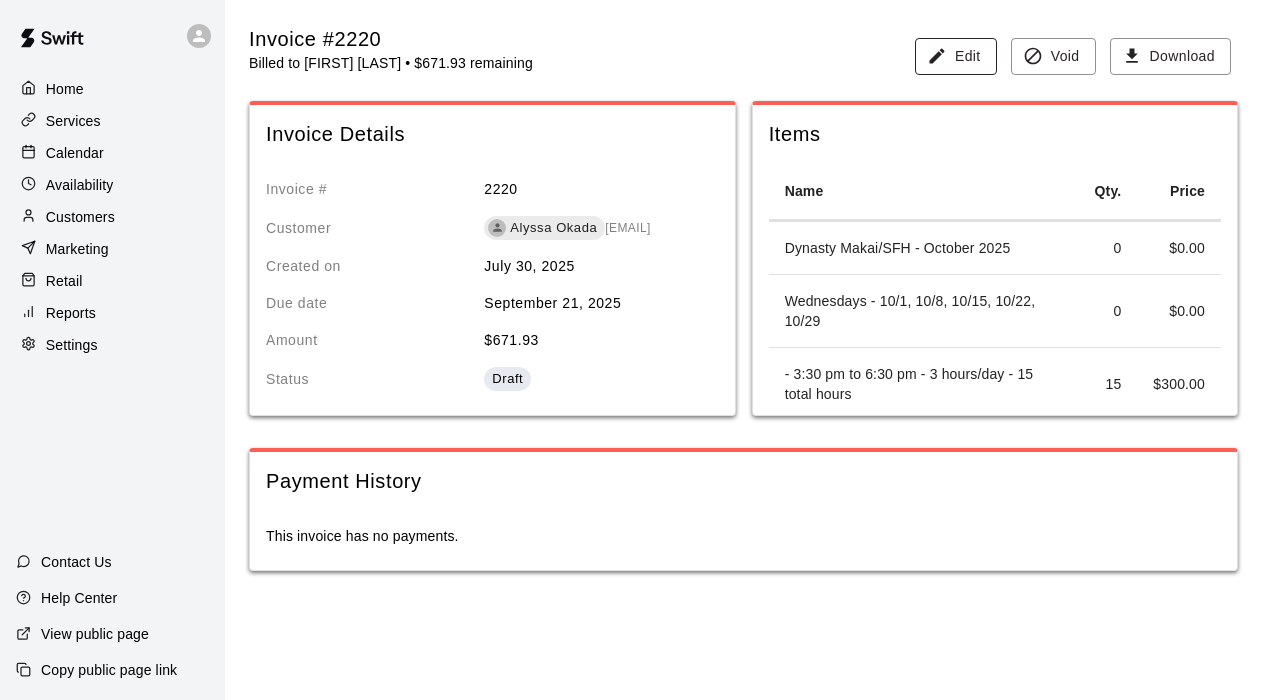 click 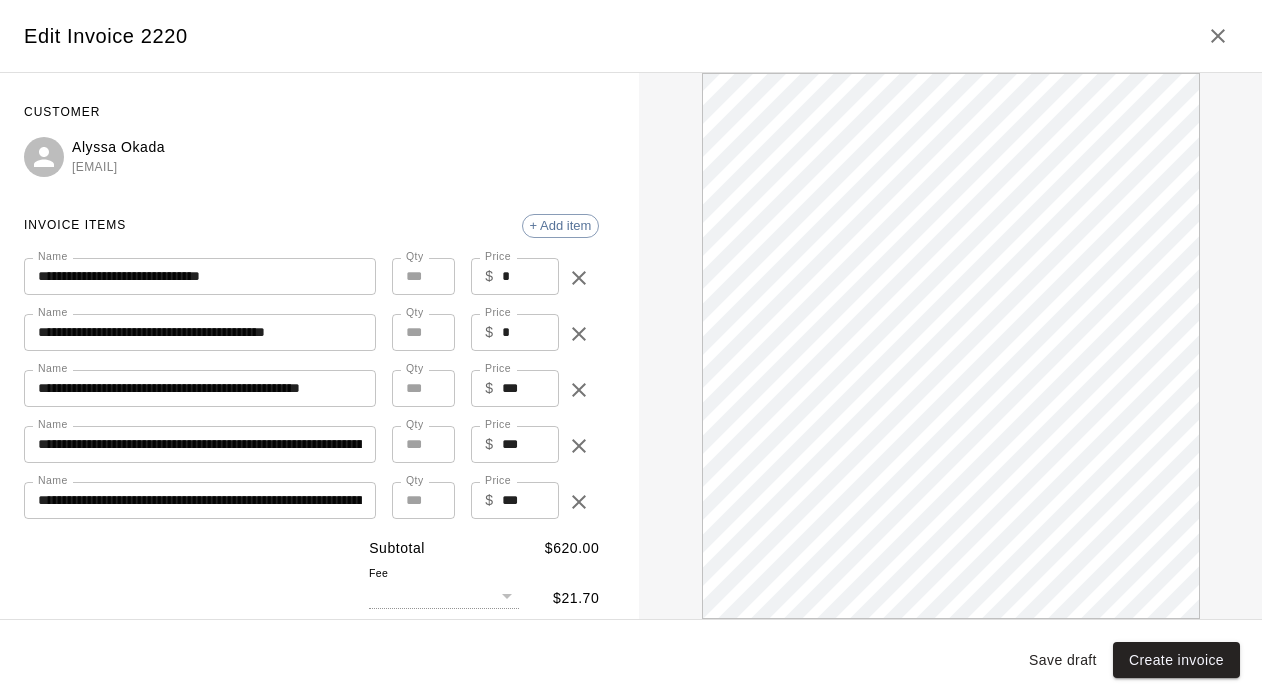 scroll, scrollTop: 0, scrollLeft: 0, axis: both 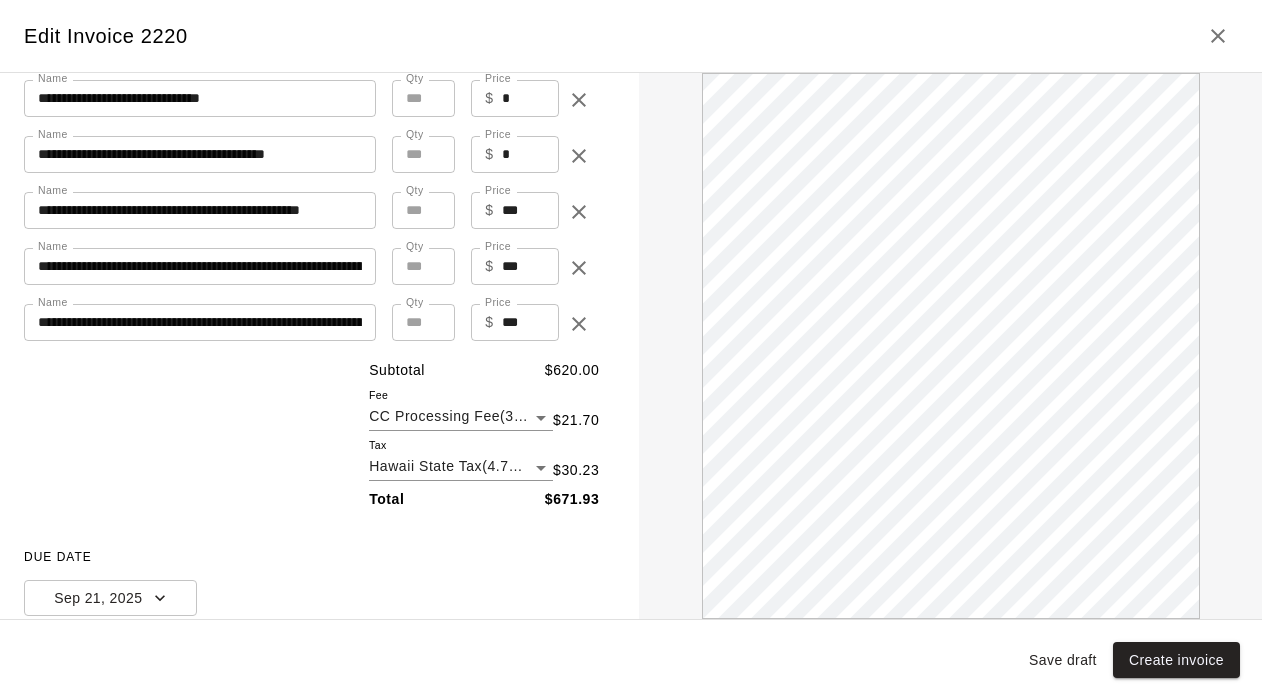 click on "Save draft" at bounding box center (1063, 660) 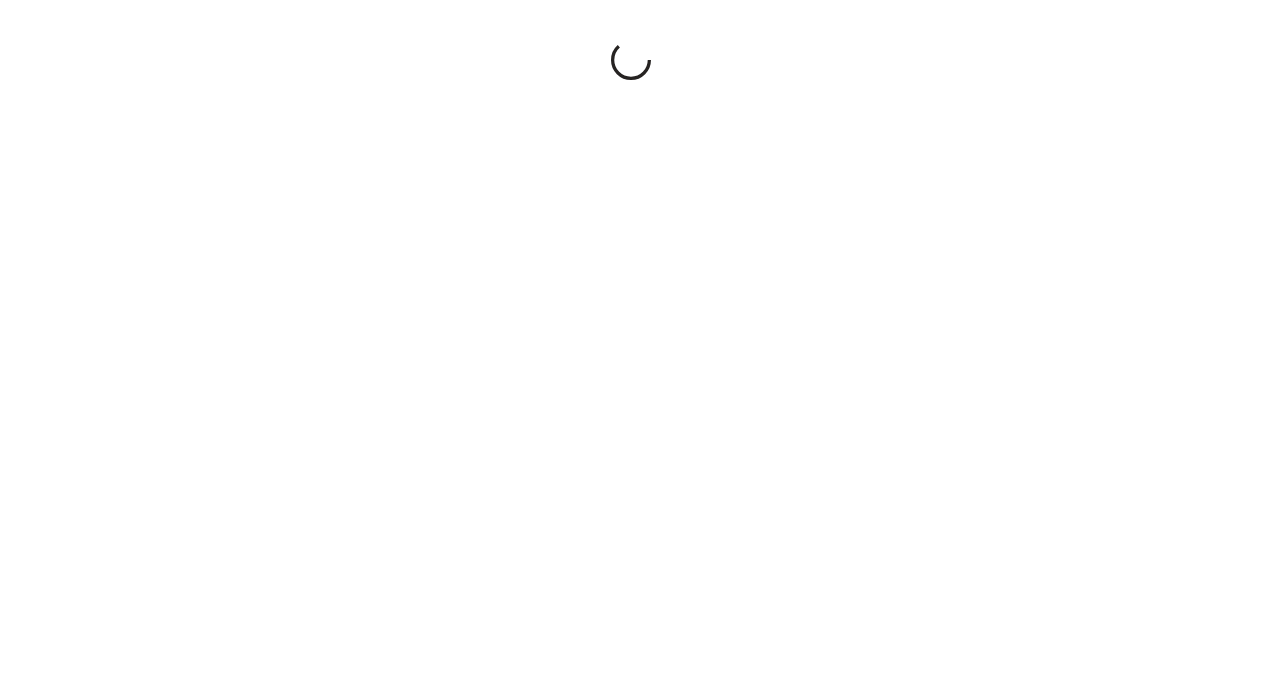 scroll, scrollTop: 0, scrollLeft: 0, axis: both 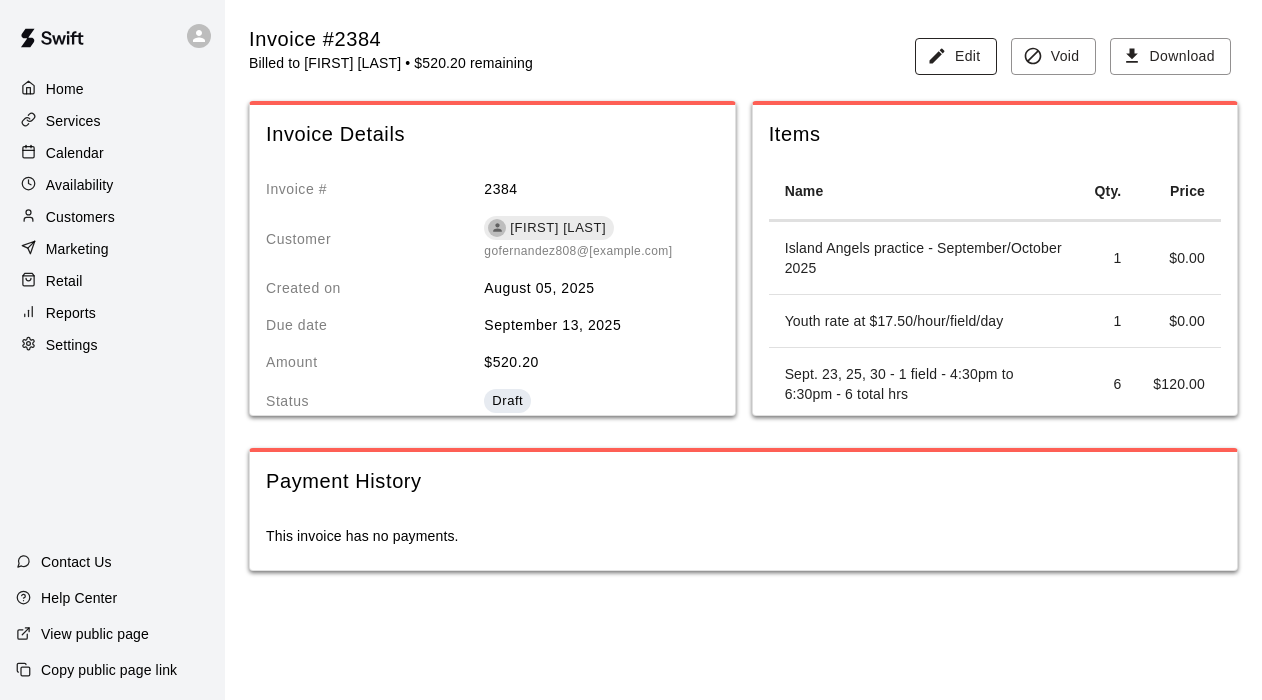 click 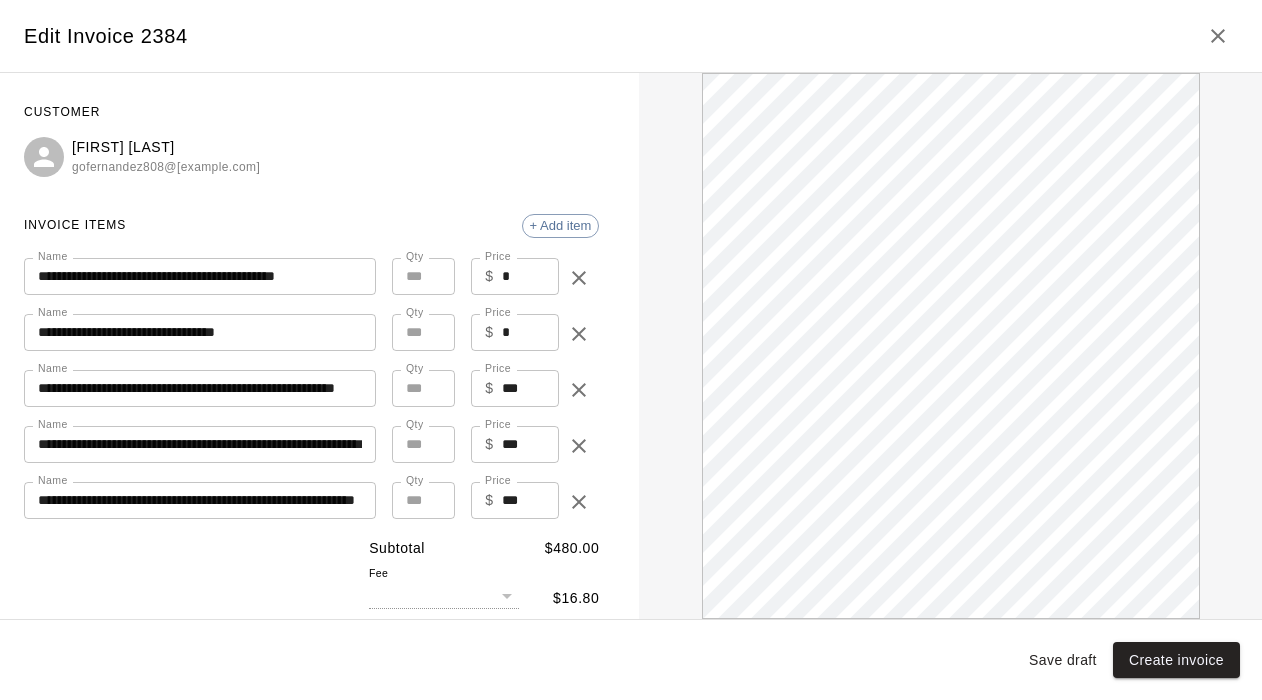 scroll, scrollTop: 0, scrollLeft: 0, axis: both 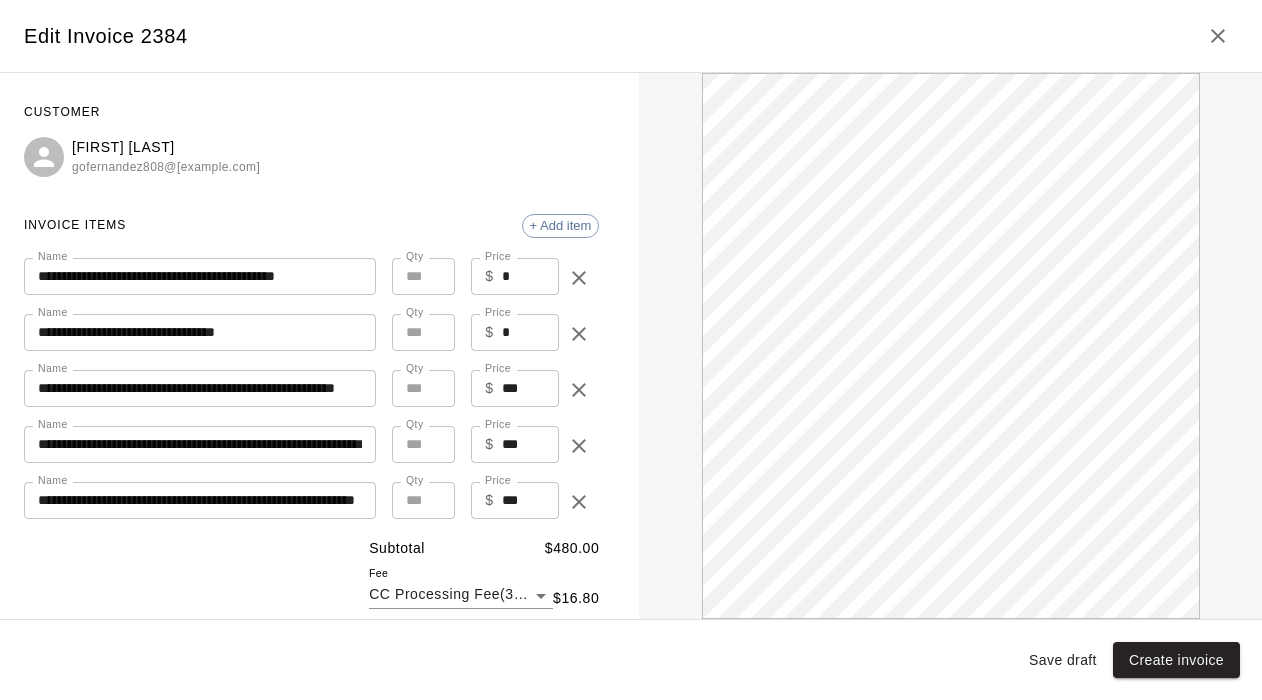 click on "***" at bounding box center (531, 388) 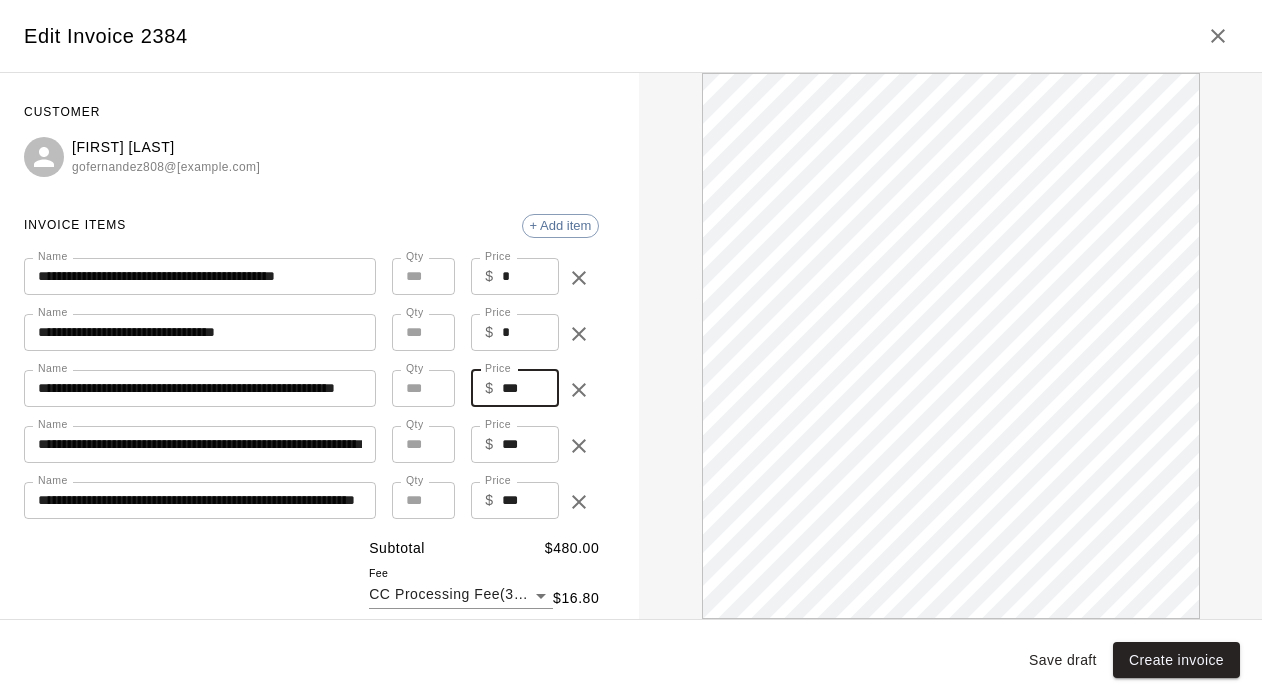 click on "***" at bounding box center (531, 388) 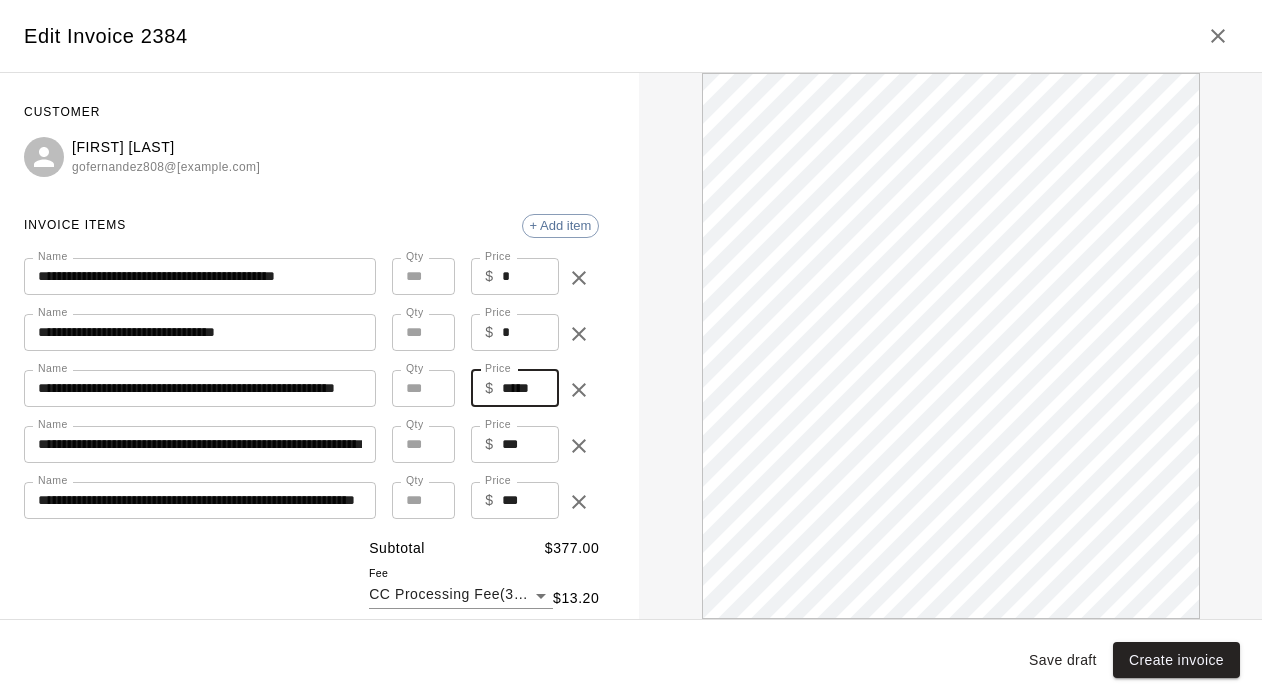 scroll, scrollTop: 0, scrollLeft: 0, axis: both 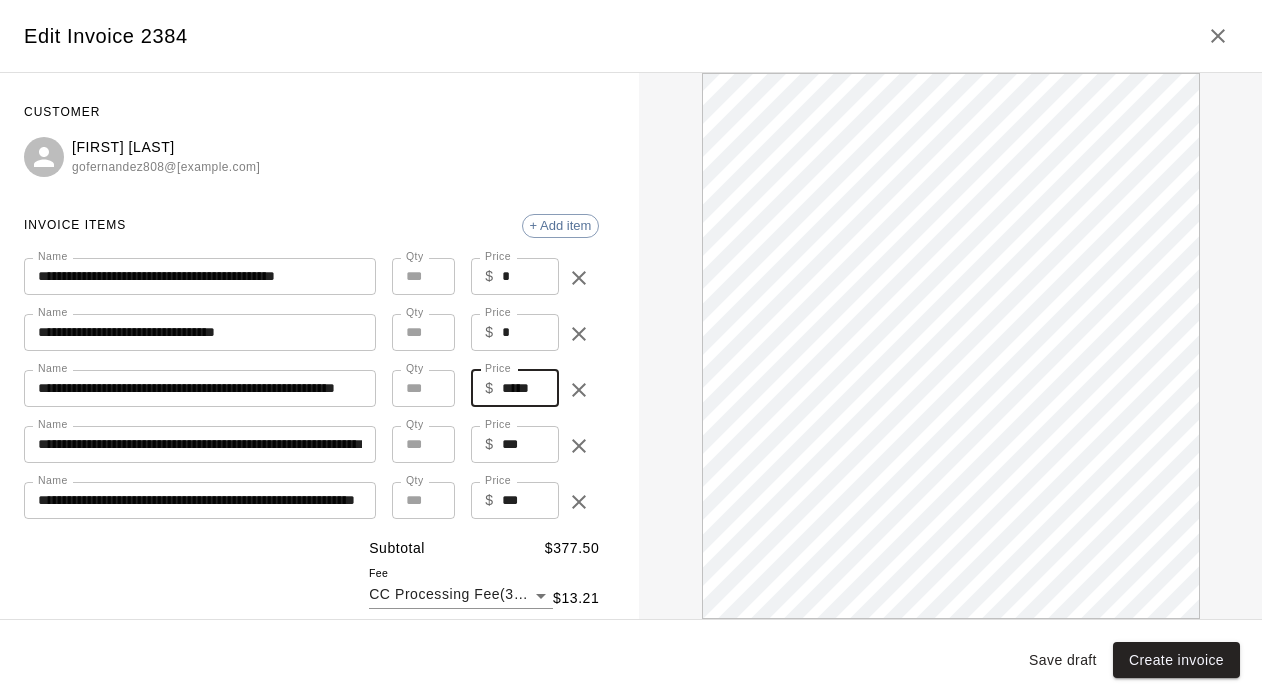 type on "*****" 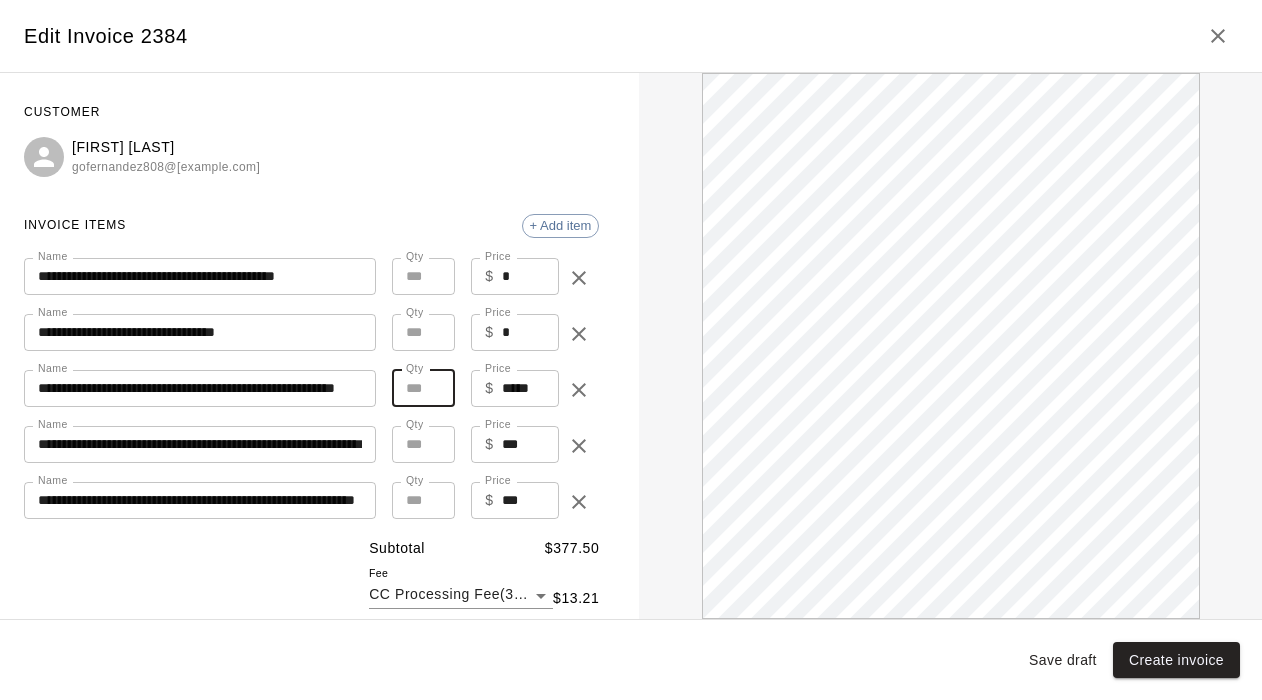 click on "*" at bounding box center (423, 388) 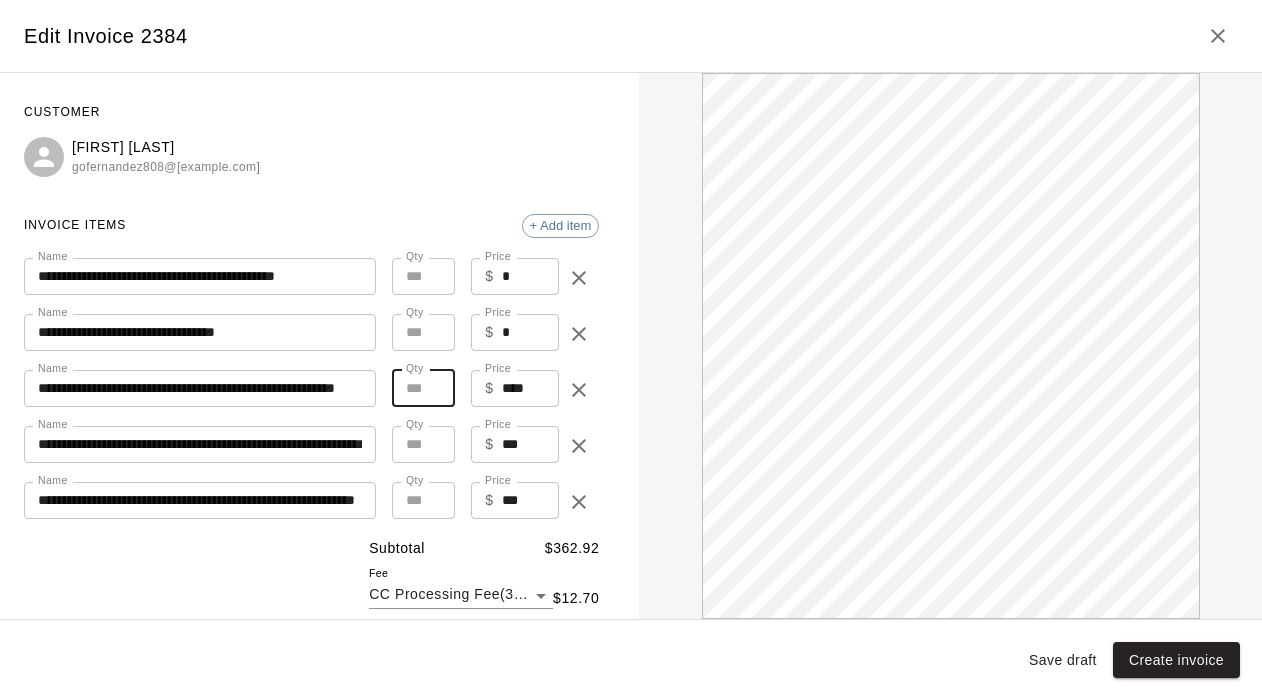 scroll, scrollTop: 0, scrollLeft: 0, axis: both 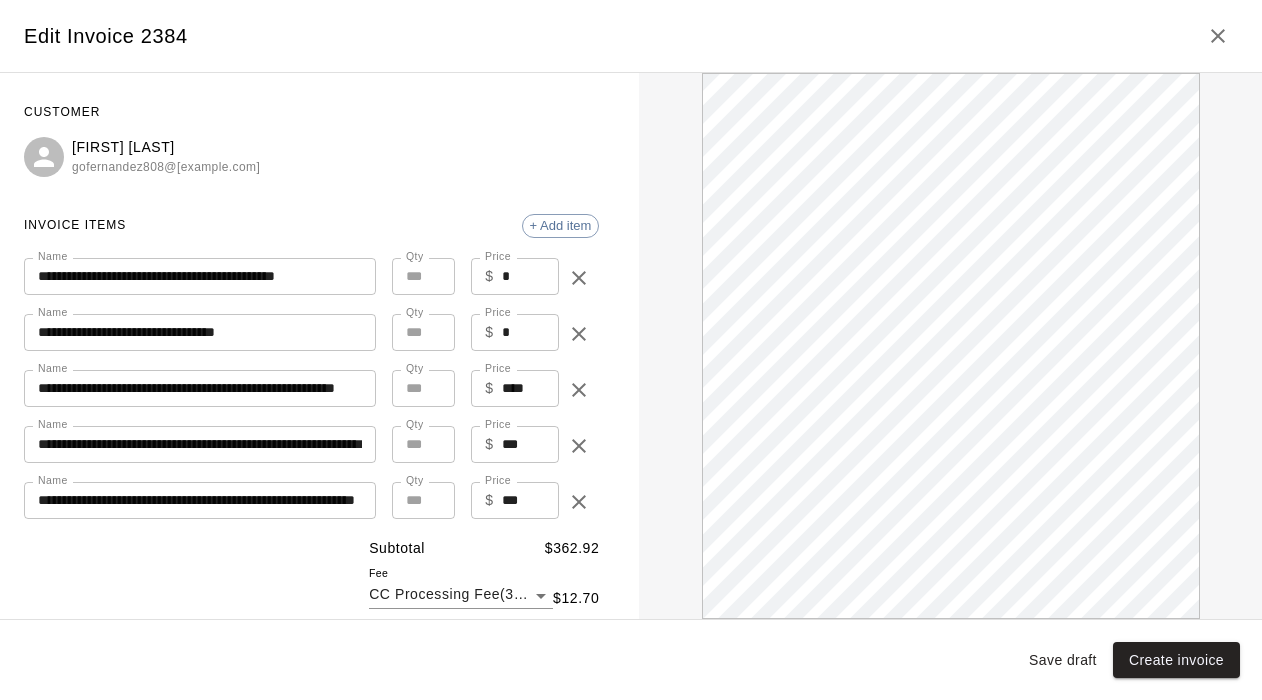 click on "$ **** Price" at bounding box center [515, 388] 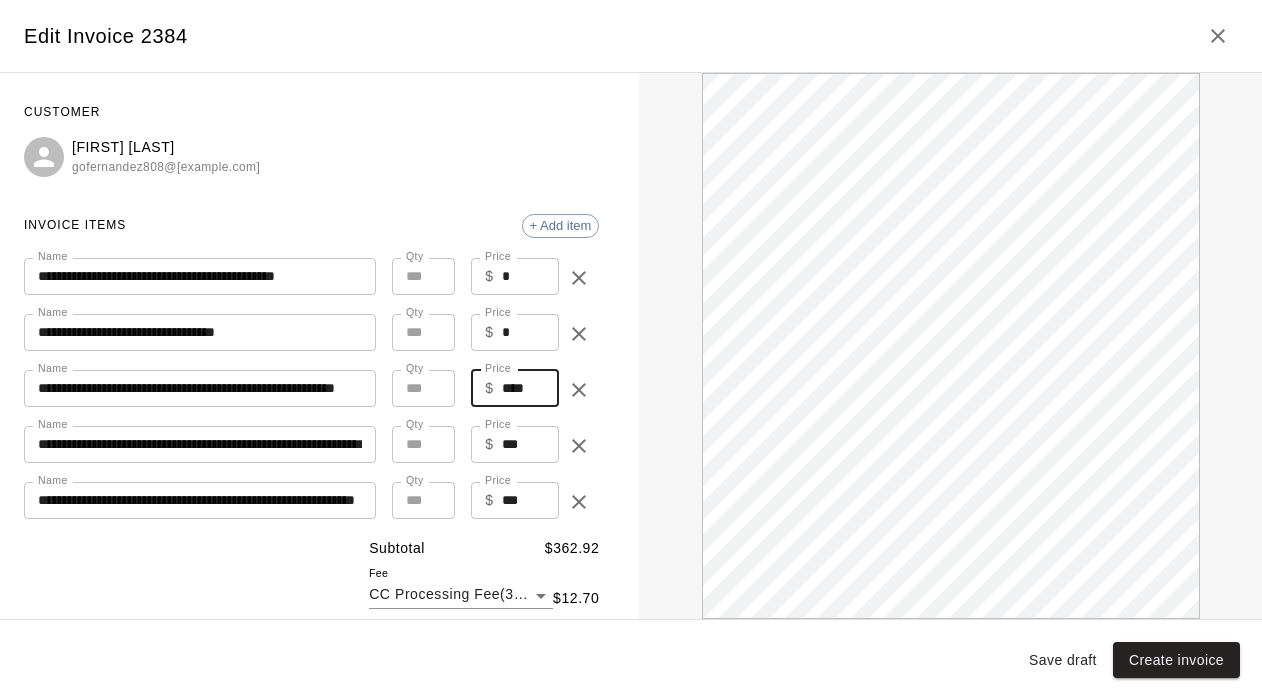 click on "****" at bounding box center (531, 388) 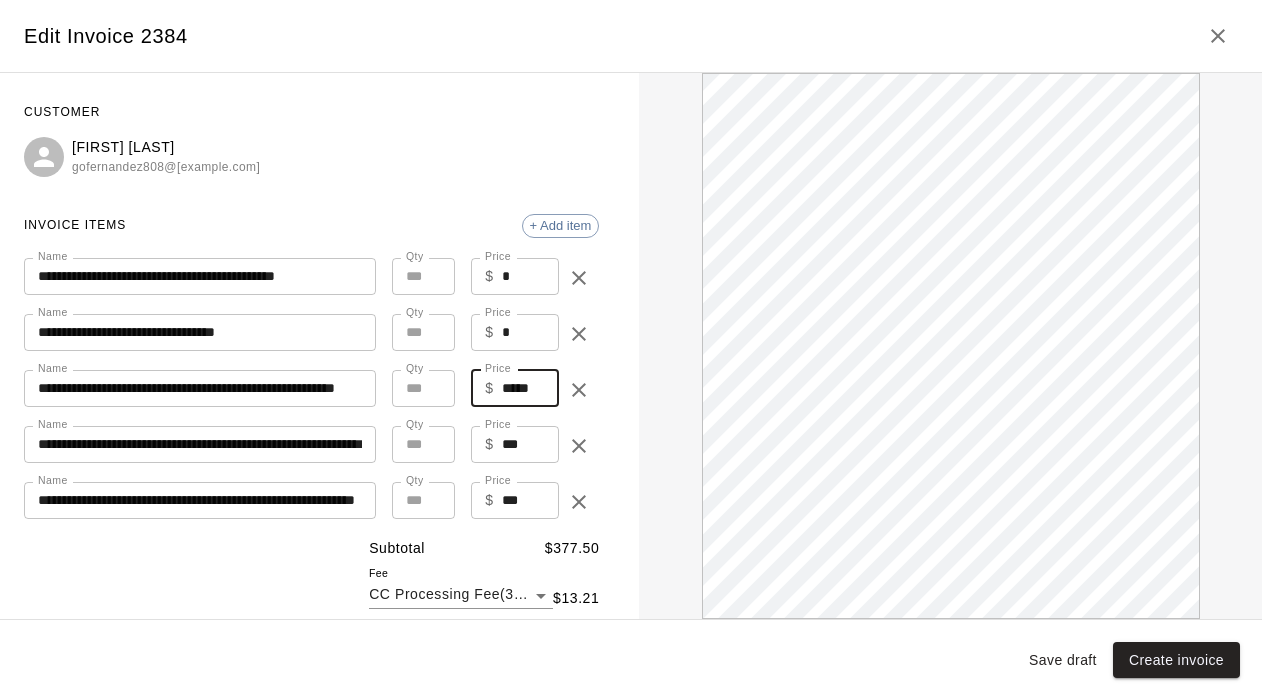 scroll, scrollTop: 0, scrollLeft: 0, axis: both 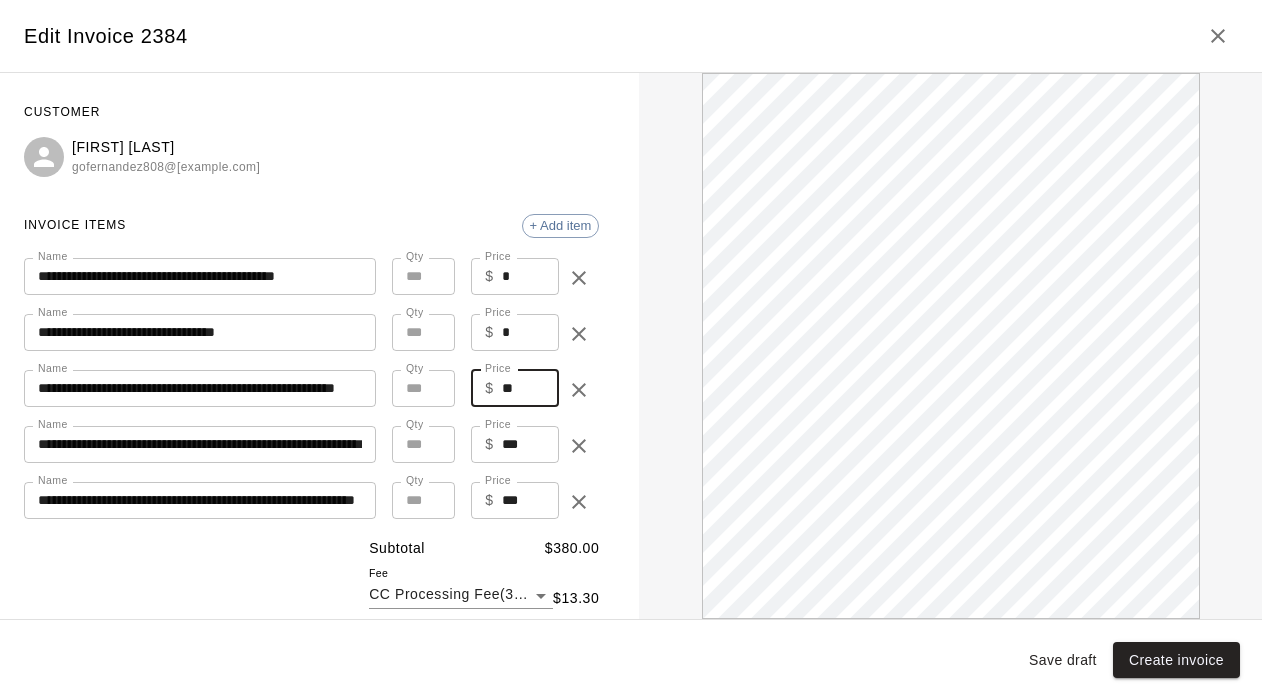 type on "**" 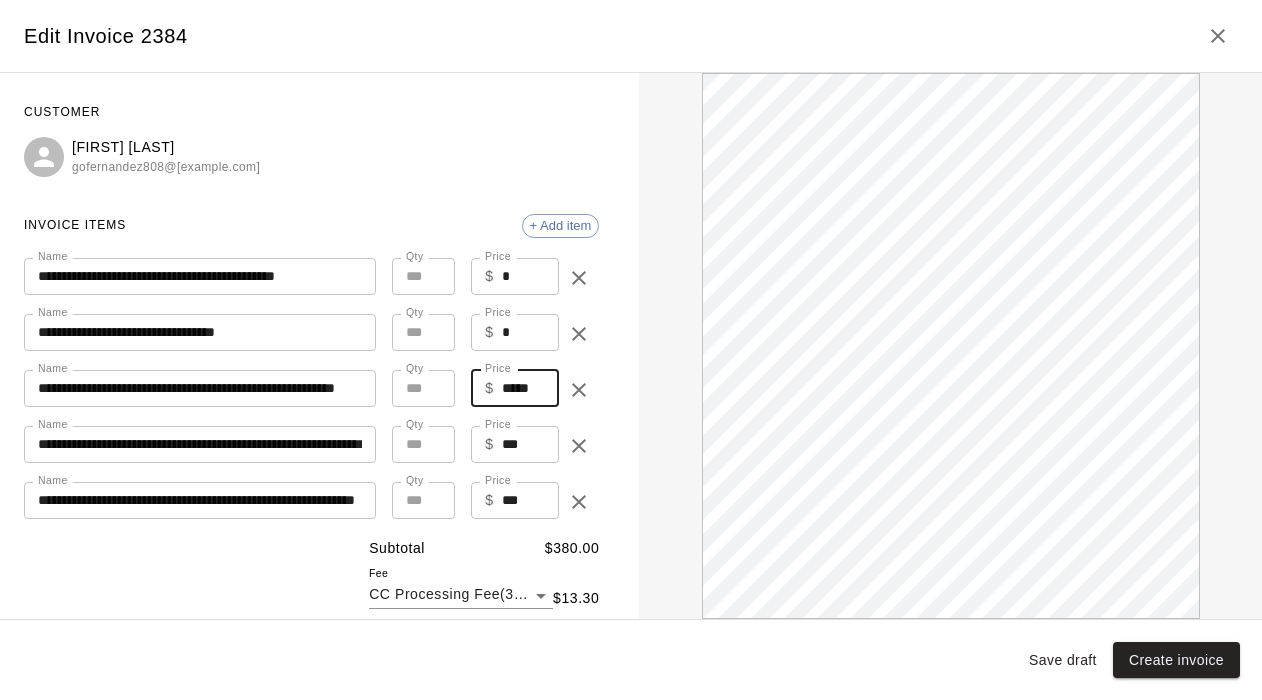 click on "*" at bounding box center [423, 388] 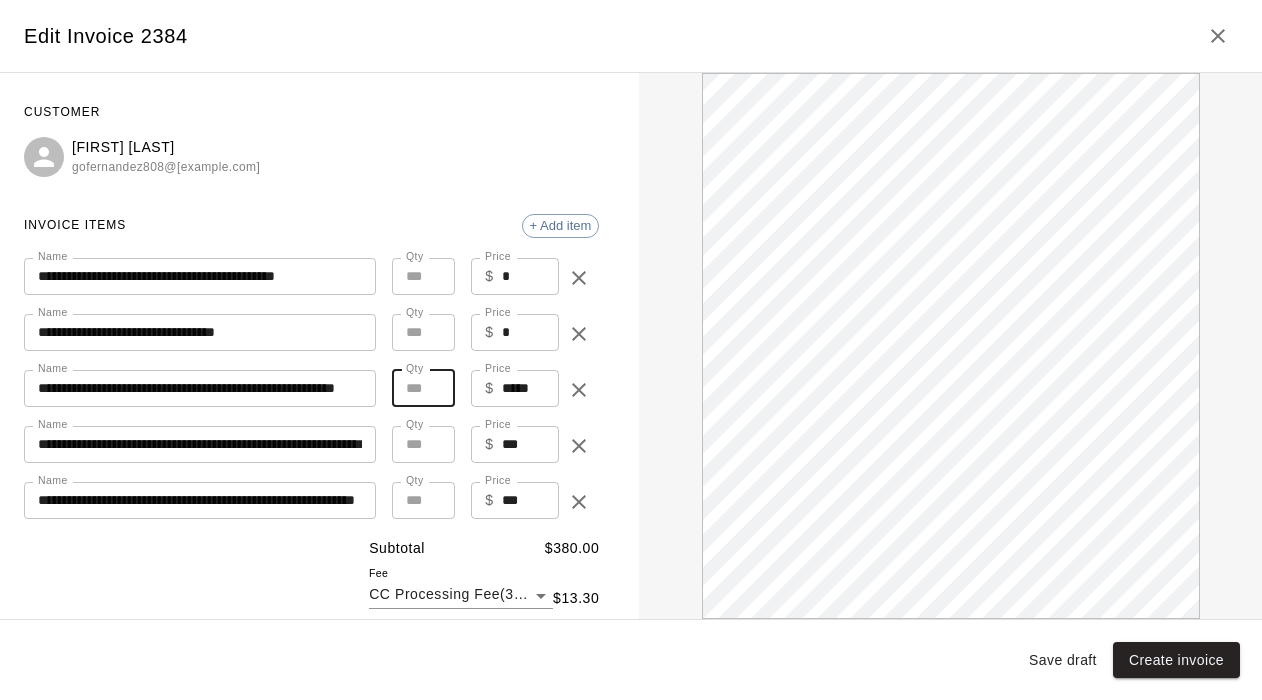 type on "*" 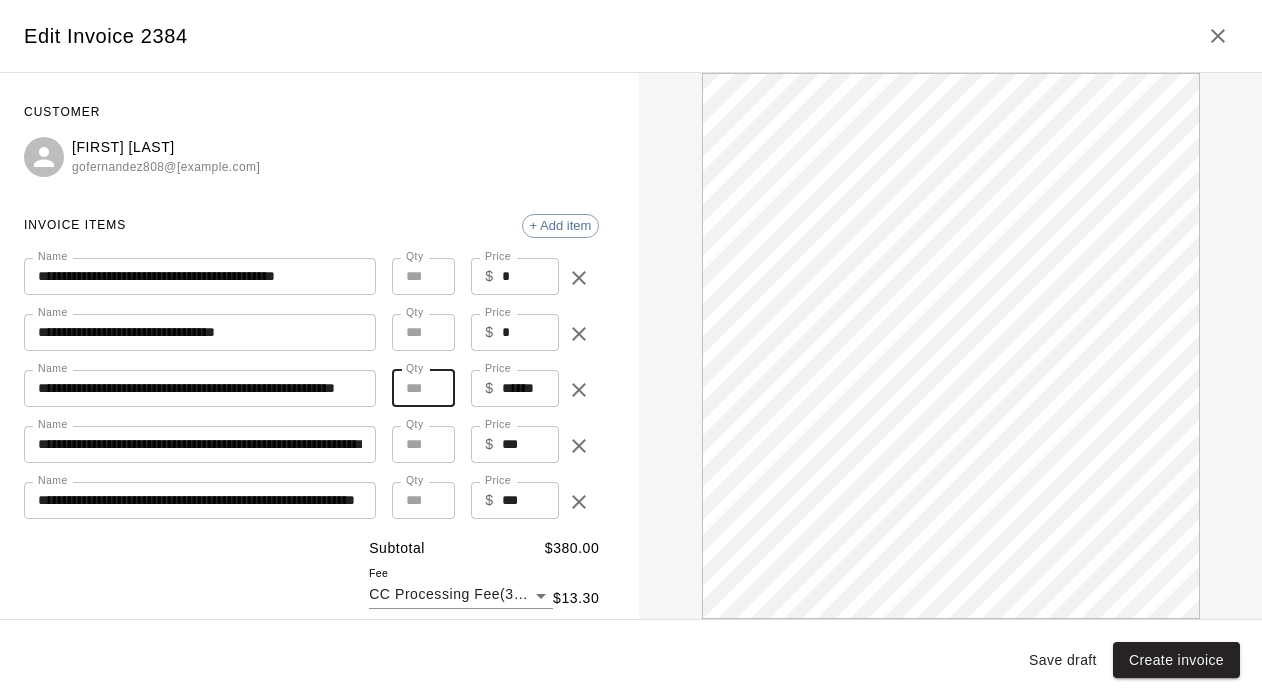 click on "*" at bounding box center [423, 388] 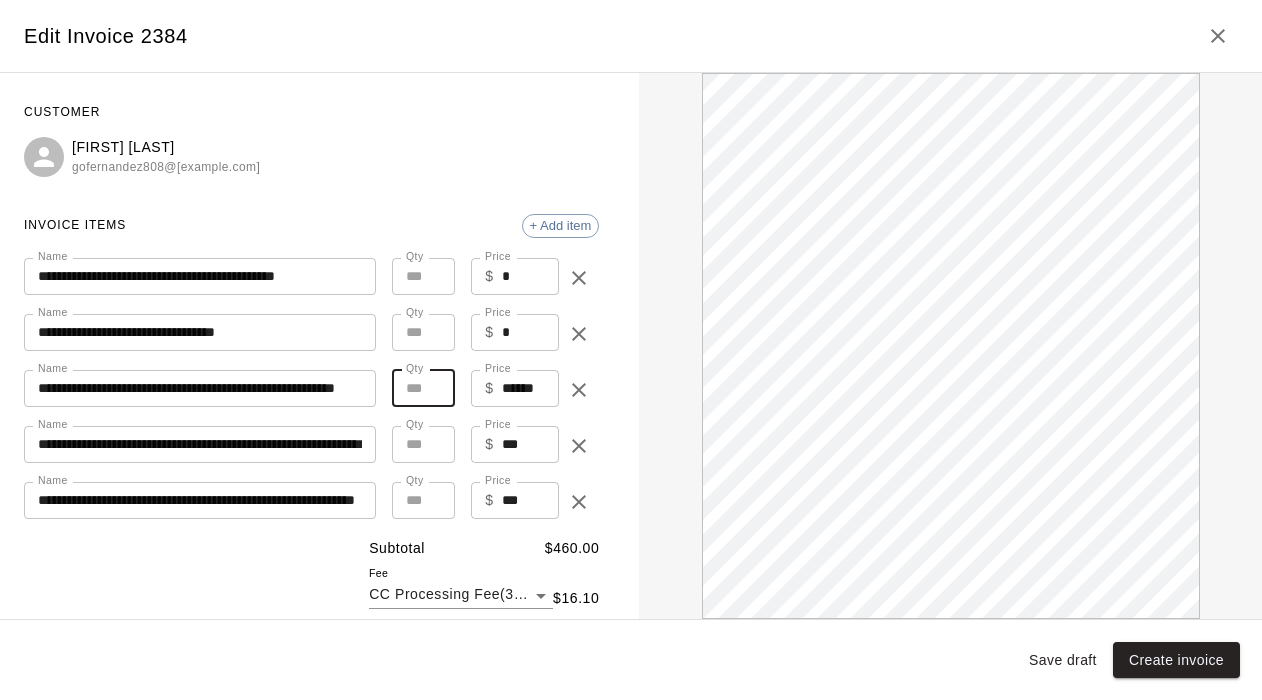 click on "*" at bounding box center [423, 388] 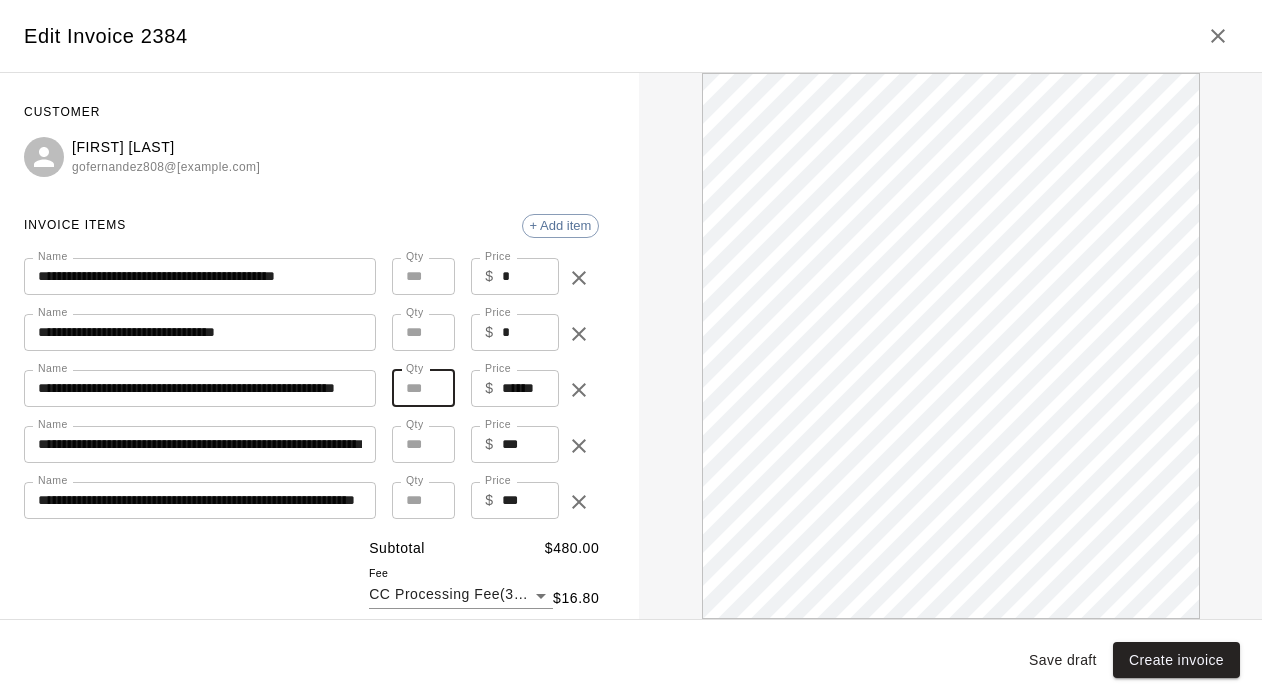 scroll, scrollTop: 0, scrollLeft: 0, axis: both 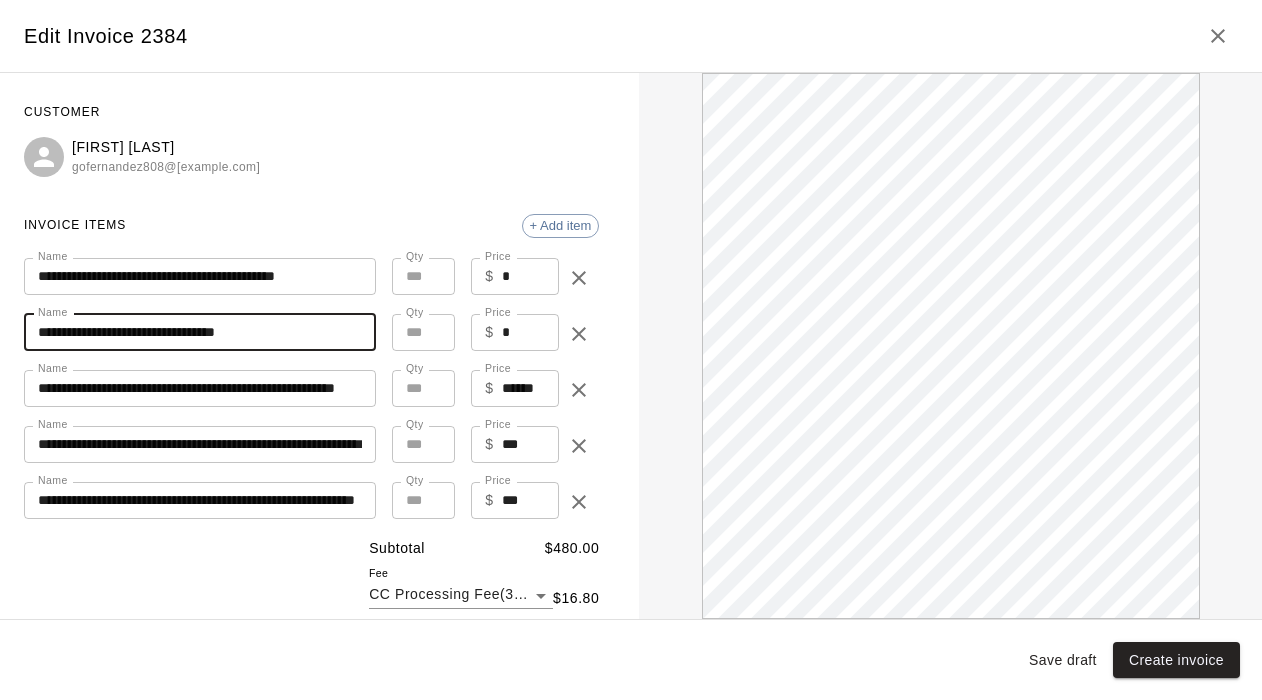 type on "**********" 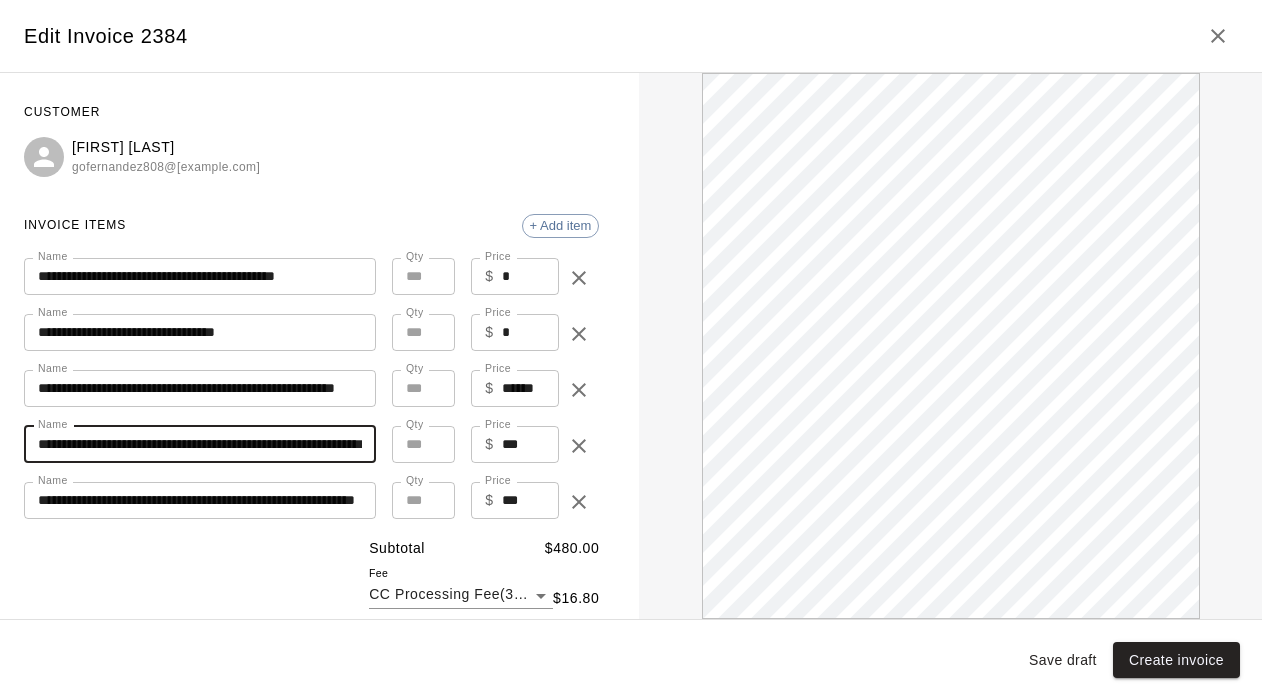 click on "**********" at bounding box center (200, 444) 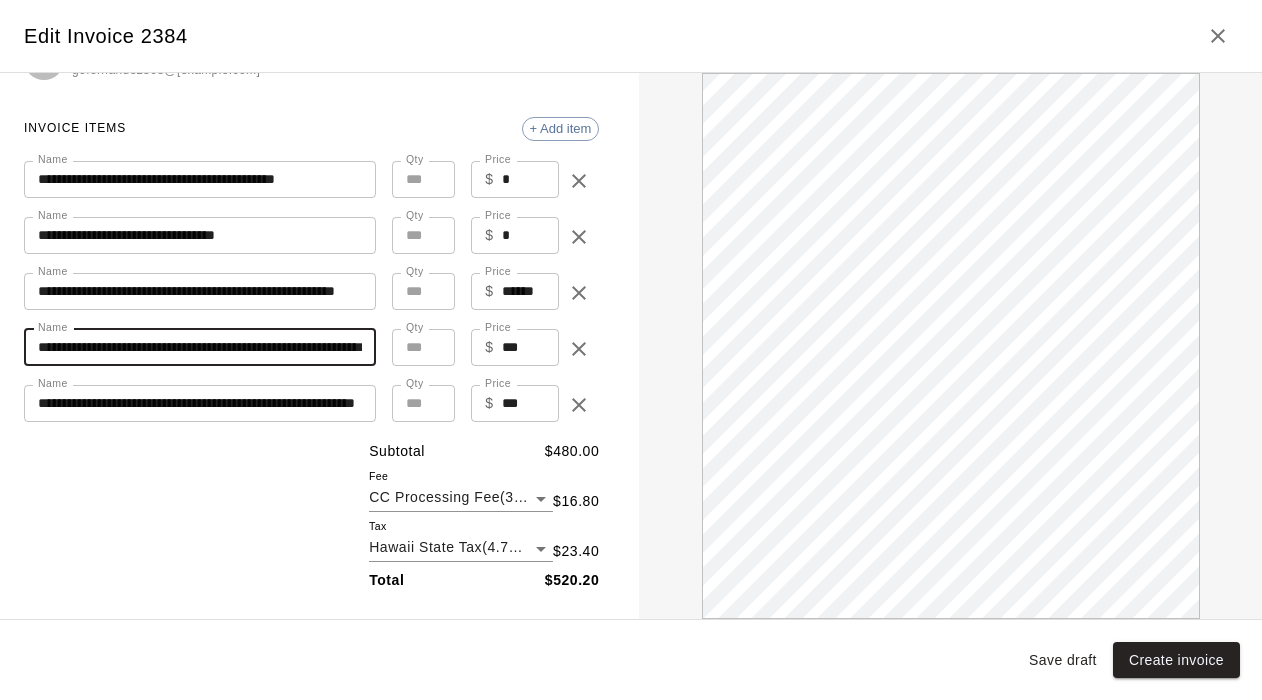 scroll, scrollTop: 106, scrollLeft: 0, axis: vertical 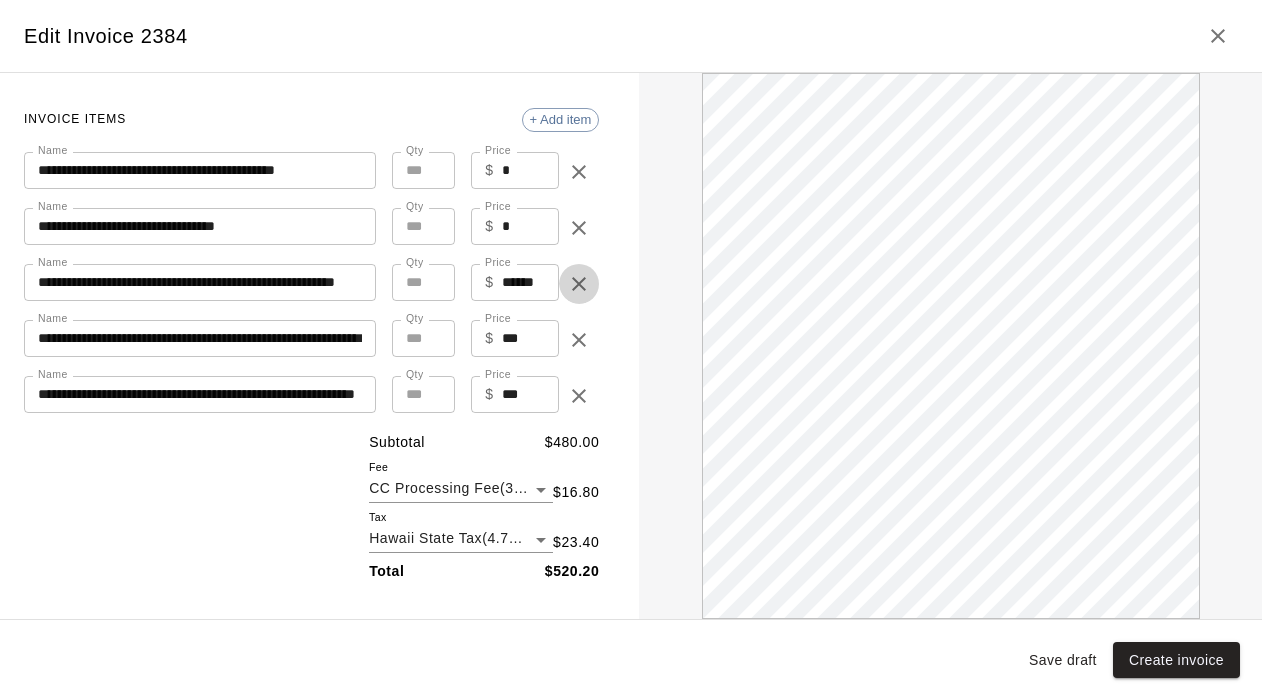 click 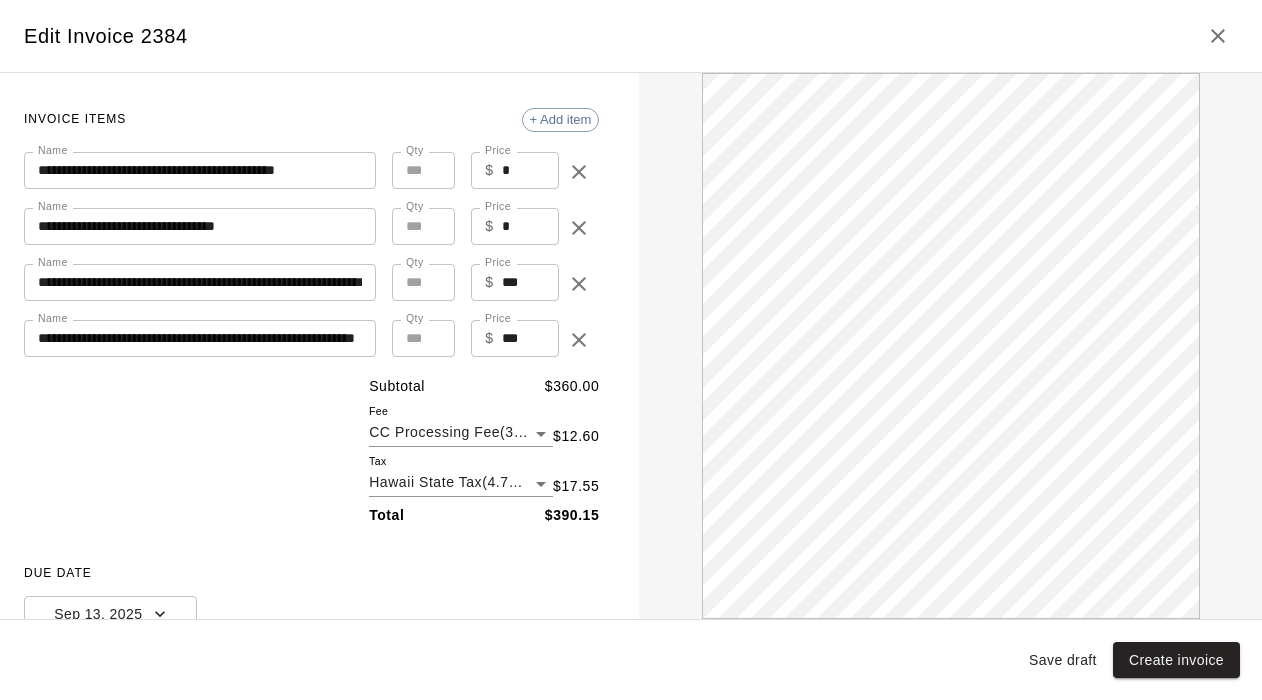 scroll, scrollTop: 0, scrollLeft: 0, axis: both 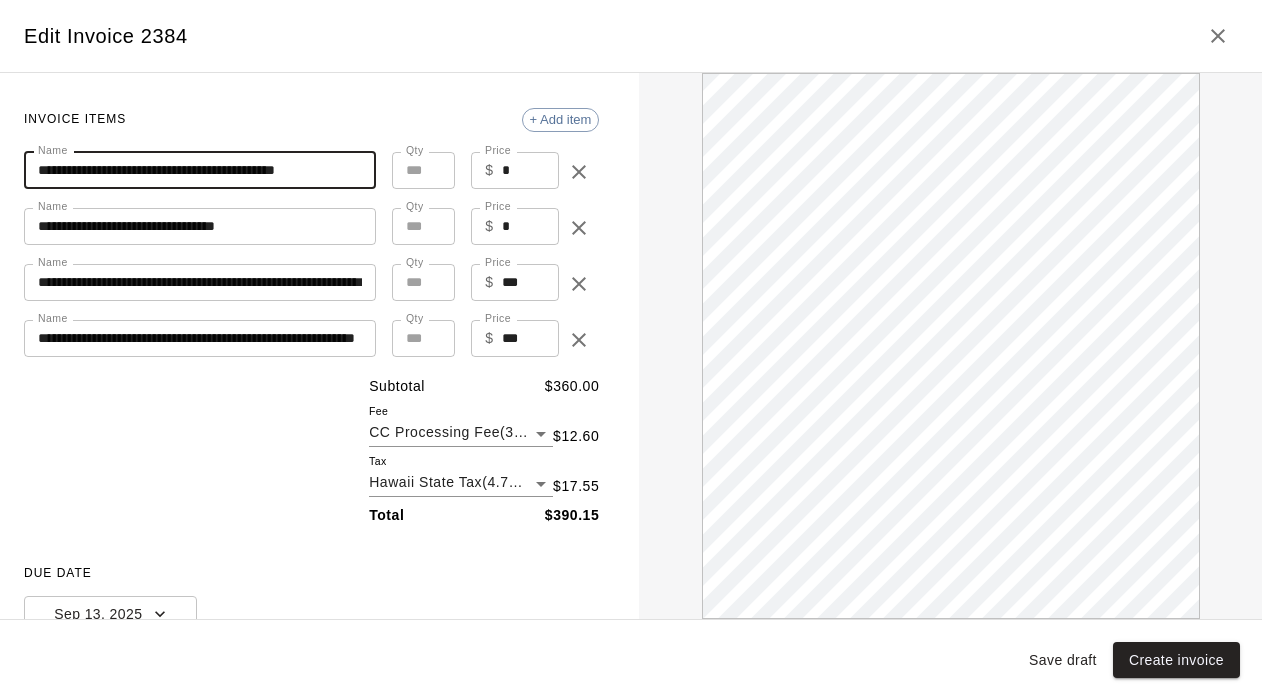click on "**********" at bounding box center (200, 170) 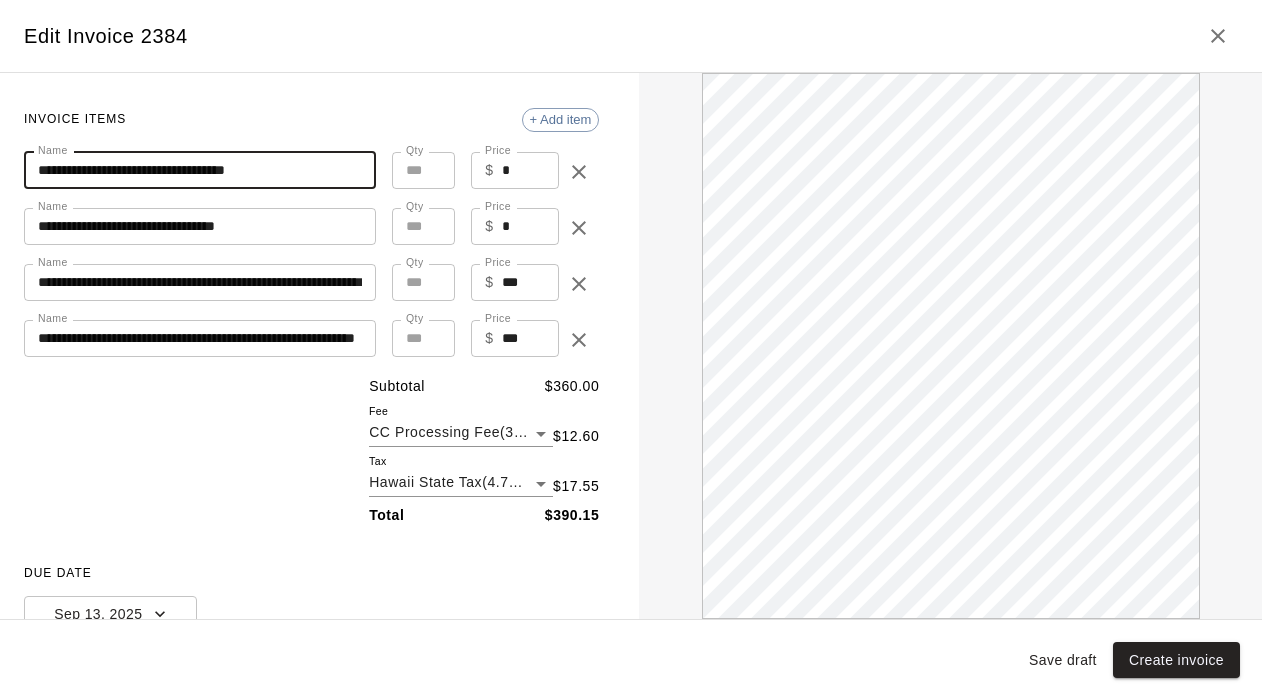 scroll, scrollTop: 0, scrollLeft: 0, axis: both 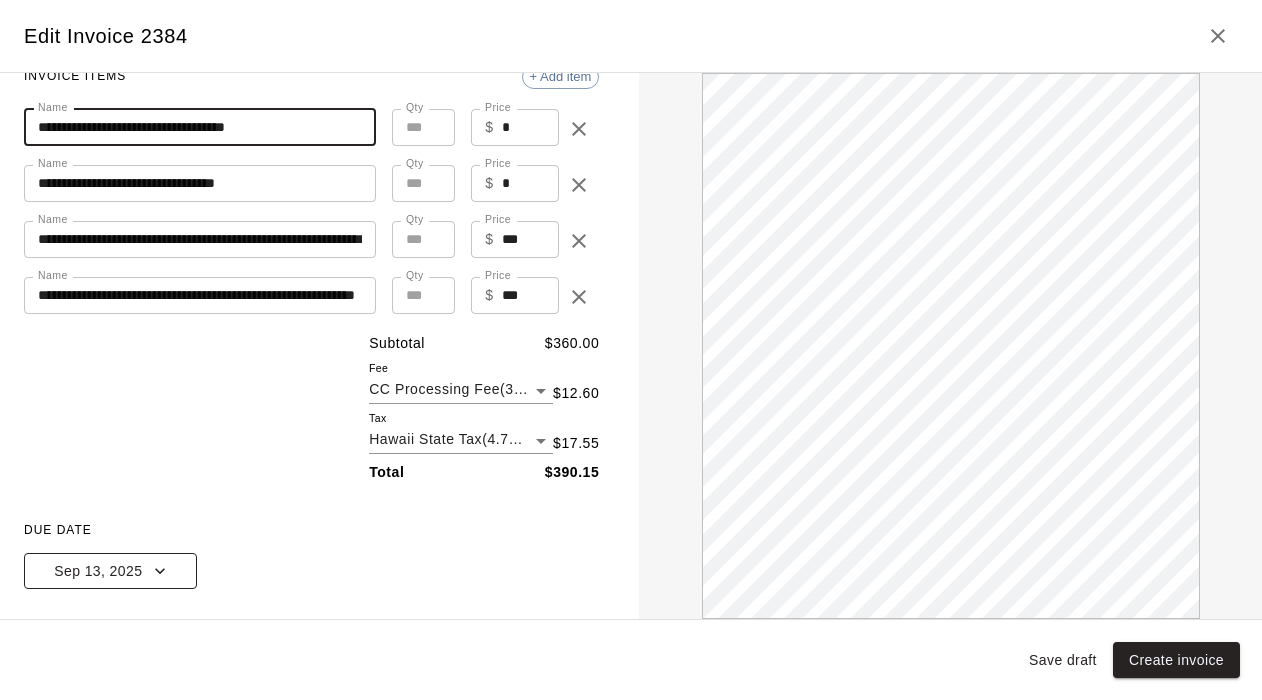 type on "**********" 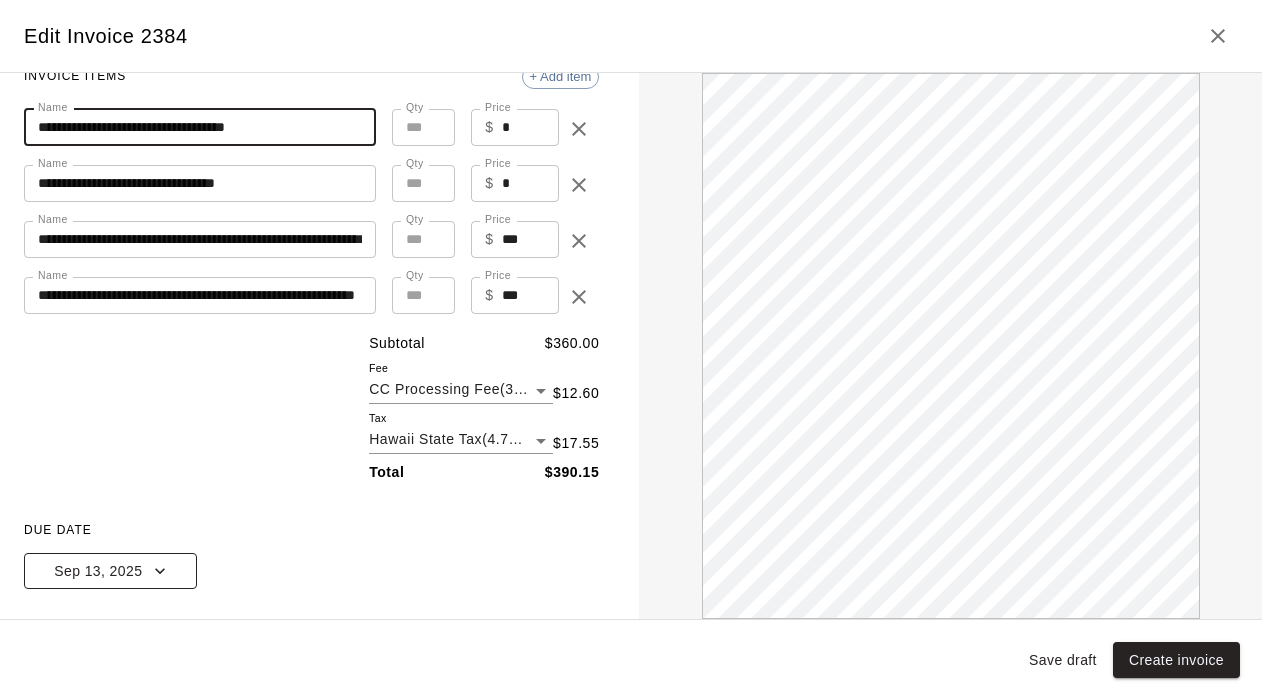click 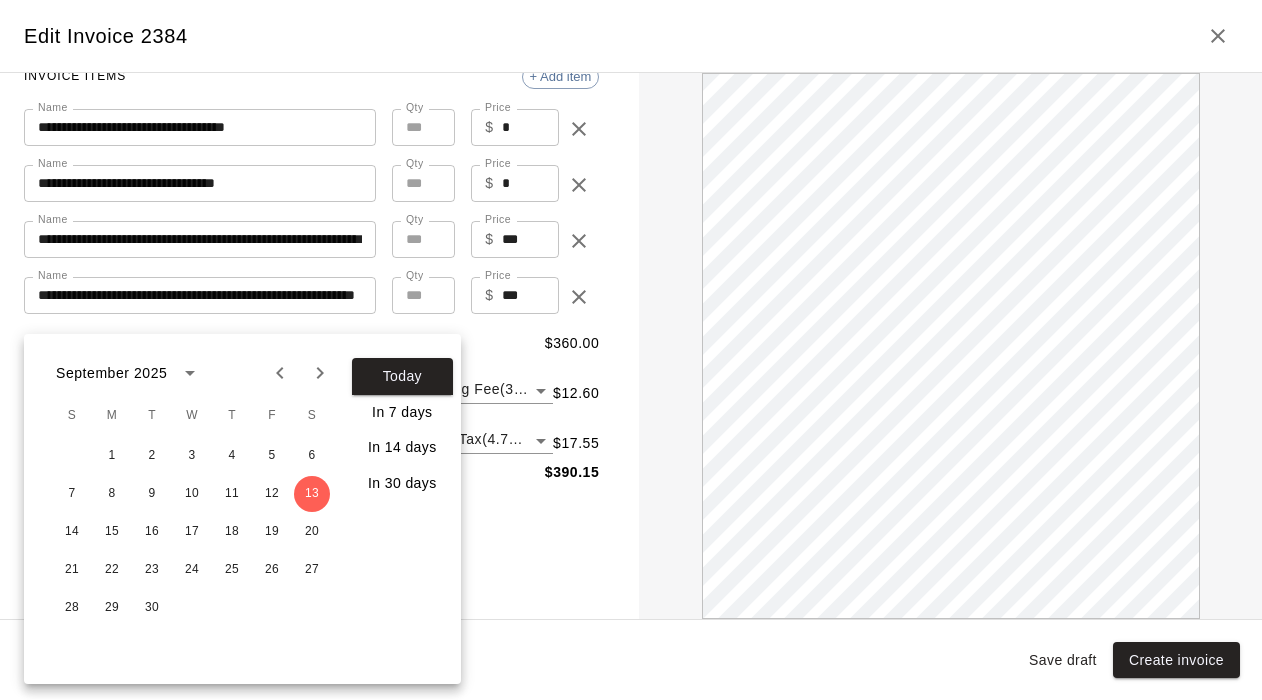 click 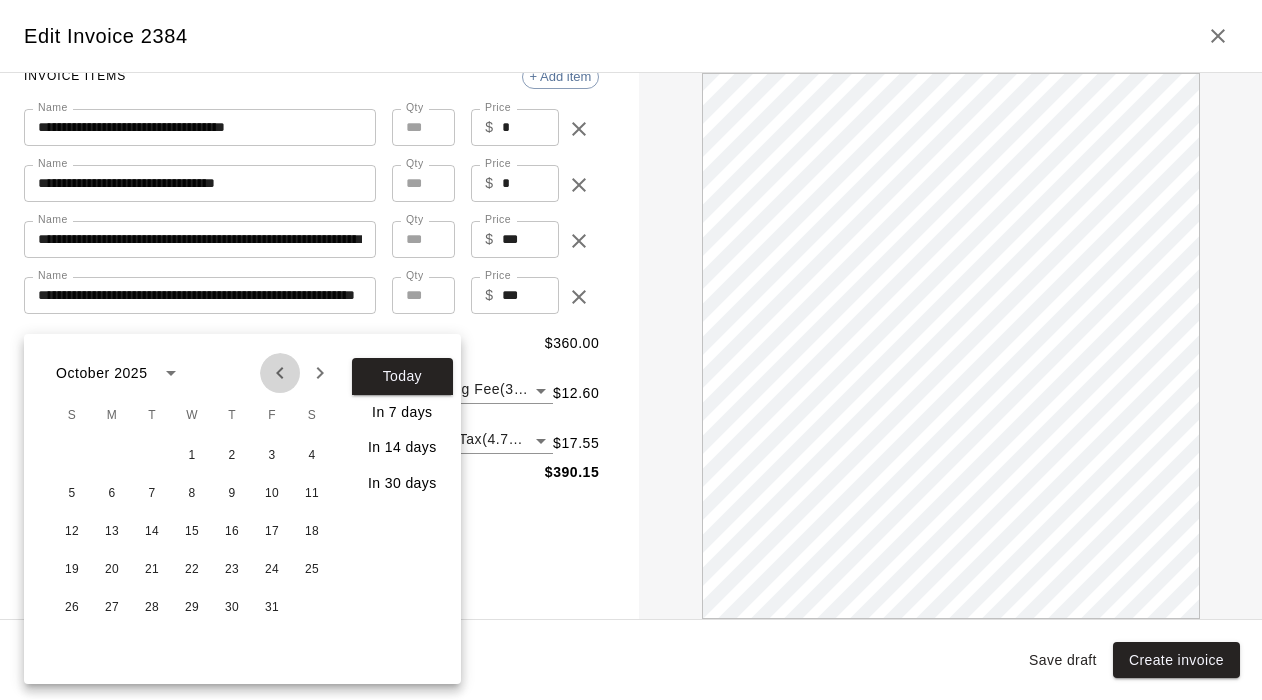 click 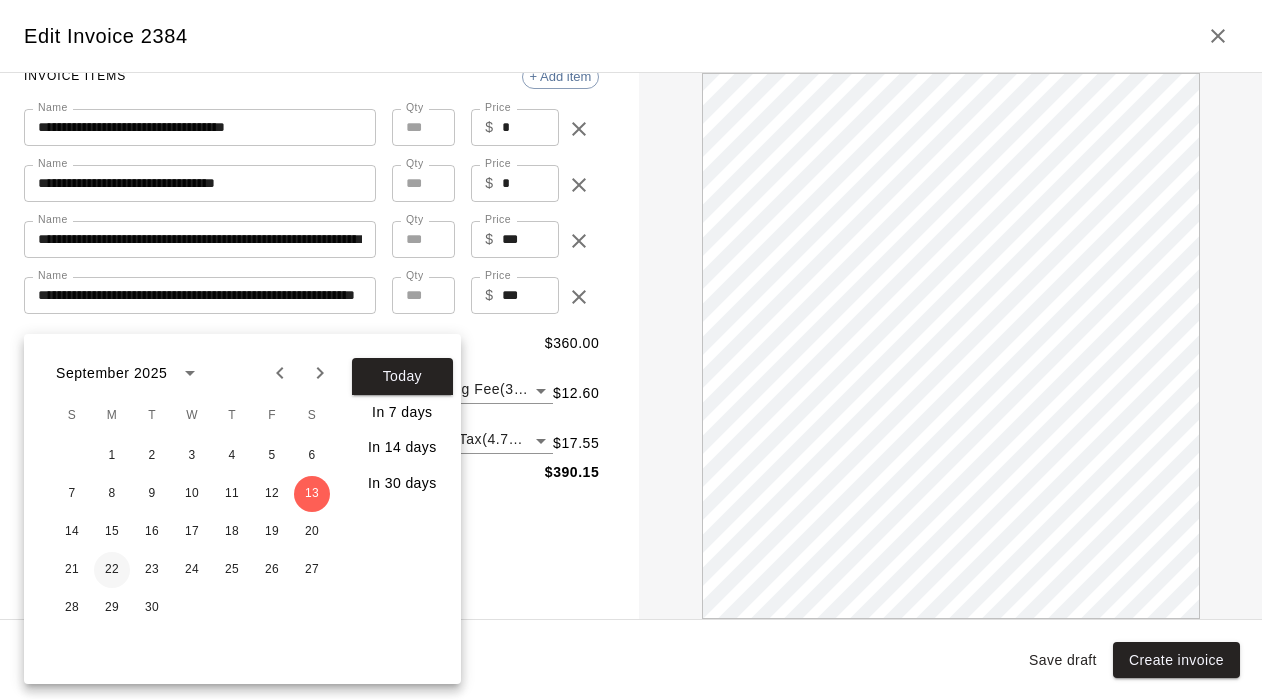 click on "22" at bounding box center (112, 570) 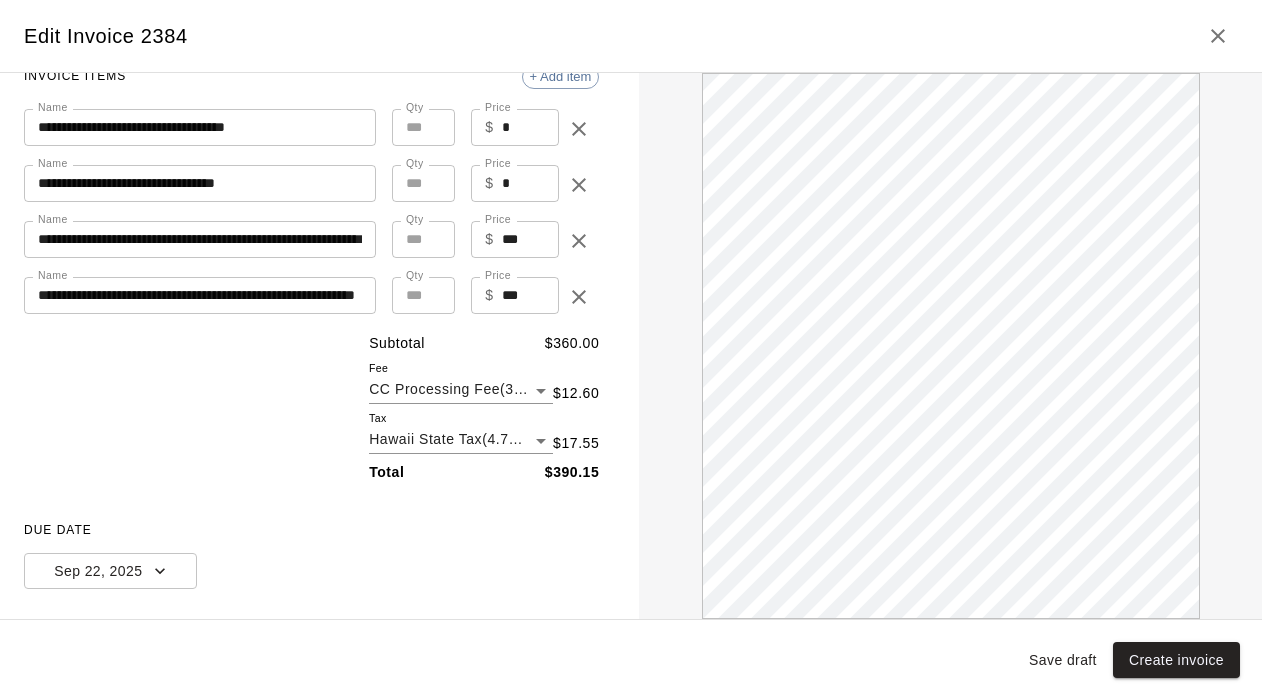 scroll, scrollTop: 0, scrollLeft: 0, axis: both 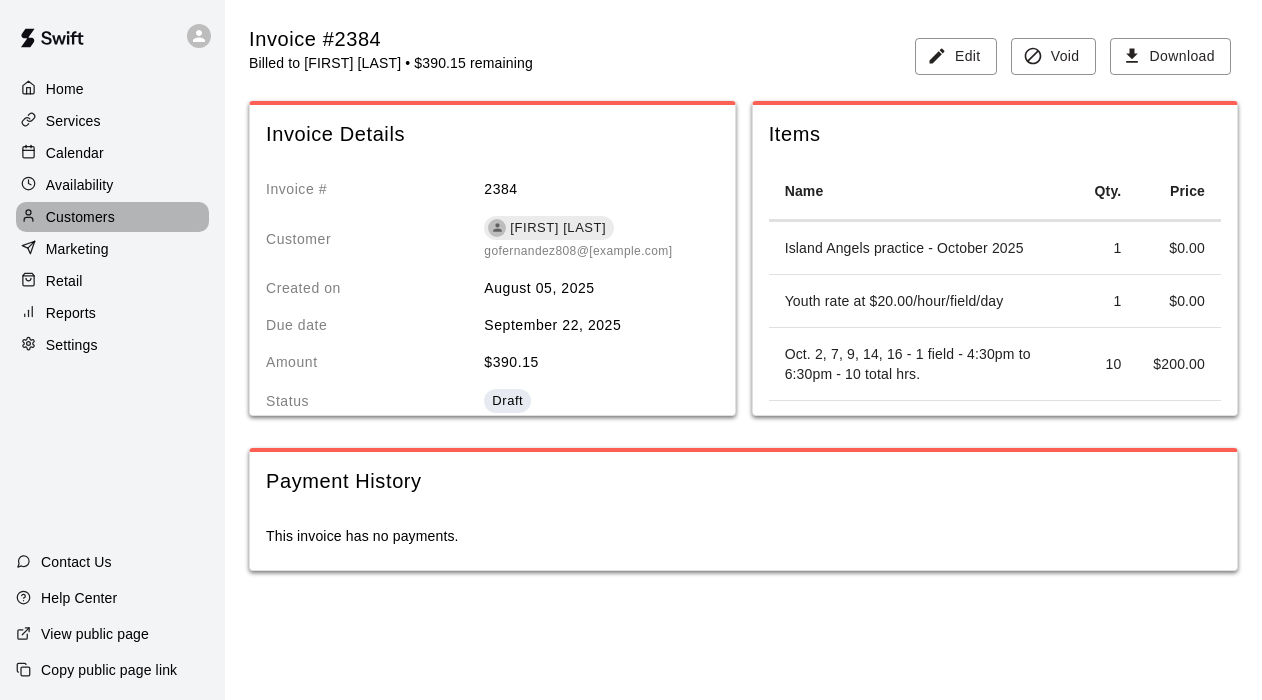 click on "Customers" at bounding box center [80, 217] 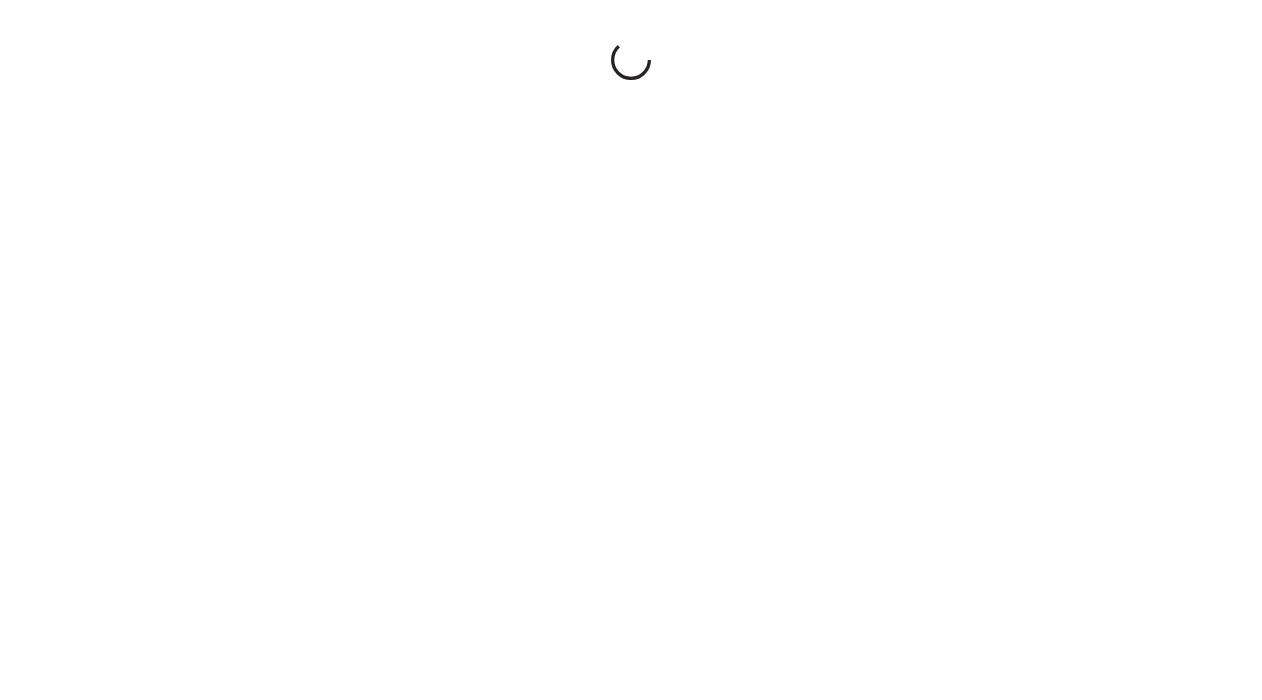 scroll, scrollTop: 0, scrollLeft: 0, axis: both 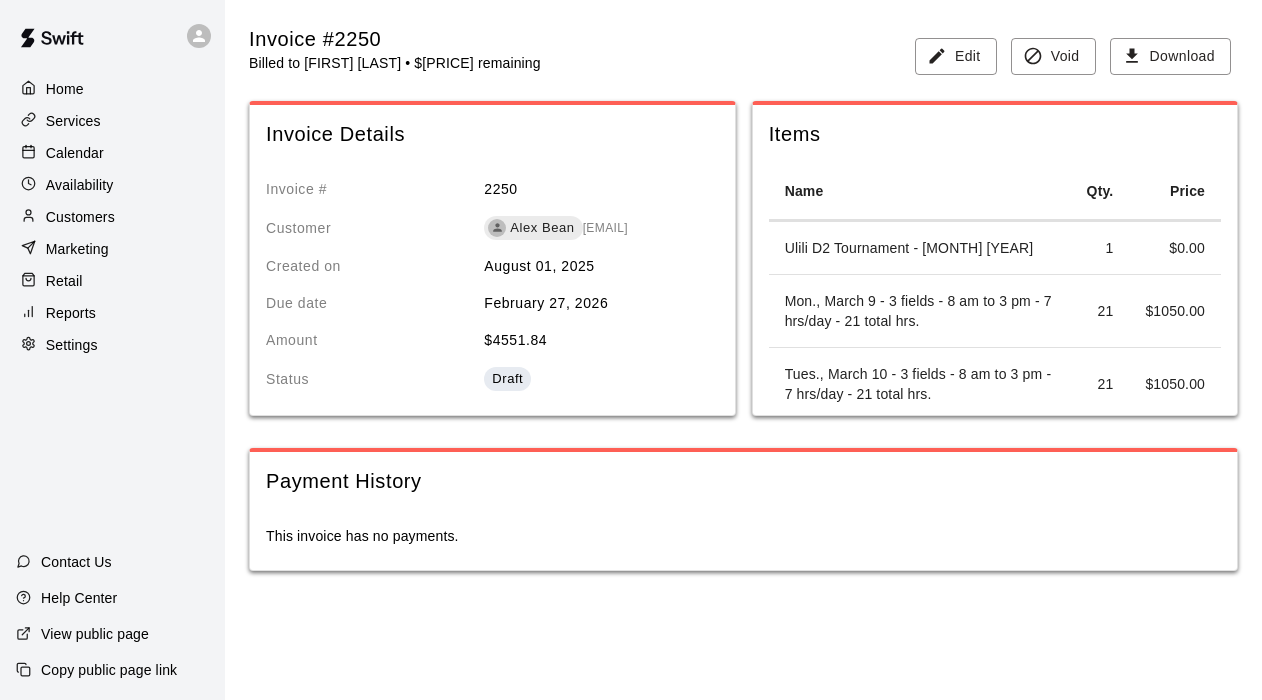 click on "Customers" at bounding box center [80, 217] 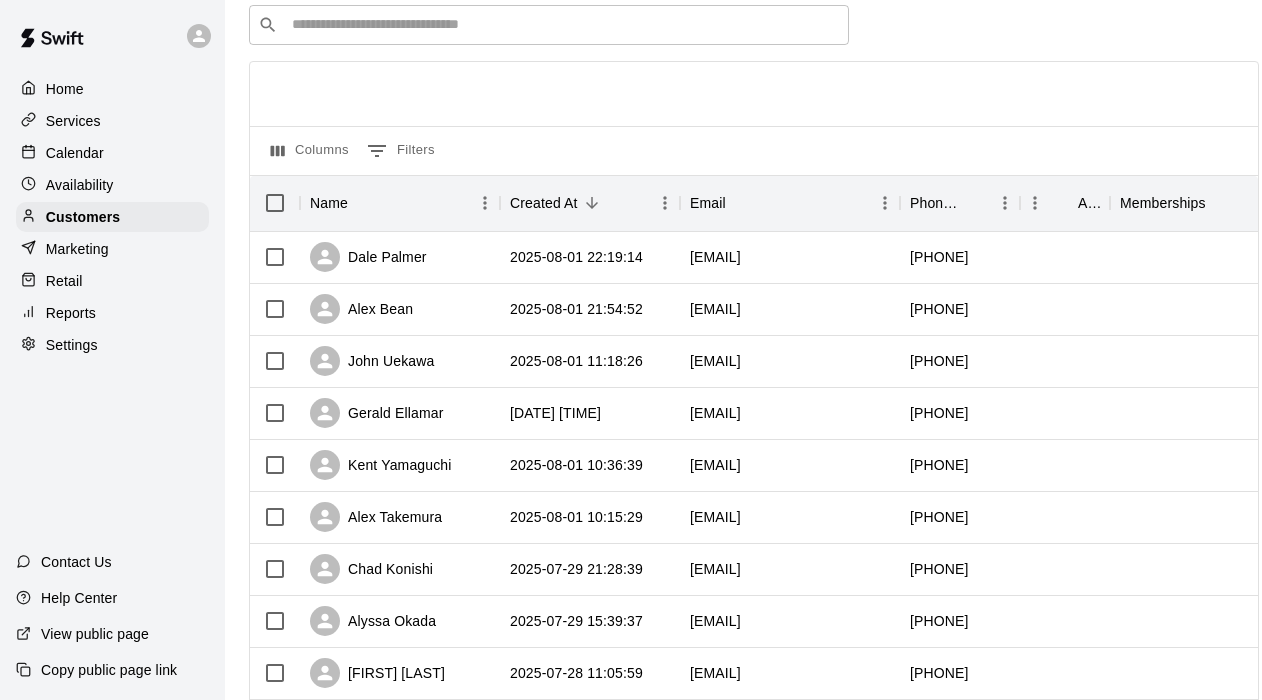 scroll, scrollTop: 134, scrollLeft: 0, axis: vertical 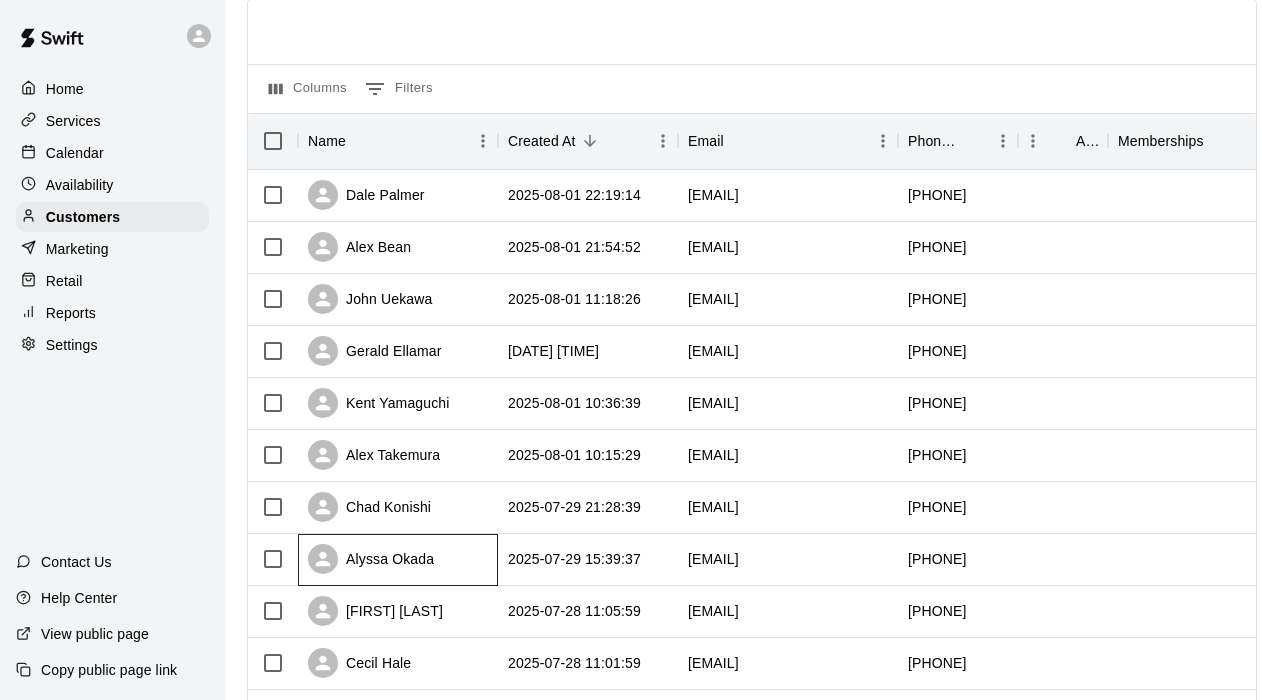 click on "Alyssa Okada" at bounding box center (371, 559) 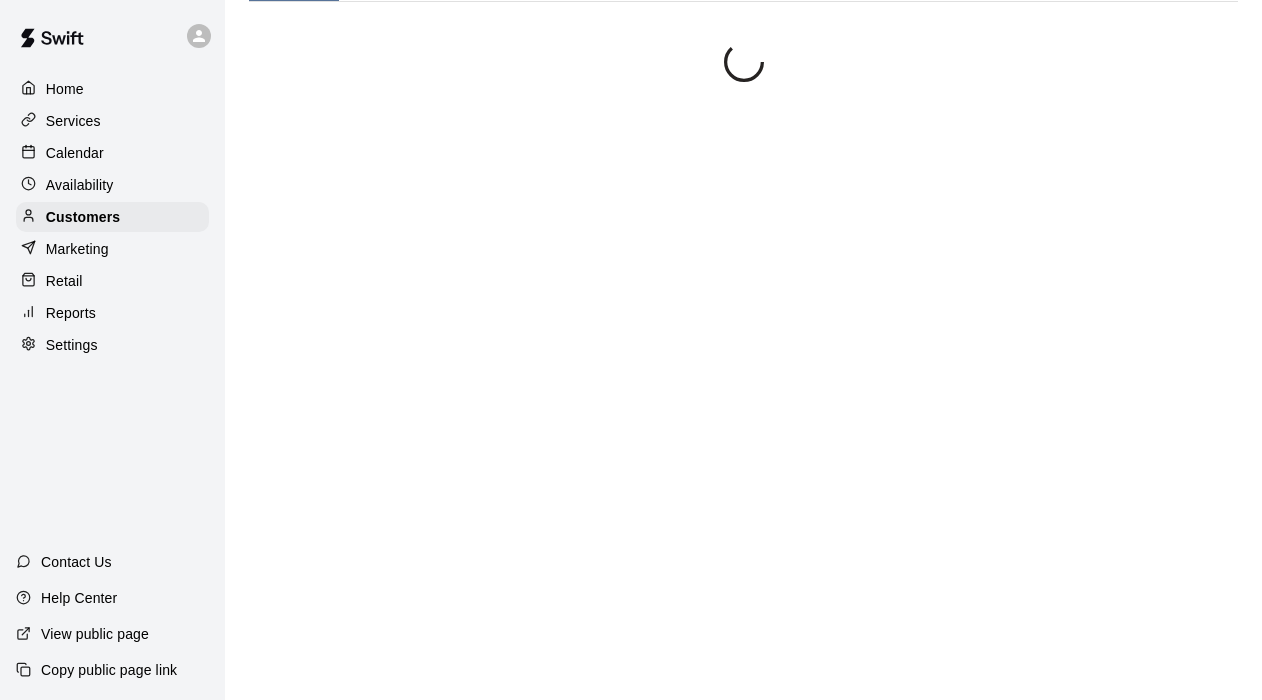 scroll, scrollTop: 0, scrollLeft: 0, axis: both 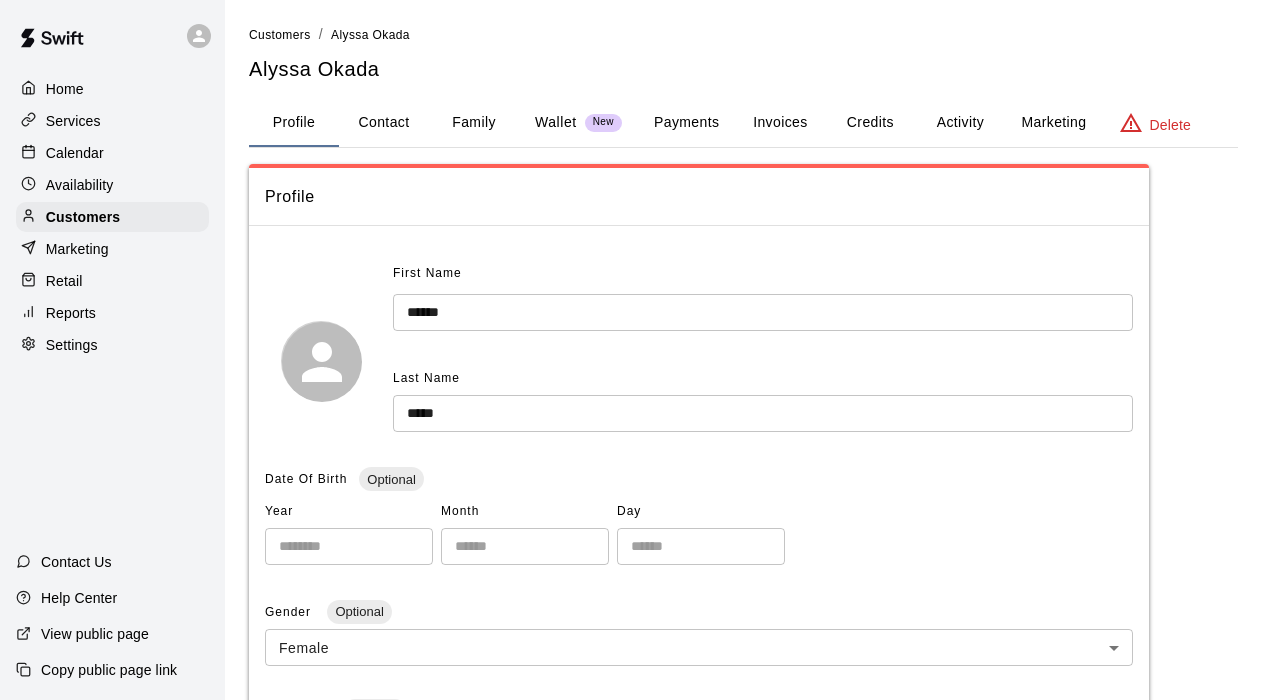 click on "Invoices" at bounding box center [780, 123] 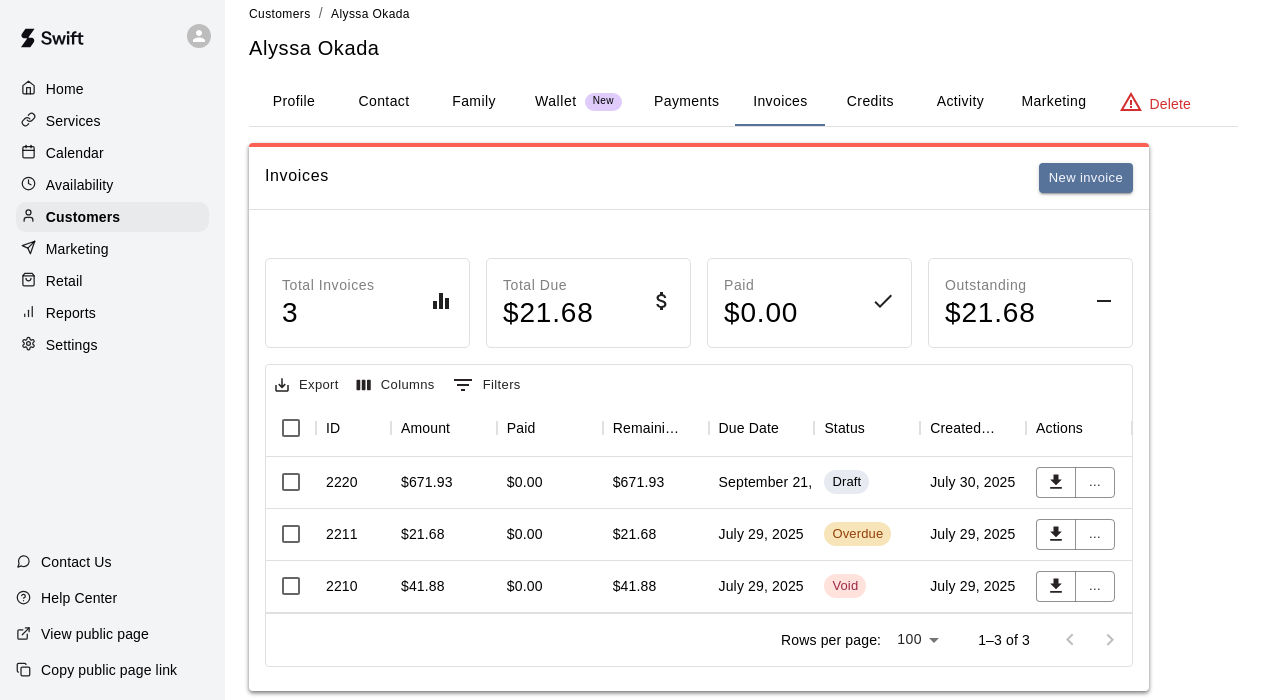 scroll, scrollTop: 32, scrollLeft: 0, axis: vertical 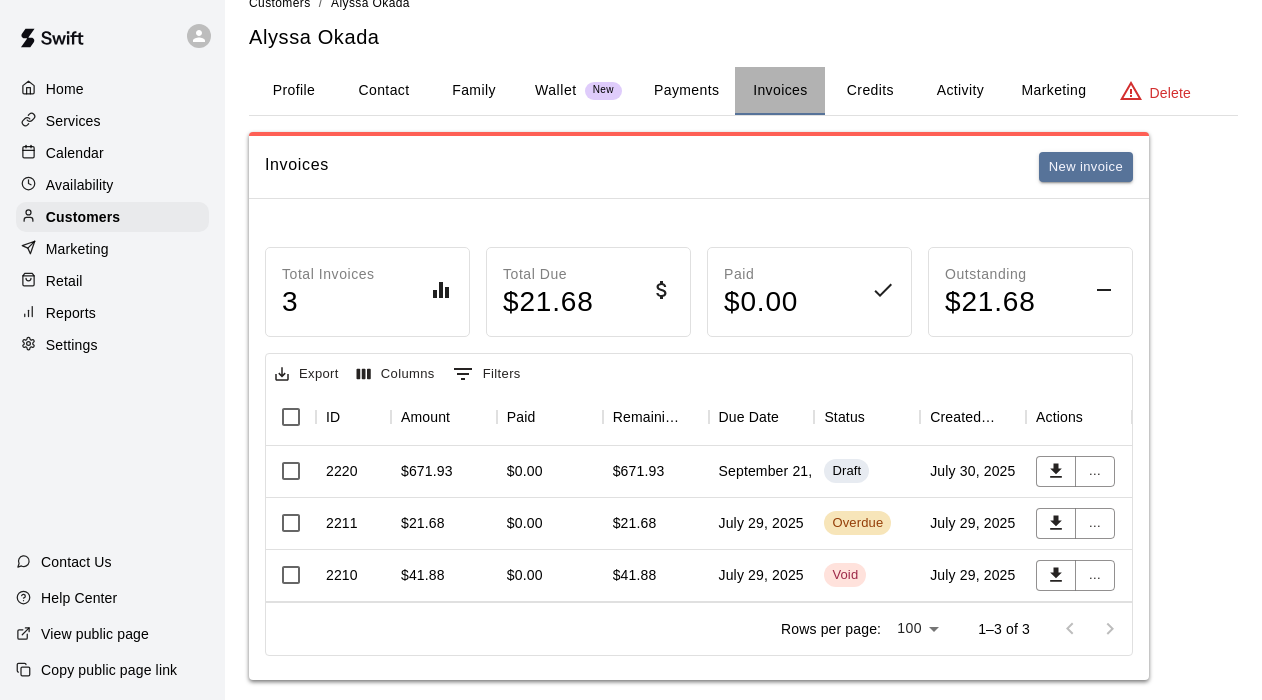 click on "Invoices" at bounding box center [780, 91] 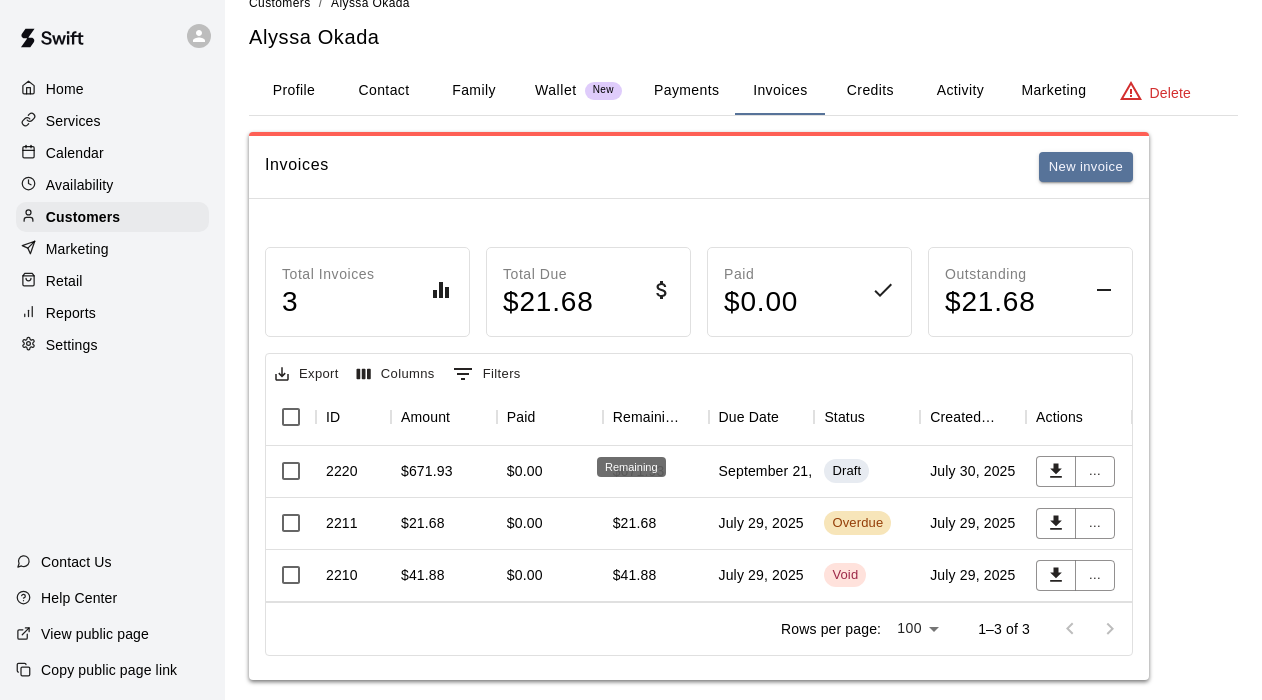 click on "Remaining" at bounding box center [631, 467] 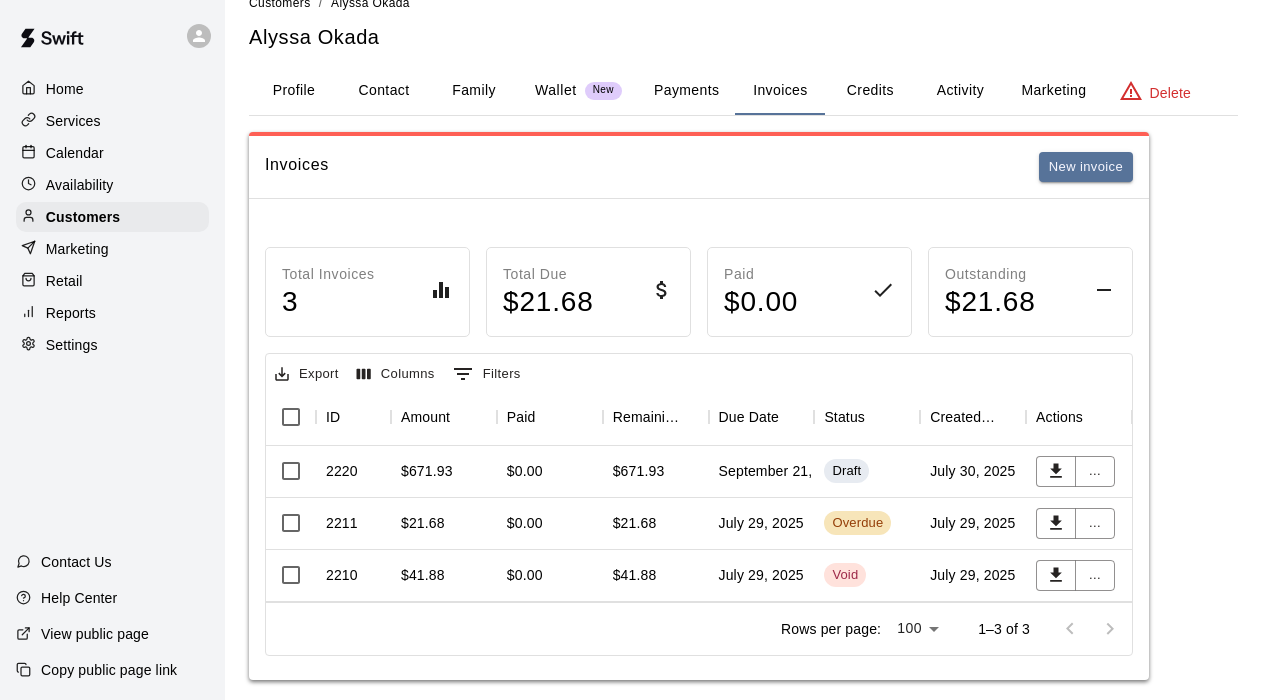 click on "$671.93" at bounding box center (656, 472) 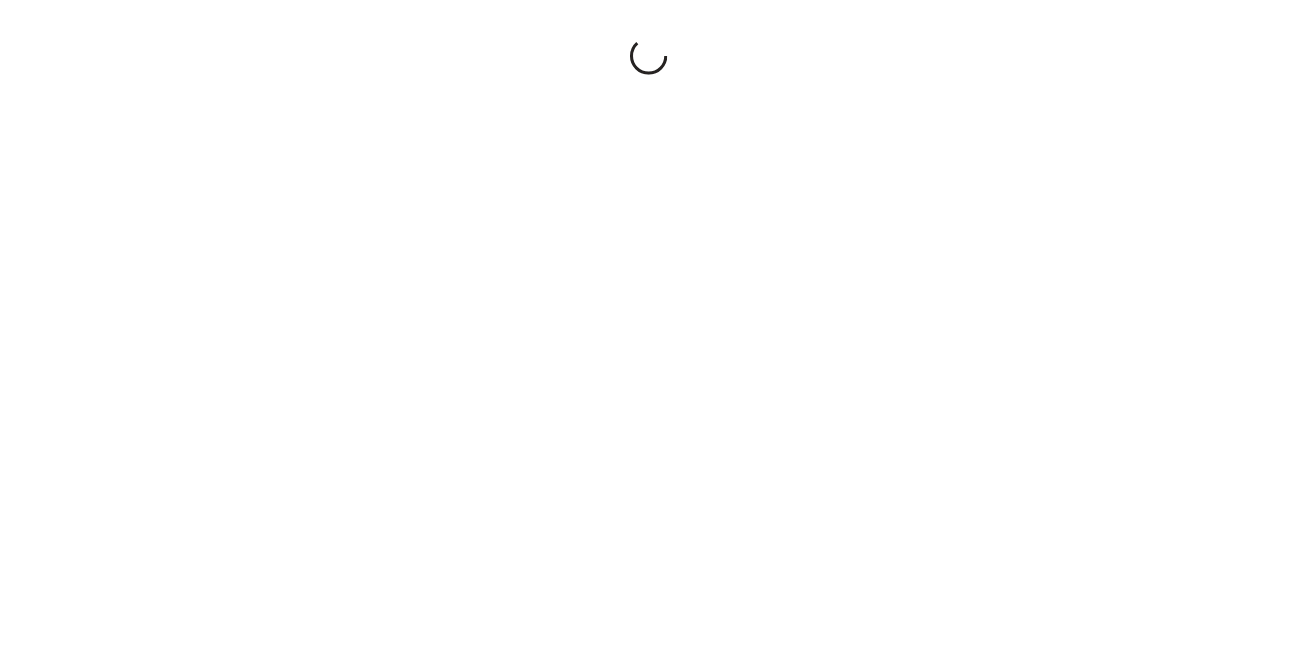 scroll, scrollTop: 0, scrollLeft: 0, axis: both 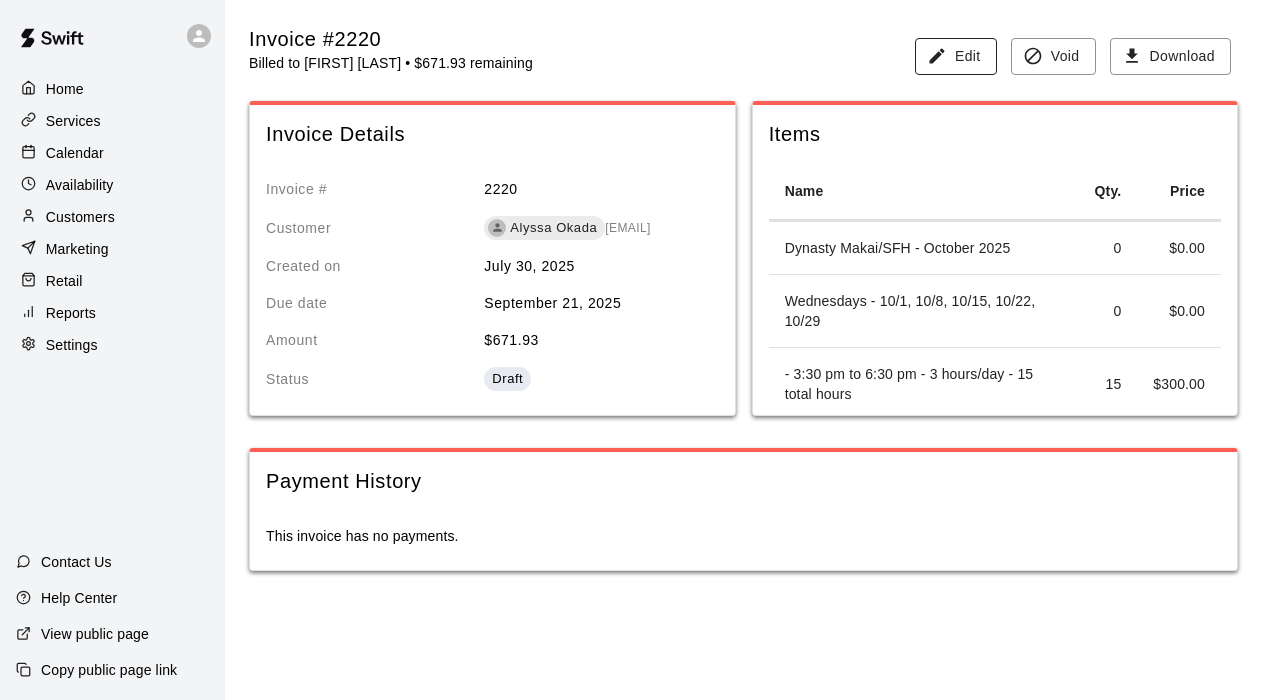 click on "Edit" at bounding box center [956, 56] 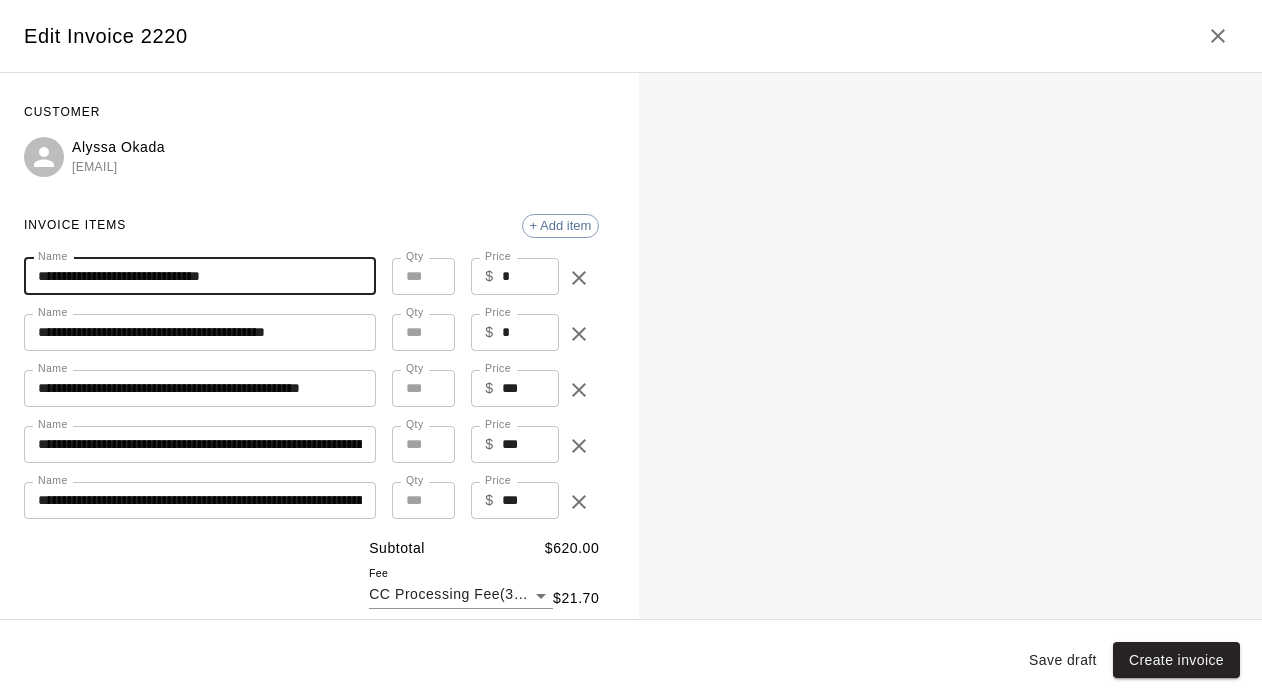 drag, startPoint x: 168, startPoint y: 270, endPoint x: 106, endPoint y: 277, distance: 62.39391 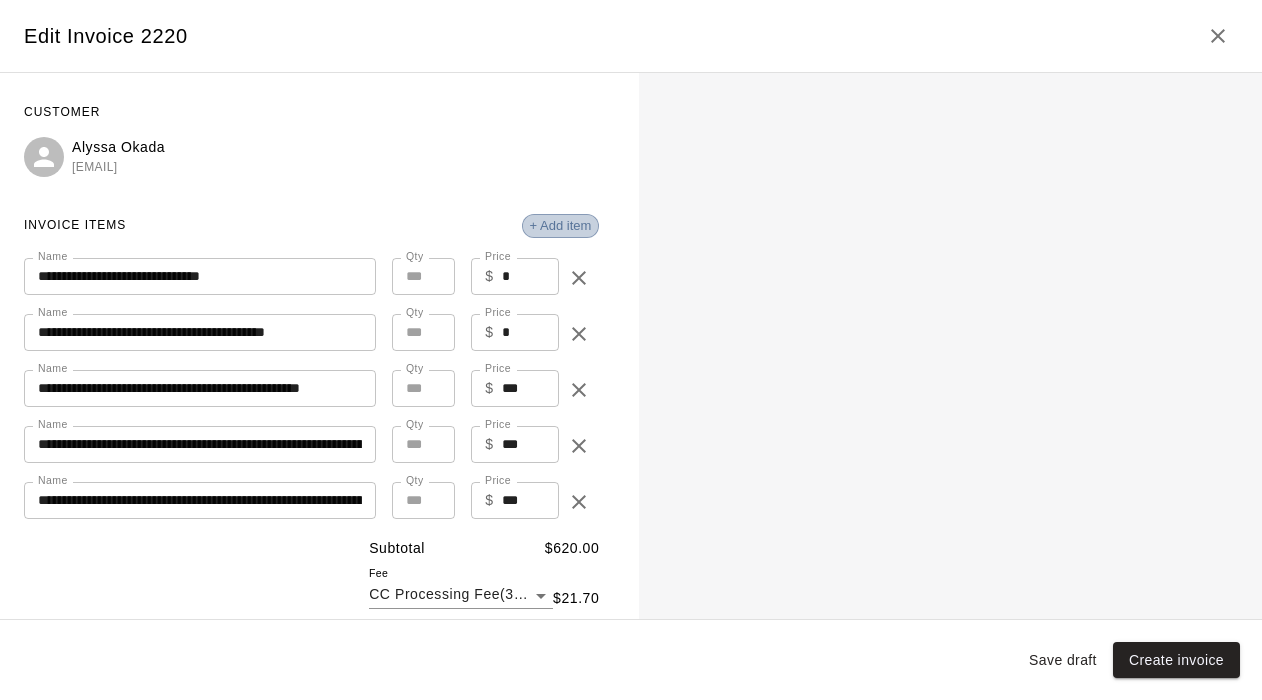 click on "+ Add item" at bounding box center [561, 225] 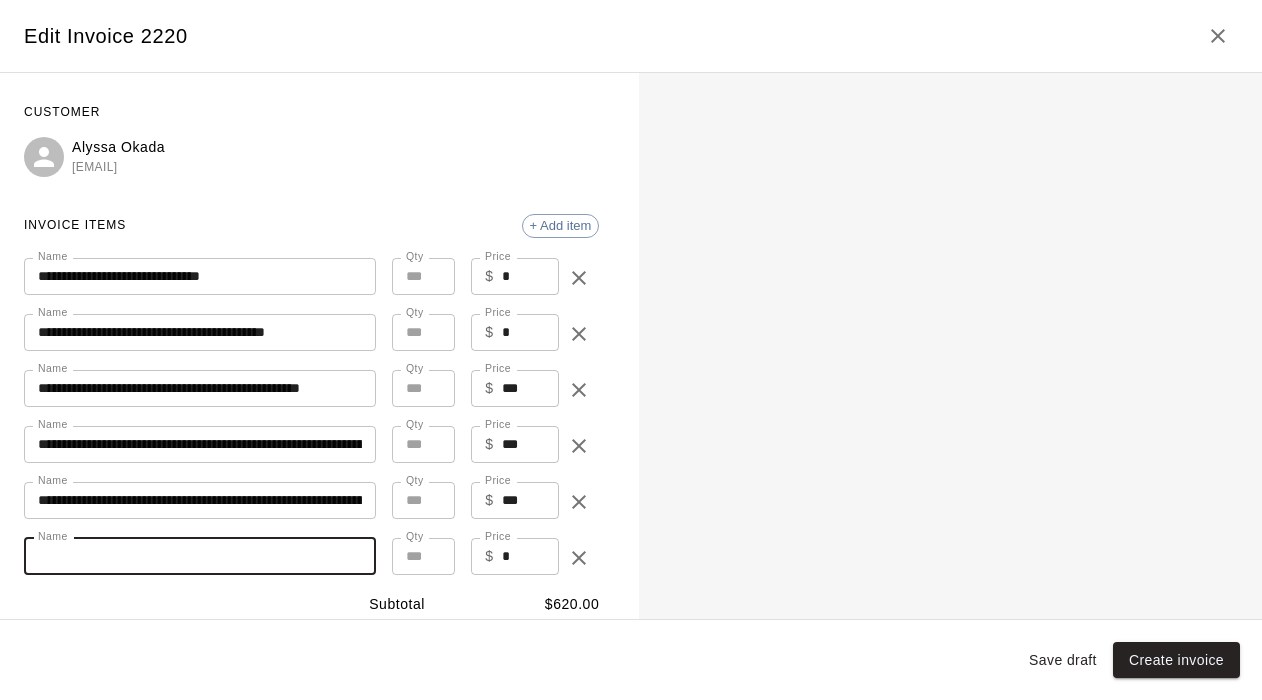 drag, startPoint x: 252, startPoint y: 554, endPoint x: 261, endPoint y: 283, distance: 271.1494 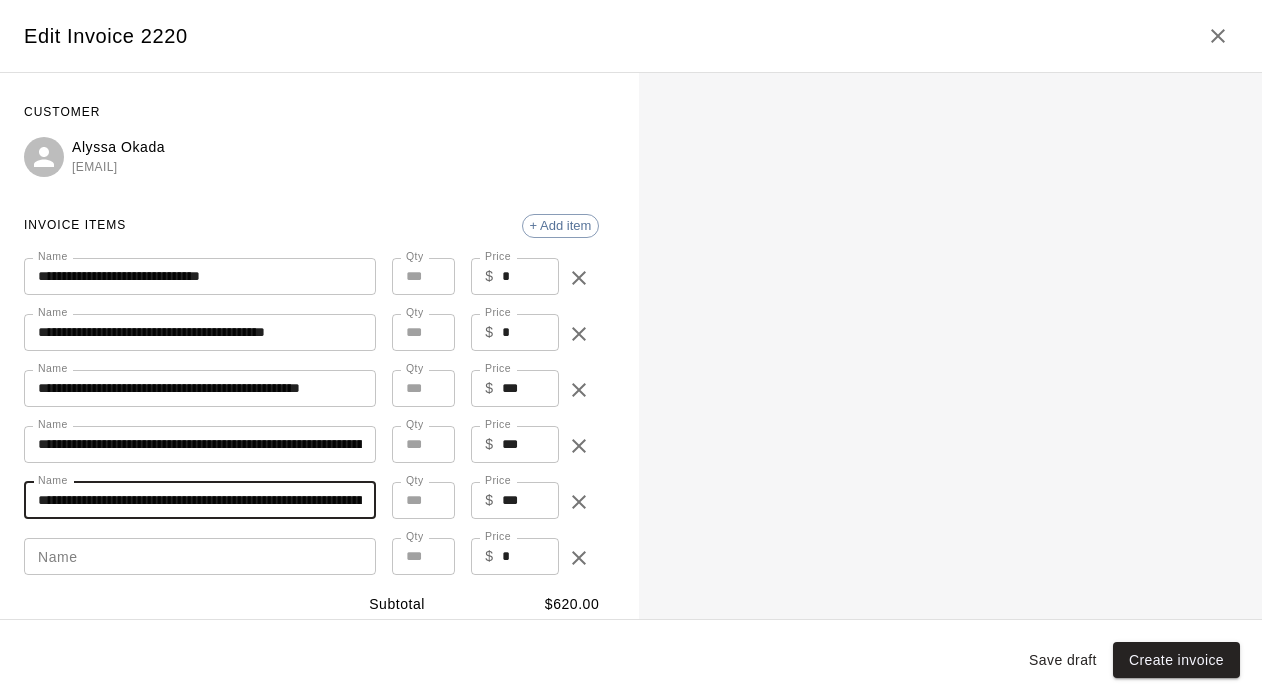 drag, startPoint x: 39, startPoint y: 493, endPoint x: 387, endPoint y: 513, distance: 348.57425 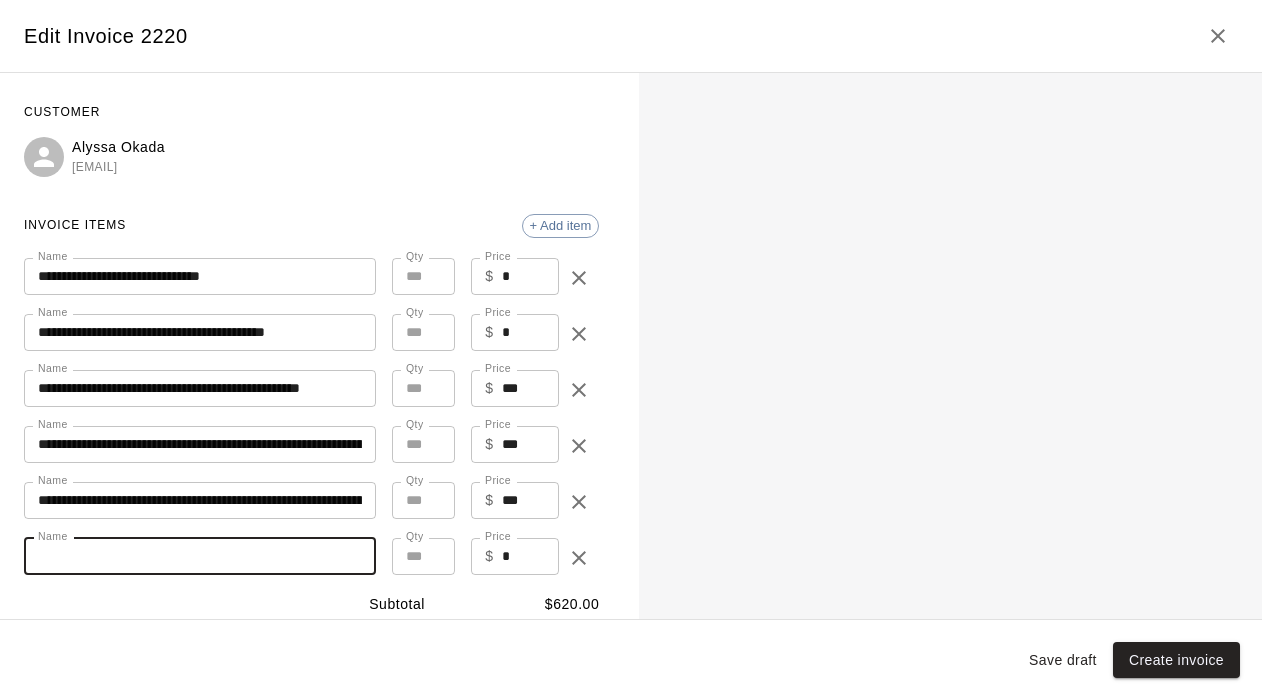 click on "Name" at bounding box center [200, 556] 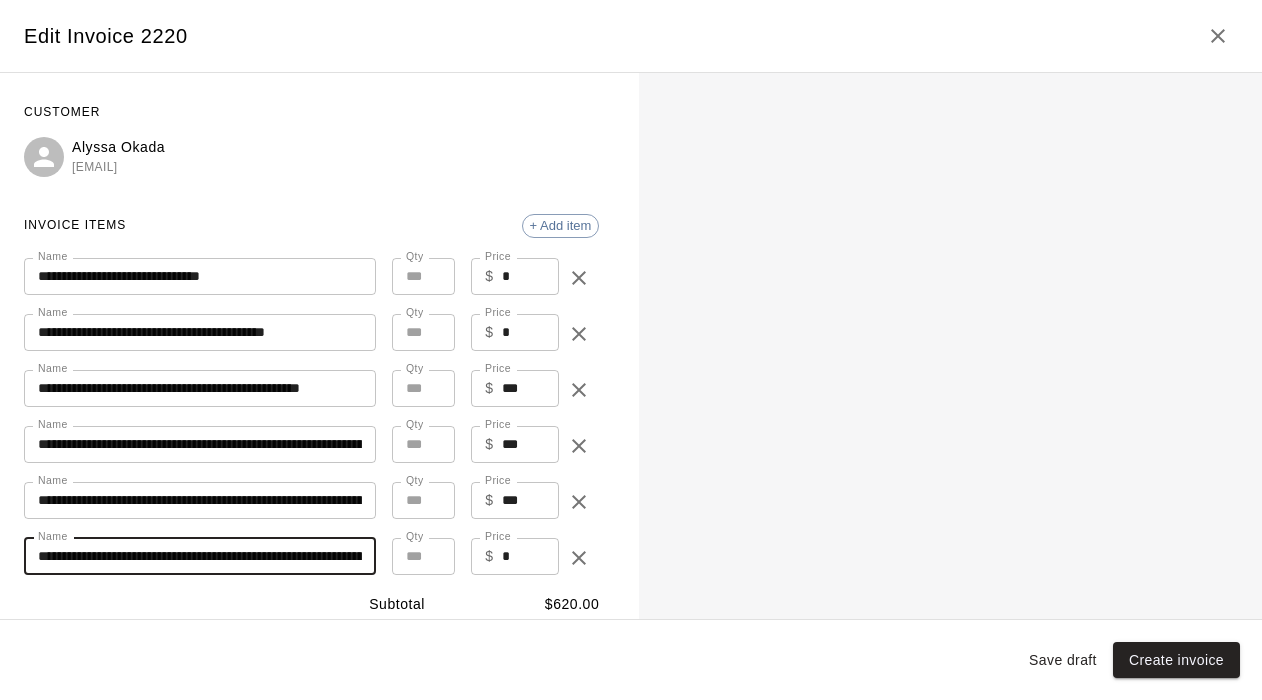 type on "**********" 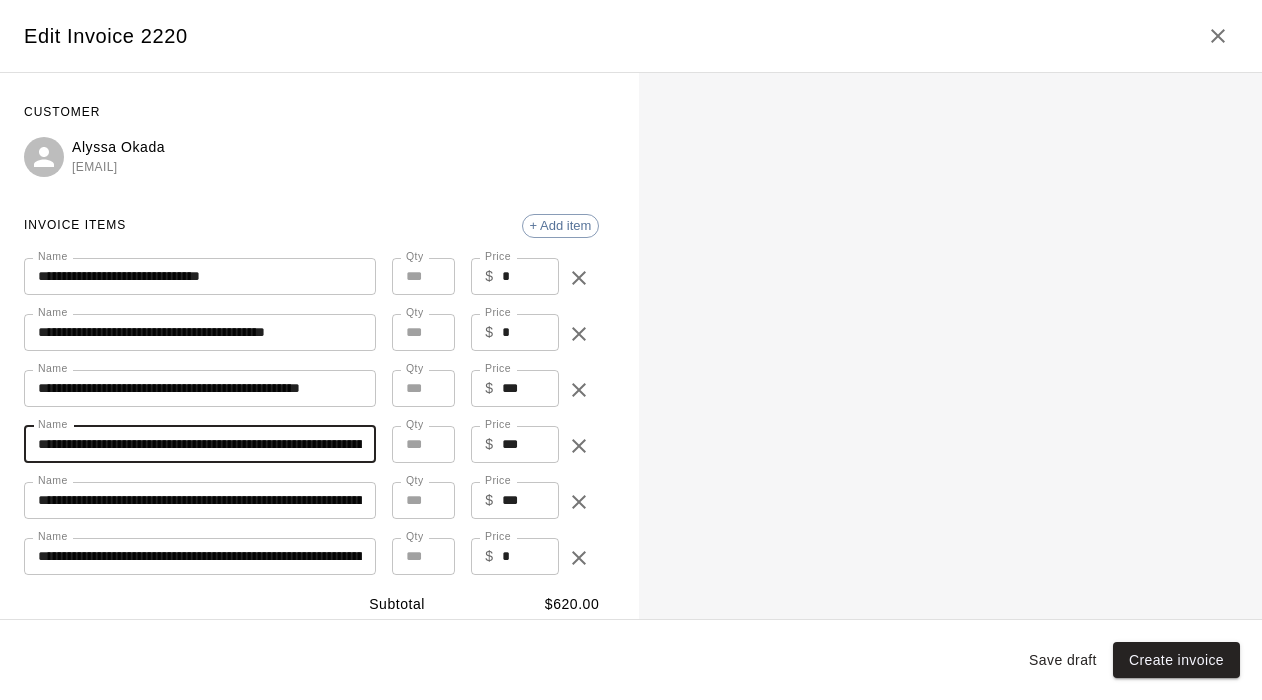 drag, startPoint x: 38, startPoint y: 437, endPoint x: 409, endPoint y: 450, distance: 371.2277 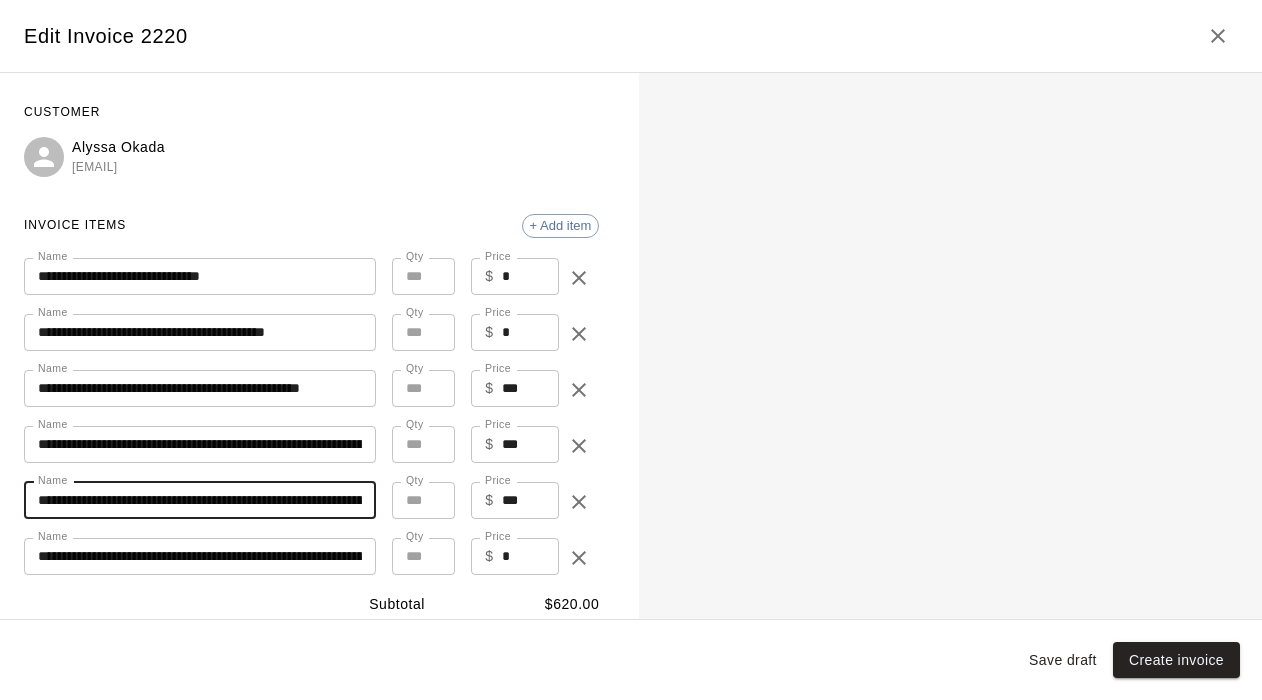 drag, startPoint x: 38, startPoint y: 501, endPoint x: 542, endPoint y: 510, distance: 504.08035 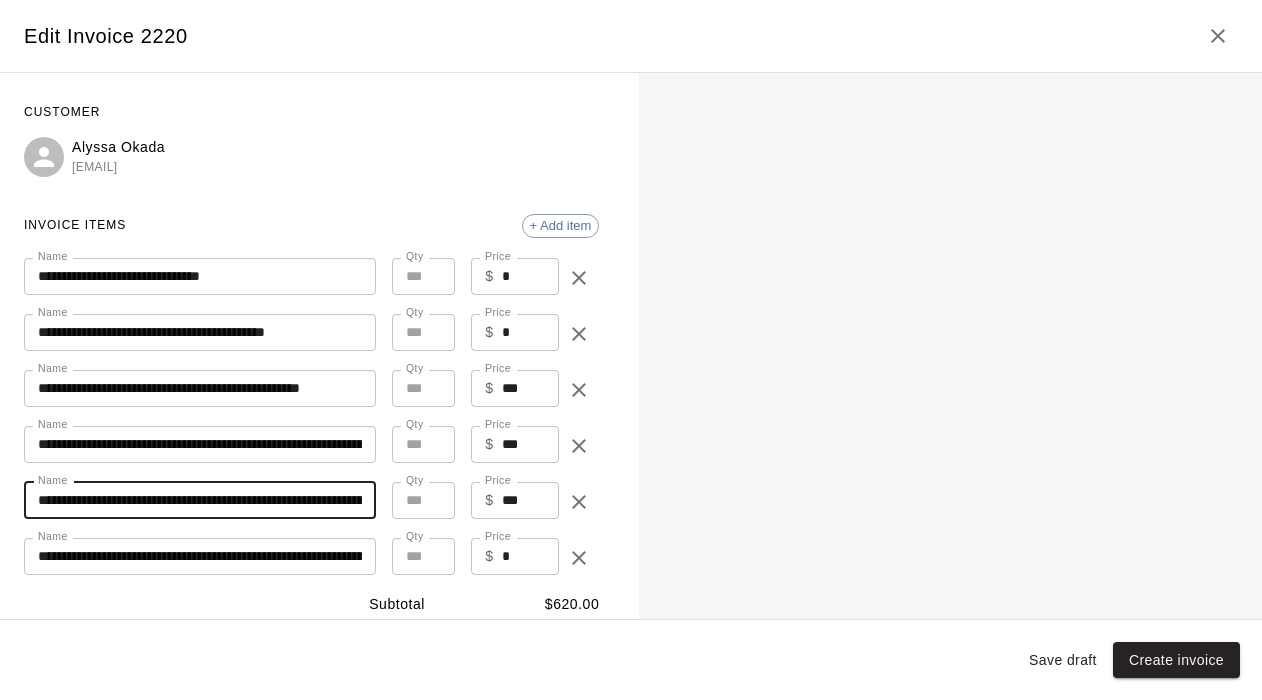 type on "**********" 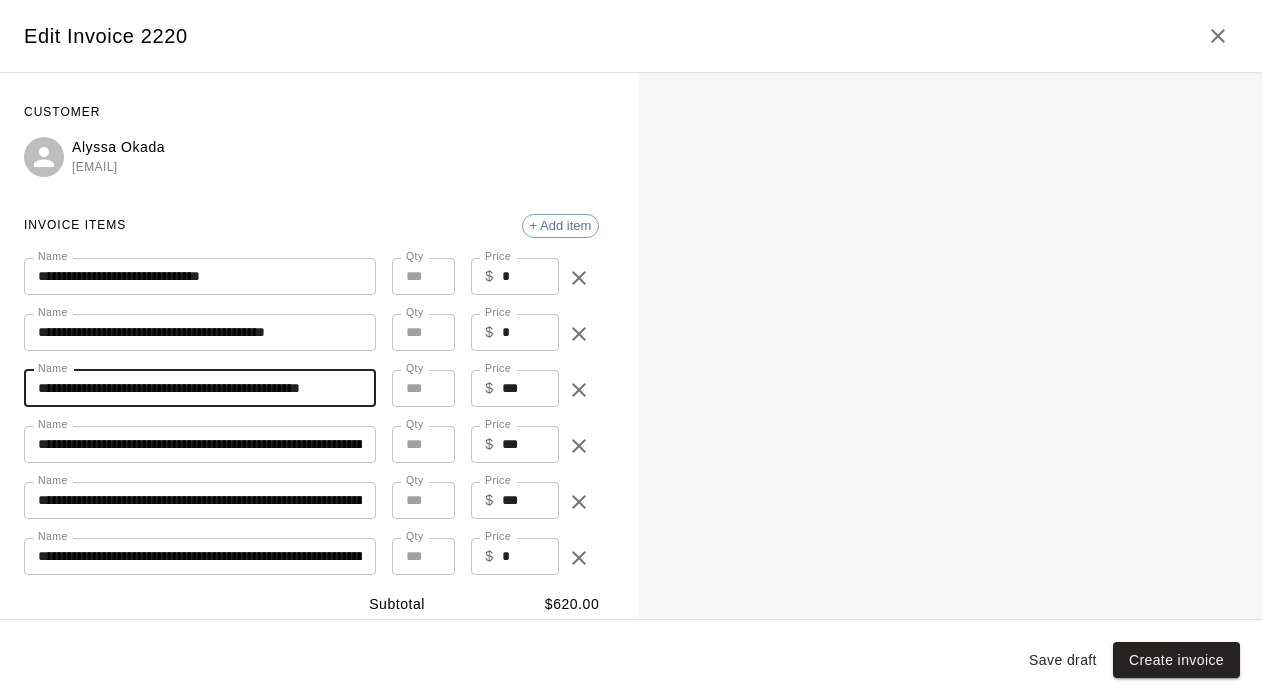 drag, startPoint x: 38, startPoint y: 389, endPoint x: 573, endPoint y: 389, distance: 535 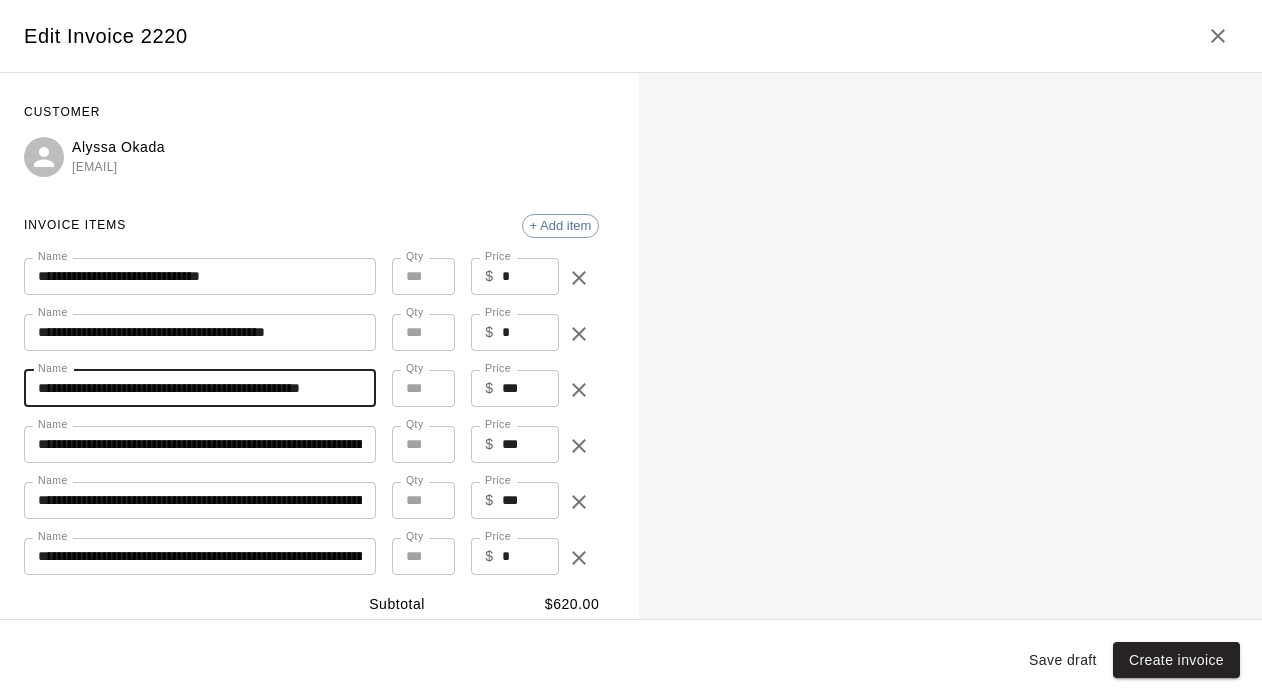 click on "**********" at bounding box center (200, 388) 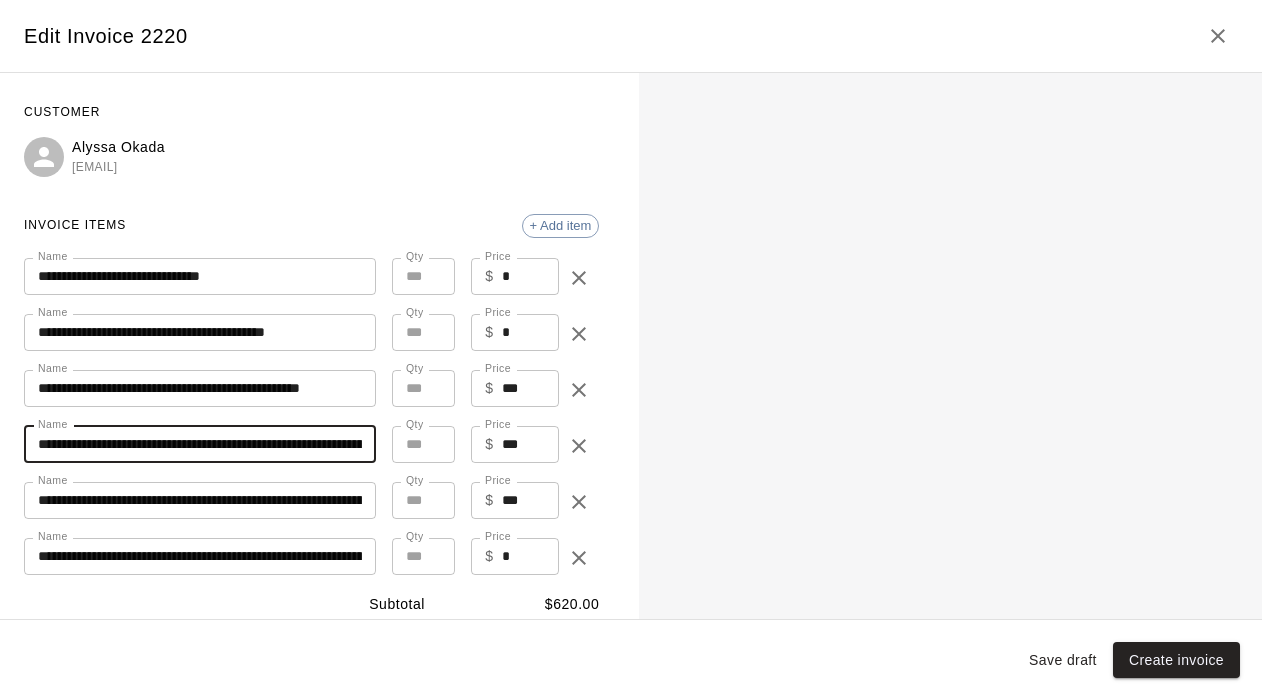 drag, startPoint x: 34, startPoint y: 441, endPoint x: 378, endPoint y: 438, distance: 344.0131 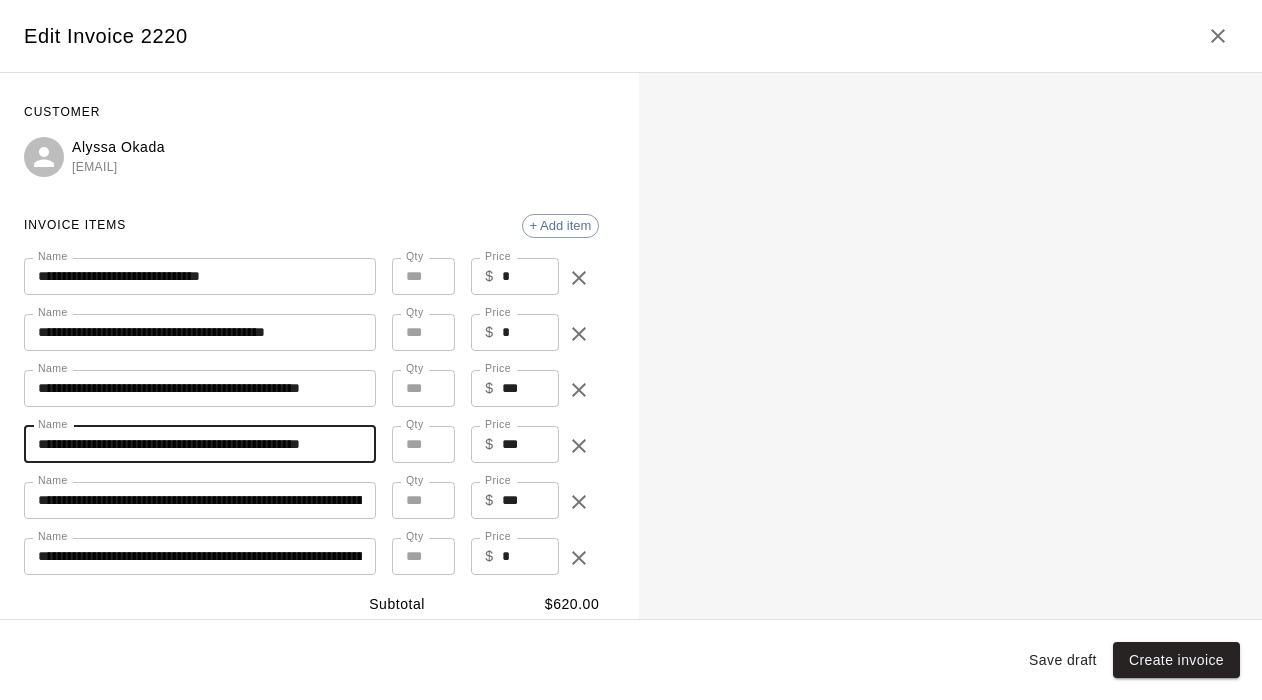 type on "**********" 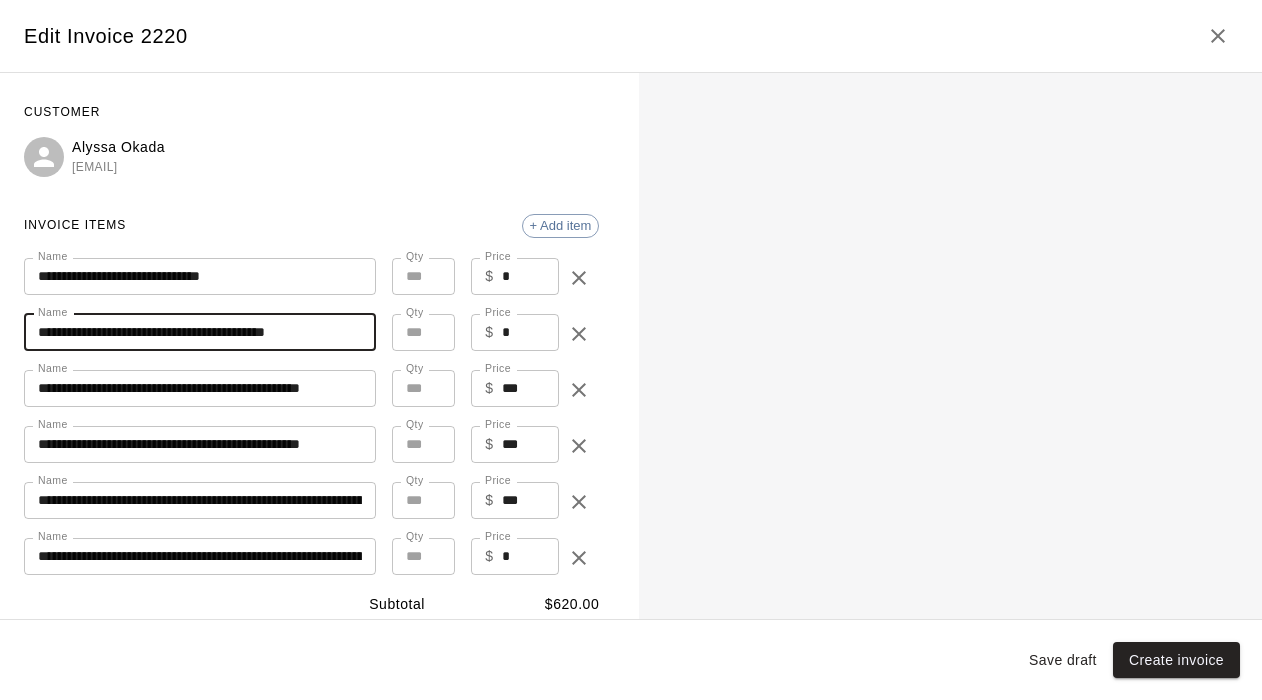 drag, startPoint x: 36, startPoint y: 329, endPoint x: 417, endPoint y: 340, distance: 381.15875 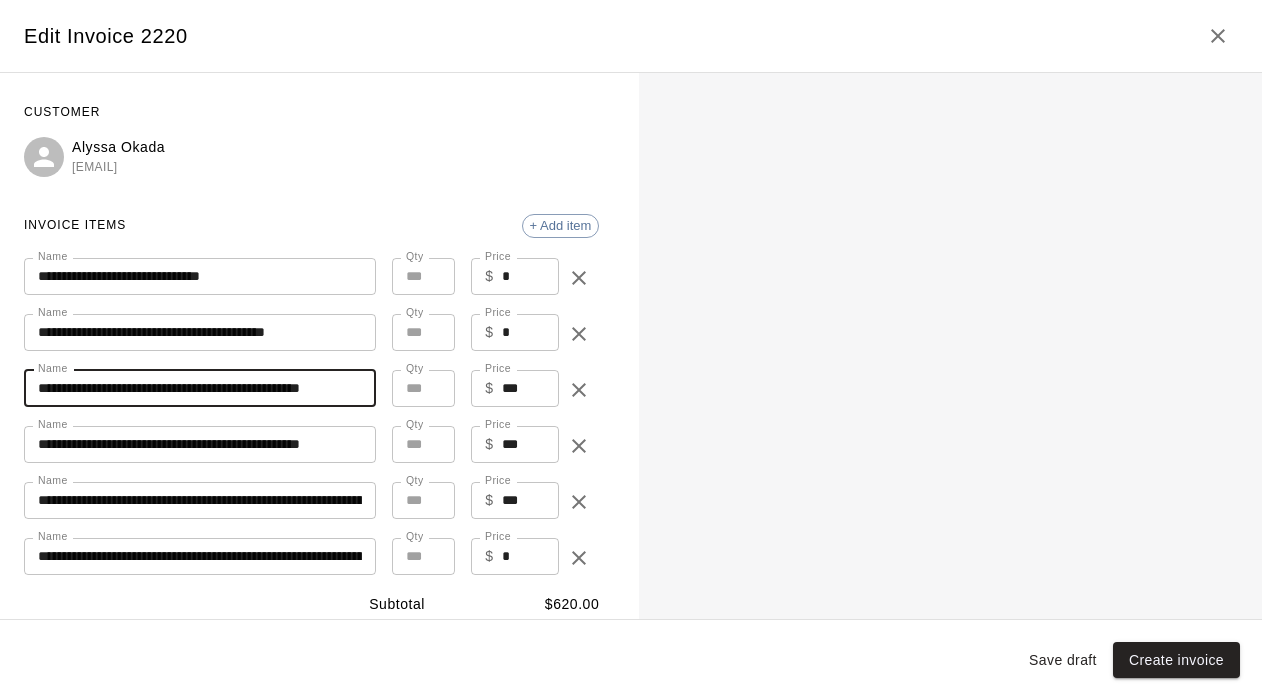 drag, startPoint x: 41, startPoint y: 389, endPoint x: 387, endPoint y: 388, distance: 346.00143 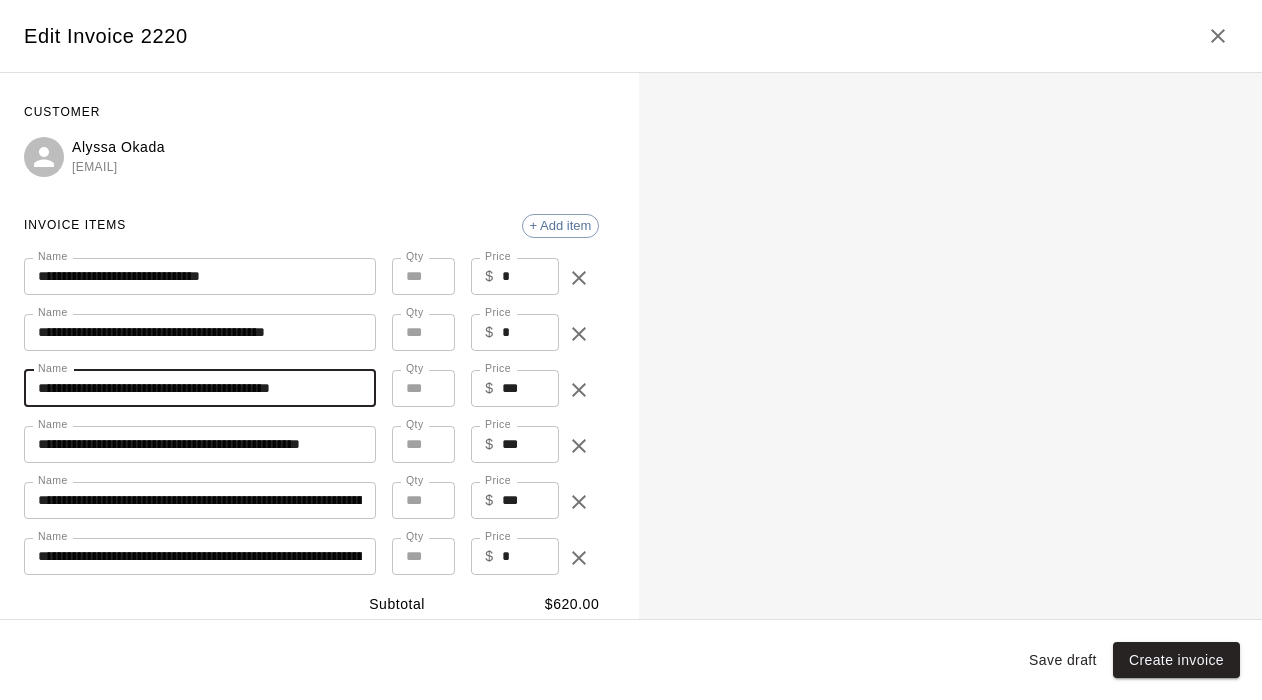 click on "**********" at bounding box center [200, 388] 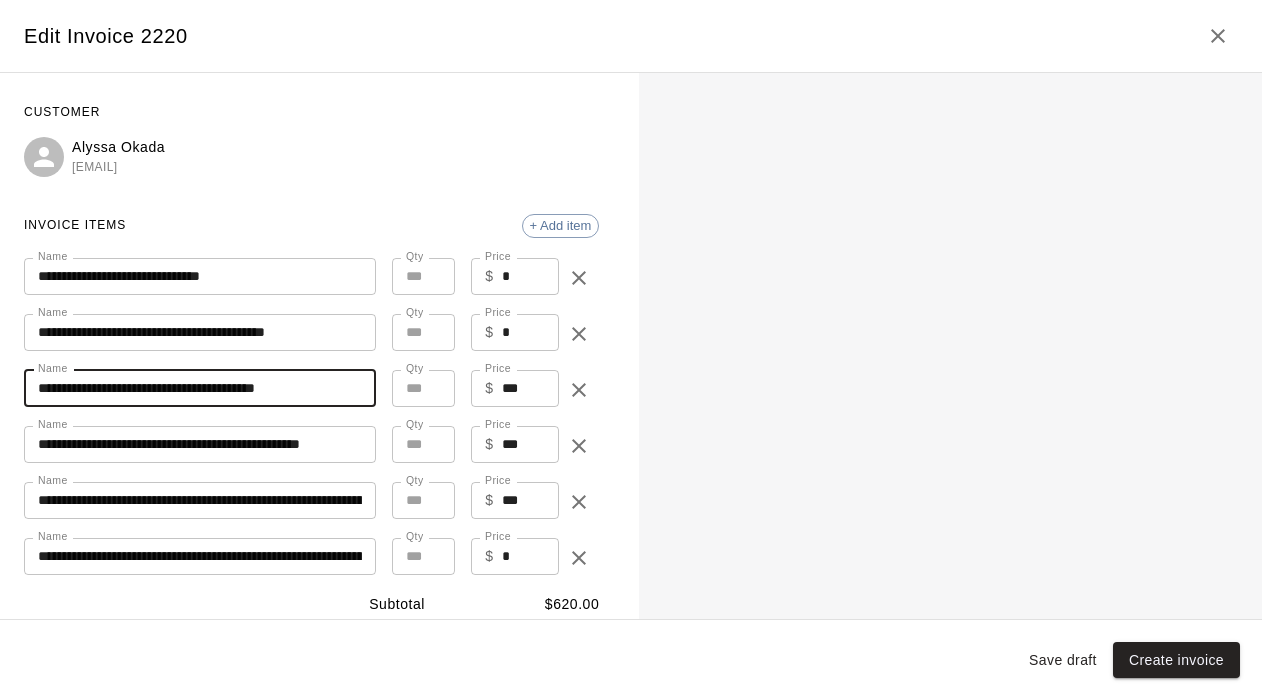 click on "**********" at bounding box center (200, 388) 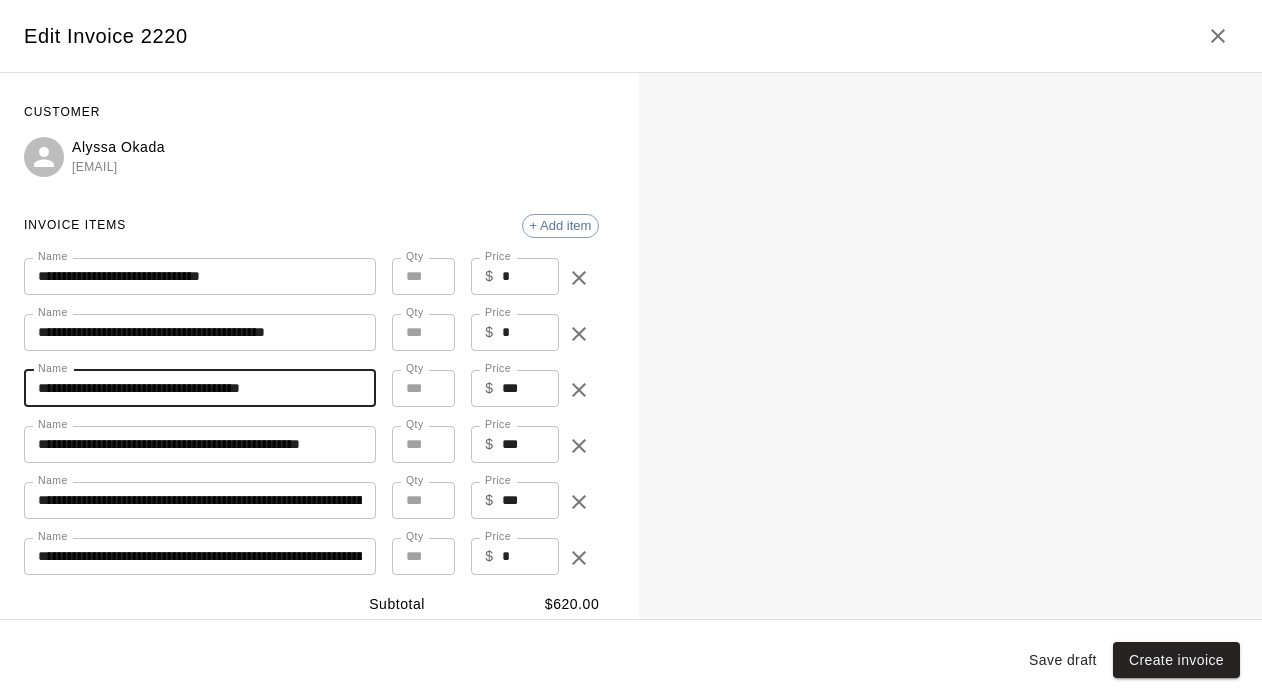 click on "**********" at bounding box center (200, 388) 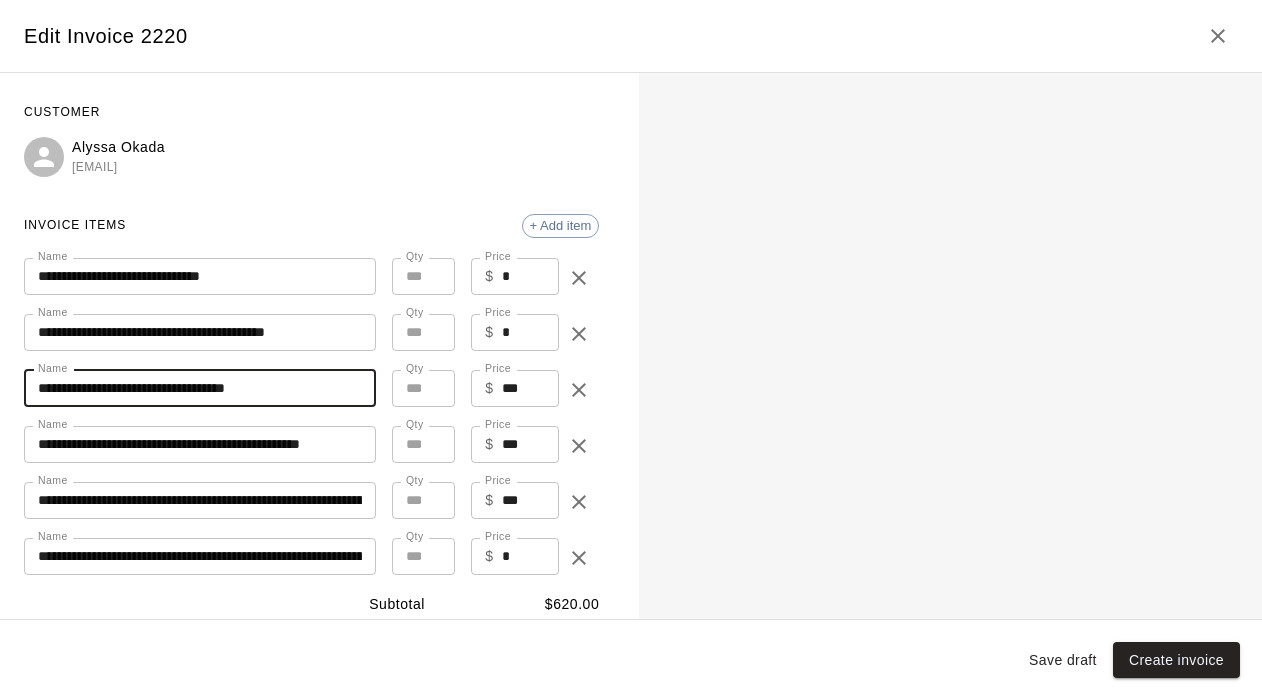 click on "**********" at bounding box center [200, 388] 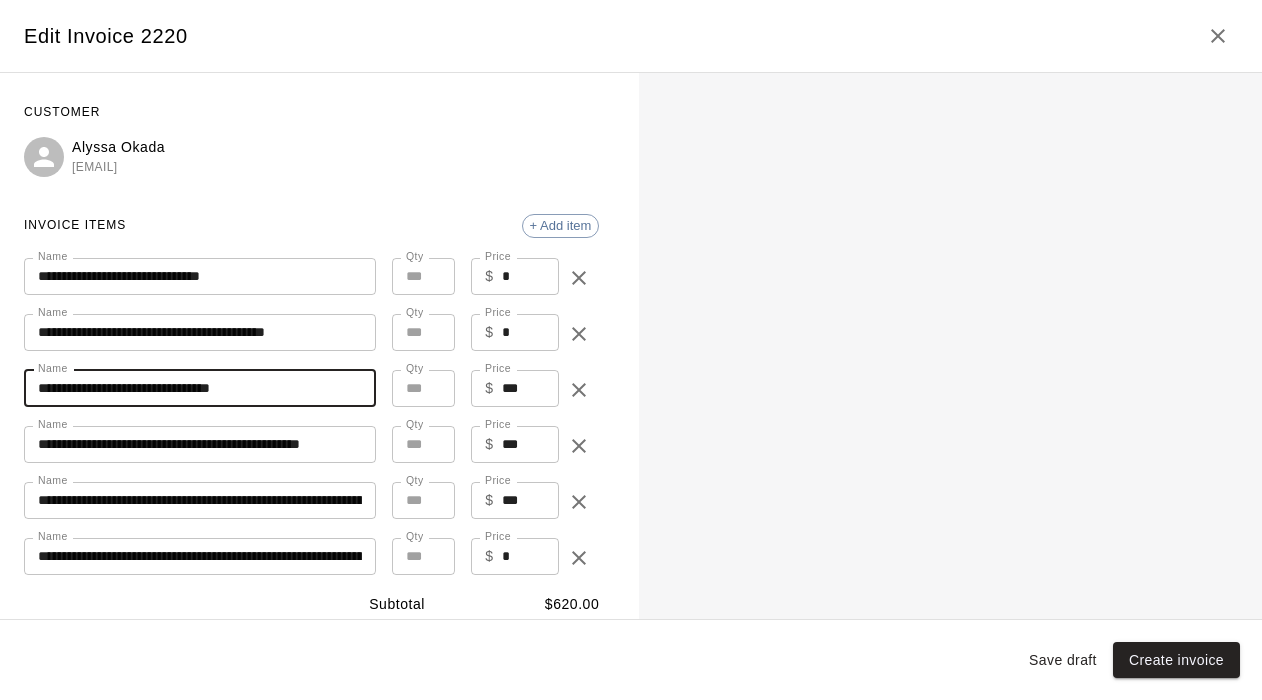 click on "**********" at bounding box center (200, 388) 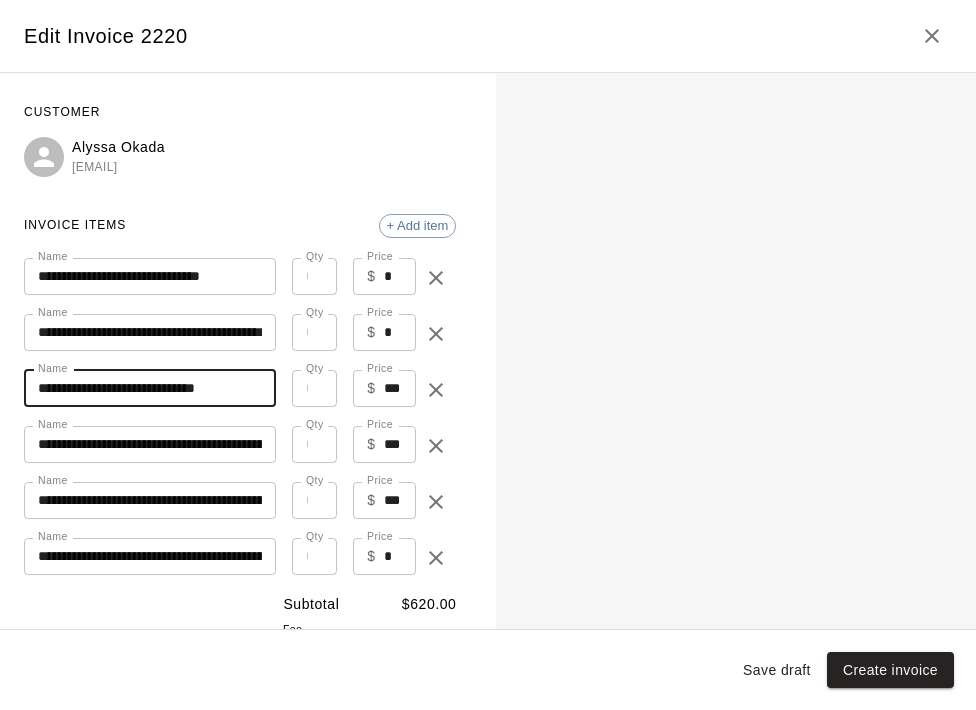 type on "**********" 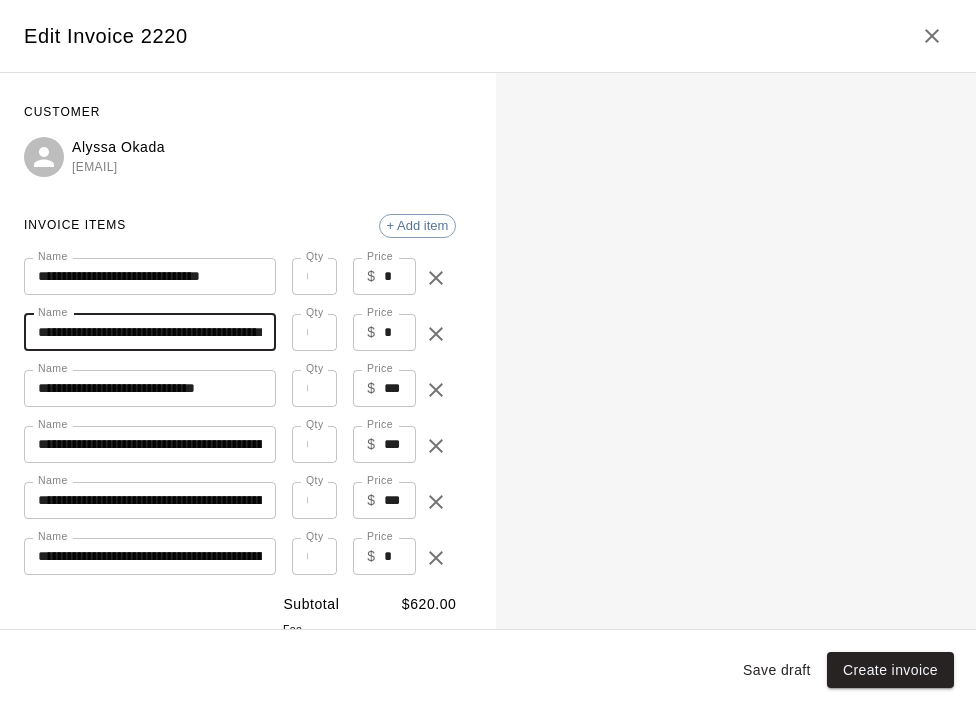 click on "**********" at bounding box center (150, 332) 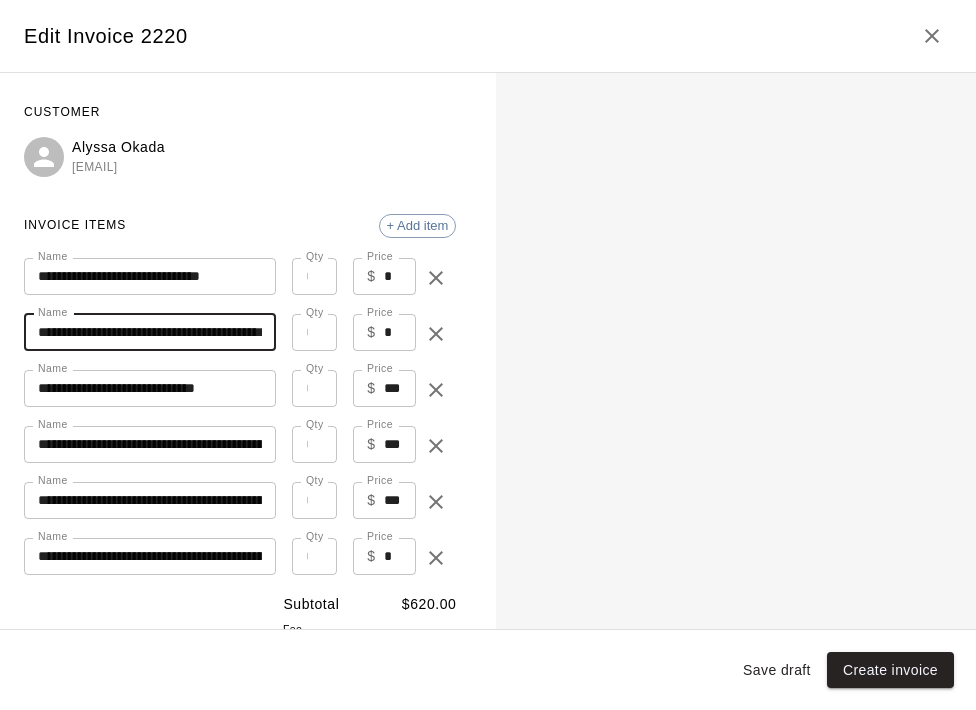 drag, startPoint x: 39, startPoint y: 327, endPoint x: 397, endPoint y: 330, distance: 358.01257 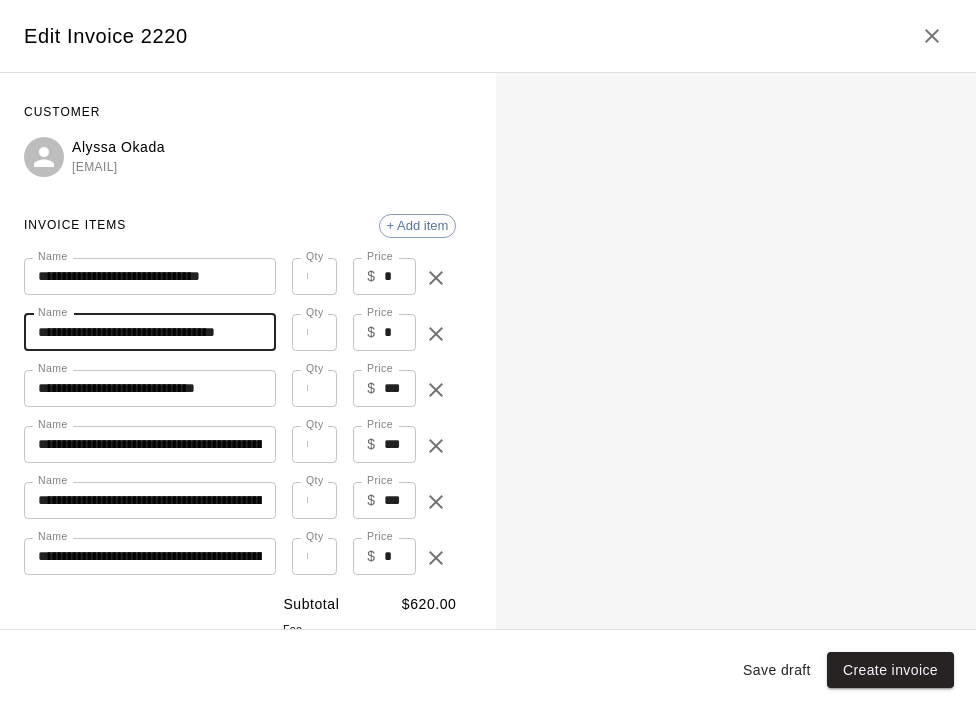 type on "**********" 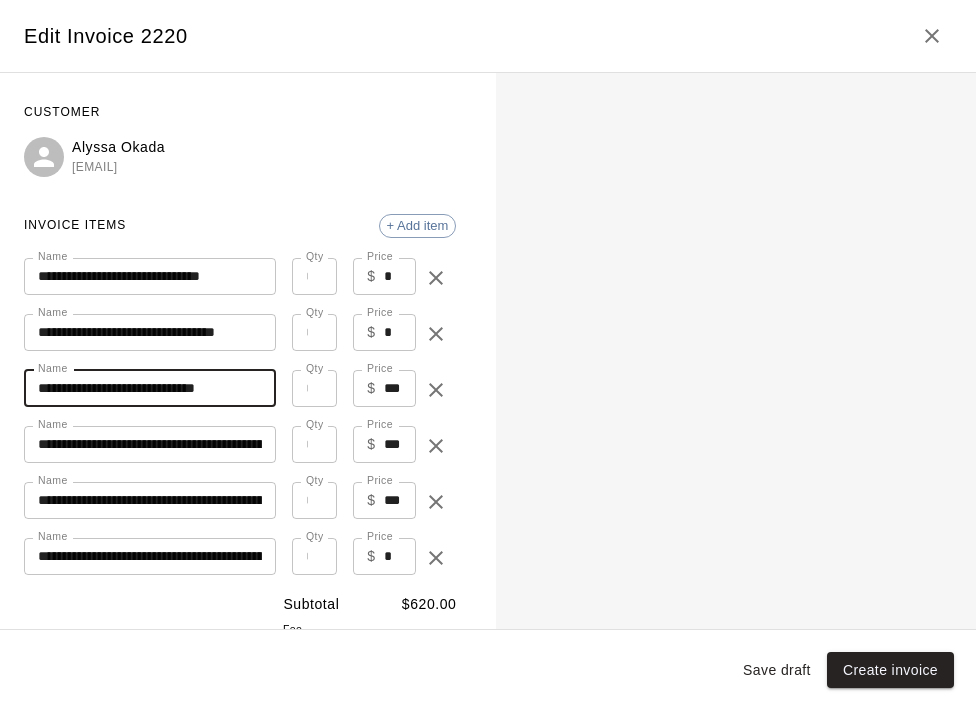 click on "**********" at bounding box center [150, 388] 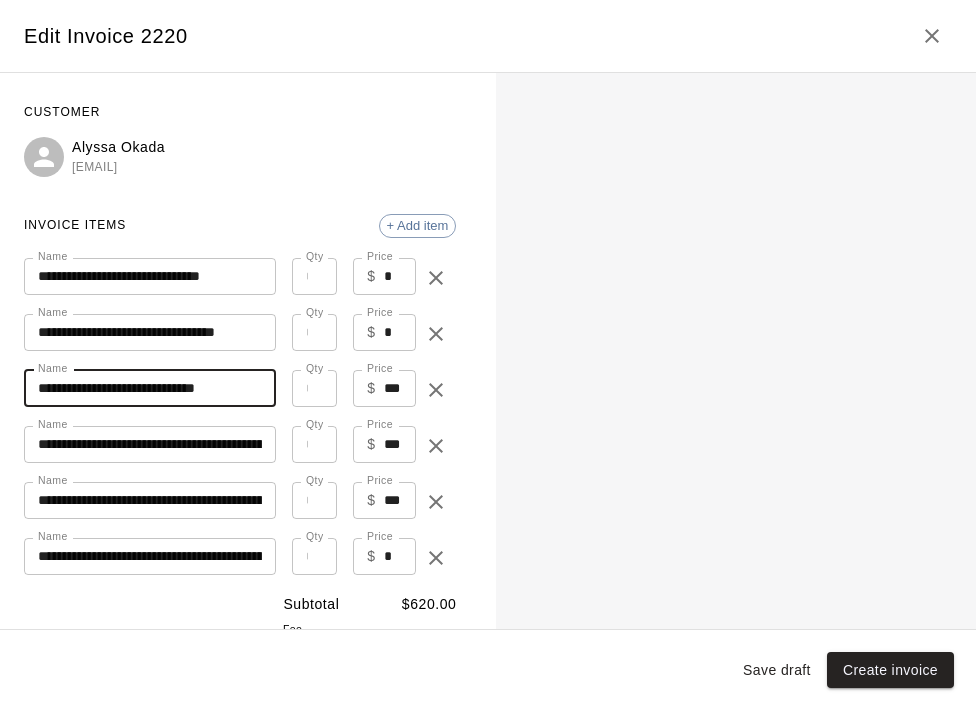 drag, startPoint x: 230, startPoint y: 389, endPoint x: 309, endPoint y: 391, distance: 79.025314 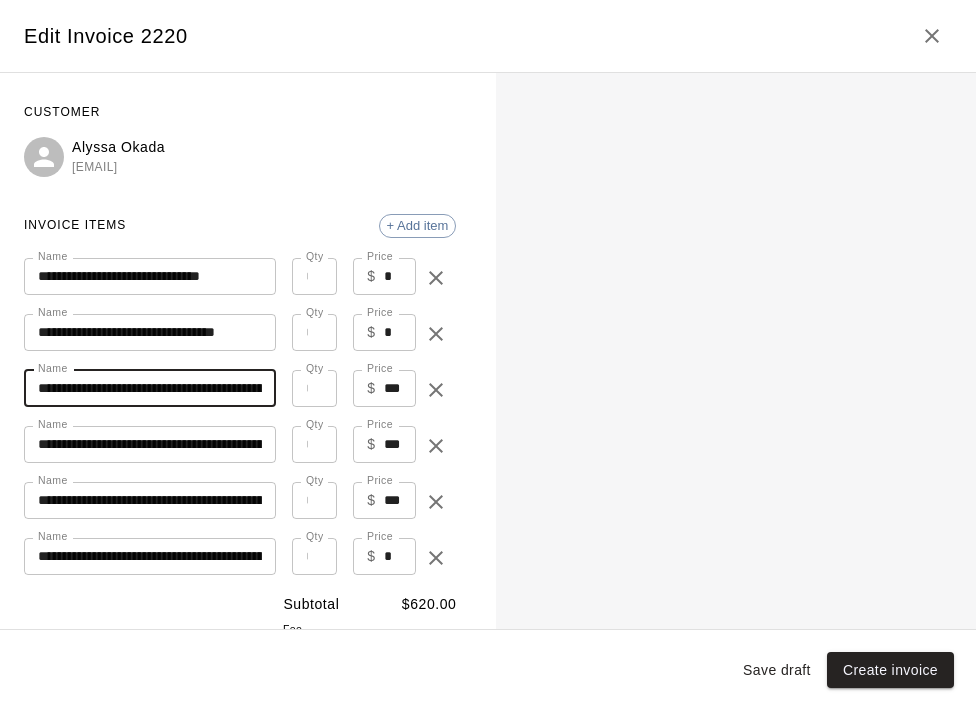 drag, startPoint x: 113, startPoint y: 385, endPoint x: 0, endPoint y: 385, distance: 113 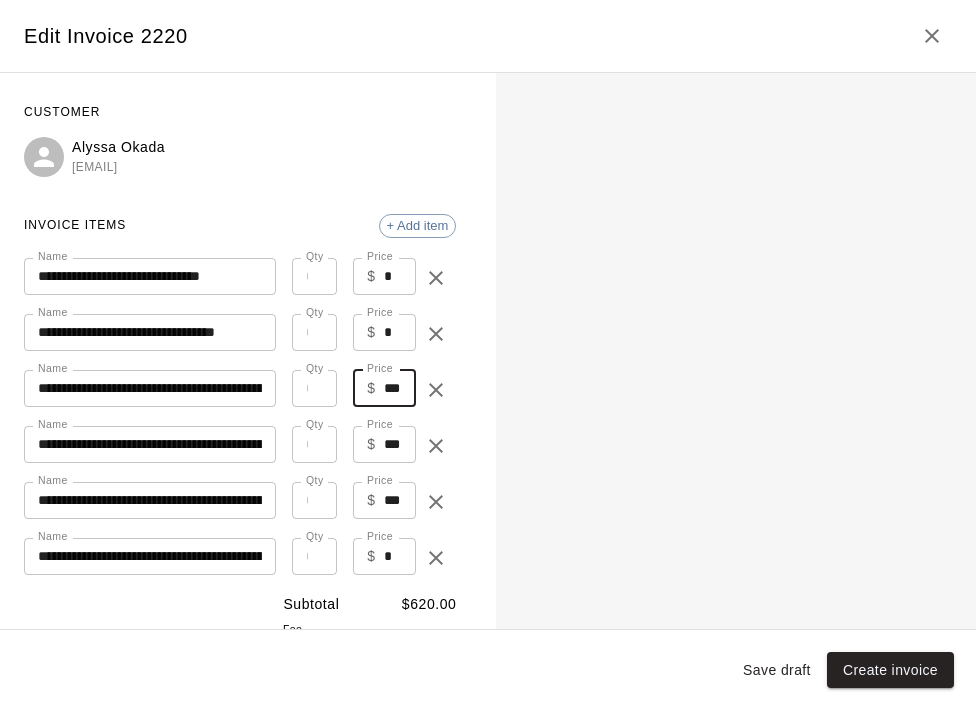 click on "***" at bounding box center (400, 388) 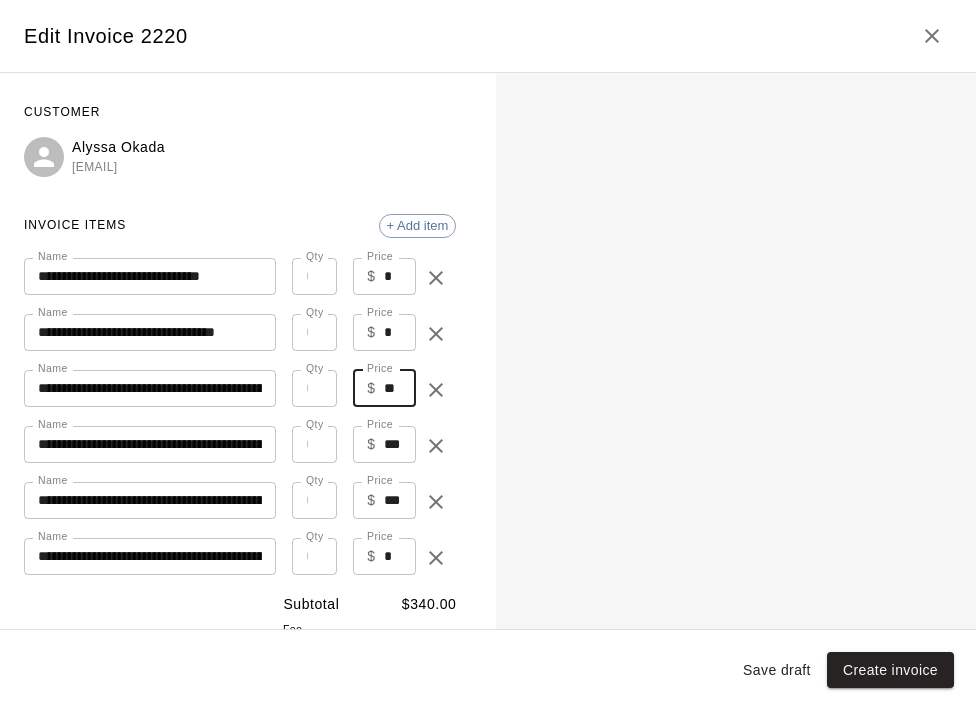 type on "**" 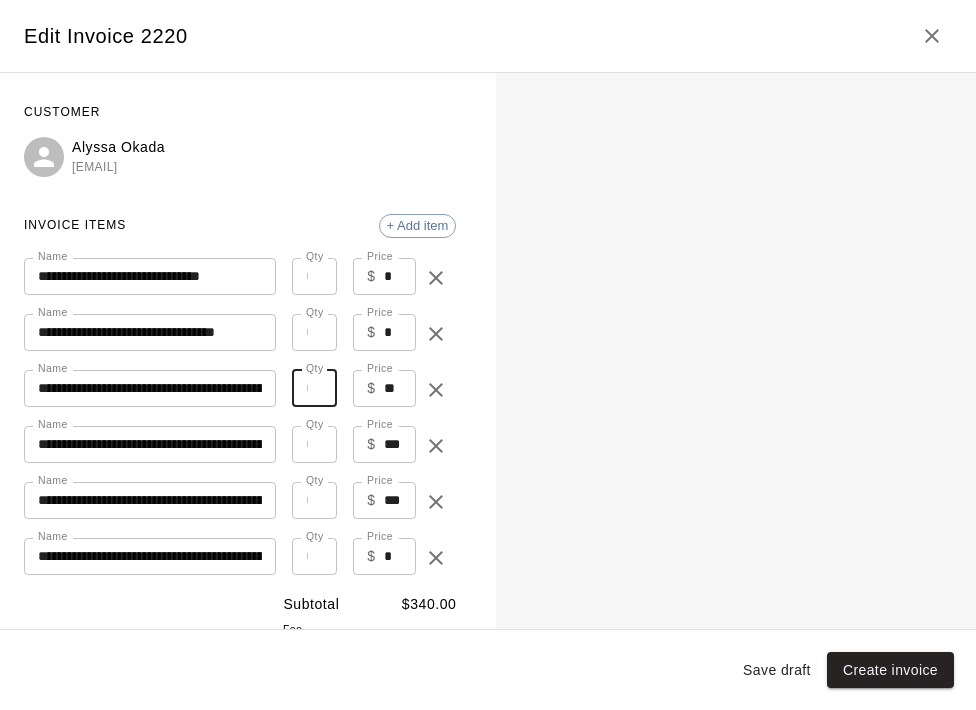 click on "**" at bounding box center (314, 388) 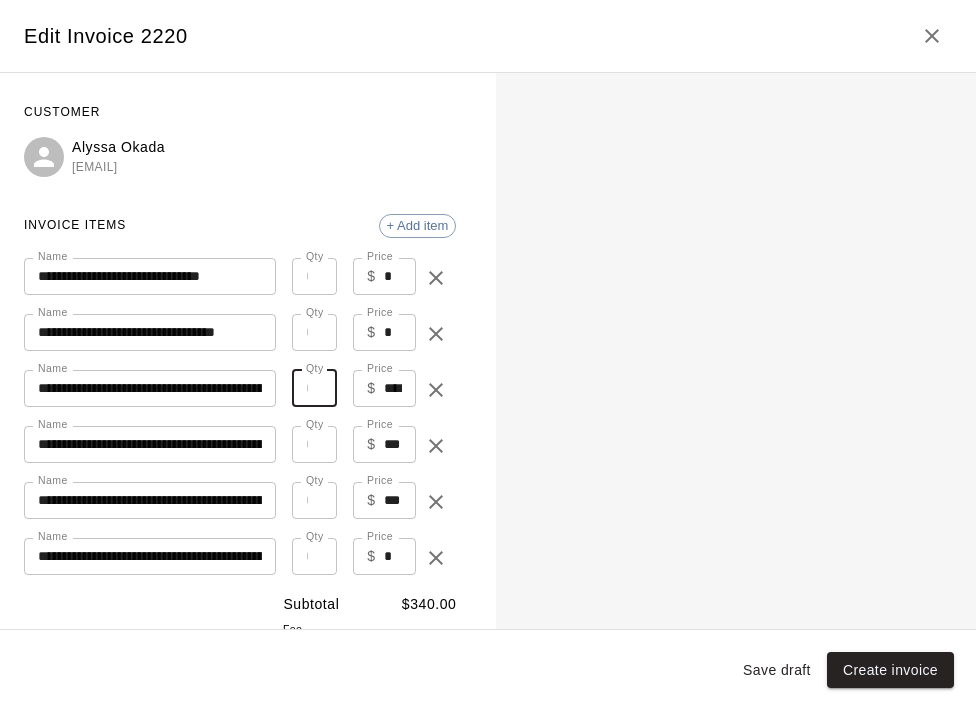 type on "**" 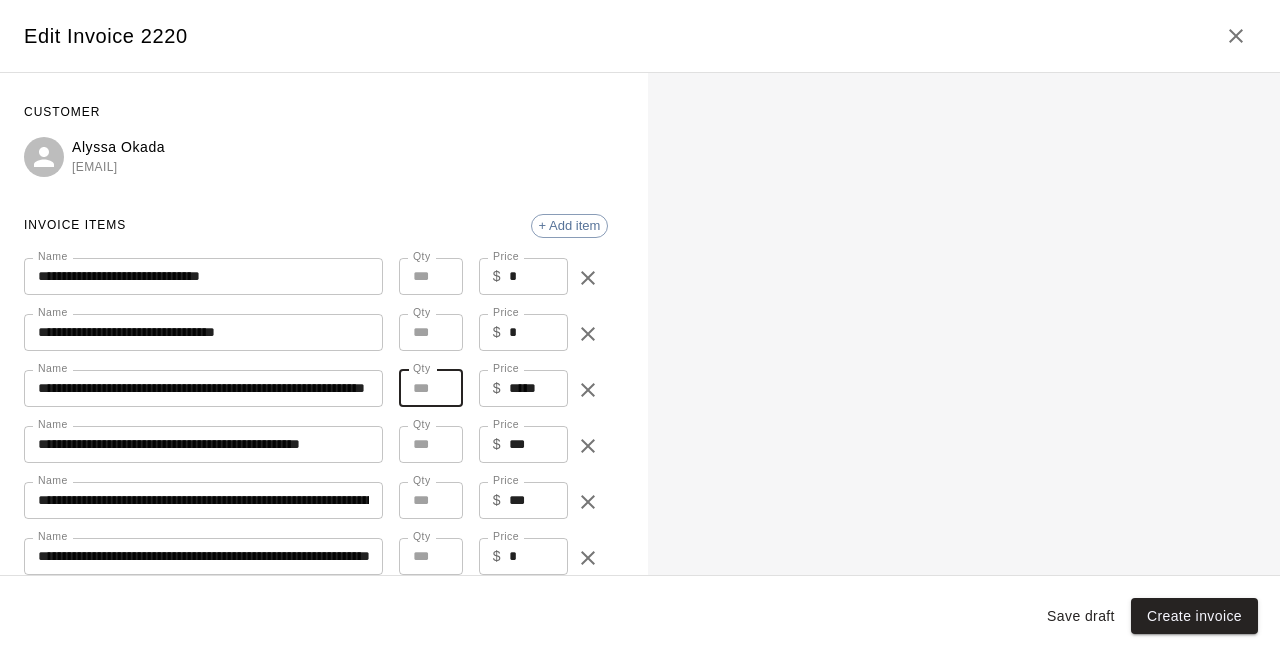 type on "*" 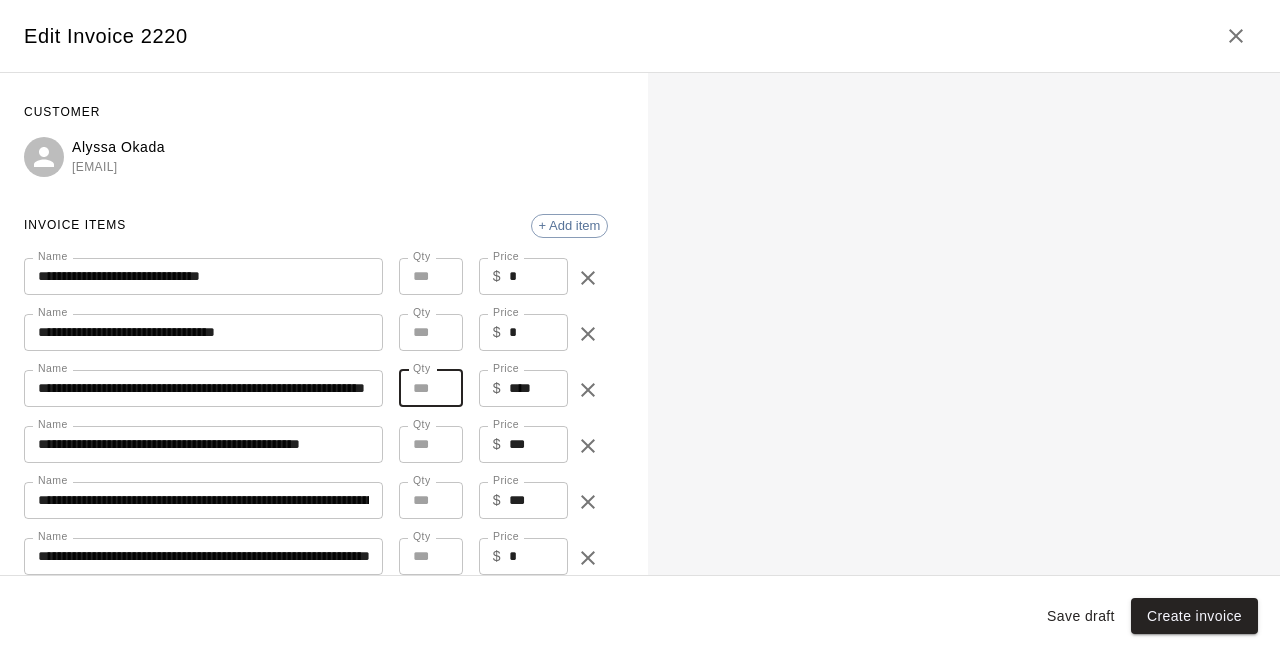 type on "*" 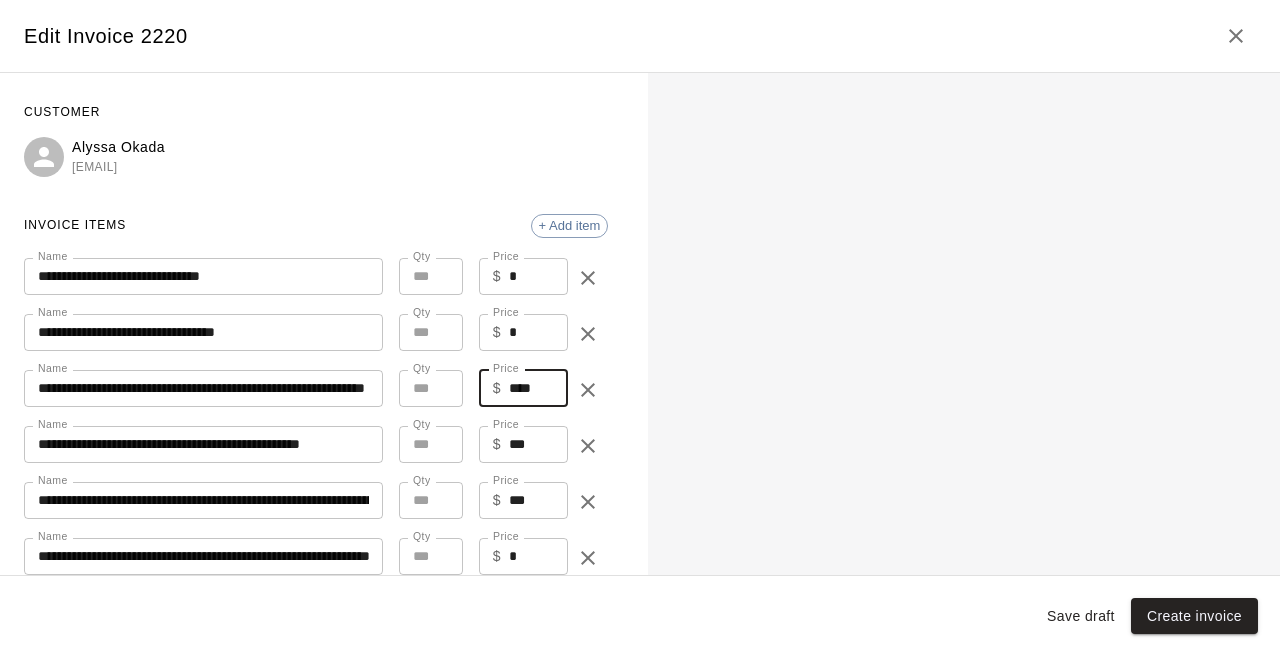 click on "****" at bounding box center [538, 388] 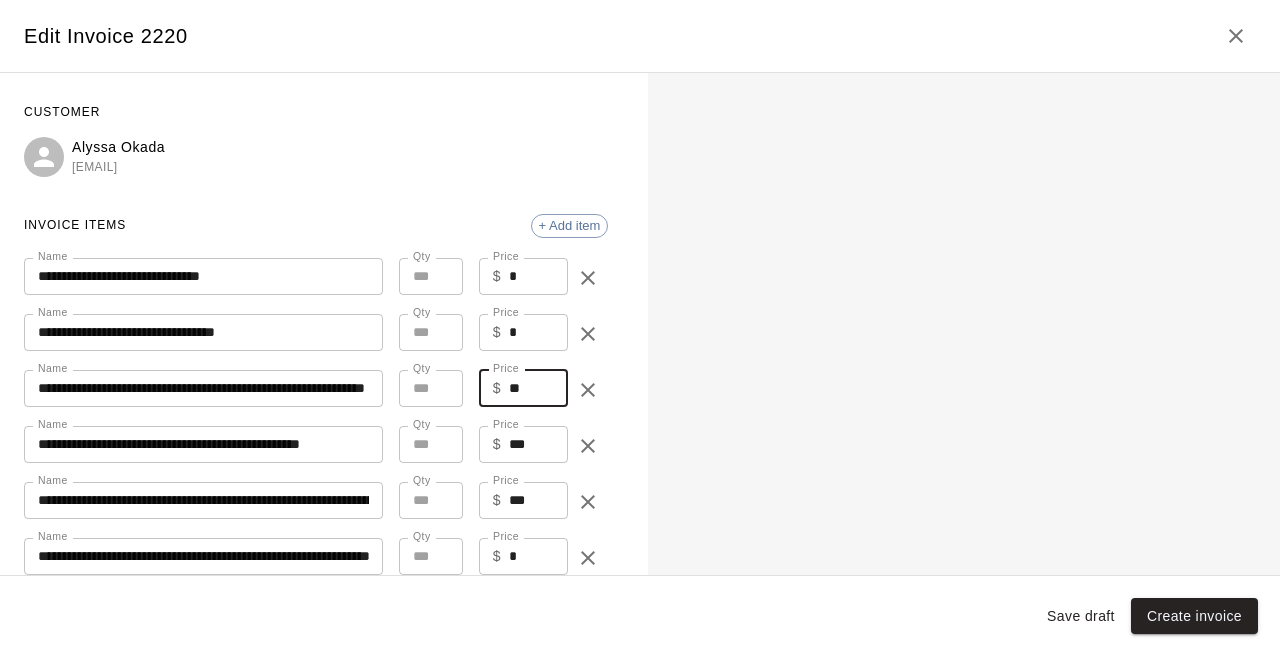 type on "**" 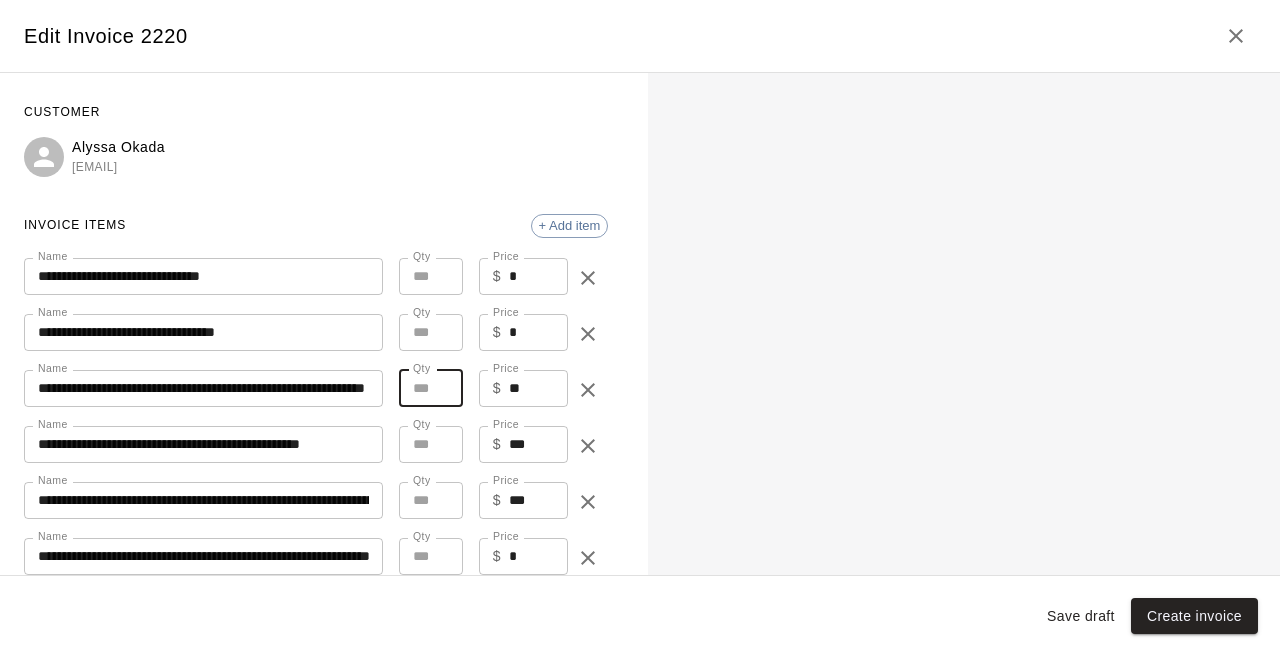 click on "*" at bounding box center [431, 388] 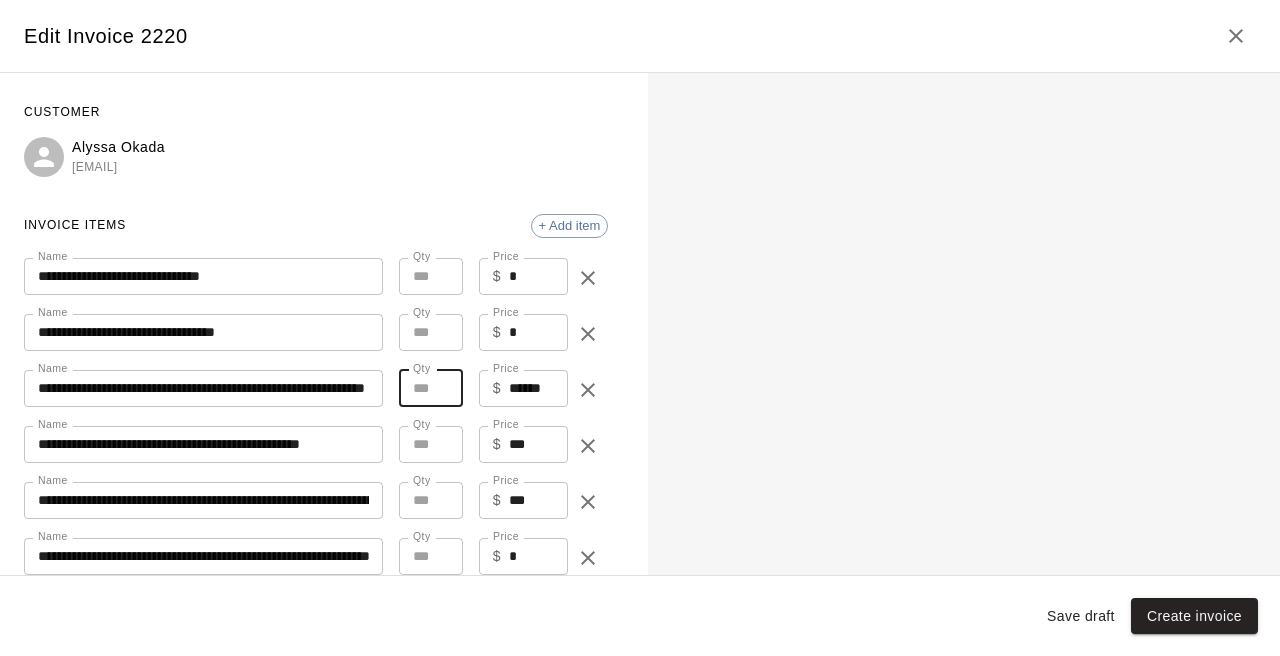type on "**" 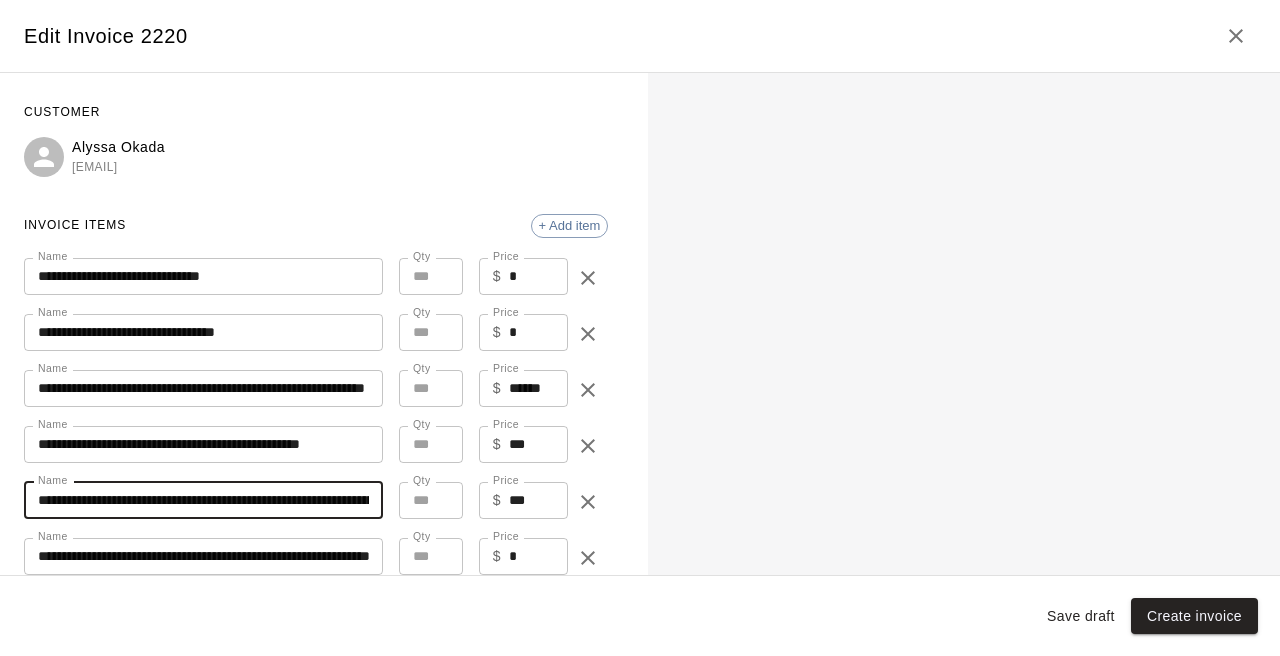 drag, startPoint x: 39, startPoint y: 503, endPoint x: 436, endPoint y: 493, distance: 397.12592 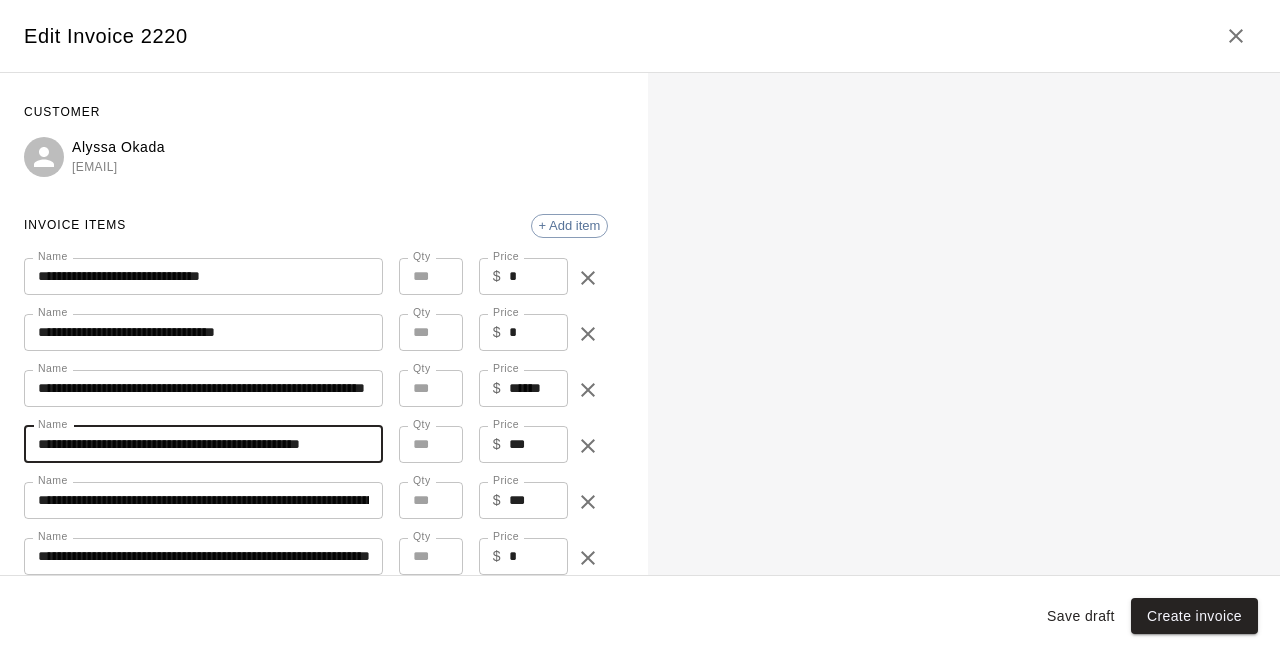 drag, startPoint x: 40, startPoint y: 444, endPoint x: 399, endPoint y: 442, distance: 359.00558 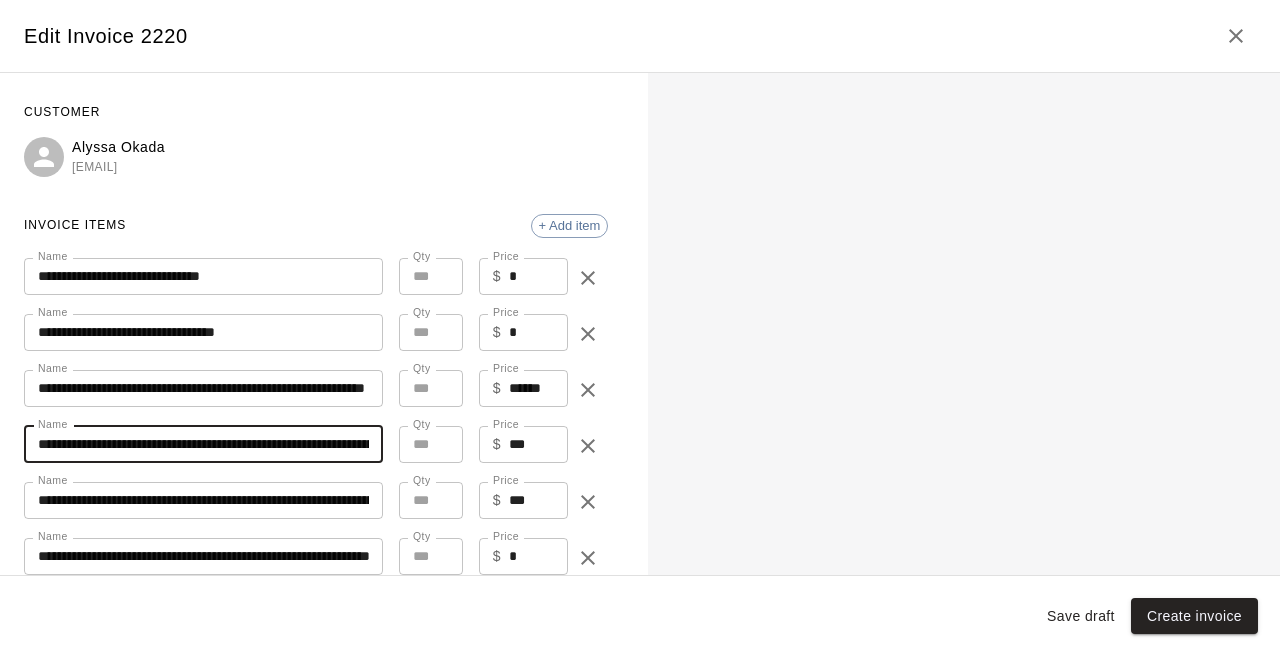 drag, startPoint x: 269, startPoint y: 440, endPoint x: -19, endPoint y: 419, distance: 288.76462 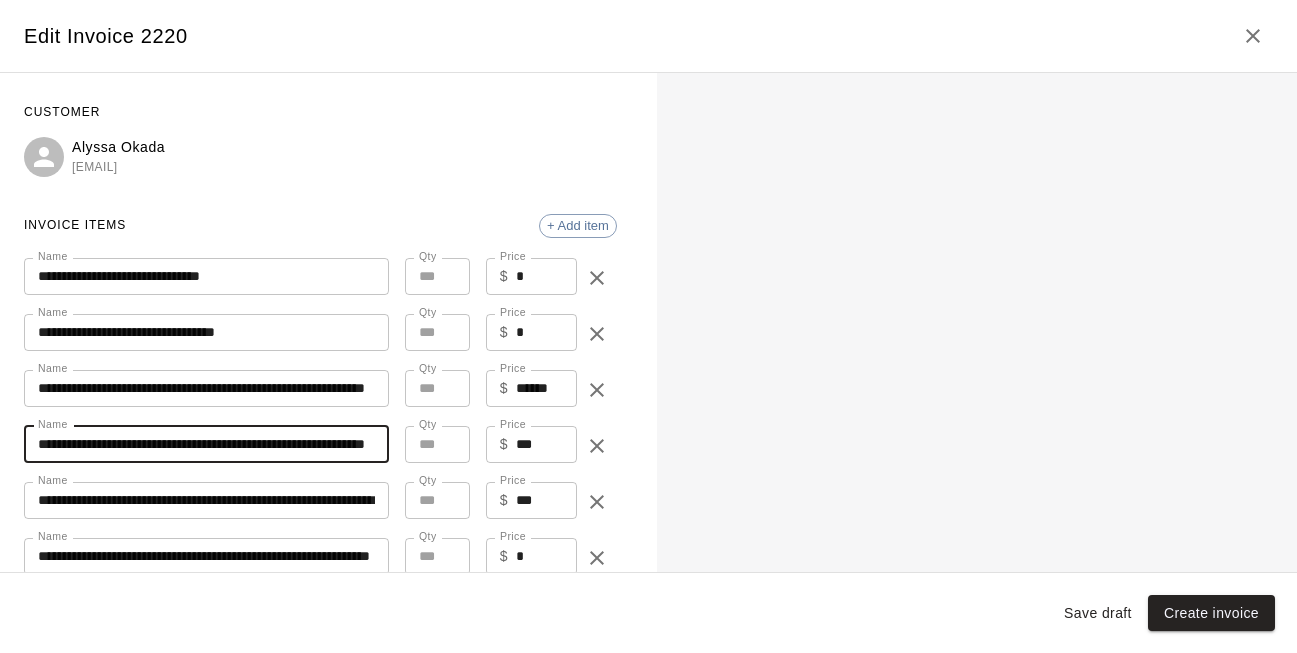 click on "**********" at bounding box center (206, 444) 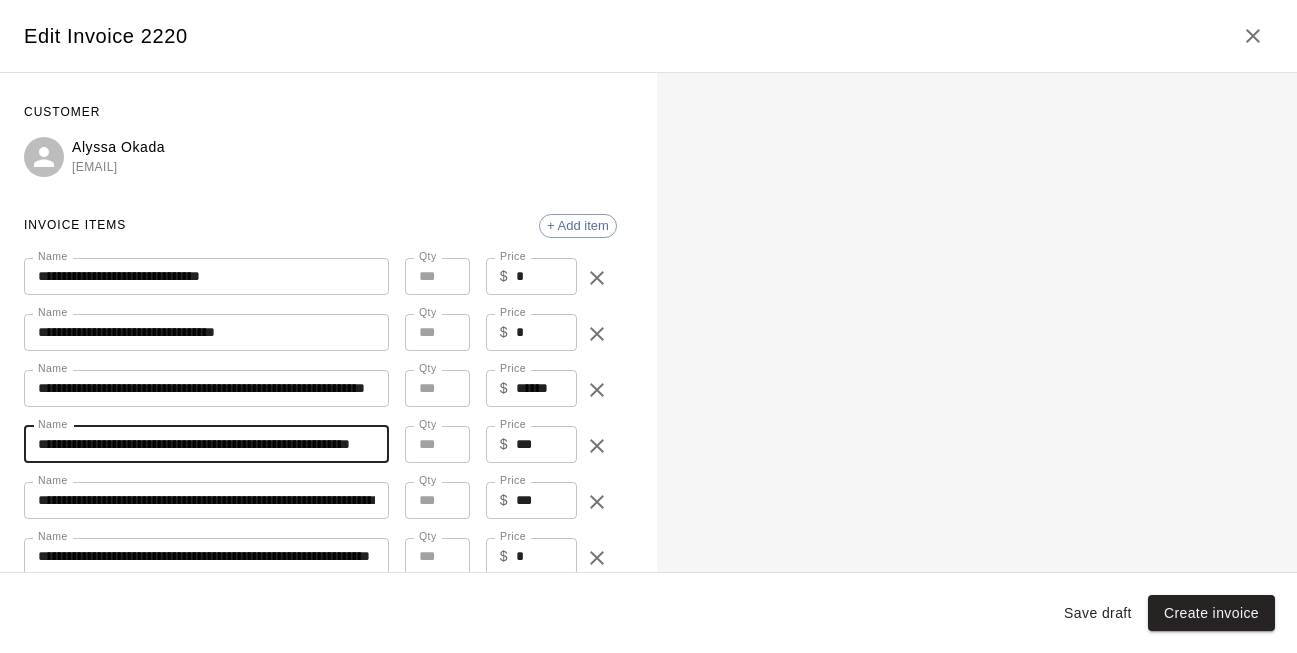 click on "**********" at bounding box center (206, 444) 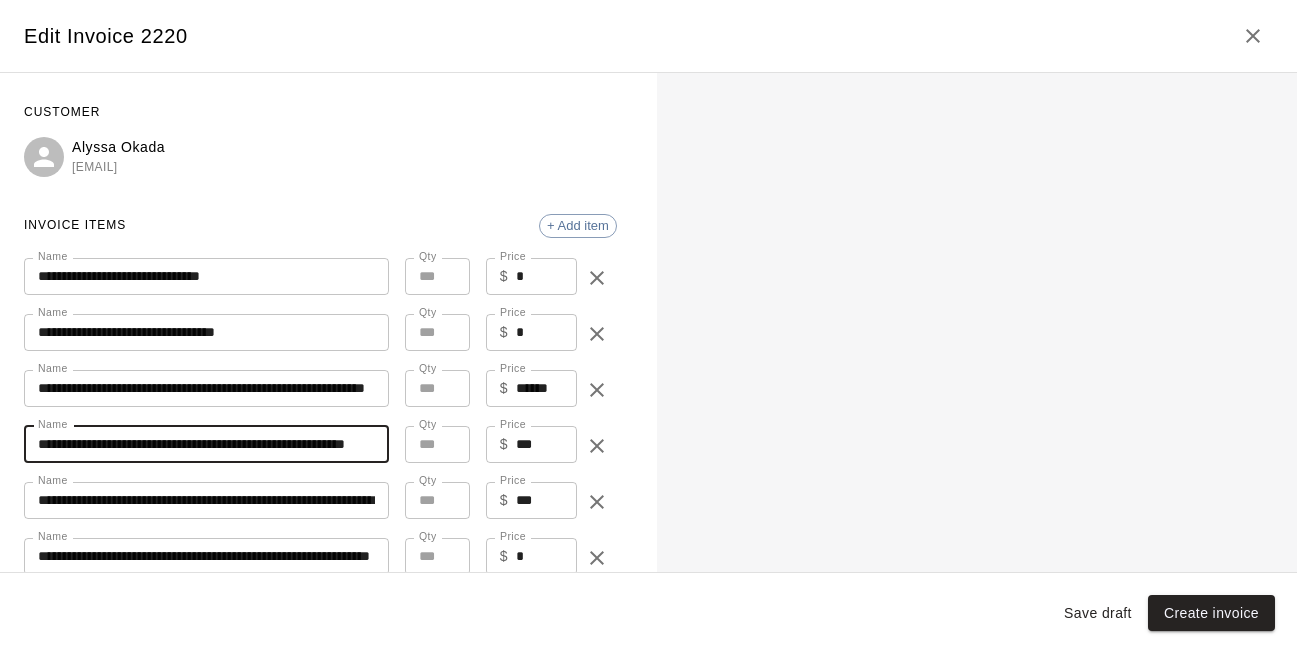 click on "**********" at bounding box center [206, 444] 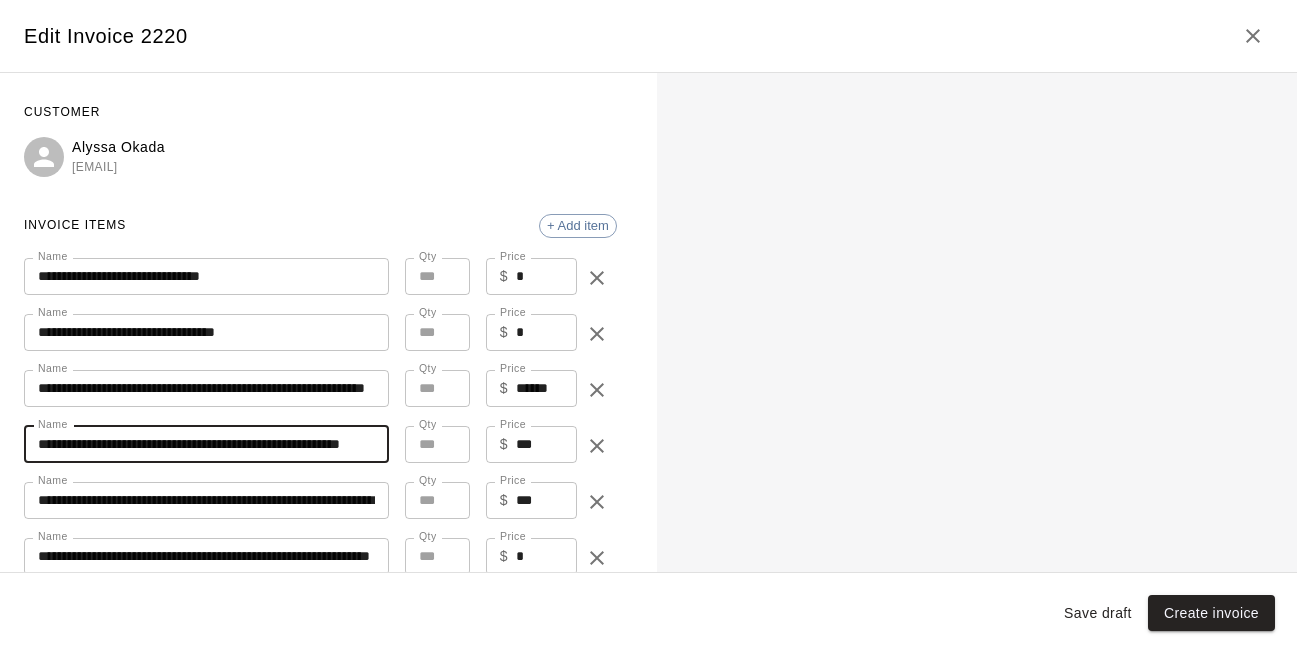 drag, startPoint x: 358, startPoint y: 440, endPoint x: 419, endPoint y: 440, distance: 61 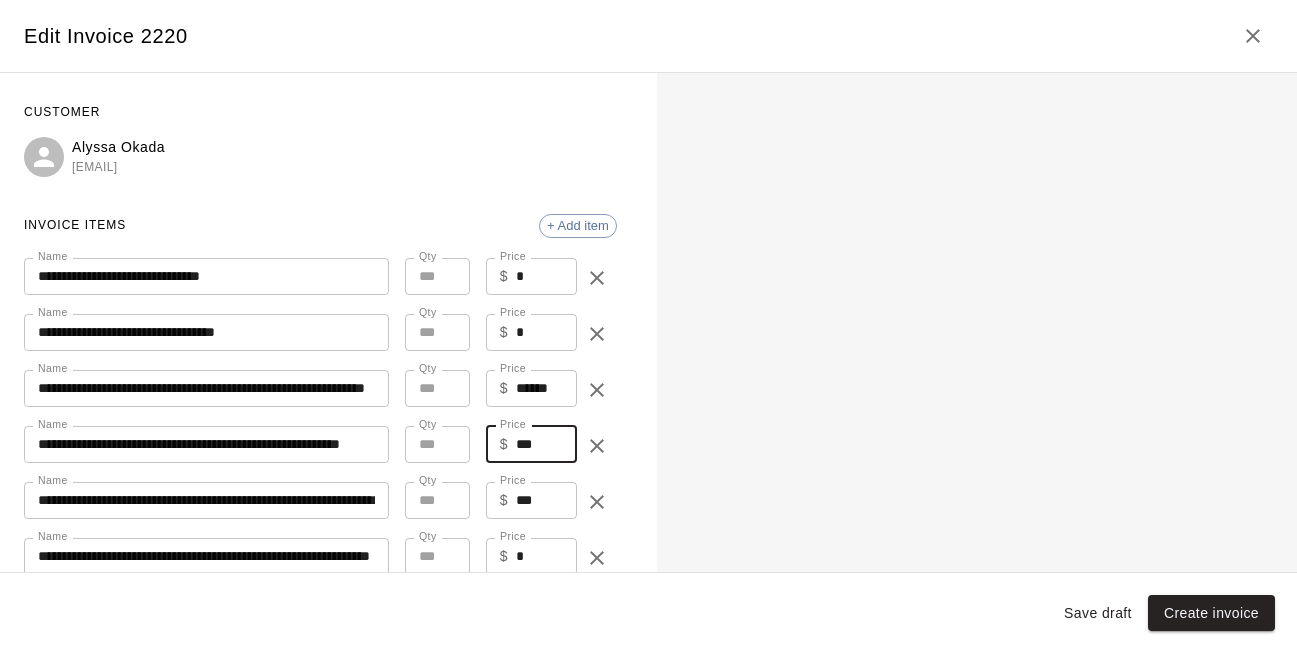 click on "***" at bounding box center [546, 444] 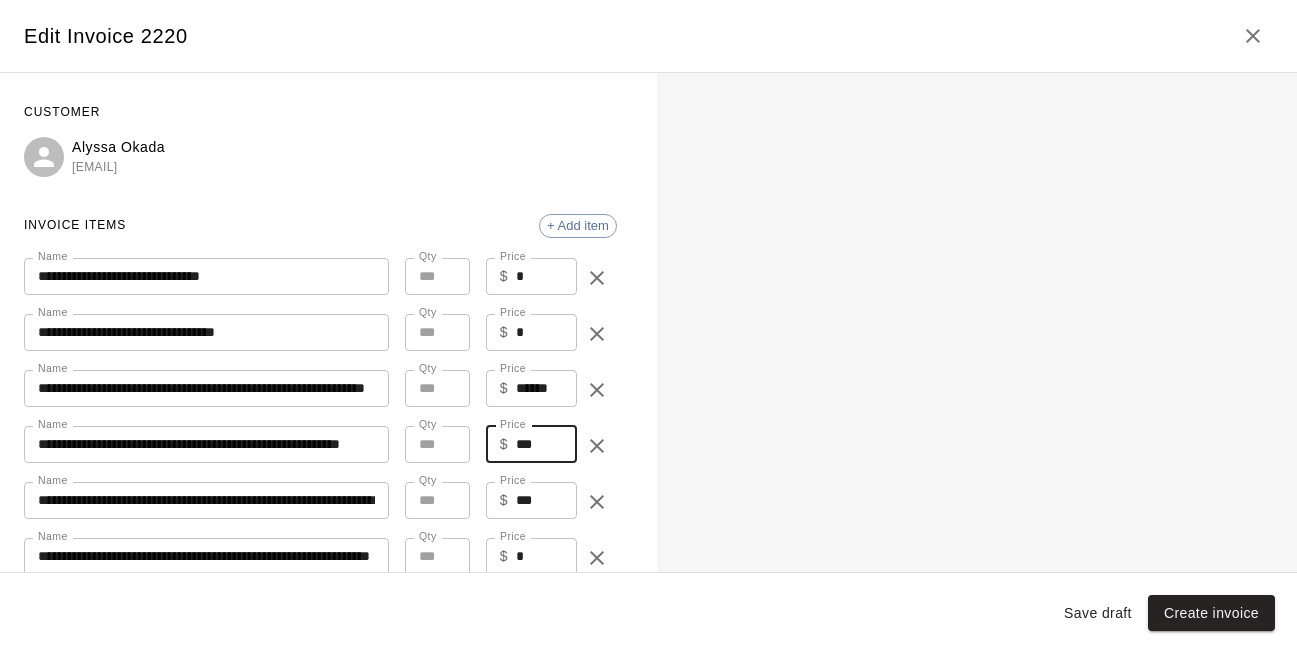 click on "*" at bounding box center (437, 444) 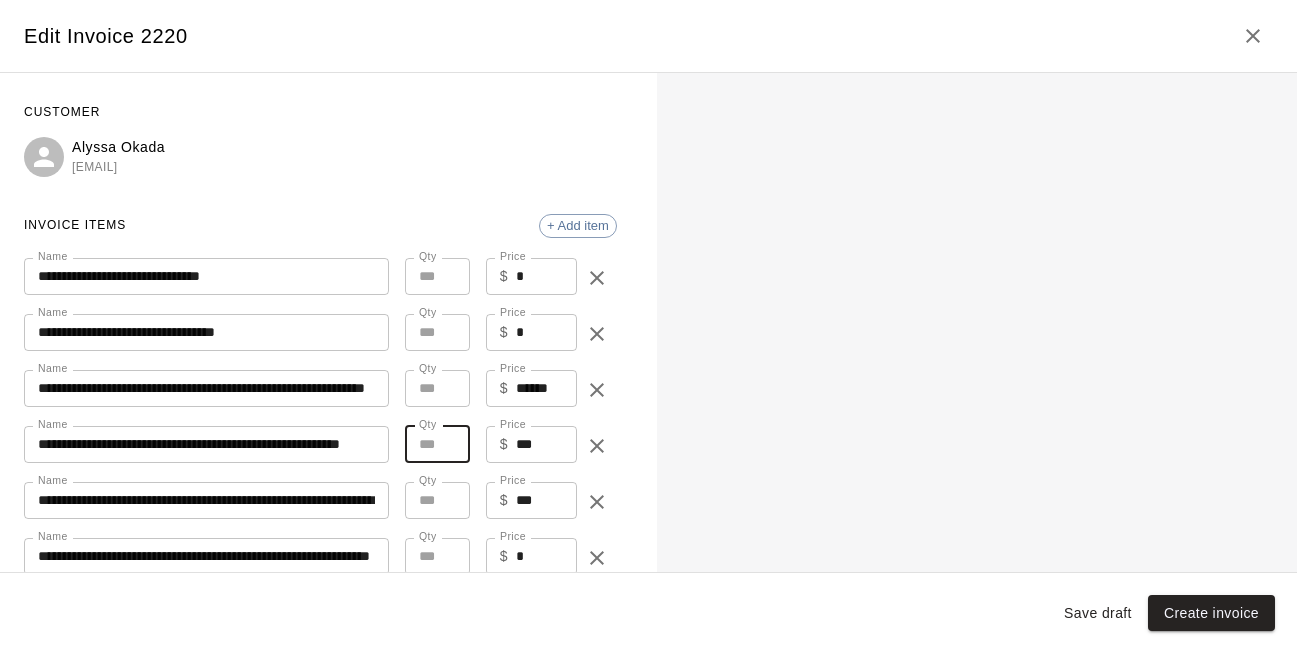 click on "*" at bounding box center (437, 444) 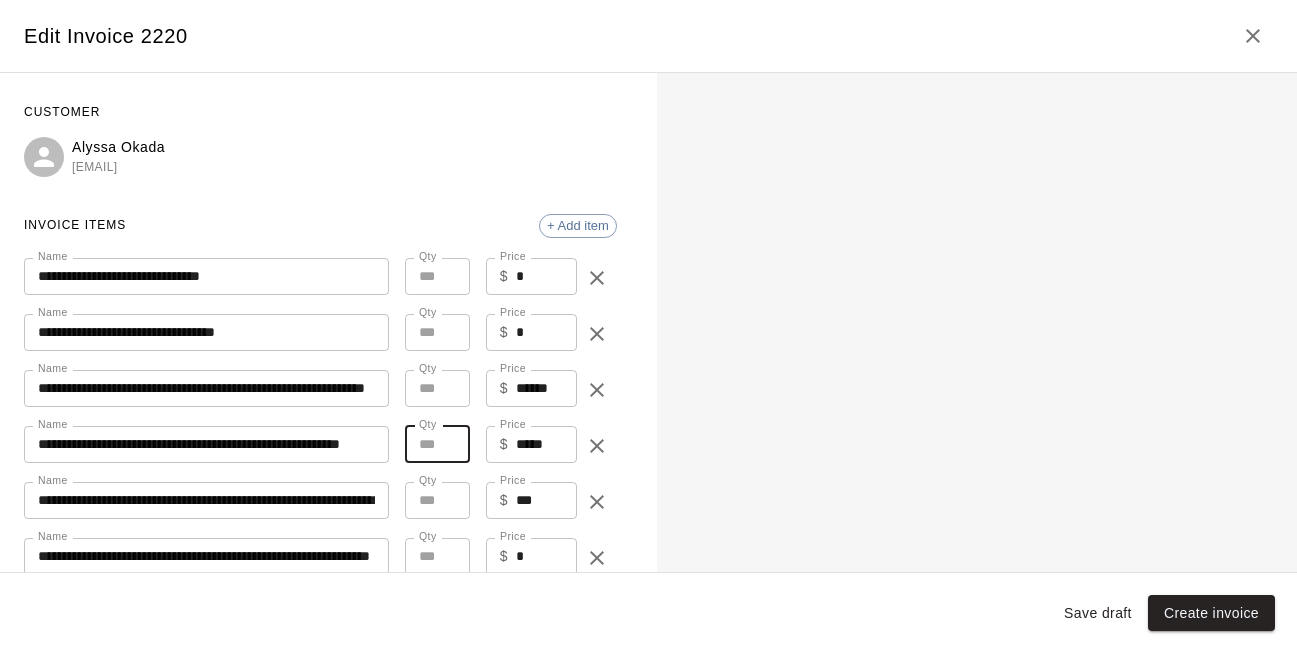 type on "*" 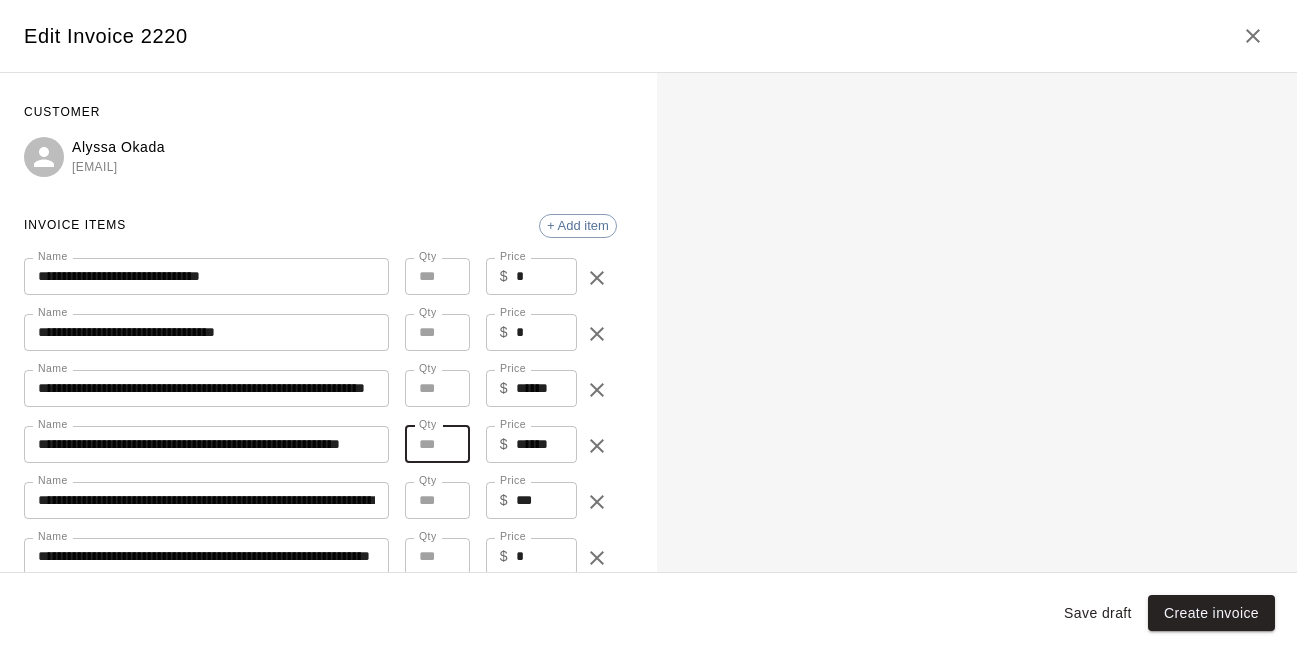 click on "*" at bounding box center (437, 444) 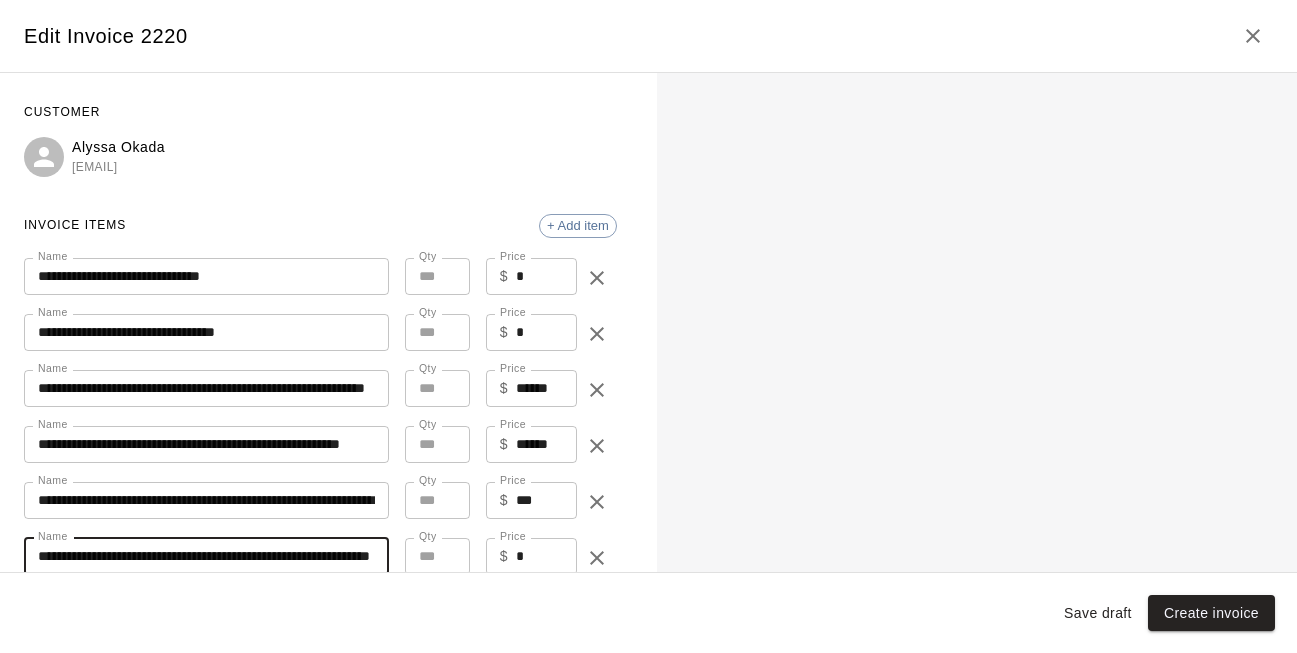 drag, startPoint x: 39, startPoint y: 559, endPoint x: 432, endPoint y: 553, distance: 393.0458 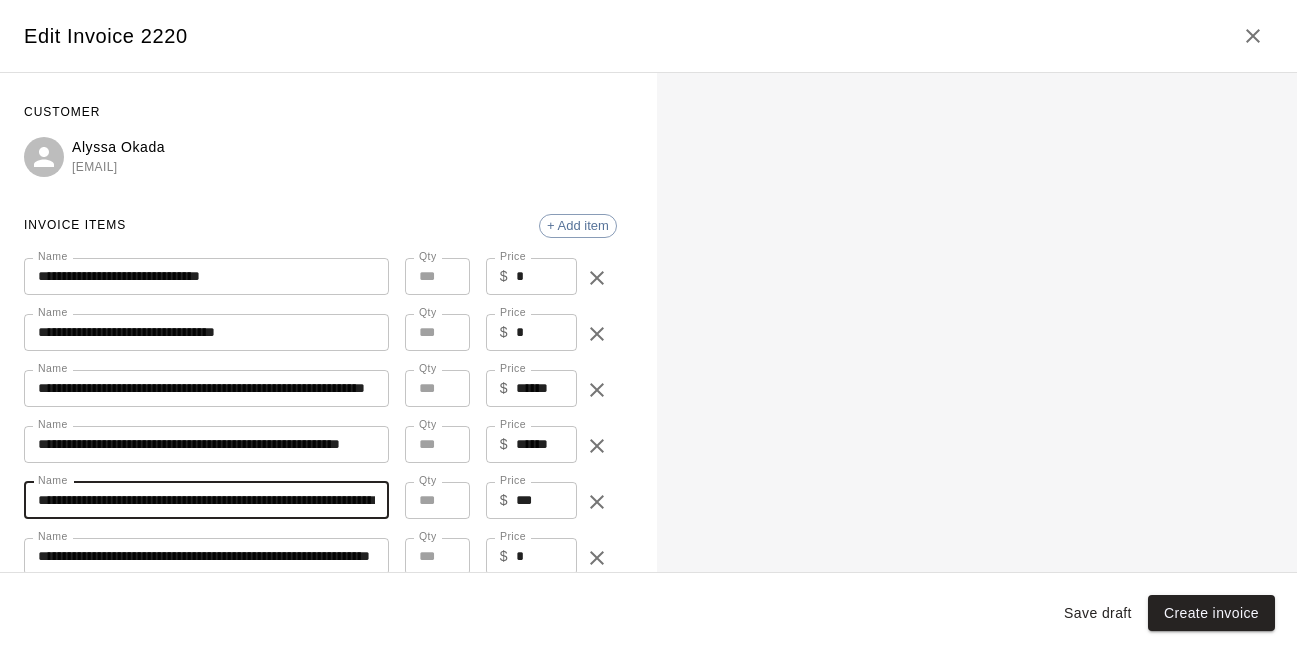 drag, startPoint x: 38, startPoint y: 496, endPoint x: 463, endPoint y: 529, distance: 426.27927 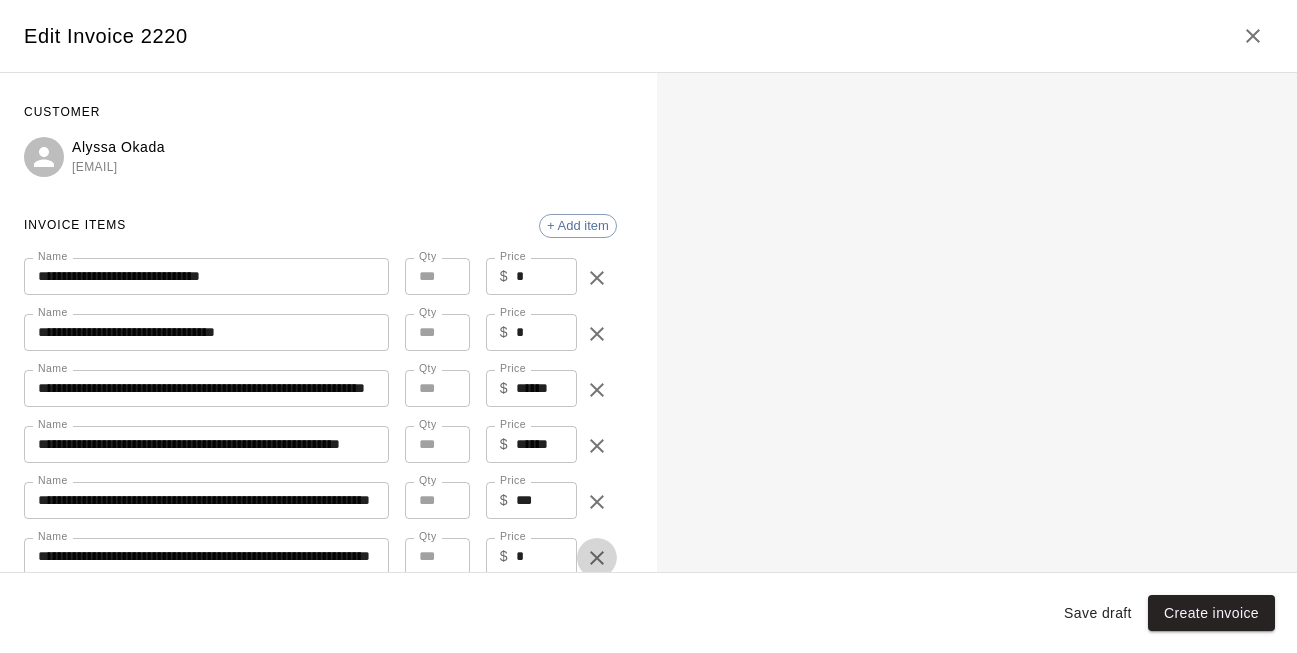 click 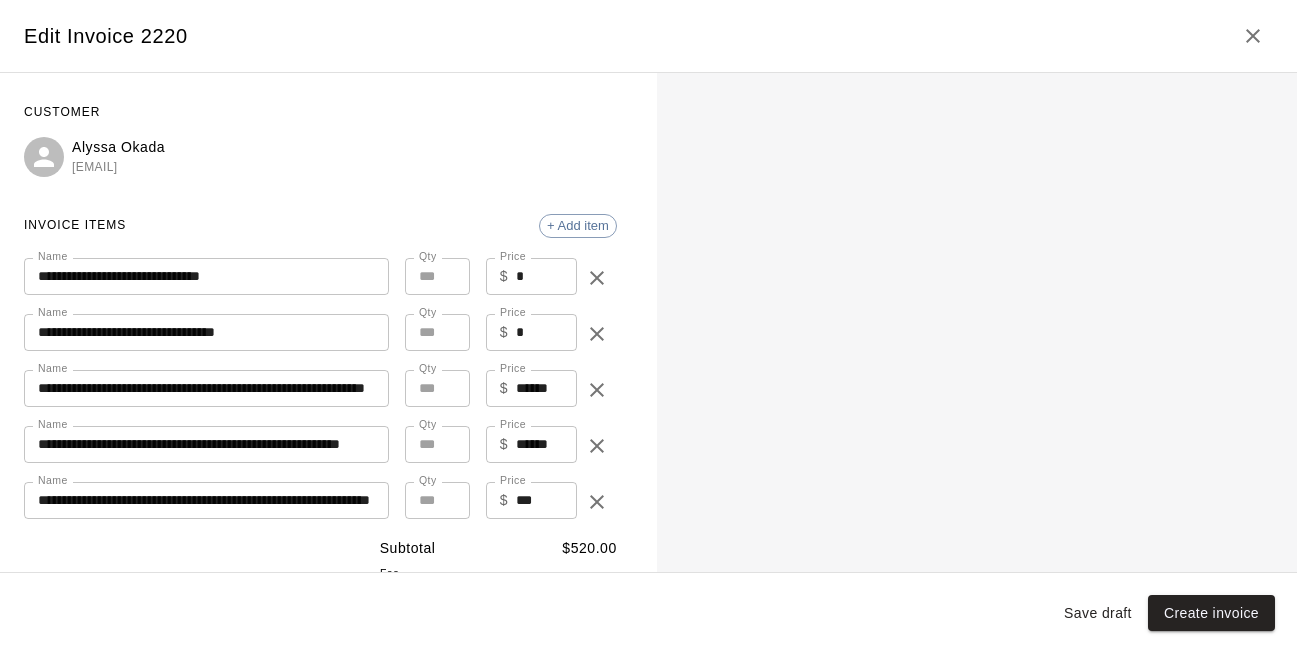 click on "**********" at bounding box center [206, 500] 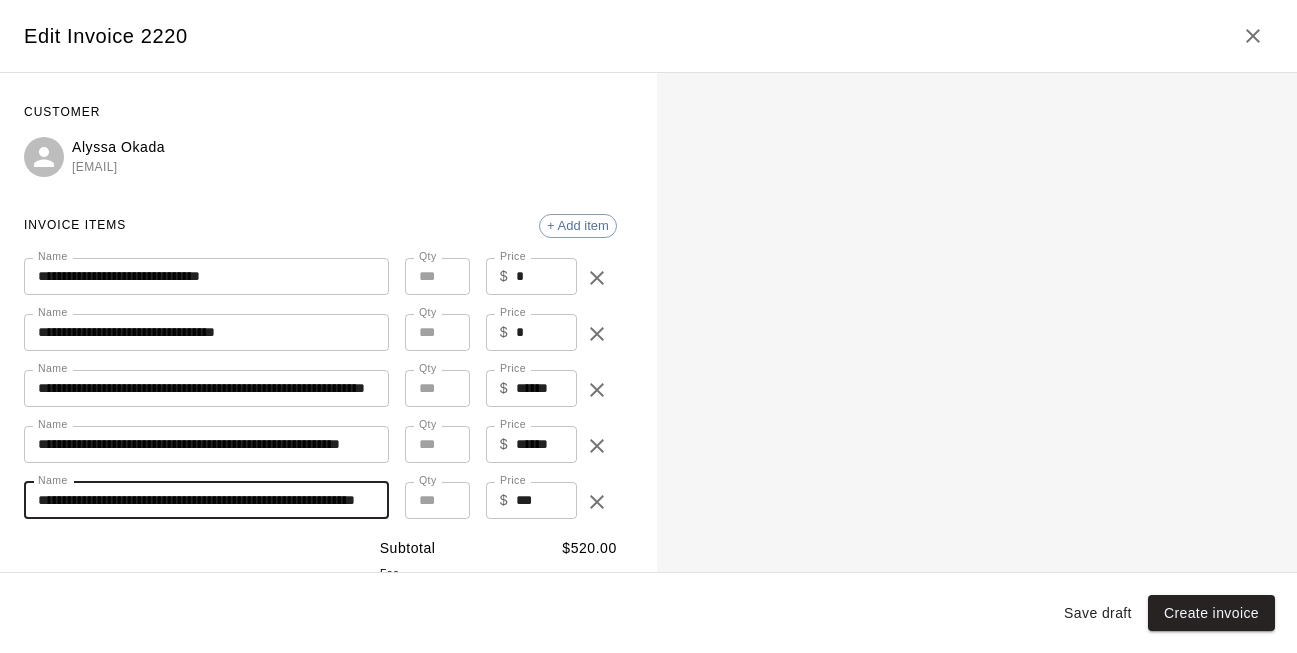 click on "**********" at bounding box center (206, 500) 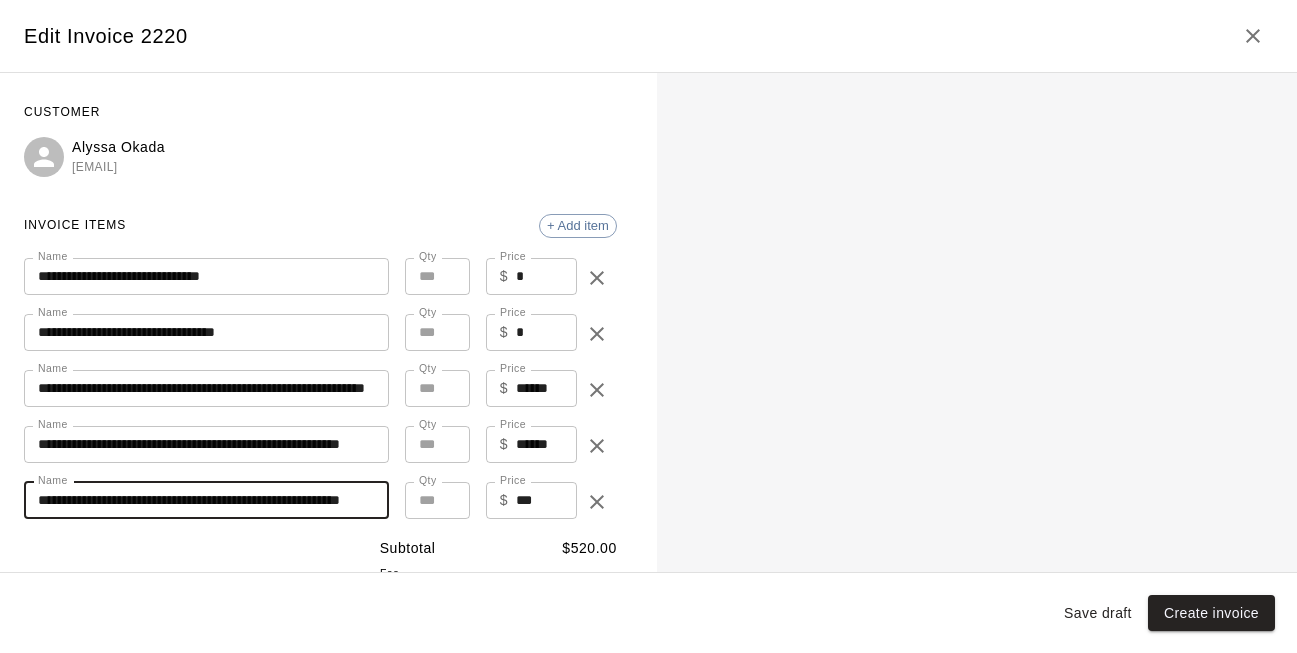 click on "**********" at bounding box center (206, 500) 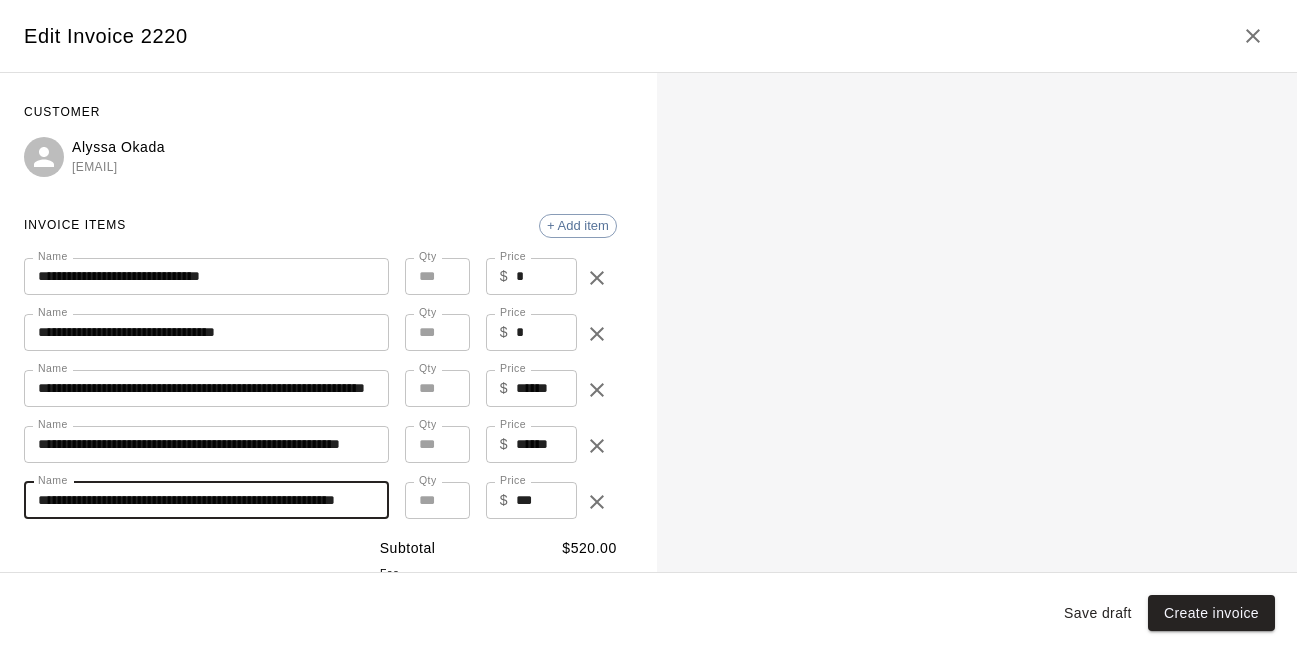 click on "**********" at bounding box center (206, 500) 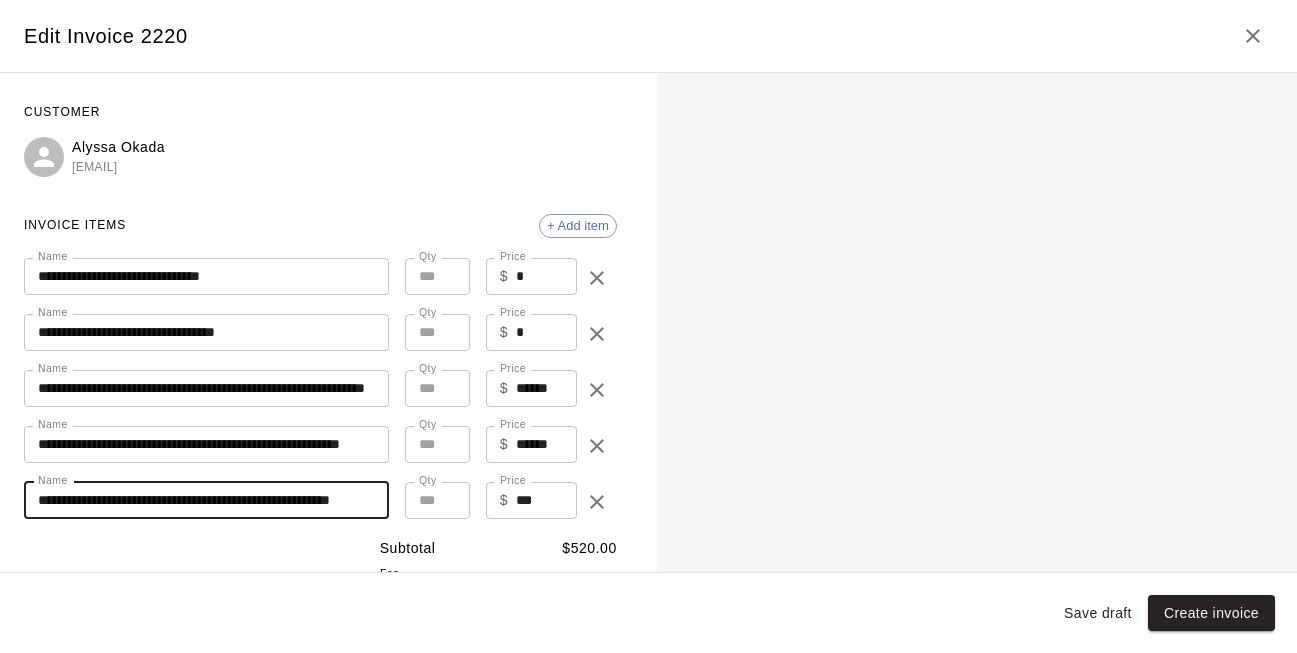 type on "**********" 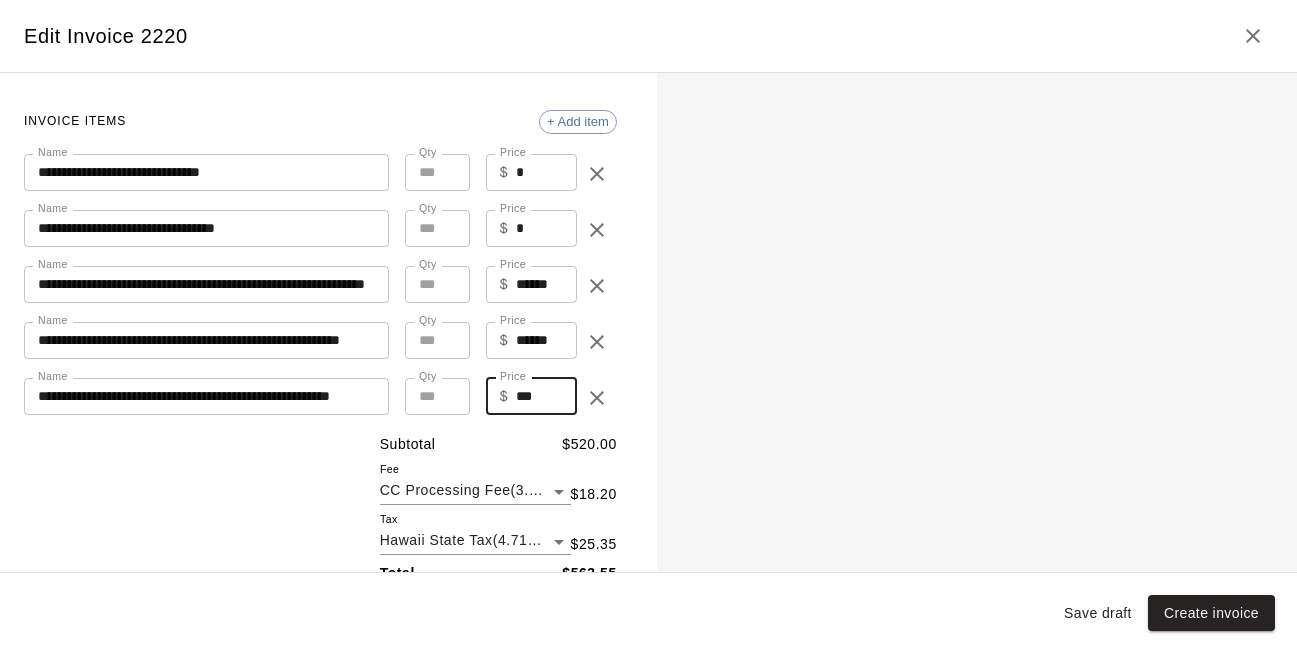 scroll, scrollTop: 111, scrollLeft: 0, axis: vertical 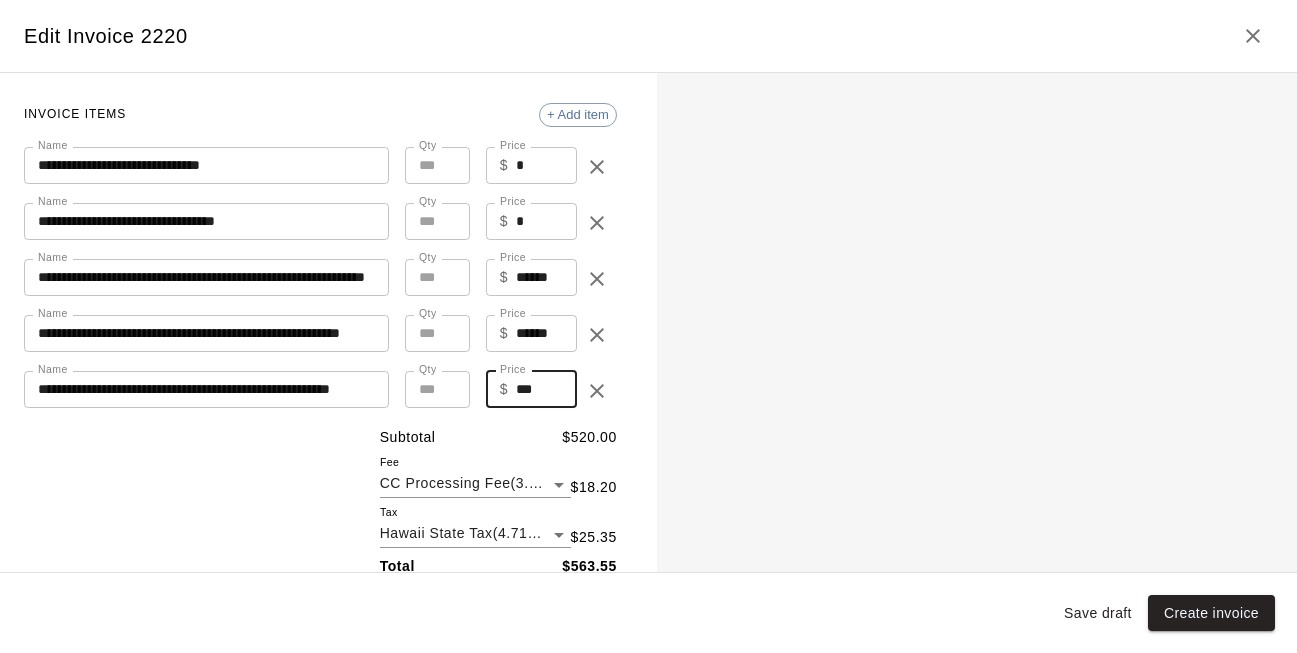type on "*" 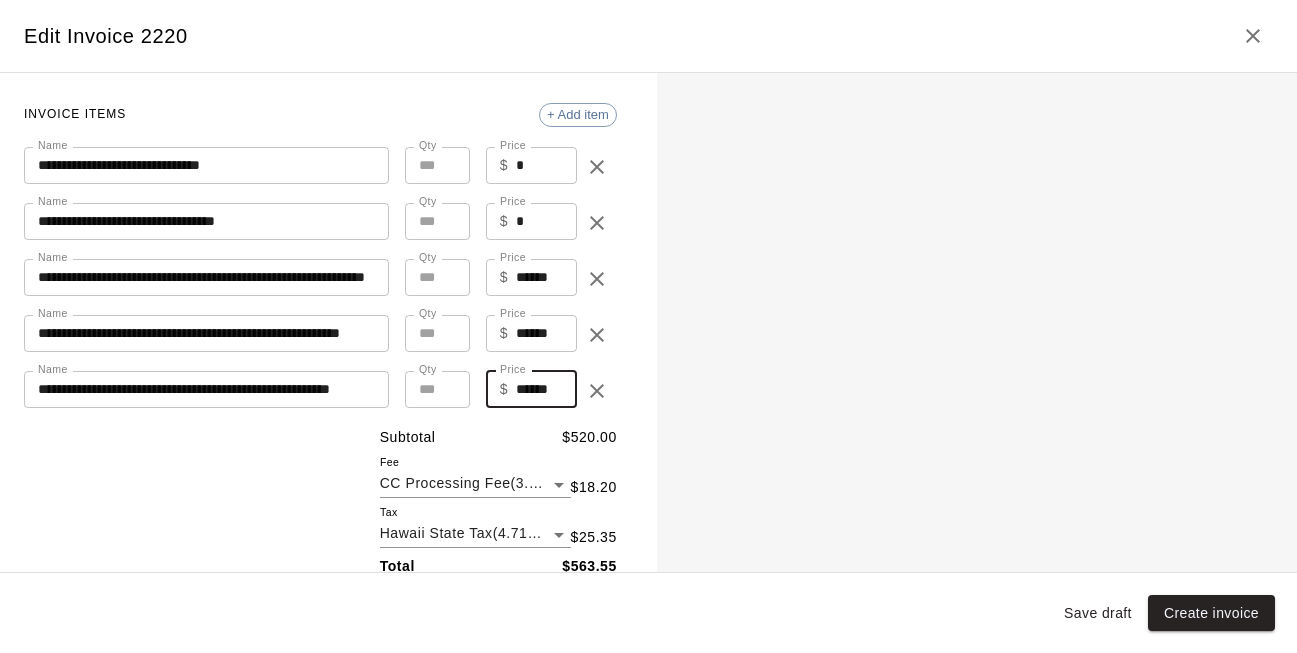 click on "*" at bounding box center (437, 389) 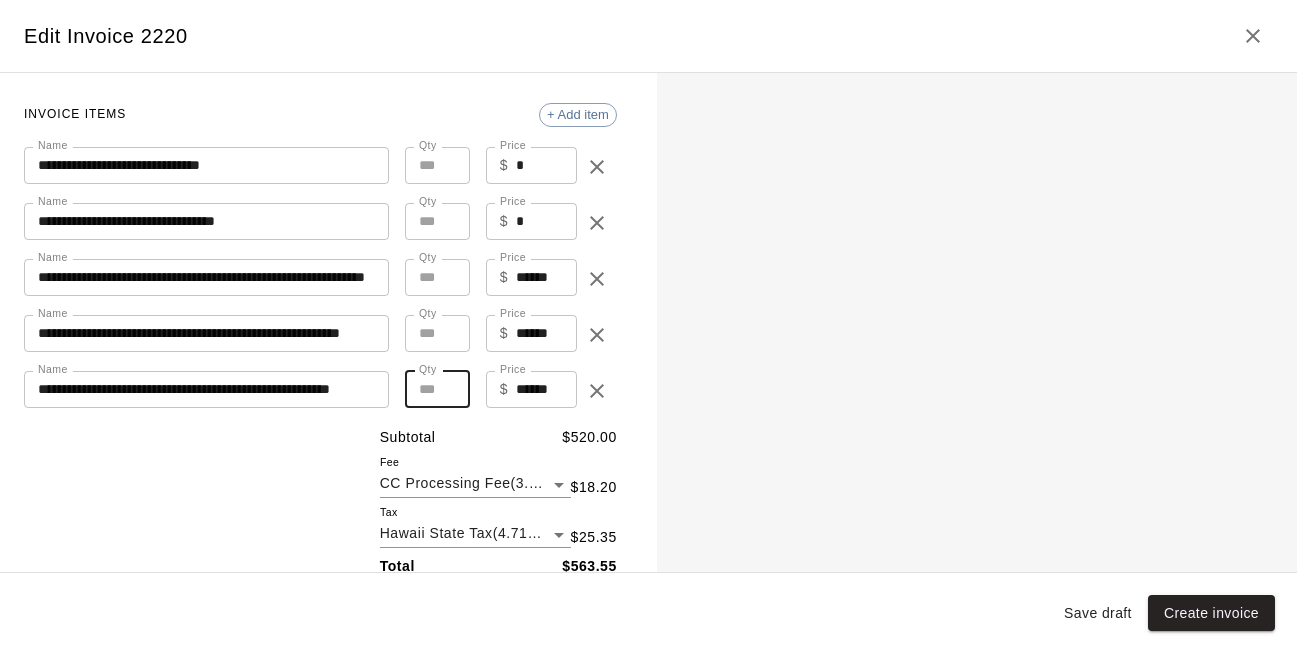 type on "*" 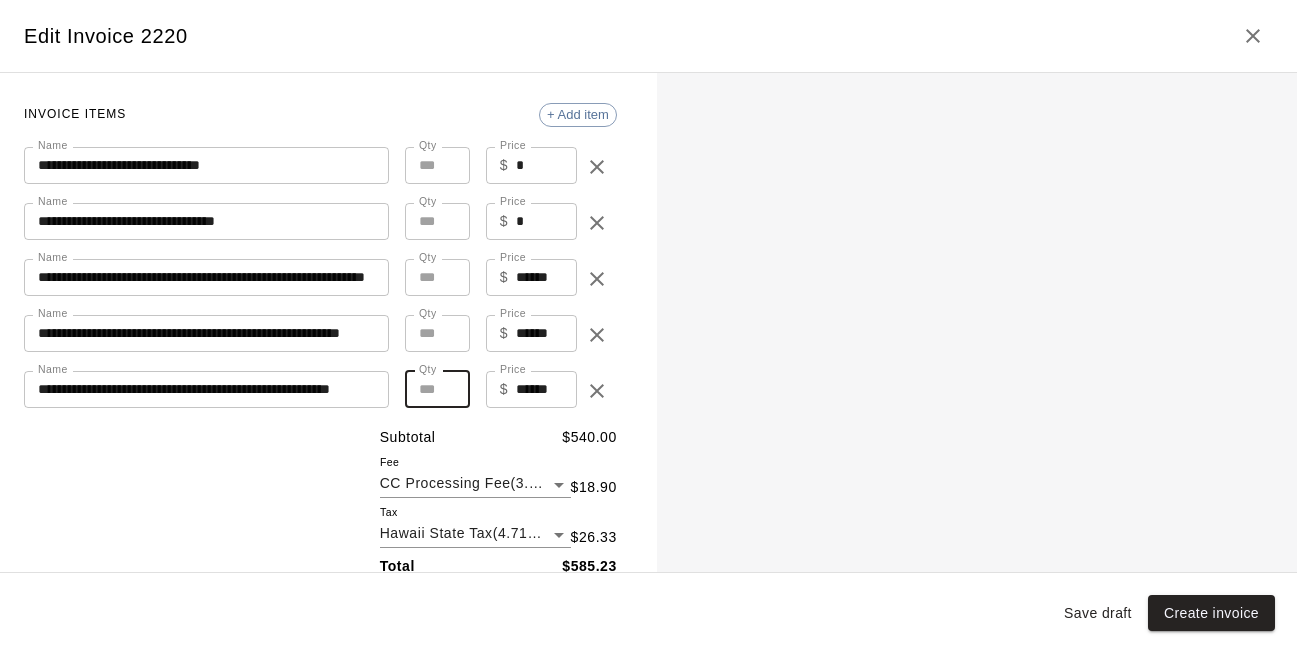 click on "*" at bounding box center [437, 389] 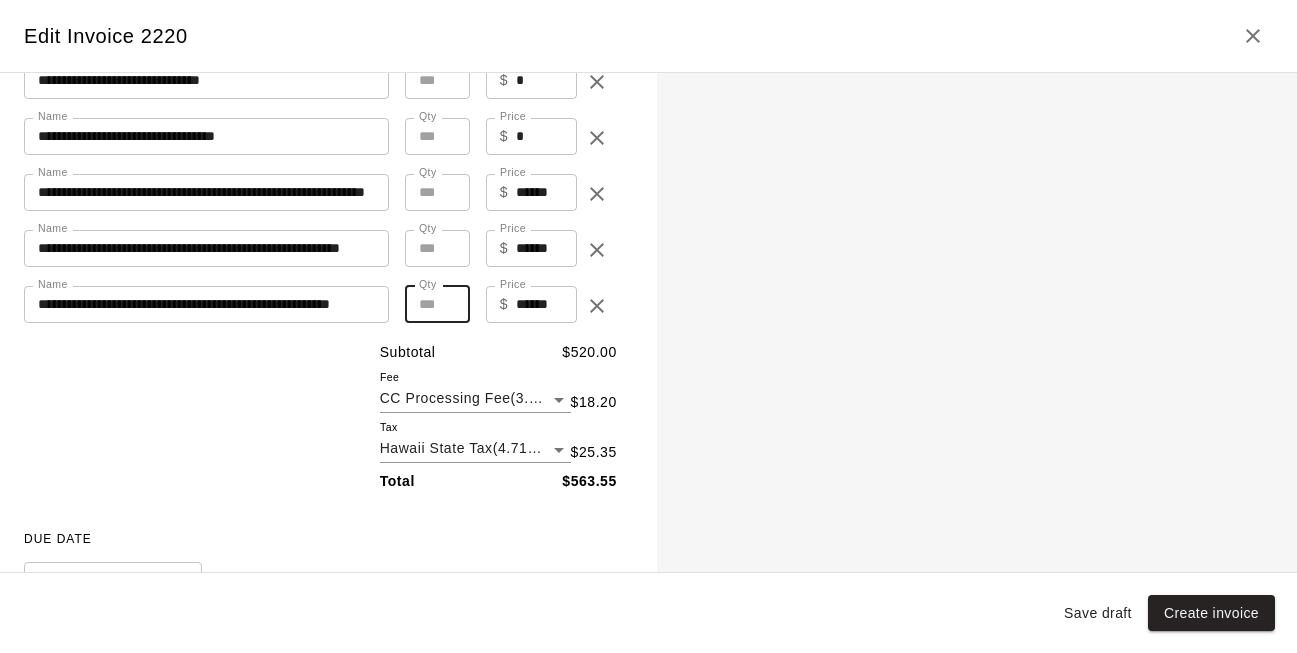 scroll, scrollTop: 211, scrollLeft: 0, axis: vertical 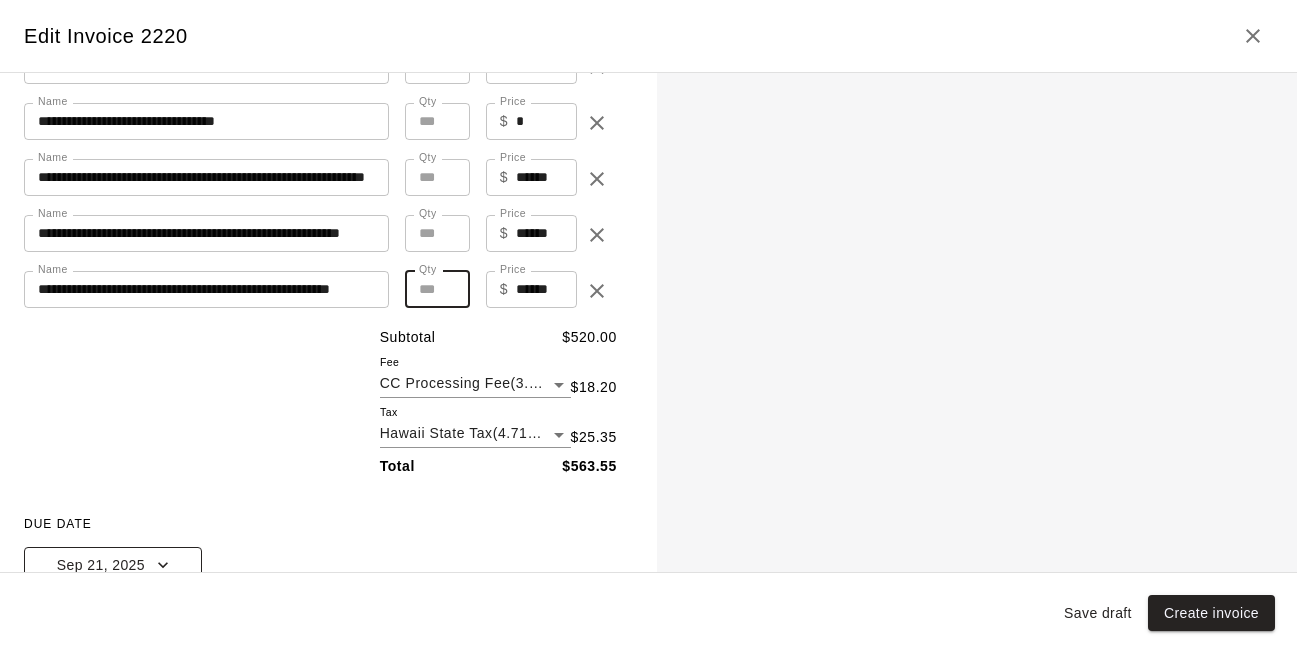 click on "Sep 21, 2025" at bounding box center [113, 565] 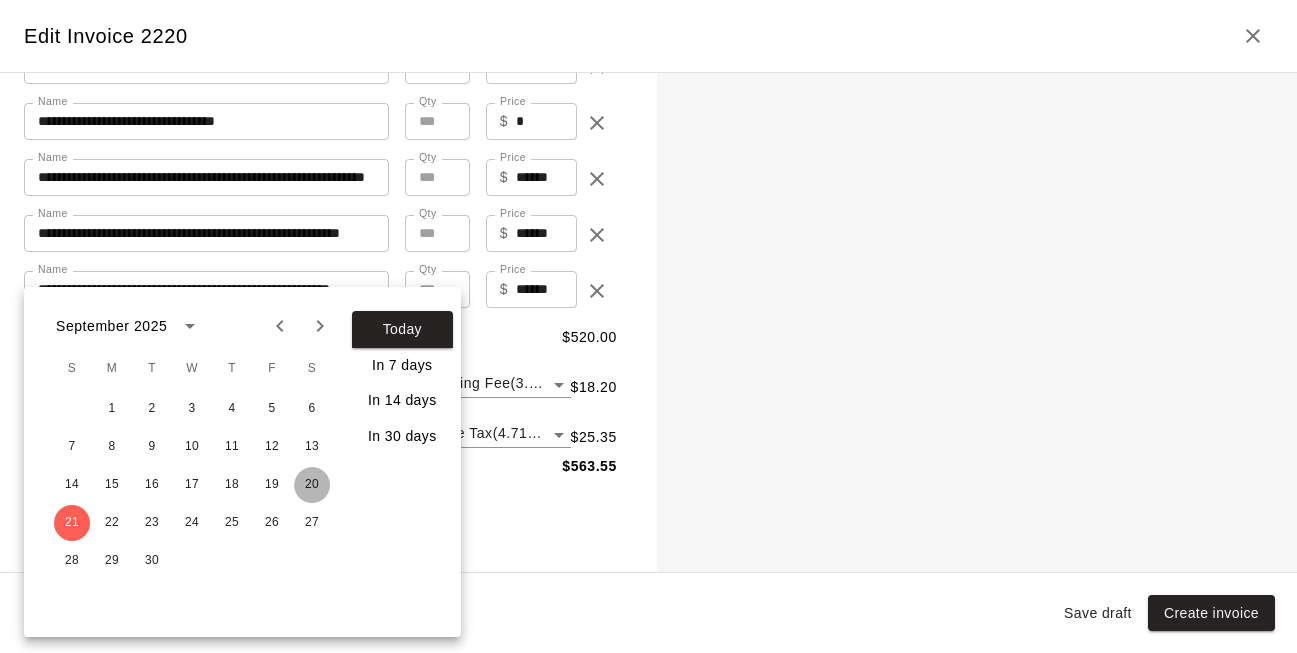 click on "20" at bounding box center (312, 485) 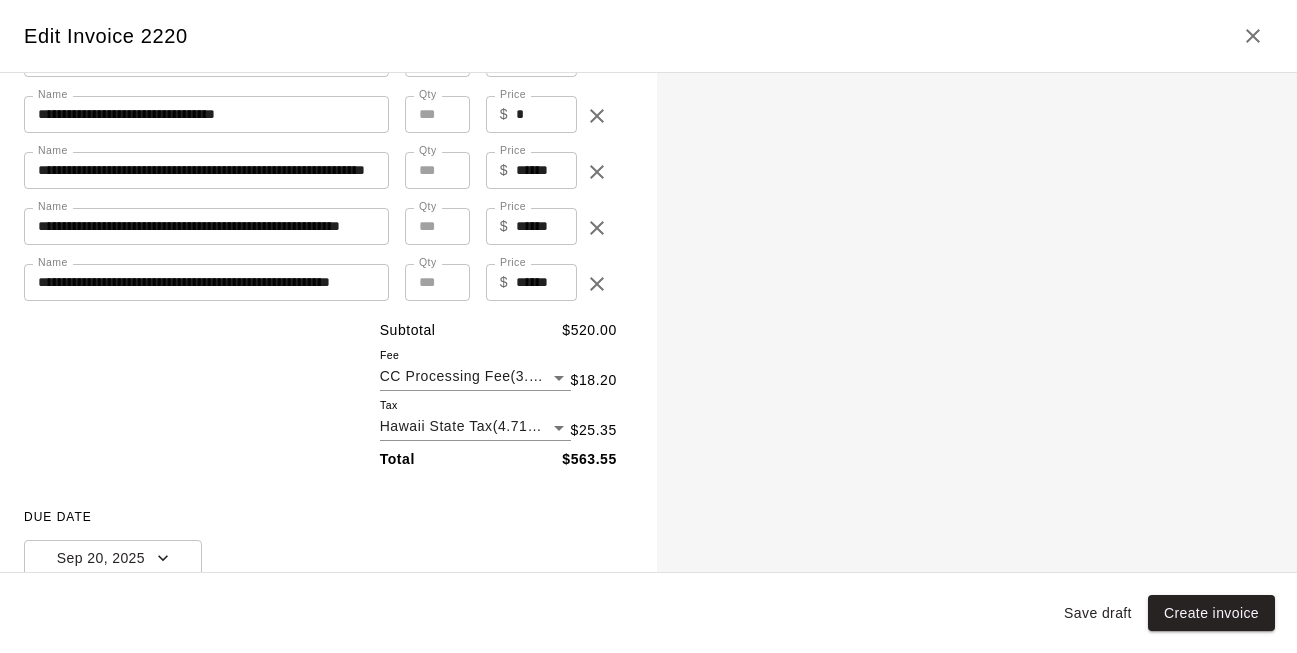 click on "DUE DATE" at bounding box center (320, 518) 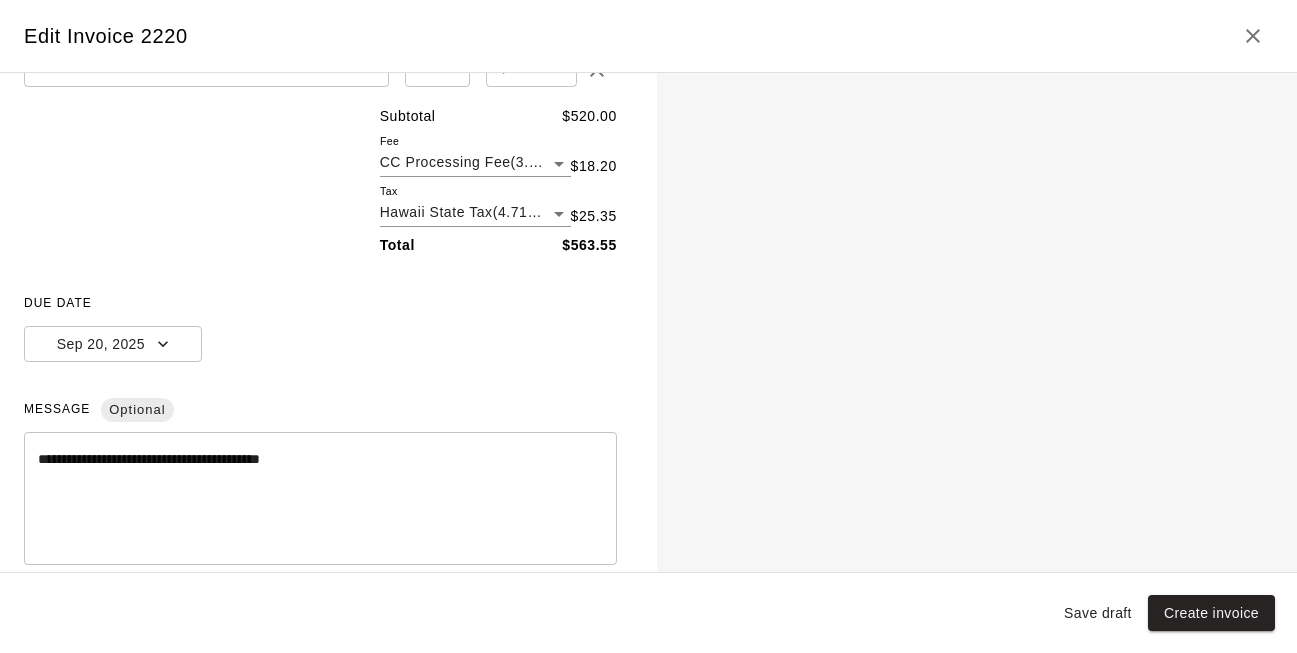 scroll, scrollTop: 435, scrollLeft: 0, axis: vertical 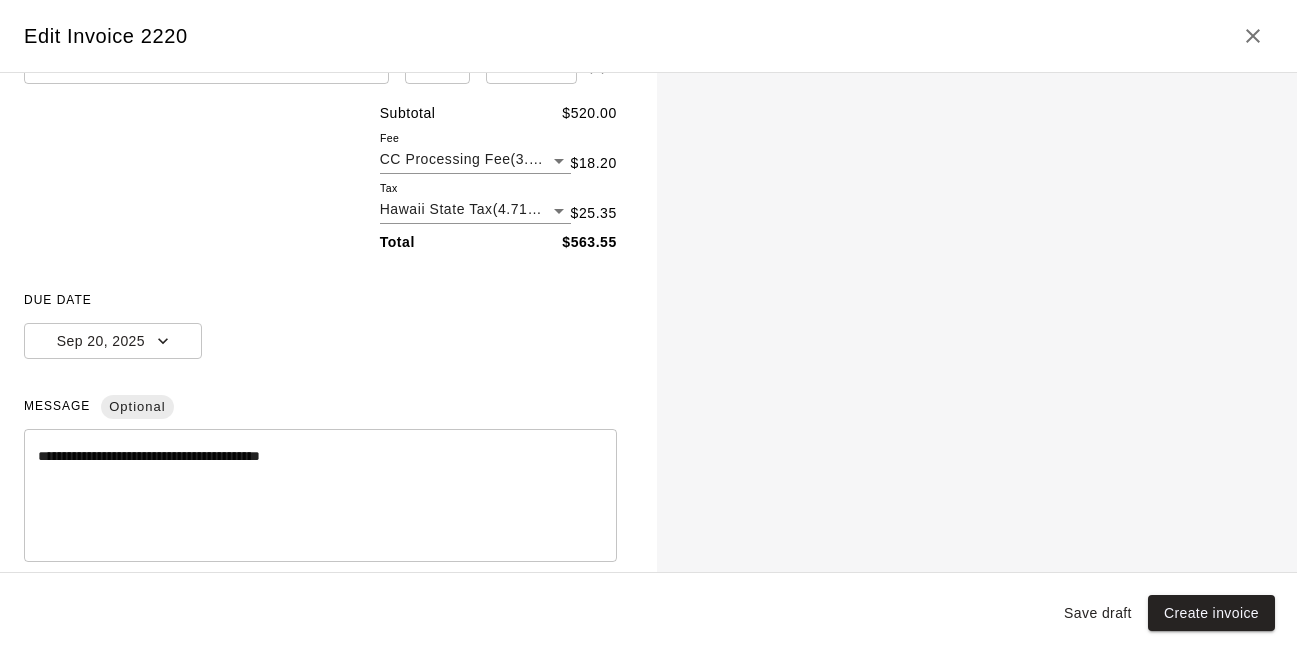 click on "Save draft" at bounding box center [1098, 613] 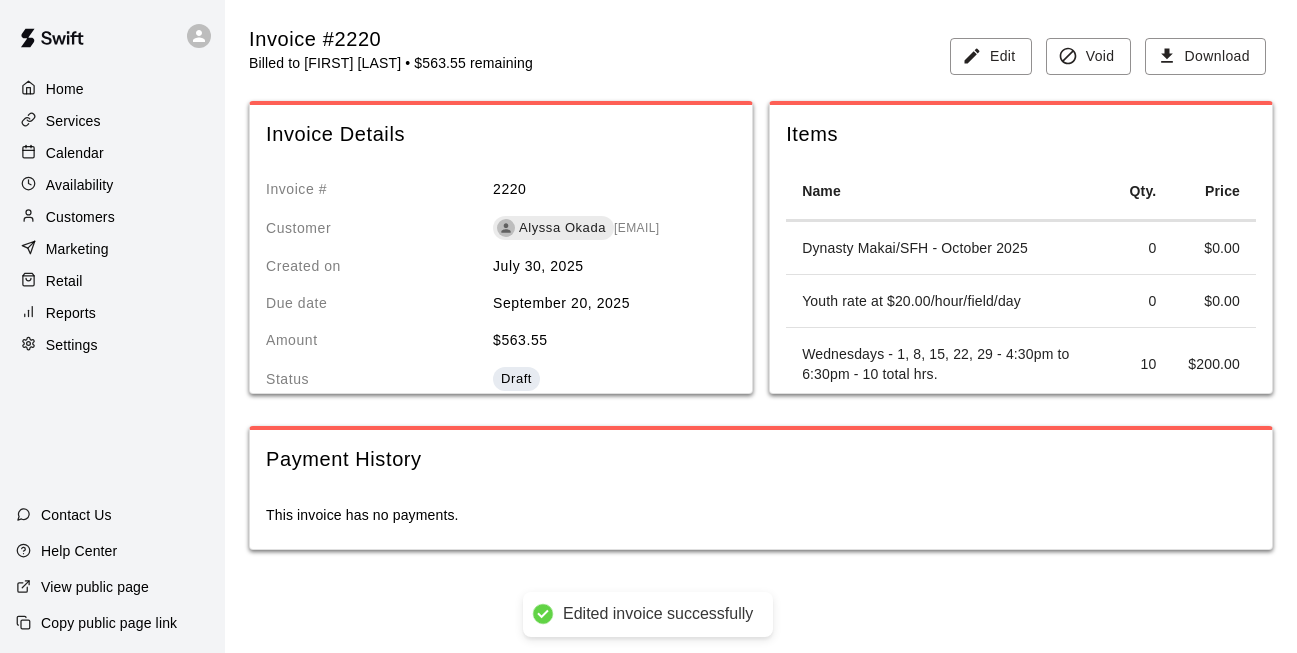 scroll, scrollTop: 0, scrollLeft: 0, axis: both 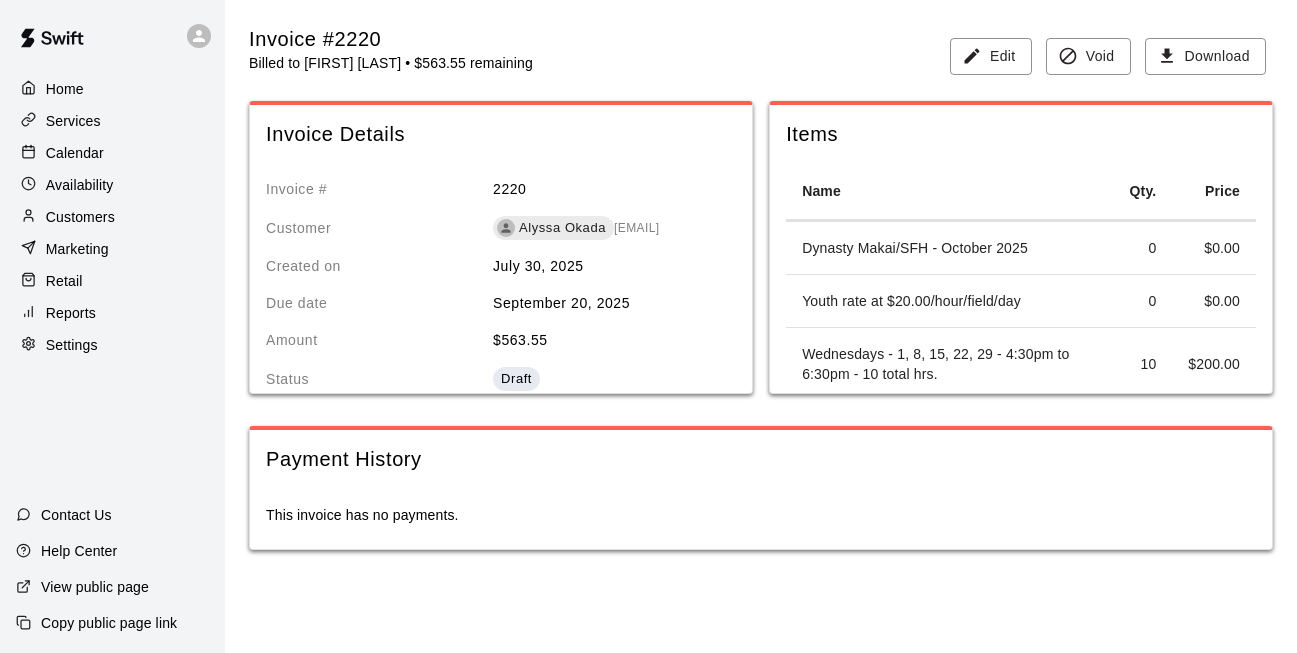 click on "Customers" at bounding box center (112, 217) 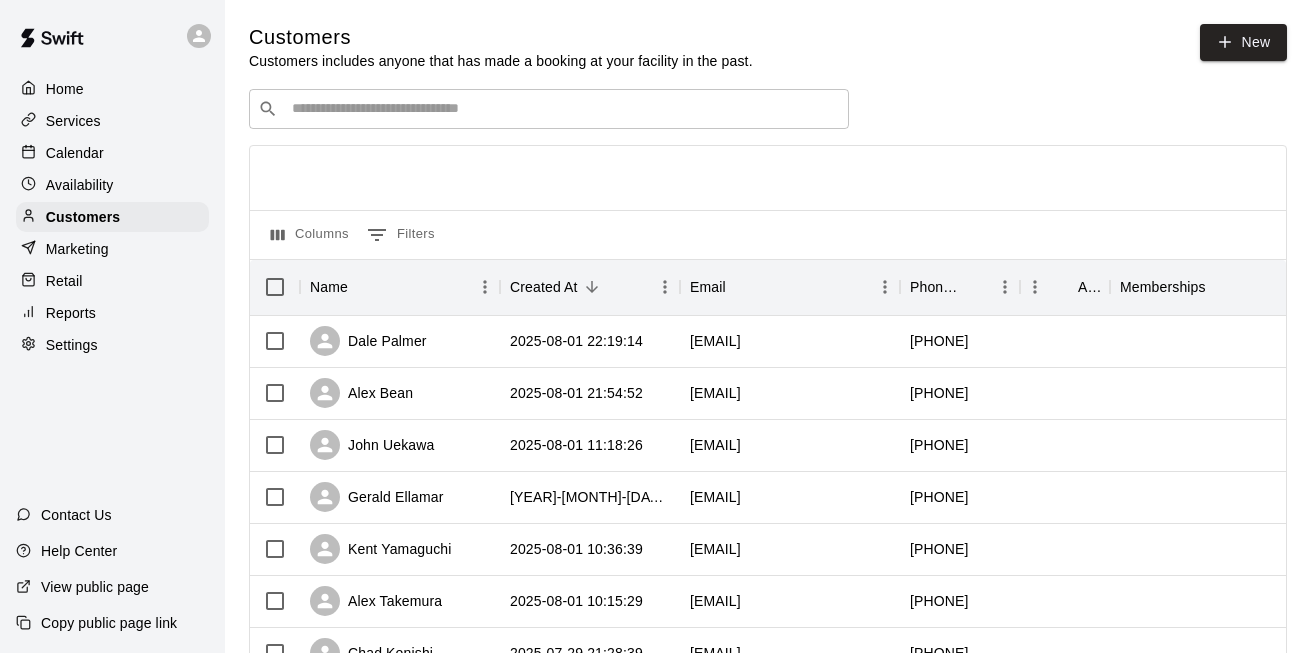 click on "Calendar" at bounding box center (112, 153) 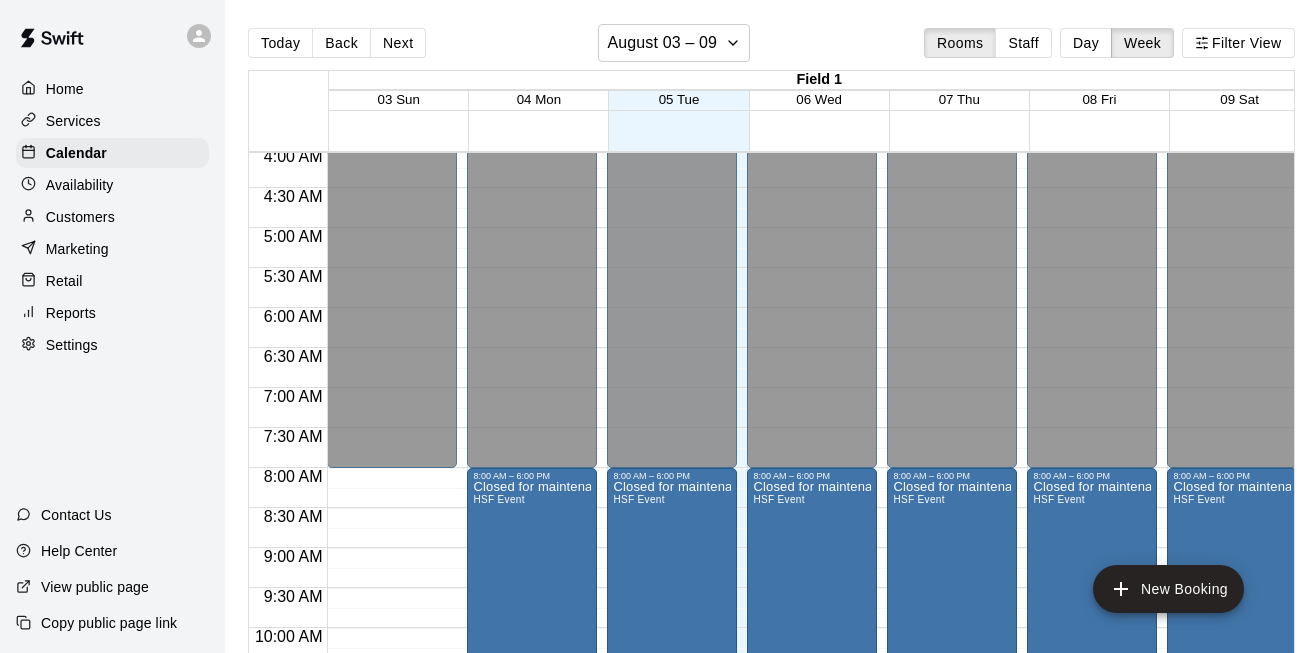 scroll, scrollTop: 327, scrollLeft: 0, axis: vertical 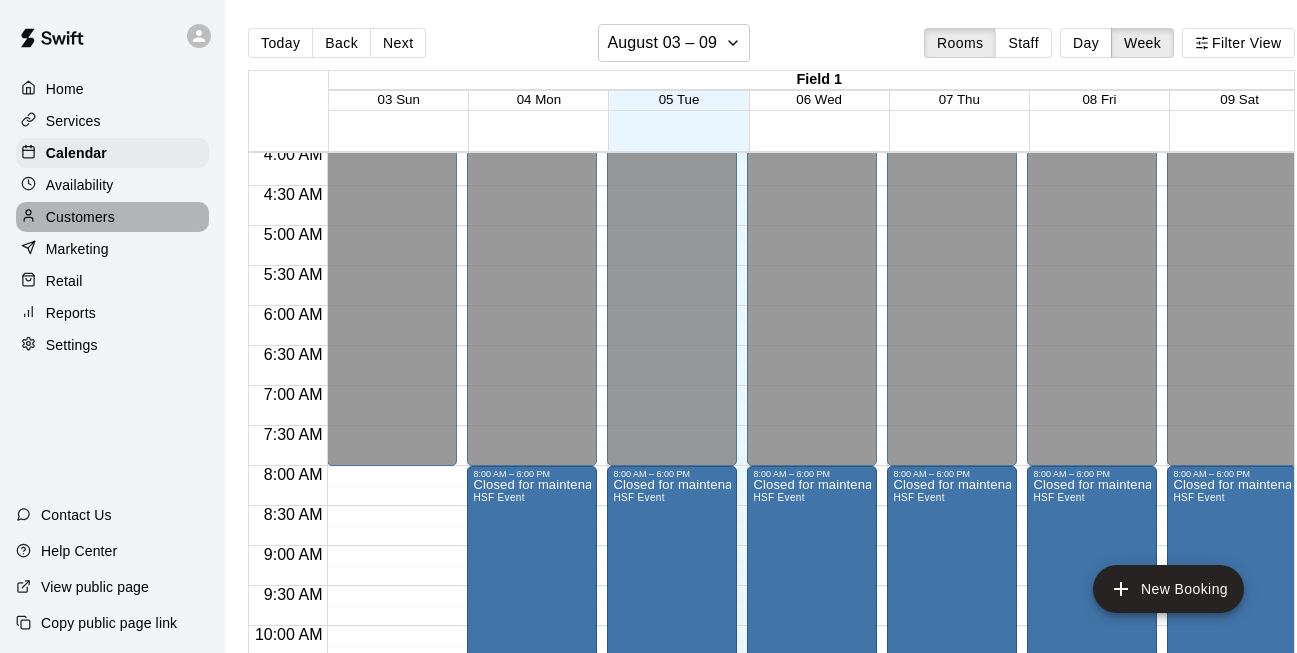 click on "Customers" at bounding box center [112, 217] 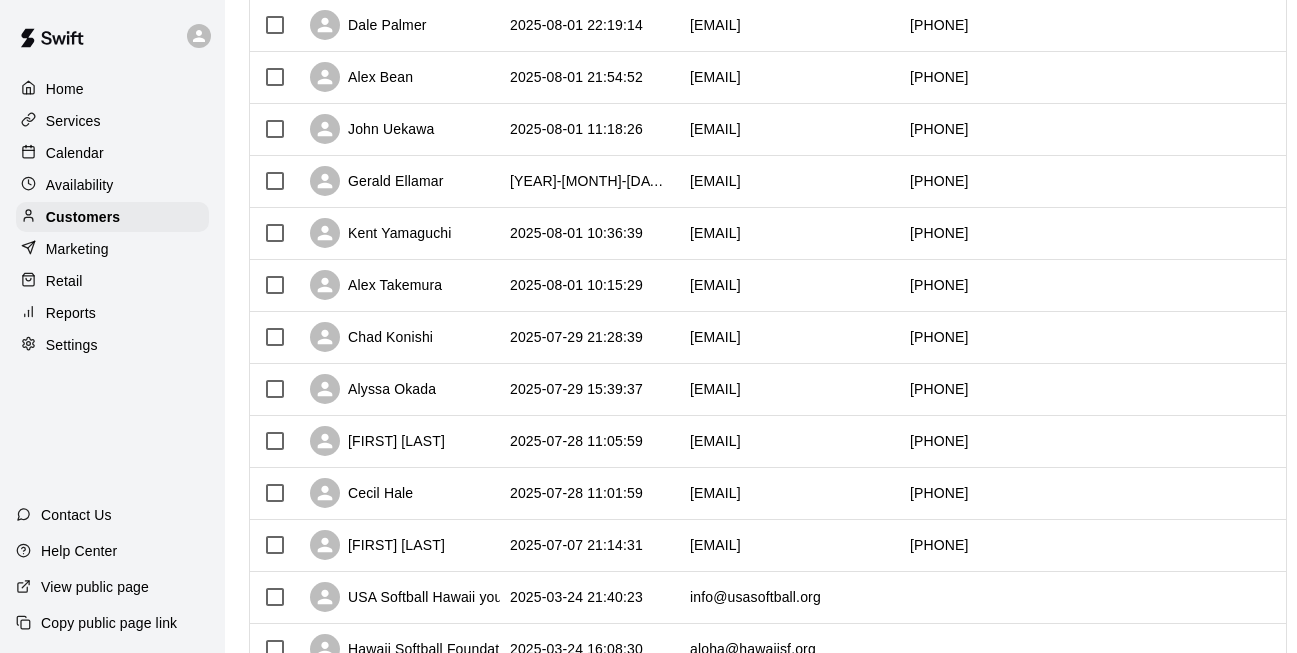 scroll, scrollTop: 297, scrollLeft: 0, axis: vertical 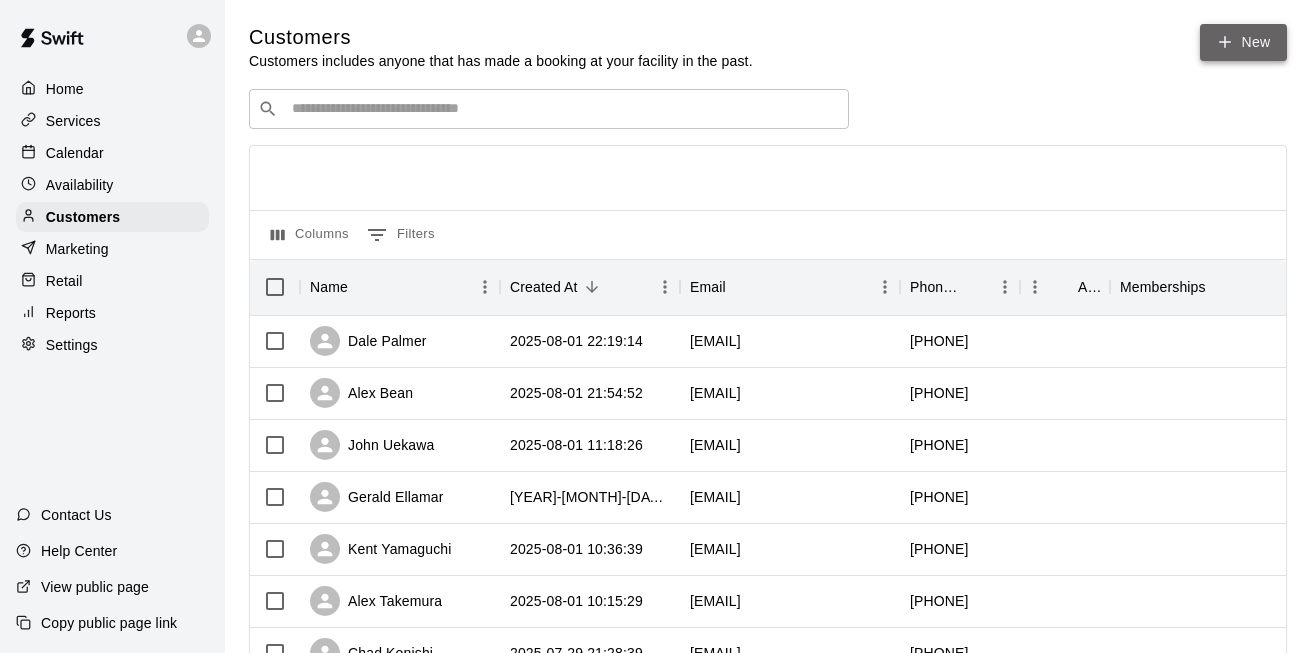 click 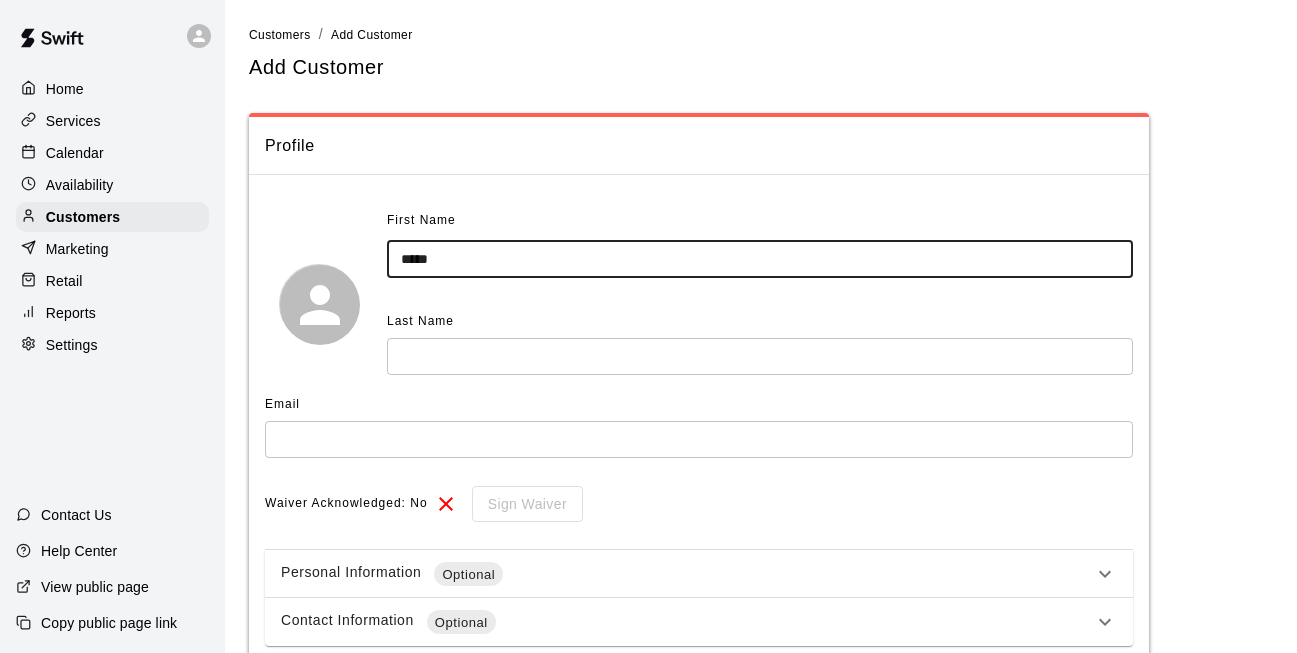 type on "*****" 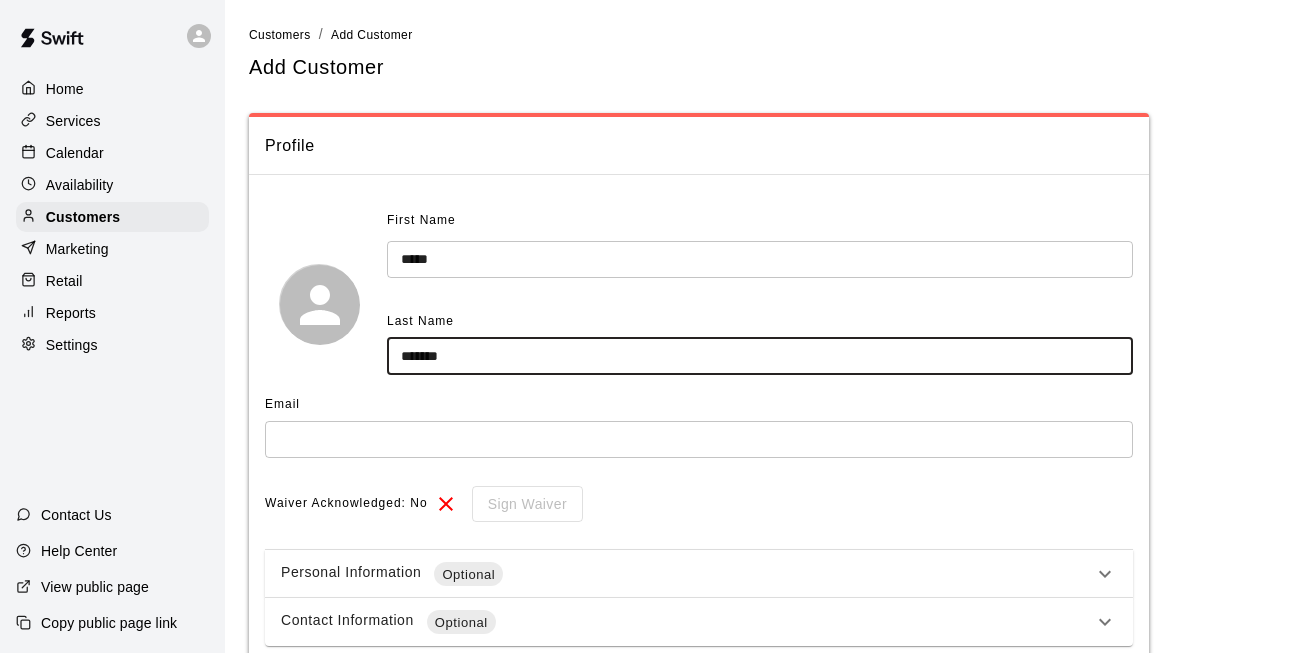 type on "*******" 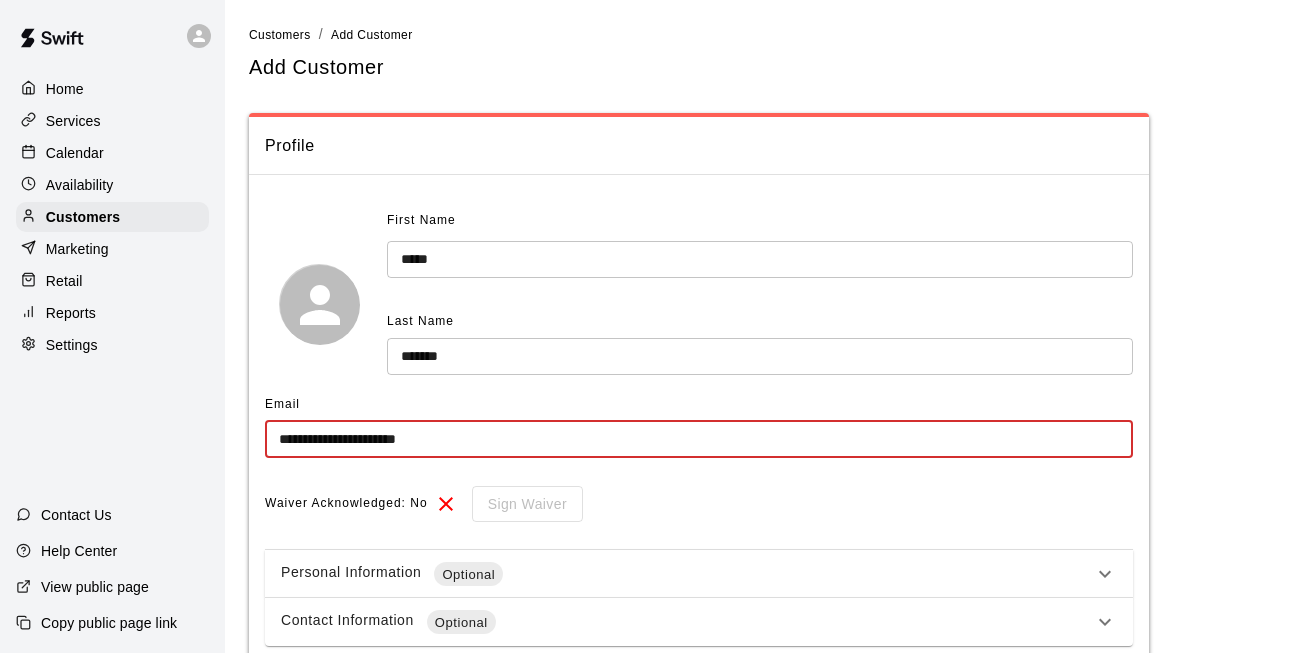 click on "**********" at bounding box center [699, 439] 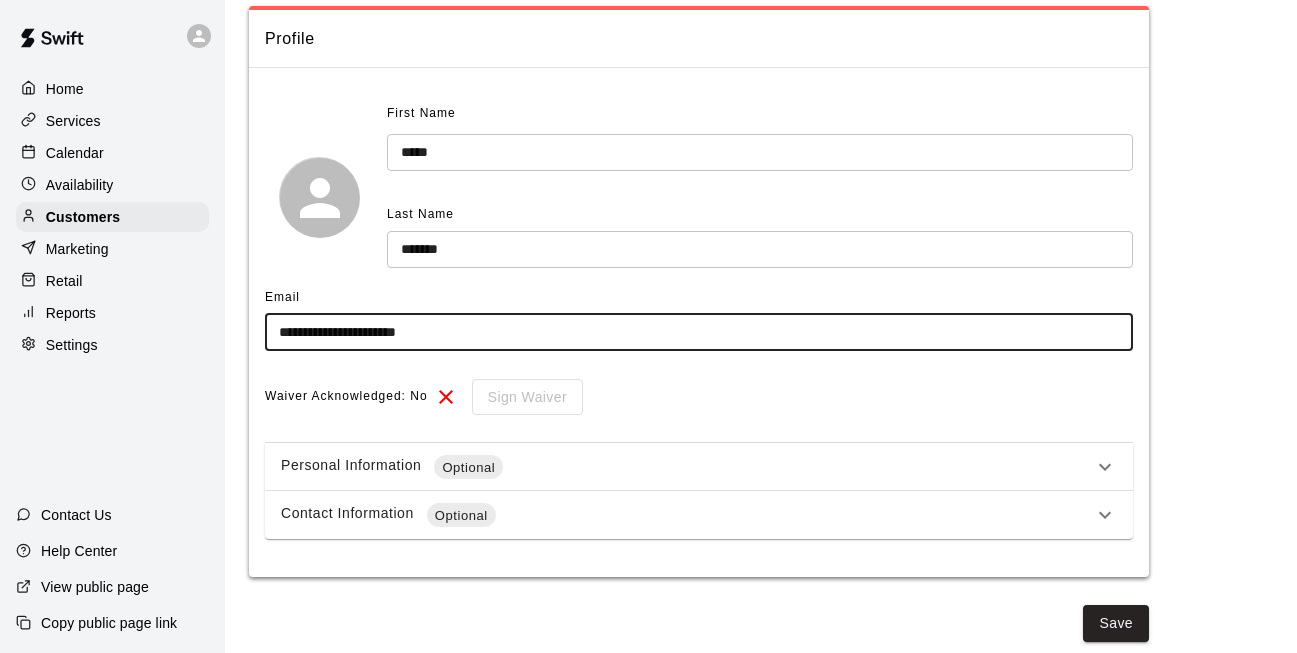 scroll, scrollTop: 106, scrollLeft: 0, axis: vertical 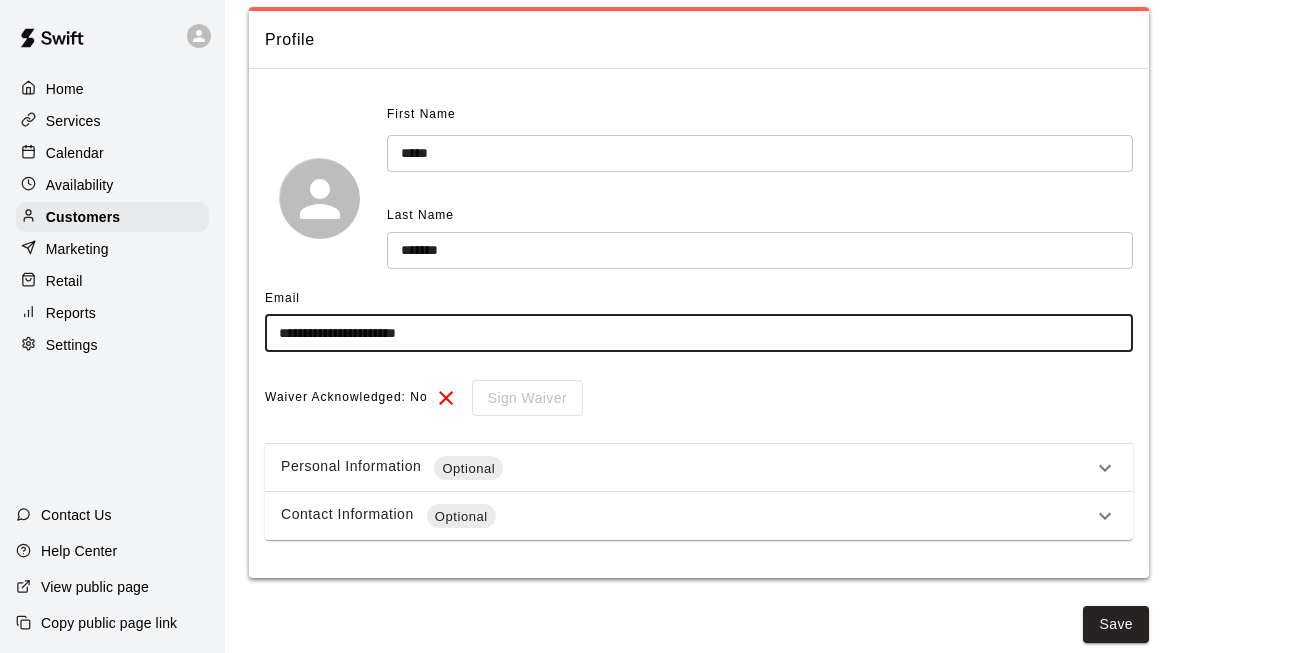 type on "**********" 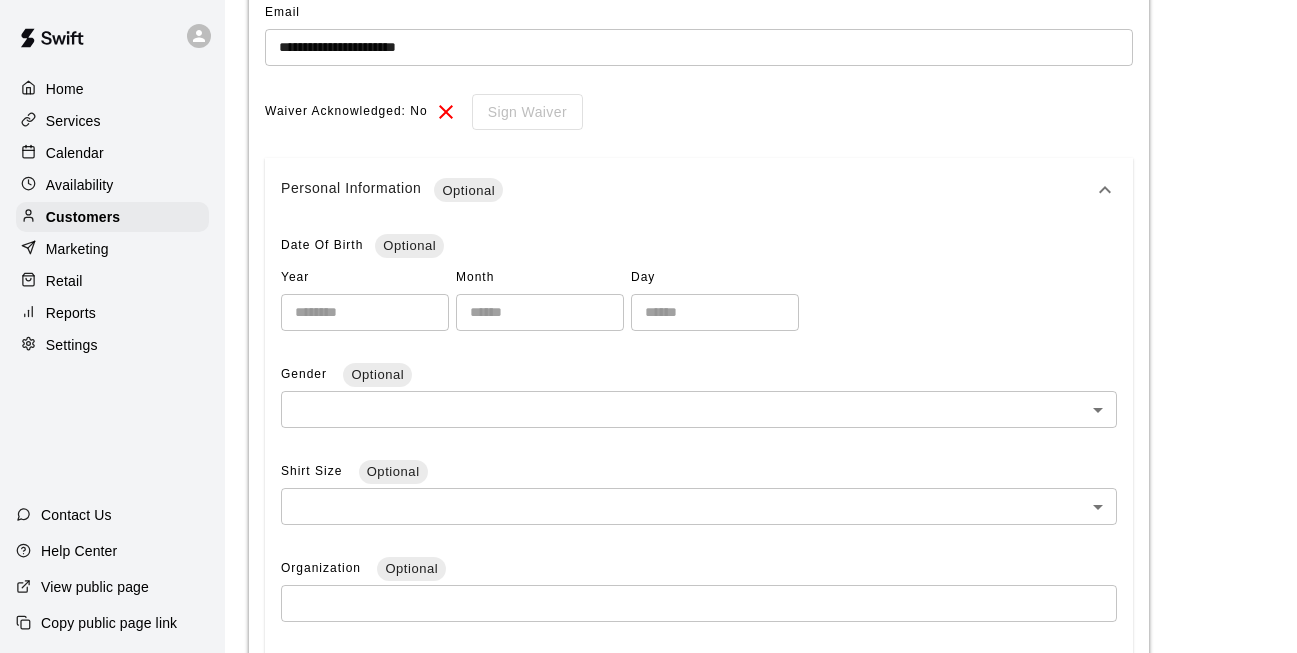 scroll, scrollTop: 410, scrollLeft: 0, axis: vertical 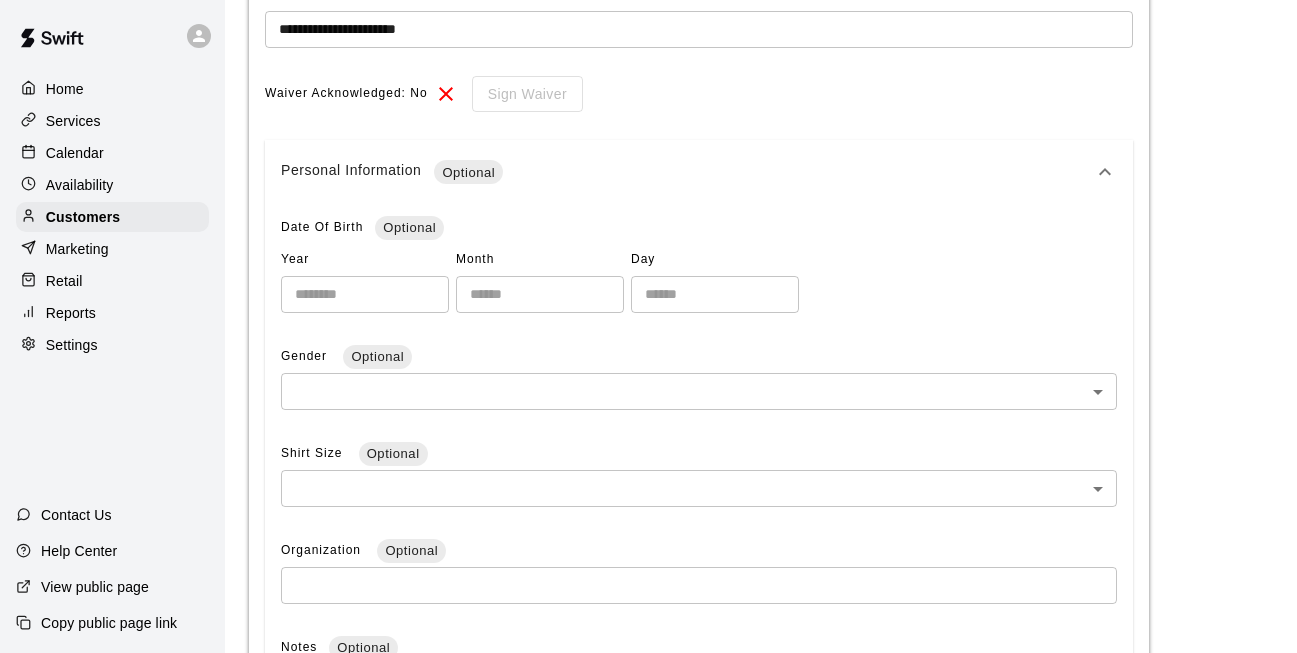 click on "**********" at bounding box center [648, 330] 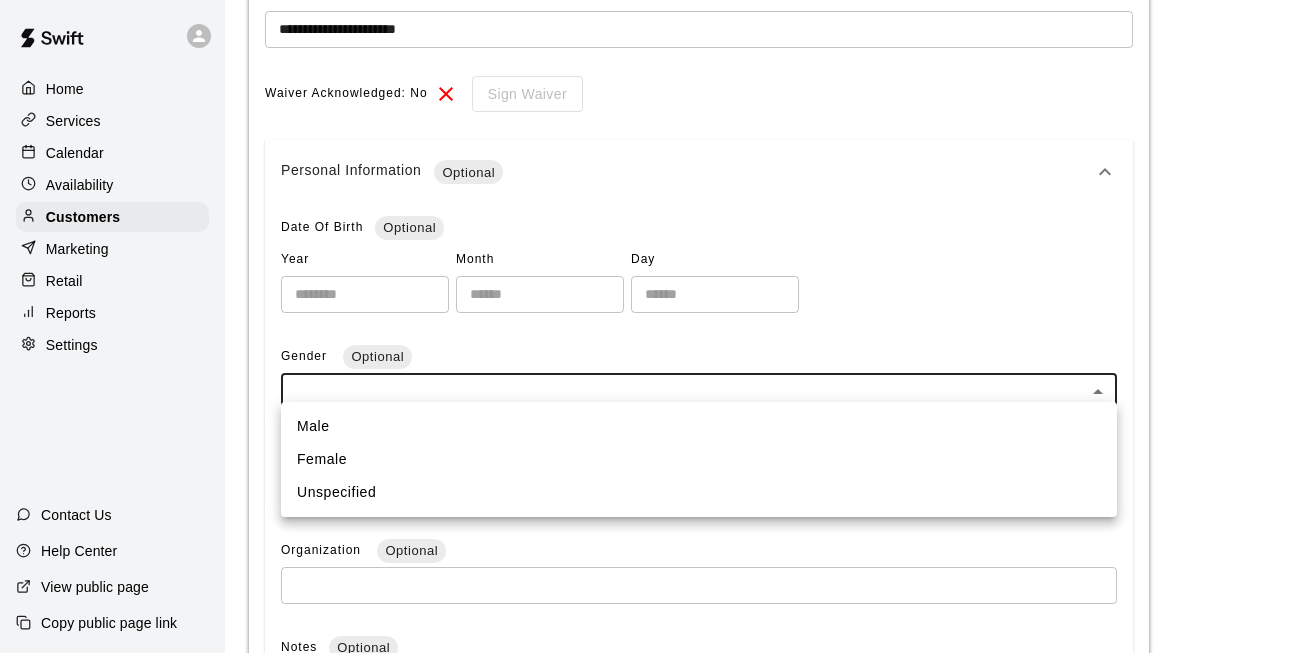 click on "Male" at bounding box center (699, 426) 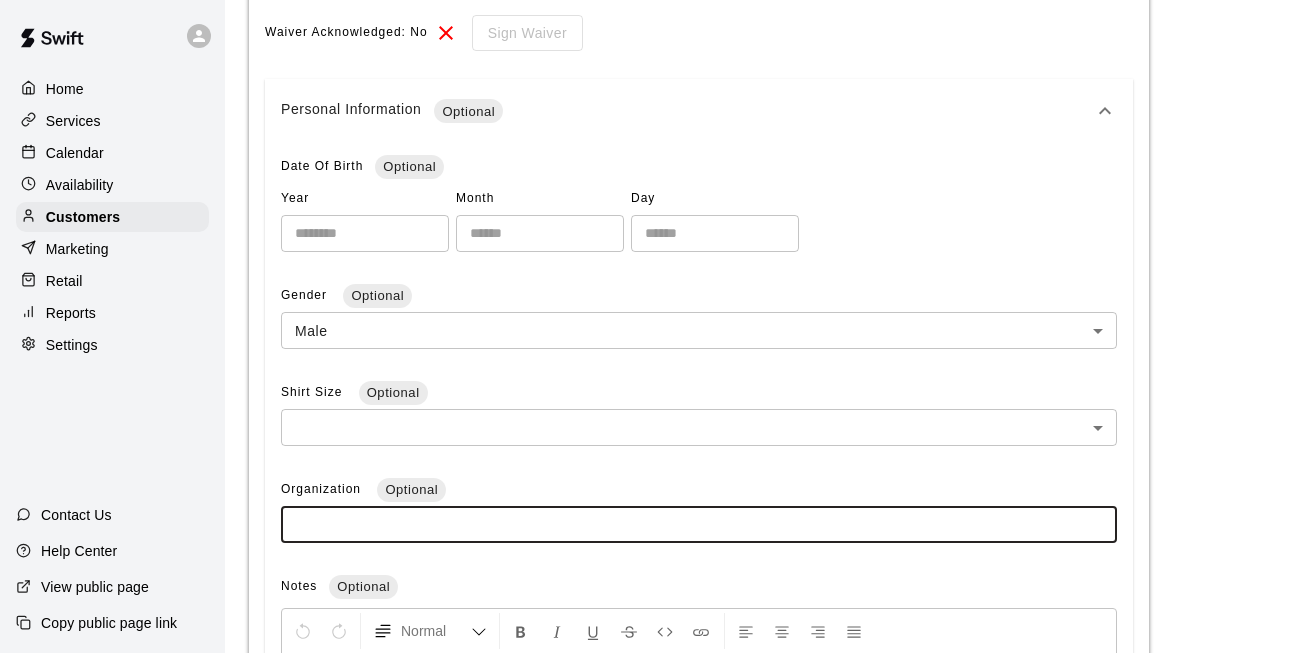 scroll, scrollTop: 472, scrollLeft: 0, axis: vertical 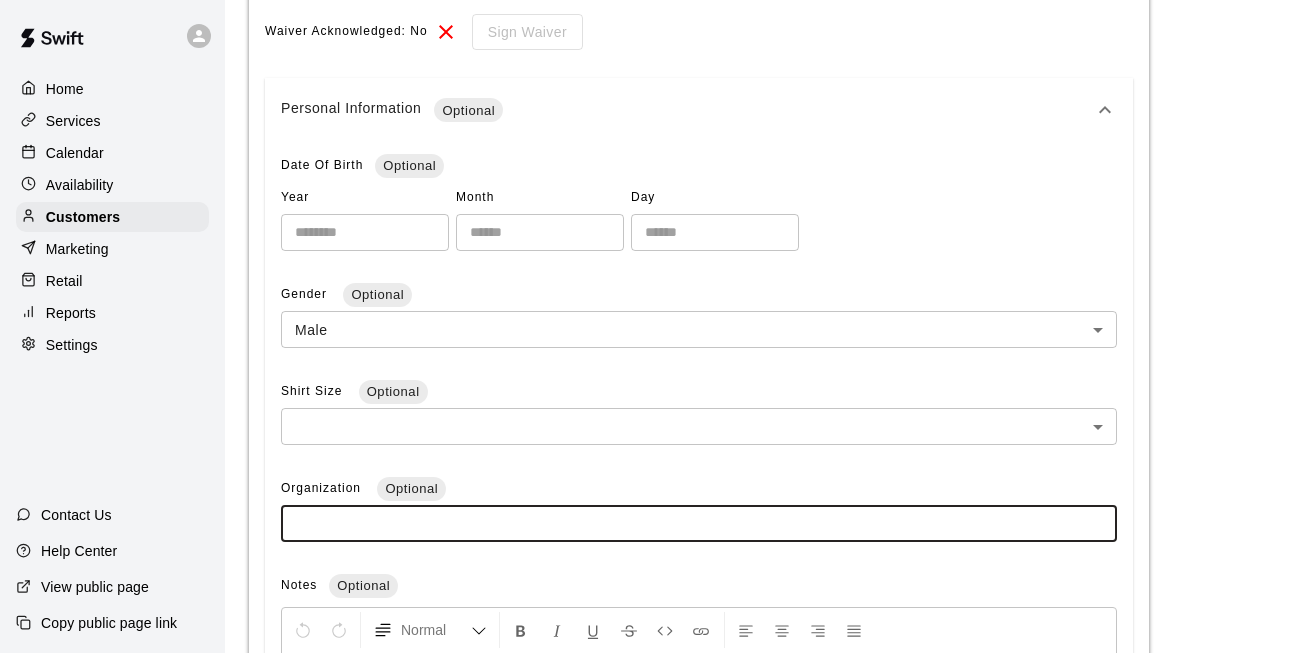 type on "*" 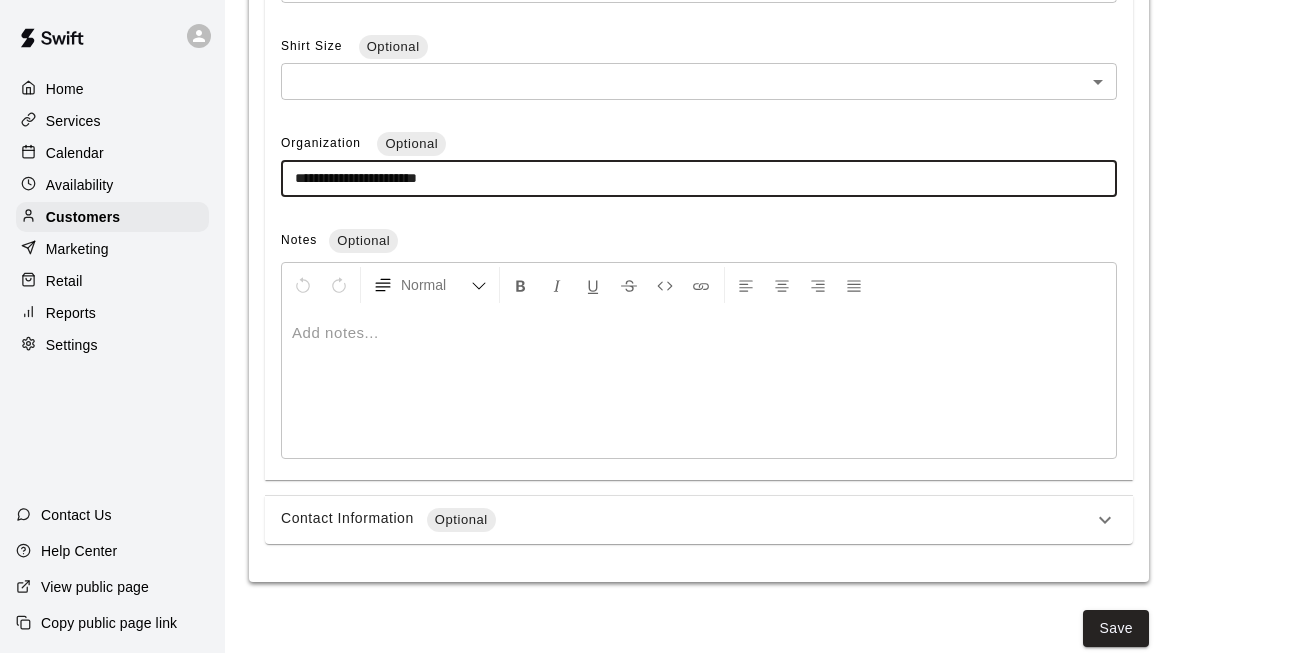 scroll, scrollTop: 815, scrollLeft: 0, axis: vertical 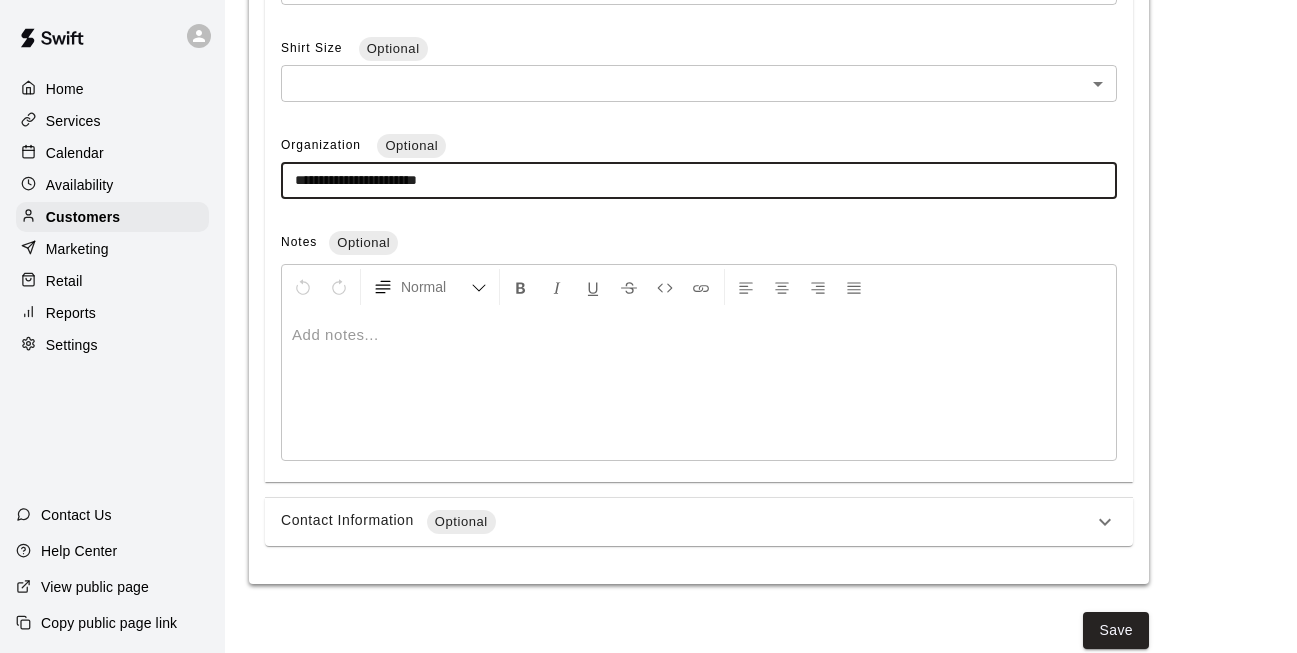 type on "**********" 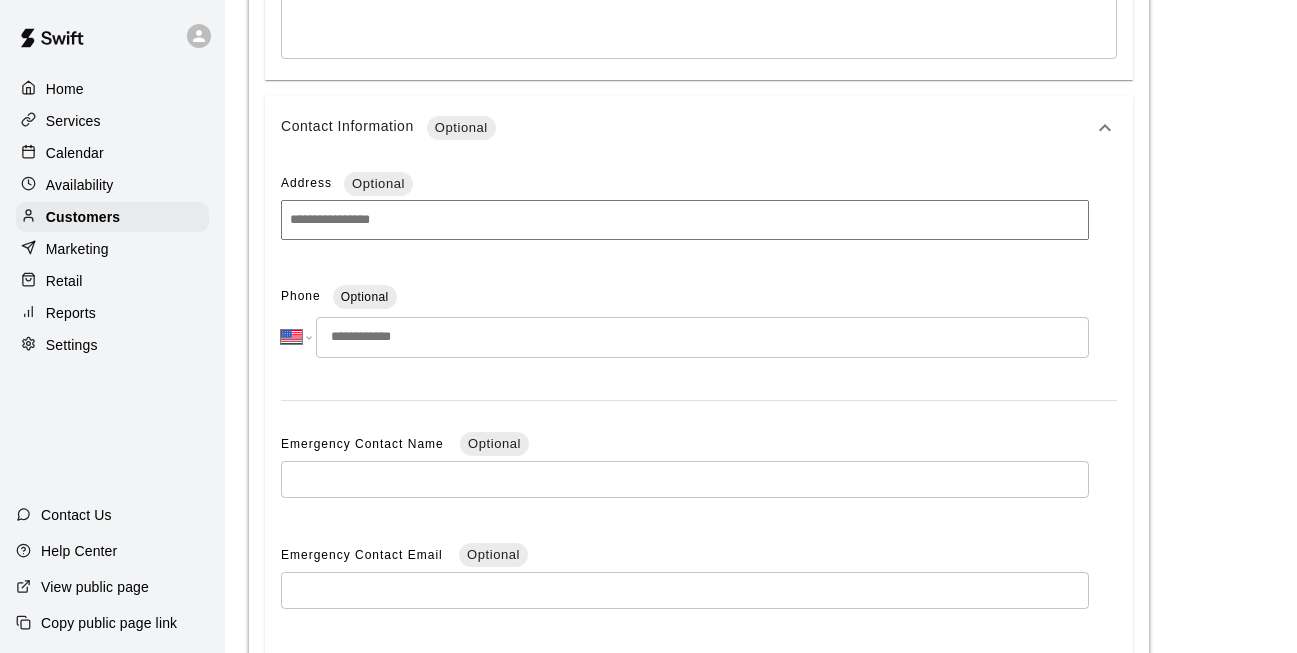scroll, scrollTop: 1219, scrollLeft: 0, axis: vertical 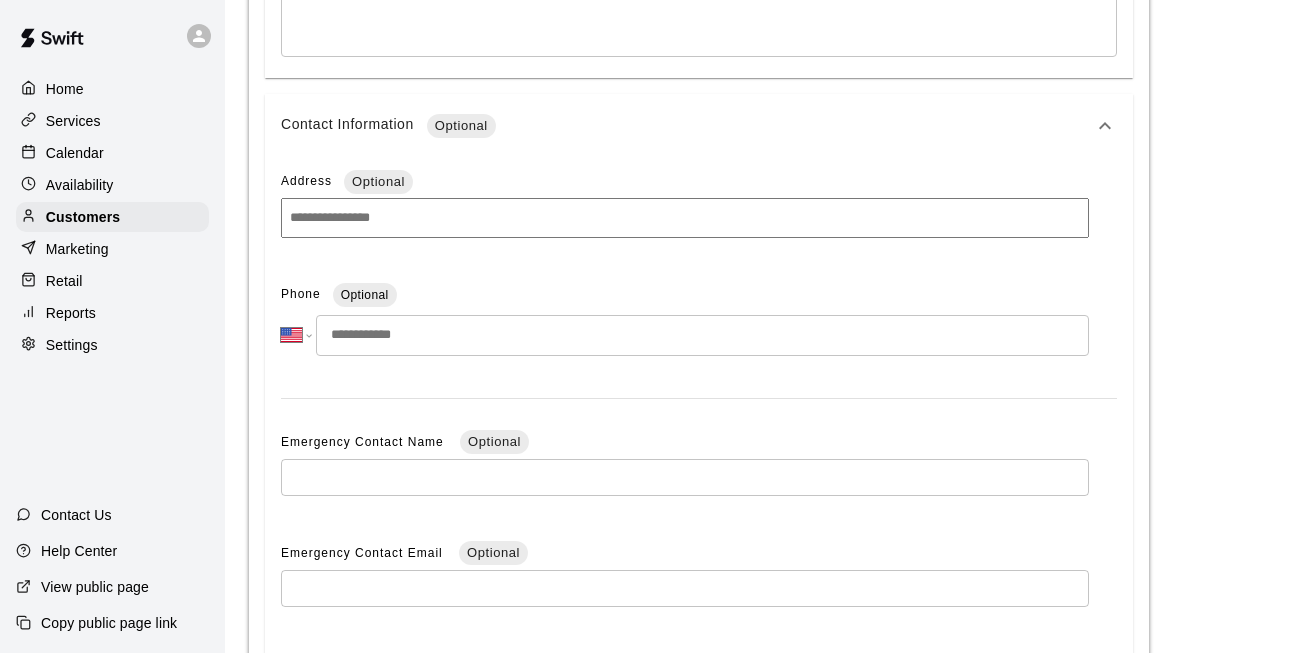 click at bounding box center (702, 335) 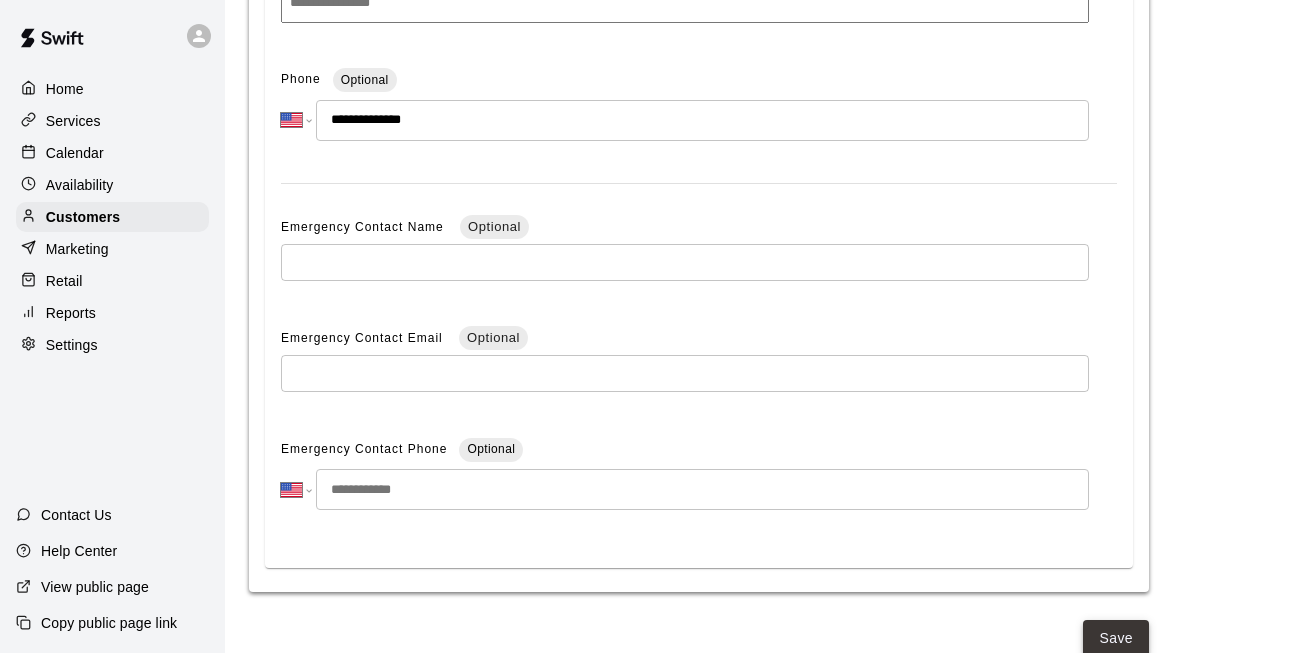 type on "**********" 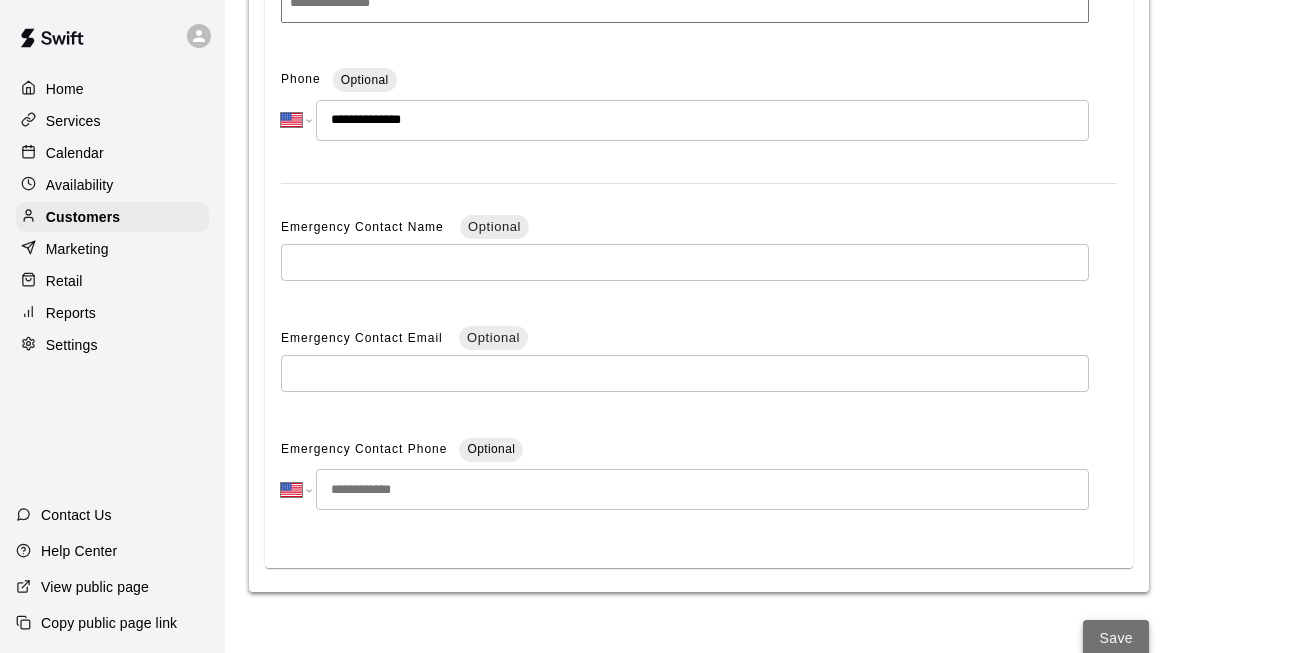 click on "Save" at bounding box center [1116, 638] 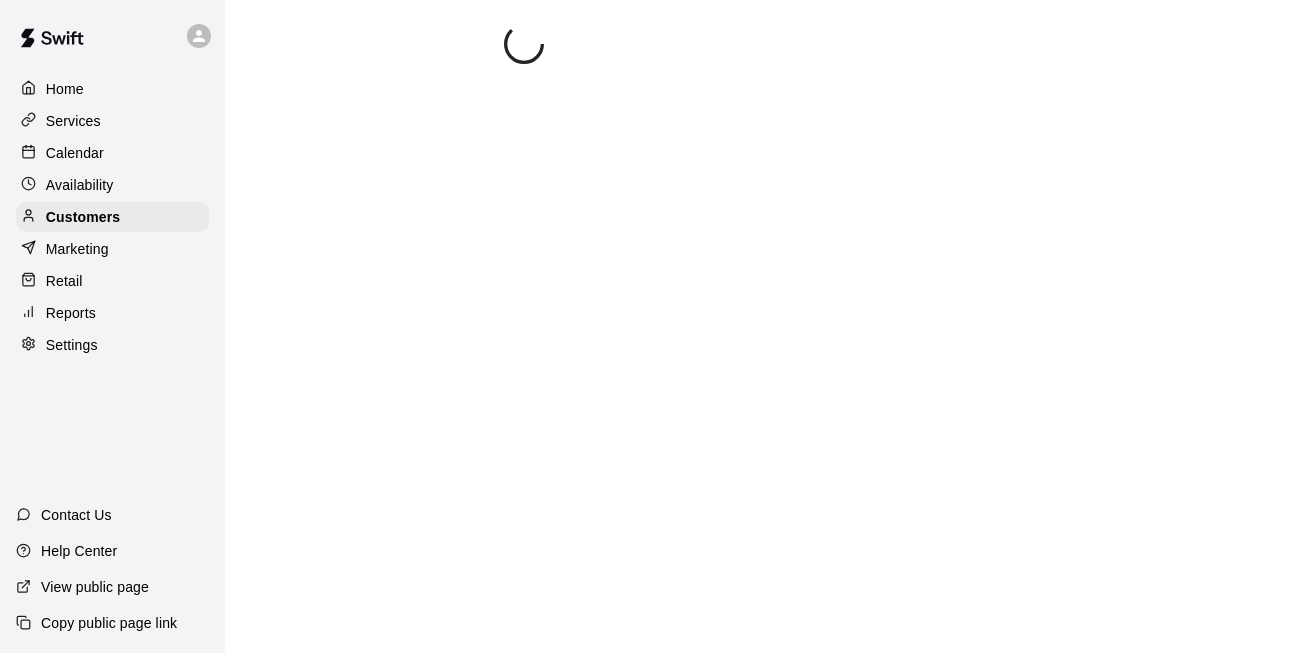 scroll, scrollTop: -1, scrollLeft: 0, axis: vertical 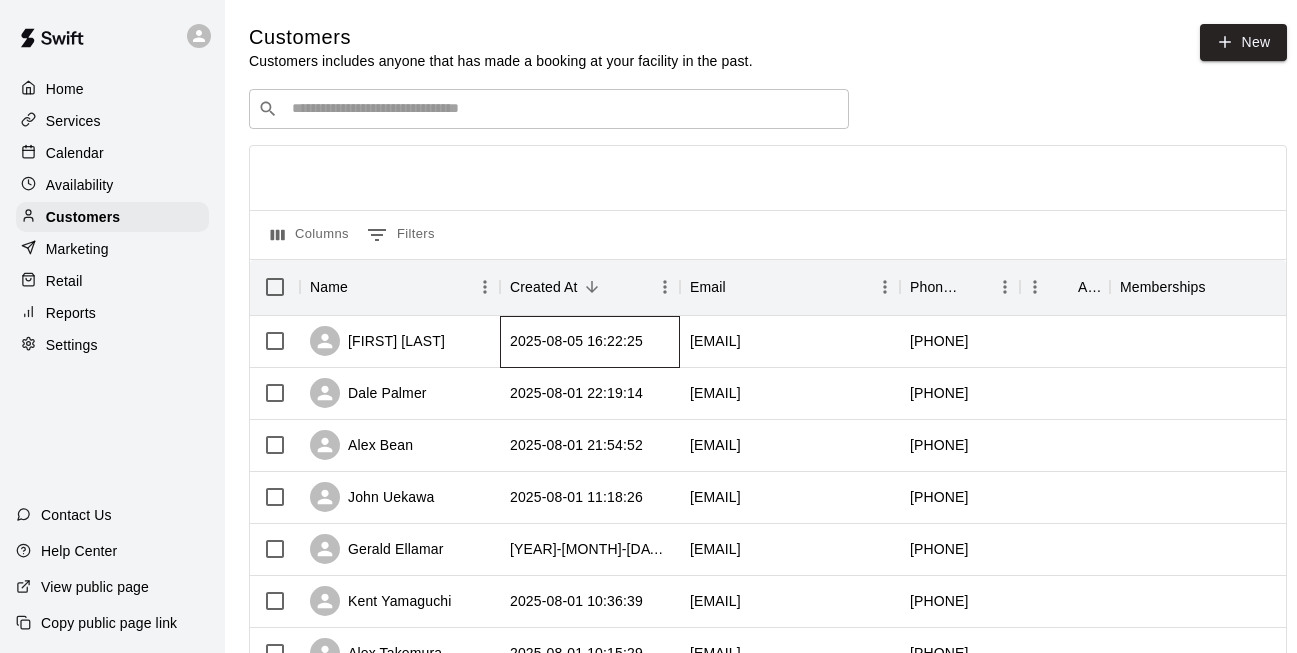 click on "2025-08-05 16:22:25" at bounding box center [576, 341] 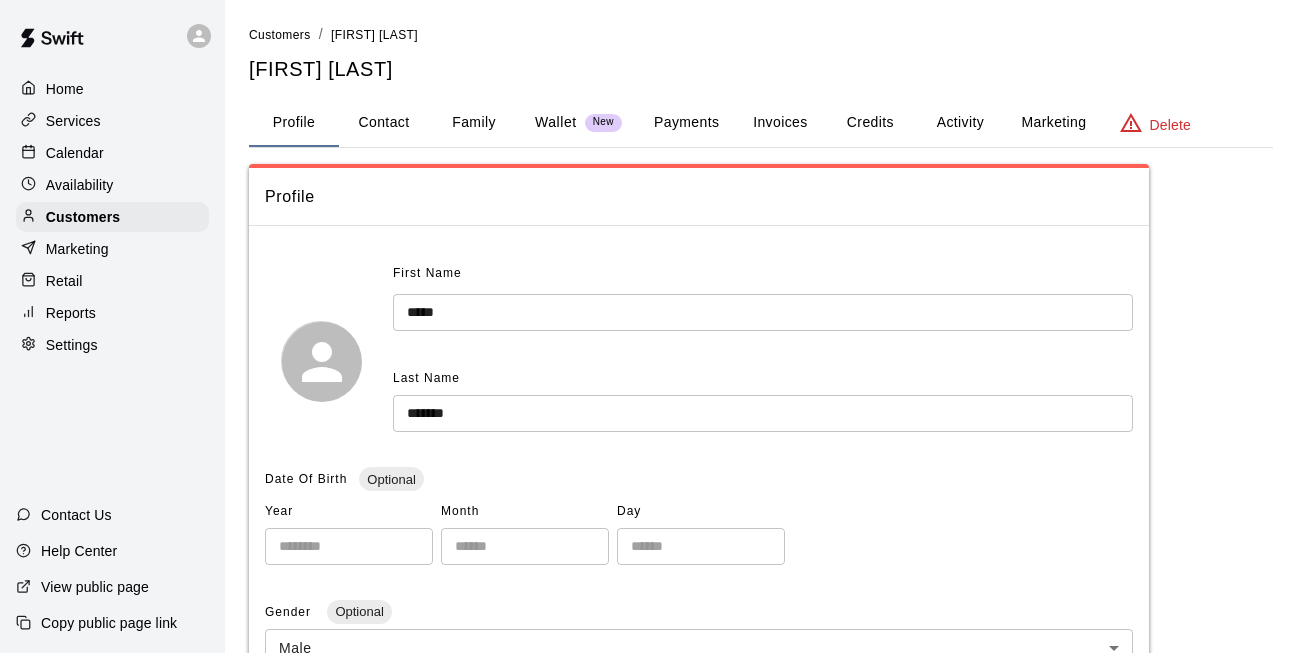click on "Invoices" at bounding box center (780, 123) 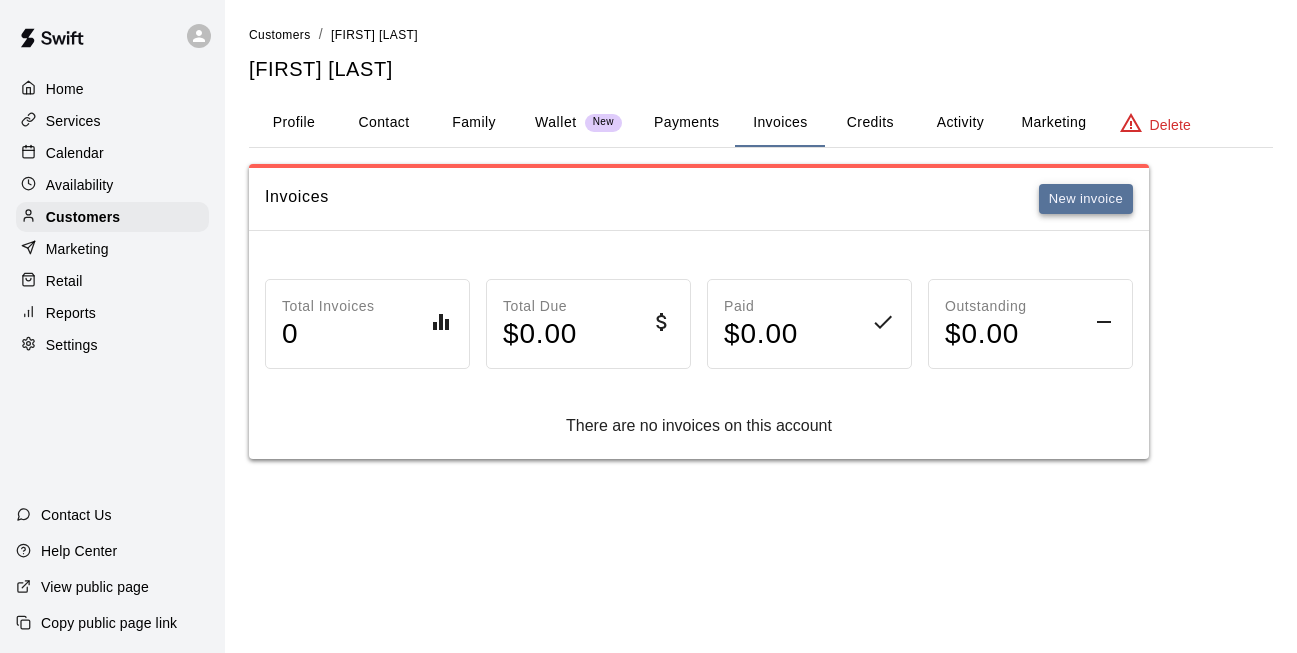 click on "New invoice" at bounding box center (1086, 199) 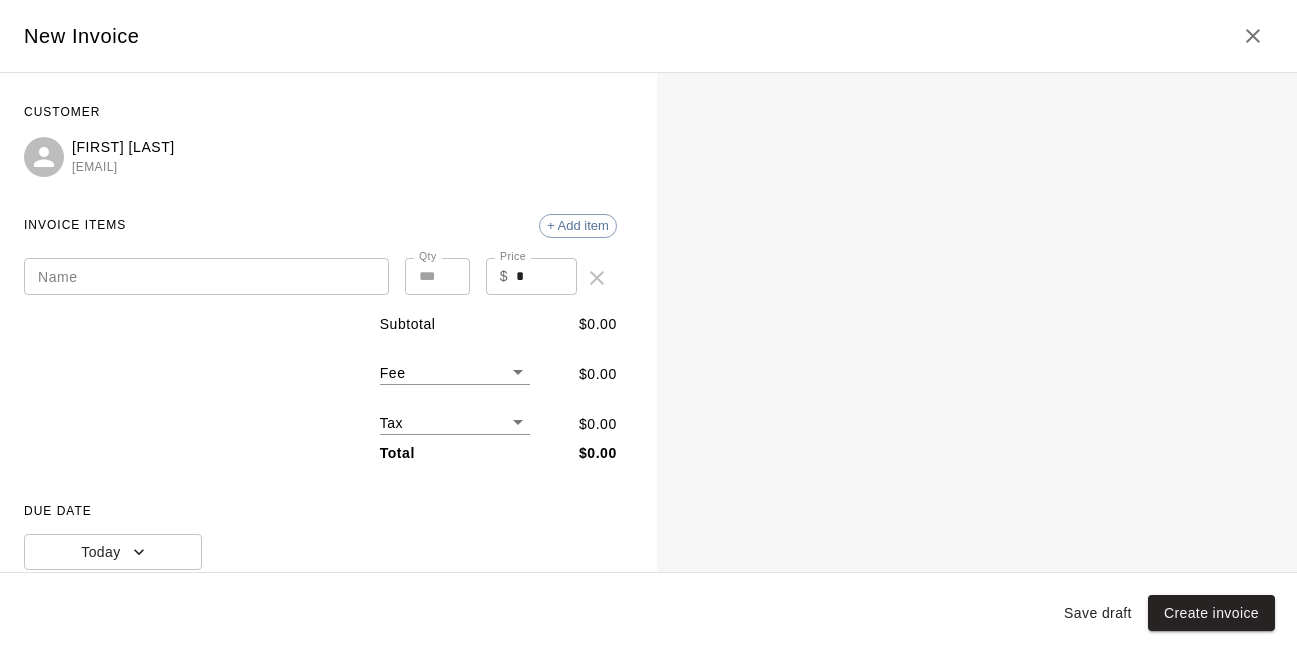 click on "Name" at bounding box center (206, 276) 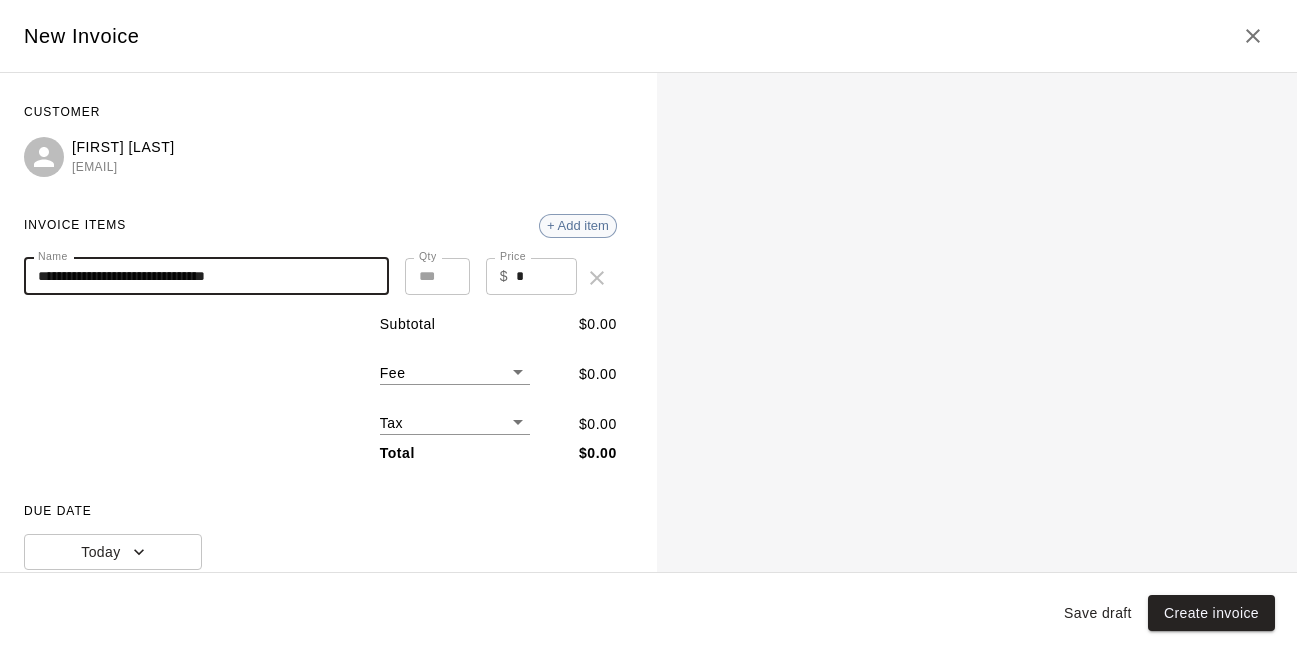 type on "**********" 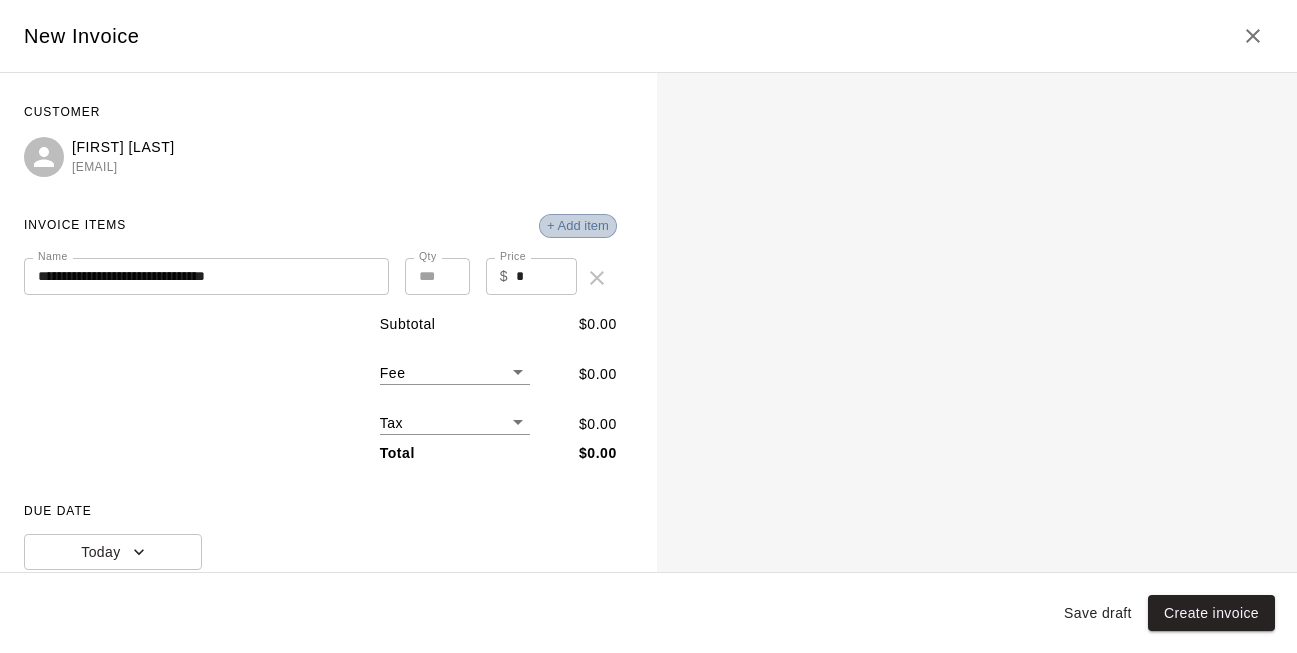 click on "+ Add item" at bounding box center [578, 225] 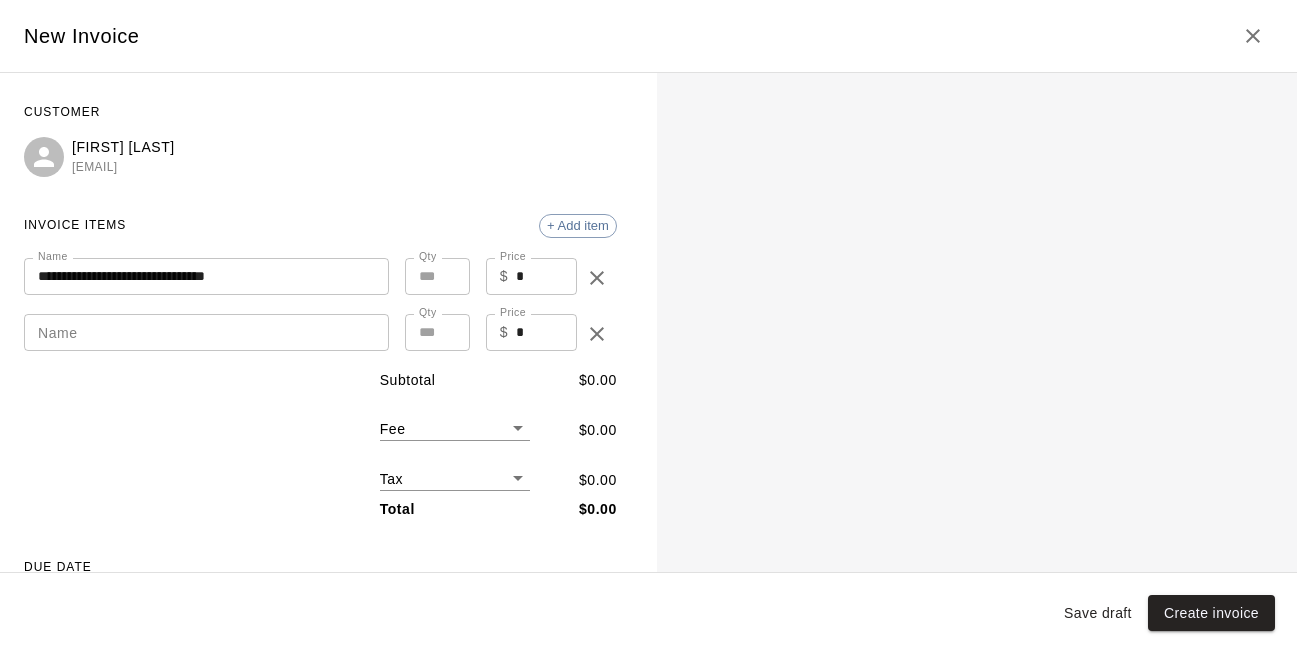 click on "Name" at bounding box center [206, 332] 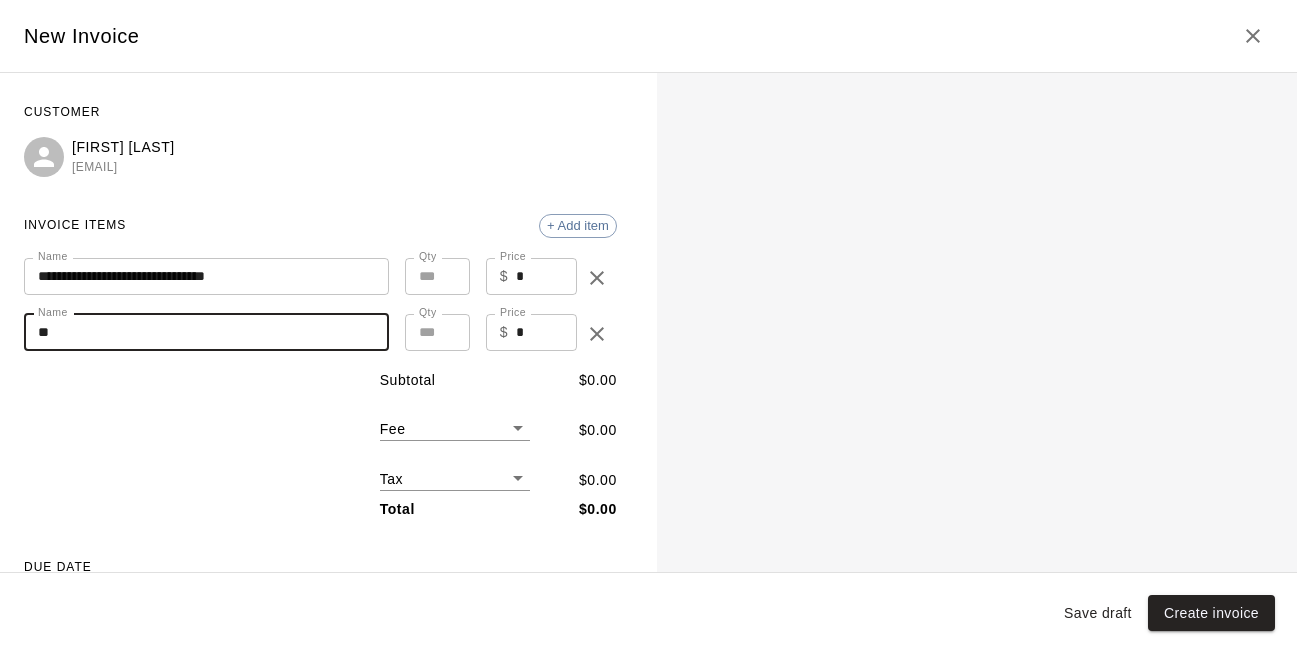 type on "*" 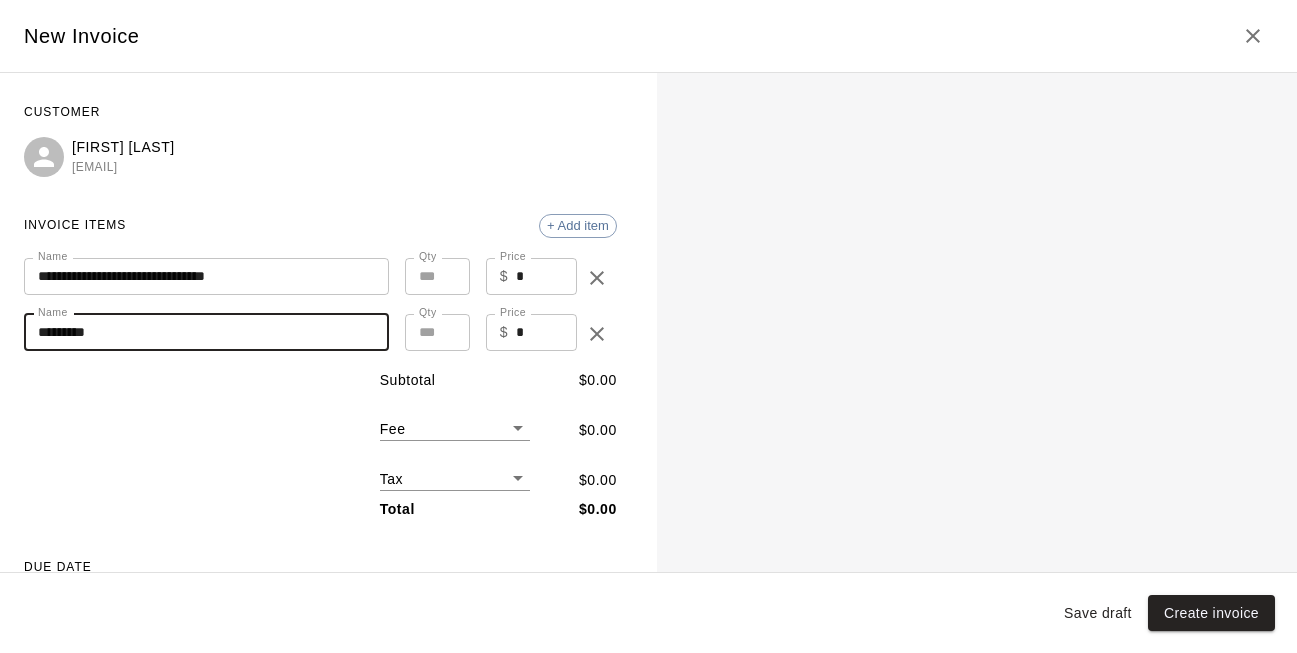click on "********" at bounding box center [206, 332] 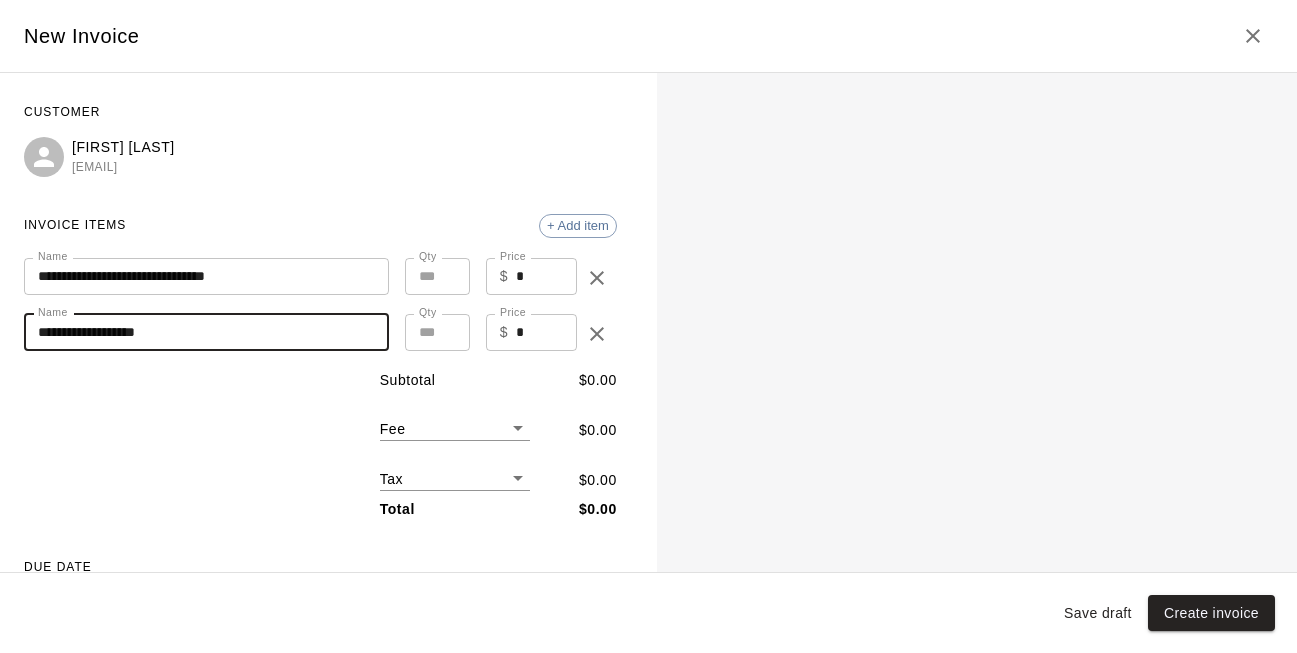 click on "**********" at bounding box center [206, 332] 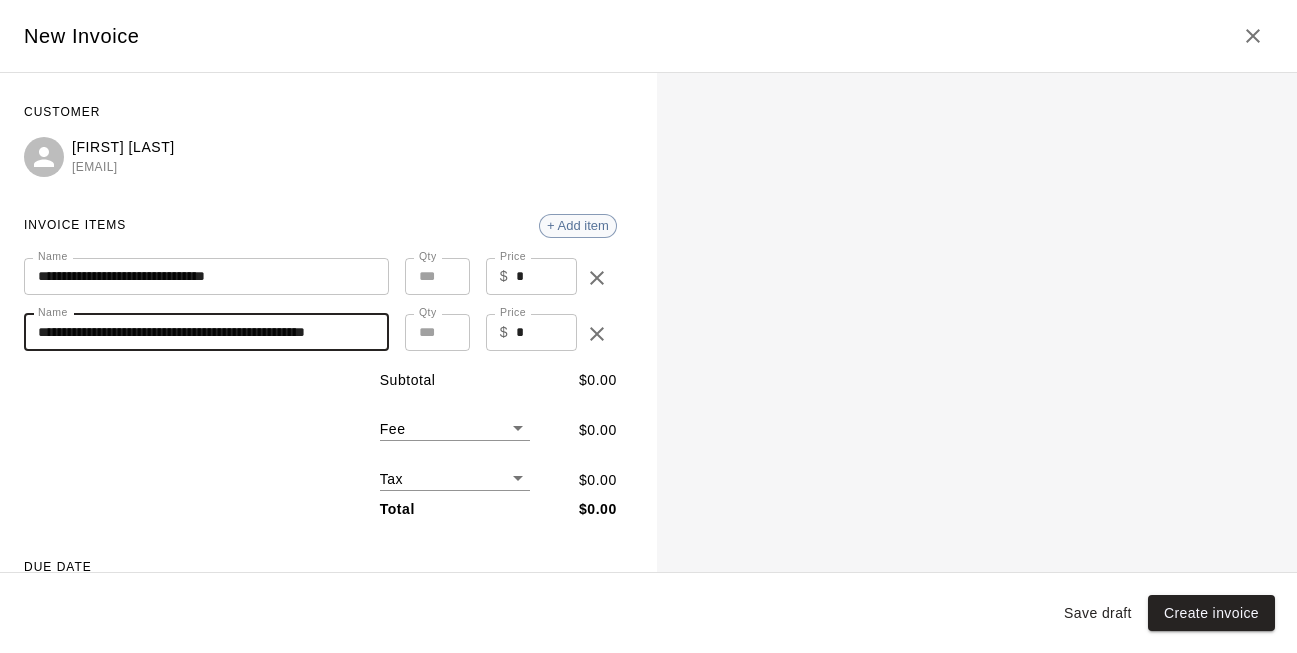 type on "**********" 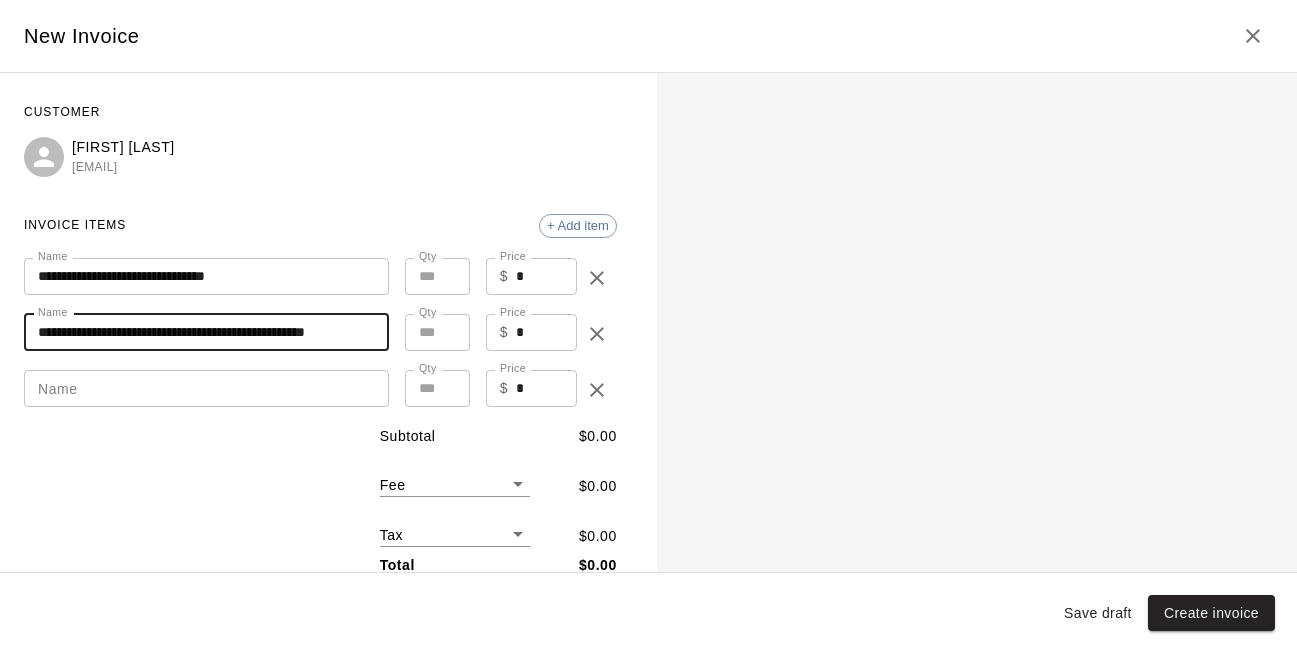 drag, startPoint x: 40, startPoint y: 325, endPoint x: 469, endPoint y: 346, distance: 429.51367 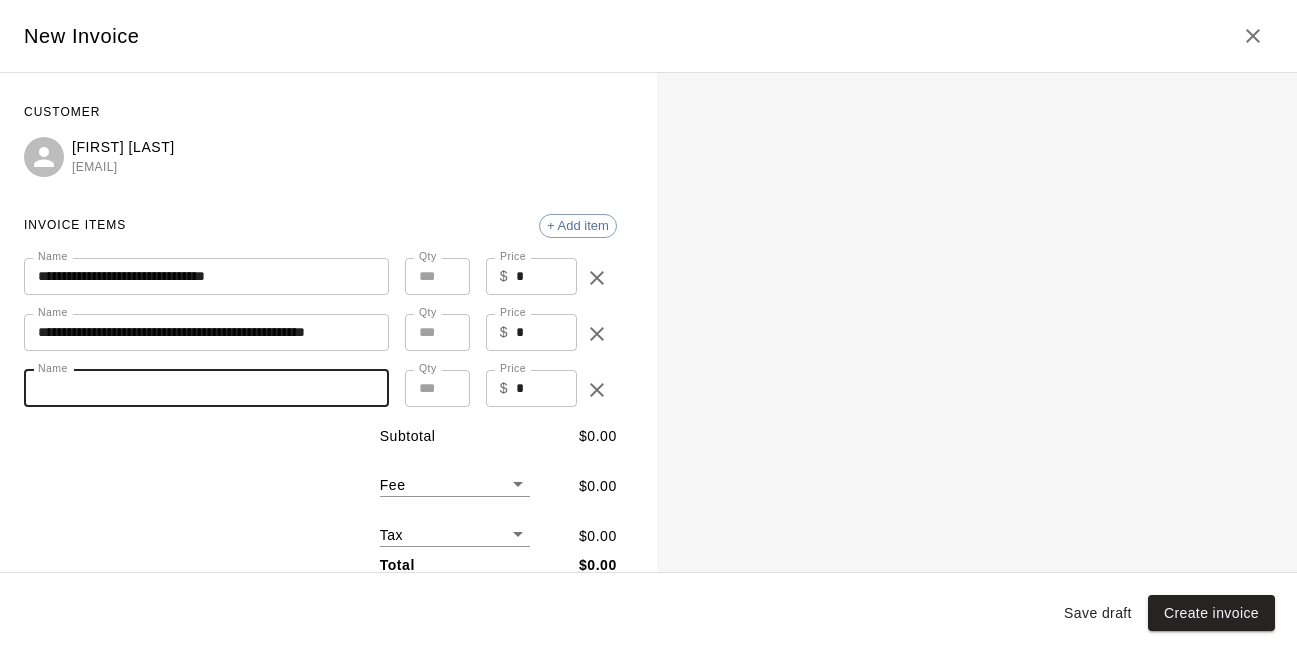paste on "**********" 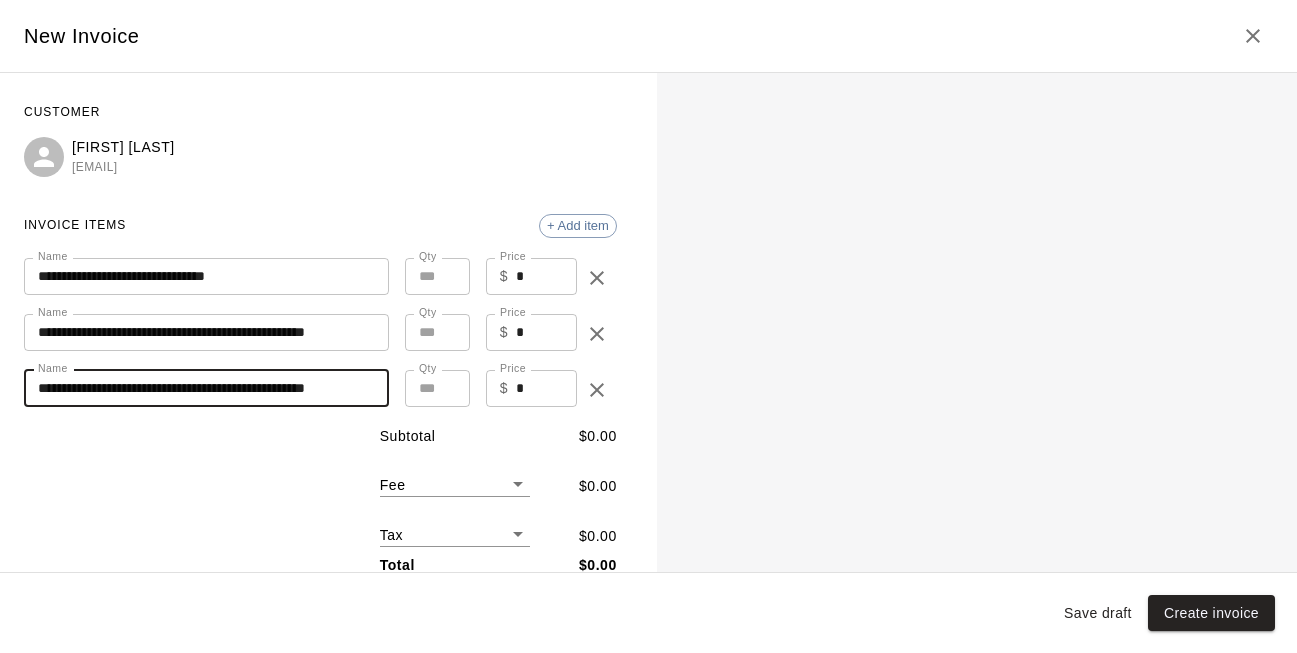 type on "**********" 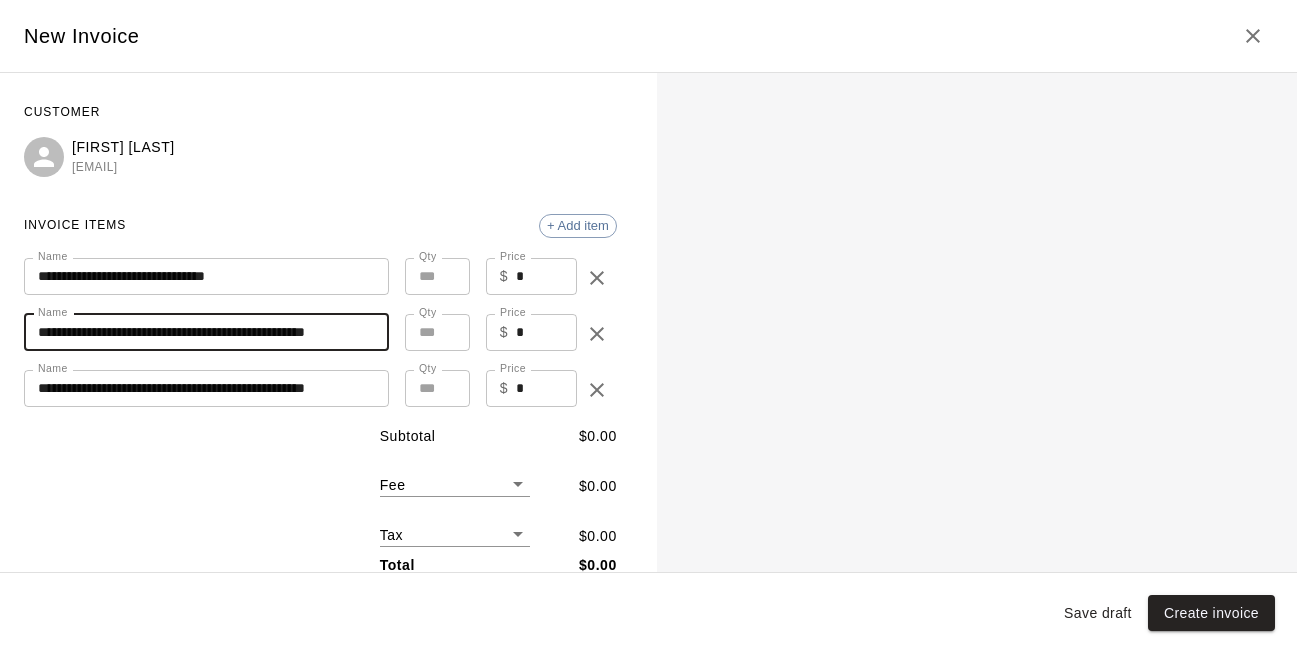 drag, startPoint x: 39, startPoint y: 334, endPoint x: 469, endPoint y: 336, distance: 430.00464 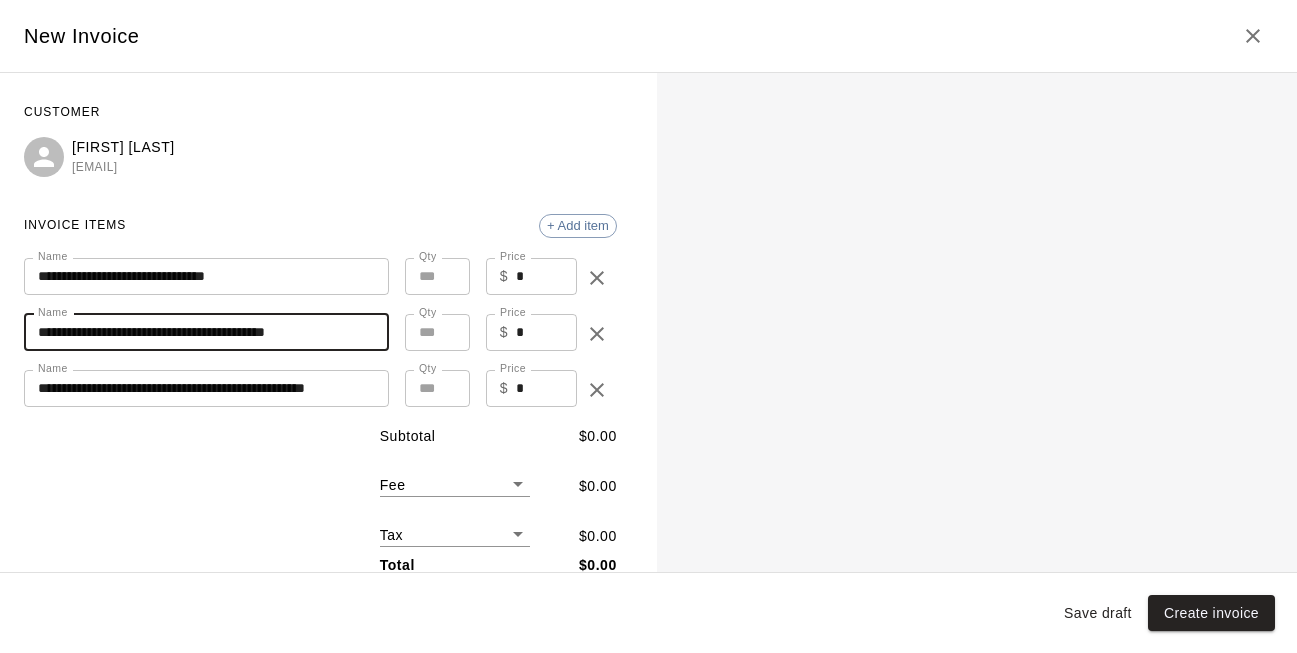 type on "**********" 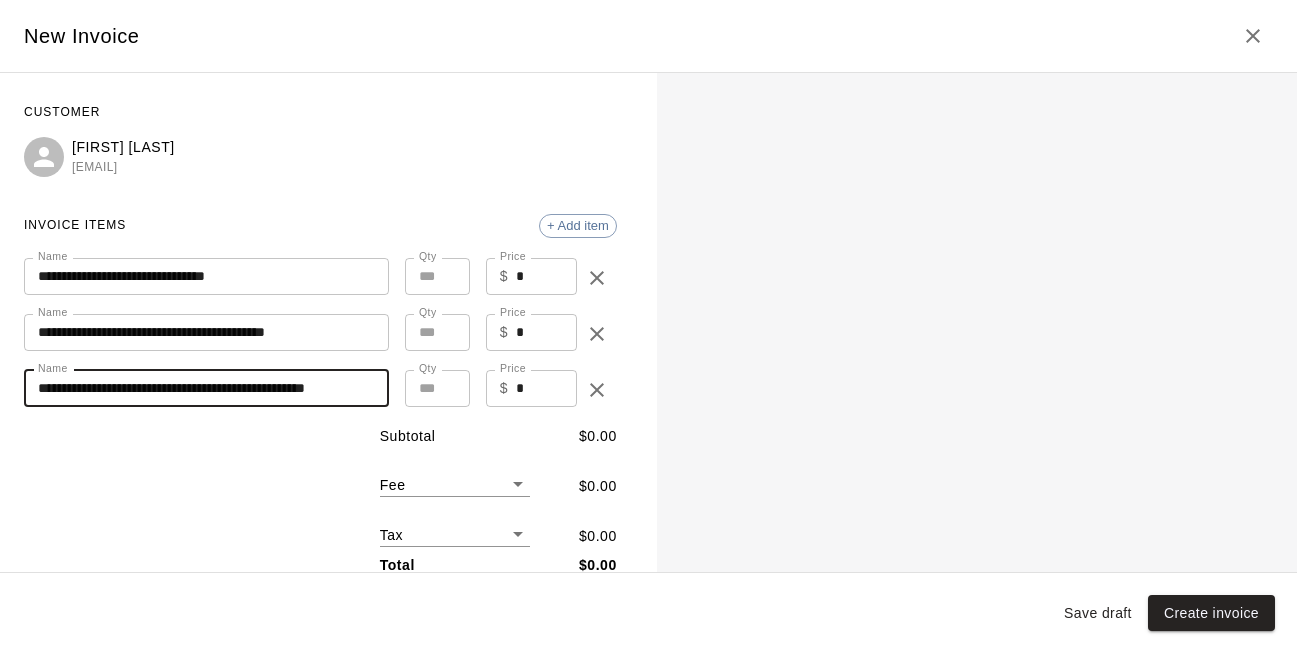drag, startPoint x: 350, startPoint y: 390, endPoint x: 439, endPoint y: 389, distance: 89.005615 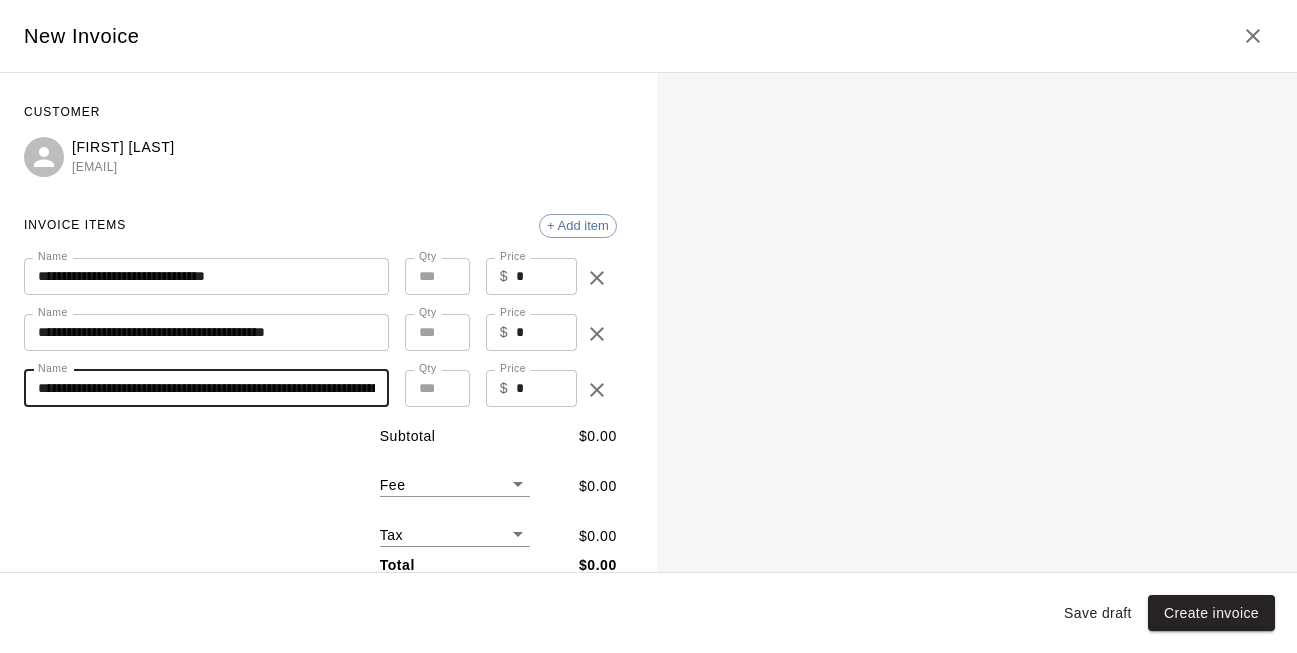 type on "**********" 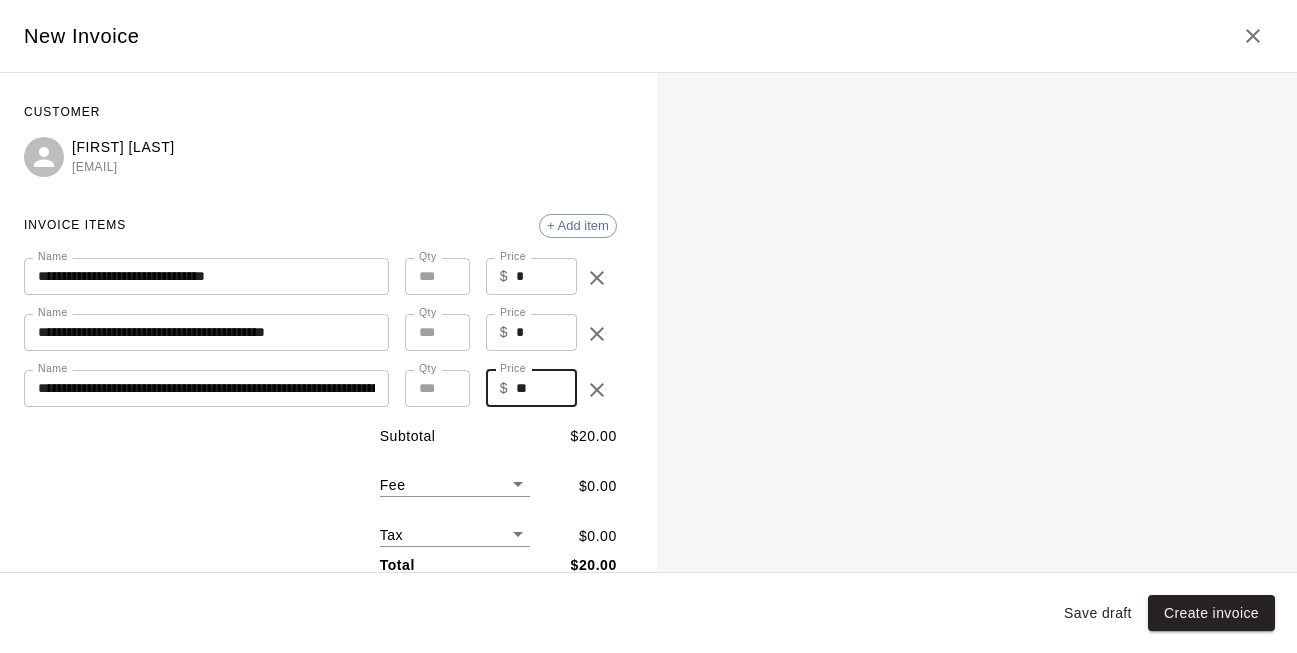 type on "**" 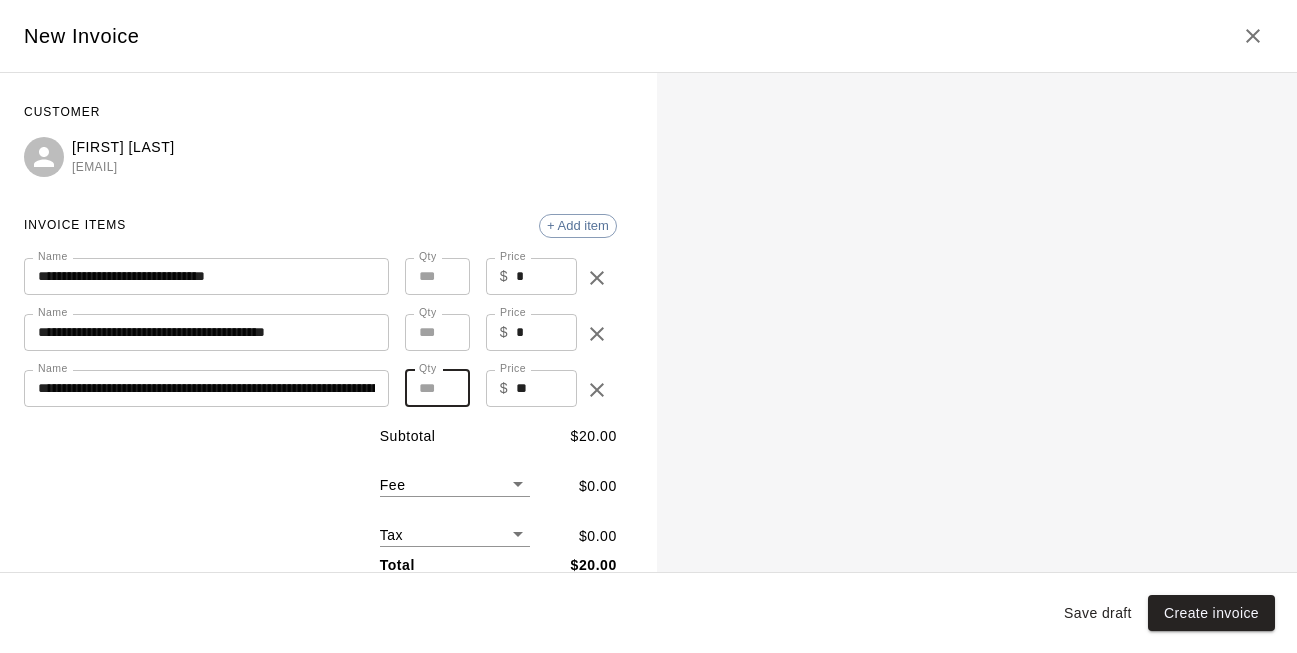 click on "*" at bounding box center (437, 388) 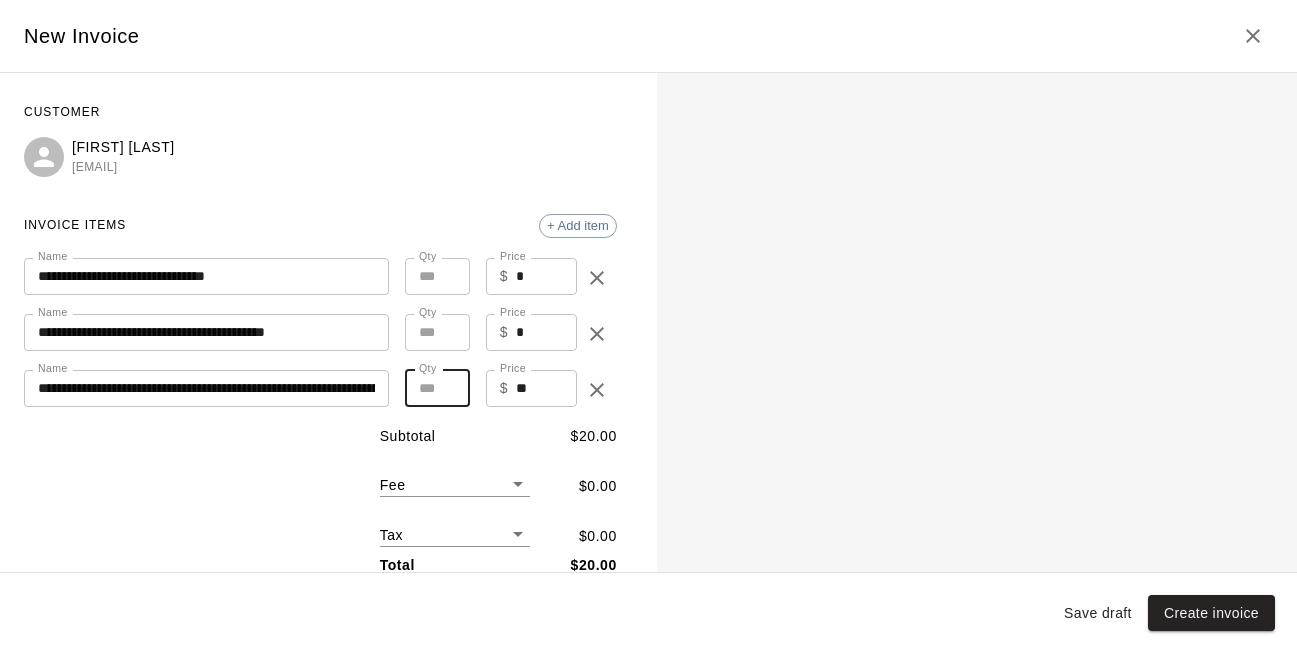 type on "*" 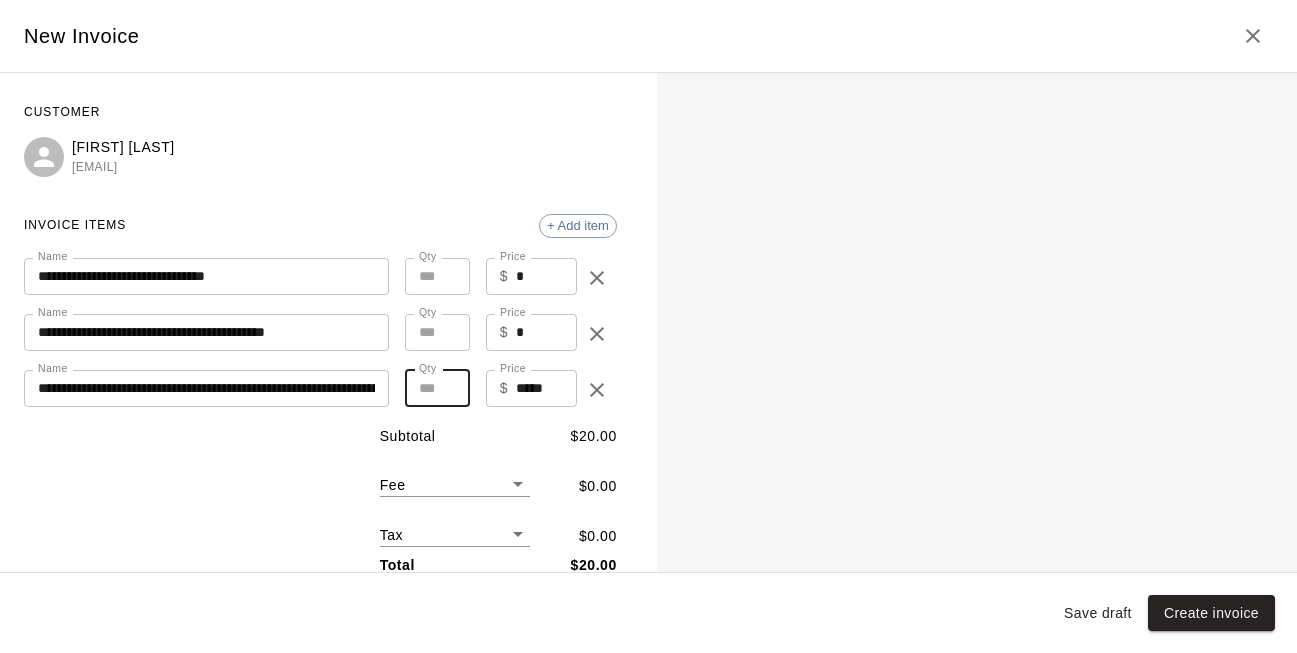 type on "**" 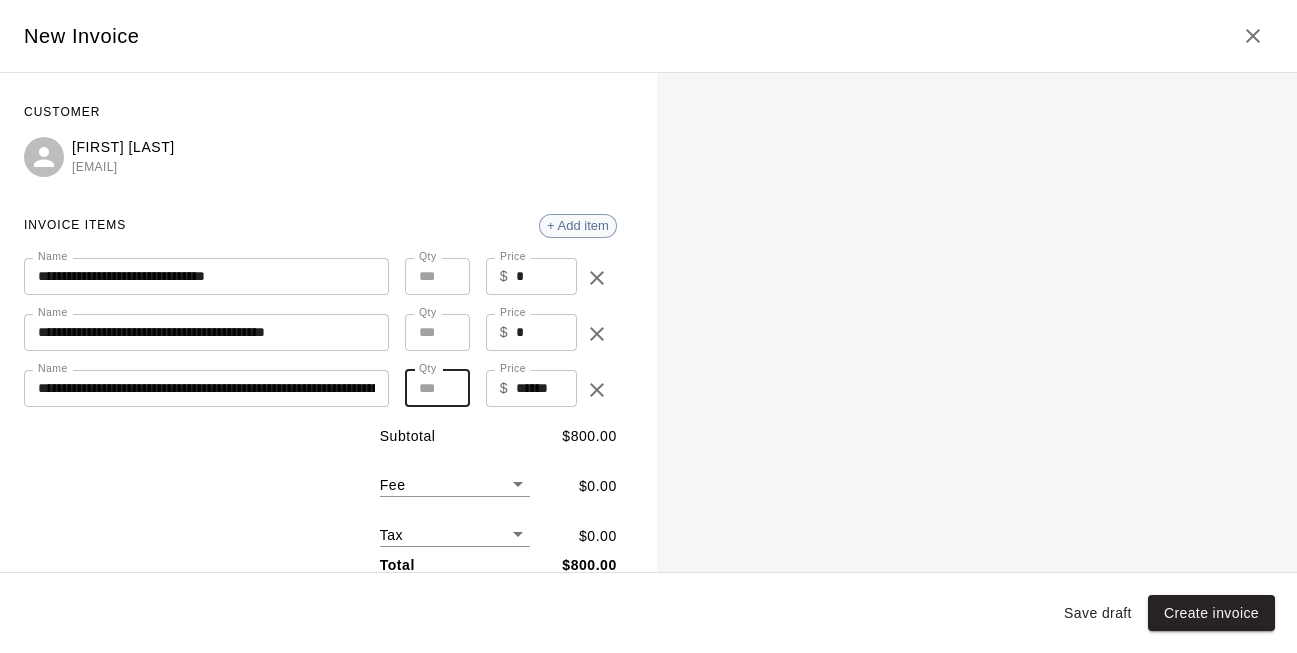 type on "**" 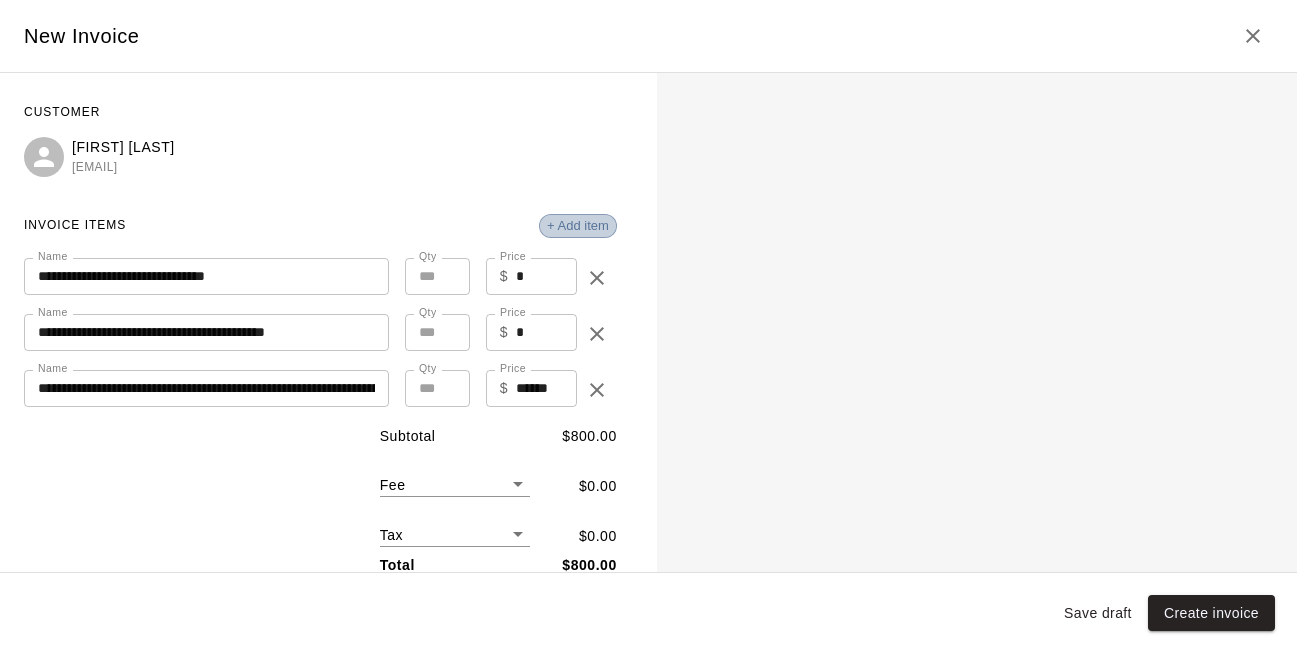 click on "+ Add item" at bounding box center (578, 226) 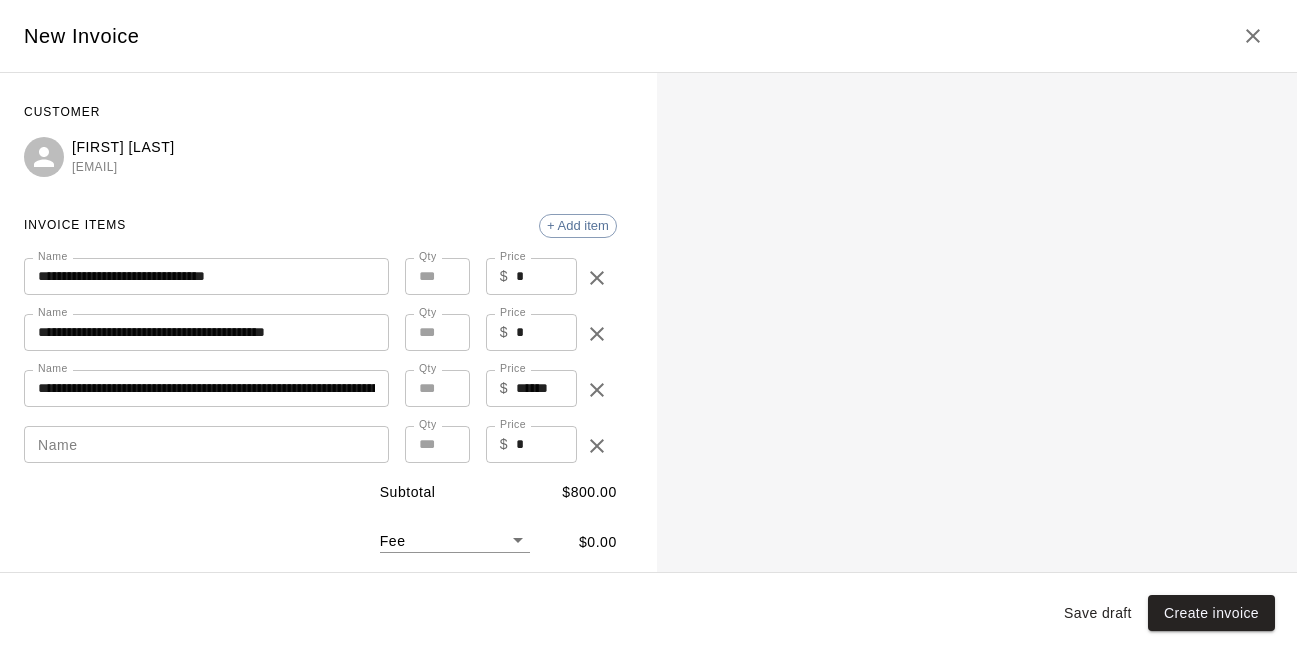 click on "Name" at bounding box center (206, 444) 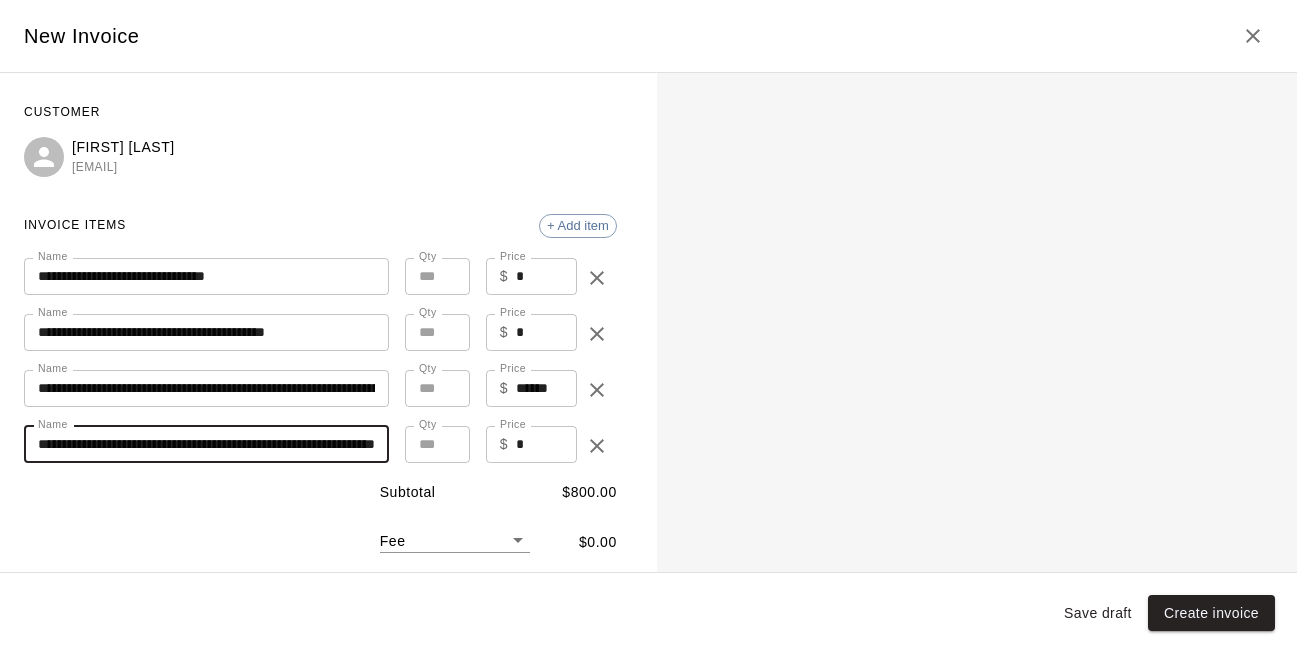 type on "**********" 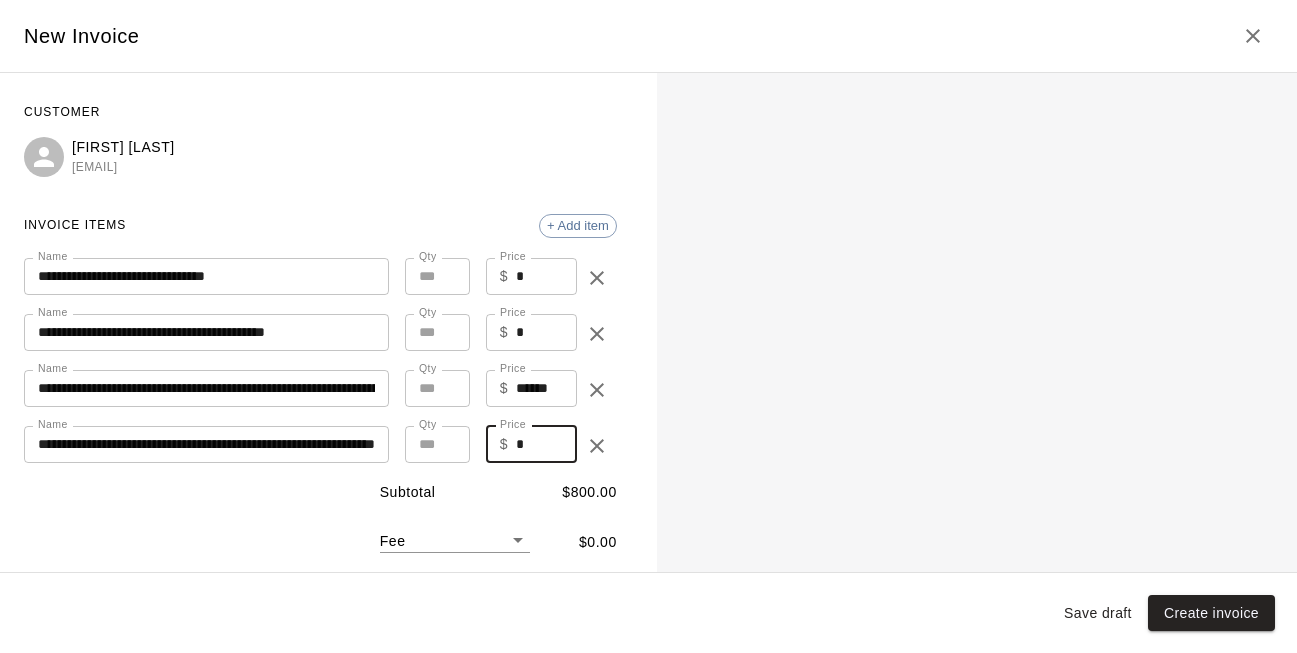 click on "*" at bounding box center (546, 444) 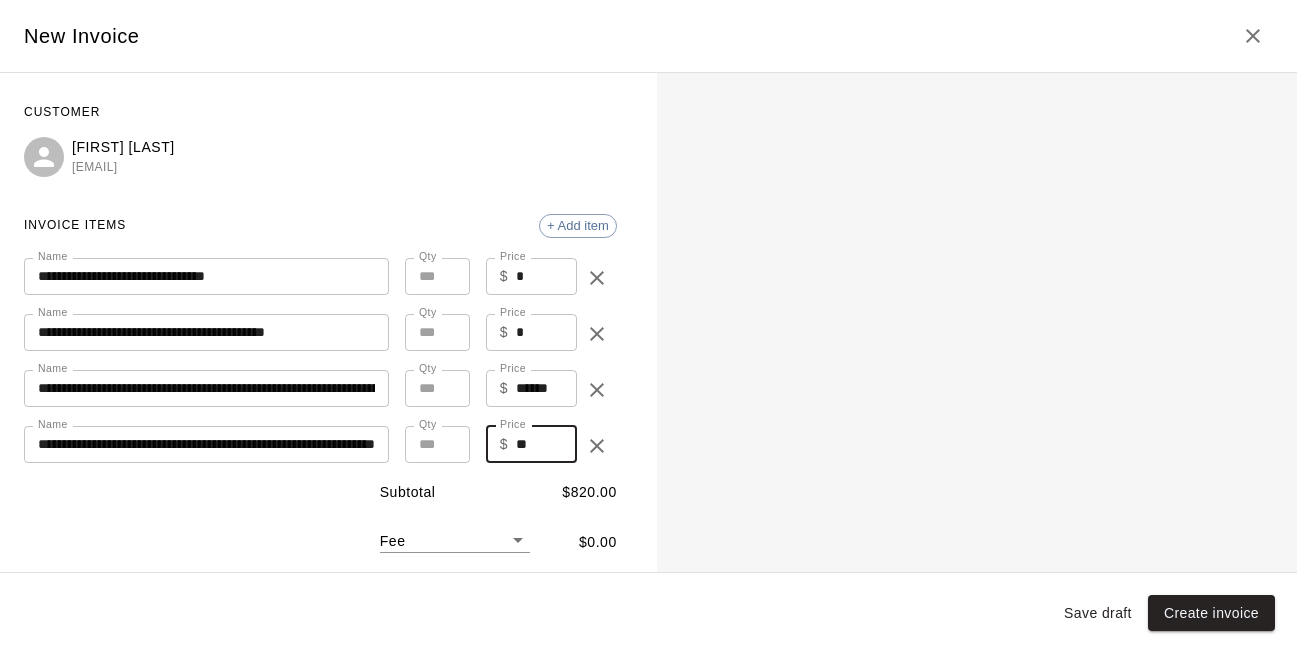 type on "**" 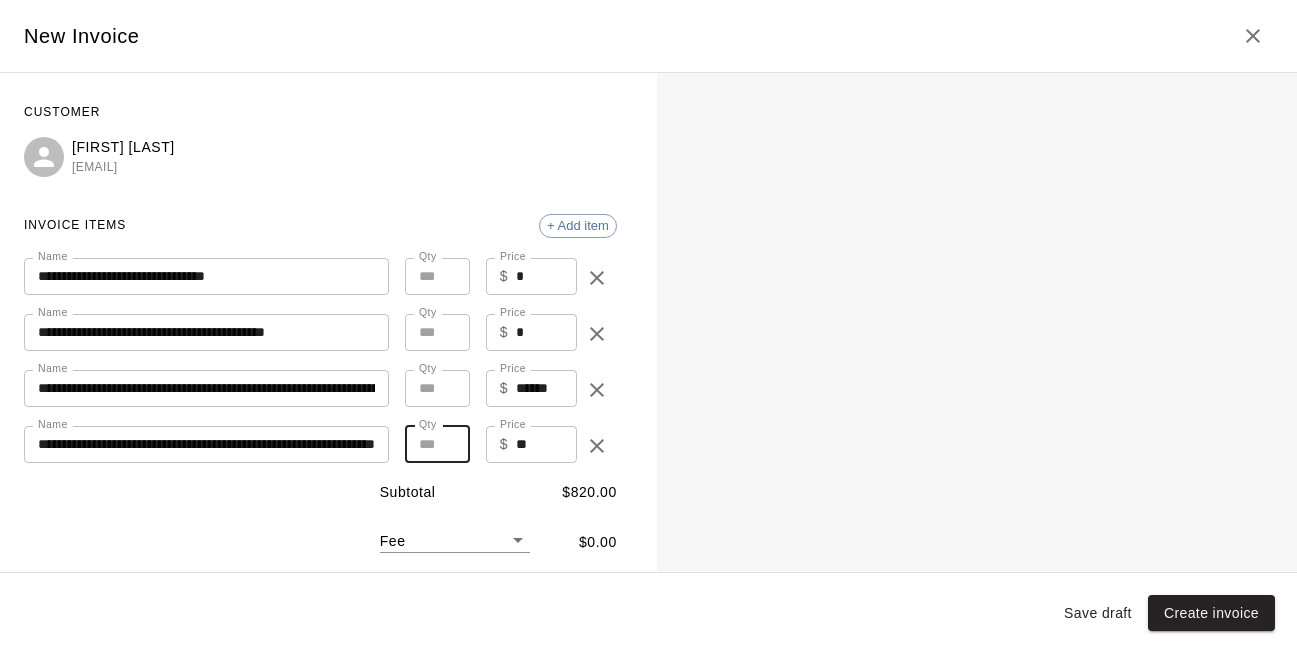 click on "*" at bounding box center (437, 444) 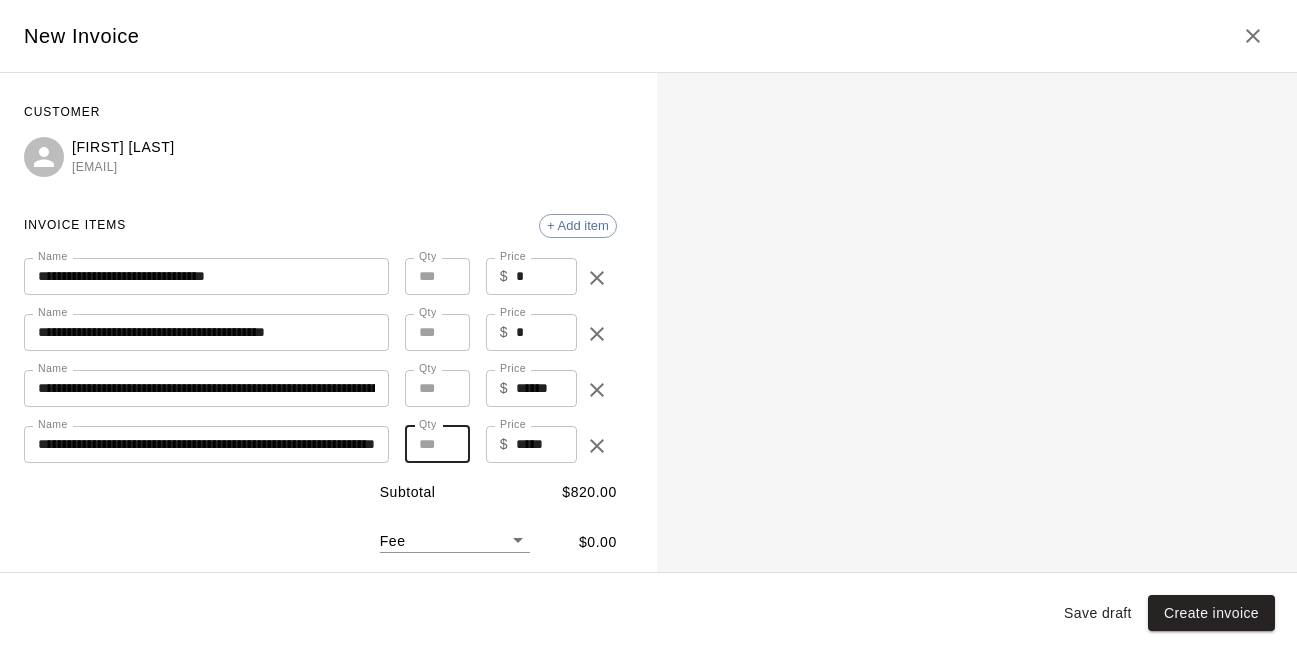 type on "**" 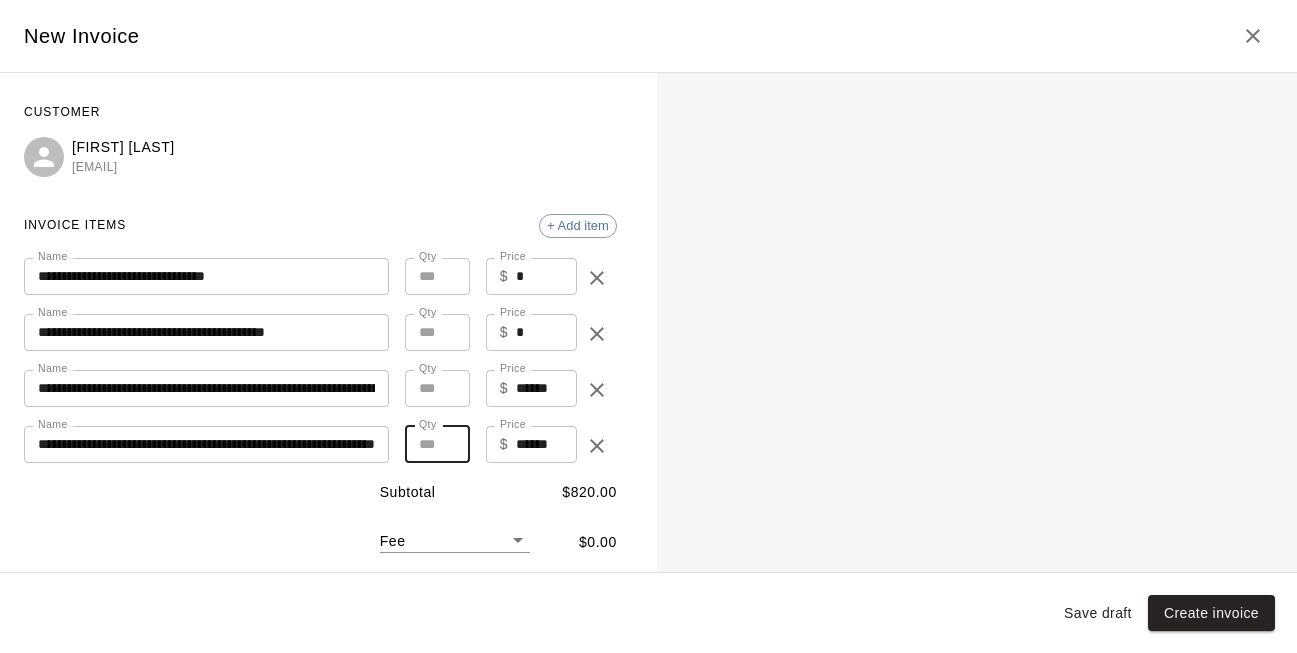 type on "**" 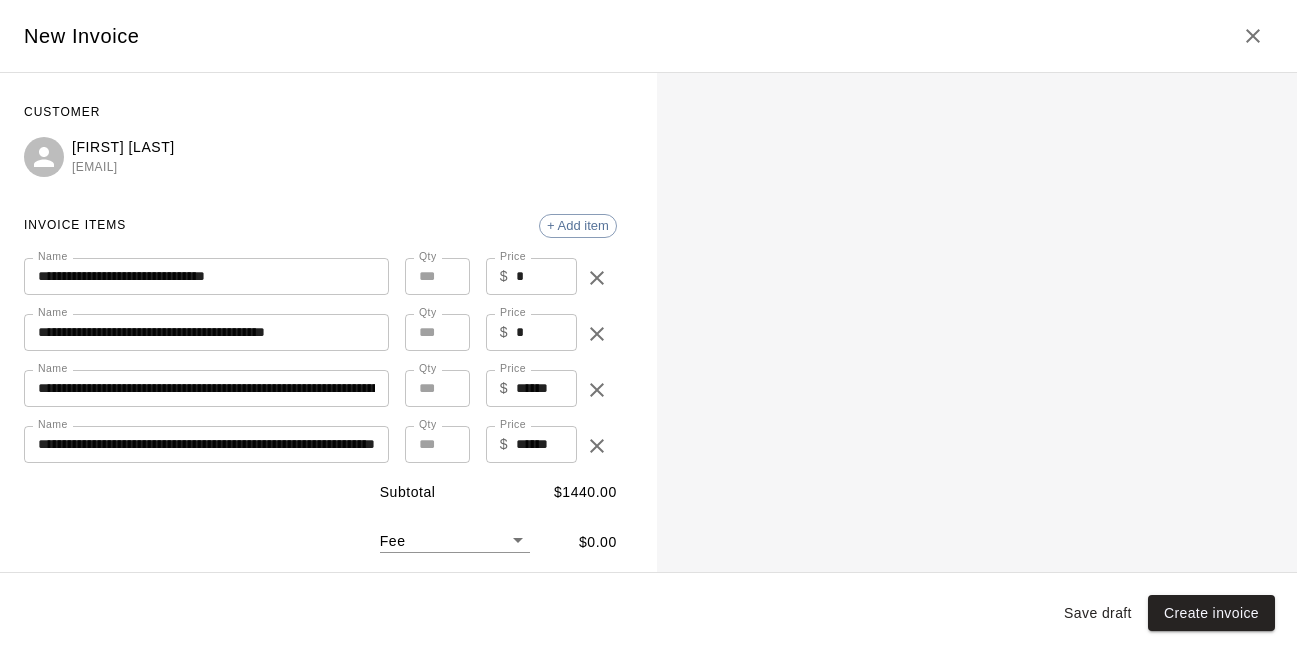 scroll, scrollTop: 60, scrollLeft: 0, axis: vertical 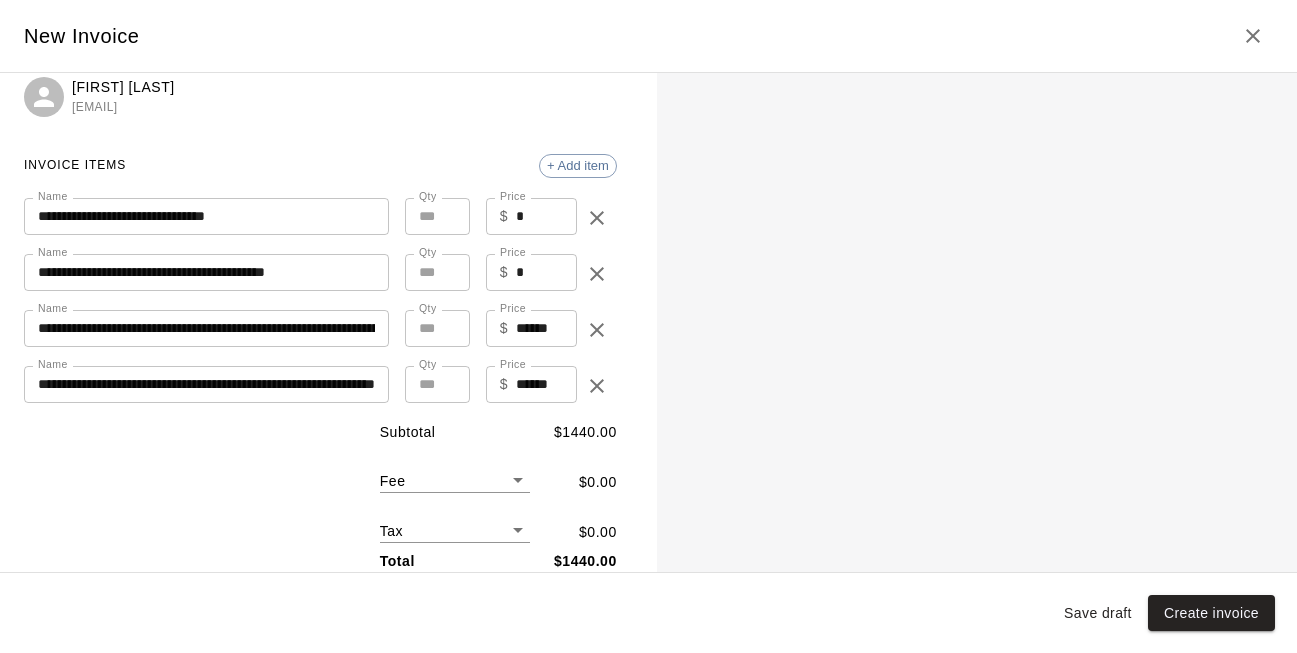 click on "**********" at bounding box center (648, 249) 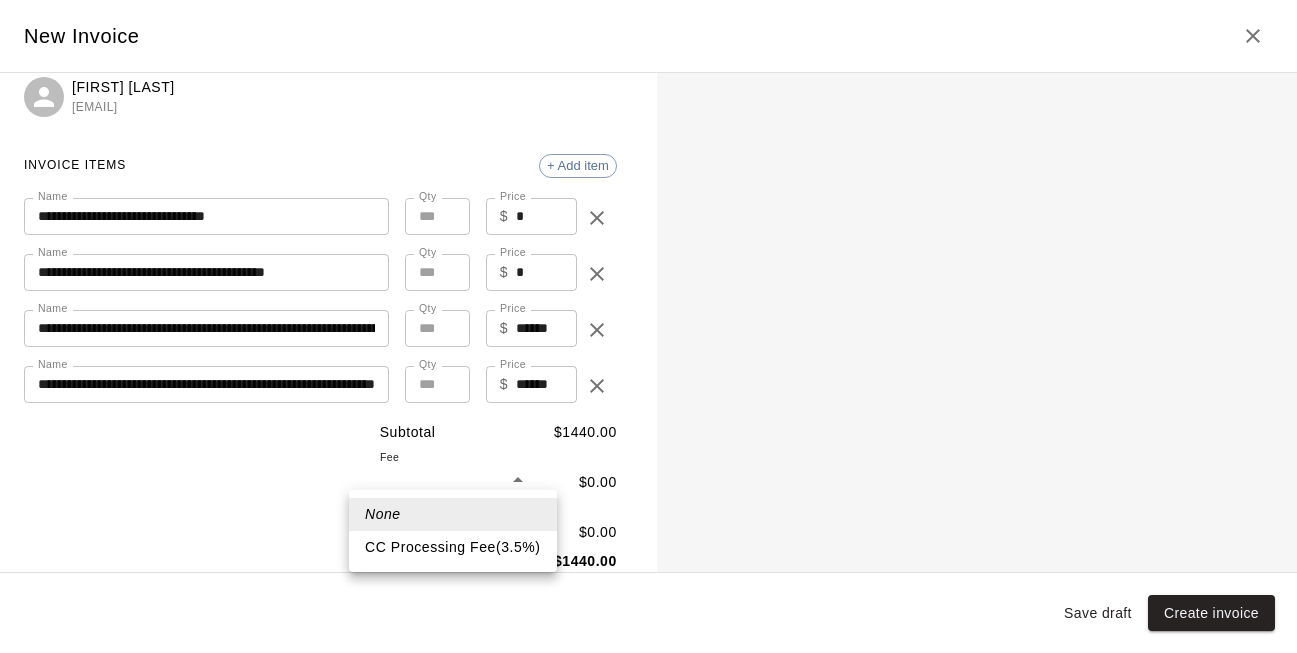 click on "CC Processing Fee  ( 3.5 % )" at bounding box center (453, 547) 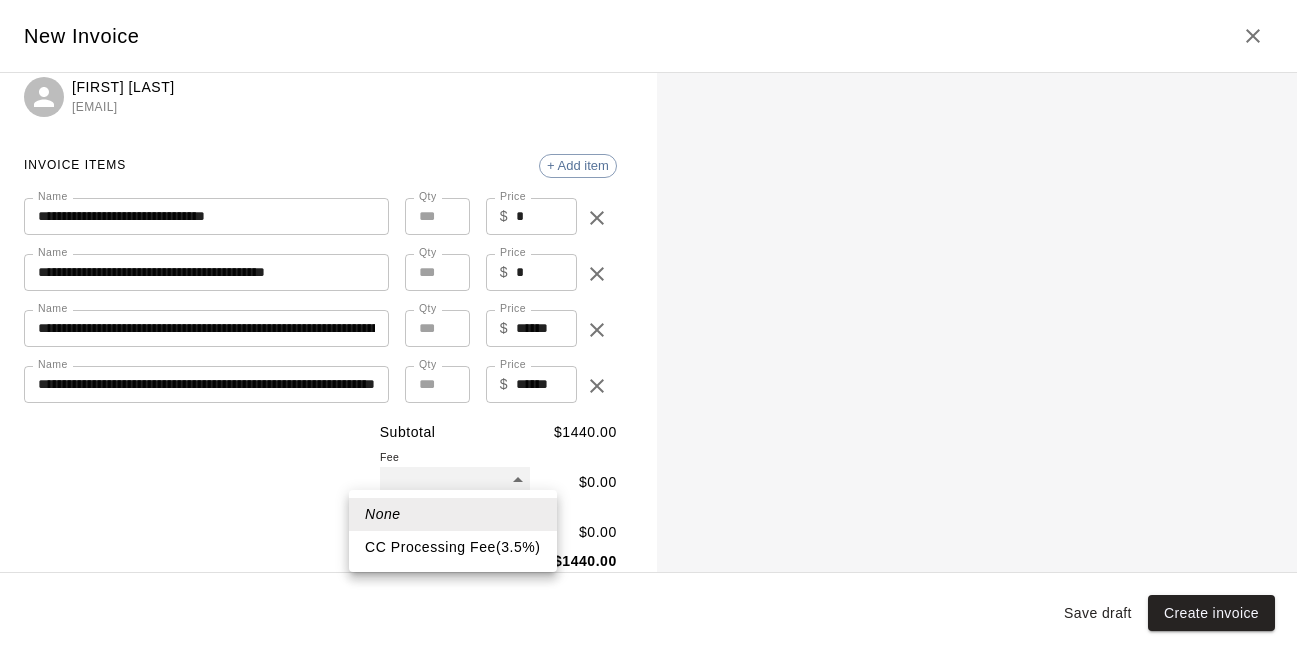 type on "***" 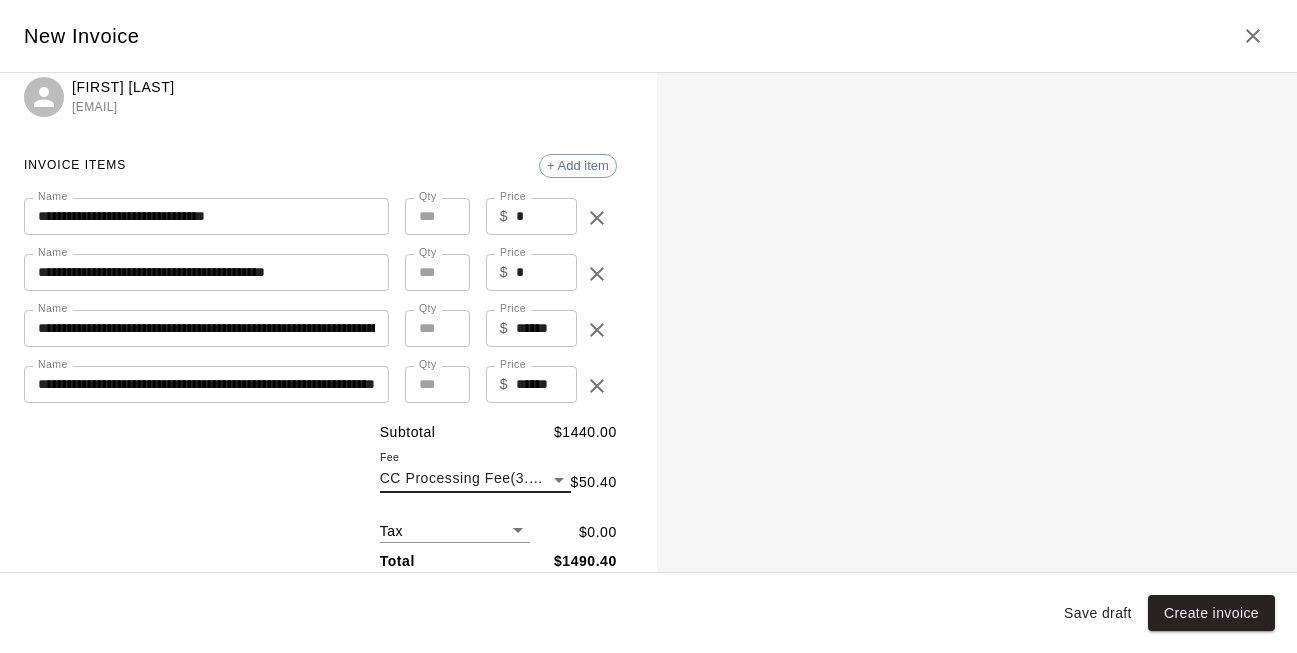 click on "**********" at bounding box center [648, 249] 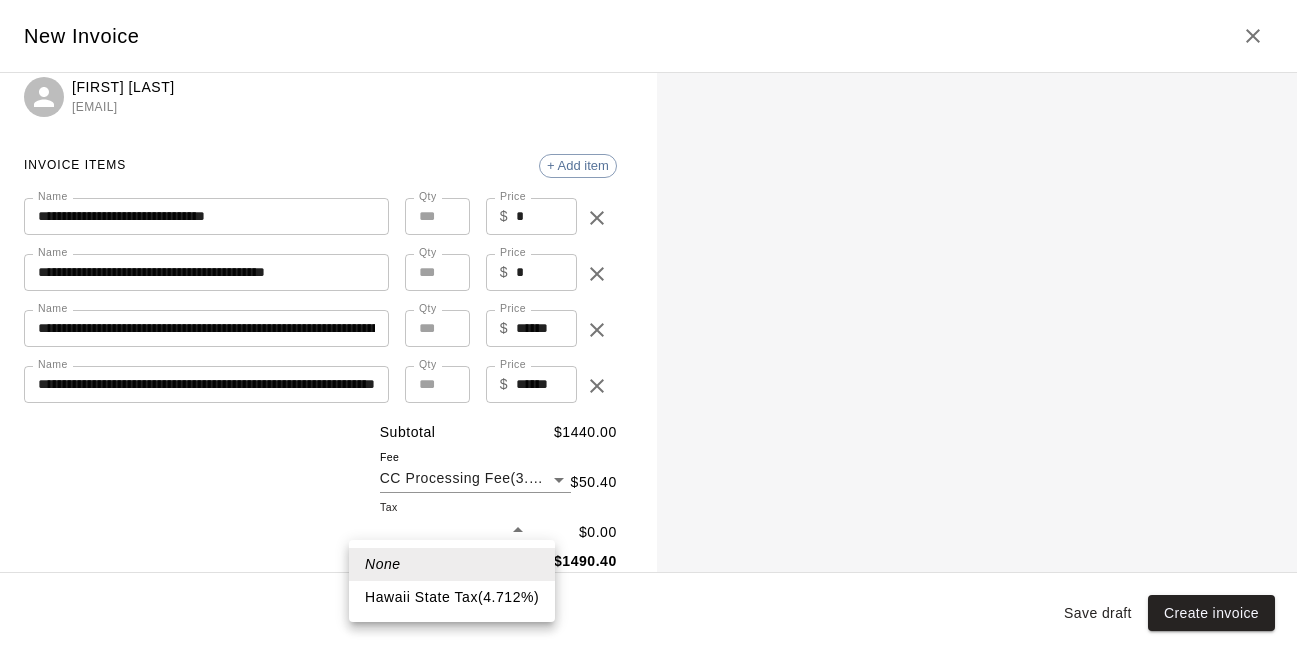 click on "Hawaii State Tax  ( 4.712 %)" at bounding box center [452, 597] 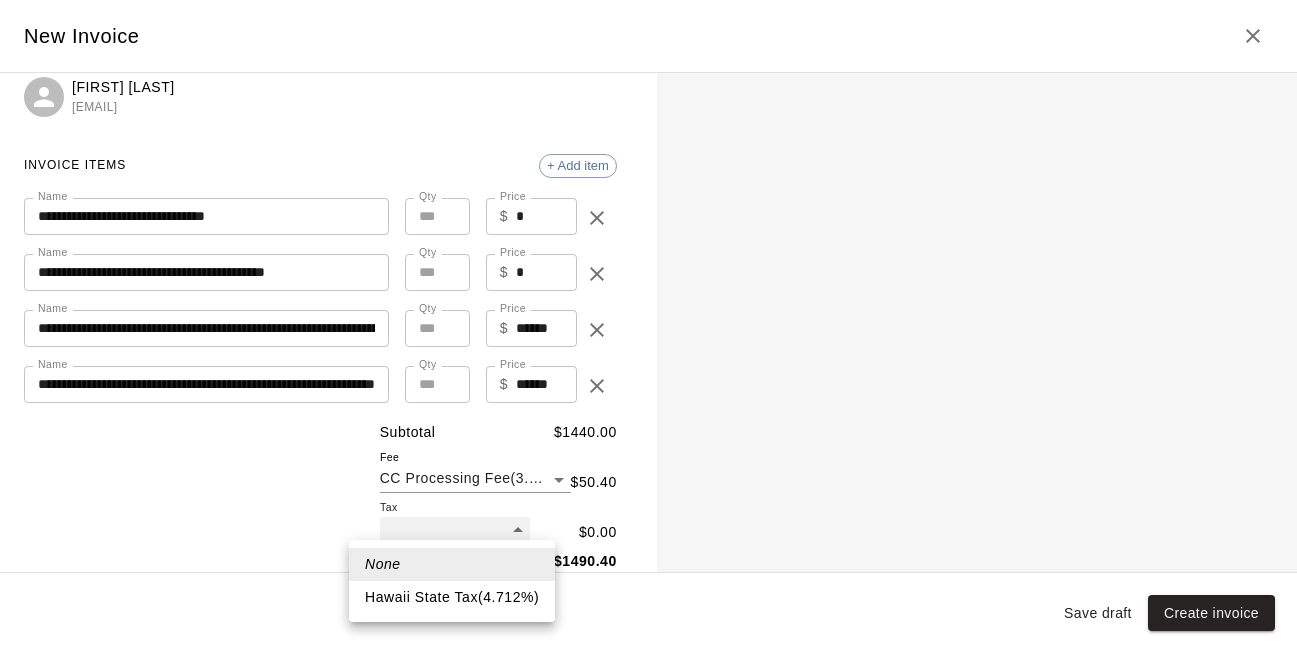 type on "***" 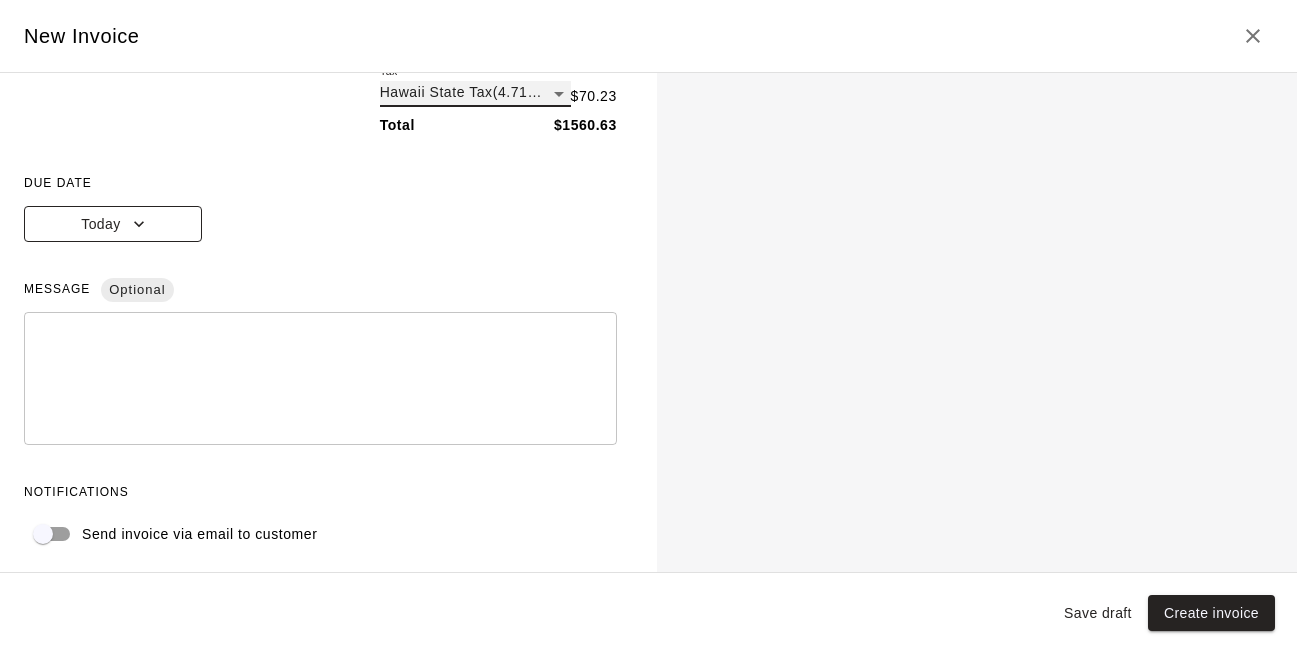 scroll, scrollTop: 495, scrollLeft: 0, axis: vertical 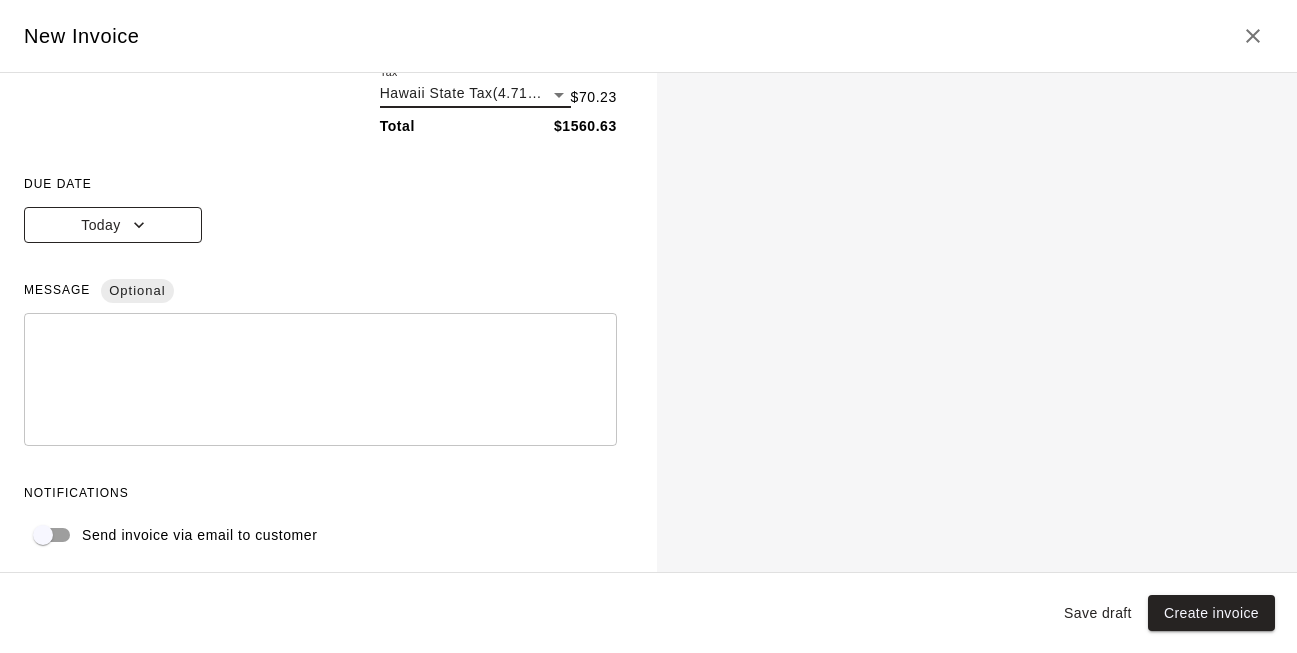 click 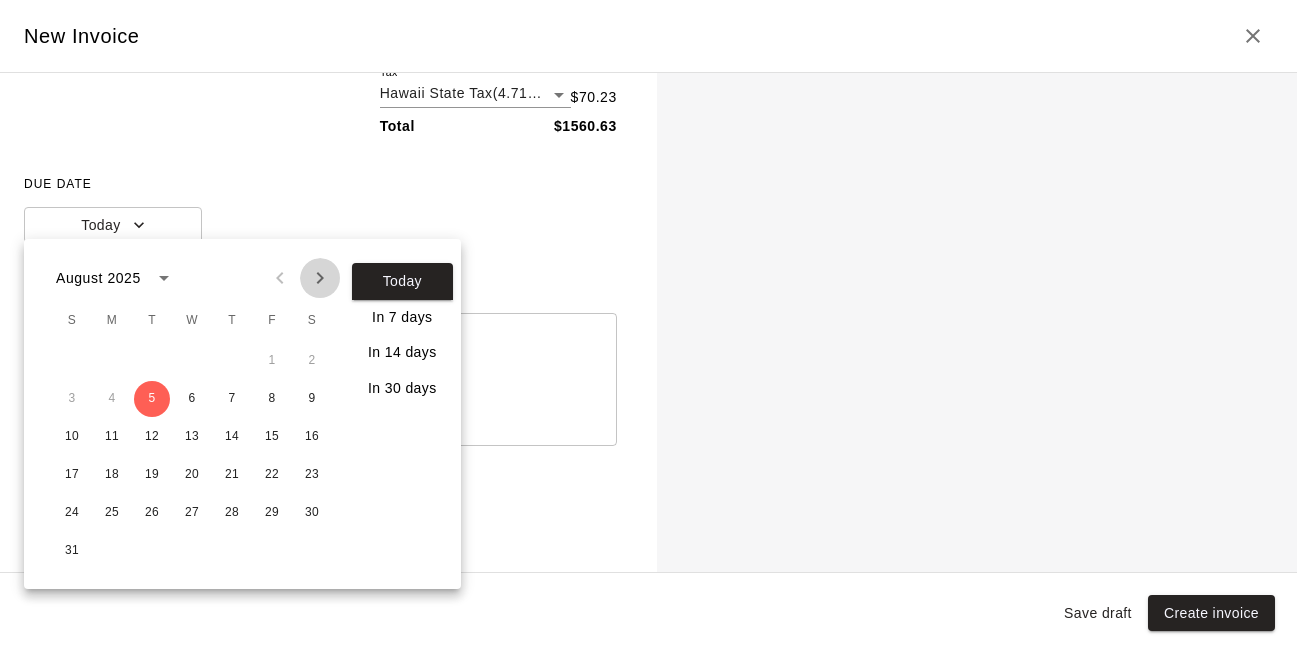 click 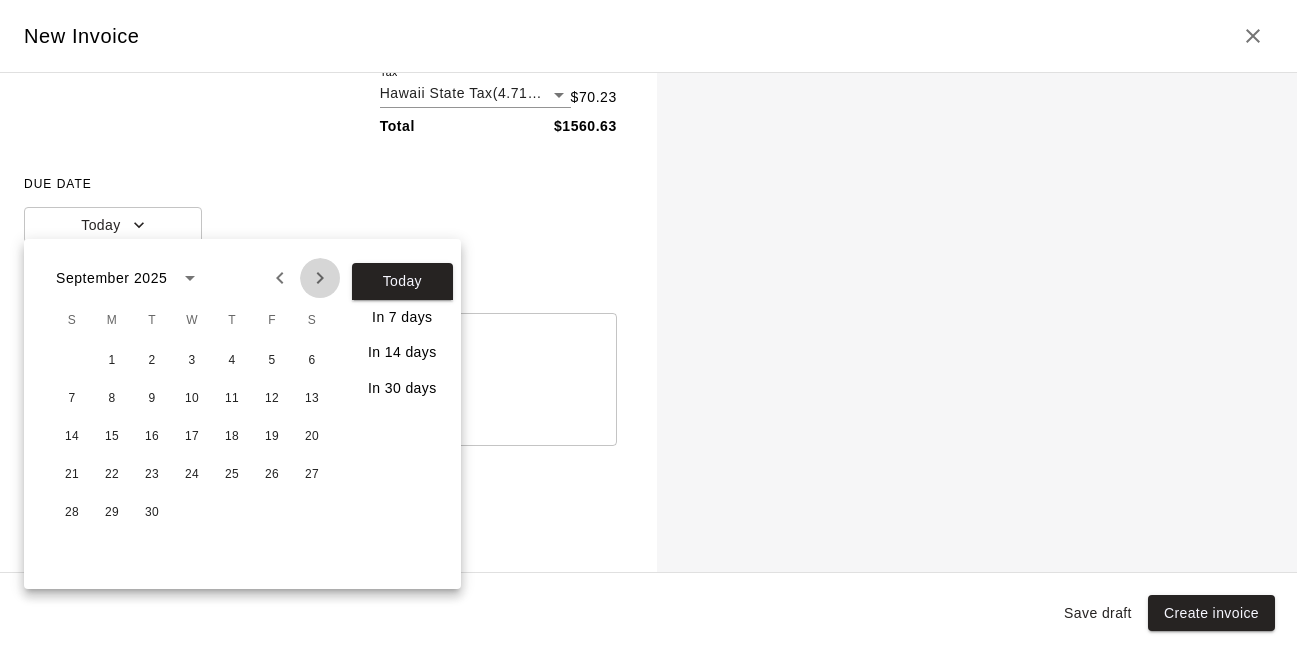click 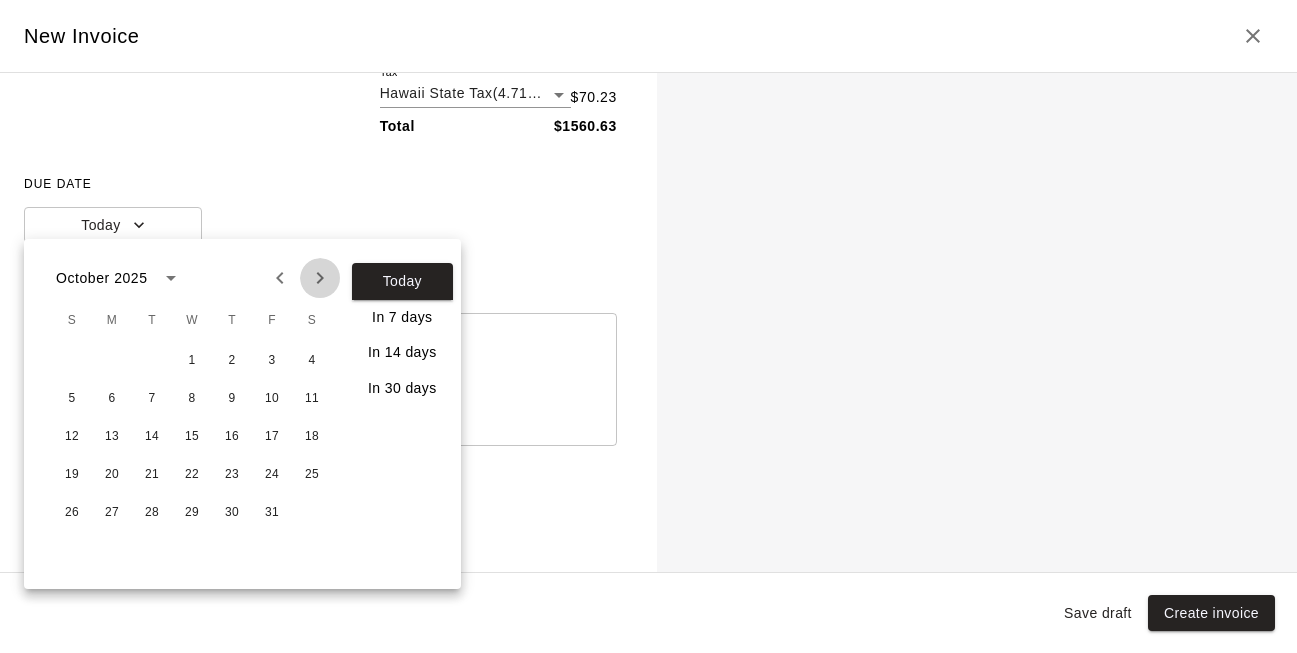 click 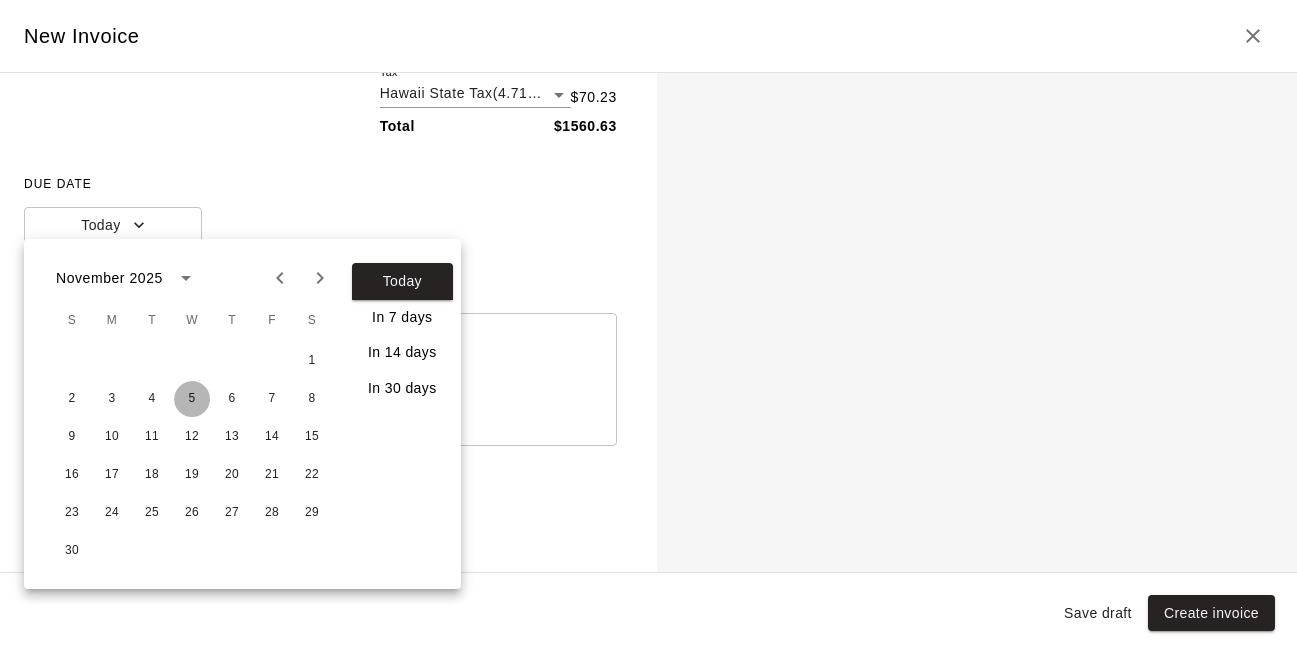 click on "5" at bounding box center [192, 399] 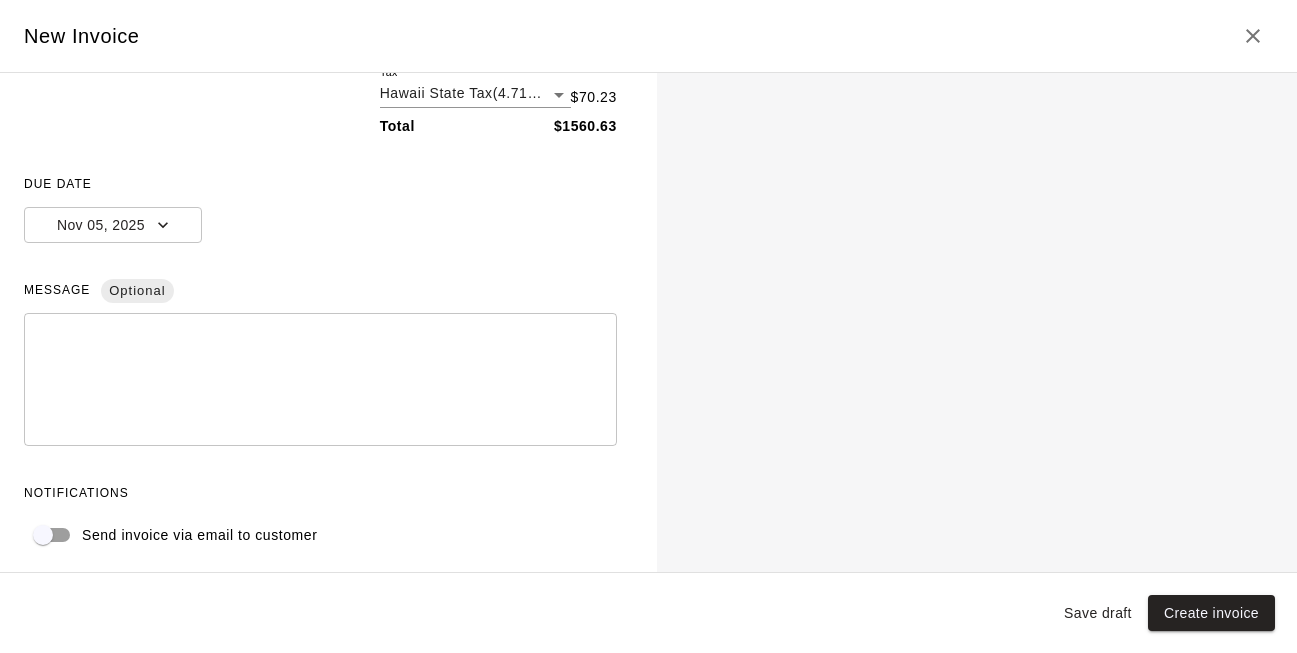 click on "NOTIFICATIONS" at bounding box center [320, 494] 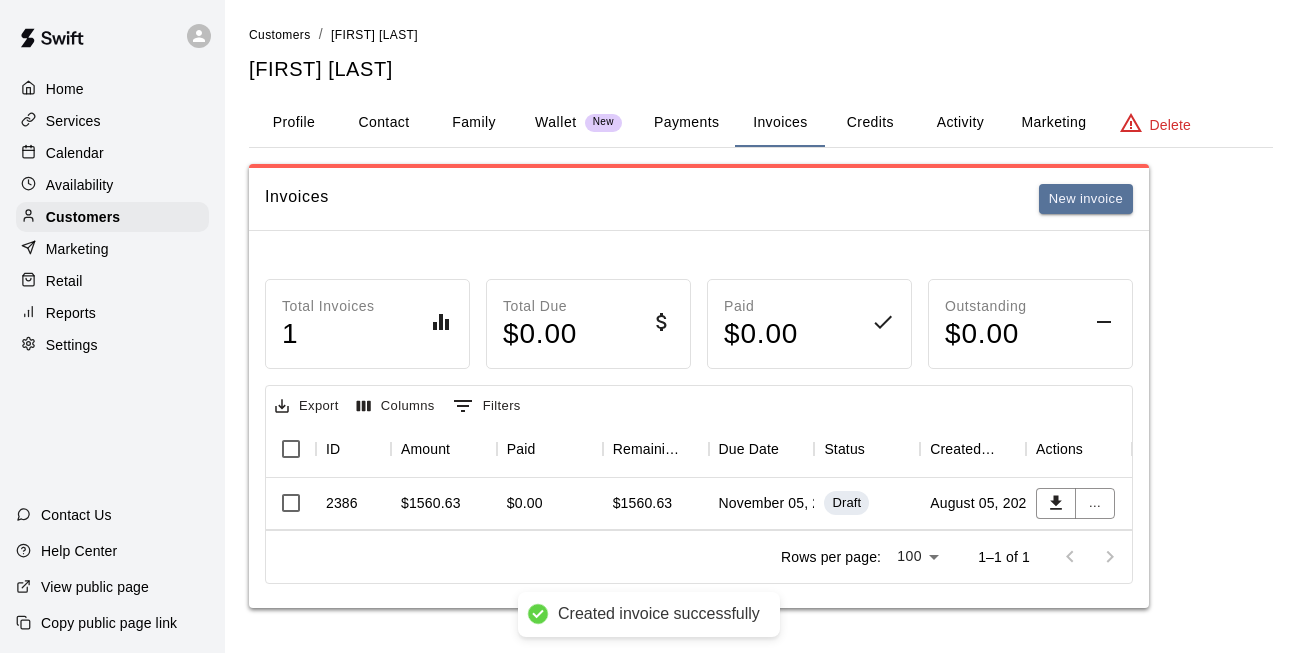 scroll, scrollTop: 0, scrollLeft: 0, axis: both 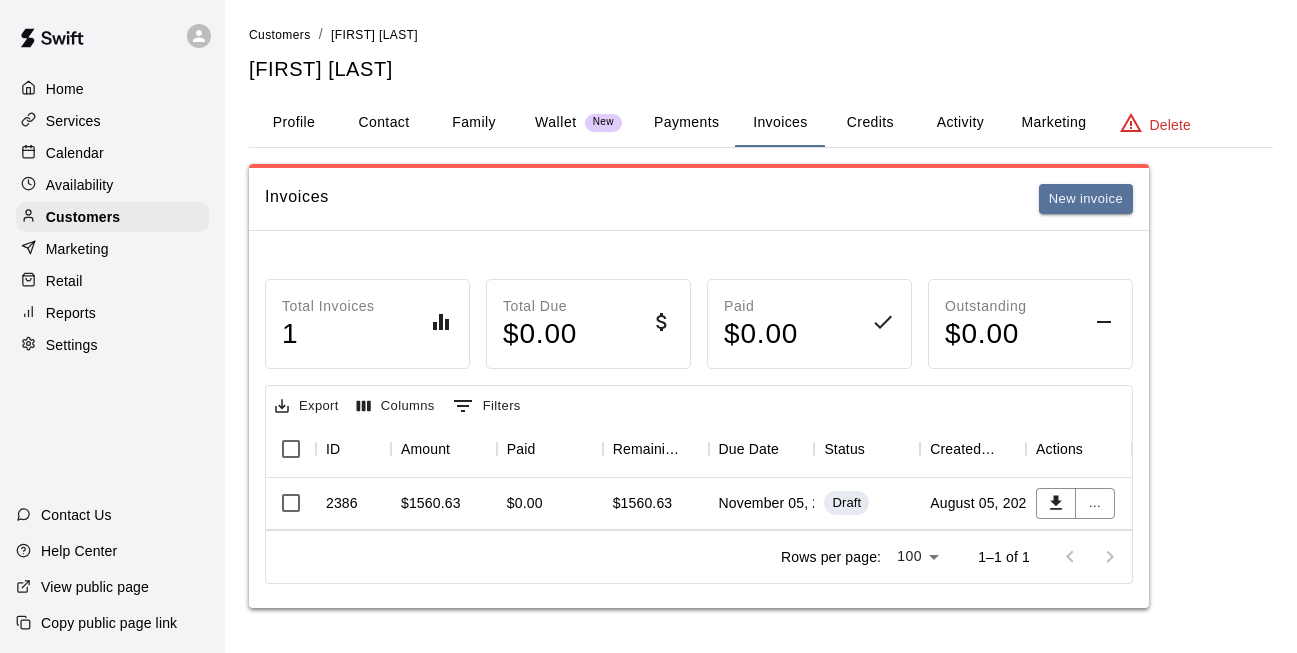click on "Reports" at bounding box center [112, 313] 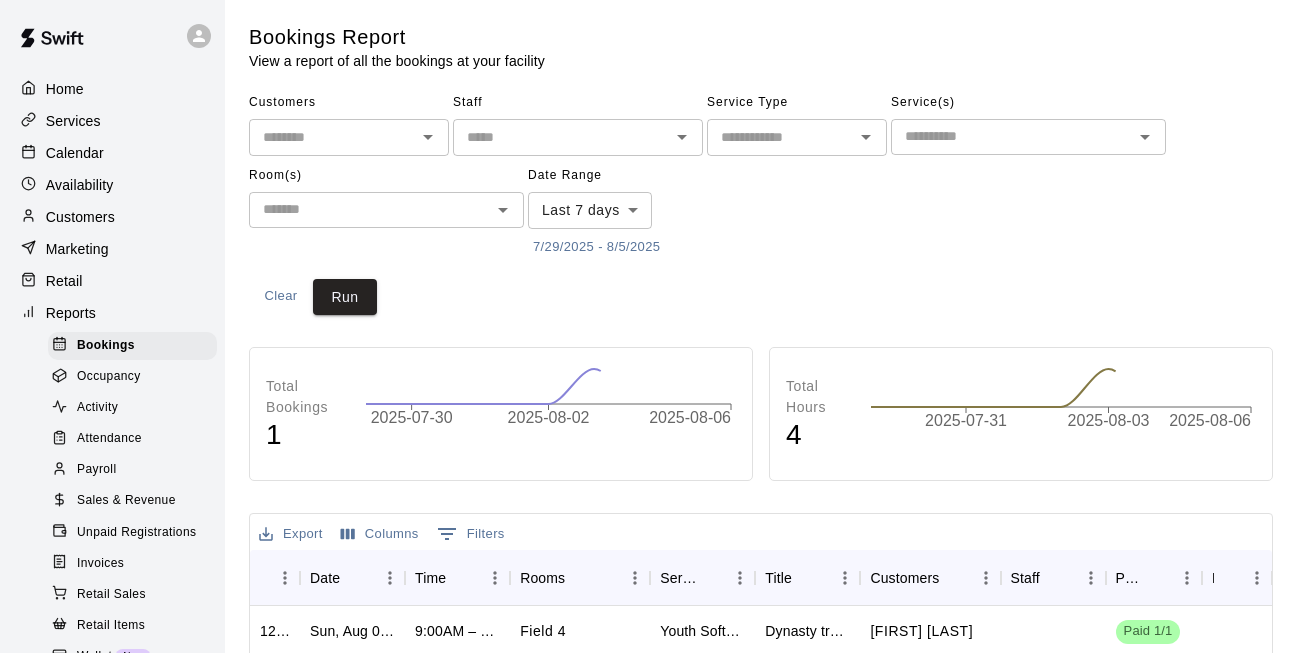 click on "Invoices" at bounding box center [132, 564] 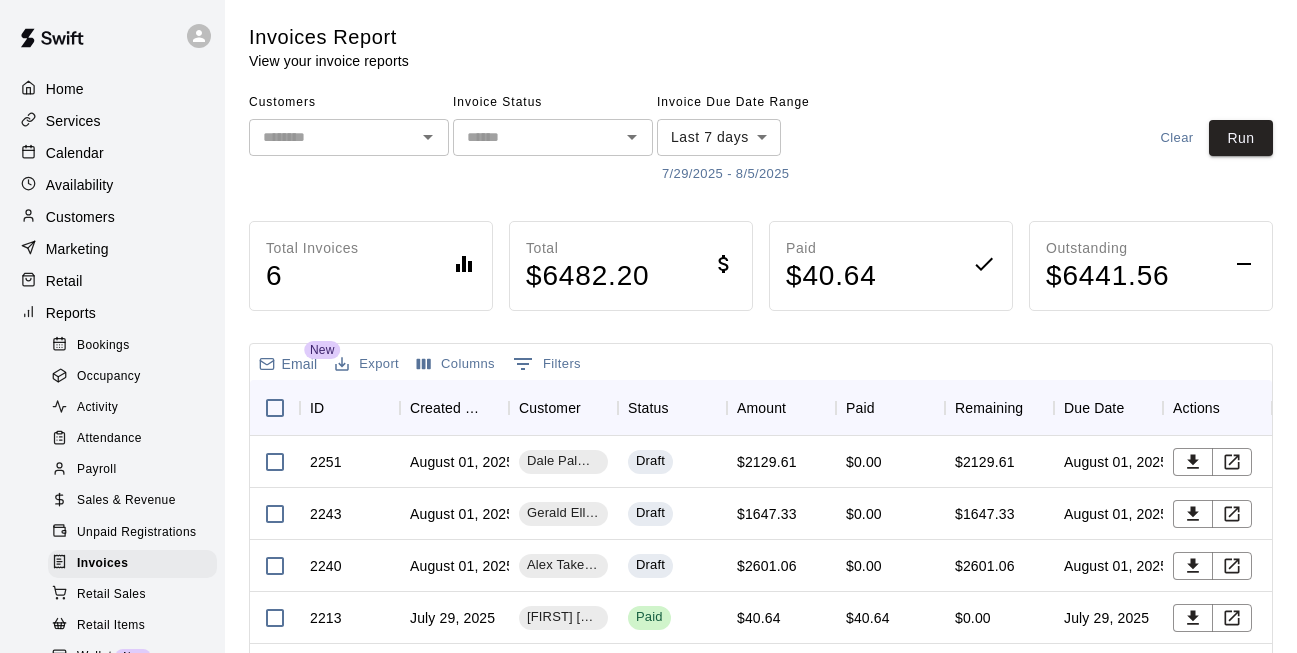 click on "7/29/2025 - 8/5/2025" at bounding box center [725, 174] 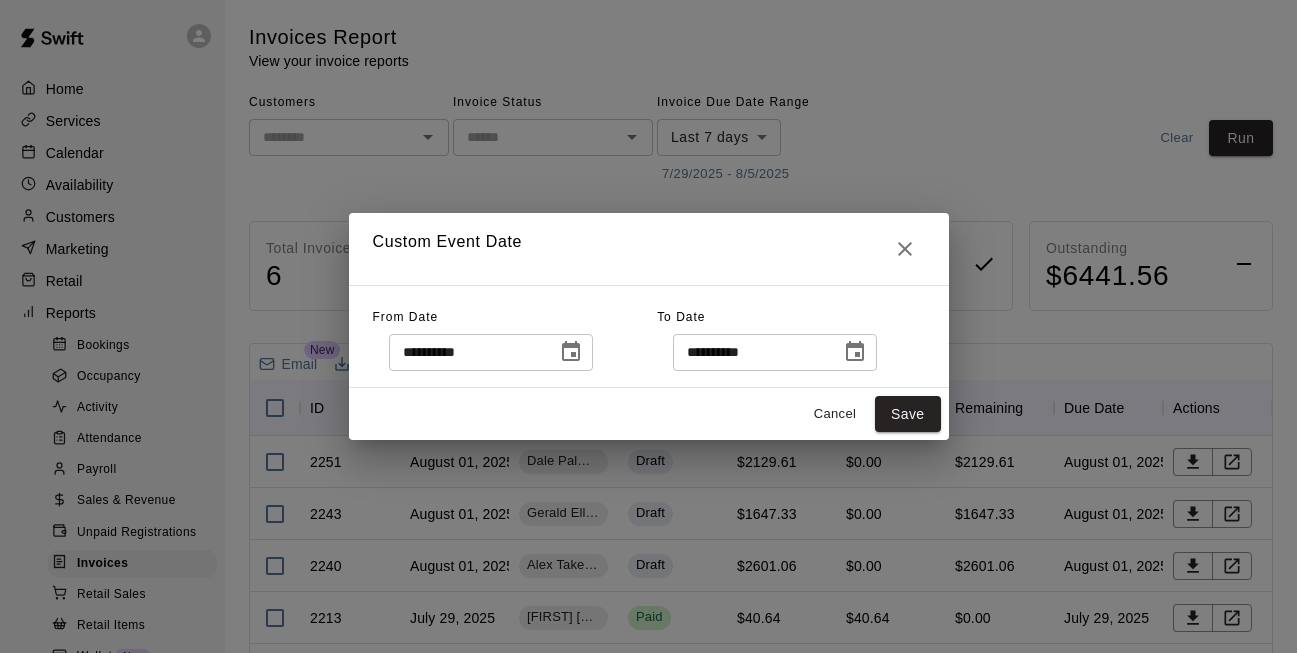 click 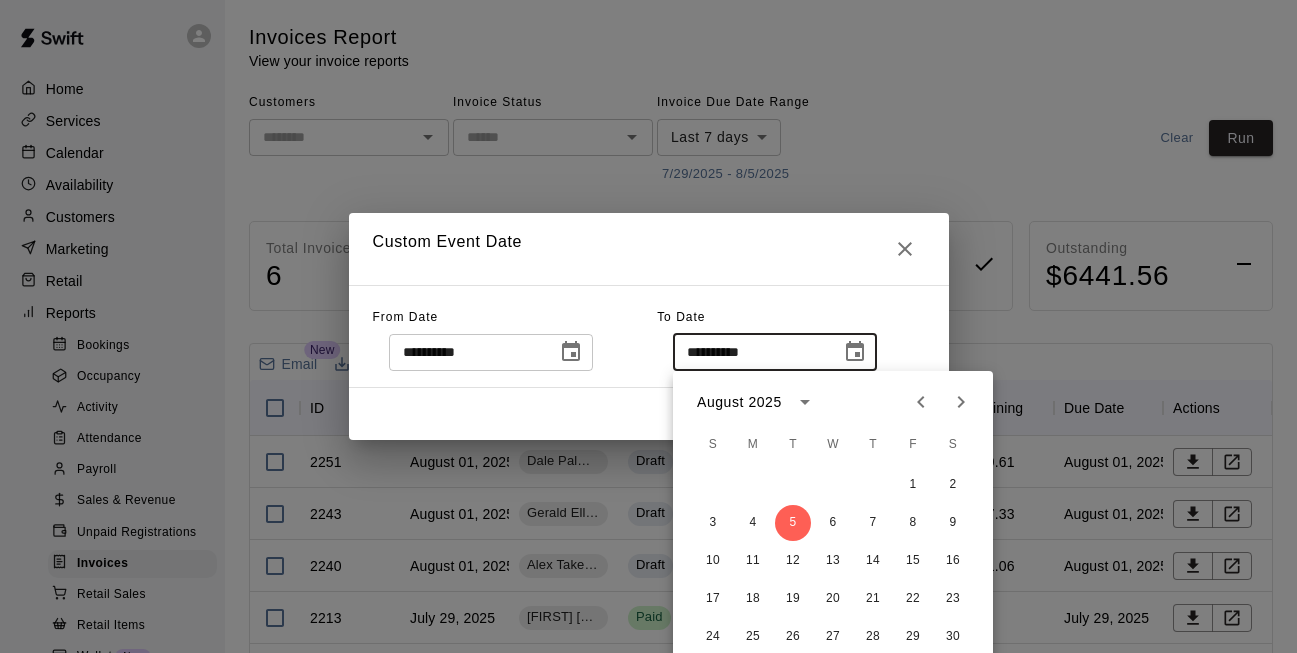 click 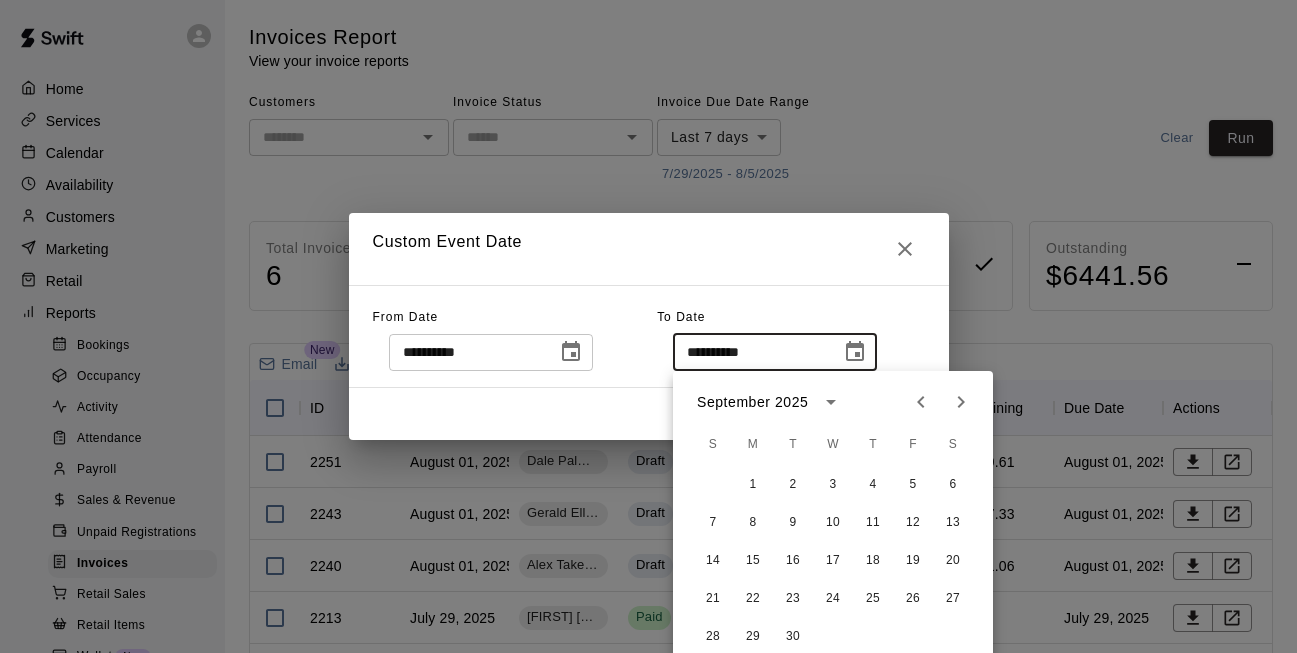 click 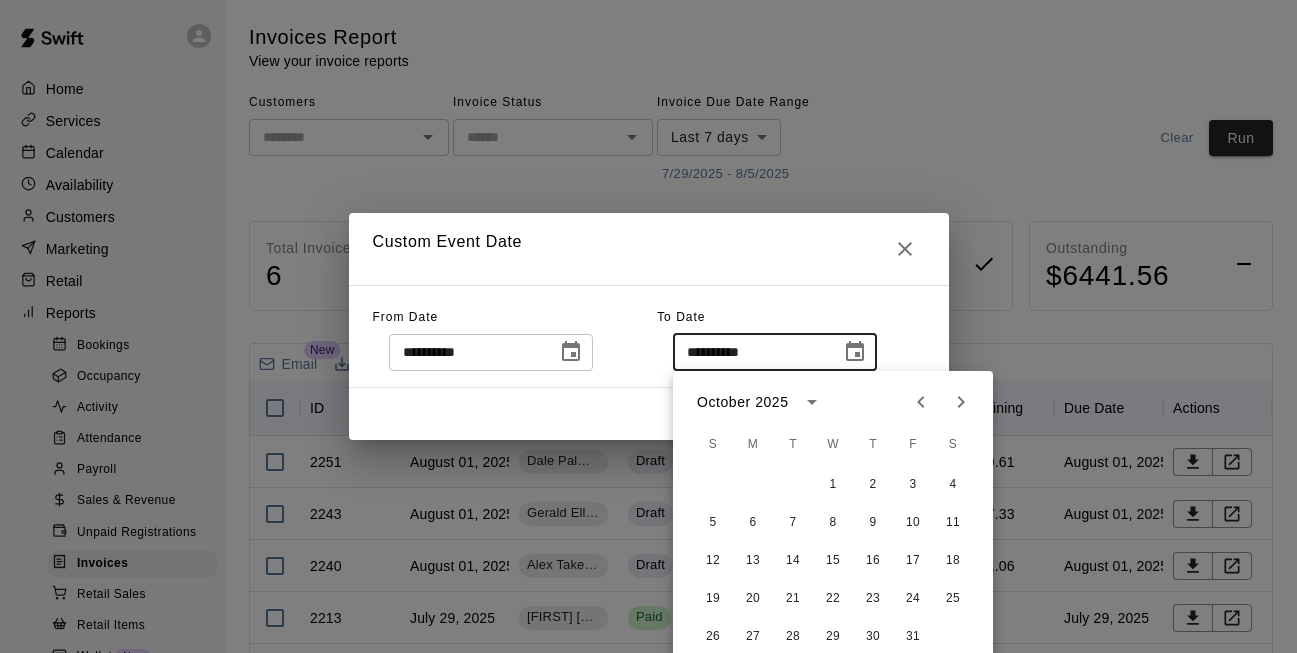 click 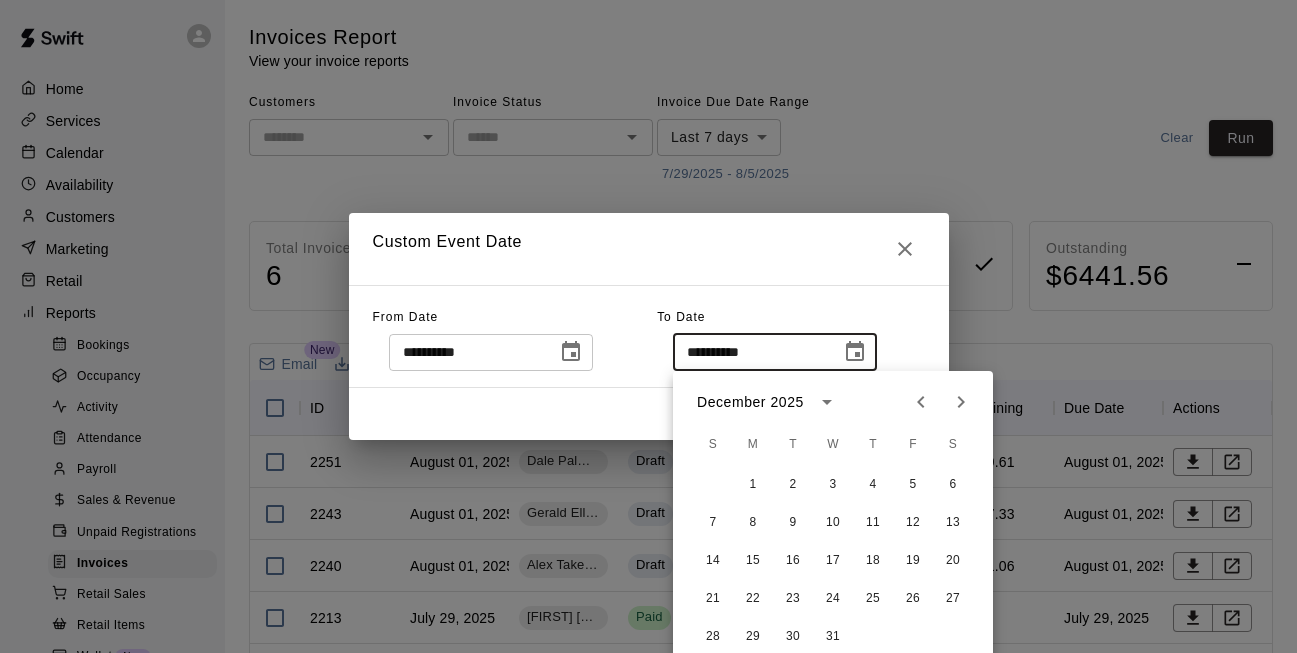 click 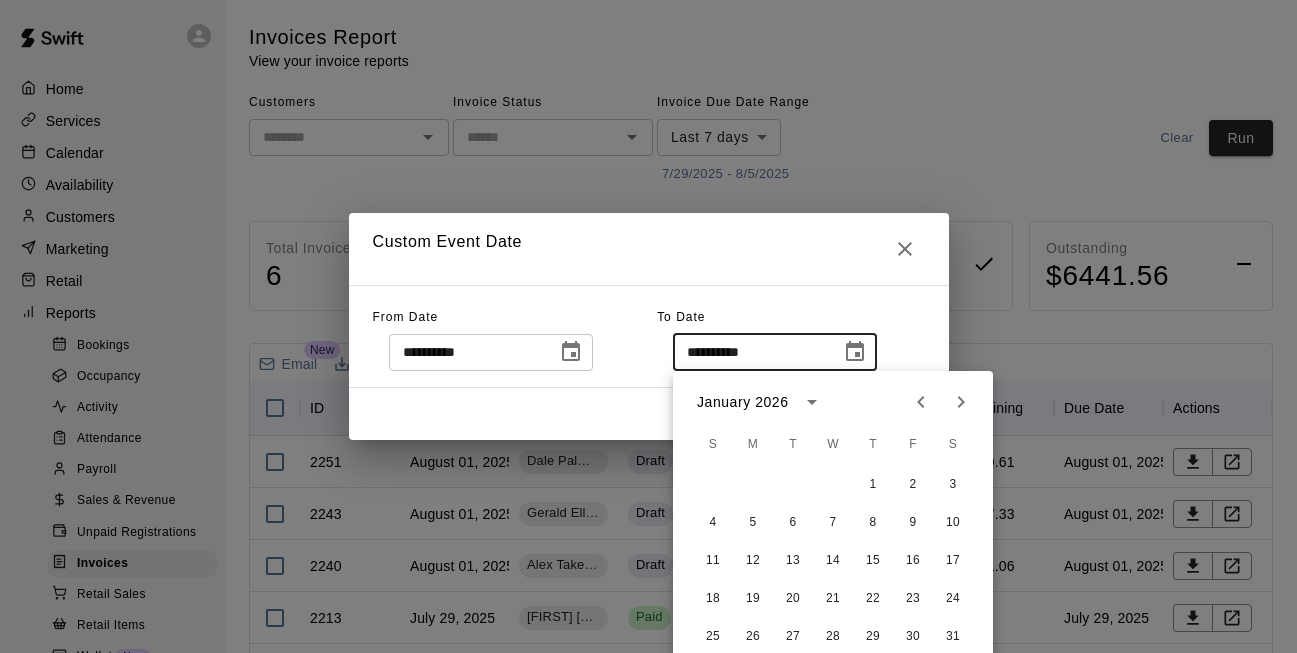 click 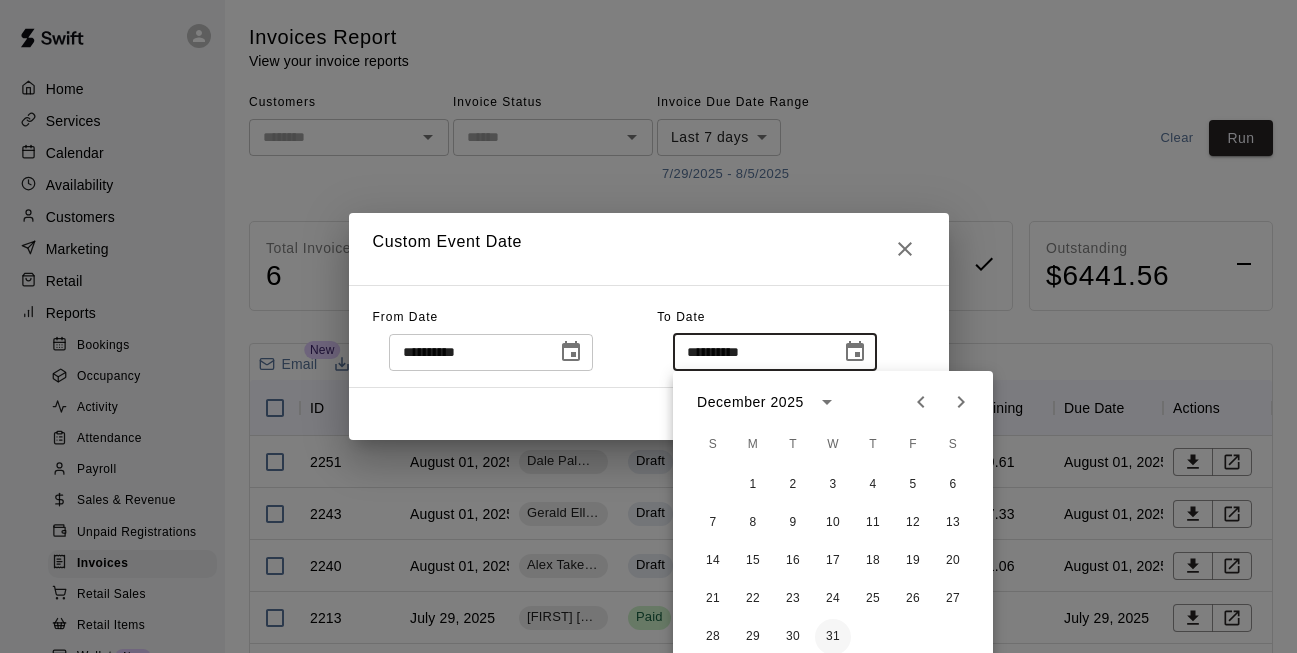 click on "31" at bounding box center (833, 637) 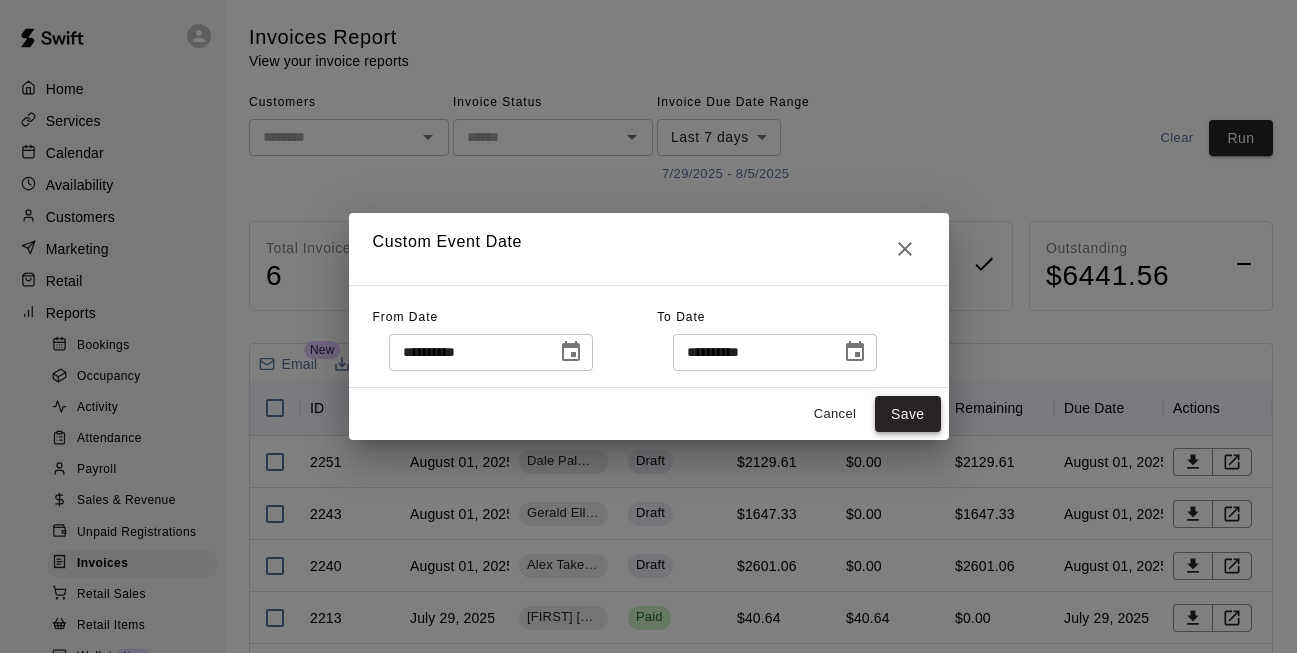 click on "Save" at bounding box center (908, 414) 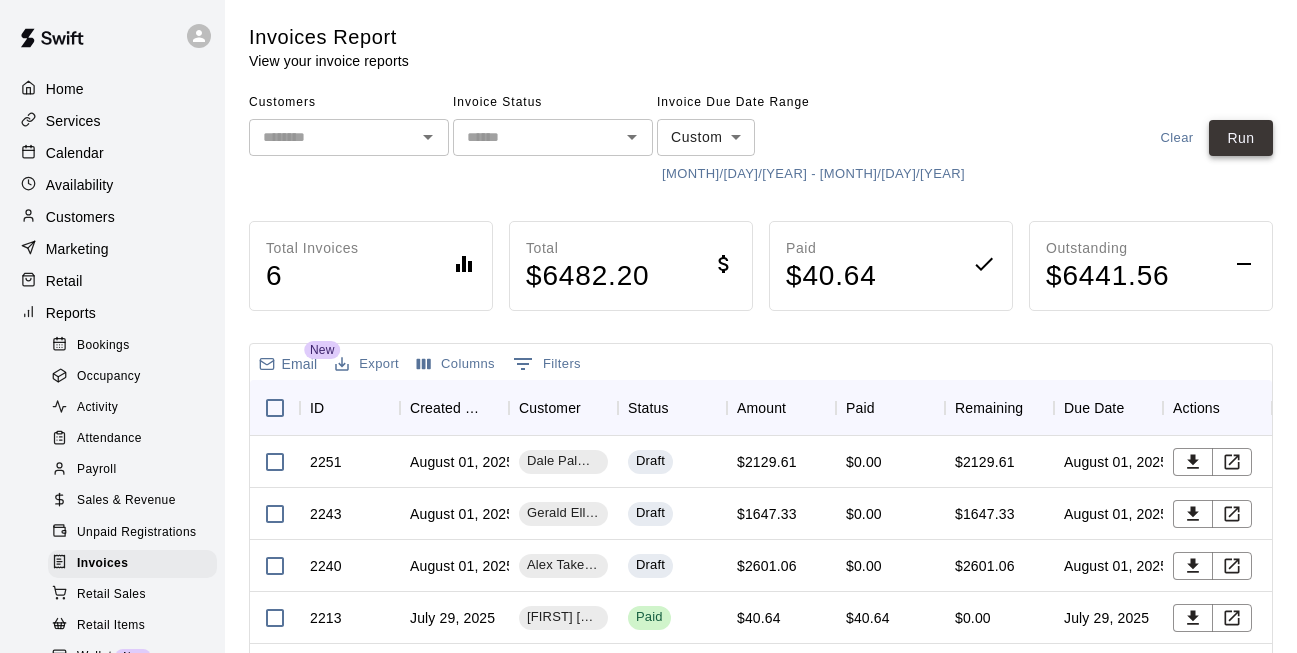 click on "Run" at bounding box center [1241, 138] 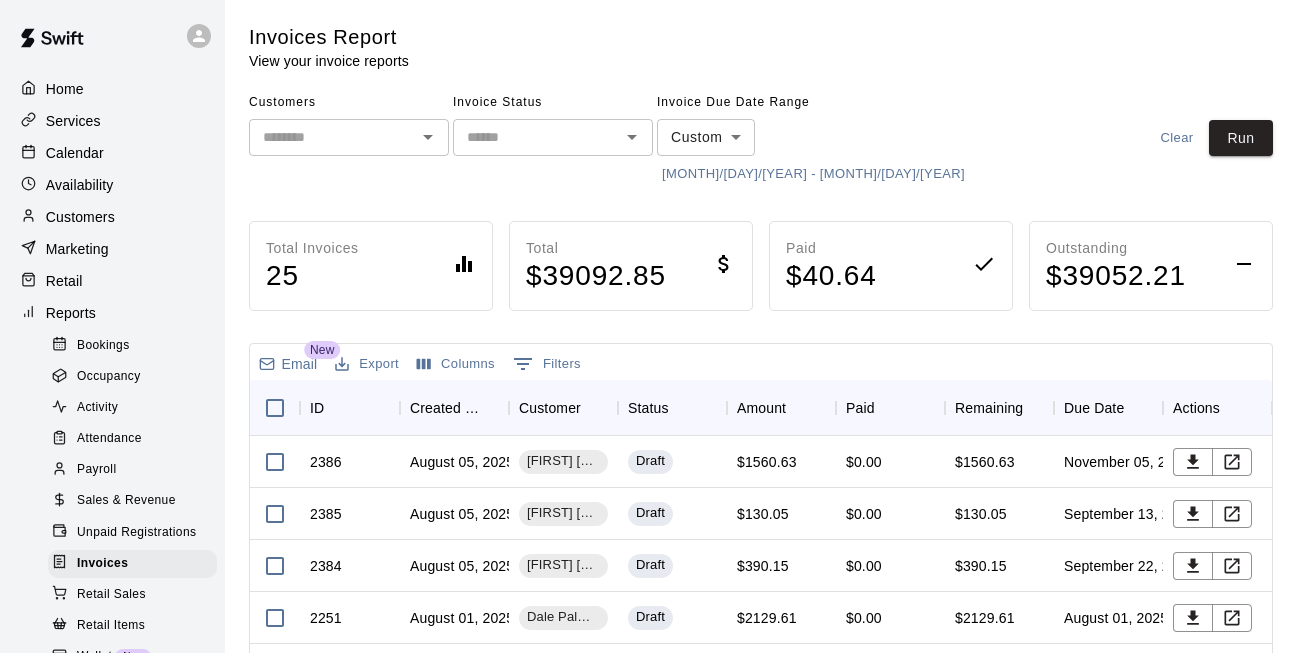 click on "Customers ​ Invoice Status ​ Invoice Due Date Range Custom ****** ​ 7/29/[YEAR] - 12/31/[YEAR] Clear Run" at bounding box center (761, 138) 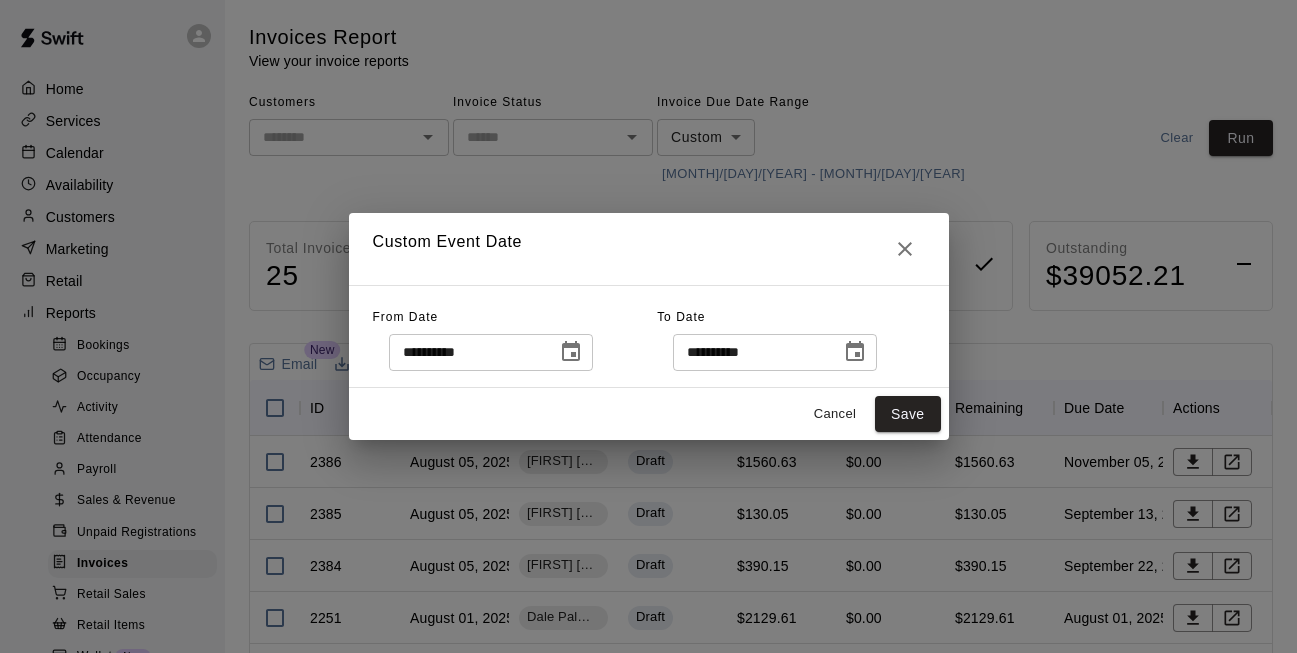 click 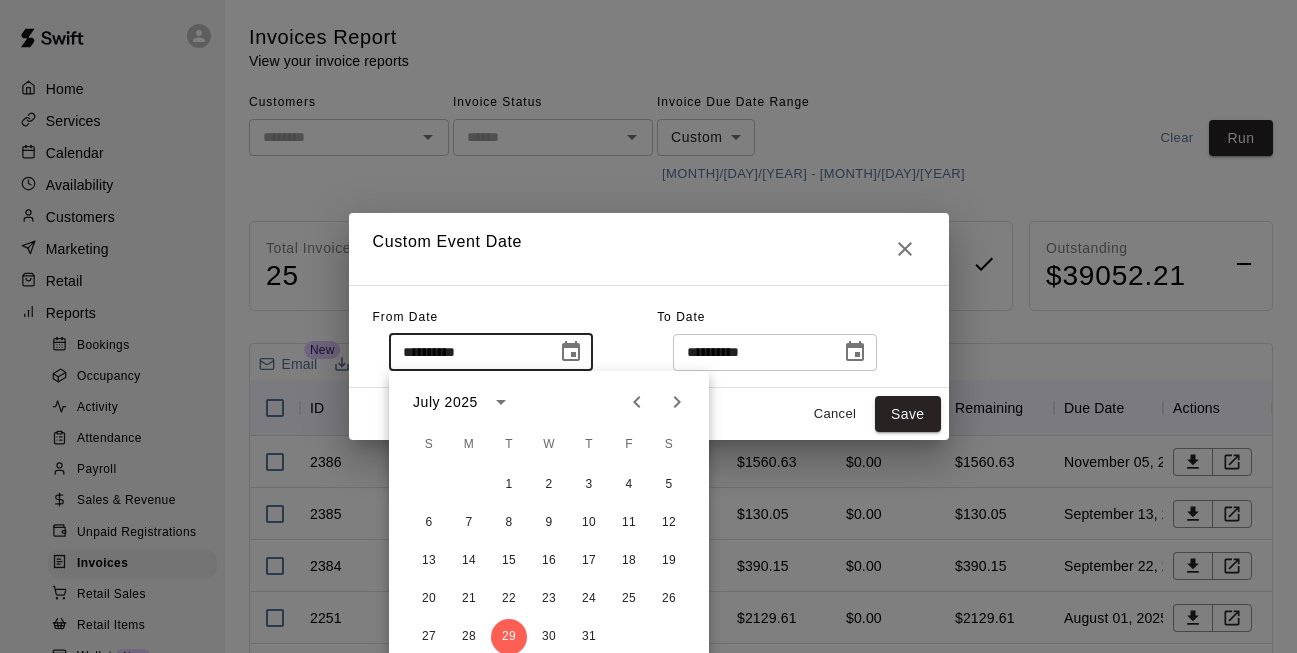 click 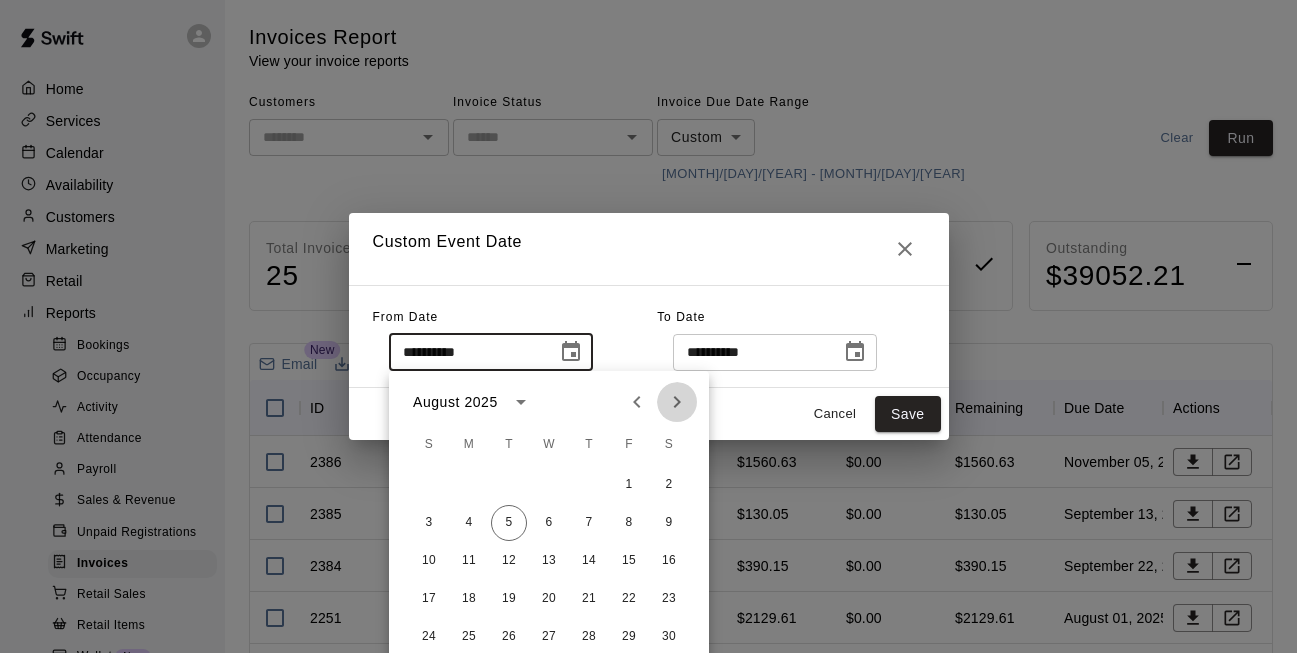 click 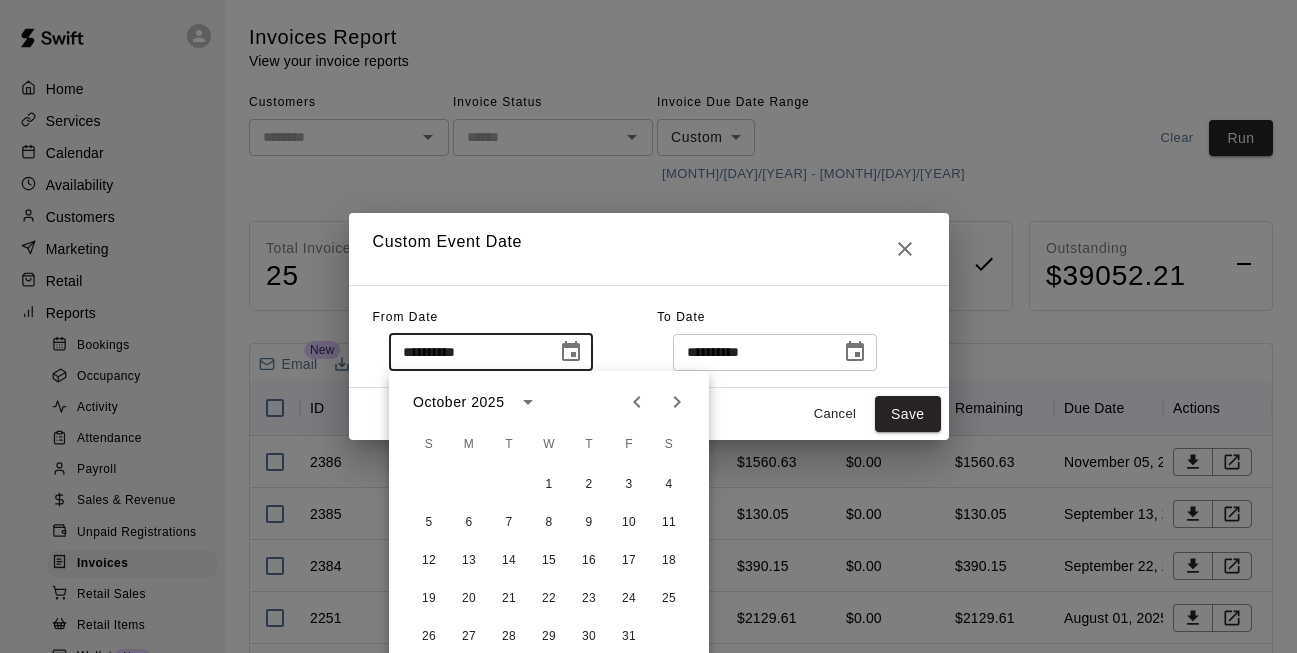 click 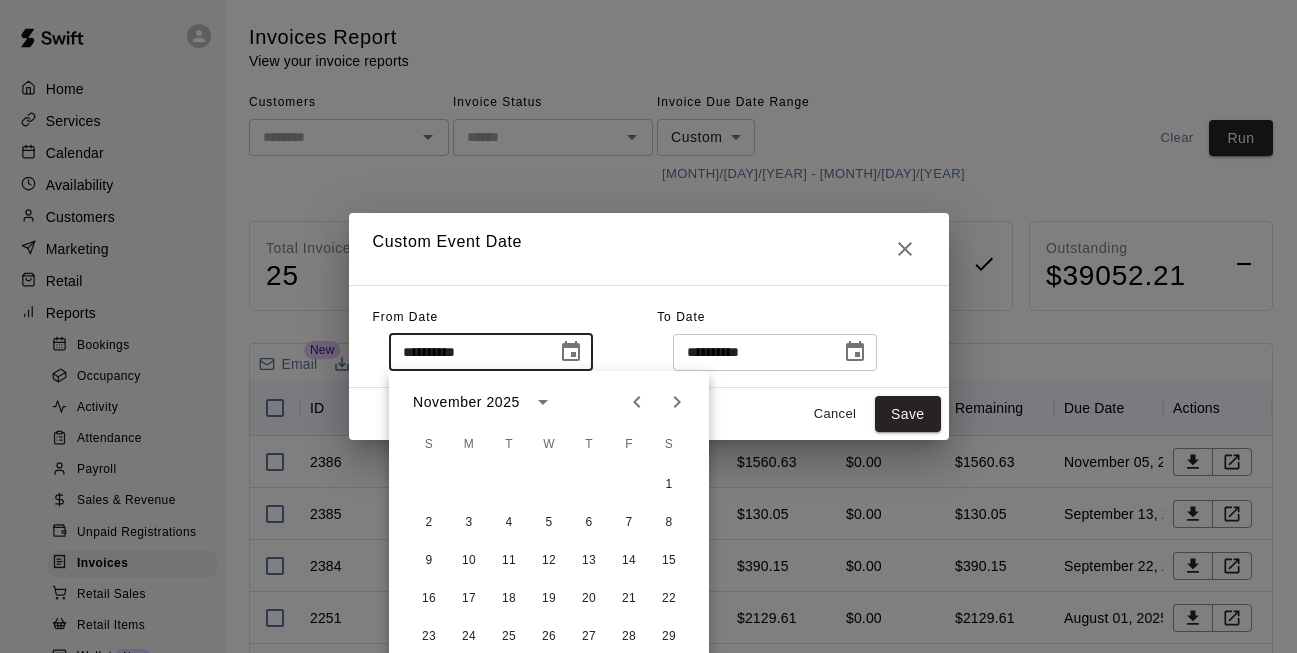 click 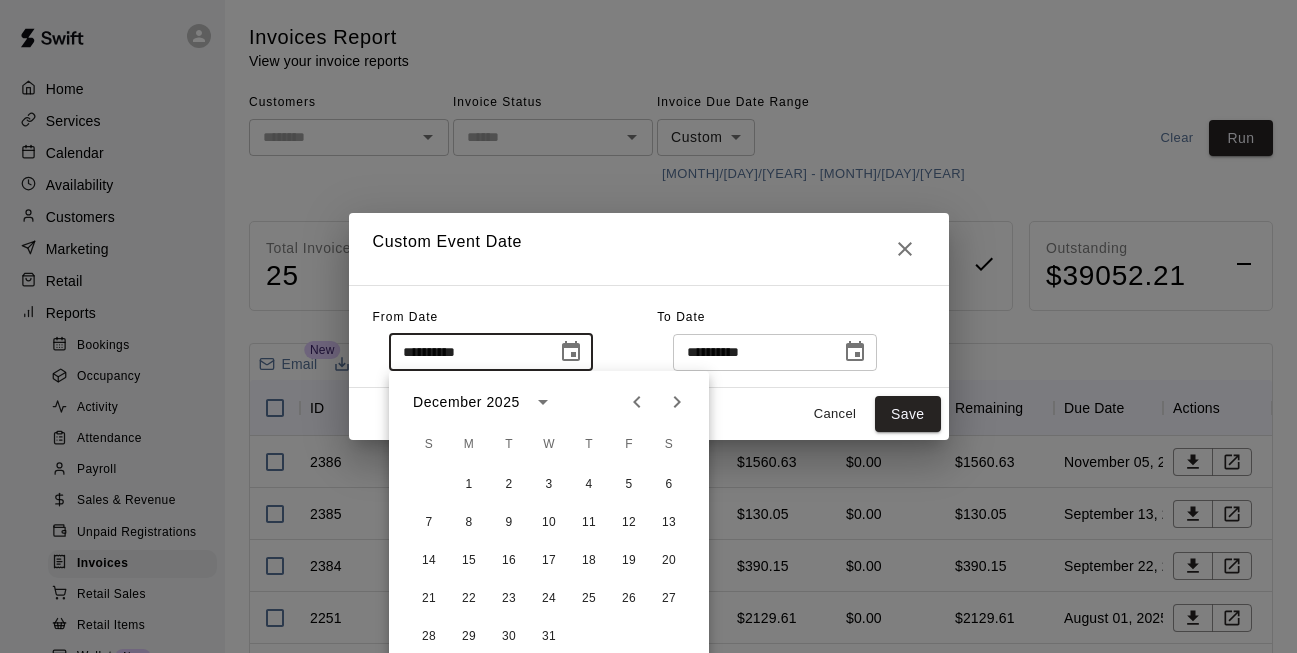 click 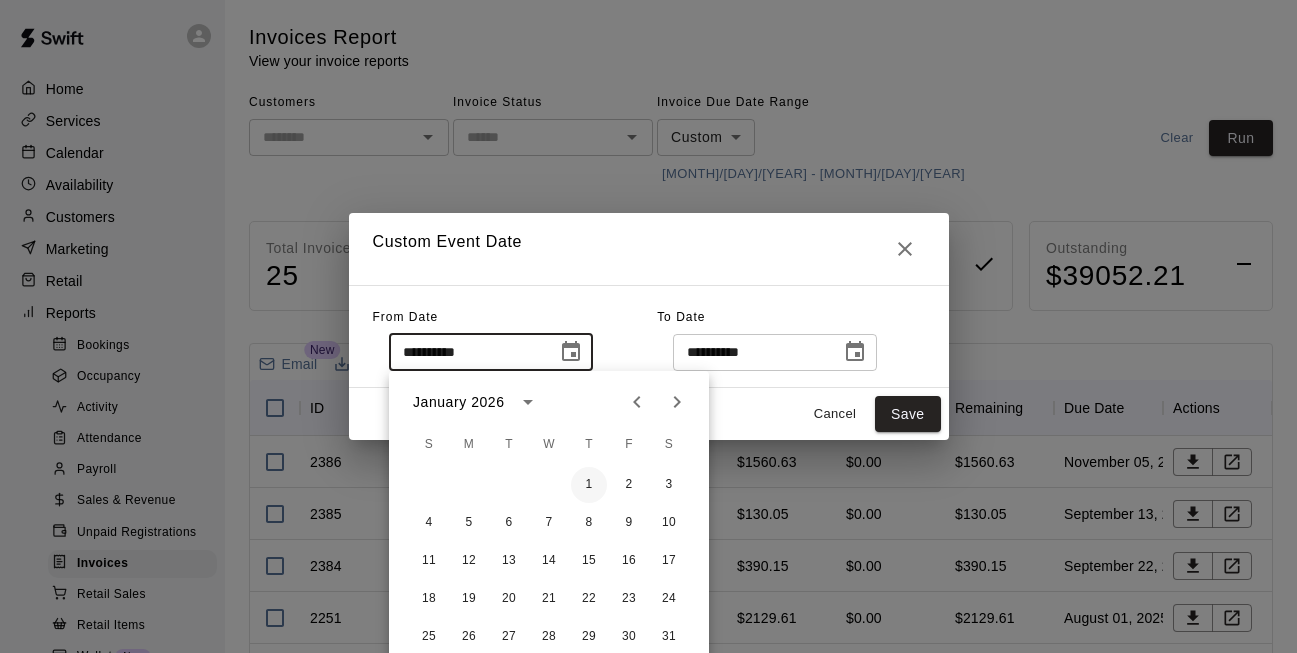 click on "1" at bounding box center [589, 485] 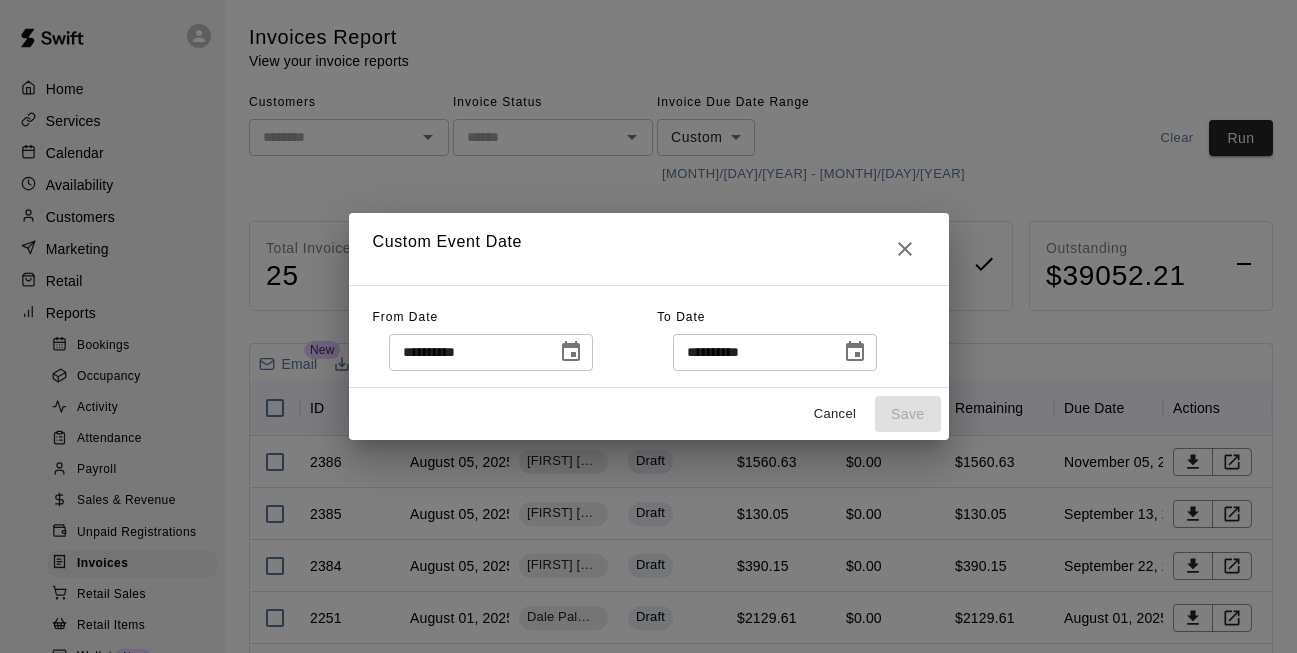 click 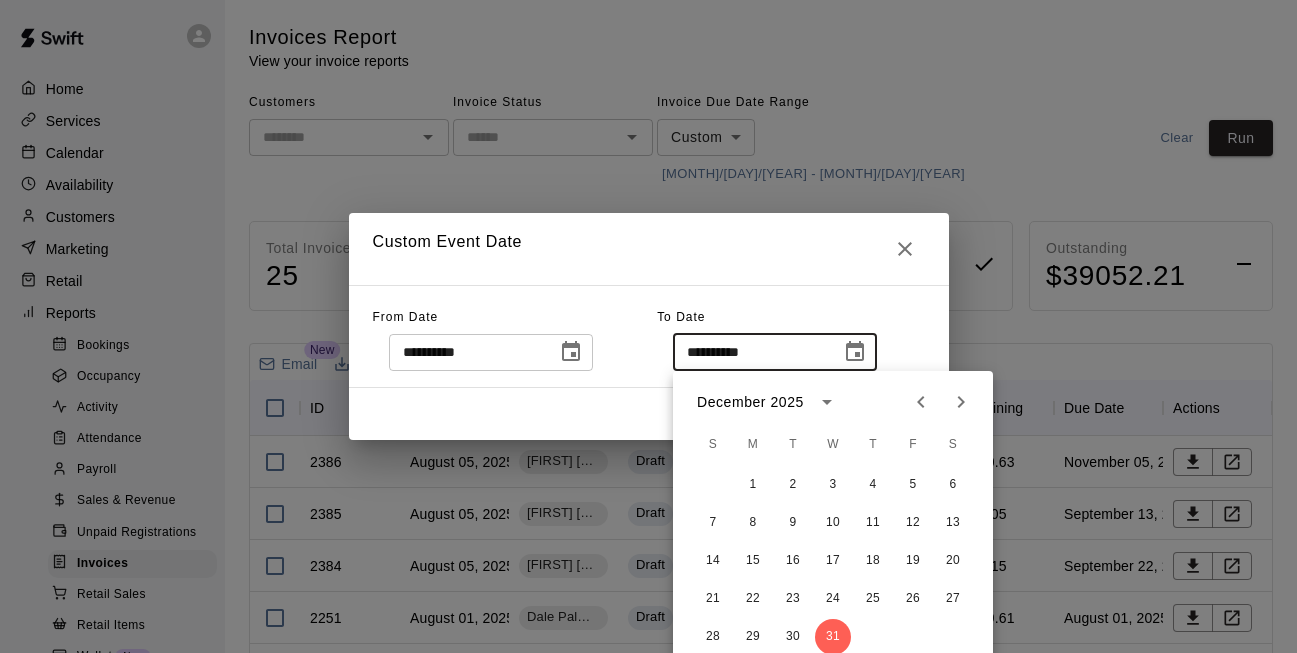 click 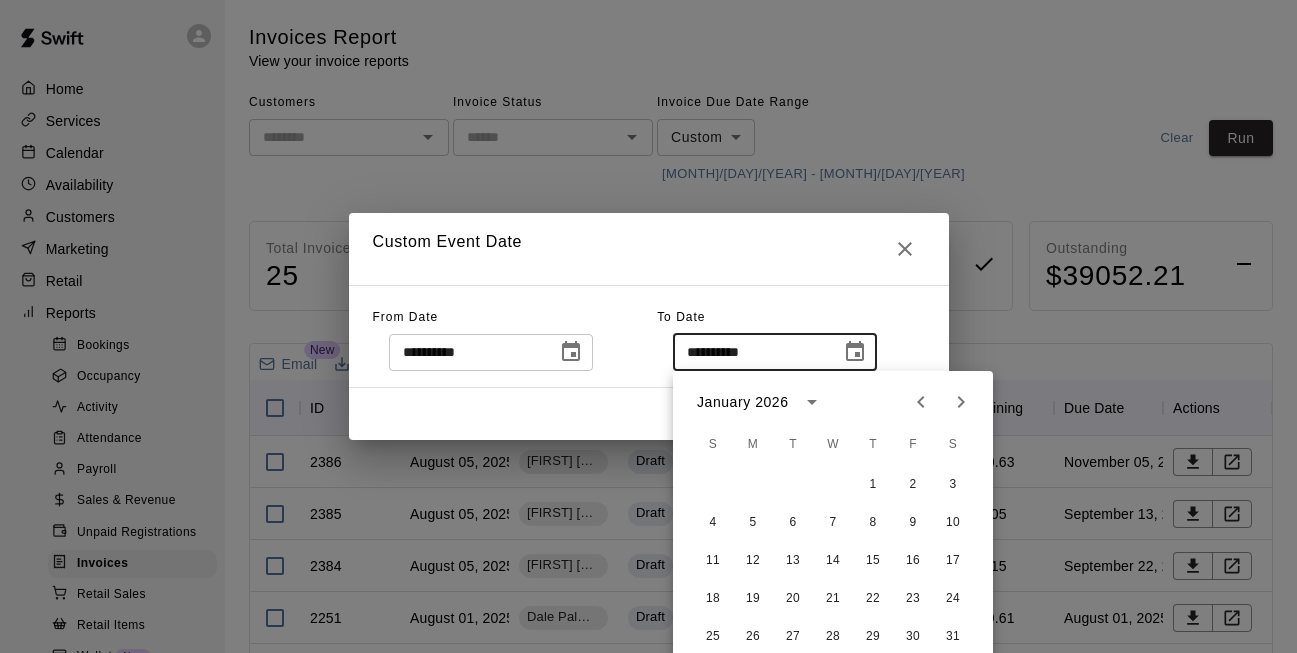 click 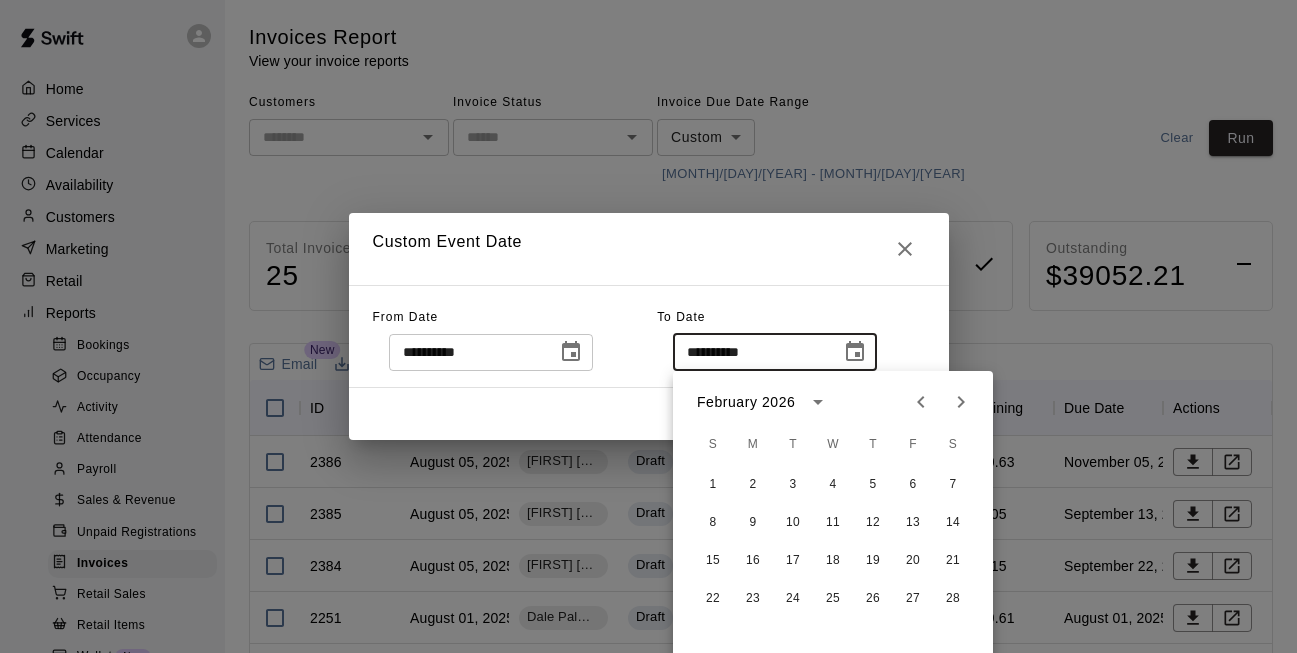 click 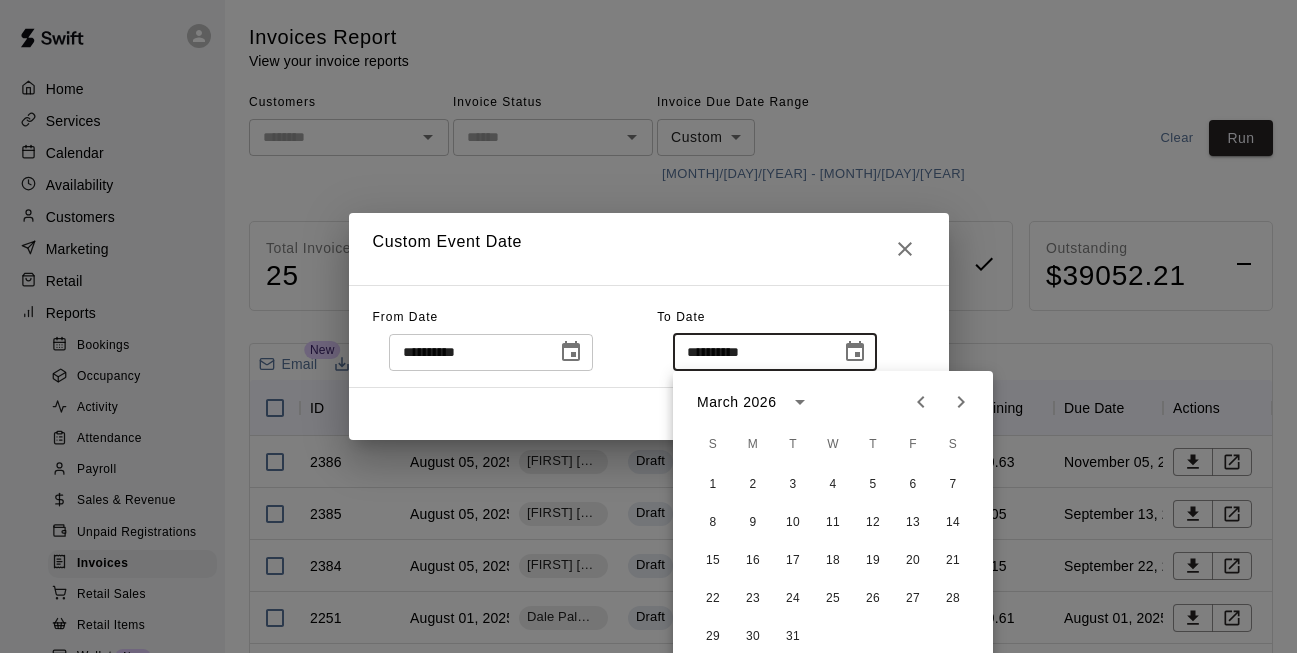click 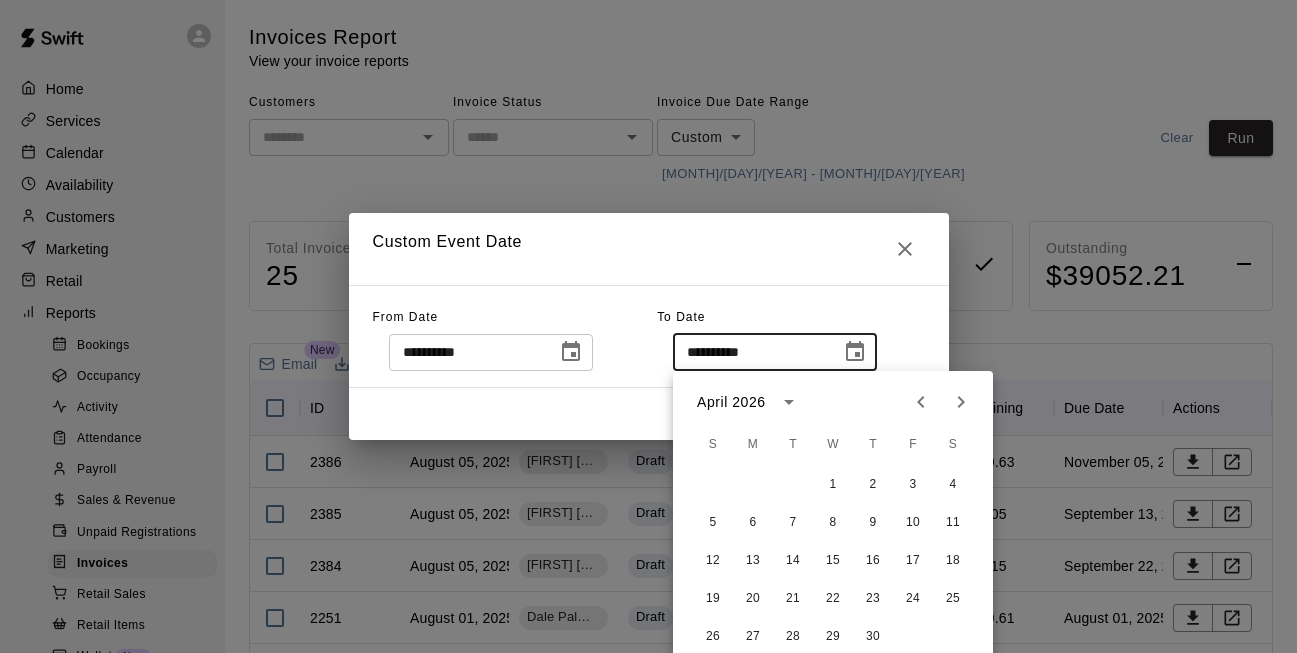 click 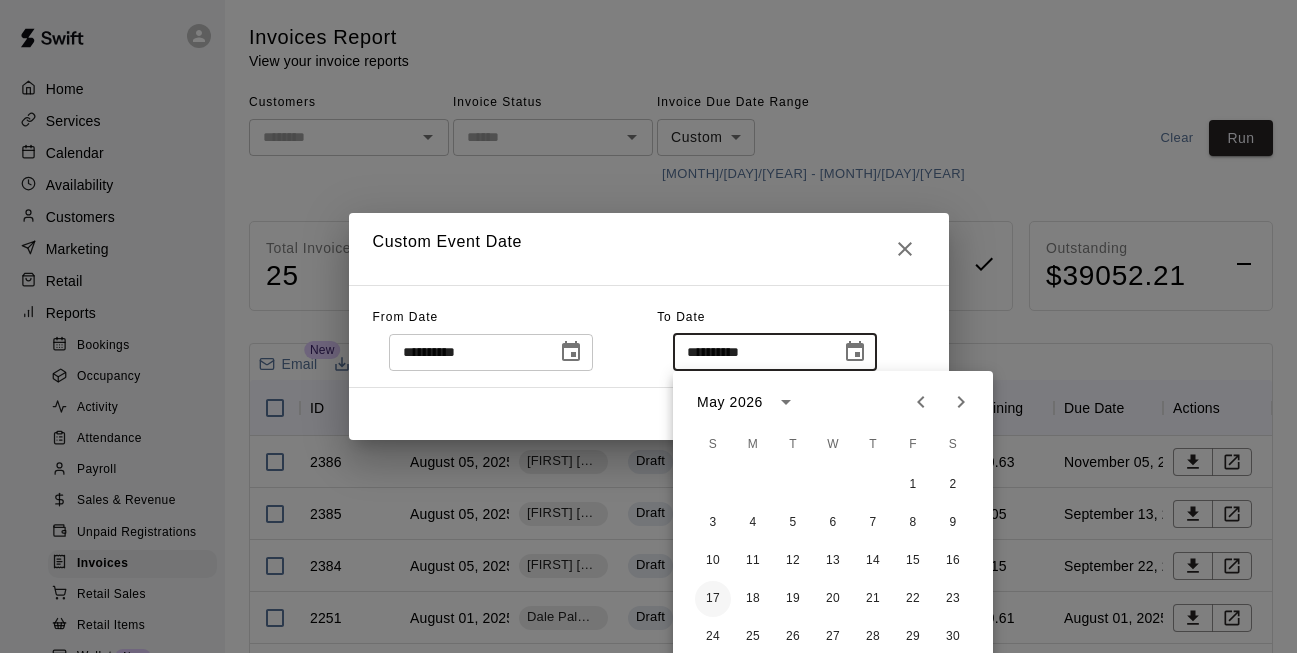 click on "17" at bounding box center [713, 599] 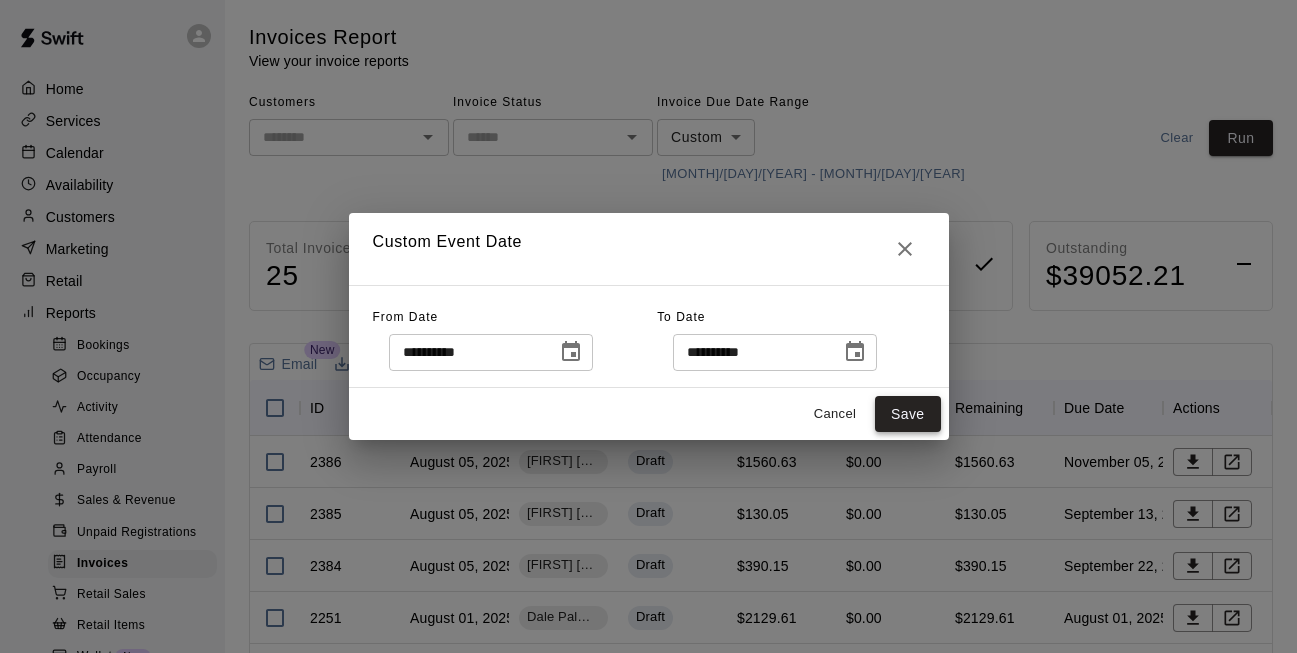 click on "Save" at bounding box center [908, 414] 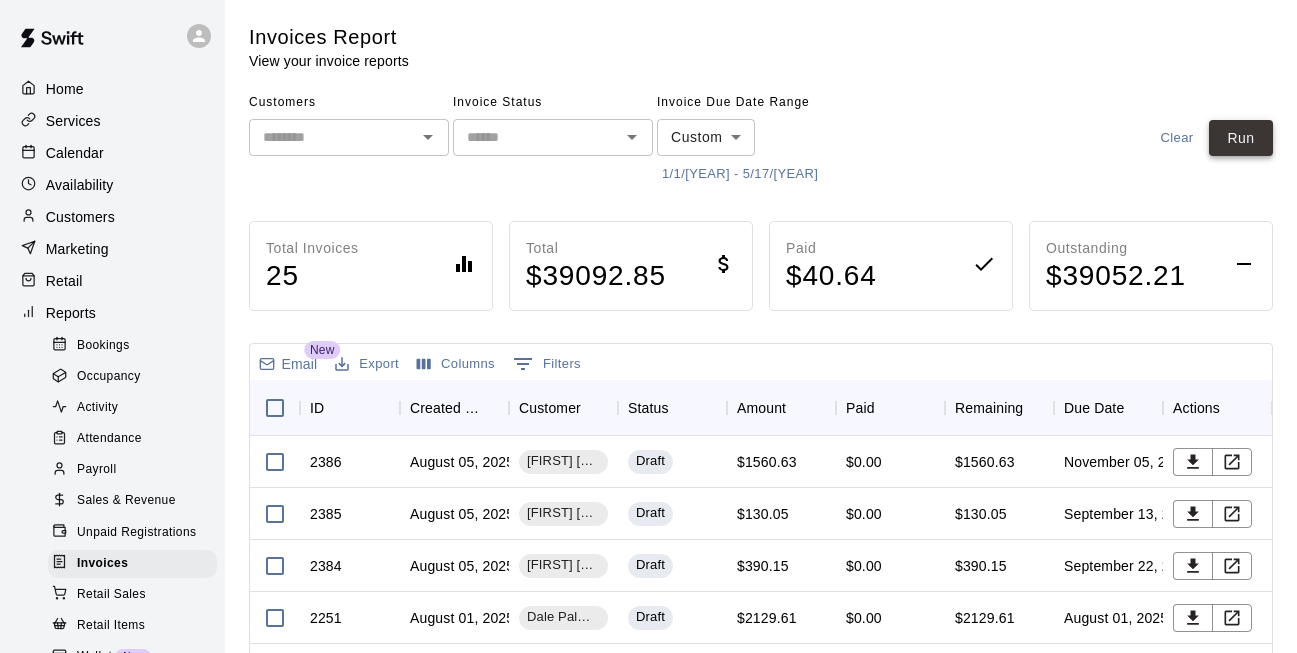 click on "Run" at bounding box center [1241, 138] 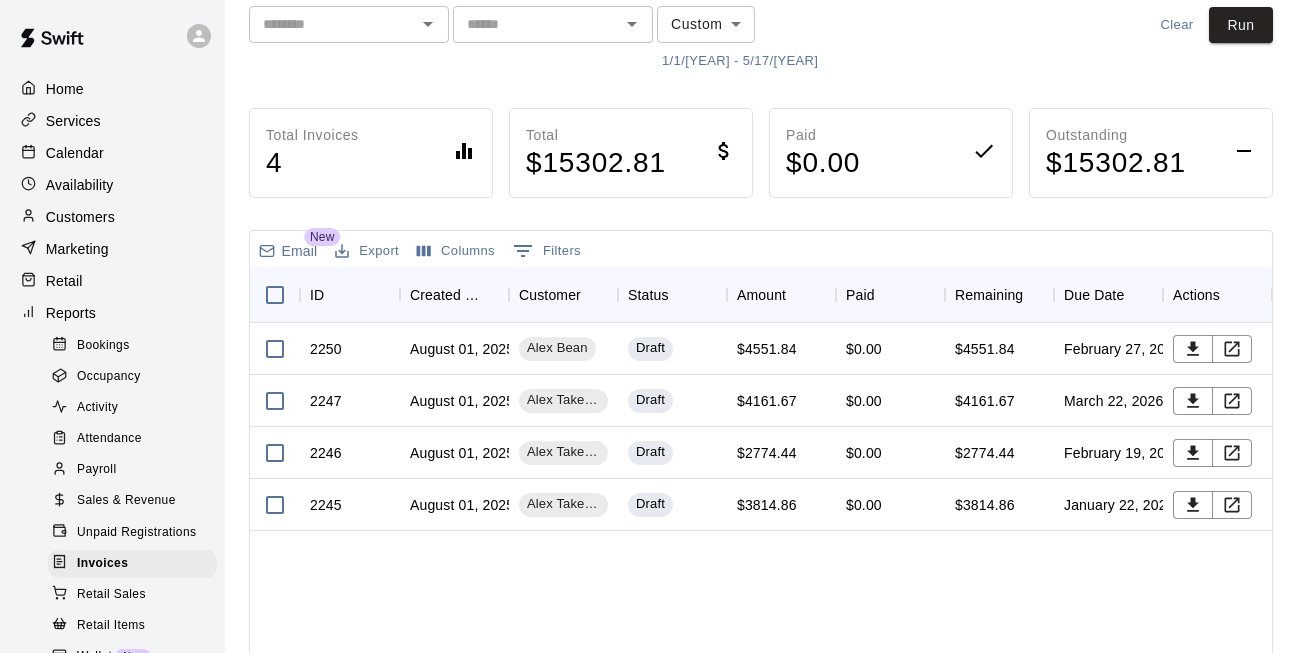 scroll, scrollTop: 117, scrollLeft: 0, axis: vertical 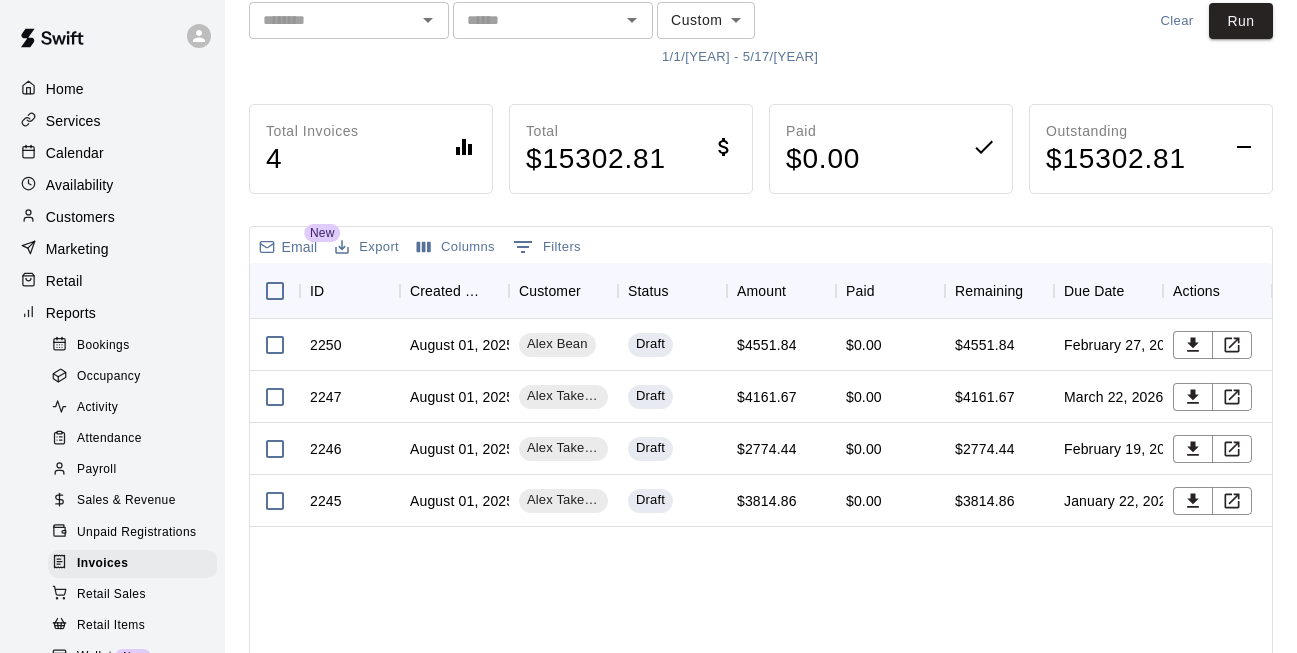 click on "$3814.86" at bounding box center [781, 501] 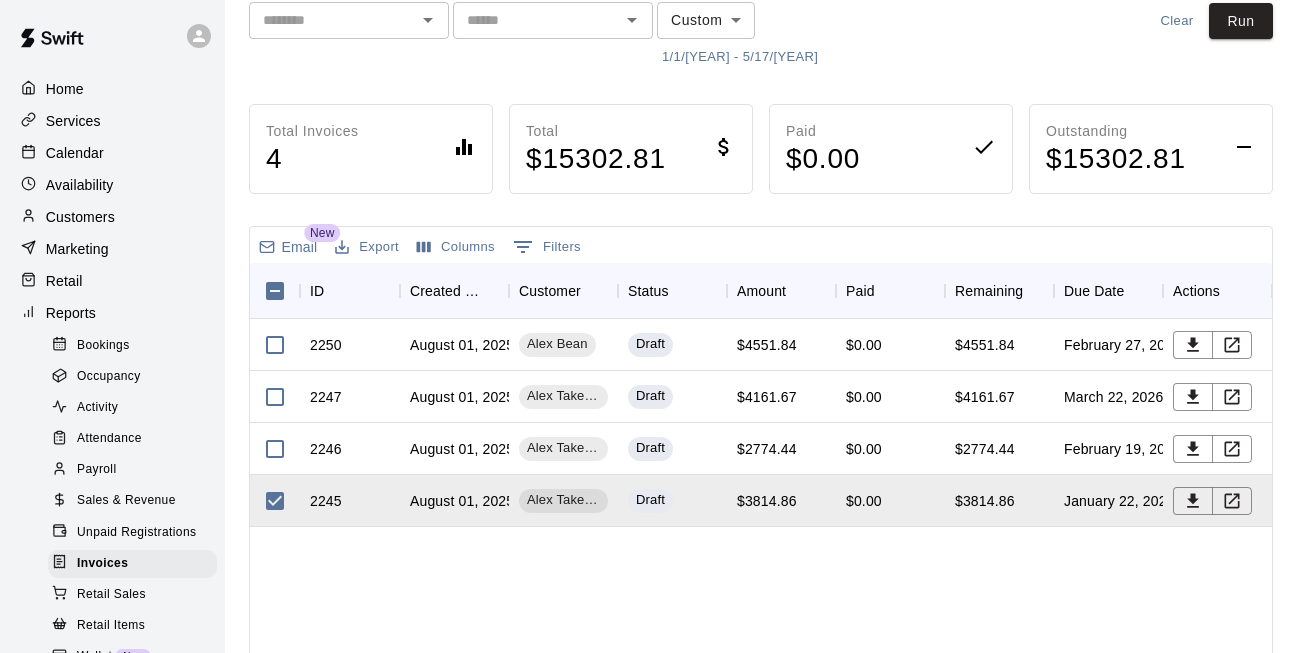 click on "$3814.86" at bounding box center [767, 501] 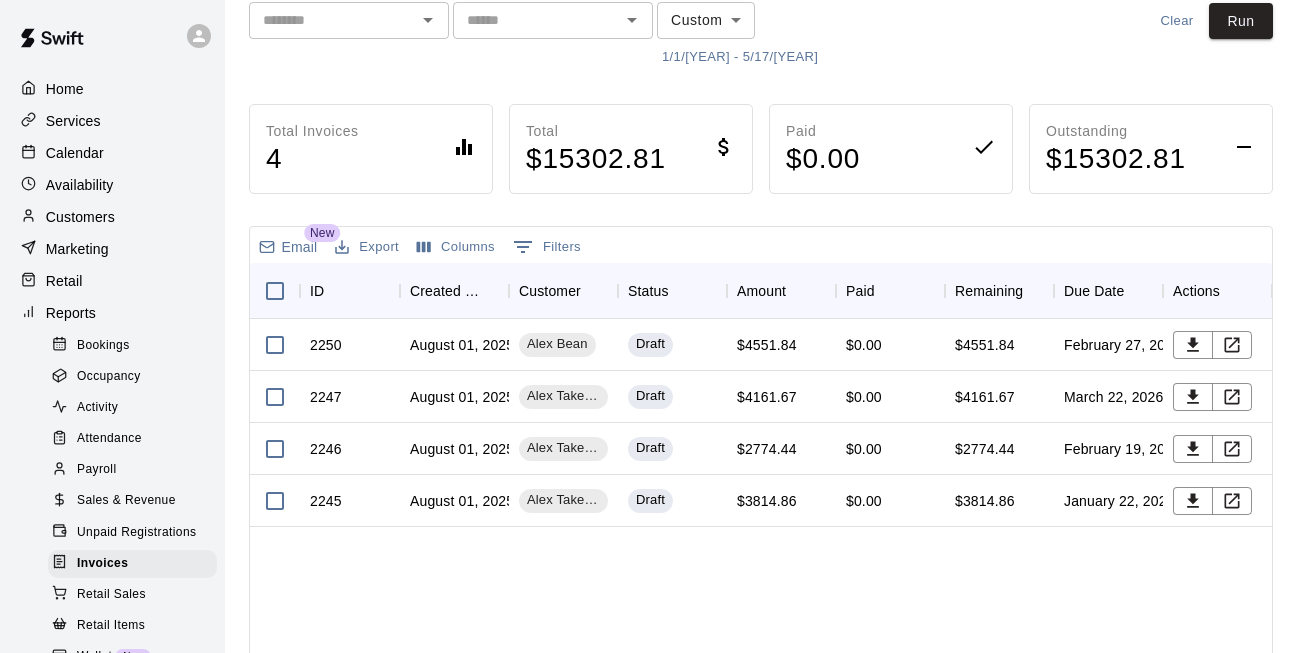 click on "Invoices Report View your invoice reports Customers ​ Invoice Status ​ Invoice Due Date Range Custom ****** ​ 1/1/[YEAR] - 5/17/[YEAR] Clear Run Total Invoices 4 Total $ 15302.81 Paid $ 0.00 Outstanding $ 15302.81 Email New Export Columns 0 Filters ID Created On Customer Status Amount Paid Remaining Due Date Actions 2250 August 01, [YEAR] [FIRST] [LAST] Draft $4551.84 $0.00 $4551.84 February 27, [YEAR] 2247 August 01, [YEAR] [FIRST] [LAST] Draft $4161.67 $0.00 $4161.67 March 22, [YEAR] 2246 August 01, [YEAR] [FIRST] [LAST] Draft $2774.44 $0.00 $2774.44 February 19, [YEAR] 2245 August 01, [YEAR] [FIRST] [LAST] Draft $3814.86 $0.00 $3814.86 January 22, [YEAR] Rows per page: 100 *** 1–4 of 4" at bounding box center [761, 416] 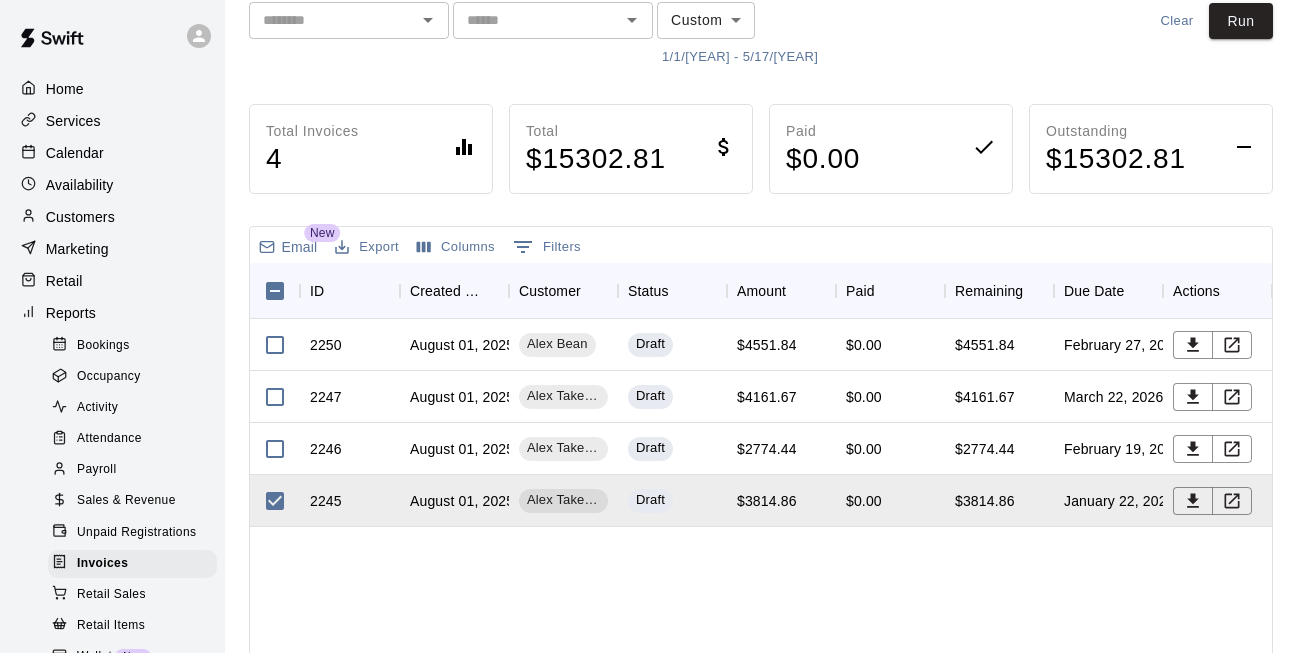 click on "$3814.86" at bounding box center (767, 501) 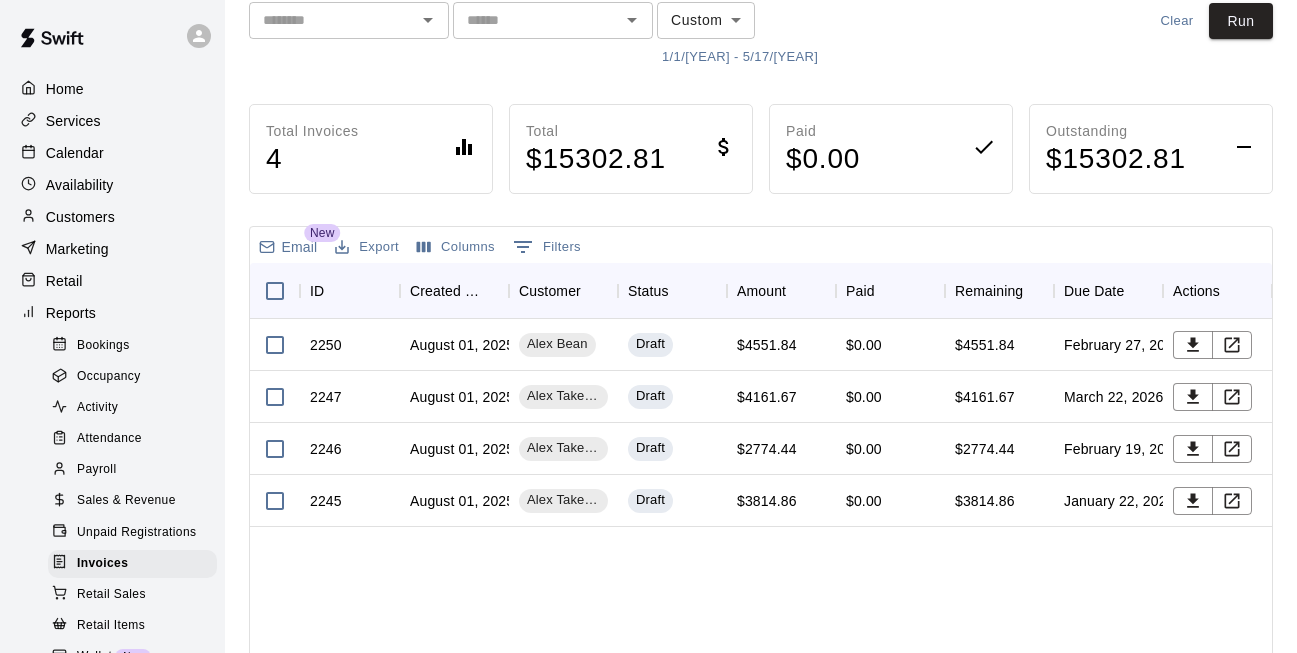 click on "$3814.86" at bounding box center (767, 501) 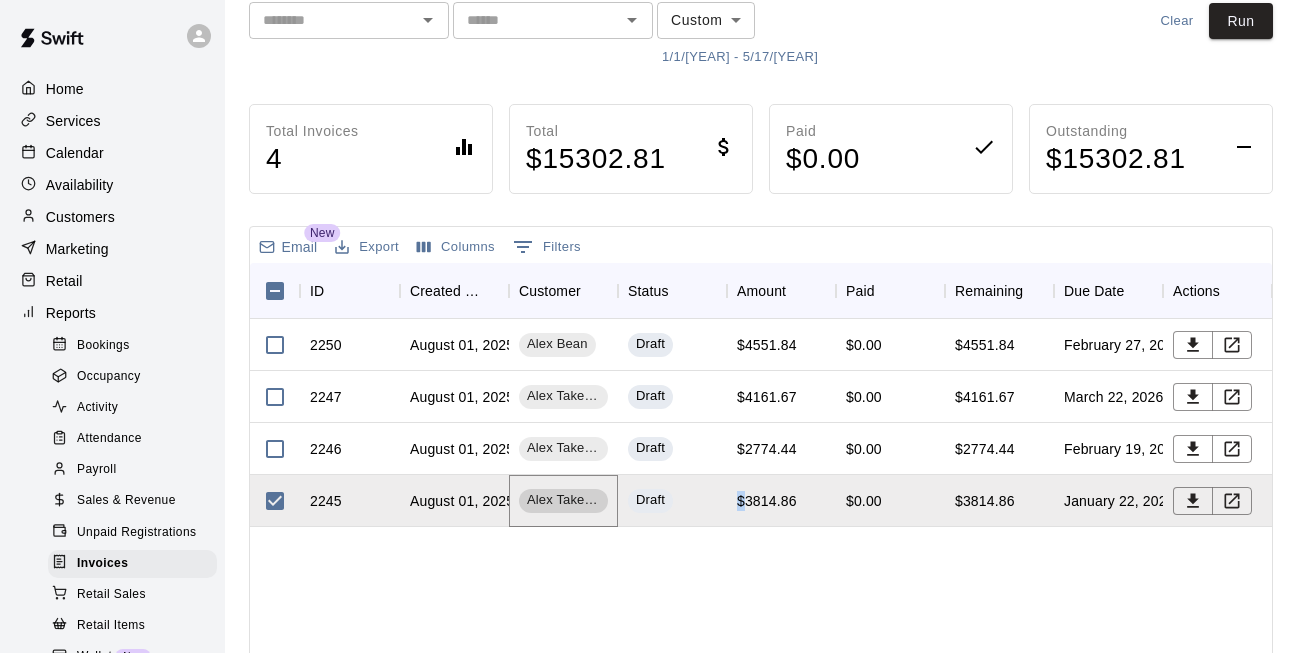 click on "Alex Takemura" at bounding box center (563, 500) 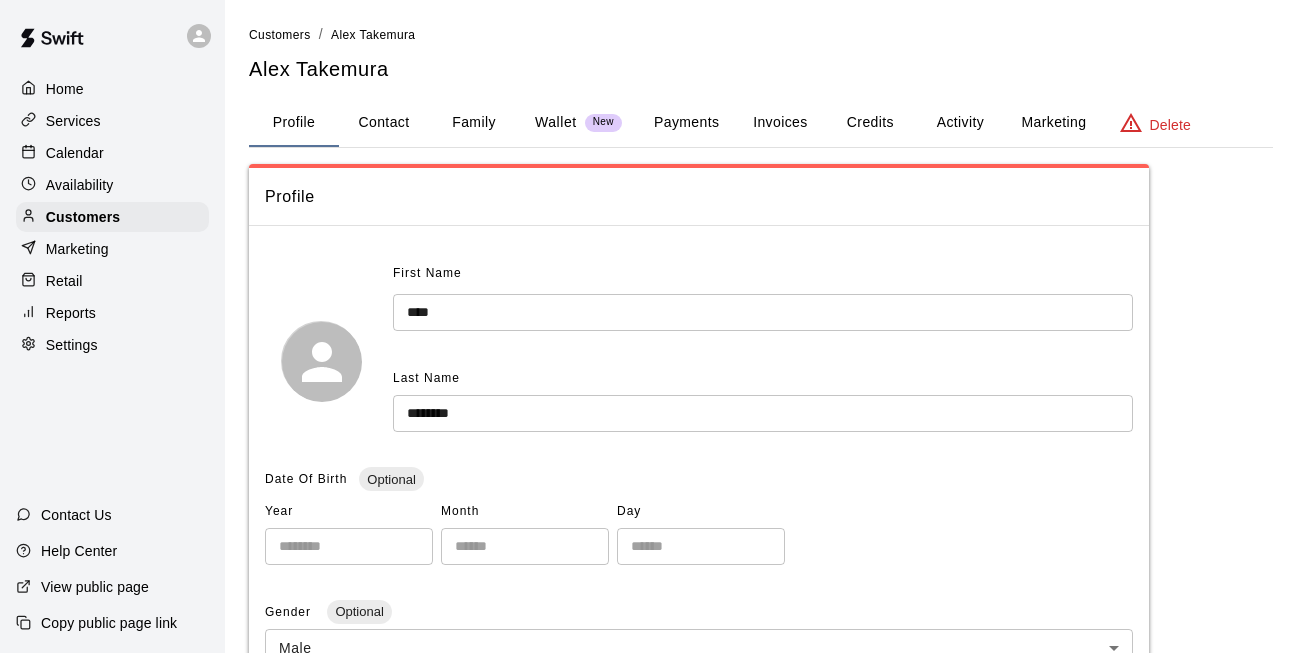 scroll, scrollTop: 0, scrollLeft: 0, axis: both 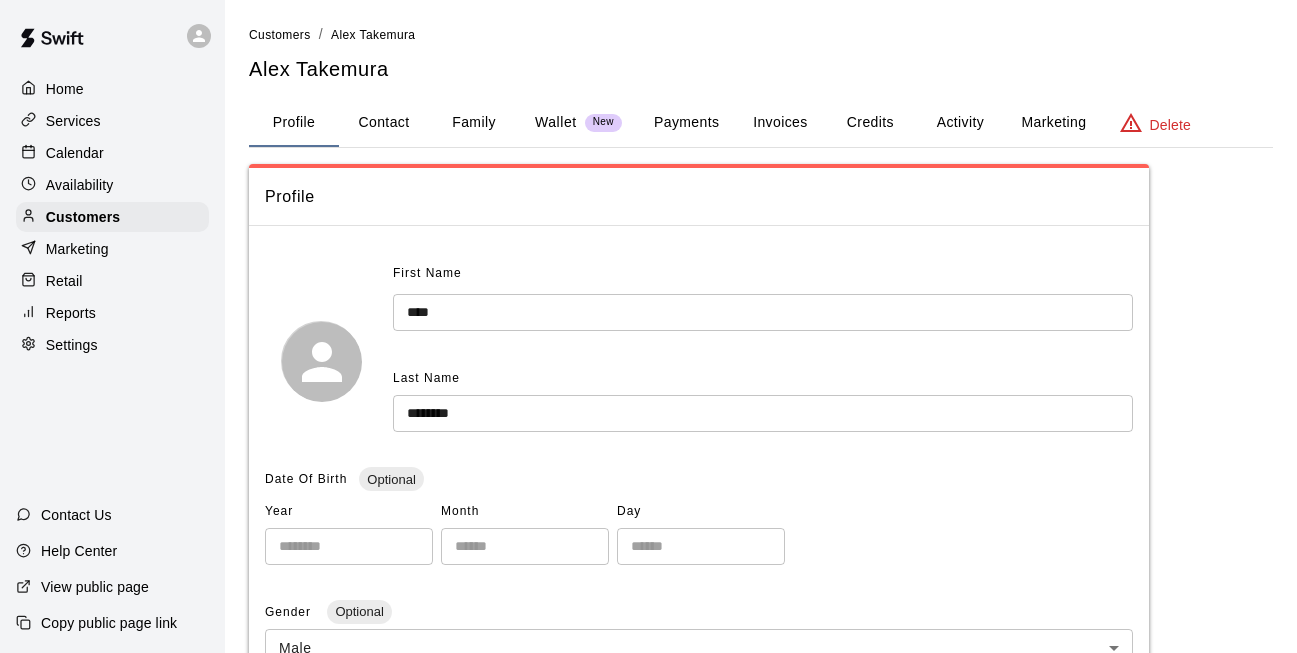 click on "Invoices" at bounding box center (780, 123) 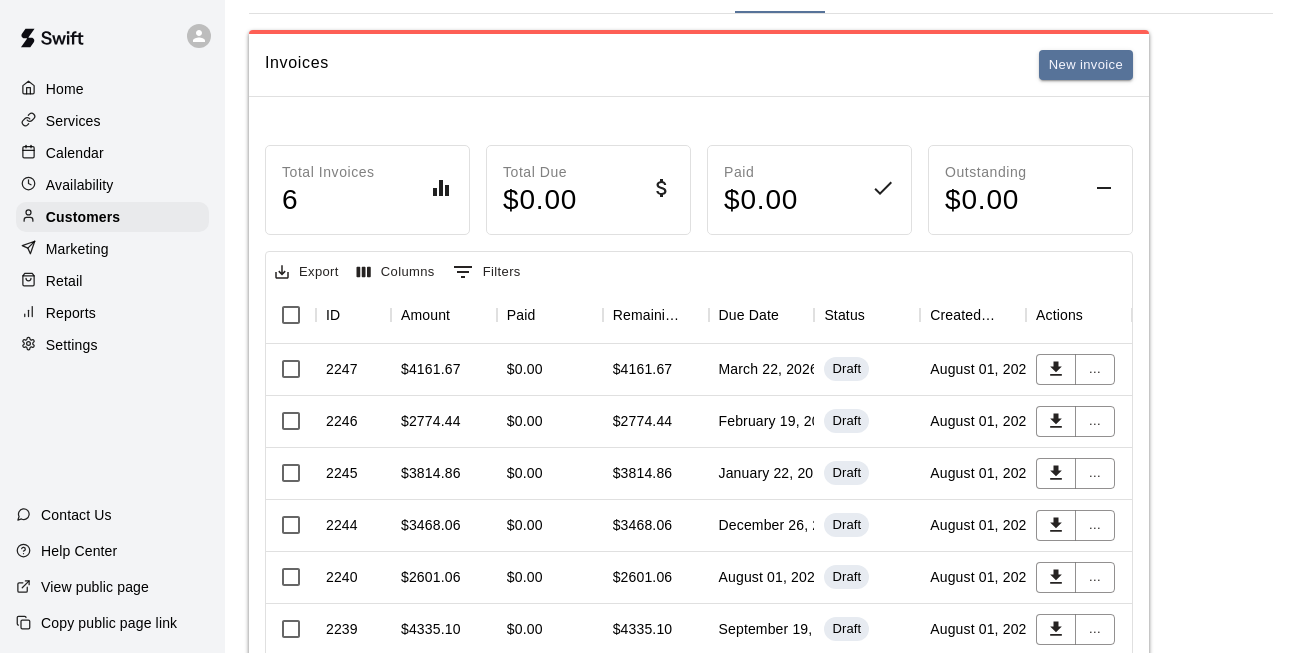 scroll, scrollTop: 176, scrollLeft: 0, axis: vertical 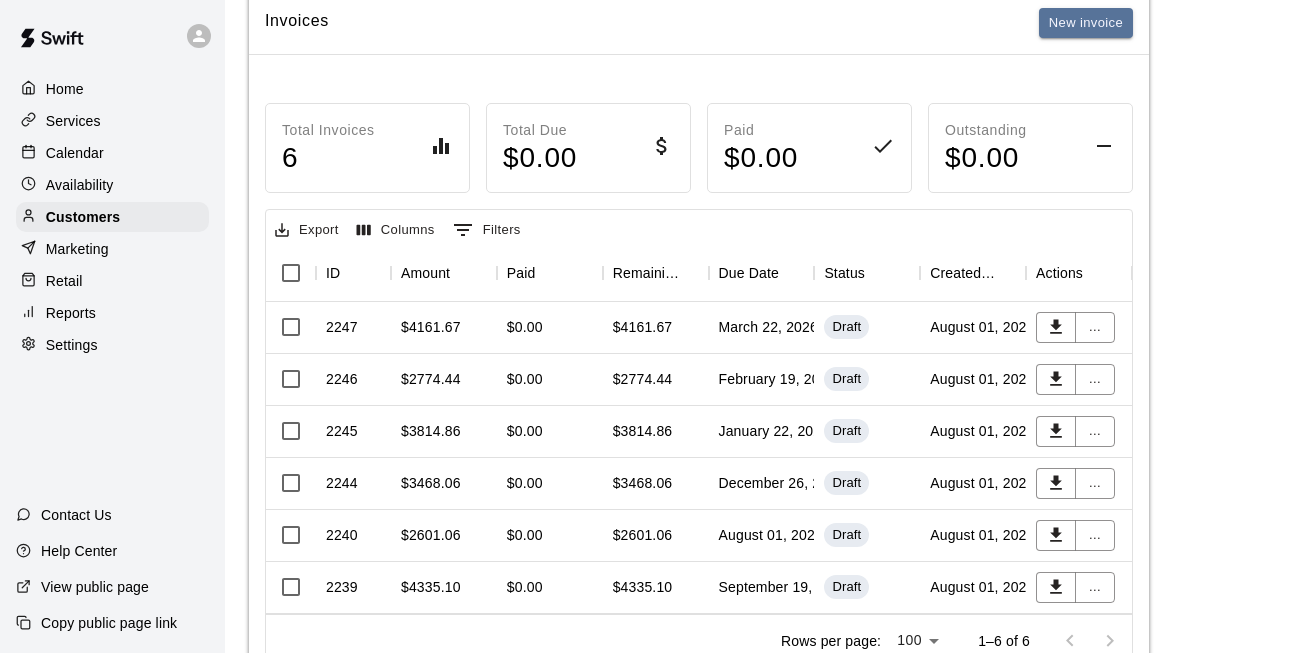click on "Calendar" at bounding box center [112, 153] 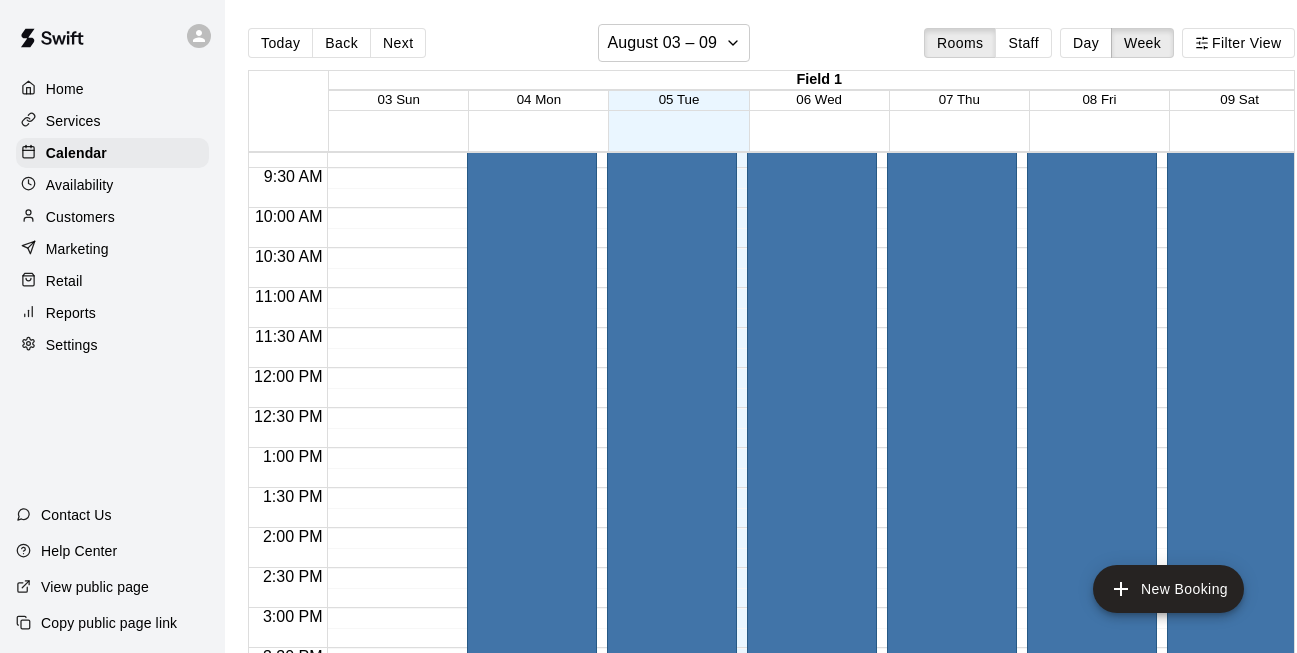 scroll, scrollTop: 625, scrollLeft: 0, axis: vertical 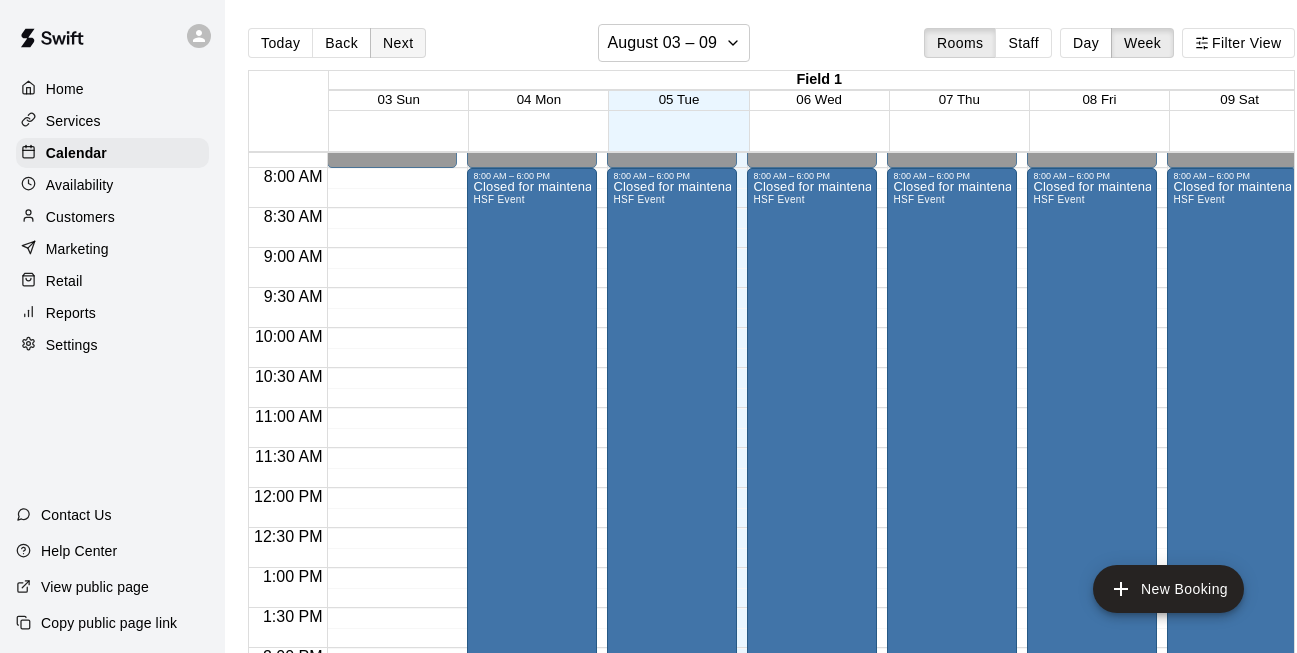click on "Next" at bounding box center (398, 43) 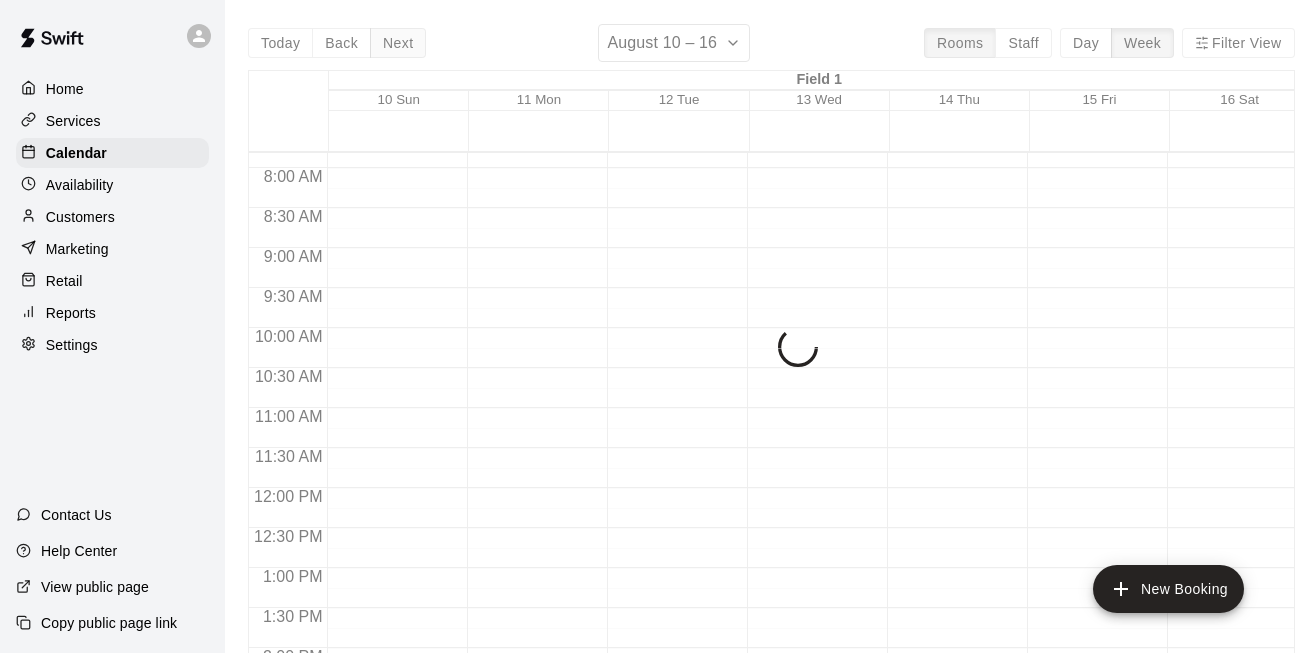 click on "Today Back Next August 10 – 16 Rooms Staff Day Week Filter View Field 1 10 Sun 11 Mon 12 Tue 13 Wed 14 Thu 15 Fri 16 Sat Field 3 10 Sun 11 Mon 12 Tue 13 Wed 14 Thu 15 Fri 16 Sat Field 4 10 Sun 11 Mon 12 Tue 13 Wed 14 Thu 15 Fri 16 Sat Field 5 10 Sun 11 Mon 12 Tue 13 Wed 14 Thu 15 Fri 16 Sat Field 6 10 Sun 11 Mon 12 Tue 13 Wed 14 Thu 15 Fri 16 Sat 12:00 AM 12:30 AM 1:00 AM 1:30 AM 2:00 AM 2:30 AM 3:00 AM 3:30 AM 4:00 AM 4:30 AM 5:00 AM 5:30 AM 6:00 AM 6:30 AM 7:00 AM 7:30 AM 8:00 AM 8:30 AM 9:00 AM 9:30 AM 10:00 AM 10:30 AM 11:00 AM 11:30 AM 12:00 PM 12:30 PM 1:00 PM 1:30 PM 2:00 PM 2:30 PM 3:00 PM 3:30 PM 4:00 PM 4:30 PM 5:00 PM 5:30 PM 6:00 PM 6:30 PM 7:00 PM 7:30 PM 8:00 PM 8:30 PM 9:00 PM 9:30 PM 10:00 PM 10:30 PM 11:00 PM 11:30 PM" at bounding box center (771, 350) 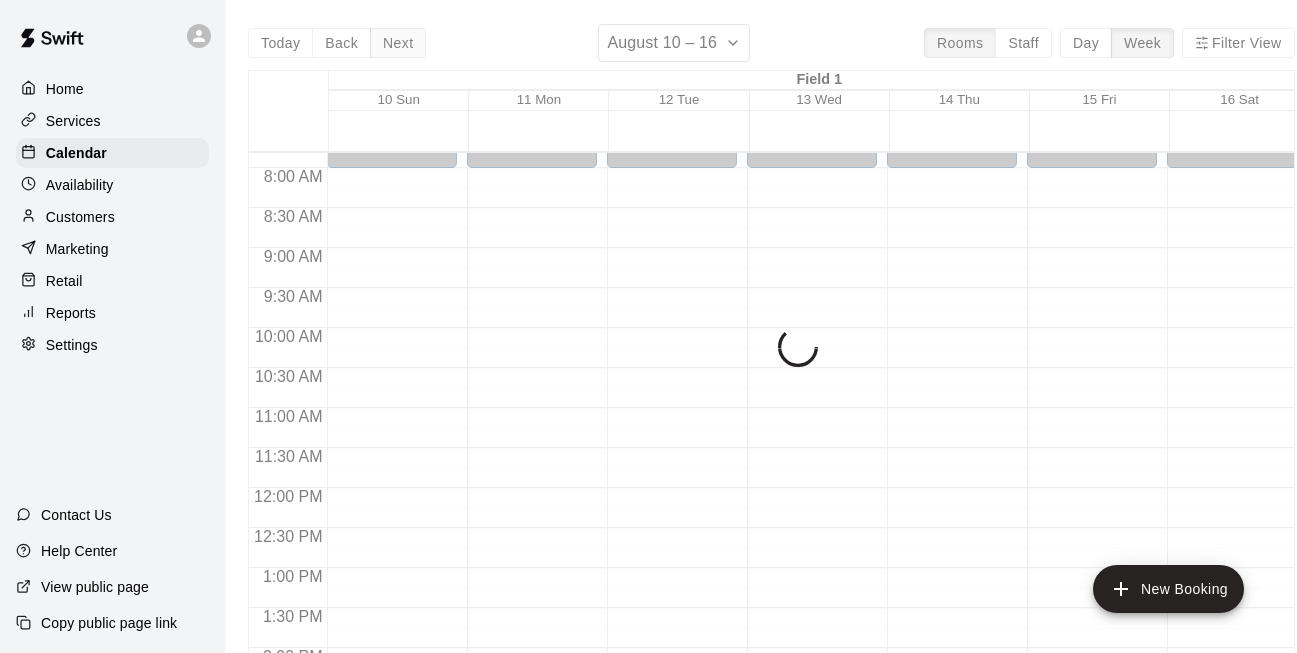 click on "Today Back Next August 10 – 16 Rooms Staff Day Week Filter View Field 1 10 Sun 11 Mon 12 Tue 13 Wed 14 Thu 15 Fri 16 Sat Field 3 10 Sun 11 Mon 12 Tue 13 Wed 14 Thu 15 Fri 16 Sat Field 4 10 Sun 11 Mon 12 Tue 13 Wed 14 Thu 15 Fri 16 Sat Field 5 10 Sun 11 Mon 12 Tue 13 Wed 14 Thu 15 Fri 16 Sat Field 6 10 Sun 11 Mon 12 Tue 13 Wed 14 Thu 15 Fri 16 Sat 12:00 AM 12:30 AM 1:00 AM 1:30 AM 2:00 AM 2:30 AM 3:00 AM 3:30 AM 4:00 AM 4:30 AM 5:00 AM 5:30 AM 6:00 AM 6:30 AM 7:00 AM 7:30 AM 8:00 AM 8:30 AM 9:00 AM 9:30 AM 10:00 AM 10:30 AM 11:00 AM 11:30 AM 12:00 PM 12:30 PM 1:00 PM 1:30 PM 2:00 PM 2:30 PM 3:00 PM 3:30 PM 4:00 PM 4:30 PM 5:00 PM 5:30 PM 6:00 PM 6:30 PM 7:00 PM 7:30 PM 8:00 PM 8:30 PM 9:00 PM 9:30 PM 10:00 PM 10:30 PM 11:00 PM 11:30 PM 12:00 AM – 8:00 AM Closed 7:00 PM – 11:59 PM Closed 12:00 AM – 8:00 AM Closed 7:00 PM – 11:59 PM Closed 12:00 AM – 8:00 AM Closed 7:00 PM – 11:59 PM Closed 12:00 AM – 8:00 AM Closed 7:00 PM – 11:59 PM Closed 12:00 AM – 8:00 AM Closed 7:00 PM – 11:59 PM" at bounding box center [771, 350] 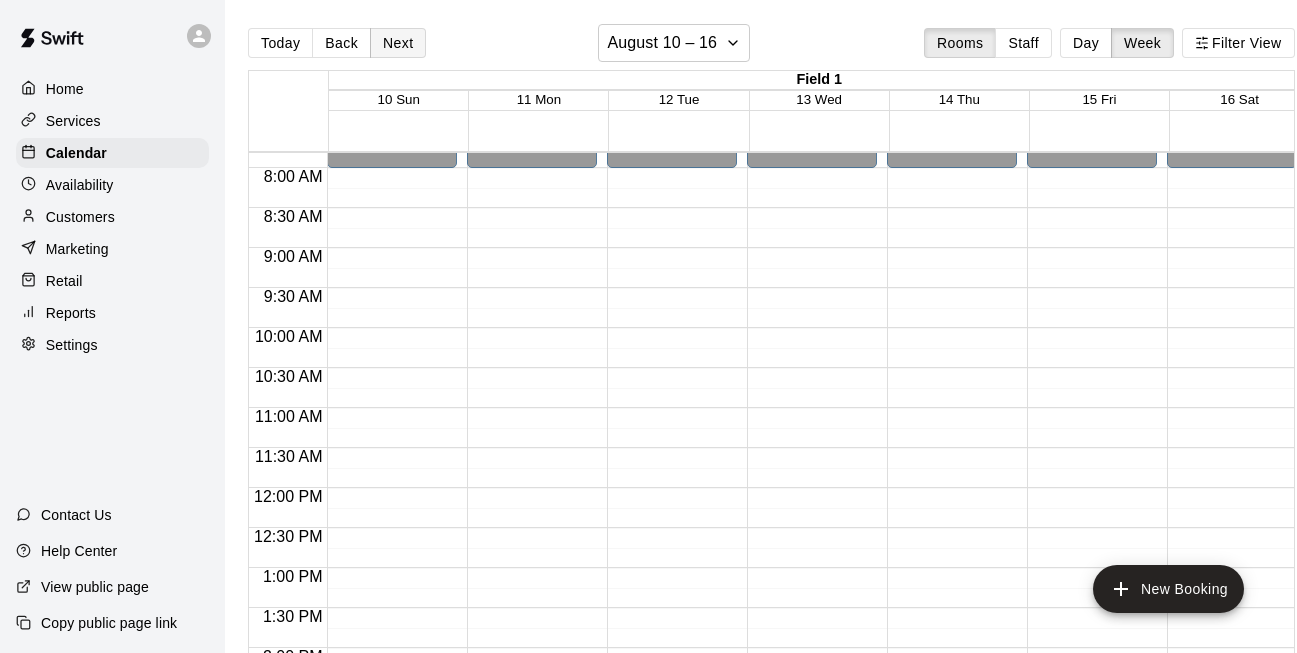 click on "Next" at bounding box center [398, 43] 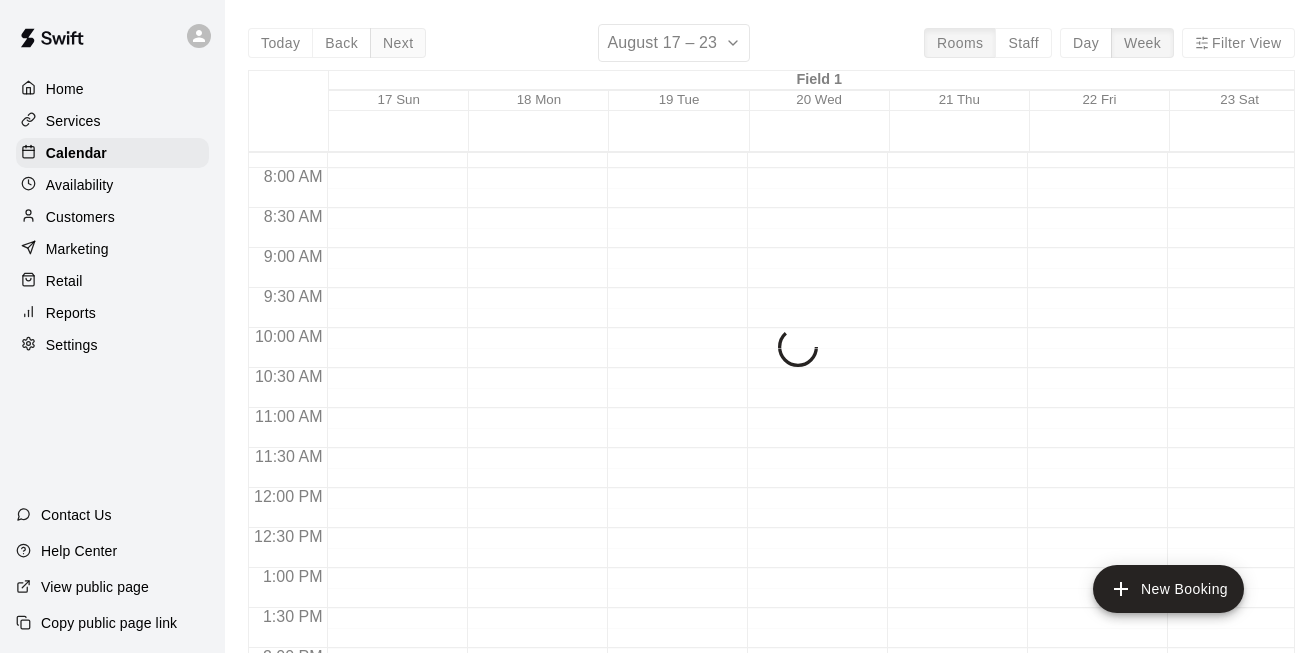 click on "Today Back Next August 17 – 23 Rooms Staff Day Week Filter View Field 1 17 Sun 18 Mon 19 Tue 20 Wed 21 Thu 22 Fri 23 Sat Field 3 17 Sun 18 Mon 19 Tue 20 Wed 21 Thu 22 Fri 23 Sat Field 4 17 Sun 18 Mon 19 Tue 20 Wed 21 Thu 22 Fri 23 Sat Field 5 17 Sun 18 Mon 19 Tue 20 Wed 21 Thu 22 Fri 23 Sat Field 6 17 Sun 18 Mon 19 Tue 20 Wed 21 Thu 22 Fri 23 Sat 12:00 AM 12:30 AM 1:00 AM 1:30 AM 2:00 AM 2:30 AM 3:00 AM 3:30 AM 4:00 AM 4:30 AM 5:00 AM 5:30 AM 6:00 AM 6:30 AM 7:00 AM 7:30 AM 8:00 AM 8:30 AM 9:00 AM 9:30 AM 10:00 AM 10:30 AM 11:00 AM 11:30 AM 12:00 PM 12:30 PM 1:00 PM 1:30 PM 2:00 PM 2:30 PM 3:00 PM 3:30 PM 4:00 PM 4:30 PM 5:00 PM 5:30 PM 6:00 PM 6:30 PM 7:00 PM 7:30 PM 8:00 PM 8:30 PM 9:00 PM 9:30 PM 10:00 PM 10:30 PM 11:00 PM 11:30 PM" at bounding box center (771, 350) 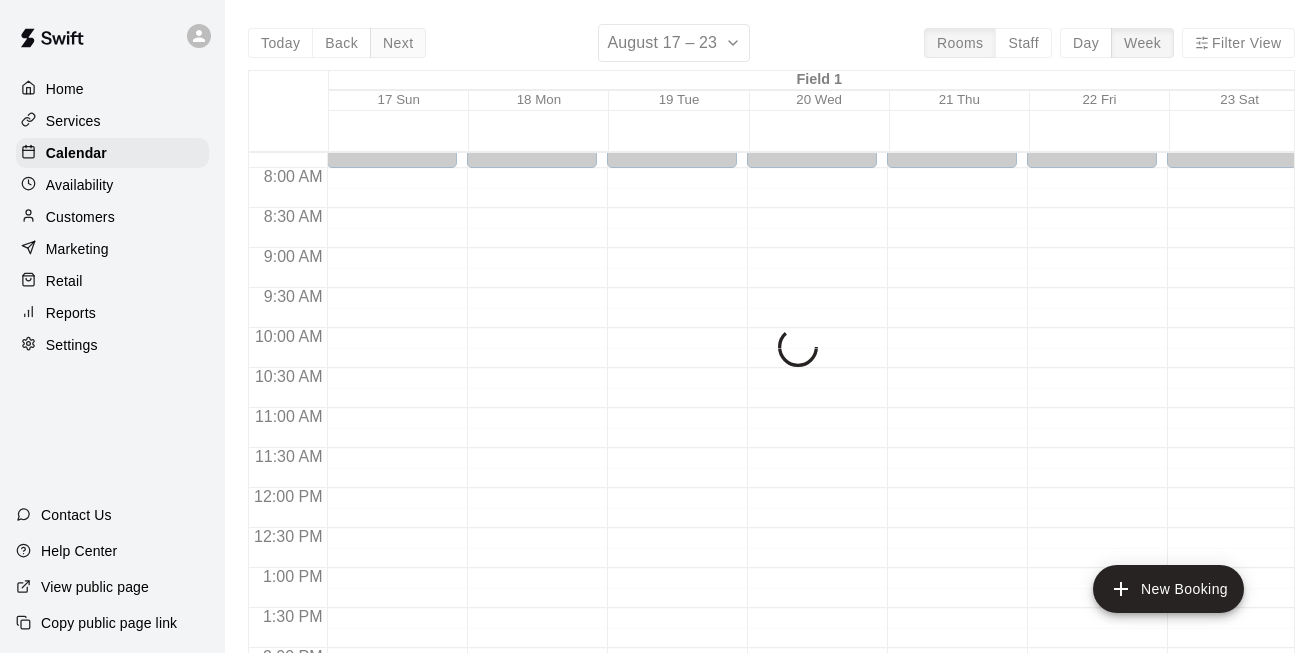 click on "Today Back Next August 17 – 23 Rooms Staff Day Week Filter View Field 1 17 Sun 18 Mon 19 Tue 20 Wed 21 Thu 22 Fri 23 Sat Field 3 17 Sun 18 Mon 19 Tue 20 Wed 21 Thu 22 Fri 23 Sat Field 4 17 Sun 18 Mon 19 Tue 20 Wed 21 Thu 22 Fri 23 Sat Field 5 17 Sun 18 Mon 19 Tue 20 Wed 21 Thu 22 Fri 23 Sat Field 6 17 Sun 18 Mon 19 Tue 20 Wed 21 Thu 22 Fri 23 Sat 12:00 AM 12:30 AM 1:00 AM 1:30 AM 2:00 AM 2:30 AM 3:00 AM 3:30 AM 4:00 AM 4:30 AM 5:00 AM 5:30 AM 6:00 AM 6:30 AM 7:00 AM 7:30 AM 8:00 AM 8:30 AM 9:00 AM 9:30 AM 10:00 AM 10:30 AM 11:00 AM 11:30 AM 12:00 PM 12:30 PM 1:00 PM 1:30 PM 2:00 PM 2:30 PM 3:00 PM 3:30 PM 4:00 PM 4:30 PM 5:00 PM 5:30 PM 6:00 PM 6:30 PM 7:00 PM 7:30 PM 8:00 PM 8:30 PM 9:00 PM 9:30 PM 10:00 PM 10:30 PM 11:00 PM 11:30 PM 12:00 AM – 8:00 AM Closed 7:00 PM – 11:59 PM Closed 12:00 AM – 8:00 AM Closed 7:00 PM – 11:59 PM Closed 12:00 AM – 8:00 AM Closed 7:00 PM – 11:59 PM Closed 12:00 AM – 8:00 AM Closed 7:00 PM – 11:59 PM Closed 12:00 AM – 8:00 AM Closed 7:00 PM – 11:59 PM" at bounding box center (771, 350) 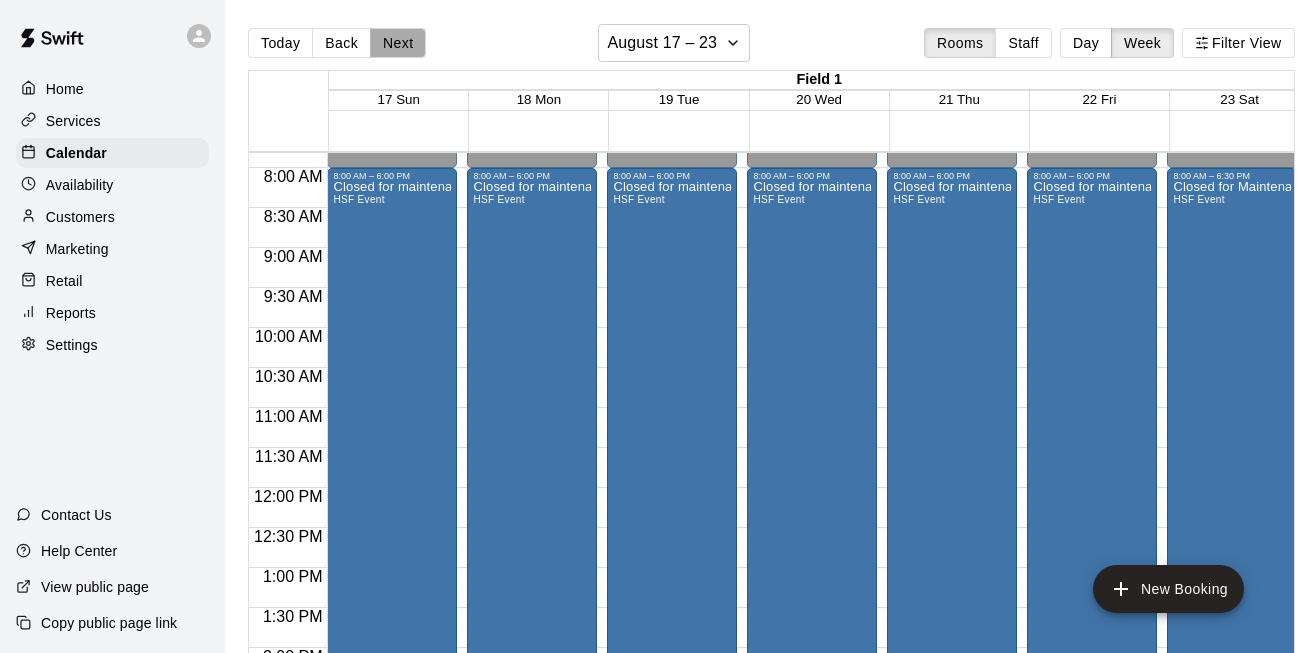 click on "Next" at bounding box center (398, 43) 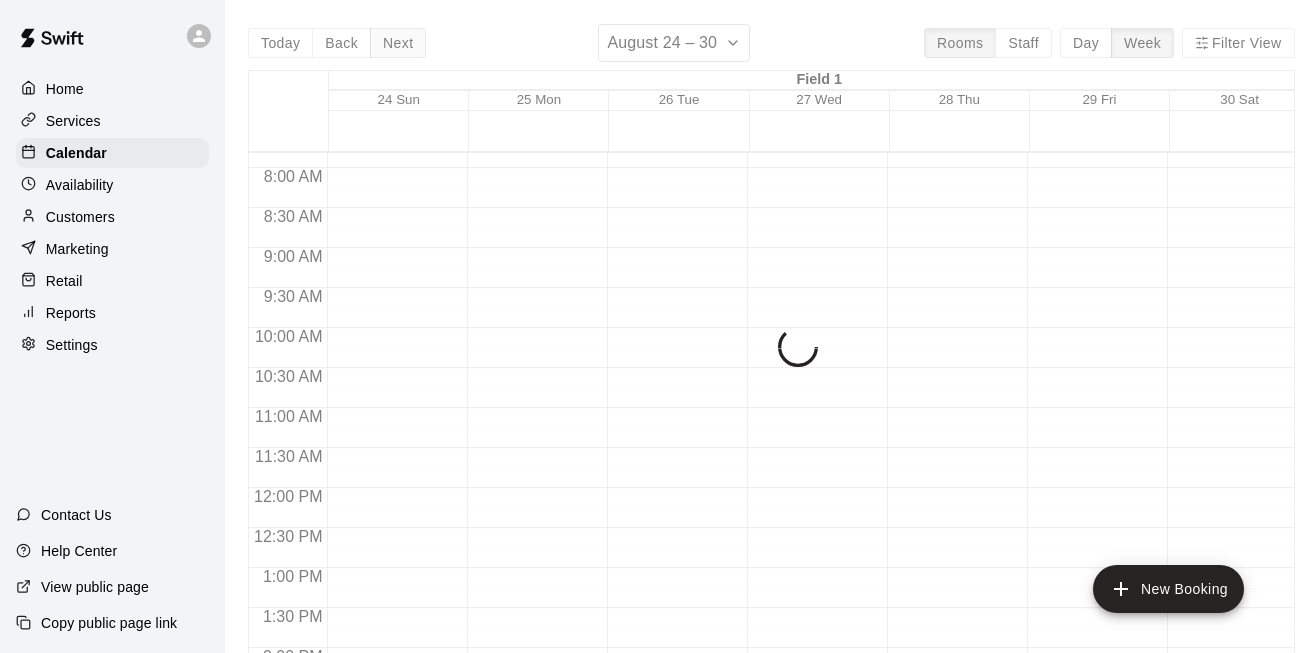 click on "Today Back Next August 24 – 30 Rooms Staff Day Week Filter View Field 1 24 Sun 25 Mon 26 Tue 27 Wed 28 Thu 29 Fri 30 Sat Field 3 24 Sun 25 Mon 26 Tue 27 Wed 28 Thu 29 Fri 30 Sat Field 4 24 Sun 25 Mon 26 Tue 27 Wed 28 Thu 29 Fri 30 Sat Field 5 24 Sun 25 Mon 26 Tue 27 Wed 28 Thu 29 Fri 30 Sat Field 6 24 Sun 25 Mon 26 Tue 27 Wed 28 Thu 29 Fri 30 Sat 12:00 AM 12:30 AM 1:00 AM 1:30 AM 2:00 AM 2:30 AM 3:00 AM 3:30 AM 4:00 AM 4:30 AM 5:00 AM 5:30 AM 6:00 AM 6:30 AM 7:00 AM 7:30 AM 8:00 AM 8:30 AM 9:00 AM 9:30 AM 10:00 AM 10:30 AM 11:00 AM 11:30 AM 12:00 PM 12:30 PM 1:00 PM 1:30 PM 2:00 PM 2:30 PM 3:00 PM 3:30 PM 4:00 PM 4:30 PM 5:00 PM 5:30 PM 6:00 PM 6:30 PM 7:00 PM 7:30 PM 8:00 PM 8:30 PM 9:00 PM 9:30 PM 10:00 PM 10:30 PM 11:00 PM 11:30 PM" at bounding box center (771, 350) 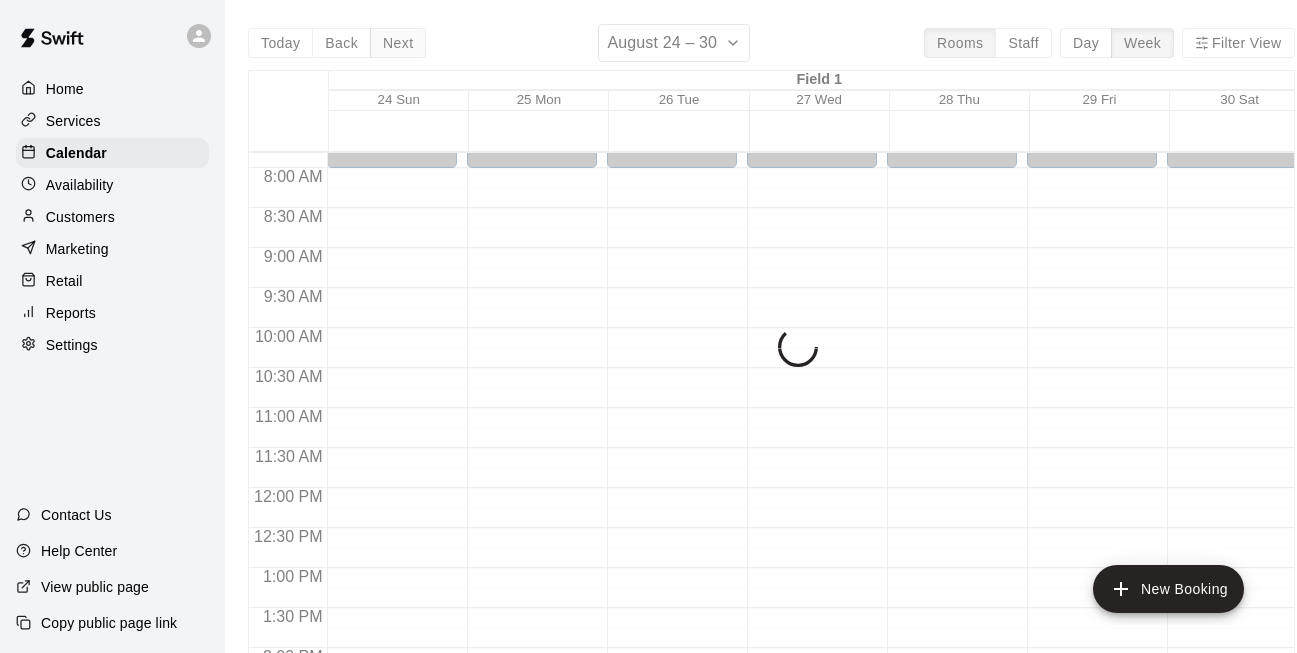 click on "Today Back Next August 24 – 30 Rooms Staff Day Week Filter View Field 1 24 Sun 25 Mon 26 Tue 27 Wed 28 Thu 29 Fri 30 Sat Field 3 24 Sun 25 Mon 26 Tue 27 Wed 28 Thu 29 Fri 30 Sat Field 4 24 Sun 25 Mon 26 Tue 27 Wed 28 Thu 29 Fri 30 Sat Field 5 24 Sun 25 Mon 26 Tue 27 Wed 28 Thu 29 Fri 30 Sat Field 6 24 Sun 25 Mon 26 Tue 27 Wed 28 Thu 29 Fri 30 Sat 12:00 AM 12:30 AM 1:00 AM 1:30 AM 2:00 AM 2:30 AM 3:00 AM 3:30 AM 4:00 AM 4:30 AM 5:00 AM 5:30 AM 6:00 AM 6:30 AM 7:00 AM 7:30 AM 8:00 AM 8:30 AM 9:00 AM 9:30 AM 10:00 AM 10:30 AM 11:00 AM 11:30 AM 12:00 PM 12:30 PM 1:00 PM 1:30 PM 2:00 PM 2:30 PM 3:00 PM 3:30 PM 4:00 PM 4:30 PM 5:00 PM 5:30 PM 6:00 PM 6:30 PM 7:00 PM 7:30 PM 8:00 PM 8:30 PM 9:00 PM 9:30 PM 10:00 PM 10:30 PM 11:00 PM 11:30 PM 12:00 AM – 8:00 AM Closed 7:00 PM – 11:59 PM Closed 12:00 AM – 8:00 AM Closed 7:00 PM – 11:59 PM Closed 12:00 AM – 8:00 AM Closed 7:00 PM – 11:59 PM Closed 12:00 AM – 8:00 AM Closed 7:00 PM – 11:59 PM Closed 12:00 AM – 8:00 AM Closed 7:00 PM – 11:59 PM" at bounding box center [771, 350] 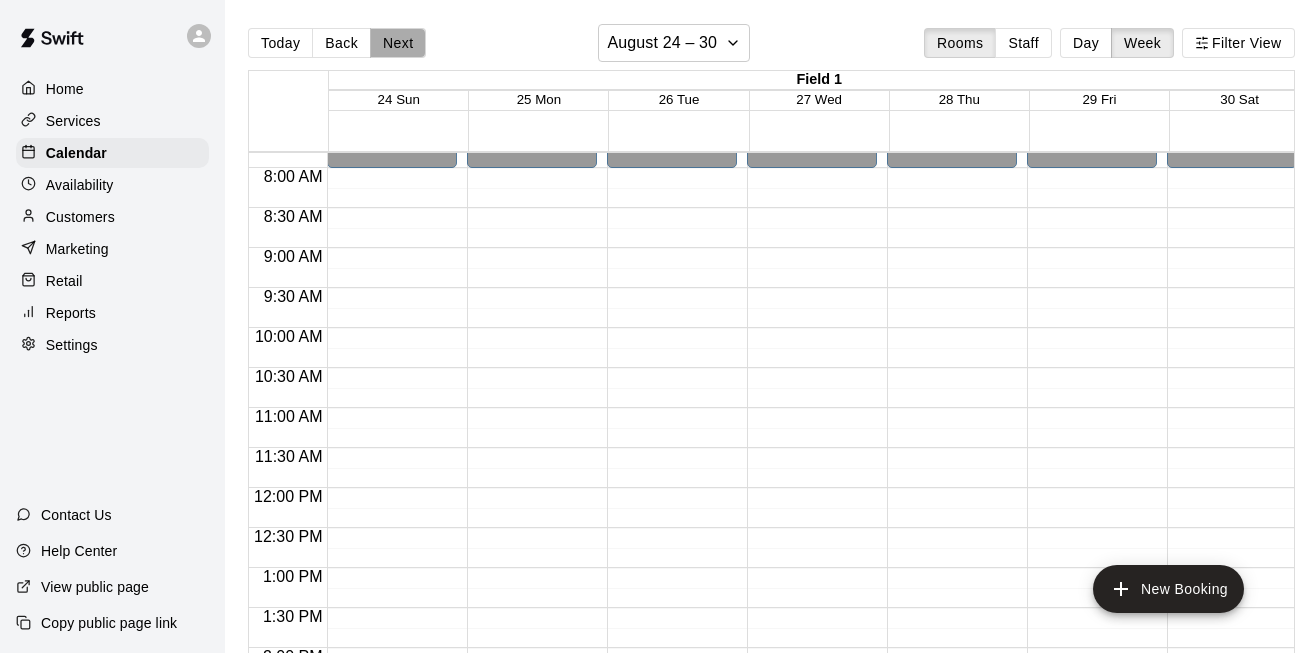 click on "Next" at bounding box center (398, 43) 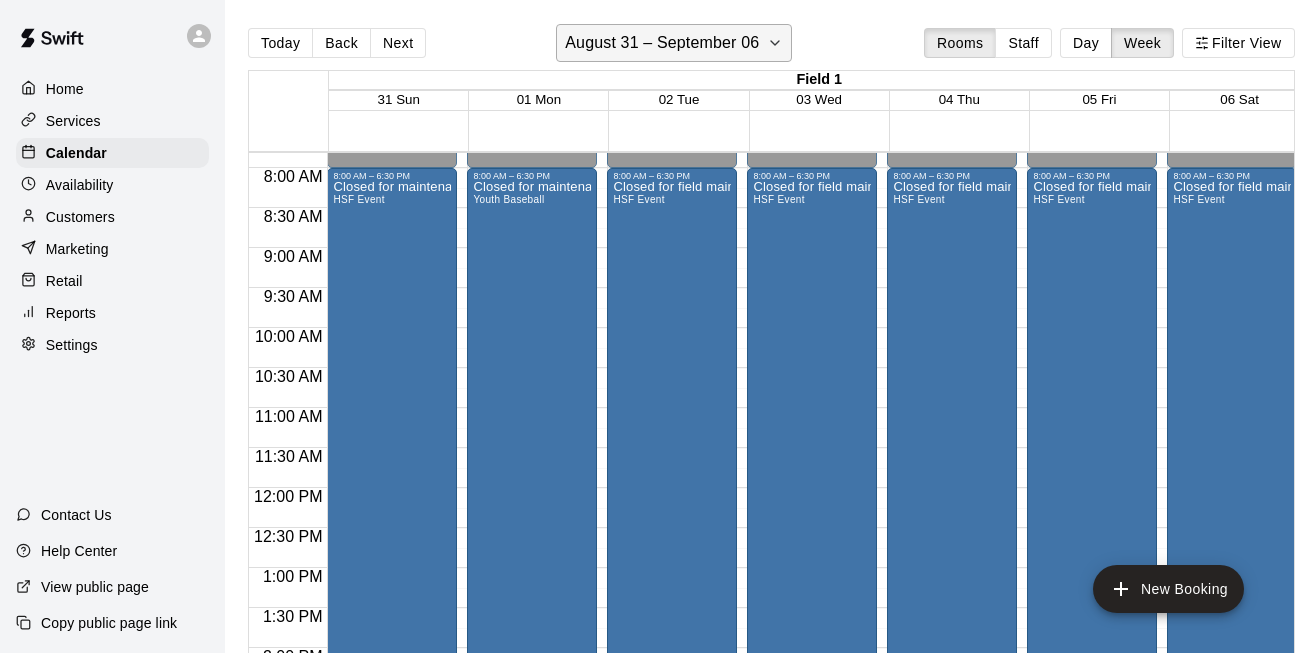 click on "August 31 – September 06" at bounding box center [662, 43] 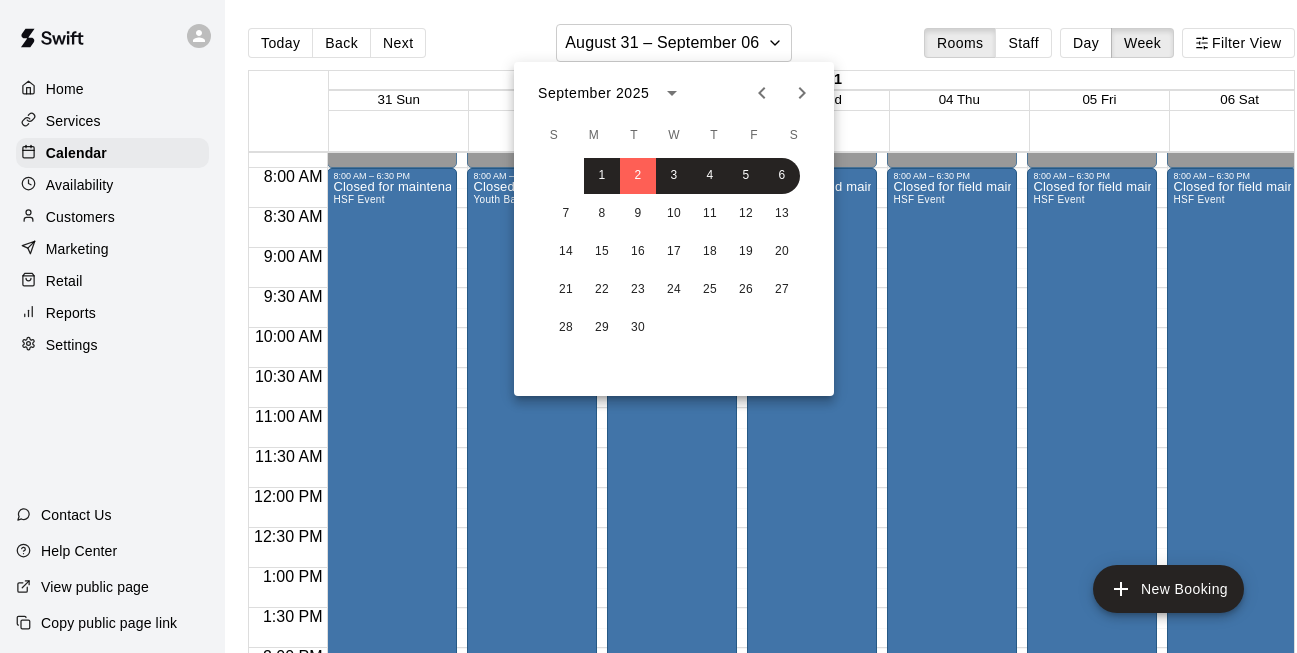 click 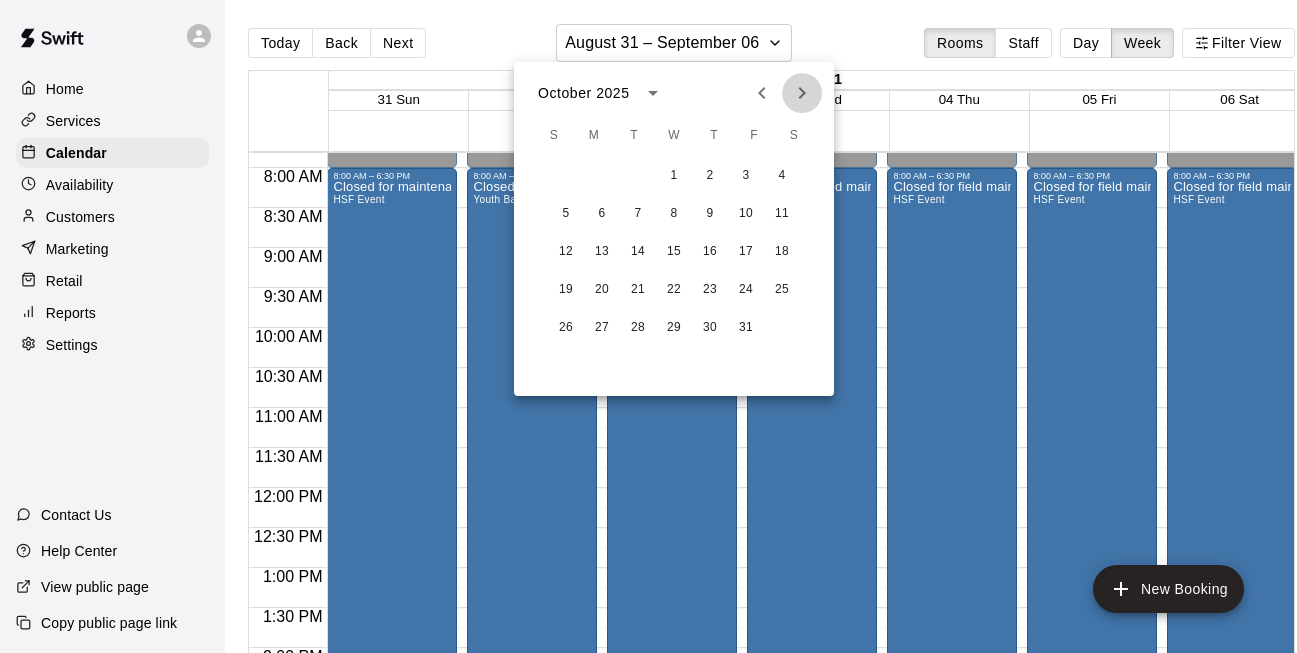 click 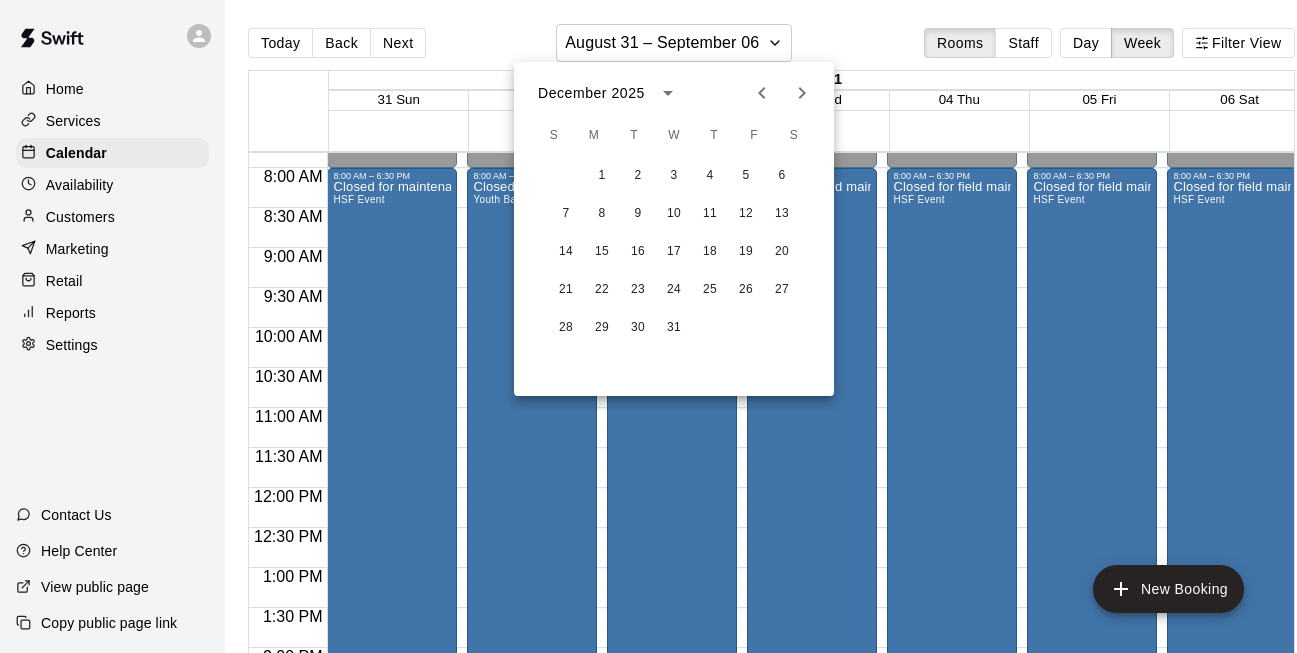 click 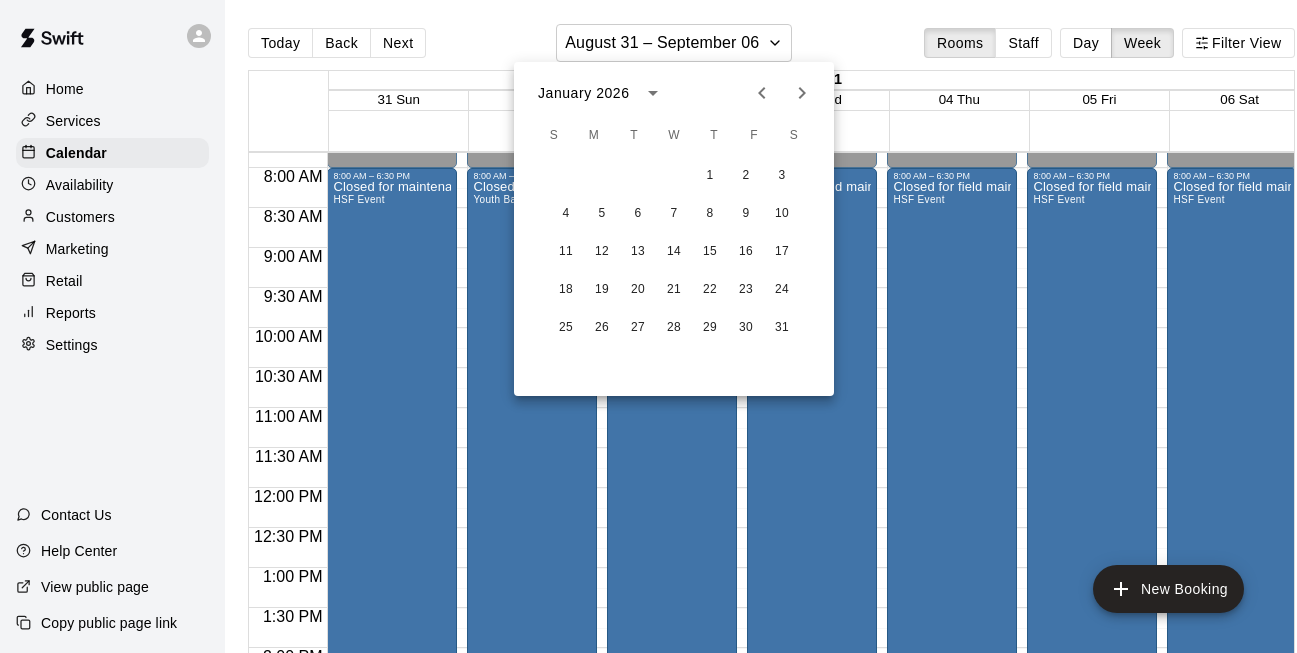click 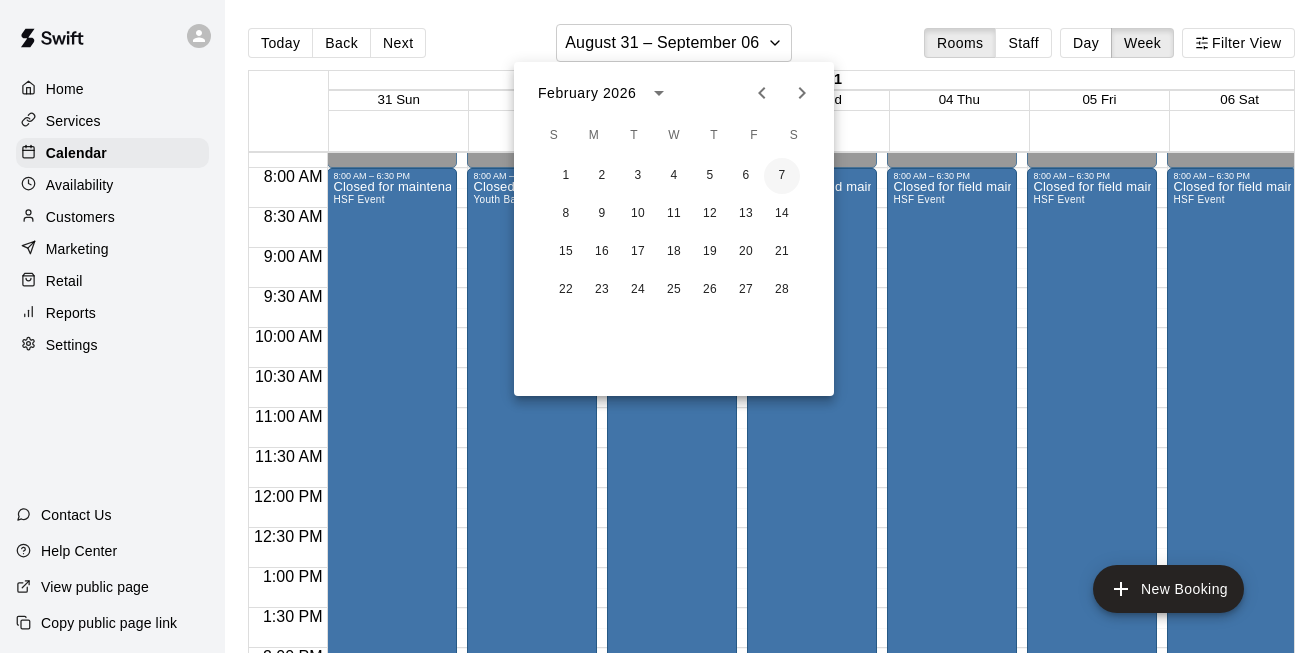 click on "7" at bounding box center (782, 176) 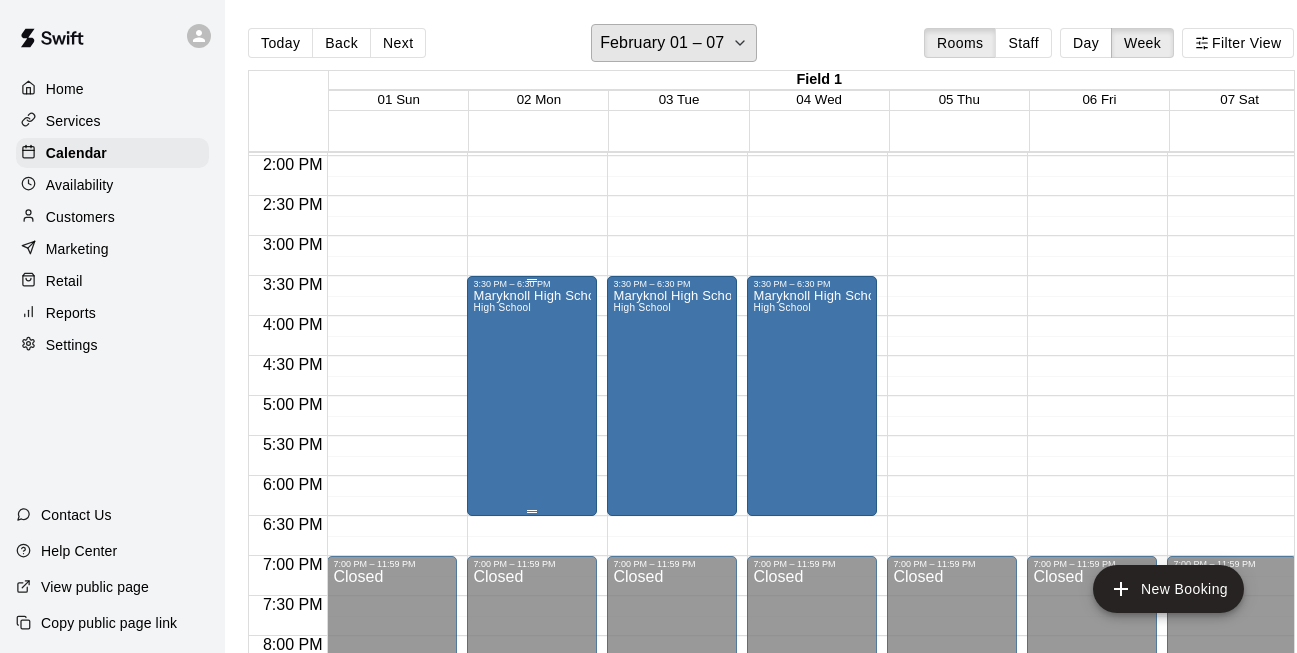scroll, scrollTop: 1116, scrollLeft: 0, axis: vertical 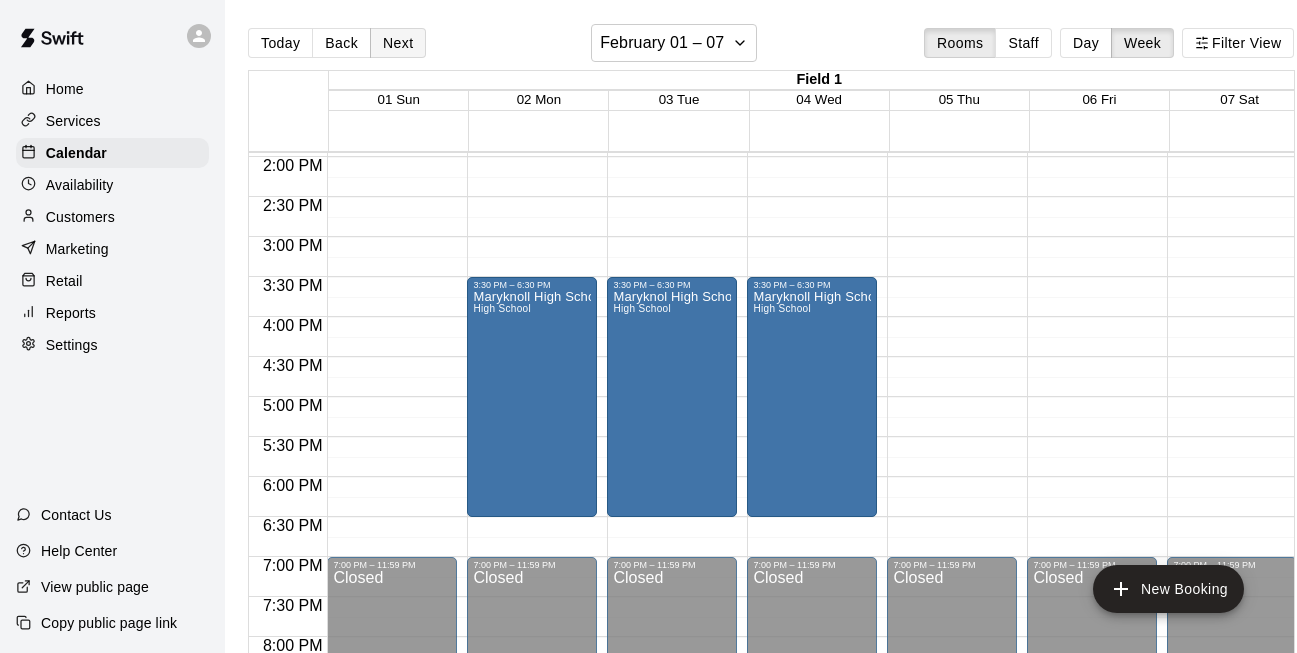 click on "Next" at bounding box center (398, 43) 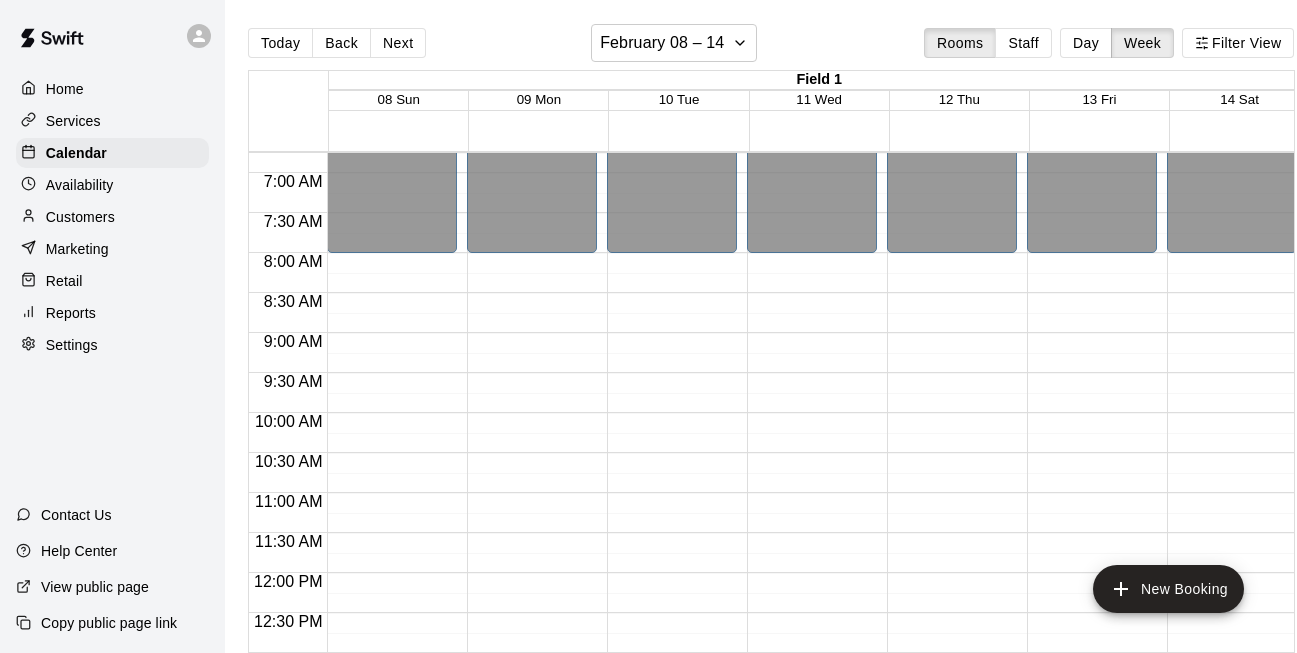scroll, scrollTop: 584, scrollLeft: 0, axis: vertical 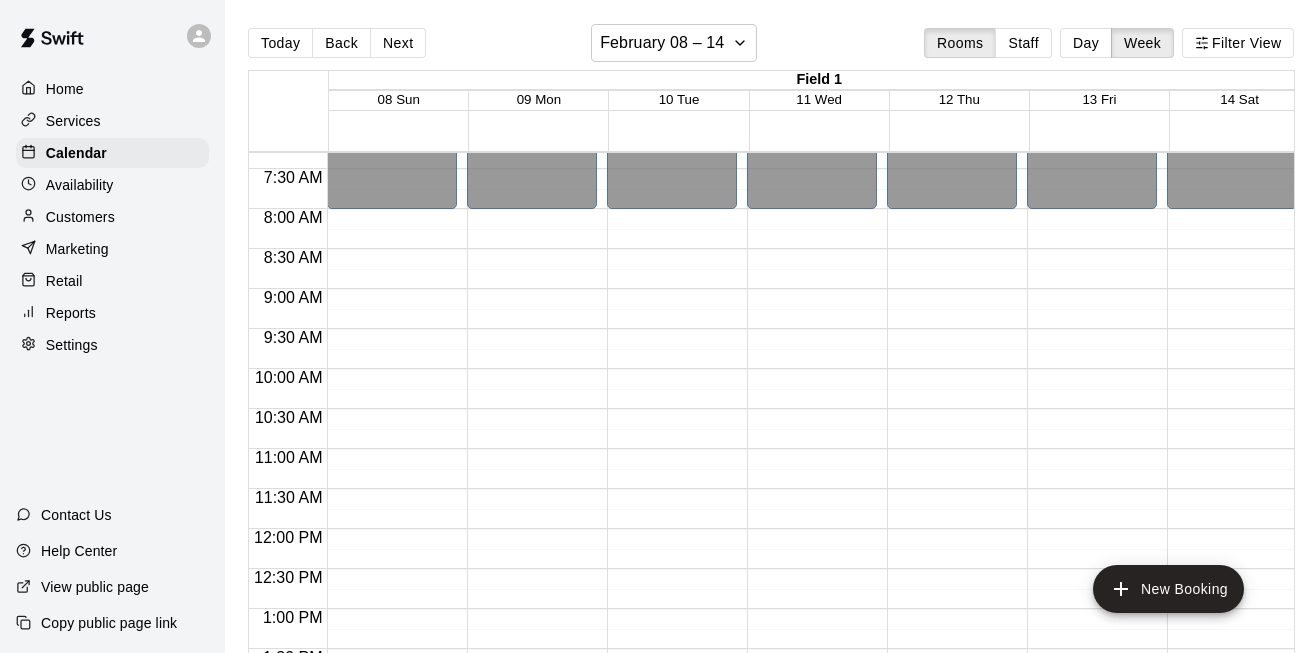 click on "12:00 AM – 8:00 AM Closed 7:00 PM – 11:59 PM Closed" at bounding box center [392, 529] 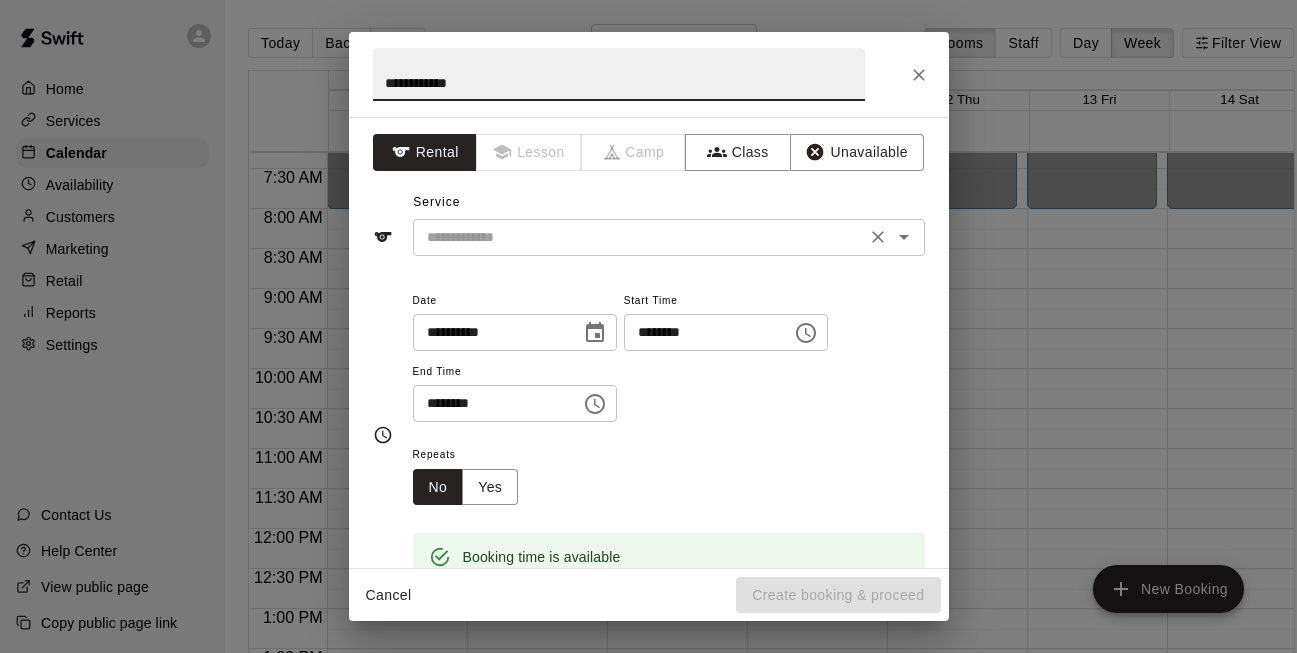 type on "**********" 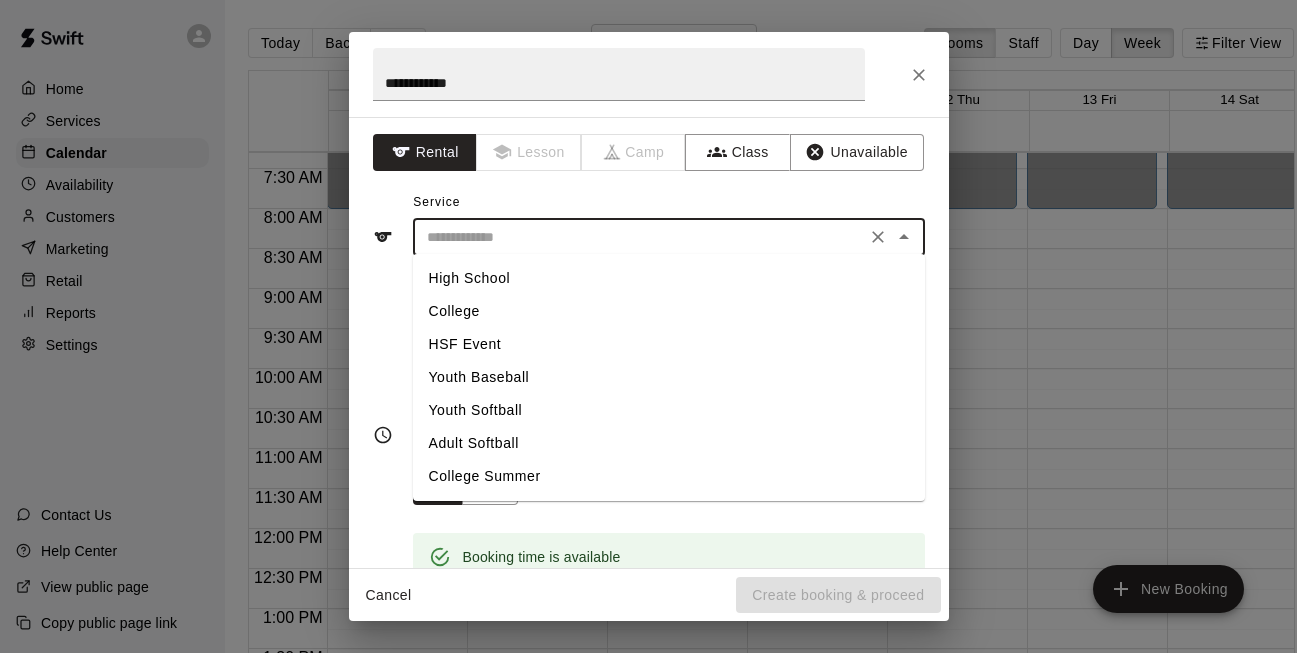 click on "Youth Softball" at bounding box center [669, 410] 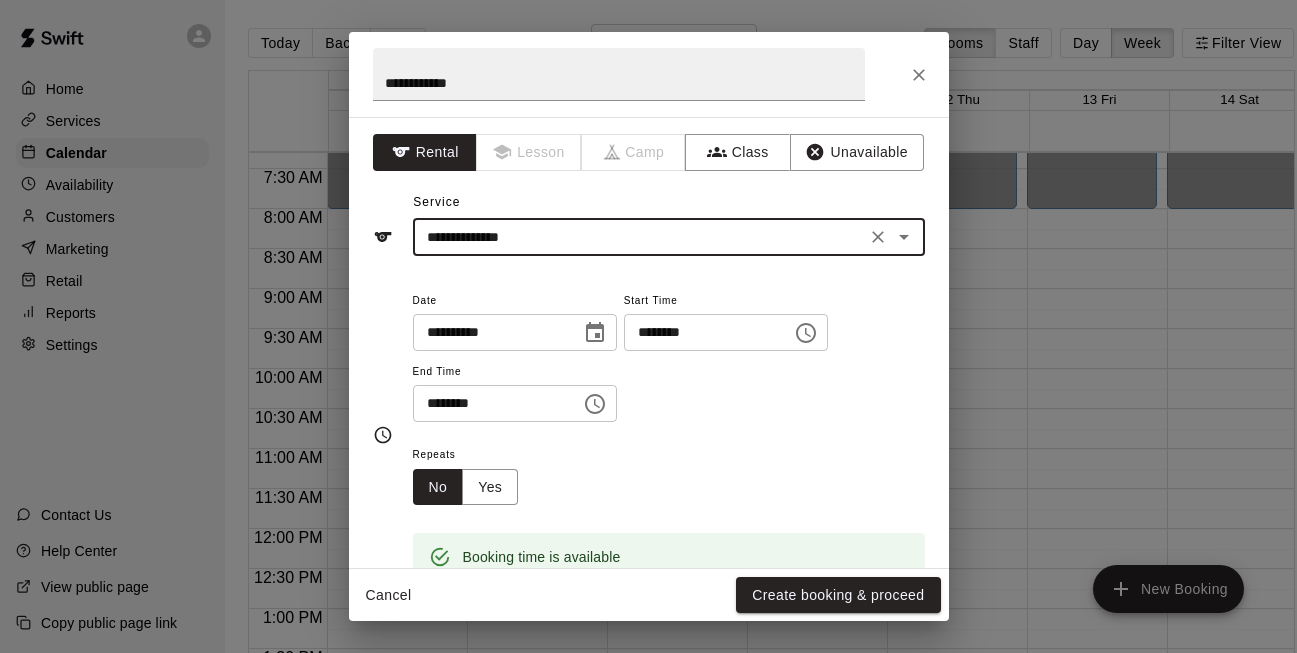 click on "********" at bounding box center (701, 332) 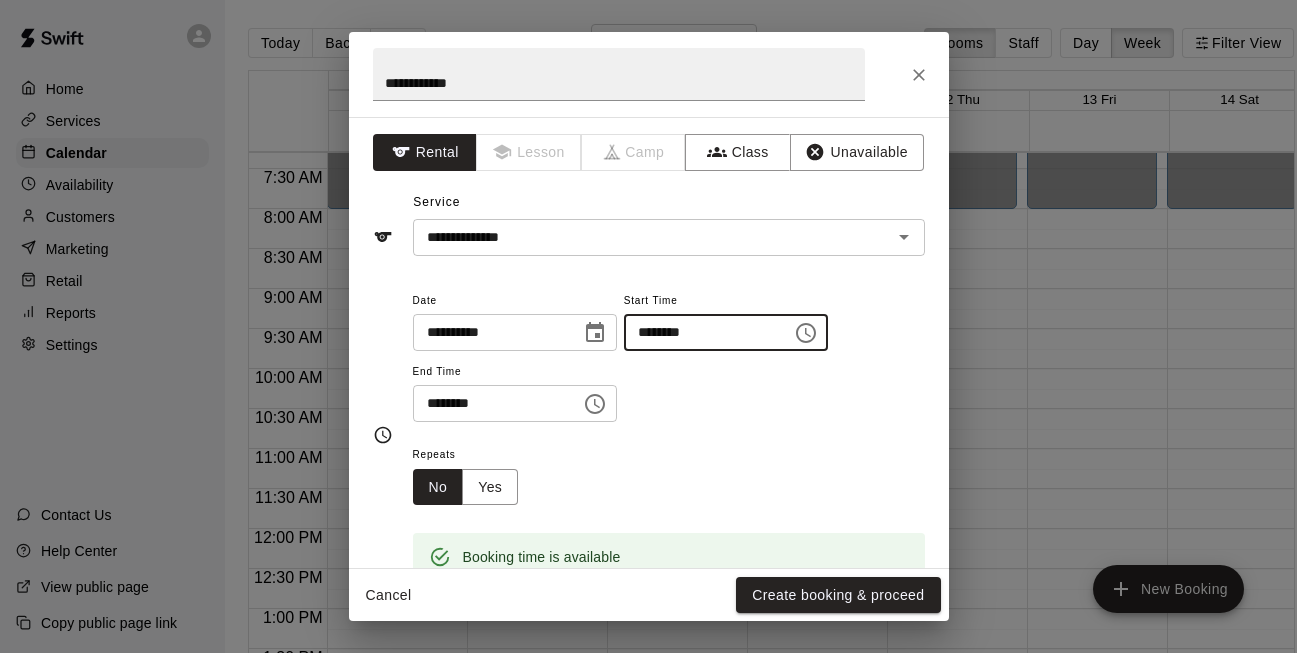 type on "********" 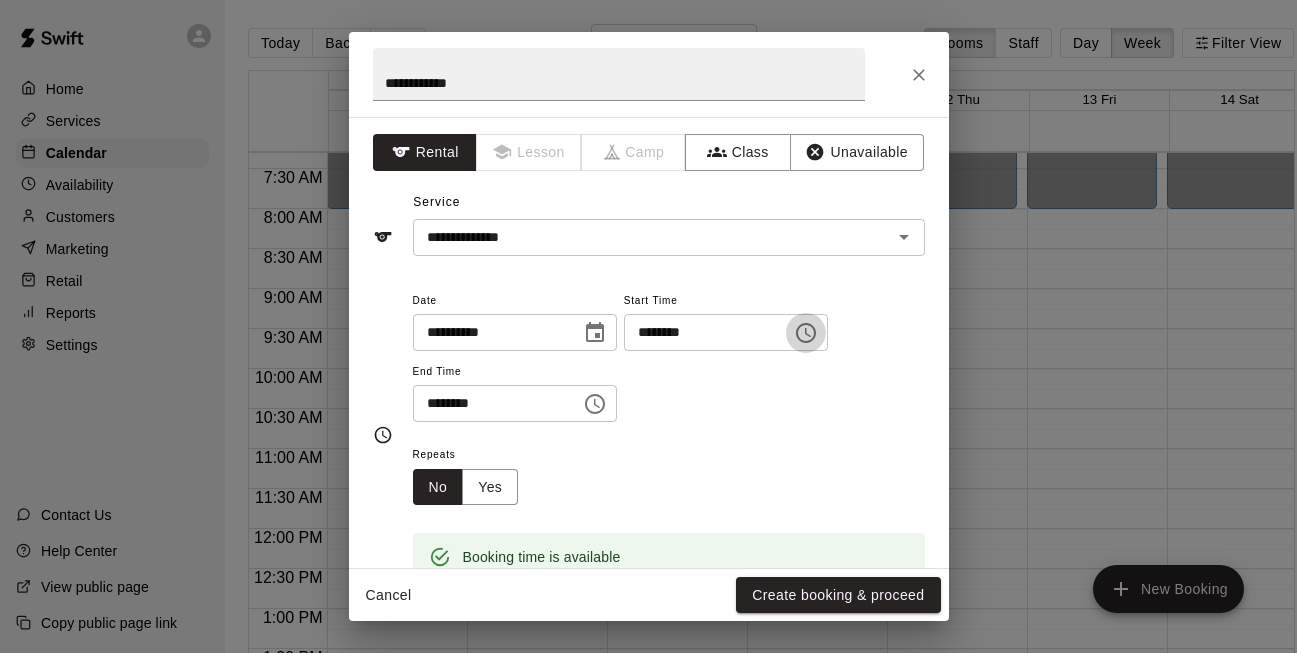 type 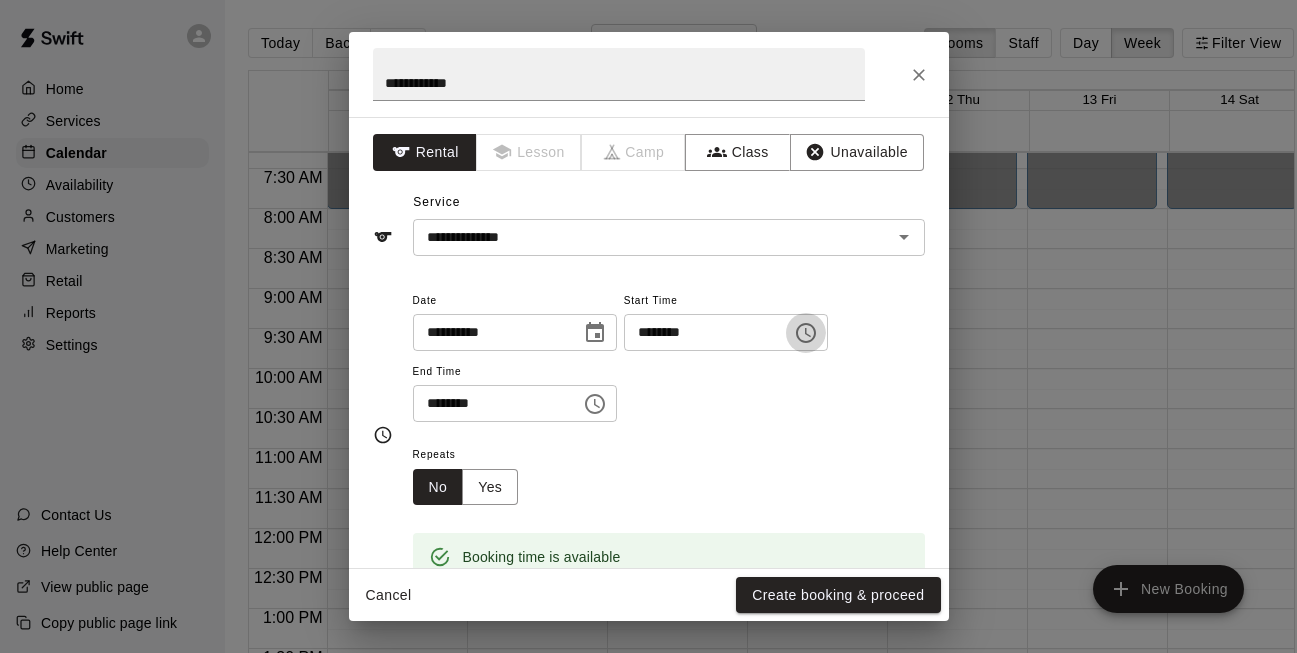 click on "********" at bounding box center (701, 332) 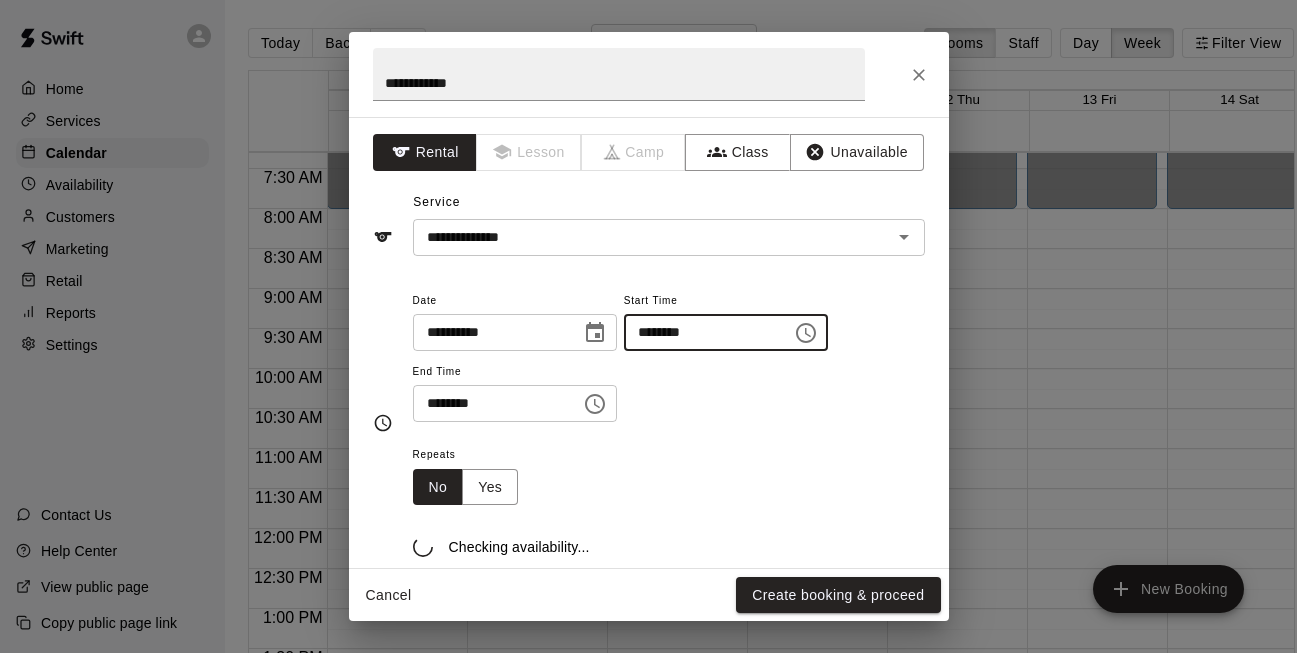 type on "********" 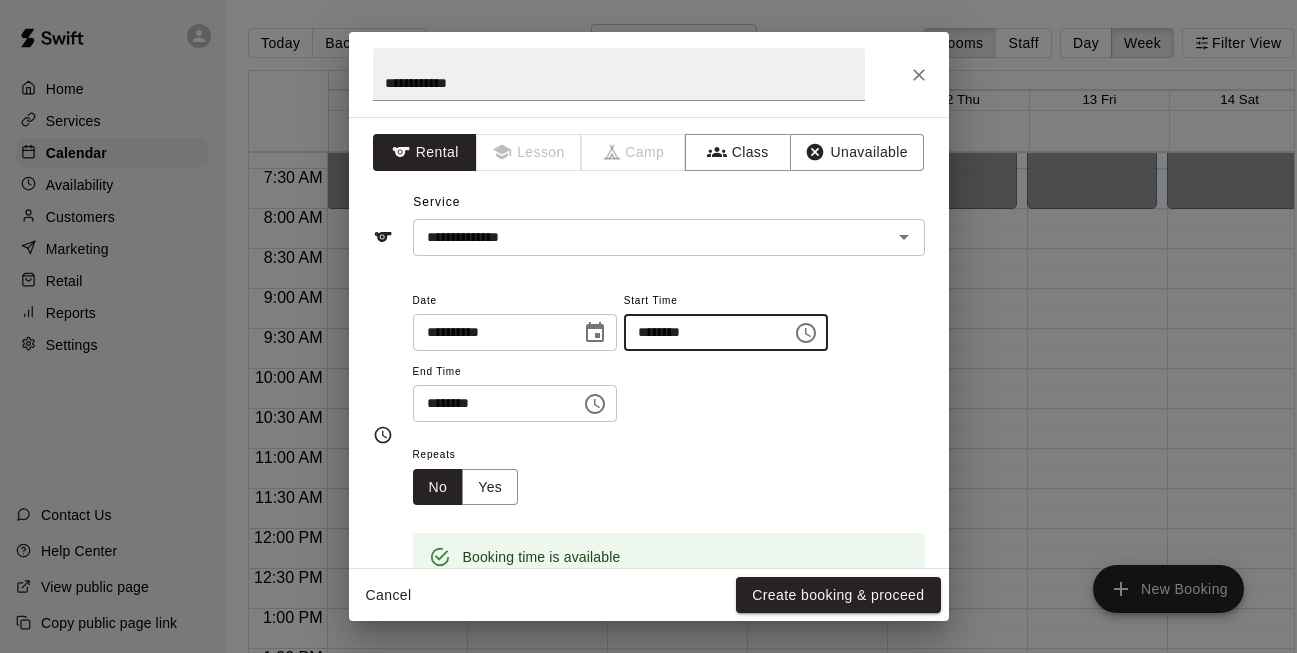 click on "********" at bounding box center [490, 403] 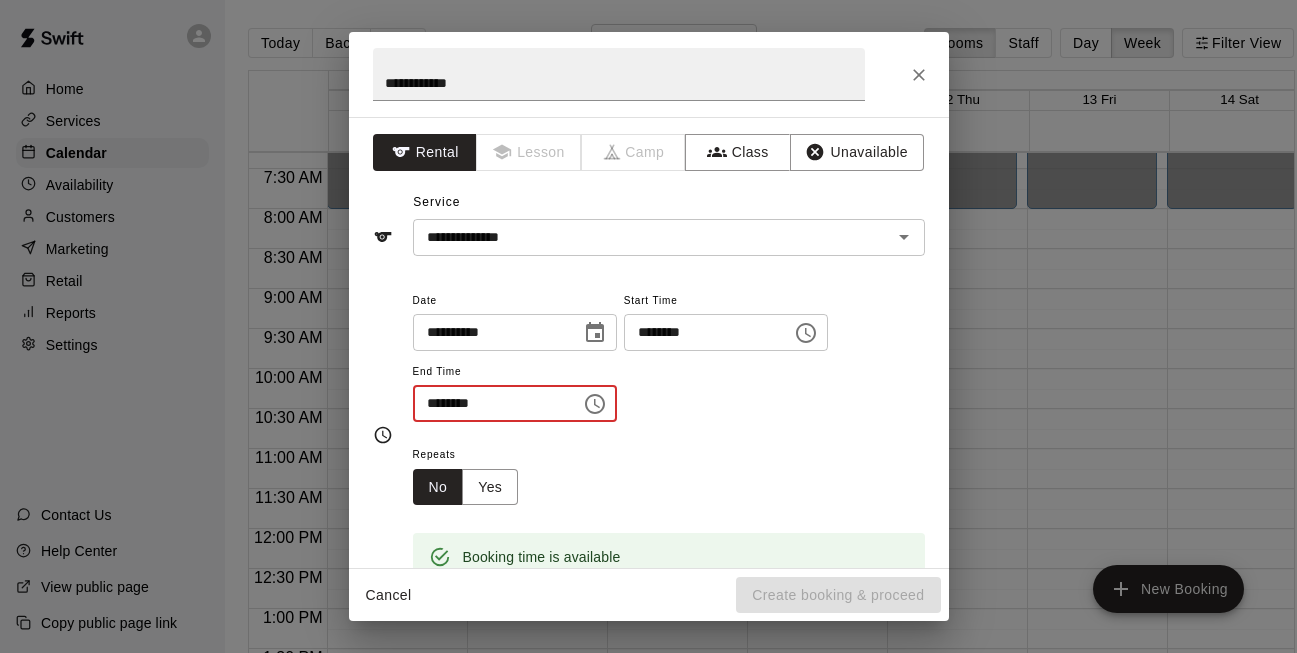 click on "********" at bounding box center (490, 403) 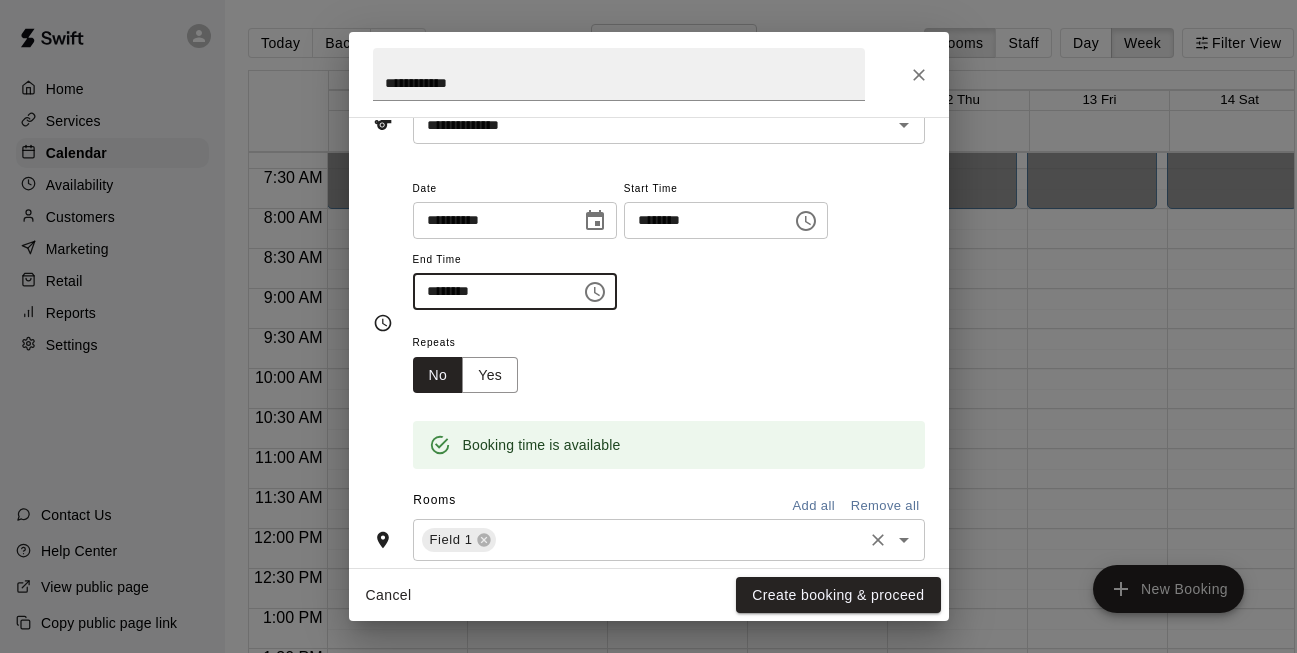 scroll, scrollTop: 117, scrollLeft: 0, axis: vertical 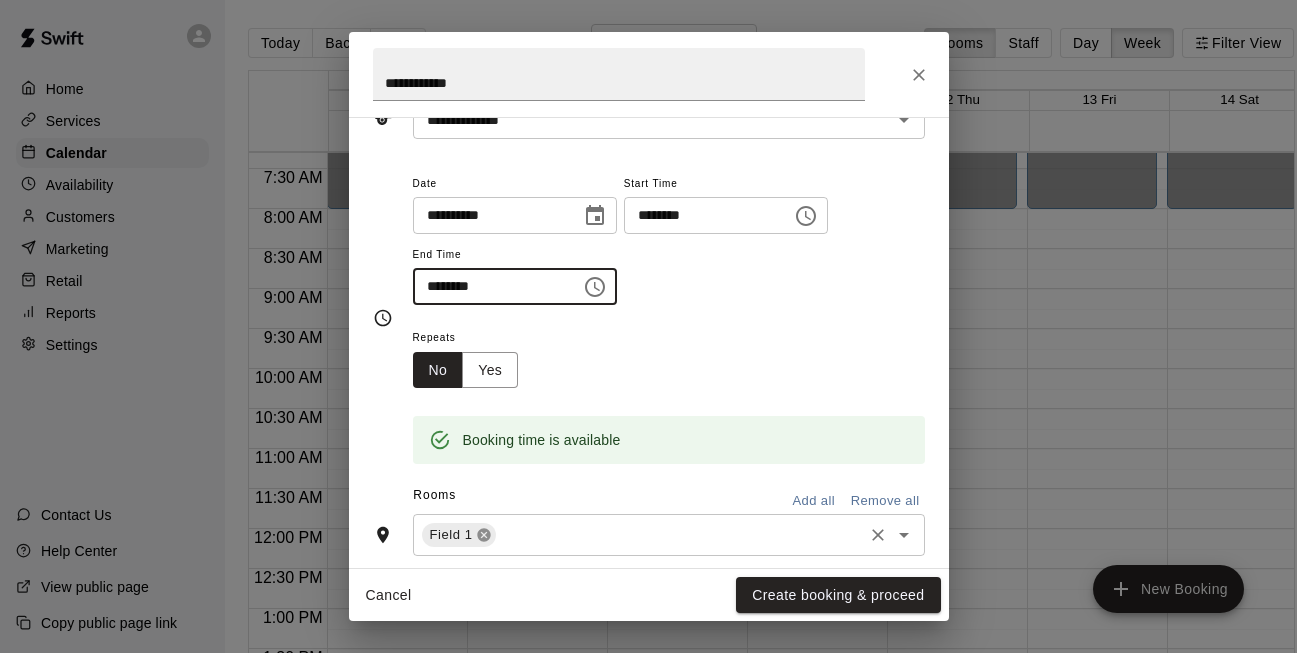 click 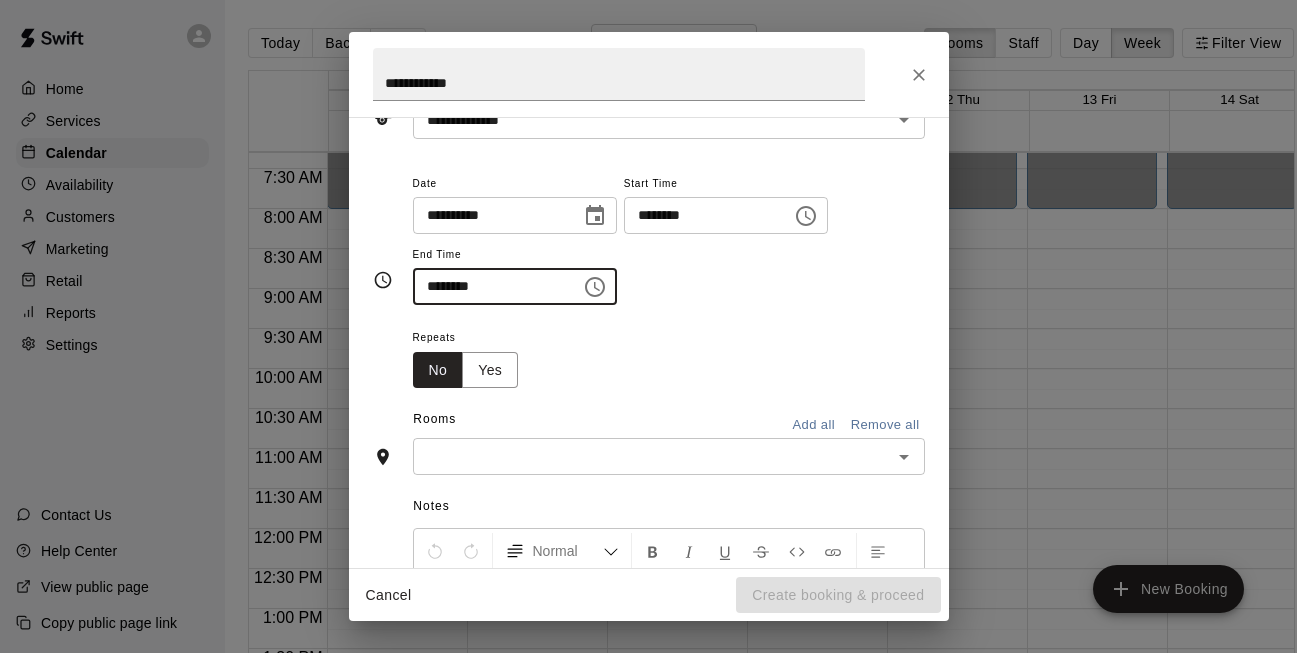 click at bounding box center [652, 456] 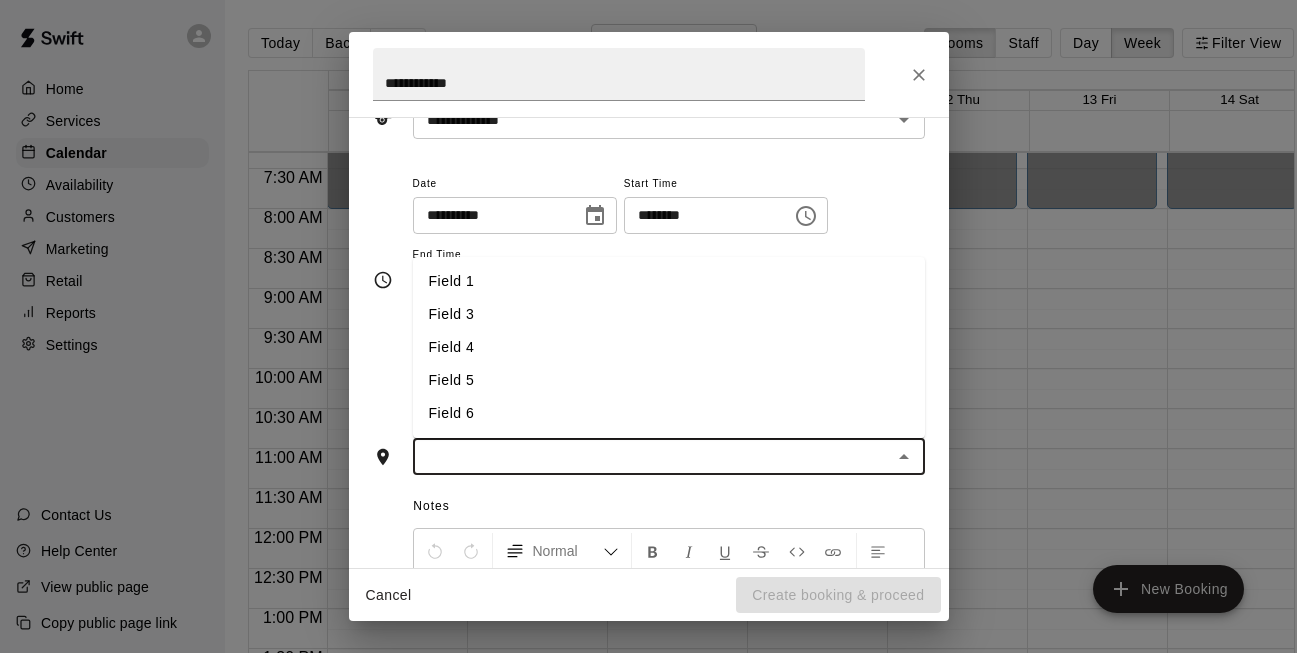 click on "Field 4" at bounding box center [669, 347] 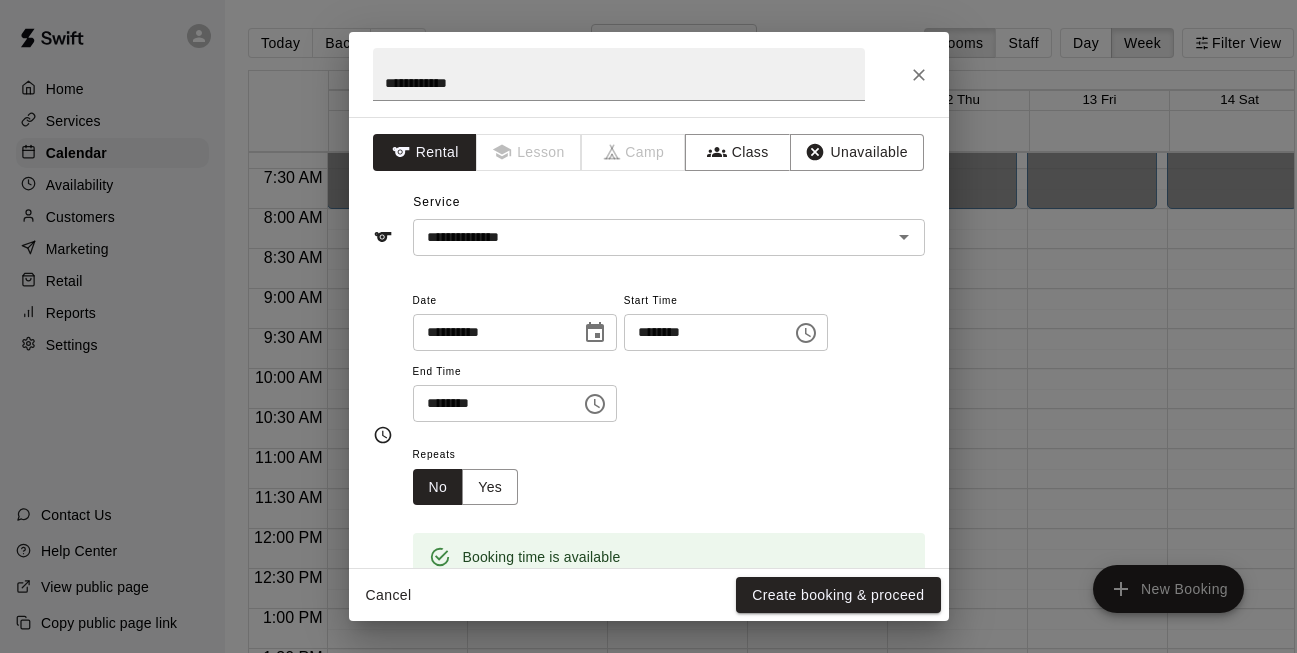 scroll, scrollTop: 0, scrollLeft: 0, axis: both 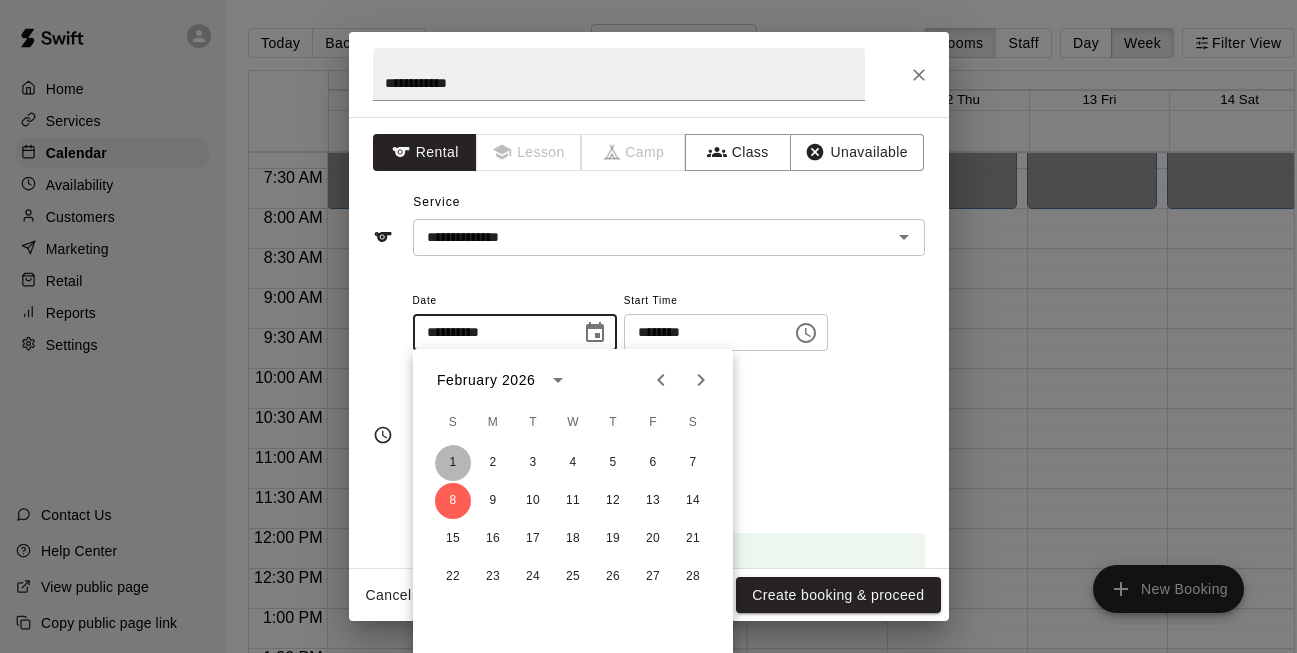click on "1" at bounding box center (453, 463) 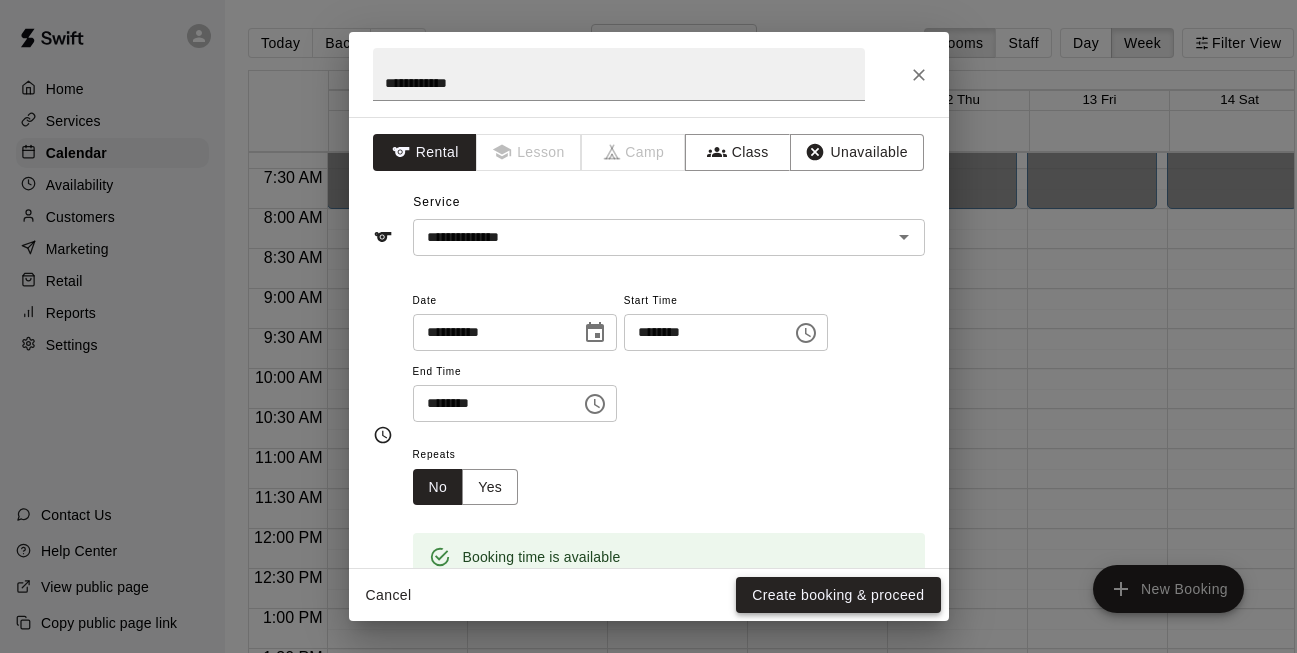 click on "Create booking & proceed" at bounding box center (838, 595) 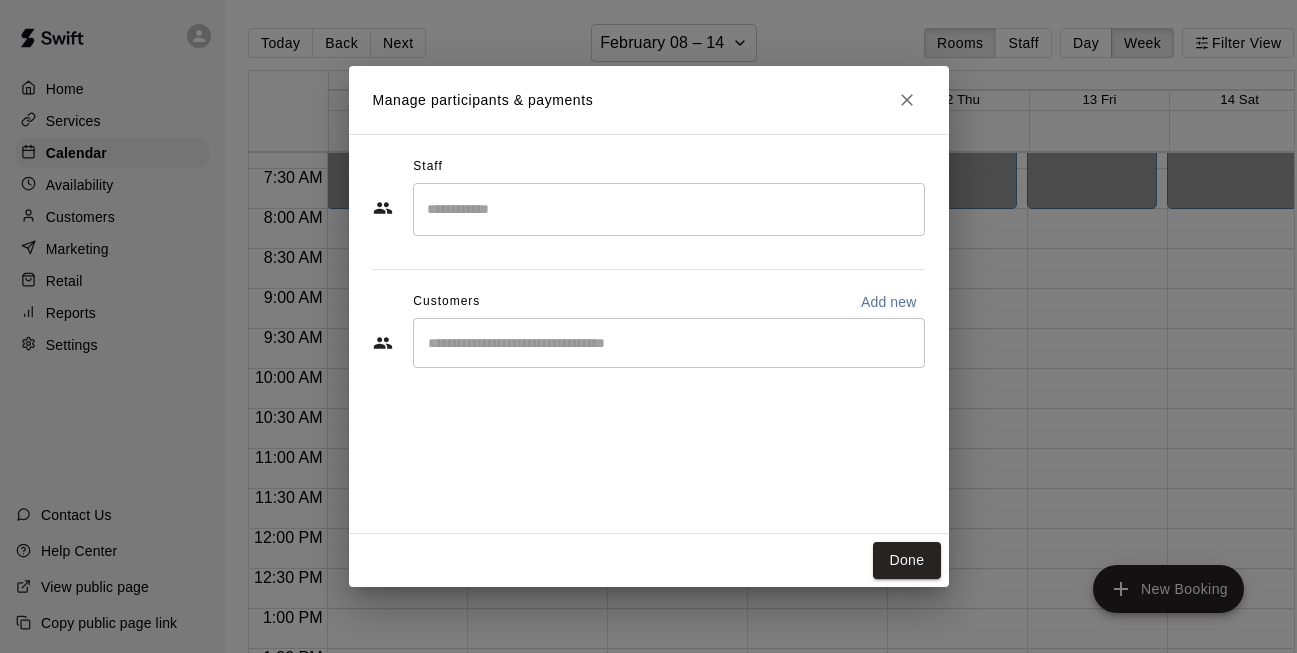 click on "Manage participants & payments Staff ​ Customers Add new ​ Done" at bounding box center (648, 326) 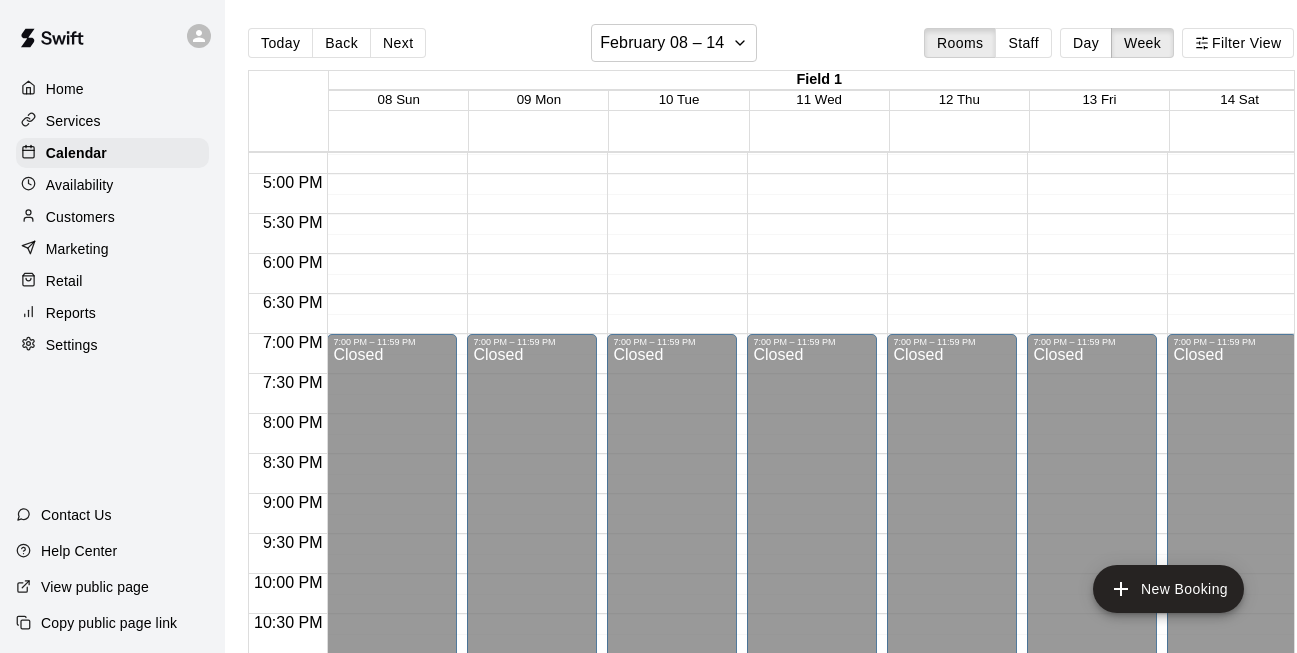 scroll, scrollTop: 1355, scrollLeft: 0, axis: vertical 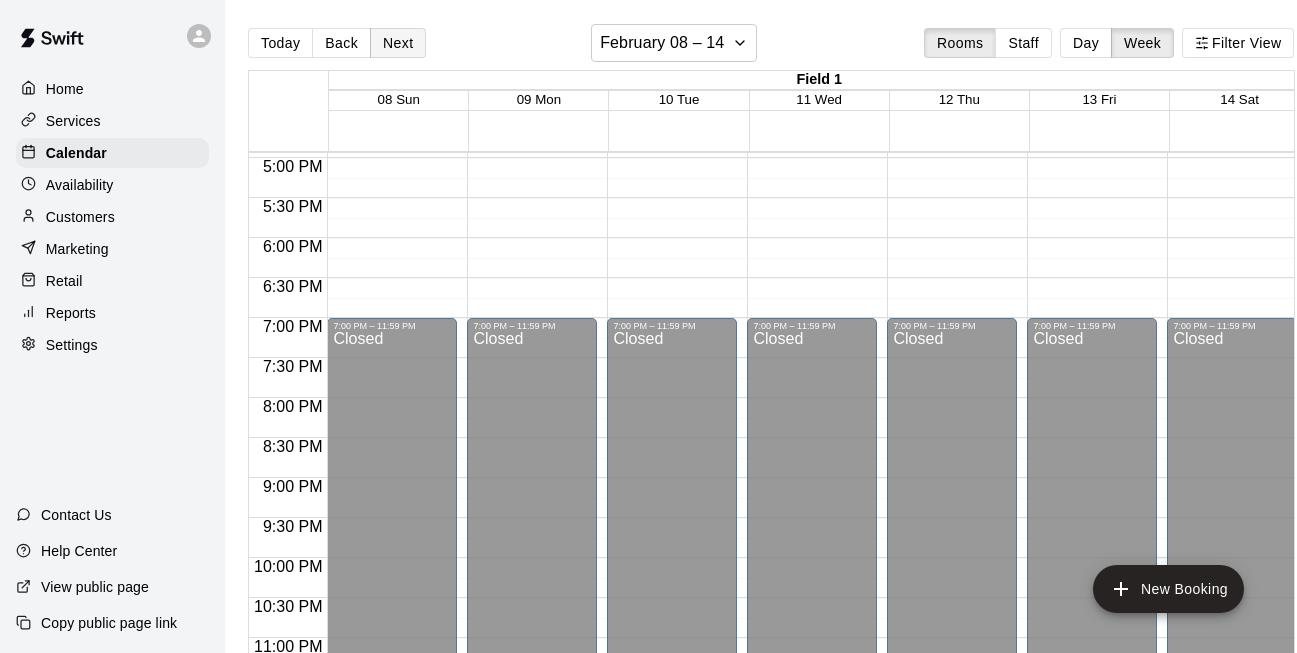 click on "Next" at bounding box center [398, 43] 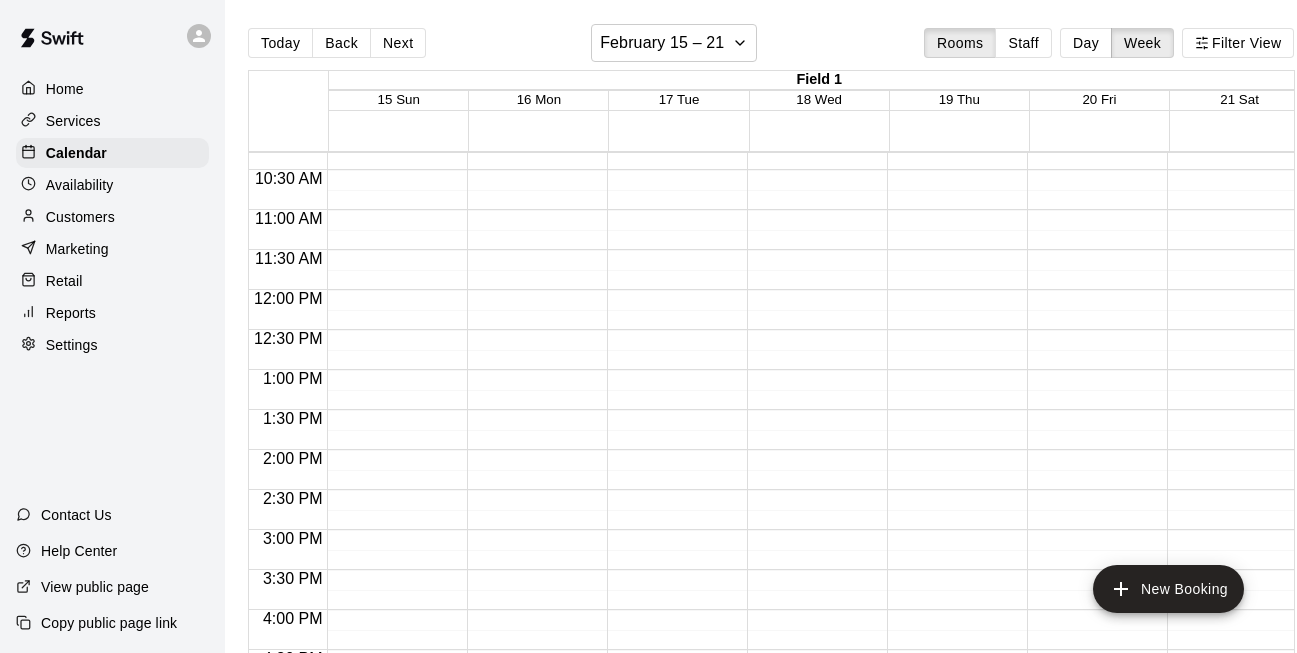 scroll, scrollTop: 621, scrollLeft: 0, axis: vertical 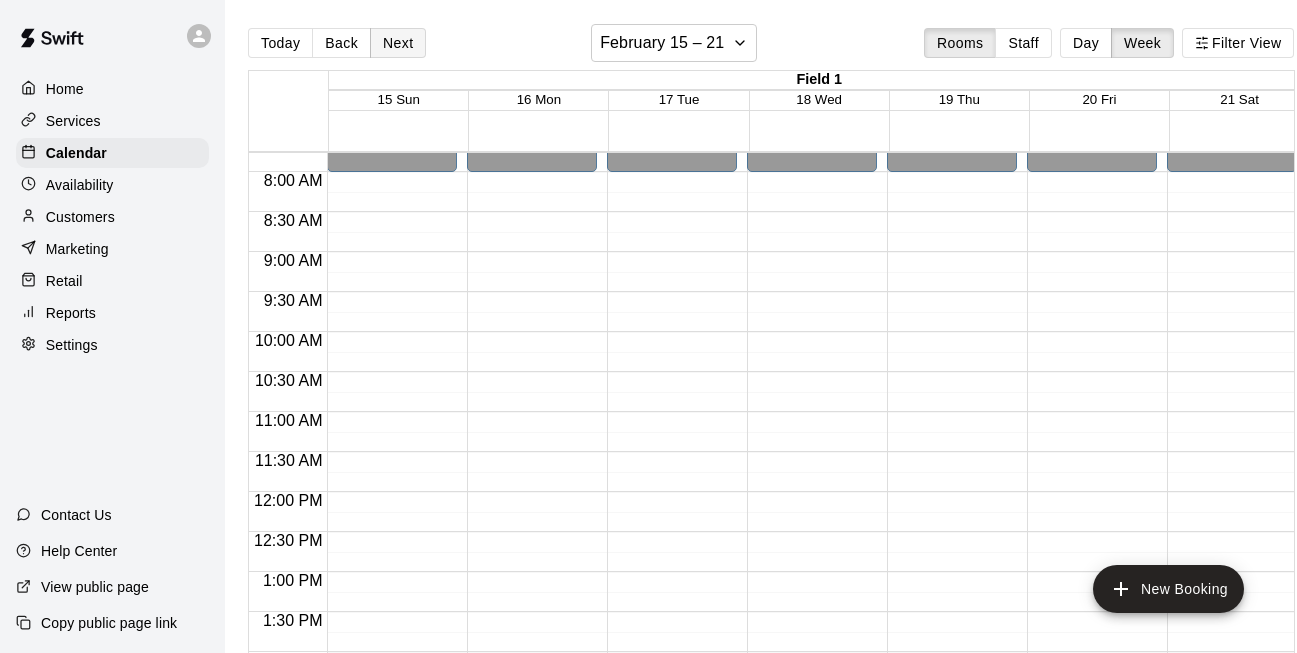 click on "Next" at bounding box center (398, 43) 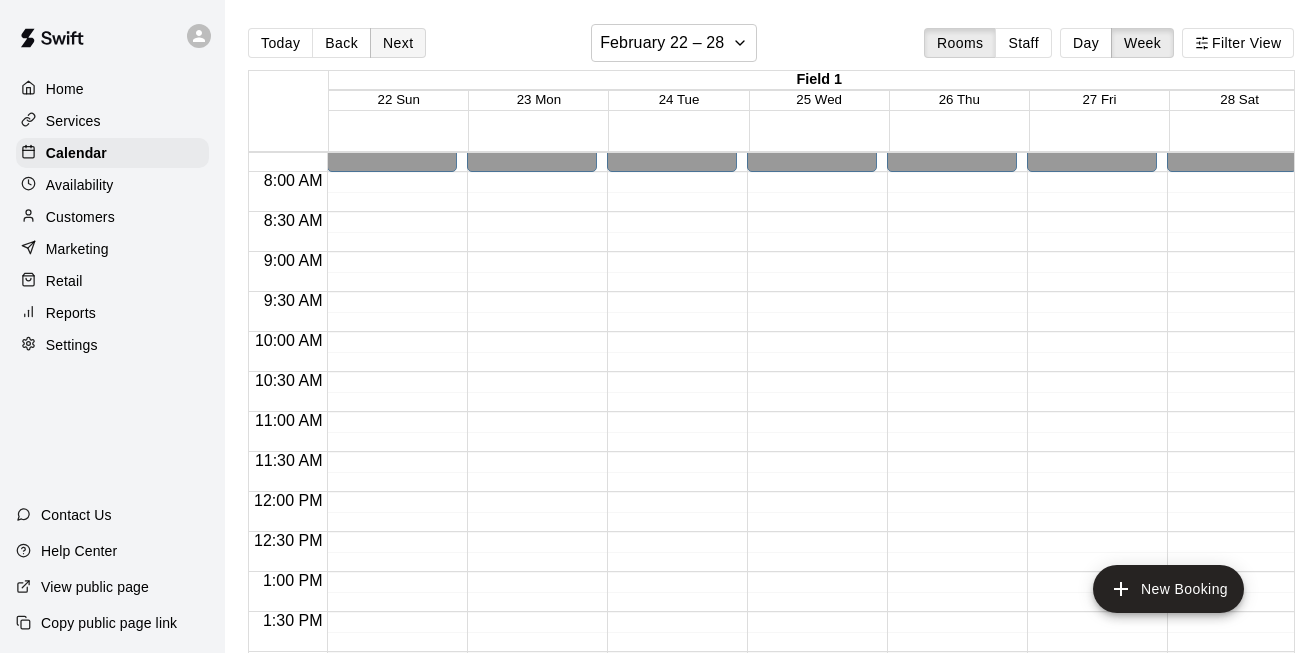 click on "Next" at bounding box center (398, 43) 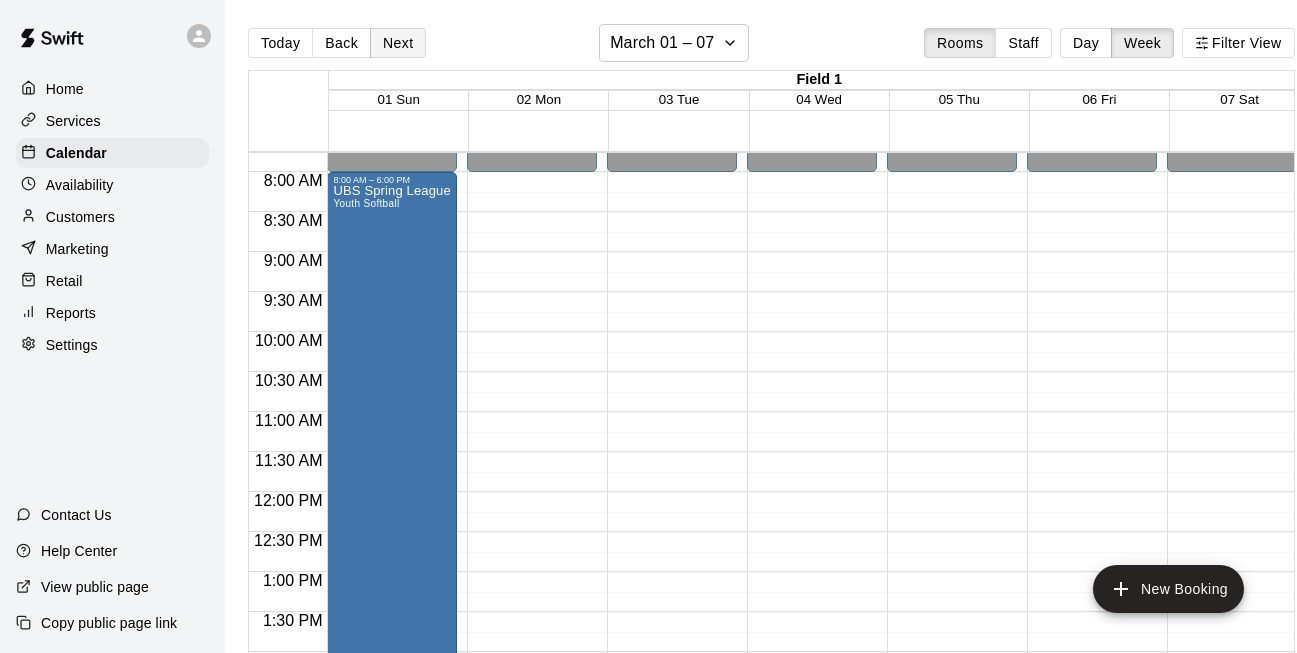 click on "Next" at bounding box center [398, 43] 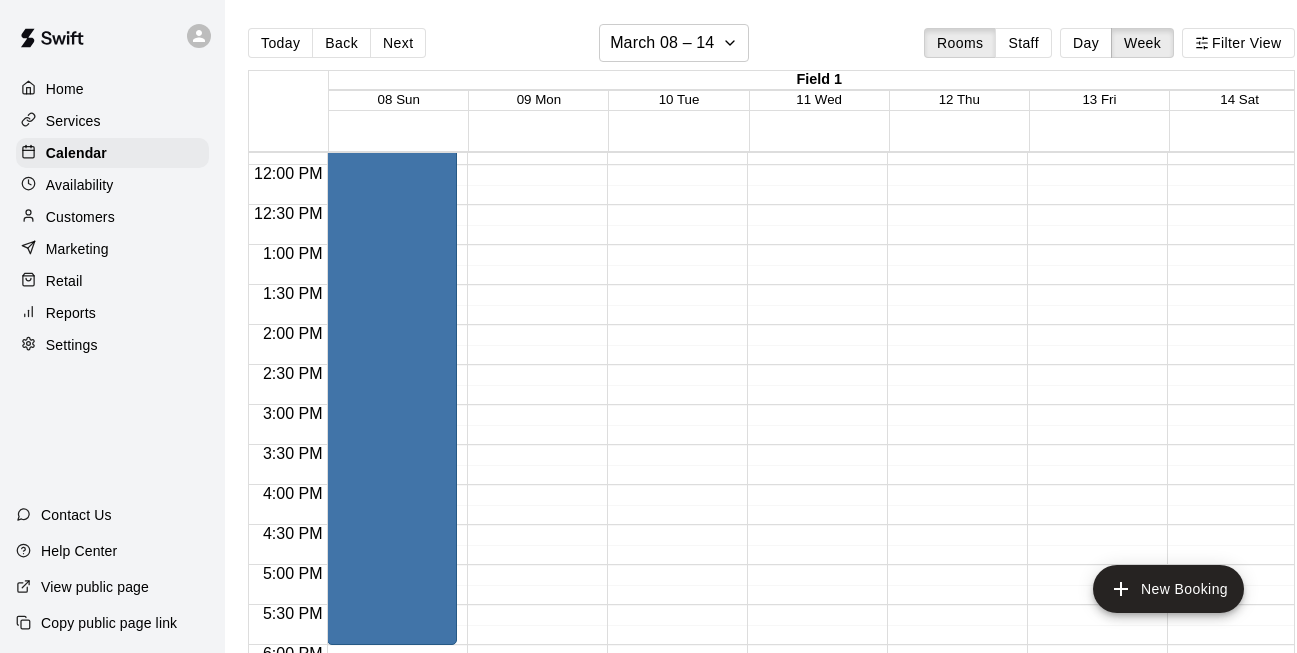 scroll, scrollTop: 988, scrollLeft: 0, axis: vertical 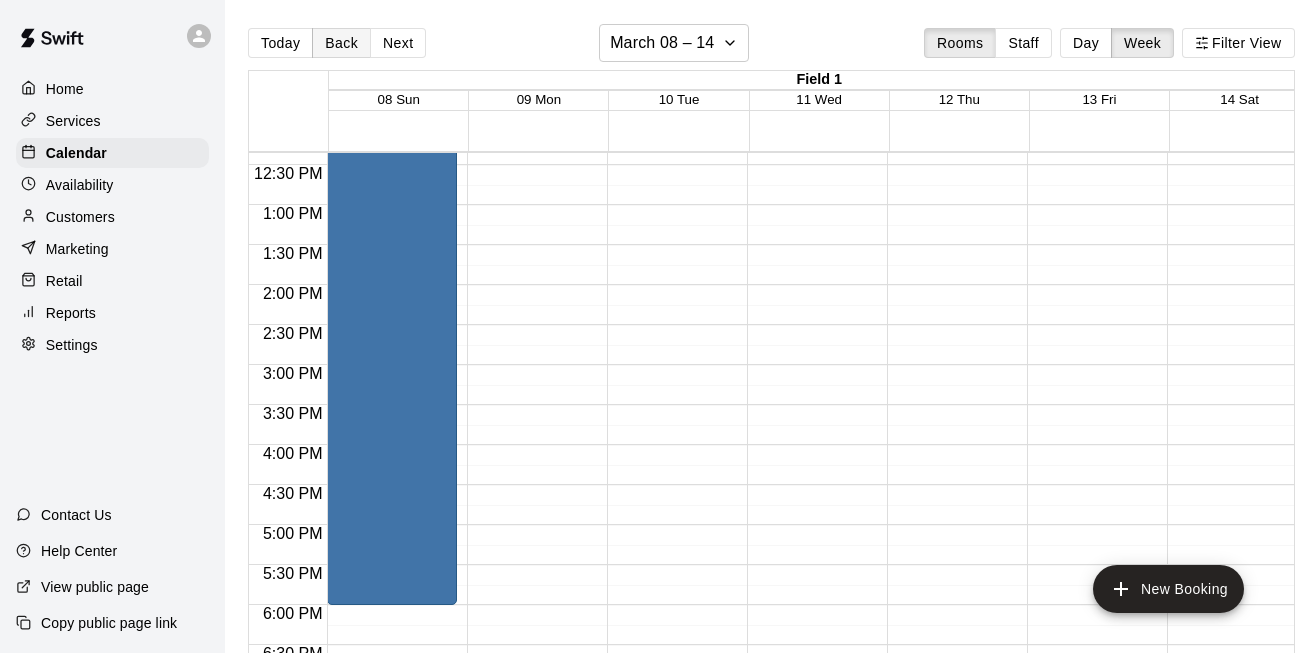 click on "Back" at bounding box center (341, 43) 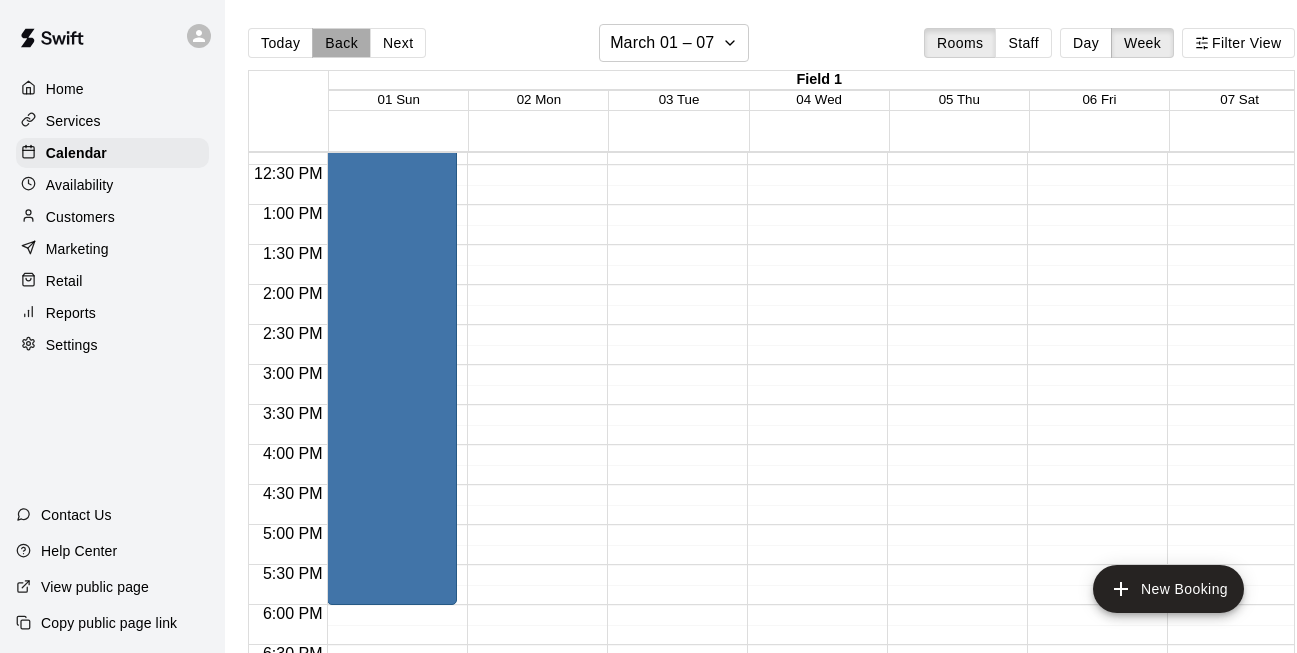 click on "Back" at bounding box center (341, 43) 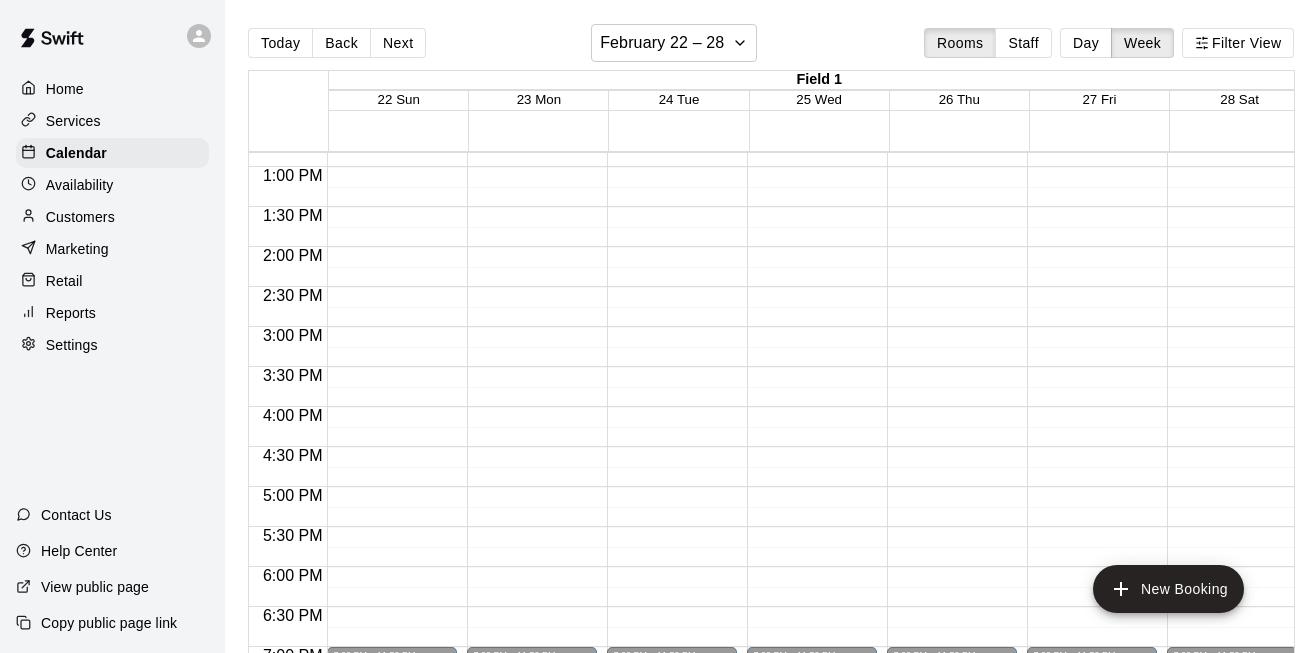 scroll, scrollTop: 1001, scrollLeft: 0, axis: vertical 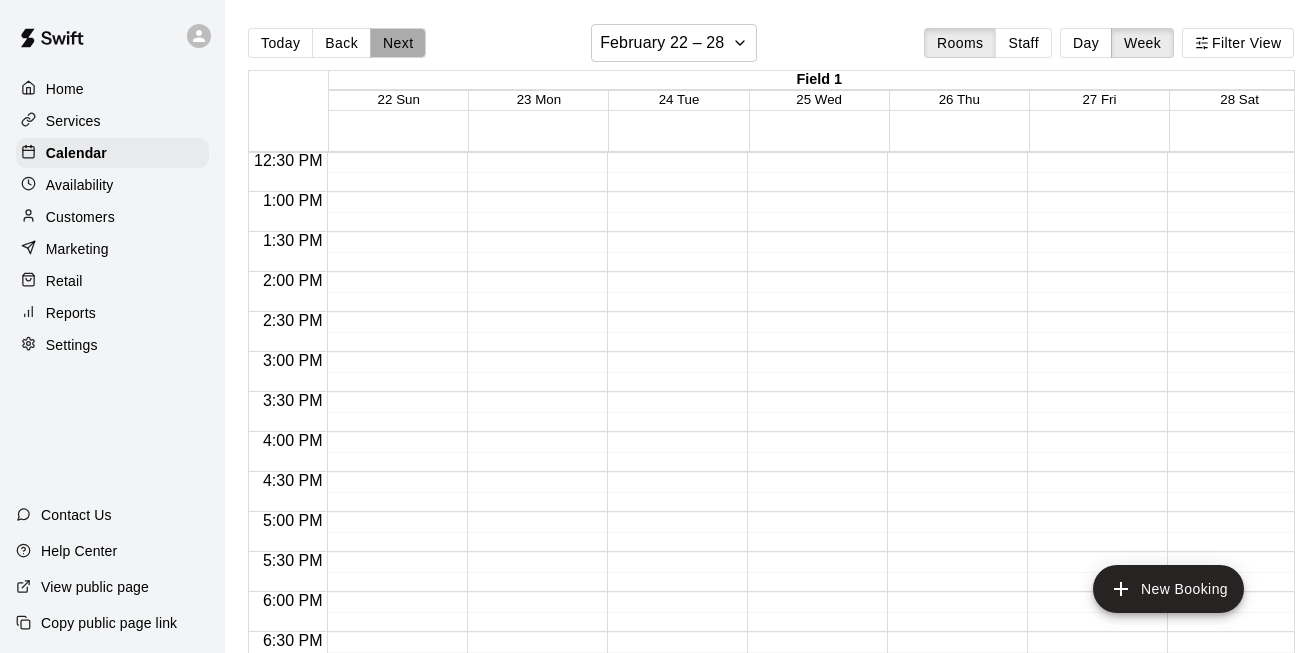 click on "Next" at bounding box center [398, 43] 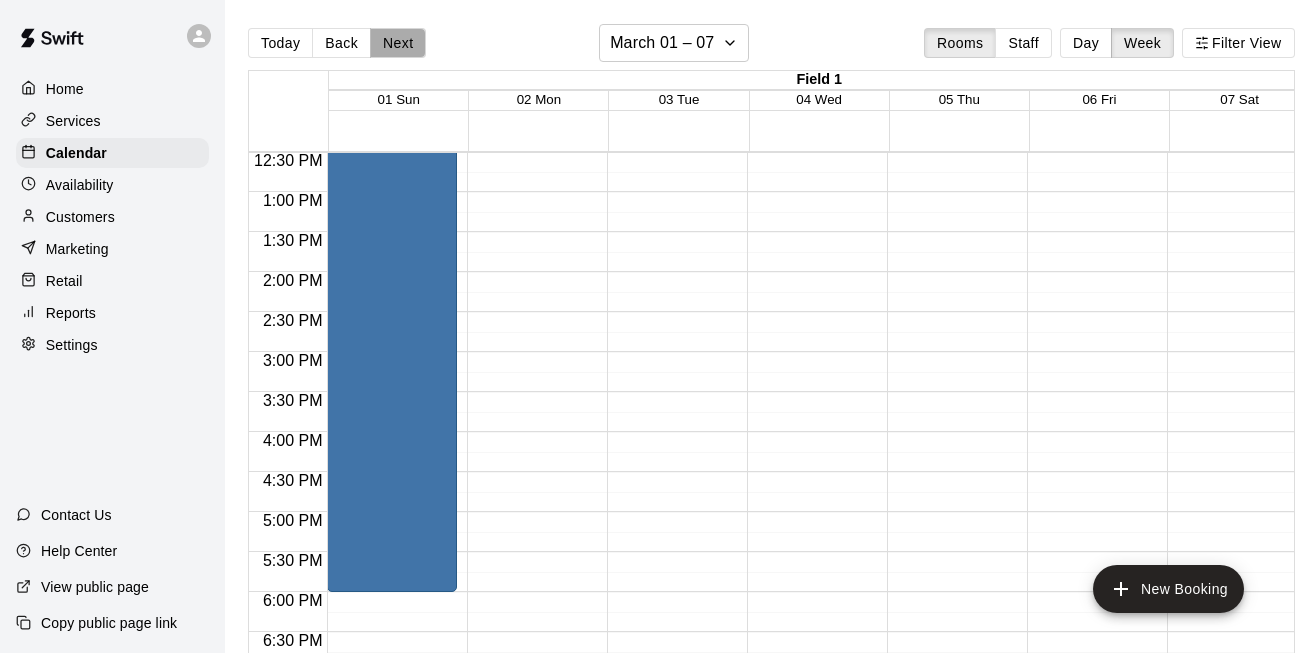click on "Next" at bounding box center (398, 43) 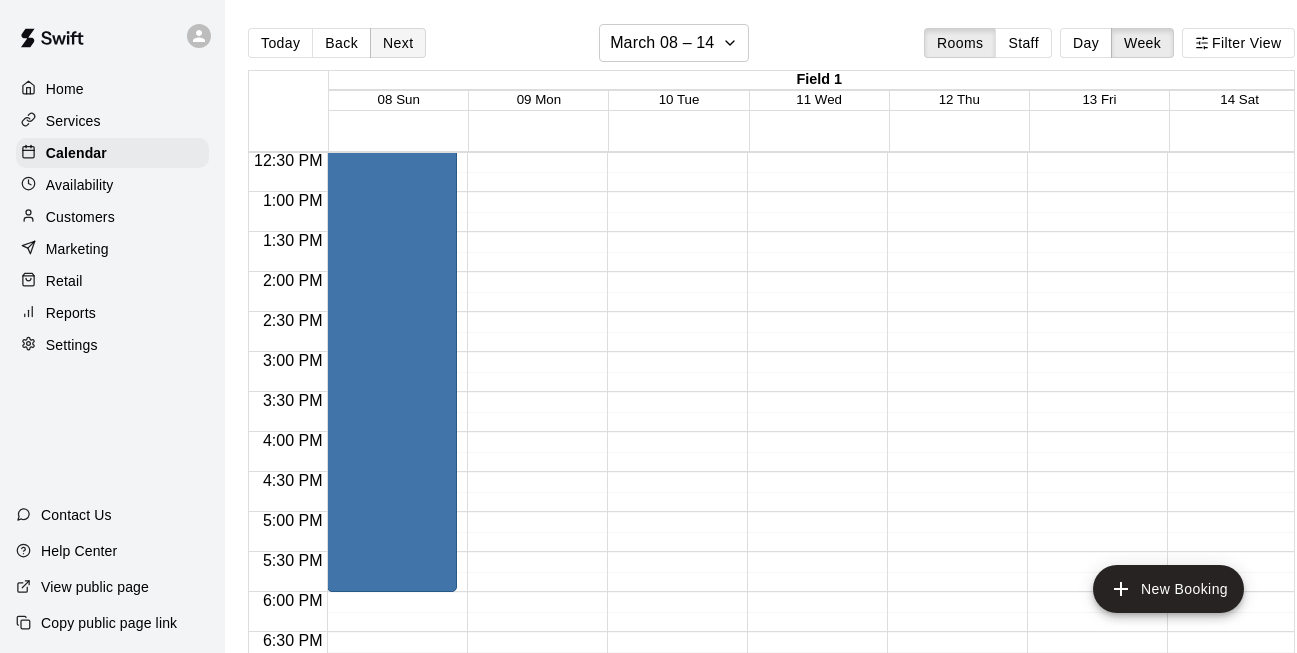 click on "Next" at bounding box center [398, 43] 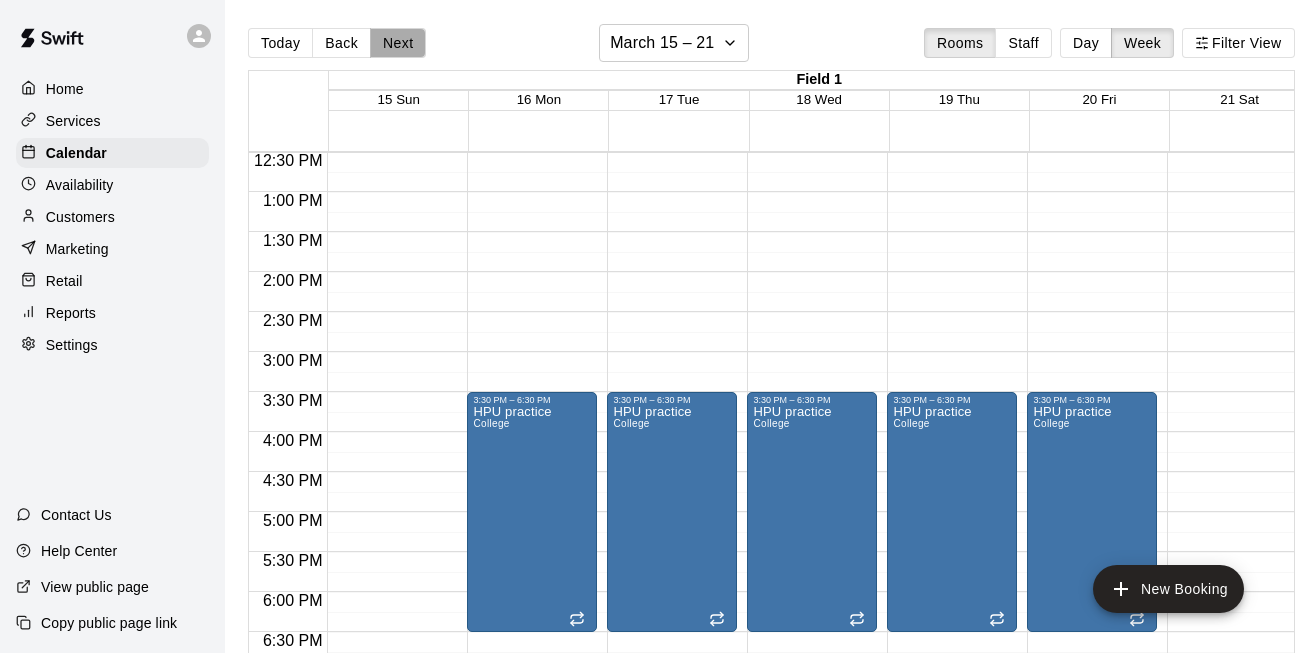 click on "Next" at bounding box center (398, 43) 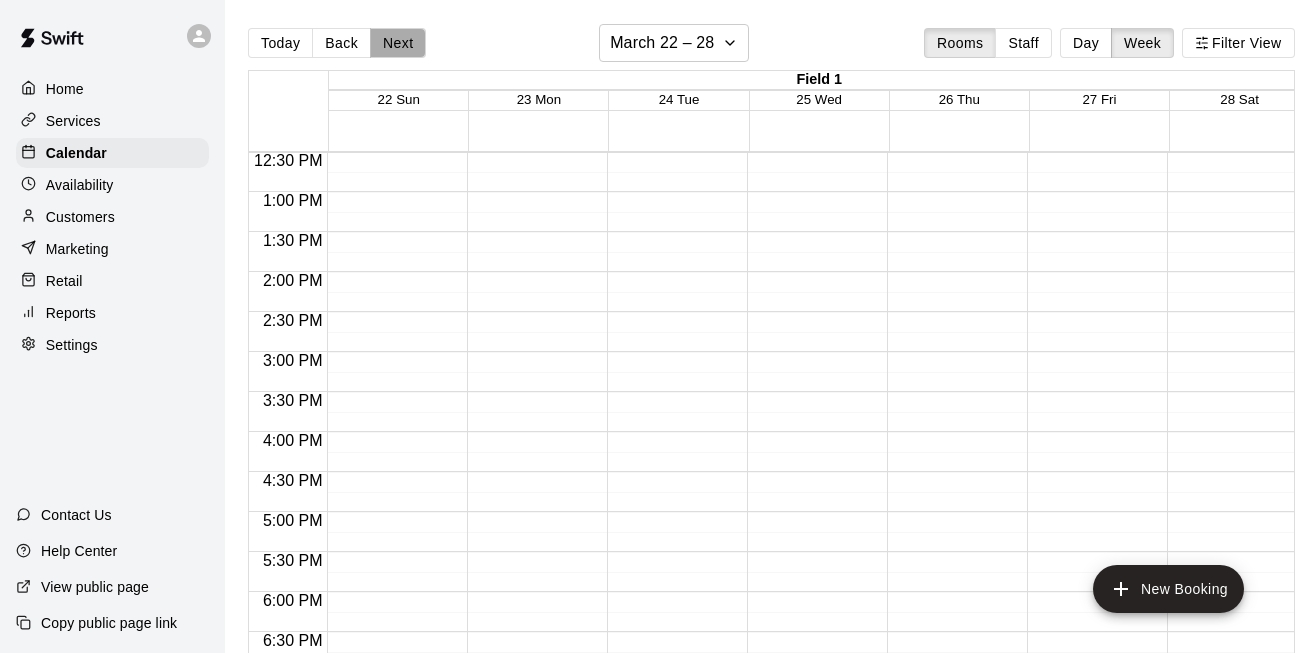 click on "Next" at bounding box center (398, 43) 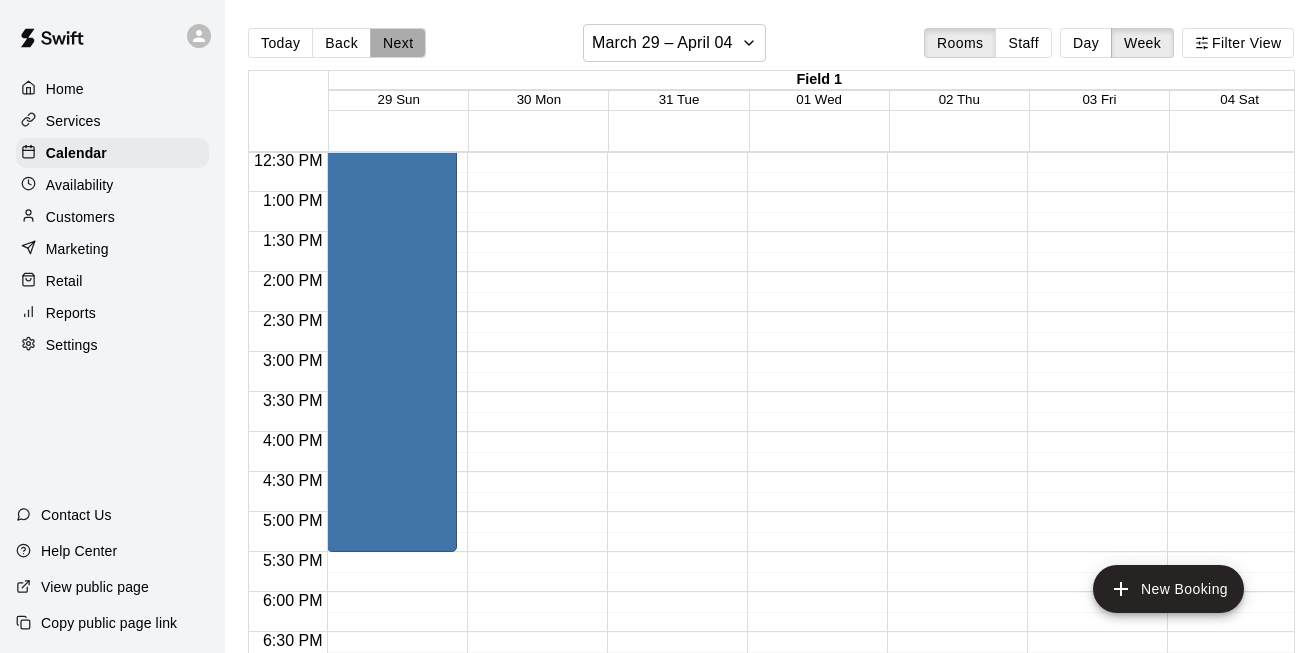 click on "Next" at bounding box center (398, 43) 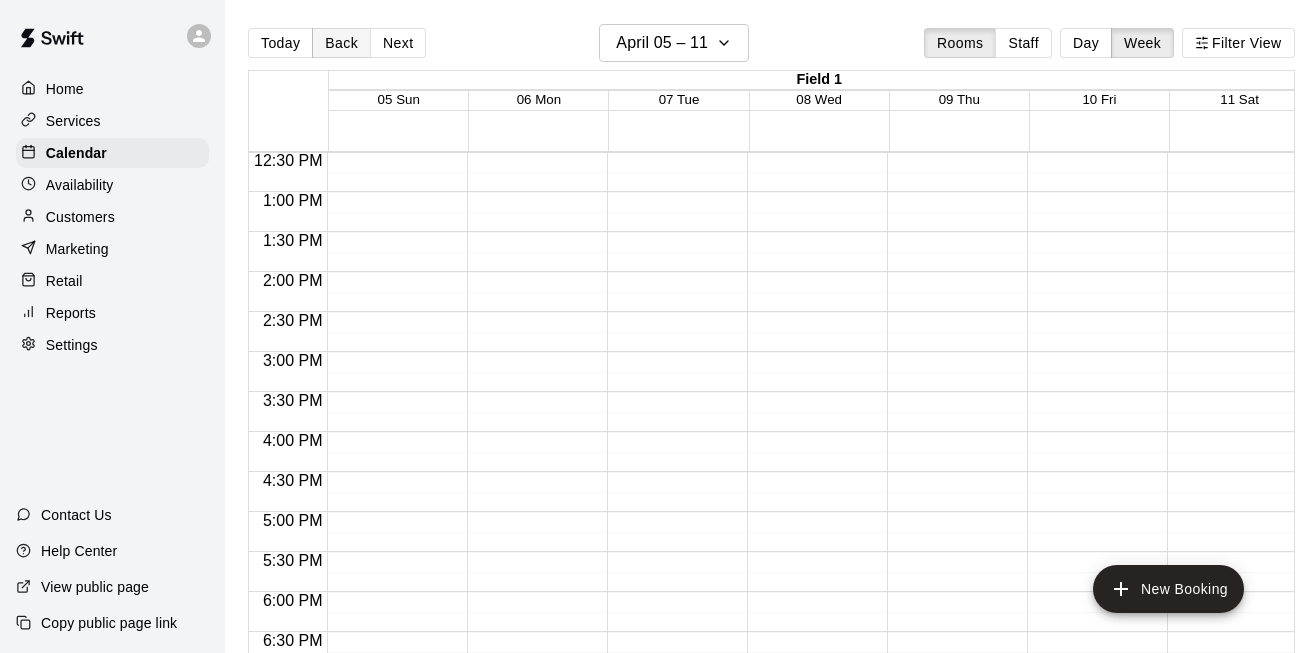 click on "Back" at bounding box center (341, 43) 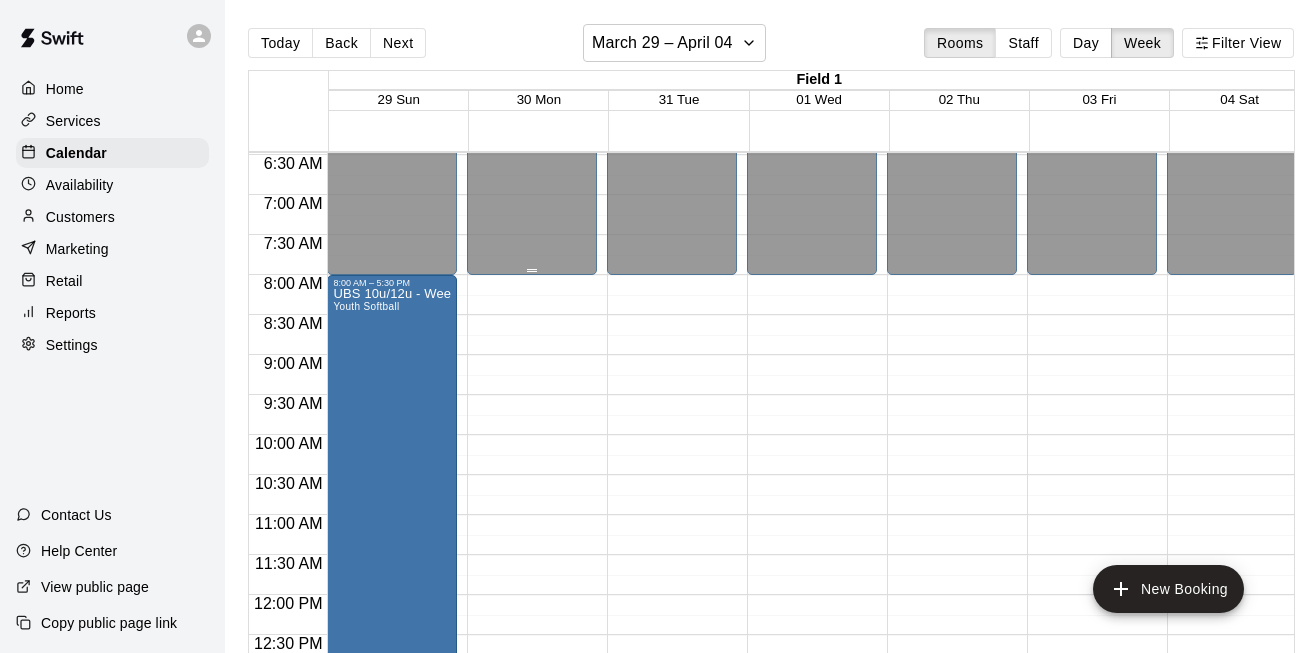 scroll, scrollTop: 529, scrollLeft: 0, axis: vertical 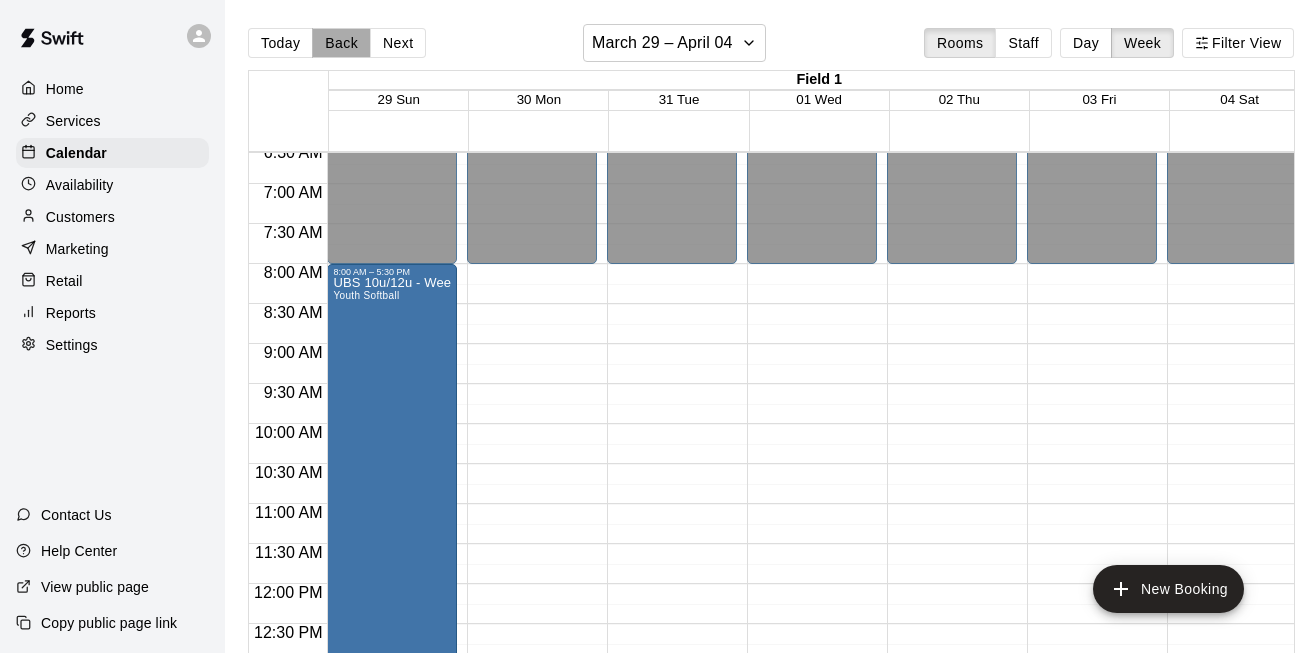 click on "Back" at bounding box center [341, 43] 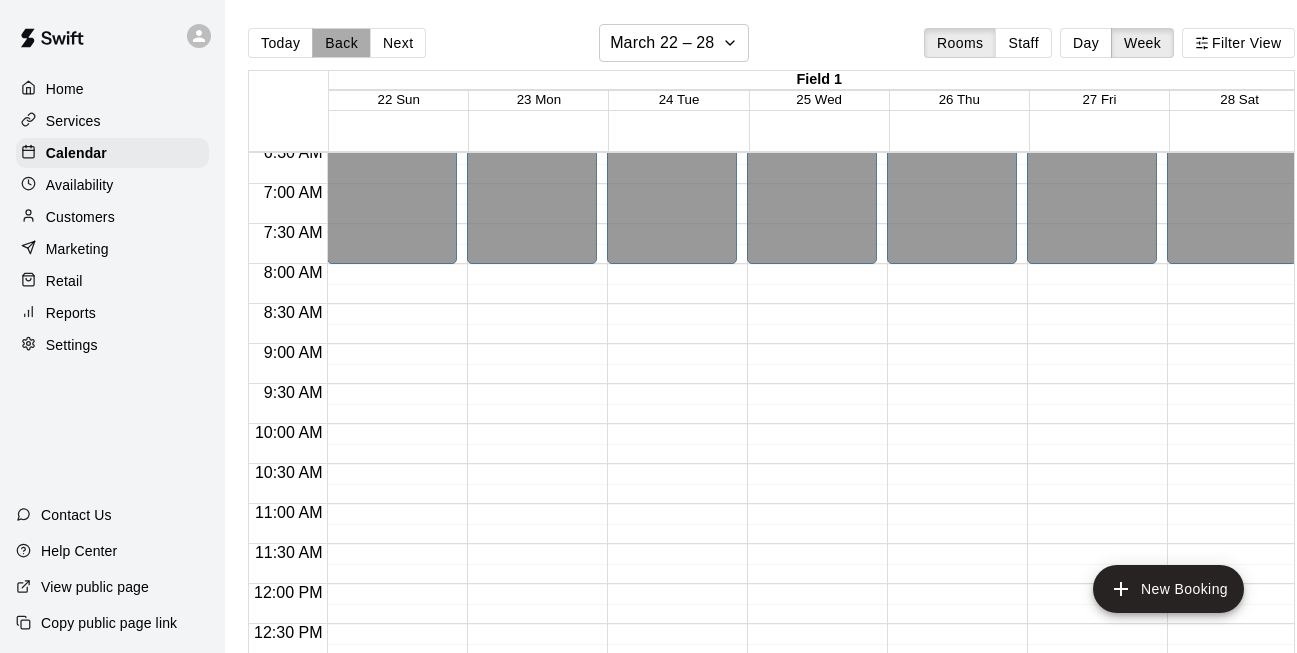 click on "Back" at bounding box center [341, 43] 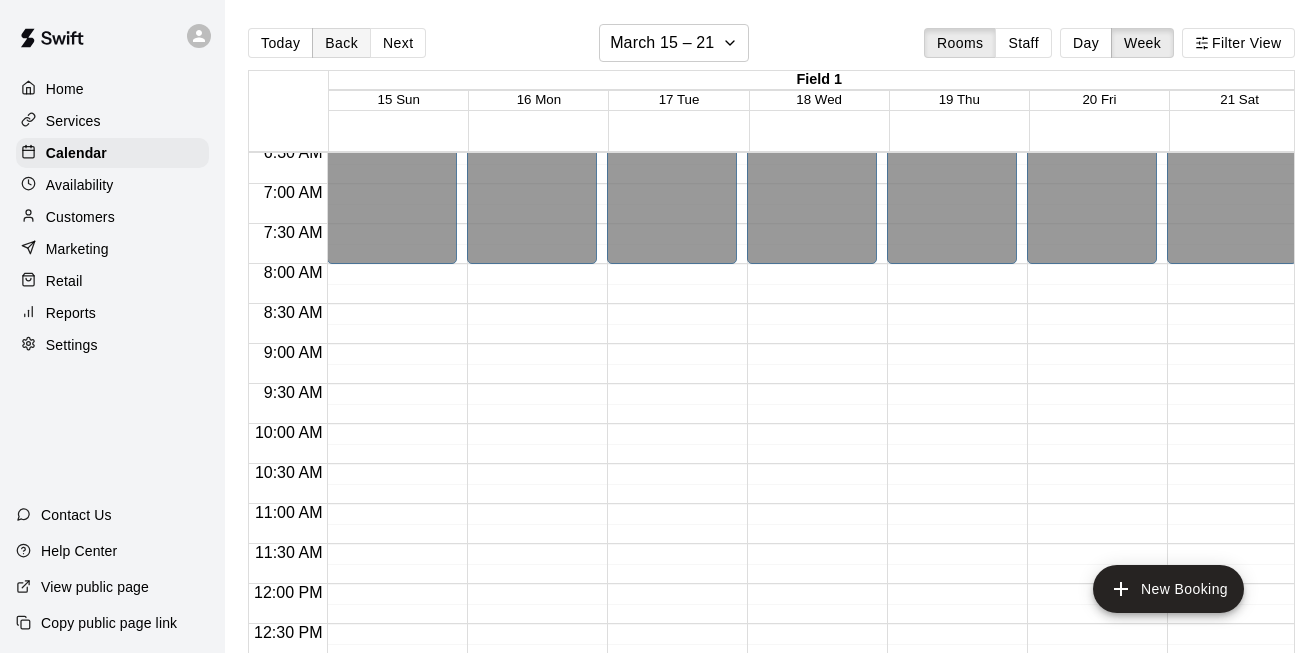 click on "Back" at bounding box center (341, 43) 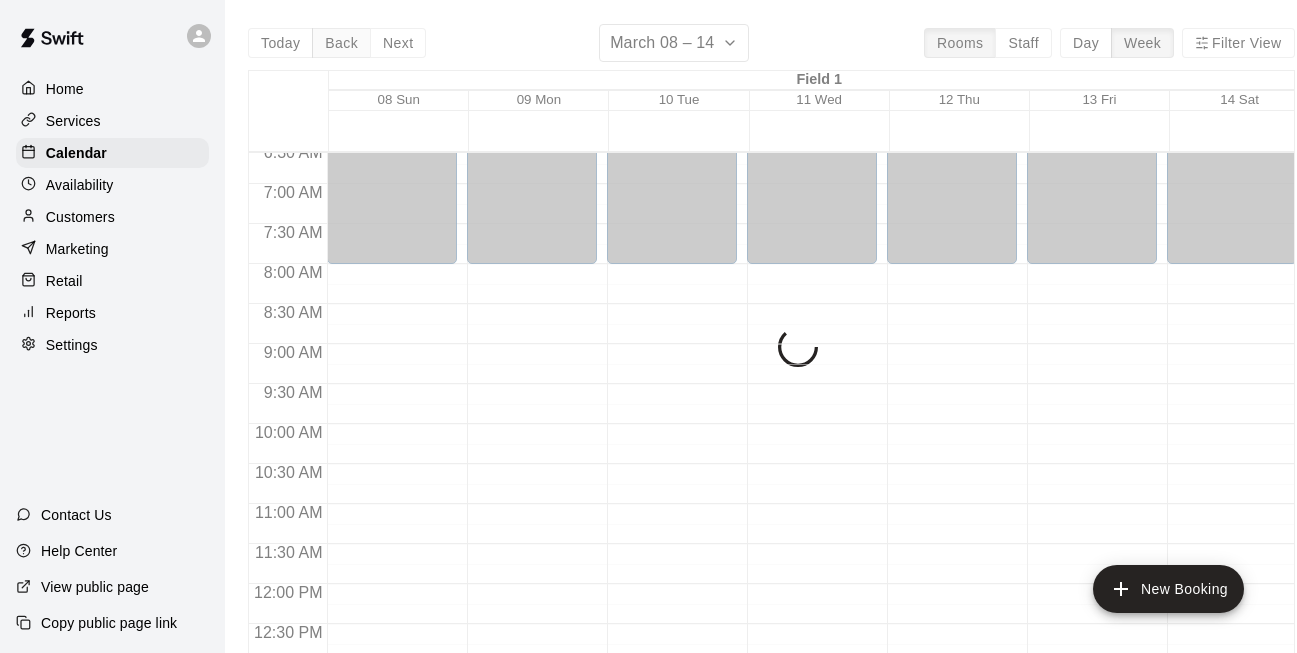 click on "Today Back Next March 08 – 14 Rooms Staff Day Week Filter View Field 1 08 Sun 09 Mon 10 Tue 11 Wed 12 Thu 13 Fri 14 Sat Field 3 08 Sun 09 Mon 10 Tue 11 Wed 12 Thu 13 Fri 14 Sat Field 4 08 Sun 09 Mon 10 Tue 11 Wed 12 Thu 13 Fri 14 Sat Field 5 08 Sun 09 Mon 10 Tue 11 Wed 12 Thu 13 Fri 14 Sat Field 6 08 Sun 09 Mon 10 Tue 11 Wed 12 Thu 13 Fri 14 Sat 12:00 AM 12:30 AM 1:00 AM 1:30 AM 2:00 AM 2:30 AM 3:00 AM 3:30 AM 4:00 AM 4:30 AM 5:00 AM 5:30 AM 6:00 AM 6:30 AM 7:00 AM 7:30 AM 8:00 AM 8:30 AM 9:00 AM 9:30 AM 10:00 AM 10:30 AM 11:00 AM 11:30 AM 12:00 PM 12:30 PM 1:00 PM 1:30 PM 2:00 PM 2:30 PM 3:00 PM 3:30 PM 4:00 PM 4:30 PM 5:00 PM 5:30 PM 6:00 PM 6:30 PM 7:00 PM 7:30 PM 8:00 PM 8:30 PM 9:00 PM 9:30 PM 10:00 PM 10:30 PM 11:00 PM 11:30 PM 12:00 AM – 8:00 AM Closed 7:00 PM – 11:59 PM Closed 12:00 AM – 8:00 AM Closed 7:00 PM – 11:59 PM Closed 12:00 AM – 8:00 AM Closed 7:00 PM – 11:59 PM Closed 12:00 AM – 8:00 AM Closed 7:00 PM – 11:59 PM Closed 12:00 AM – 8:00 AM Closed 7:00 PM – 11:59 PM" at bounding box center [771, 350] 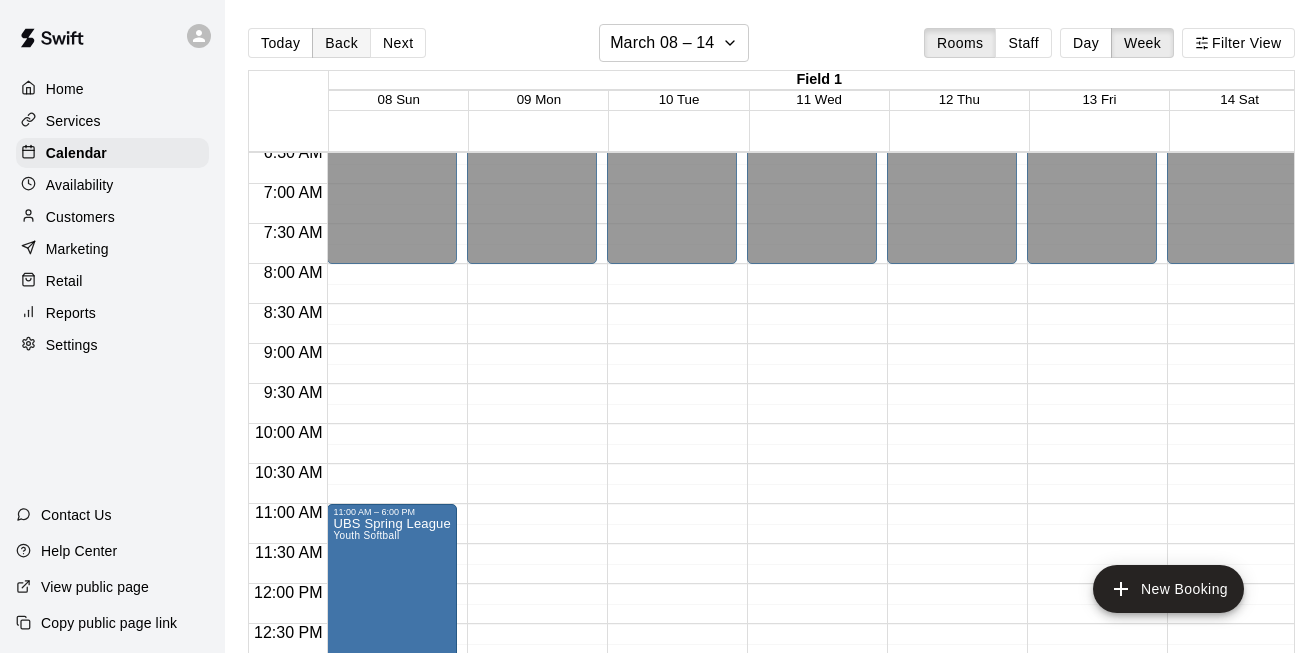 click on "Today Back Next March 08 – 14 Rooms Staff Day Week Filter View Field 1 08 Sun 09 Mon 10 Tue 11 Wed 12 Thu 13 Fri 14 Sat Field 3 08 Sun 09 Mon 10 Tue 11 Wed 12 Thu 13 Fri 14 Sat Field 4 08 Sun 09 Mon 10 Tue 11 Wed 12 Thu 13 Fri 14 Sat Field 5 08 Sun 09 Mon 10 Tue 11 Wed 12 Thu 13 Fri 14 Sat Field 6 08 Sun 09 Mon 10 Tue 11 Wed 12 Thu 13 Fri 14 Sat 12:00 AM 12:30 AM 1:00 AM 1:30 AM 2:00 AM 2:30 AM 3:00 AM 3:30 AM 4:00 AM 4:30 AM 5:00 AM 5:30 AM 6:00 AM 6:30 AM 7:00 AM 7:30 AM 8:00 AM 8:30 AM 9:00 AM 9:30 AM 10:00 AM 10:30 AM 11:00 AM 11:30 AM 12:00 PM 12:30 PM 1:00 PM 1:30 PM 2:00 PM 2:30 PM 3:00 PM 3:30 PM 4:00 PM 4:30 PM 5:00 PM 5:30 PM 6:00 PM 6:30 PM 7:00 PM 7:30 PM 8:00 PM 8:30 PM 9:00 PM 9:30 PM 10:00 PM 10:30 PM 11:00 PM 11:30 PM 12:00 AM – 8:00 AM Closed 11:00 AM – 6:00 PM UBS Spring League Youth Softball 7:00 PM – 11:59 PM Closed 12:00 AM – 8:00 AM Closed 7:00 PM – 11:59 PM Closed 12:00 AM – 8:00 AM Closed 7:00 PM – 11:59 PM Closed 12:00 AM – 8:00 AM Closed 7:00 PM – 11:59 PM Closed" at bounding box center (771, 350) 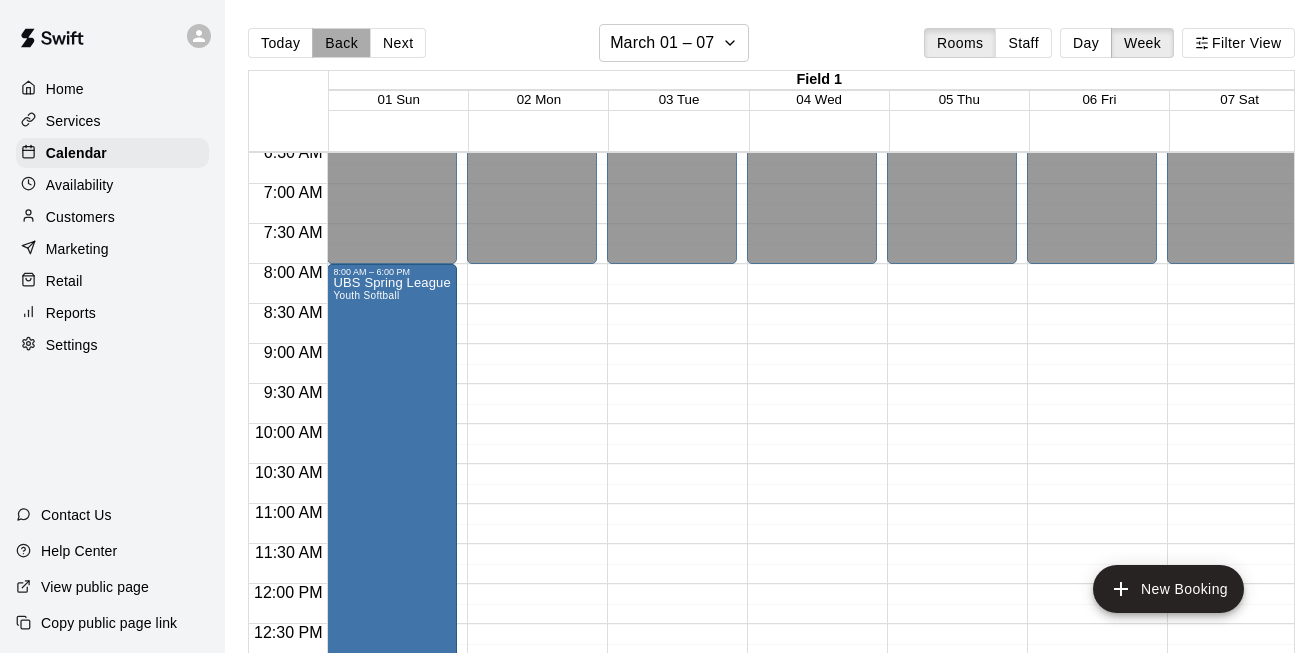 click on "Back" at bounding box center [341, 43] 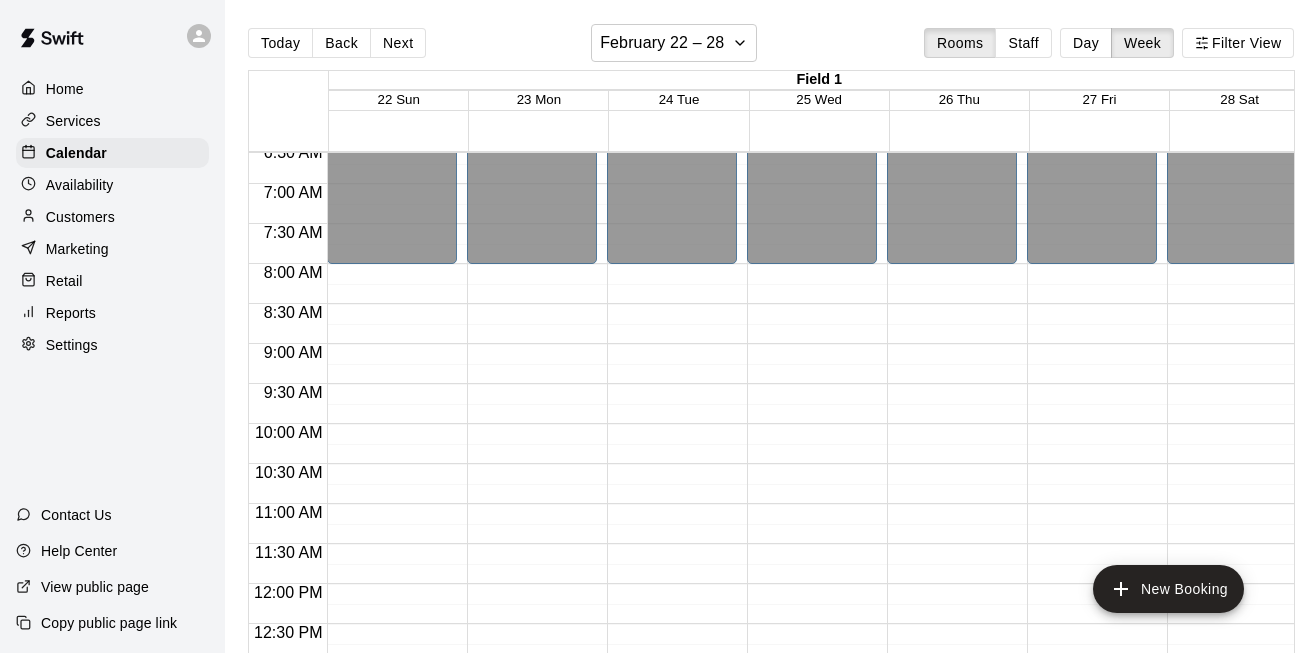 click on "12:00 AM – 8:00 AM Closed 7:00 PM – 11:59 PM Closed" at bounding box center [1232, 584] 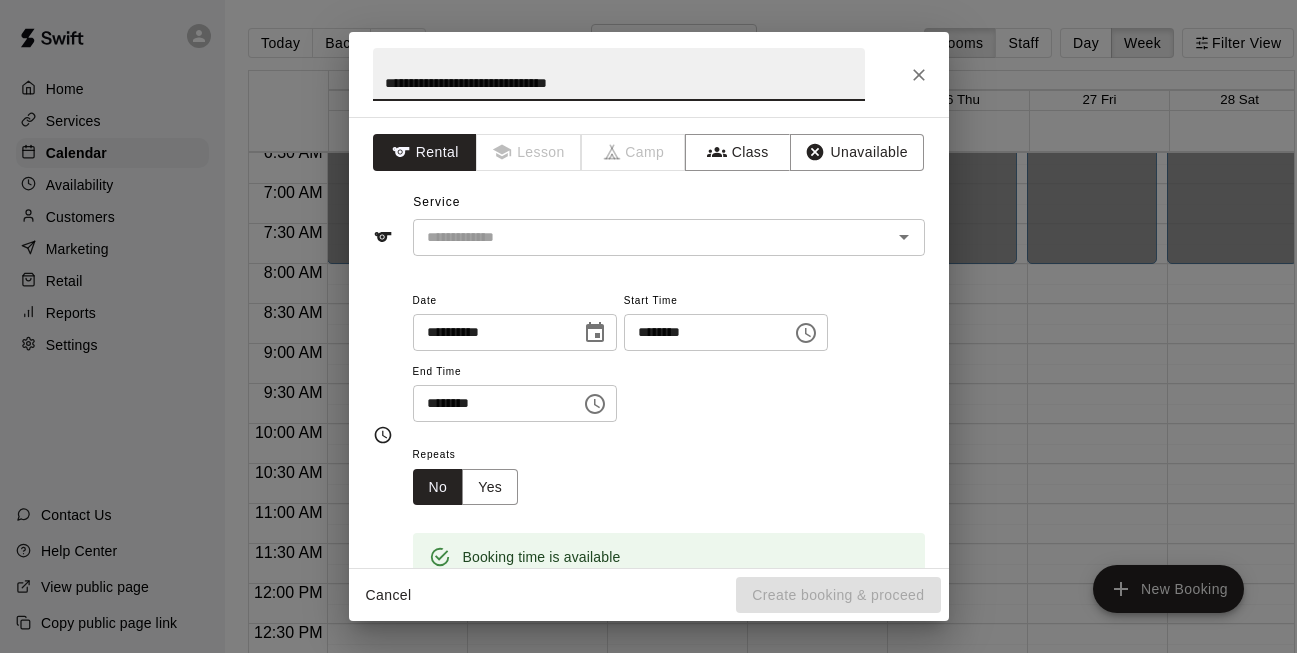 type on "**********" 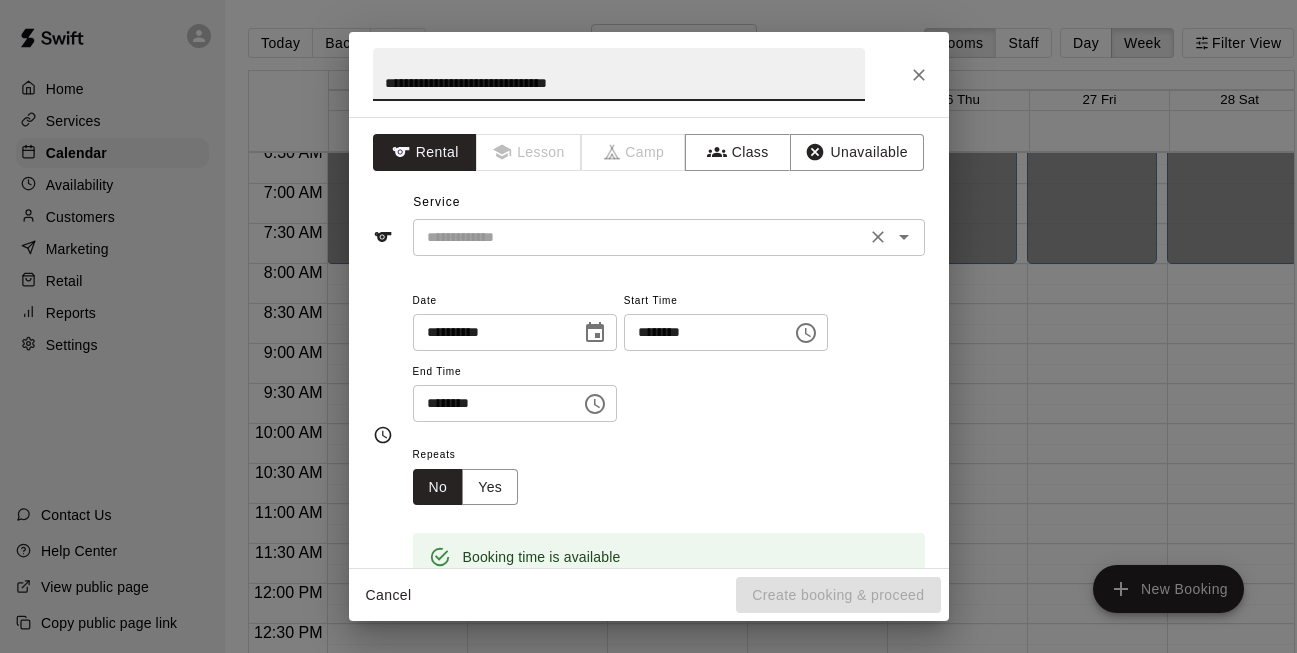 drag, startPoint x: 1221, startPoint y: 433, endPoint x: 801, endPoint y: 247, distance: 459.34302 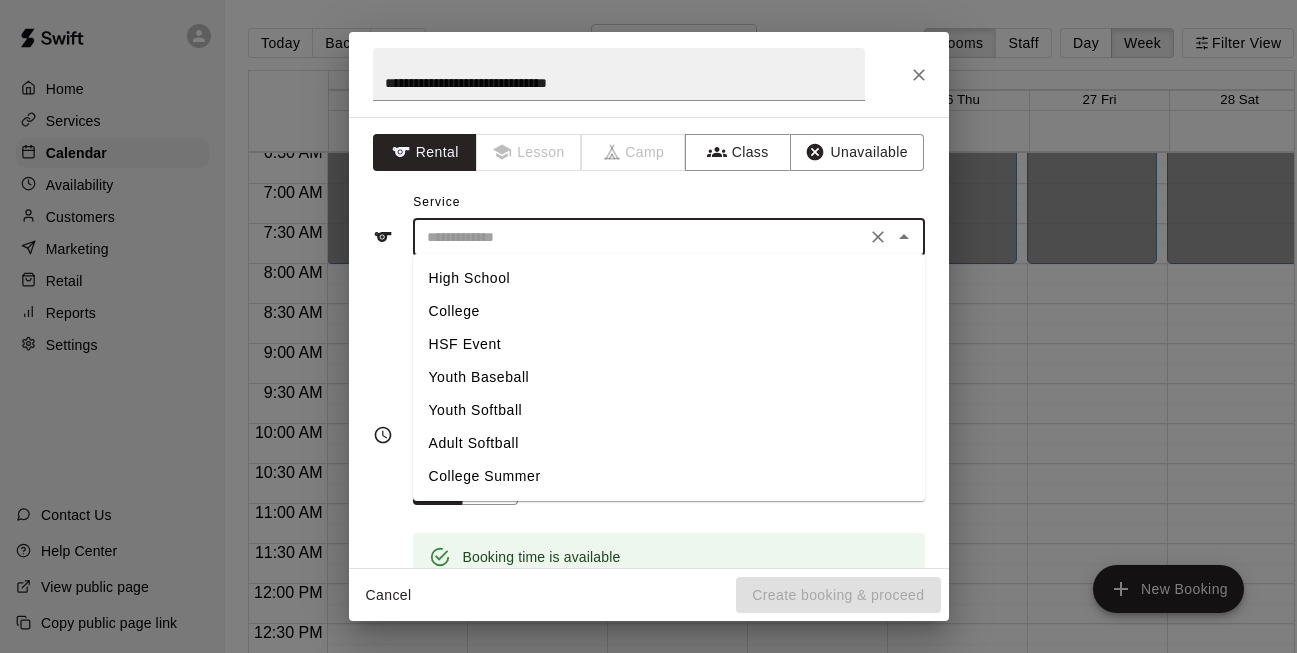 click on "College" at bounding box center (669, 311) 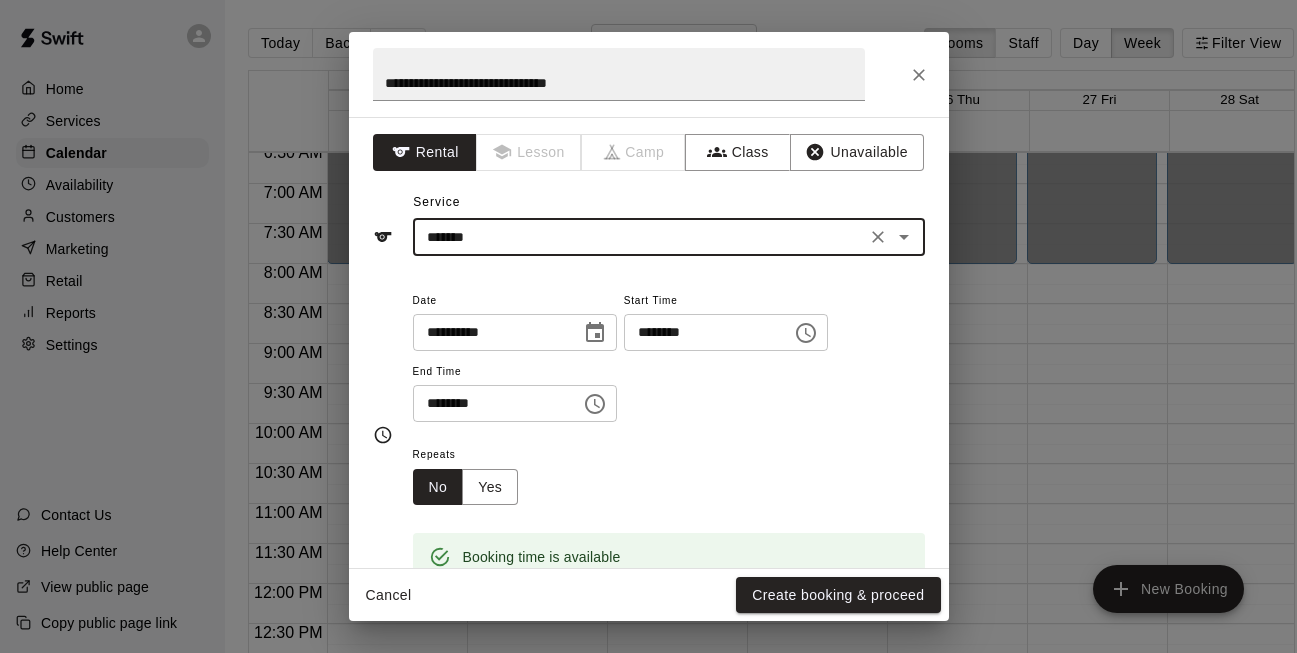 click on "********" at bounding box center [490, 403] 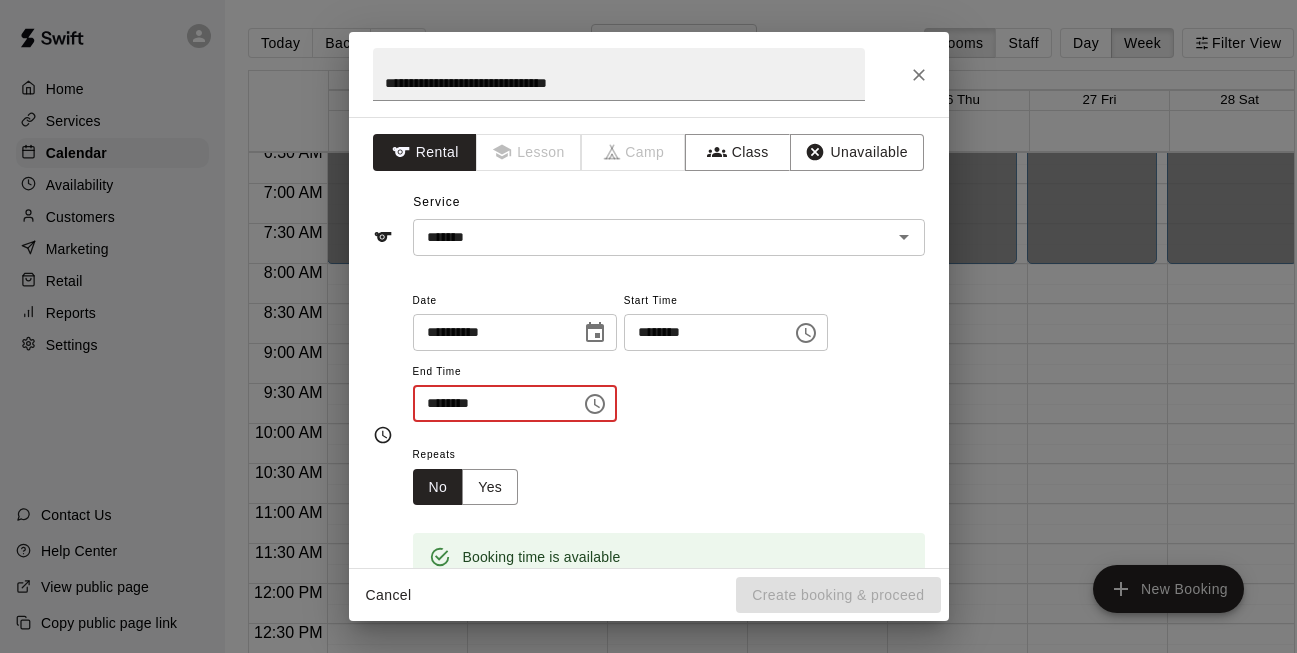 type on "********" 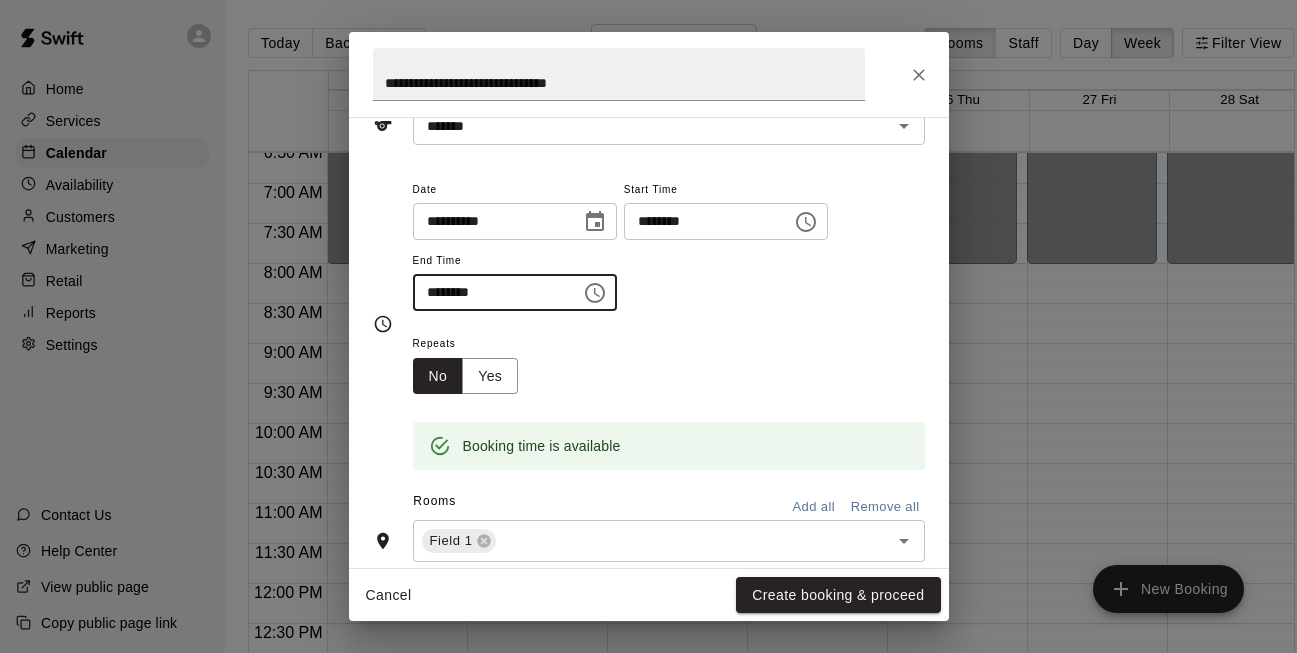 scroll, scrollTop: 136, scrollLeft: 0, axis: vertical 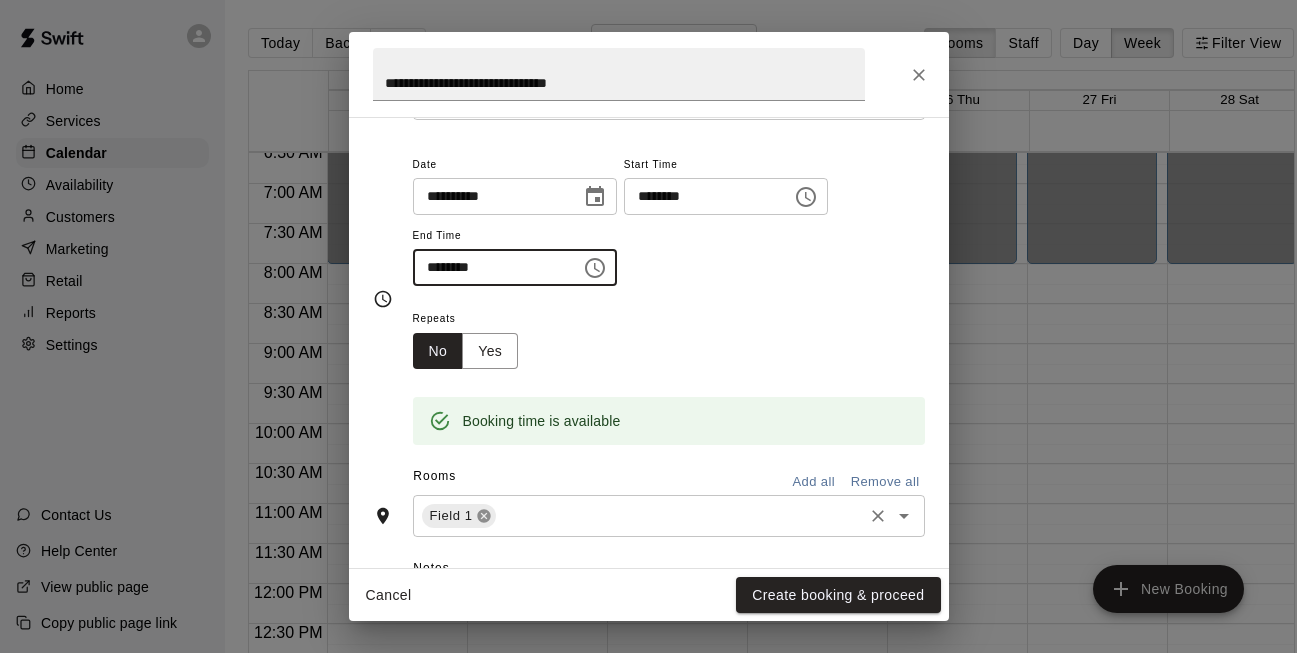 click 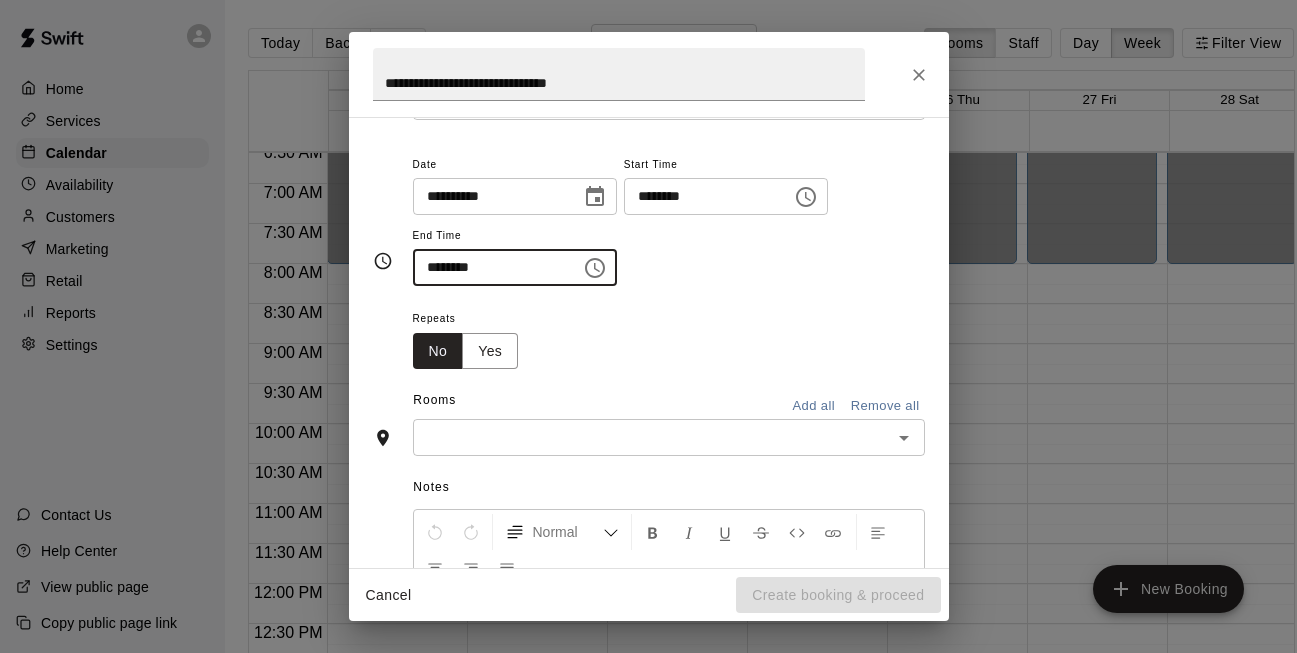 click at bounding box center (652, 437) 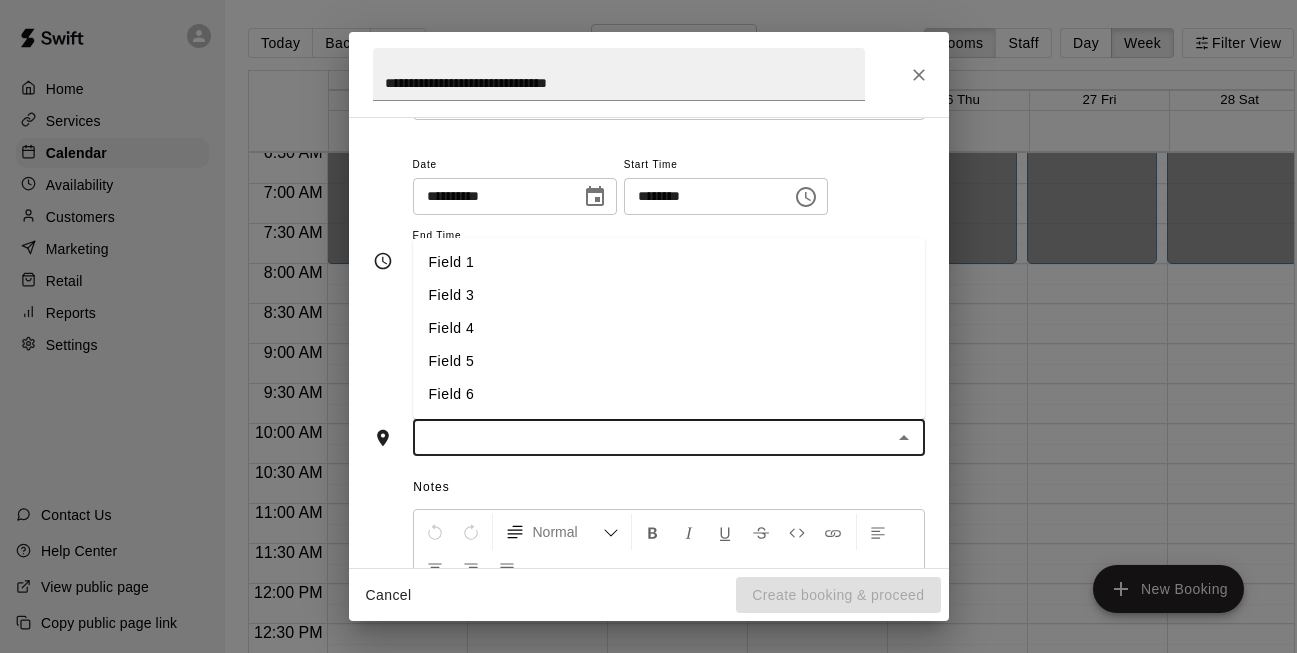 click on "Field 5" at bounding box center [669, 361] 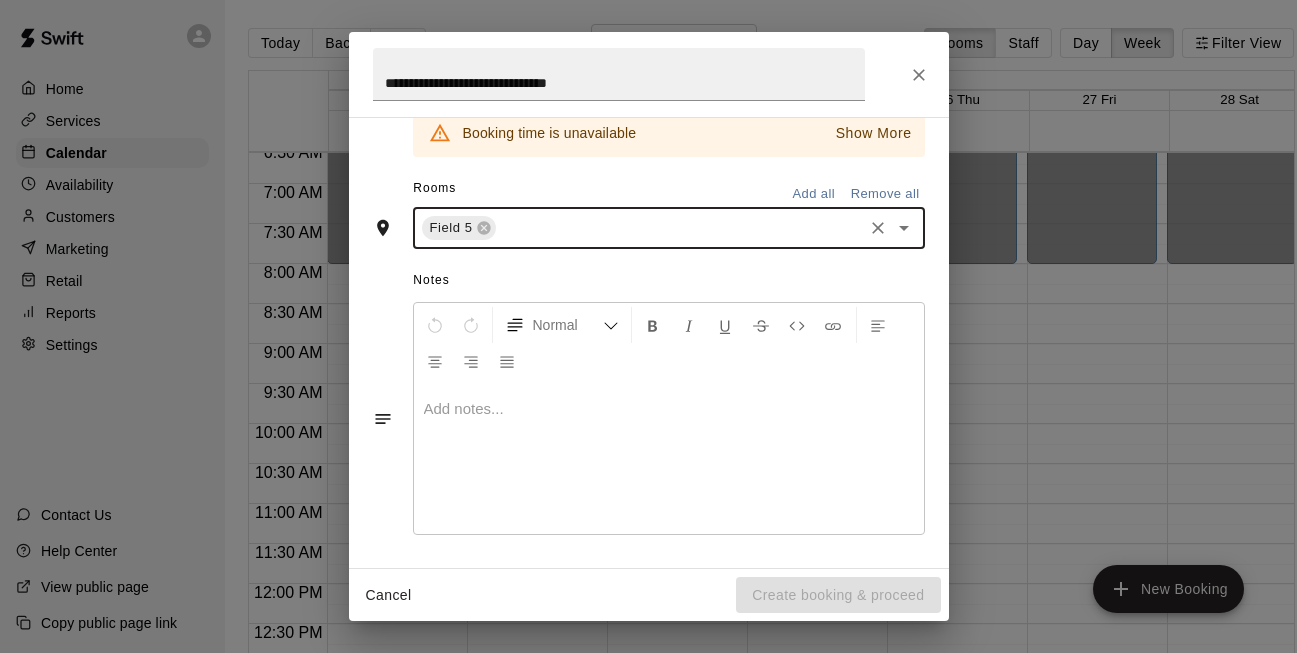 scroll, scrollTop: 423, scrollLeft: 0, axis: vertical 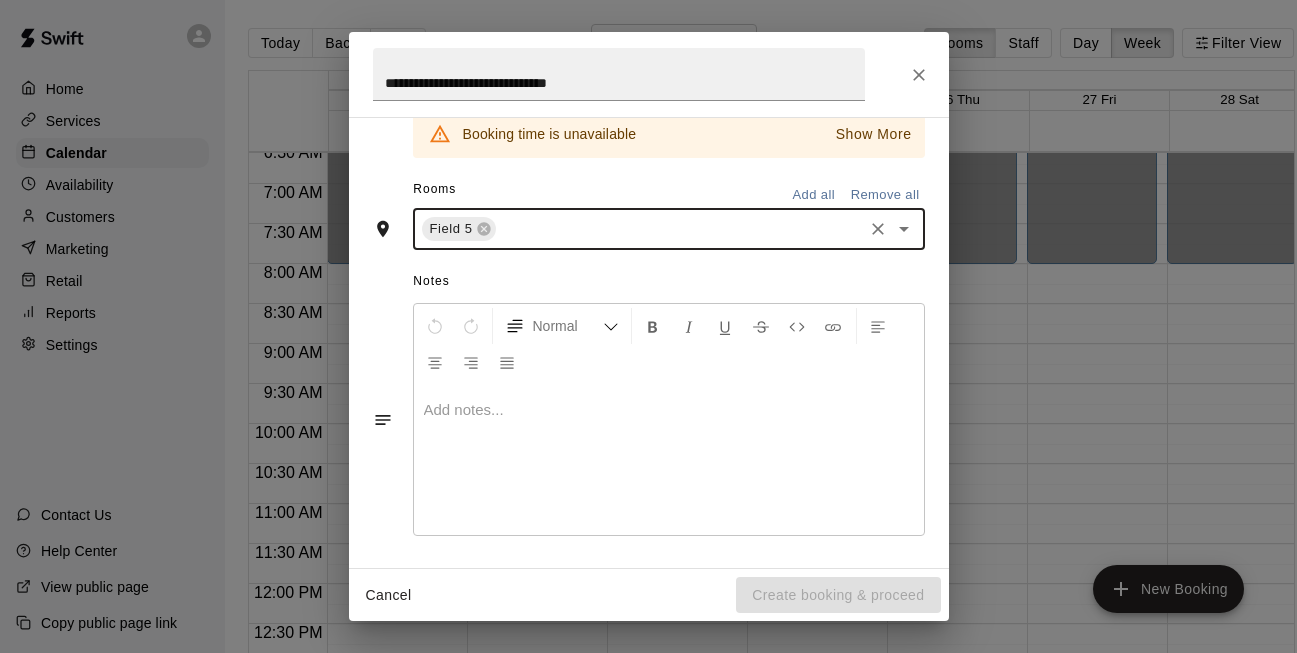 click at bounding box center (669, 410) 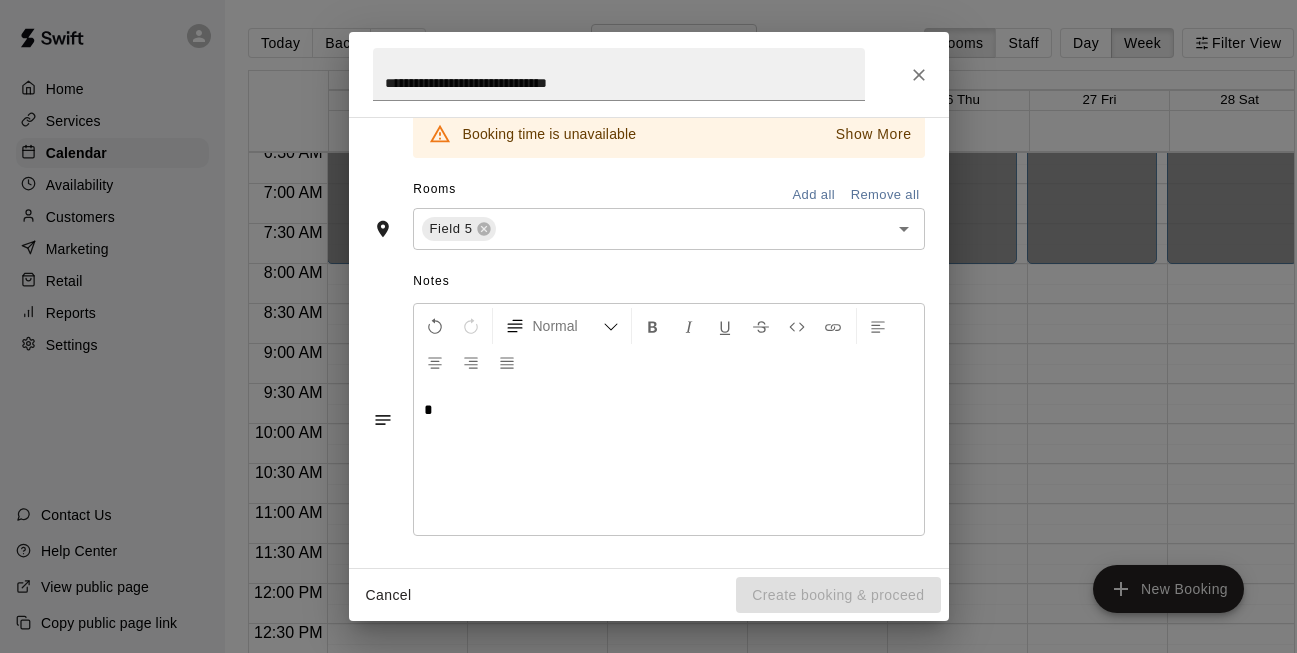 type 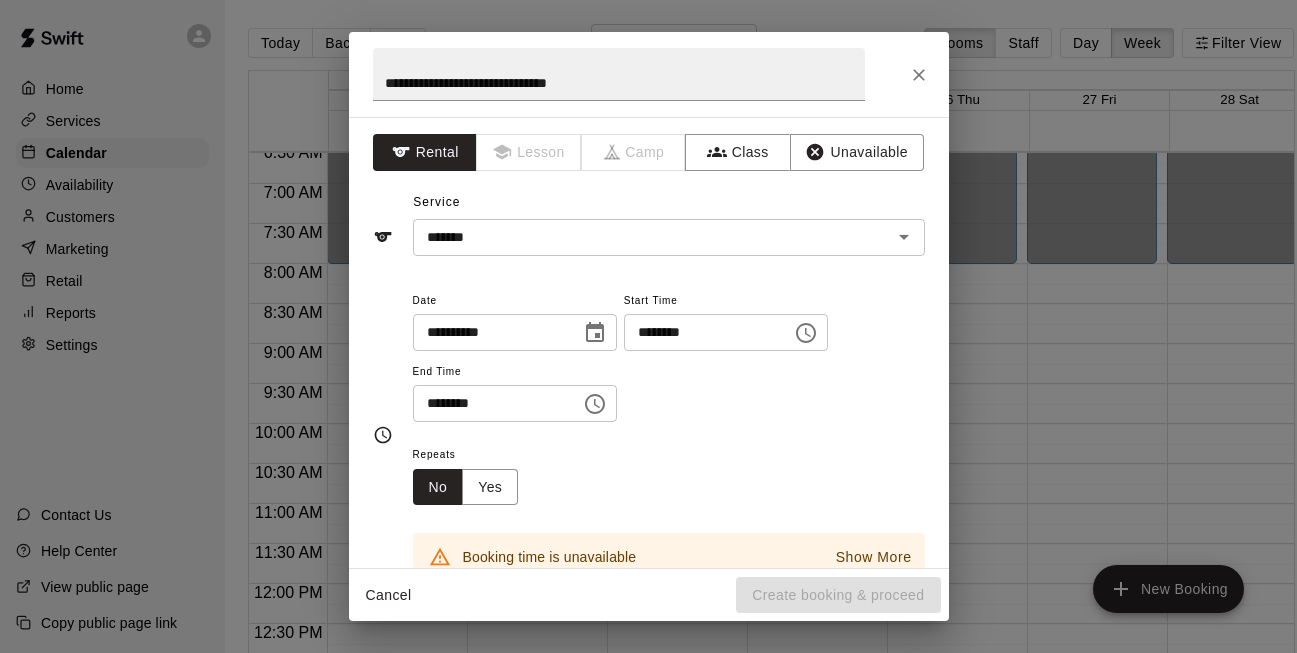 scroll, scrollTop: 0, scrollLeft: 0, axis: both 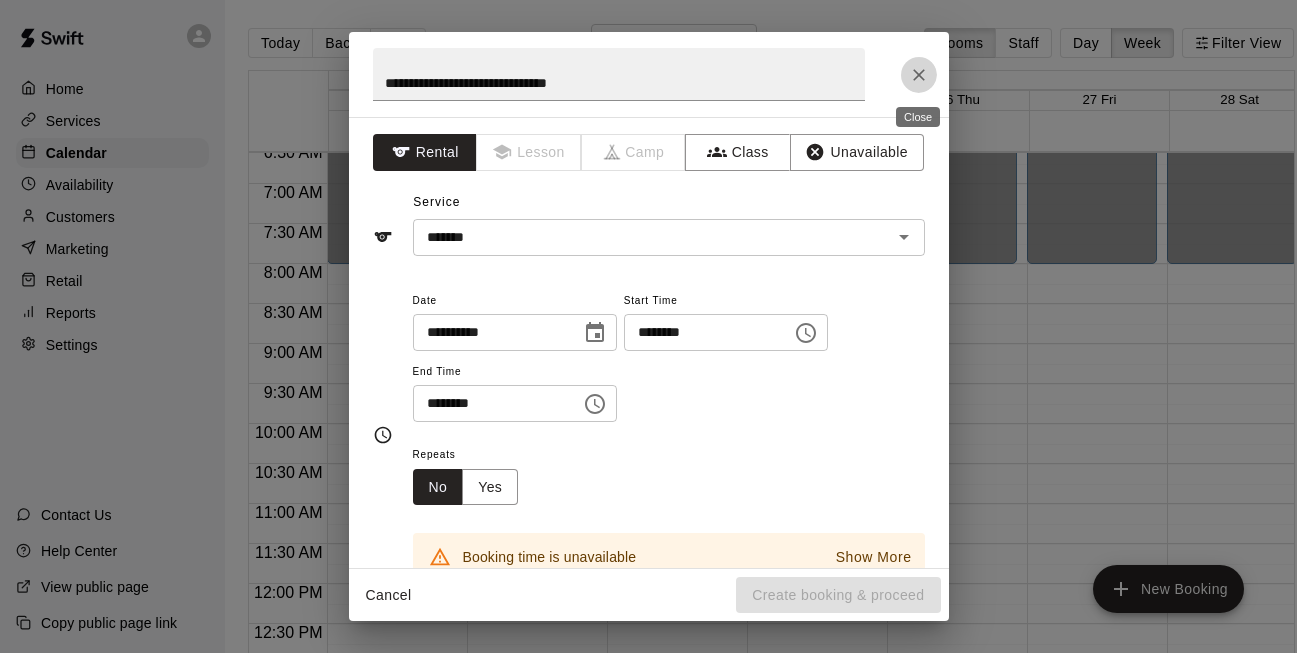 click 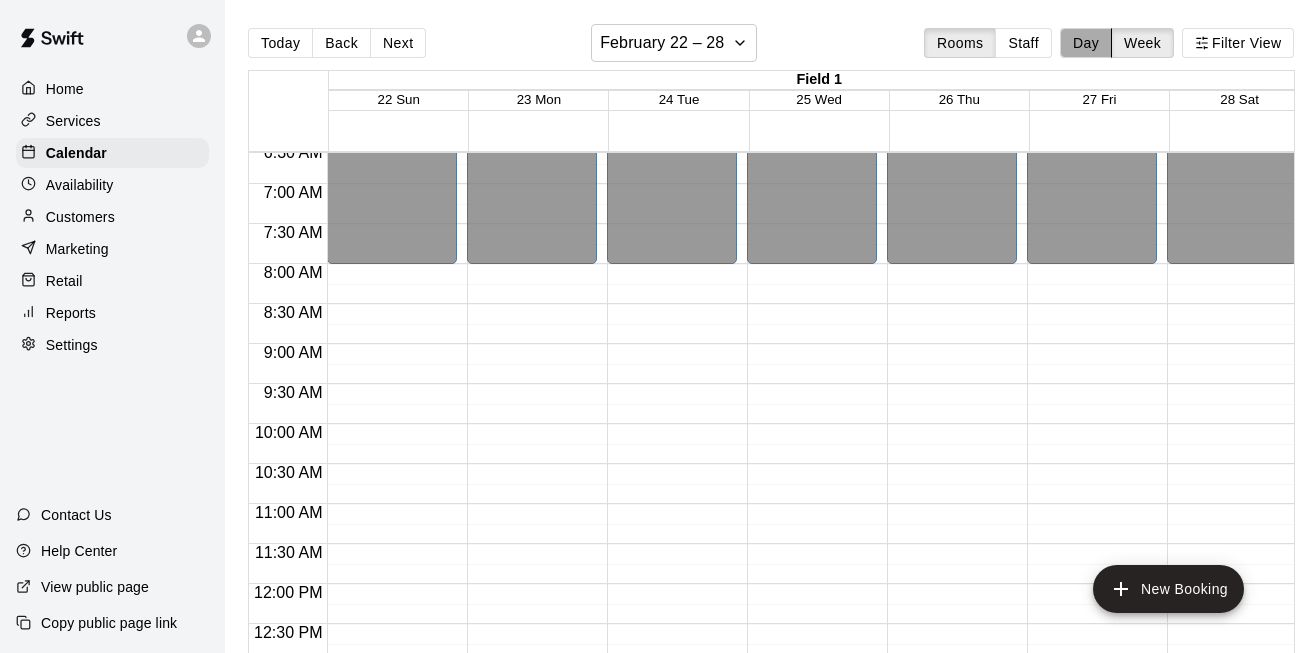 click on "Day" at bounding box center (1086, 43) 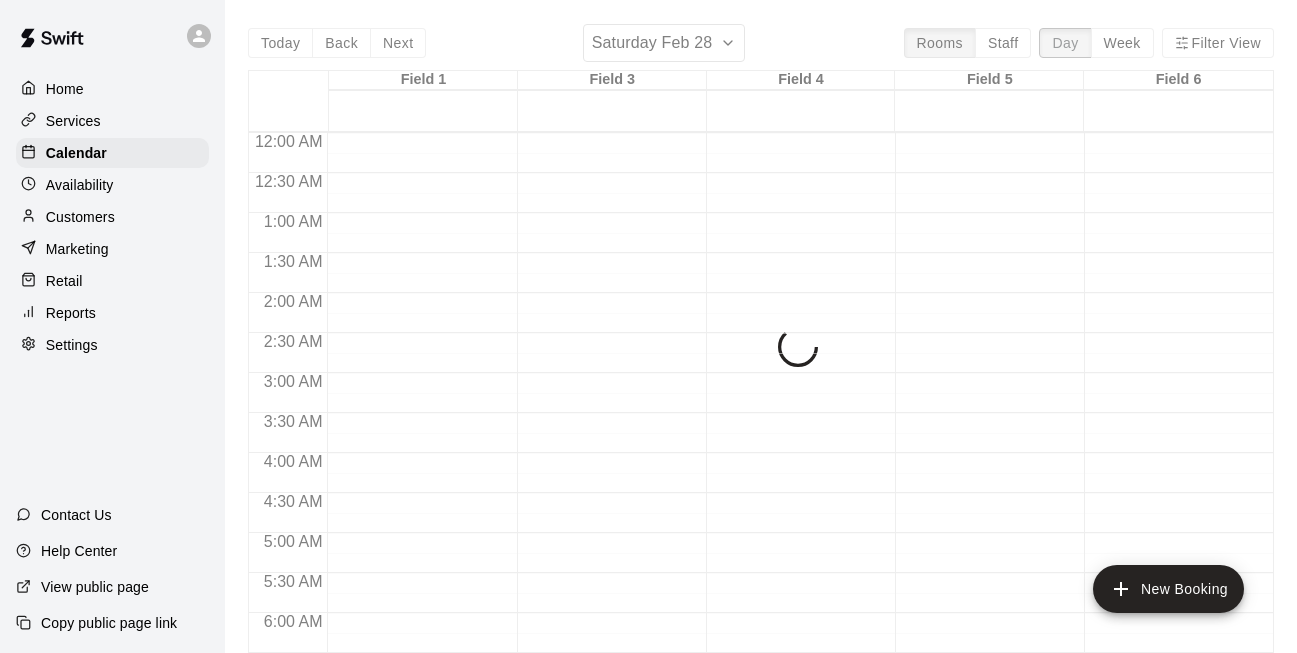 scroll, scrollTop: 1331, scrollLeft: 0, axis: vertical 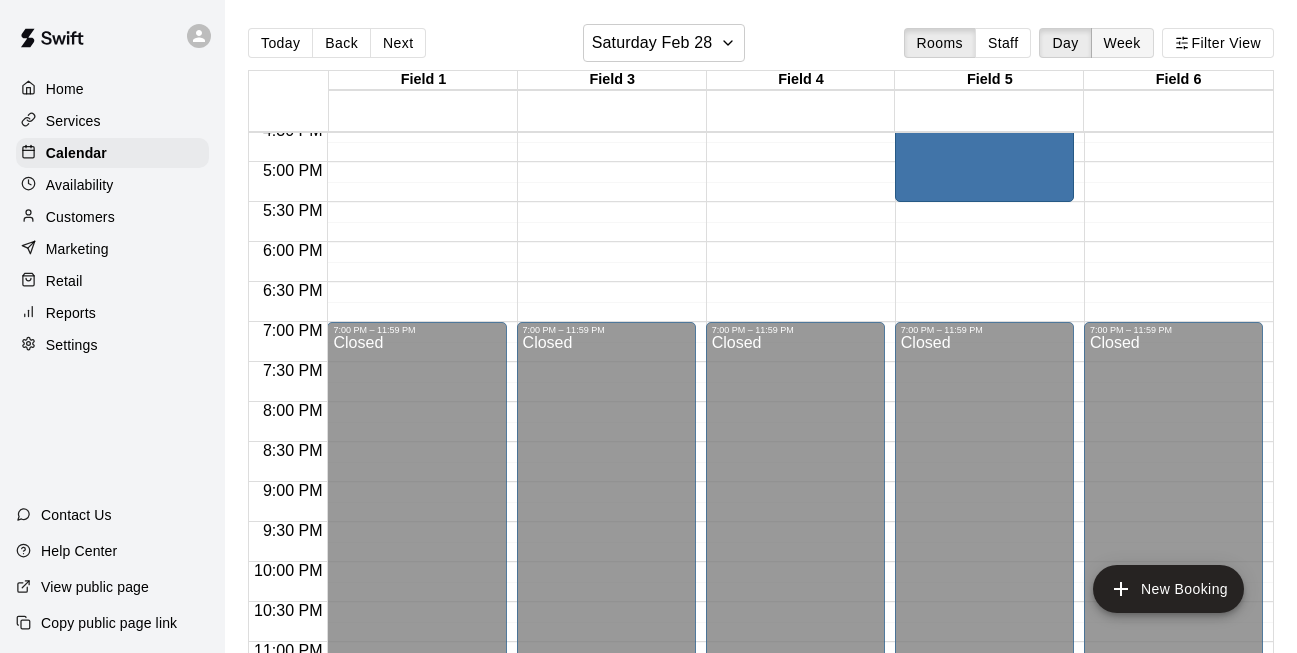 click on "Week" at bounding box center (1122, 43) 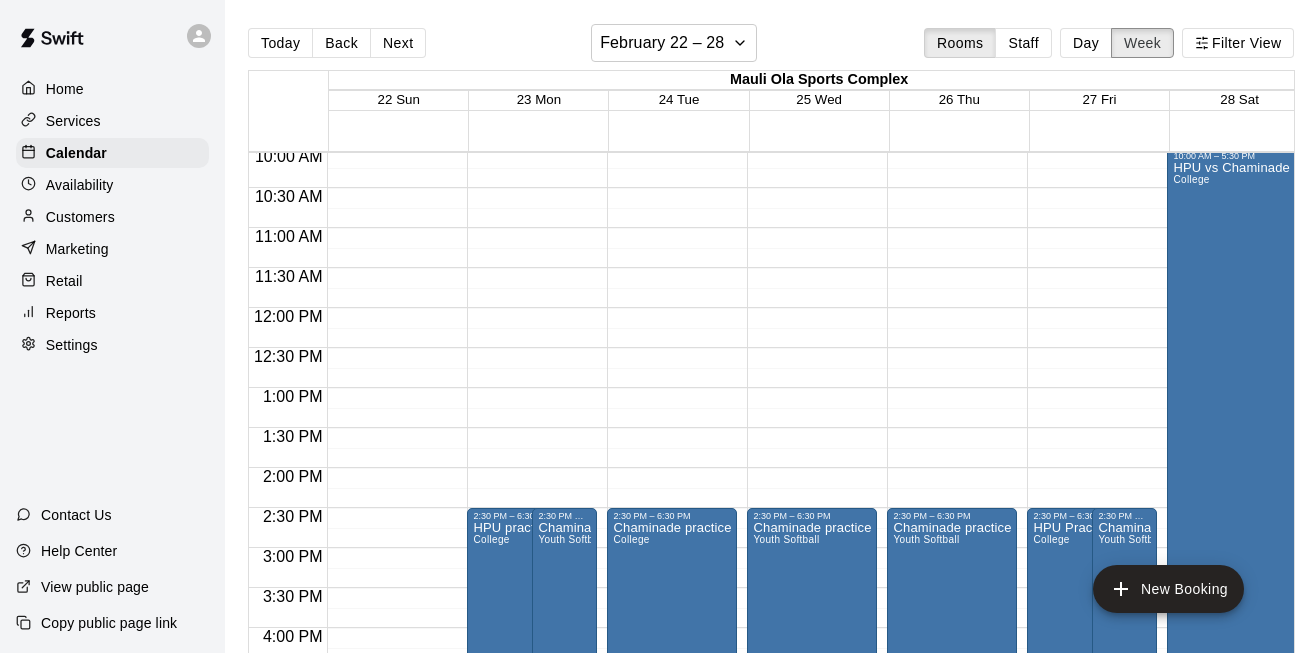 scroll, scrollTop: 807, scrollLeft: 0, axis: vertical 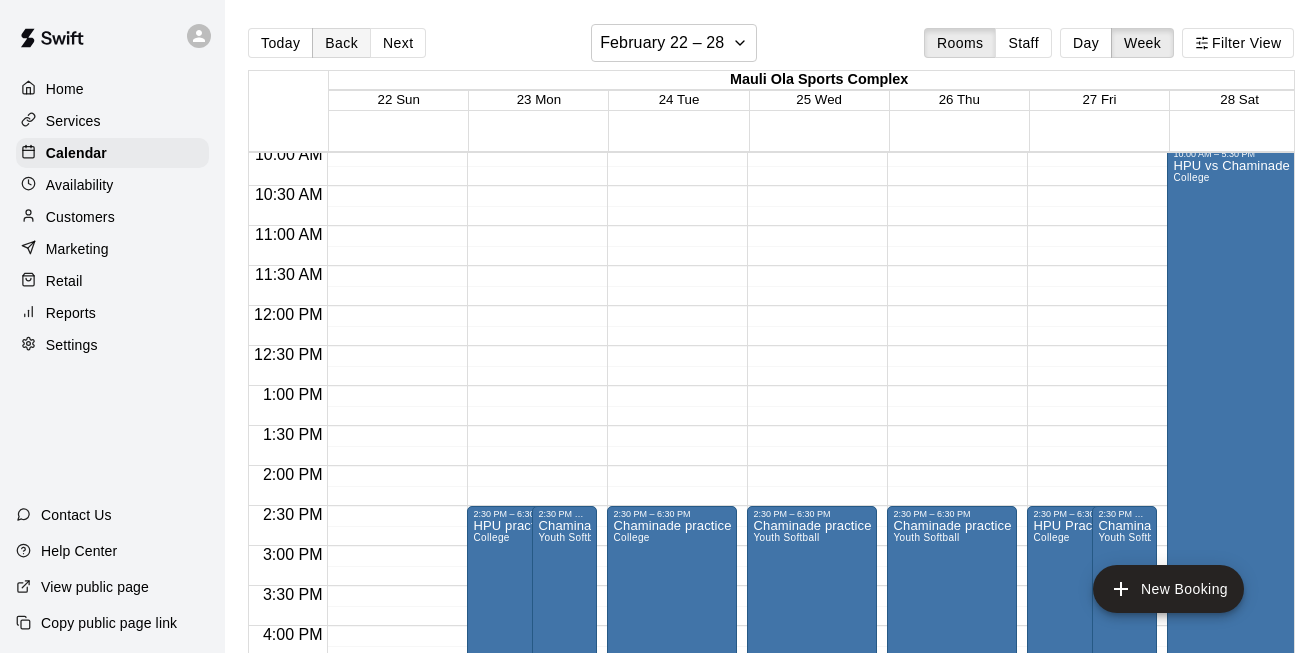 click on "Back" at bounding box center (341, 43) 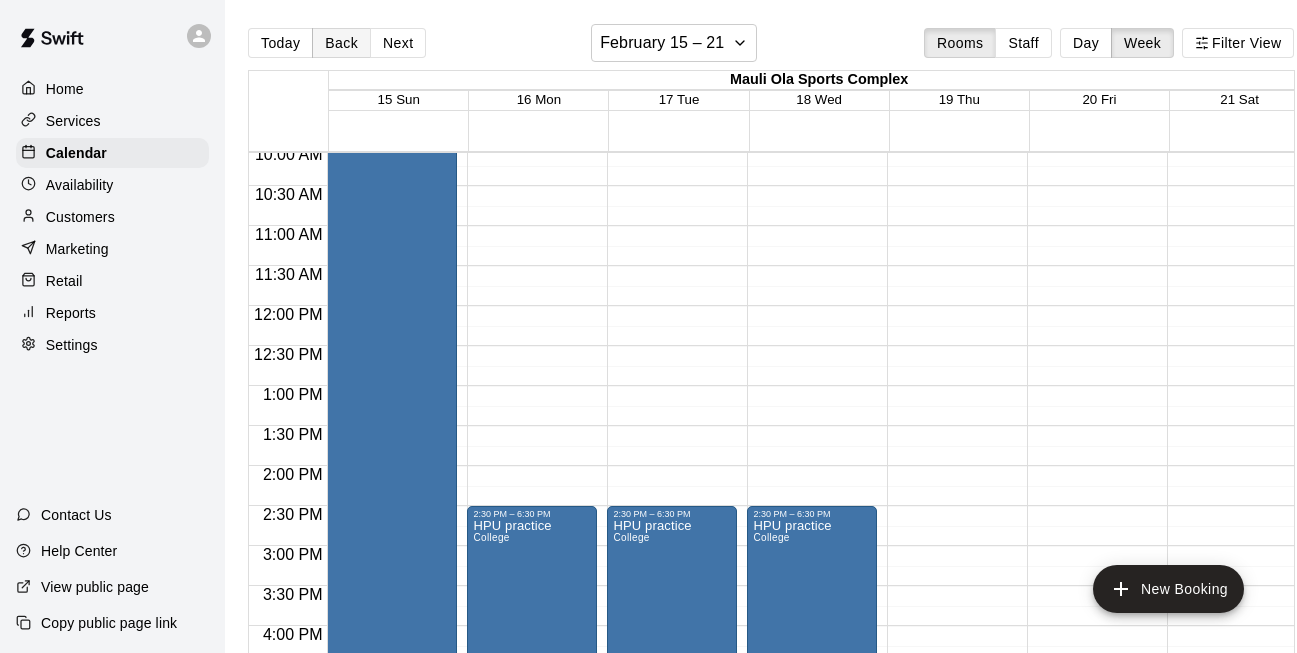 click on "Back" at bounding box center [341, 43] 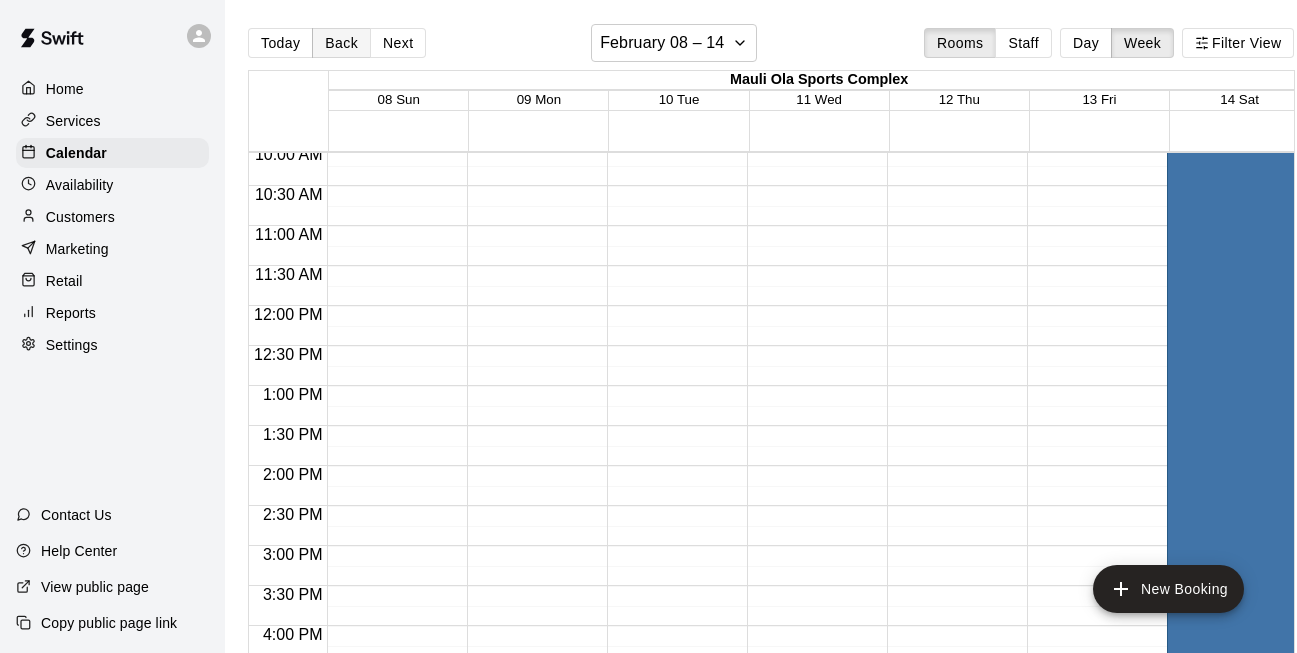click on "Back" at bounding box center [341, 43] 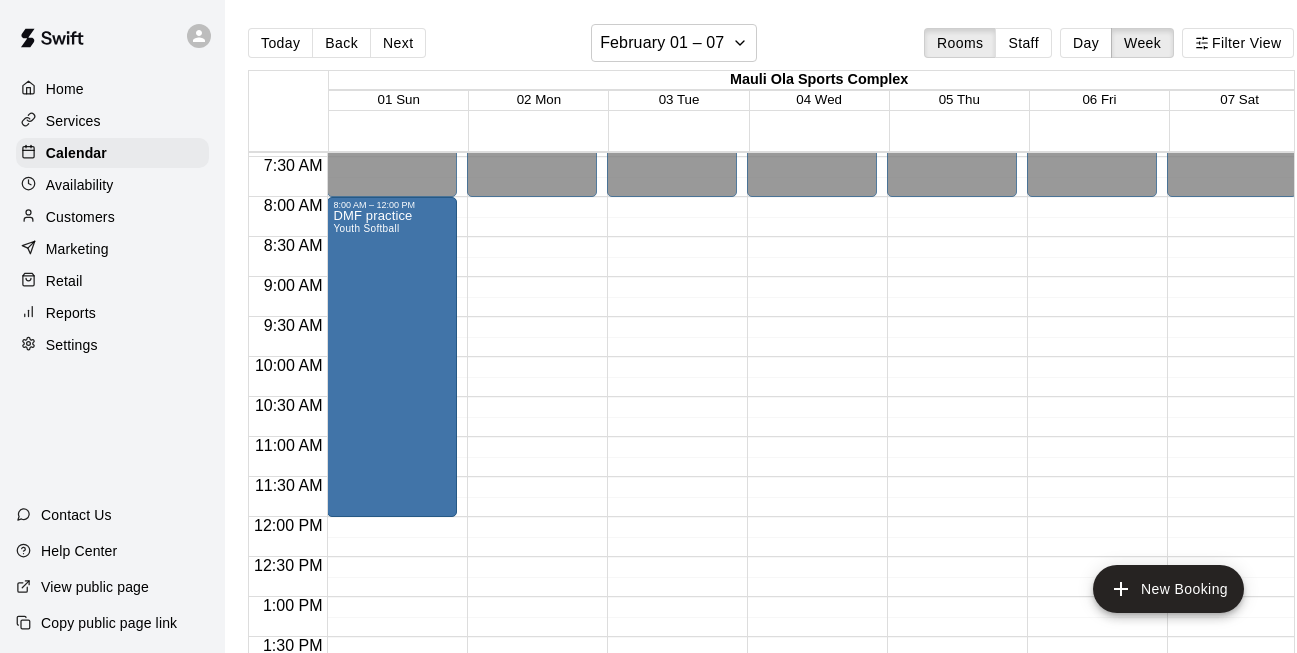 scroll, scrollTop: 464, scrollLeft: 0, axis: vertical 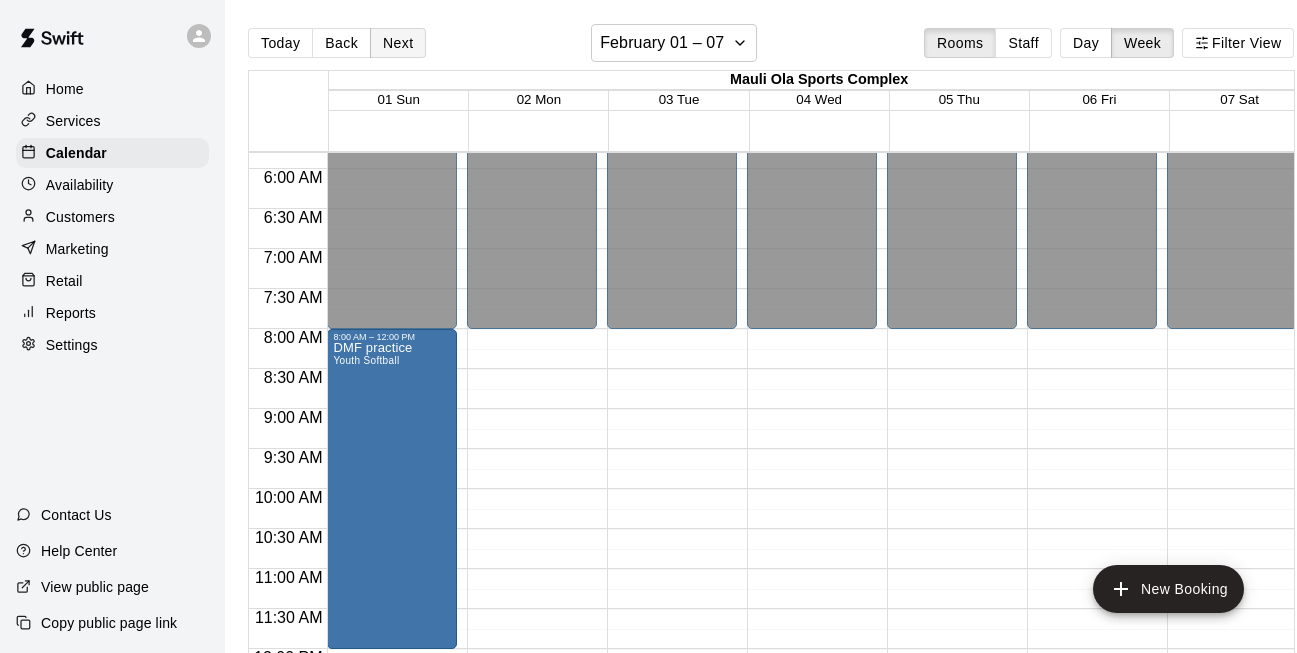 click on "Next" at bounding box center [398, 43] 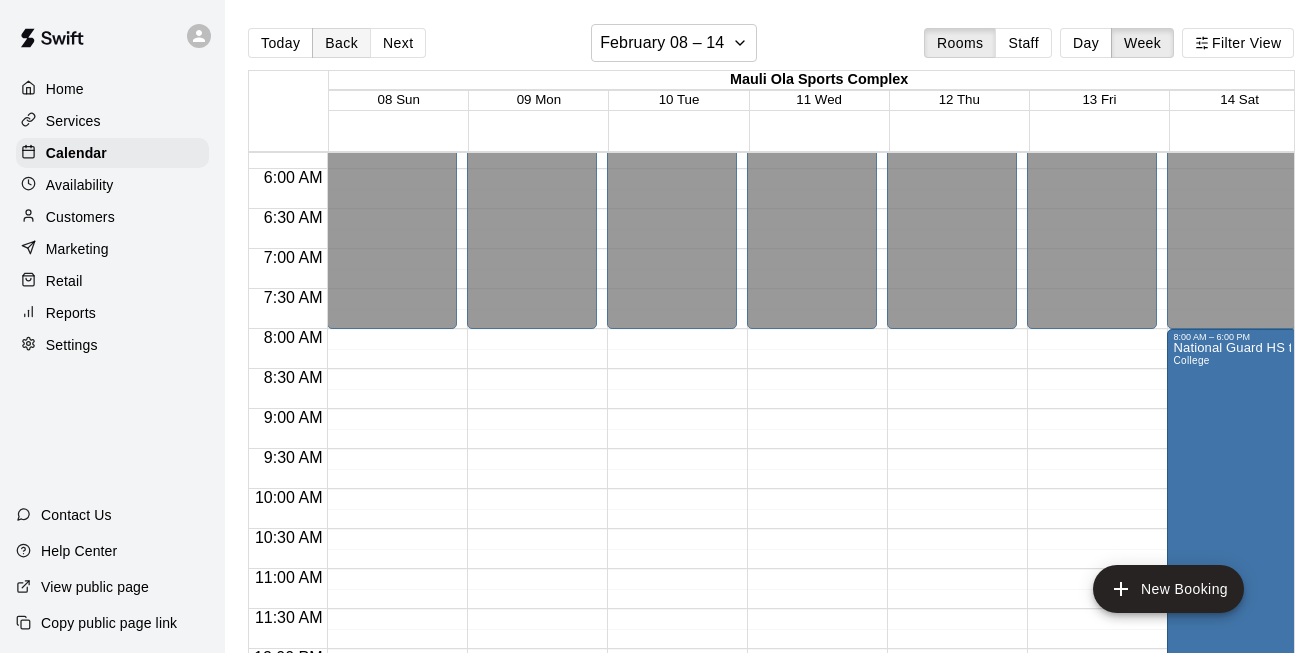 click on "Back" at bounding box center [341, 43] 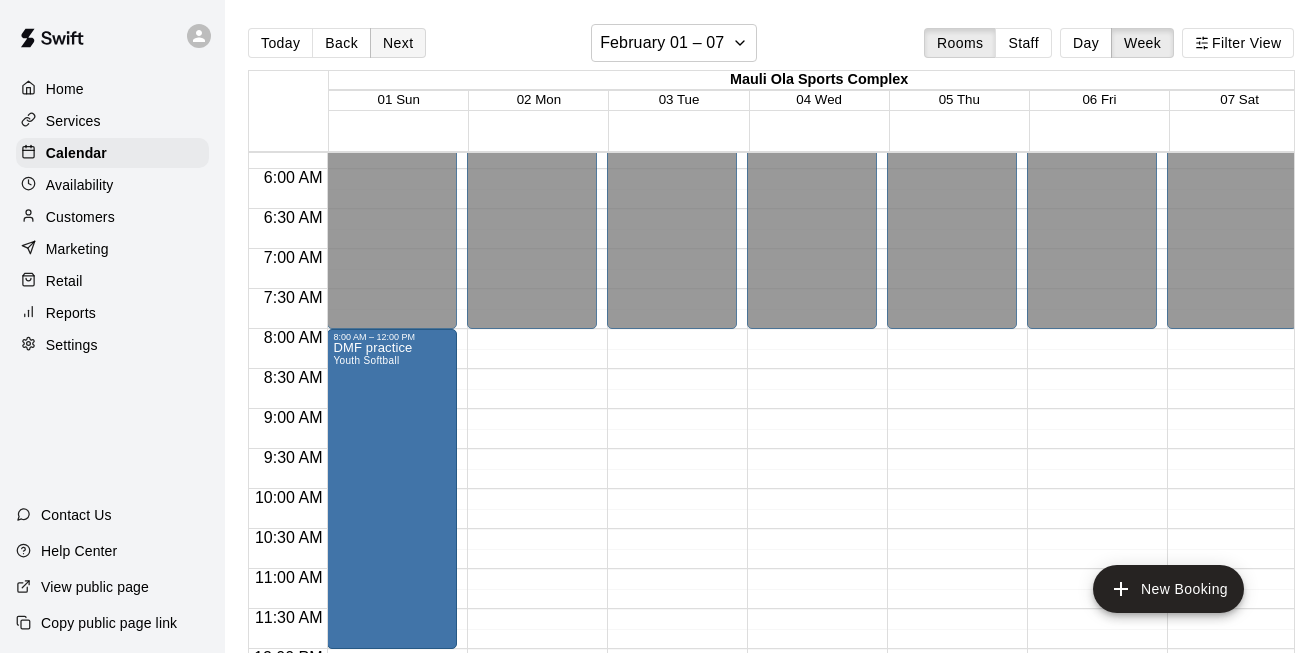 click on "Next" at bounding box center (398, 43) 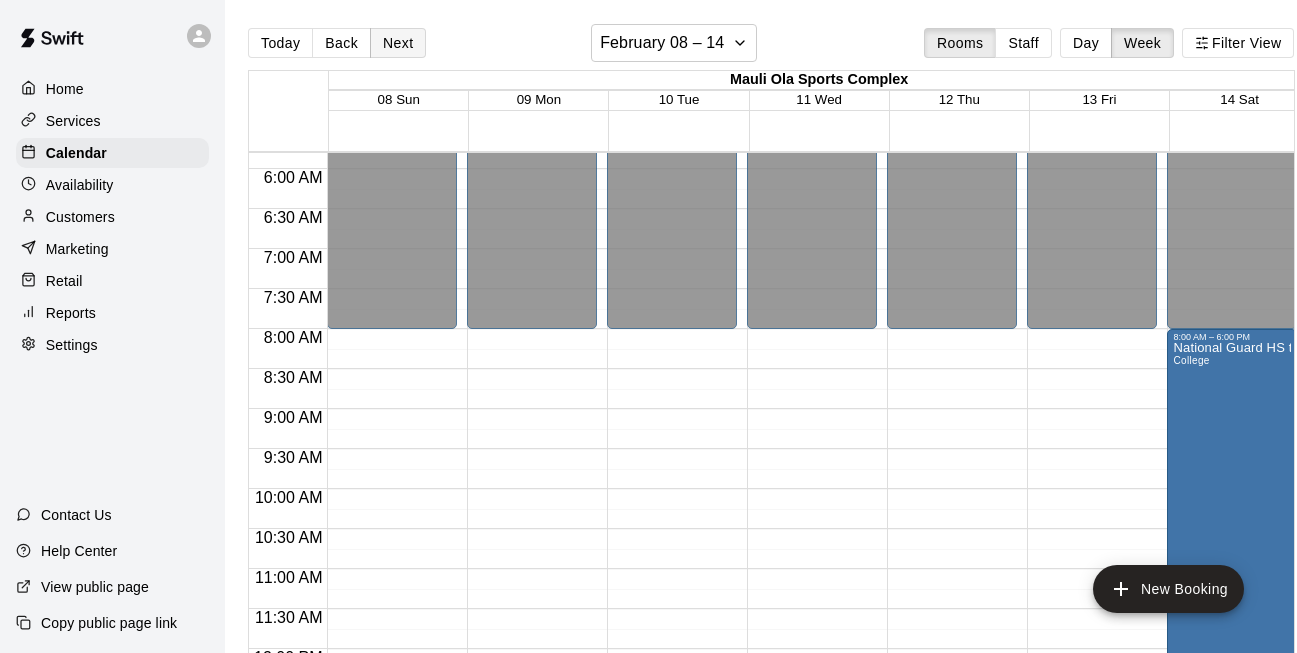 click on "Next" at bounding box center (398, 43) 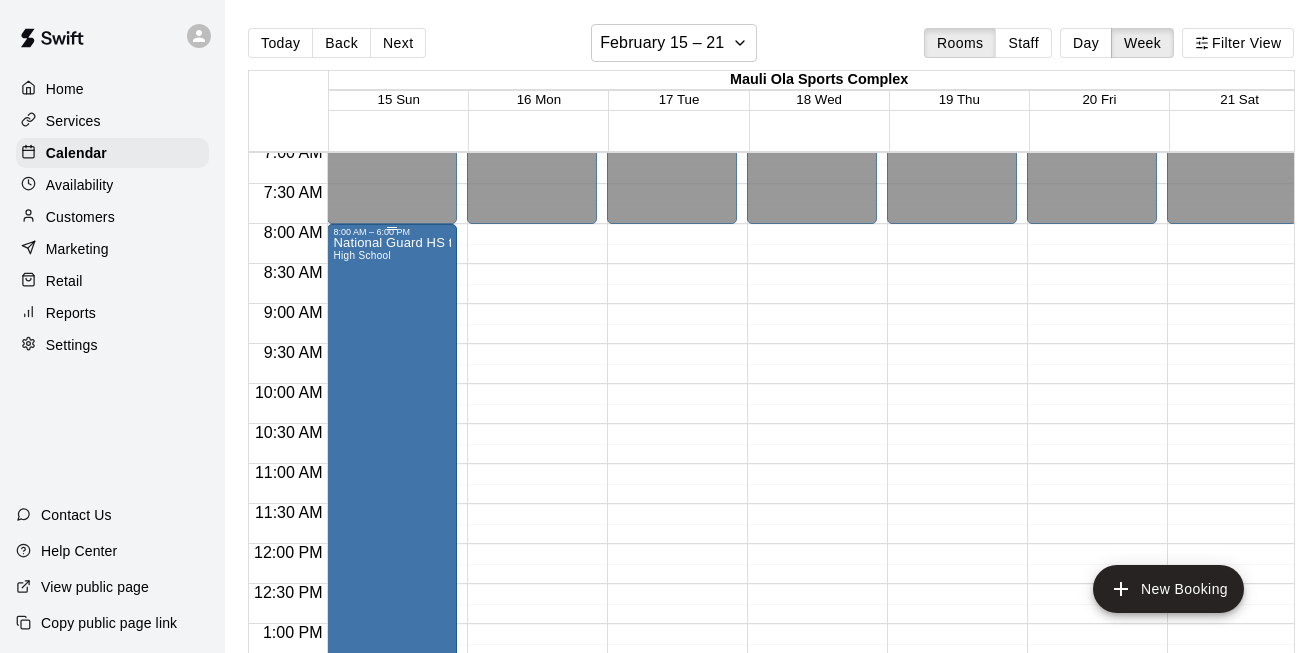 scroll, scrollTop: 571, scrollLeft: 0, axis: vertical 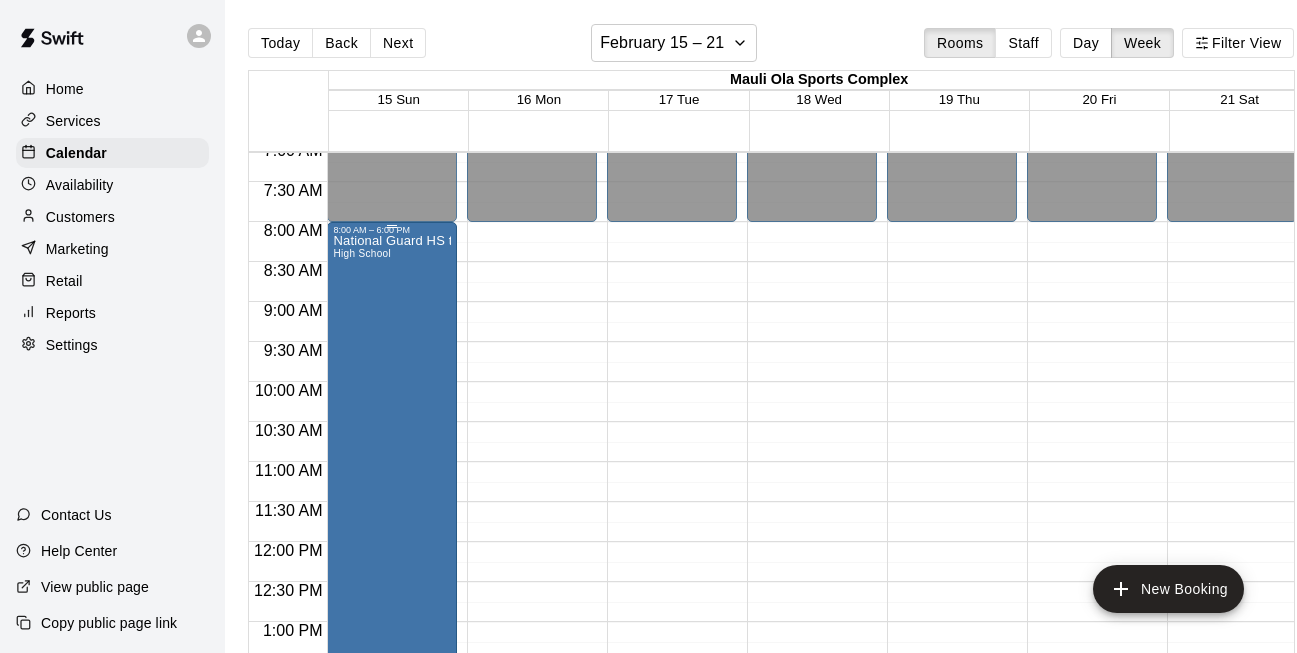 click on "National Guard HS tournament High School" at bounding box center [392, 561] 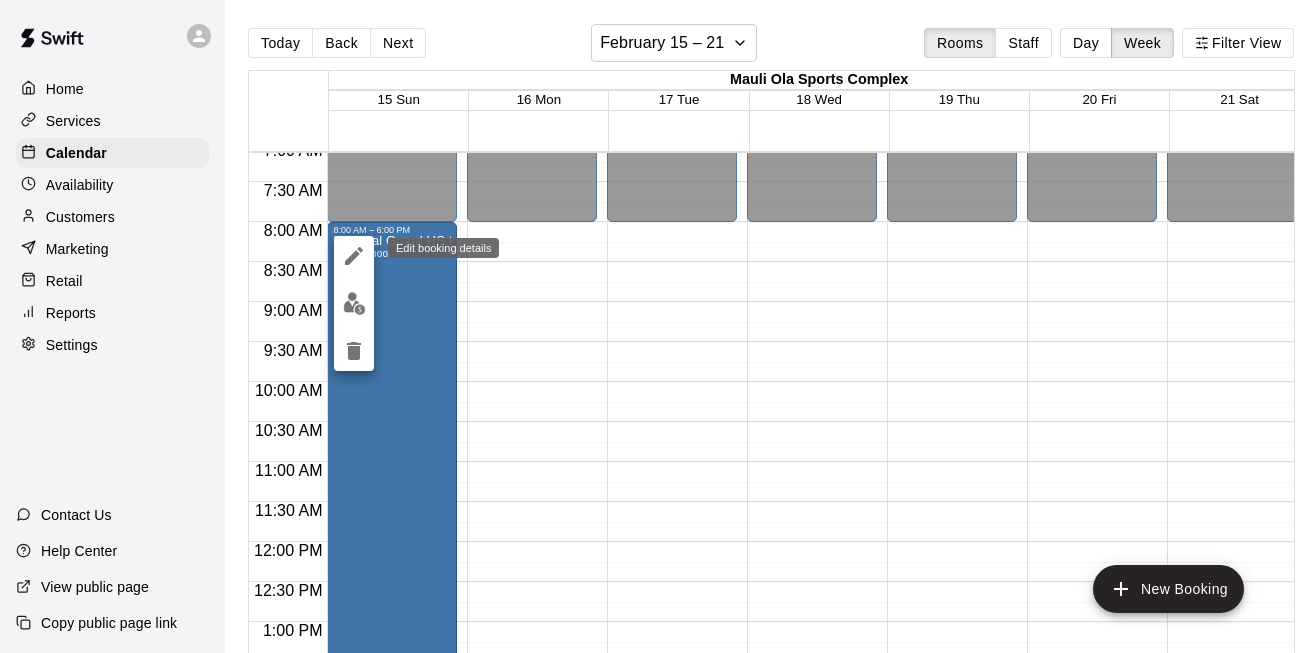 click 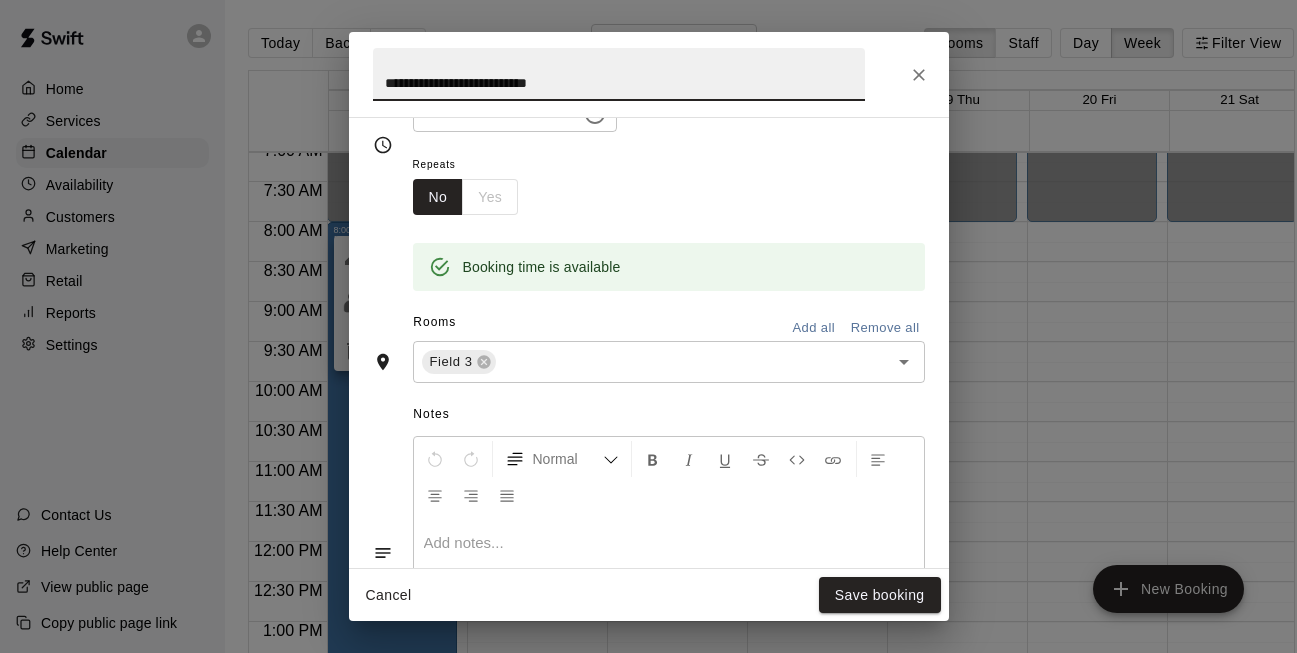 scroll, scrollTop: 448, scrollLeft: 0, axis: vertical 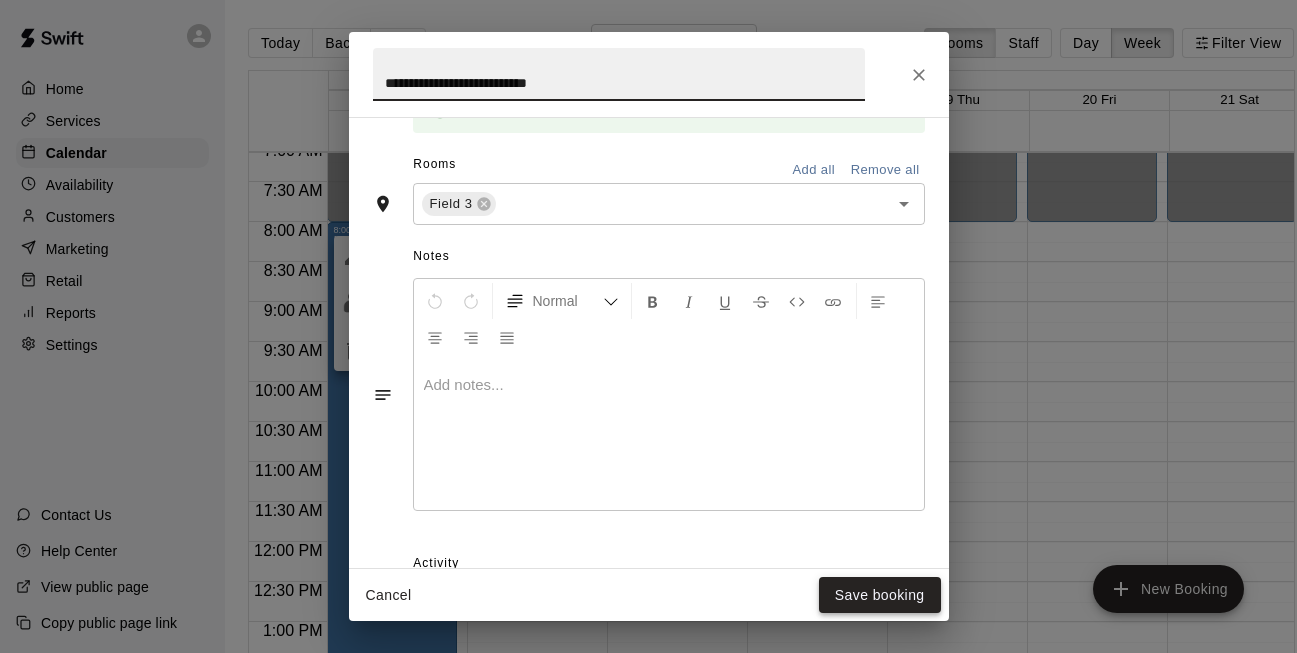 click on "Save booking" at bounding box center (880, 595) 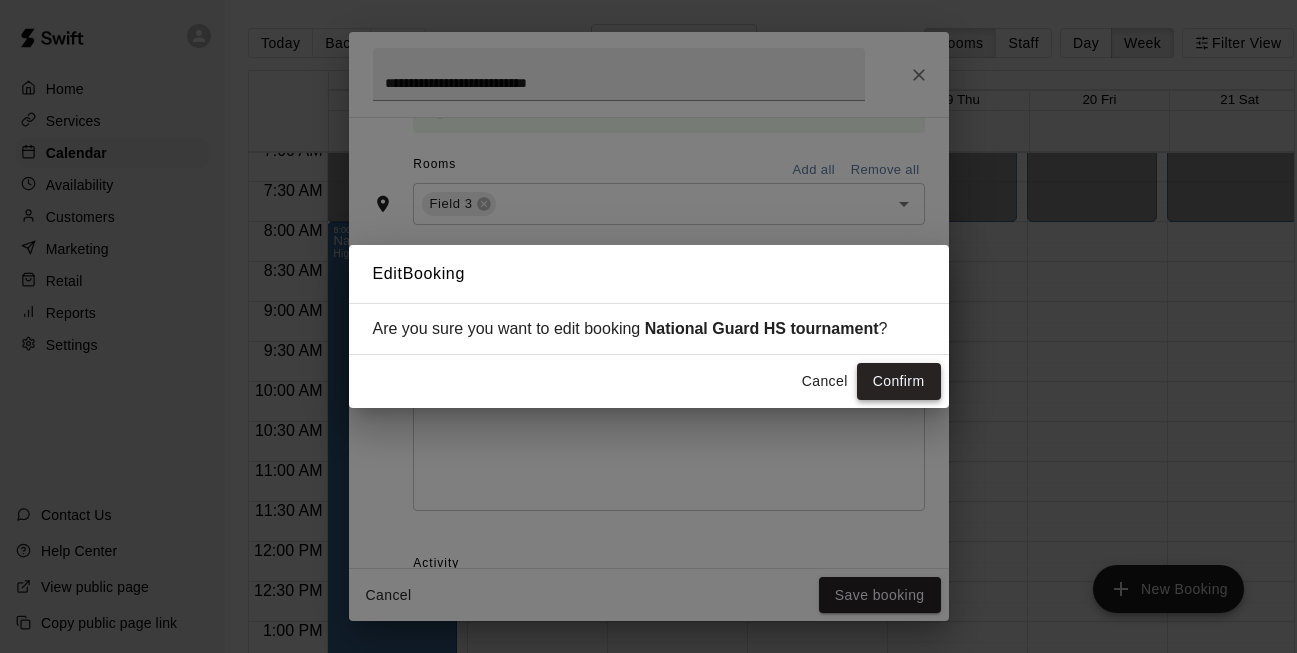click on "Confirm" at bounding box center (899, 381) 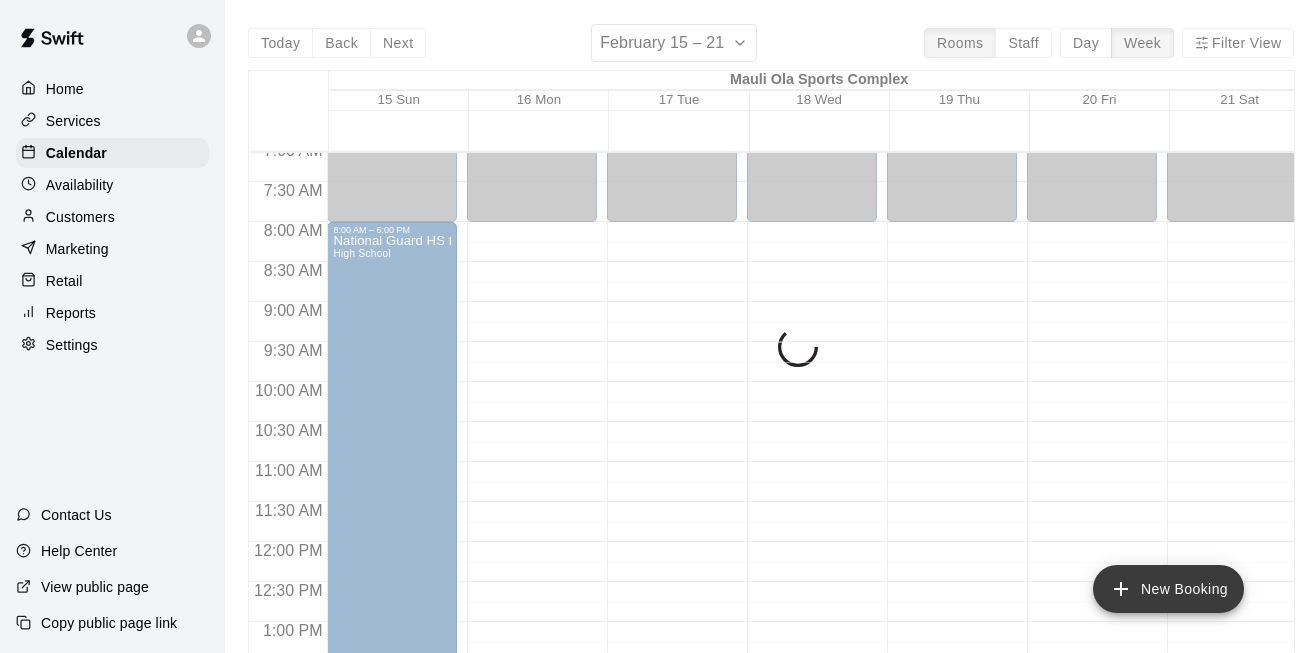 click on "New Booking" at bounding box center [1168, 589] 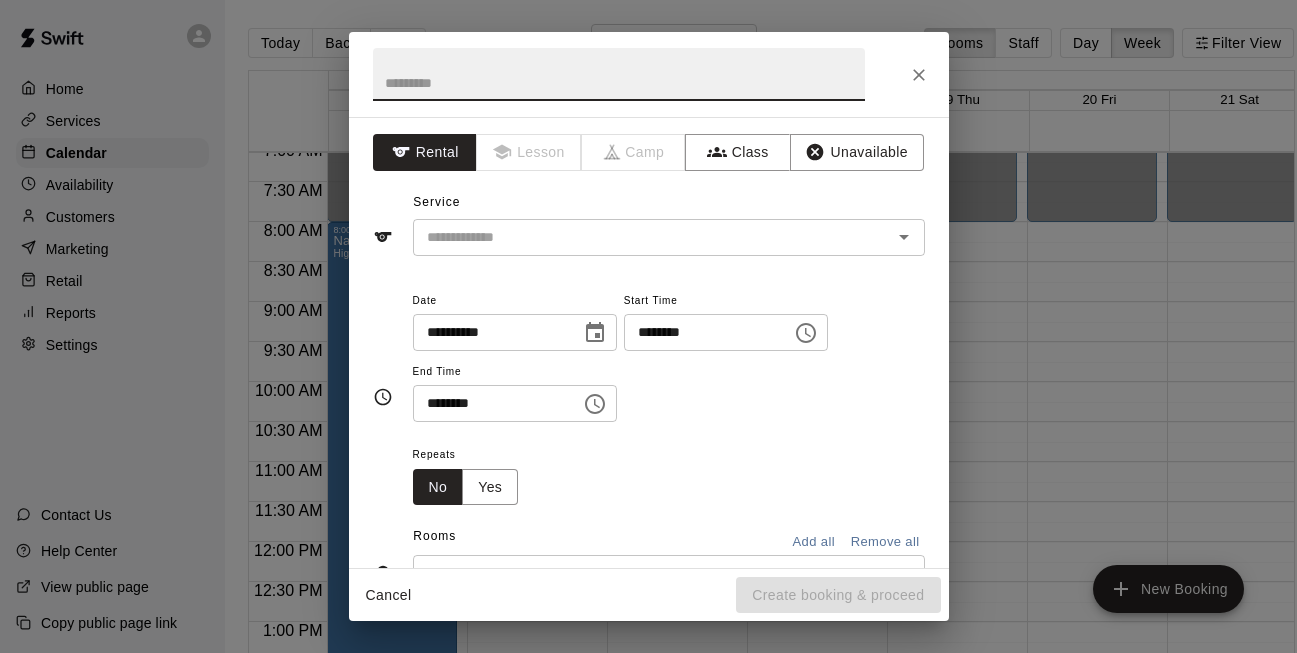 click at bounding box center [619, 74] 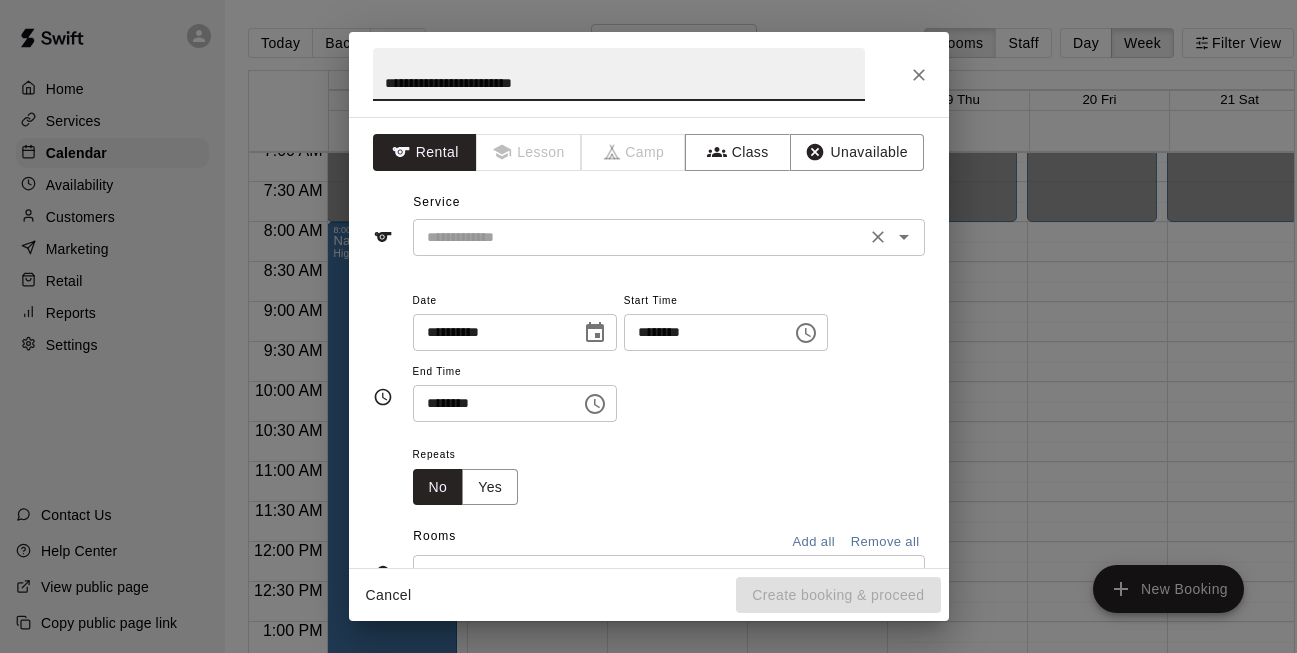 type on "**********" 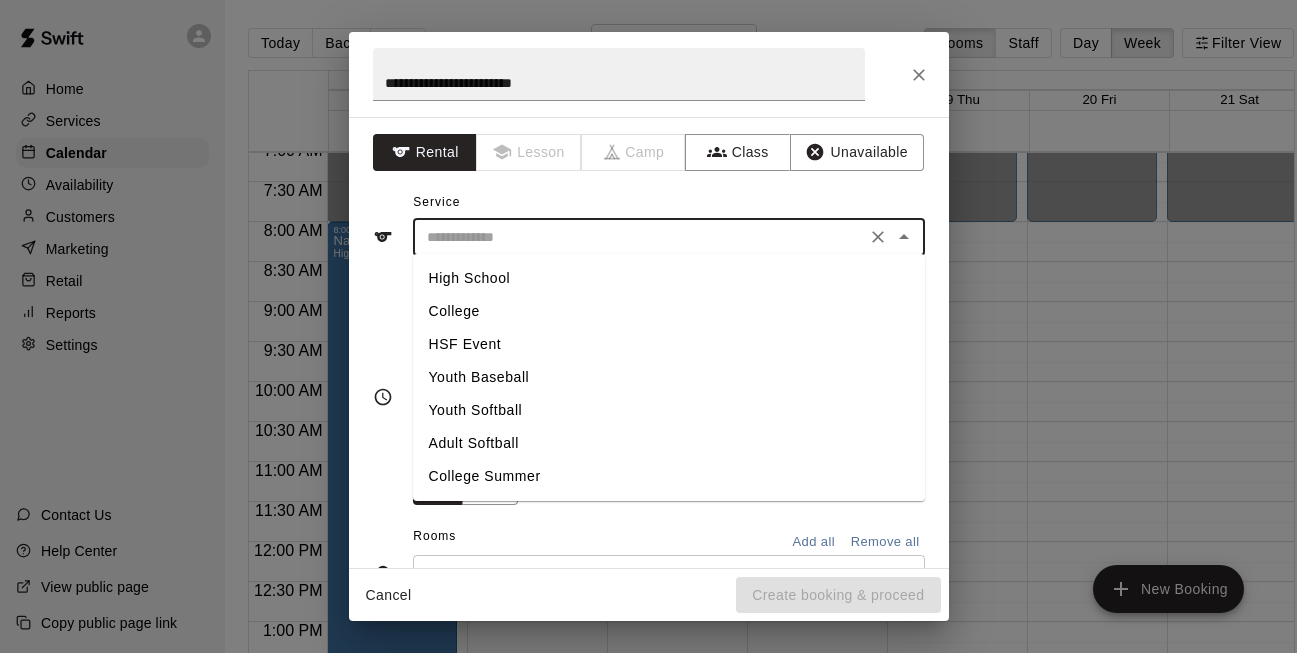 click on "Youth Softball" at bounding box center (669, 410) 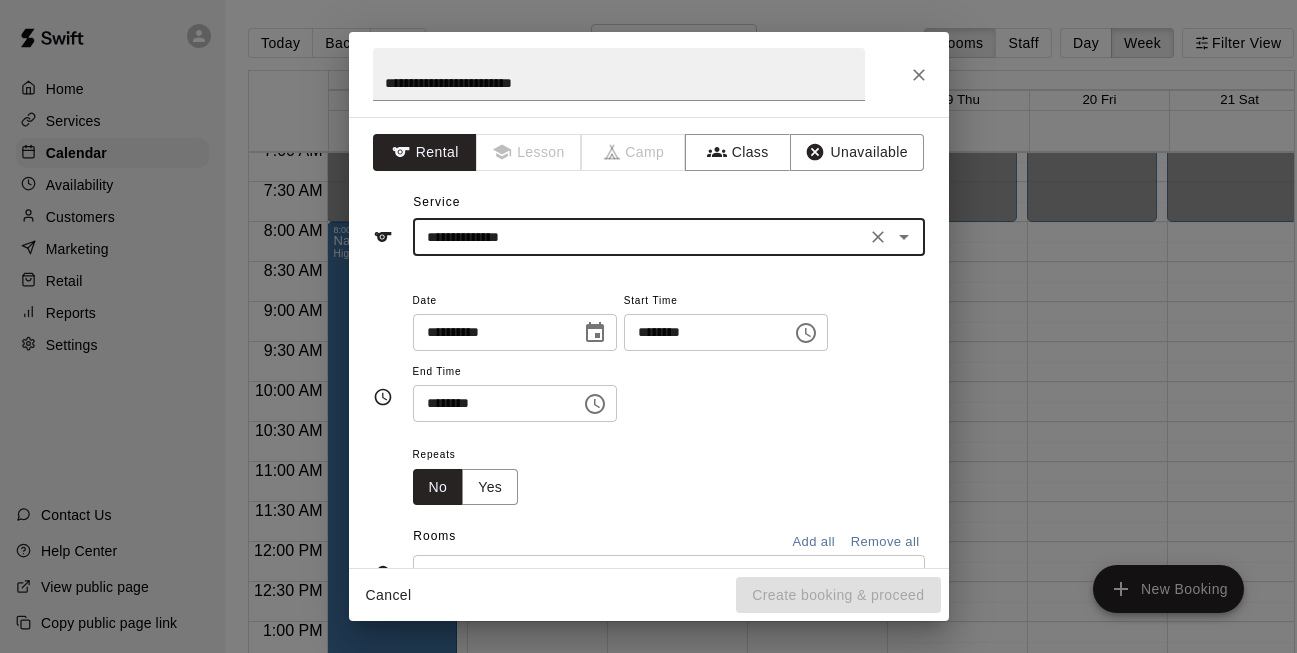 click 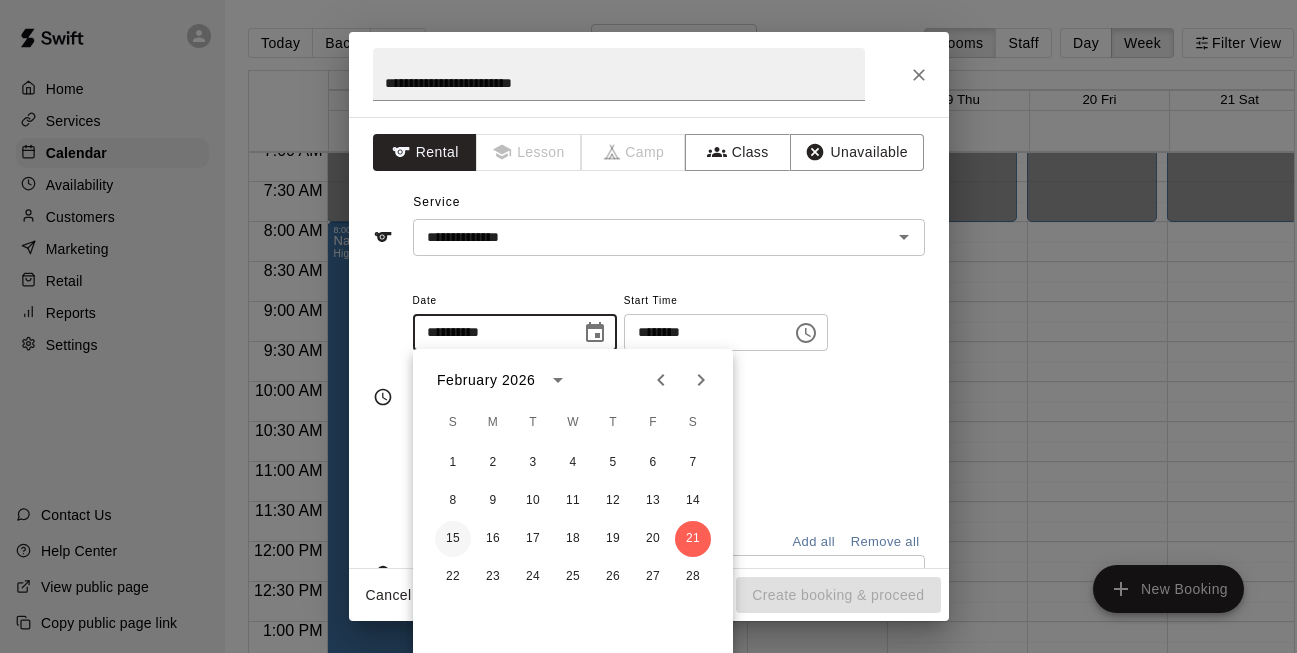 click on "15" at bounding box center [453, 539] 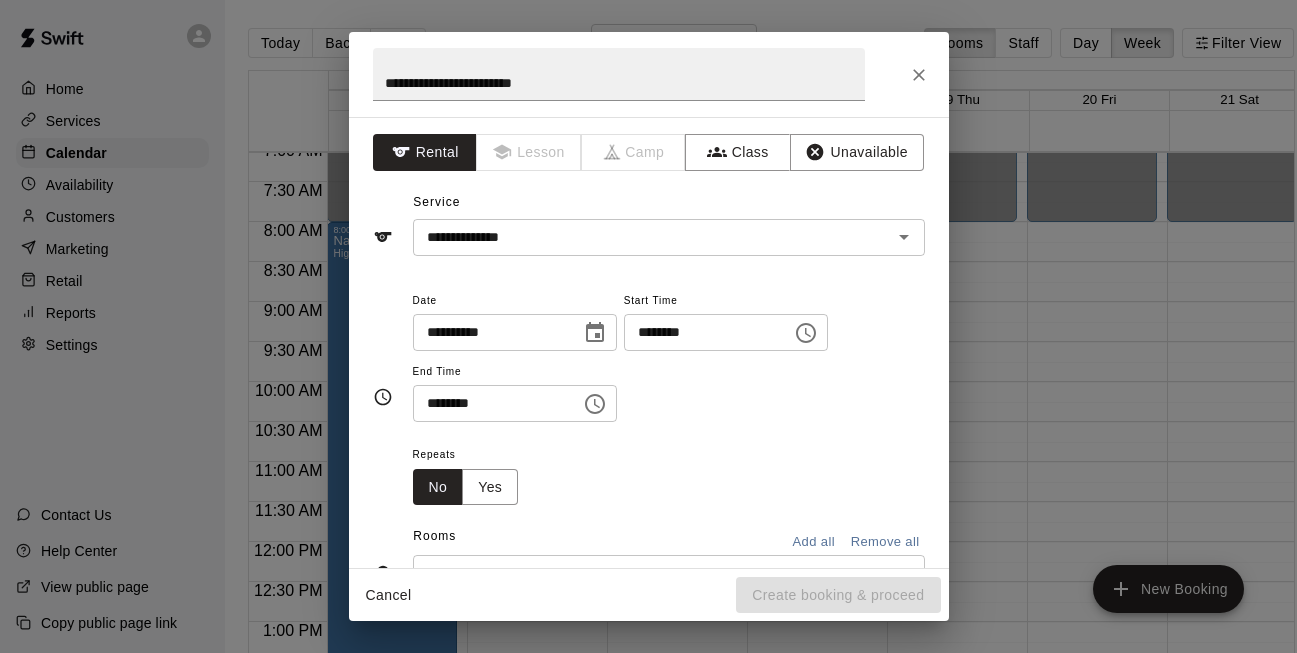click 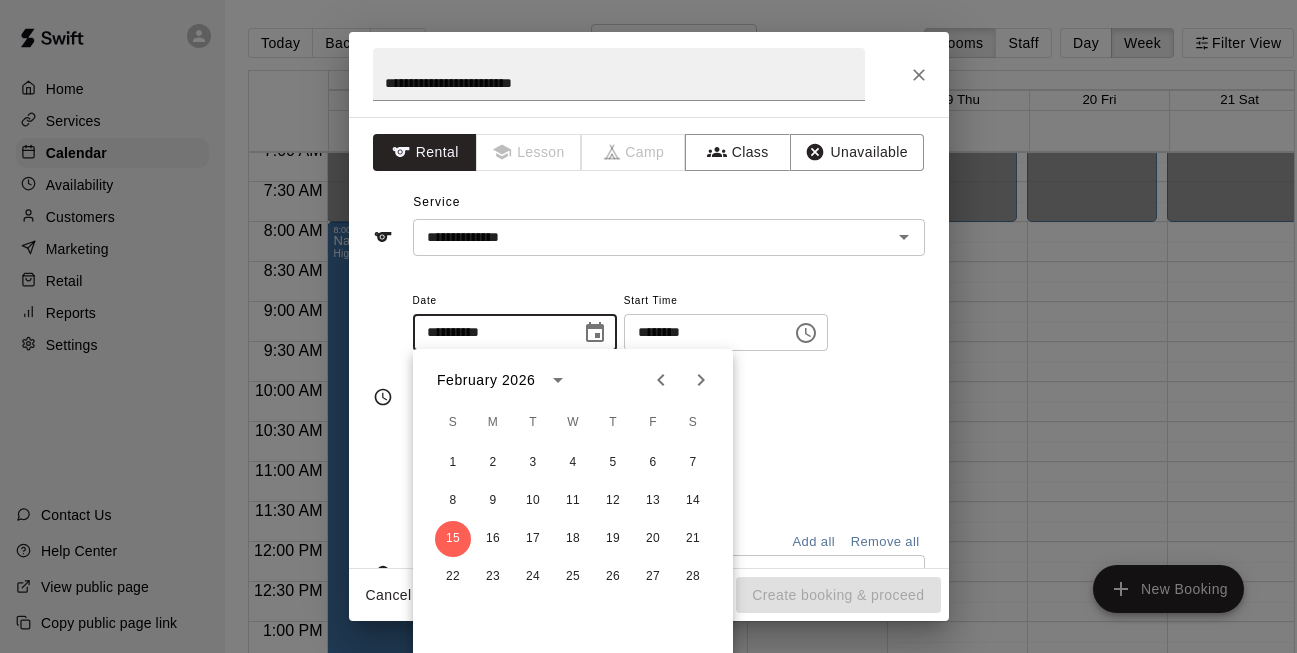 click 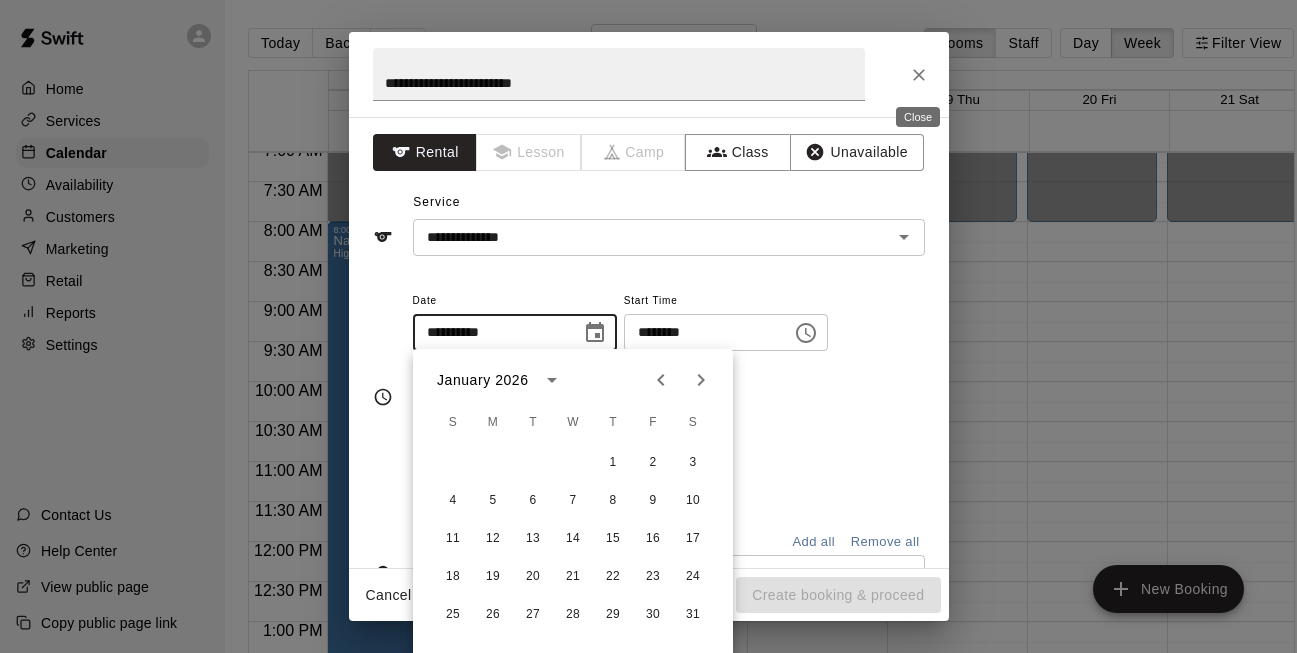 click 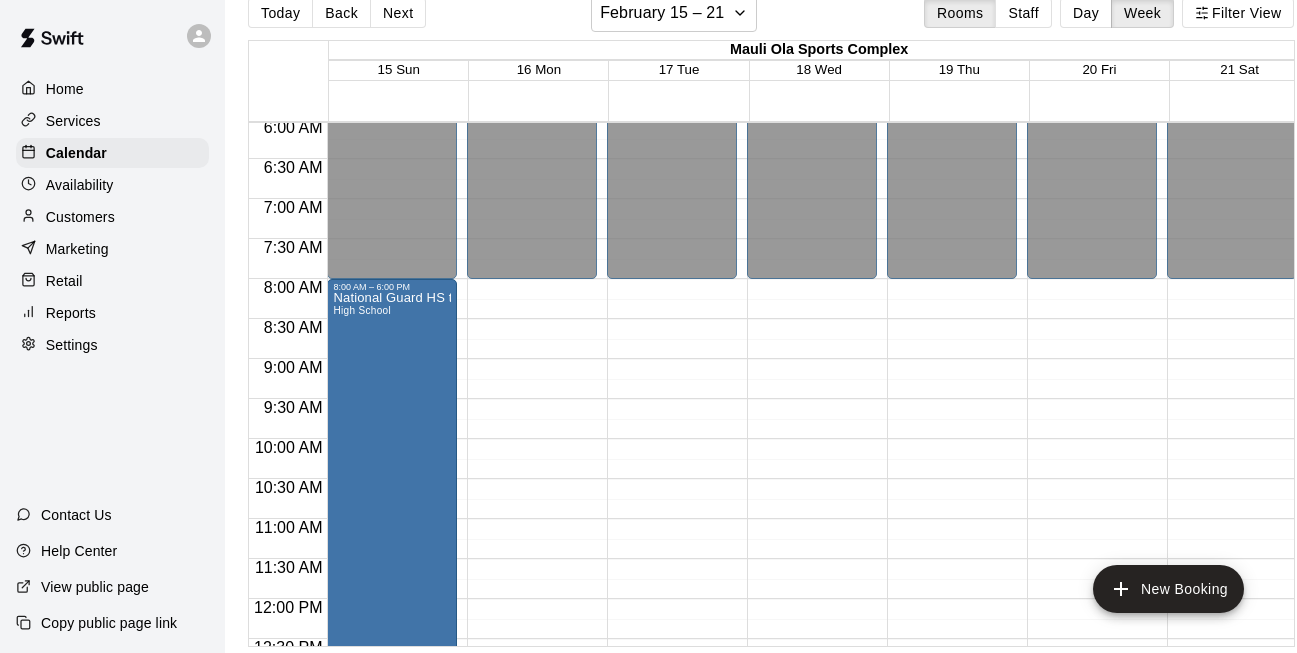 scroll, scrollTop: 430, scrollLeft: 0, axis: vertical 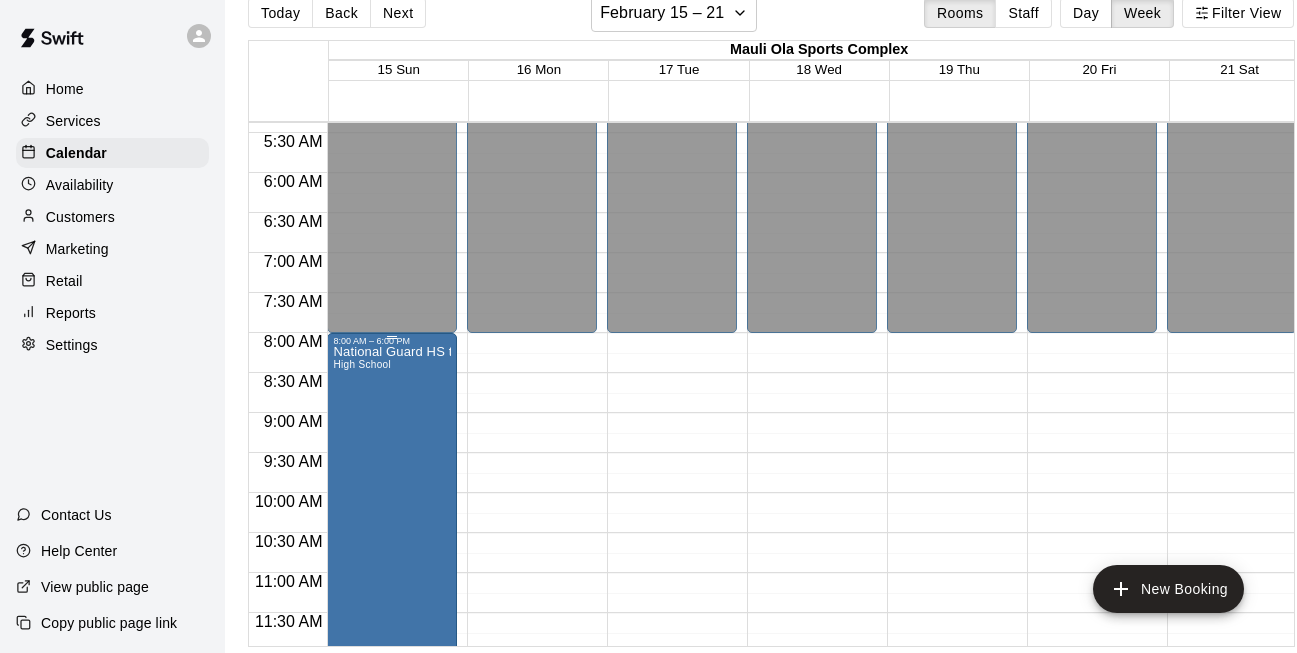 click on "National Guard HS tournament High School" at bounding box center (392, 672) 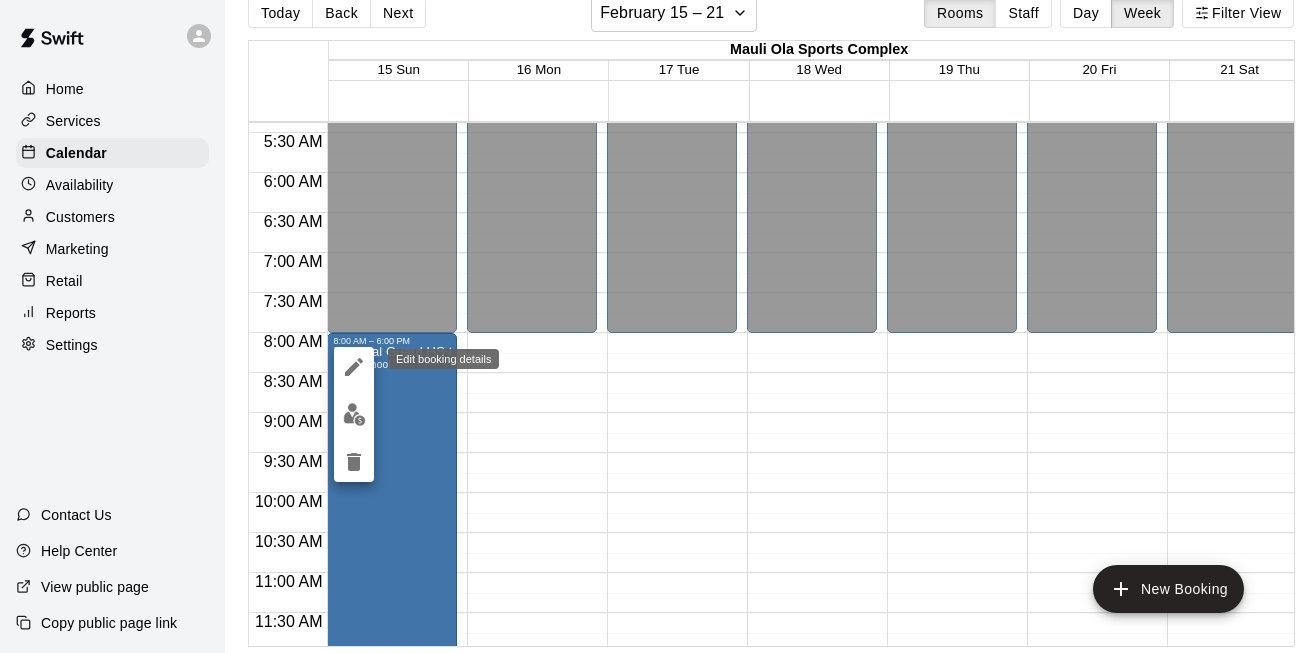 click 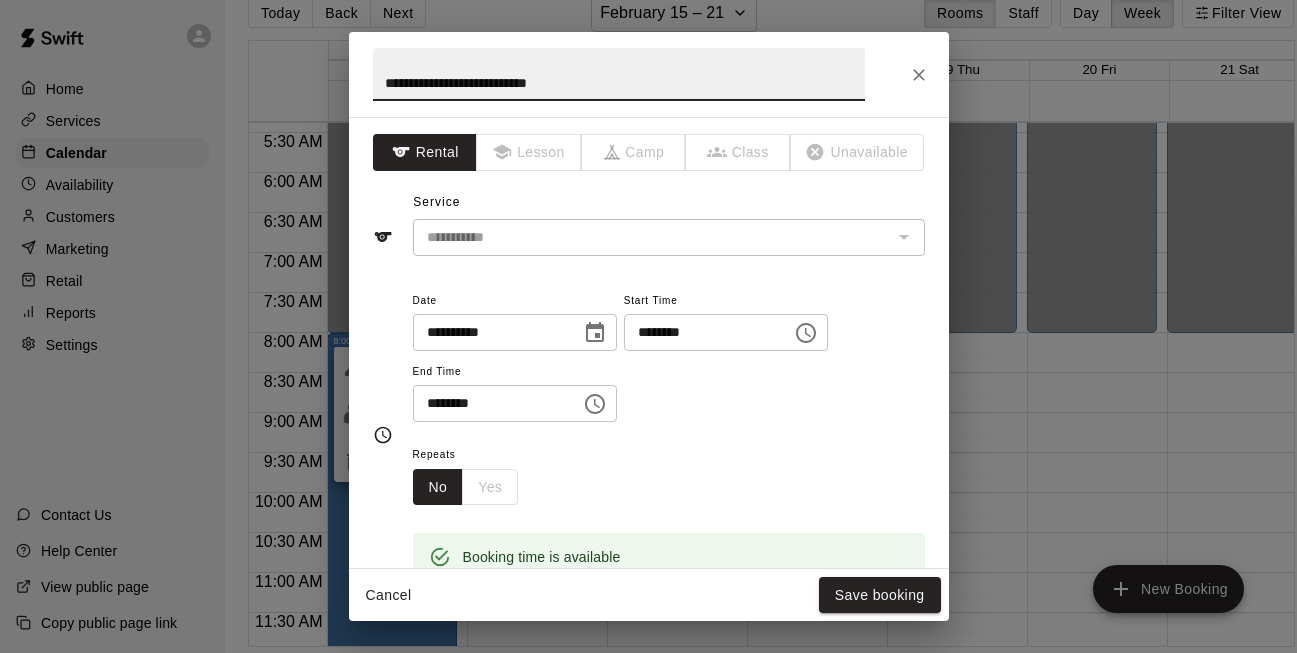 click 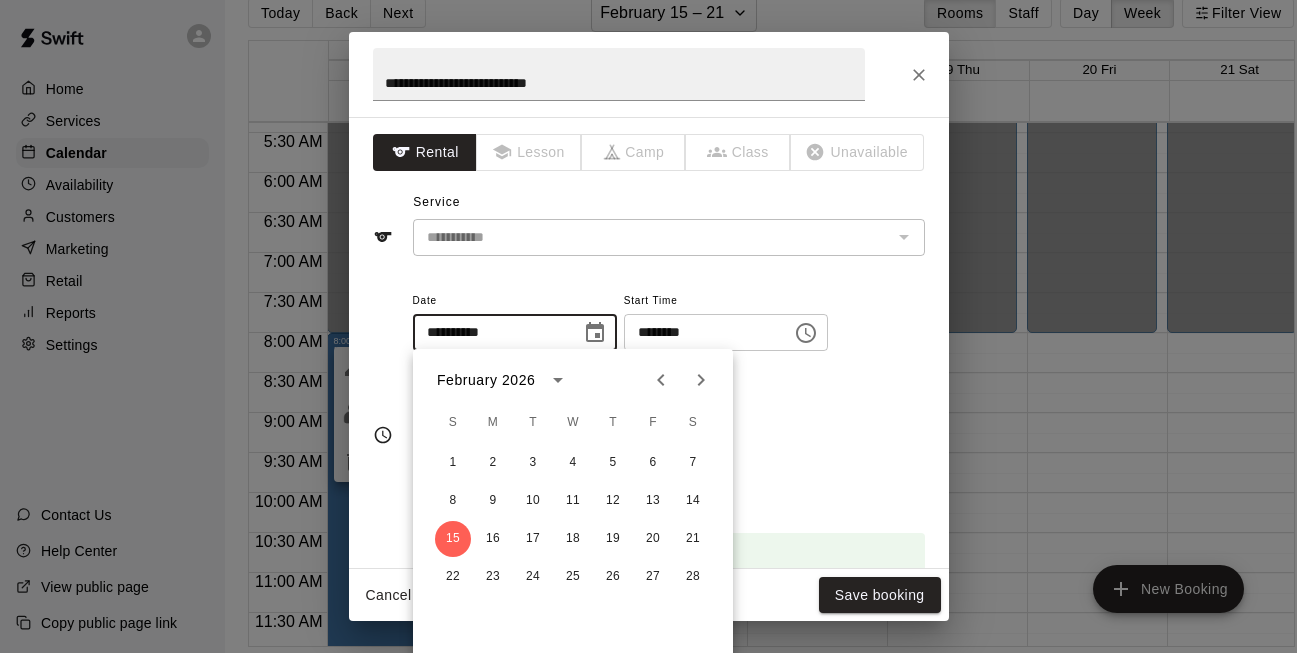 click 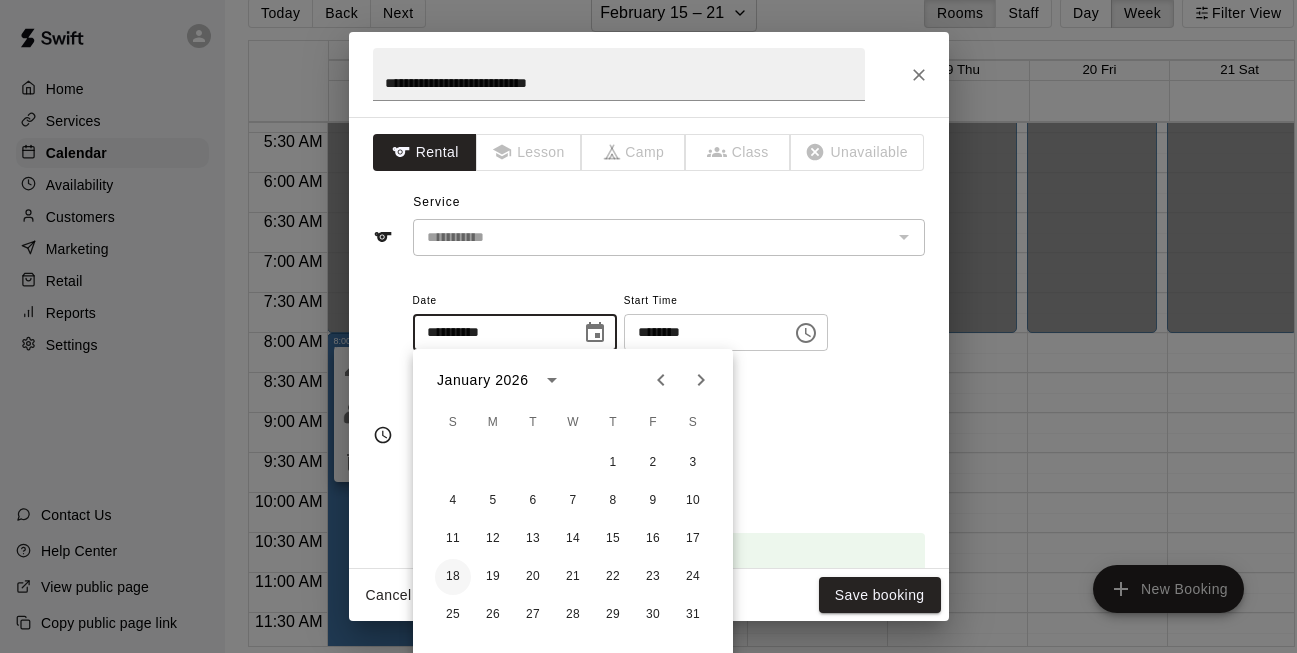 click on "18" at bounding box center (453, 577) 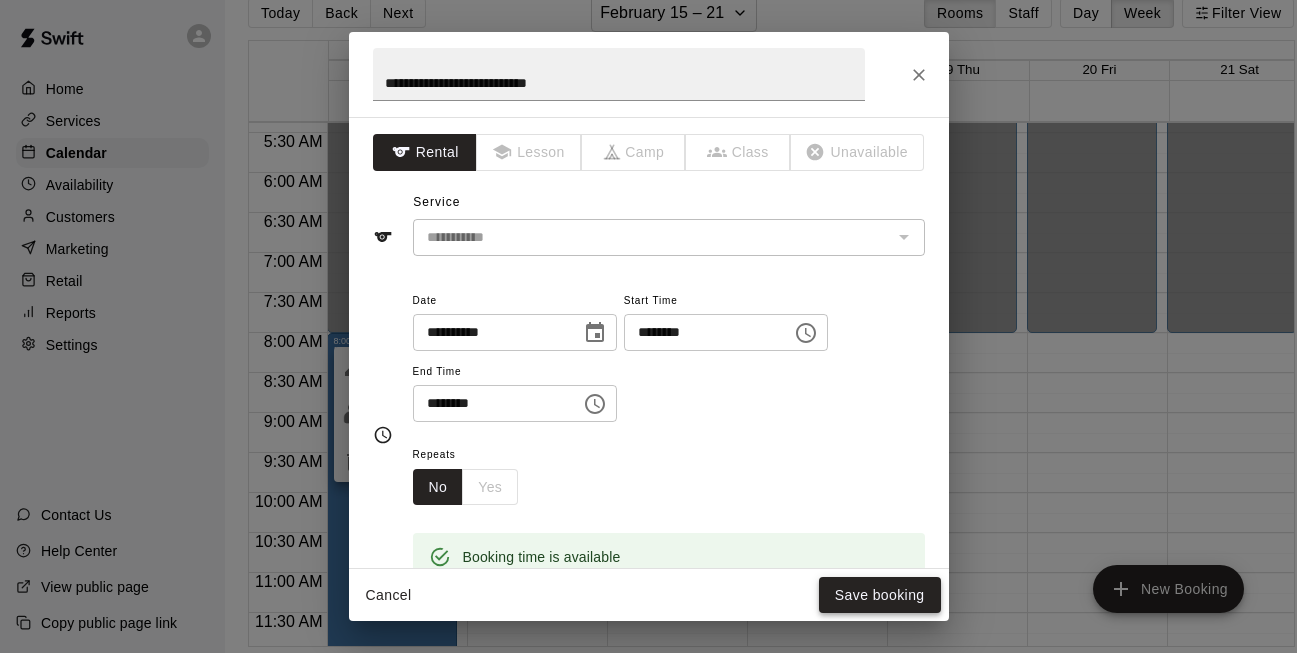 click on "Save booking" at bounding box center [880, 595] 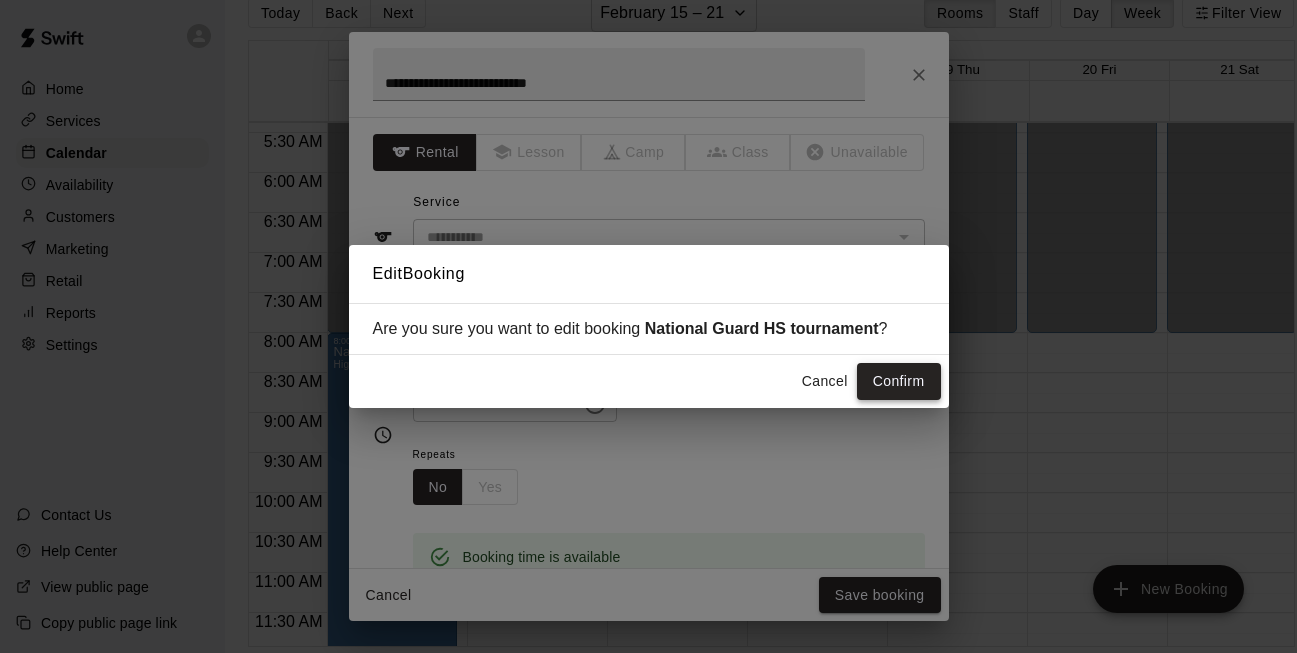 click on "Confirm" at bounding box center [899, 381] 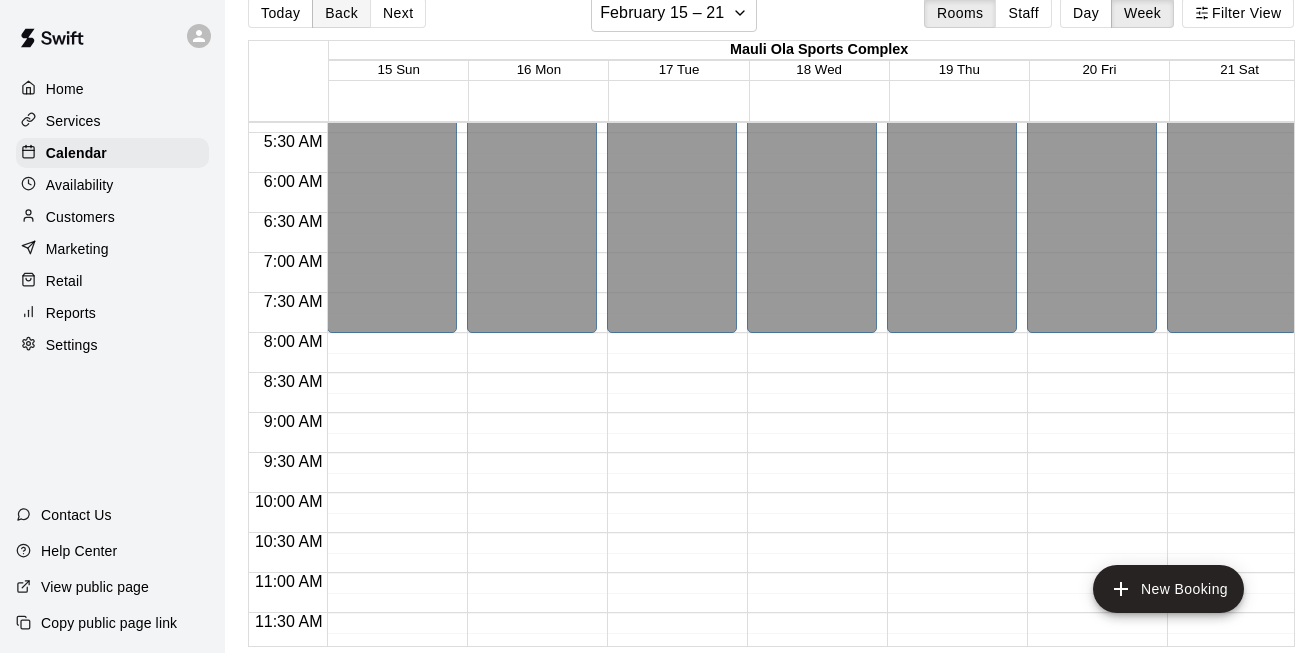 click on "Back" at bounding box center (341, 13) 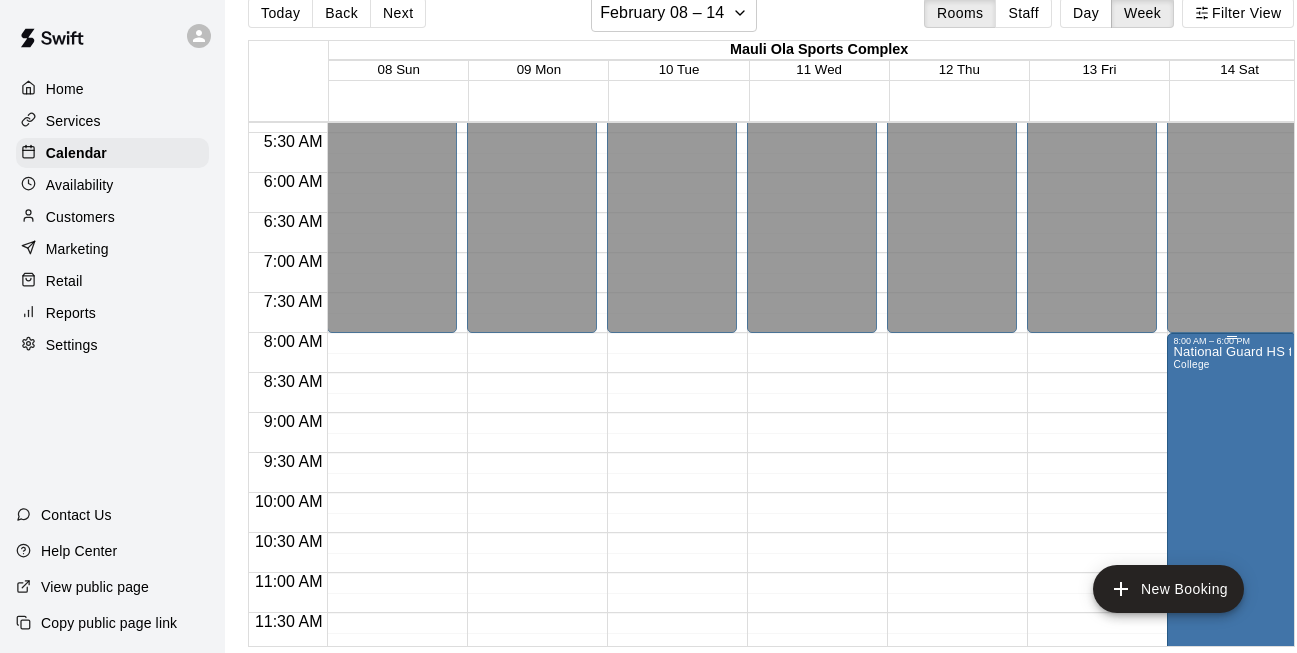 click on "National Guard HS tournament College" at bounding box center [1232, 672] 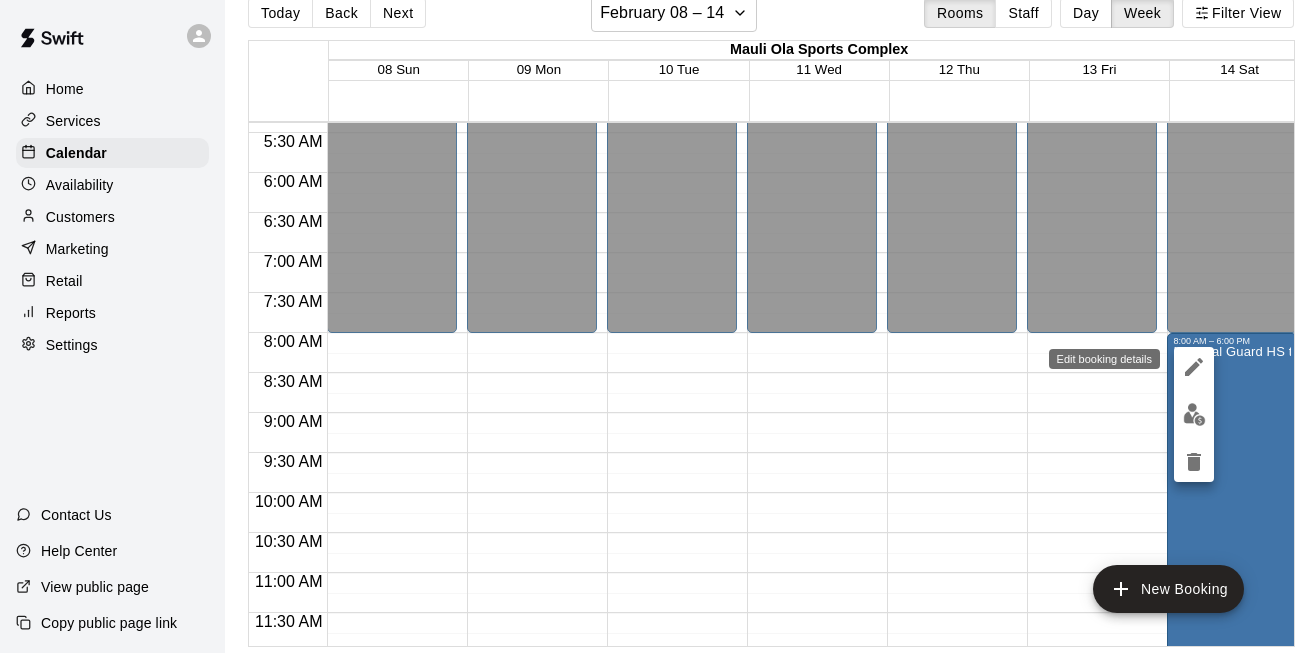 click 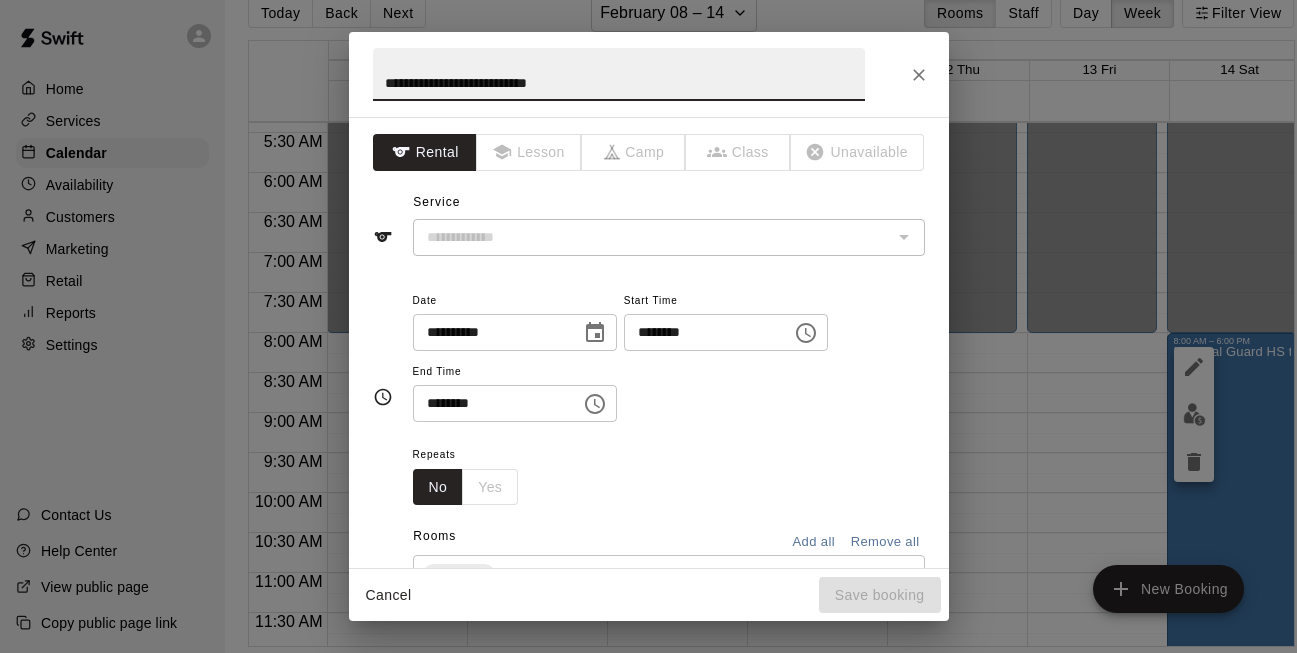 type on "*******" 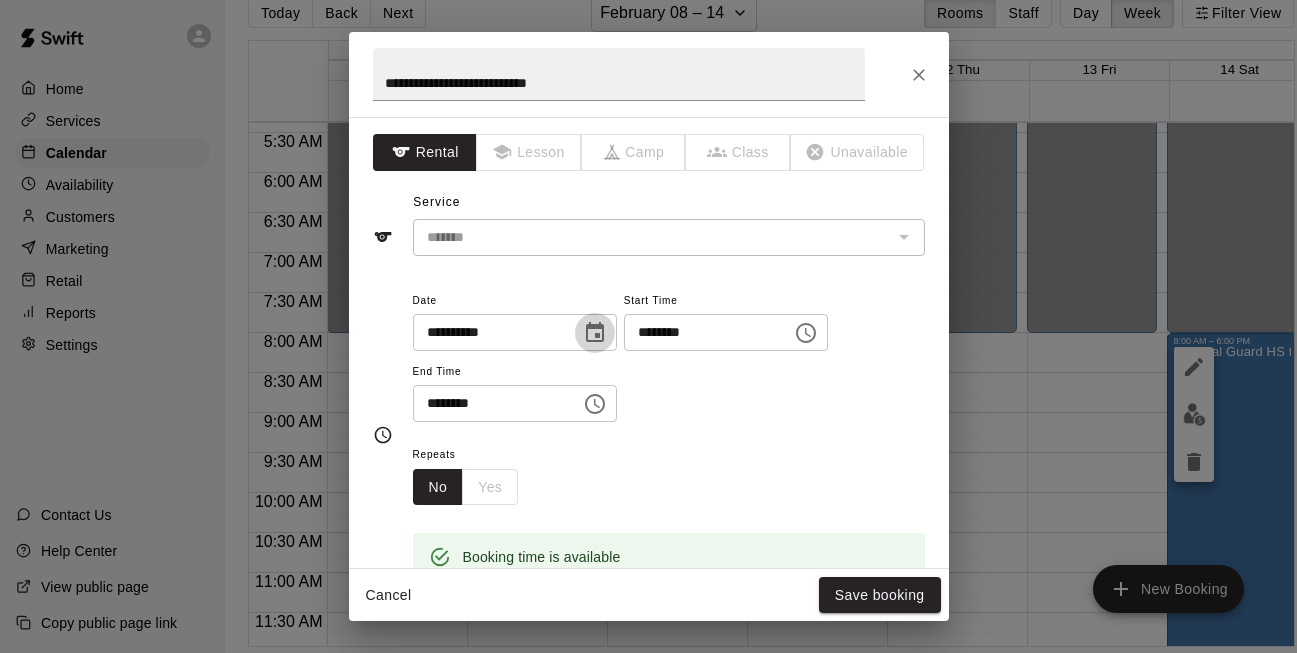 click 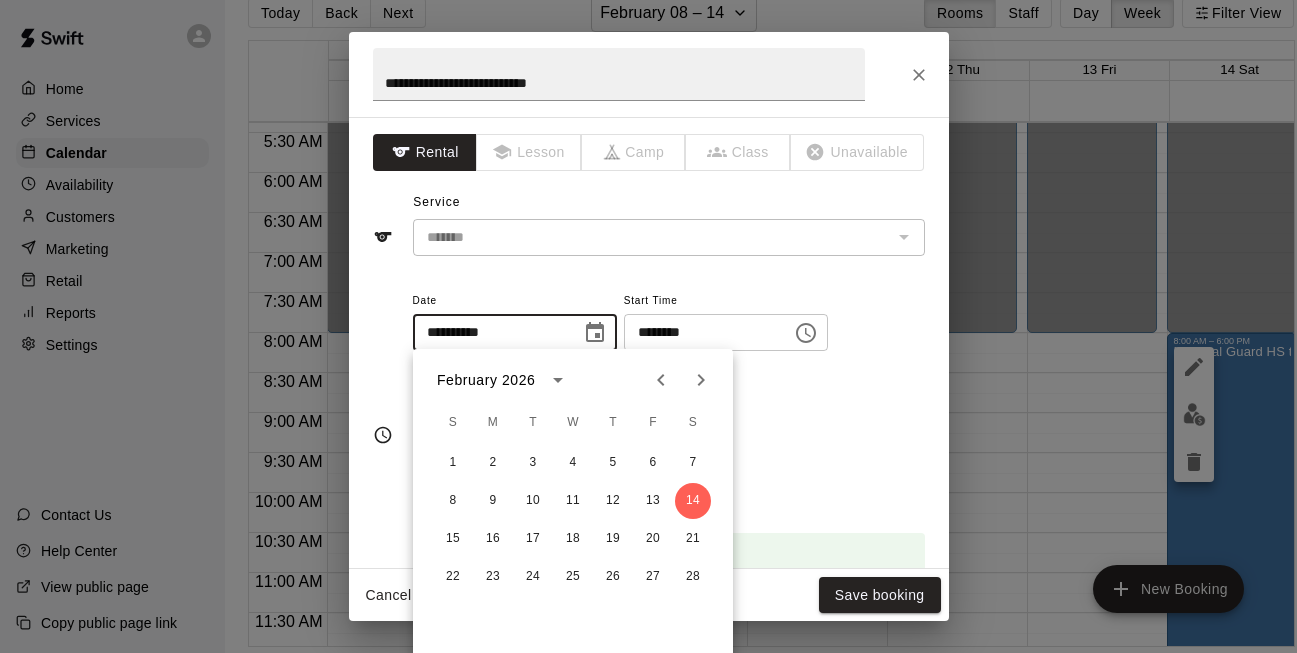 click 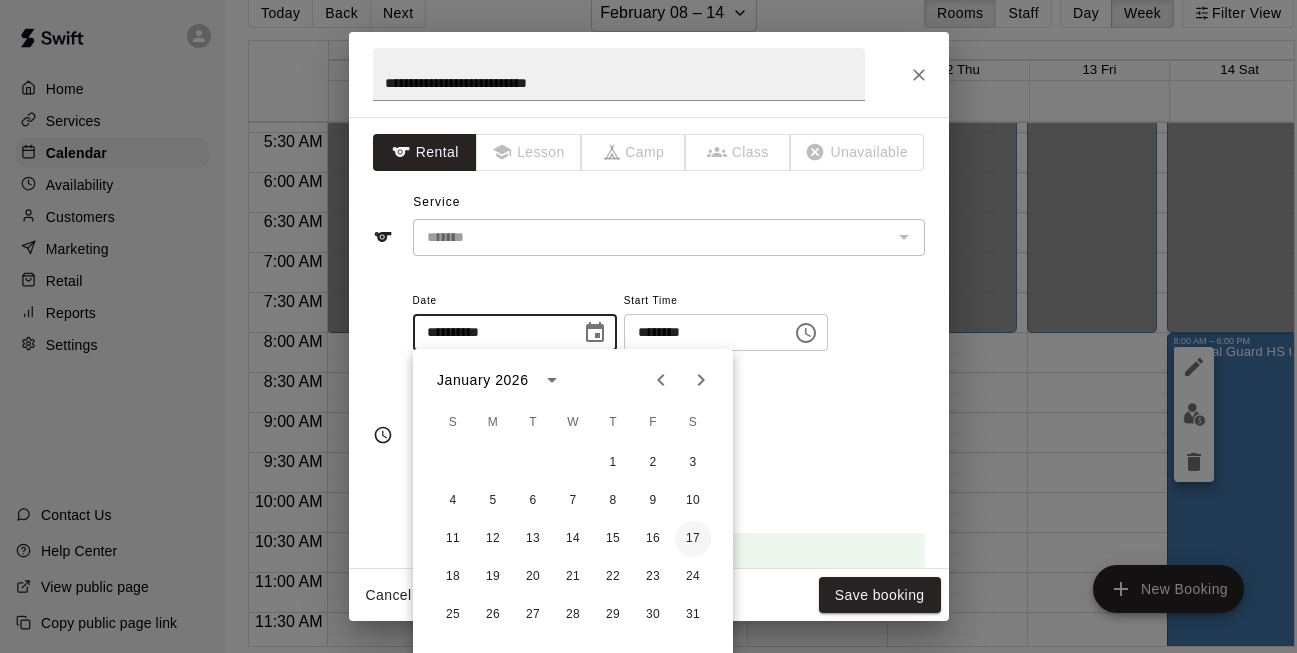 click on "17" at bounding box center (693, 539) 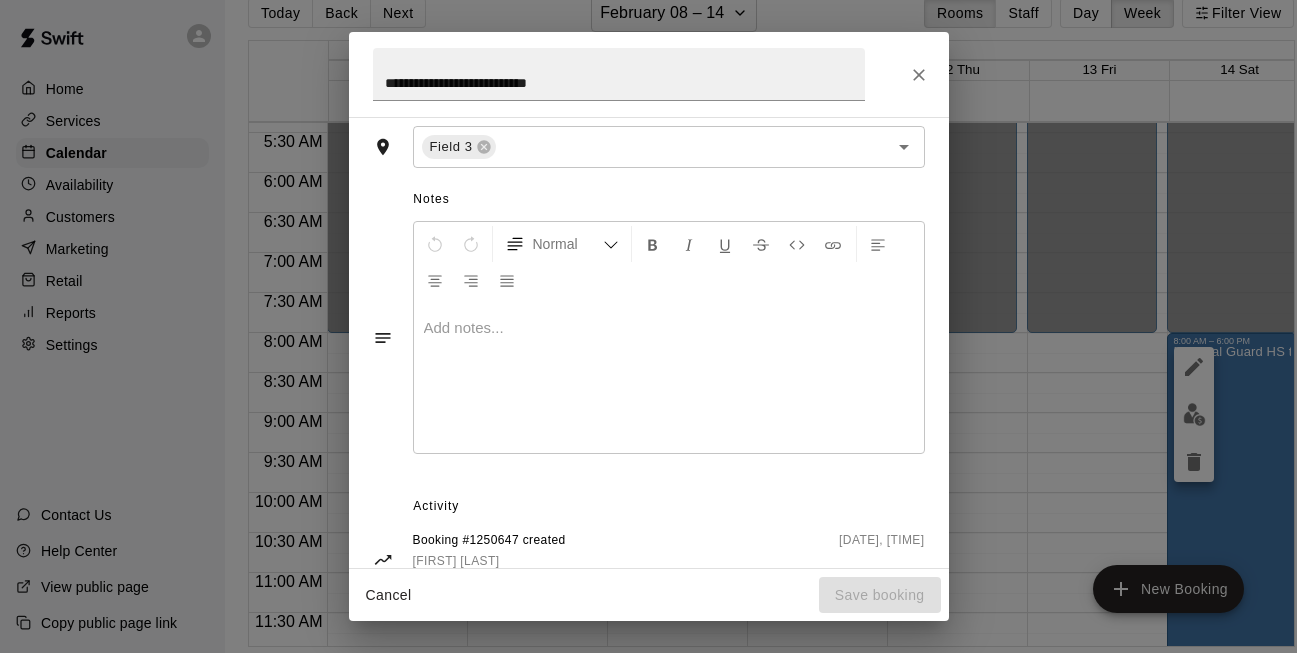 scroll, scrollTop: 487, scrollLeft: 0, axis: vertical 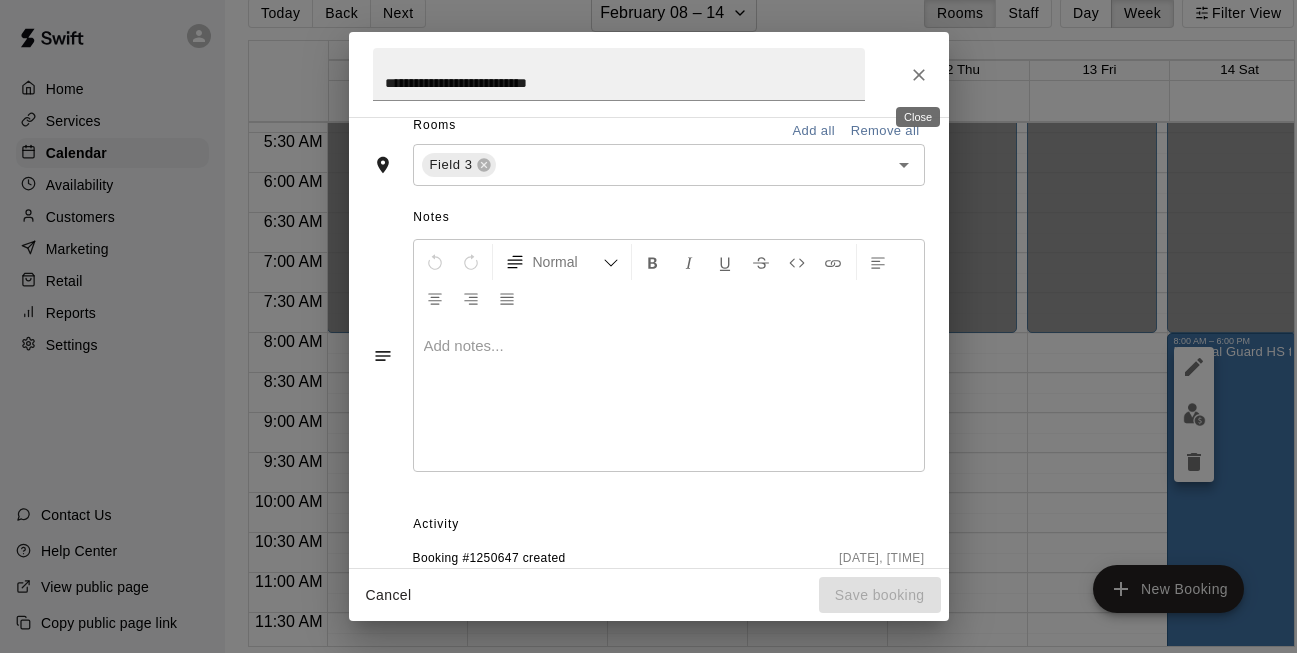 click at bounding box center [919, 75] 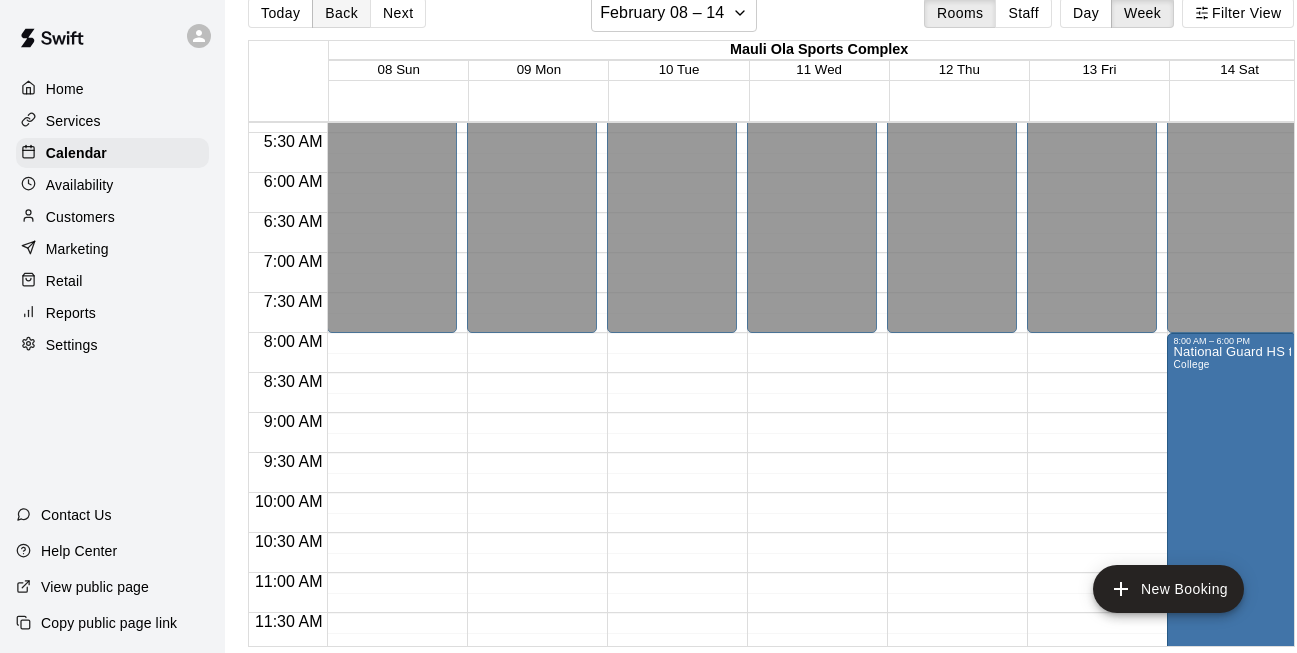 click on "Back" at bounding box center (341, 13) 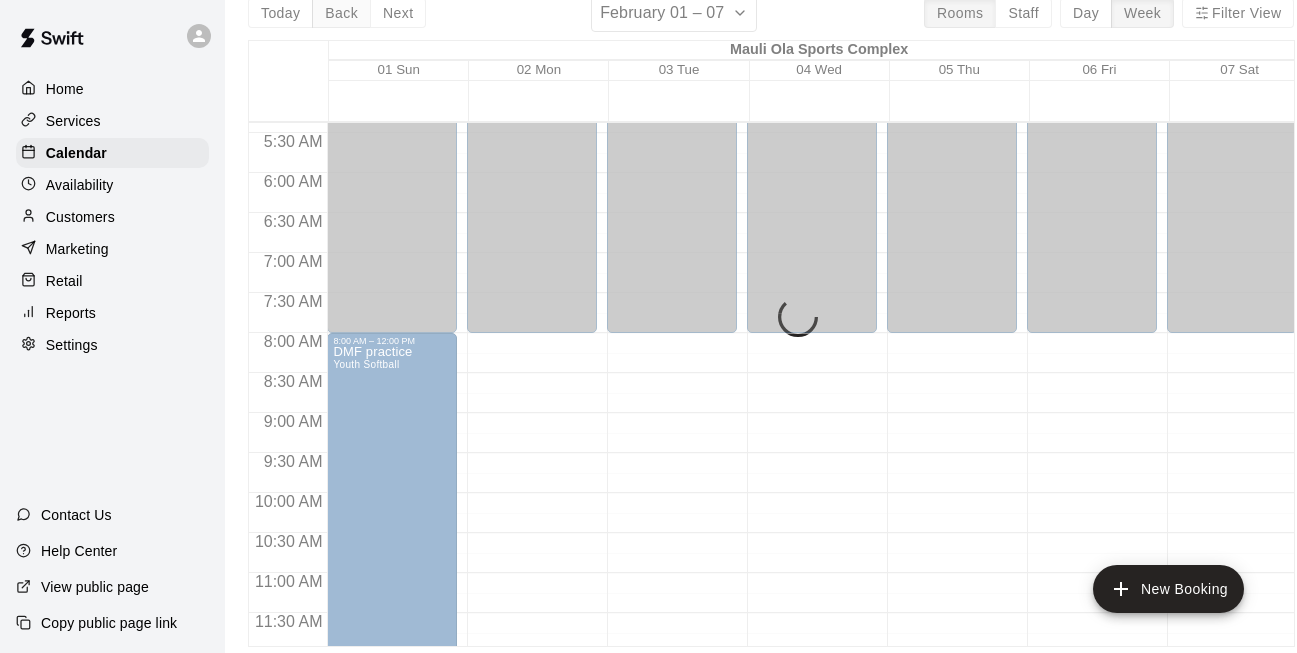 click on "Today Back Next February 01 – 07 Rooms Staff Day Week Filter View Mauli Ola Sports Complex 01 Sun 02 Mon 03 Tue 04 Wed 05 Thu 06 Fri 07 Sat 12:00 AM 12:30 AM 1:00 AM 1:30 AM 2:00 AM 2:30 AM 3:00 AM 3:30 AM 4:00 AM 4:30 AM 5:00 AM 5:30 AM 6:00 AM 6:30 AM 7:00 AM 7:30 AM 8:00 AM 8:30 AM 9:00 AM 9:30 AM 10:00 AM 10:30 AM 11:00 AM 11:30 AM 12:00 PM 12:30 PM 1:00 PM 1:30 PM 2:00 PM 2:30 PM 3:00 PM 3:30 PM 4:00 PM 4:30 PM 5:00 PM 5:30 PM 6:00 PM 6:30 PM 7:00 PM 7:30 PM 8:00 PM 8:30 PM 9:00 PM 9:30 PM 10:00 PM 10:30 PM 11:00 PM 11:30 PM 12:00 AM – 8:00 AM Closed 8:00 AM – 12:00 PM DMF practice Youth Softball 7:00 PM – 11:59 PM Closed 12:00 AM – 8:00 AM Closed 2:30 PM – 6:30 PM HPU practice College 7:00 PM – 11:59 PM Closed 3:30 PM – 6:30 PM Maryknoll High School  High School 12:00 AM – 8:00 AM Closed 2:30 PM – 6:30 PM HPU Practice College 7:00 PM – 11:59 PM Closed 3:30 PM – 6:30 PM Maryknol High School  High School 12:00 AM – 8:00 AM Closed 2:30 PM – 6:30 PM HPU practice College Closed" at bounding box center (771, 320) 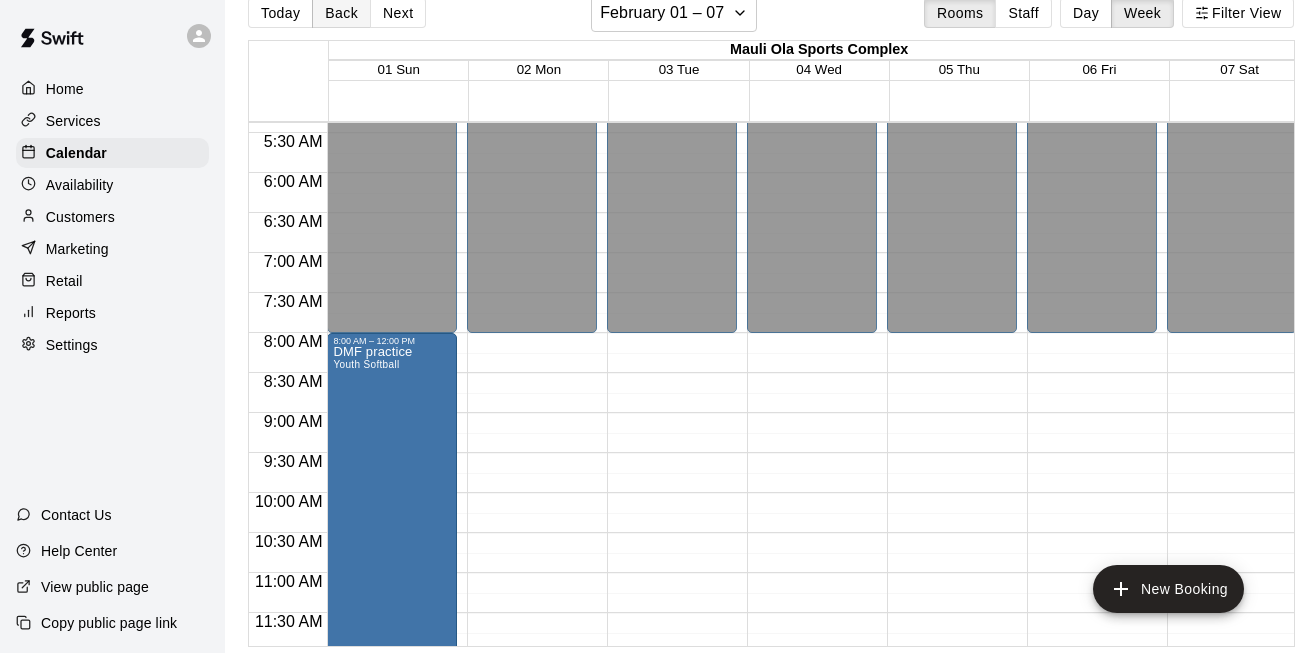 click on "Back" at bounding box center [341, 13] 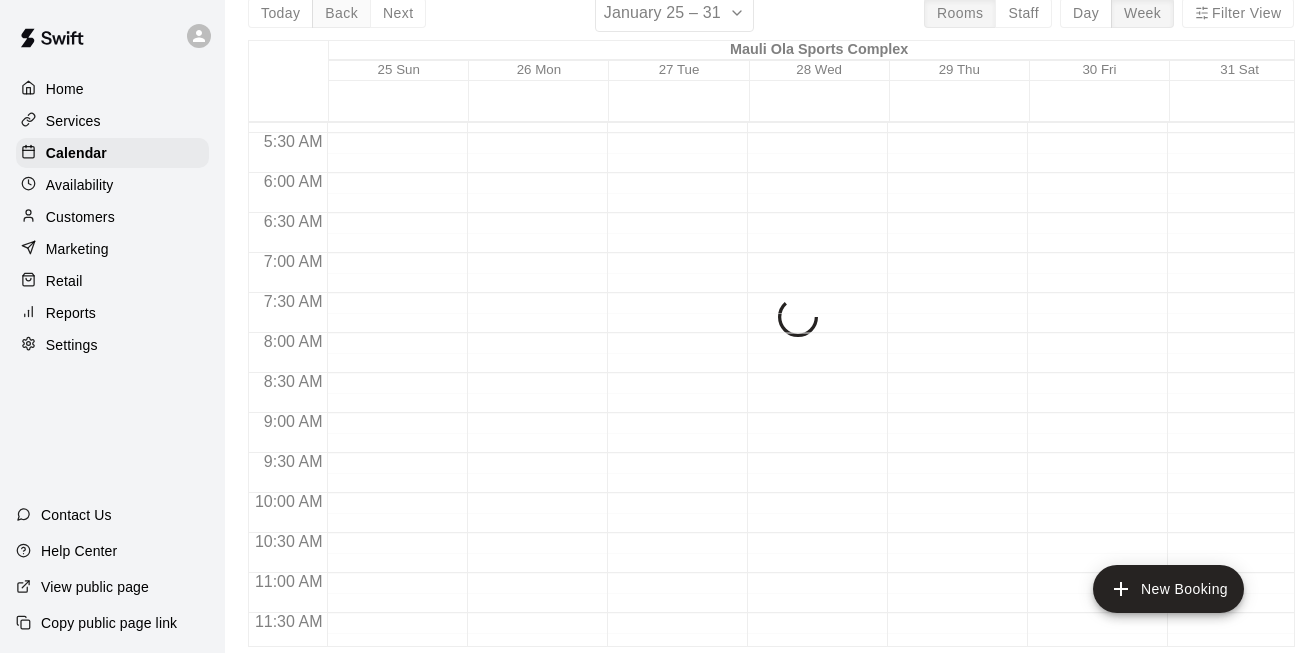 click on "Today Back Next January 25 – 31 Rooms Staff Day Week Filter View Mauli Ola Sports Complex 25 Sun 26 Mon 27 Tue 28 Wed 29 Thu 30 Fri 31 Sat 12:00 AM 12:30 AM 1:00 AM 1:30 AM 2:00 AM 2:30 AM 3:00 AM 3:30 AM 4:00 AM 4:30 AM 5:00 AM 5:30 AM 6:00 AM 6:30 AM 7:00 AM 7:30 AM 8:00 AM 8:30 AM 9:00 AM 9:30 AM 10:00 AM 10:30 AM 11:00 AM 11:30 AM 12:00 PM 12:30 PM 1:00 PM 1:30 PM 2:00 PM 2:30 PM 3:00 PM 3:30 PM 4:00 PM 4:30 PM 5:00 PM 5:30 PM 6:00 PM 6:30 PM 7:00 PM 7:30 PM 8:00 PM 8:30 PM 9:00 PM 9:30 PM 10:00 PM 10:30 PM 11:00 PM 11:30 PM" at bounding box center (771, 320) 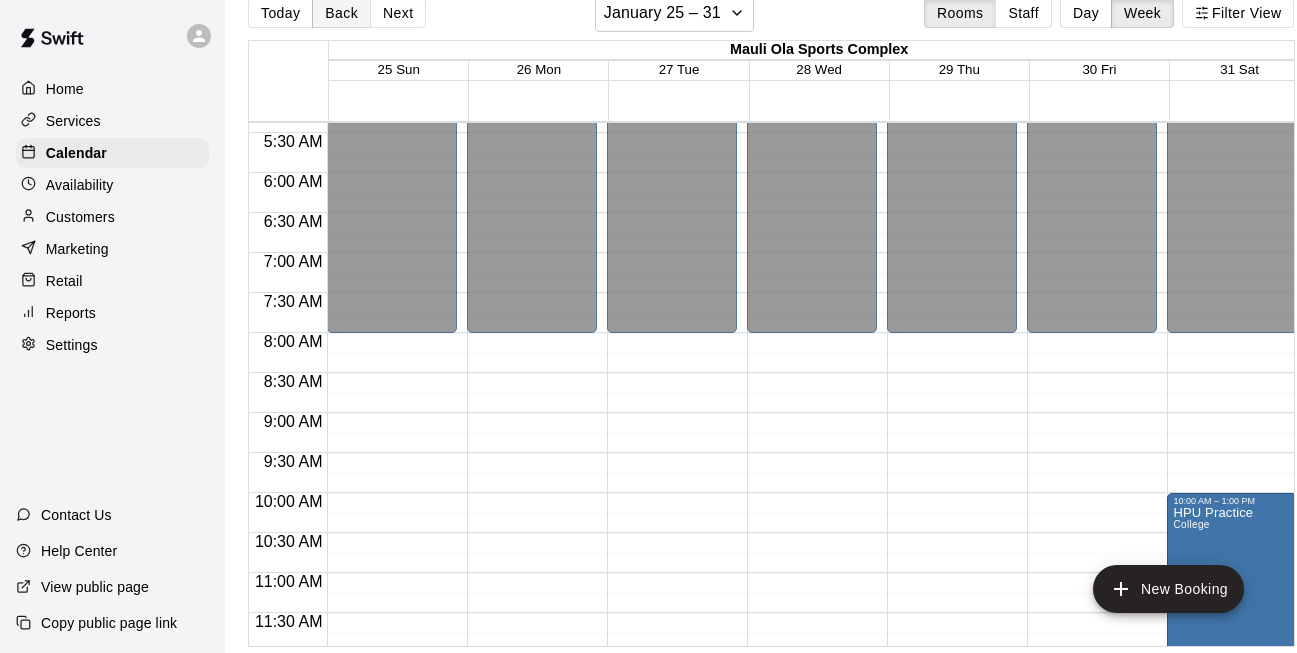 click on "Back" at bounding box center (341, 13) 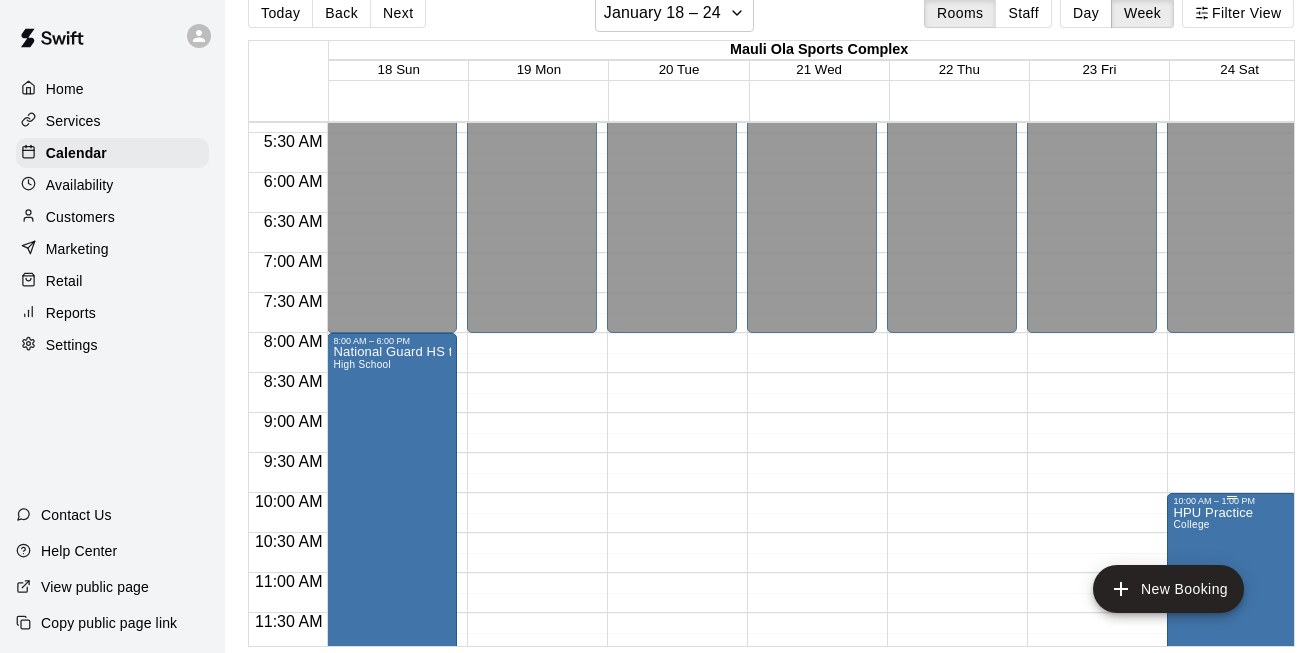 click on "HPU Practice College" at bounding box center (1232, 832) 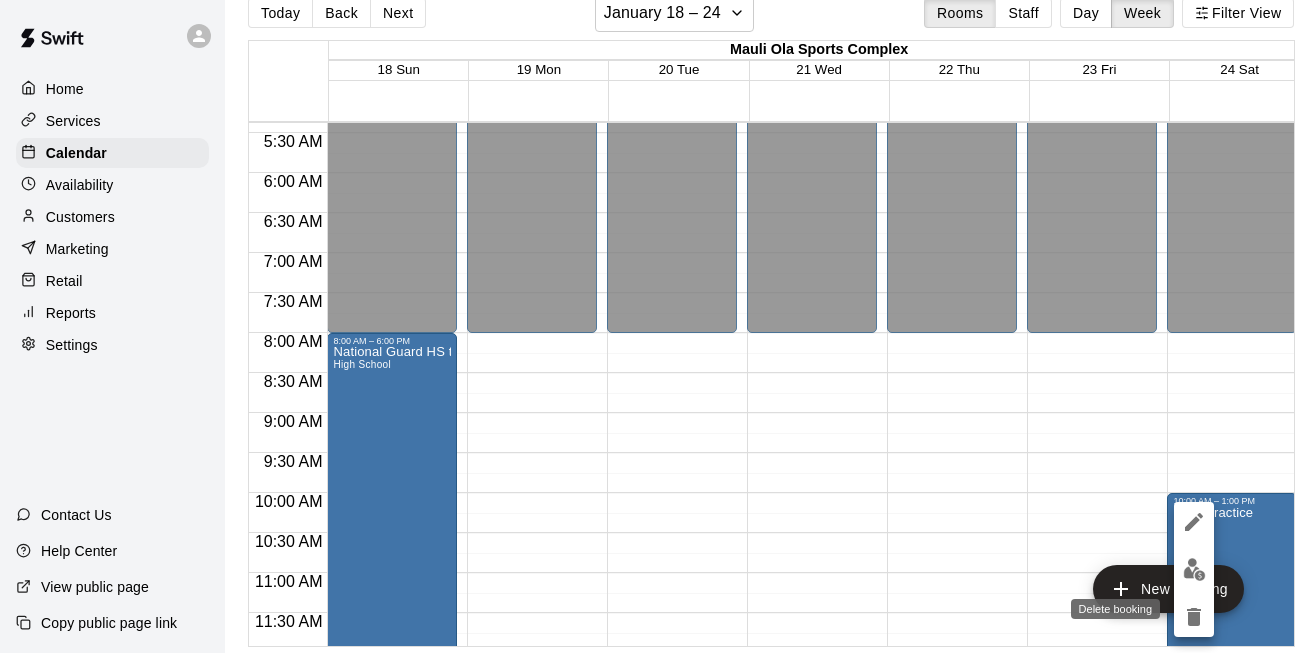 click 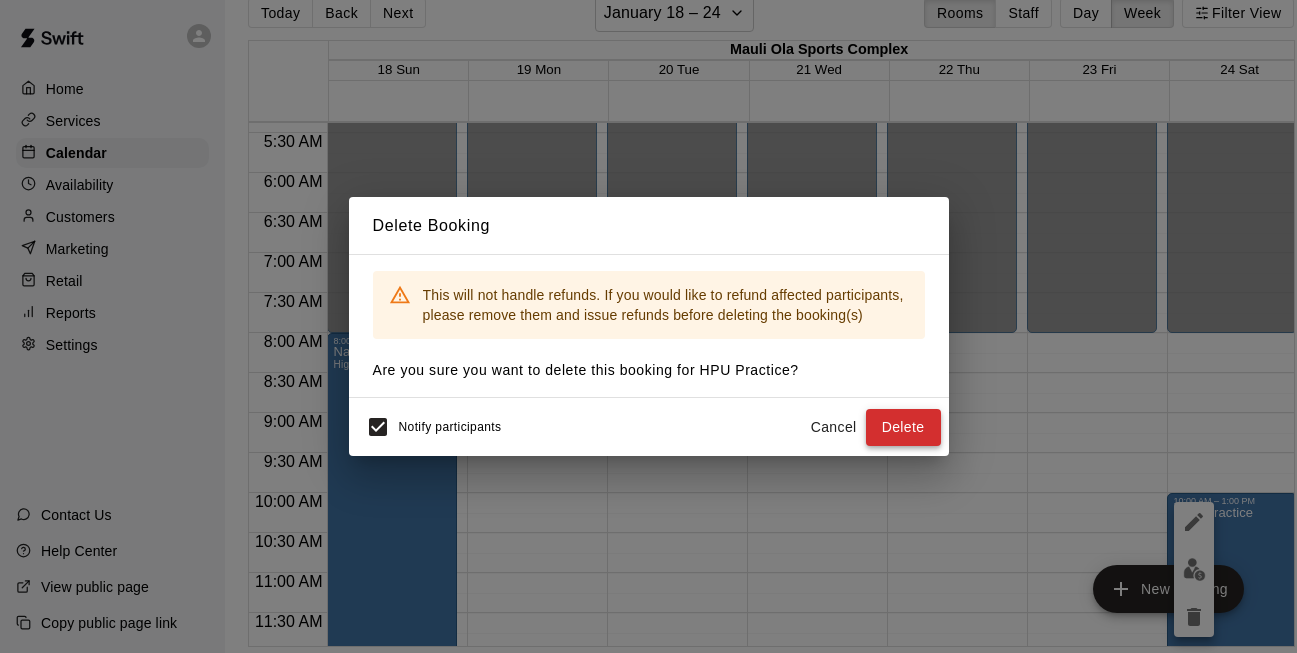 click on "Delete" at bounding box center (903, 427) 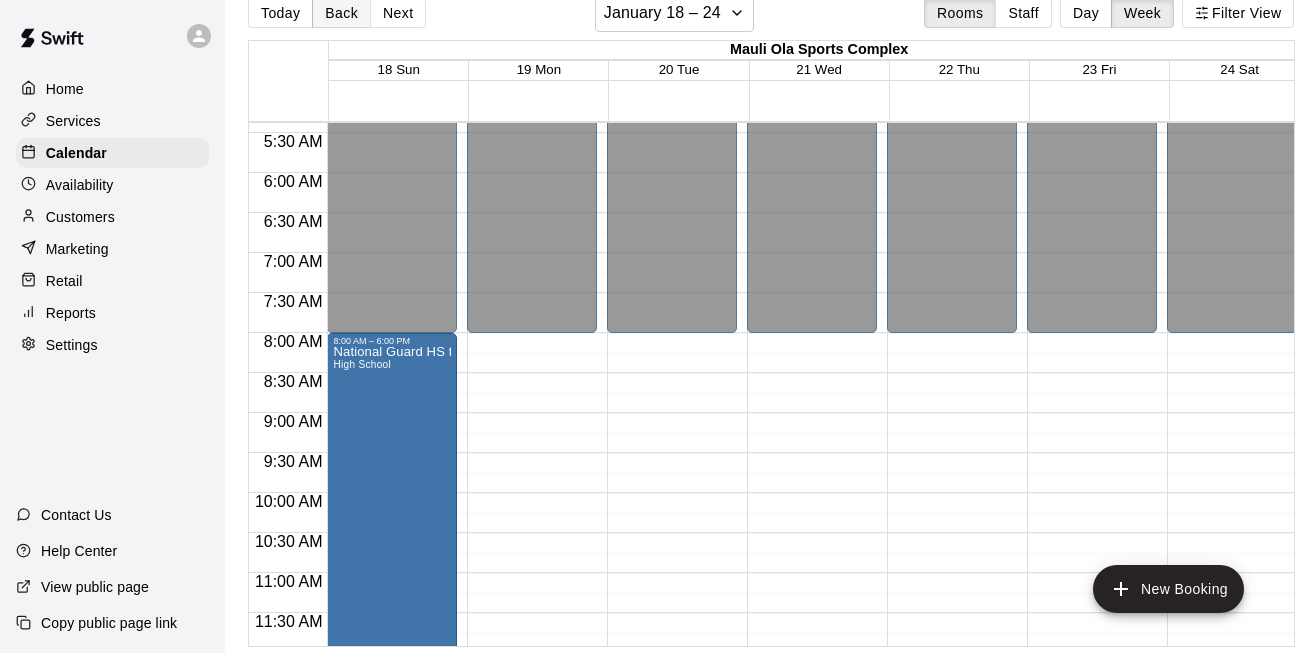 click on "Back" at bounding box center [341, 13] 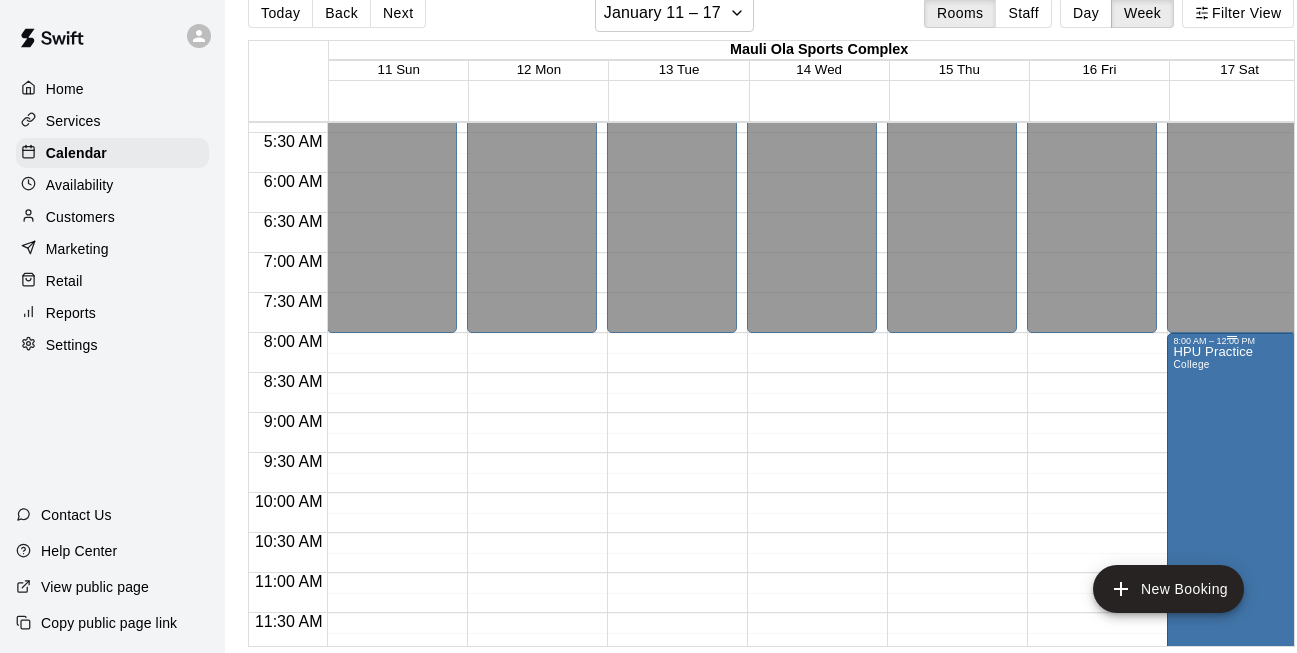 click on "HPU Practice College" at bounding box center (1213, 672) 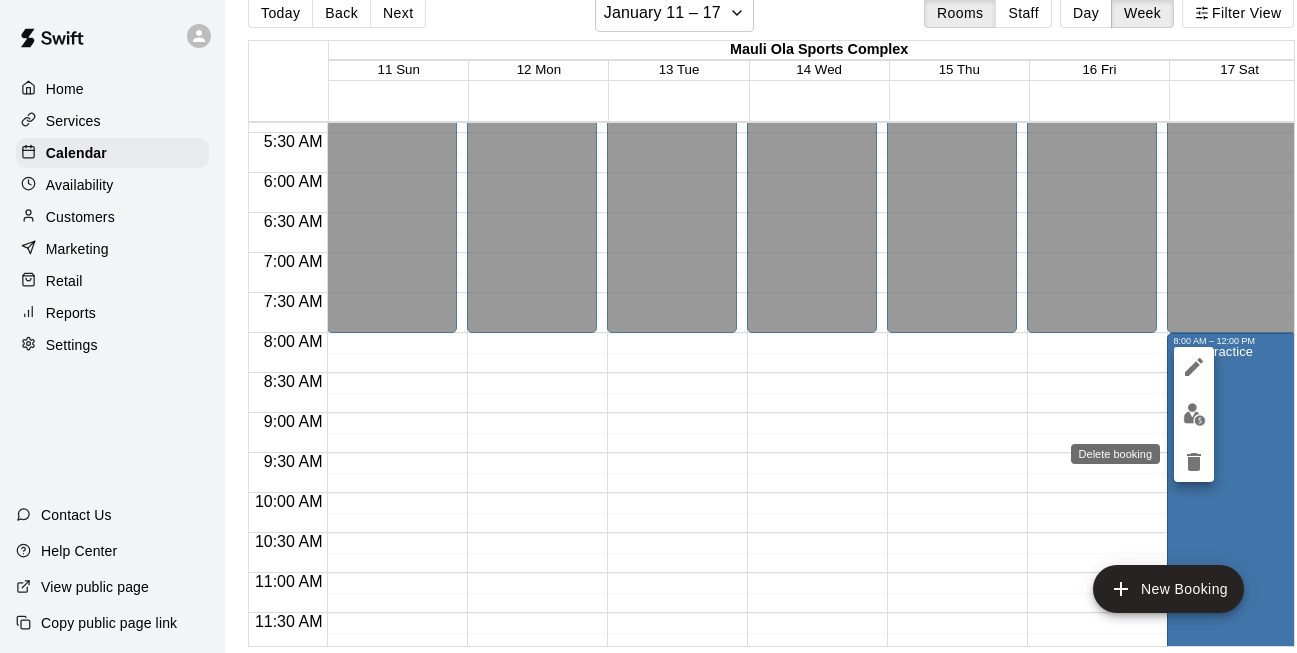 click 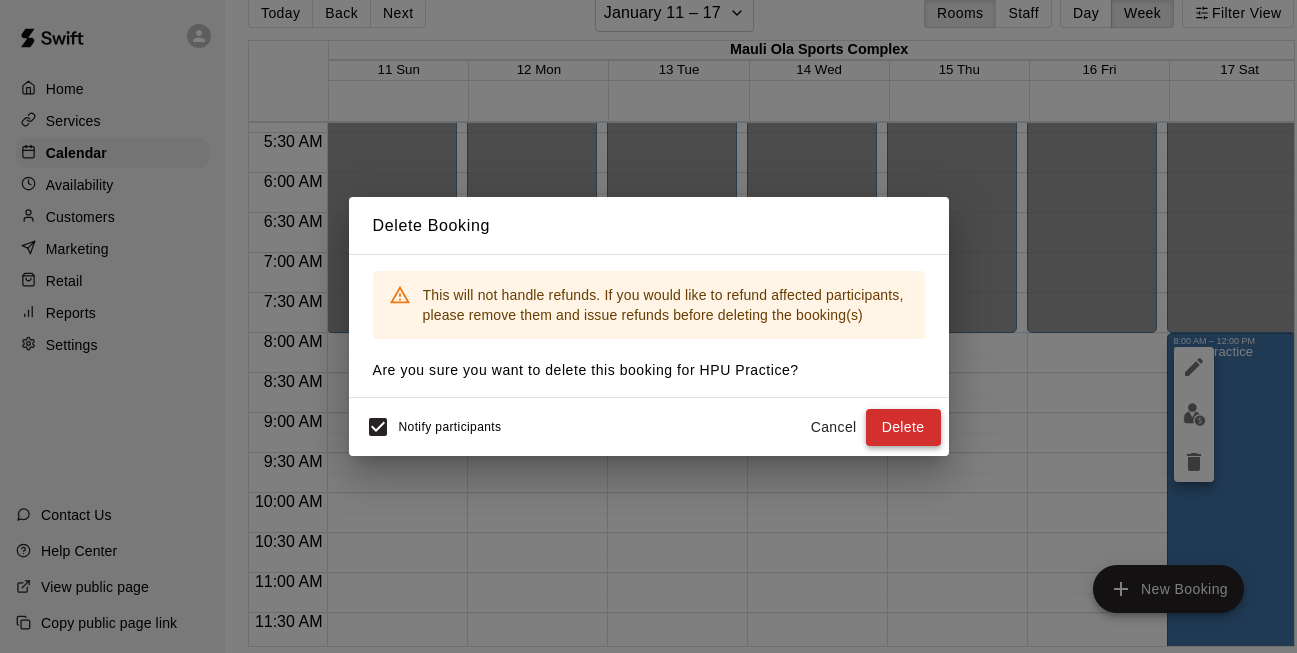 click on "Delete" at bounding box center (903, 427) 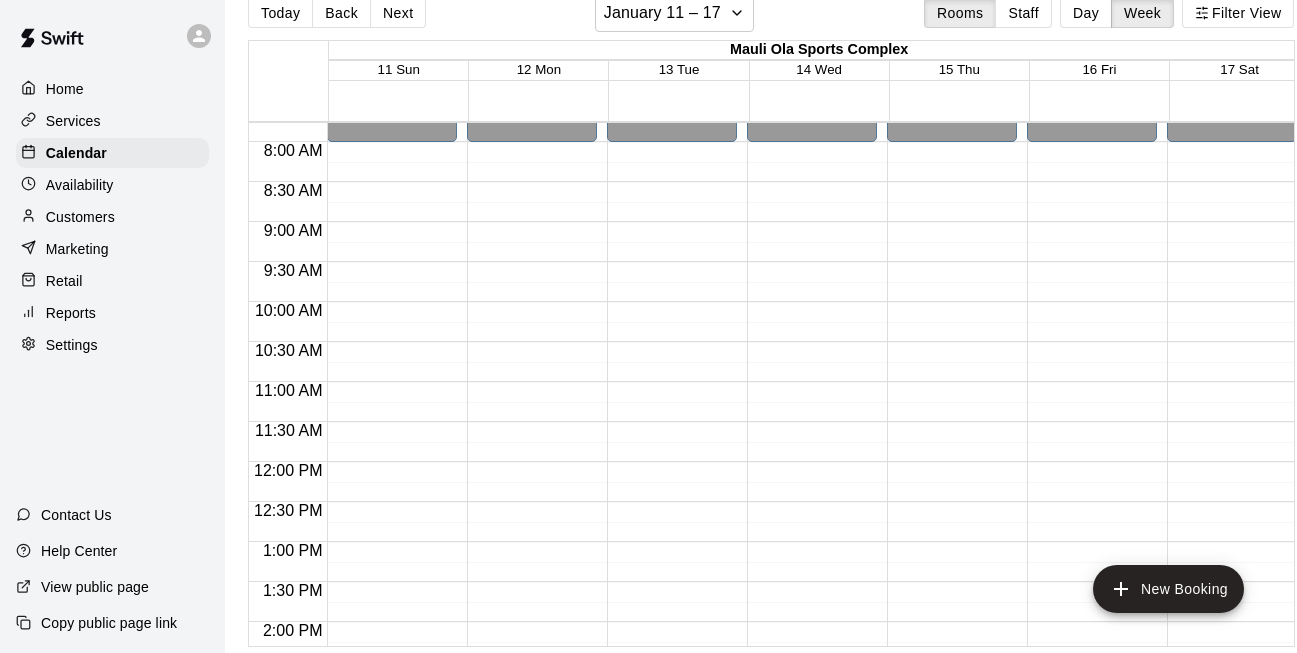 scroll, scrollTop: 620, scrollLeft: 0, axis: vertical 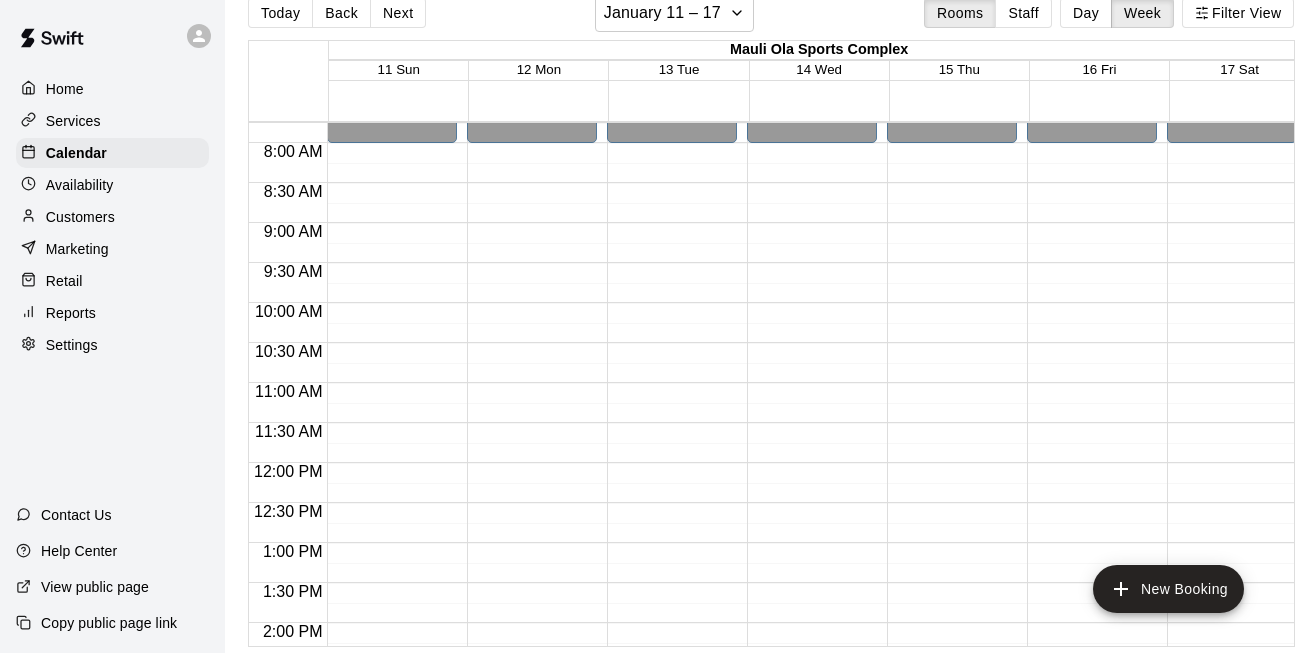 click on "12:00 AM – 8:00 AM Closed 7:00 PM – 11:59 PM Closed" at bounding box center (1232, 463) 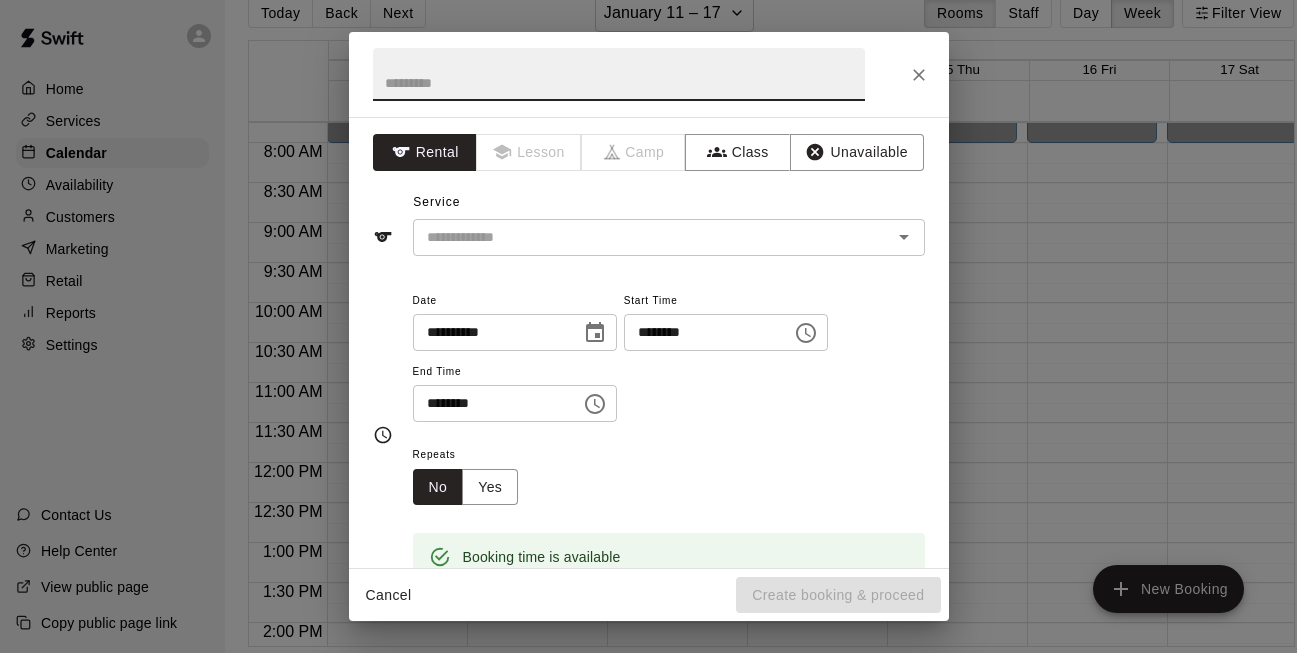 click on "**********" at bounding box center (648, 326) 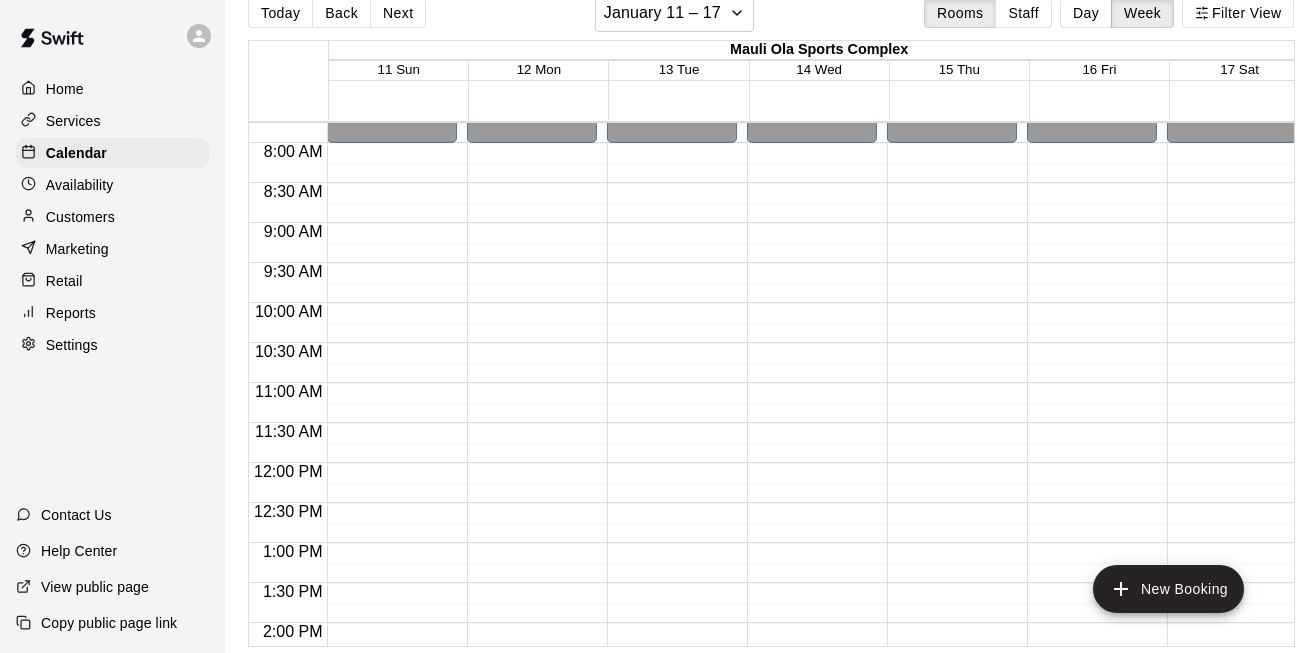 click on "12:00 AM – 8:00 AM Closed 7:00 PM – 11:59 PM Closed" at bounding box center [1232, 463] 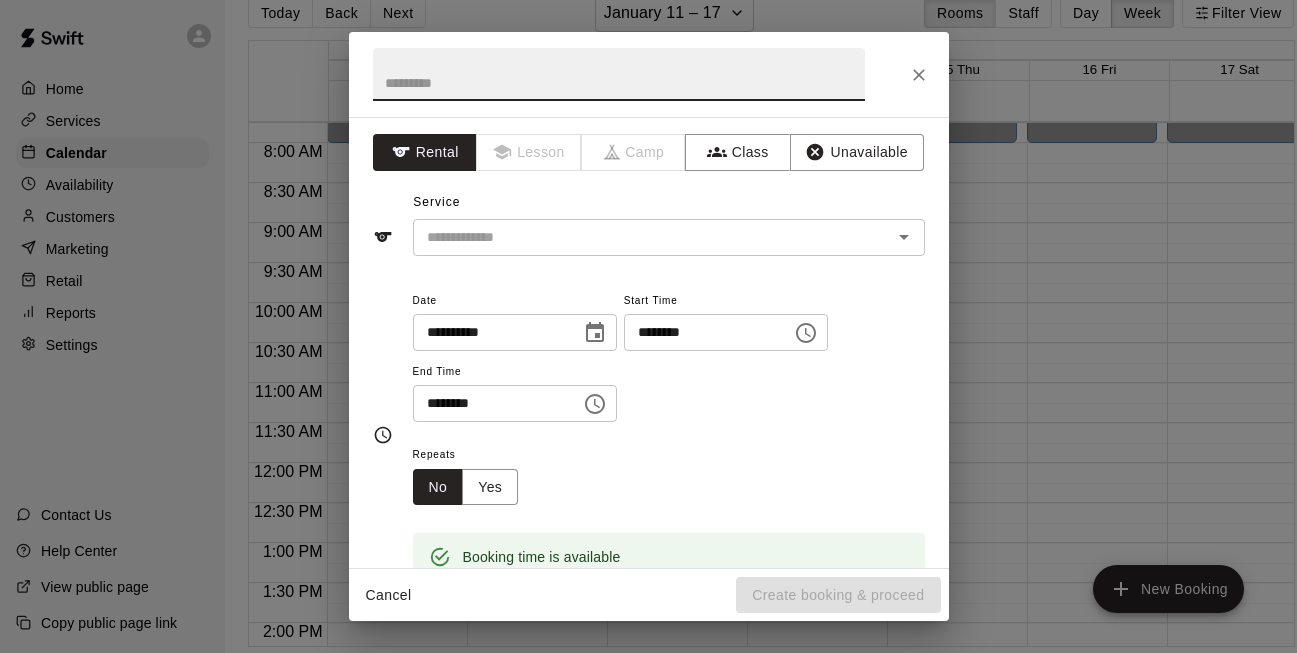 type on "*" 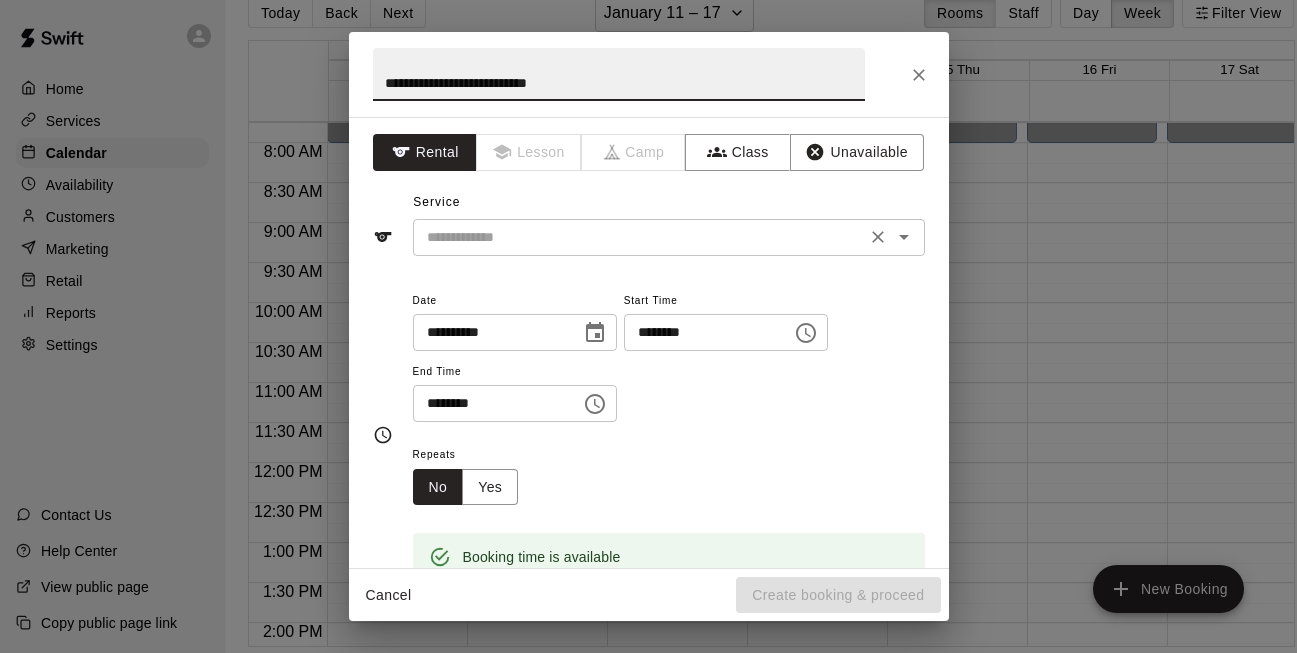 type on "**********" 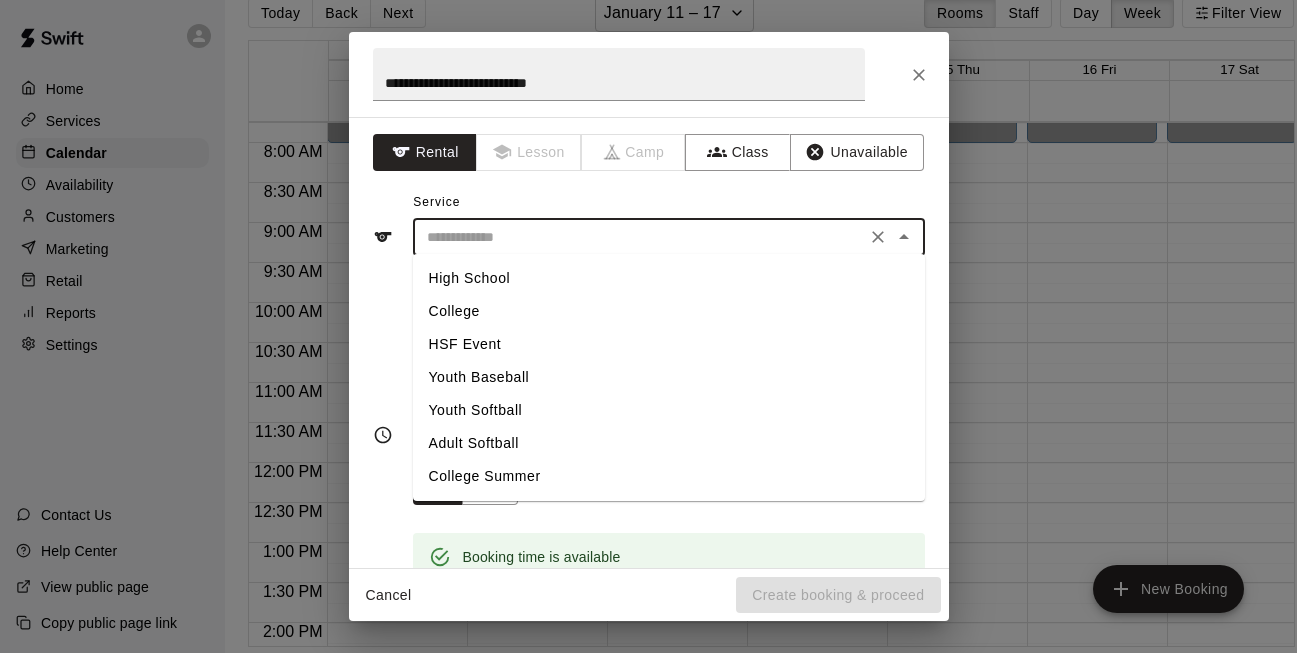 click at bounding box center [639, 237] 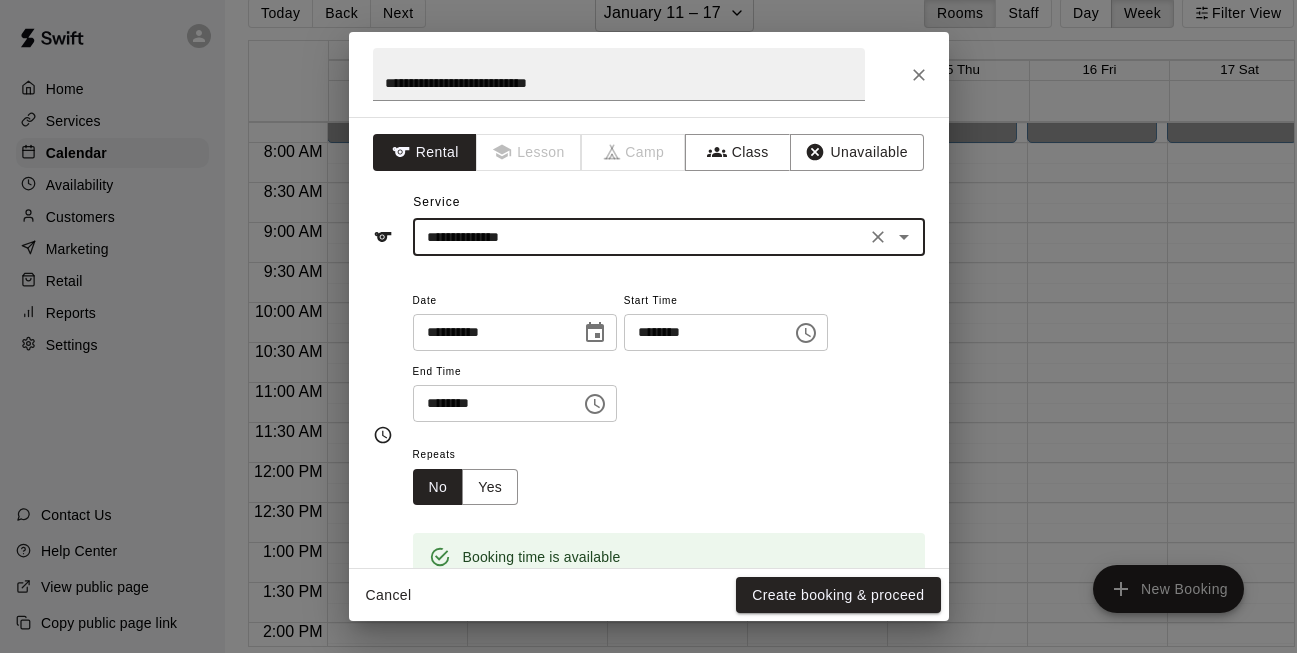 click 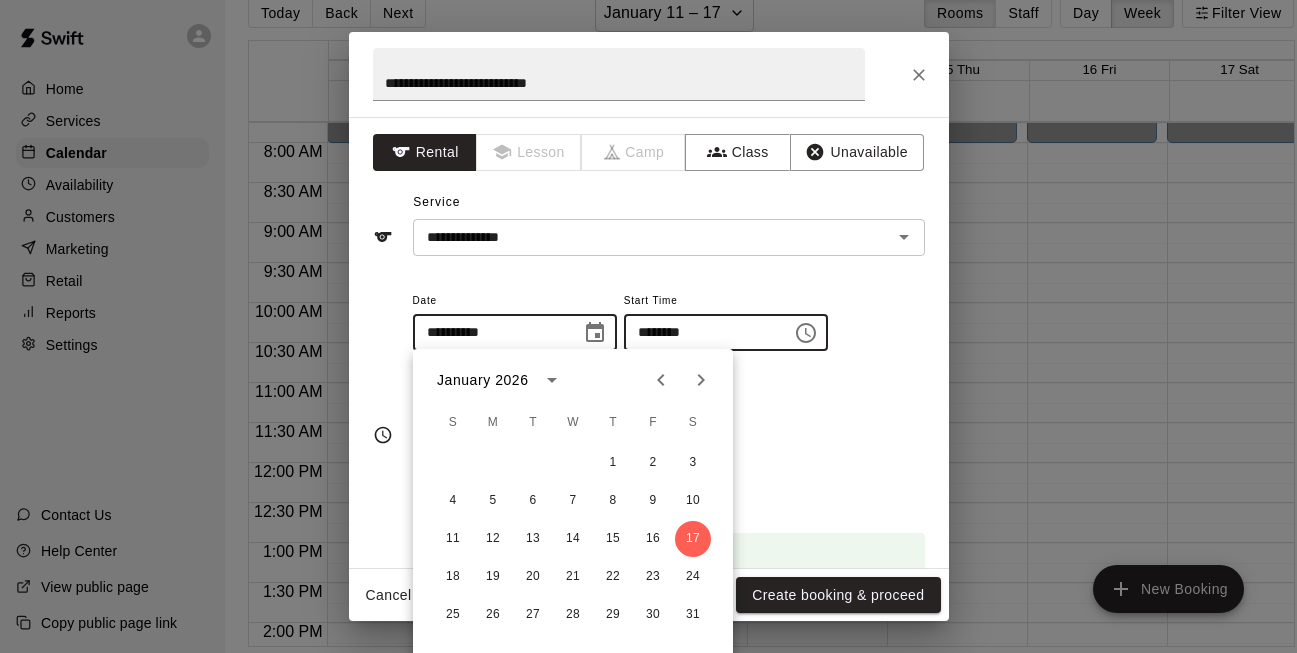 click on "********" at bounding box center (701, 332) 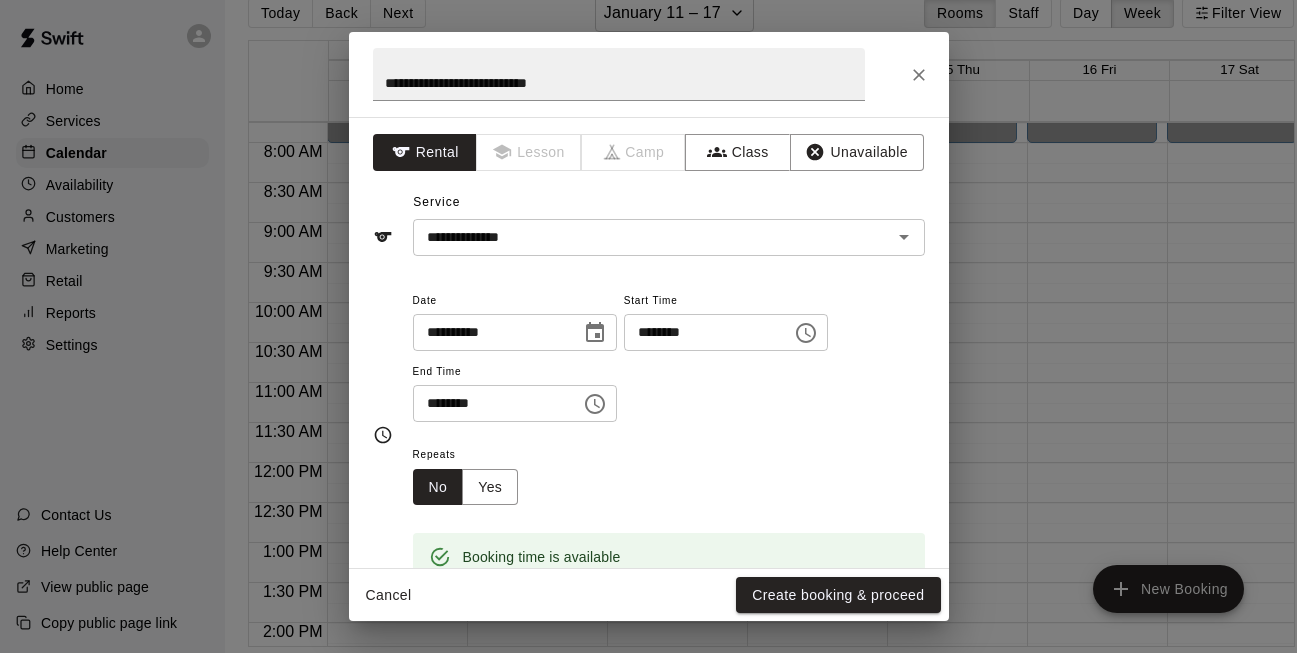 click on "********" at bounding box center (701, 332) 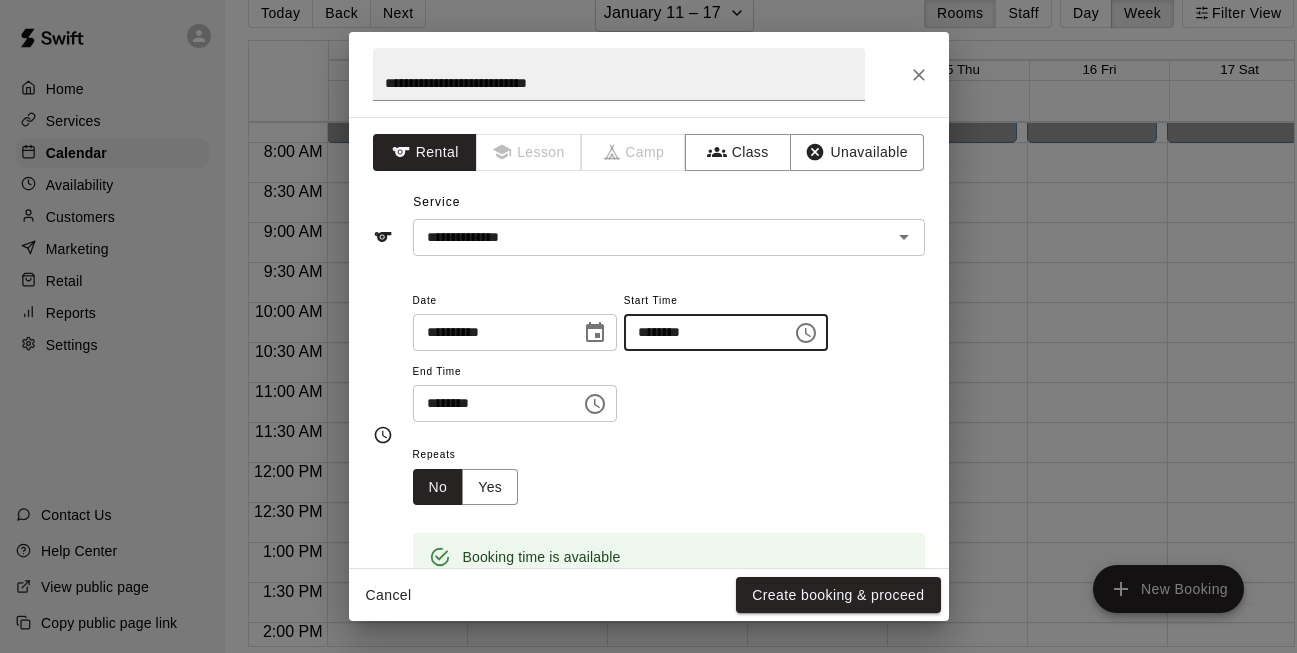 type on "********" 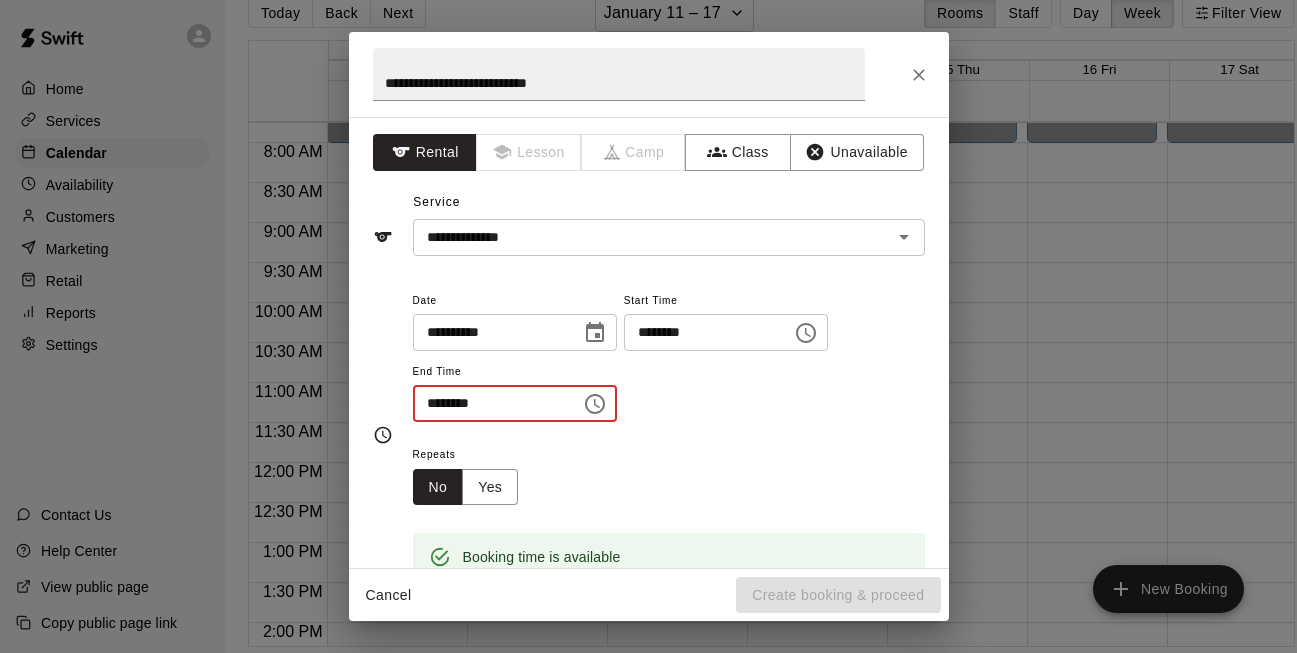 type on "********" 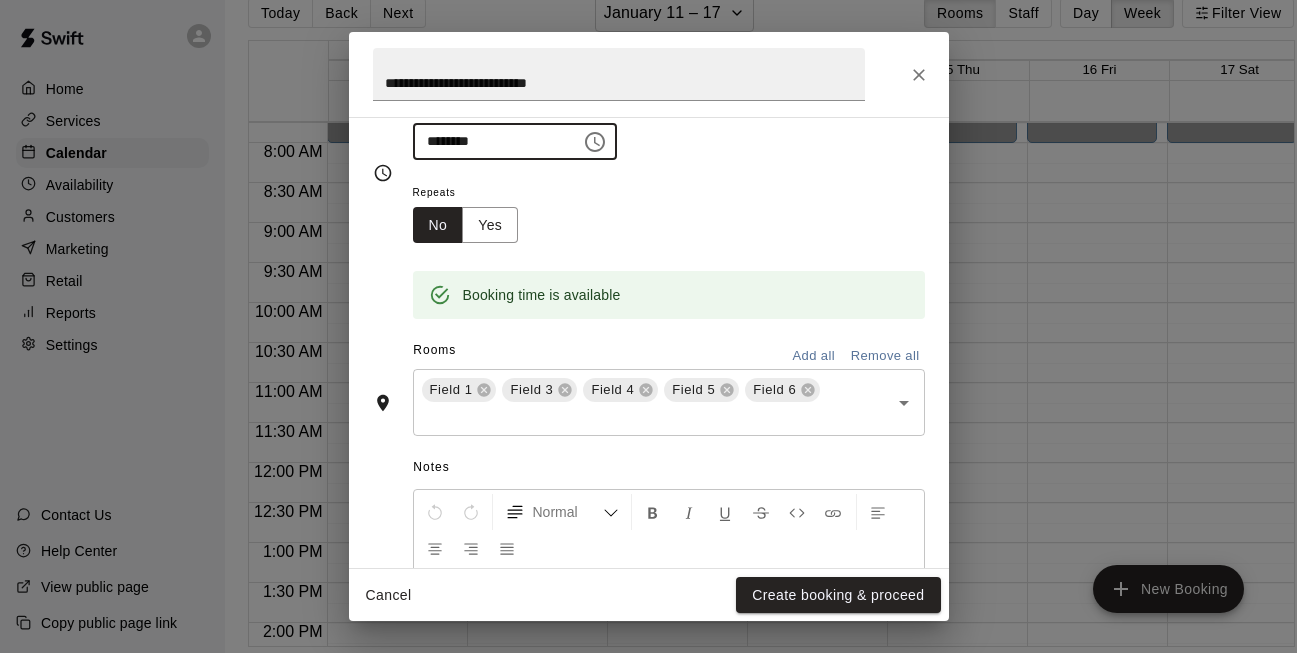 scroll, scrollTop: 354, scrollLeft: 0, axis: vertical 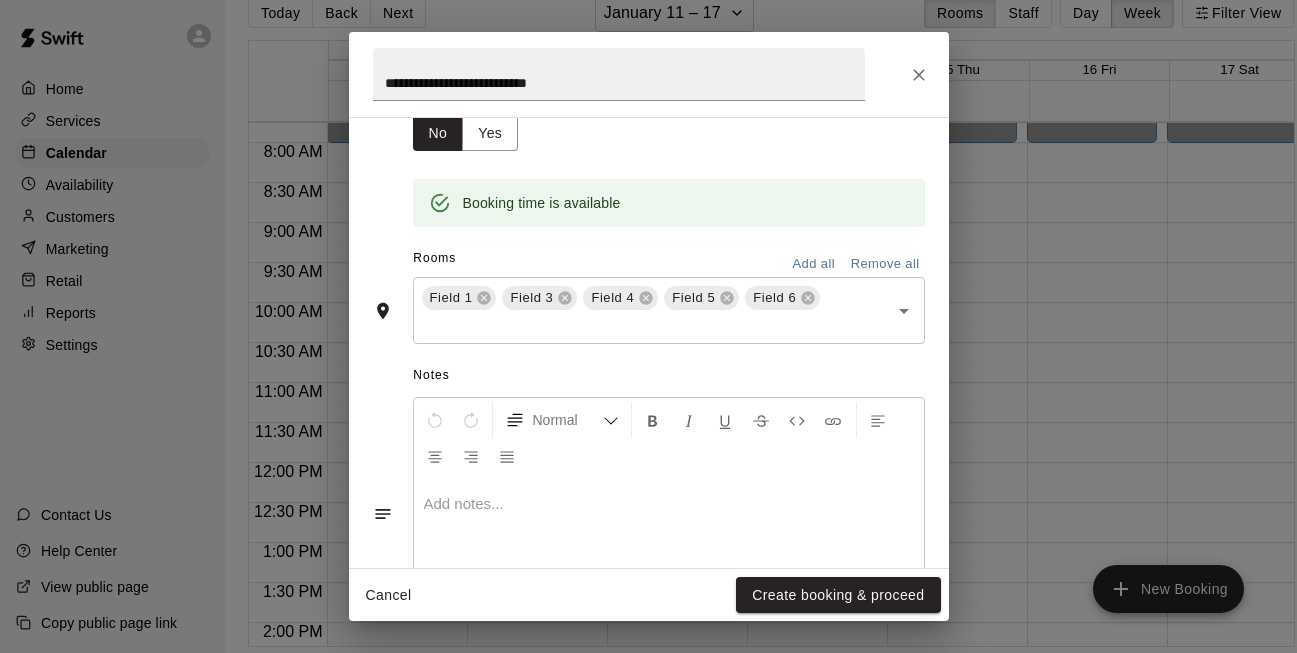 click on "Remove all" at bounding box center [885, 264] 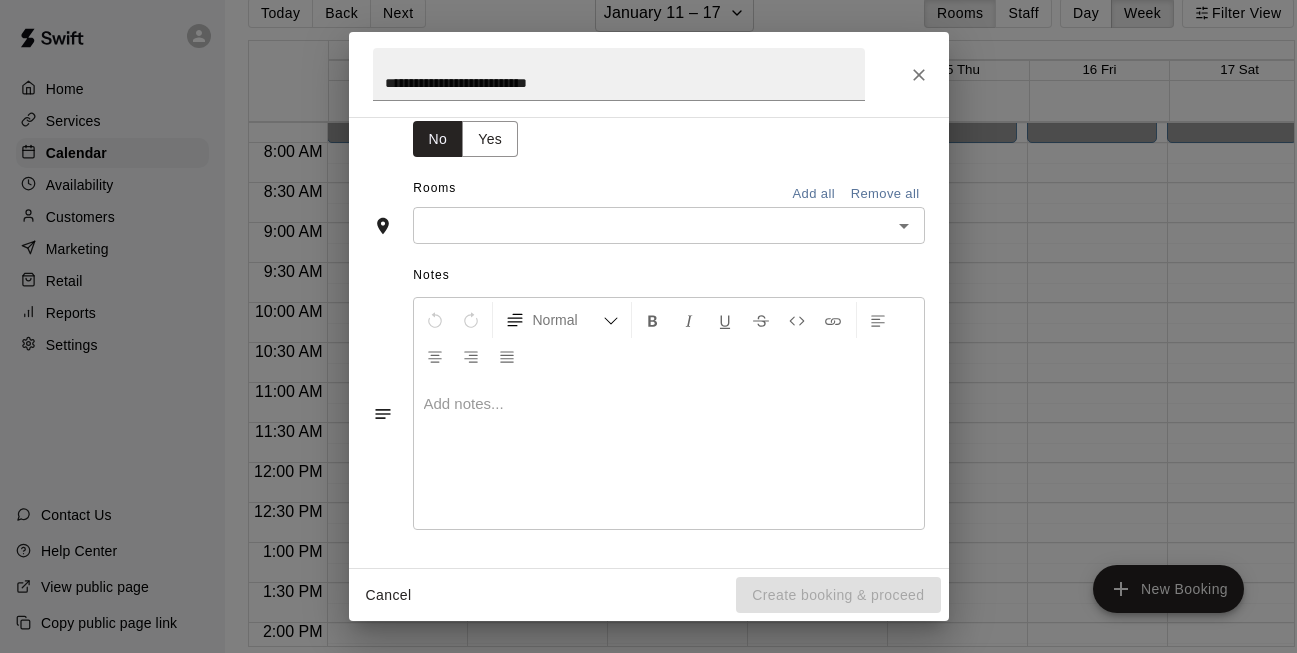 scroll, scrollTop: 342, scrollLeft: 0, axis: vertical 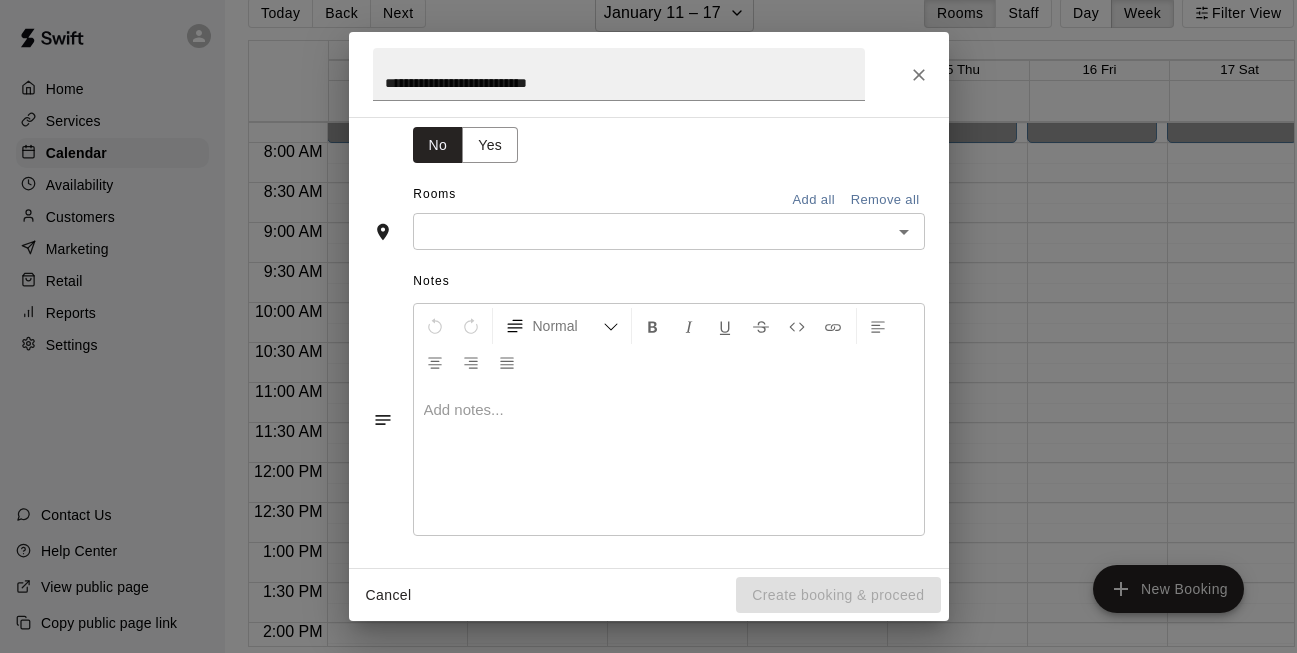 click at bounding box center (652, 231) 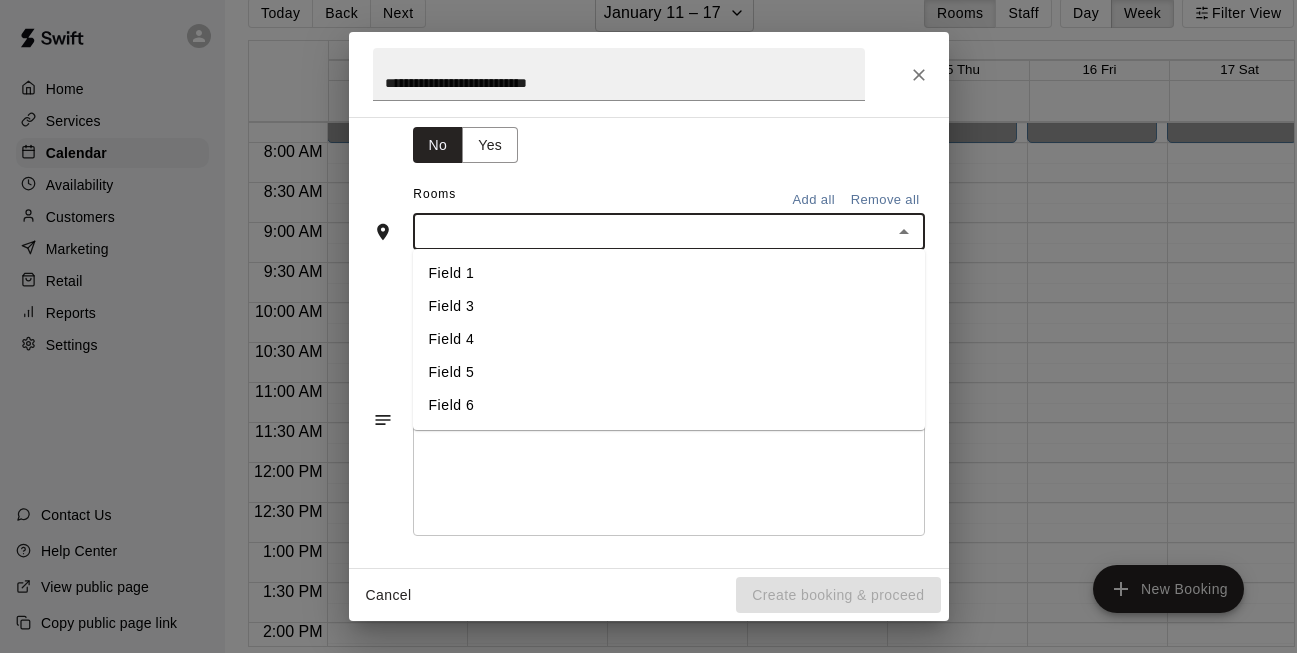 click on "Field 3" at bounding box center [669, 306] 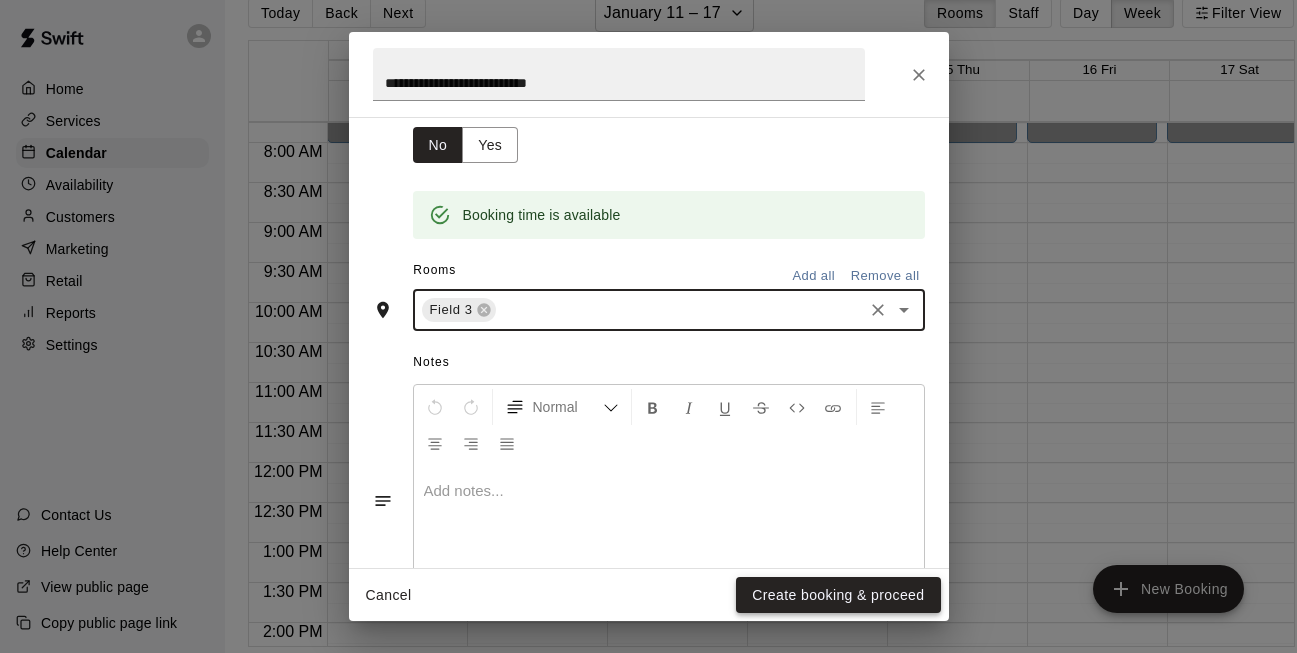 click on "Create booking & proceed" at bounding box center (838, 595) 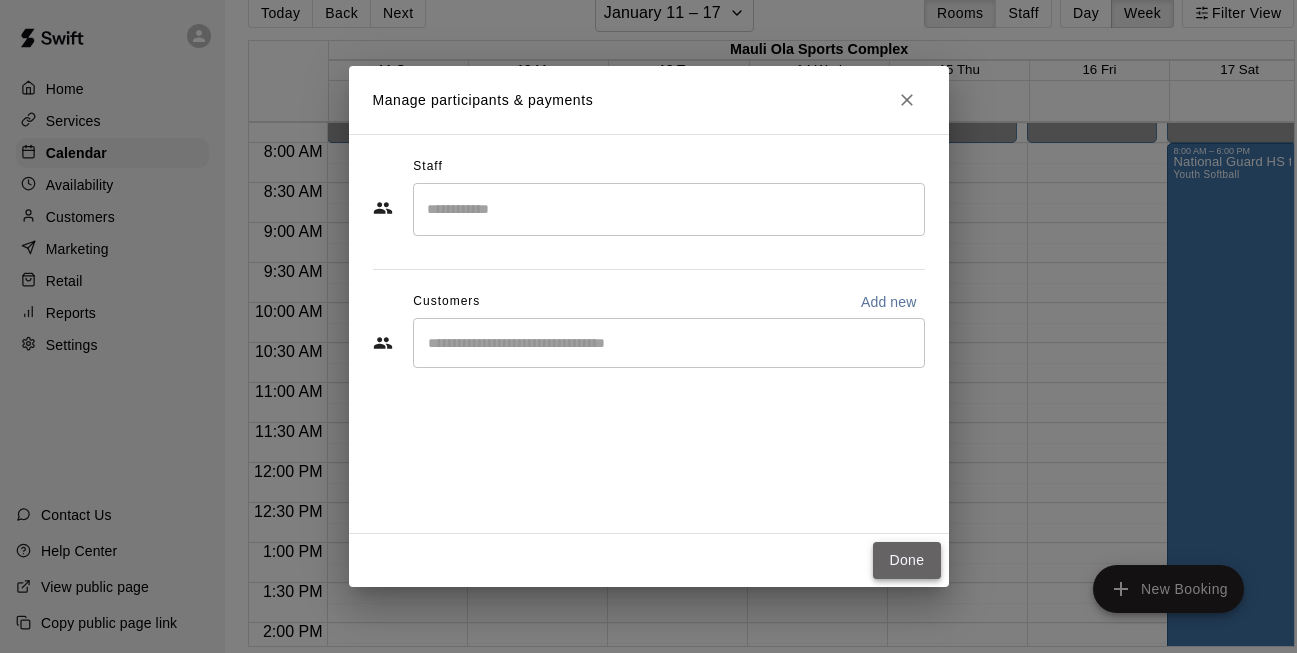 click on "Done" at bounding box center (906, 560) 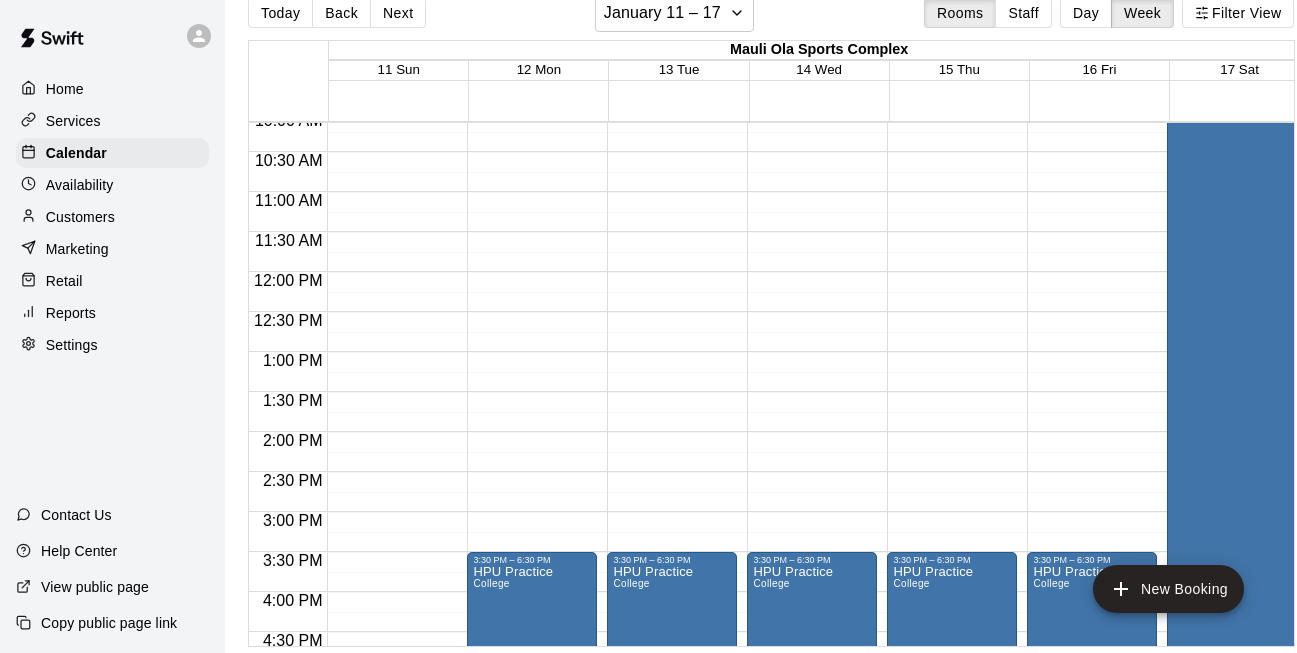 scroll, scrollTop: 1019, scrollLeft: 0, axis: vertical 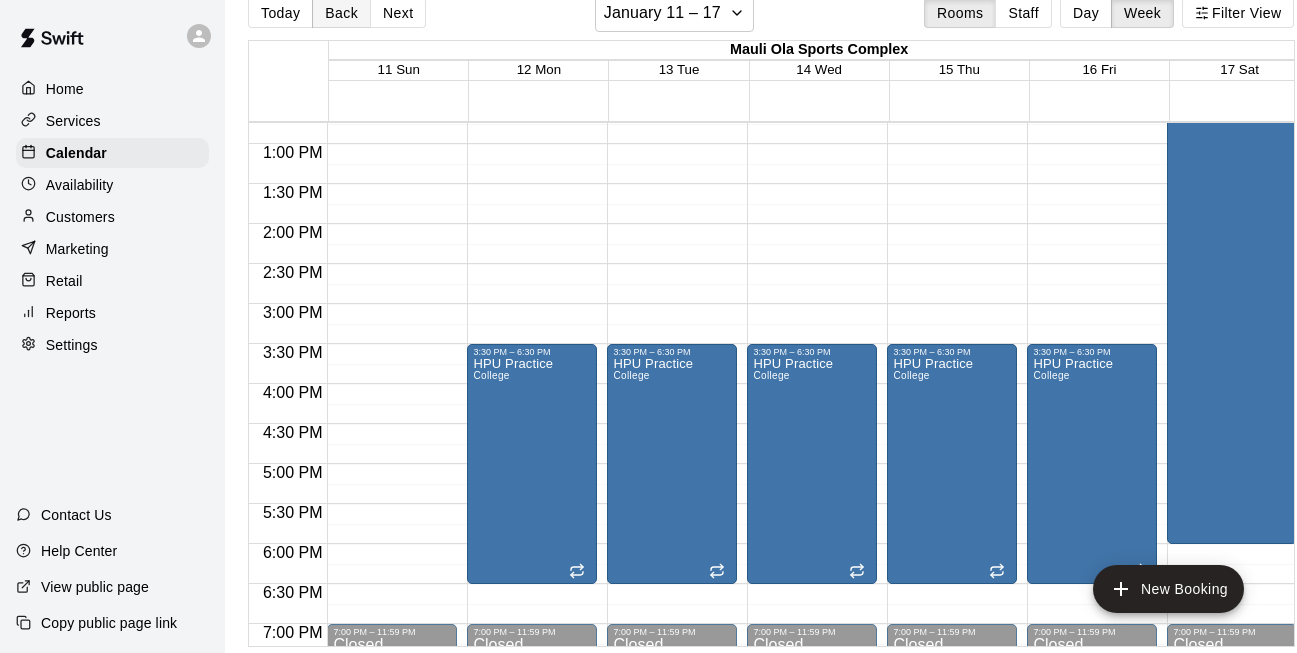 click on "Back" at bounding box center [341, 13] 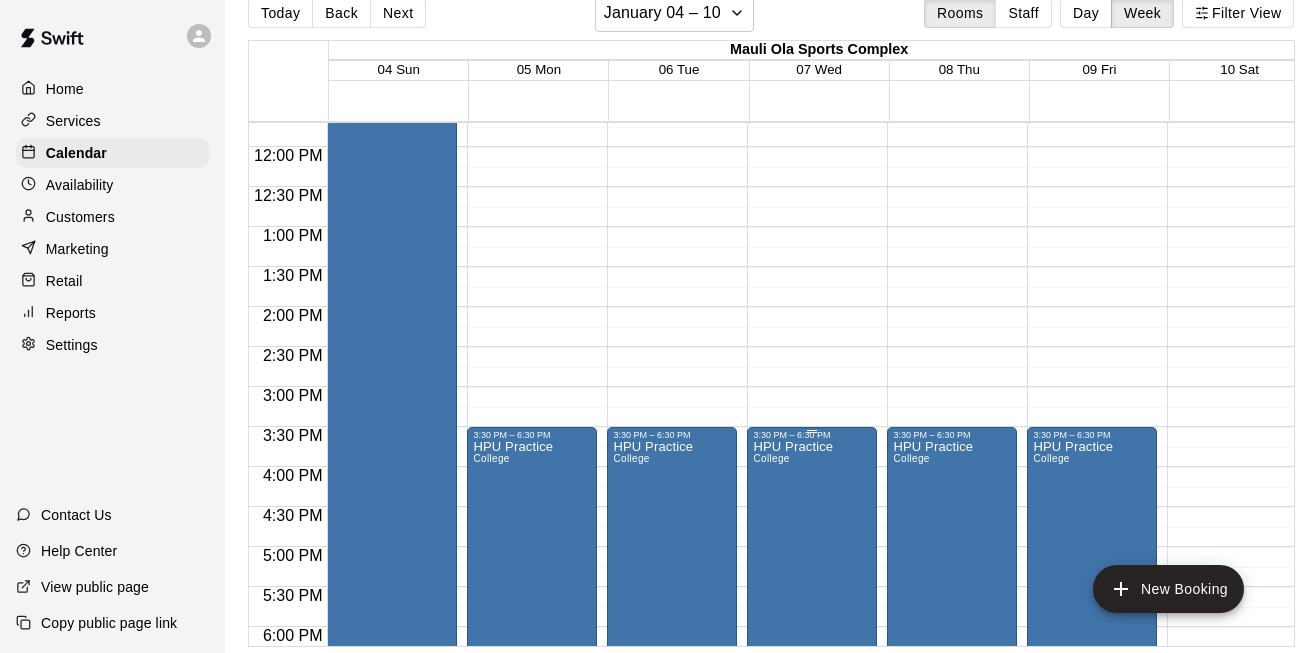 scroll, scrollTop: 934, scrollLeft: 0, axis: vertical 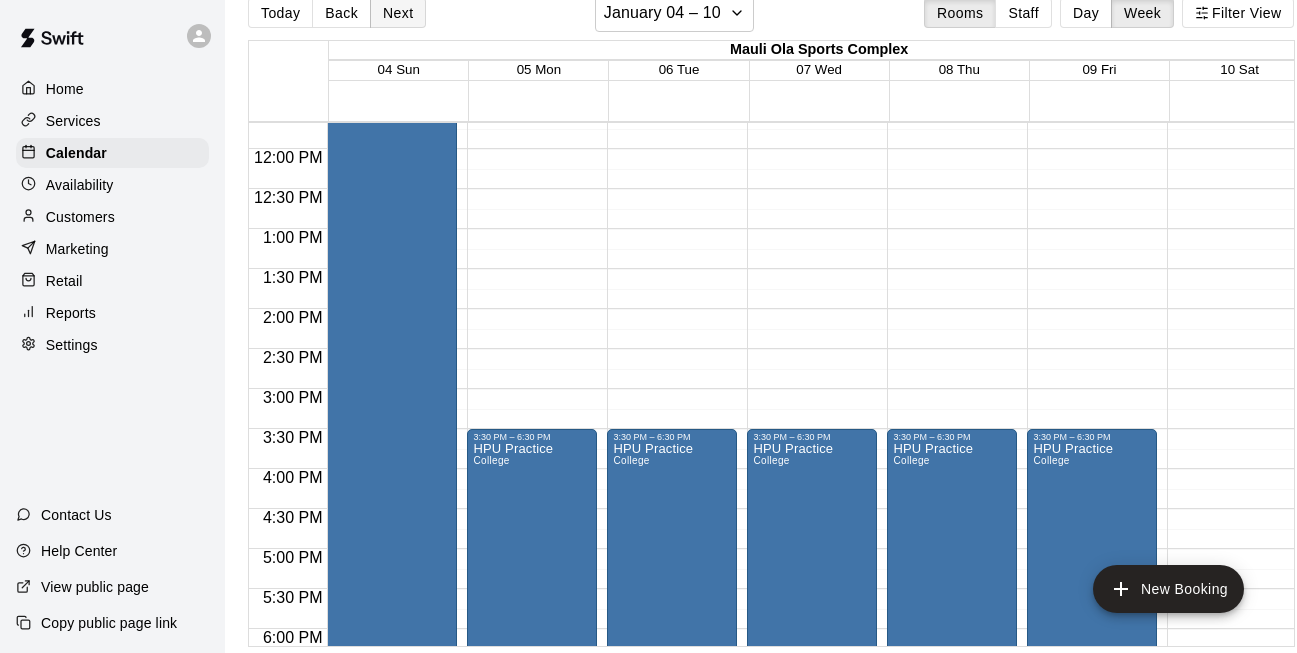 click on "Next" at bounding box center (398, 13) 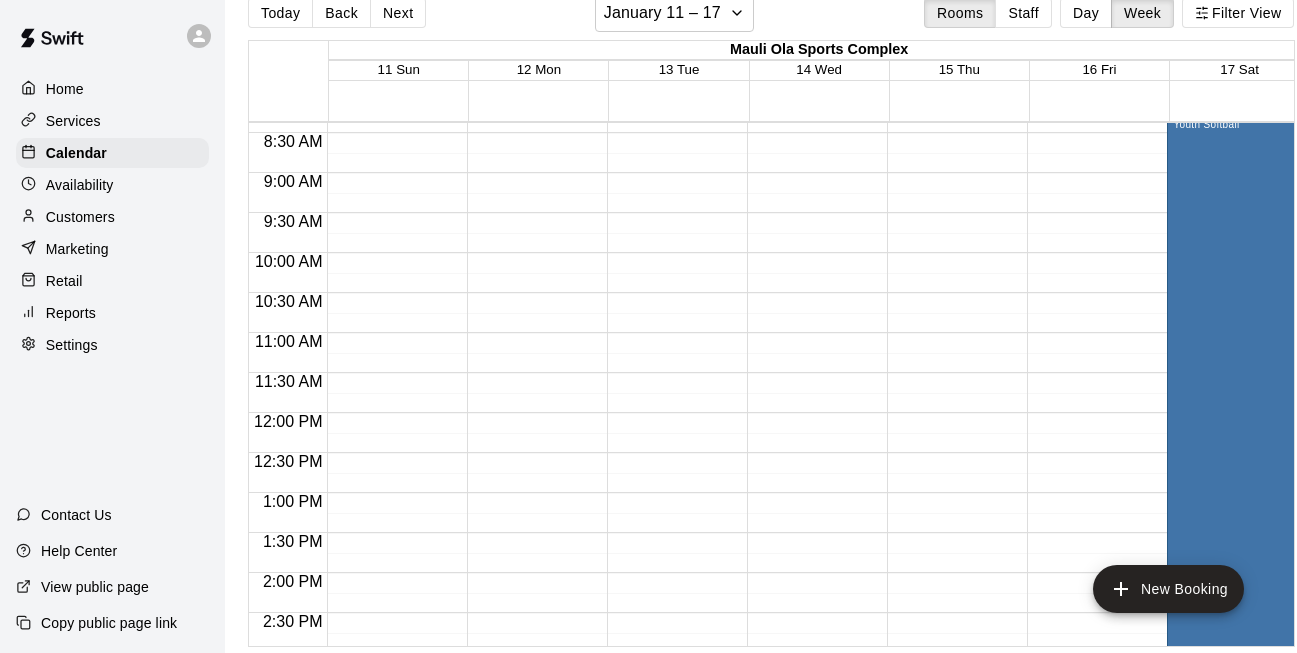 scroll, scrollTop: 661, scrollLeft: 0, axis: vertical 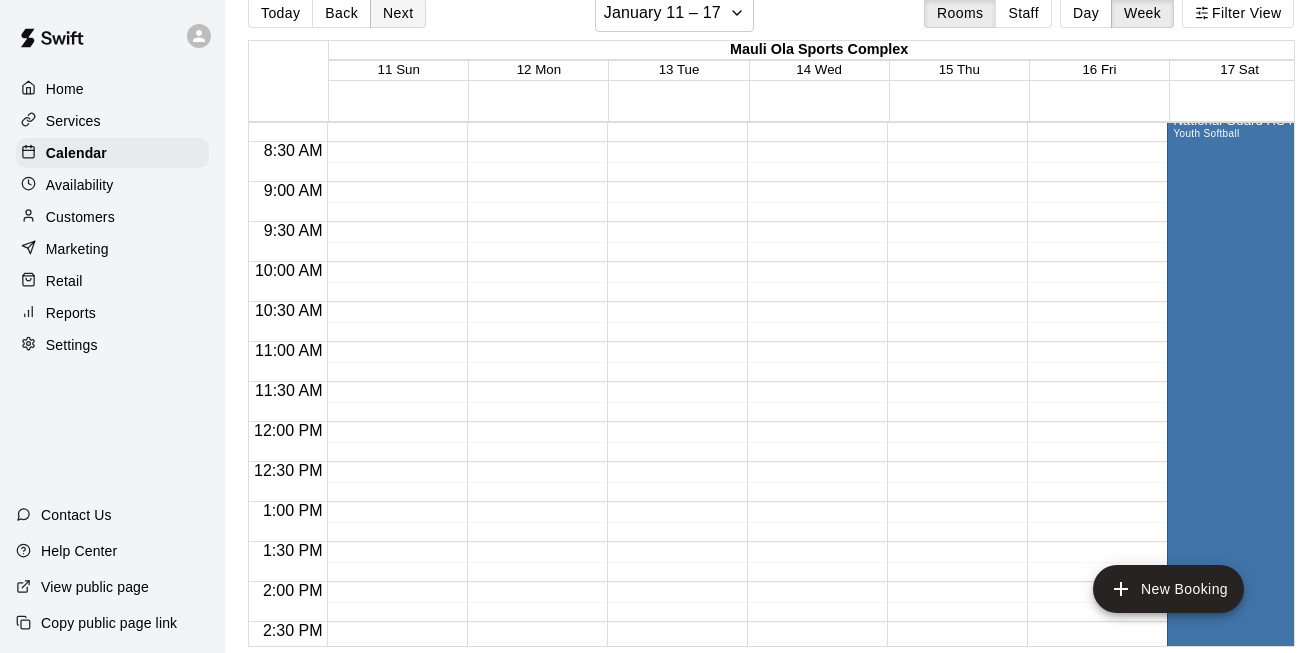 click on "Next" at bounding box center (398, 13) 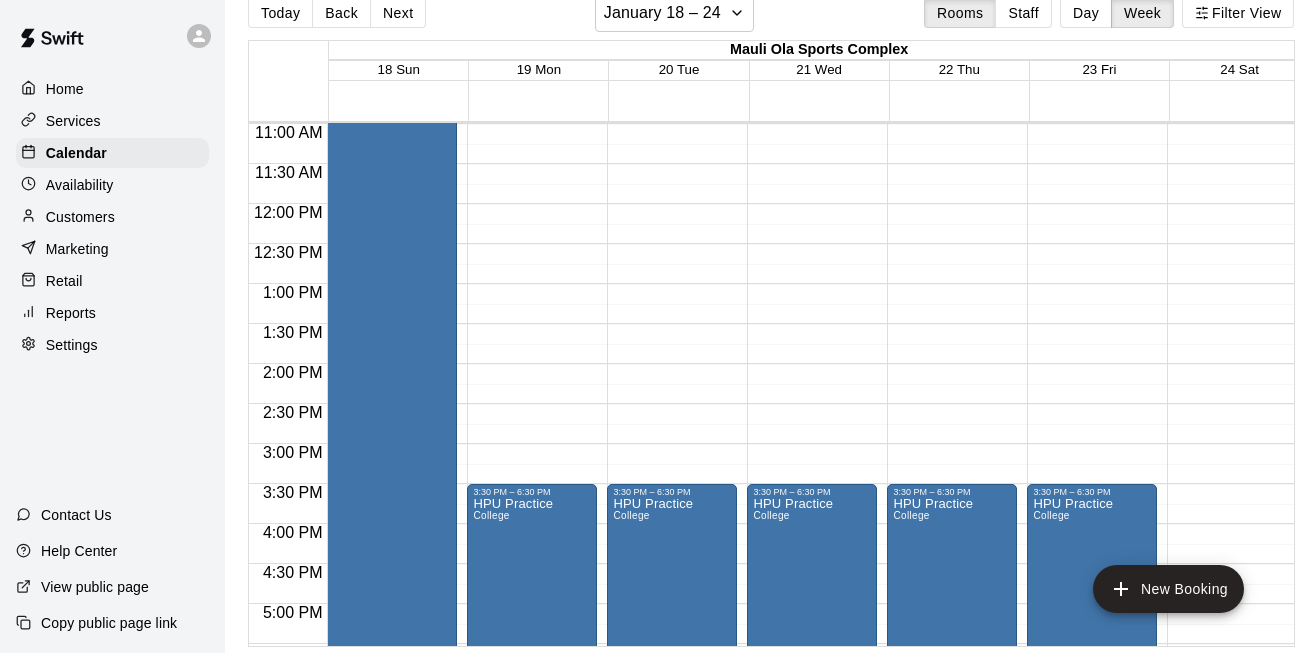 scroll, scrollTop: 1045, scrollLeft: 0, axis: vertical 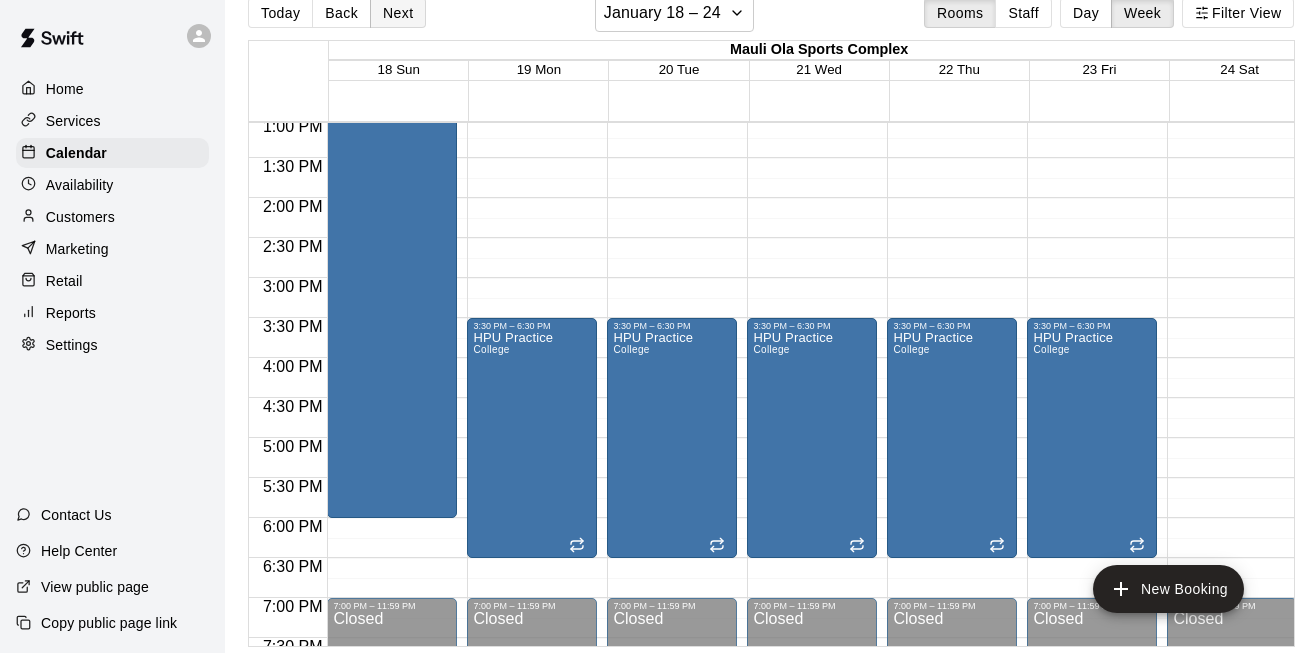 click on "Next" at bounding box center (398, 13) 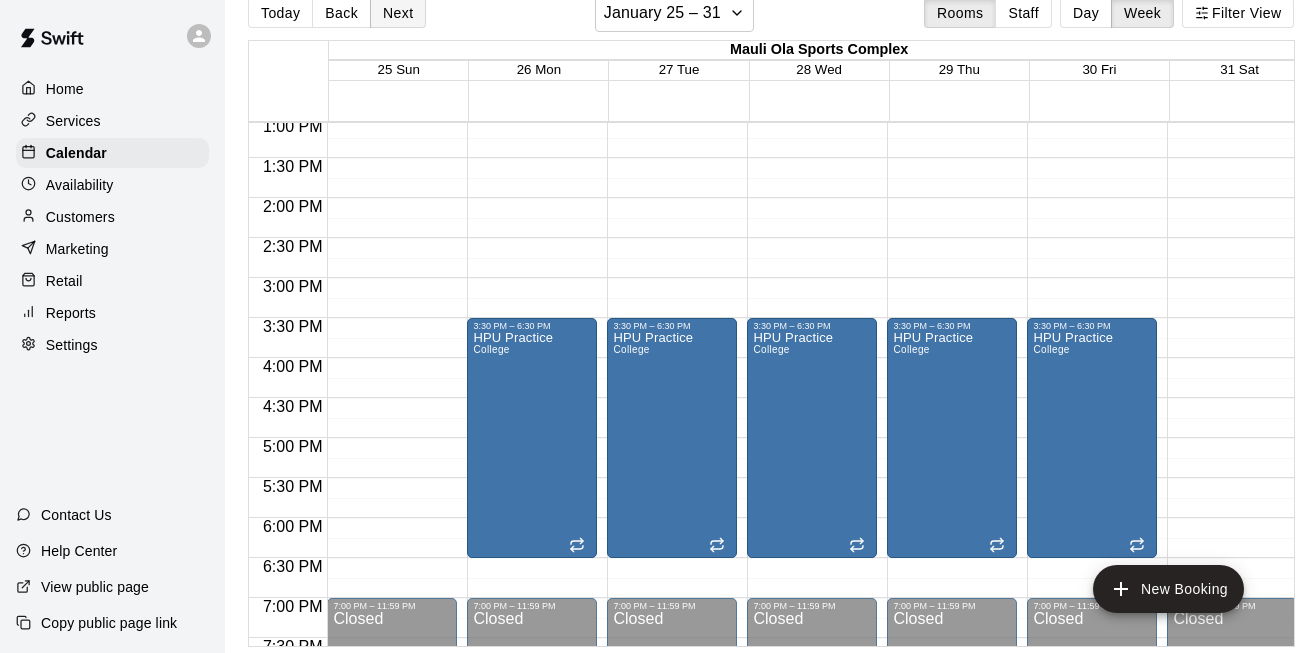 click on "Next" at bounding box center (398, 13) 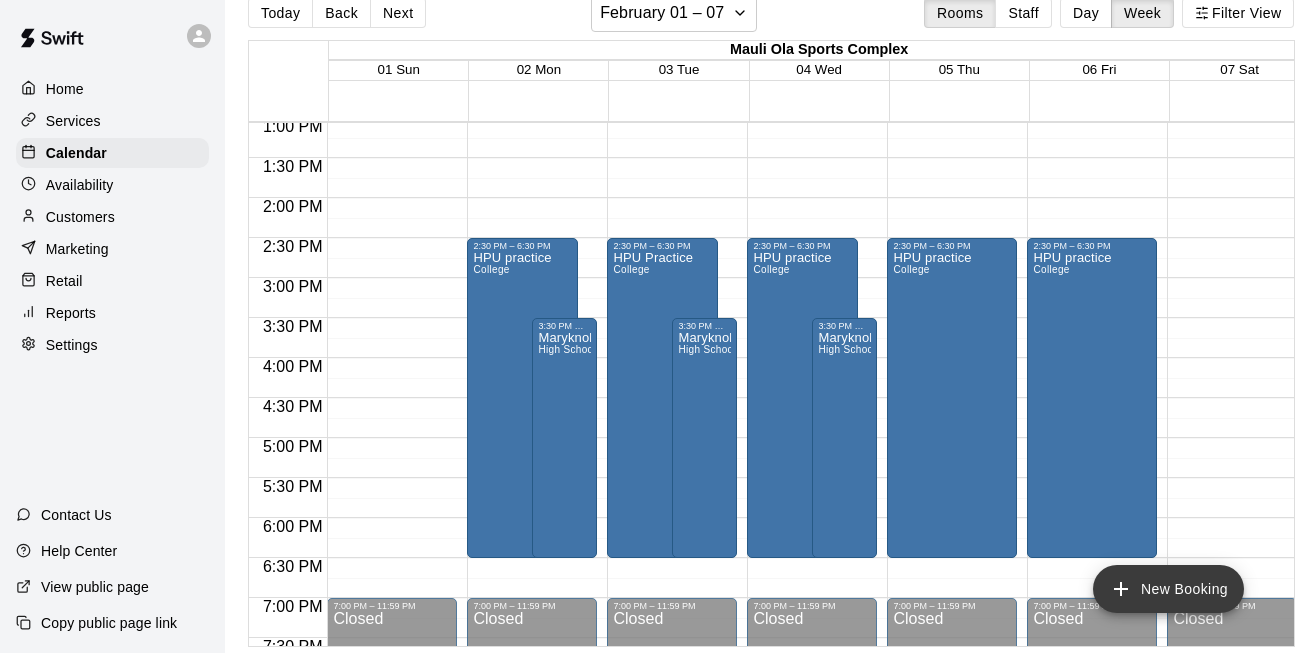 click on "New Booking" at bounding box center (1168, 589) 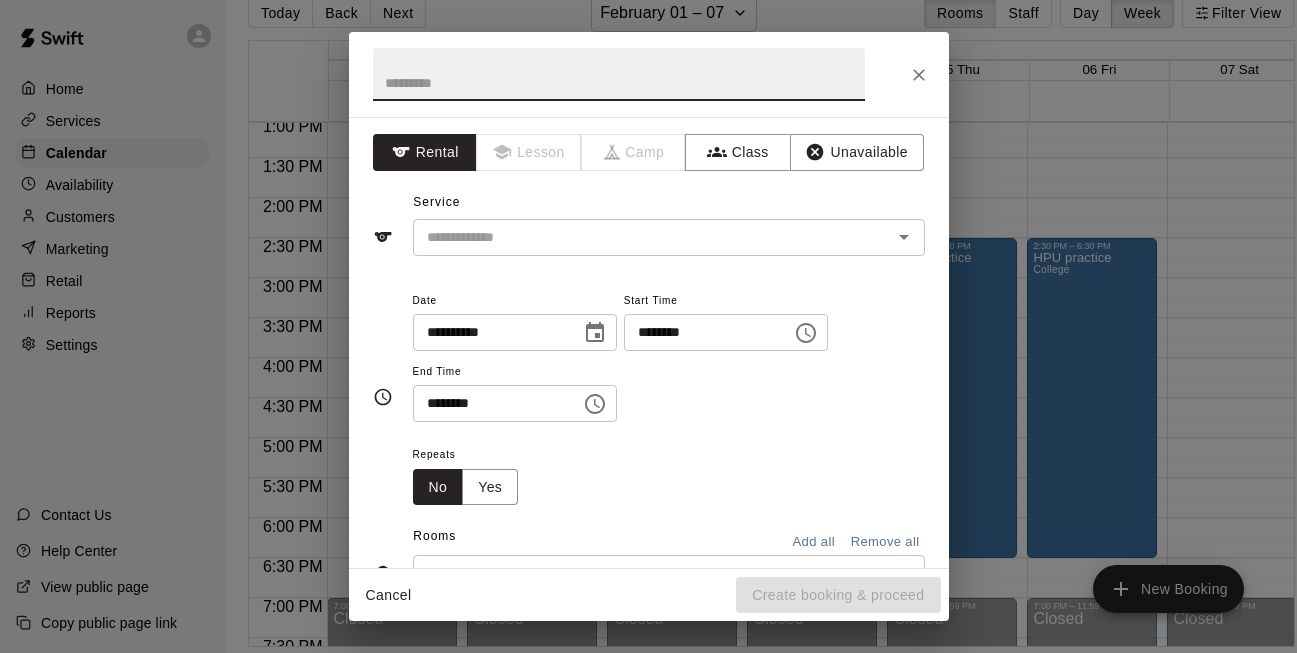 click at bounding box center (619, 74) 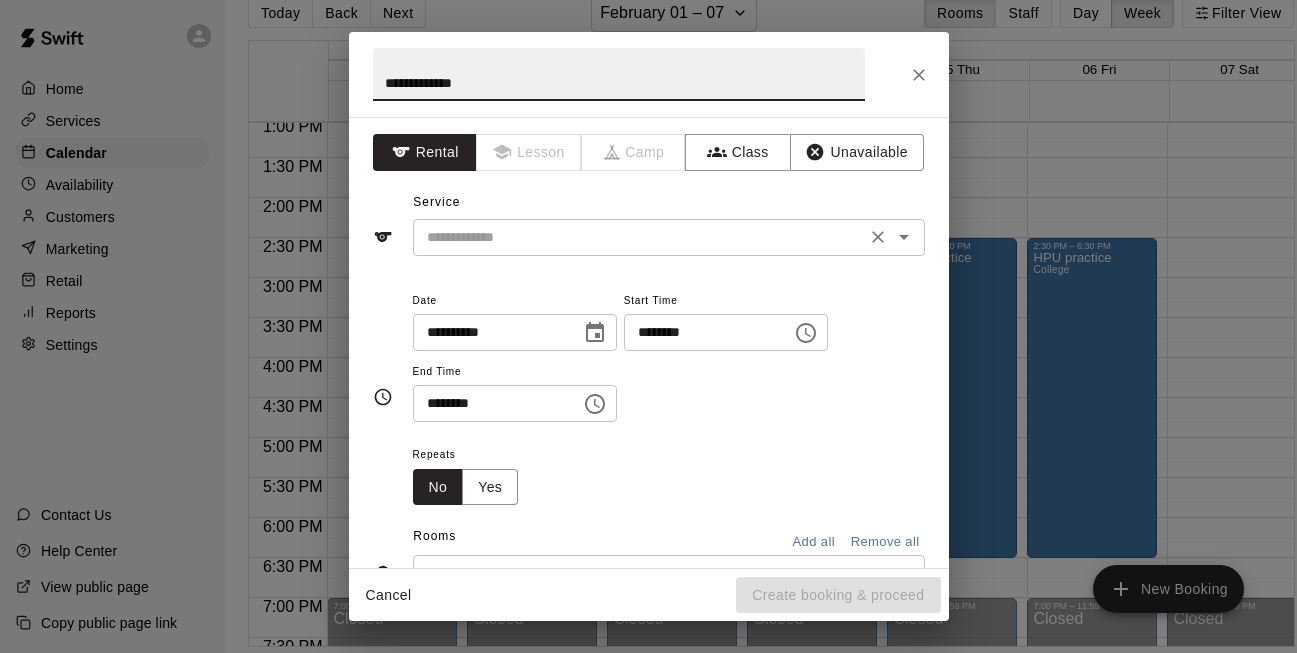 type on "**********" 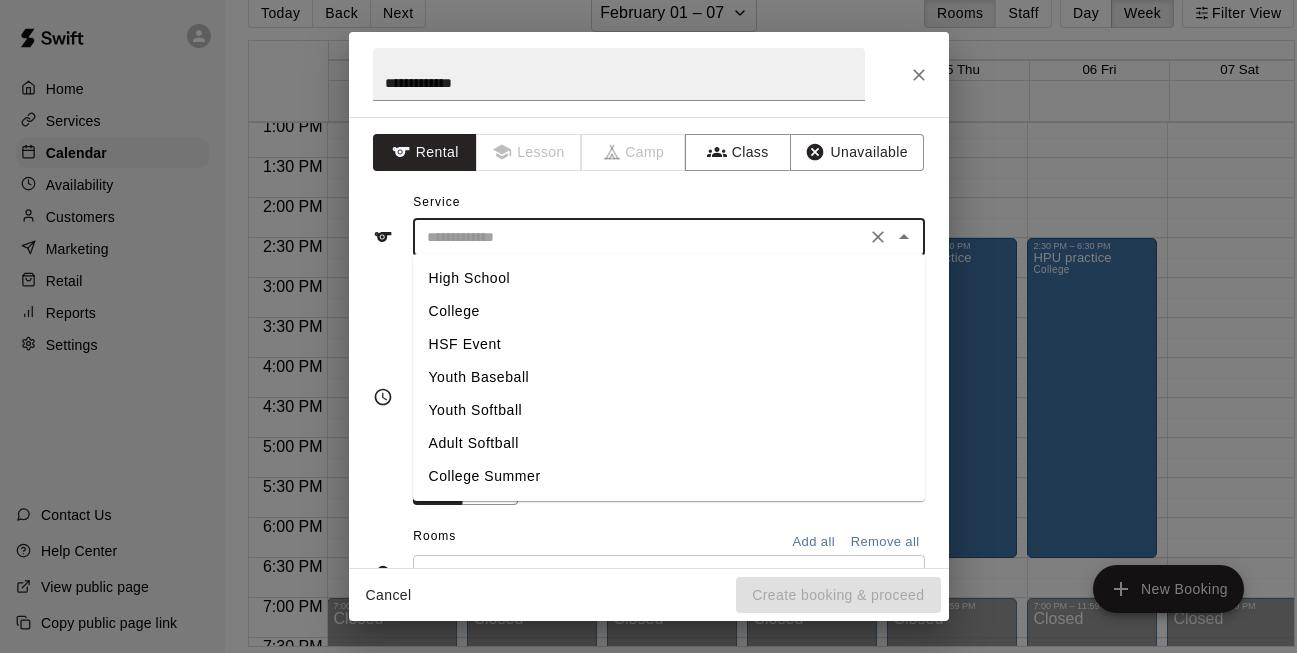 click on "High School" at bounding box center [669, 278] 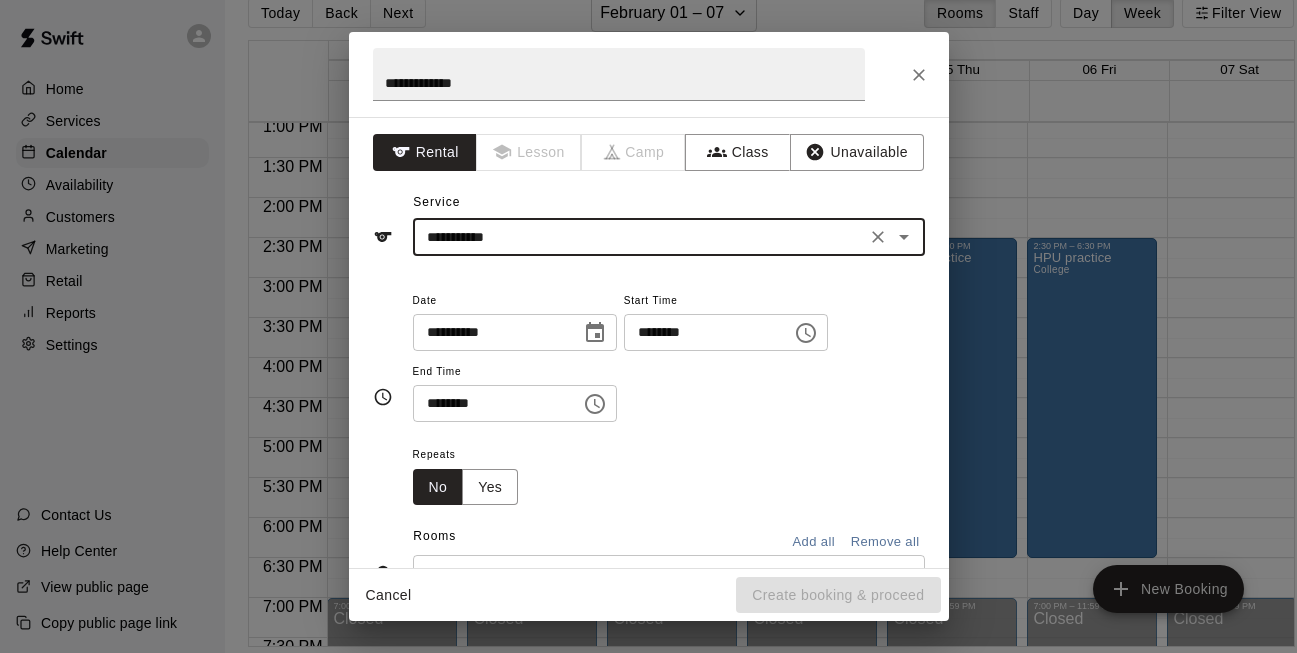 click on "********" at bounding box center (490, 403) 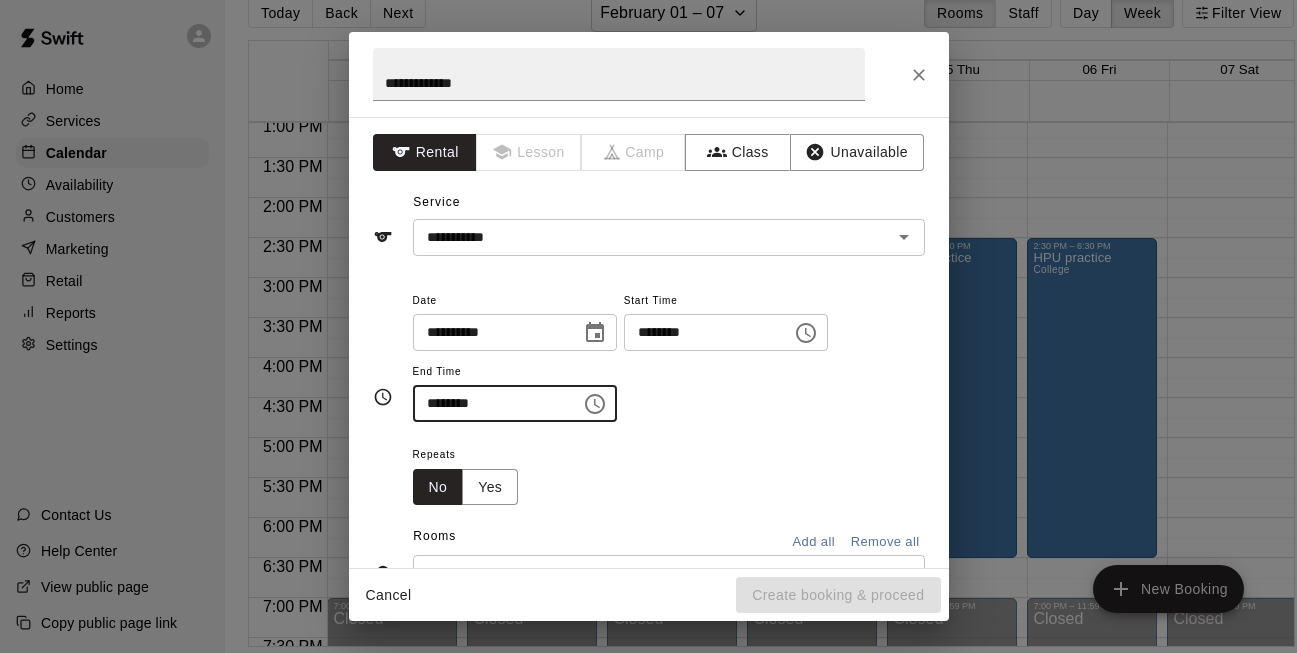 click on "********" at bounding box center (701, 332) 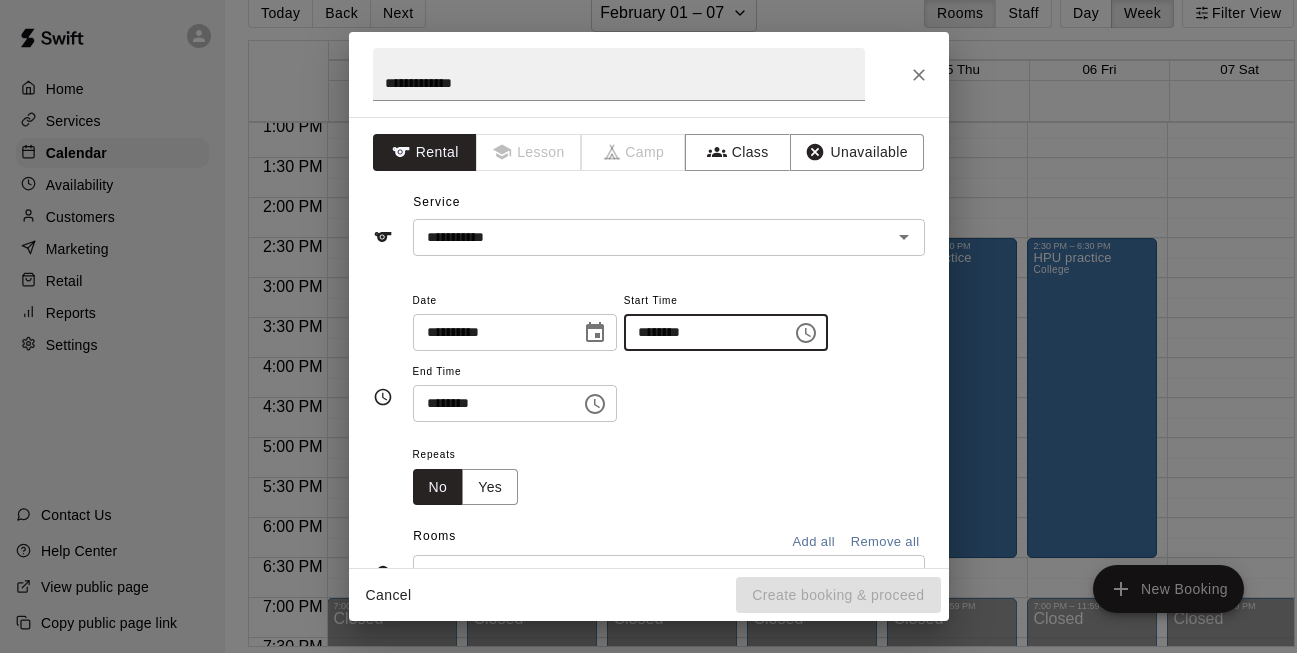 type on "********" 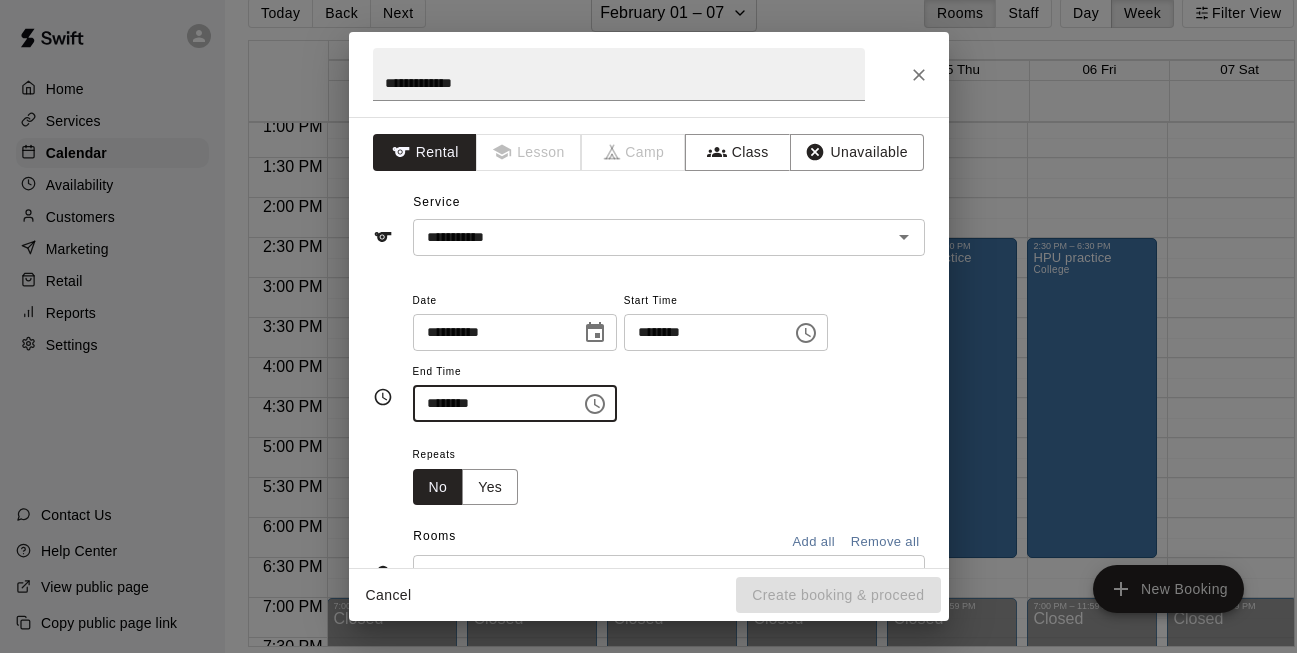 type on "********" 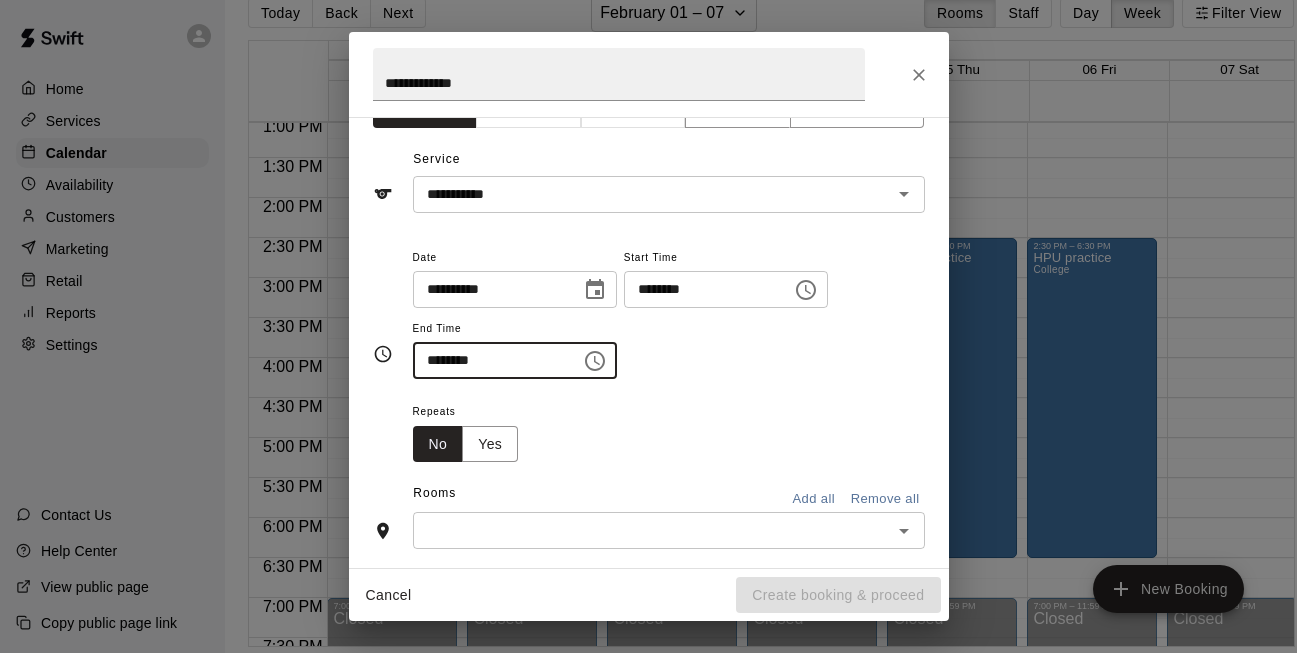 scroll, scrollTop: 45, scrollLeft: 0, axis: vertical 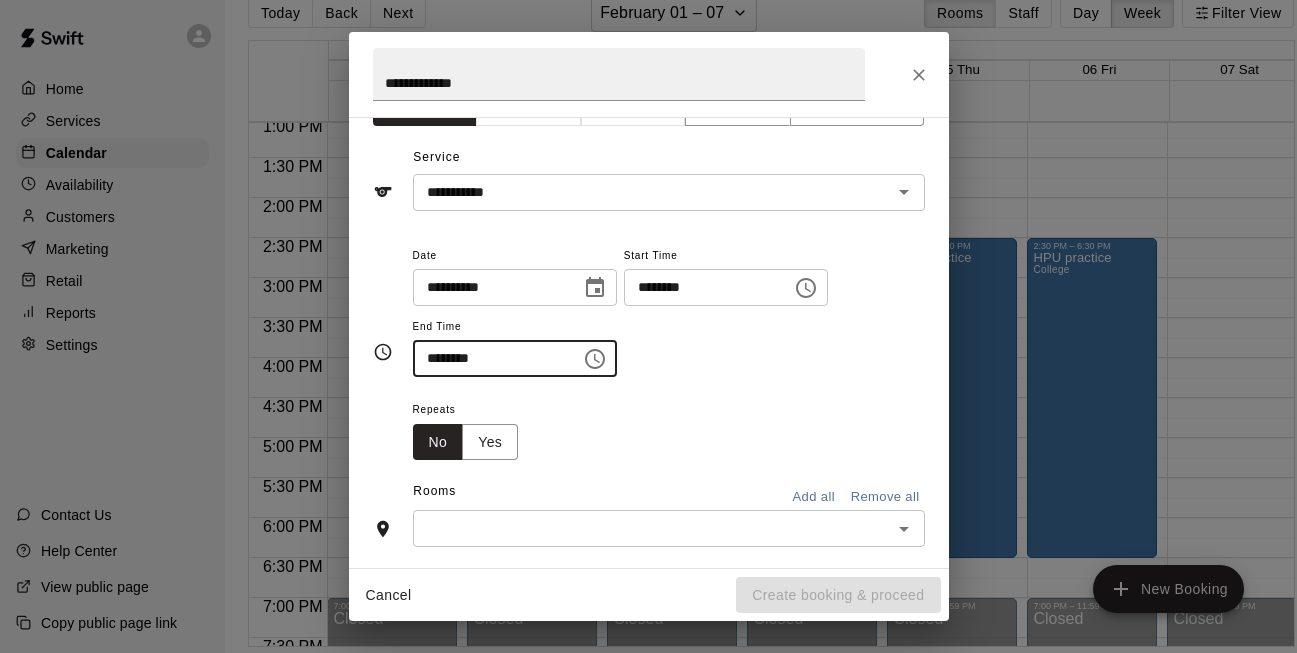 click at bounding box center (652, 528) 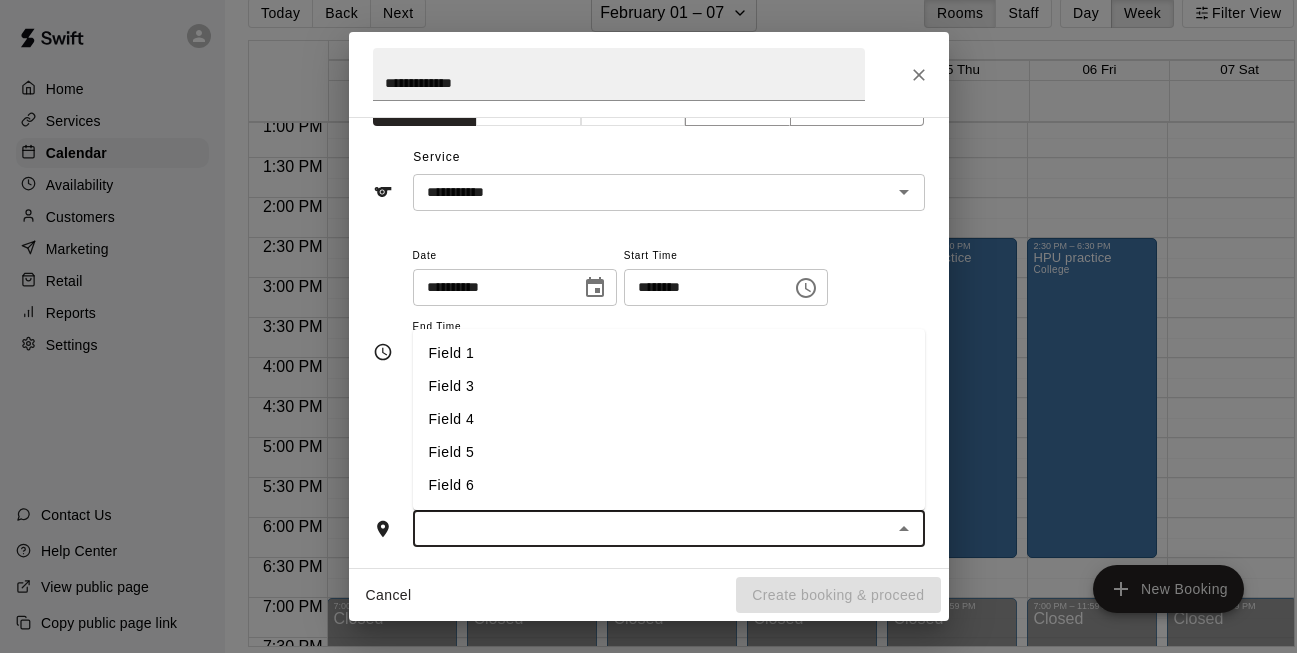 click on "Field 4" at bounding box center (669, 419) 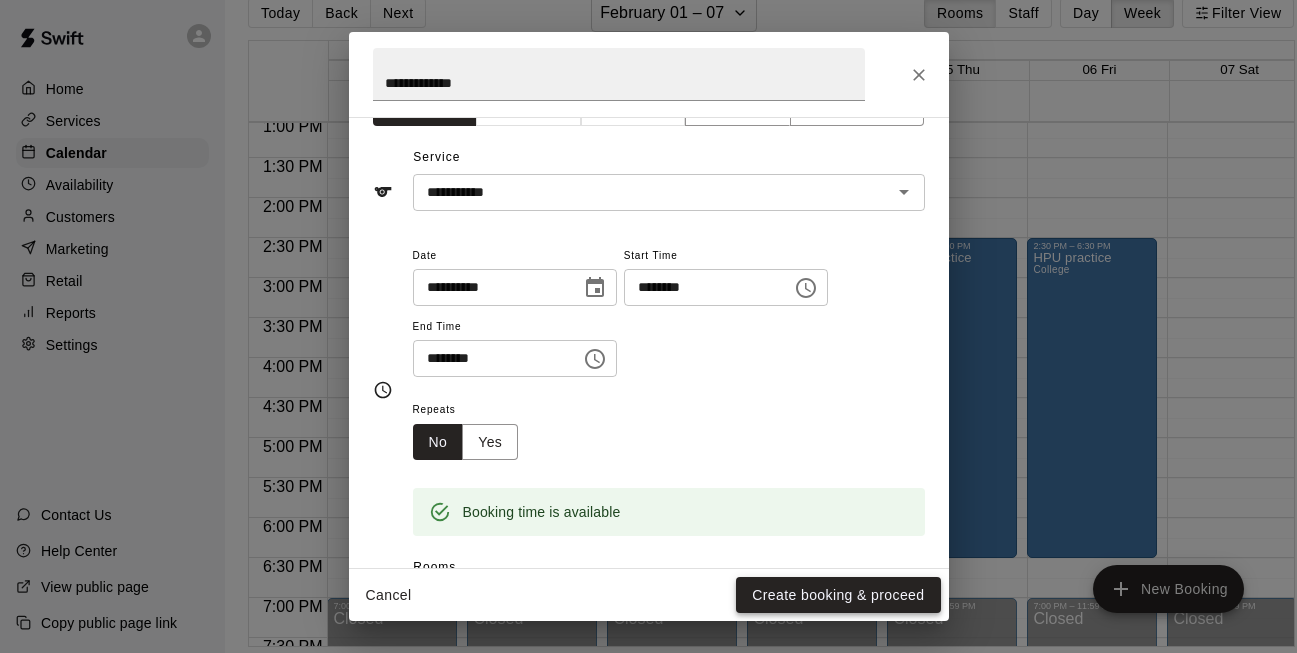 click on "Create booking & proceed" at bounding box center [838, 595] 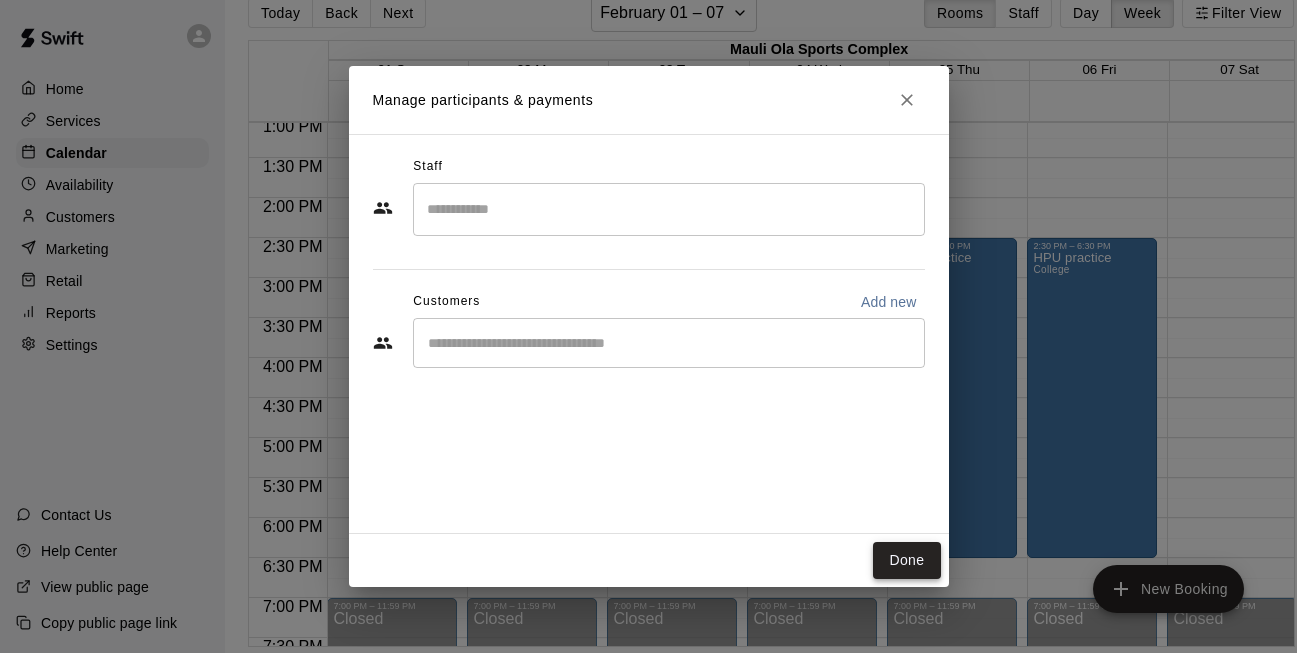 click on "Done" at bounding box center (906, 560) 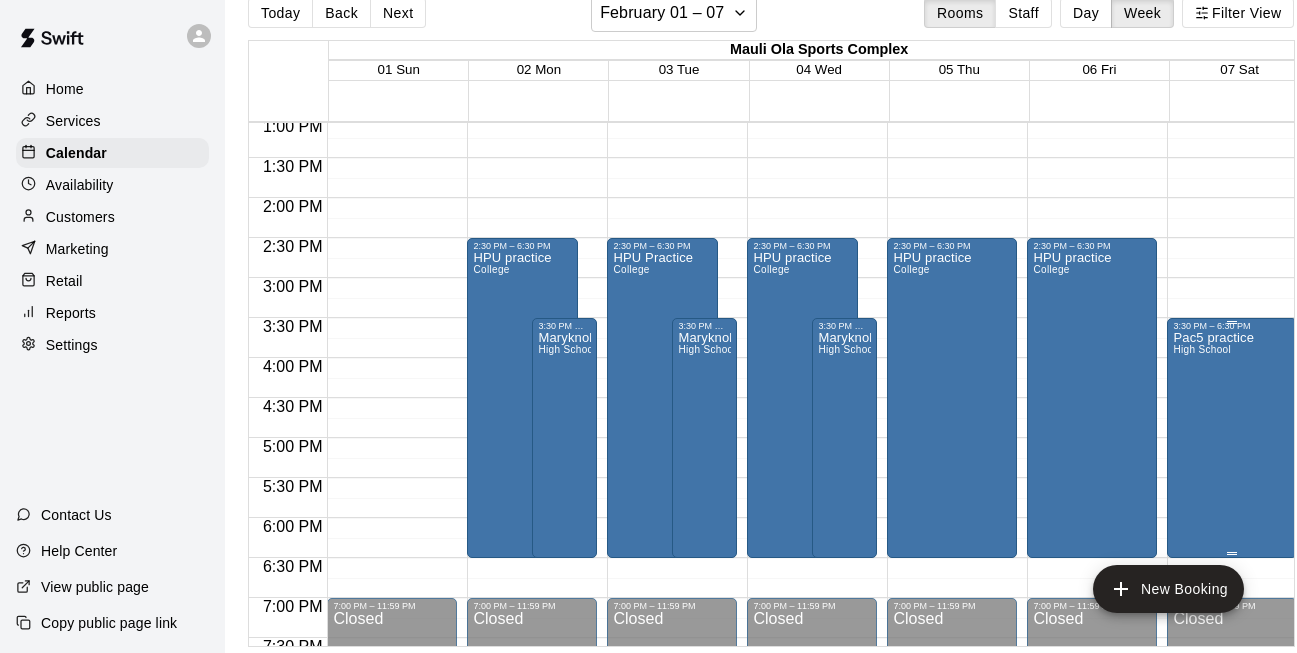 click on "Pac5 practice High School" at bounding box center [1213, 657] 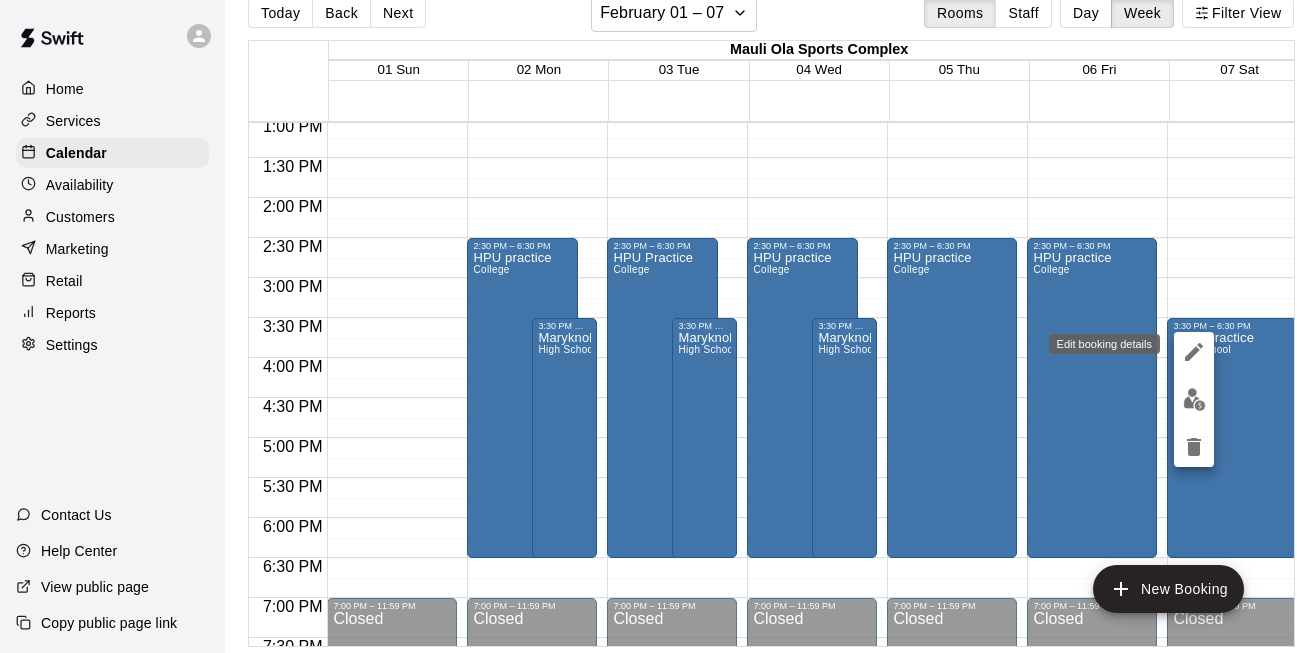 click 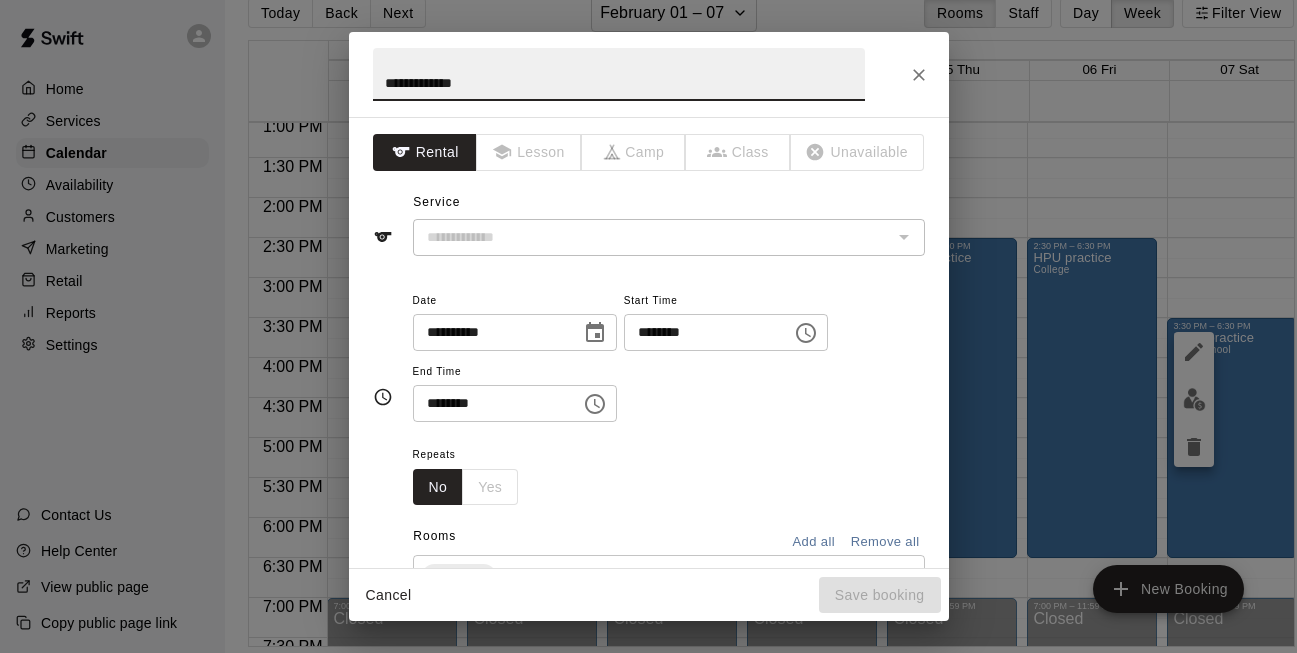 type on "**********" 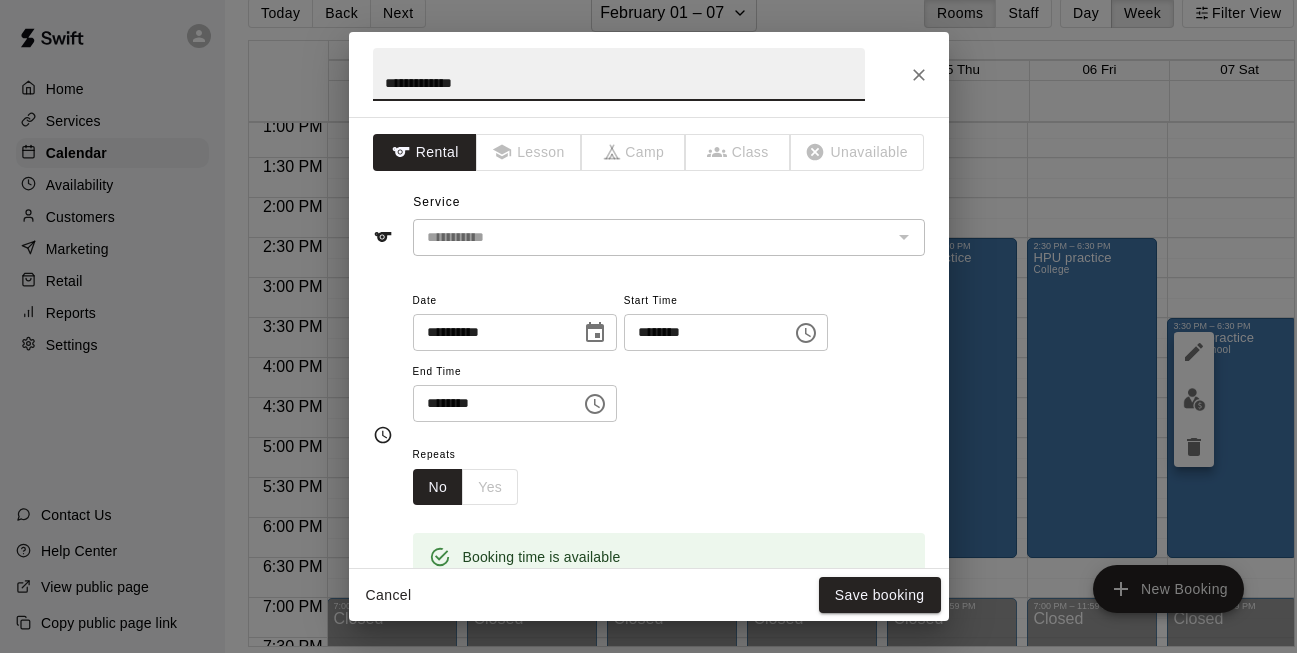 click 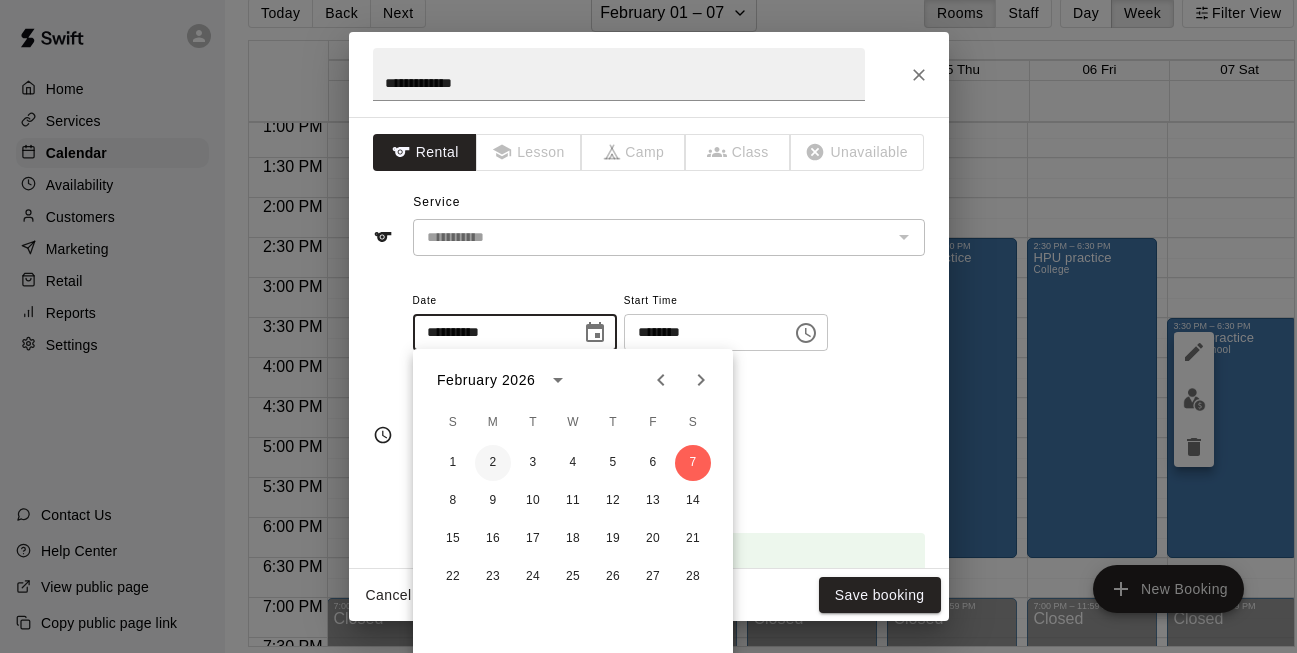 click on "2" at bounding box center [493, 463] 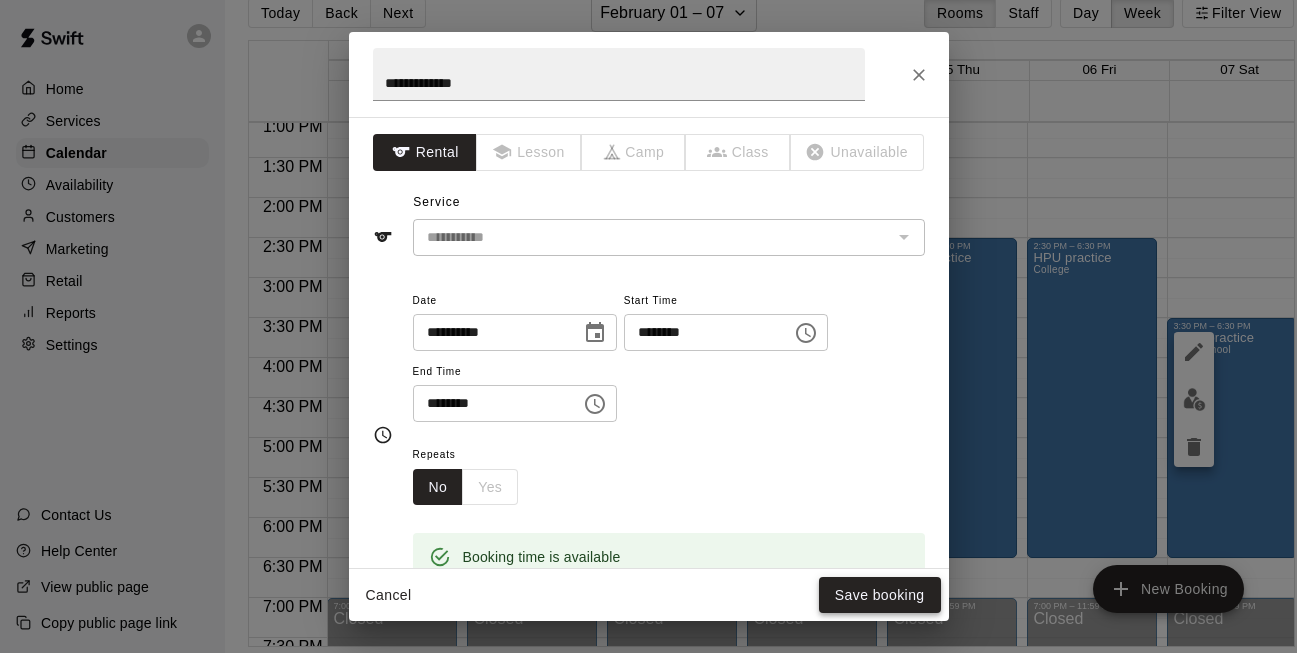 click on "Save booking" at bounding box center [880, 595] 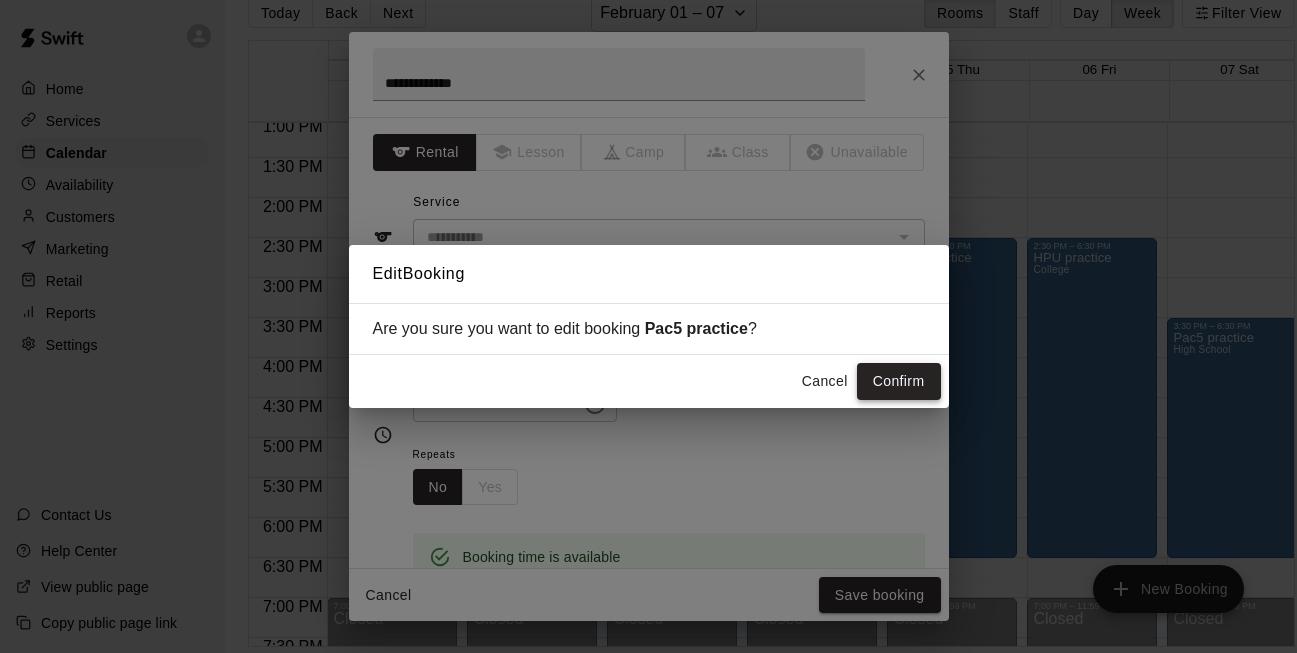 click on "Confirm" at bounding box center [899, 381] 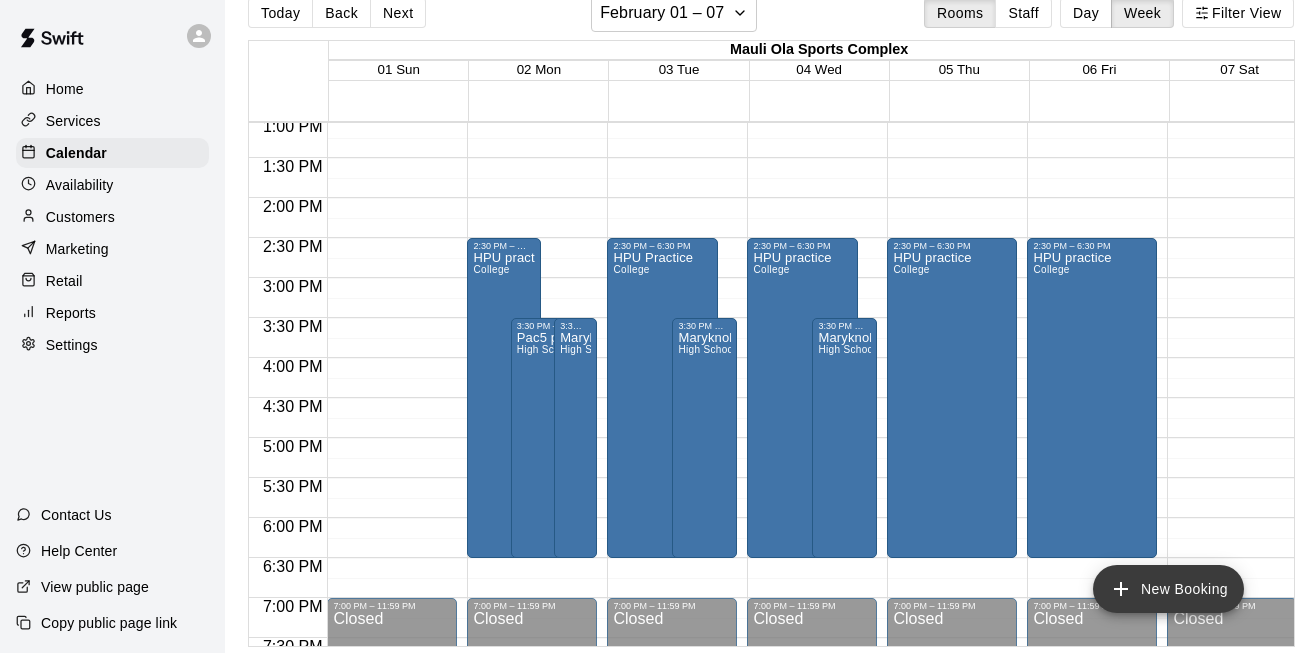 click on "New Booking" at bounding box center (1168, 589) 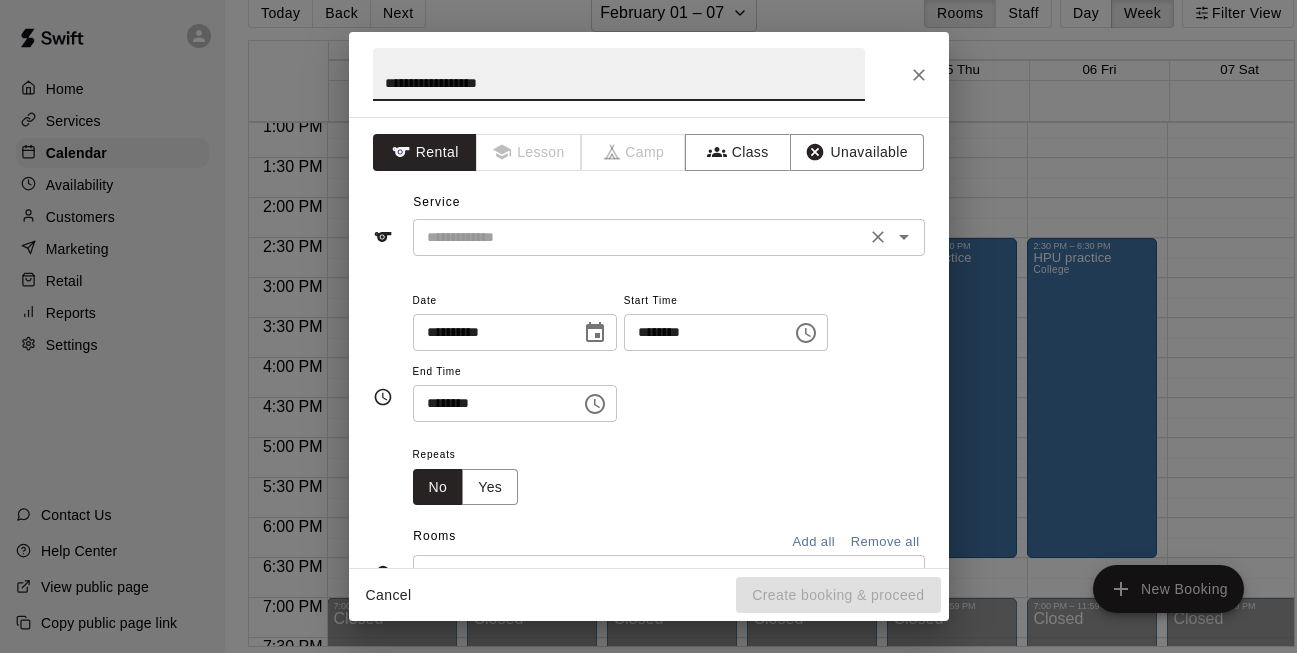 type on "**********" 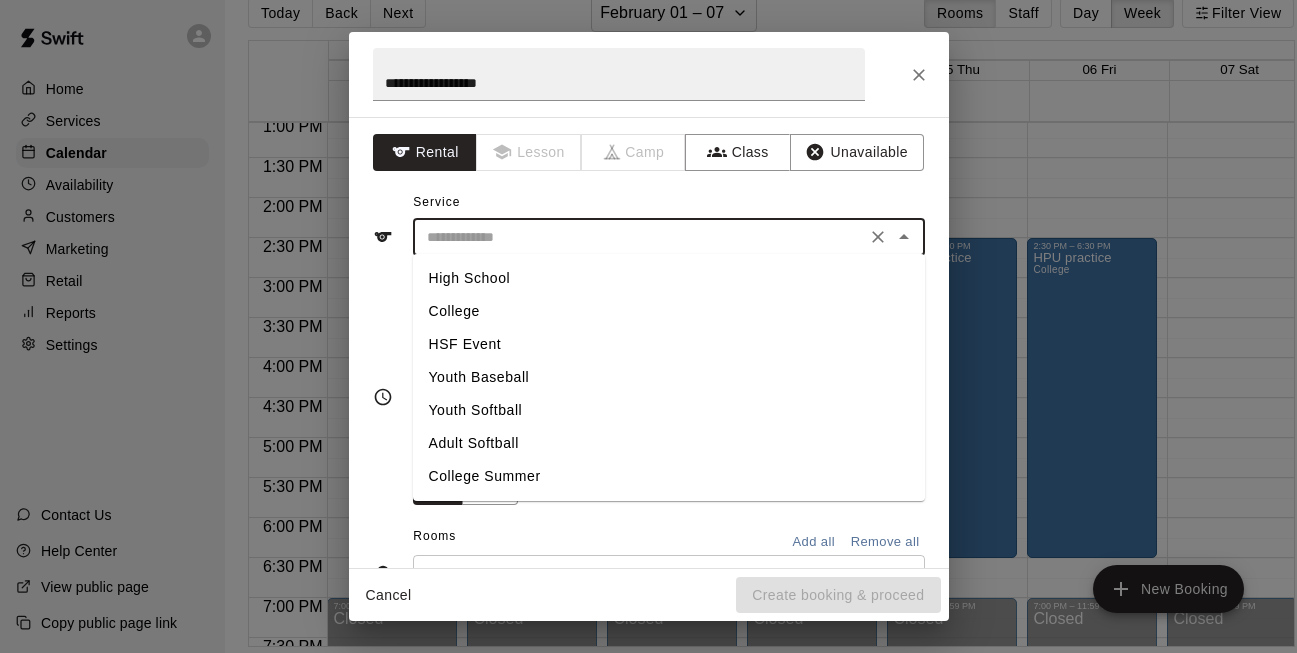 click on "College" at bounding box center [669, 311] 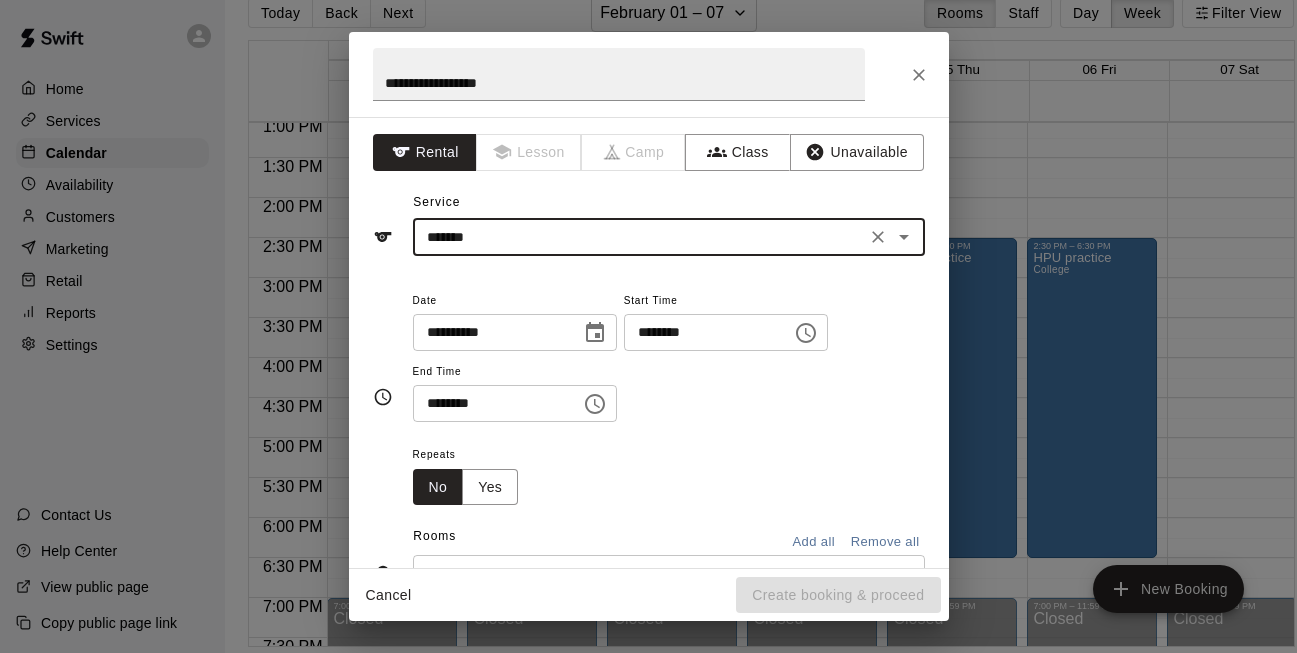 click 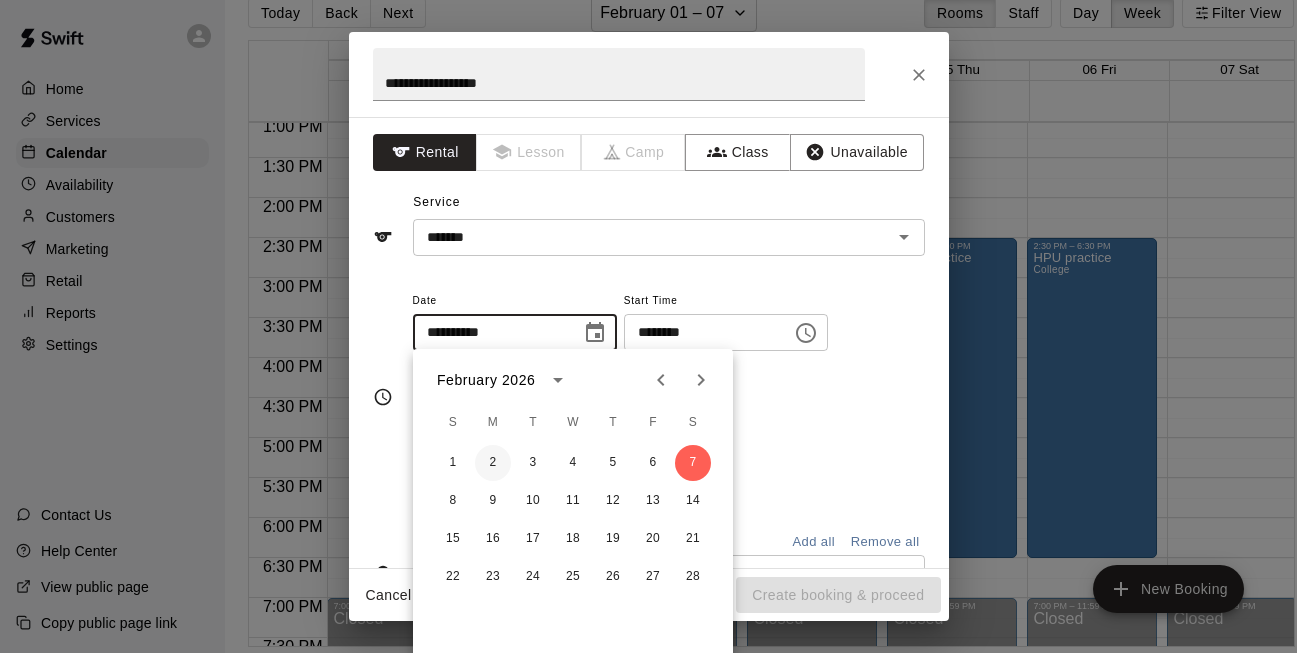 click on "2" at bounding box center (493, 463) 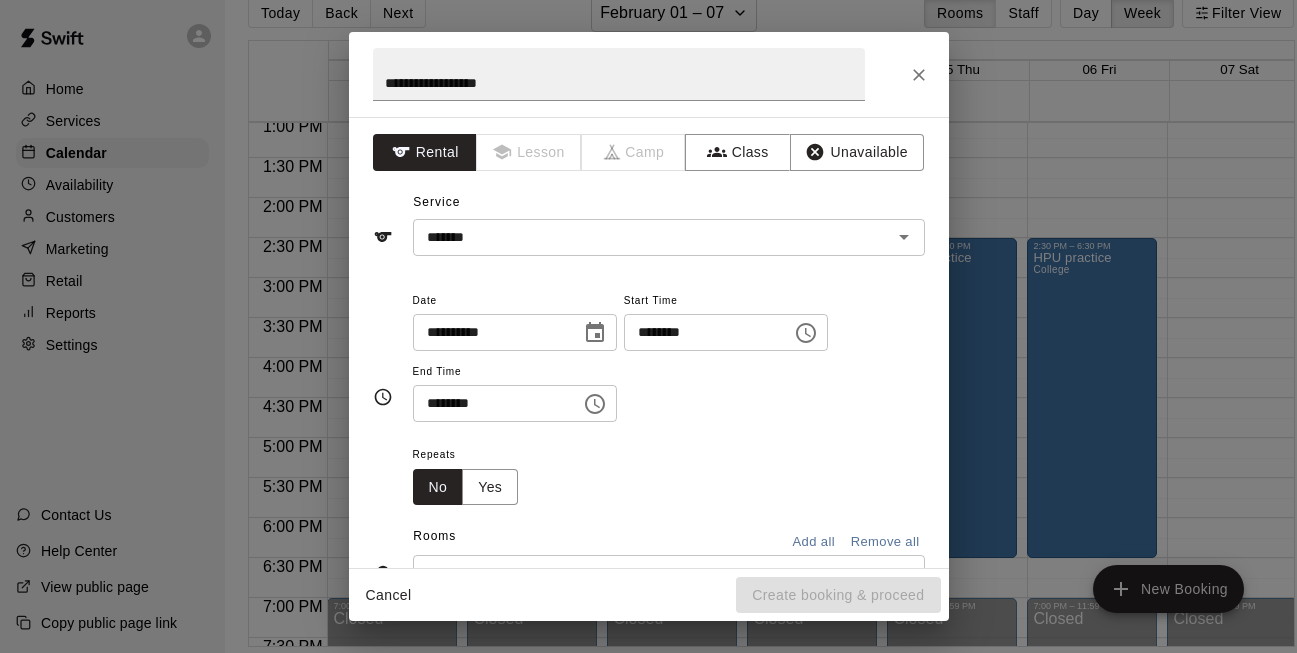 type on "**********" 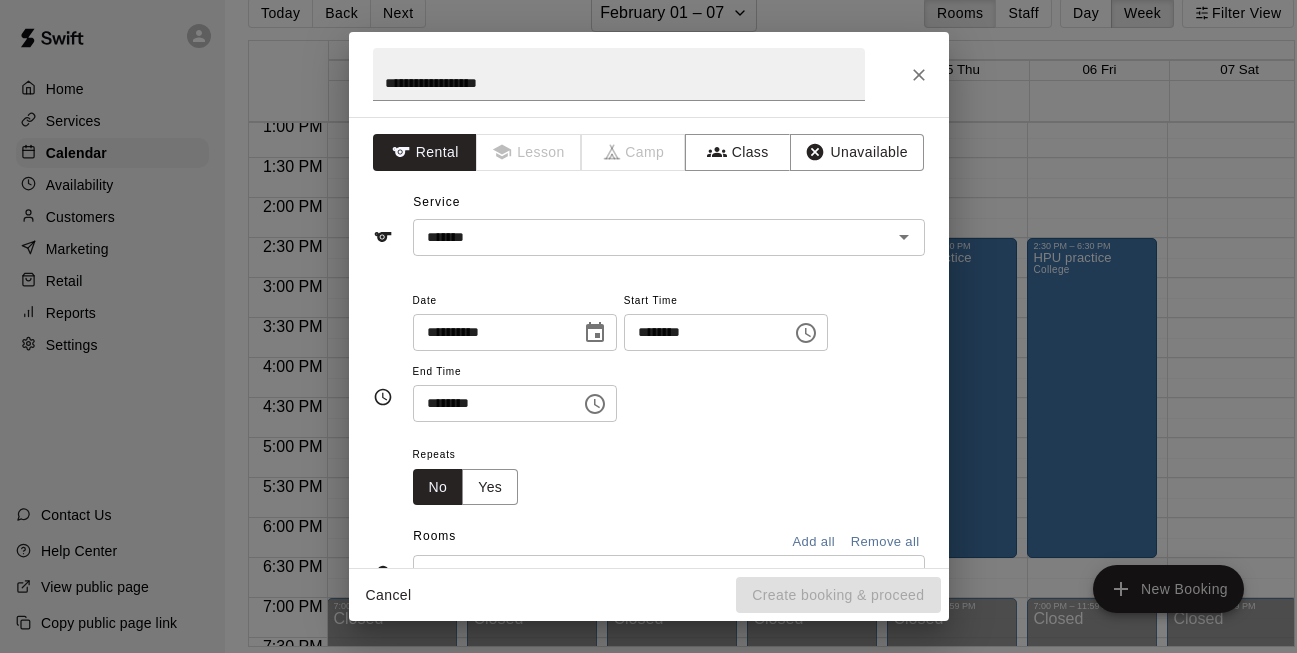 click on "********" at bounding box center (701, 332) 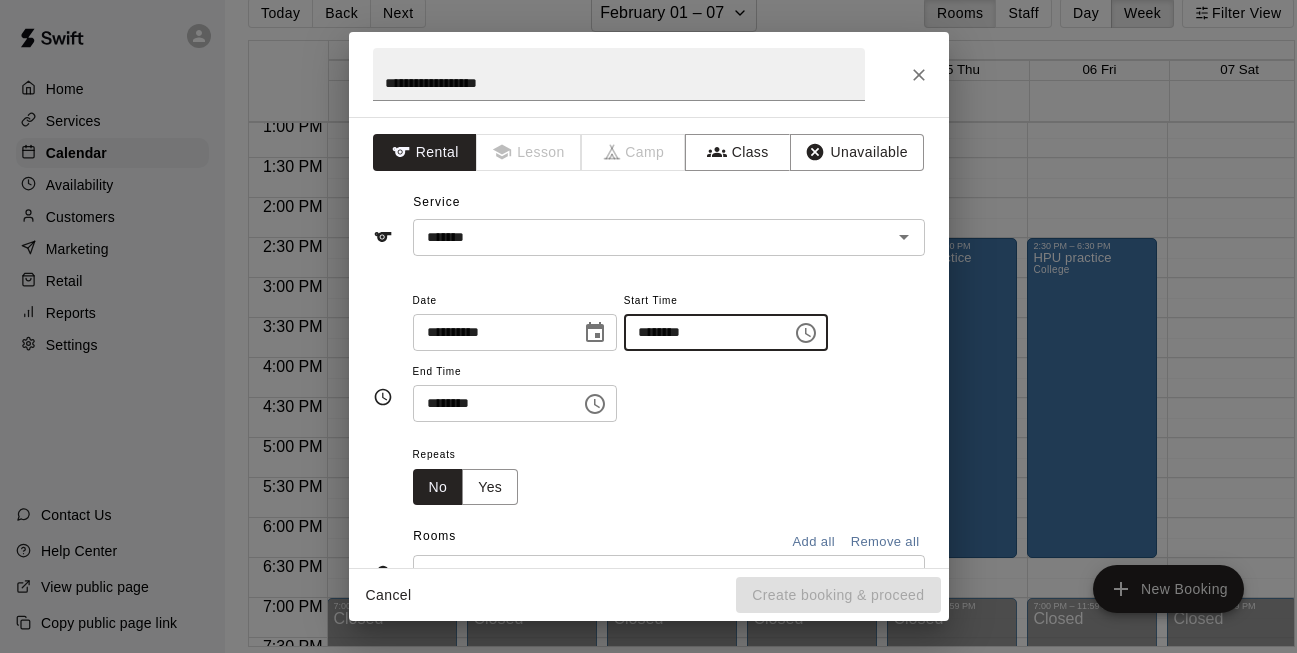 type on "********" 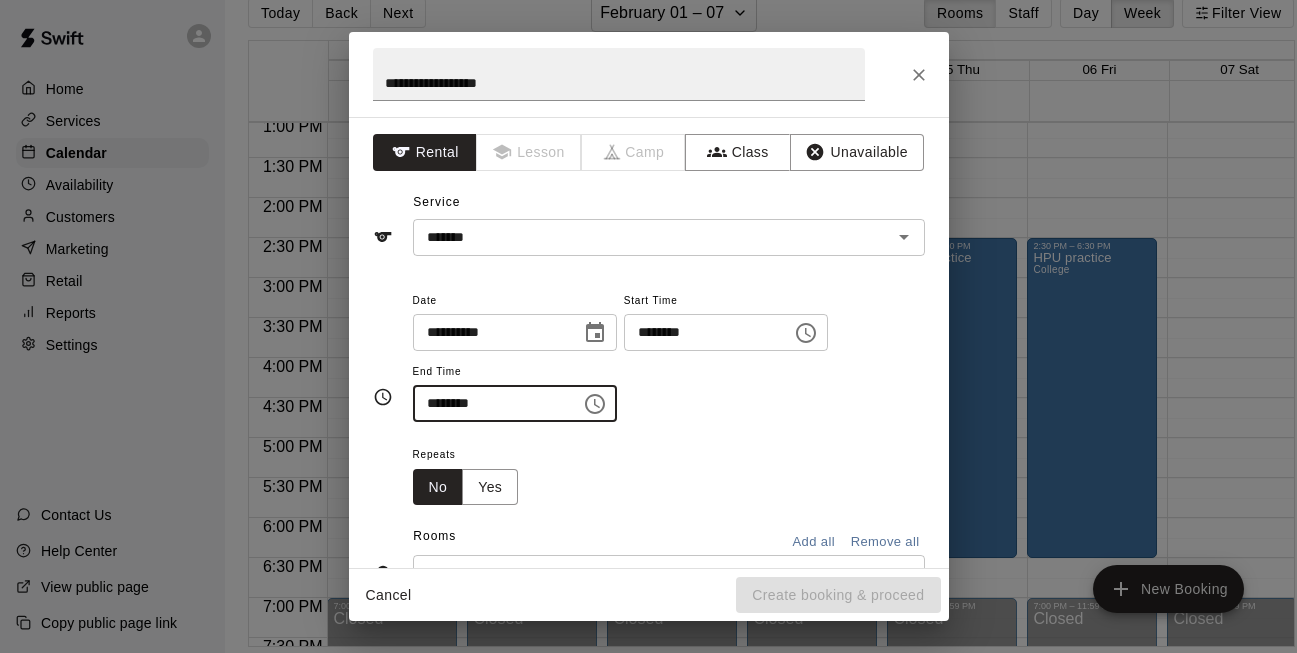 type on "********" 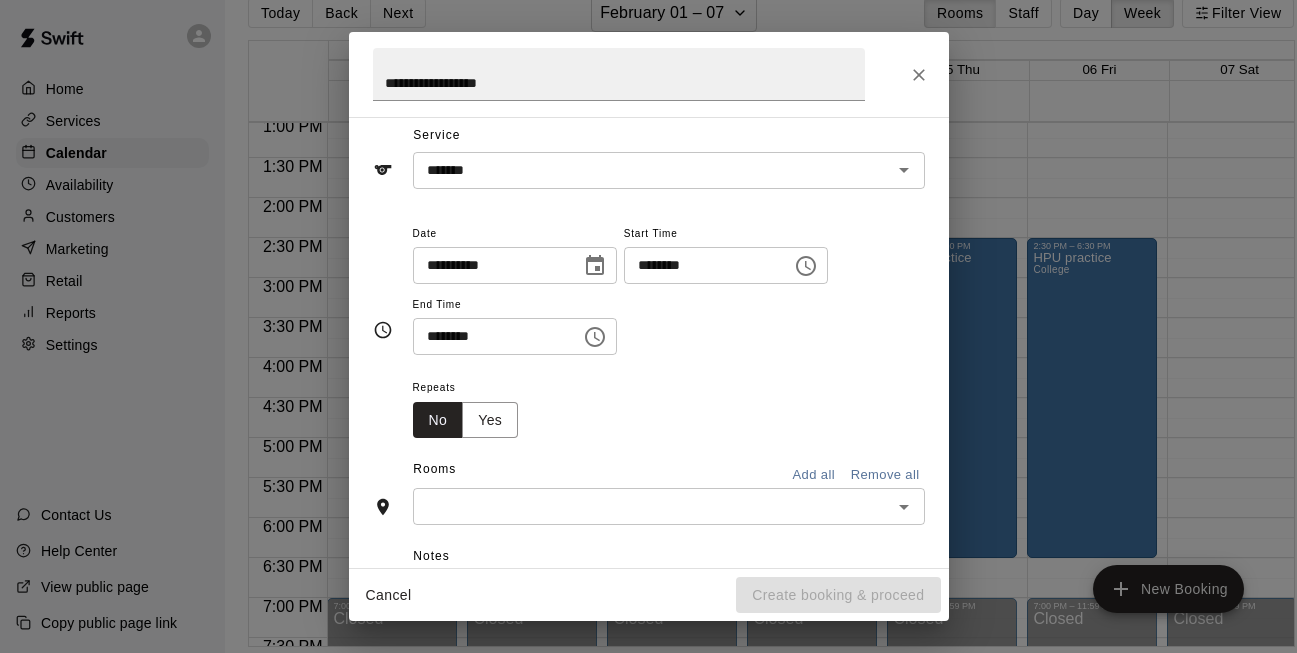 scroll, scrollTop: 70, scrollLeft: 0, axis: vertical 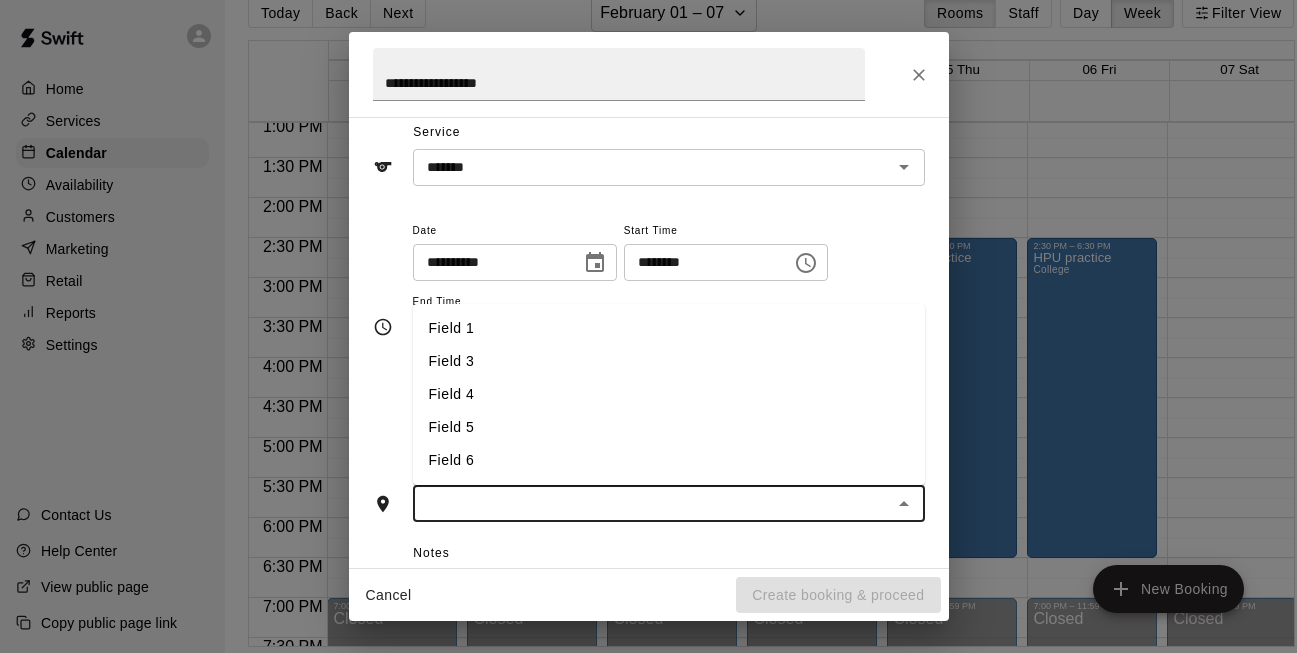 click at bounding box center [652, 503] 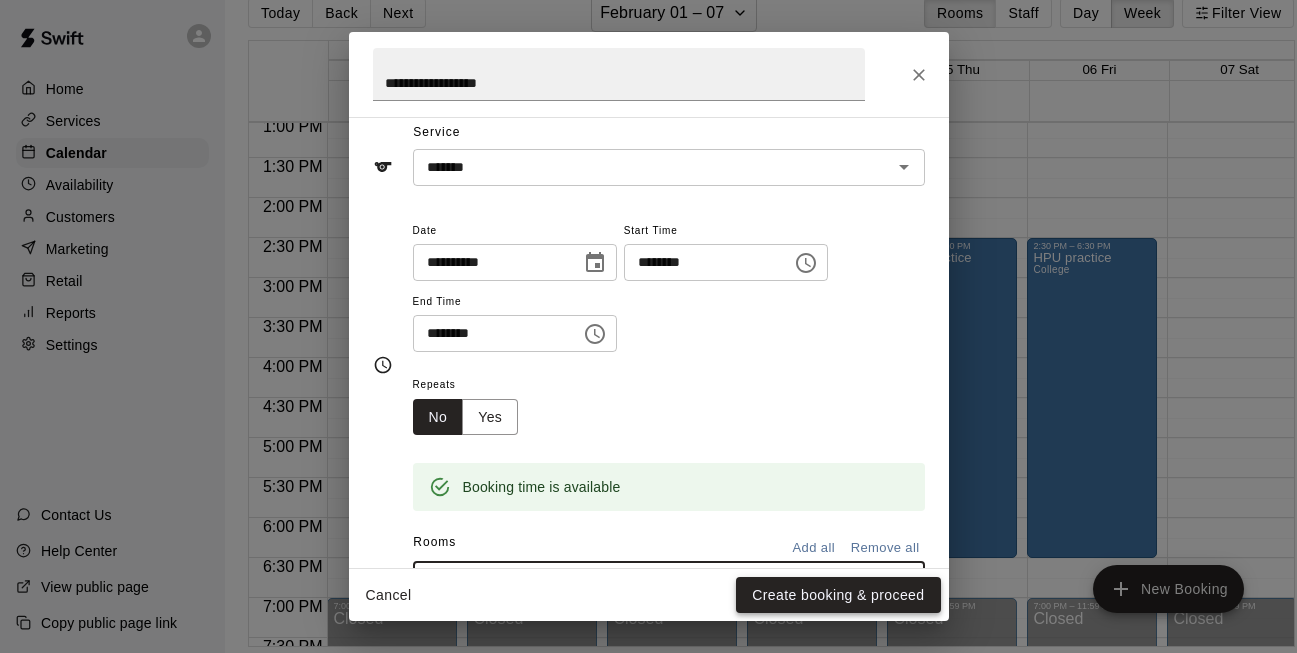 click on "Create booking & proceed" at bounding box center [838, 595] 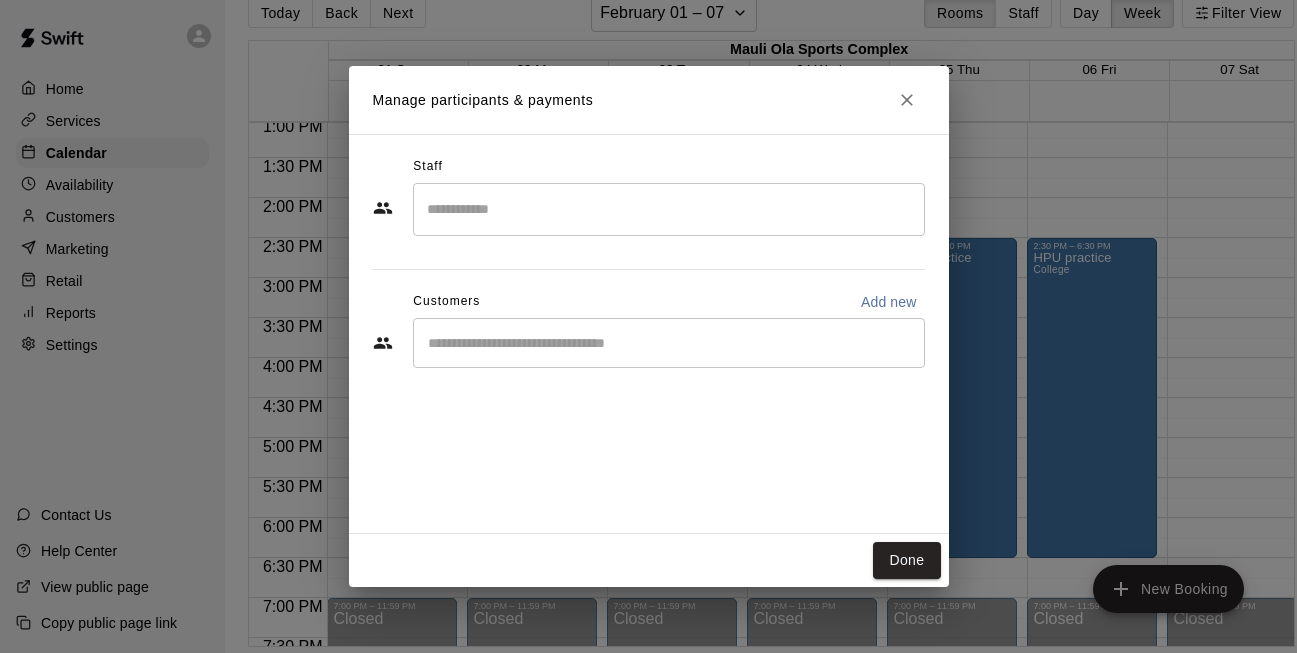 click on "Manage participants & payments Staff ​ Customers Add new ​ Done" at bounding box center [648, 326] 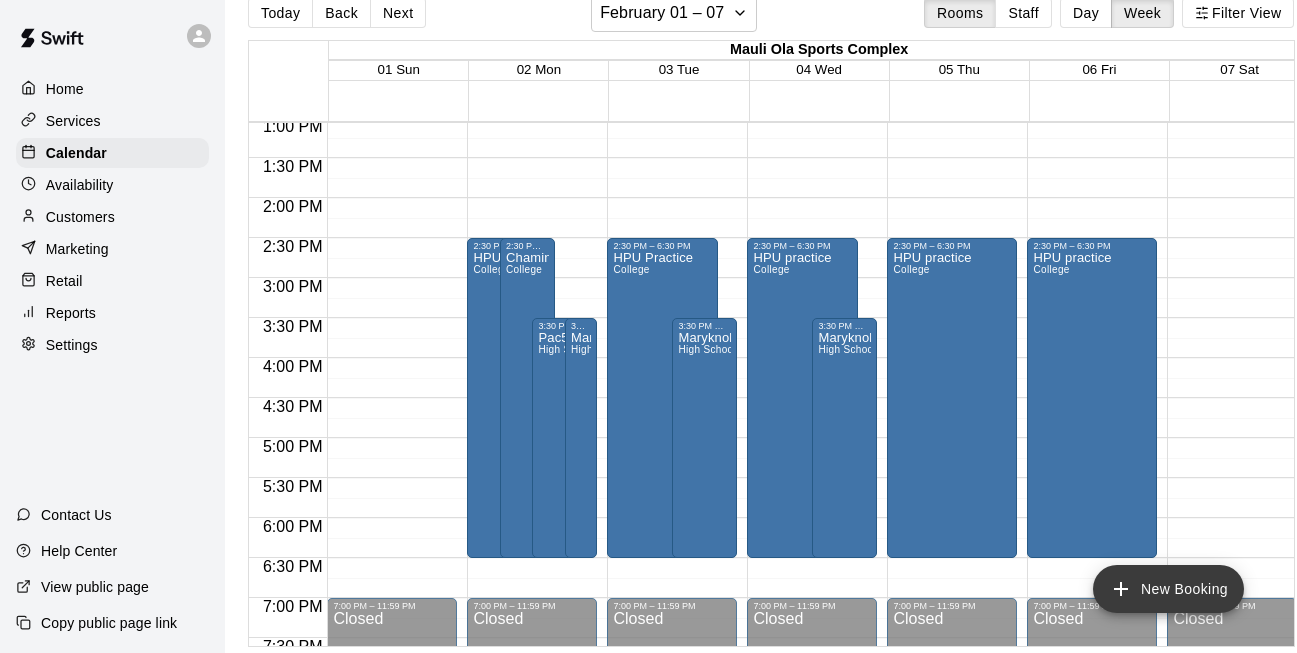 click on "New Booking" at bounding box center (1168, 589) 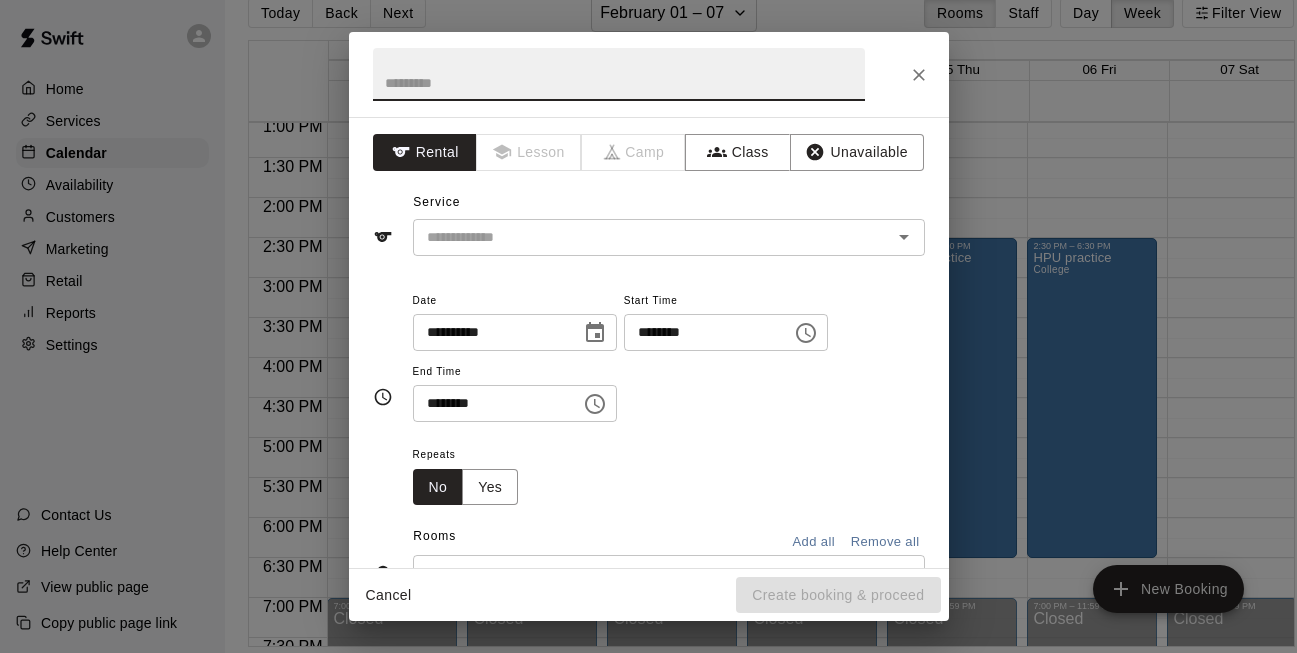 click at bounding box center [619, 74] 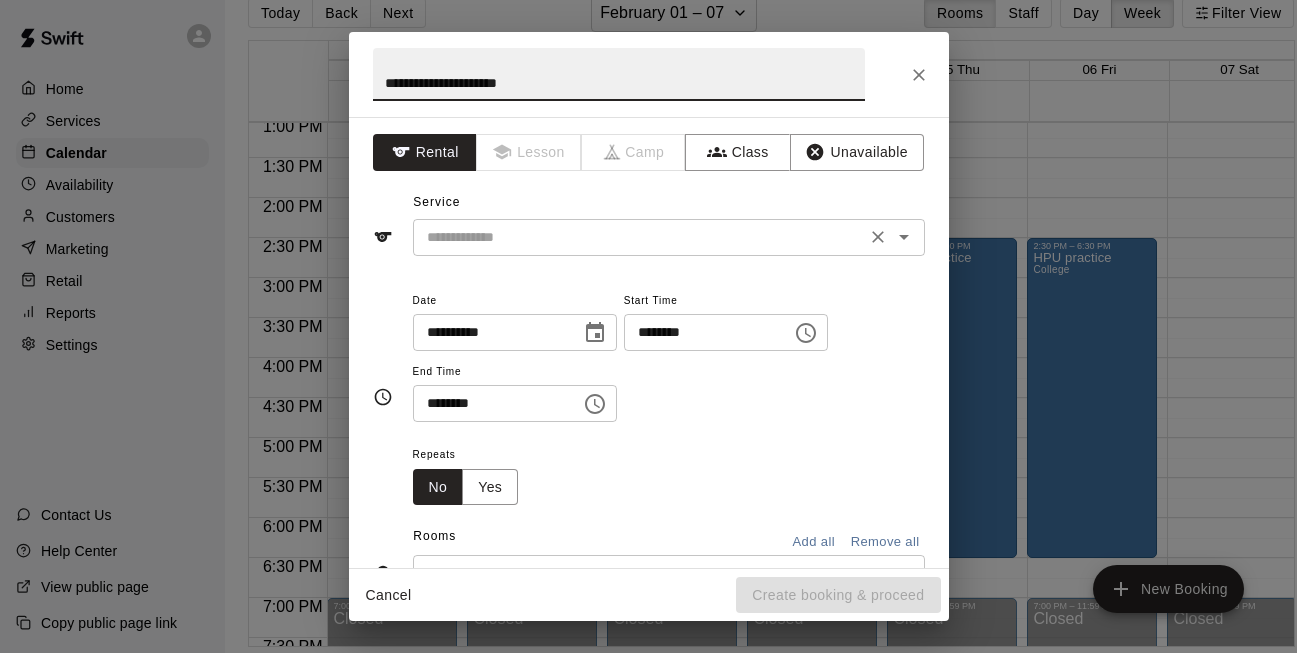 type on "**********" 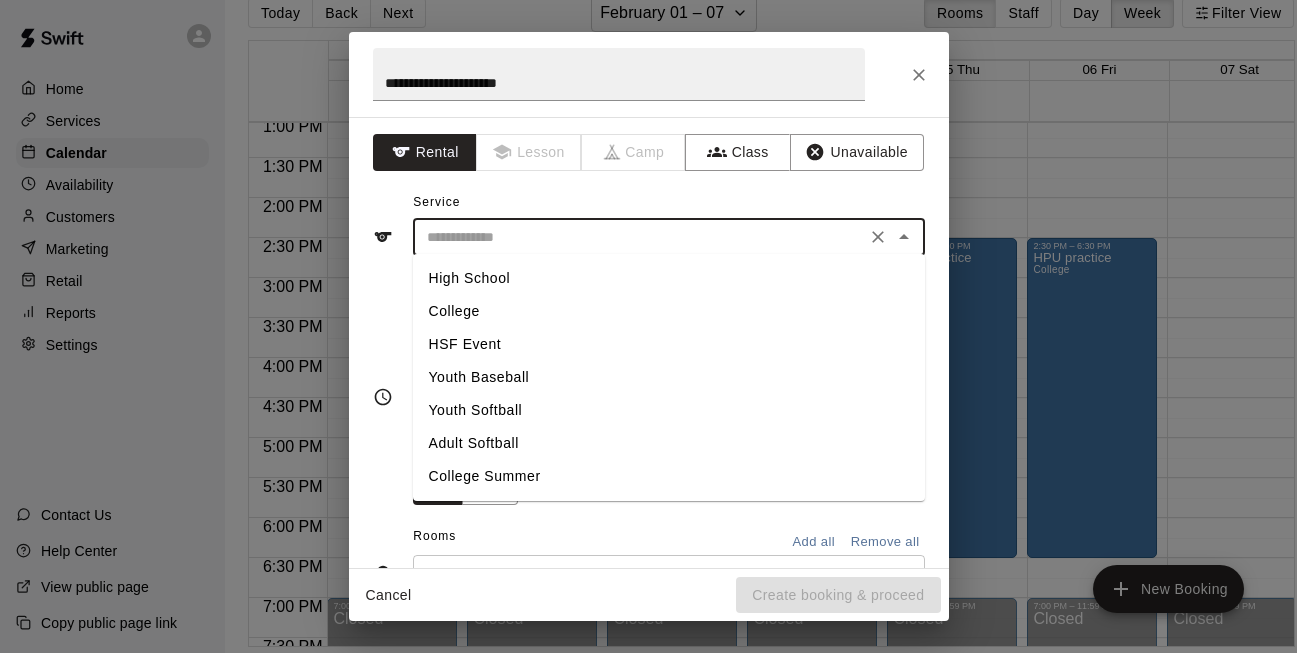 click on "High School" at bounding box center (669, 278) 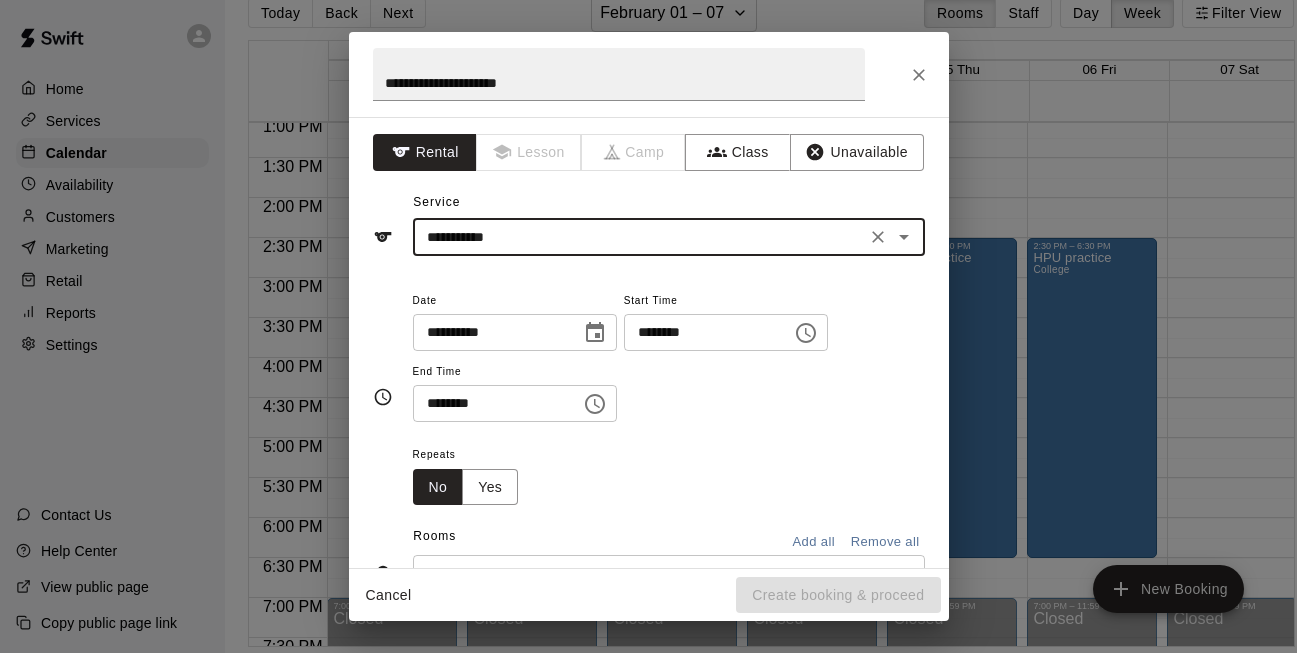 click 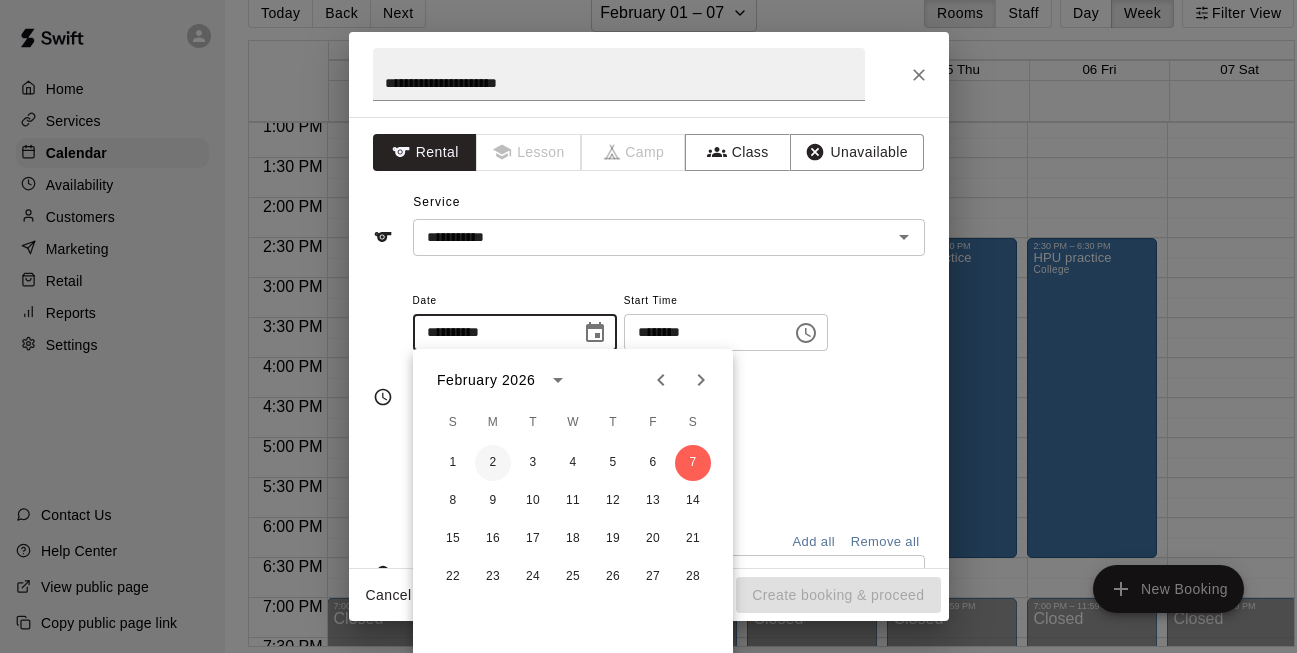 click on "2" at bounding box center [493, 463] 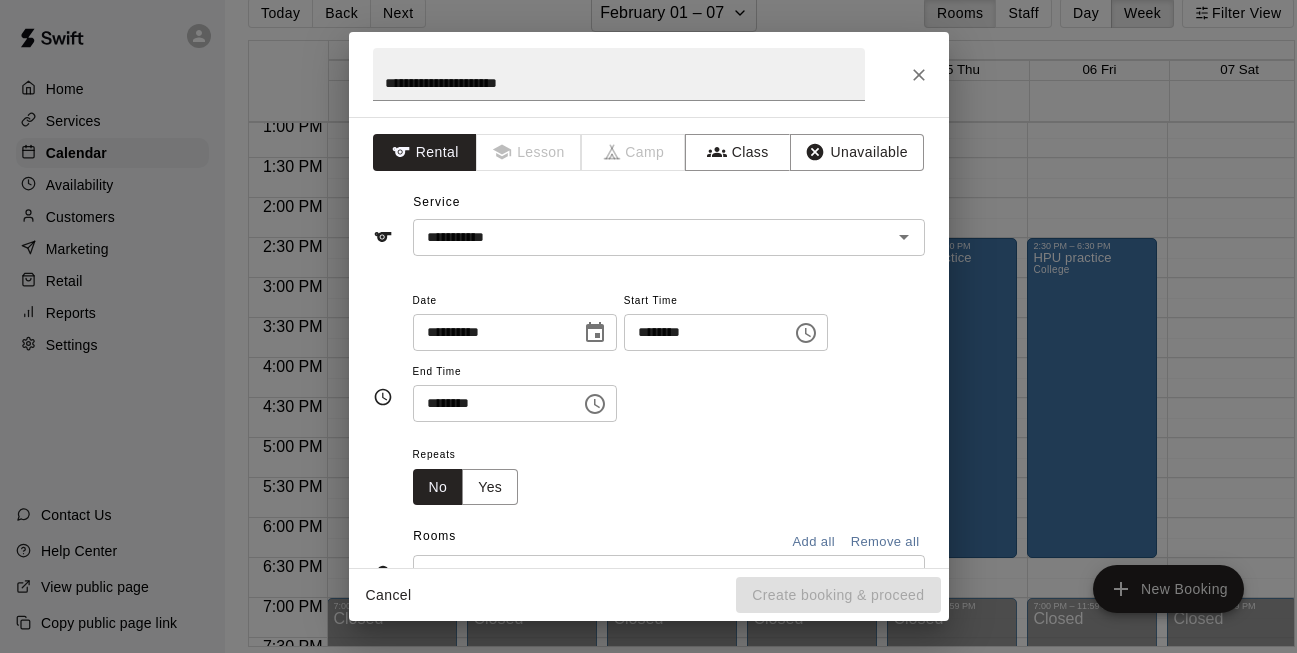 click on "********" at bounding box center [701, 332] 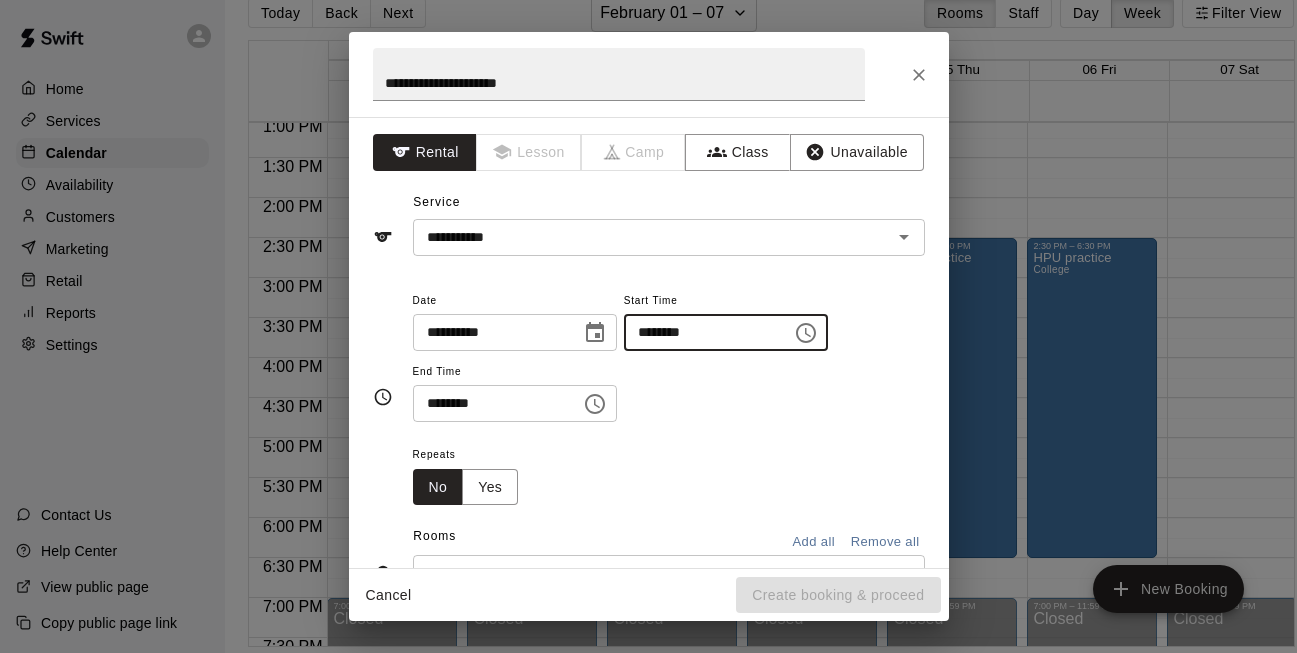 type on "********" 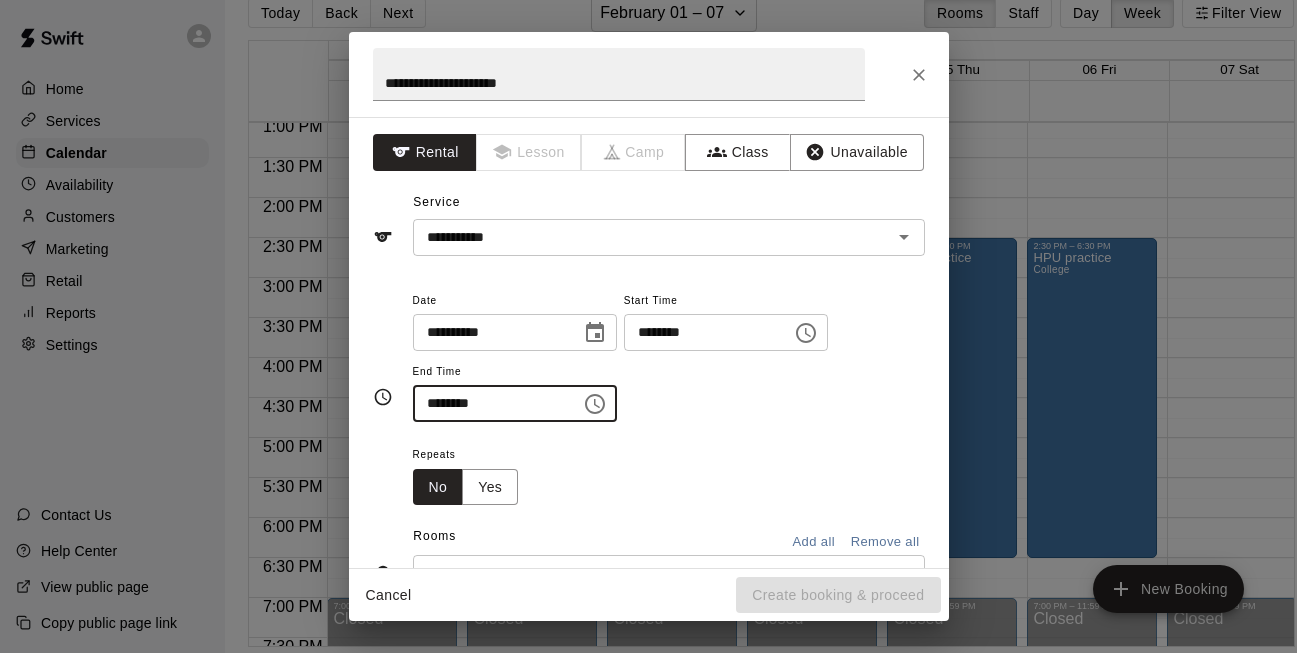 type on "********" 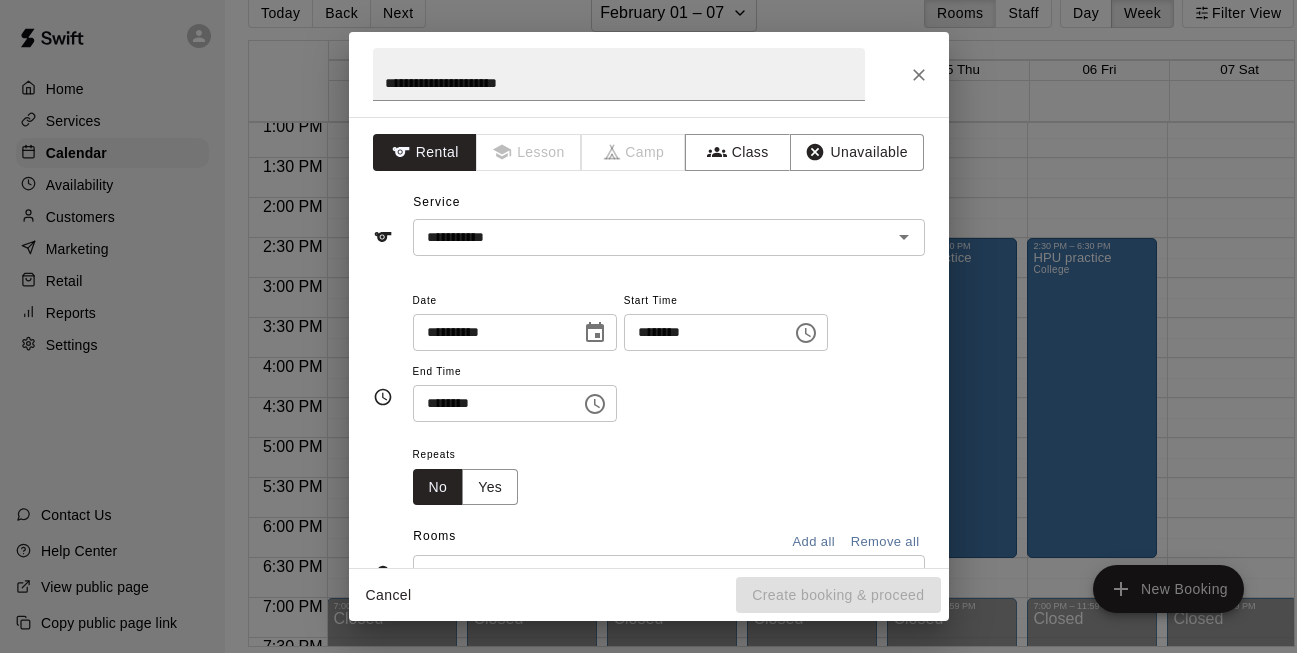 click on "Repeats No Yes" at bounding box center (669, 473) 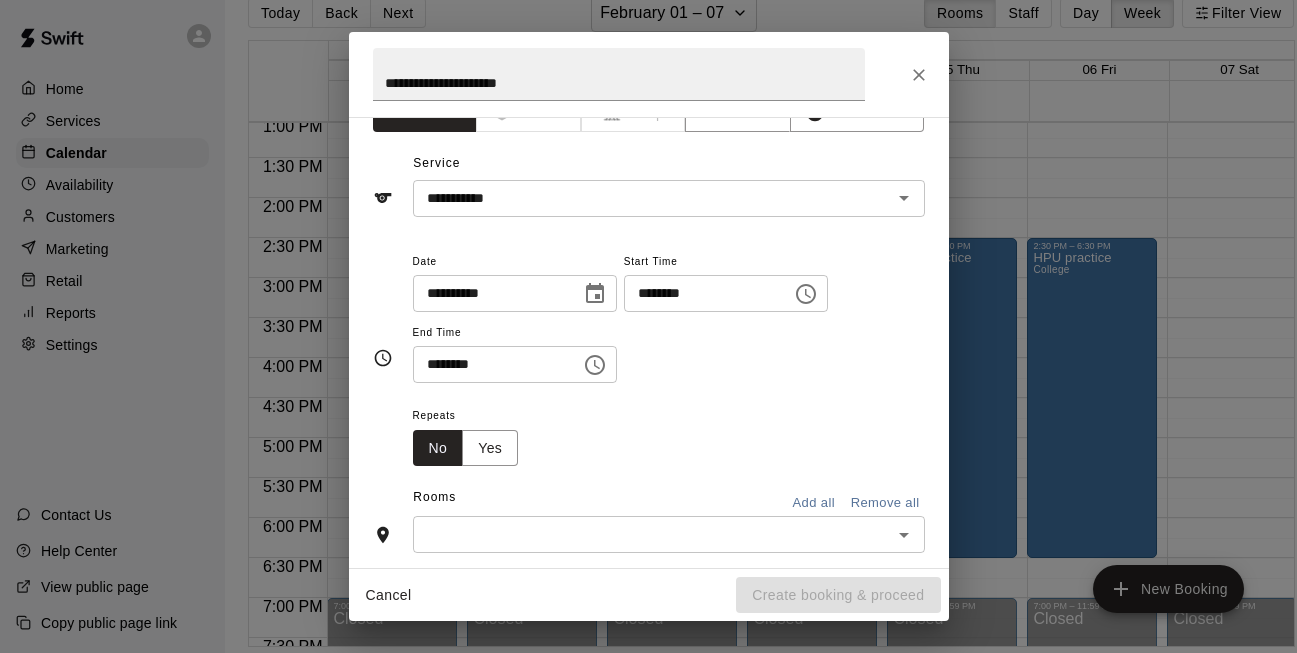scroll, scrollTop: 44, scrollLeft: 0, axis: vertical 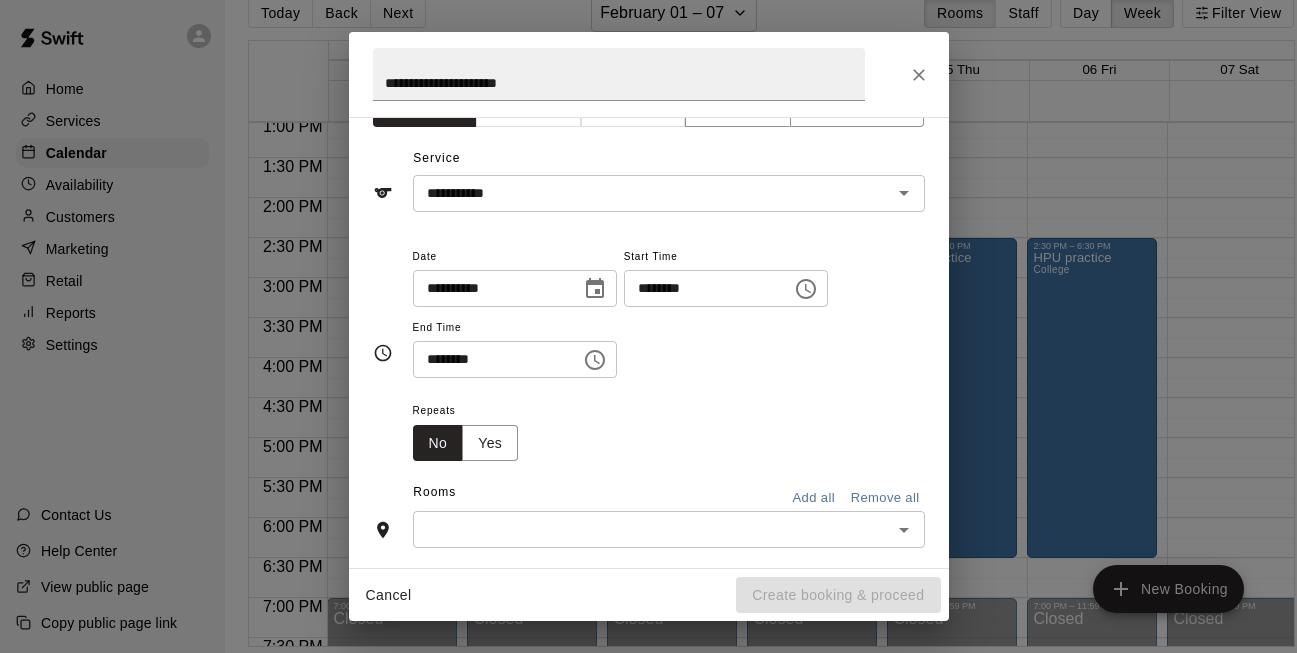 click at bounding box center (652, 529) 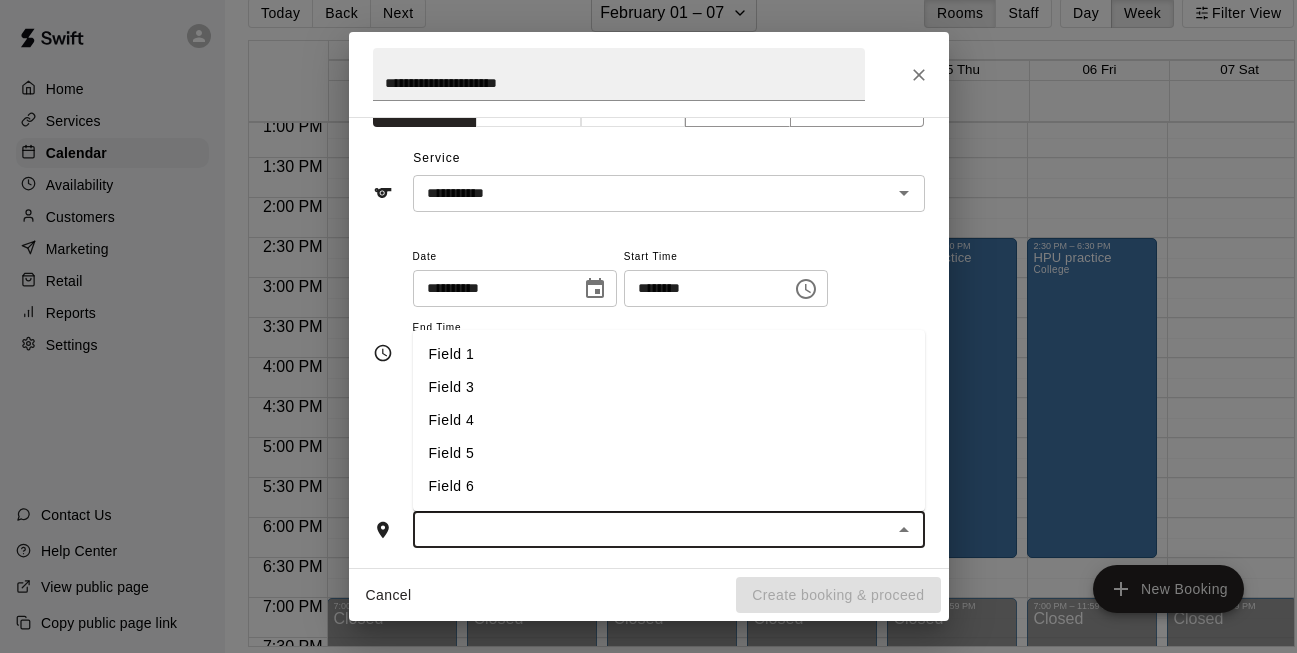 click on "Field 6" at bounding box center (669, 486) 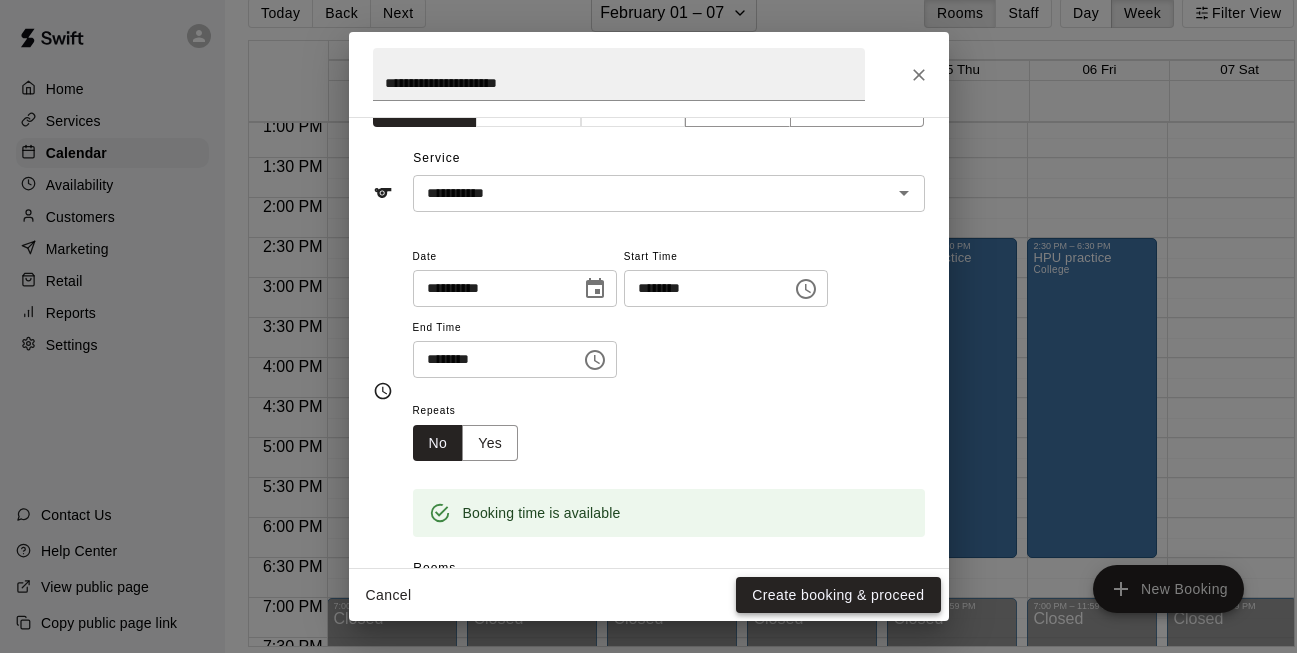 click on "Create booking & proceed" at bounding box center [838, 595] 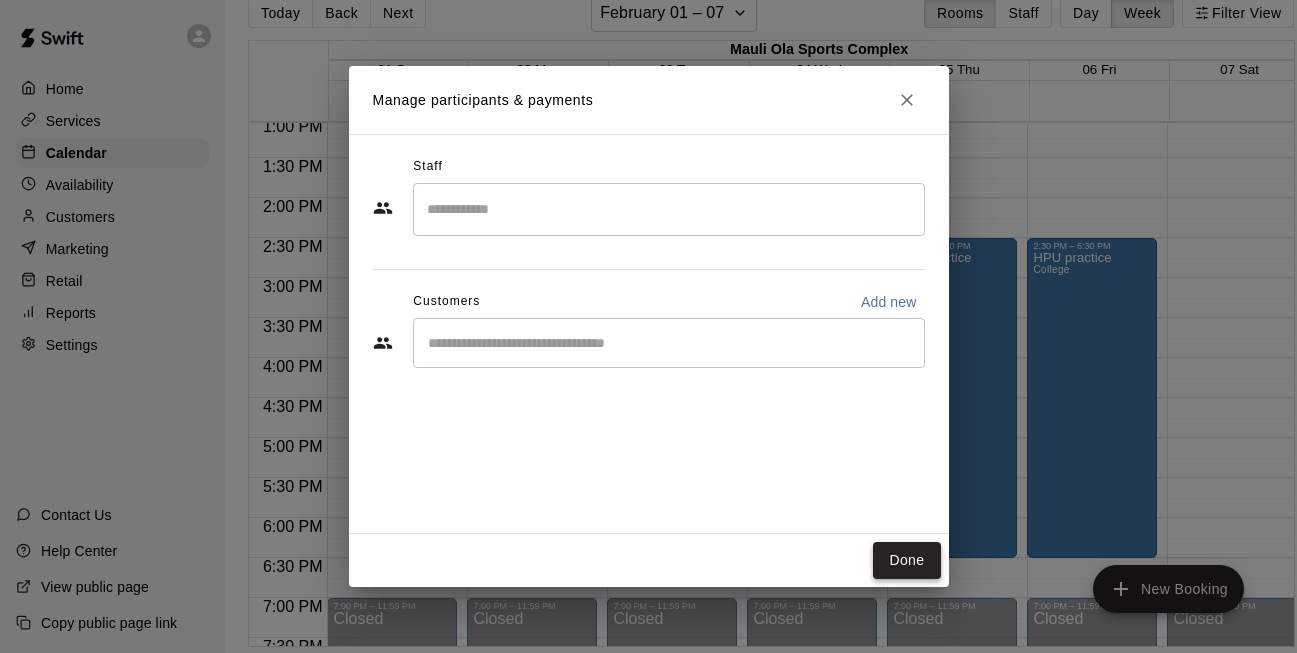 click on "Done" at bounding box center [906, 560] 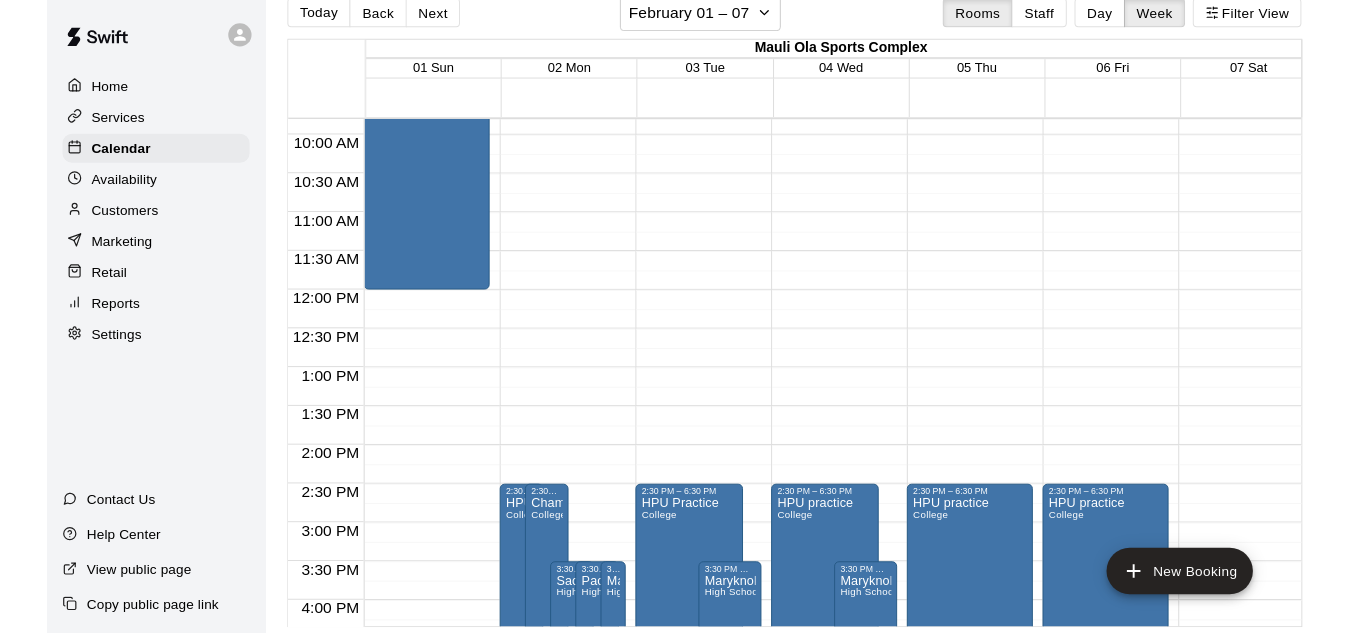 scroll, scrollTop: 791, scrollLeft: 0, axis: vertical 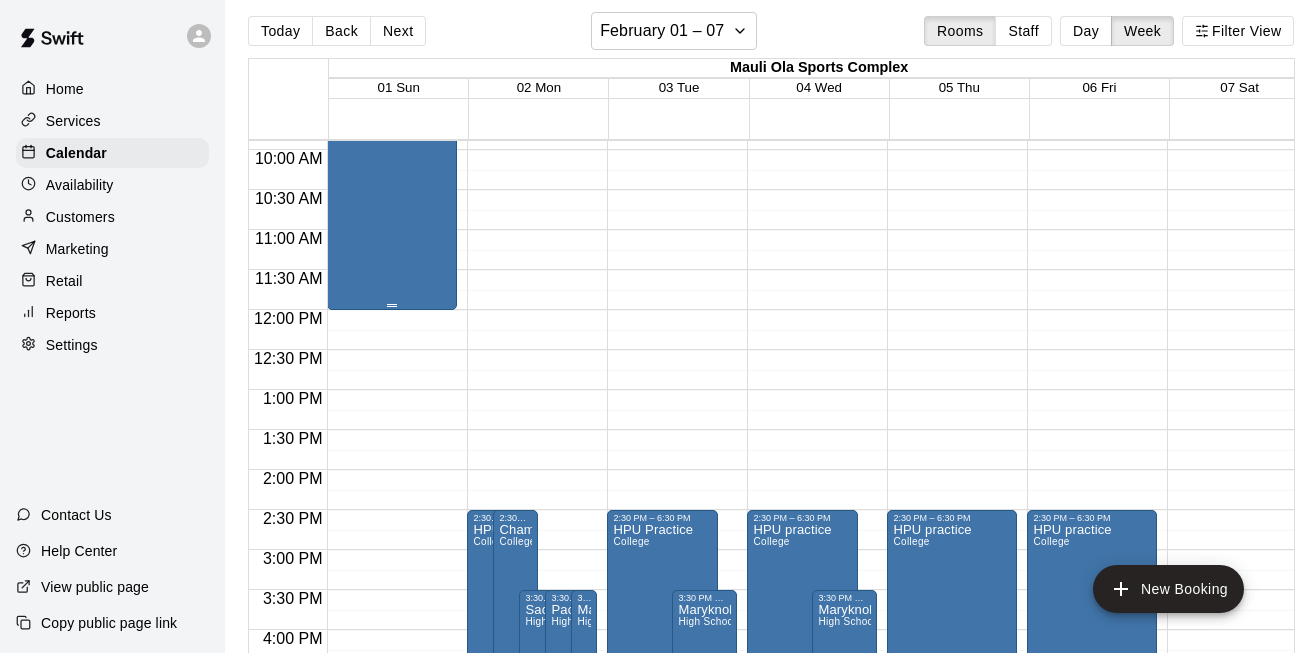 click on "DMF practice Youth Softball" at bounding box center (392, 329) 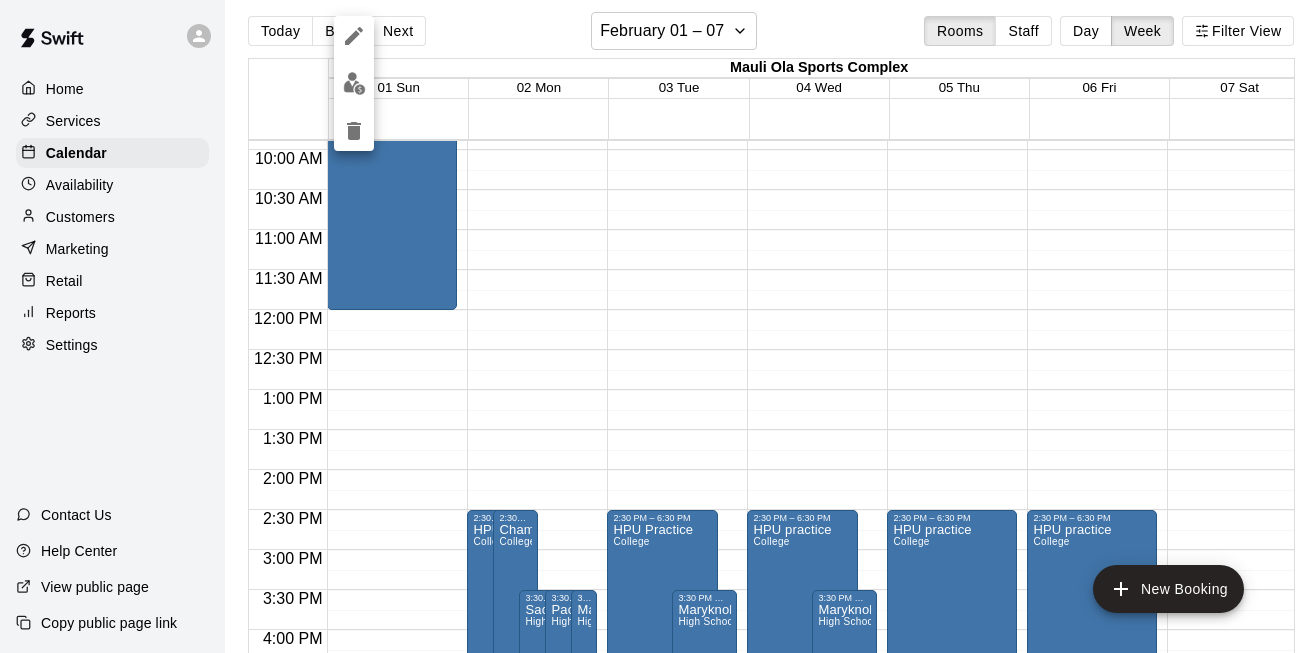 click at bounding box center (648, 326) 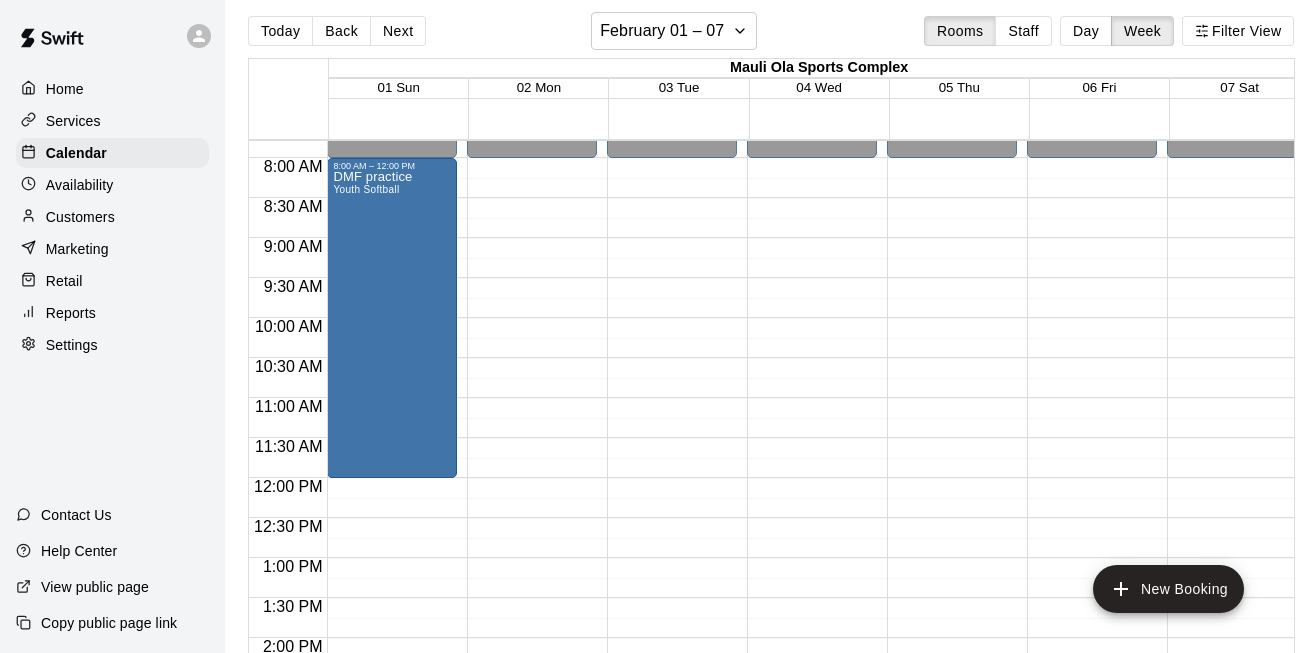 scroll, scrollTop: 747, scrollLeft: 0, axis: vertical 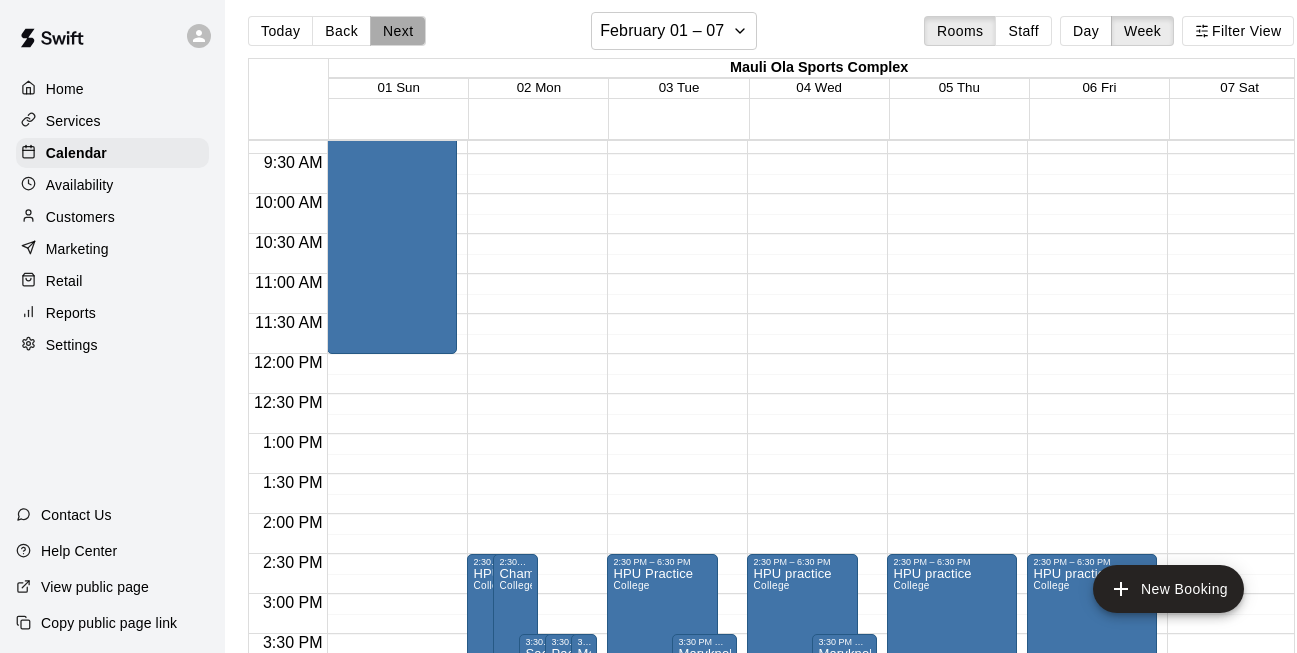 click on "Next" at bounding box center [398, 31] 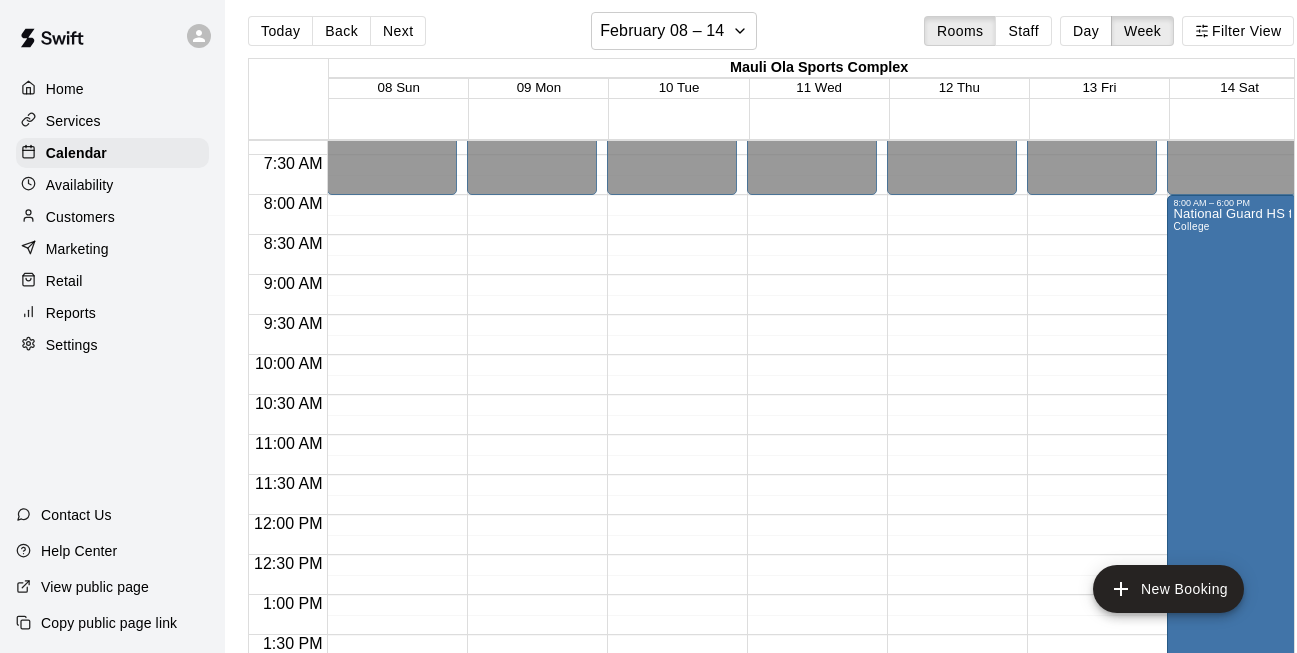 scroll, scrollTop: 583, scrollLeft: 0, axis: vertical 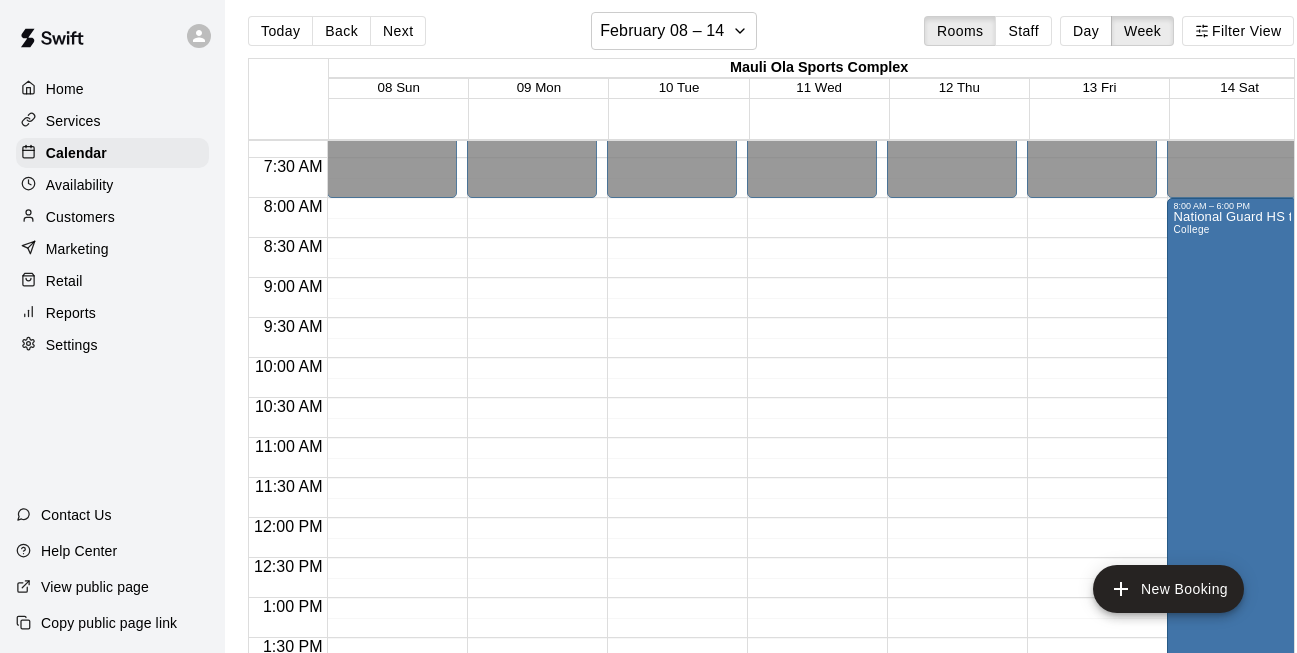 click on "12:00 AM – 8:00 AM Closed 7:00 PM – 11:59 PM Closed" at bounding box center [392, 518] 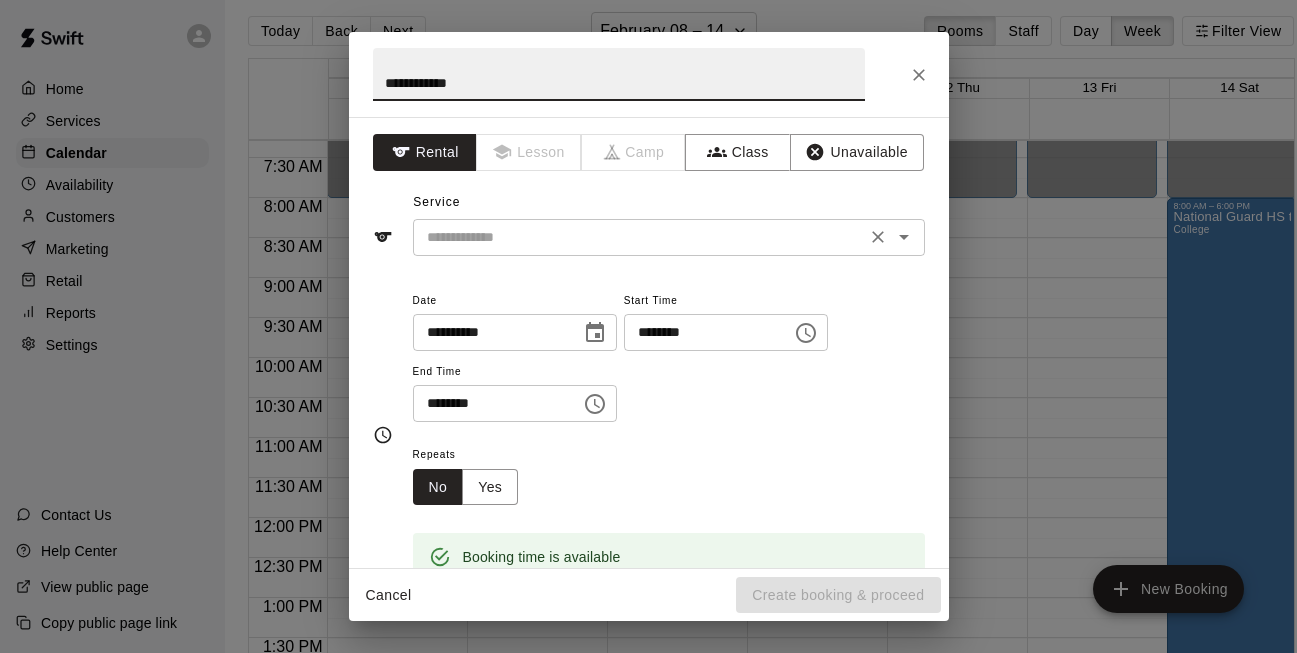 type on "**********" 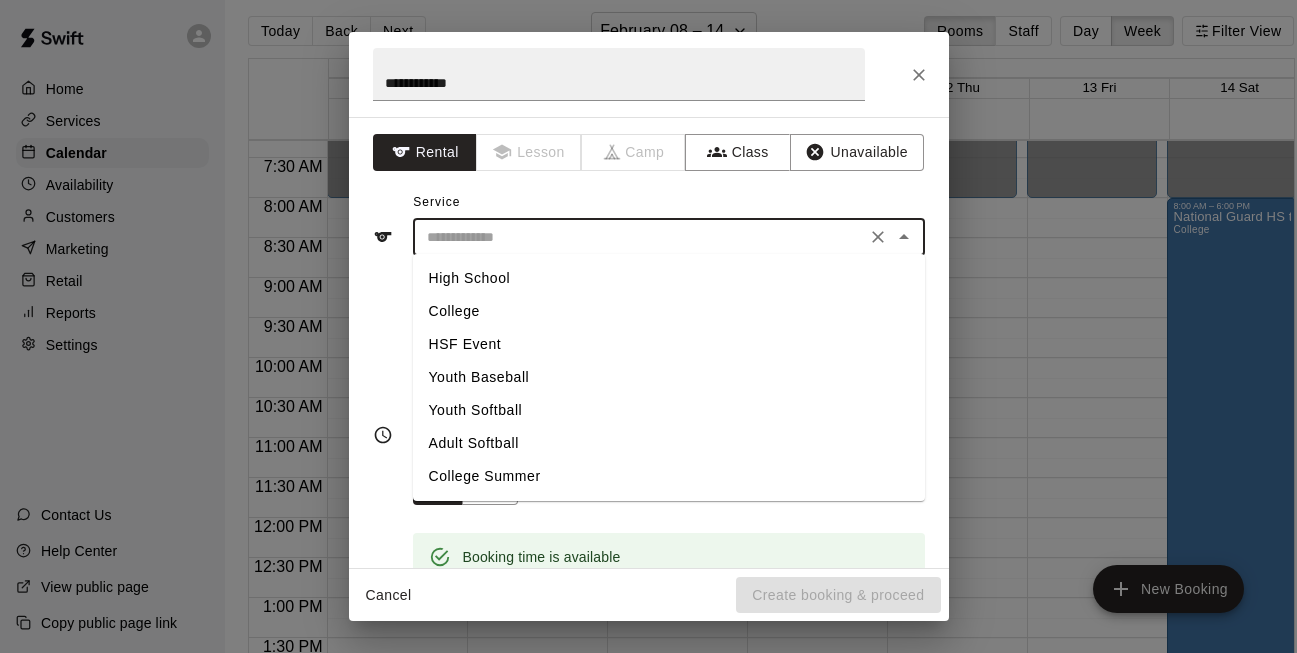 click on "Youth Softball" at bounding box center (669, 410) 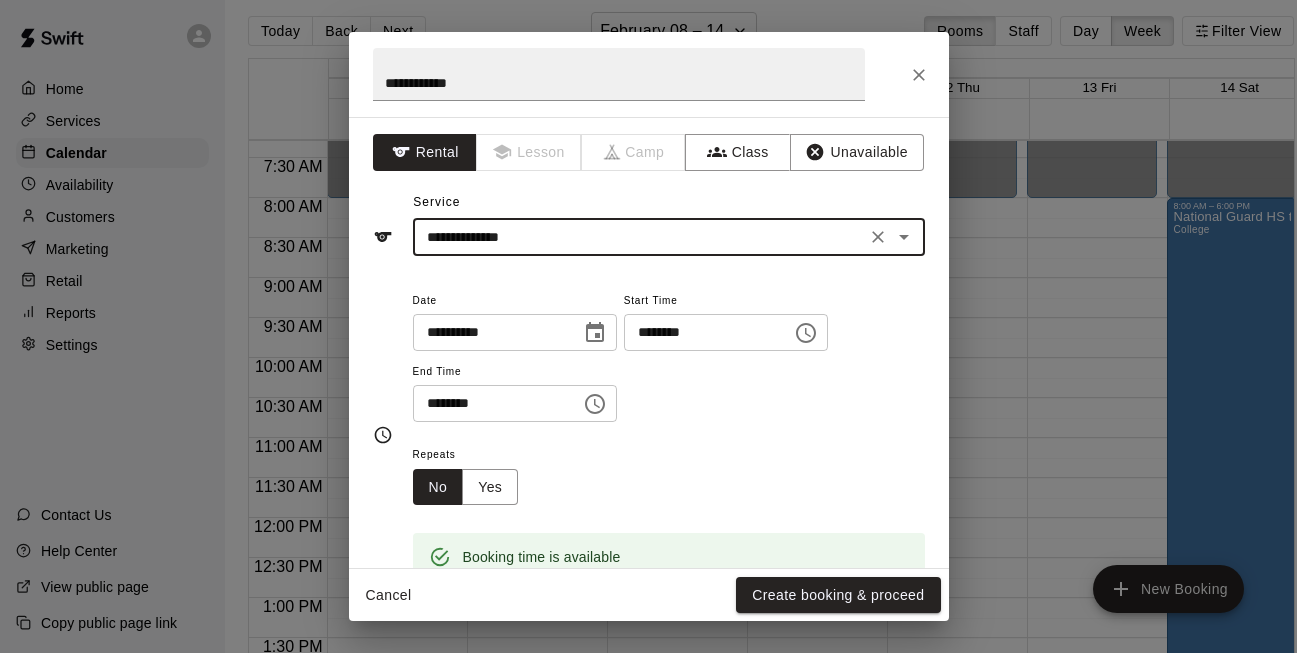 click on "********" at bounding box center (490, 403) 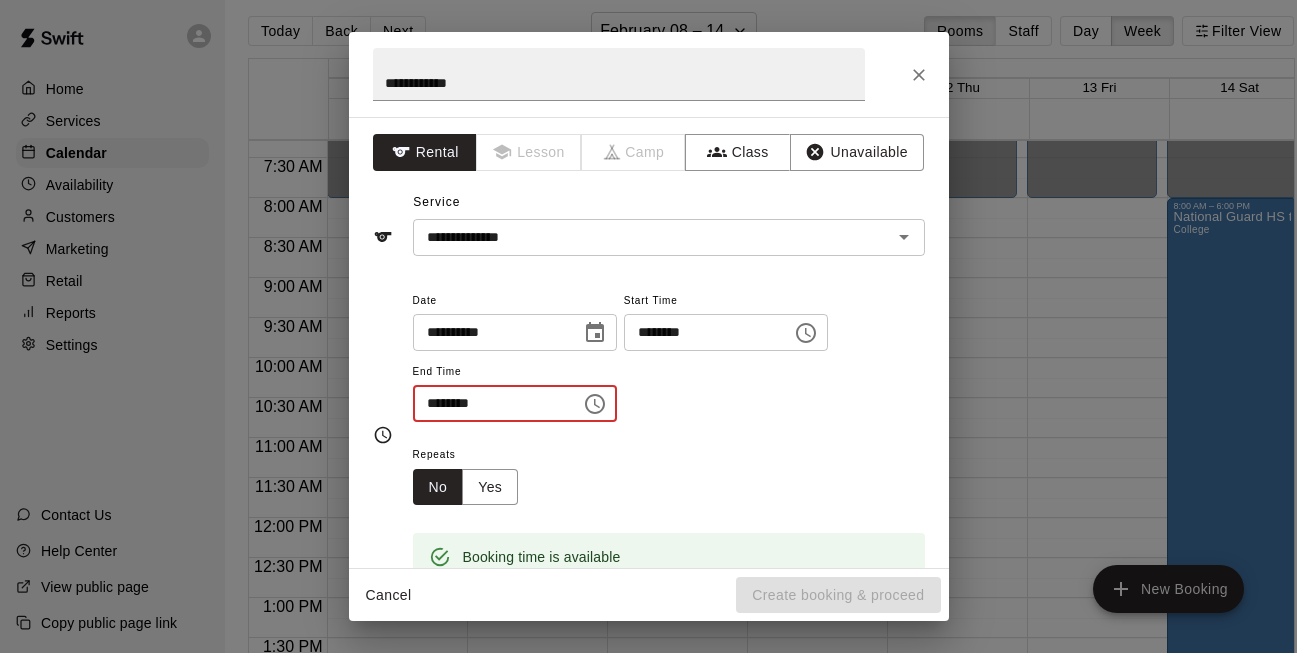 type on "********" 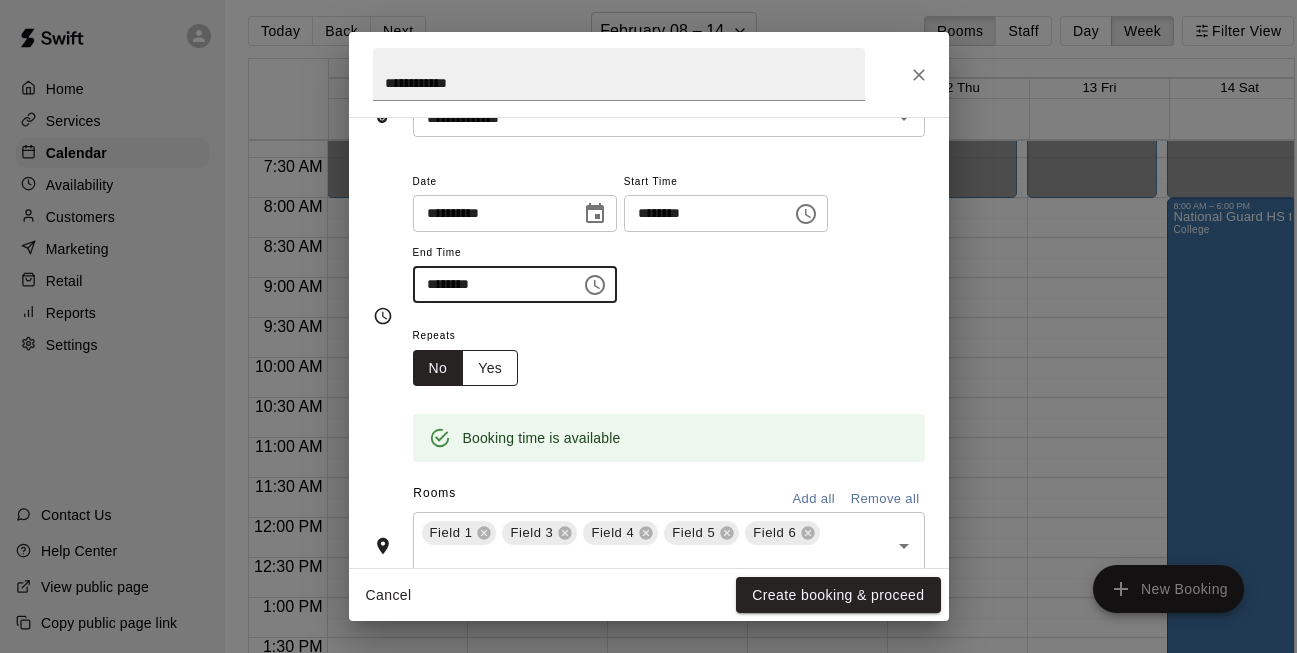 scroll, scrollTop: 138, scrollLeft: 0, axis: vertical 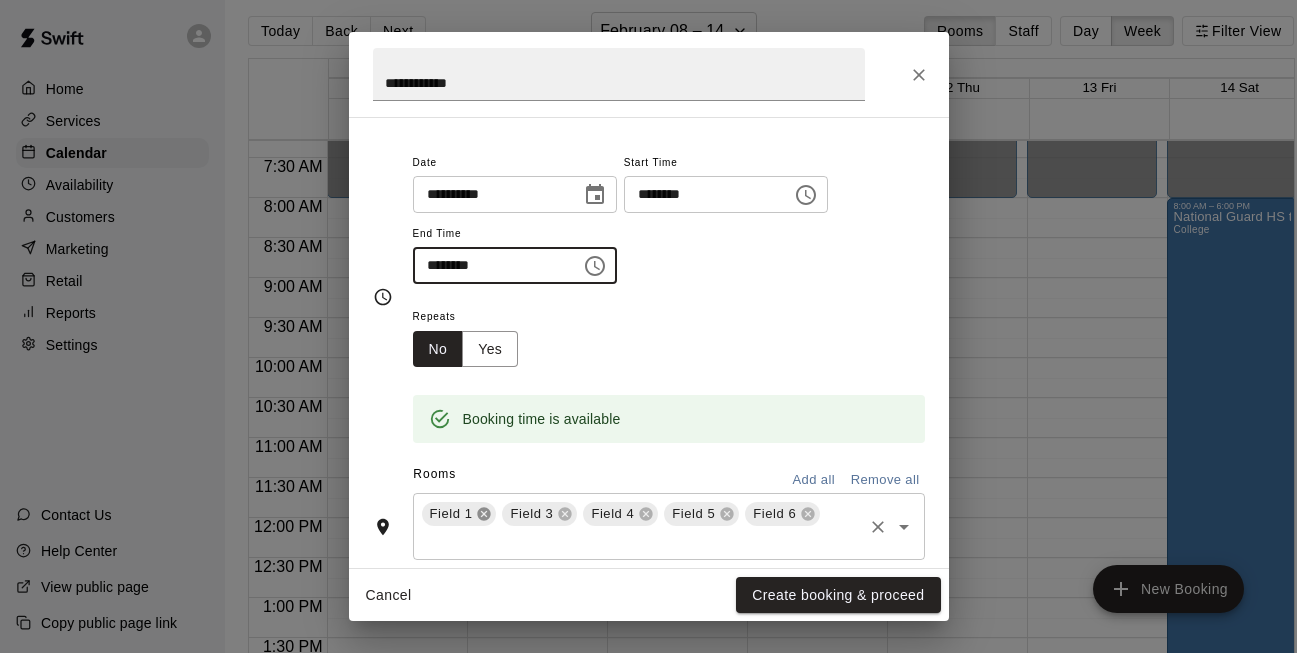 click 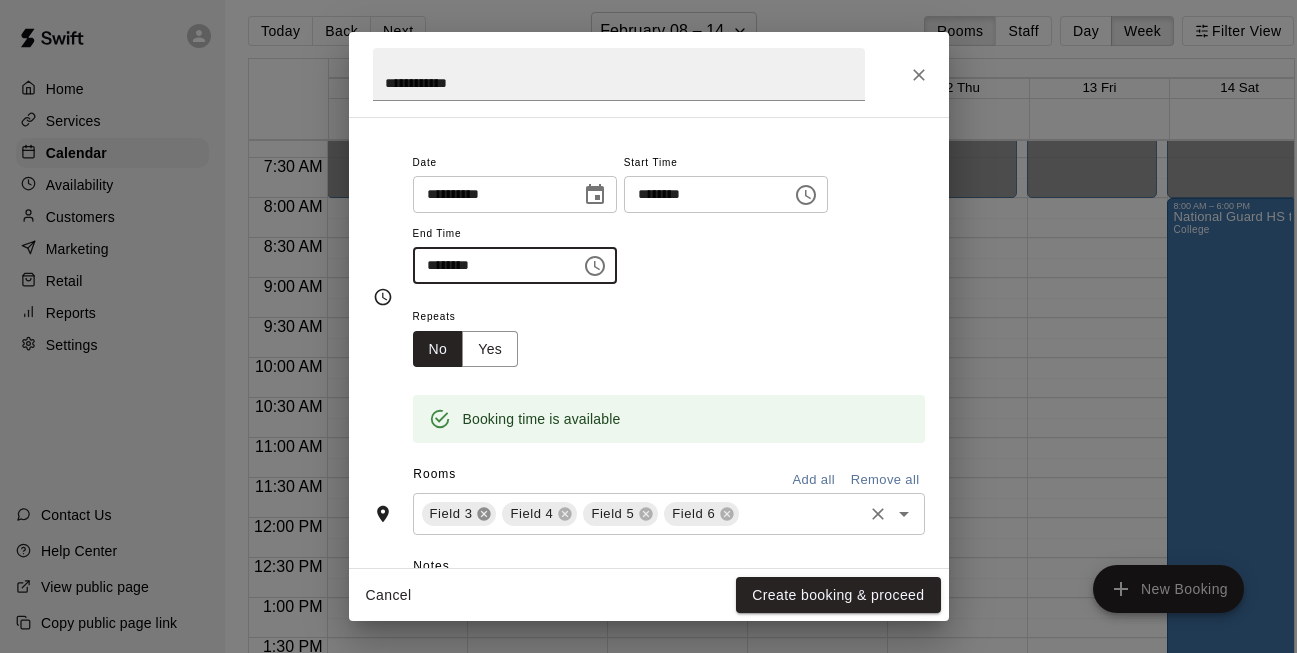 click 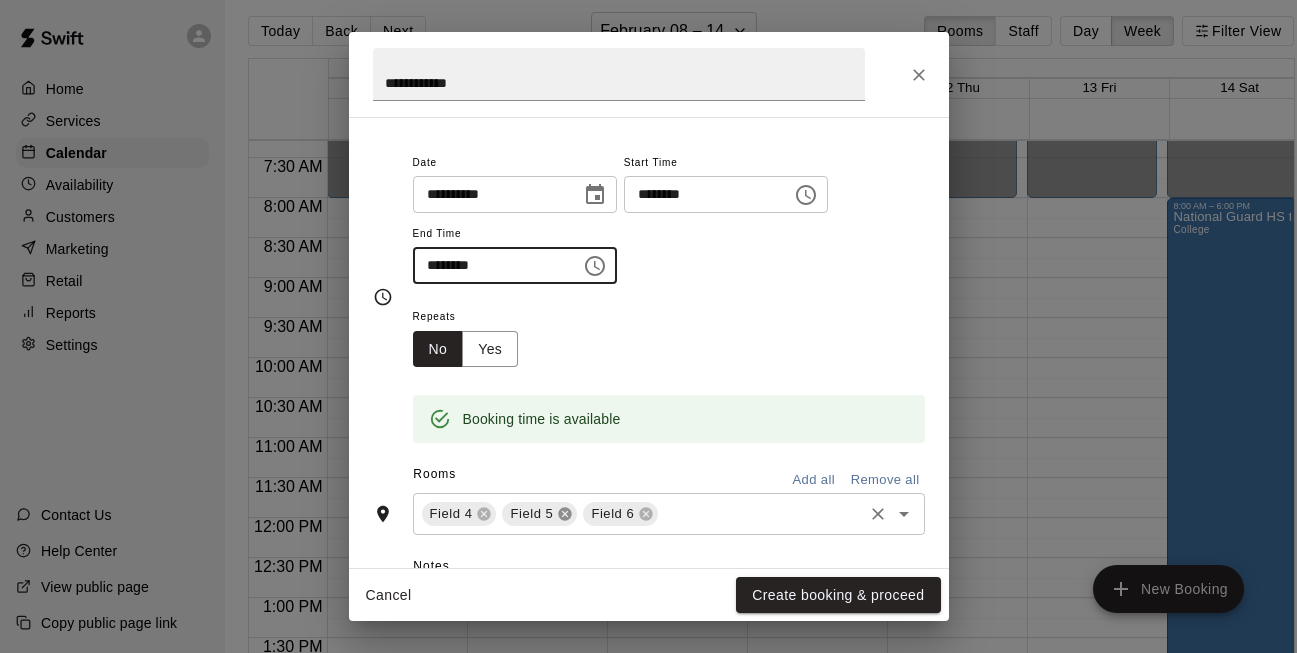 click 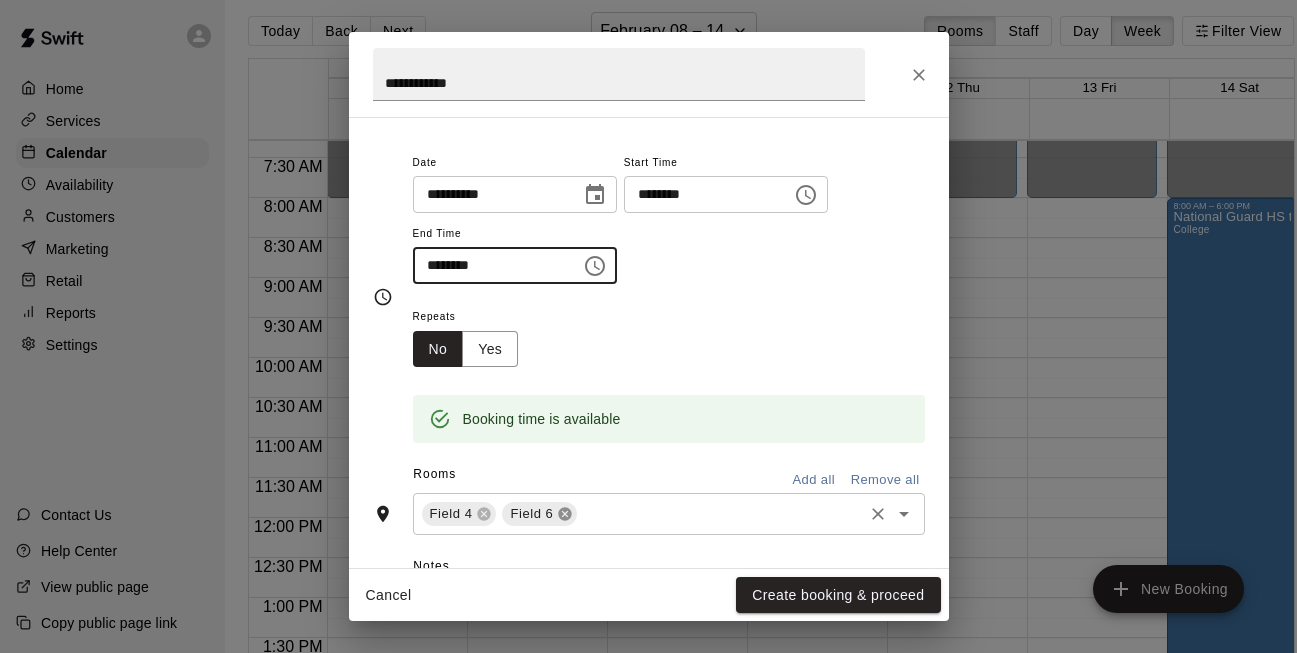 click 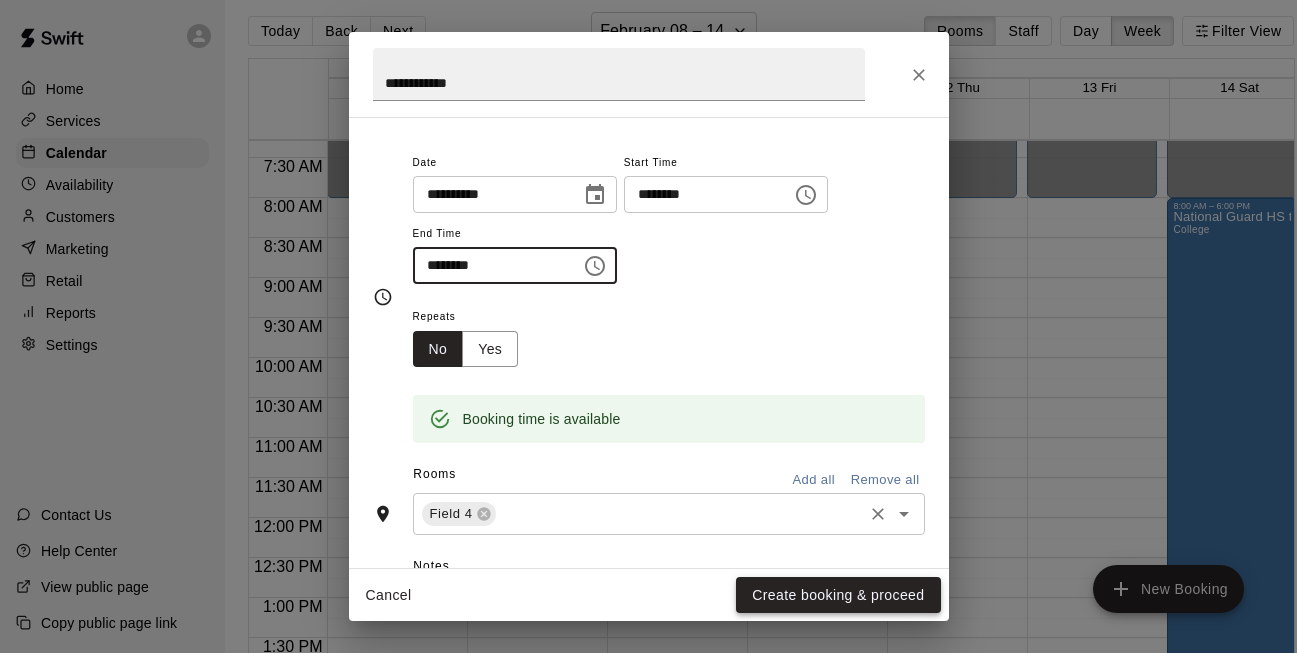 click on "Create booking & proceed" at bounding box center (838, 595) 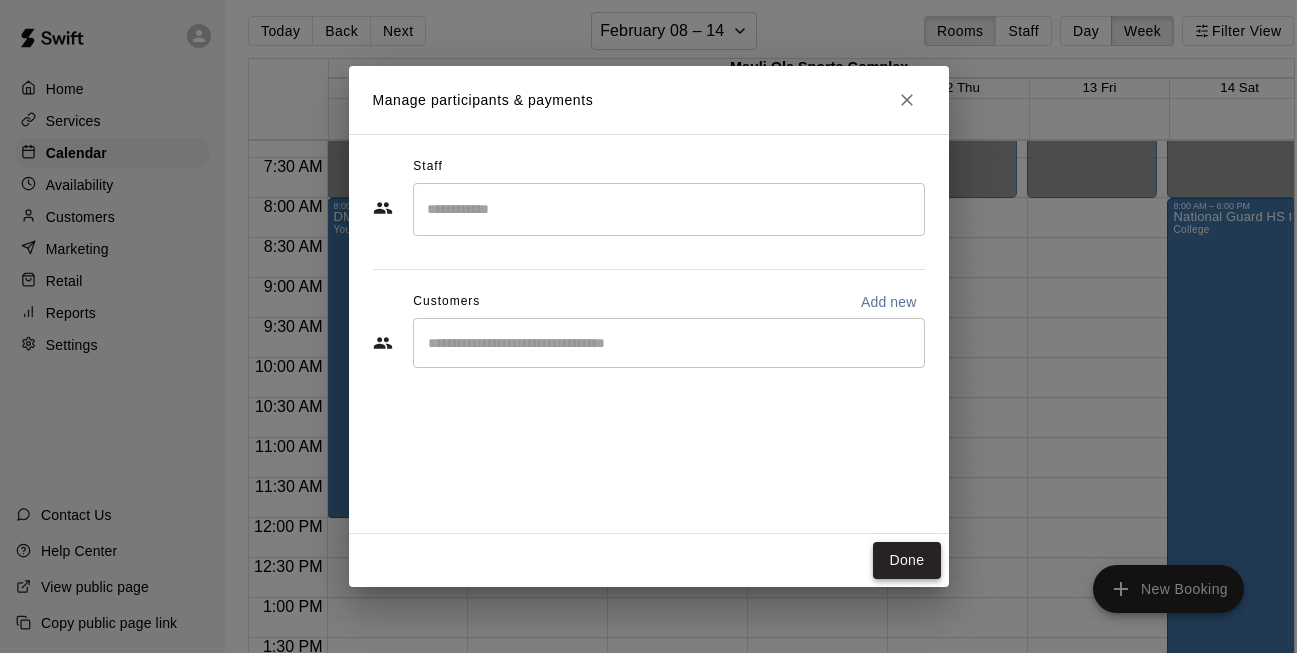 click on "Done" at bounding box center [906, 560] 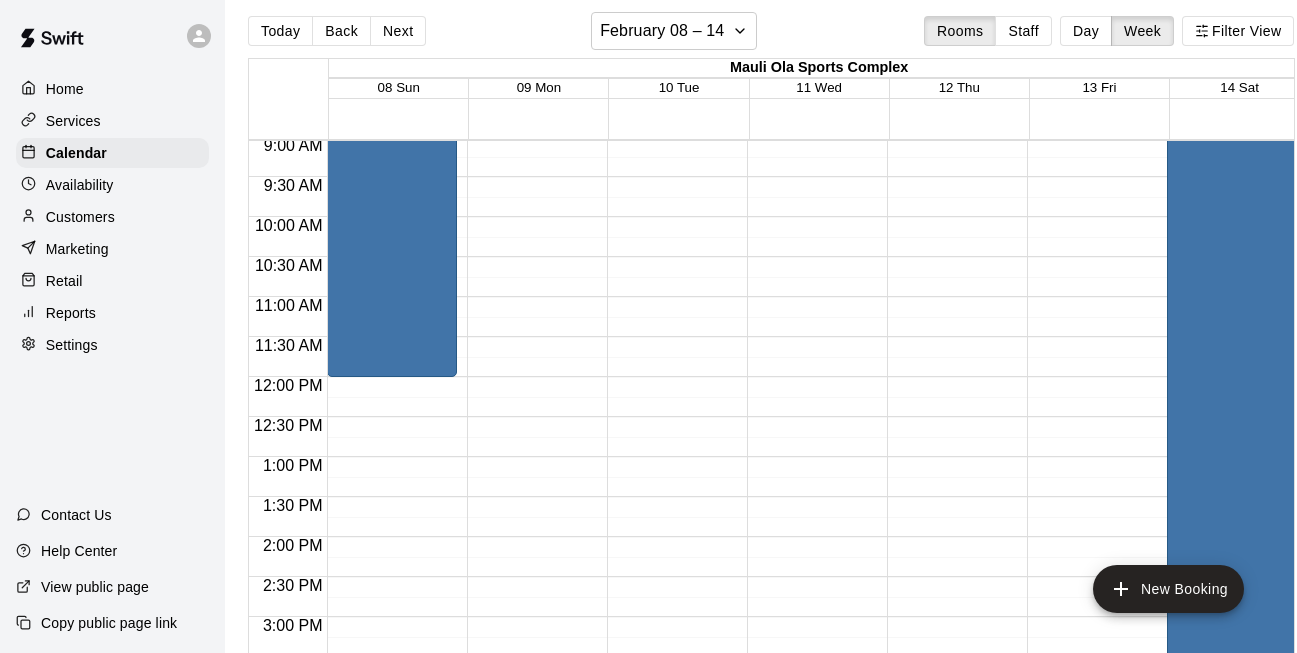 scroll, scrollTop: 733, scrollLeft: 0, axis: vertical 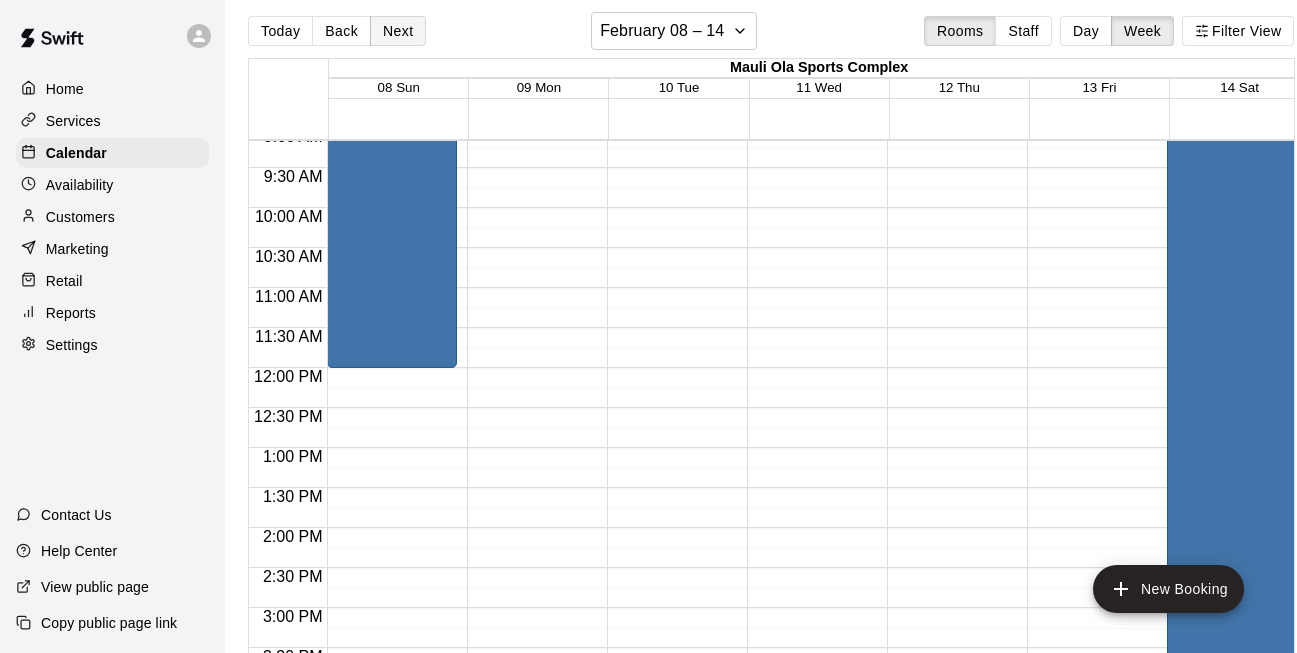 click on "Next" at bounding box center (398, 31) 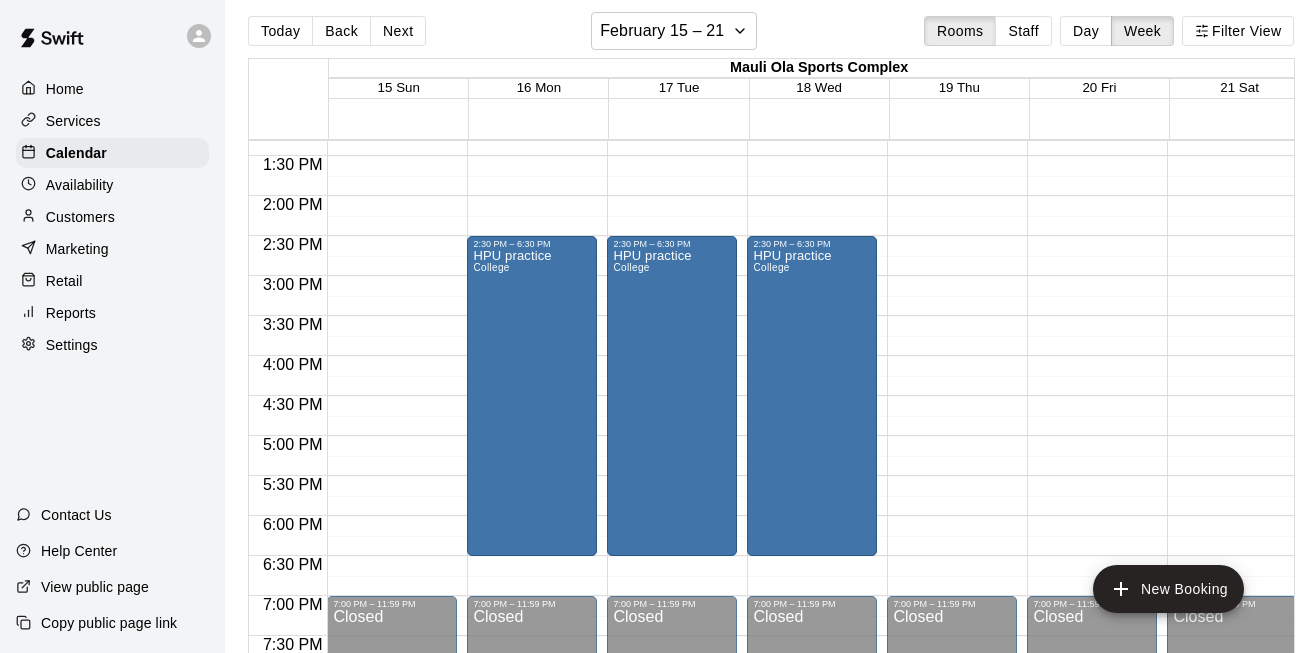 scroll, scrollTop: 1066, scrollLeft: 0, axis: vertical 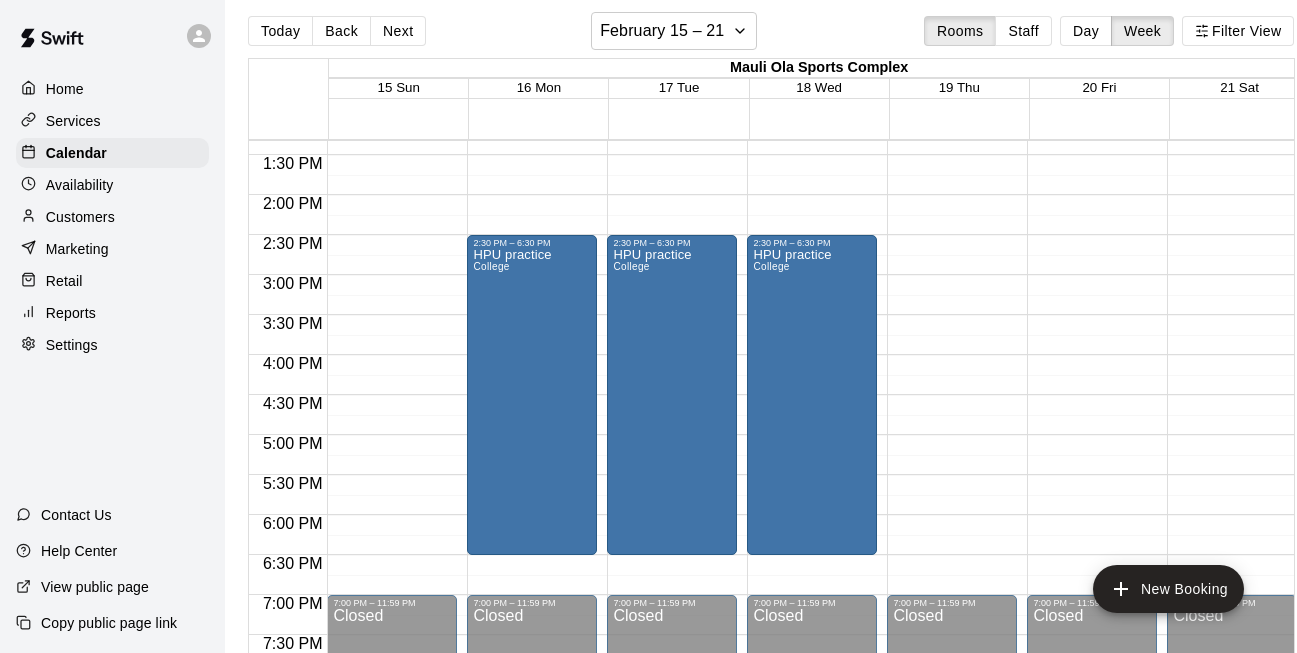 click on "12:00 AM – 8:00 AM Closed 7:00 PM – 11:59 PM Closed" at bounding box center (952, 35) 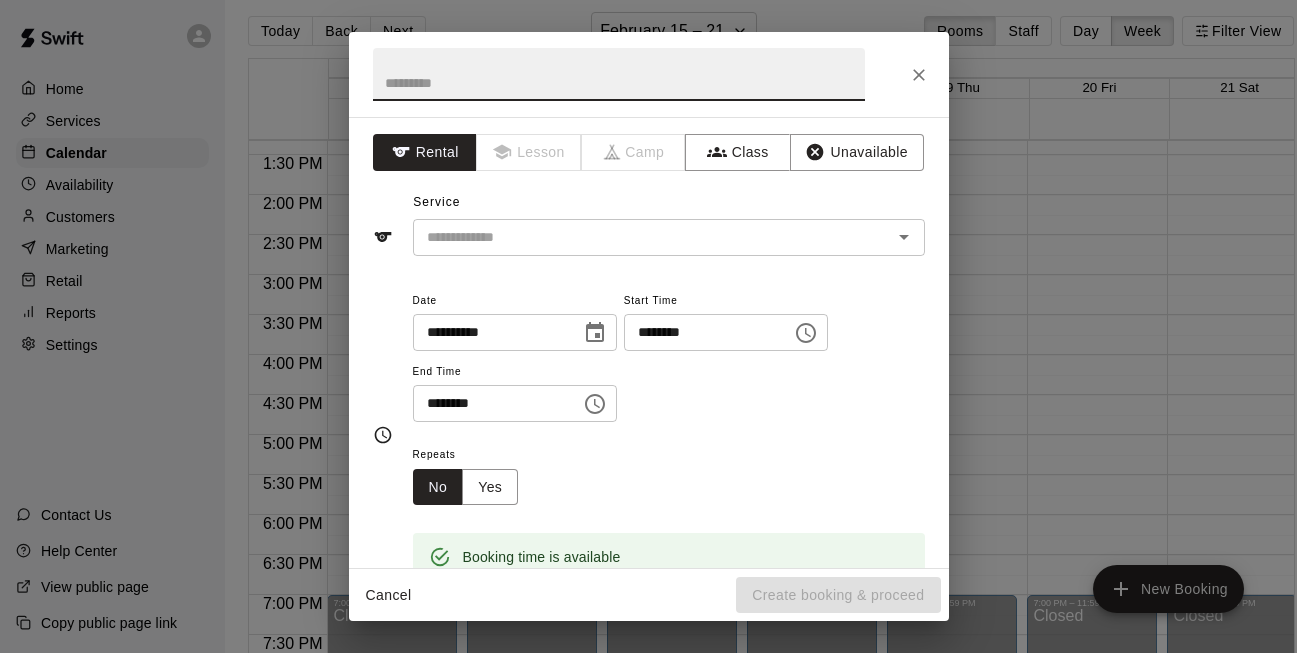 type on "*" 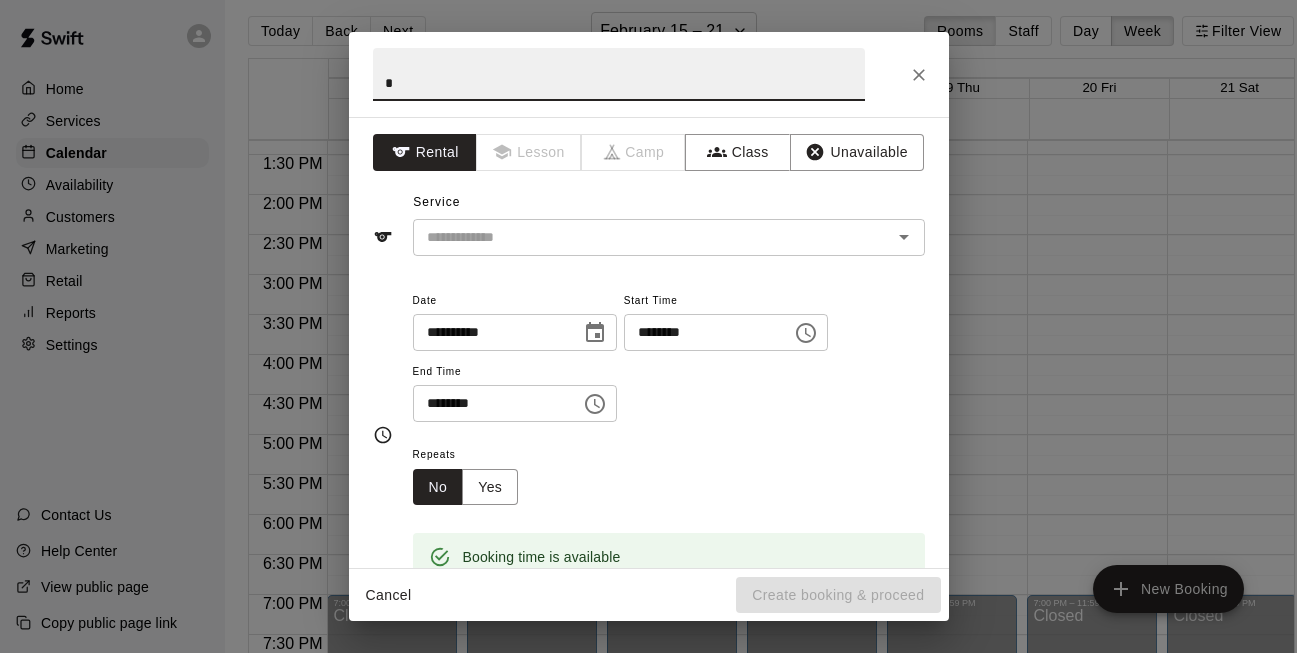 type 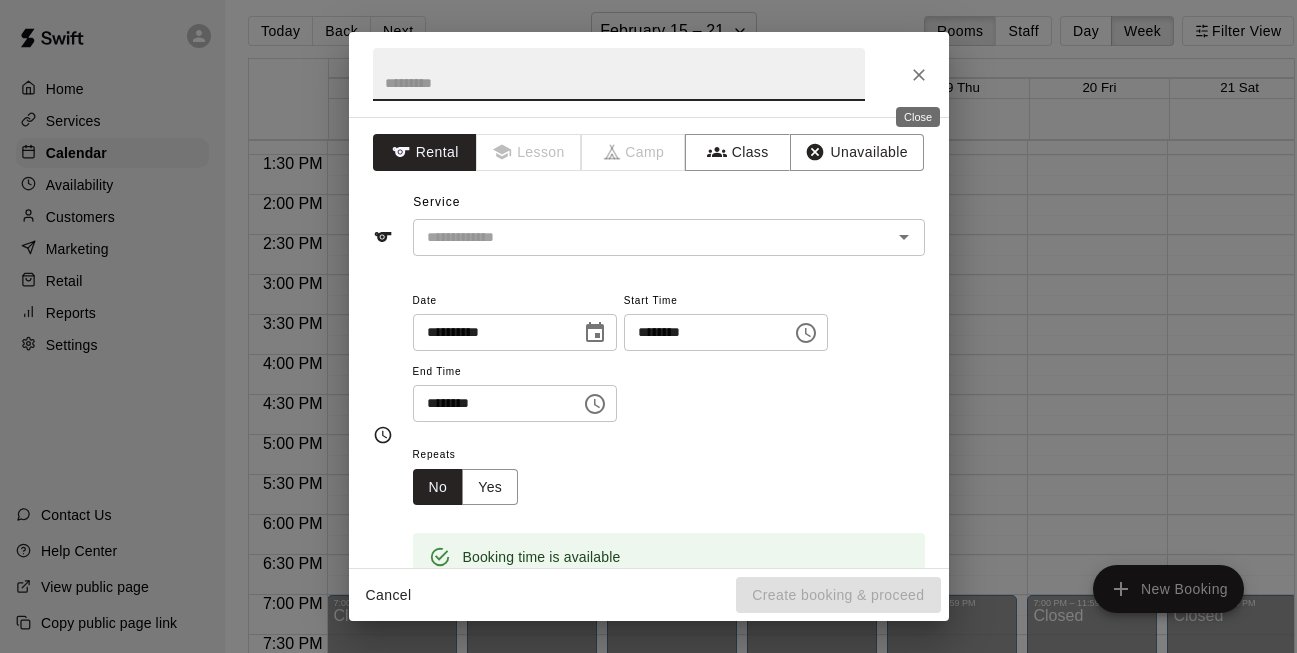 click 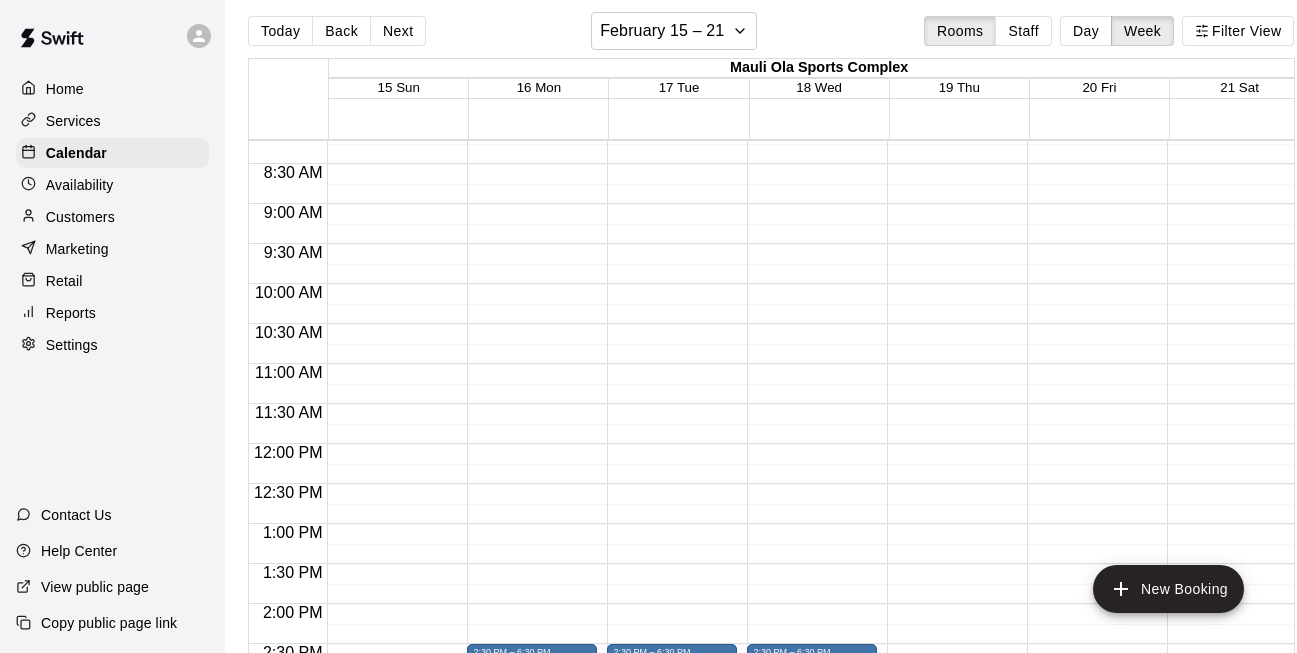 scroll, scrollTop: 691, scrollLeft: 0, axis: vertical 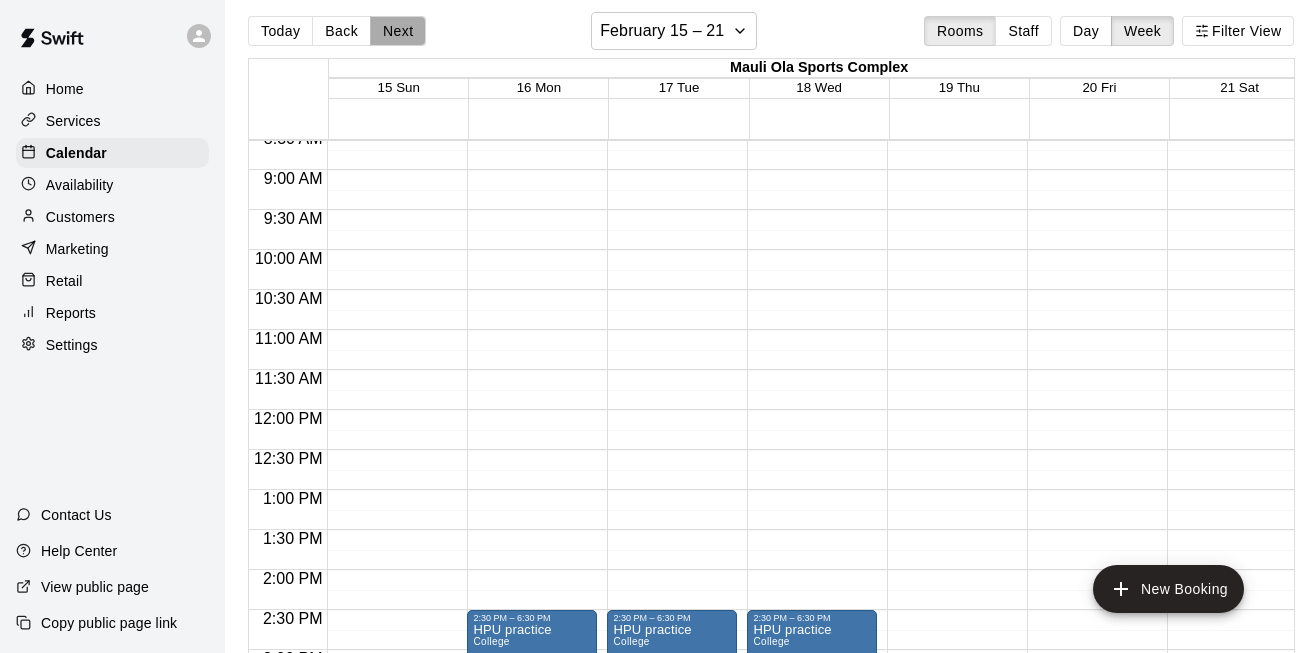 click on "Next" at bounding box center (398, 31) 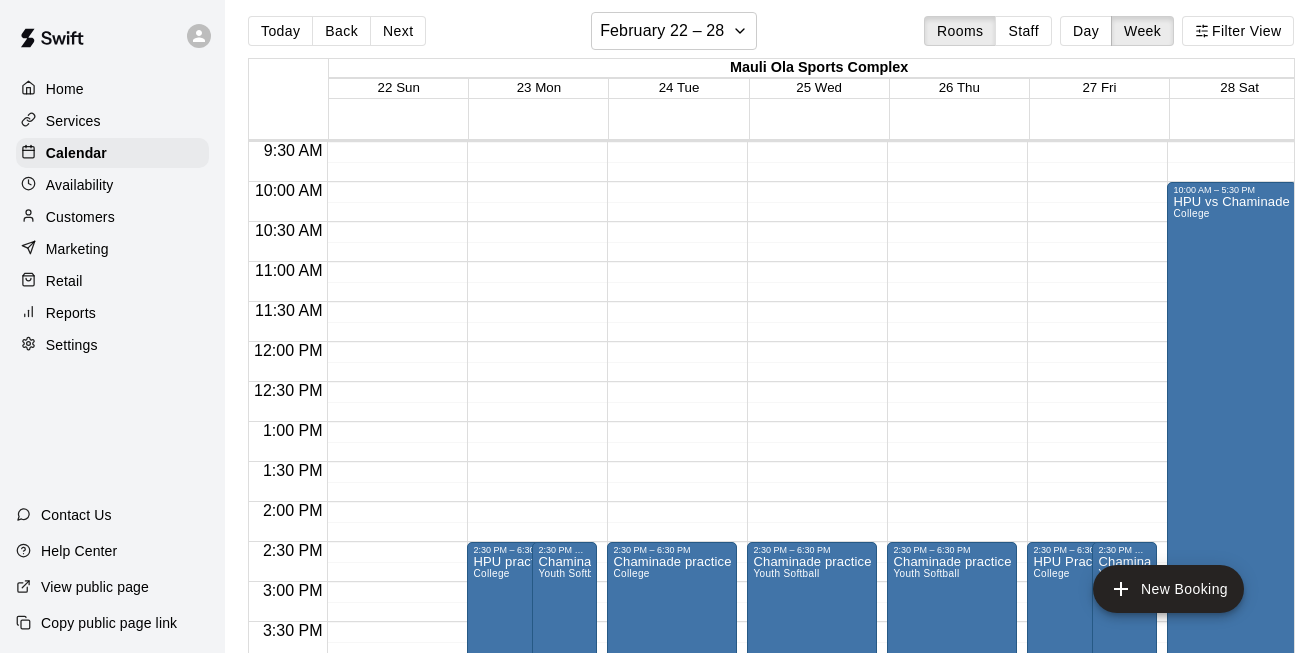 scroll, scrollTop: 762, scrollLeft: 0, axis: vertical 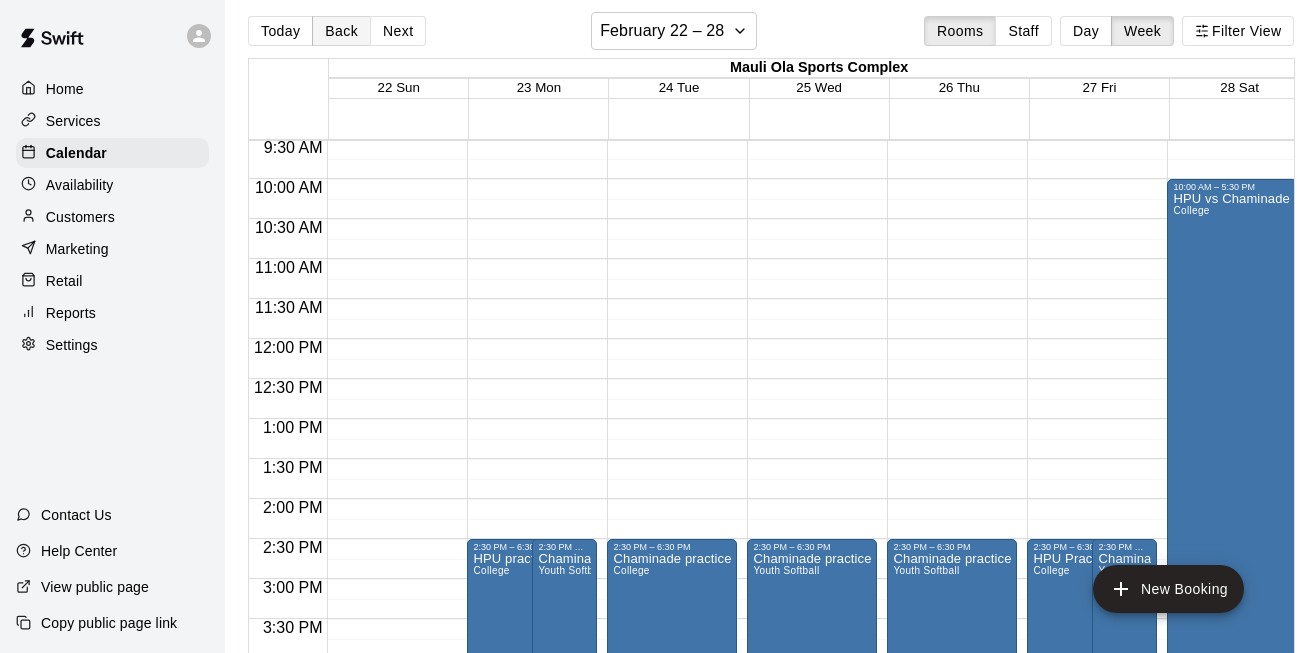 click on "Back" at bounding box center (341, 31) 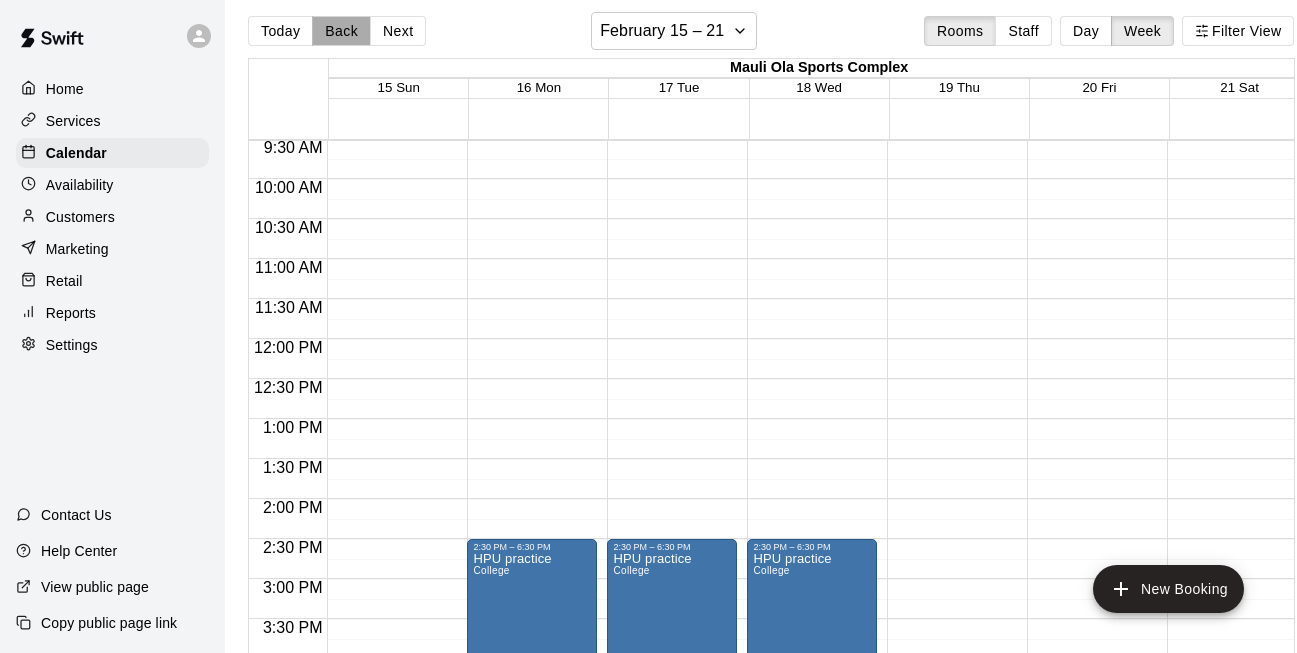 click on "Back" at bounding box center (341, 31) 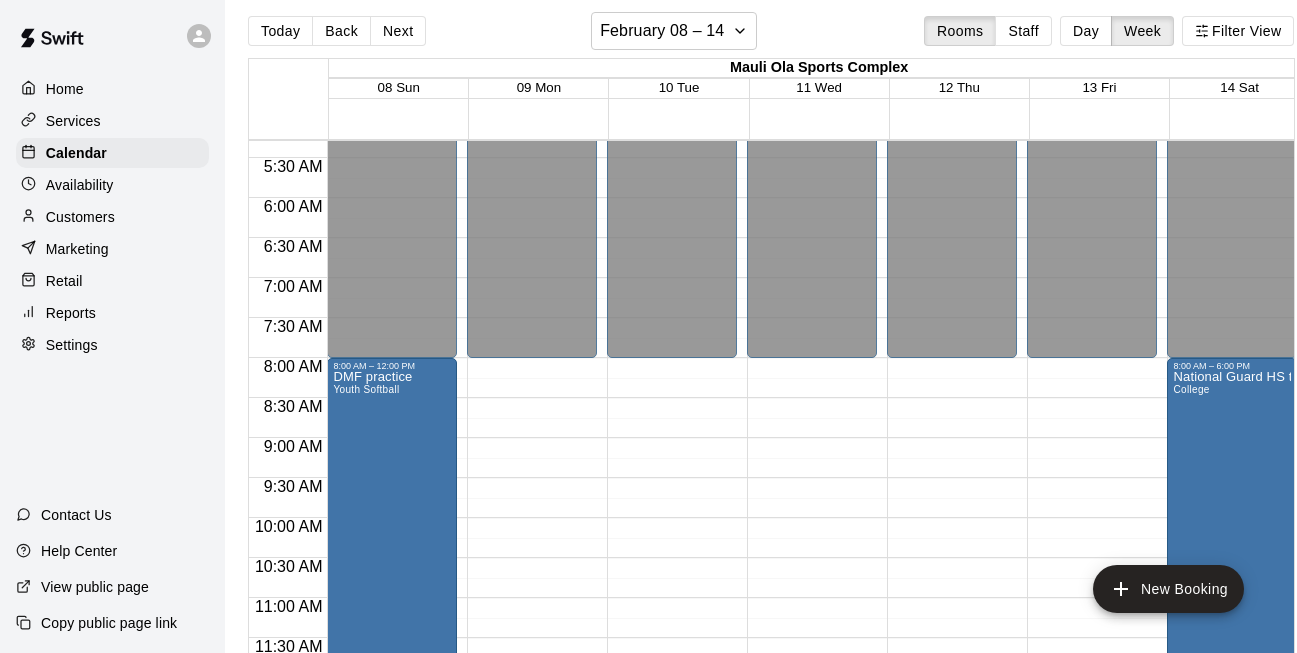 scroll, scrollTop: 394, scrollLeft: 0, axis: vertical 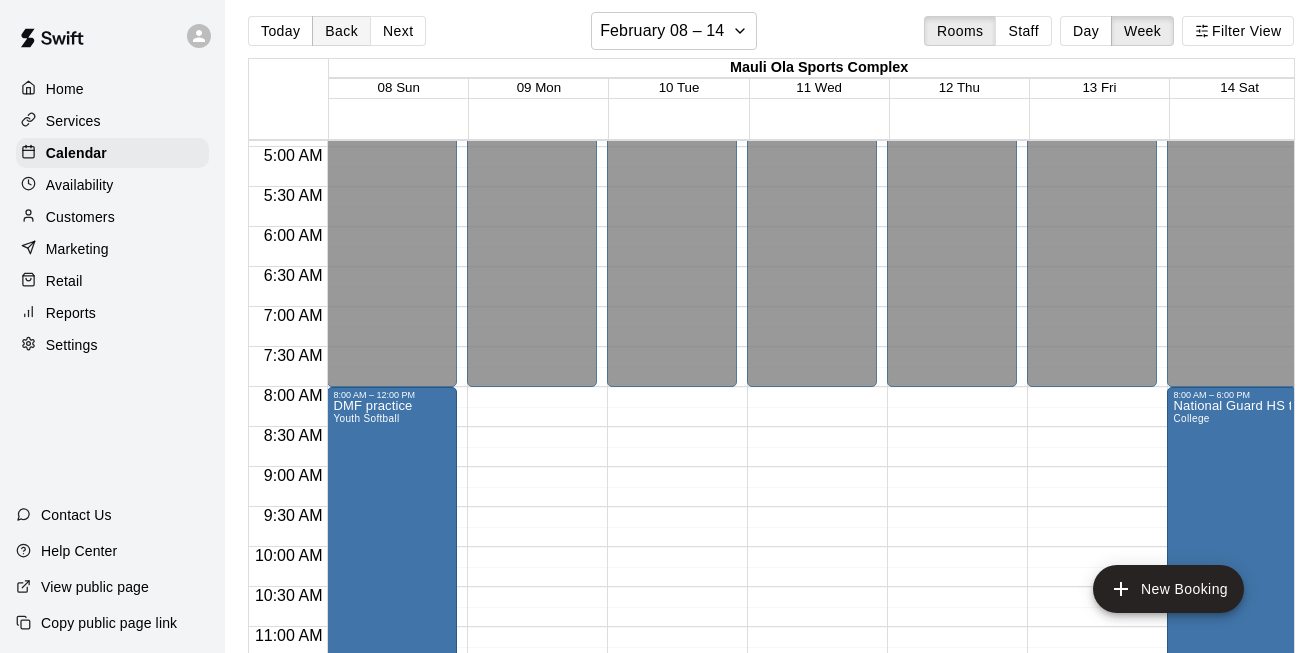 click on "Back" at bounding box center (341, 31) 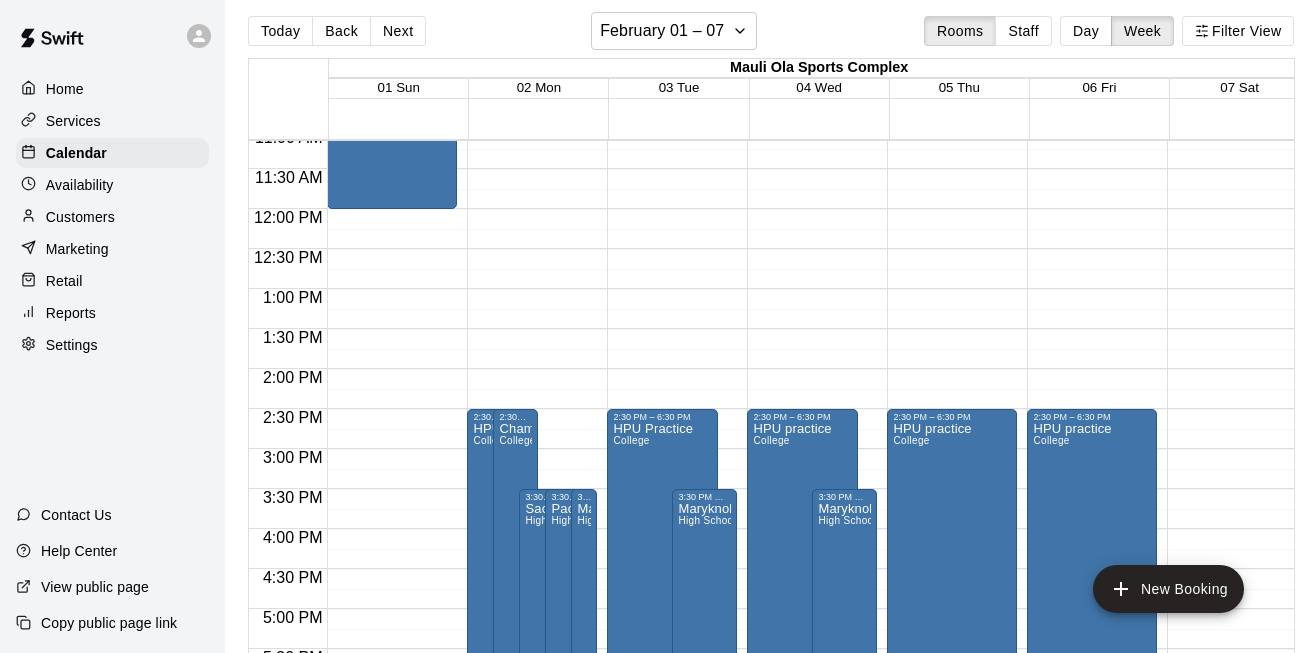 scroll, scrollTop: 895, scrollLeft: 0, axis: vertical 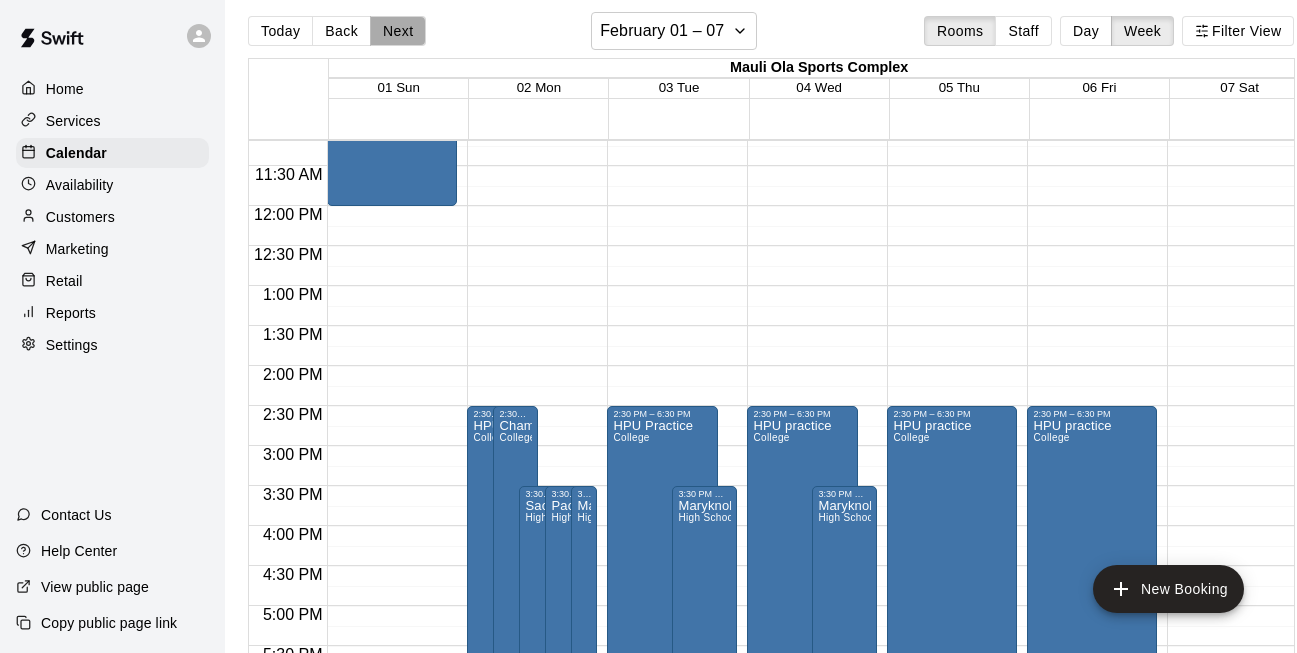click on "Next" at bounding box center [398, 31] 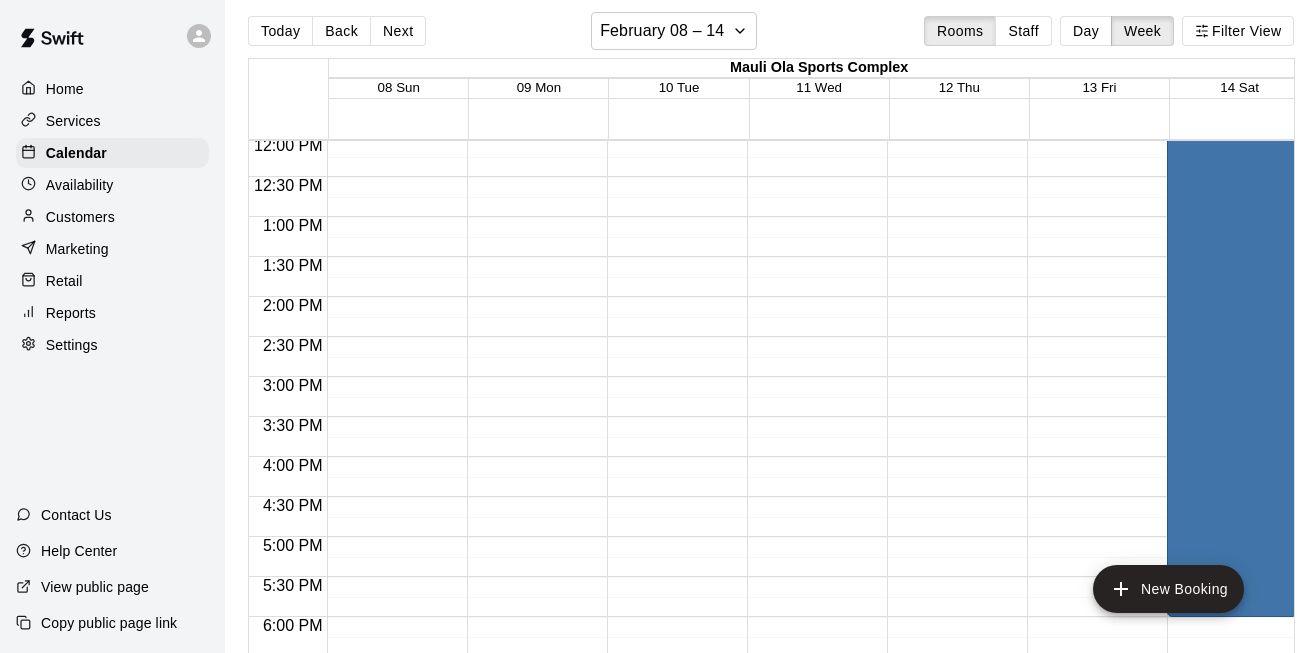 scroll, scrollTop: 968, scrollLeft: 0, axis: vertical 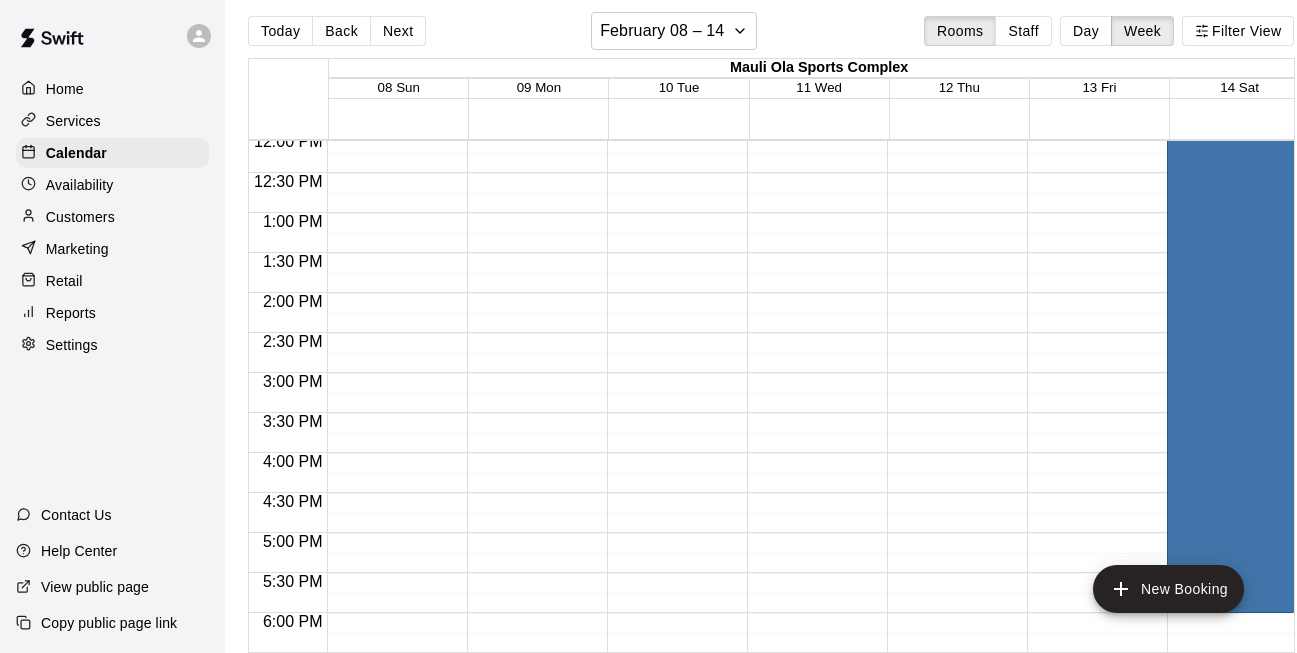click on "12:00 AM – 8:00 AM Closed 7:00 PM – 11:59 PM Closed" at bounding box center [532, 133] 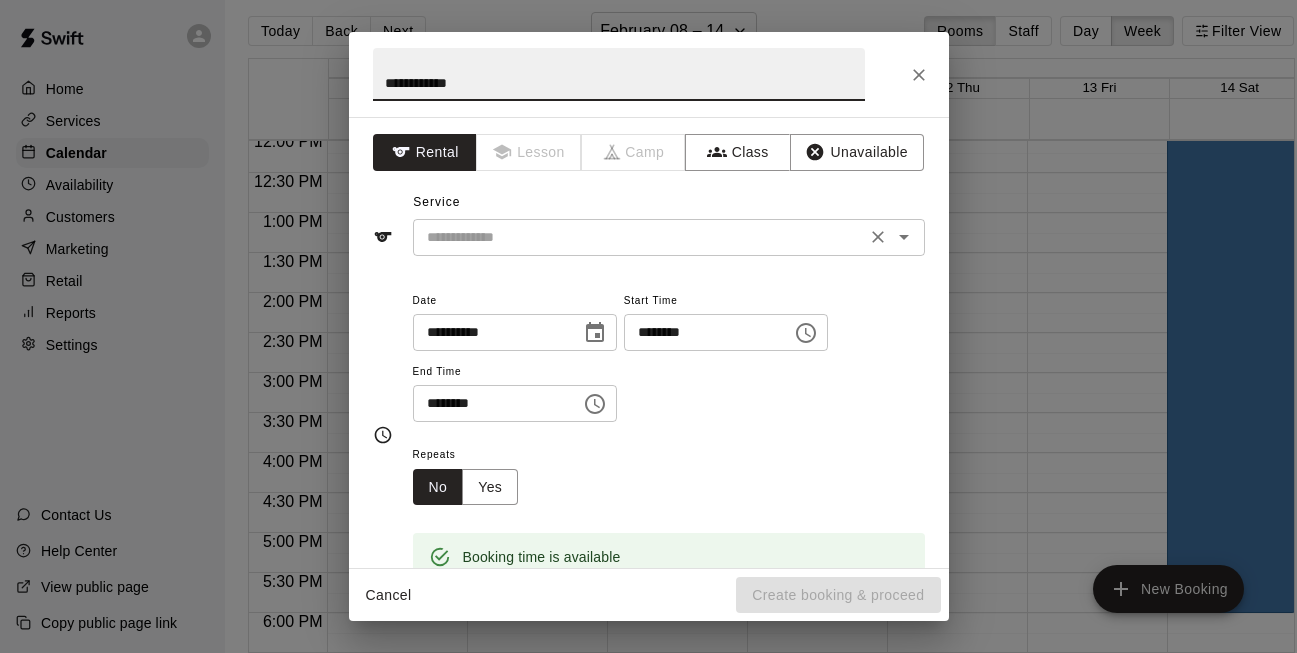 type on "**********" 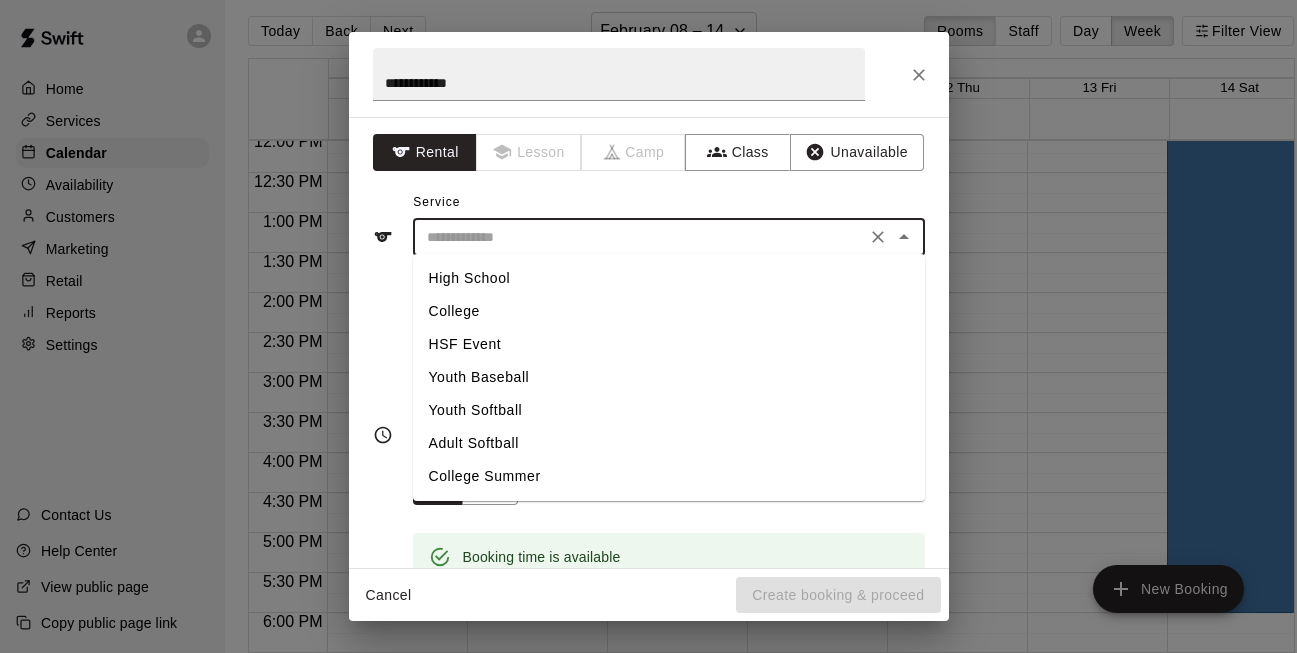 click on "College" at bounding box center (669, 311) 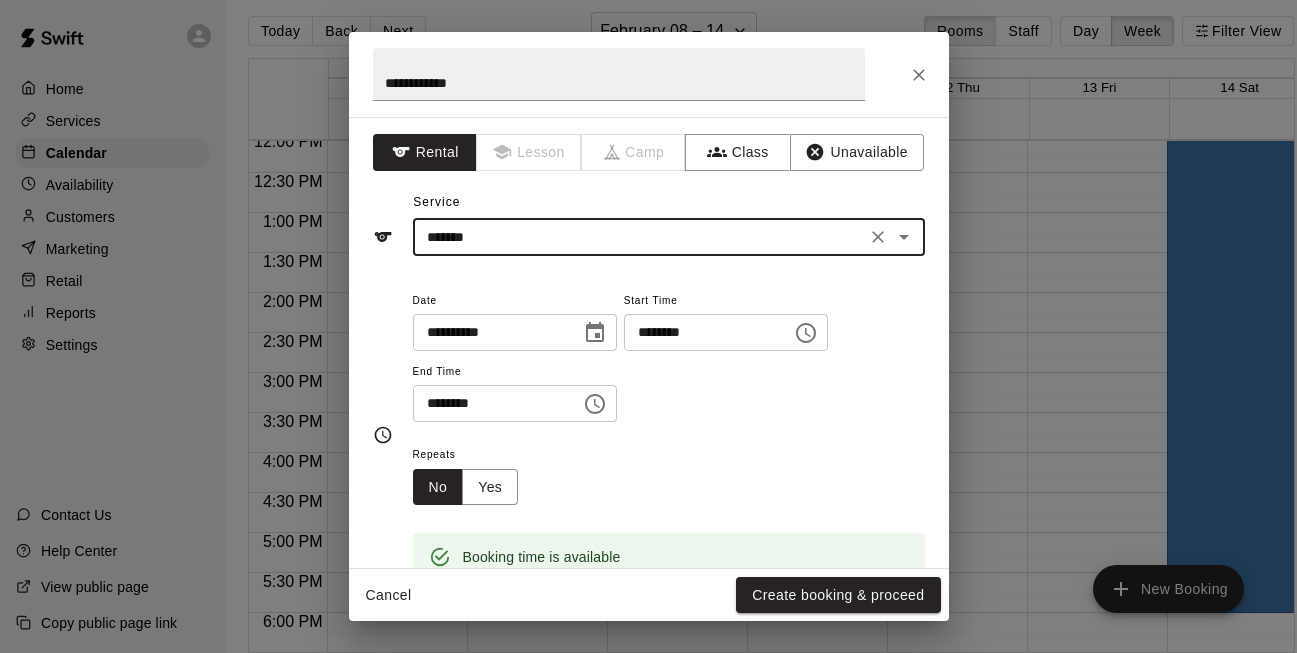 click on "********" at bounding box center (490, 403) 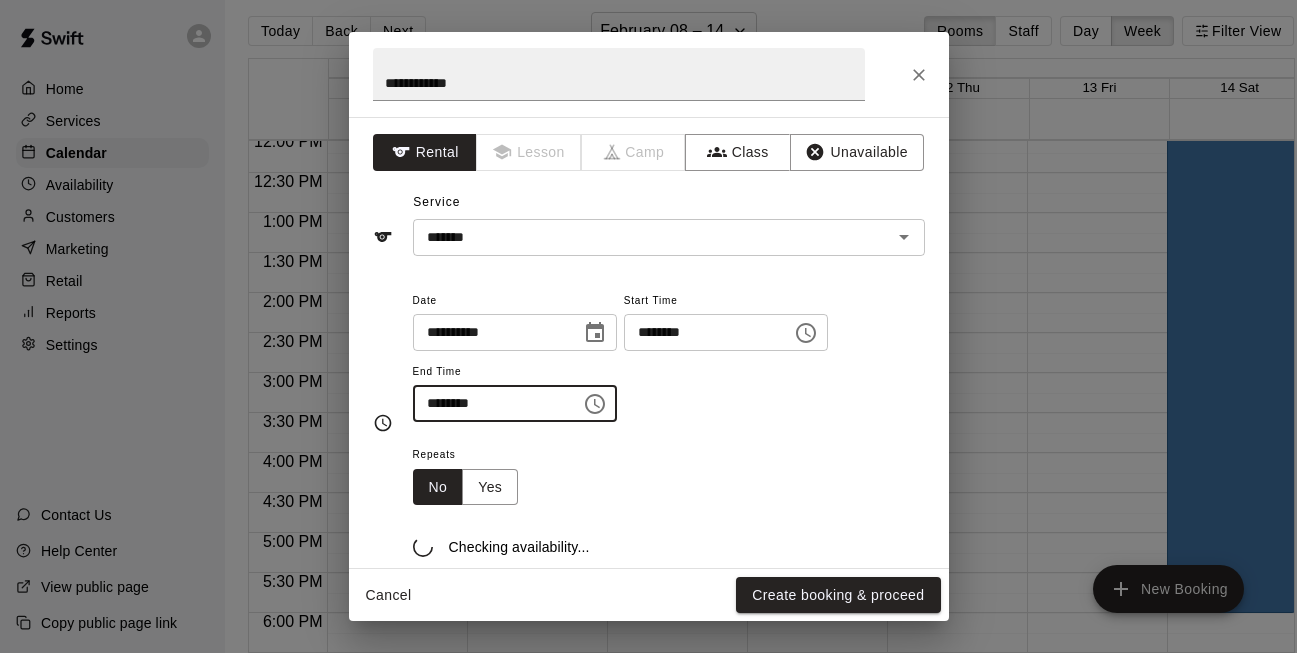 type on "********" 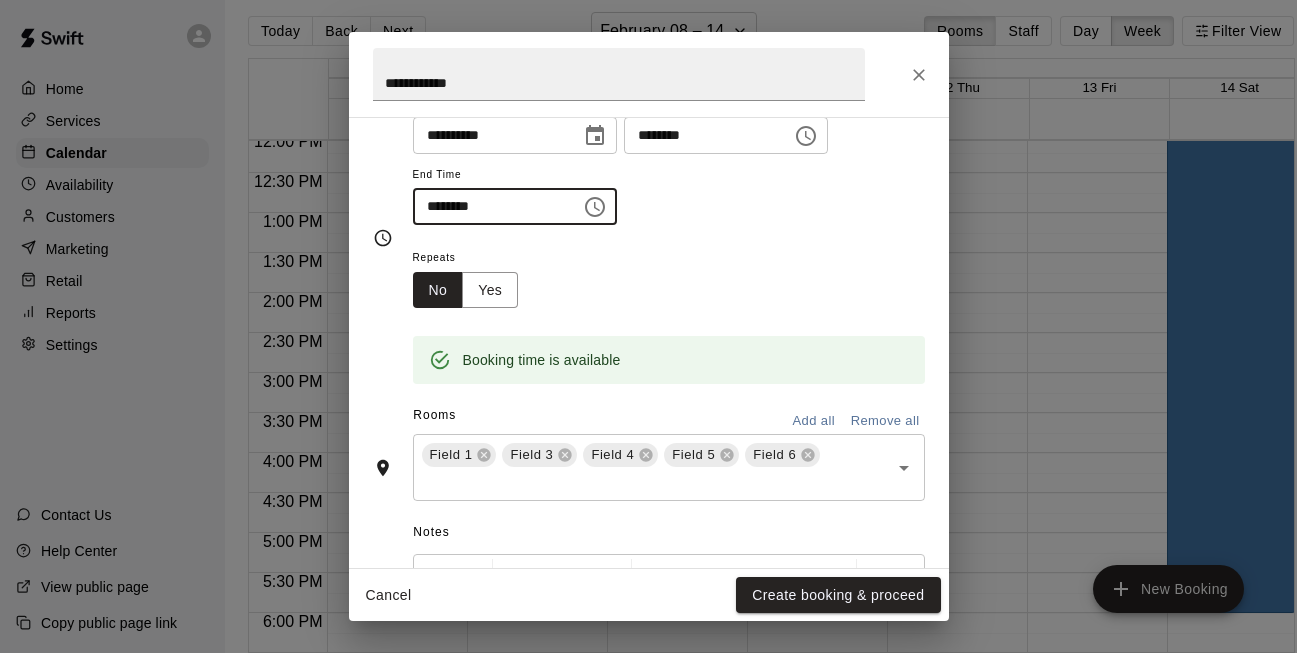 scroll, scrollTop: 218, scrollLeft: 0, axis: vertical 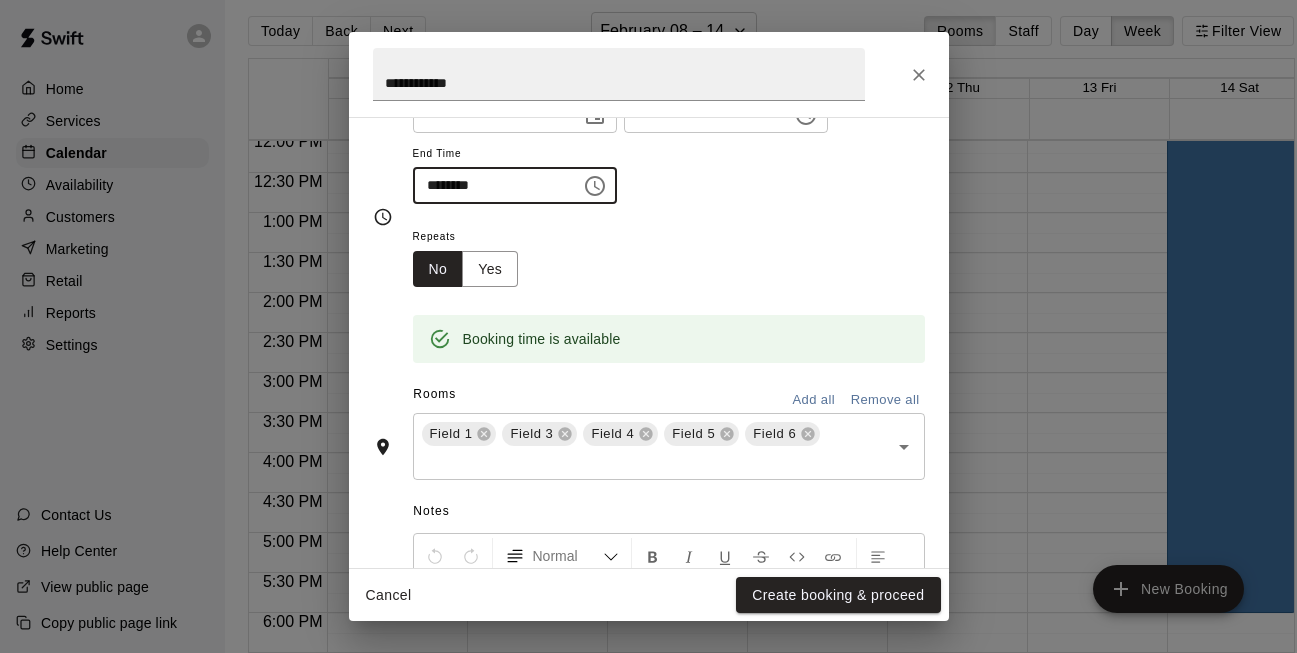 click on "Remove all" at bounding box center [885, 400] 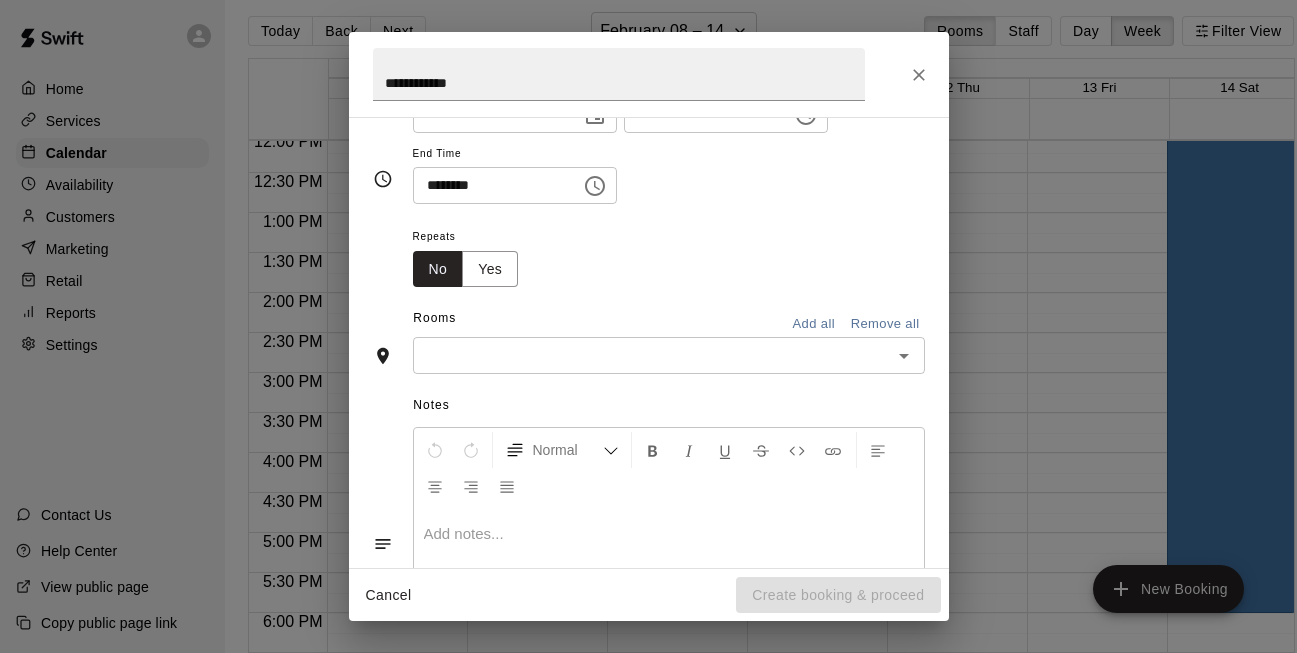 click at bounding box center (652, 355) 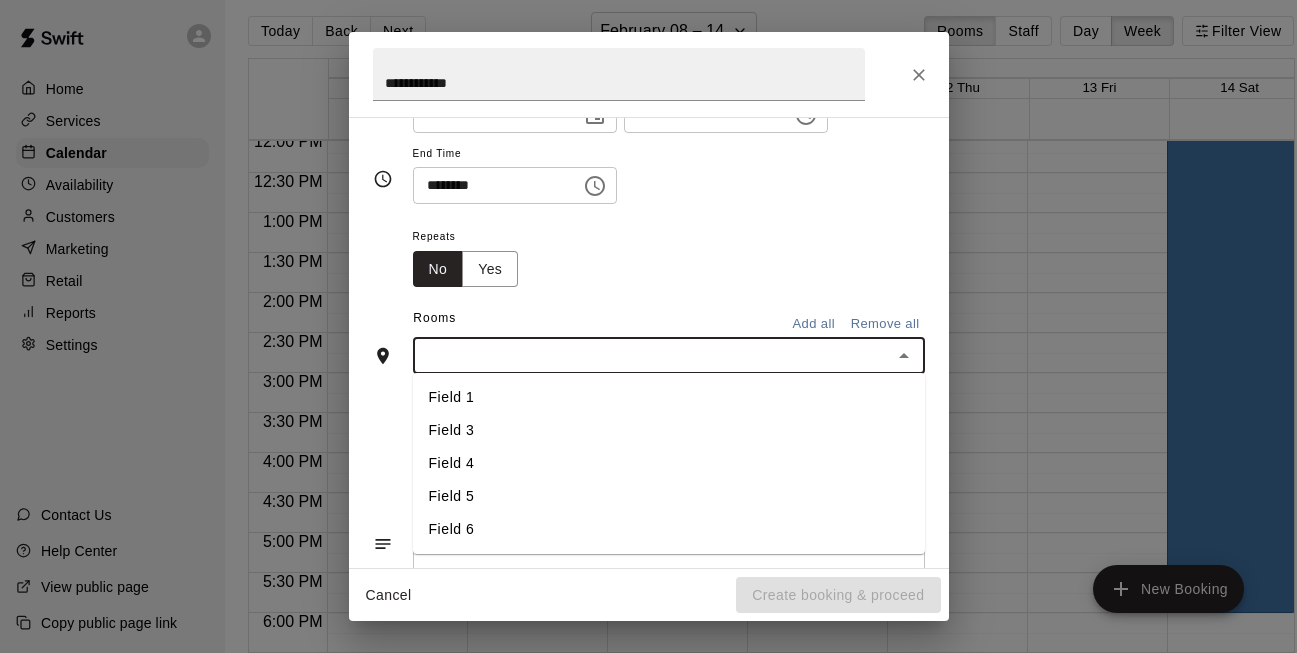 click on "Field 5" at bounding box center [669, 496] 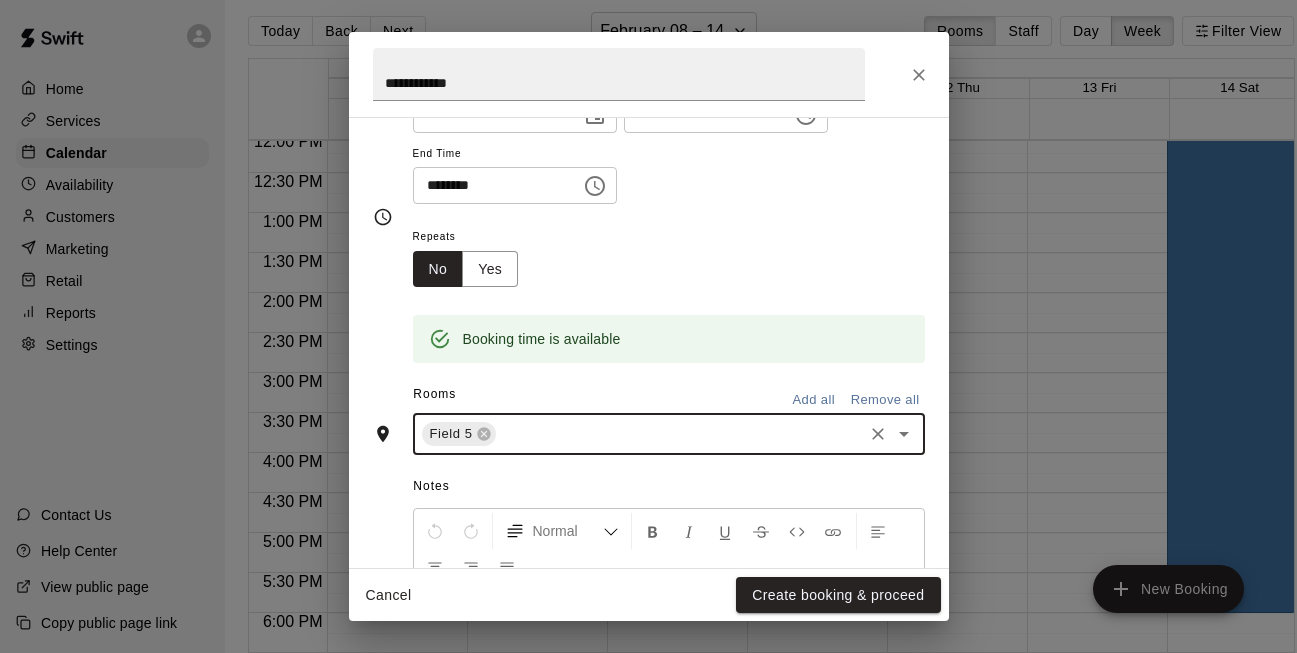 click on "Cancel Create booking & proceed" at bounding box center [649, 595] 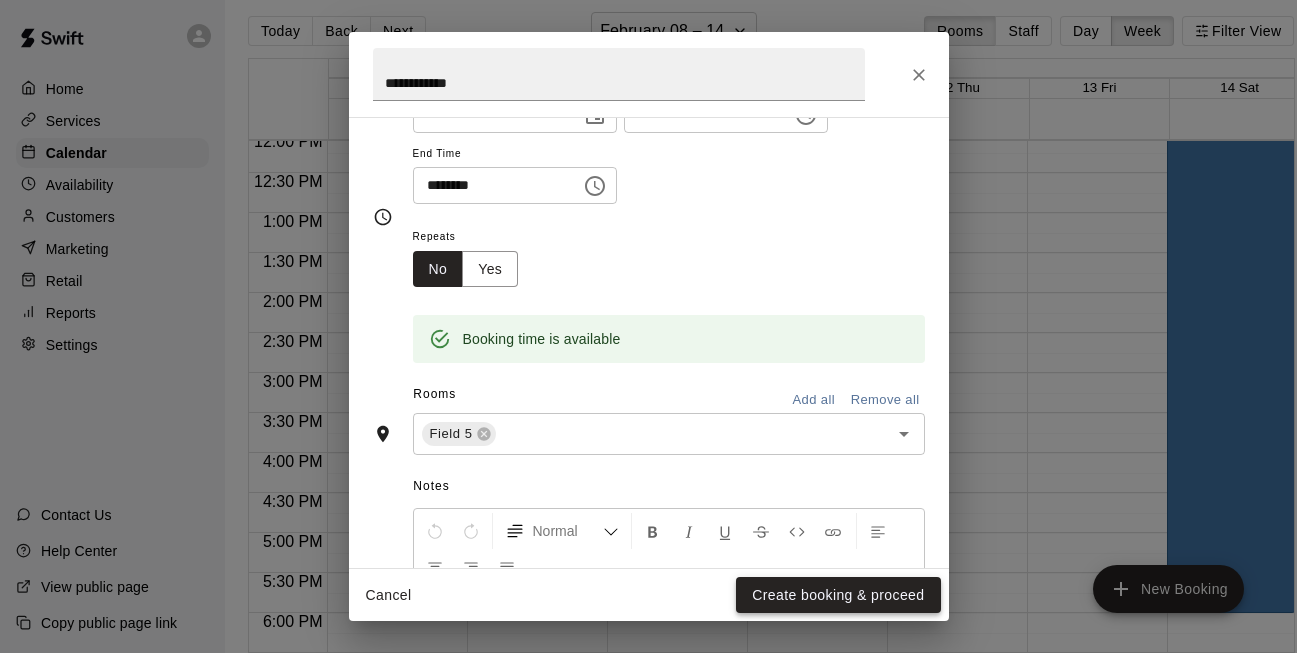 click on "Create booking & proceed" at bounding box center (838, 595) 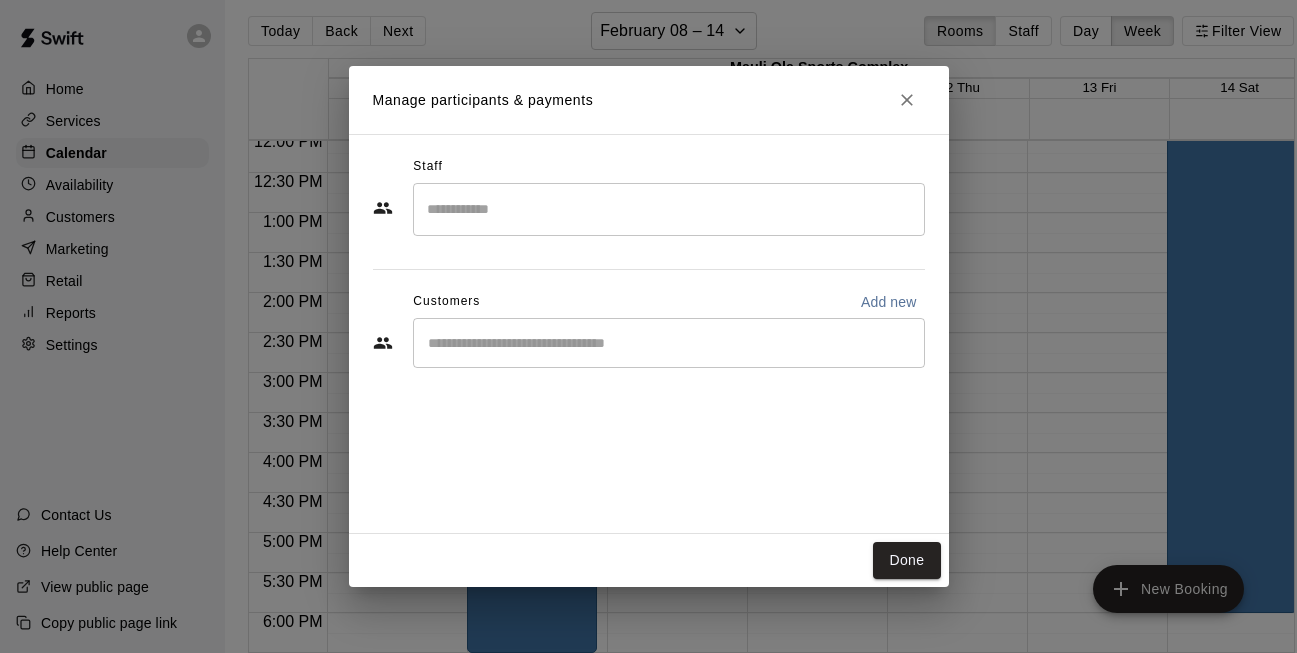click on "Manage participants & payments Staff ​ Customers Add new ​ Done" at bounding box center (648, 326) 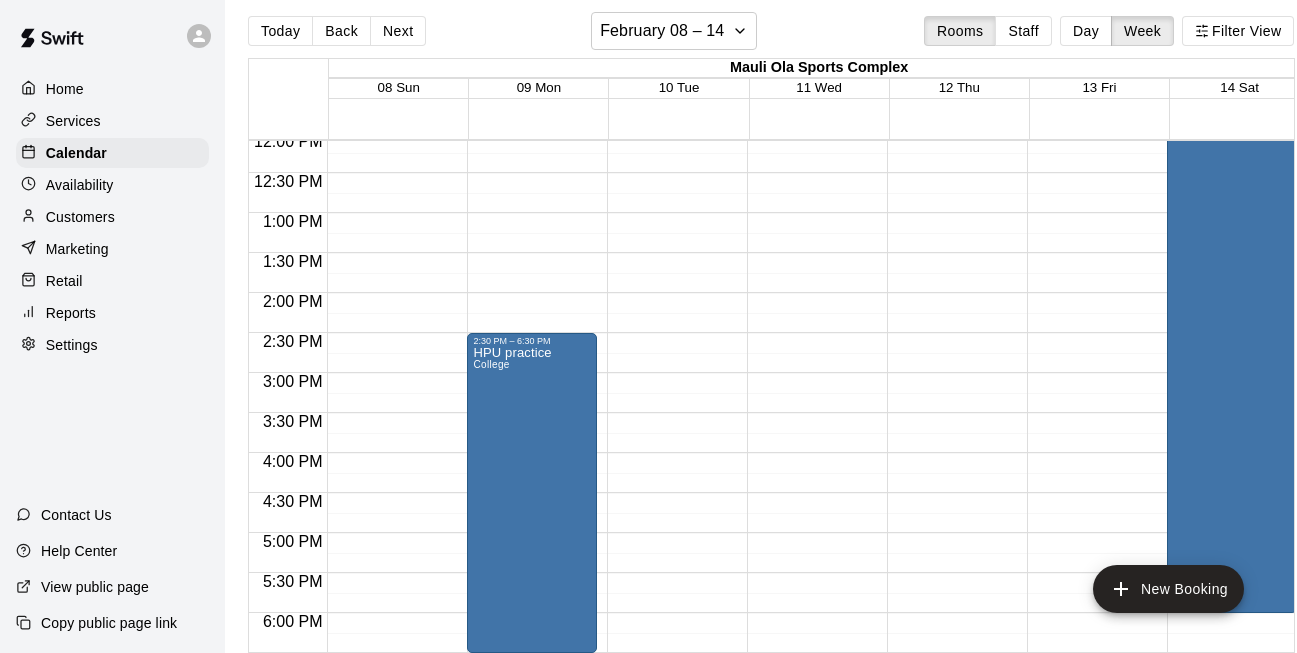 click on "12:00 AM – 8:00 AM Closed 7:00 PM – 11:59 PM Closed" at bounding box center [672, 133] 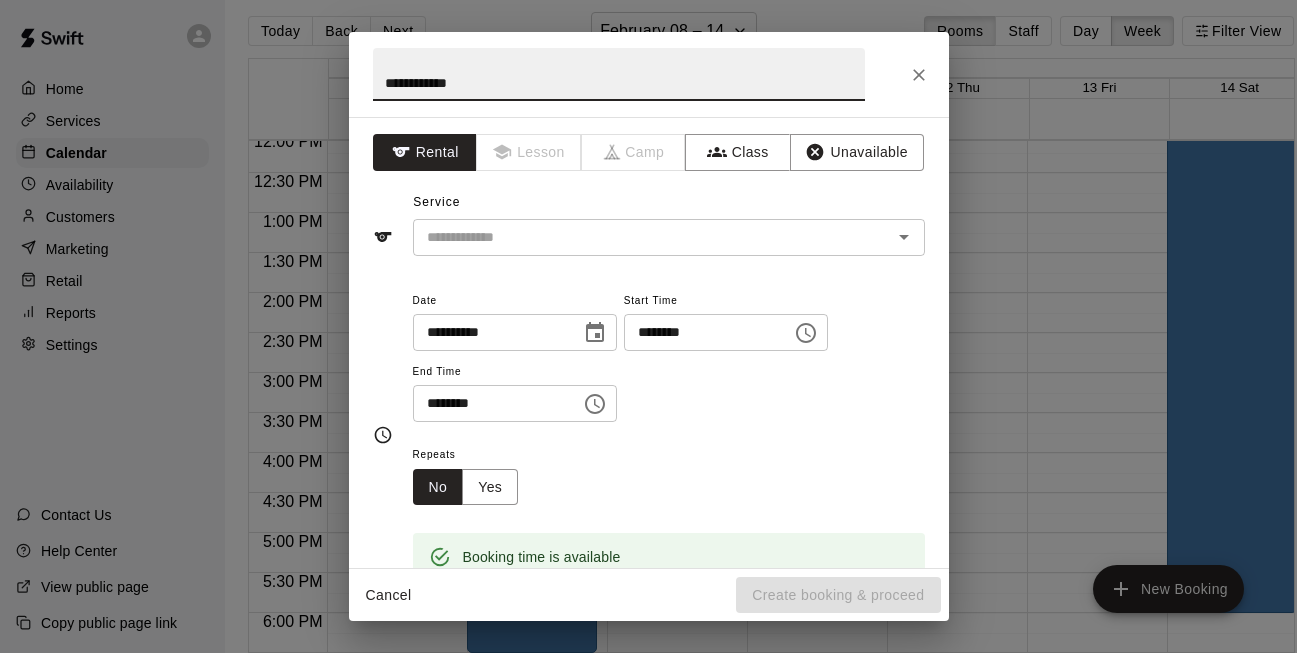 type on "**********" 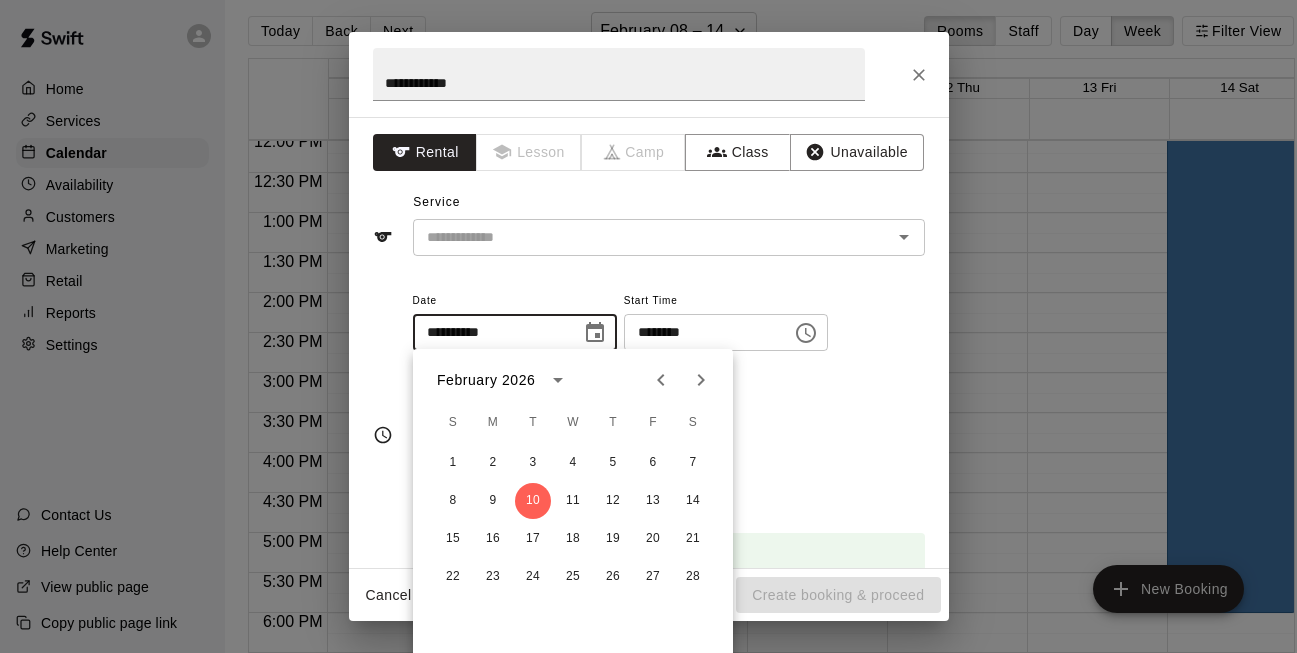 click on "********" at bounding box center [701, 332] 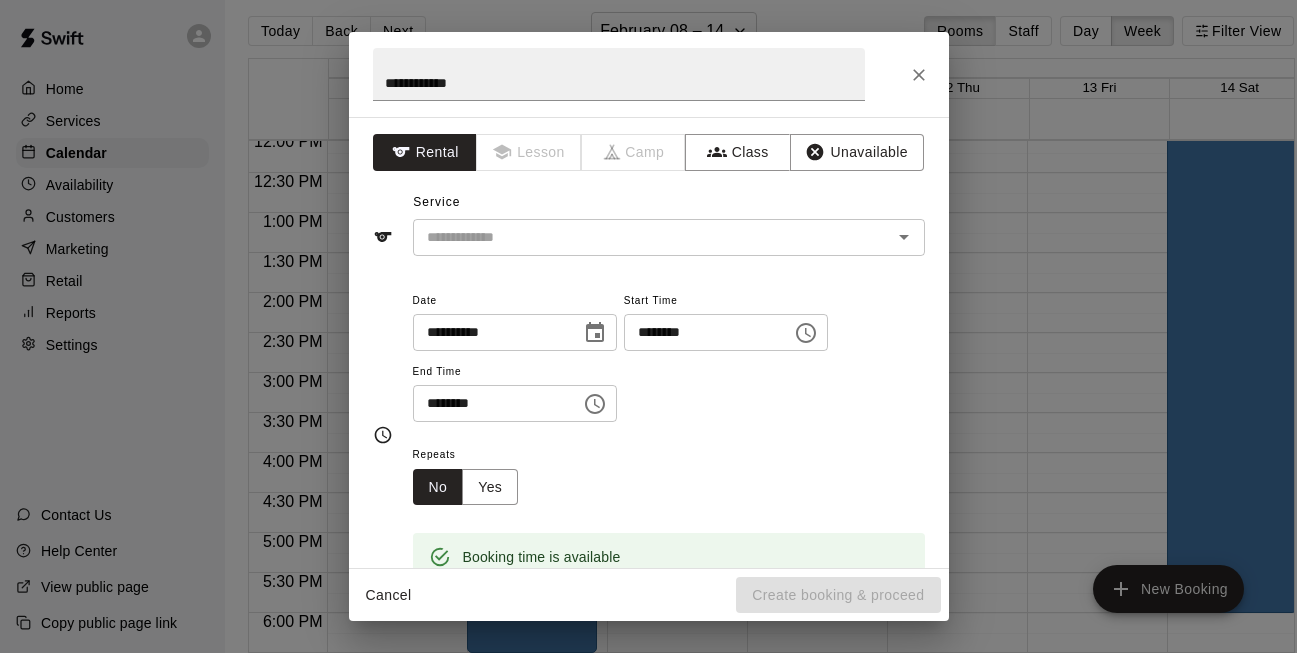click on "********" at bounding box center [490, 403] 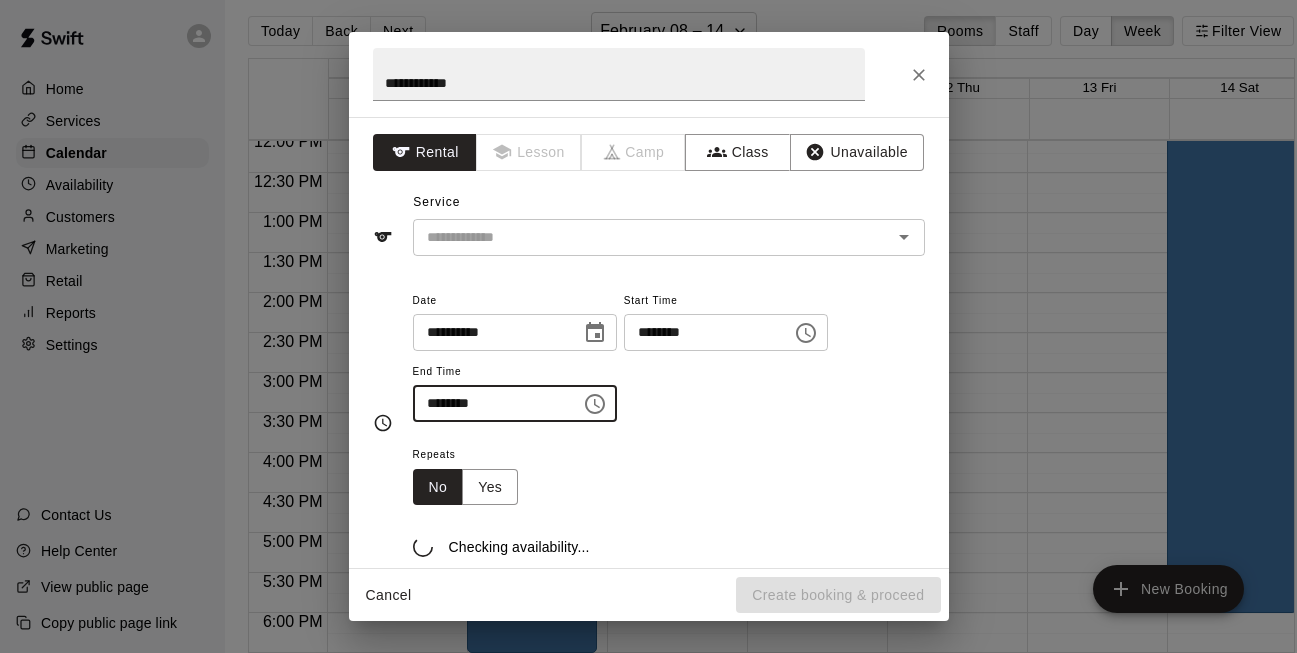 type on "********" 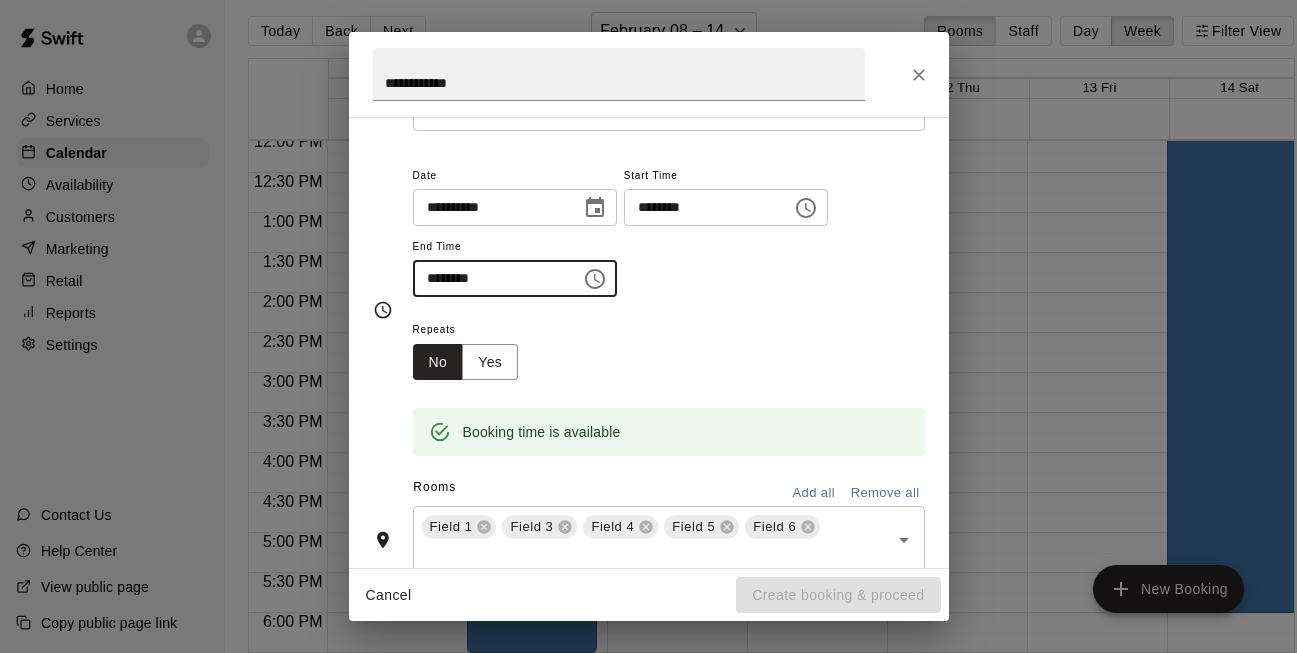 scroll, scrollTop: 130, scrollLeft: 0, axis: vertical 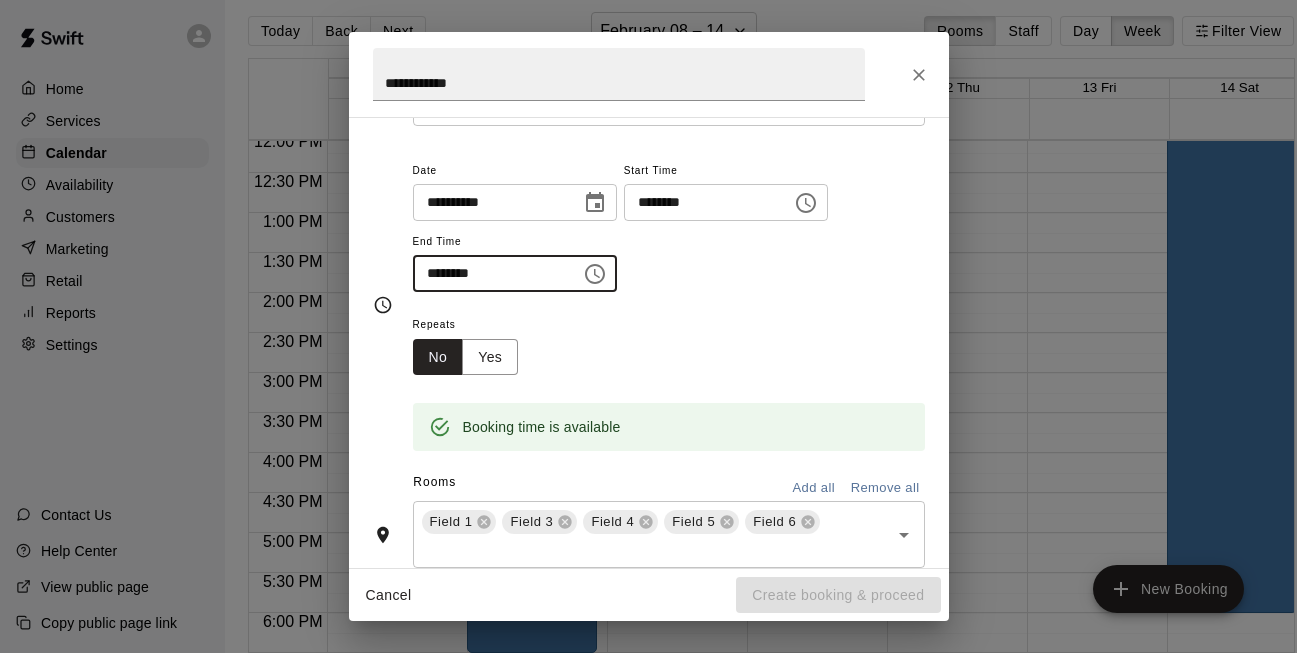click on "Remove all" at bounding box center [885, 488] 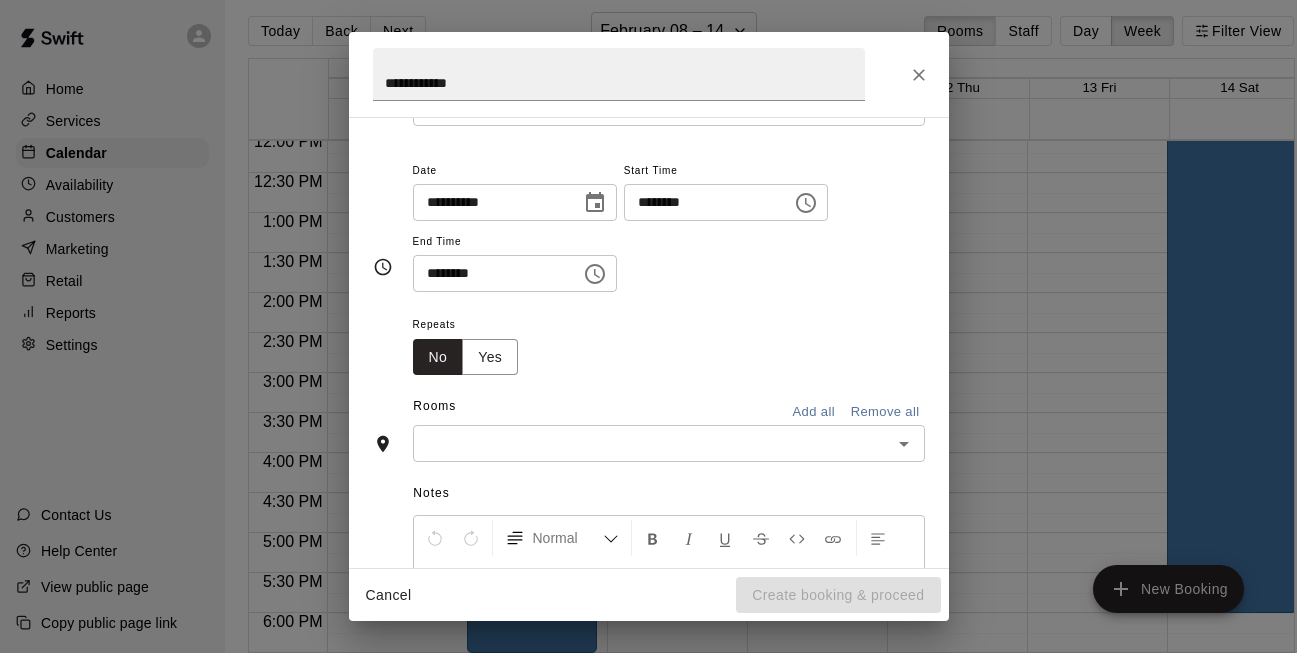 click at bounding box center [652, 443] 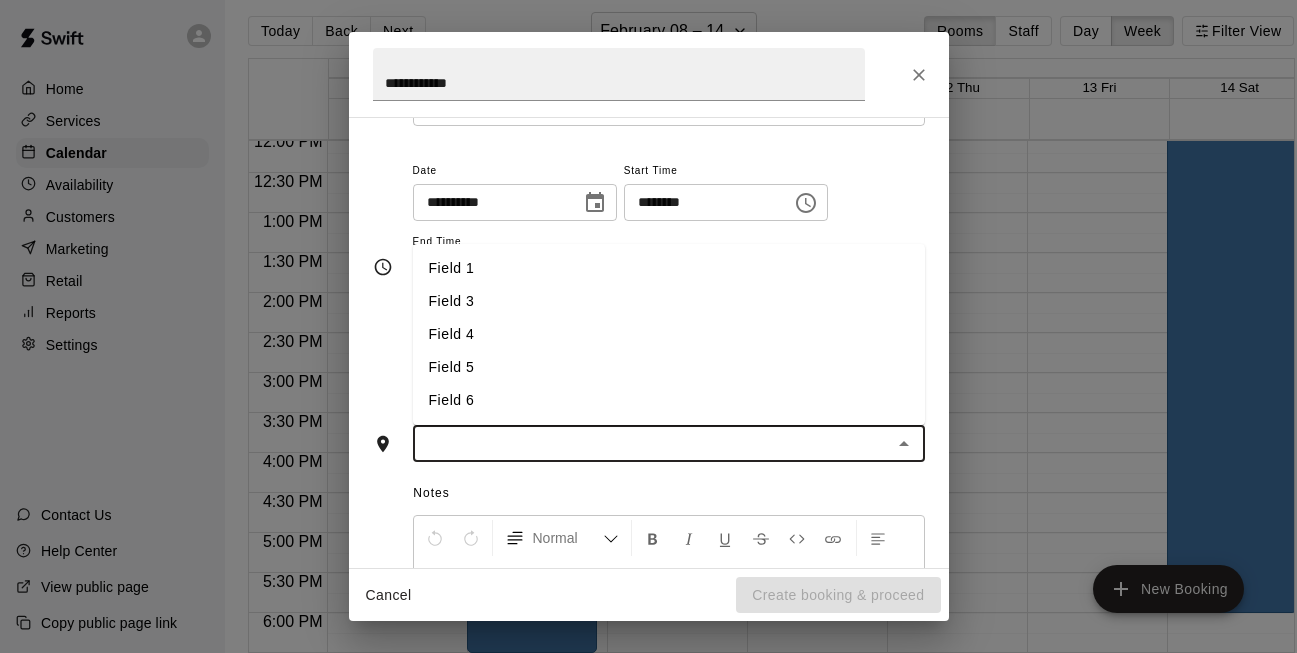 click on "Field 5" at bounding box center (669, 367) 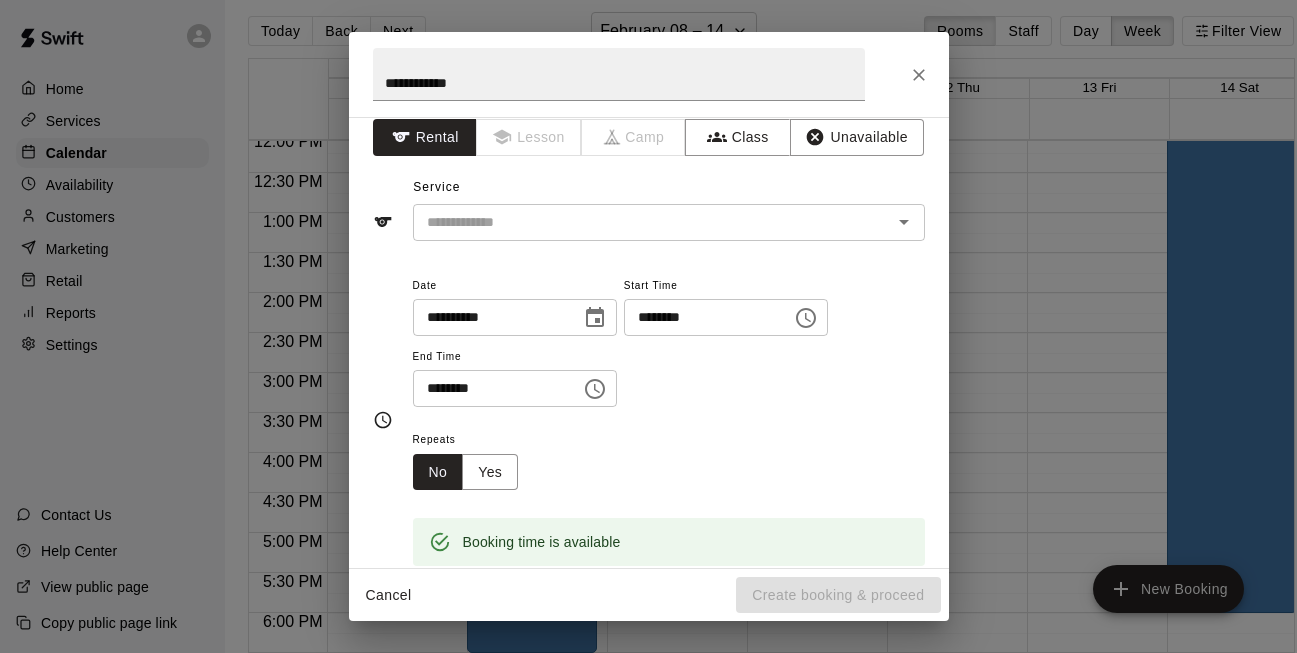 scroll, scrollTop: 6, scrollLeft: 0, axis: vertical 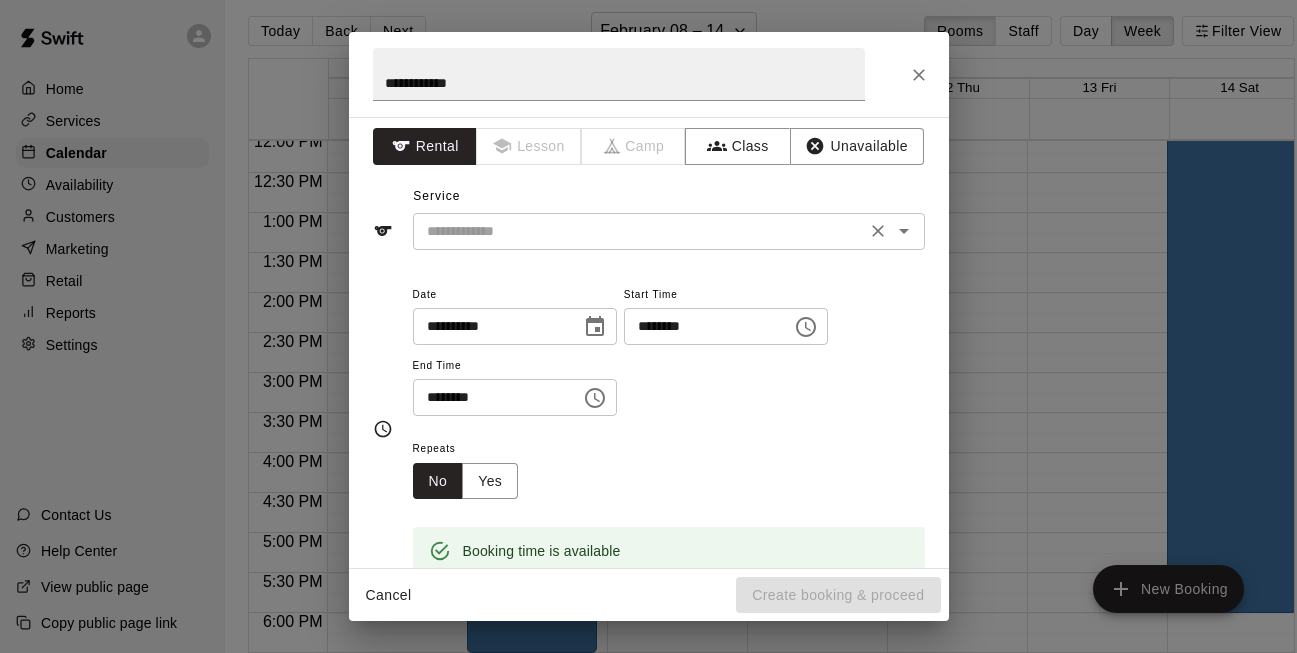 click at bounding box center (639, 231) 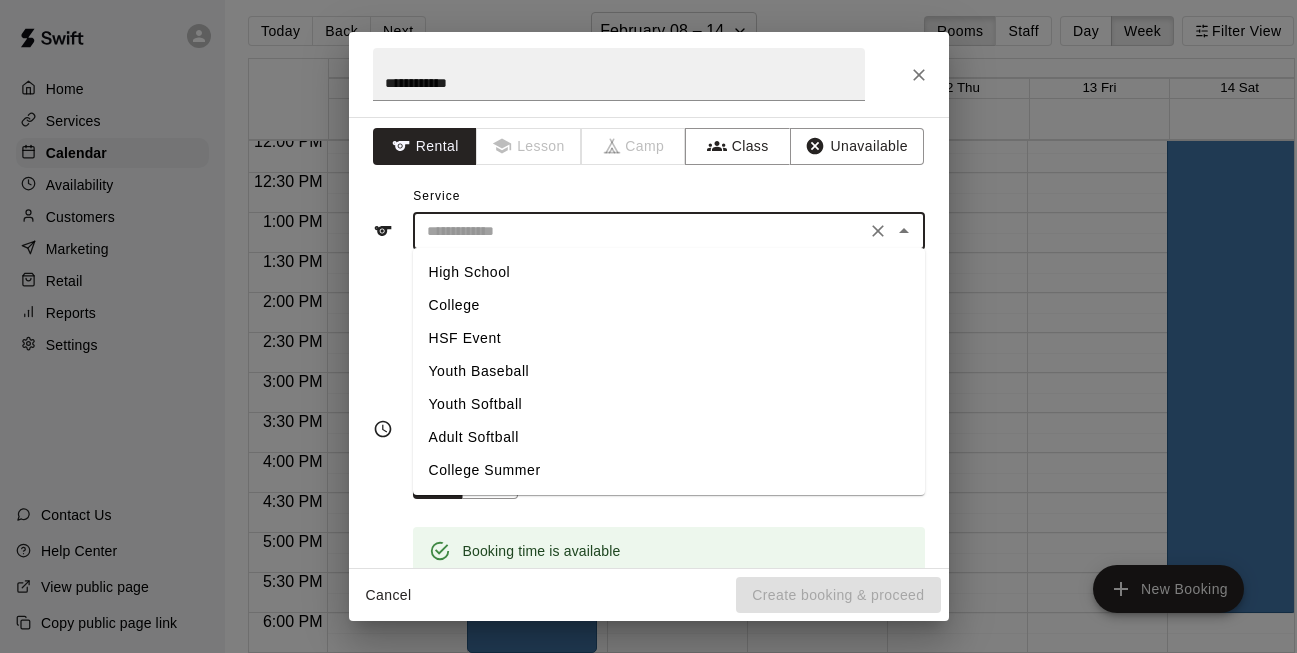 click on "College" at bounding box center (669, 305) 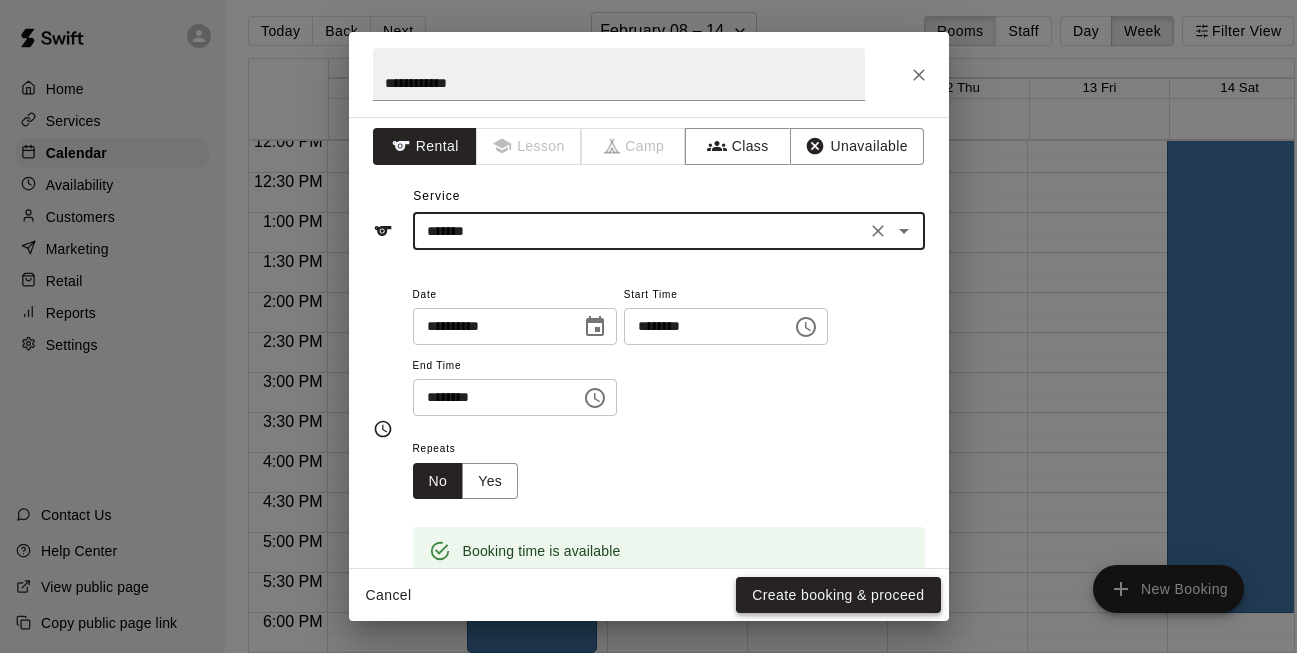 click on "Create booking & proceed" at bounding box center (838, 595) 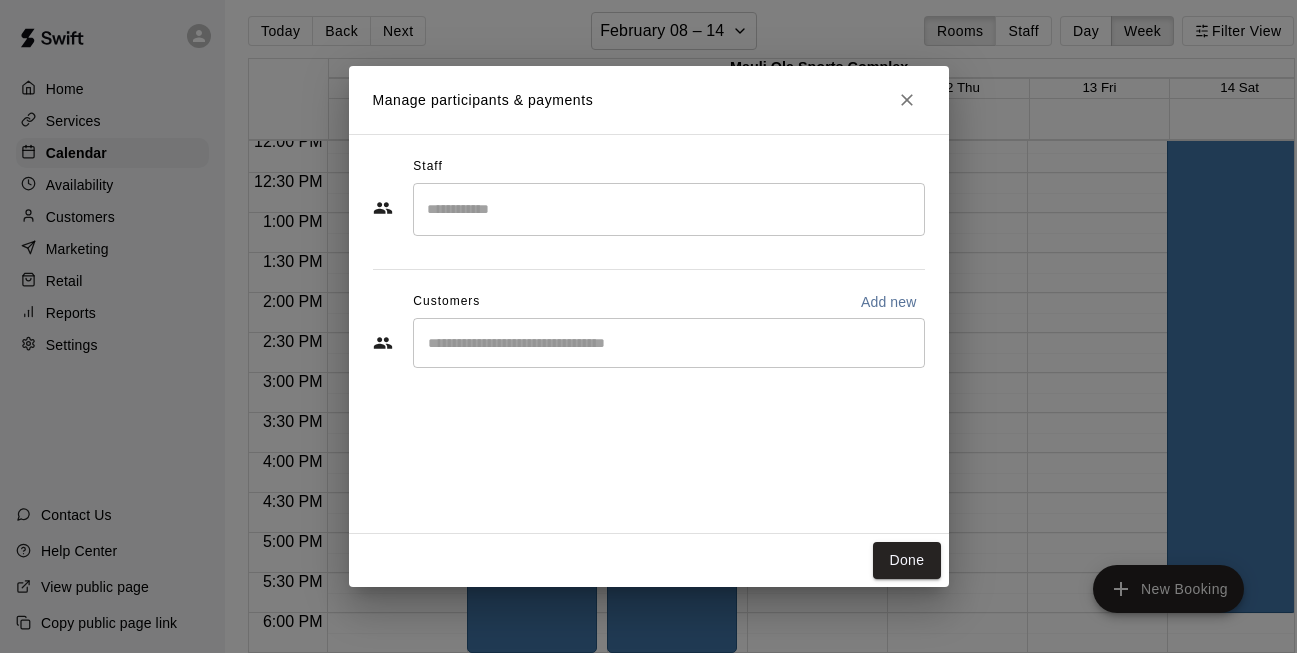 click on "Manage participants & payments Staff ​ Customers Add new ​ Done" at bounding box center [648, 326] 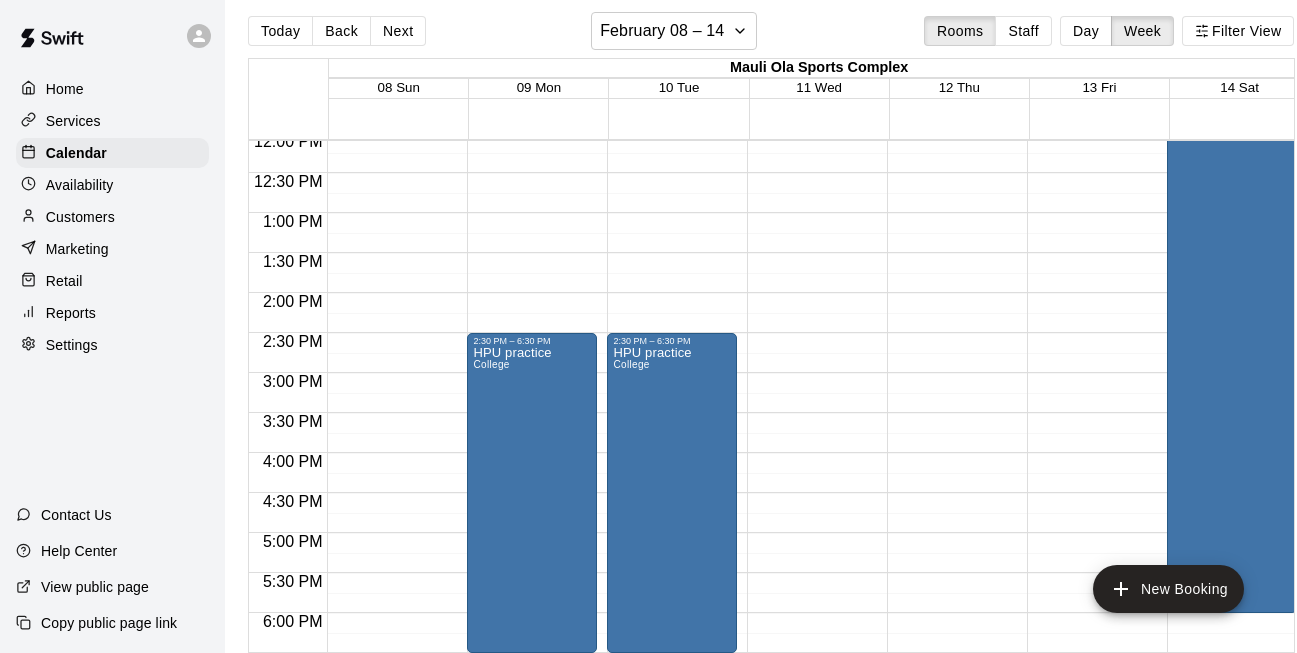 click on "12:00 AM – 8:00 AM Closed 7:00 PM – 11:59 PM Closed" at bounding box center [812, 133] 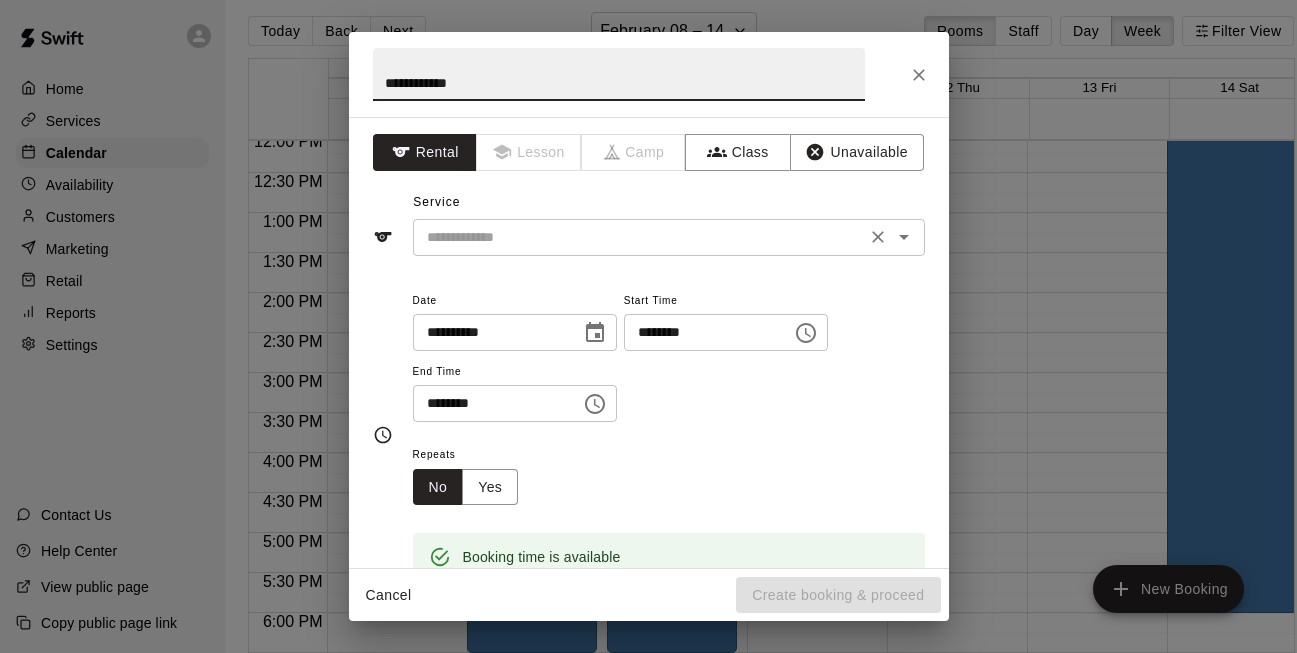 type on "**********" 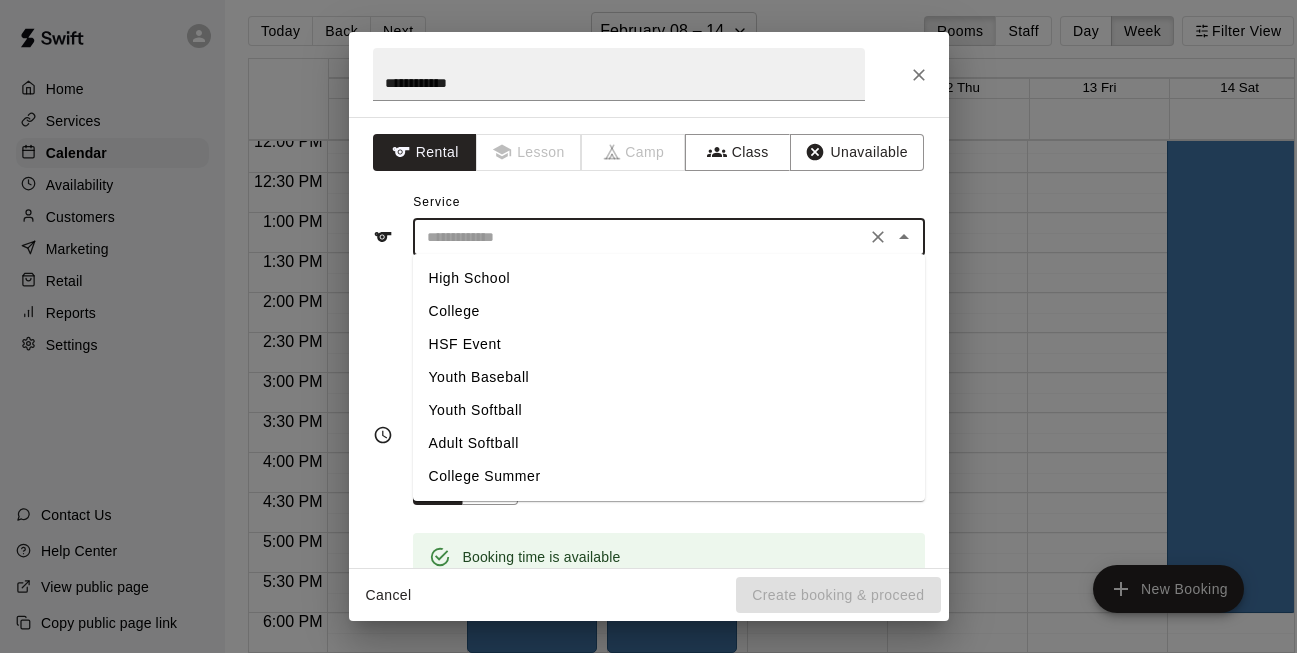 click on "College" at bounding box center [669, 311] 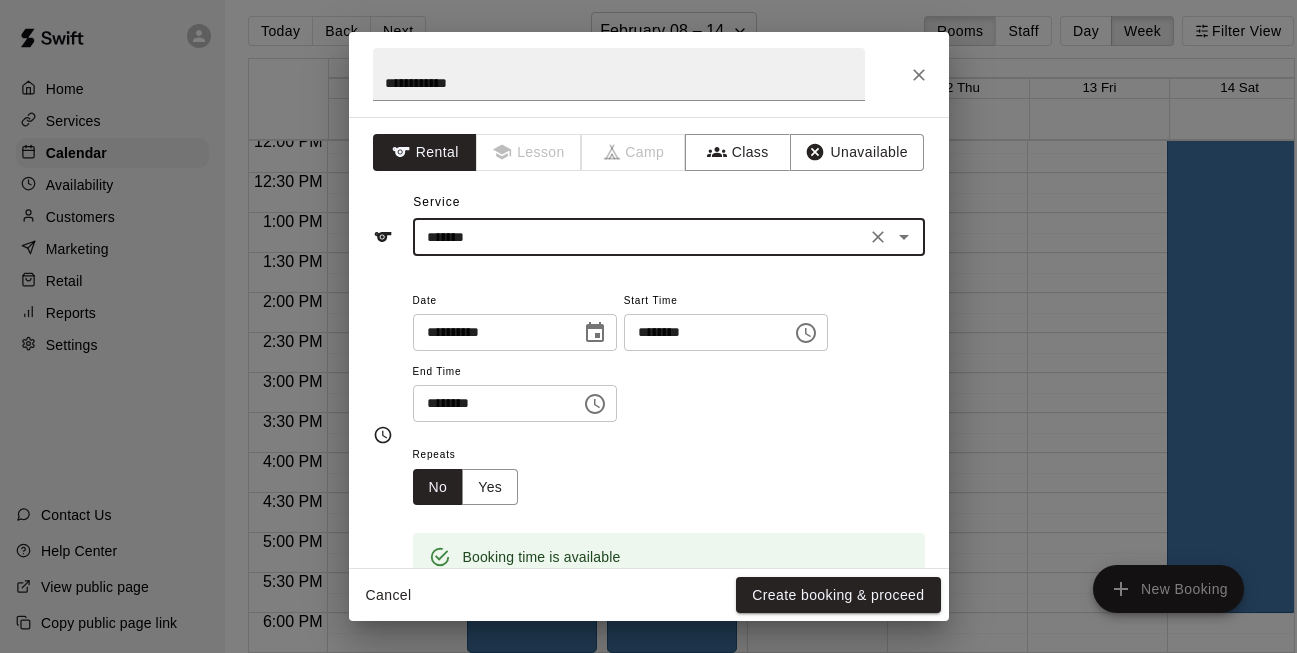 click on "********" at bounding box center (490, 403) 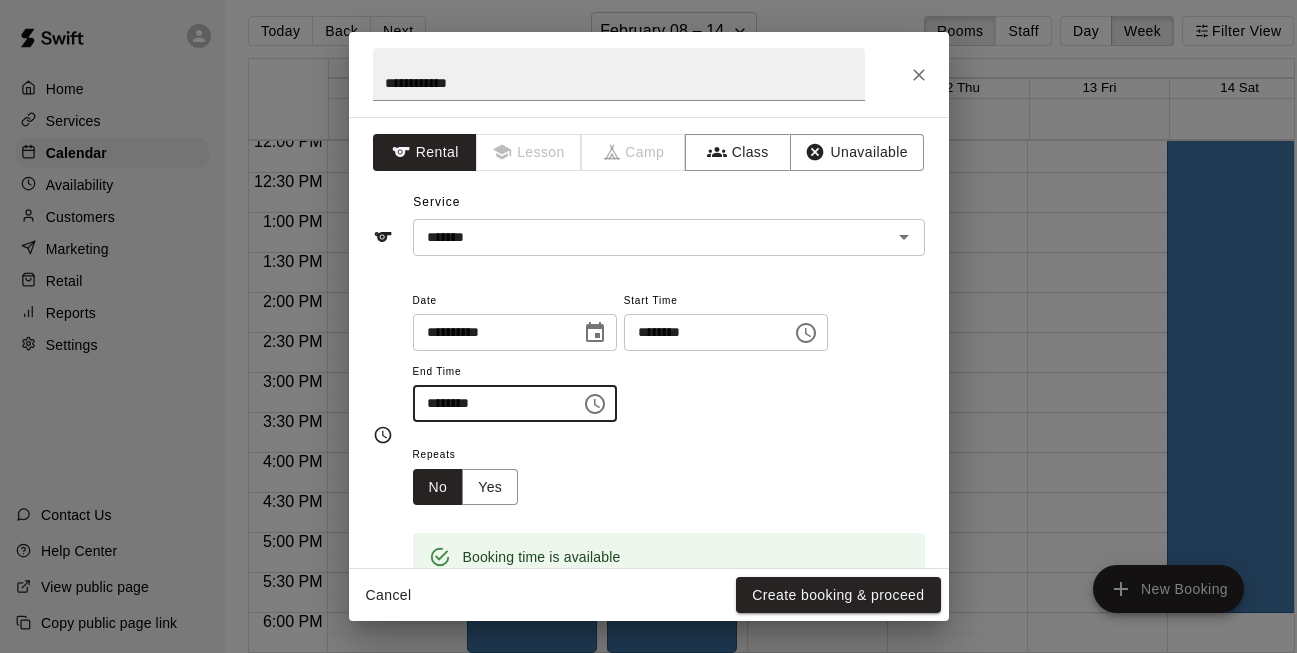 type on "********" 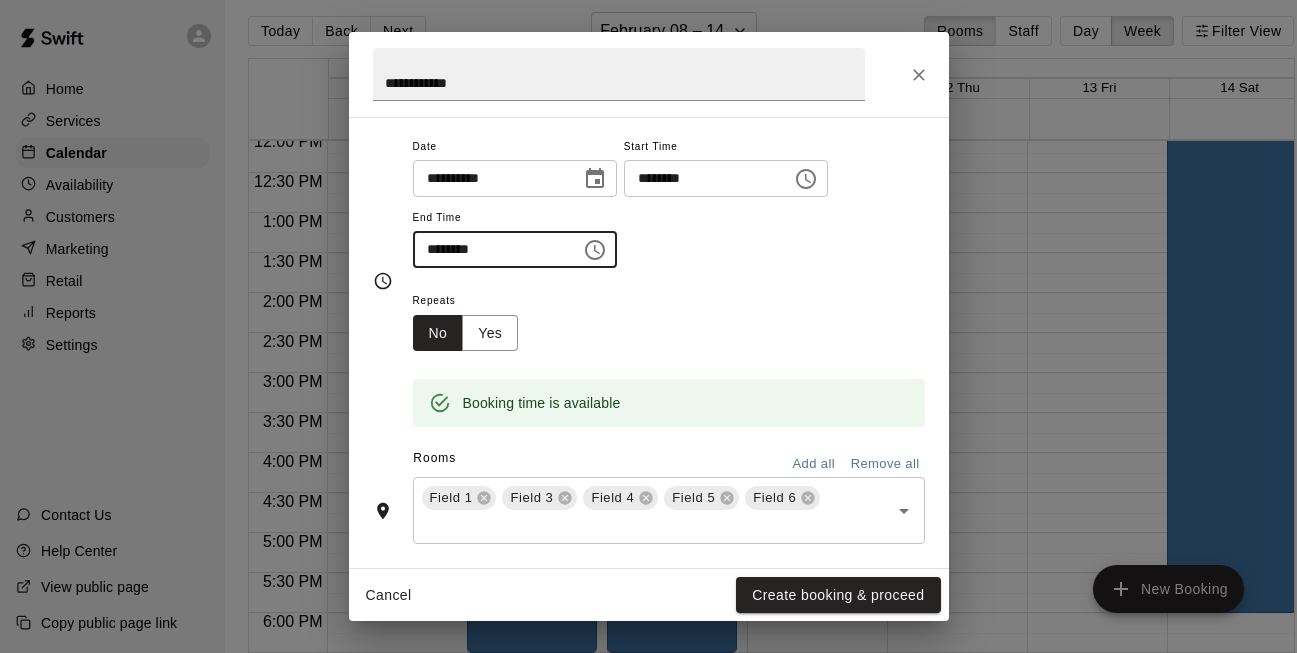 scroll, scrollTop: 179, scrollLeft: 0, axis: vertical 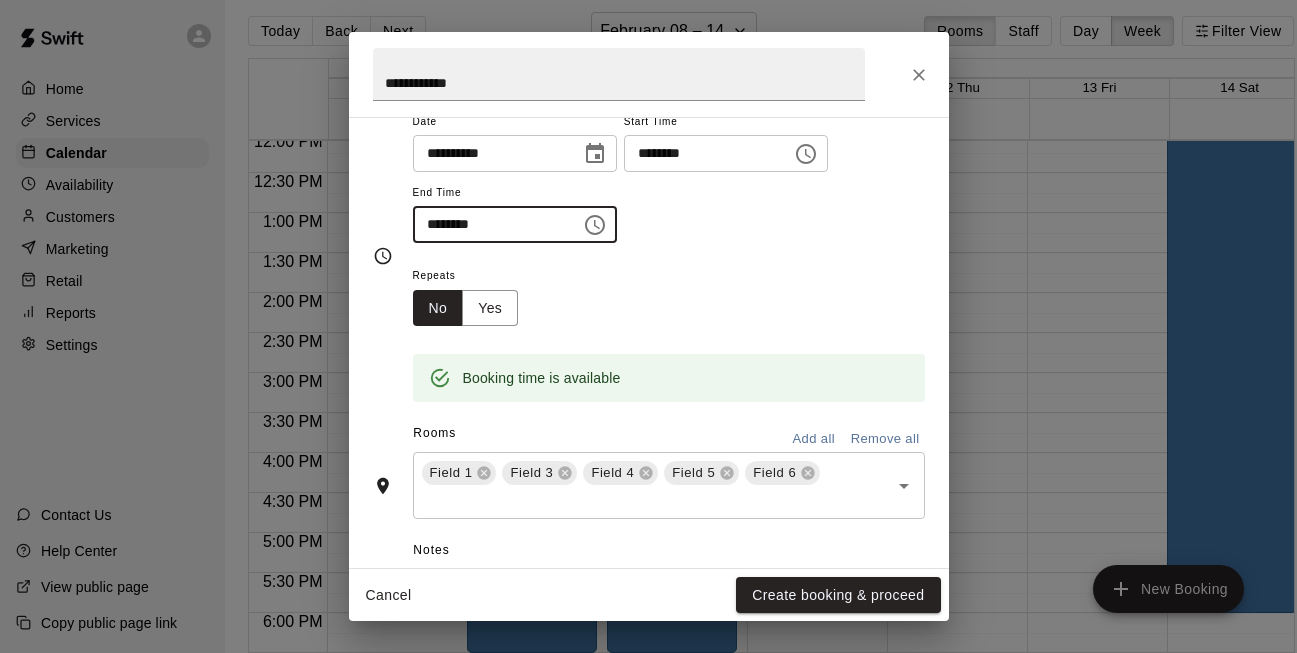 click on "Remove all" at bounding box center [885, 439] 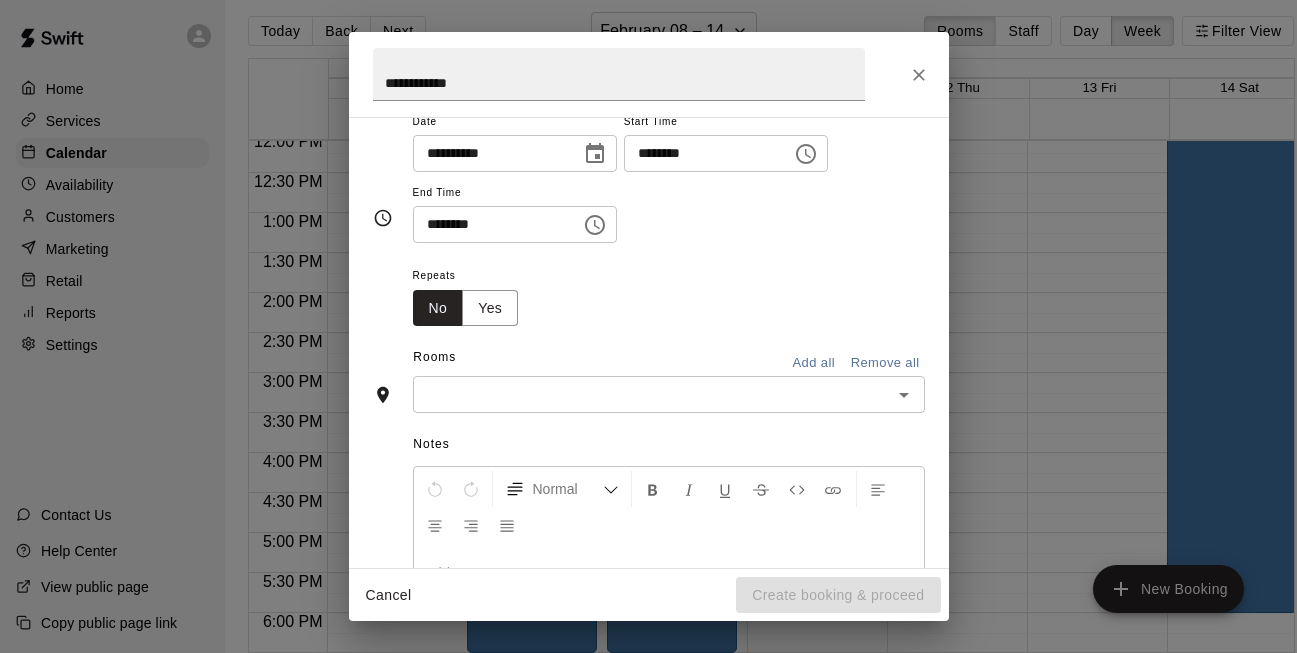 click at bounding box center [652, 394] 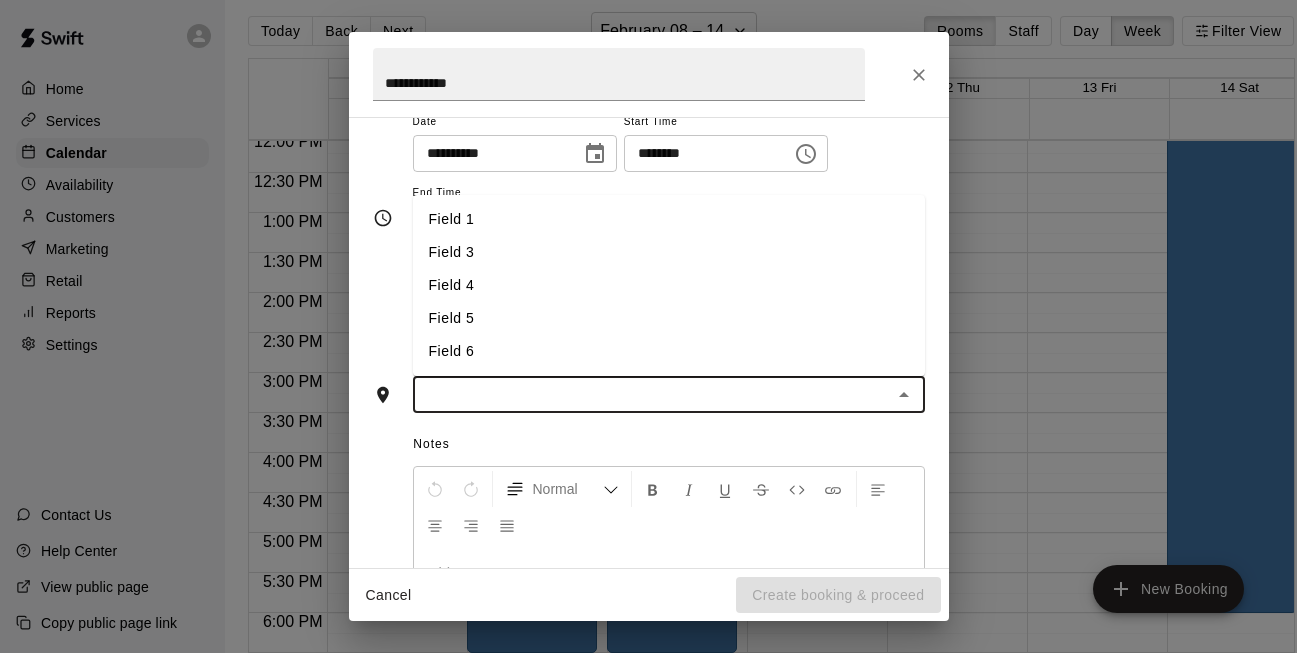 click on "Field 5" at bounding box center [669, 318] 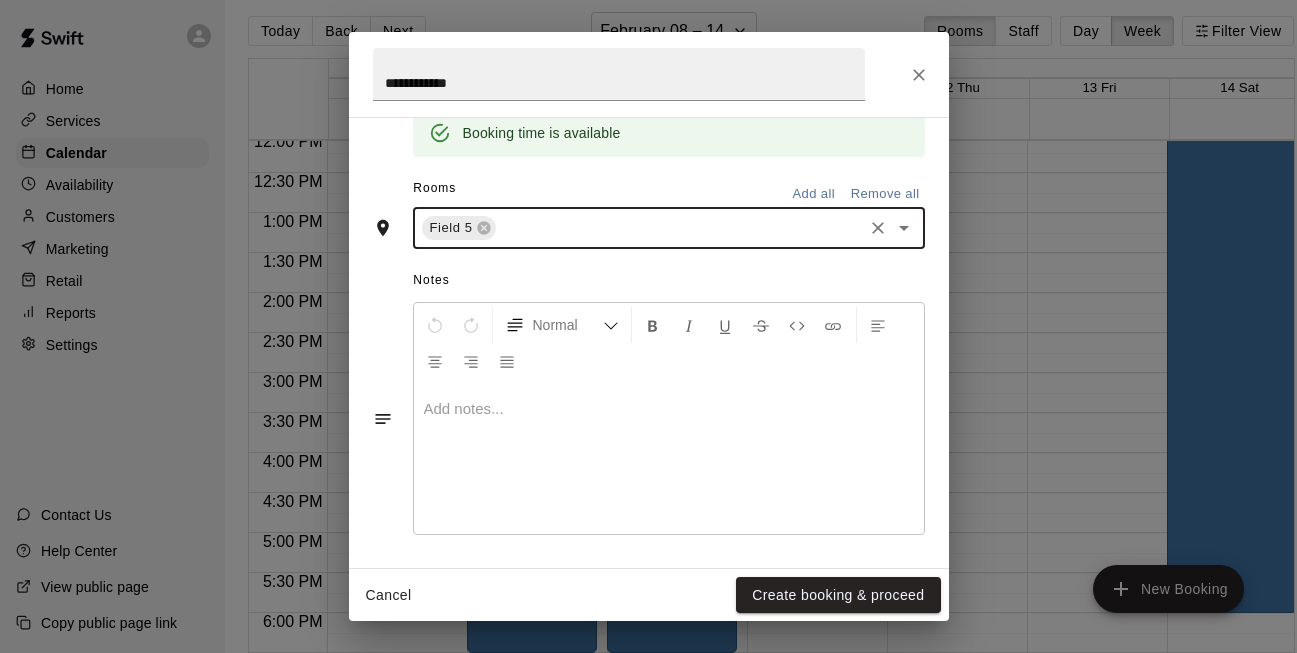 scroll, scrollTop: 423, scrollLeft: 0, axis: vertical 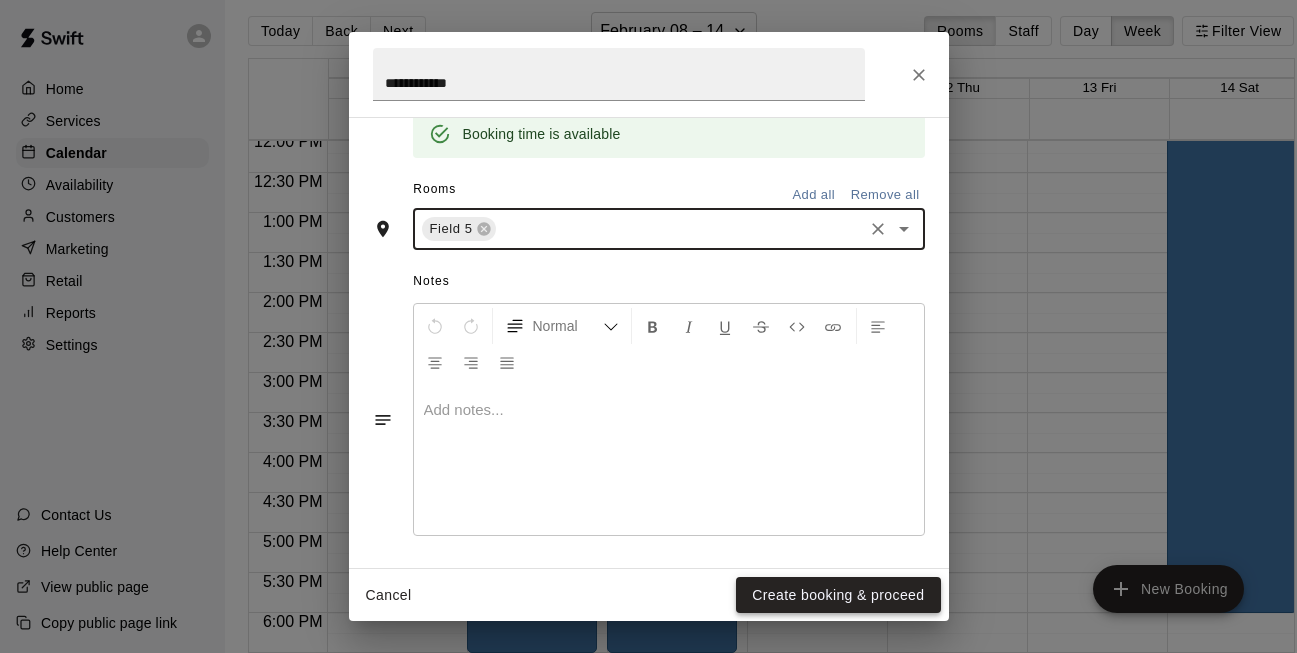 click on "Create booking & proceed" at bounding box center [838, 595] 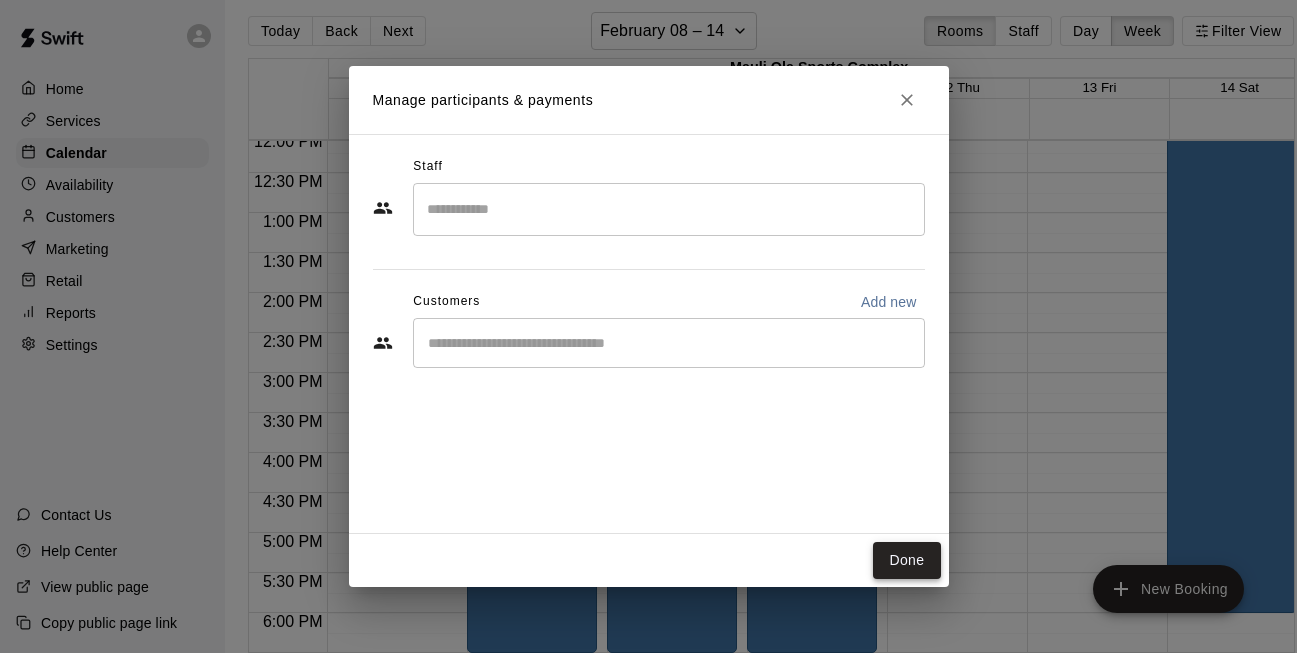 click on "Done" at bounding box center [906, 560] 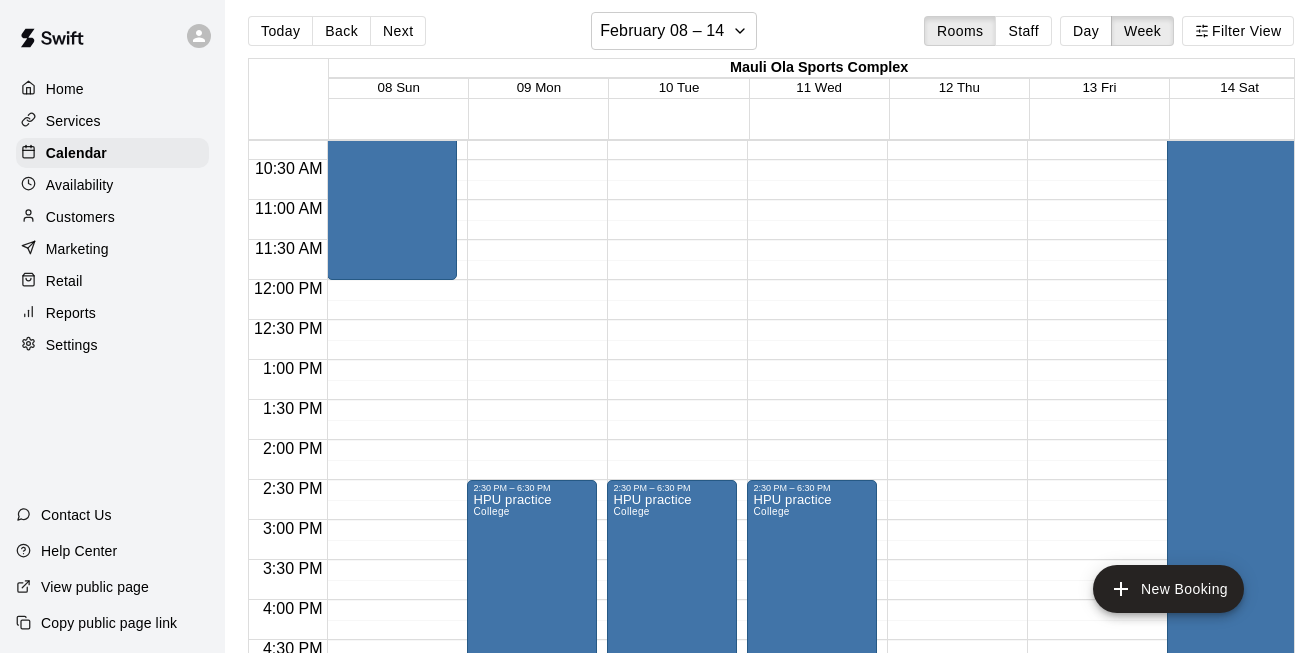 scroll, scrollTop: 952, scrollLeft: 0, axis: vertical 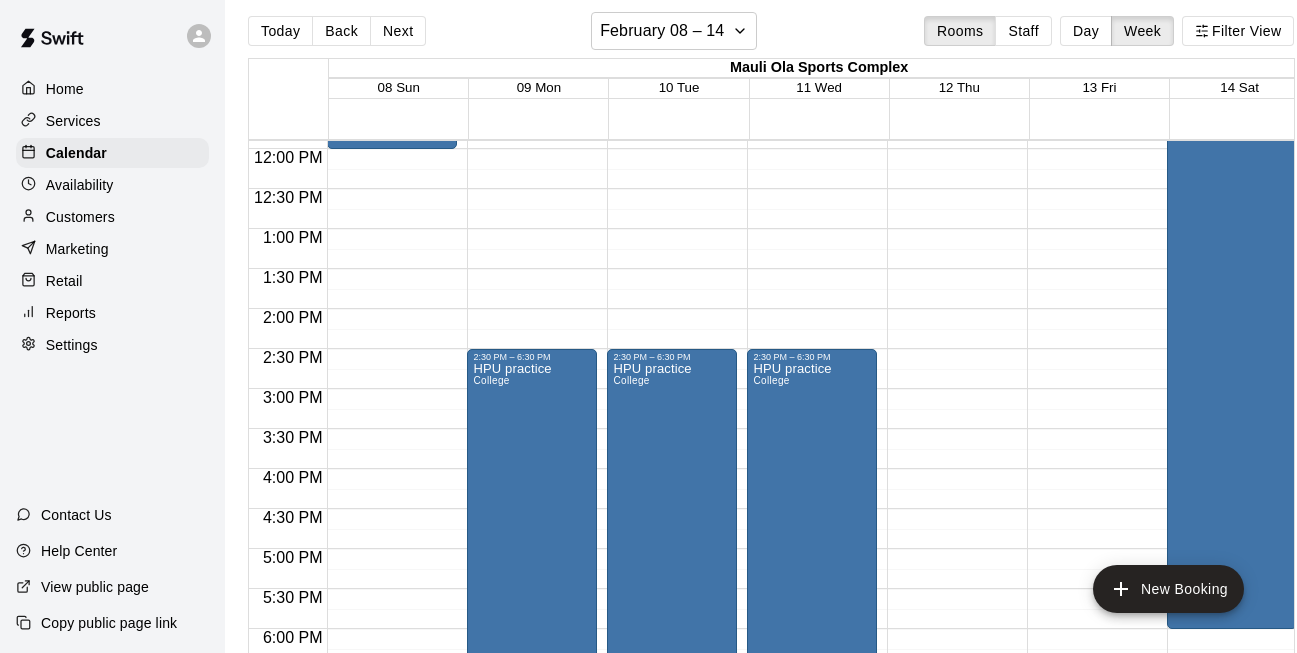 click on "12:00 AM – 8:00 AM Closed 7:00 PM – 11:59 PM Closed" at bounding box center [952, 149] 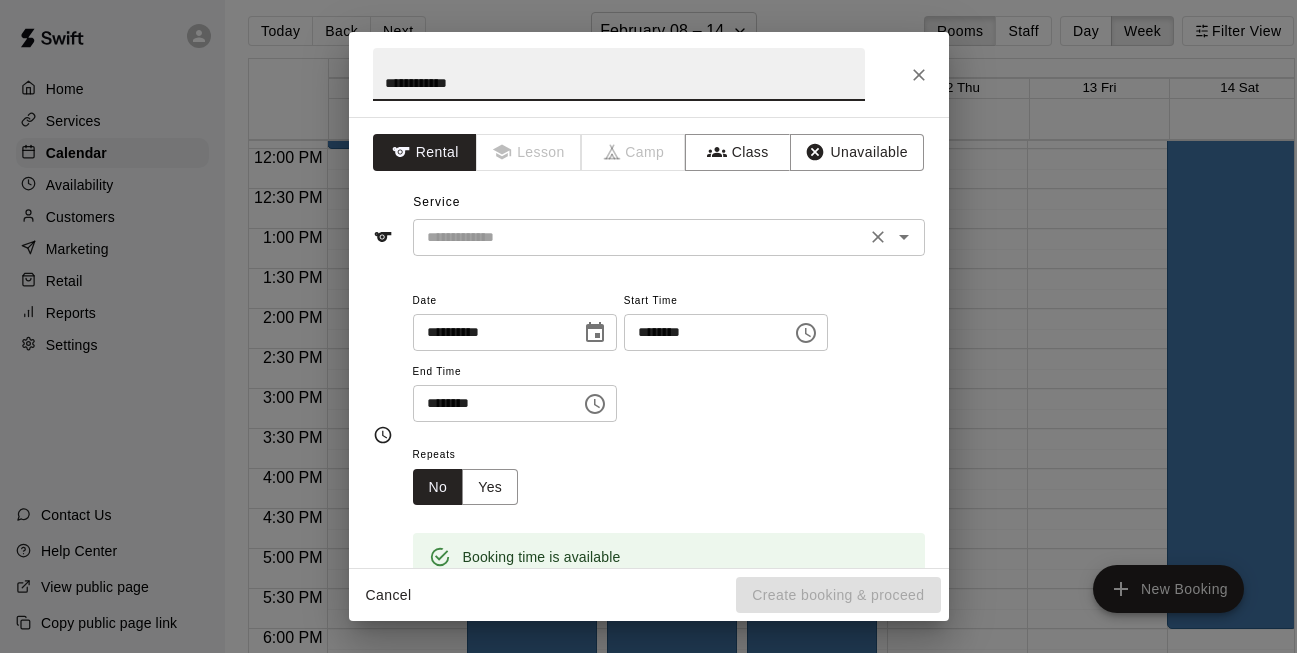 type on "**********" 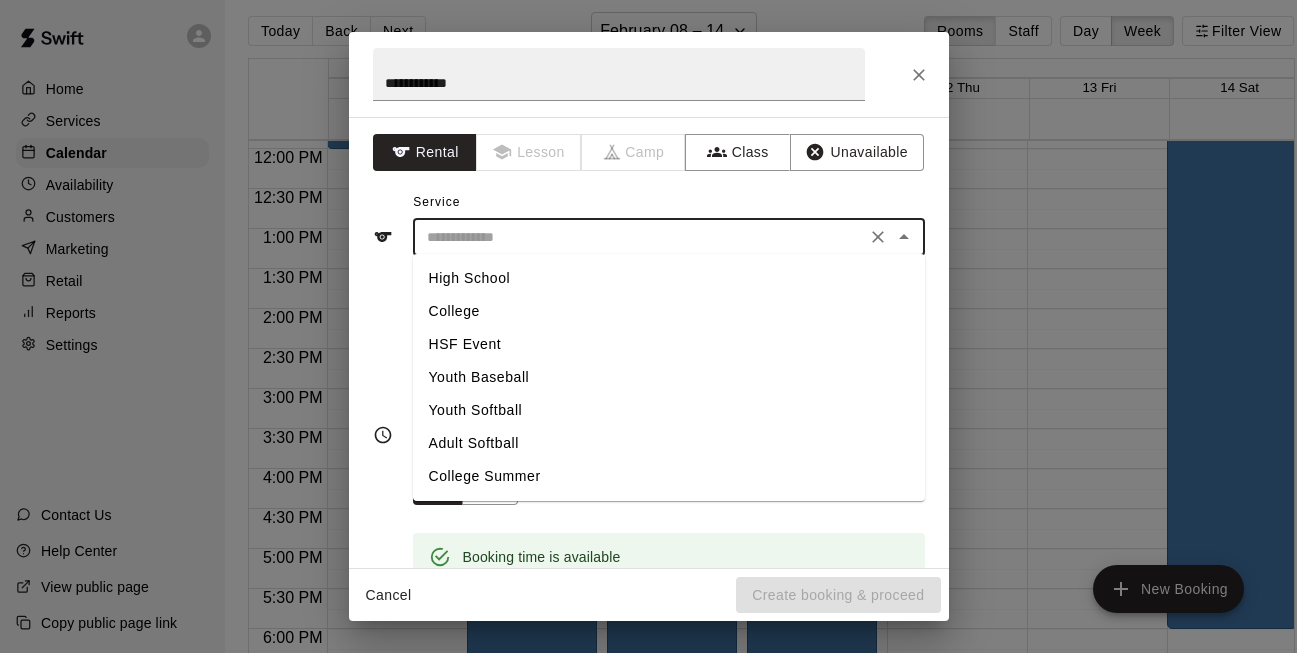 click on "College" at bounding box center (669, 311) 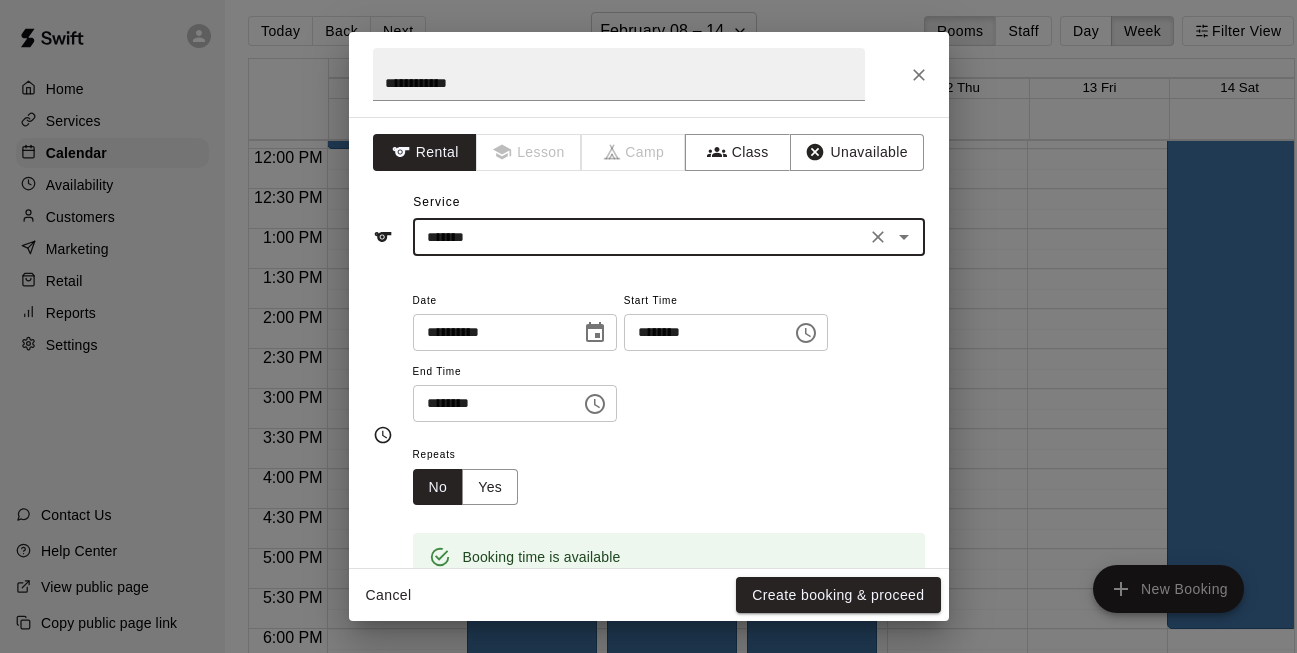 click on "********" at bounding box center [490, 403] 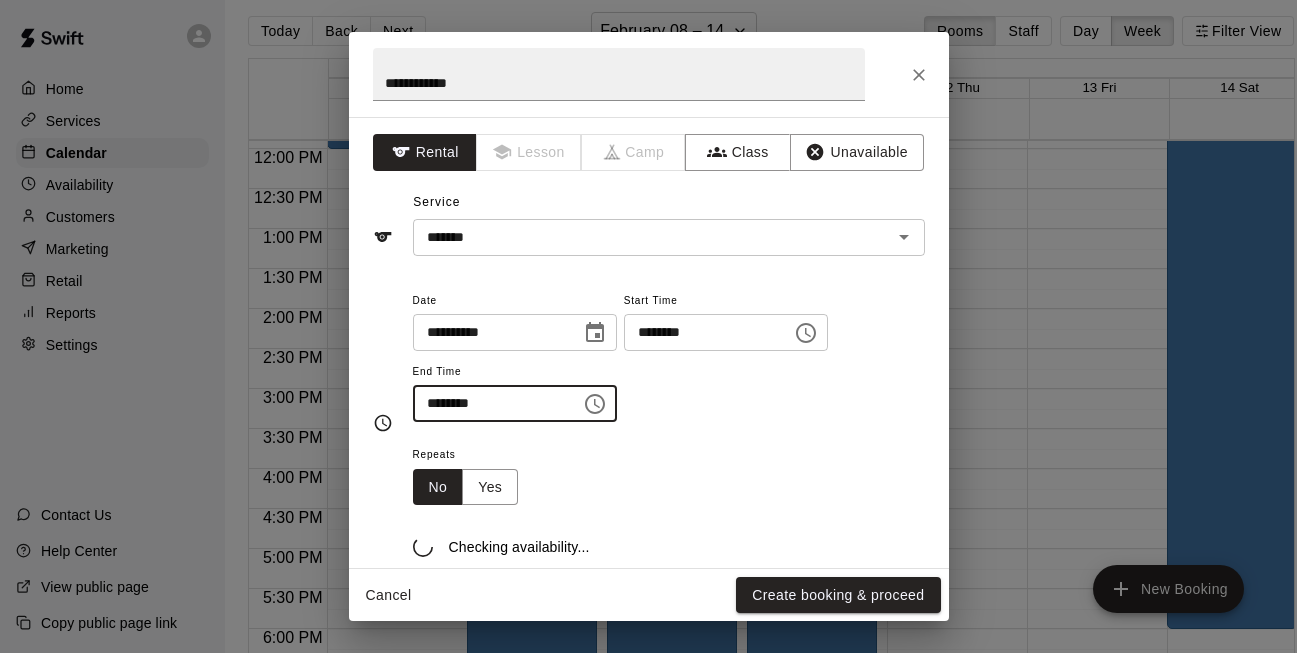 type on "********" 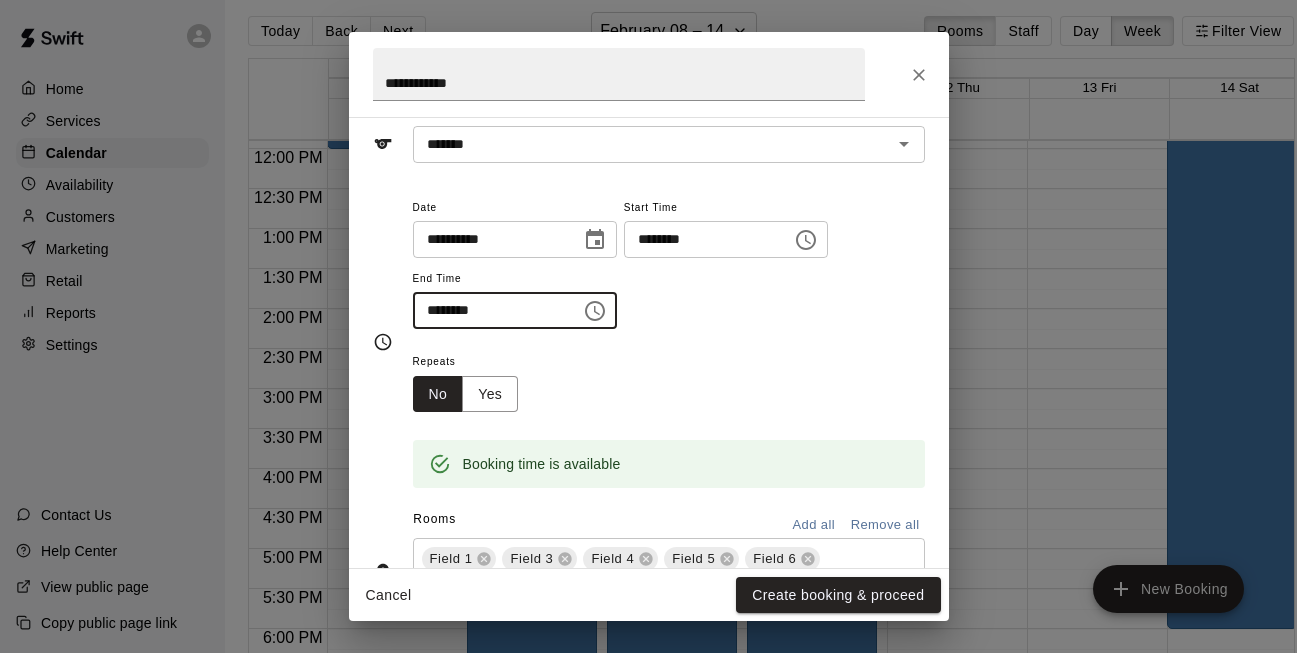 scroll, scrollTop: 100, scrollLeft: 0, axis: vertical 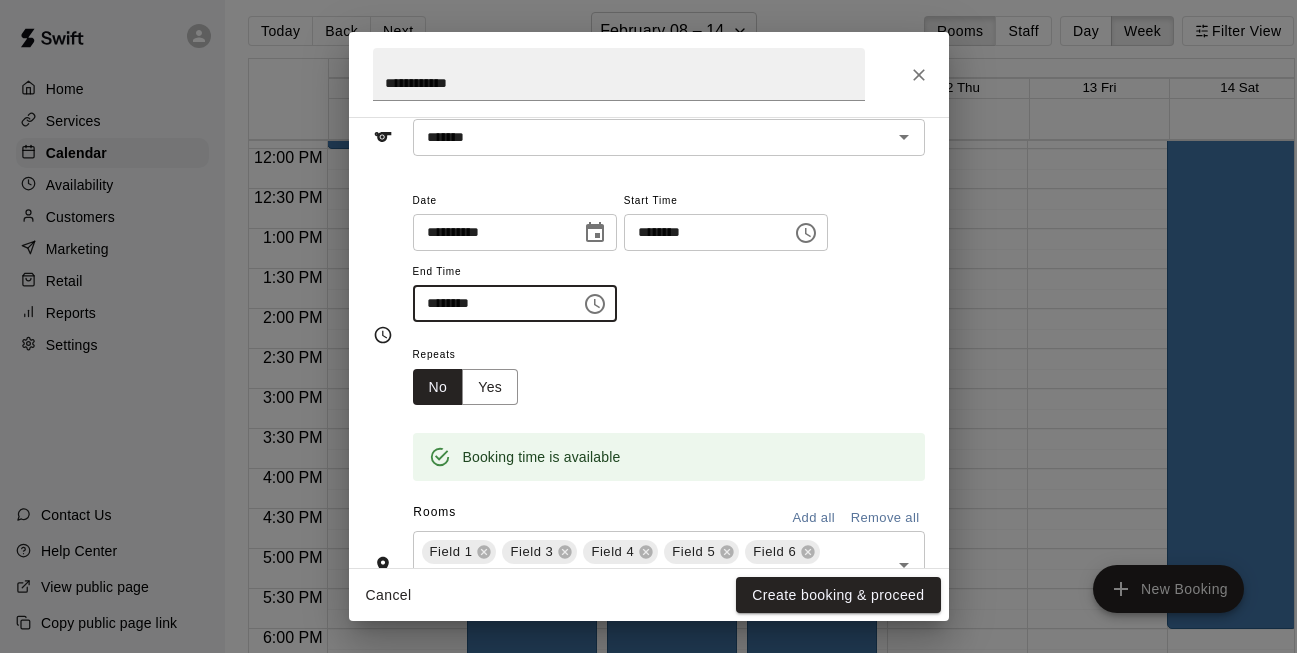 click on "Remove all" at bounding box center (885, 518) 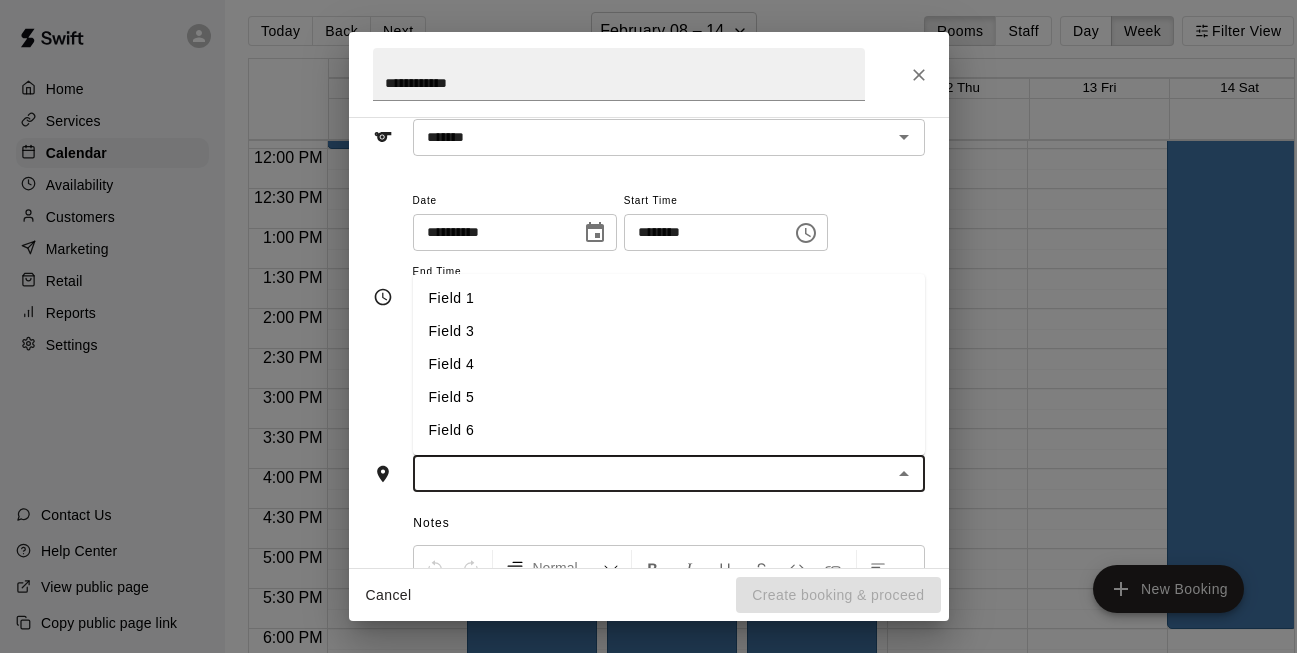 click at bounding box center [652, 473] 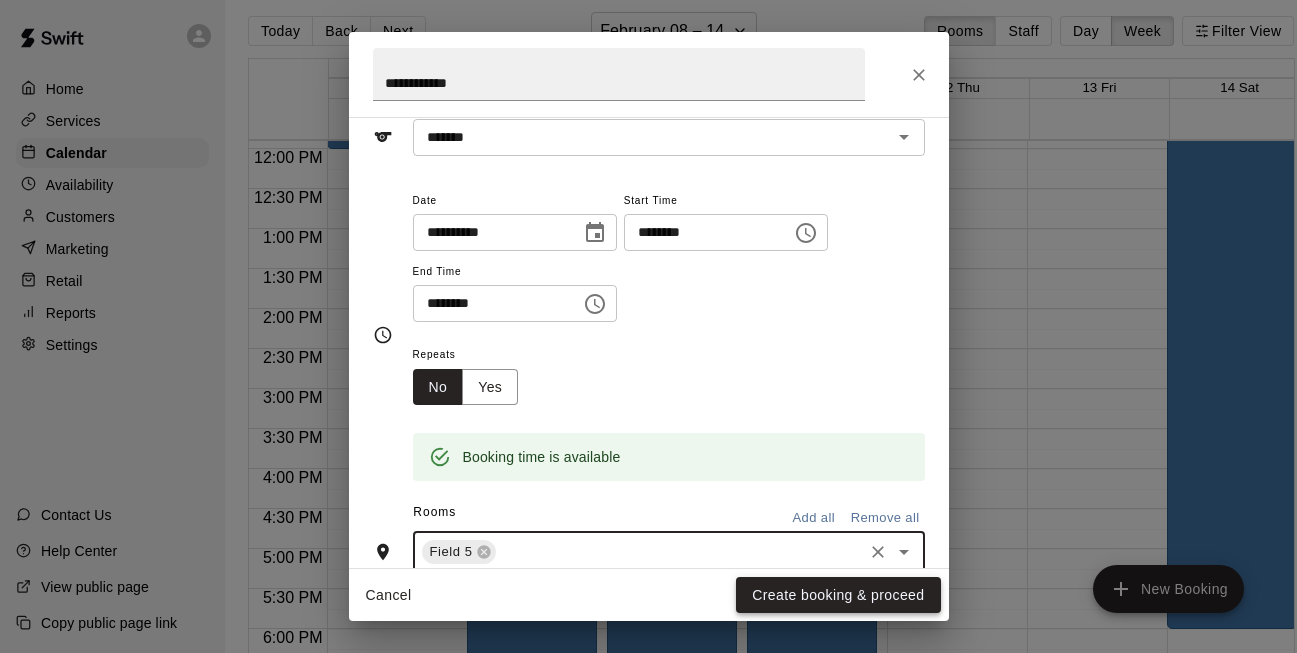 click on "Create booking & proceed" at bounding box center (838, 595) 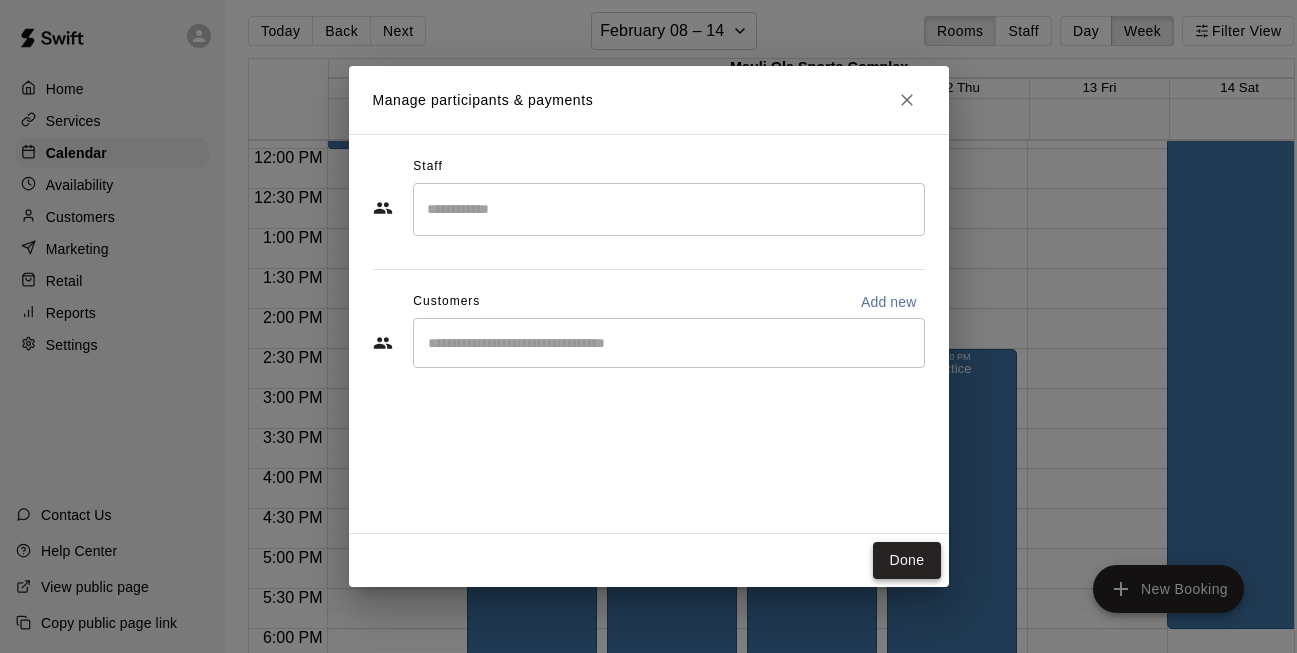 click on "Done" at bounding box center (906, 560) 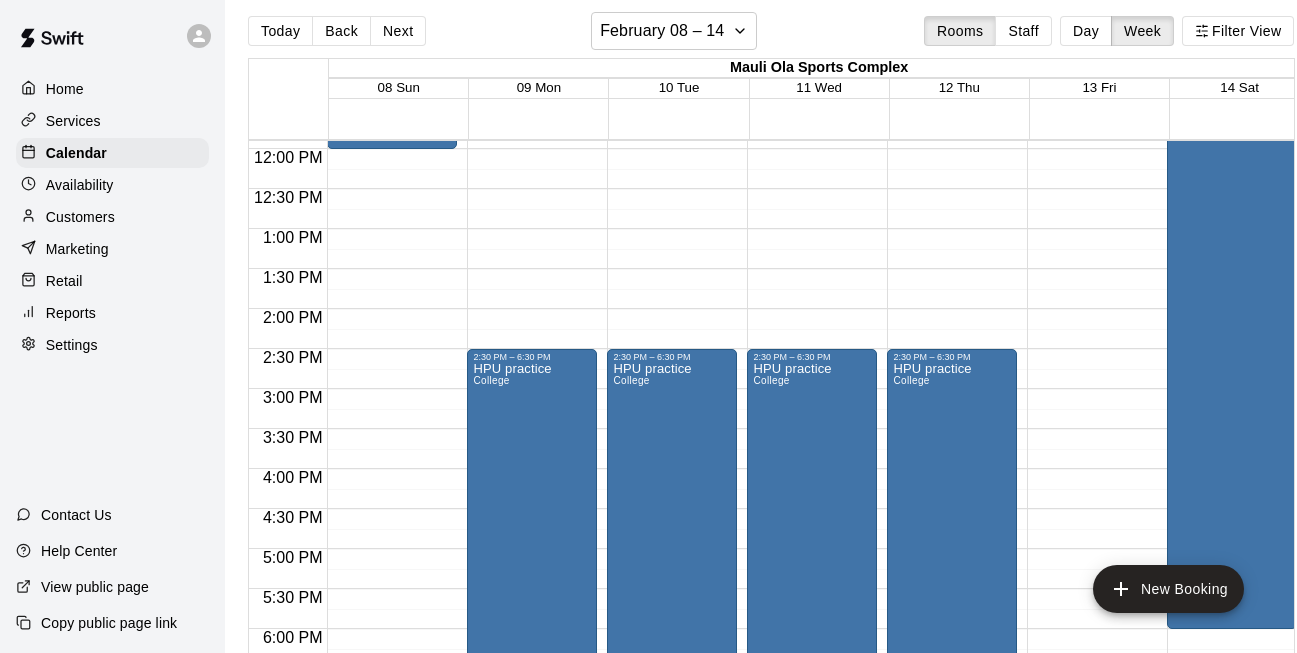 click on "12:00 AM – 8:00 AM Closed 7:00 PM – 11:59 PM Closed" at bounding box center (1092, 149) 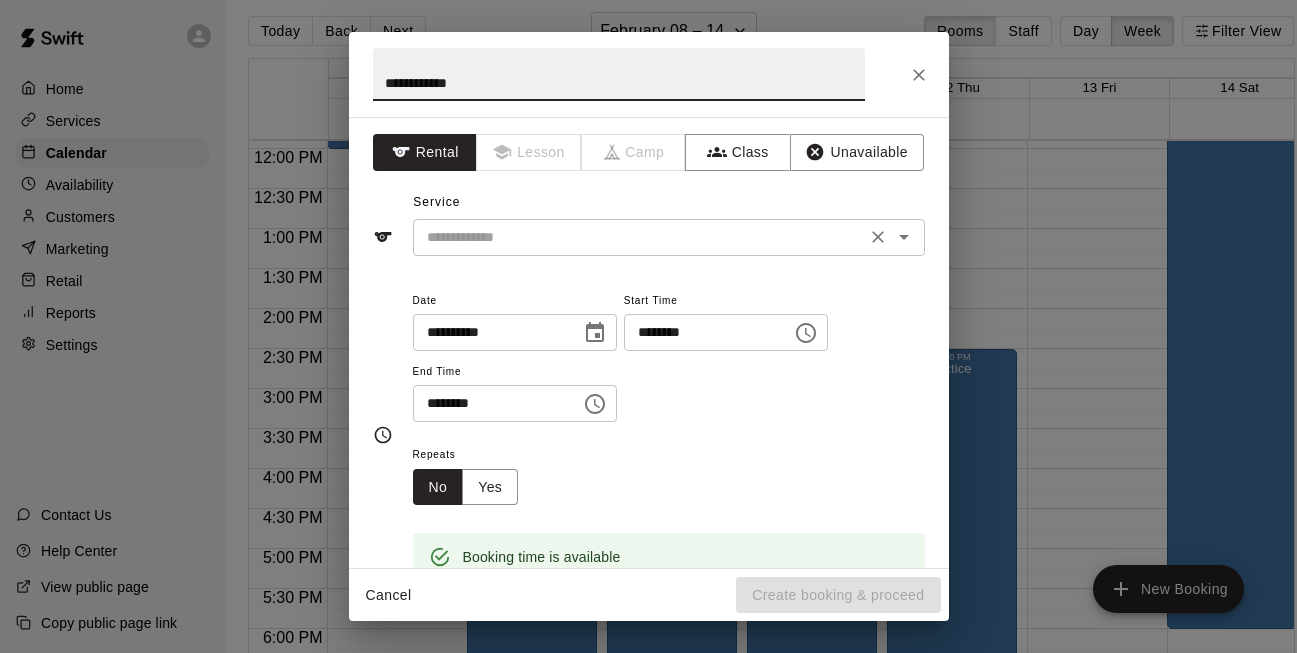 type on "**********" 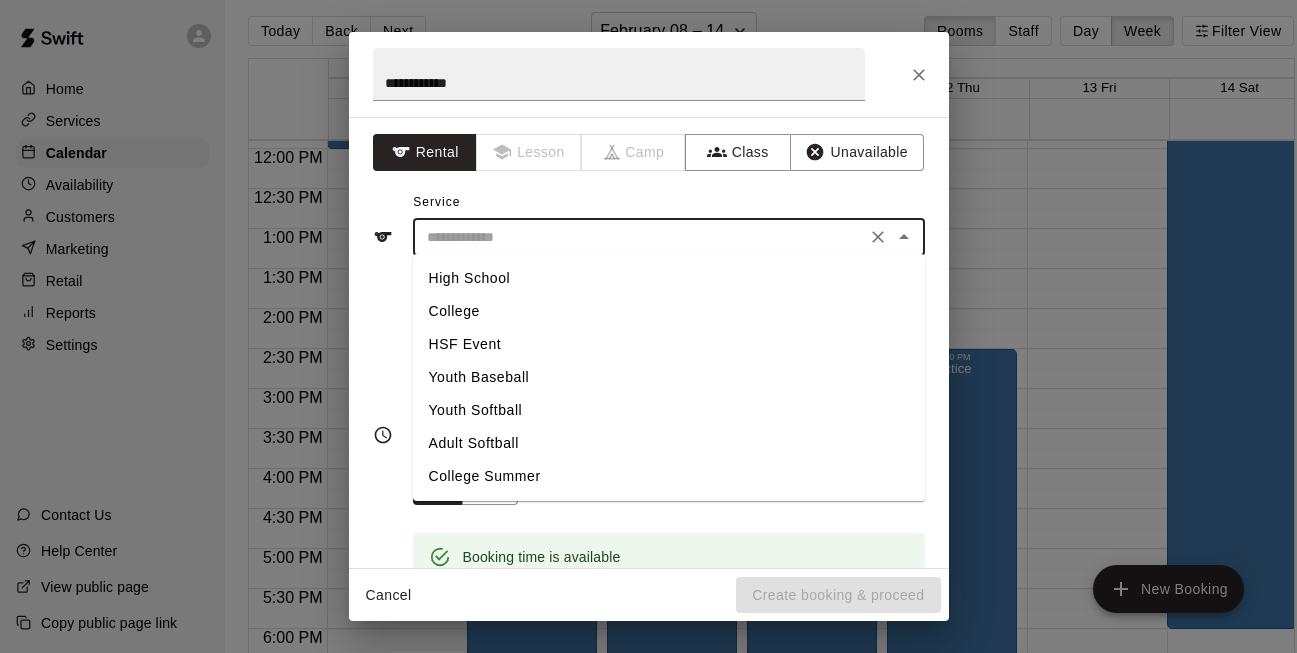 click on "College" at bounding box center (669, 311) 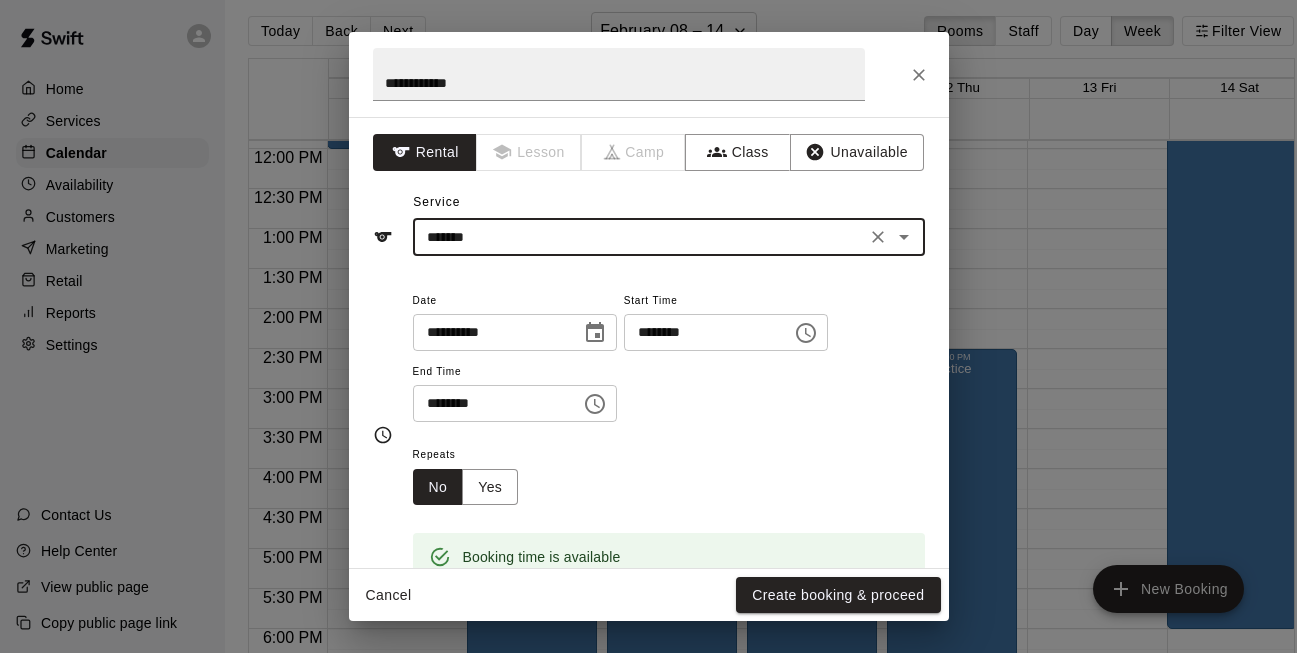 click on "Start Time" at bounding box center (726, 301) 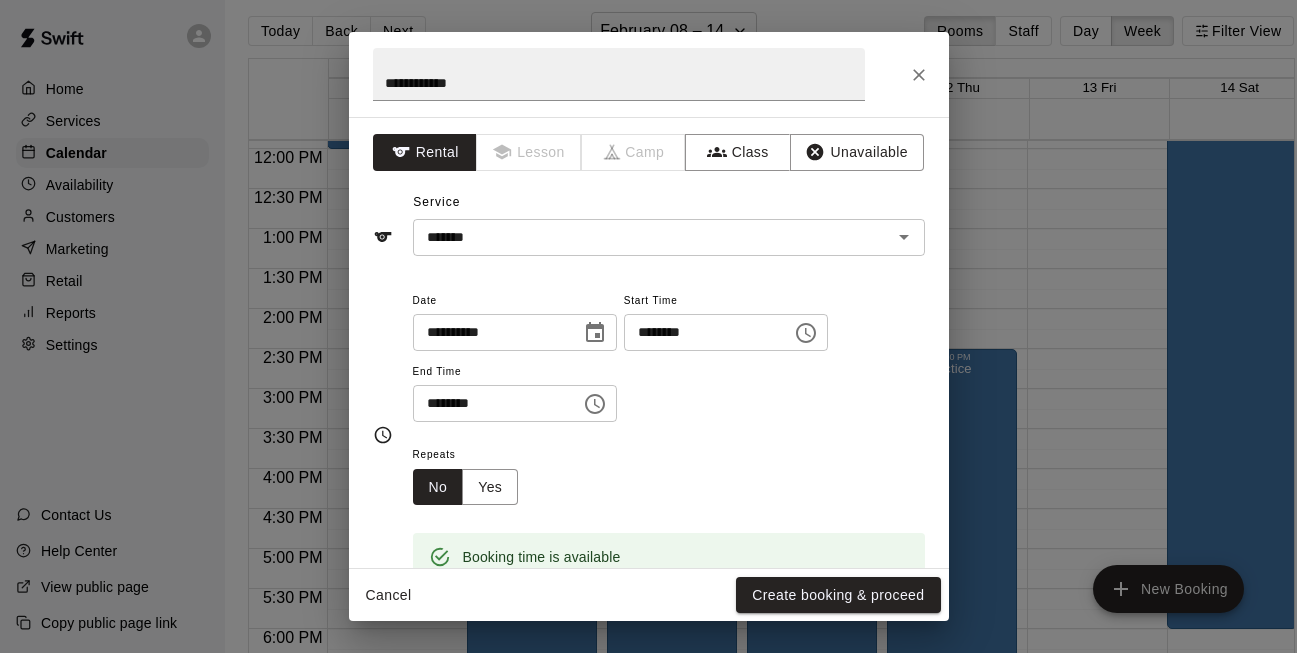 click on "********" at bounding box center (490, 403) 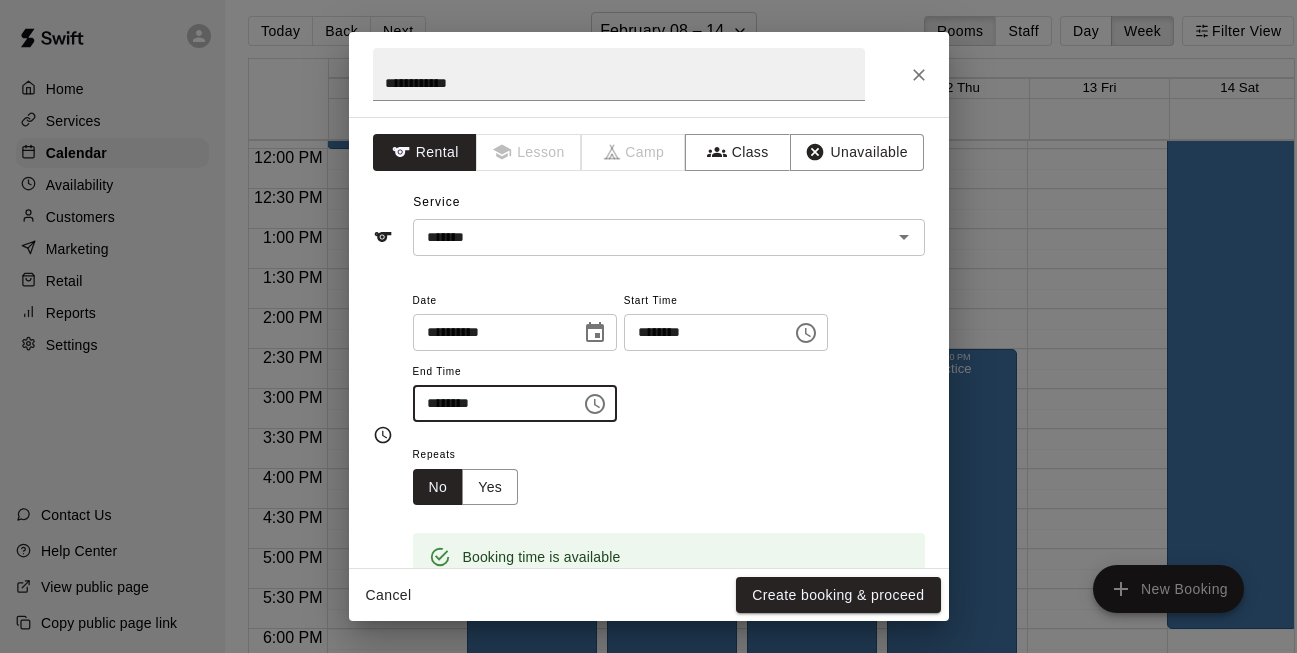 type on "********" 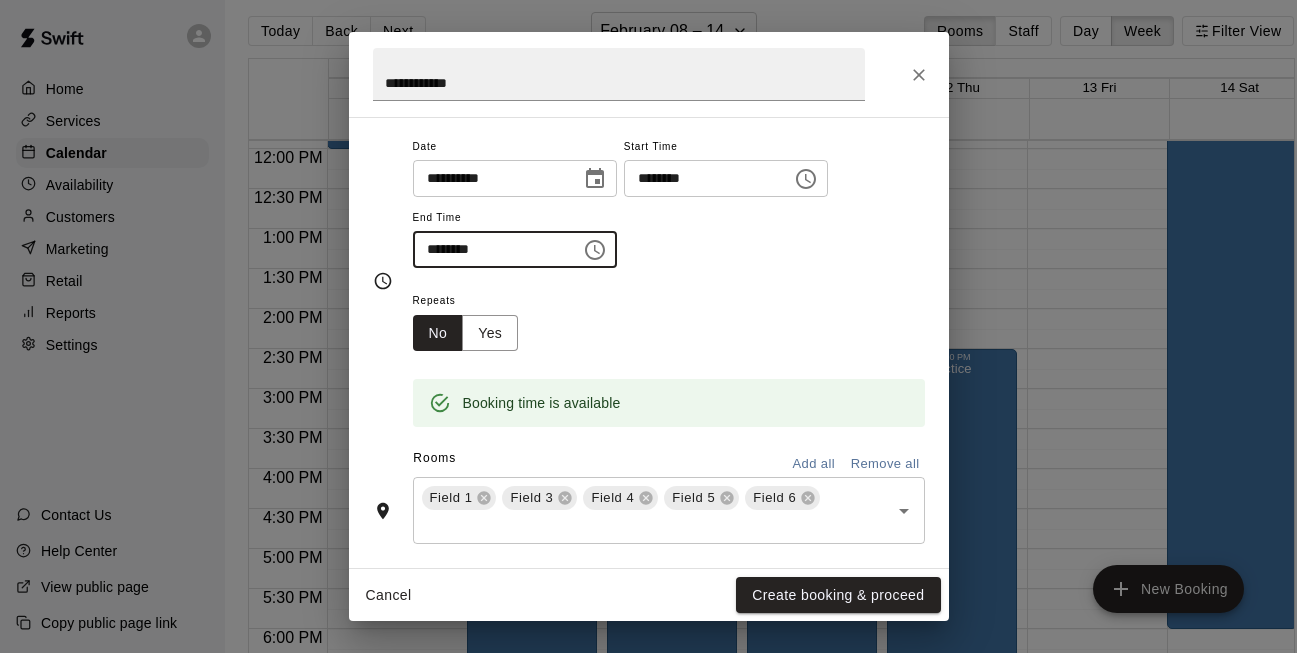 scroll, scrollTop: 227, scrollLeft: 0, axis: vertical 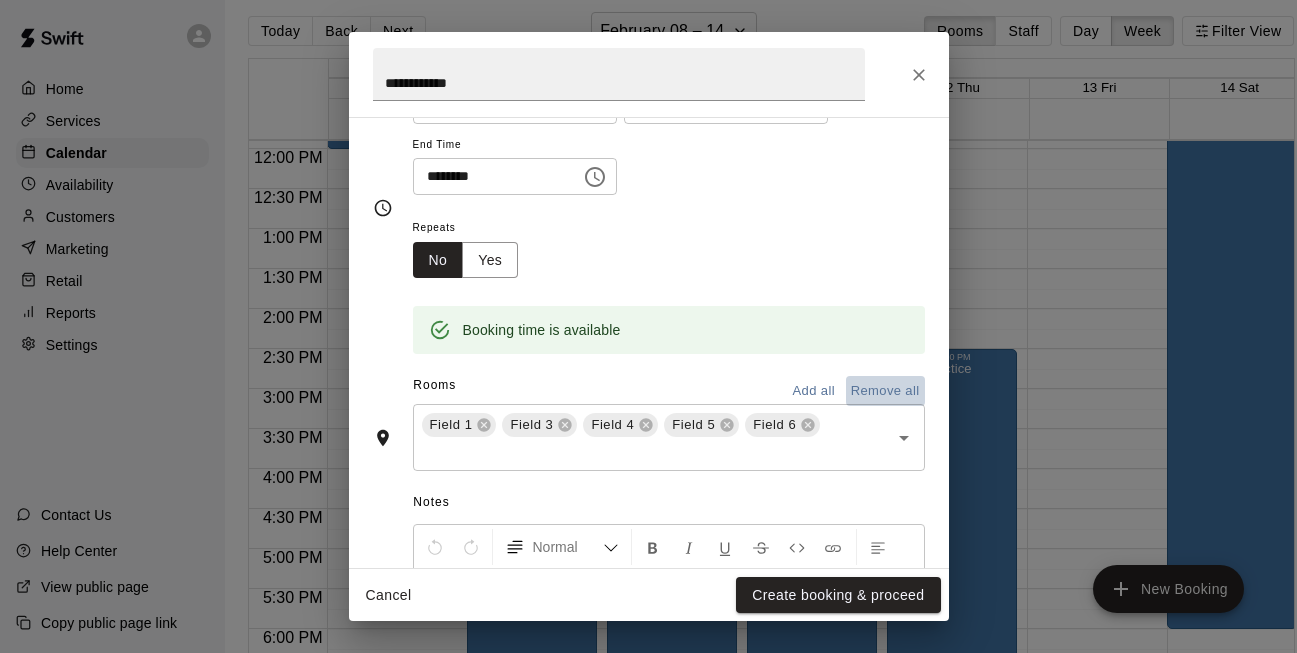 click on "Remove all" at bounding box center [885, 391] 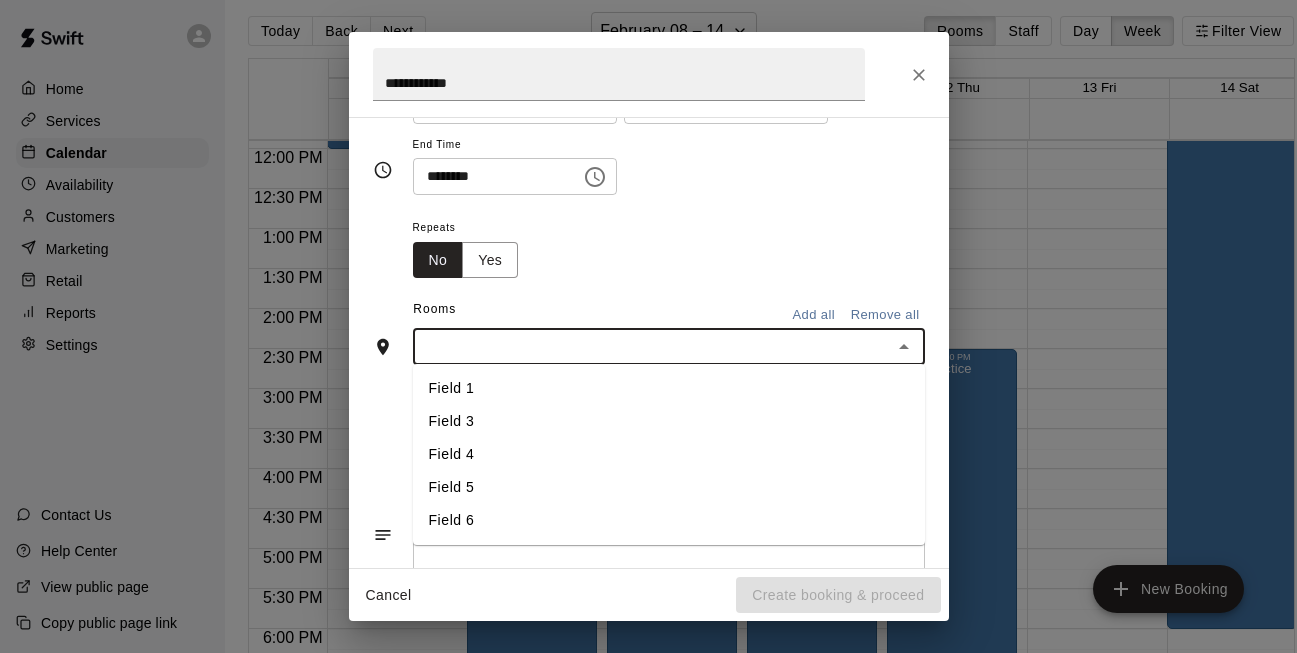 click at bounding box center [652, 346] 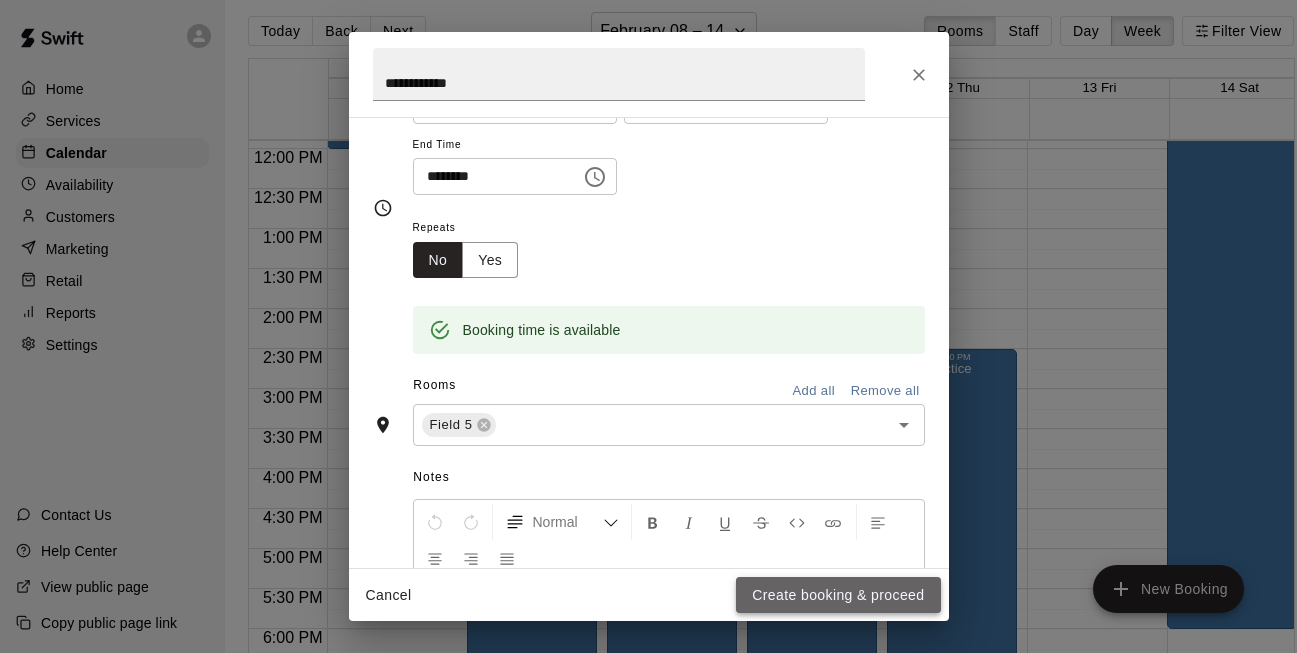 click on "Create booking & proceed" at bounding box center (838, 595) 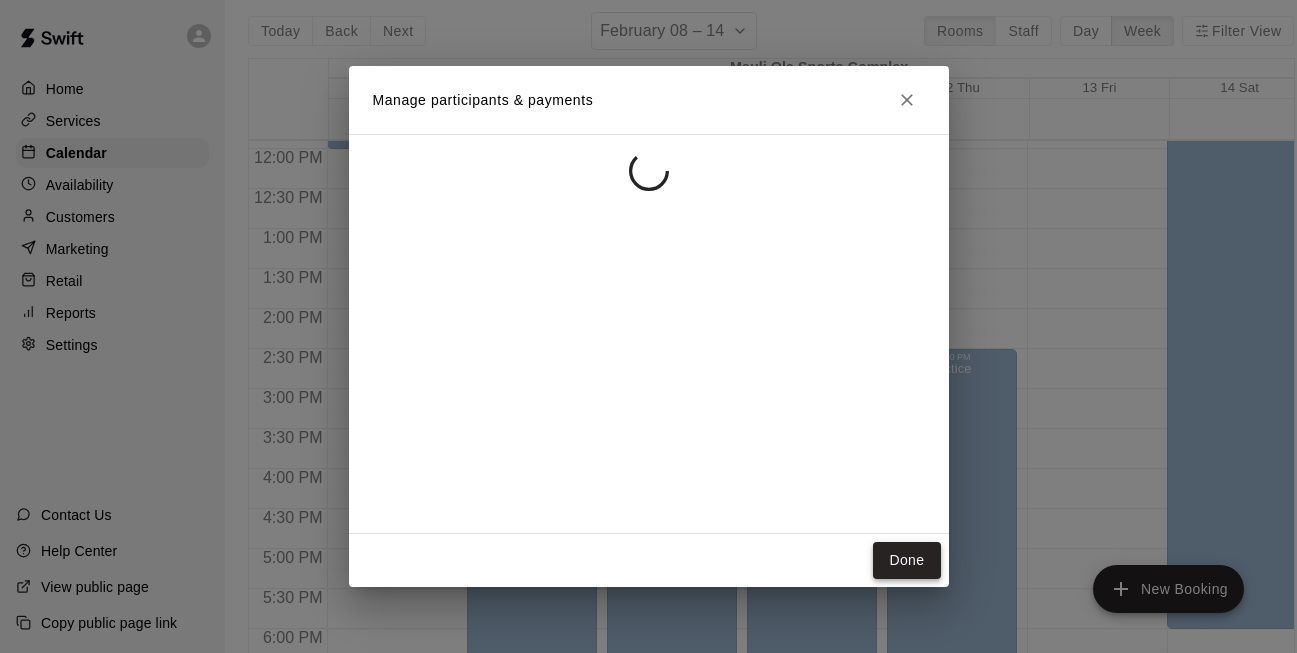 click on "Done" at bounding box center [906, 560] 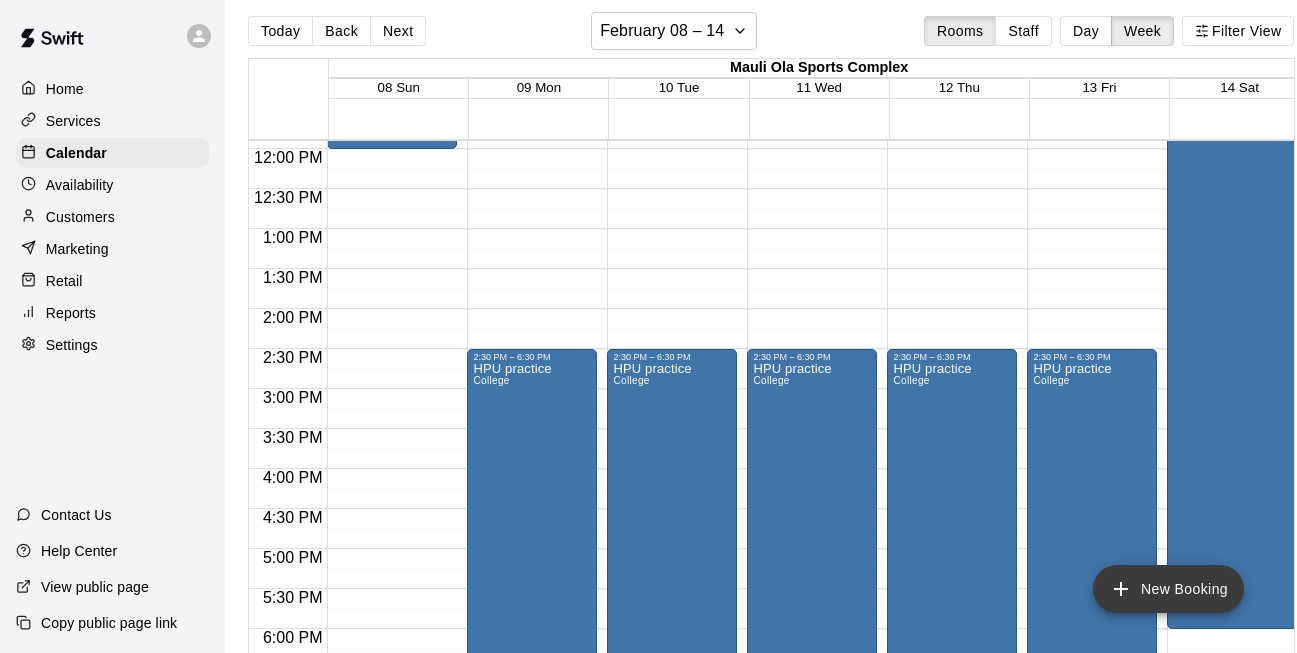 click on "New Booking" at bounding box center [1168, 589] 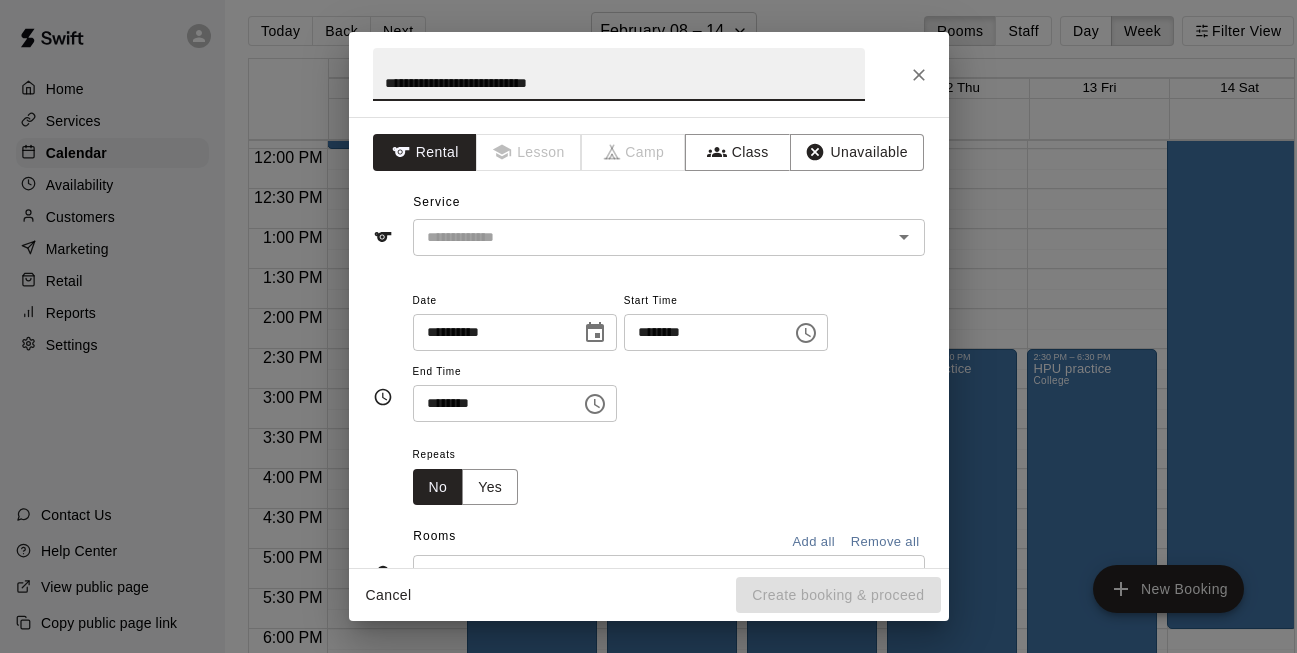 type on "**********" 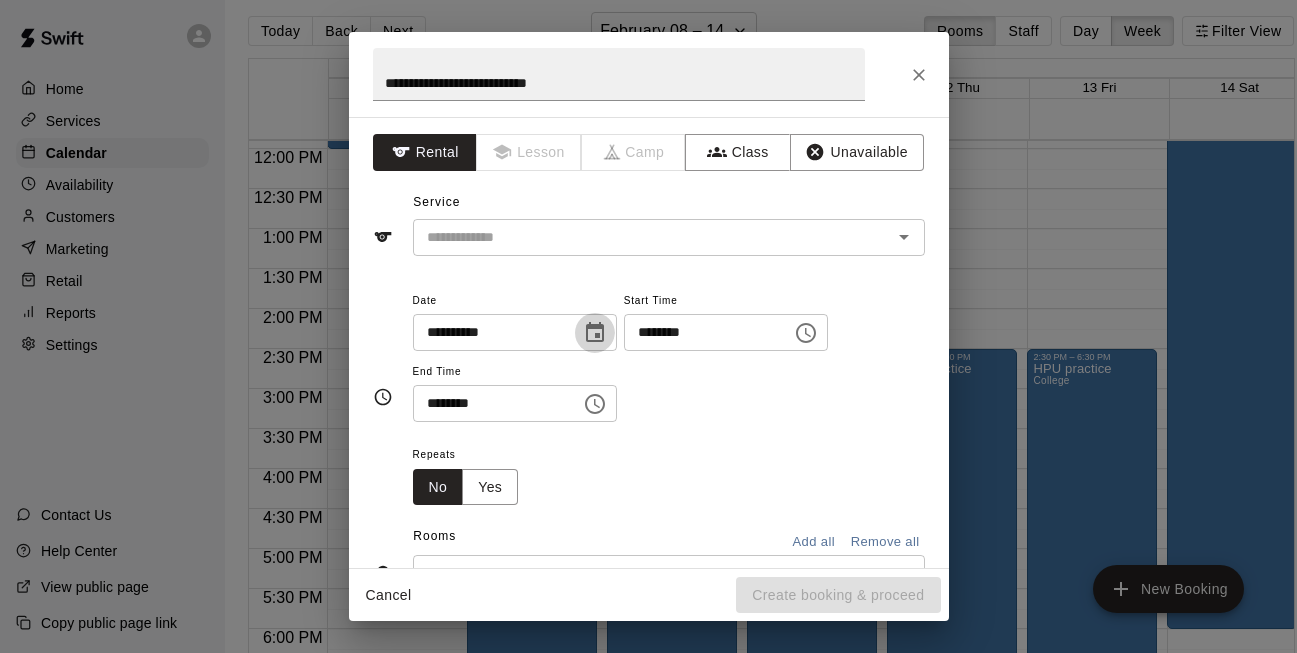 click 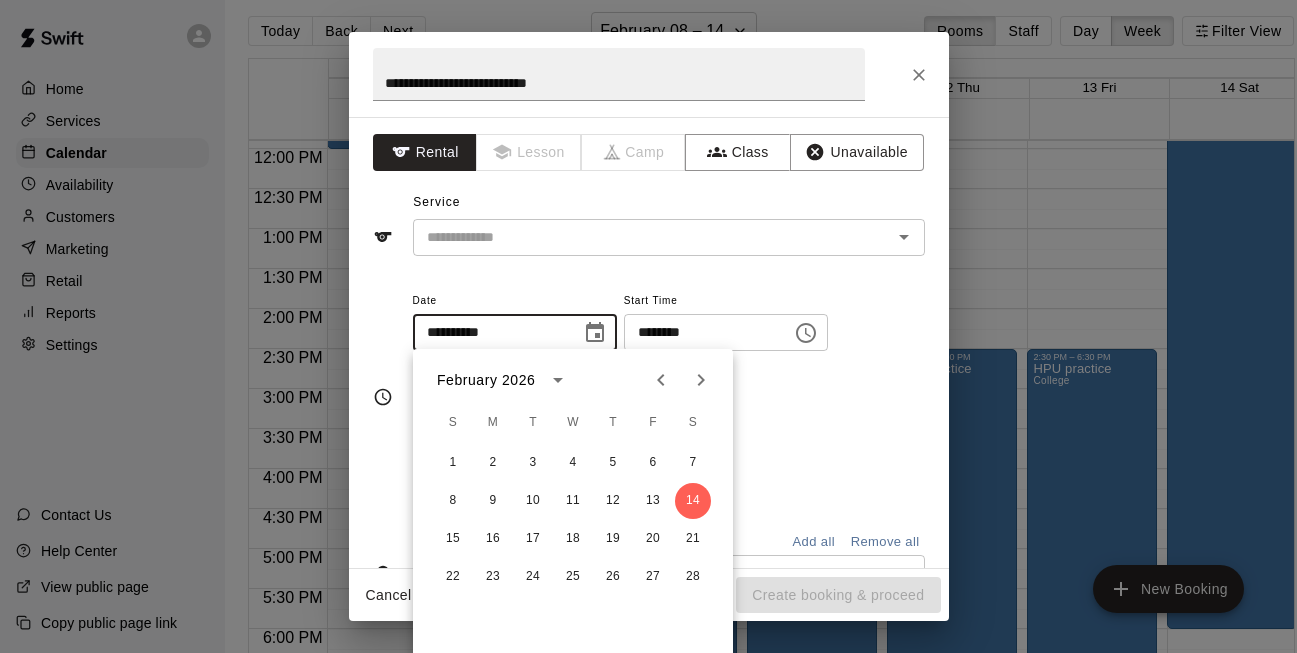 click 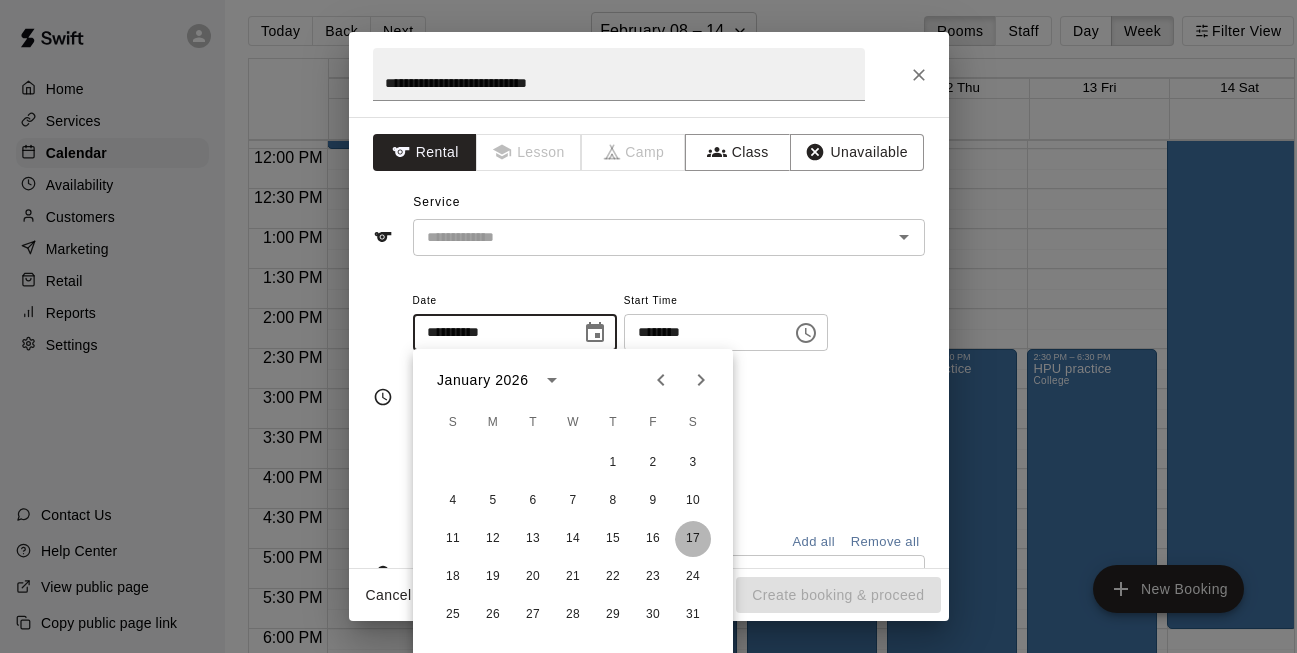 click on "17" at bounding box center (693, 539) 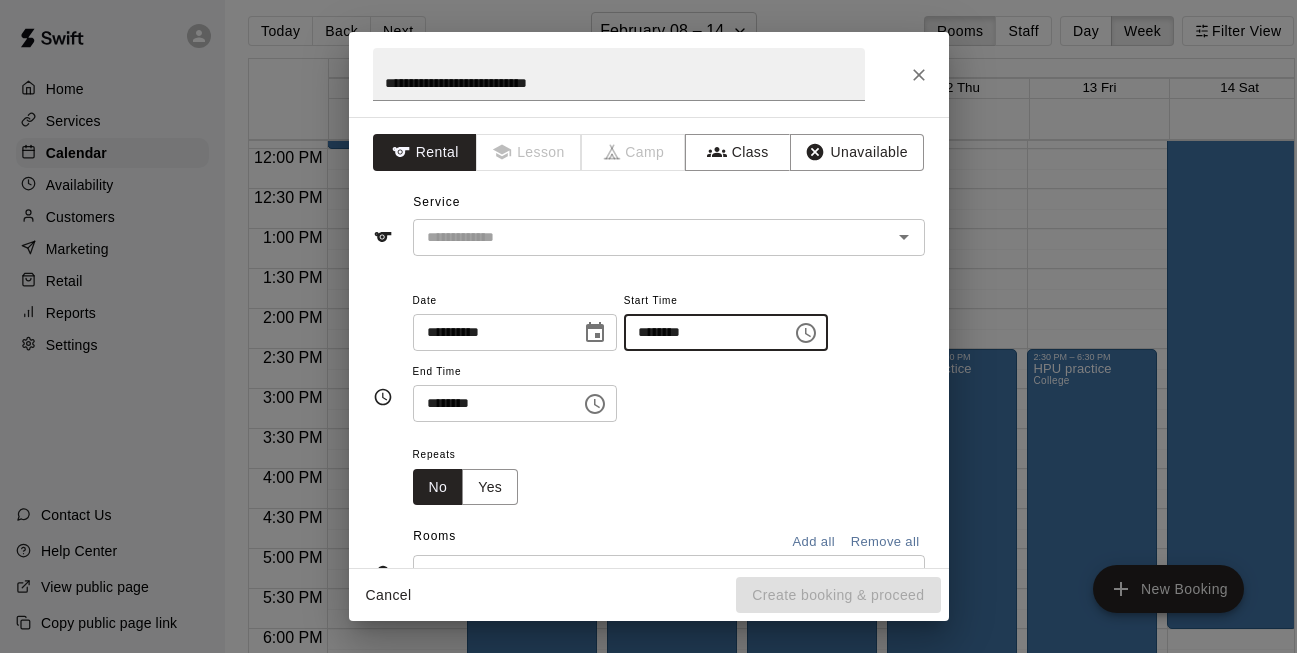 click on "********" at bounding box center (701, 332) 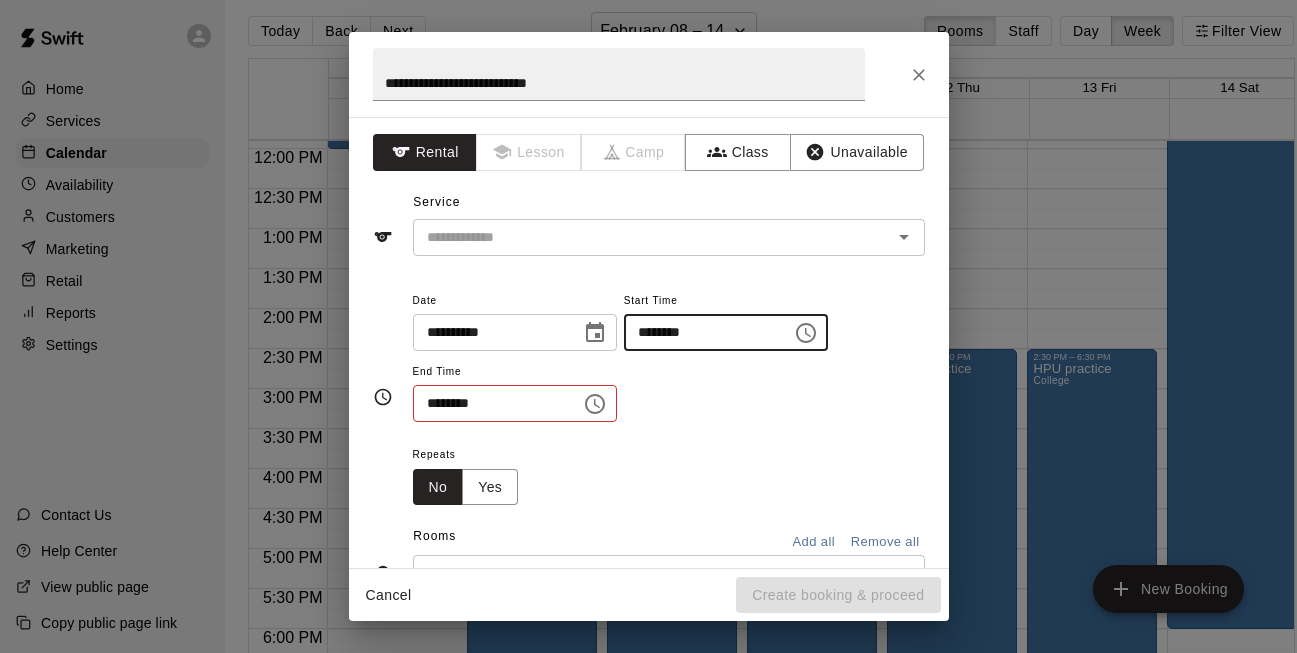 click on "********" at bounding box center [701, 332] 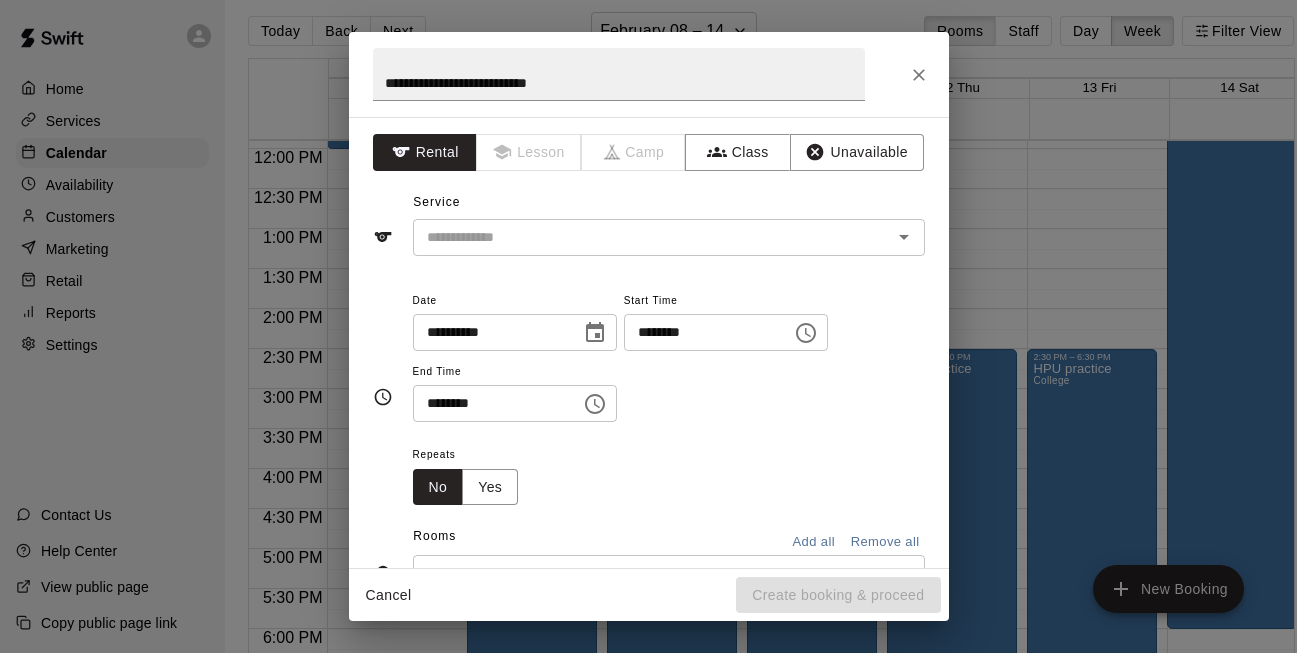 type 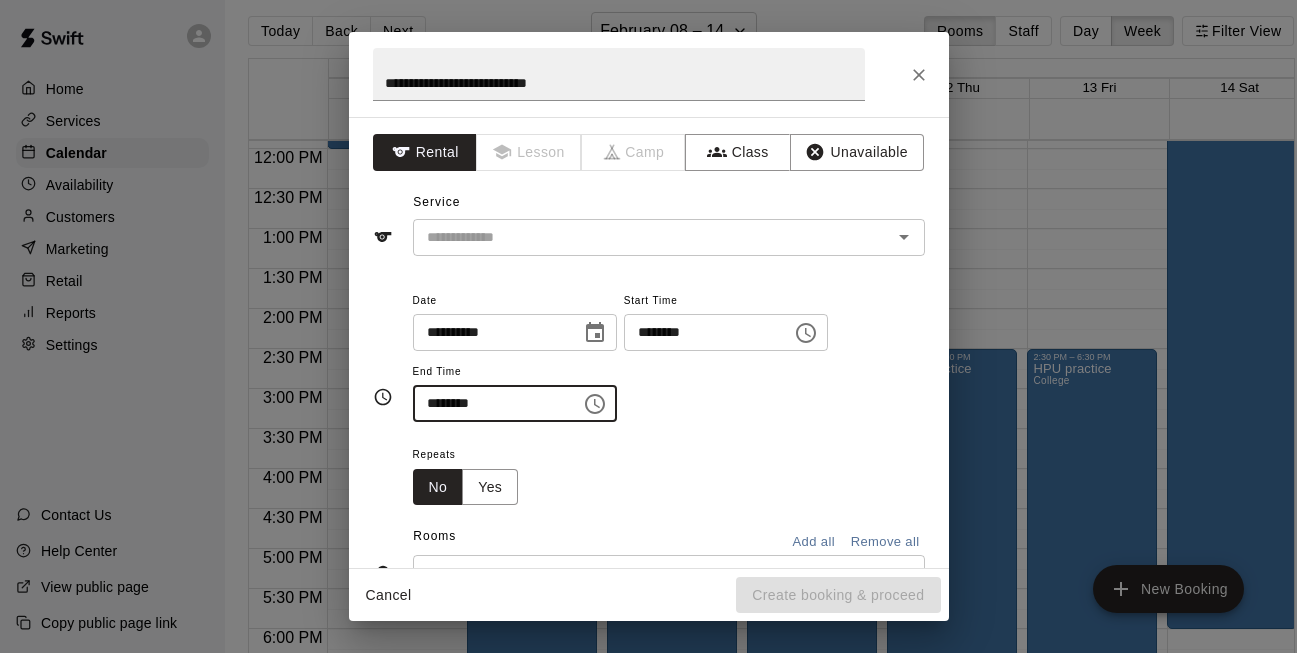 type on "********" 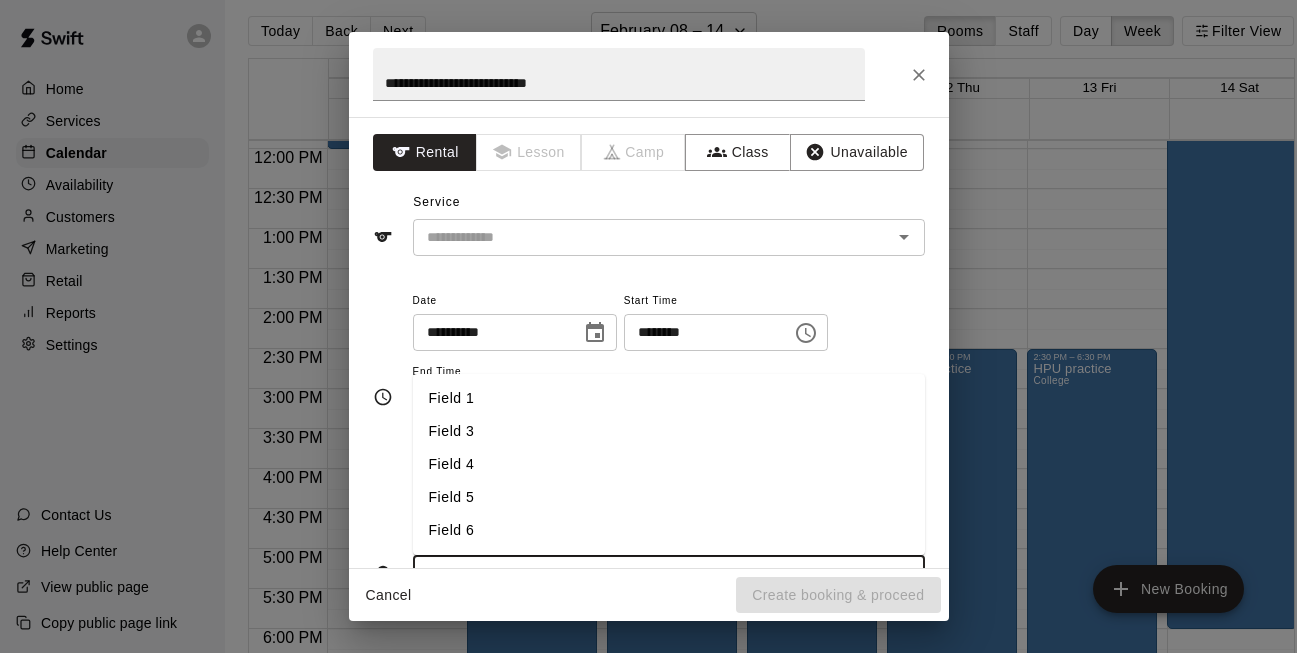 click at bounding box center [652, 573] 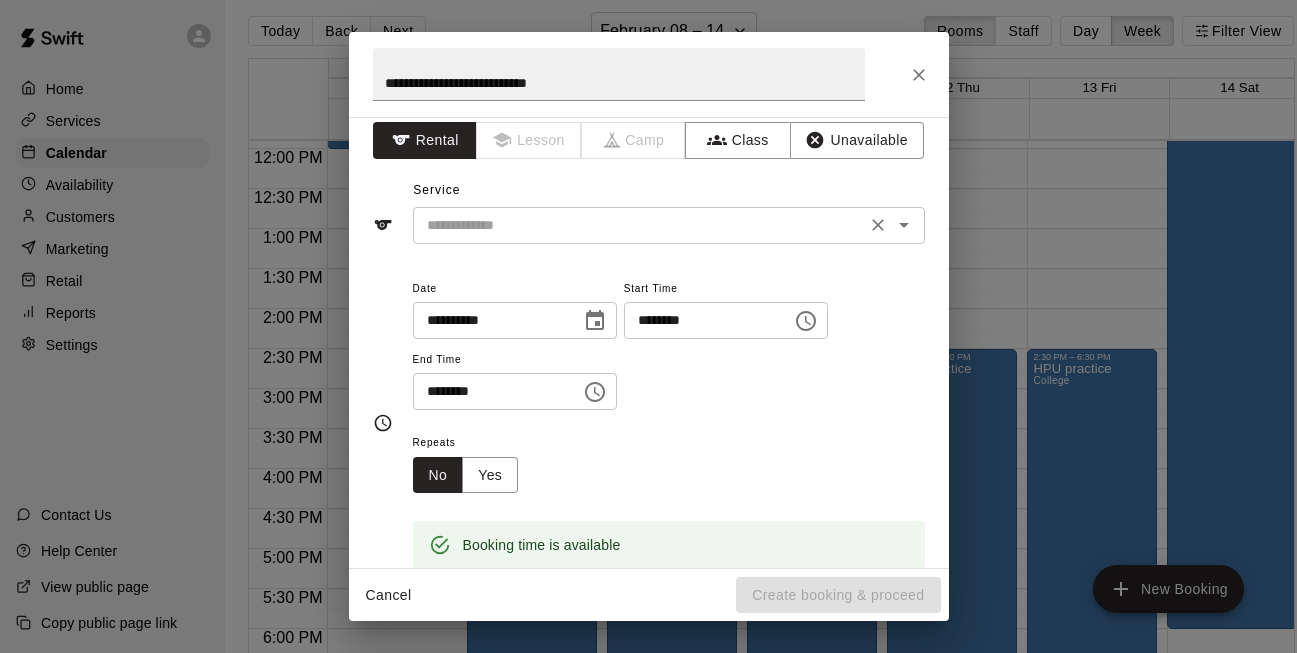 click on "​" at bounding box center [669, 225] 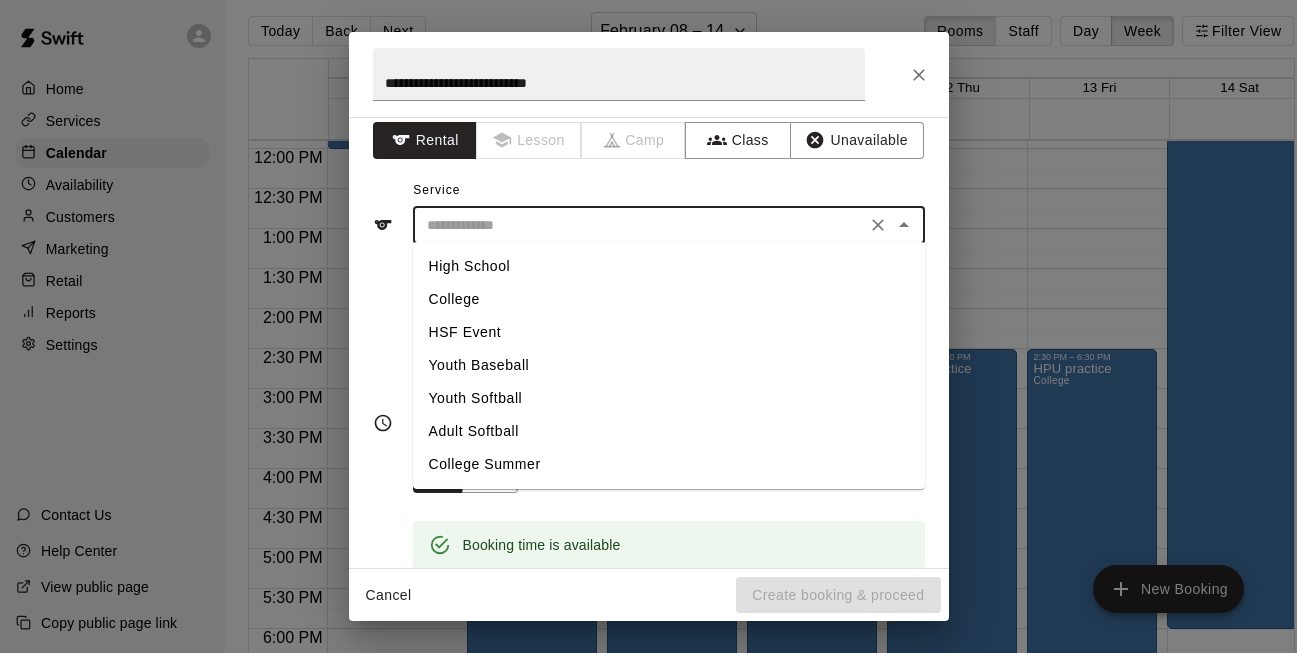 click on "High School" at bounding box center [669, 266] 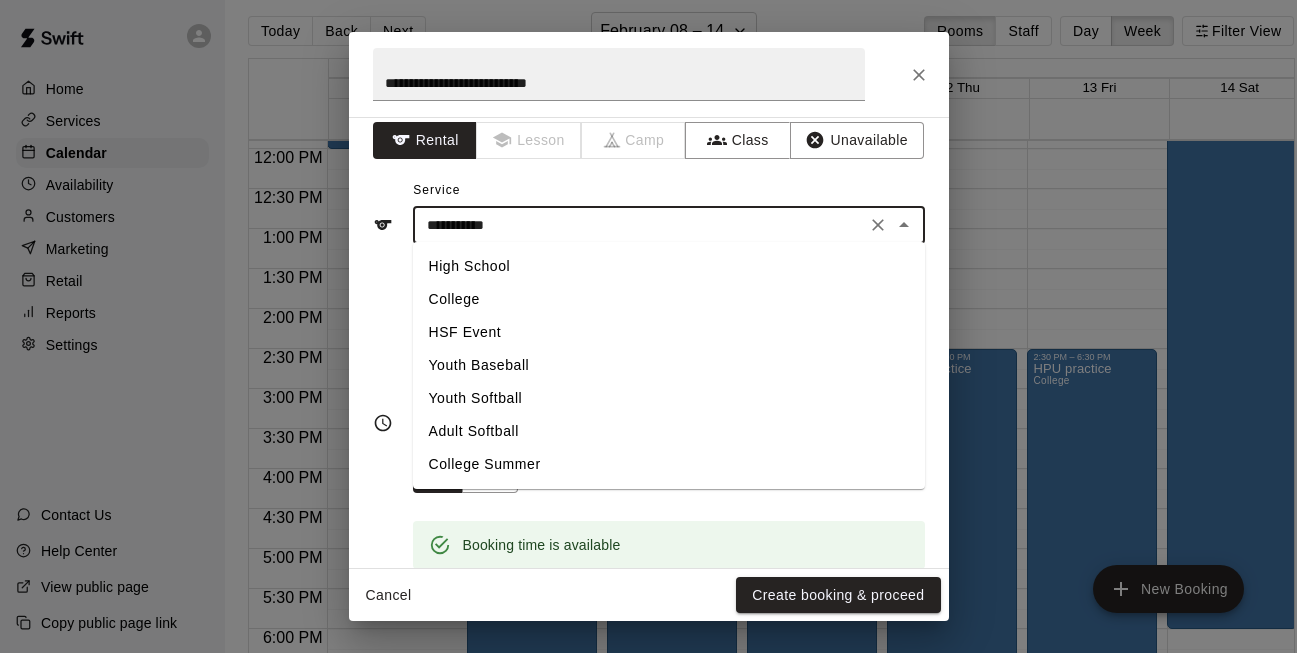 click on "**********" at bounding box center (639, 225) 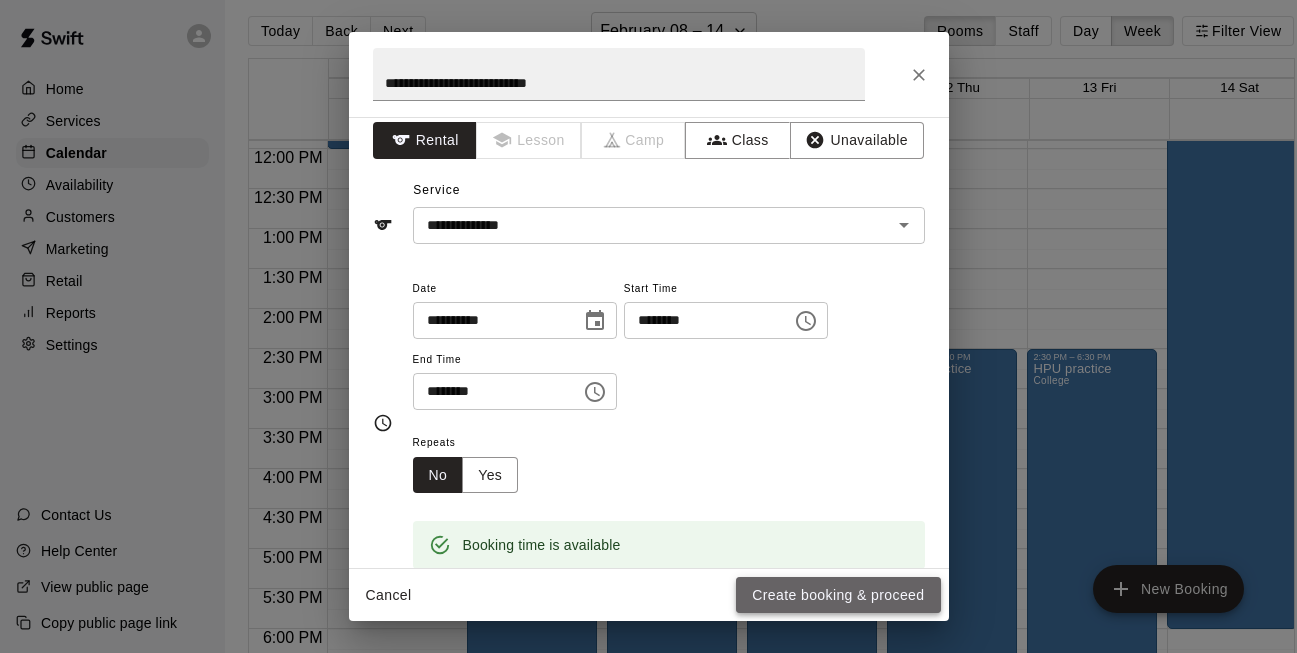 click on "Create booking & proceed" at bounding box center [838, 595] 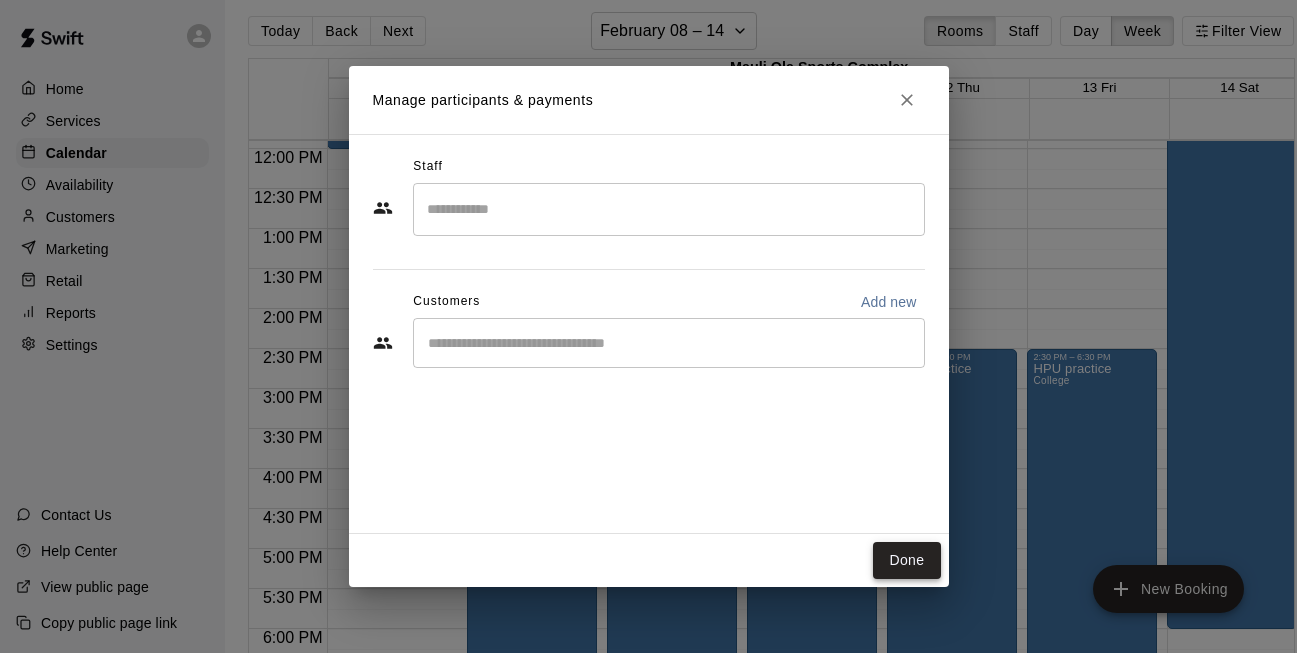 click on "Done" at bounding box center (906, 560) 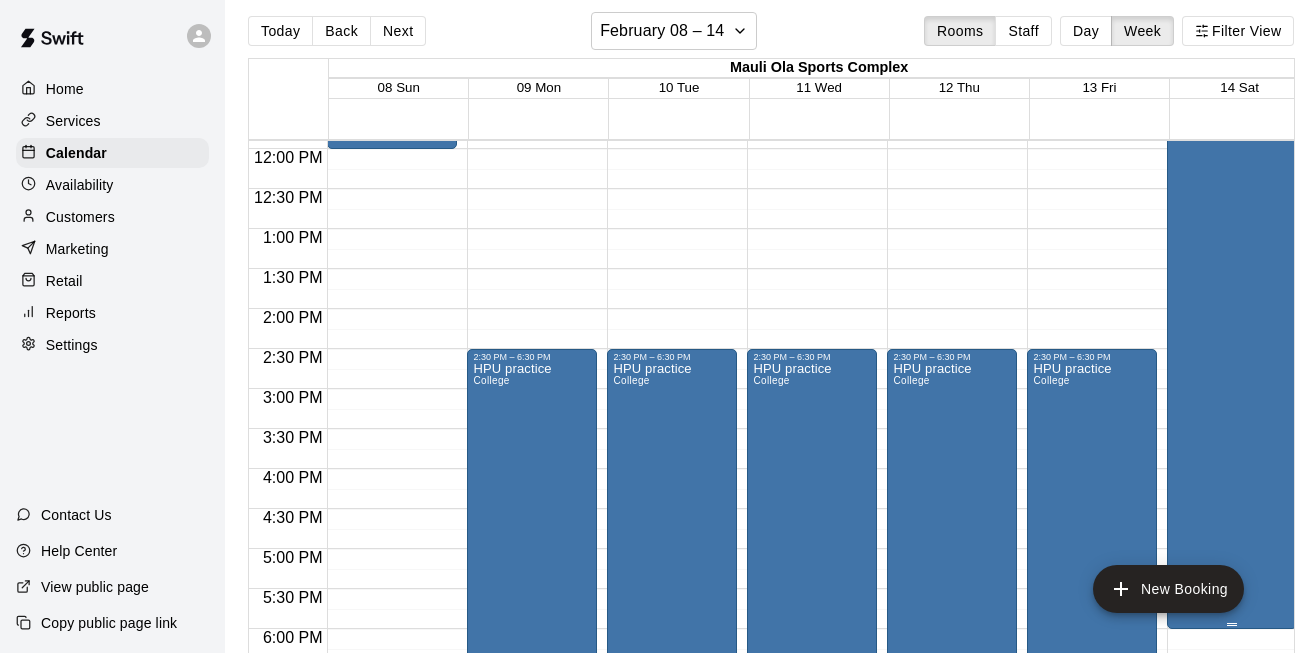 click on "National Guard HS tournament College" at bounding box center (1232, 168) 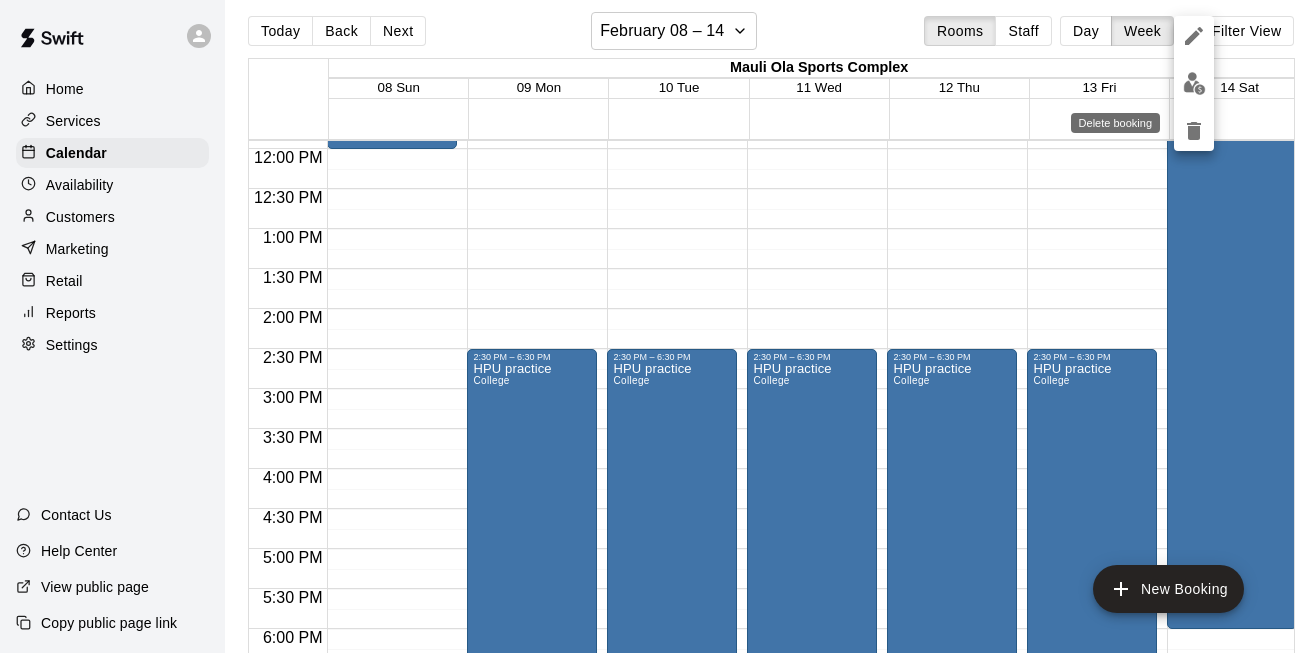 click 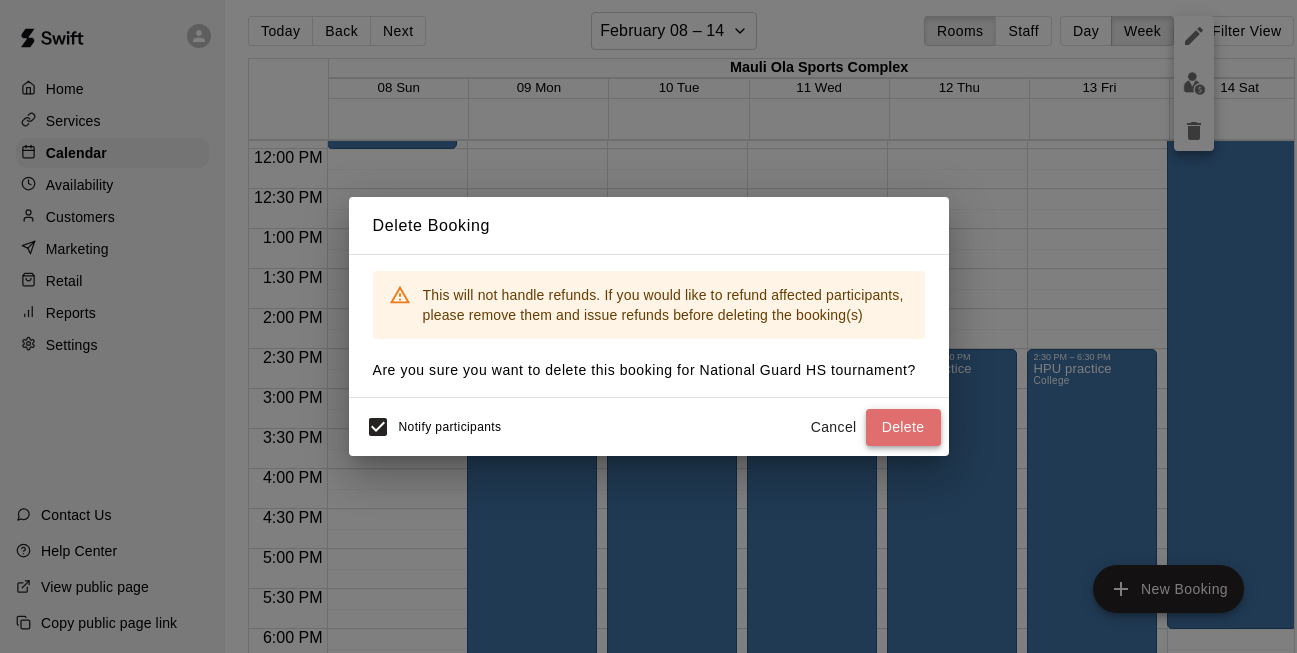 click on "Delete" at bounding box center (903, 427) 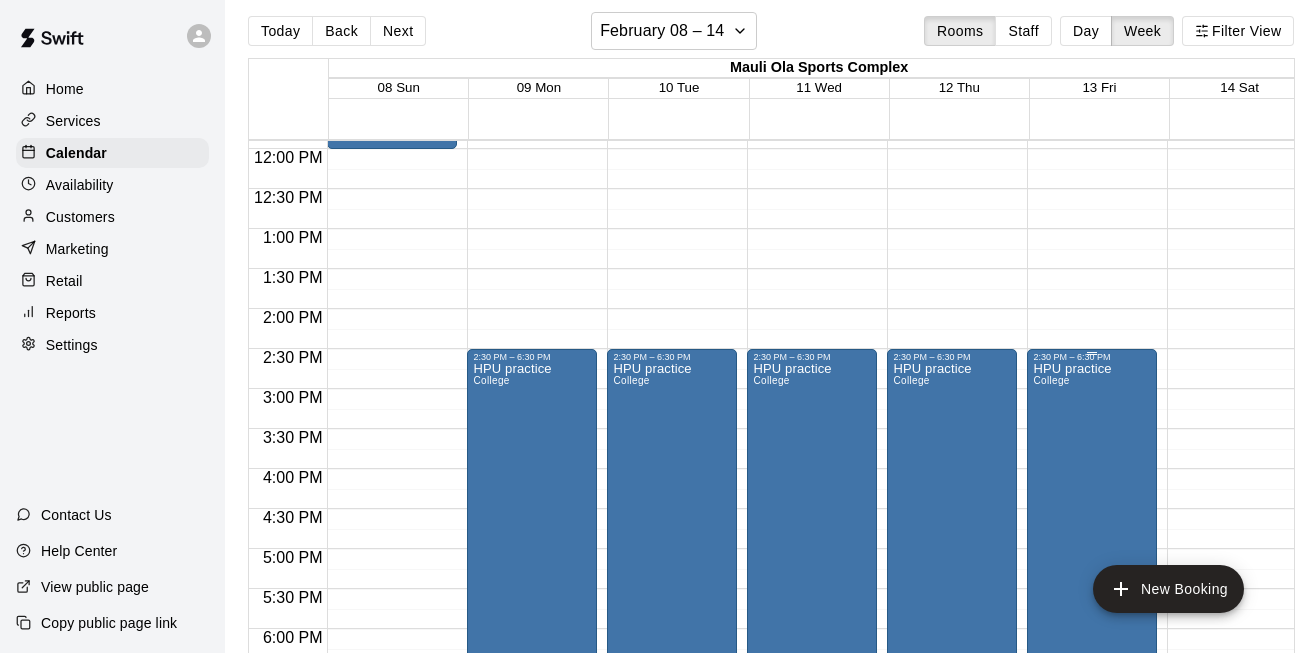 scroll, scrollTop: 944, scrollLeft: 3, axis: both 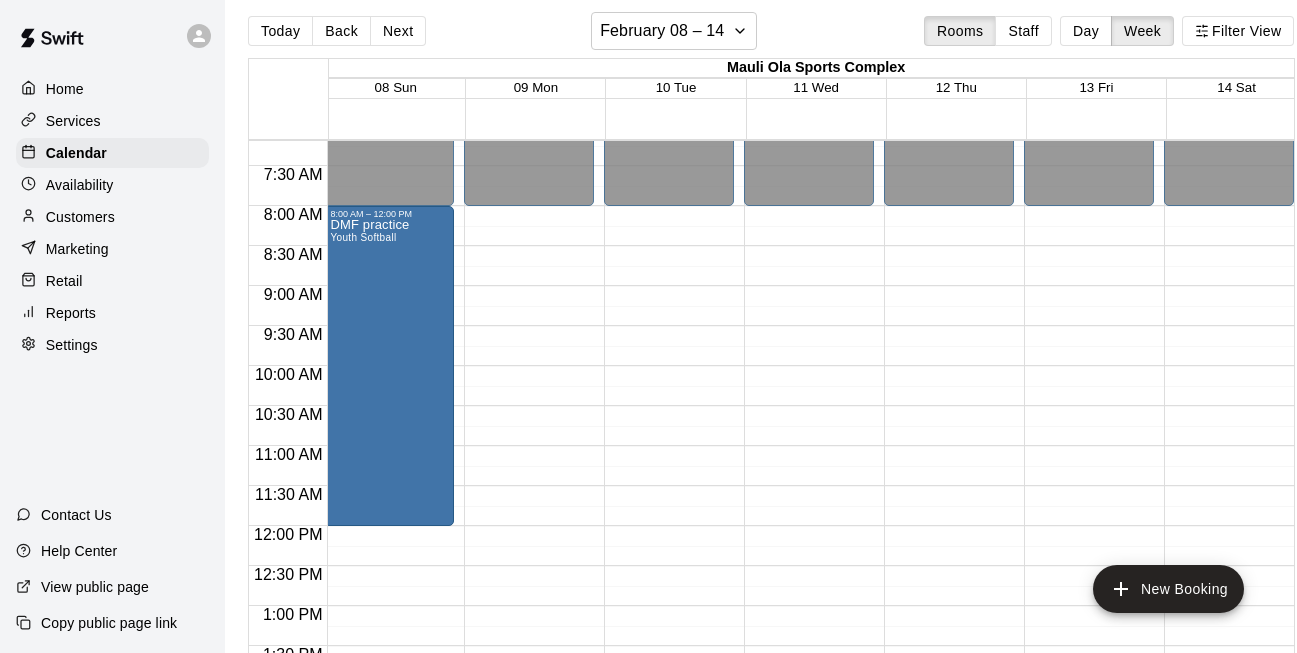 click on "12:00 AM – 8:00 AM Closed 7:00 PM – 11:59 PM Closed" at bounding box center [1229, 526] 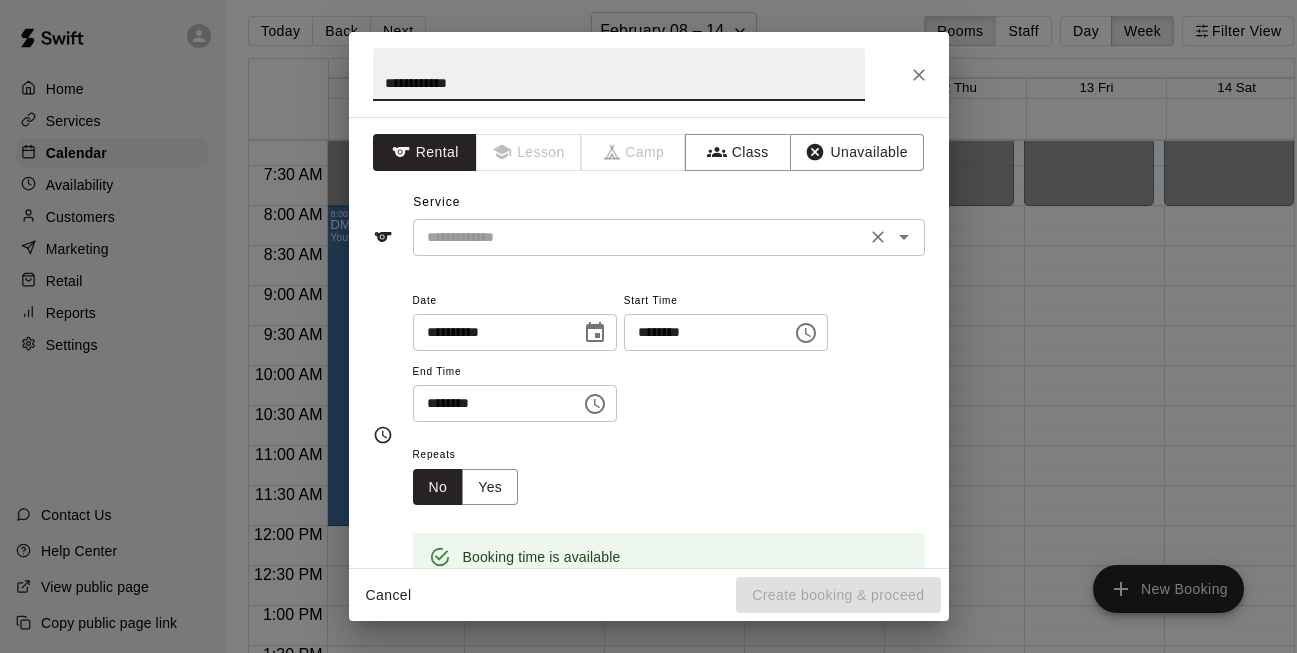 type on "**********" 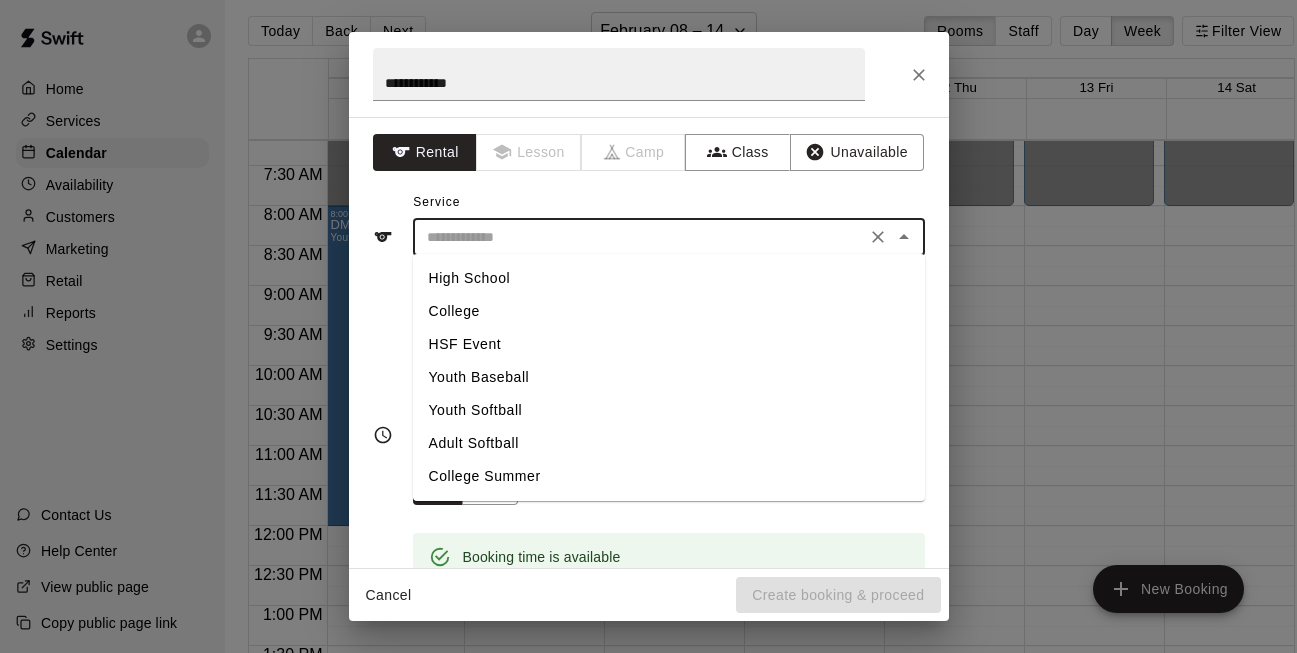 click on "College" at bounding box center [669, 311] 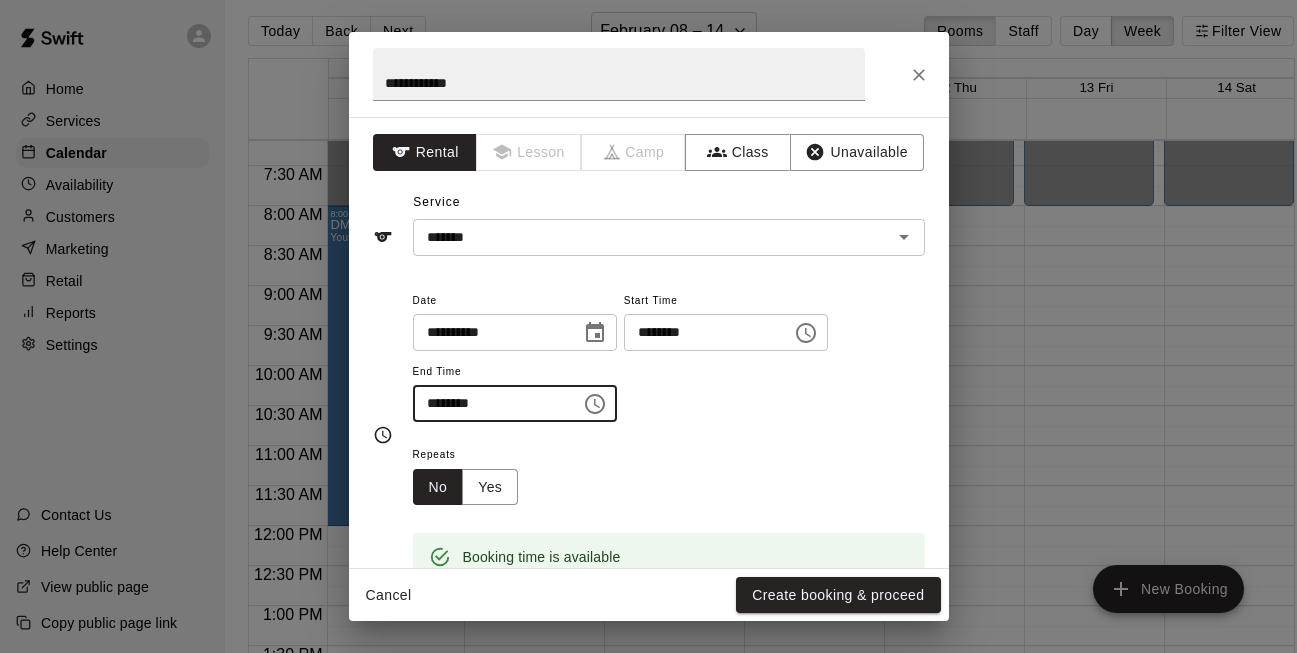 click on "********" at bounding box center [490, 403] 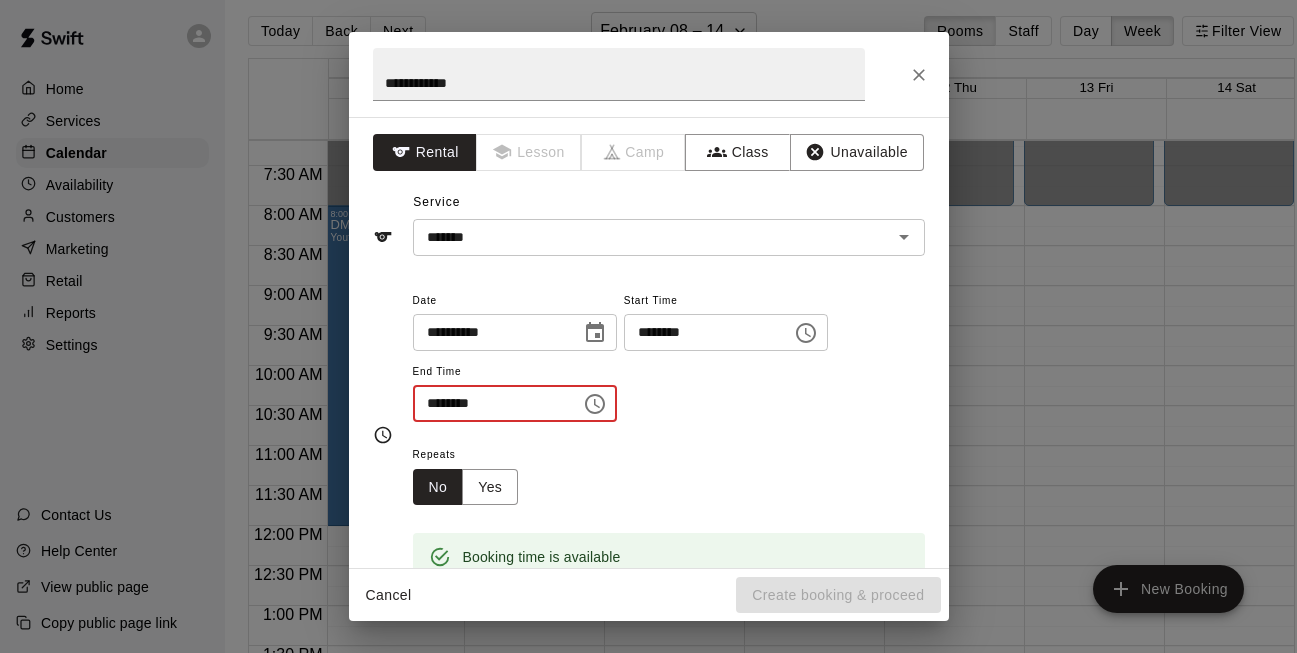 type on "********" 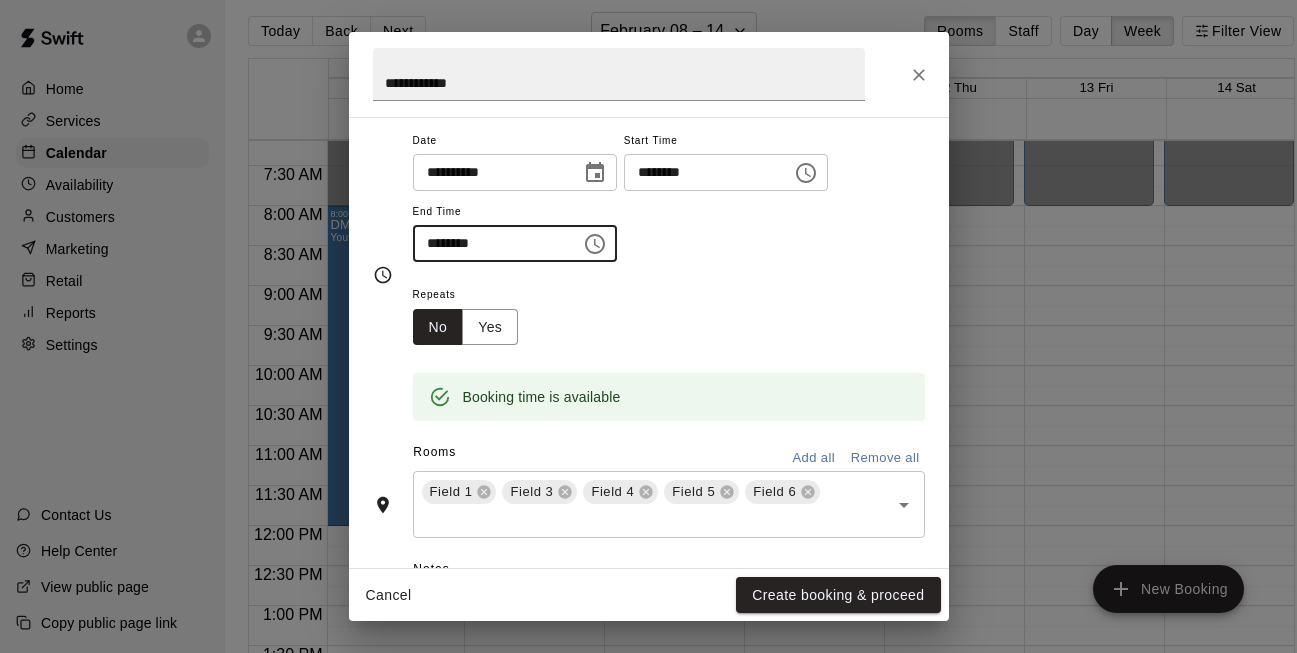 scroll, scrollTop: 164, scrollLeft: 0, axis: vertical 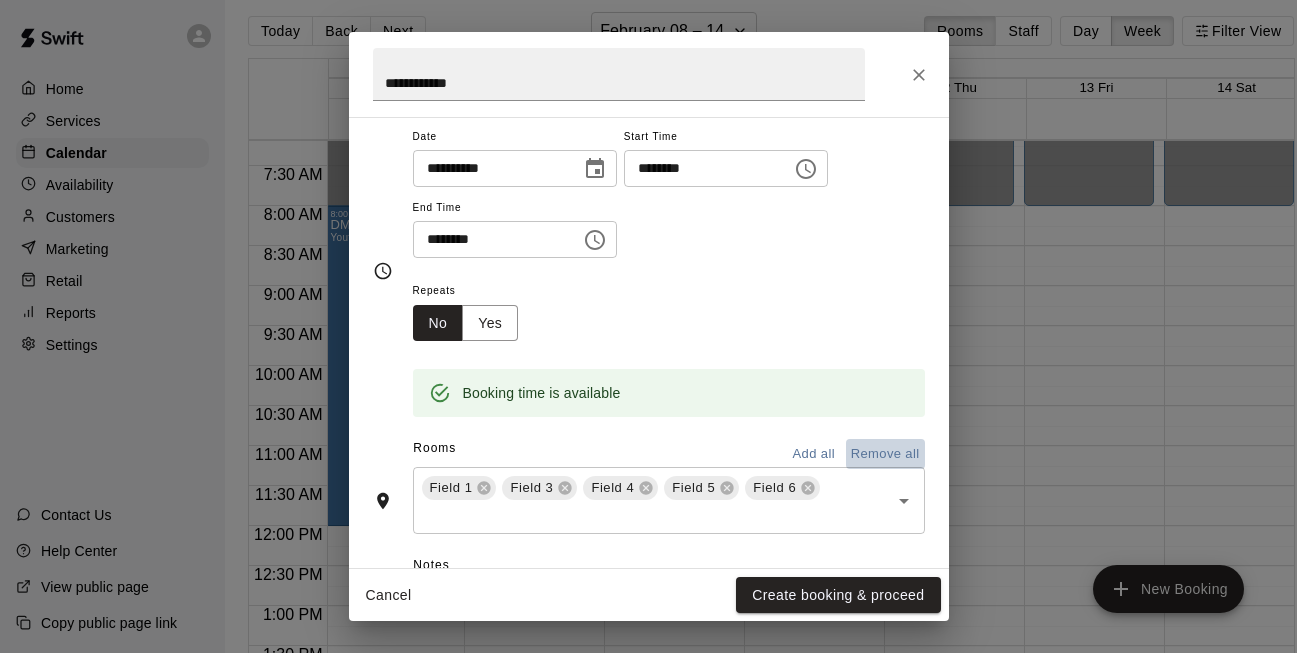 click on "Remove all" at bounding box center (885, 454) 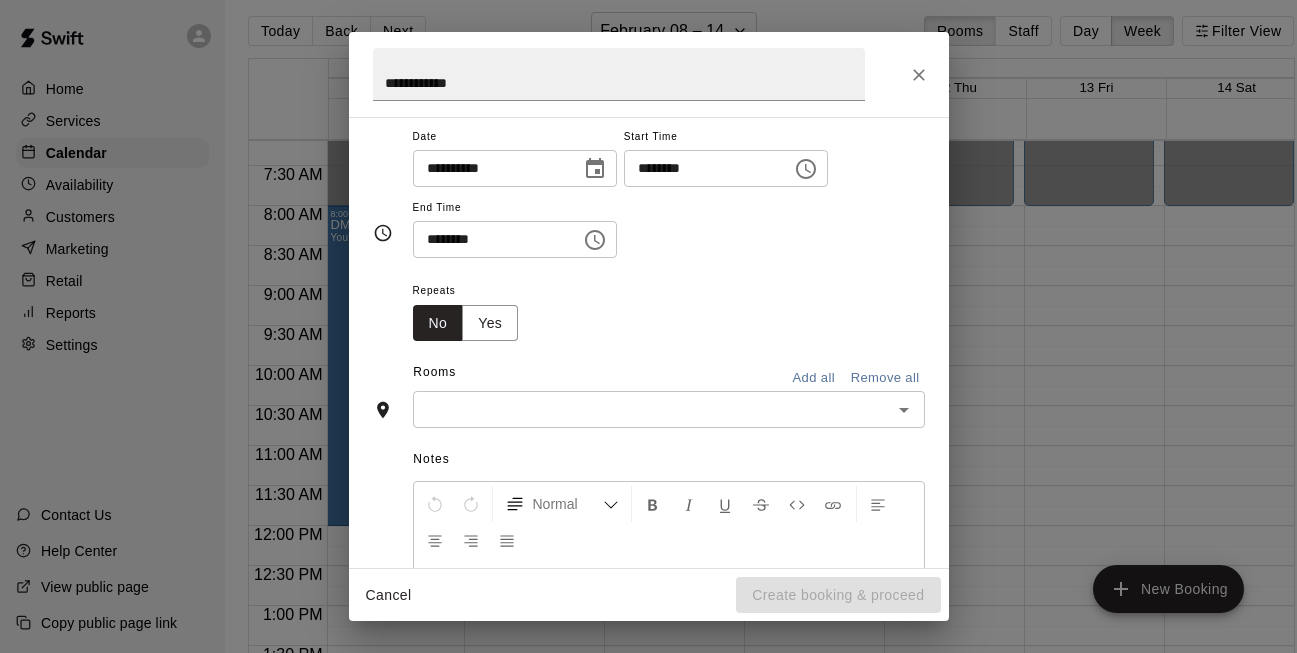 click on "​" at bounding box center [669, 409] 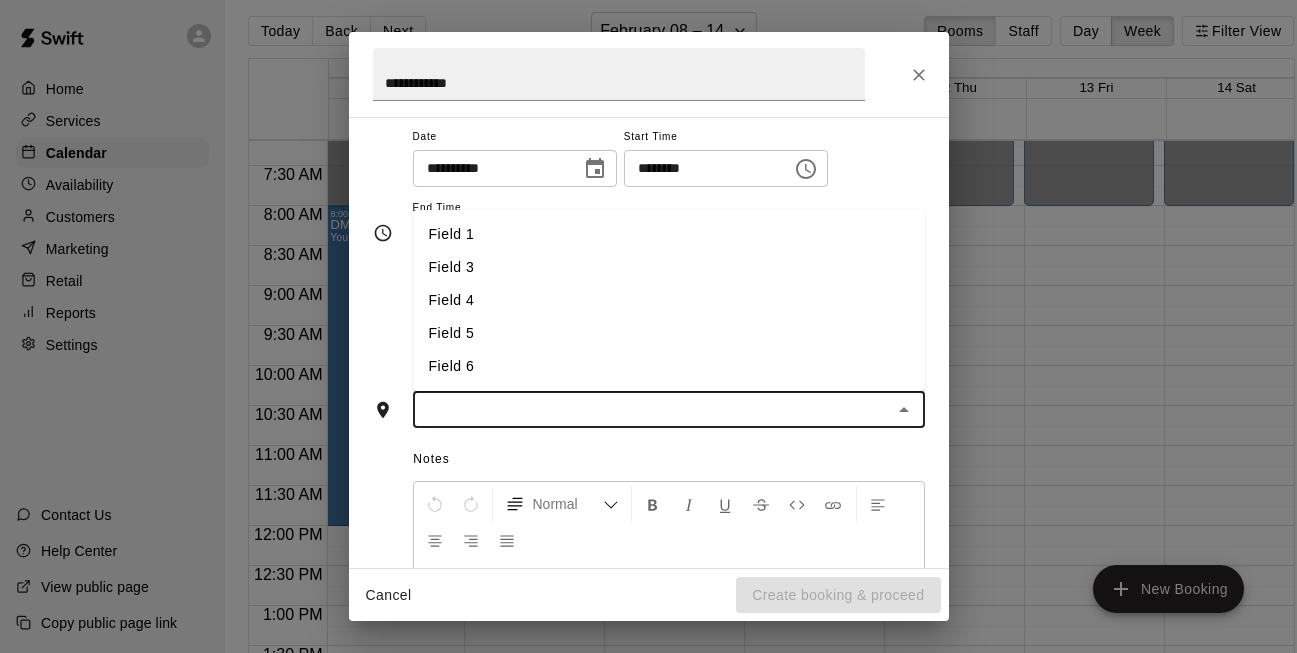click on "Field 5" at bounding box center [669, 333] 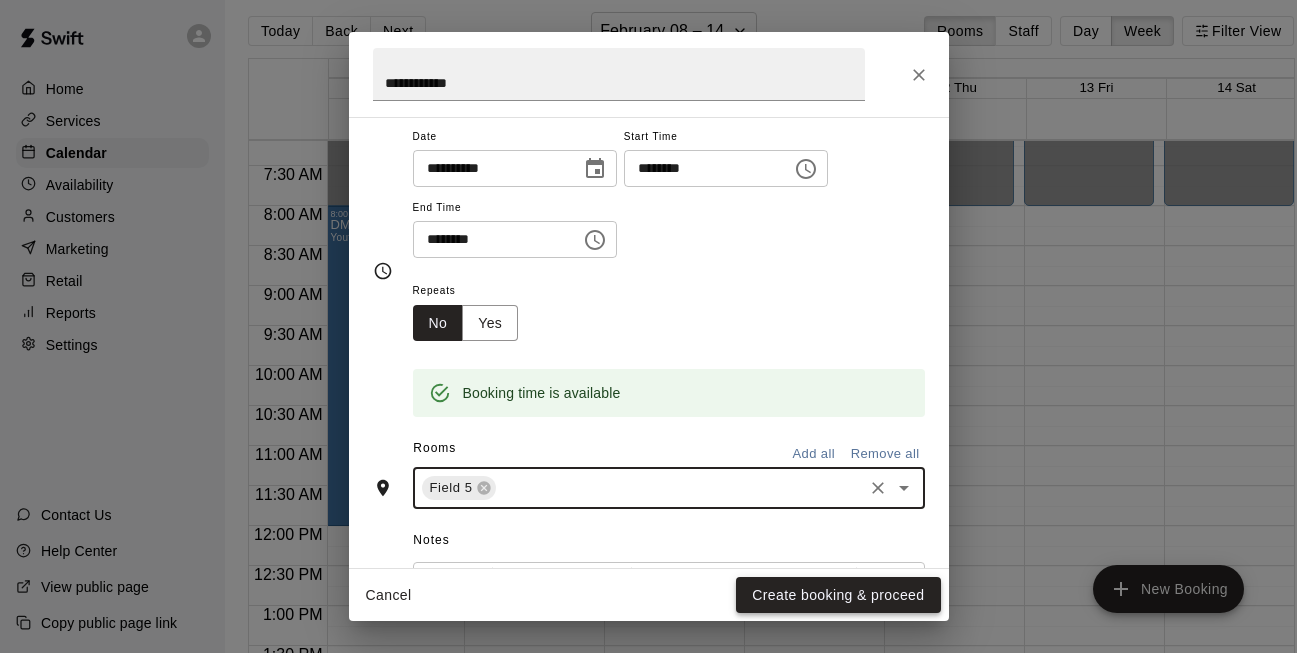 click on "Create booking & proceed" at bounding box center (838, 595) 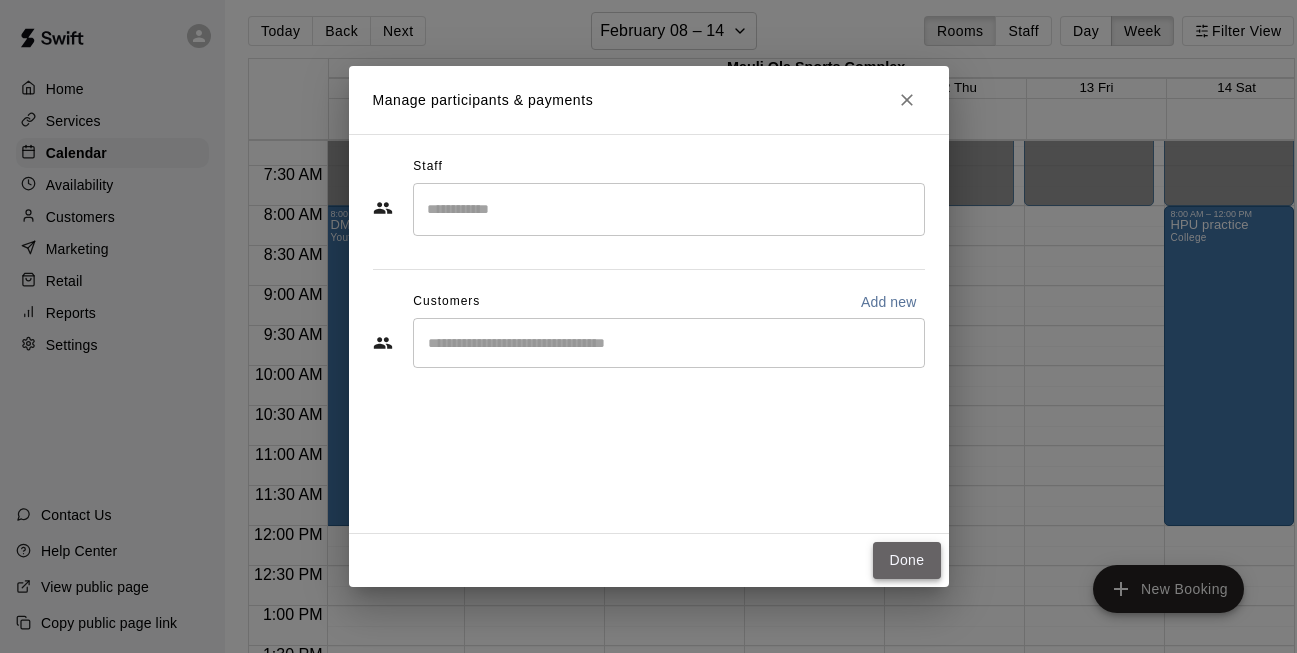 click on "Done" at bounding box center (906, 560) 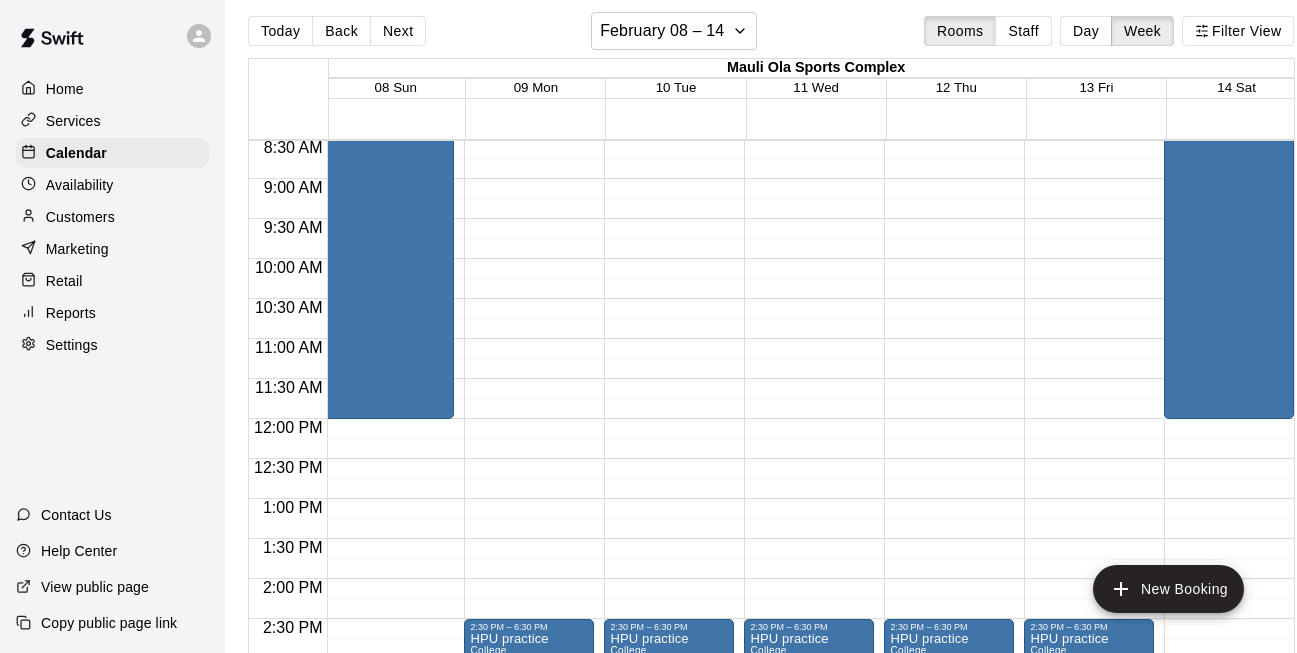 scroll, scrollTop: 680, scrollLeft: 1, axis: both 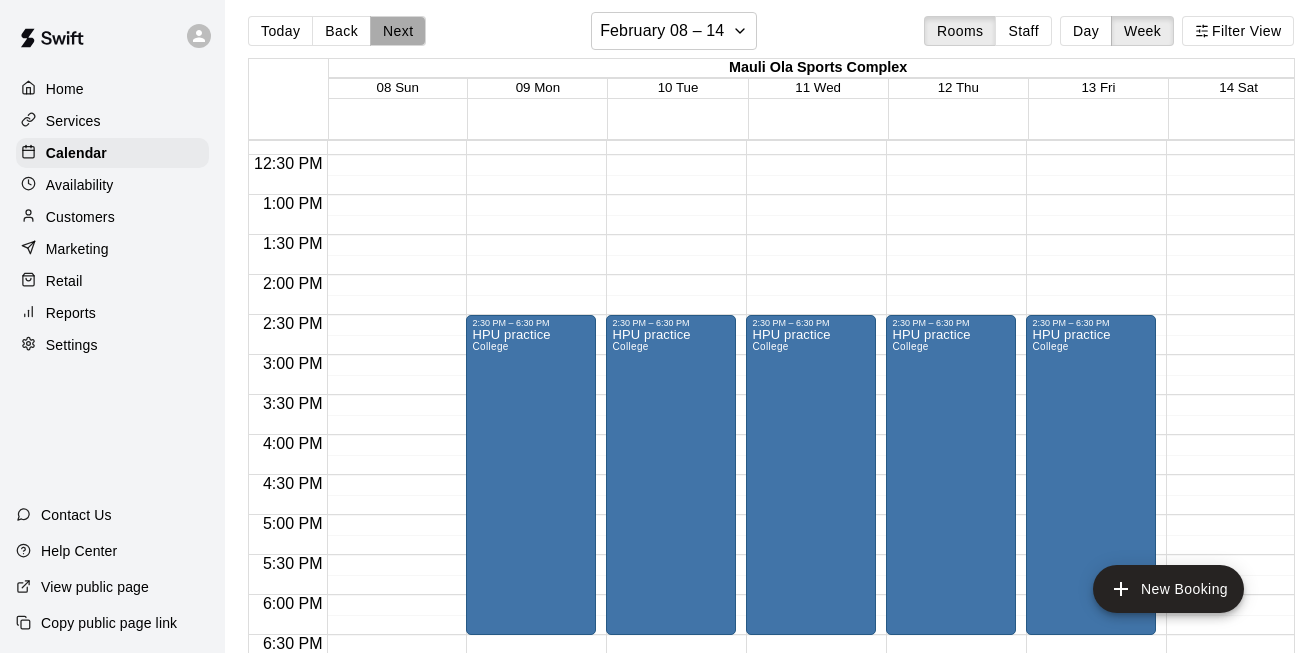 click on "Next" at bounding box center (398, 31) 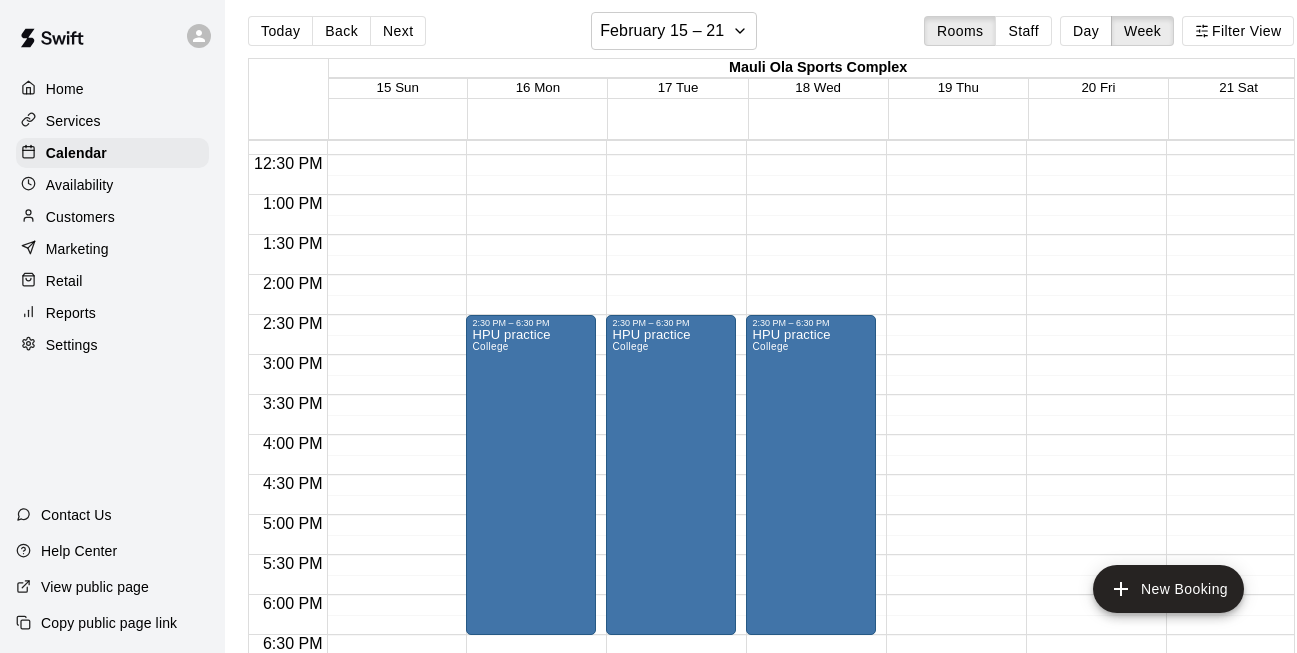 click on "12:00 AM – 8:00 AM Closed 7:00 PM – 11:59 PM Closed" at bounding box center [951, 115] 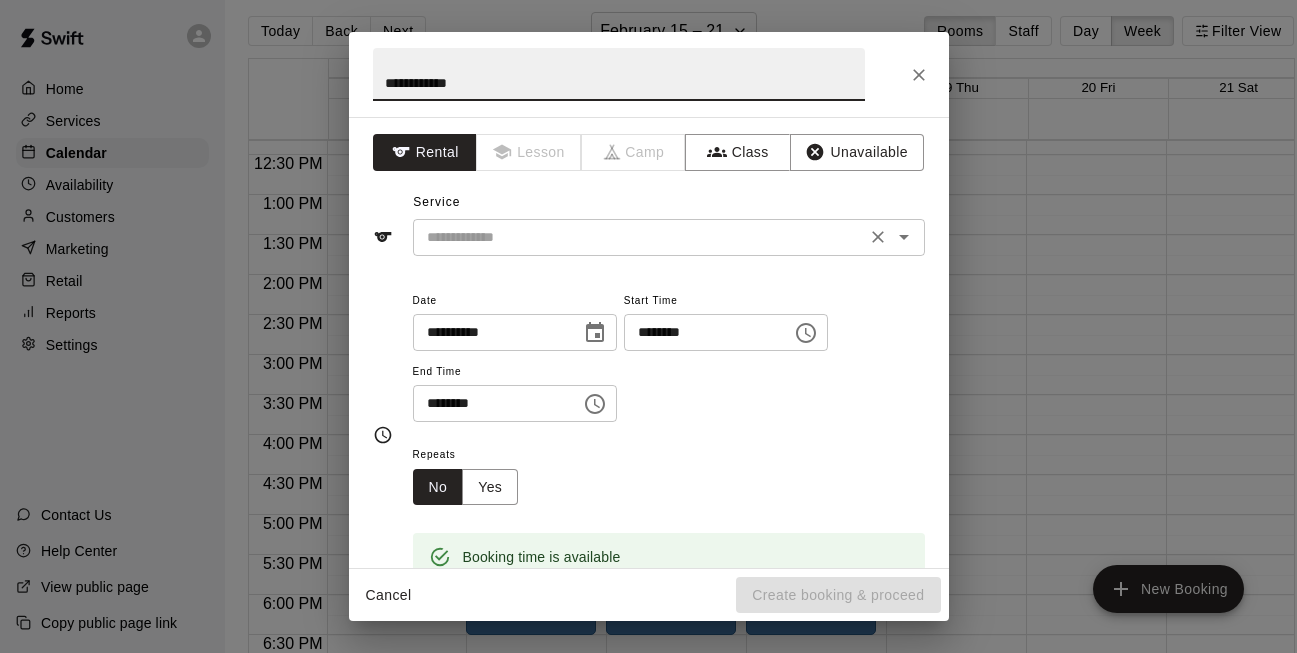 click on "​" at bounding box center [669, 237] 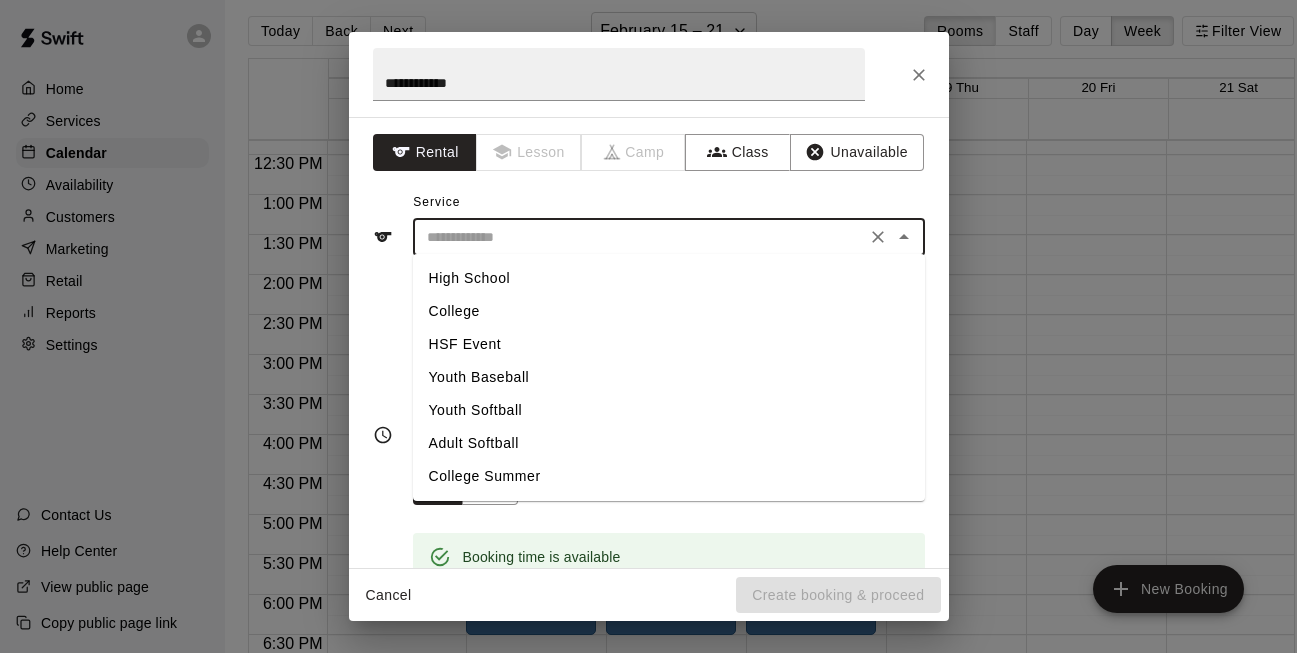 click on "College" at bounding box center (669, 311) 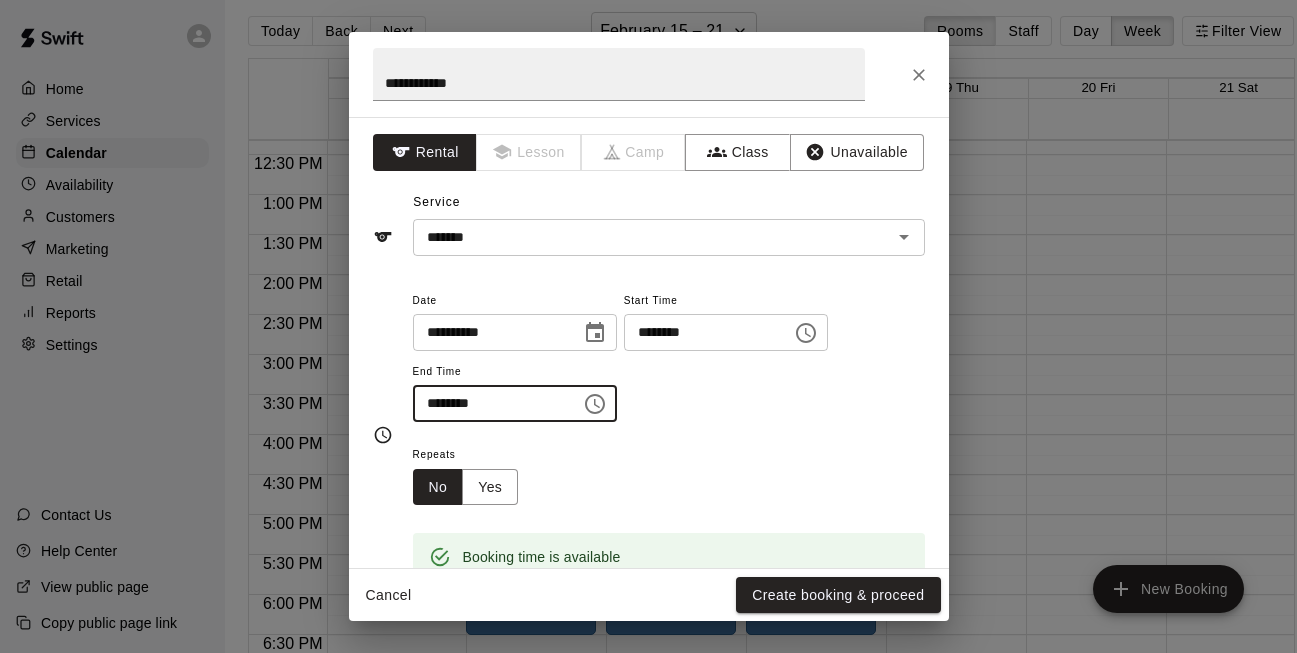 click on "********" at bounding box center [490, 403] 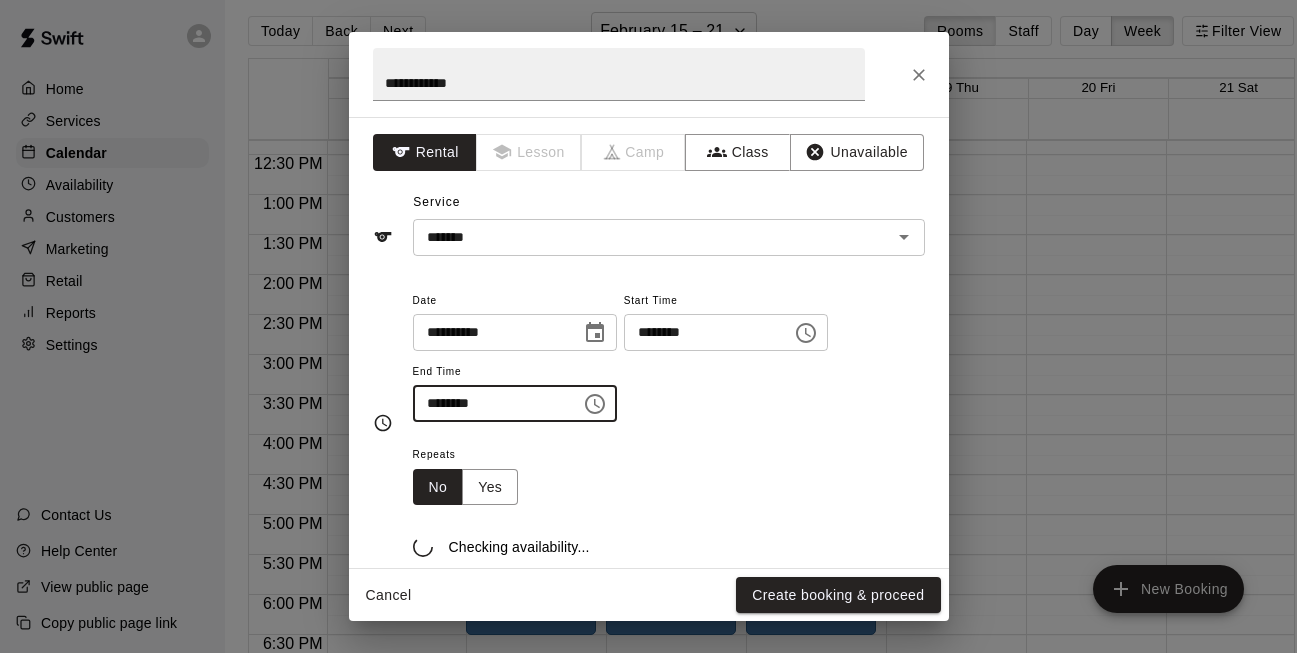 type on "********" 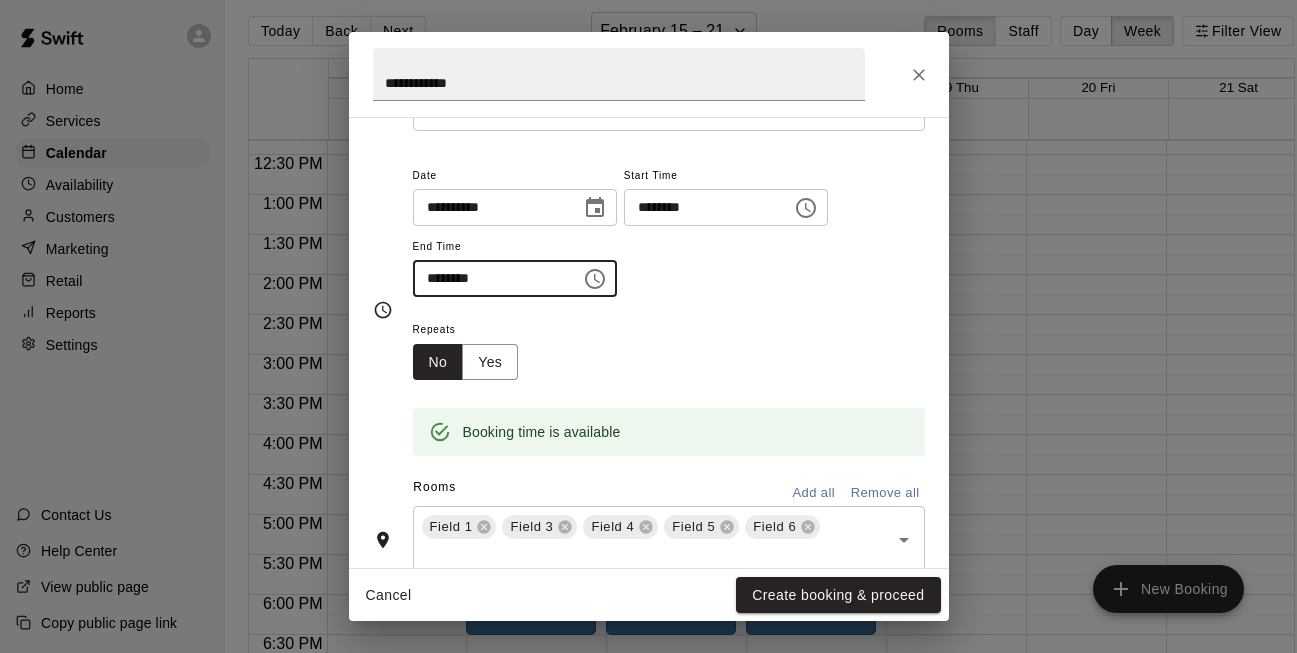 scroll, scrollTop: 128, scrollLeft: 0, axis: vertical 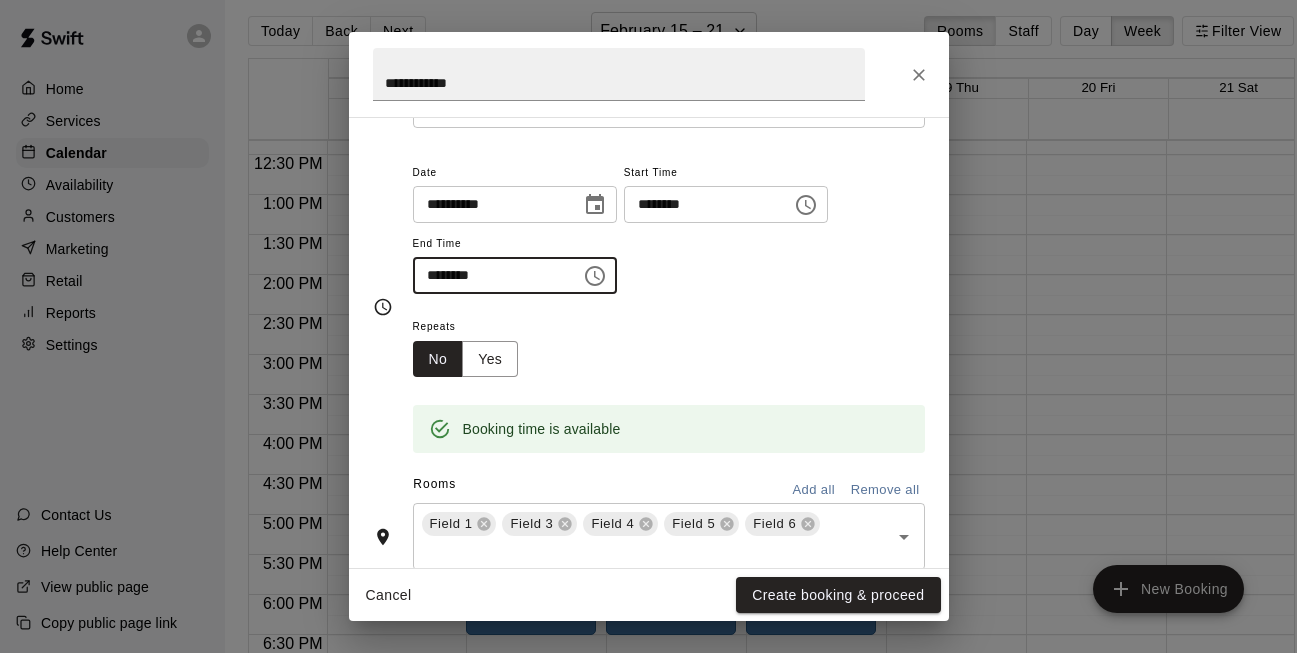 click on "Remove all" at bounding box center (885, 490) 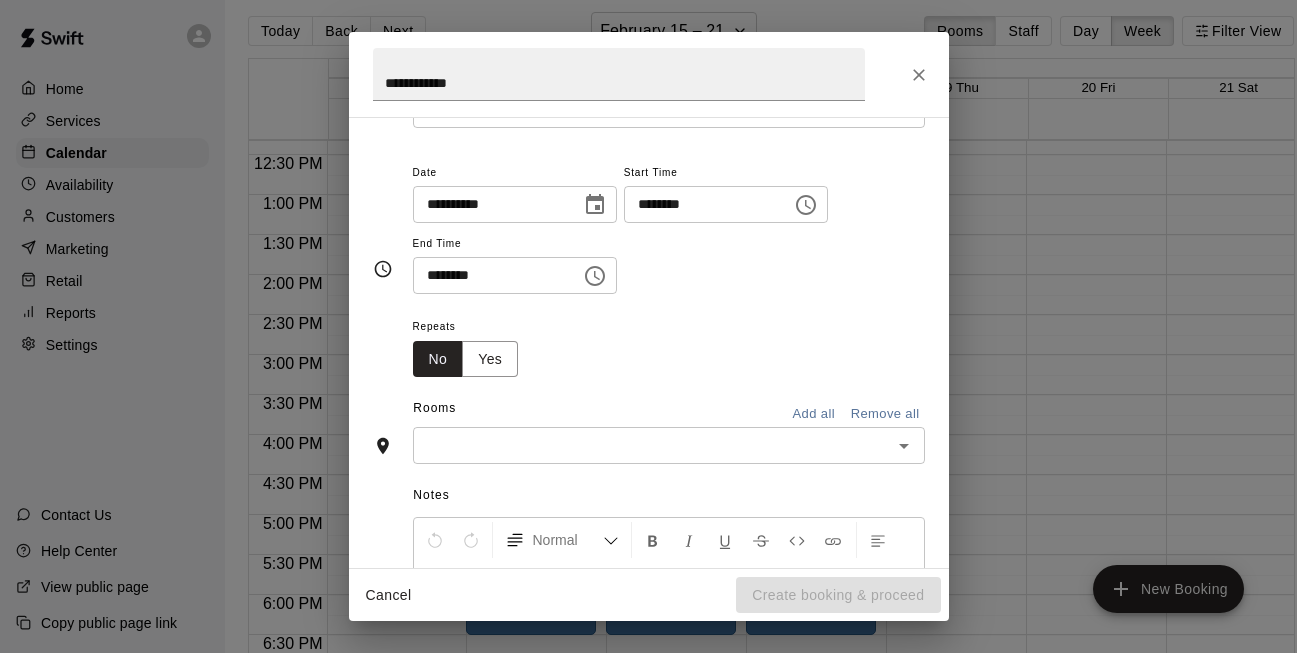 click on "​" at bounding box center [669, 445] 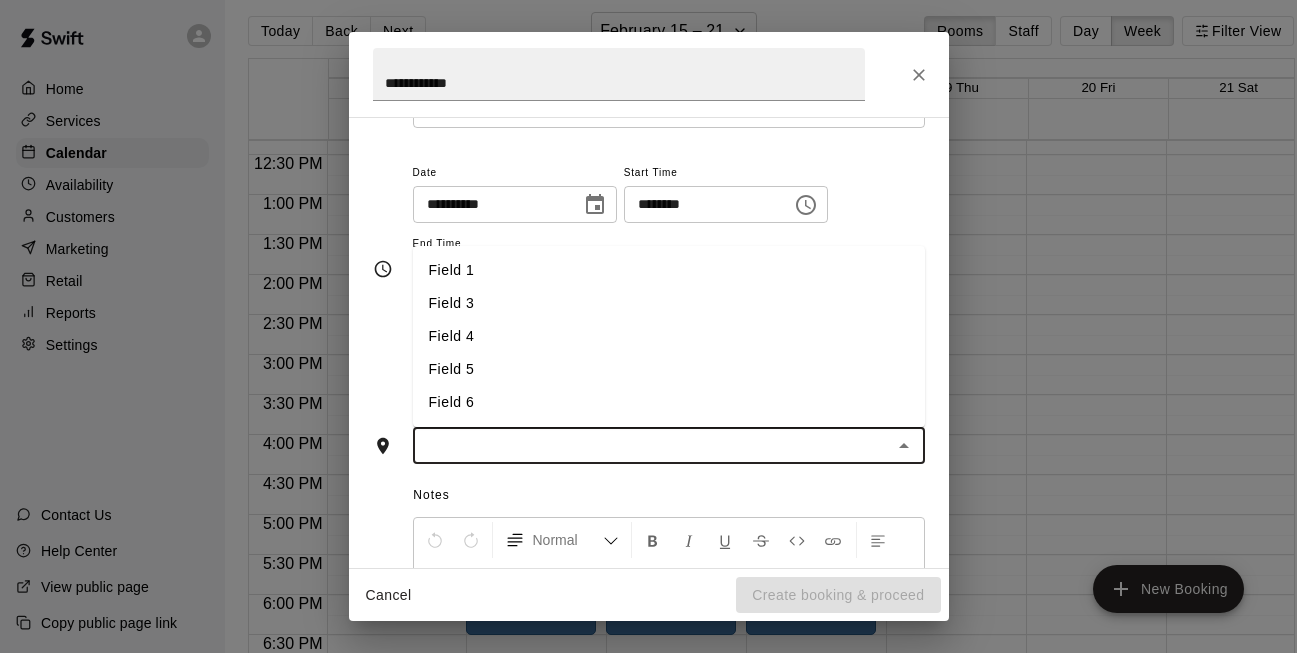 click on "Field 5" at bounding box center (669, 369) 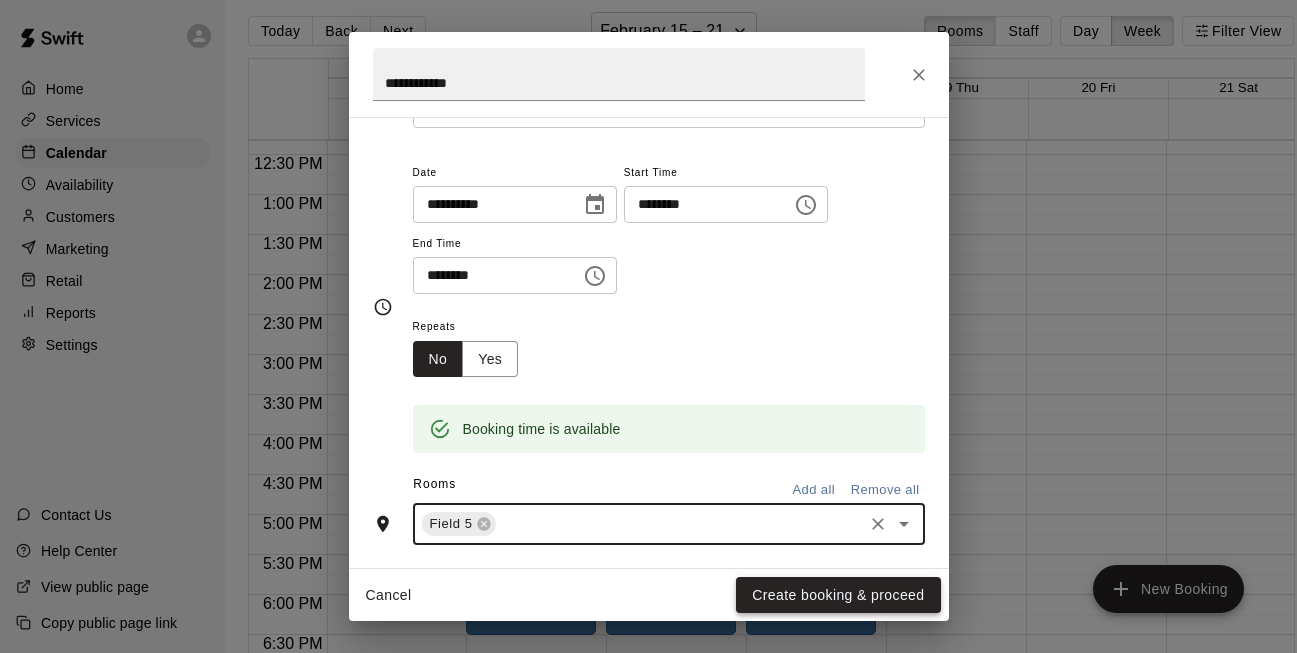 click on "Create booking & proceed" at bounding box center [838, 595] 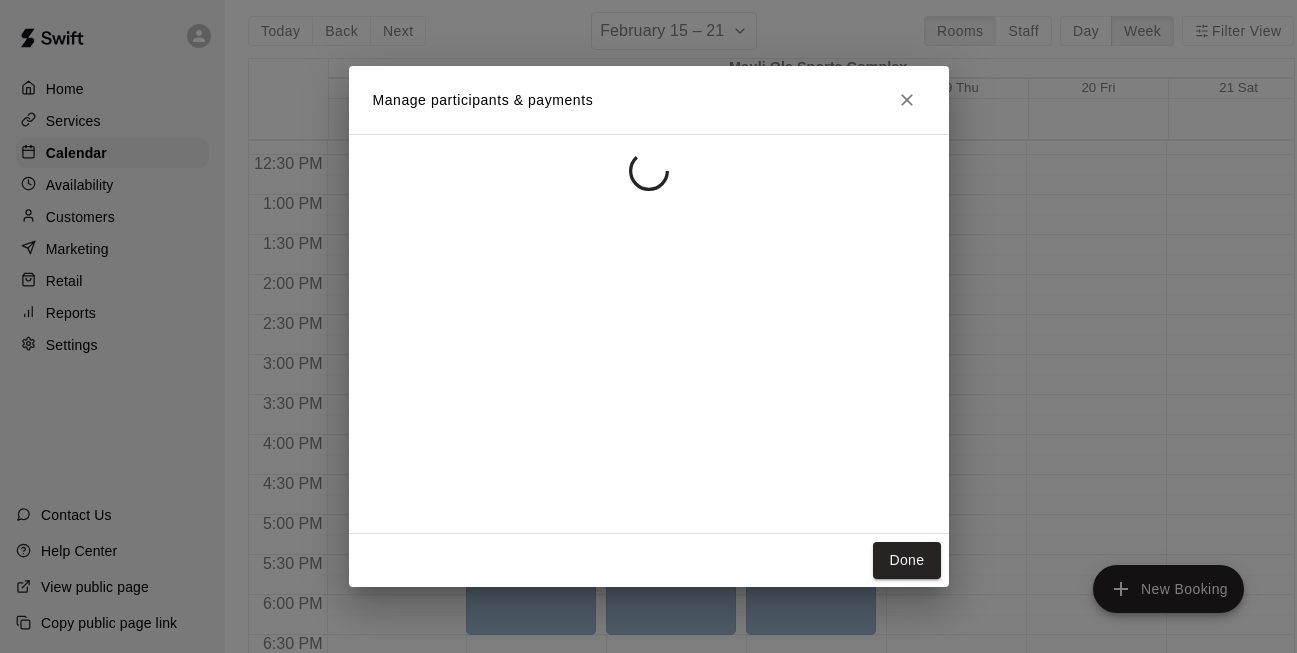 click on "Manage participants & payments Done" at bounding box center [648, 326] 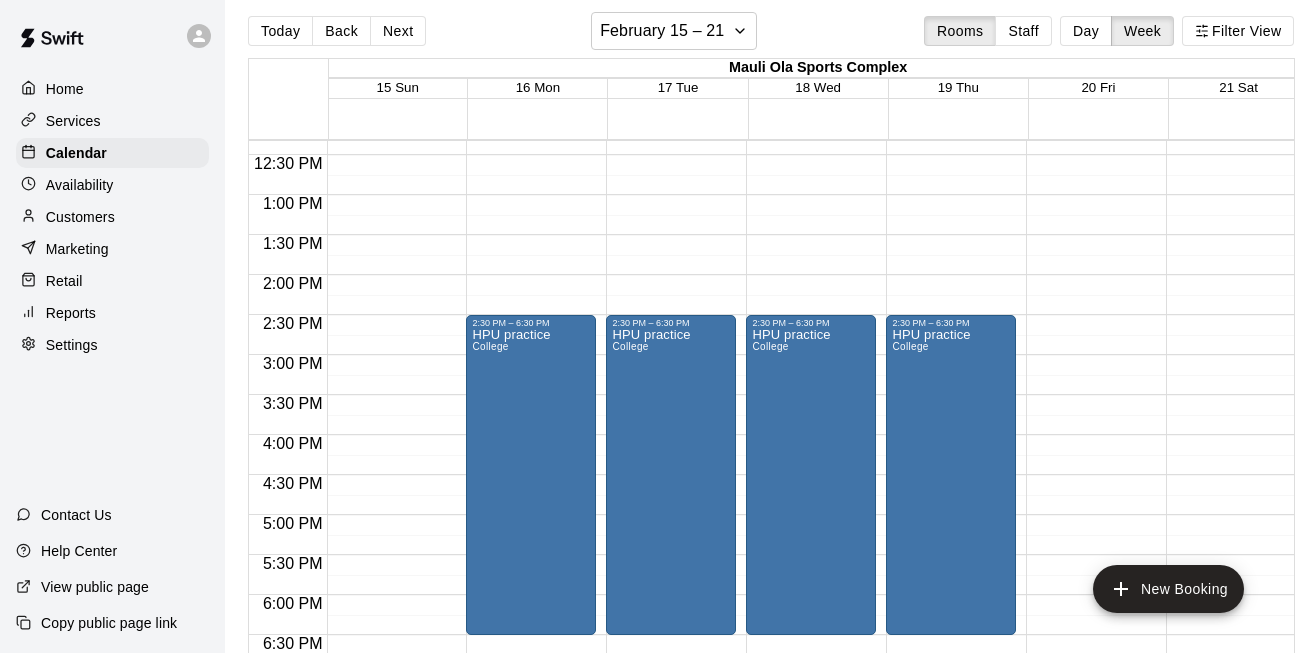 click on "12:00 AM – 8:00 AM Closed 7:00 PM – 11:59 PM Closed" at bounding box center [1091, 115] 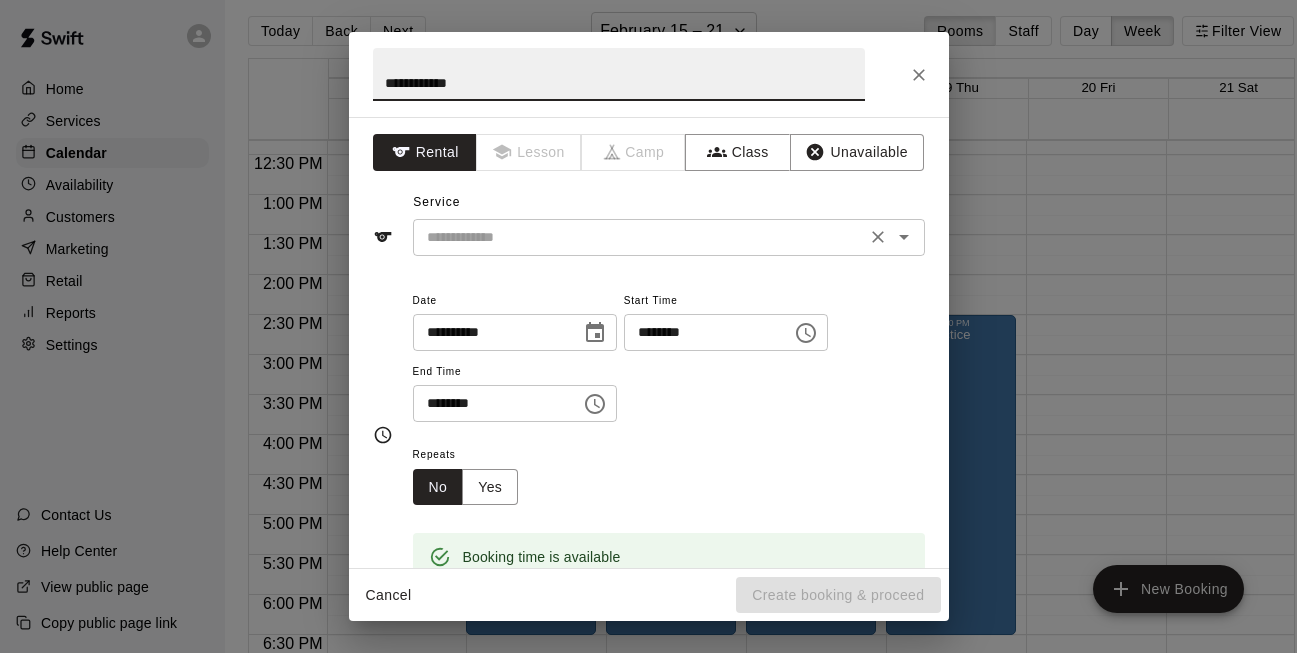 type on "**********" 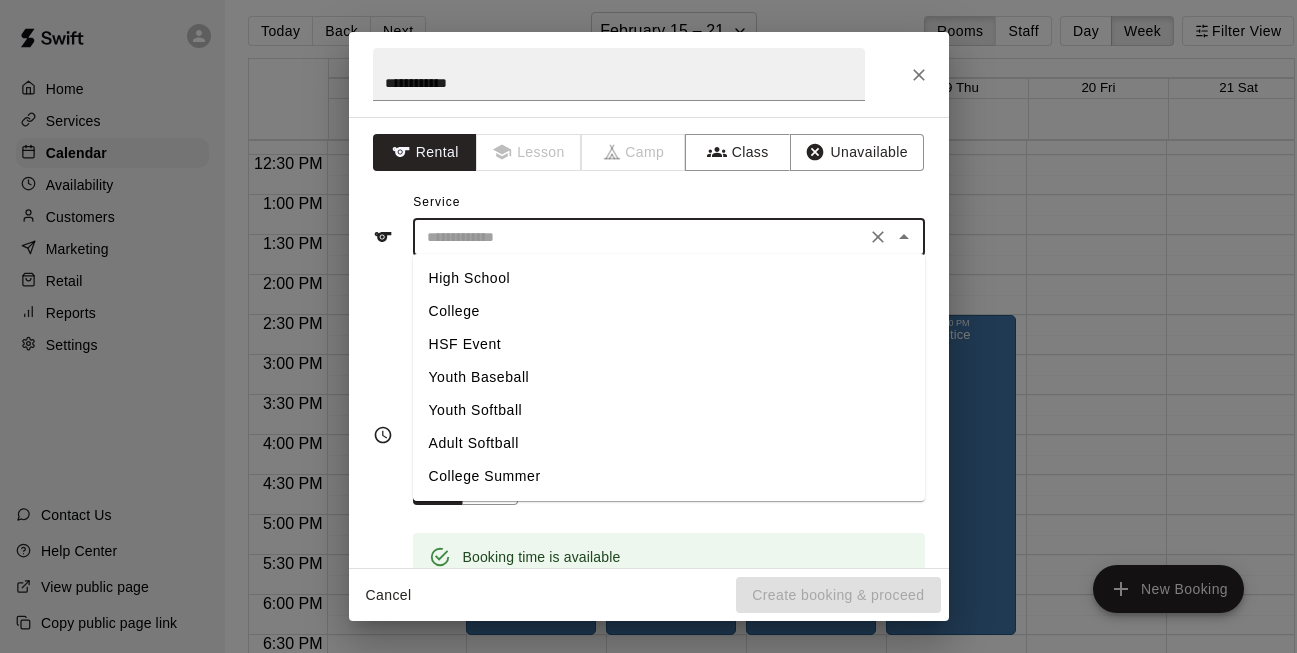 click on "College" at bounding box center (669, 311) 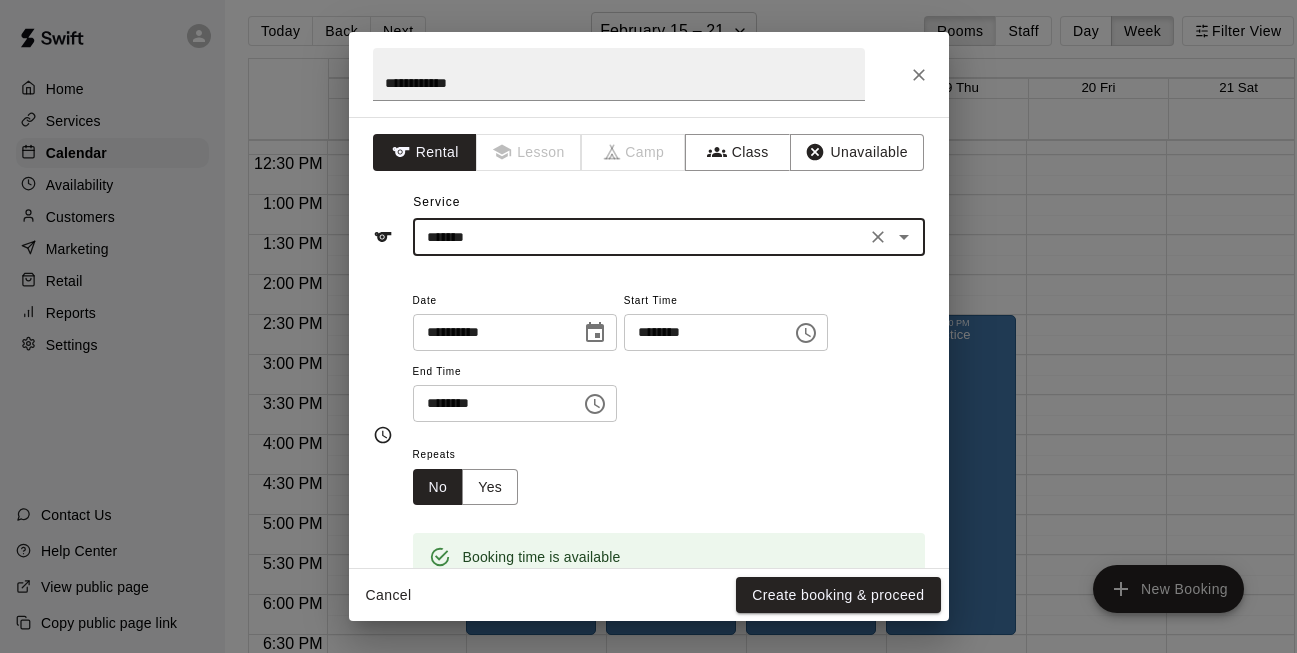 click on "********" at bounding box center [490, 403] 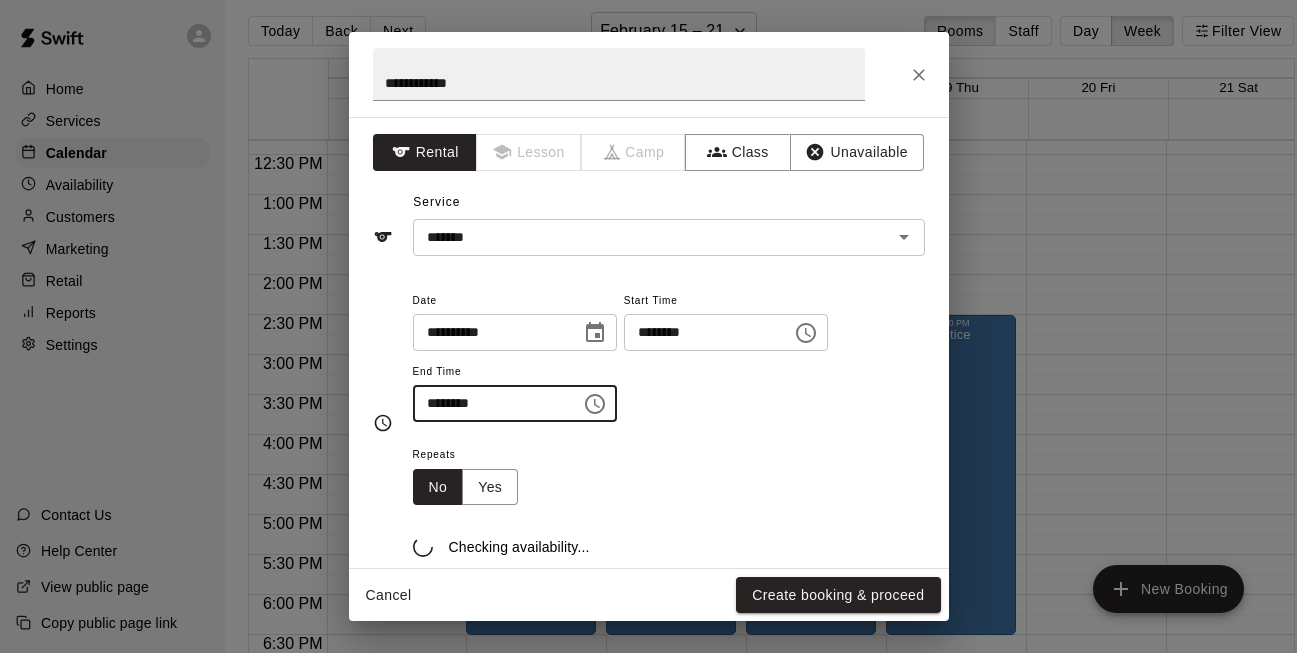 type on "********" 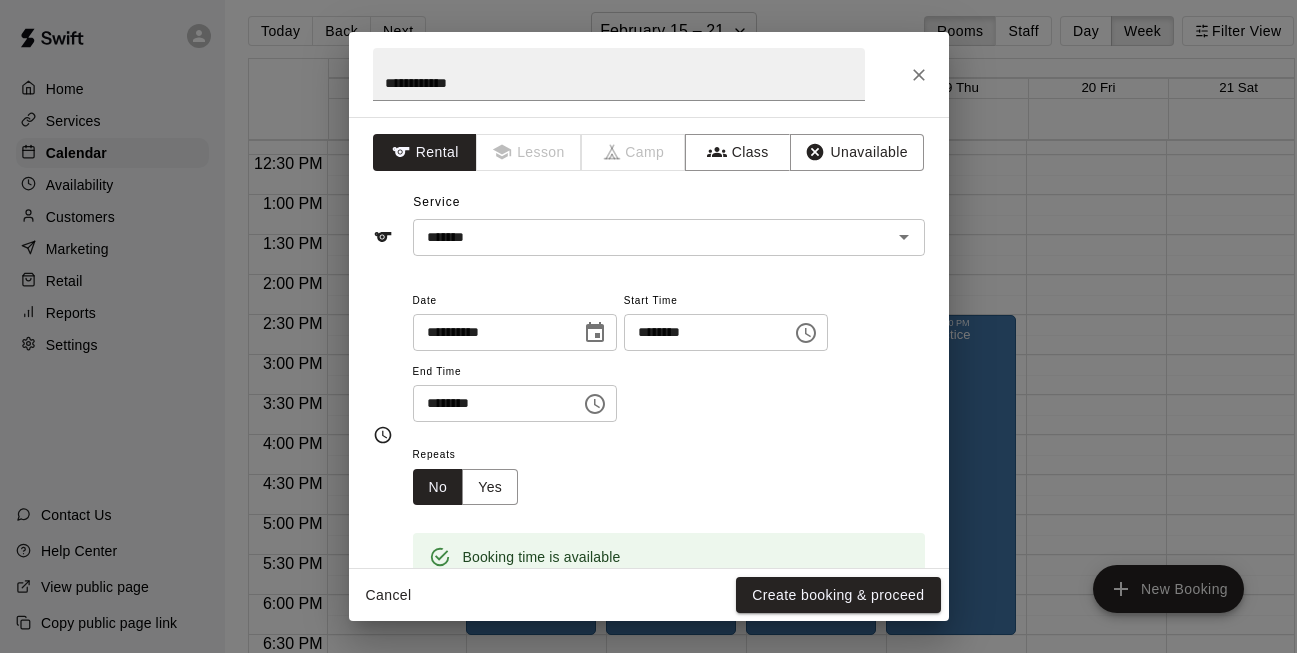 click on "Repeats" at bounding box center (474, 455) 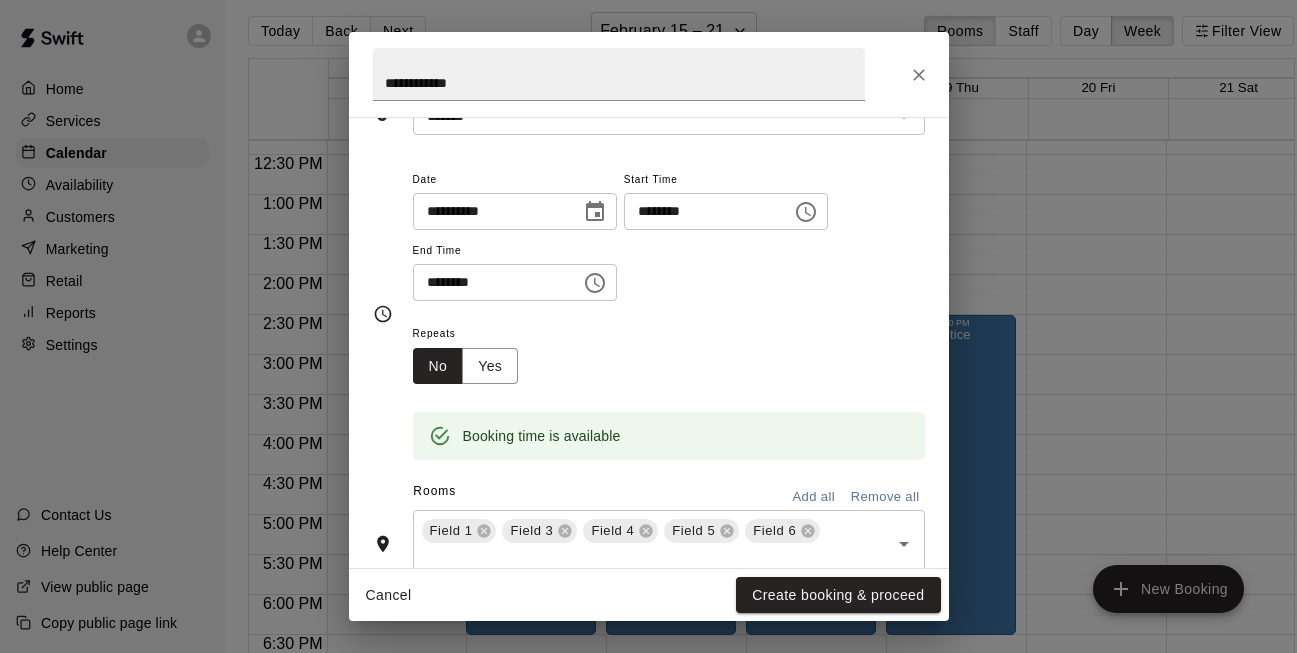 scroll, scrollTop: 123, scrollLeft: 0, axis: vertical 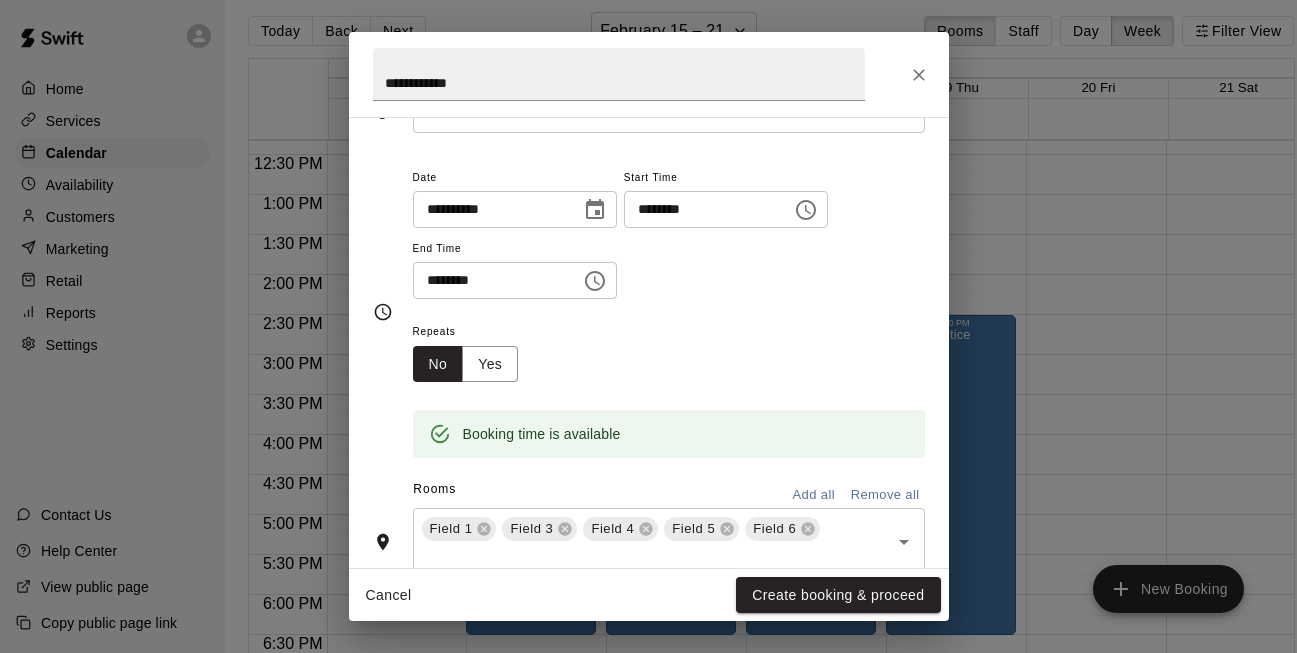 click on "Remove all" at bounding box center (885, 495) 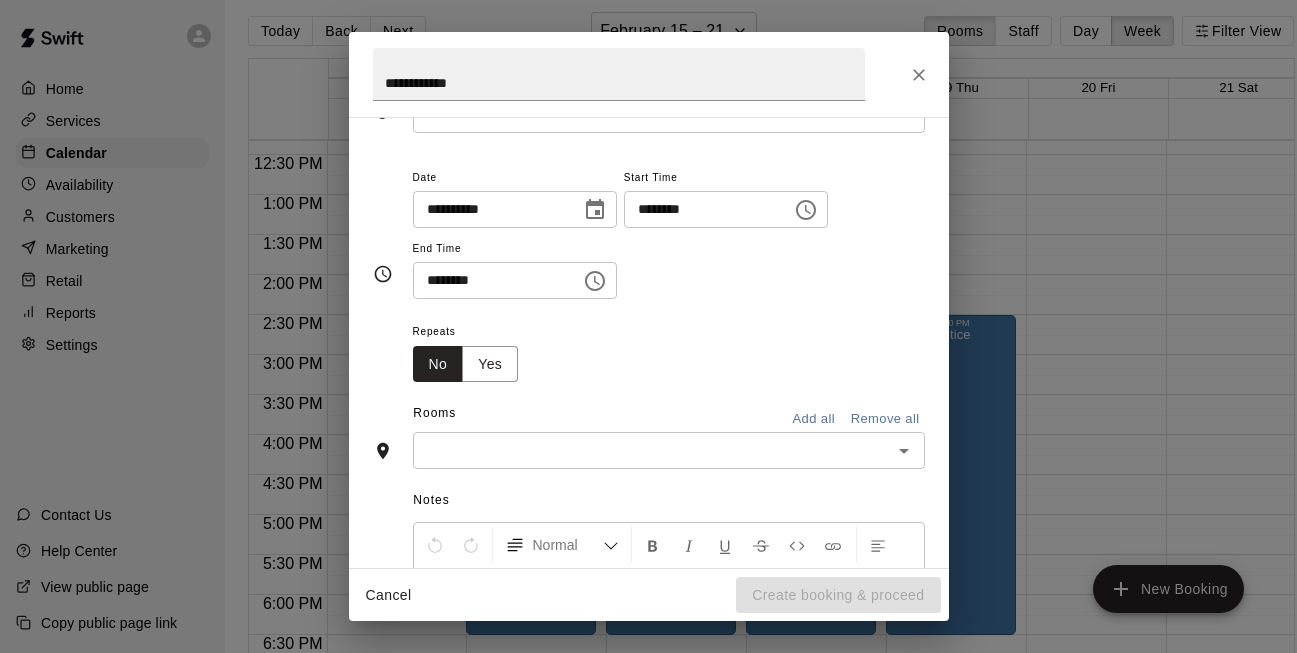 click on "​" at bounding box center (669, 450) 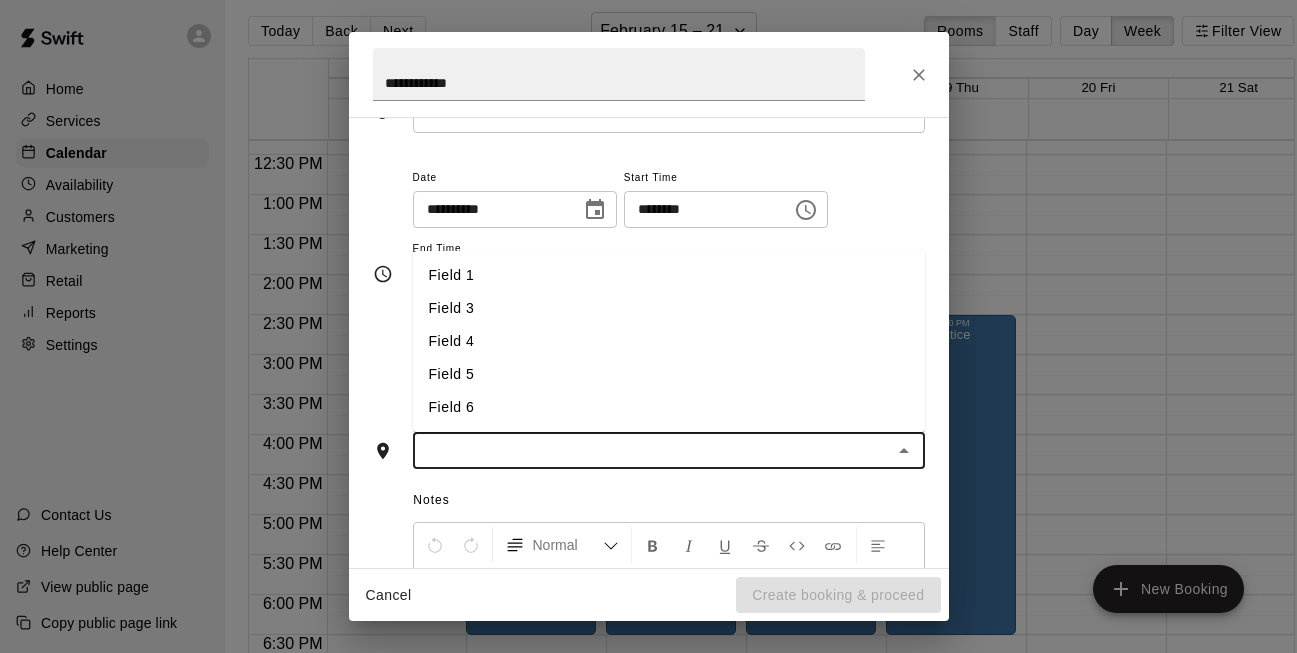 drag, startPoint x: 727, startPoint y: 395, endPoint x: 725, endPoint y: 384, distance: 11.18034 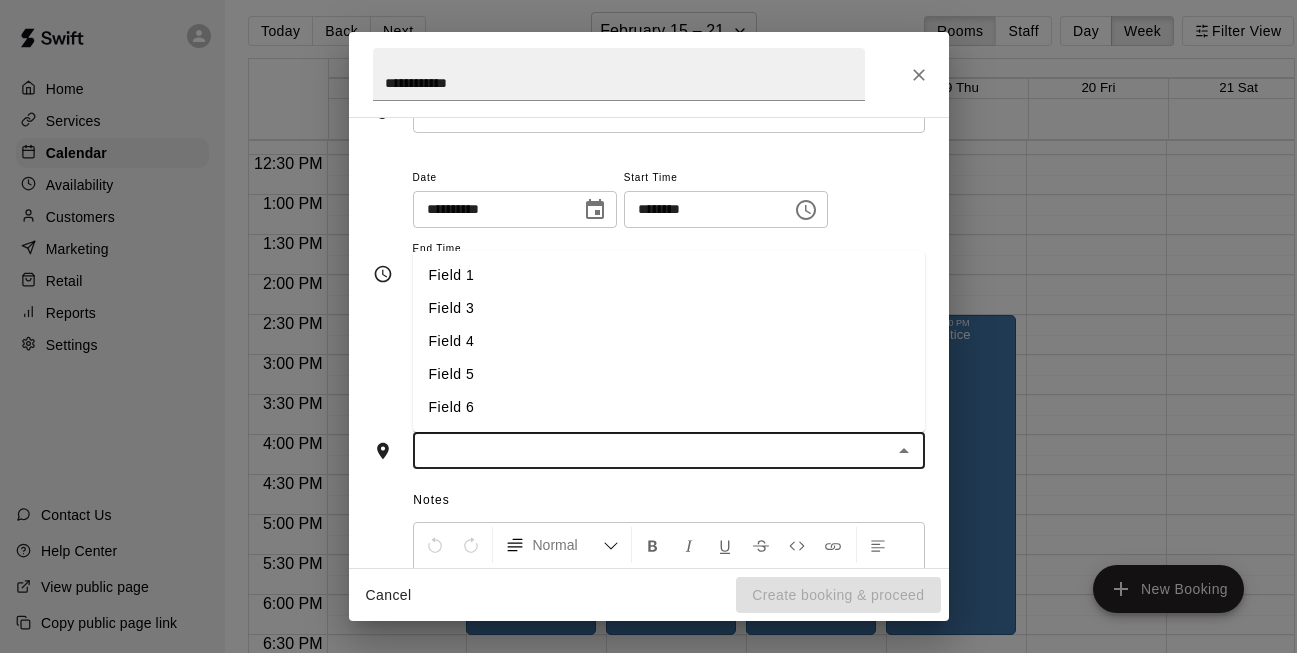 click on "Field 1 Field 3 Field 4 Field 5 Field 6" at bounding box center [669, 341] 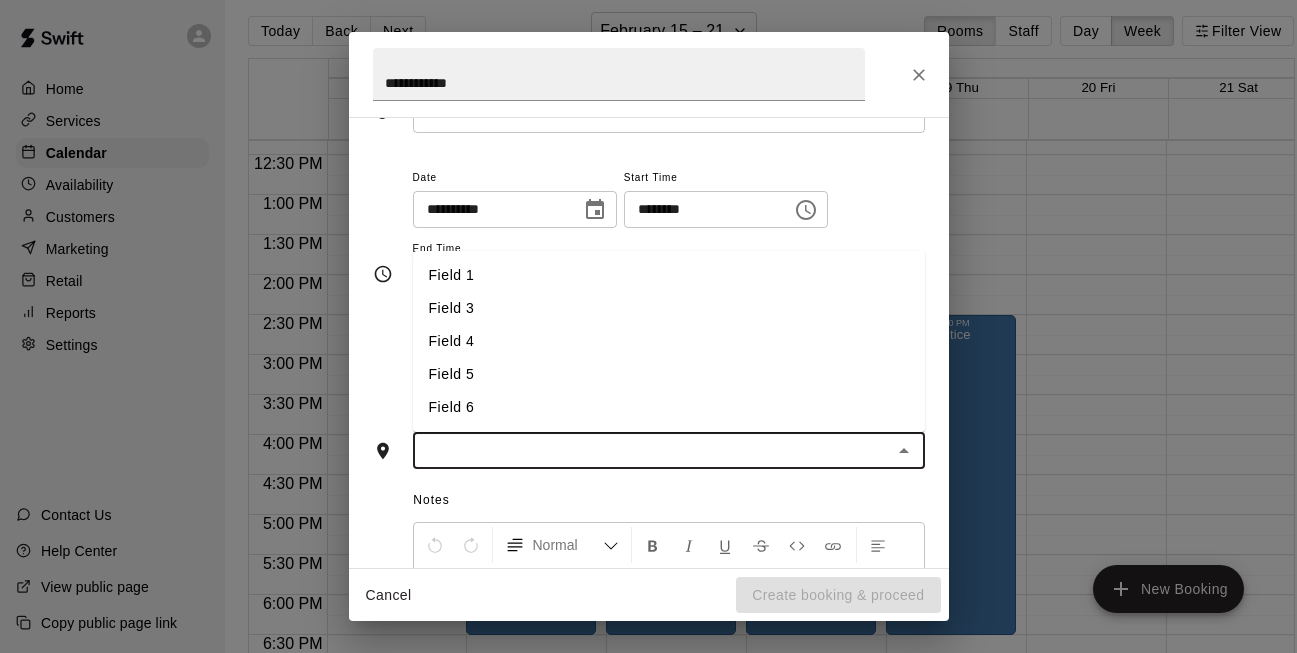 click on "Field 5" at bounding box center (669, 374) 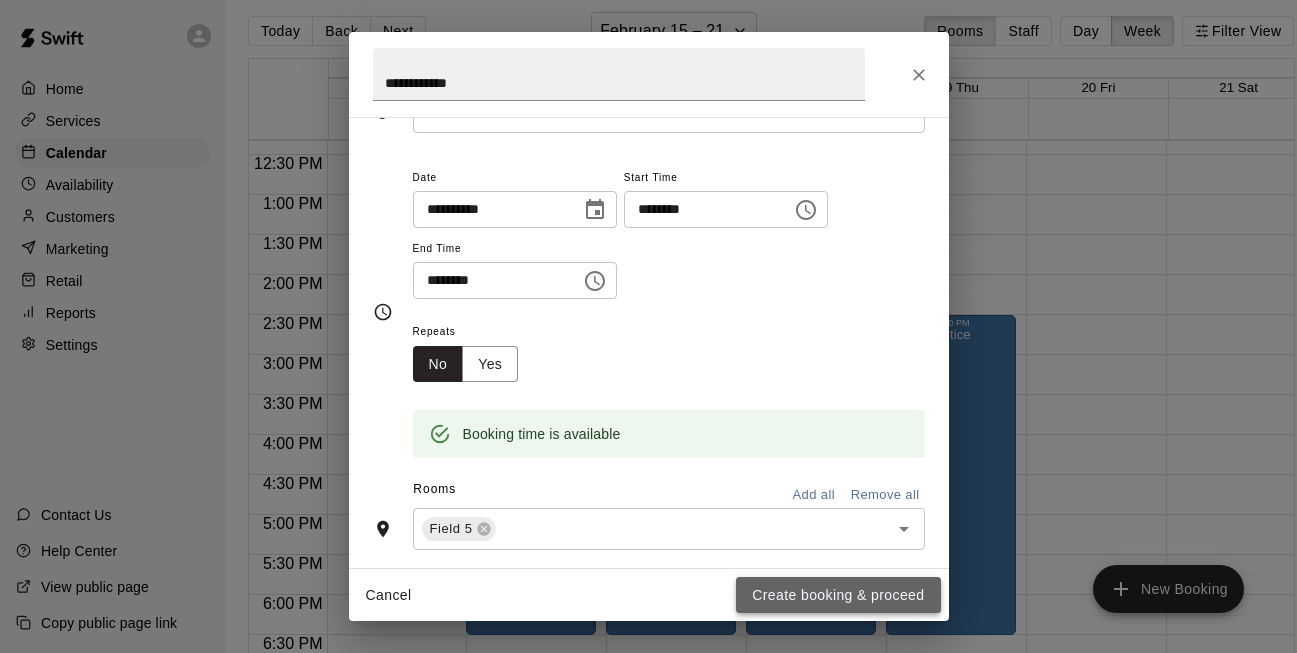 click on "Create booking & proceed" at bounding box center (838, 595) 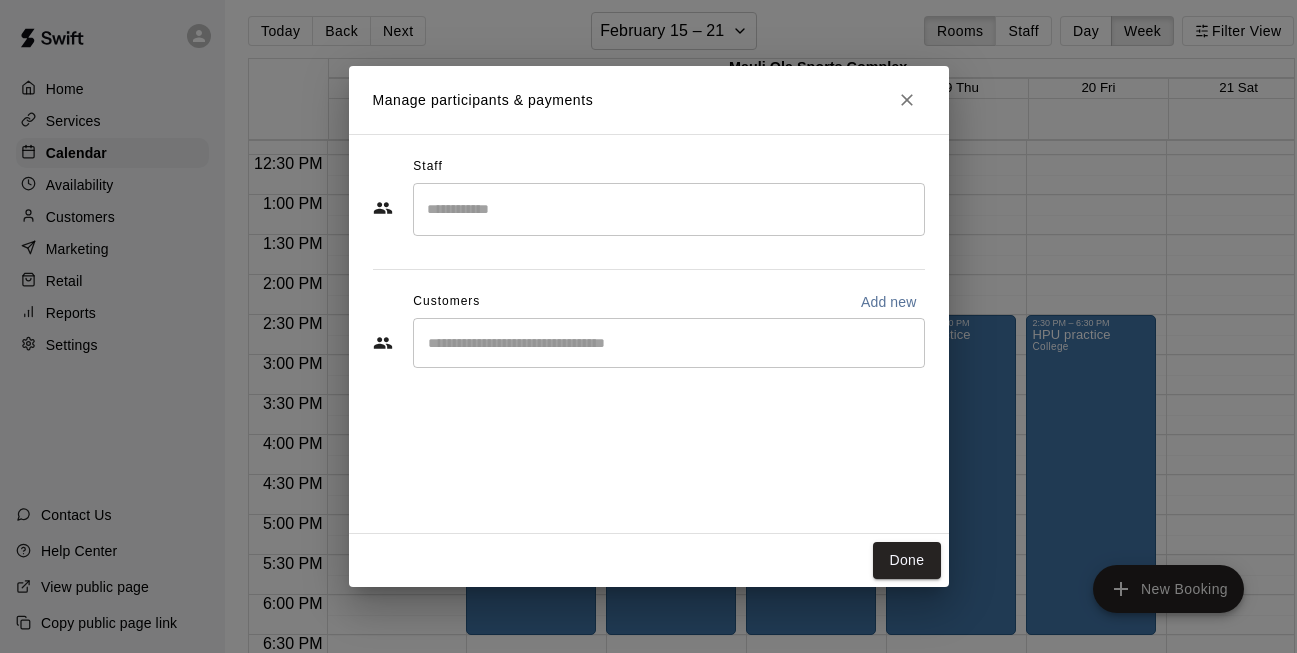 click on "Manage participants & payments Staff ​ Customers Add new ​ Done" at bounding box center (648, 326) 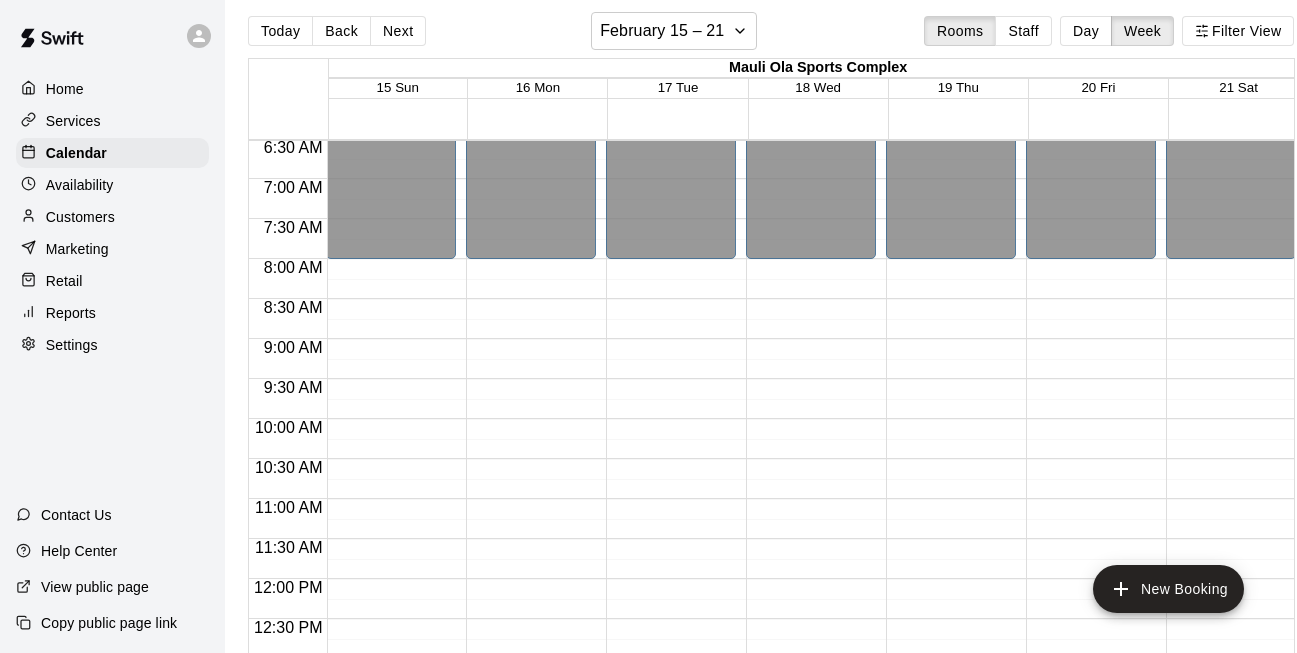 scroll, scrollTop: 529, scrollLeft: 0, axis: vertical 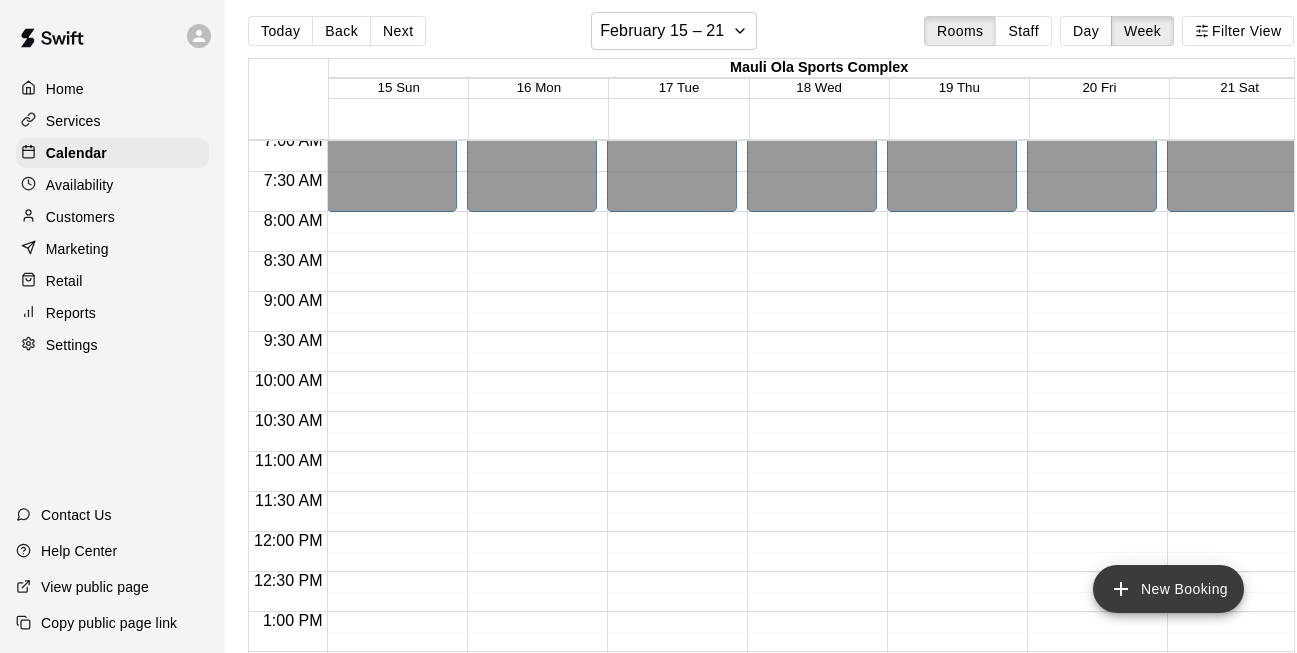 click on "New Booking" at bounding box center [1168, 589] 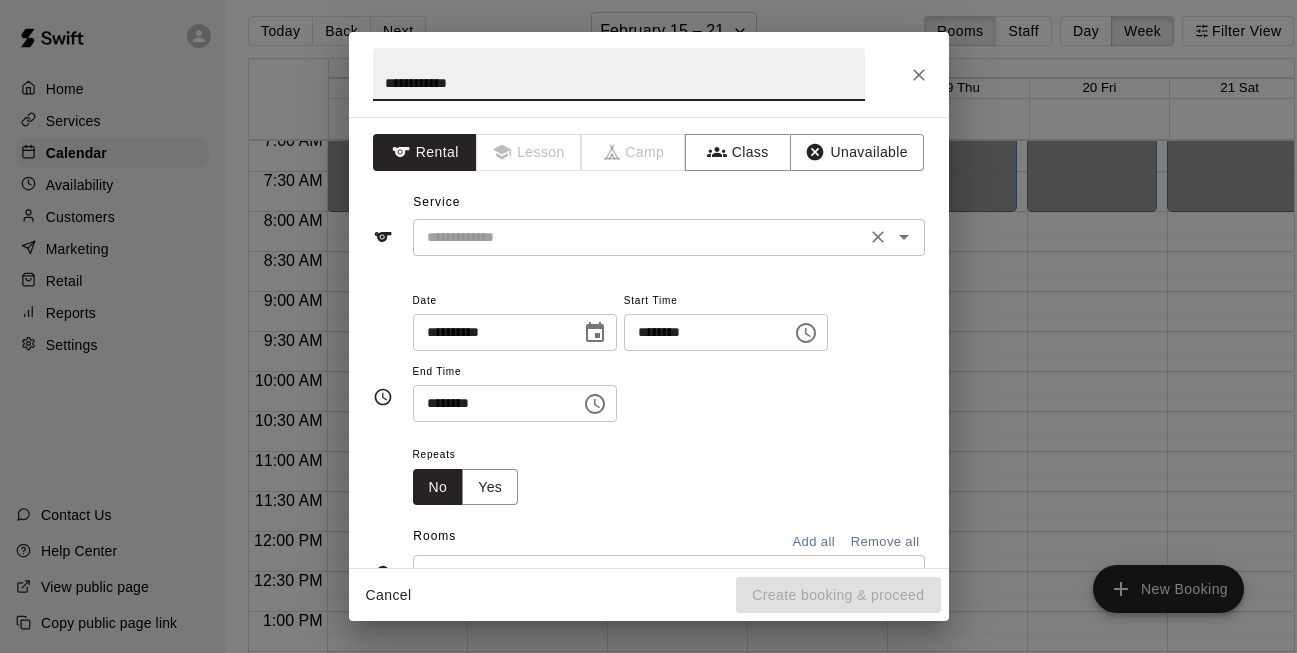 type on "**********" 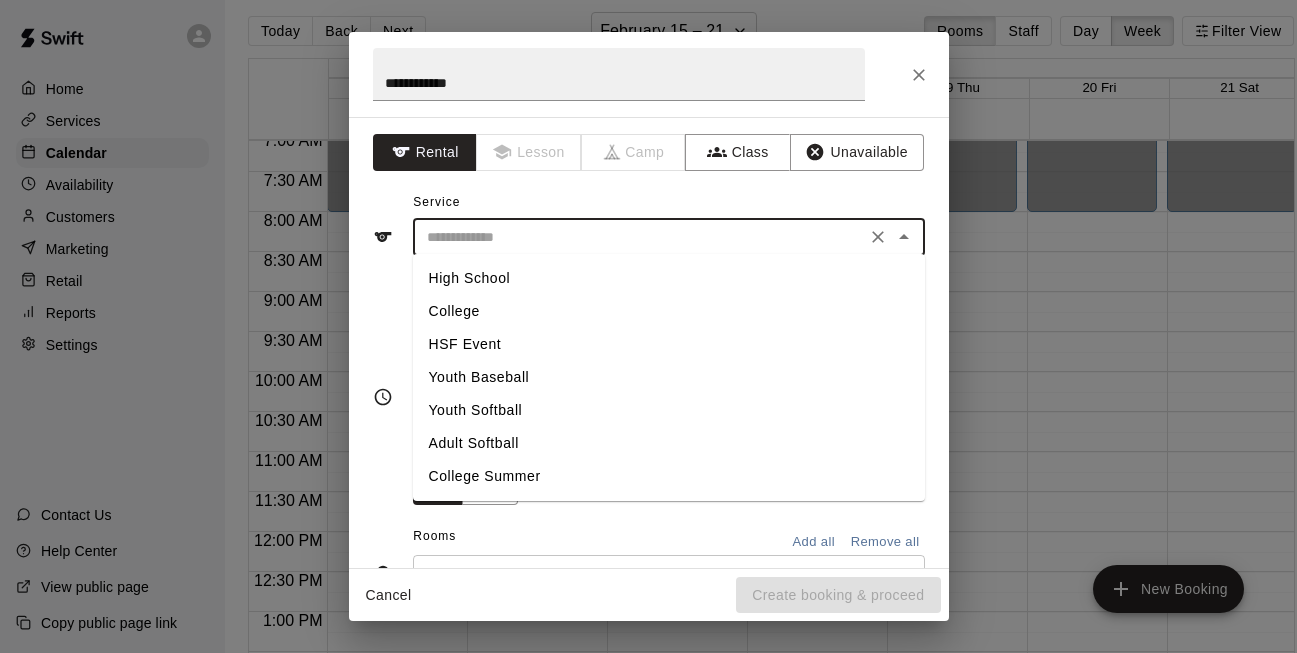 click at bounding box center (639, 237) 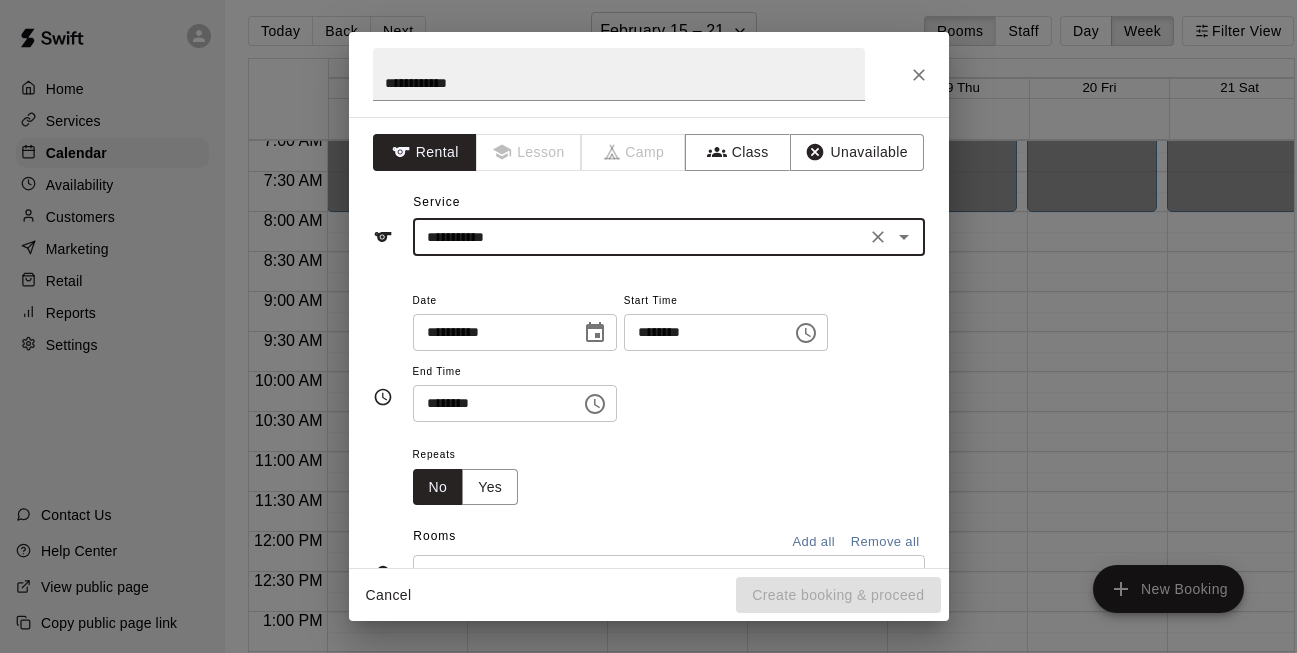 click on "**********" at bounding box center (639, 237) 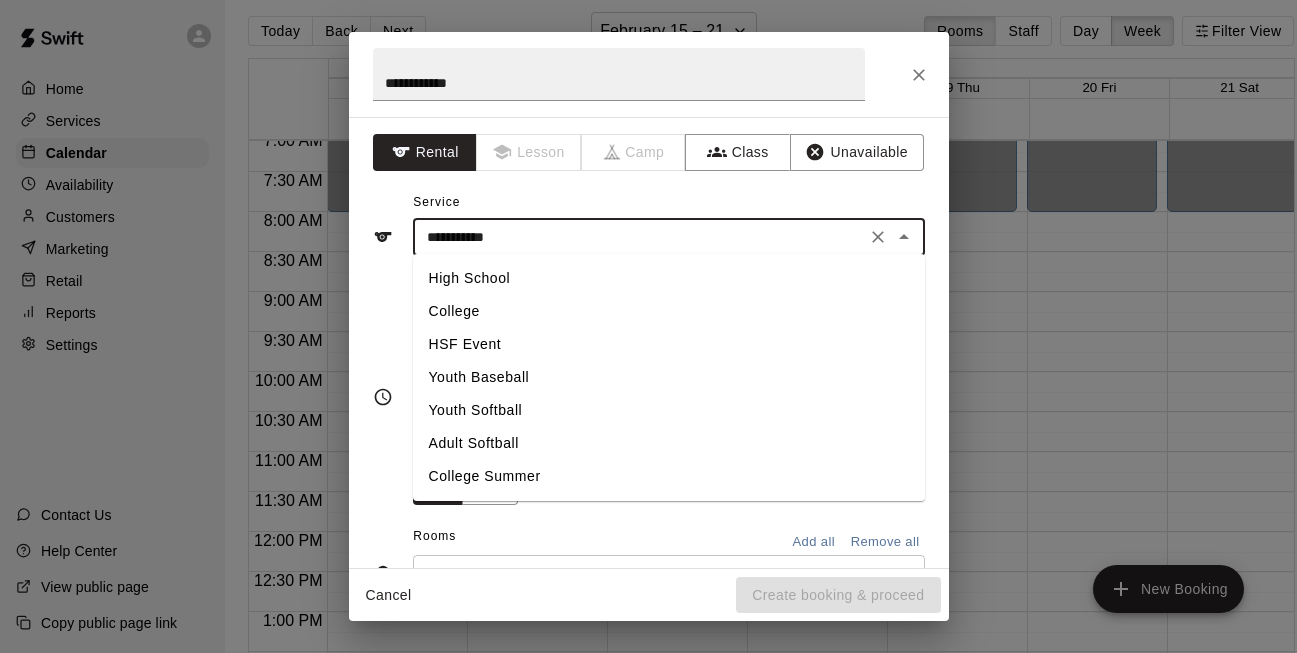 click on "College" at bounding box center [669, 311] 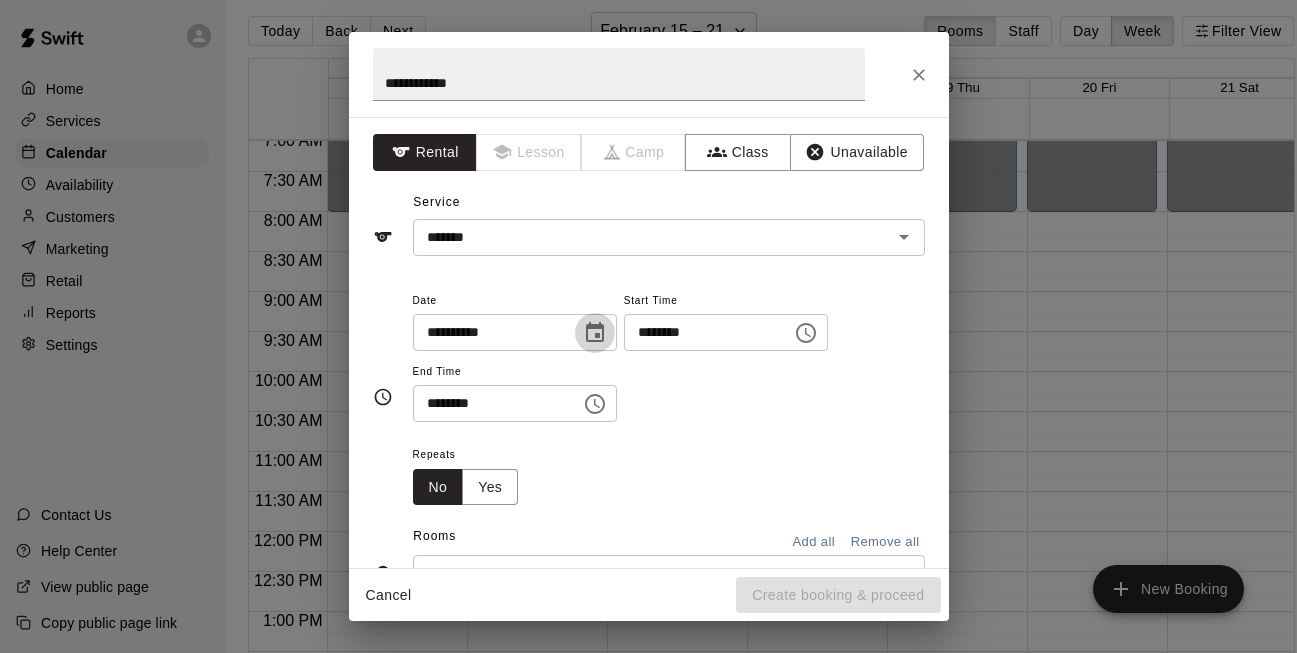 click 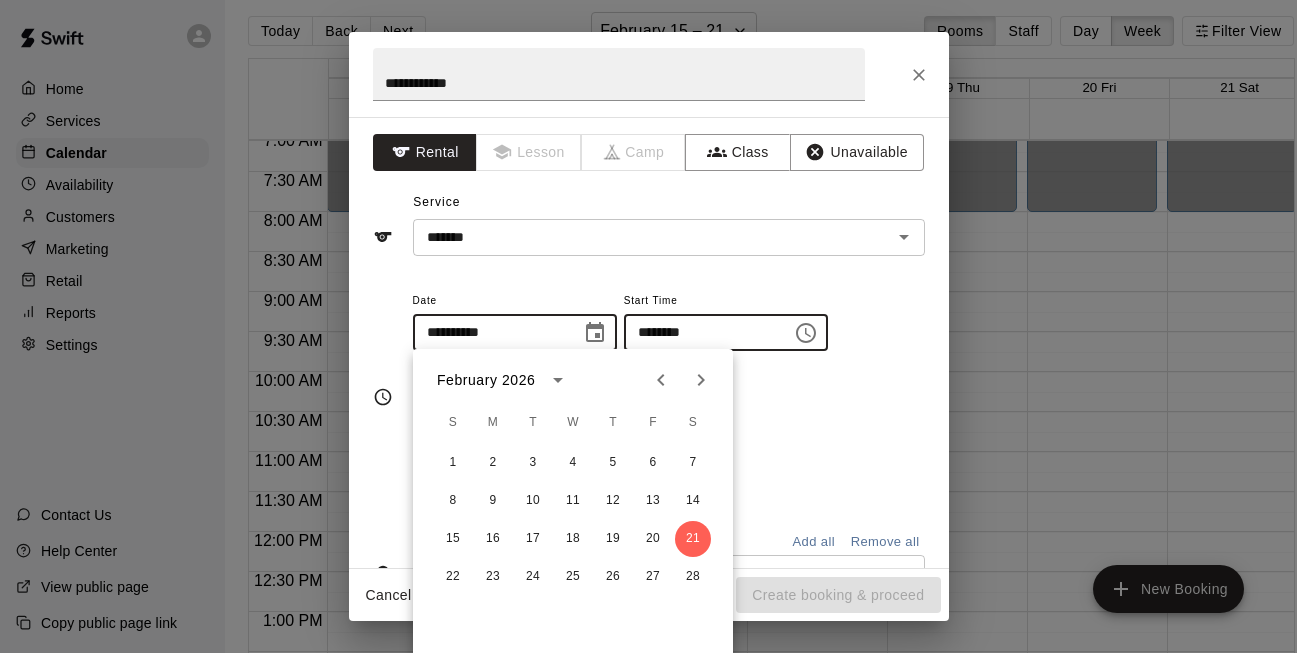 click on "********" at bounding box center (701, 332) 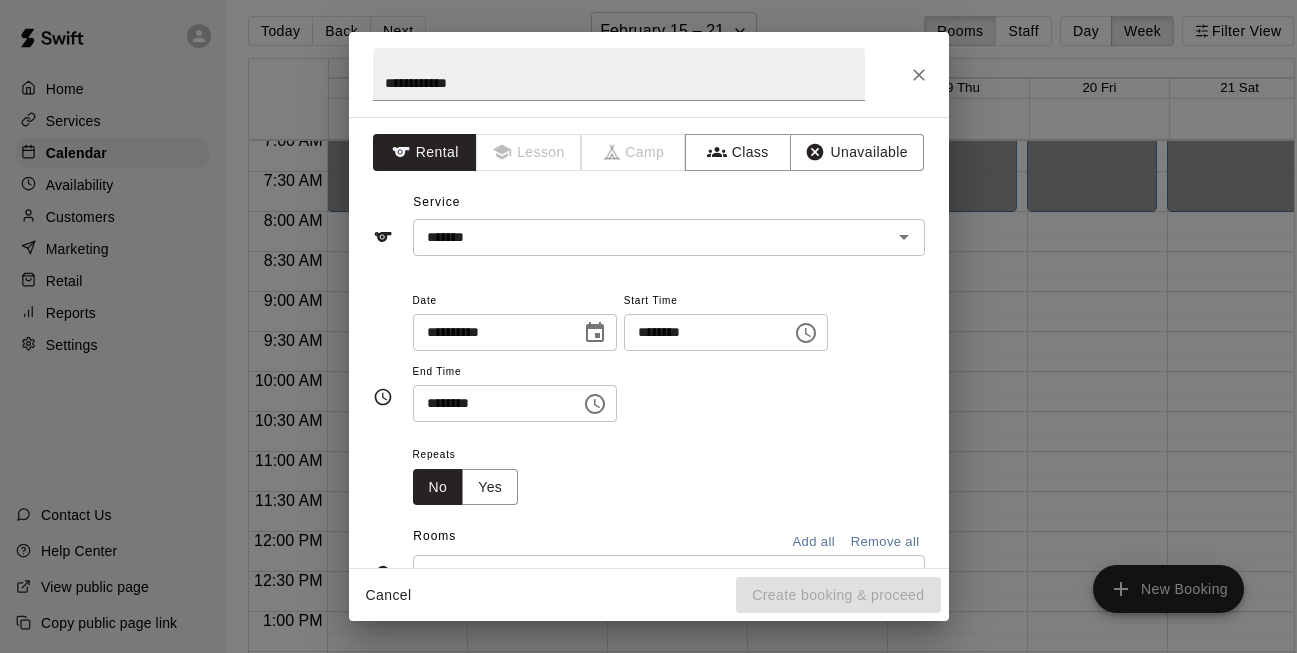 click on "********" at bounding box center (701, 332) 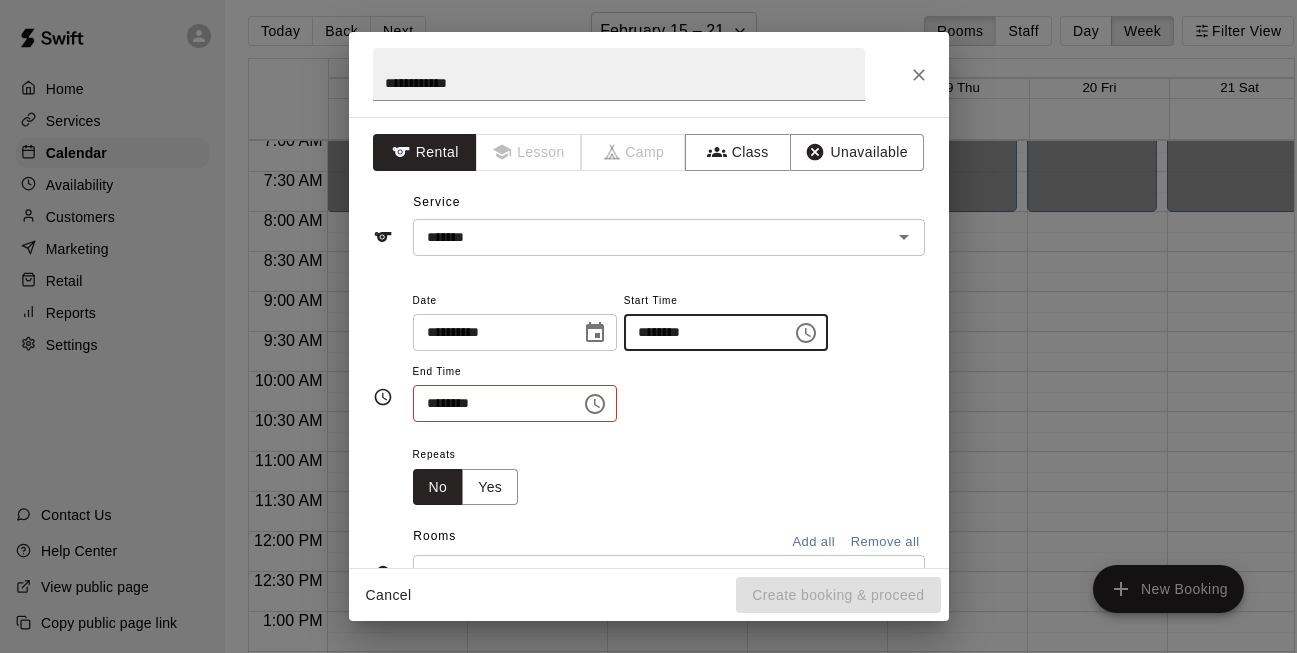 type on "********" 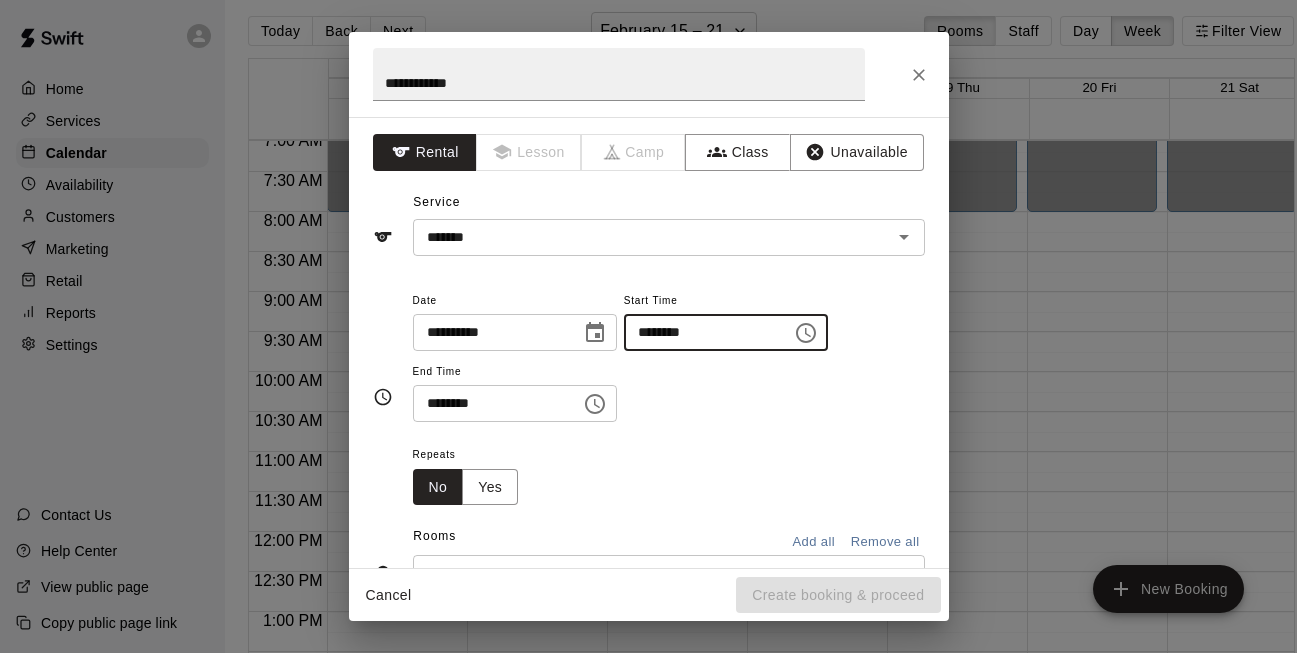 type 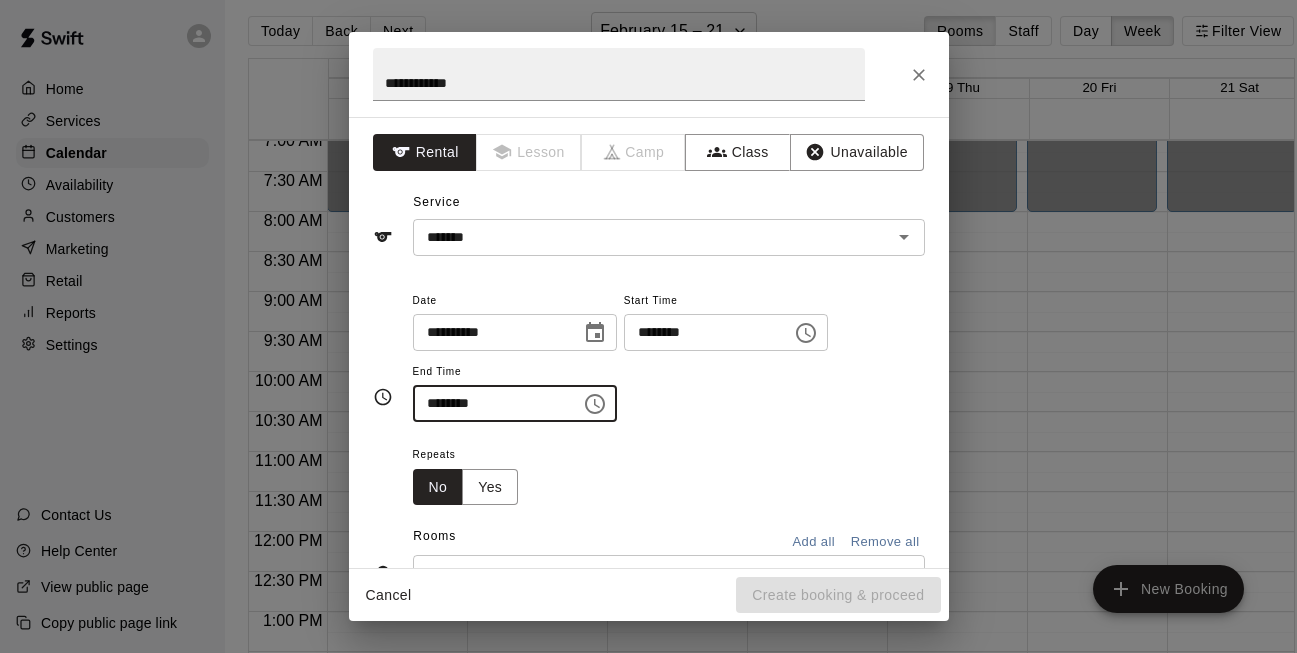 type on "********" 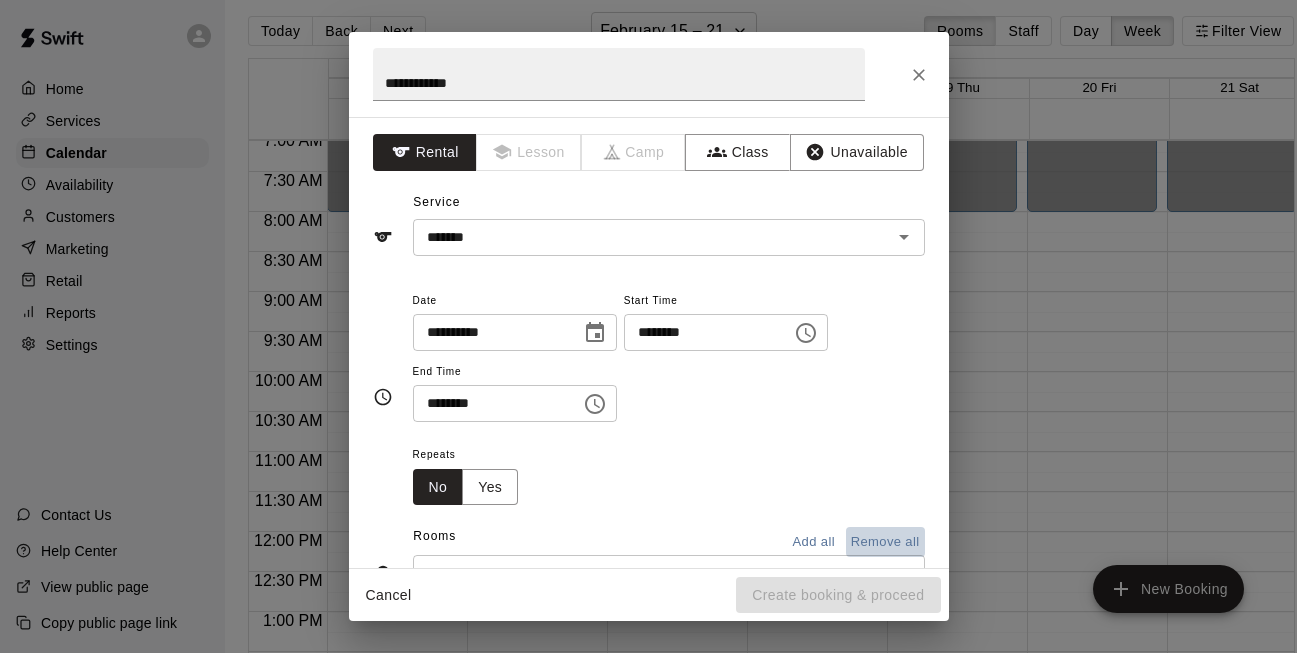 click on "Remove all" at bounding box center [885, 542] 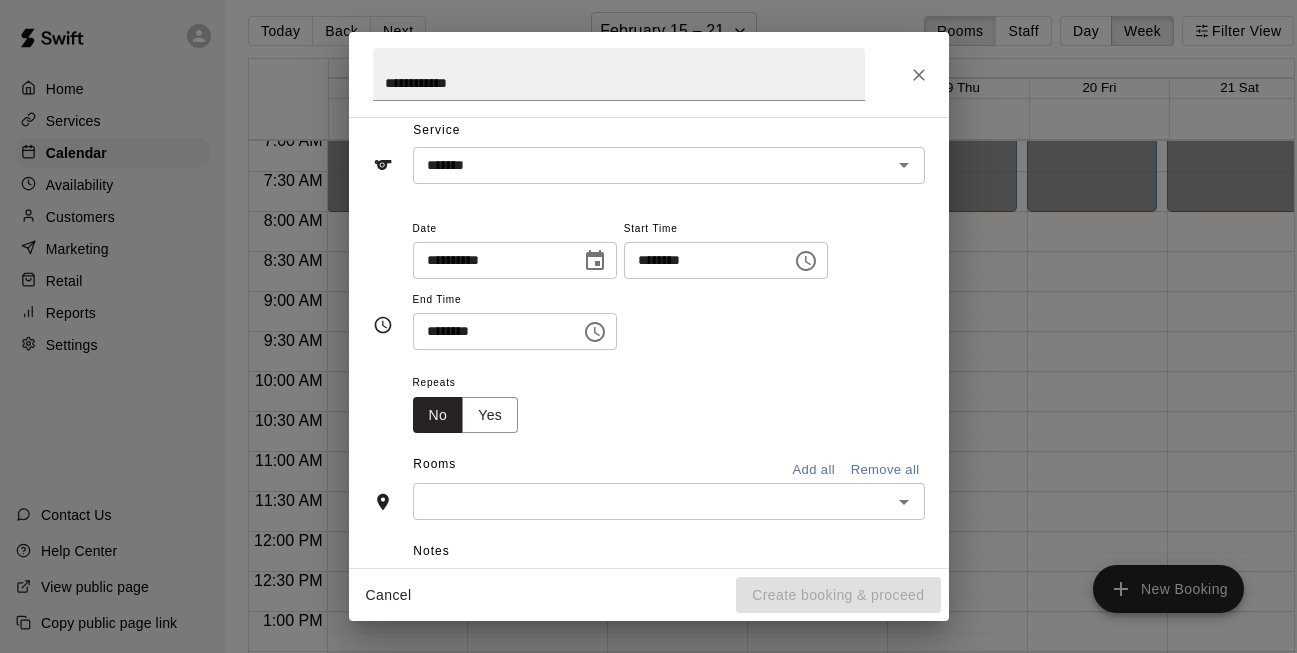 scroll, scrollTop: 73, scrollLeft: 0, axis: vertical 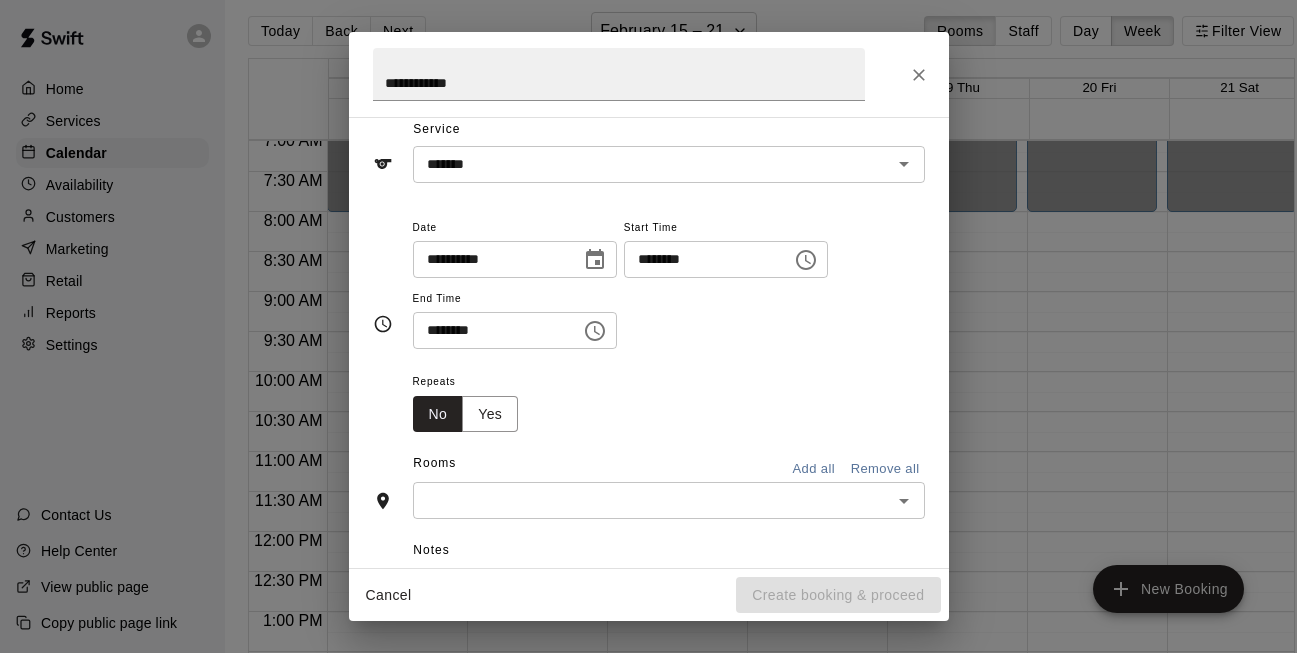 click on "​" at bounding box center (669, 500) 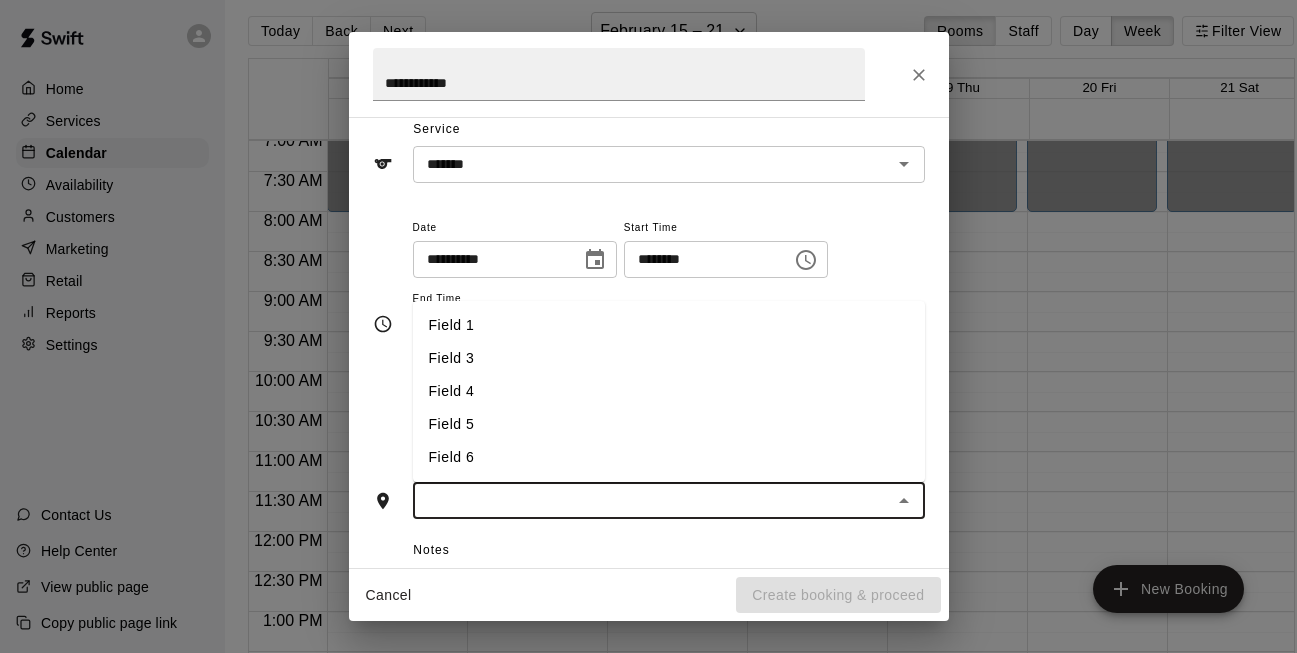 click on "Field 5" at bounding box center (669, 424) 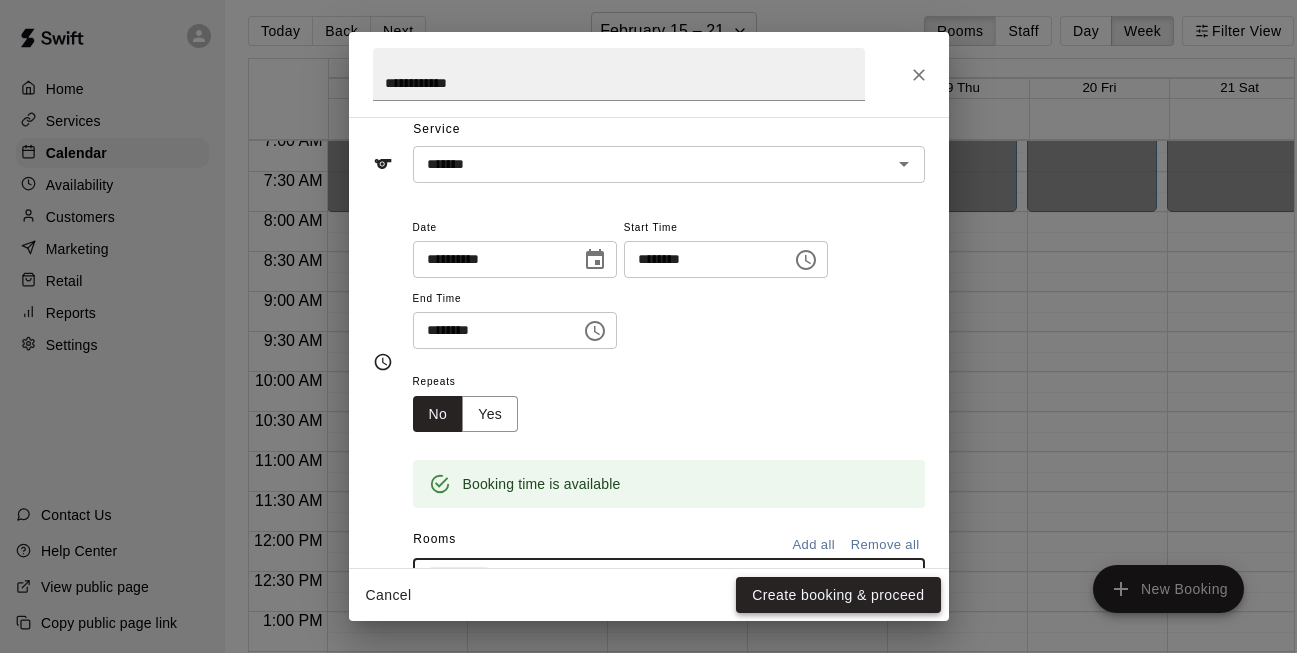 click on "Create booking & proceed" at bounding box center [838, 595] 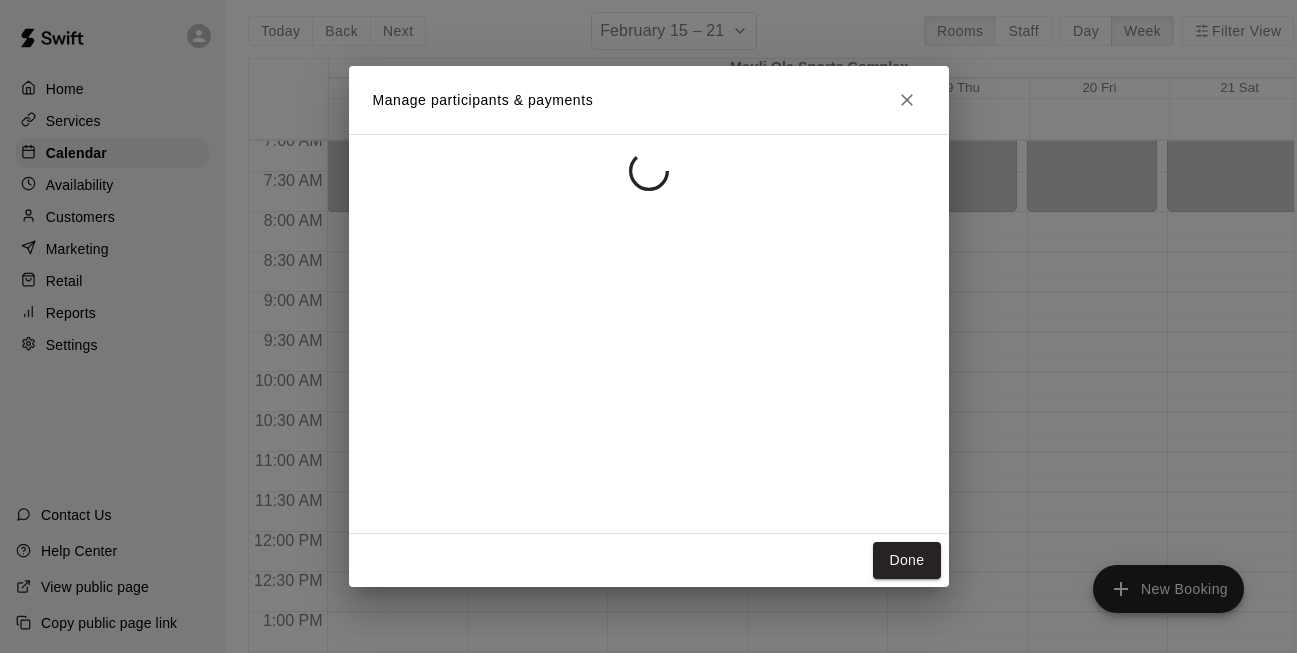 click on "Manage participants & payments Done" at bounding box center (648, 326) 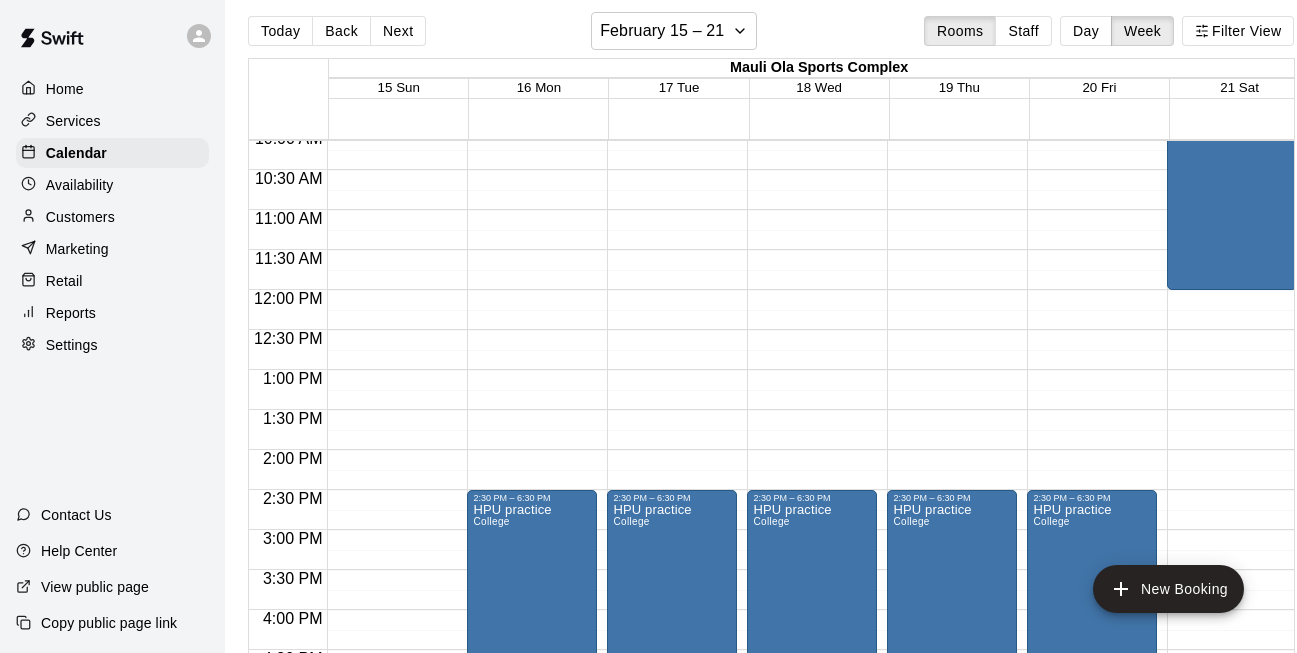 scroll, scrollTop: 758, scrollLeft: 0, axis: vertical 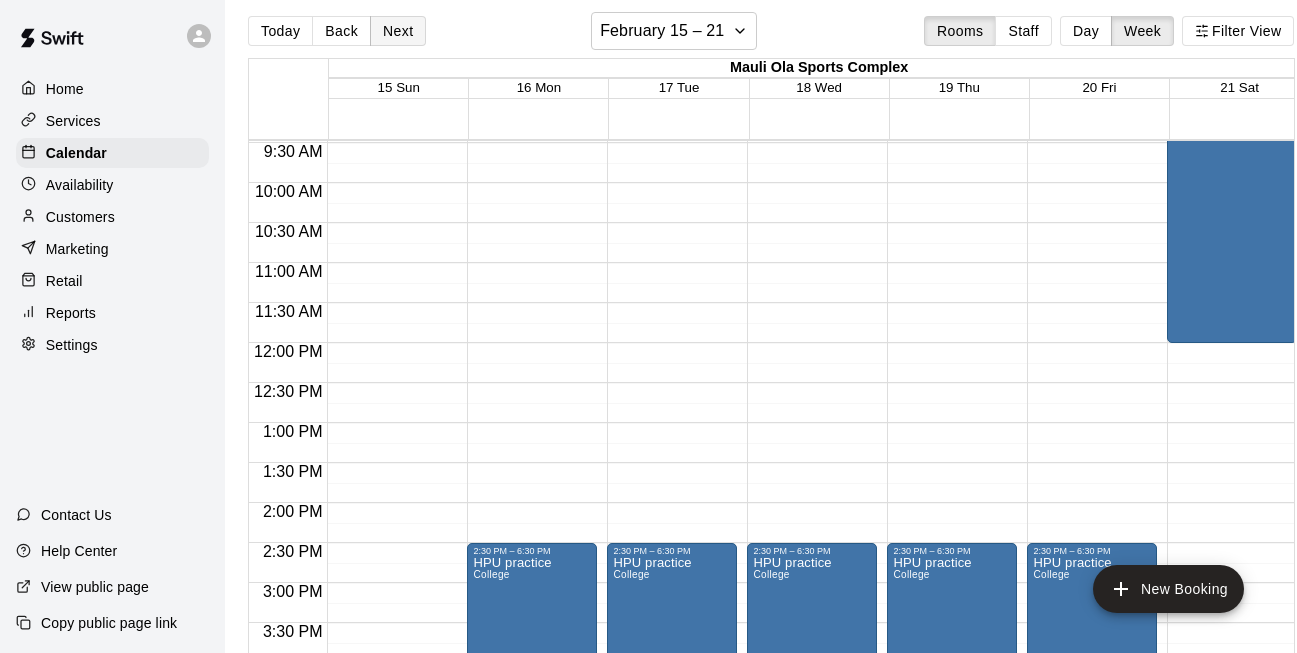 click on "Next" at bounding box center (398, 31) 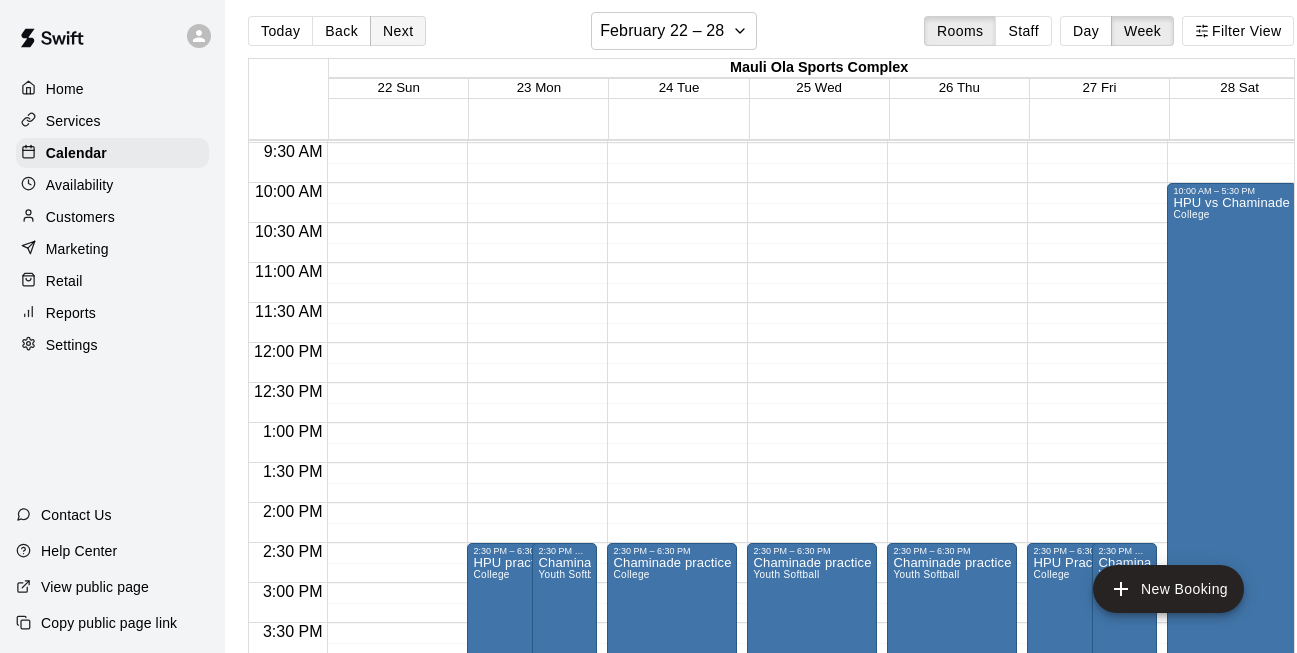 click on "Next" at bounding box center [398, 31] 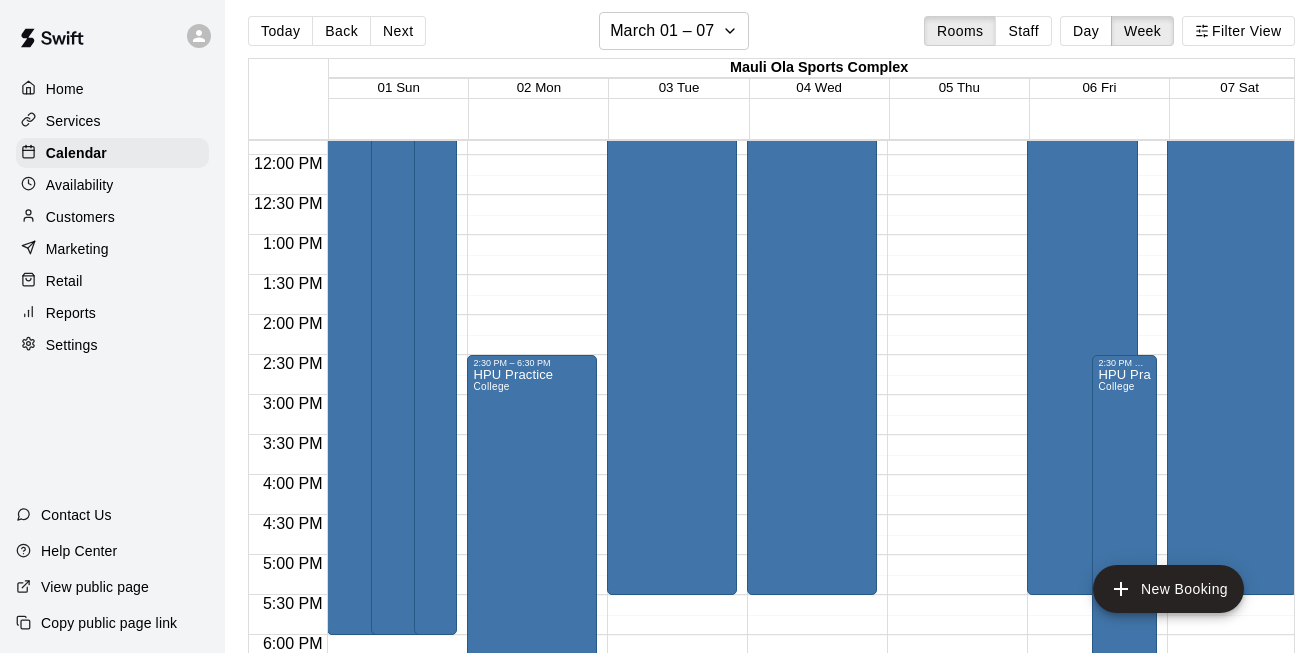scroll, scrollTop: 972, scrollLeft: 0, axis: vertical 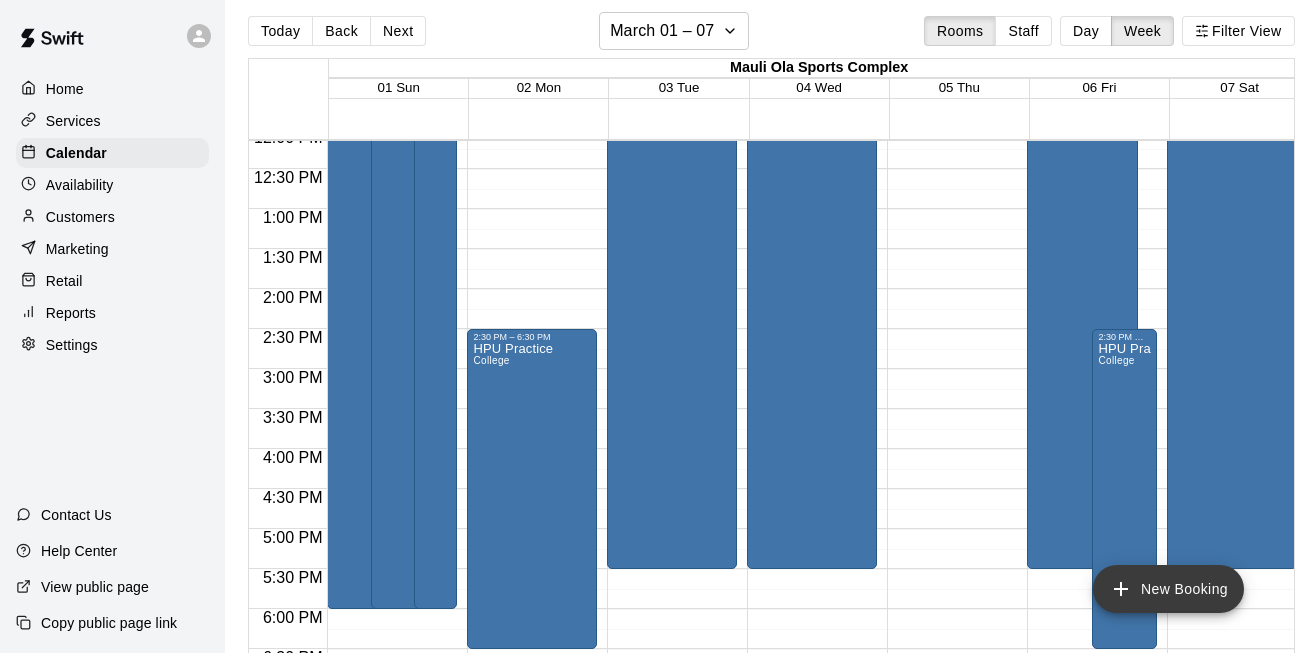 click on "New Booking" at bounding box center (1168, 589) 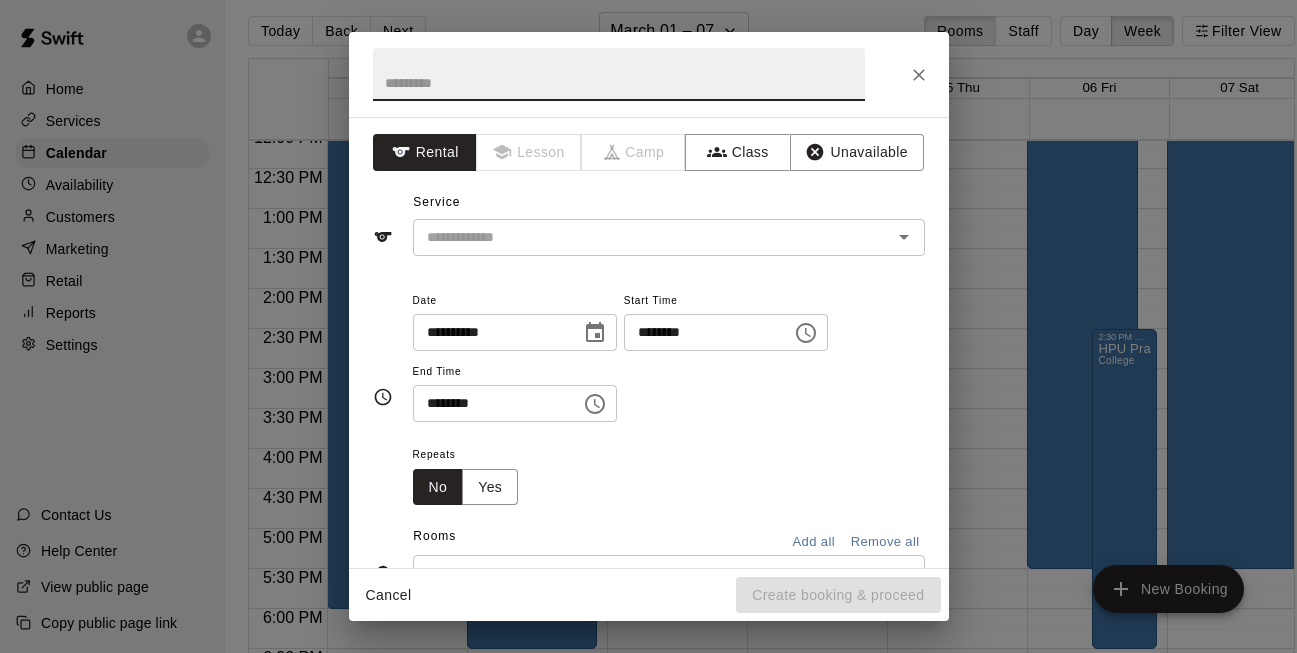 click at bounding box center [619, 74] 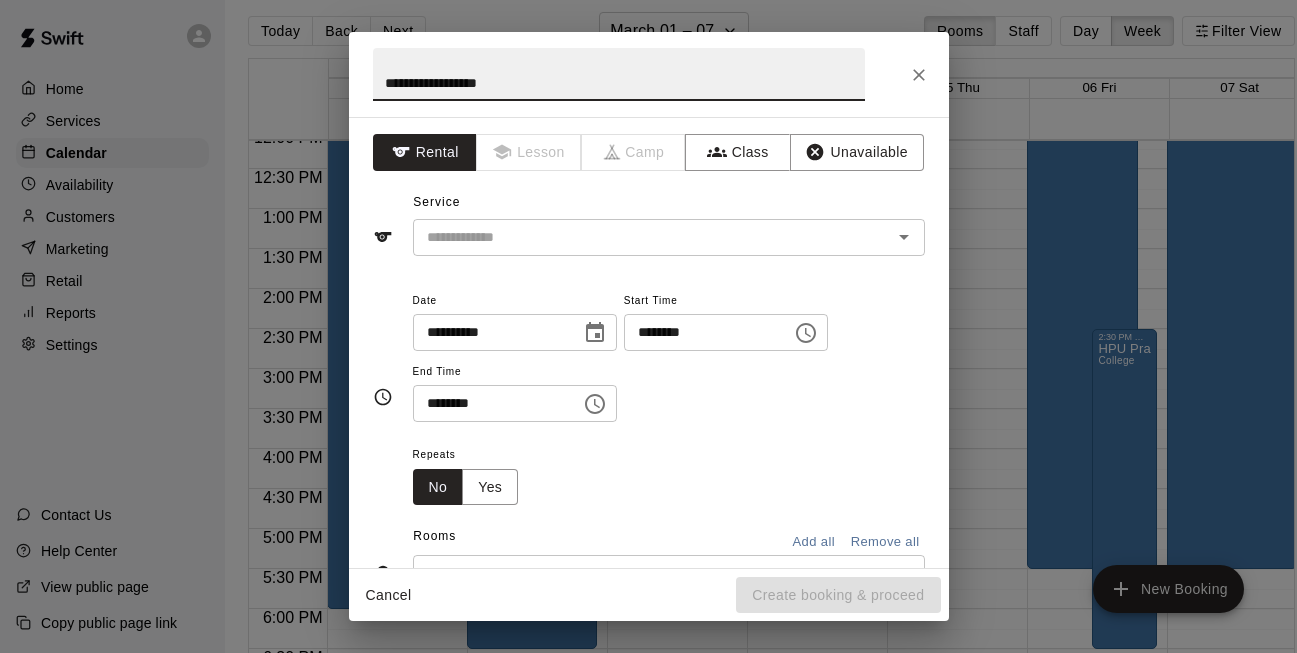 click on "**********" at bounding box center (619, 74) 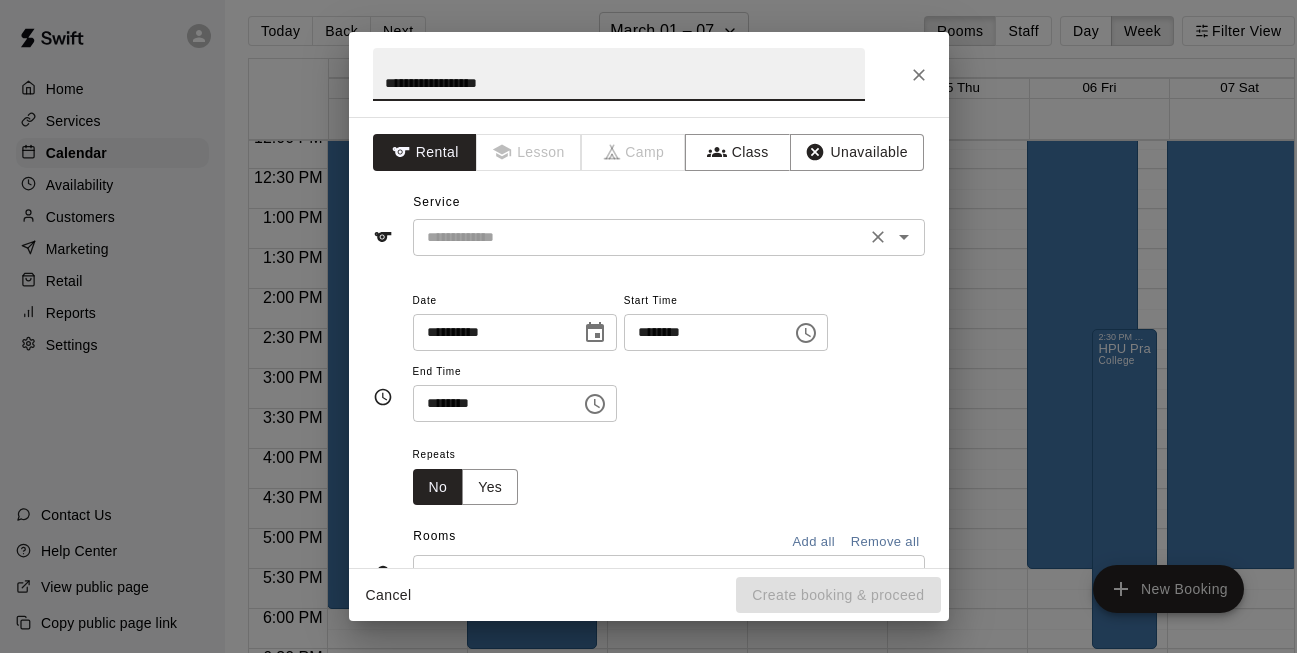 type on "**********" 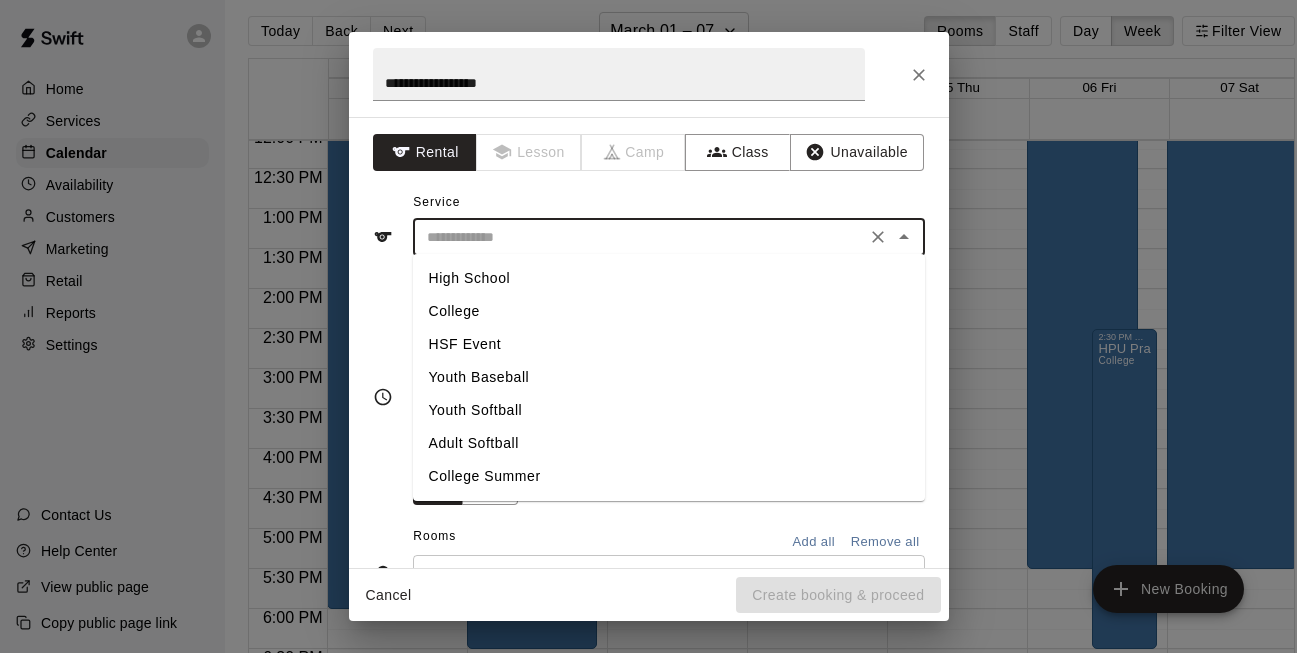 click on "College" at bounding box center [669, 311] 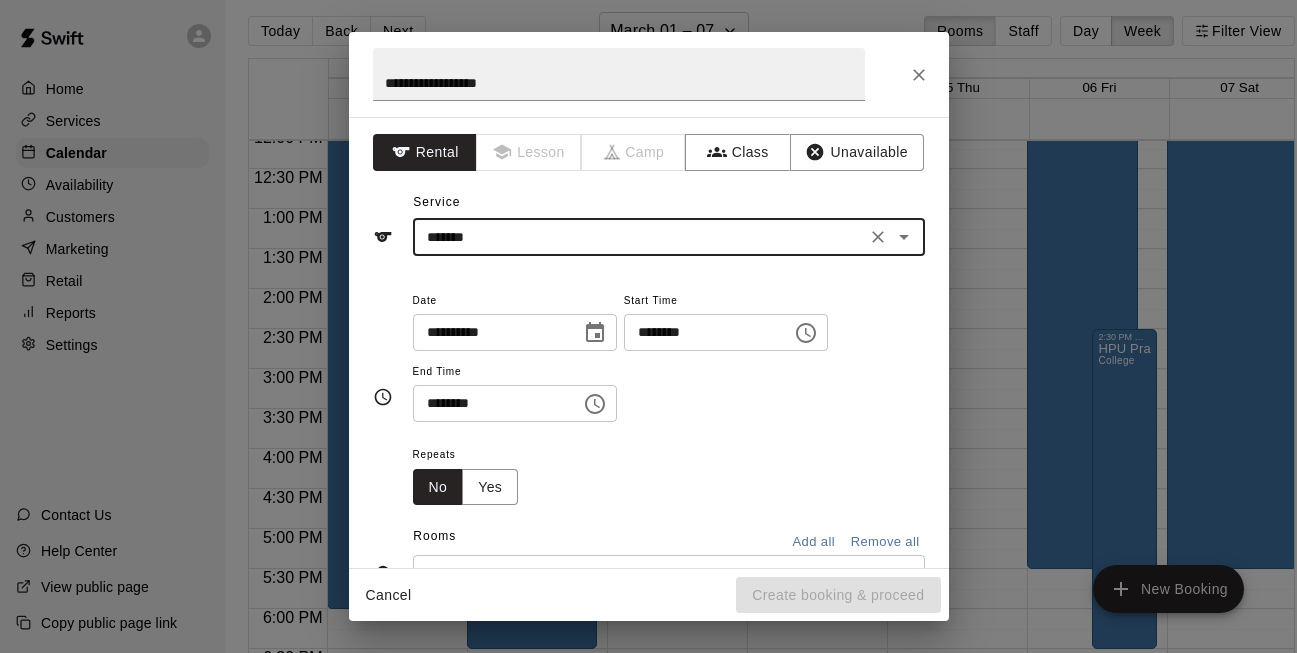 click on "********" at bounding box center [701, 332] 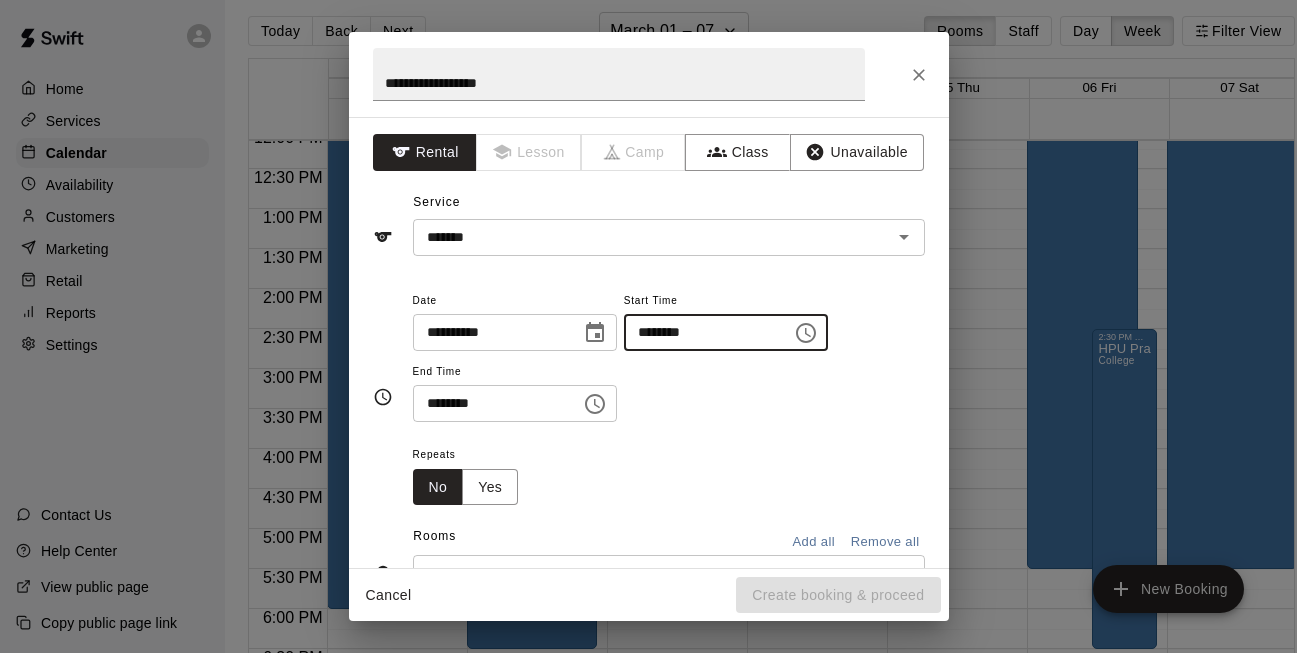 type on "********" 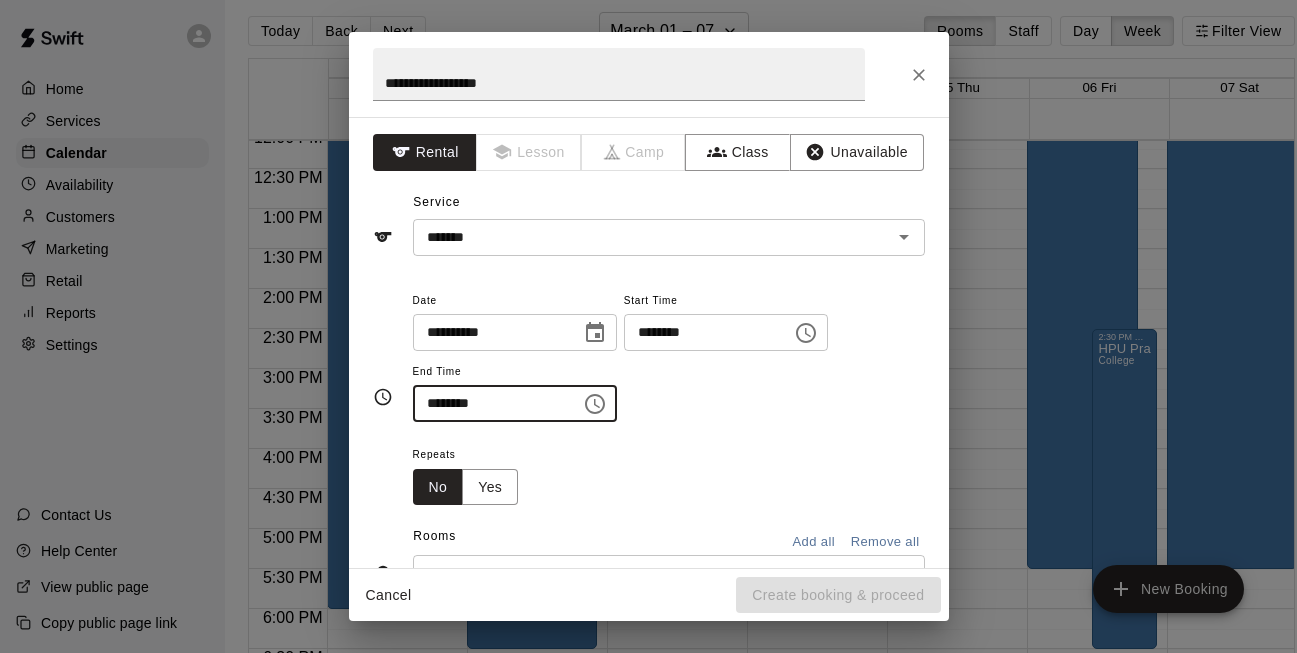 type on "********" 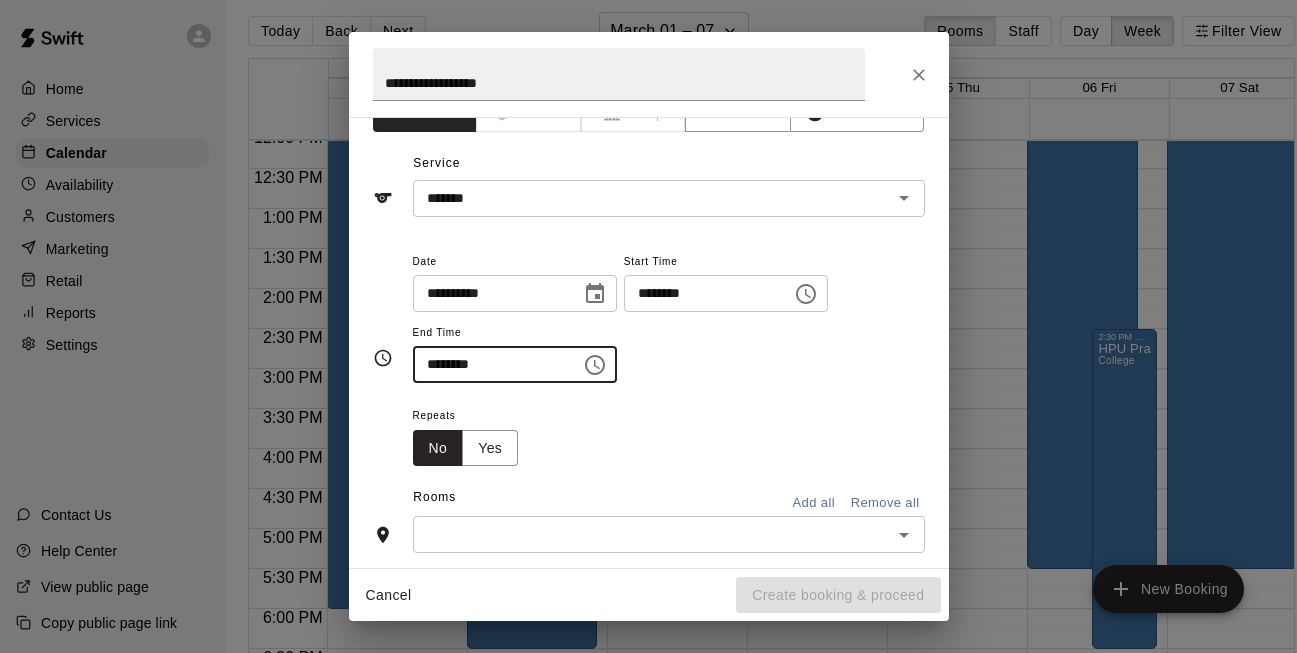 scroll, scrollTop: 40, scrollLeft: 0, axis: vertical 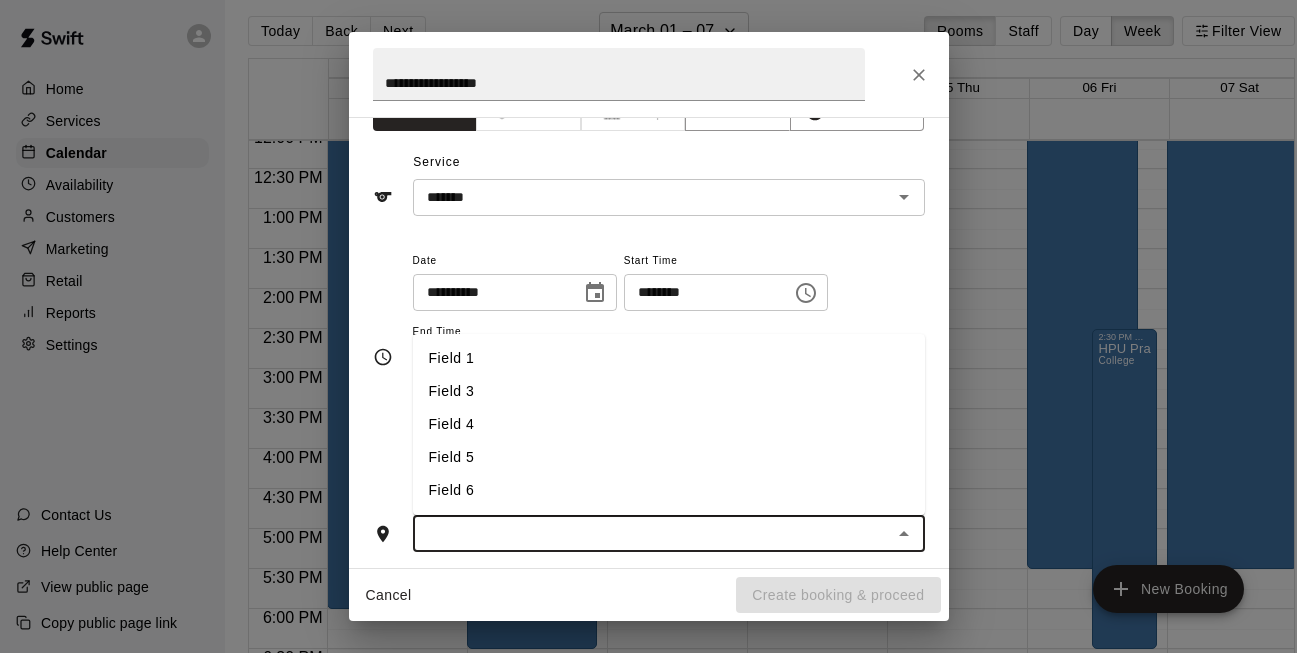 click at bounding box center (652, 533) 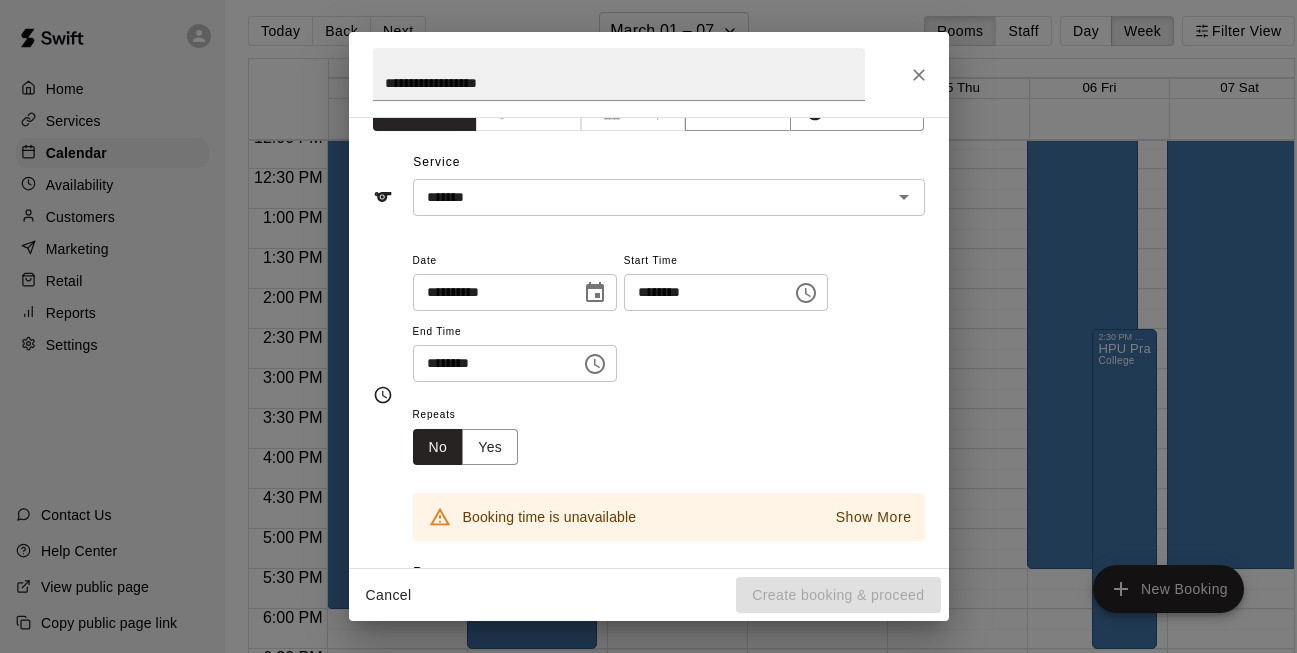 click 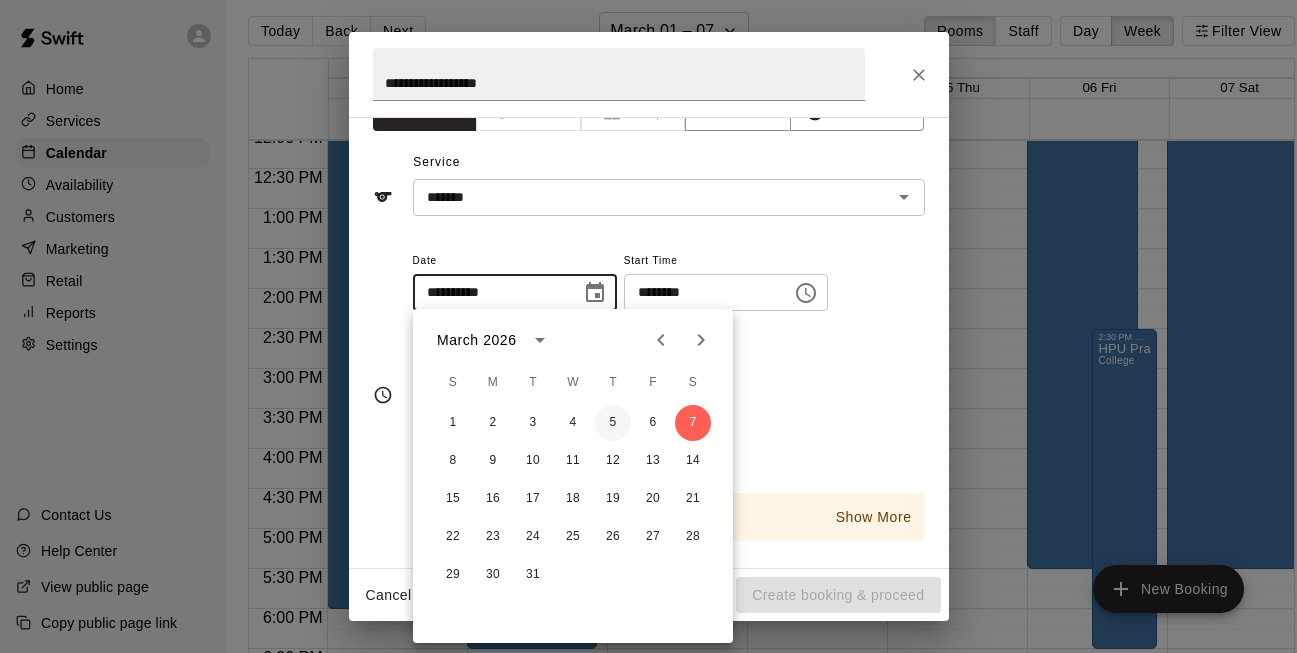 click on "5" at bounding box center (613, 423) 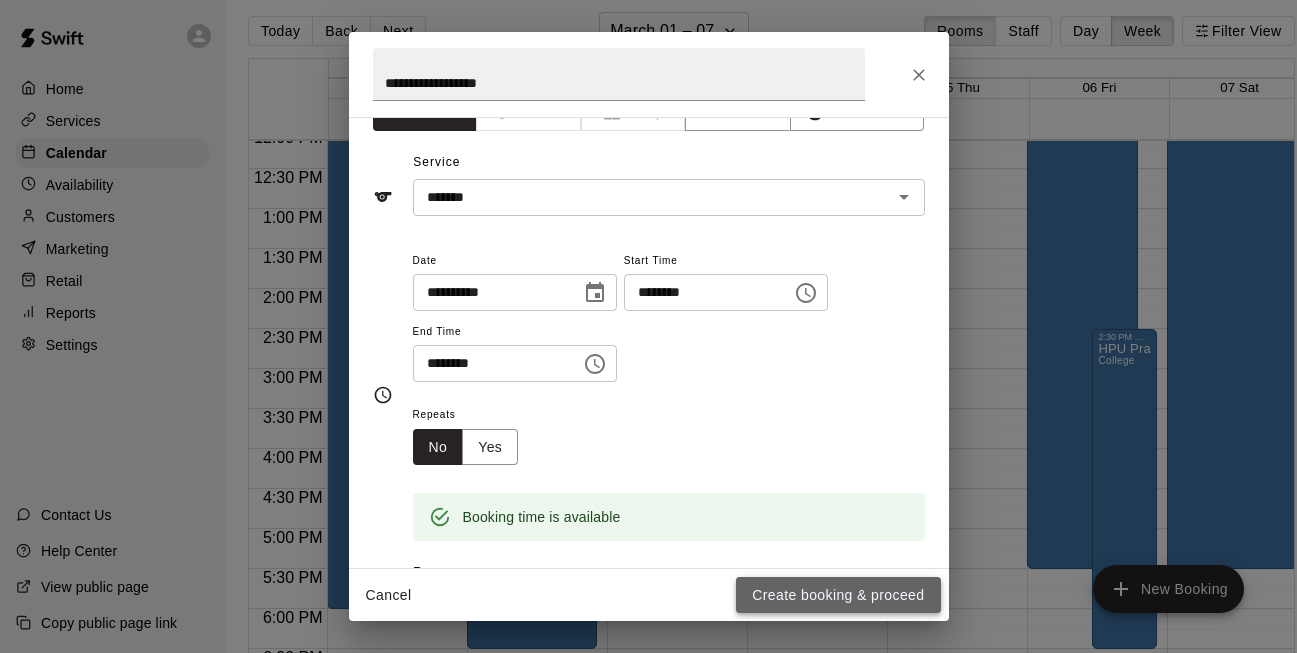 click on "Create booking & proceed" at bounding box center [838, 595] 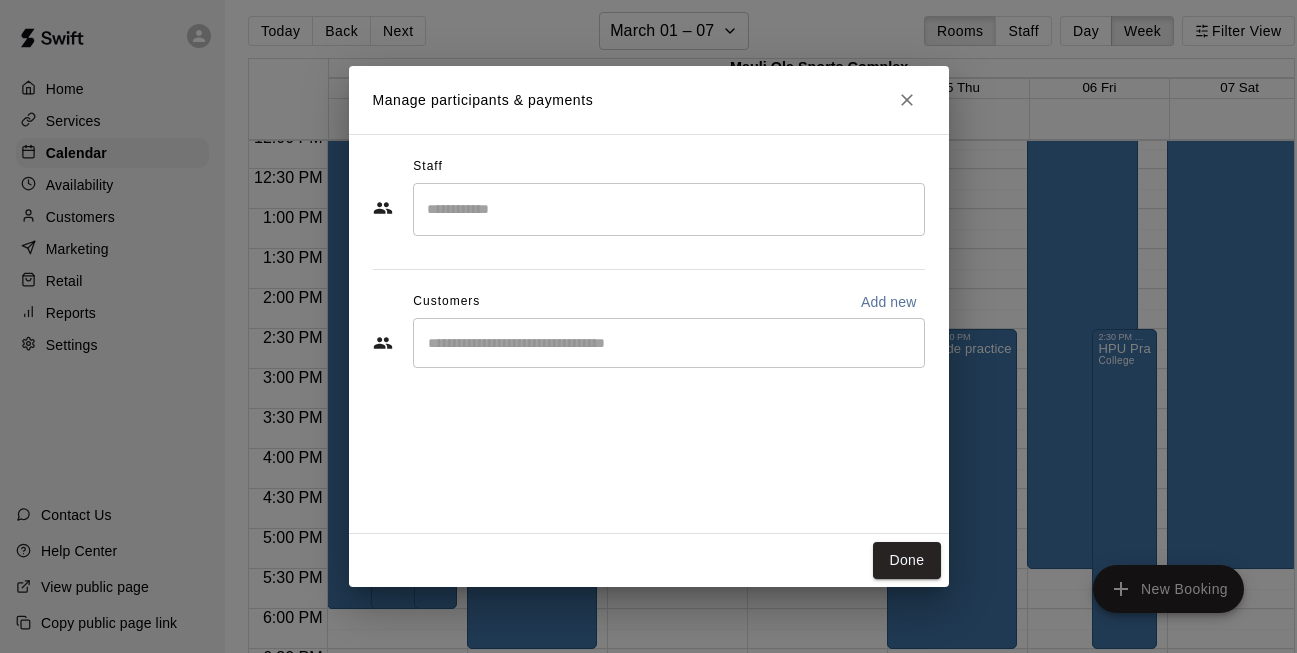 click on "Manage participants & payments Staff ​ Customers Add new ​ Done" at bounding box center (648, 326) 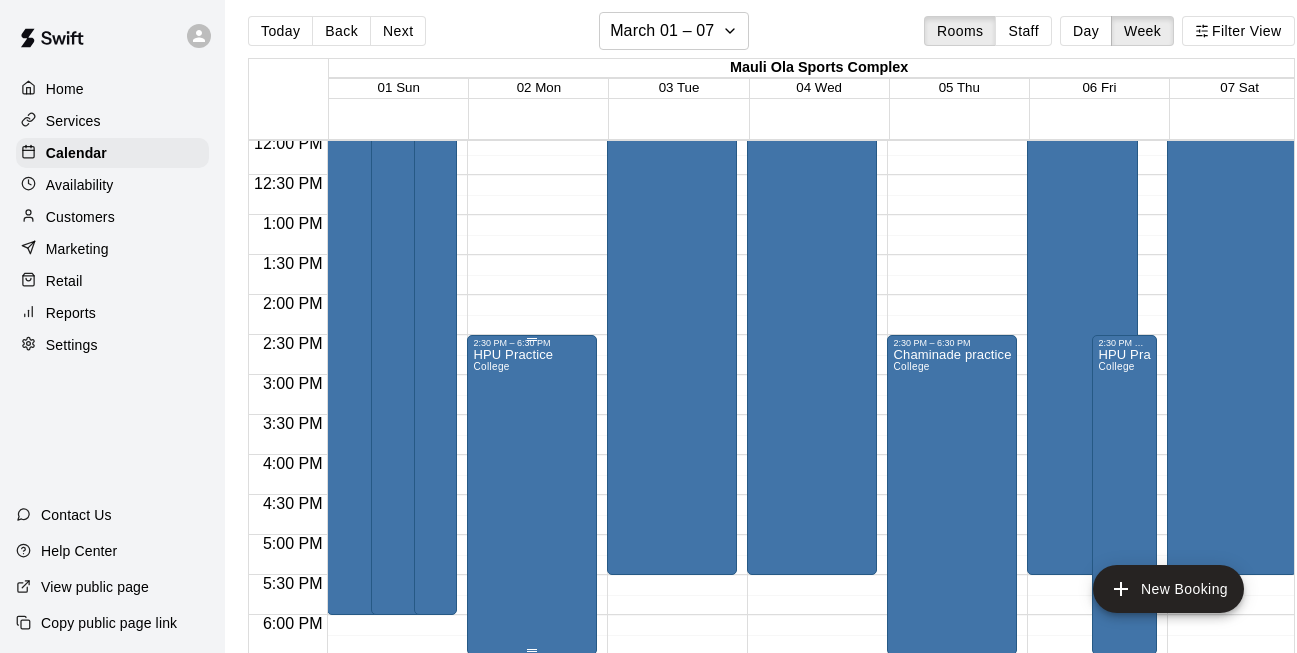 scroll, scrollTop: 965, scrollLeft: 0, axis: vertical 